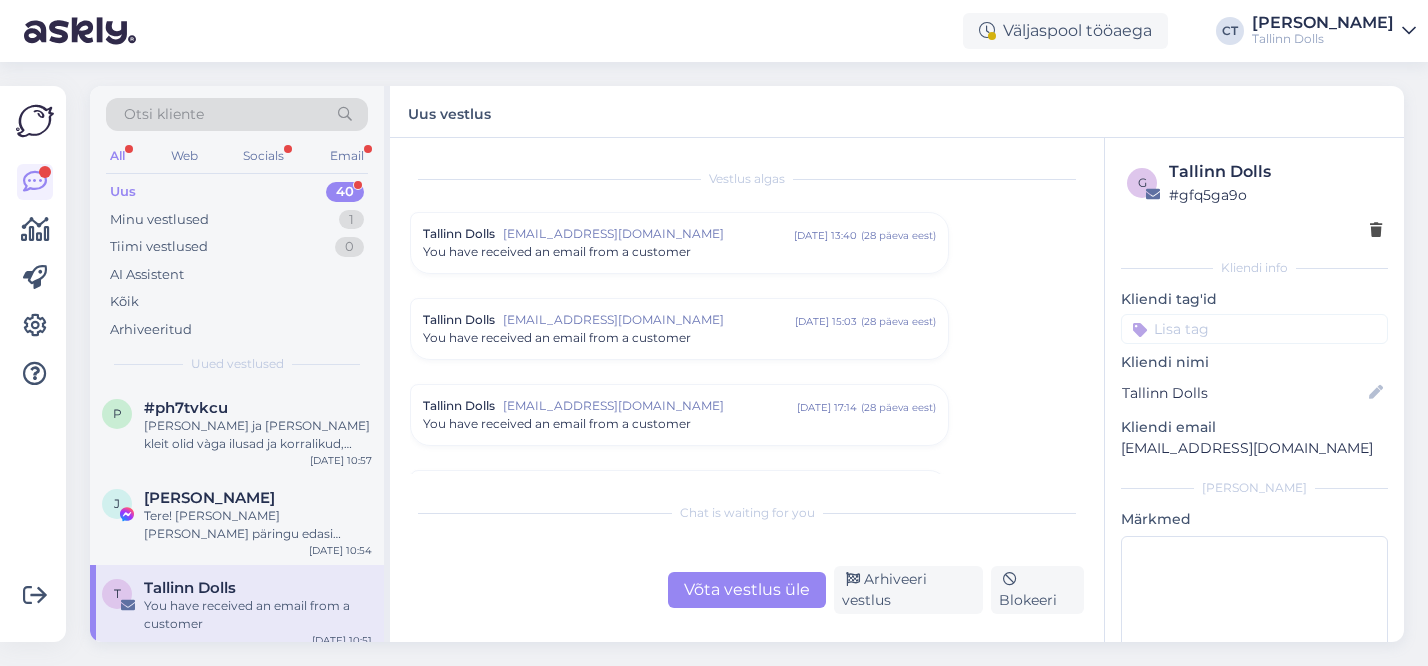 scroll, scrollTop: 0, scrollLeft: 0, axis: both 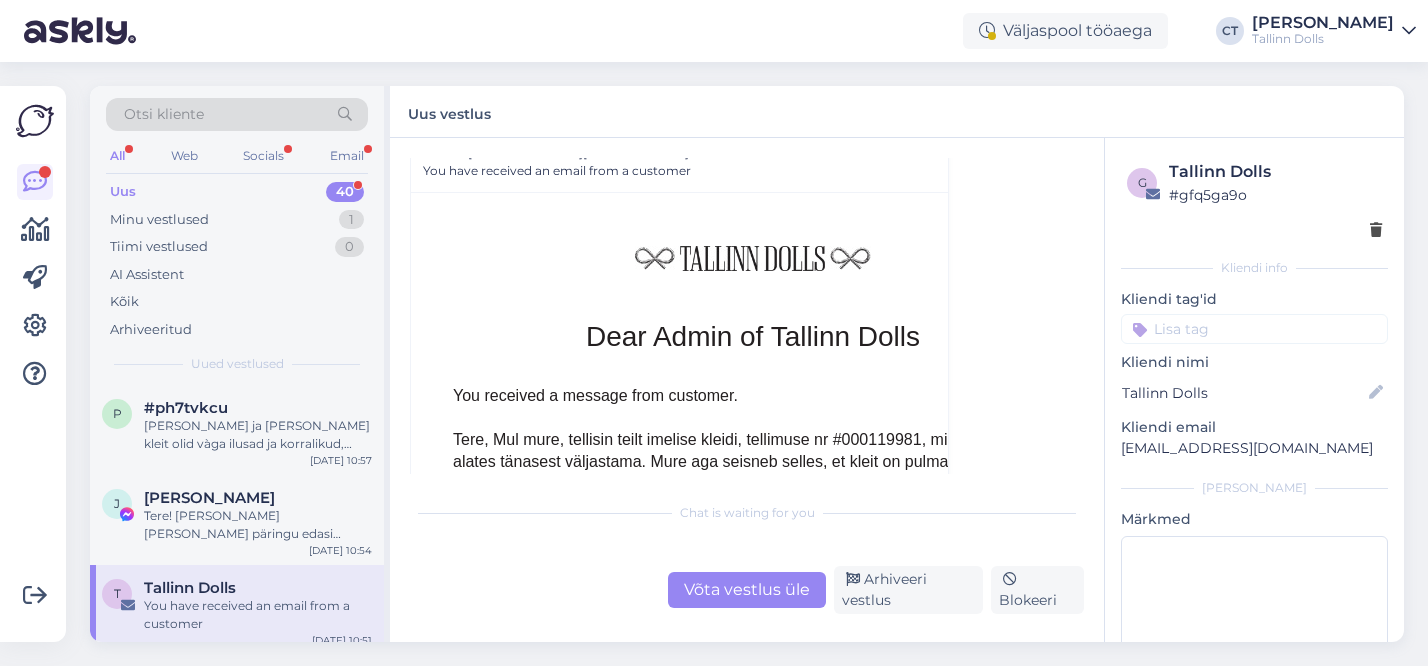 click on "Uus 40" at bounding box center (237, 192) 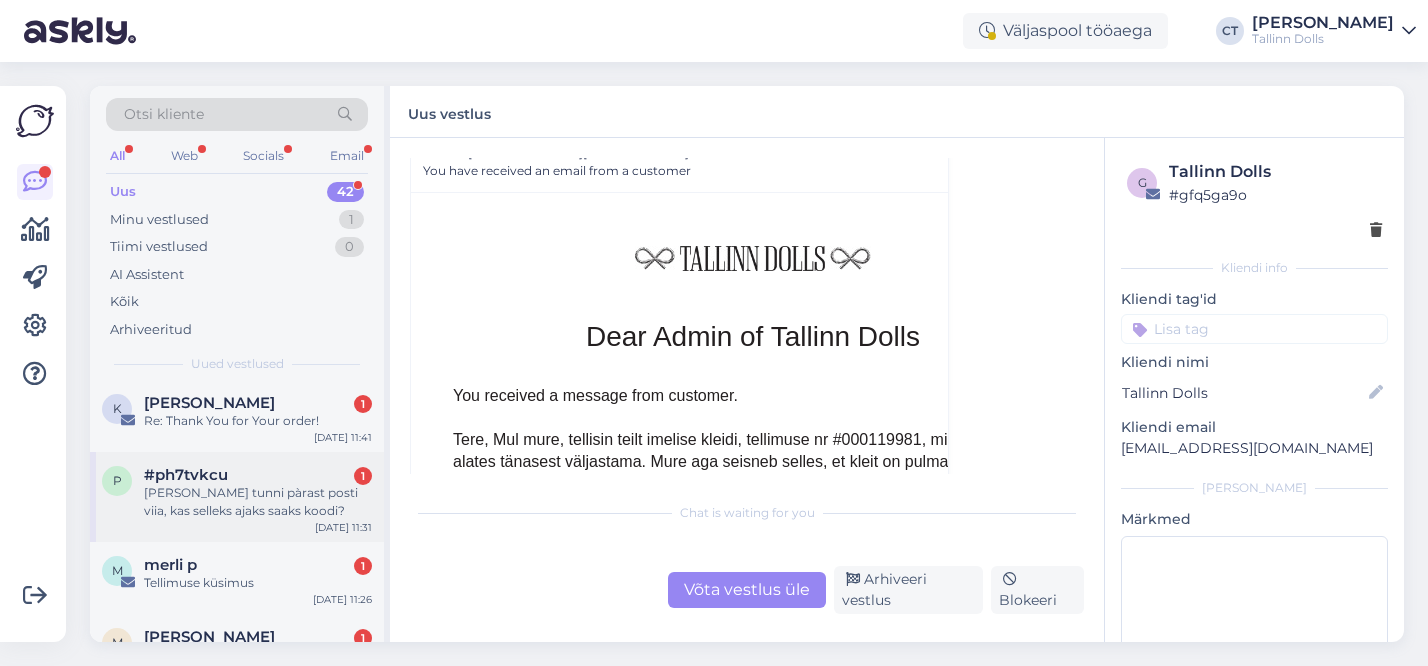 scroll, scrollTop: 0, scrollLeft: 0, axis: both 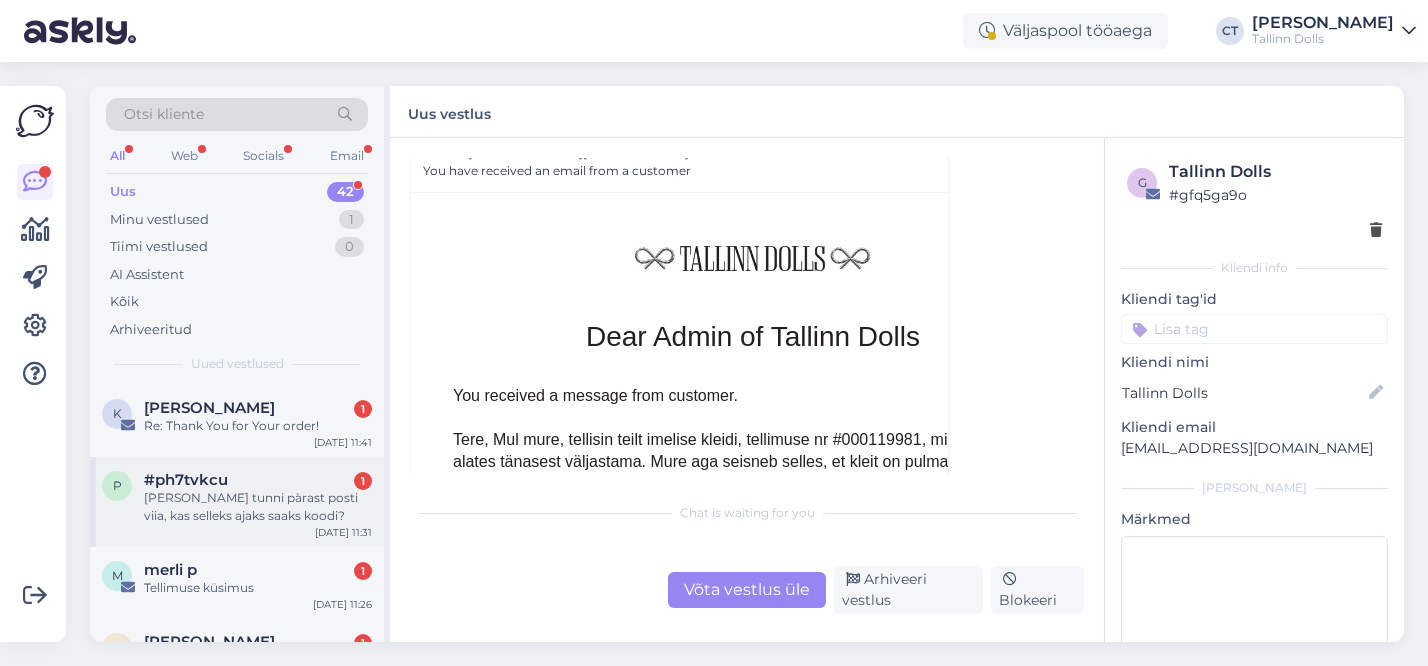click on "[PERSON_NAME] tunni pàrast posti viia, kas selleks ajaks saaks koodi?" at bounding box center [258, 507] 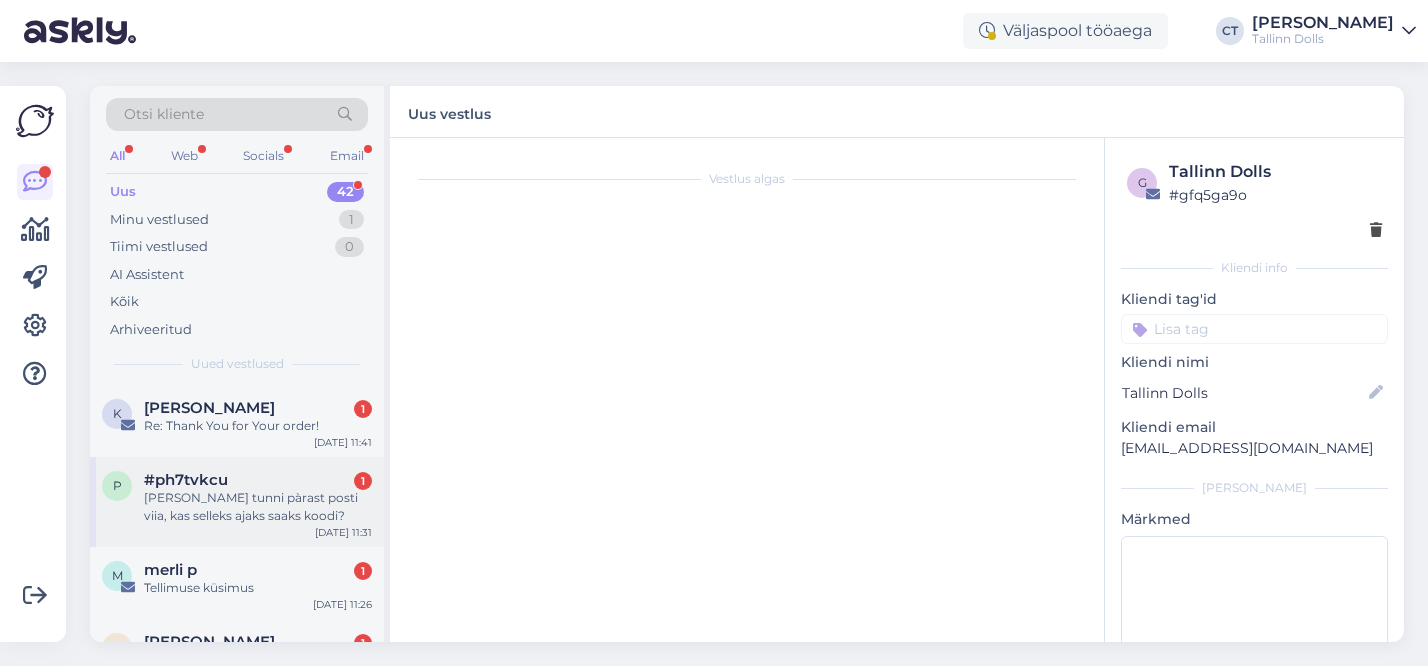 scroll, scrollTop: 0, scrollLeft: 0, axis: both 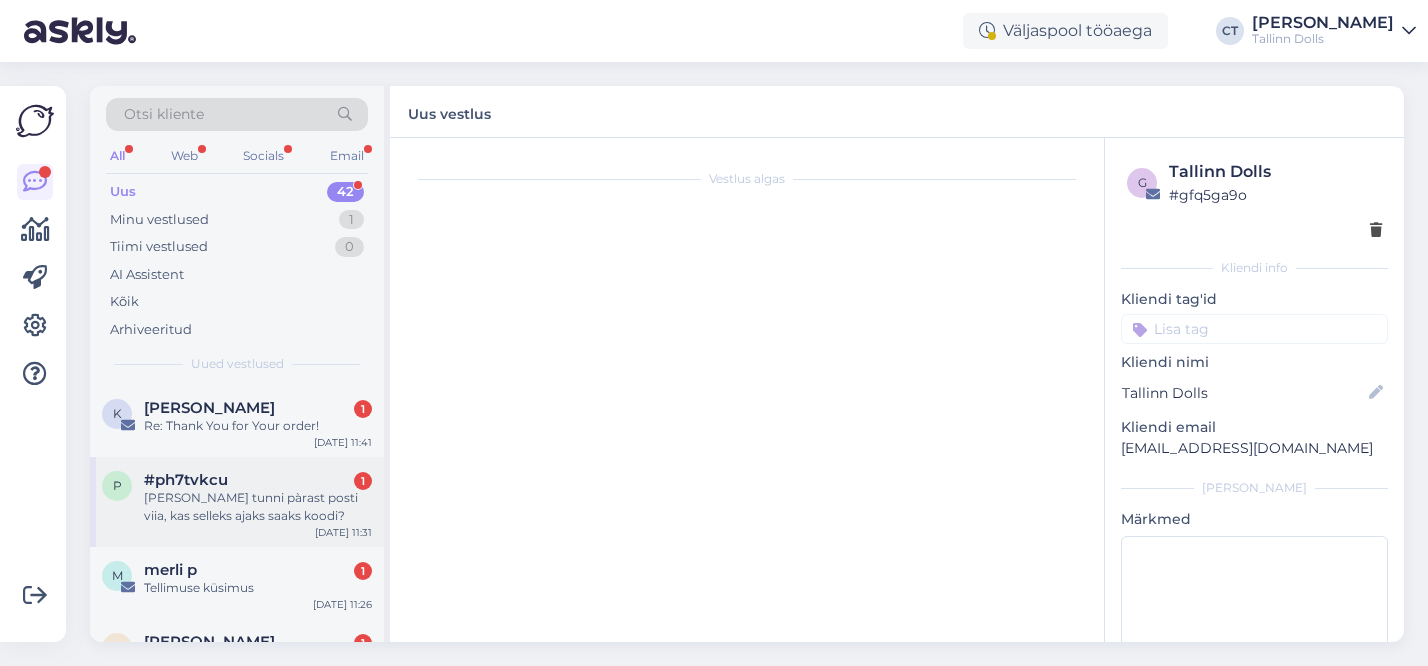 click on "[PERSON_NAME] tunni pàrast posti viia, kas selleks ajaks saaks koodi?" at bounding box center (258, 507) 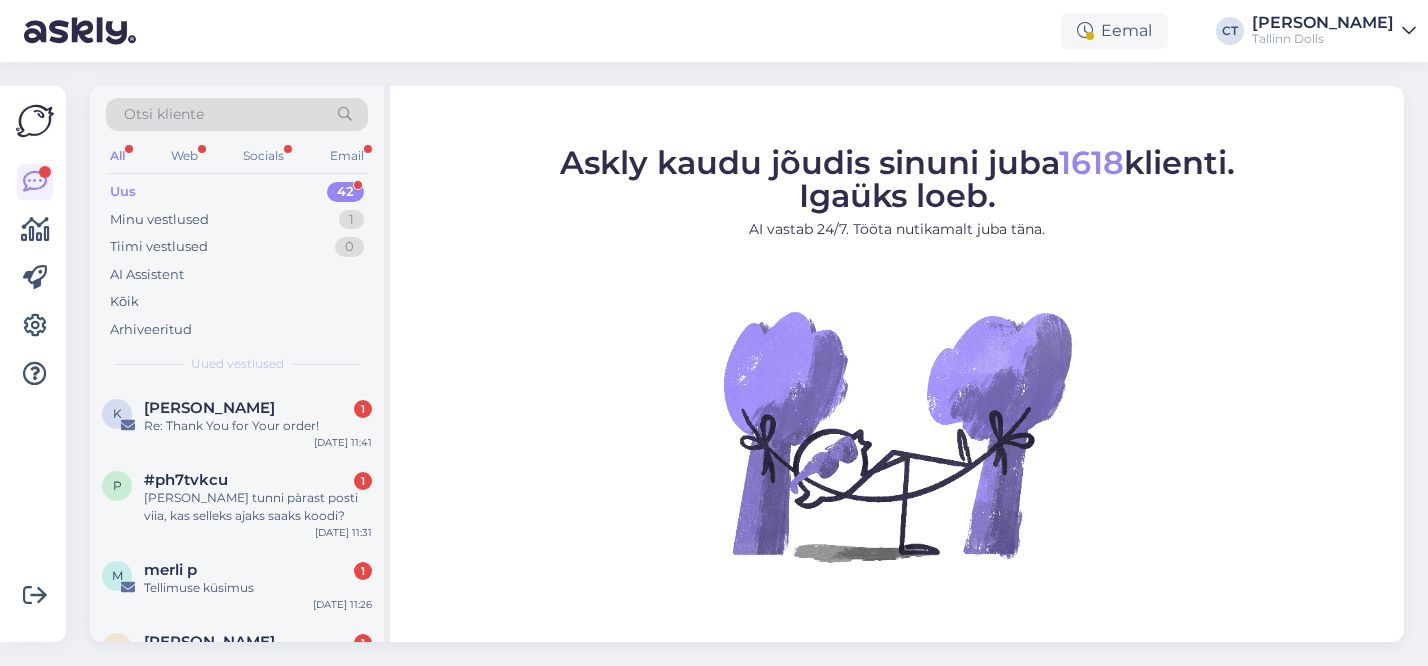 scroll, scrollTop: 0, scrollLeft: 0, axis: both 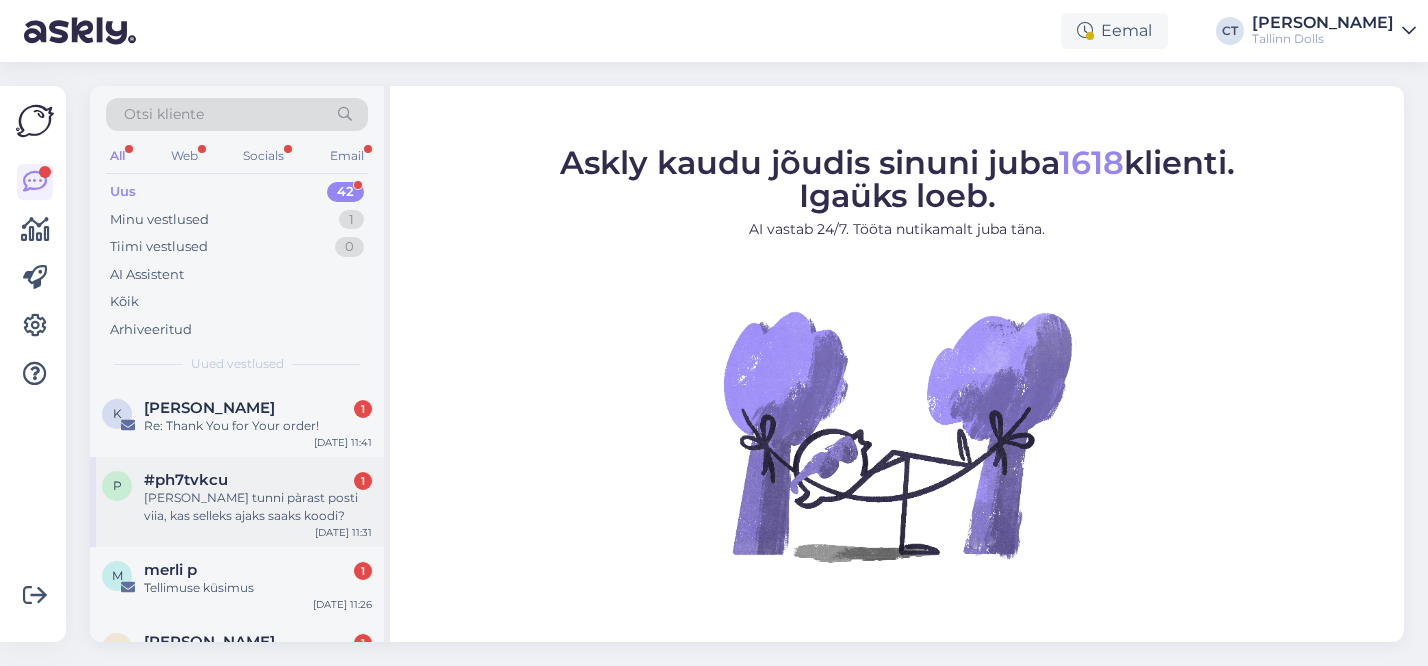 click on "p #ph7tvkcu 1 Sooviks tunni pàrast posti viia, kas selleks ajaks saaks koodi? [DATE][DATE]:31" at bounding box center [237, 502] 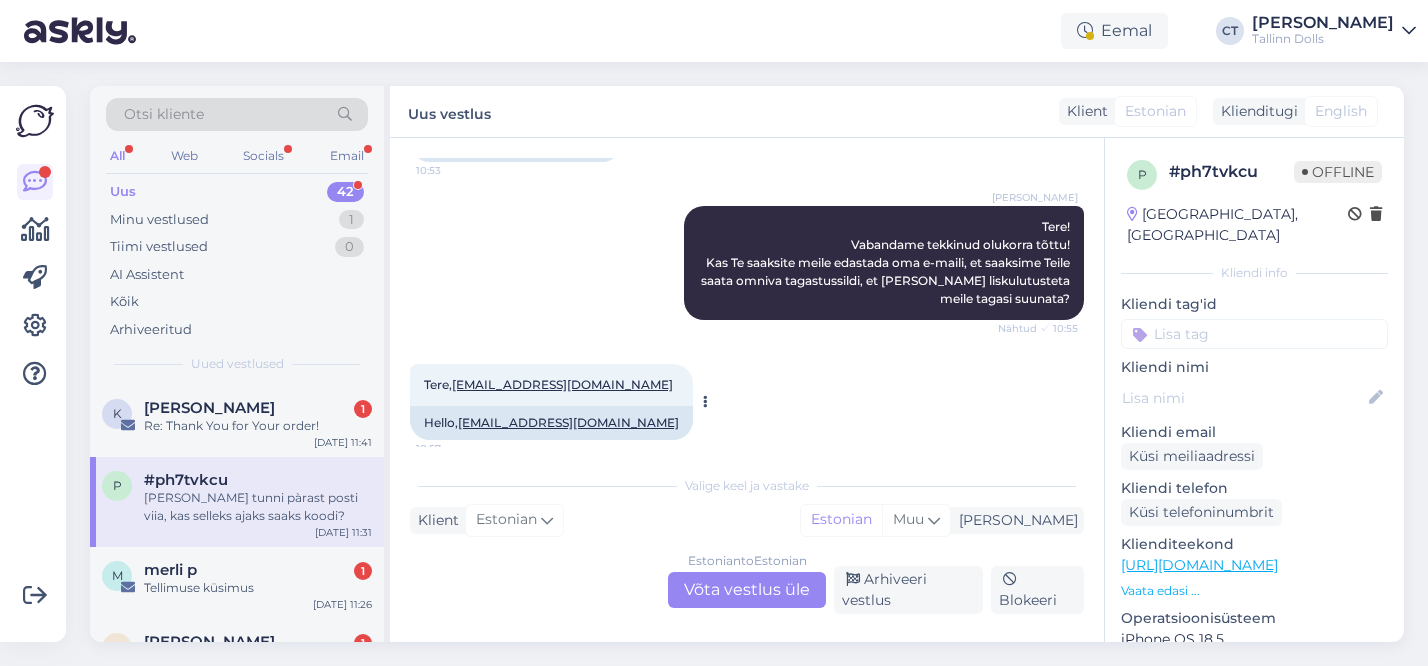 scroll, scrollTop: 2658, scrollLeft: 0, axis: vertical 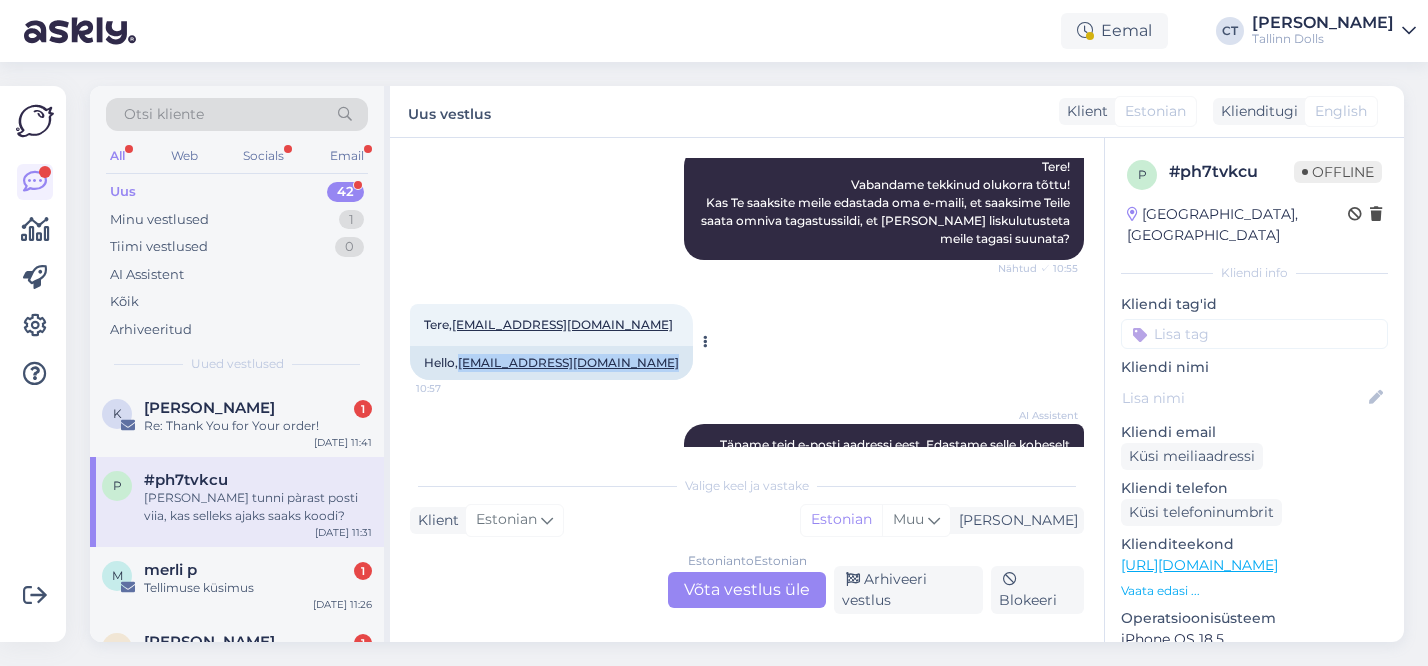 copy on "[EMAIL_ADDRESS][DOMAIN_NAME]" 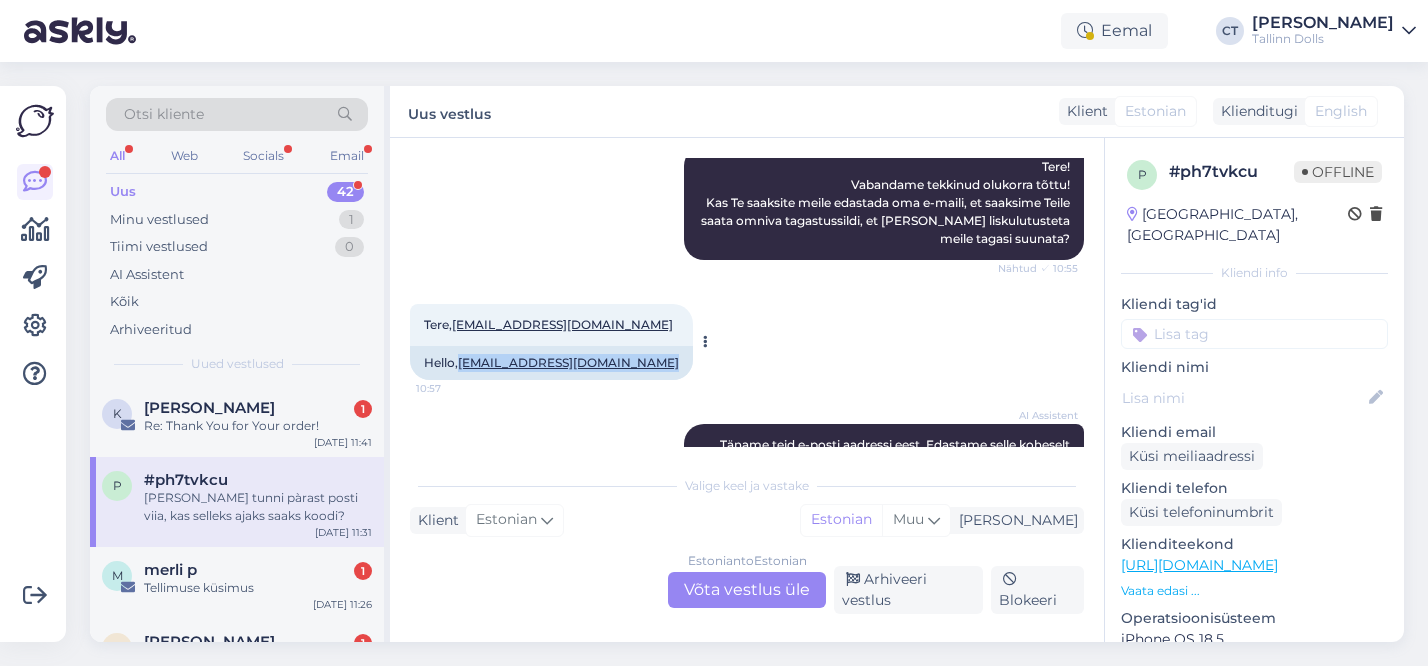 drag, startPoint x: 642, startPoint y: 380, endPoint x: 461, endPoint y: 386, distance: 181.09943 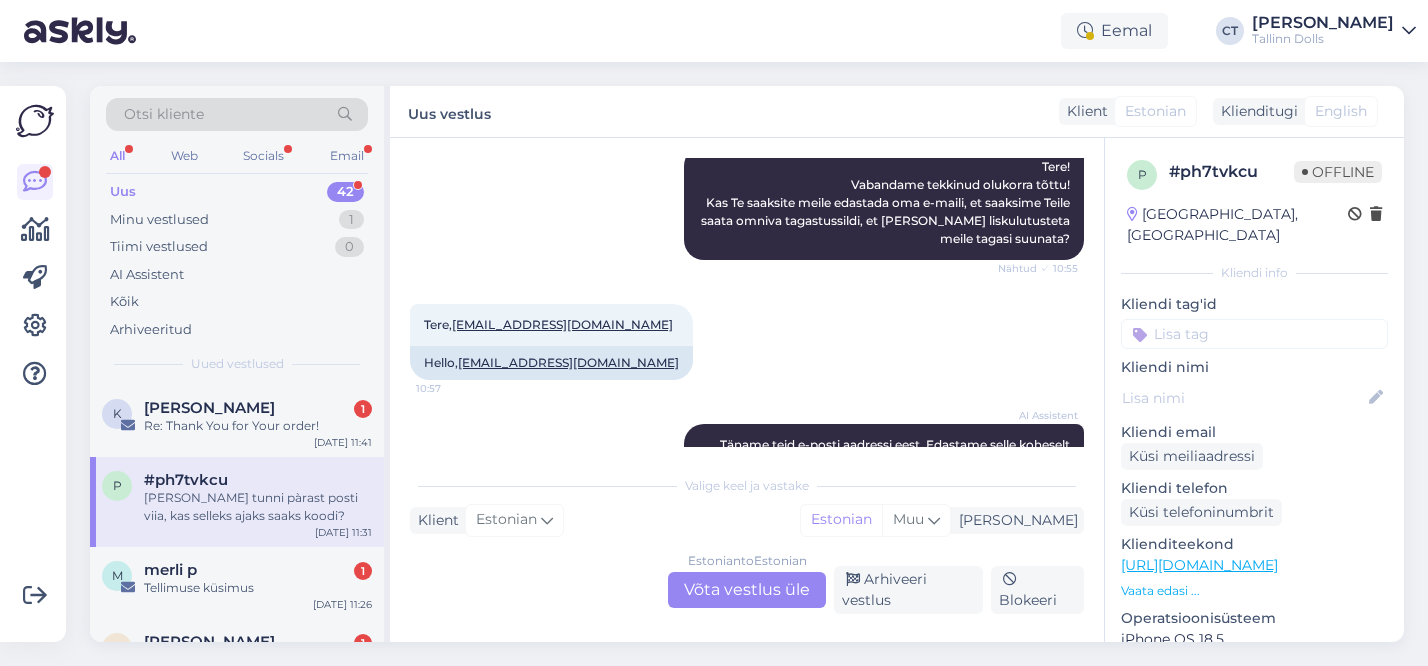 click on "Estonian  to  Estonian Võta vestlus üle" at bounding box center (747, 590) 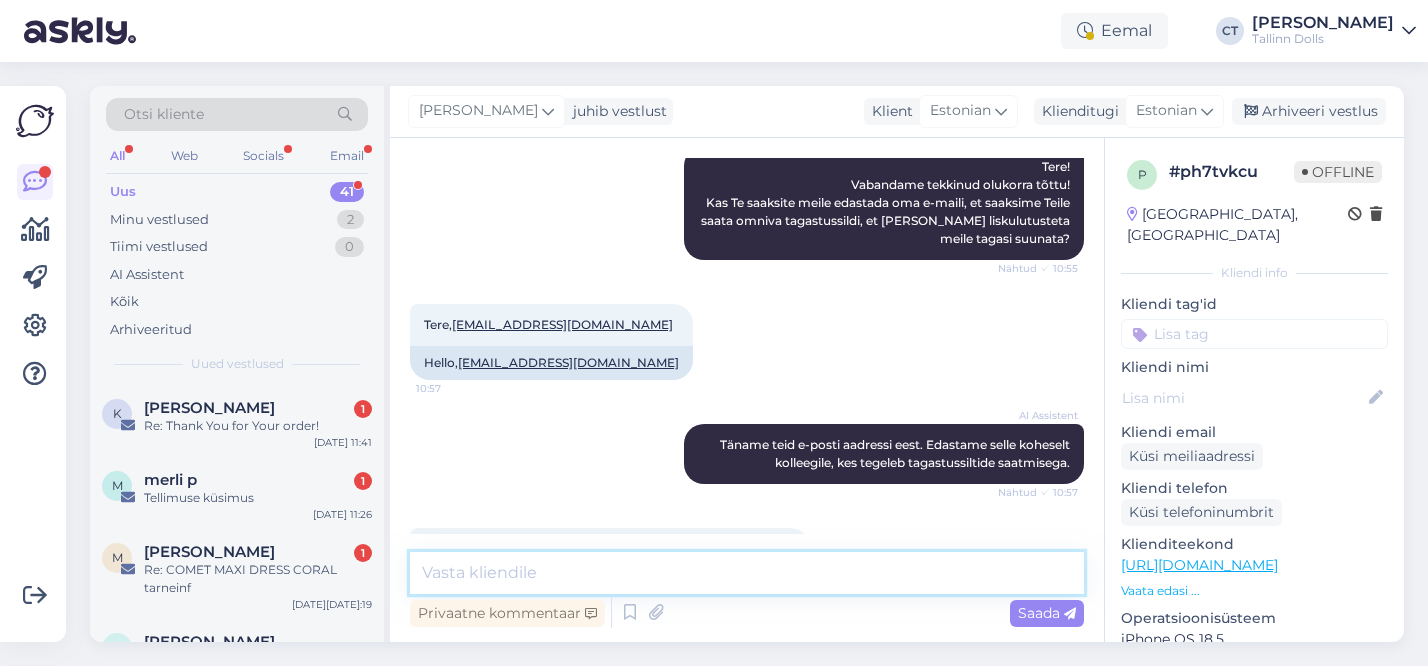 click at bounding box center [747, 573] 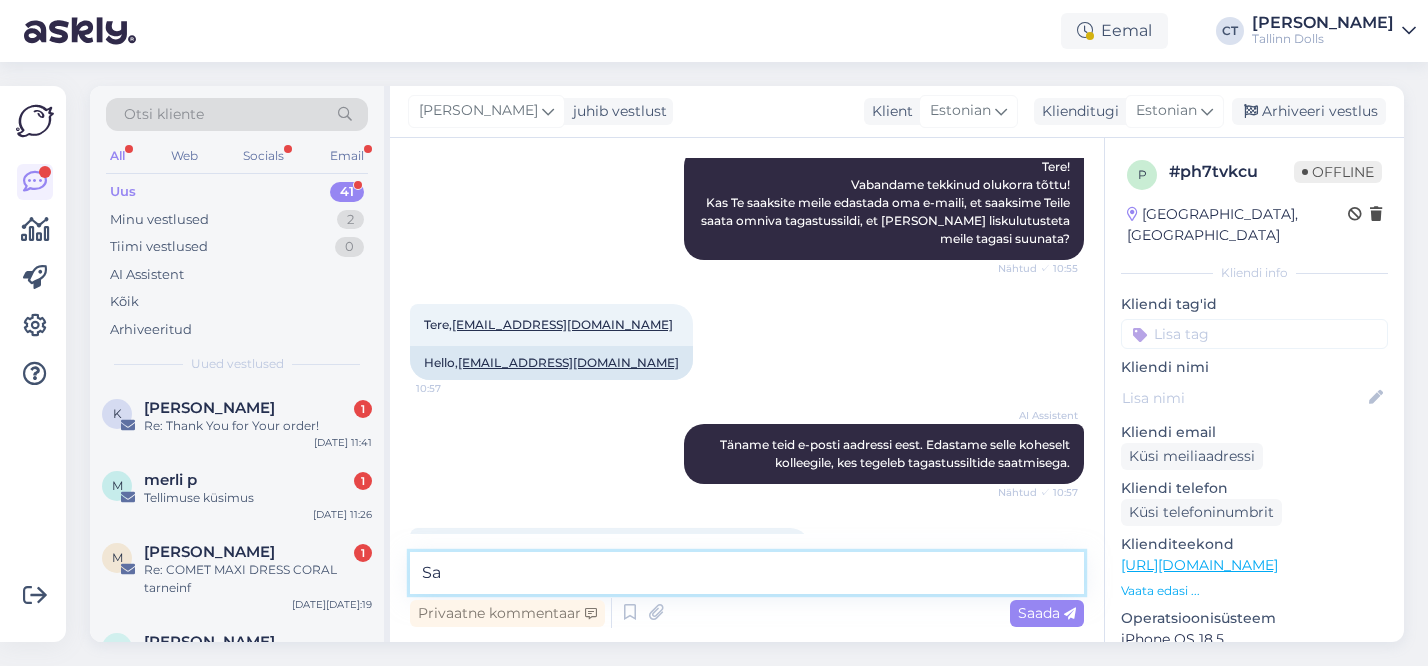 type on "S" 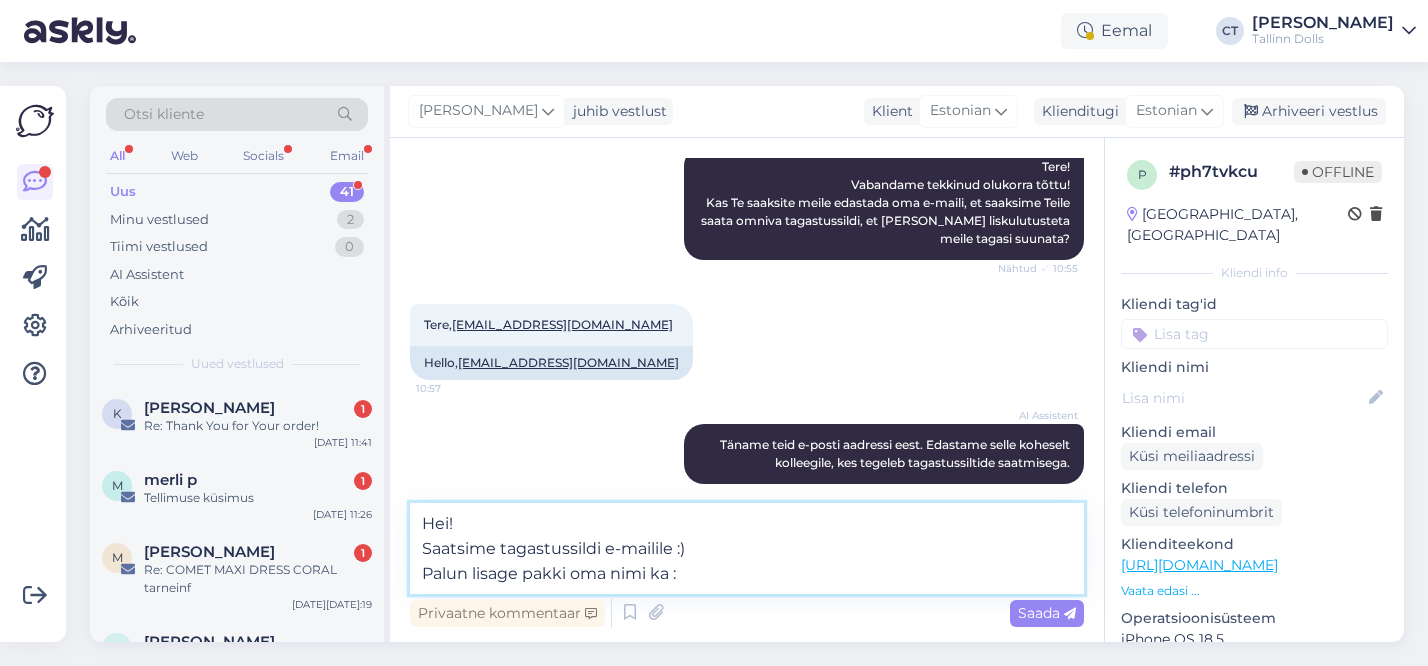 type on "Hei!
Saatsime tagastussildi e-mailile :)
Palun lisage pakki oma nimi ka :)" 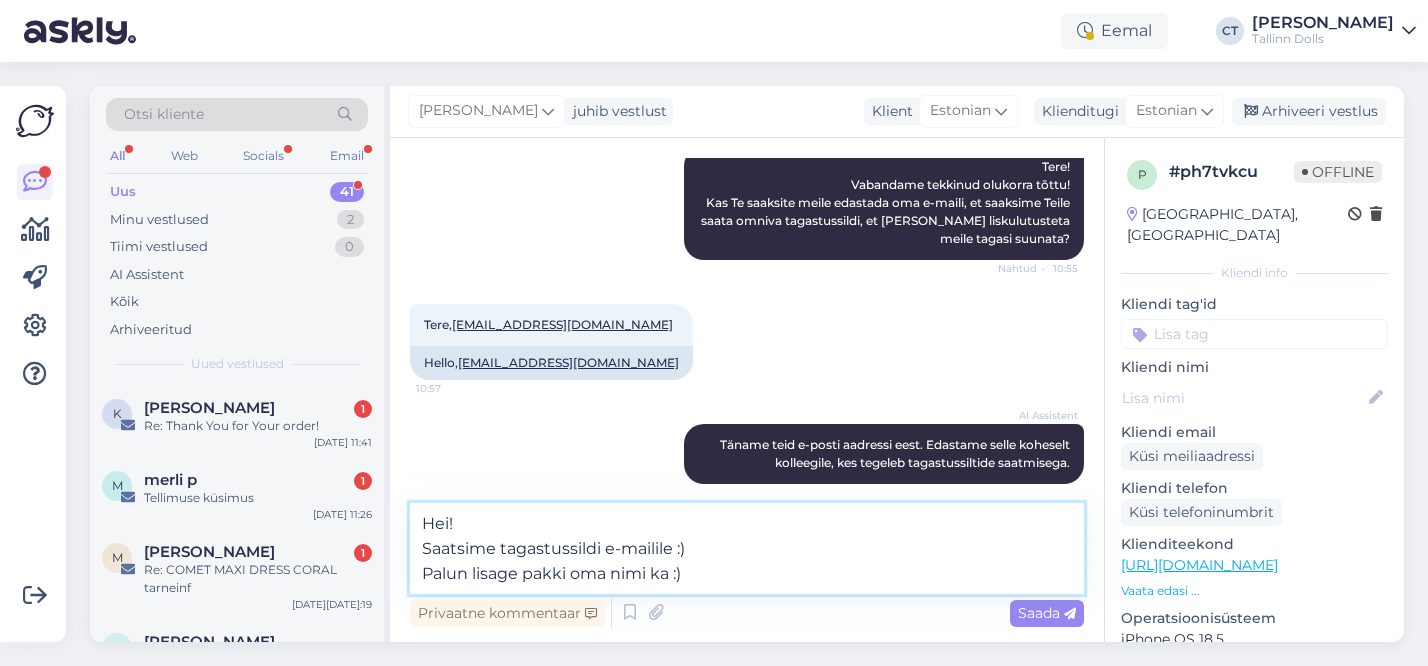 type 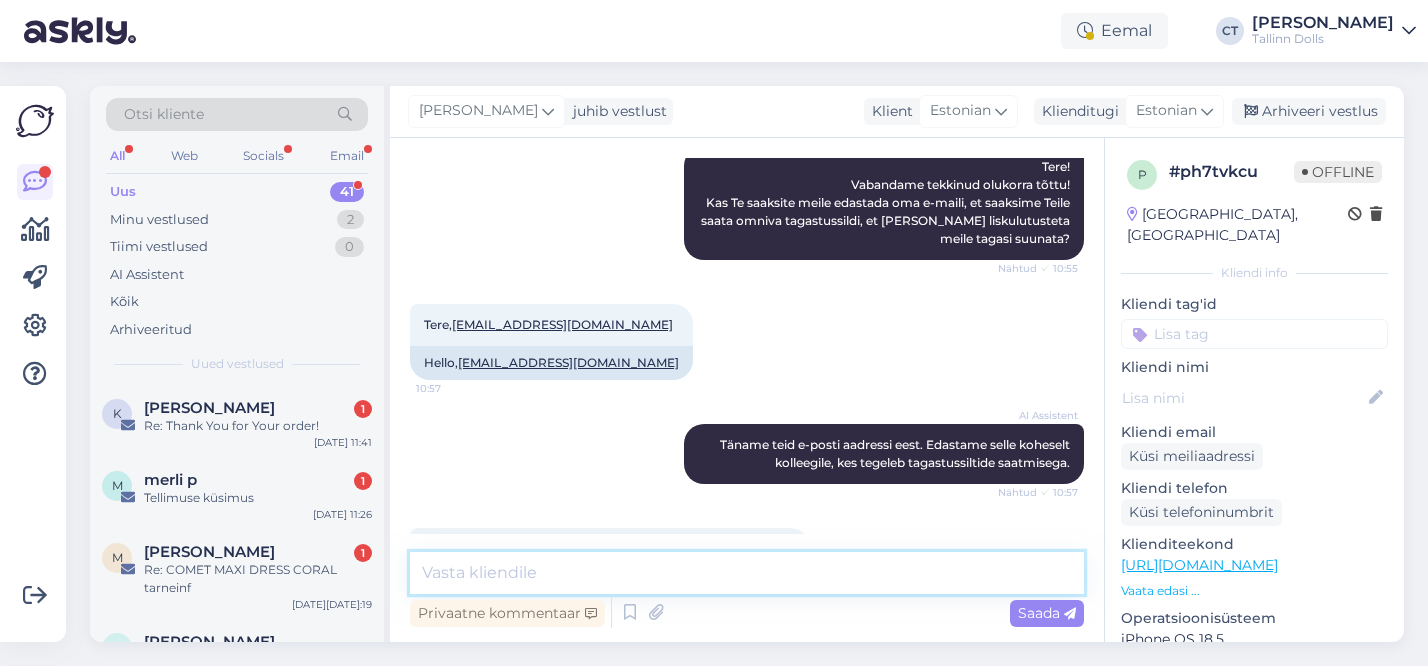 scroll, scrollTop: 3082, scrollLeft: 0, axis: vertical 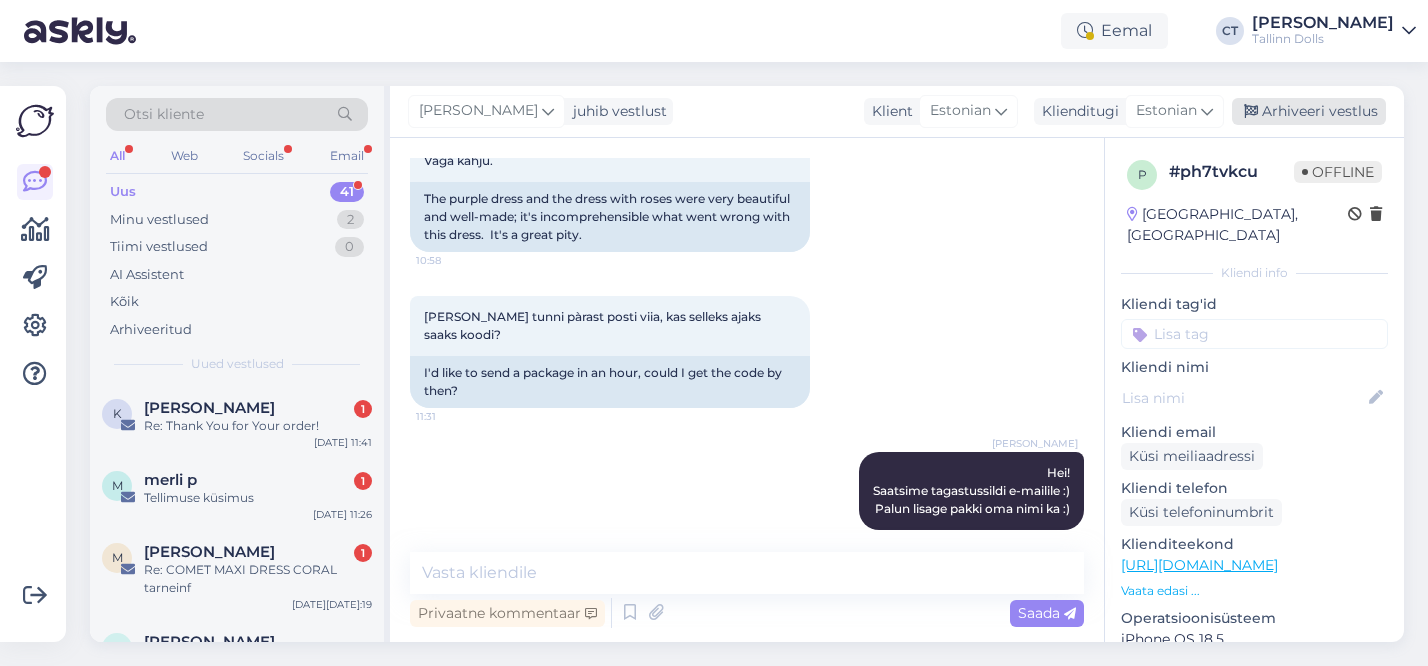 click on "Arhiveeri vestlus" at bounding box center (1309, 111) 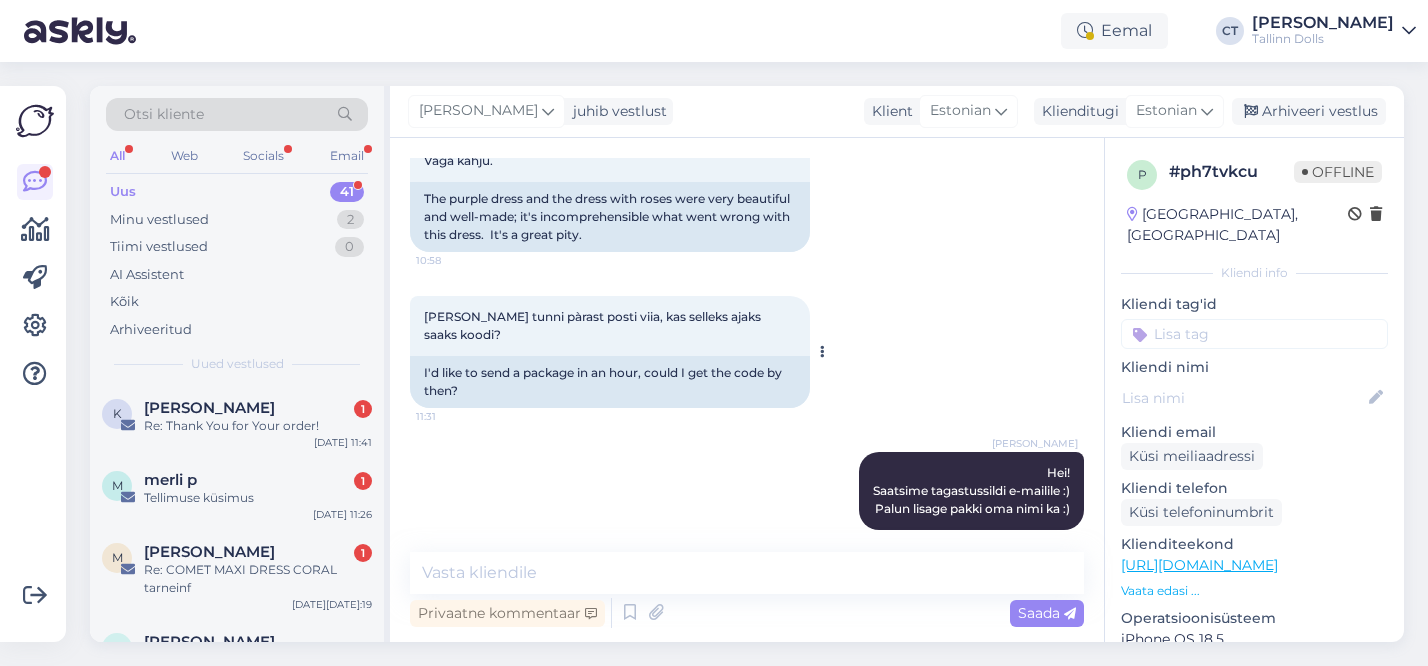 scroll, scrollTop: 3089, scrollLeft: 0, axis: vertical 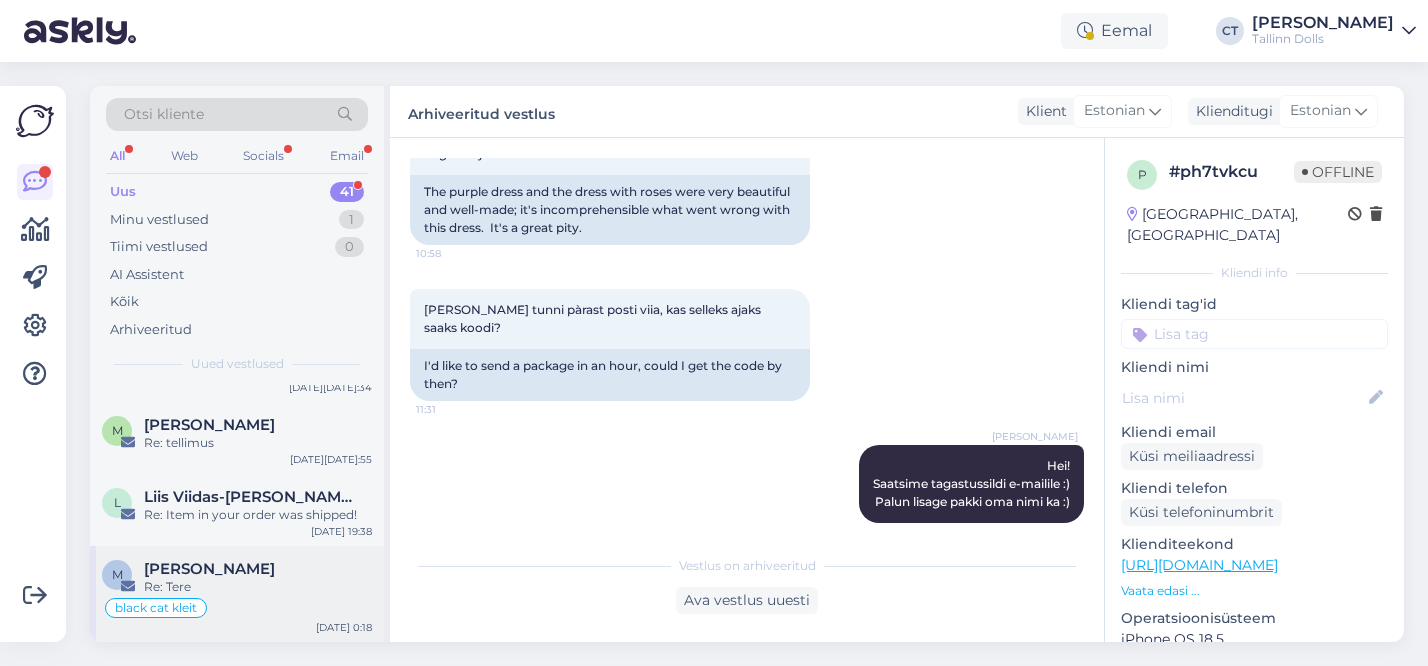 click on "Re: Tere" at bounding box center (258, 587) 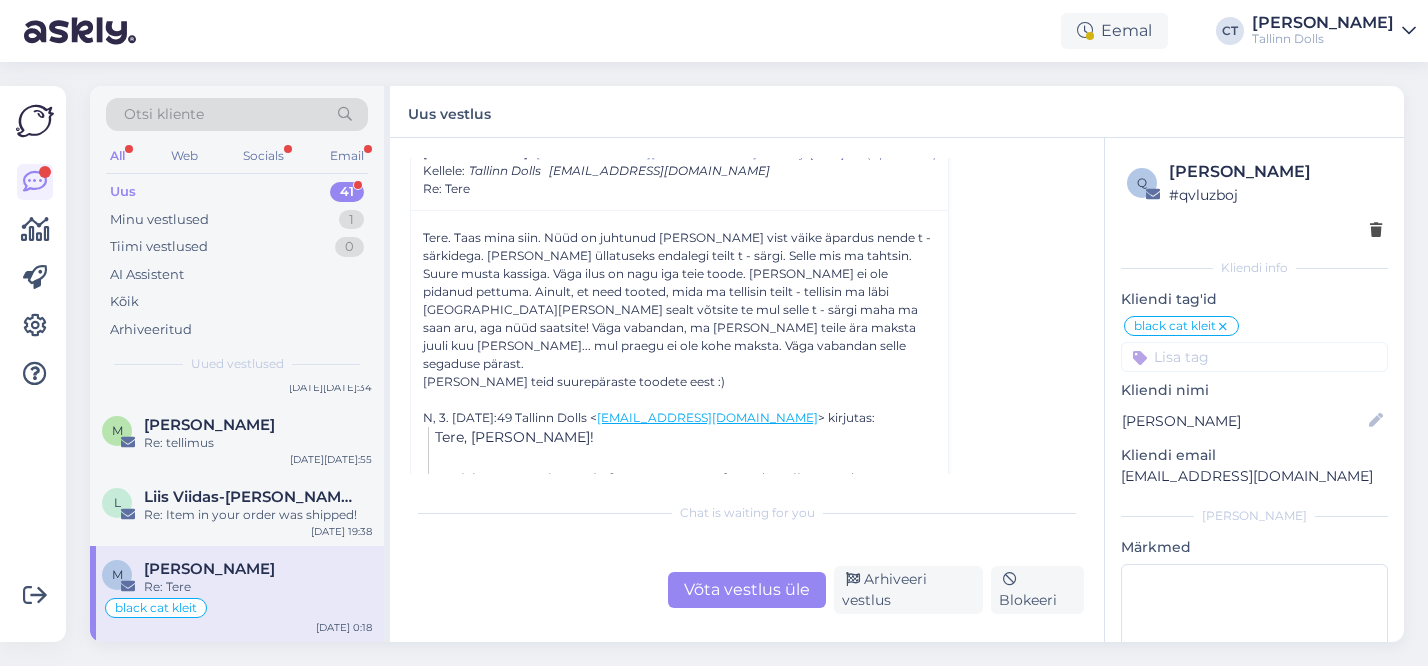scroll, scrollTop: 943, scrollLeft: 0, axis: vertical 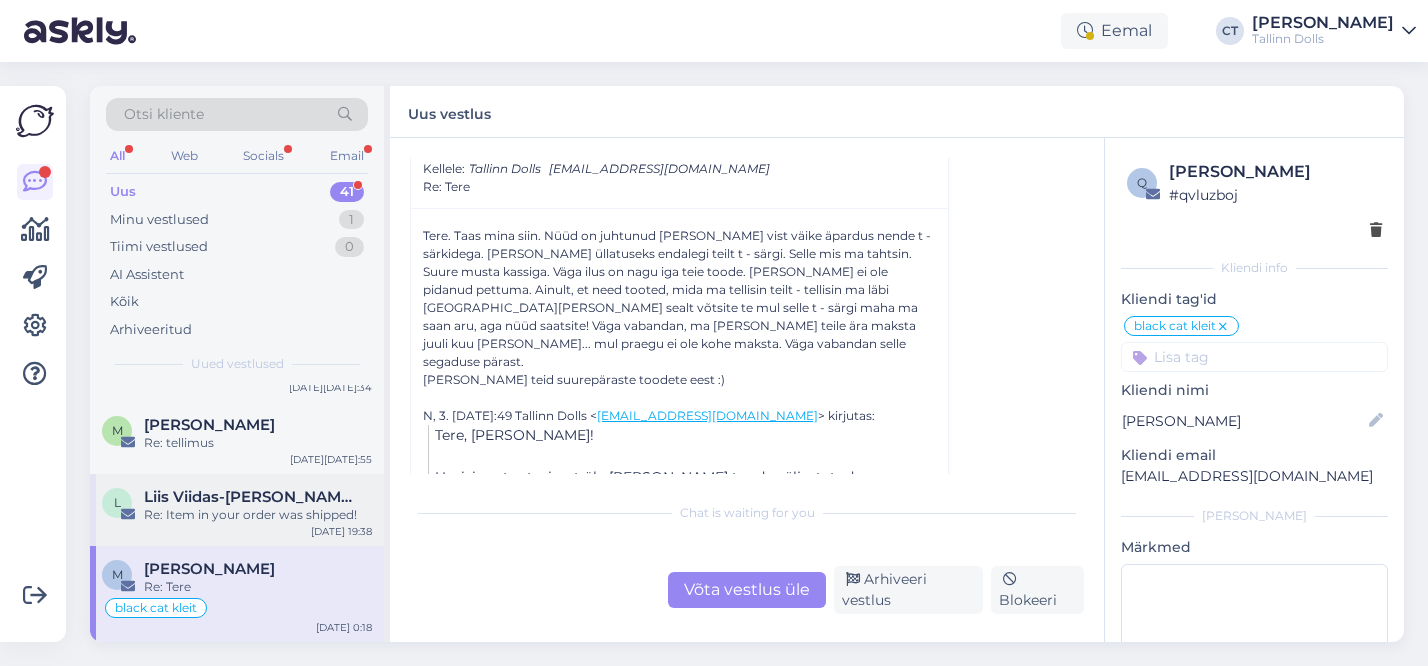click on "L Liis Viidas-[PERSON_NAME] Re: Item in your order was shipped! [DATE] 19:38" at bounding box center [237, 510] 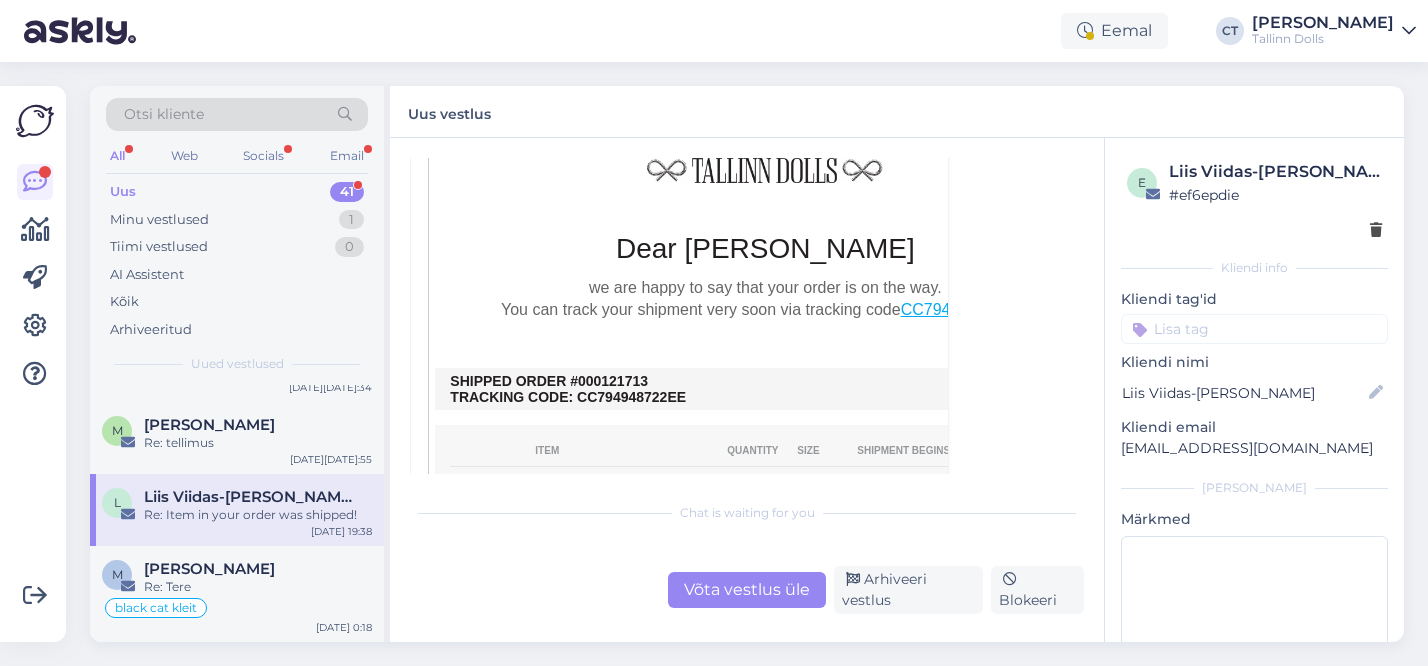 scroll, scrollTop: 481, scrollLeft: 0, axis: vertical 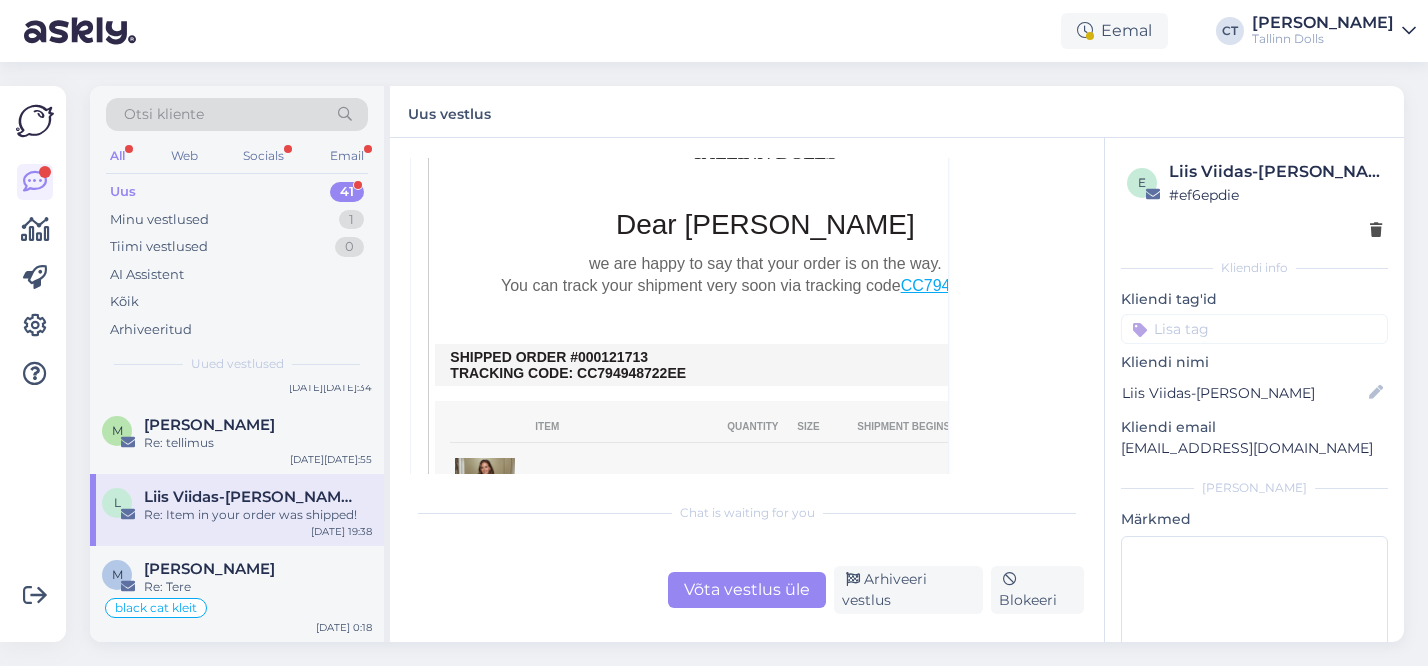 copy on "121713" 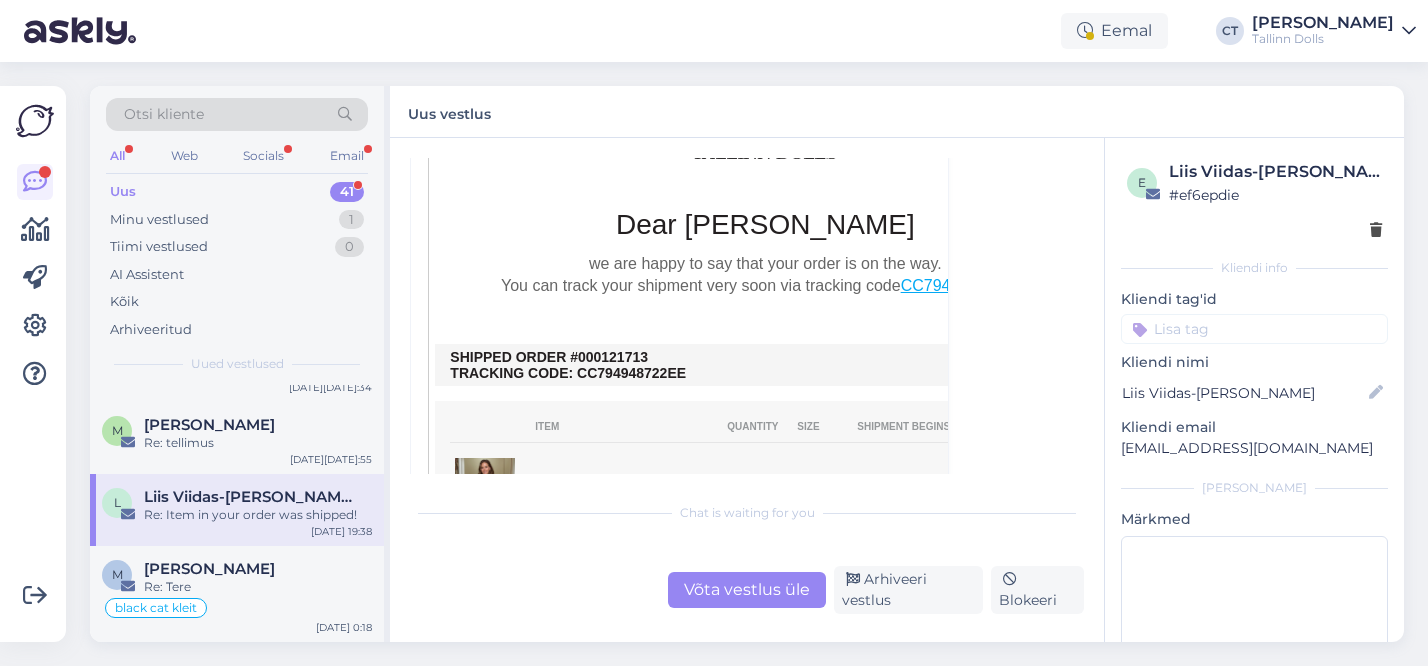 drag, startPoint x: 642, startPoint y: 320, endPoint x: 600, endPoint y: 319, distance: 42.0119 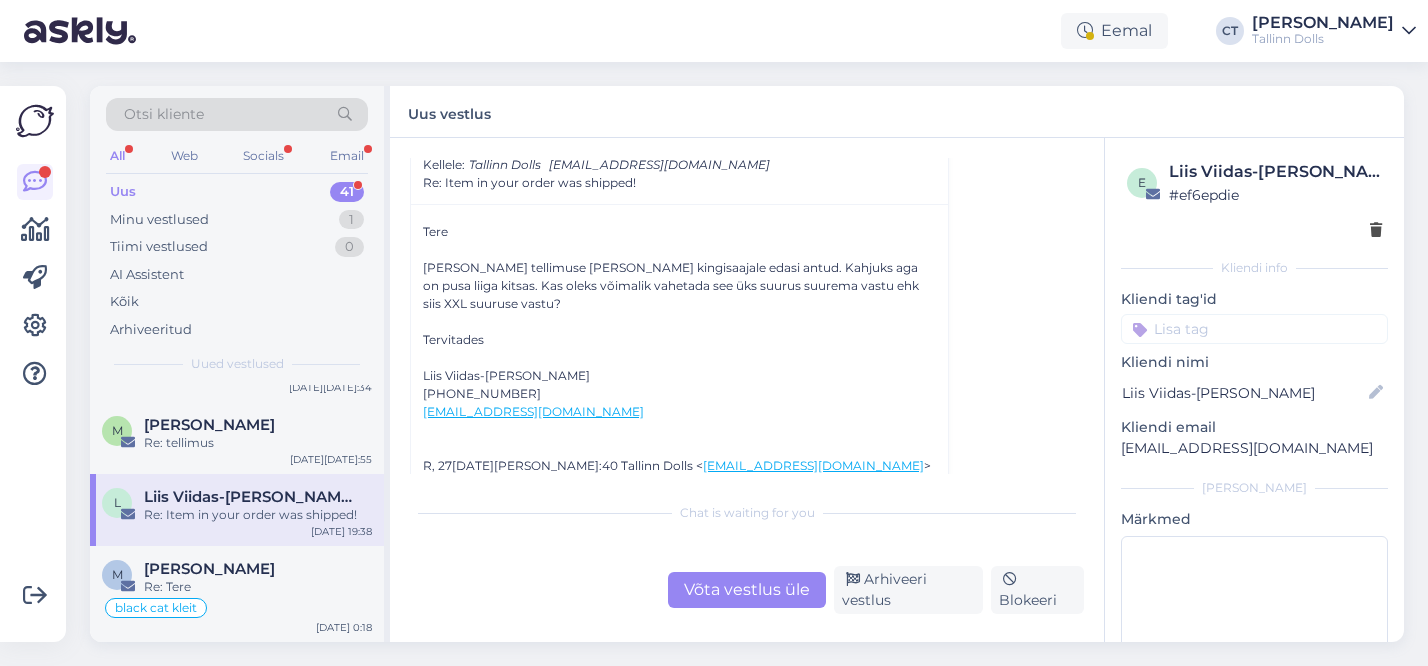 scroll, scrollTop: 88, scrollLeft: 0, axis: vertical 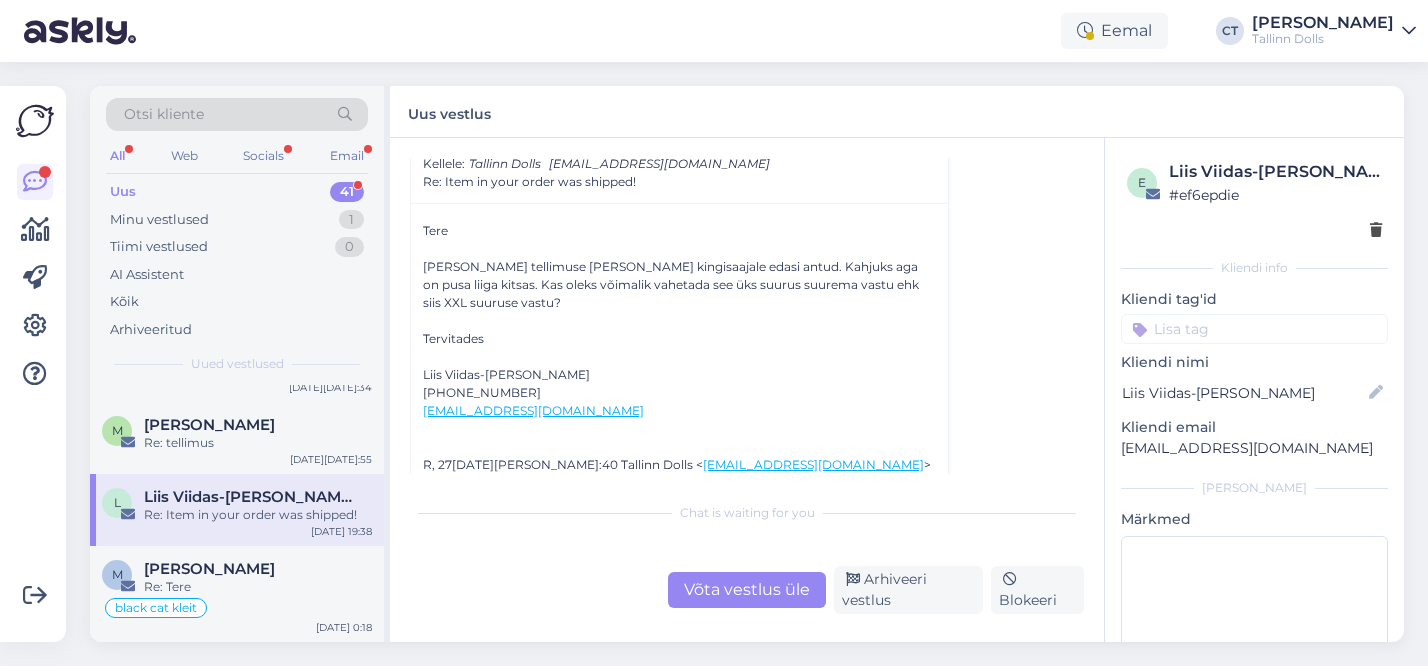 click on "Võta vestlus üle" at bounding box center (747, 590) 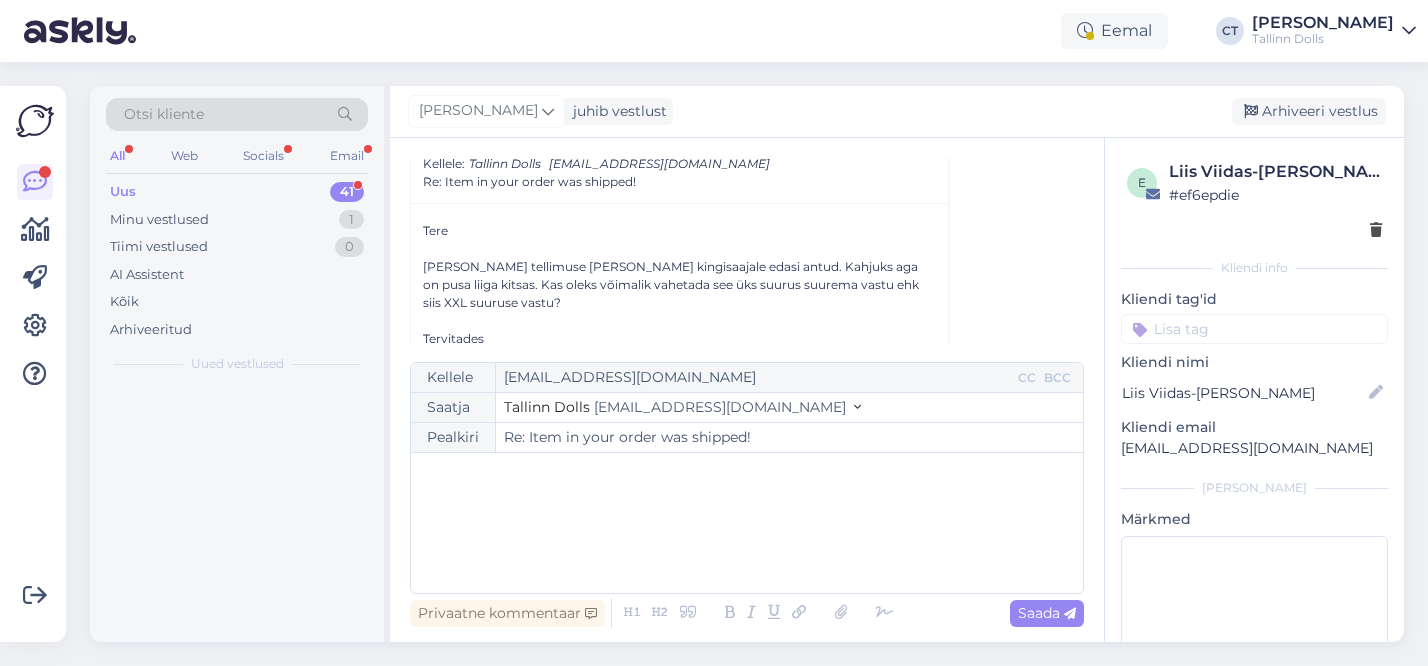 scroll, scrollTop: 54, scrollLeft: 0, axis: vertical 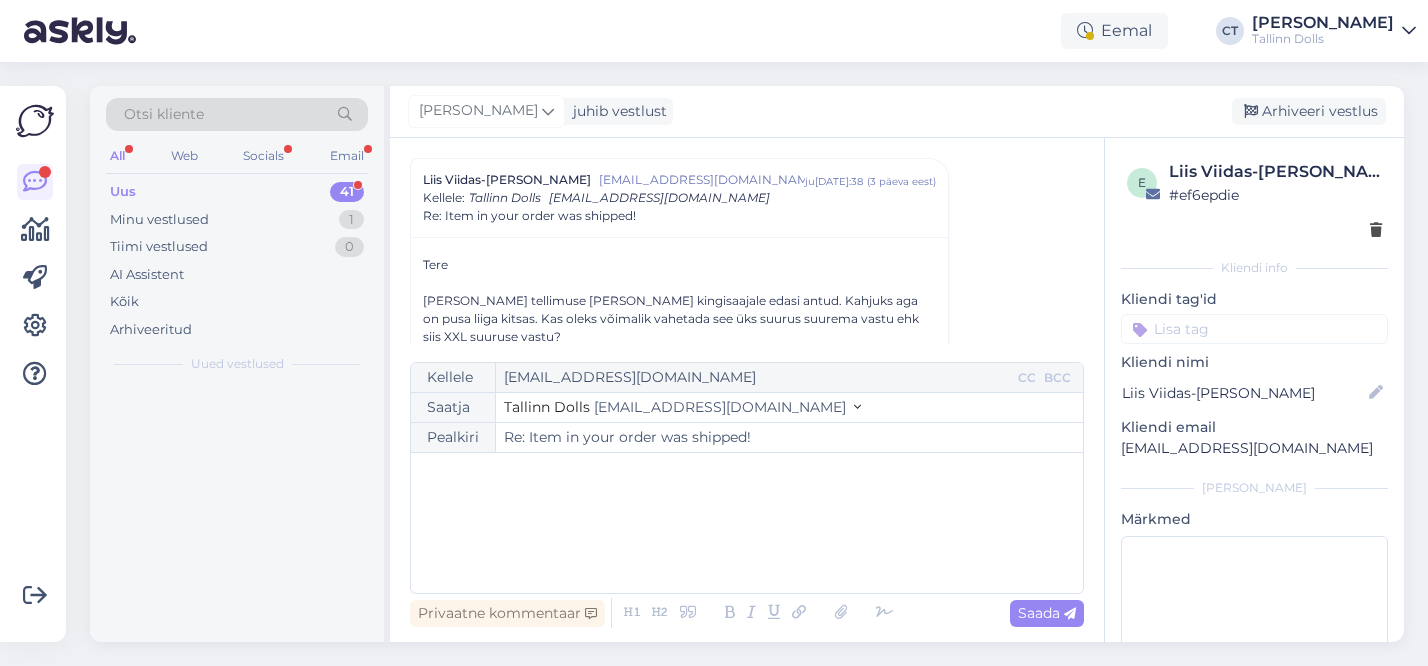 click on "﻿" at bounding box center (747, 523) 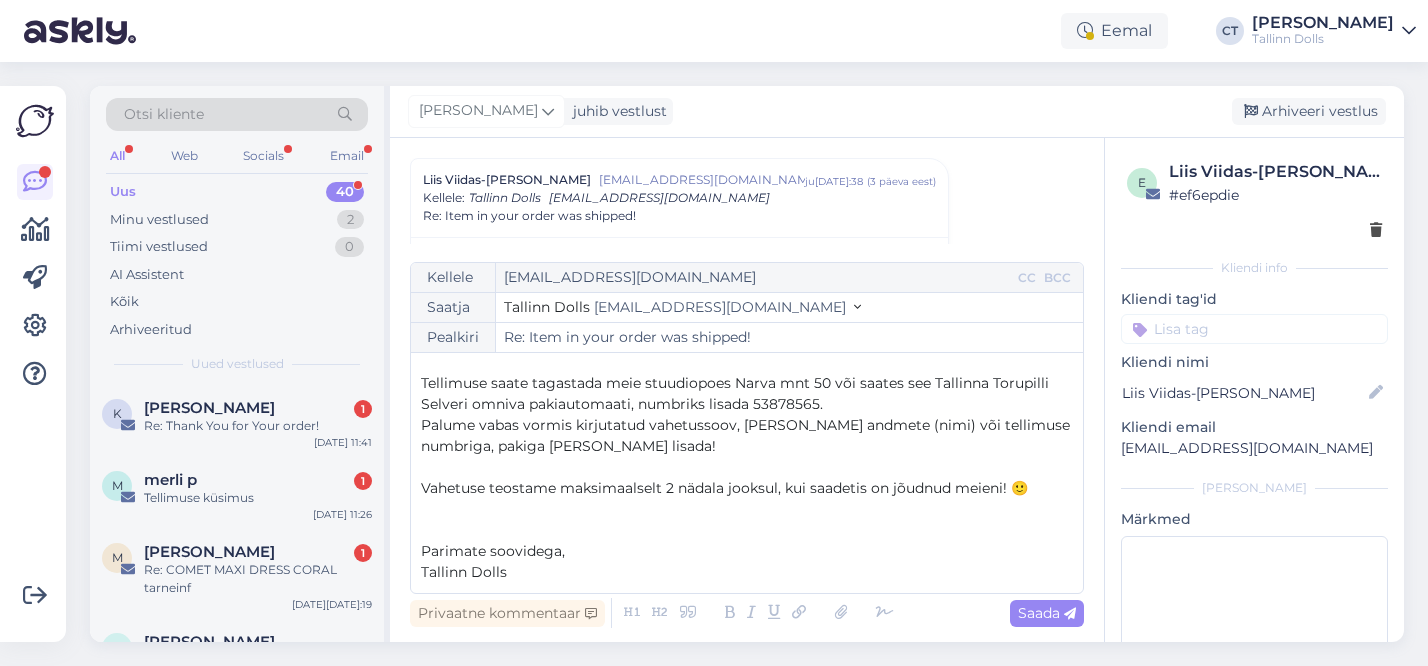 scroll, scrollTop: 0, scrollLeft: 0, axis: both 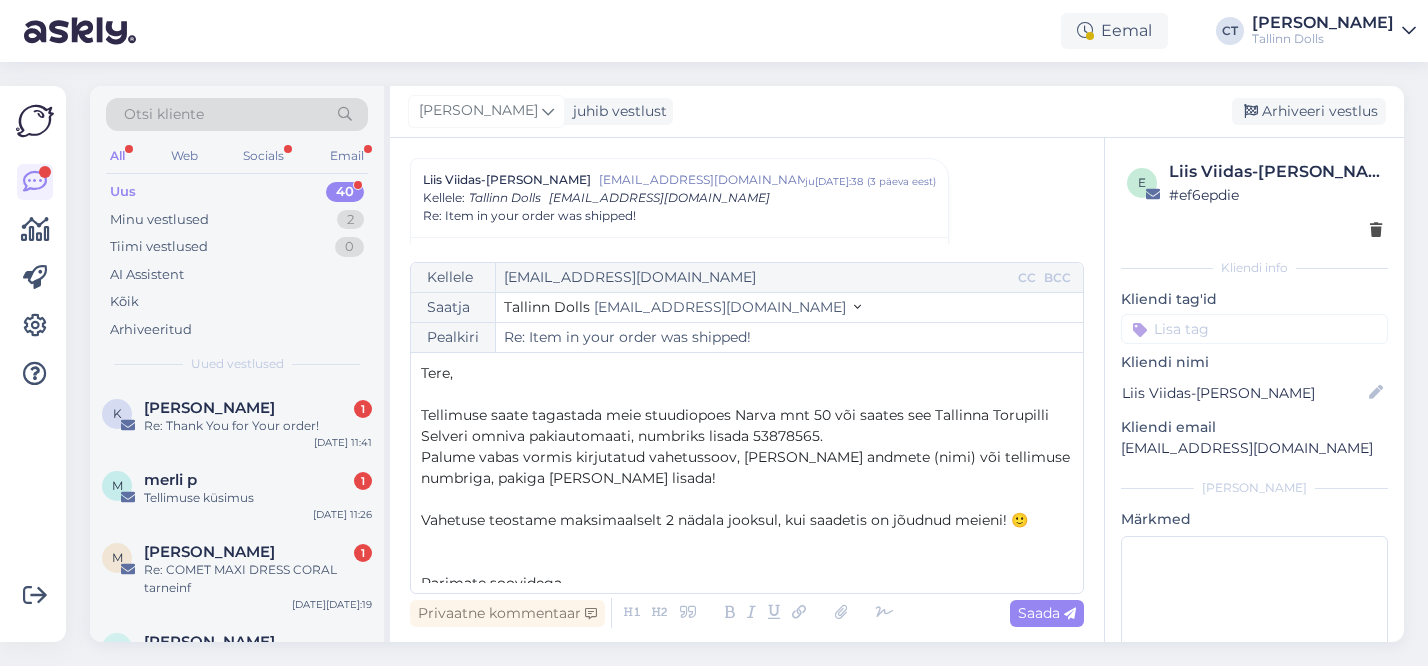 click on "Tere," at bounding box center (747, 373) 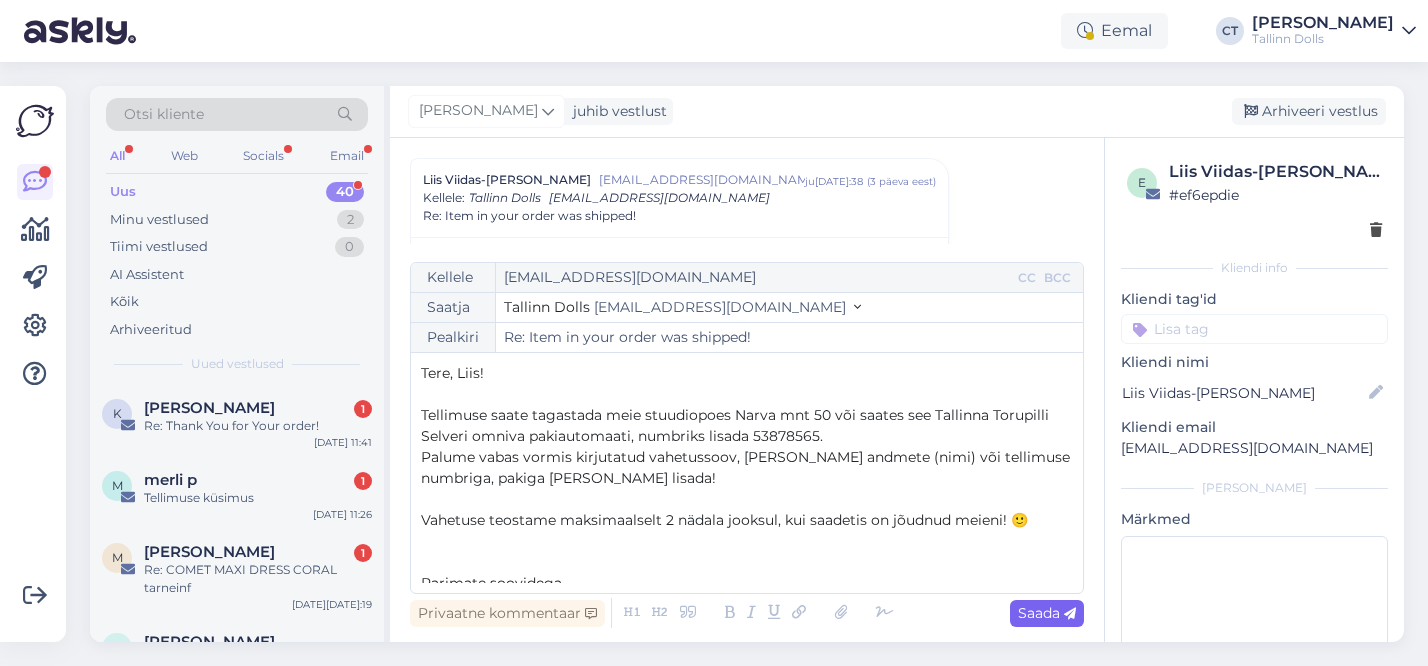 click on "Saada" at bounding box center [1047, 613] 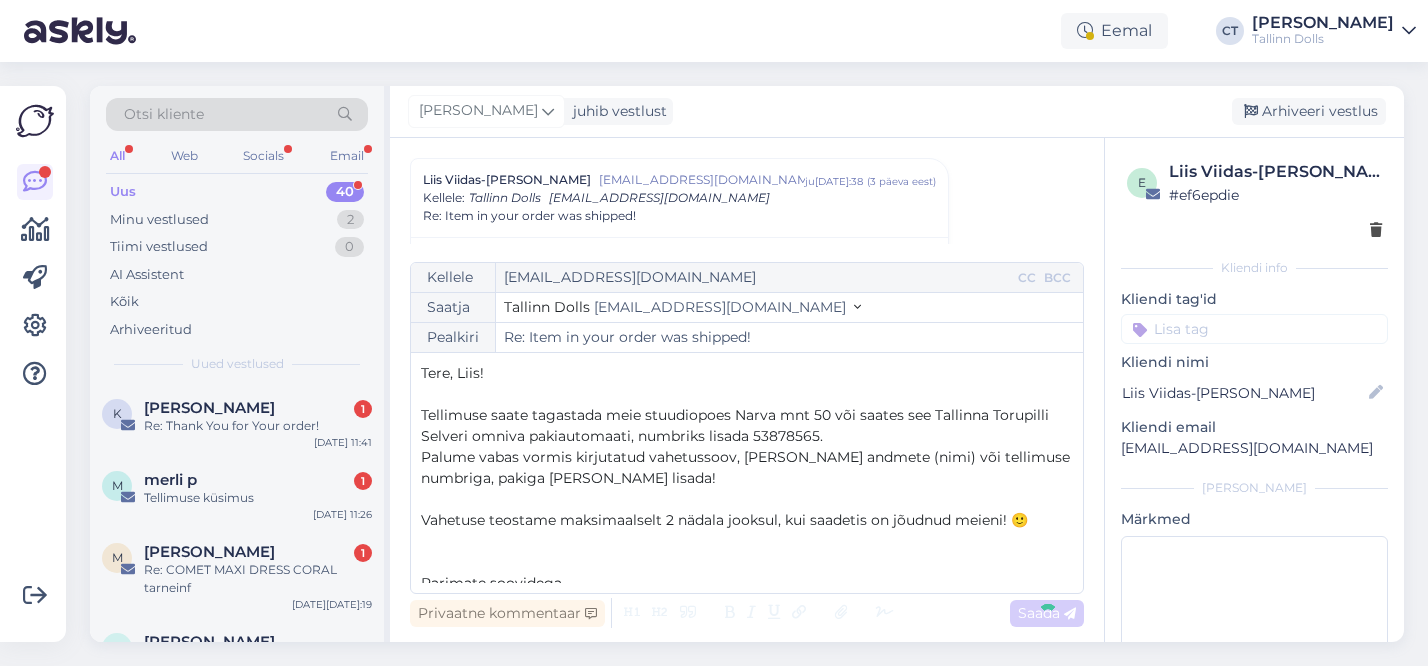 type on "Re: Re: Item in your order was shipped!" 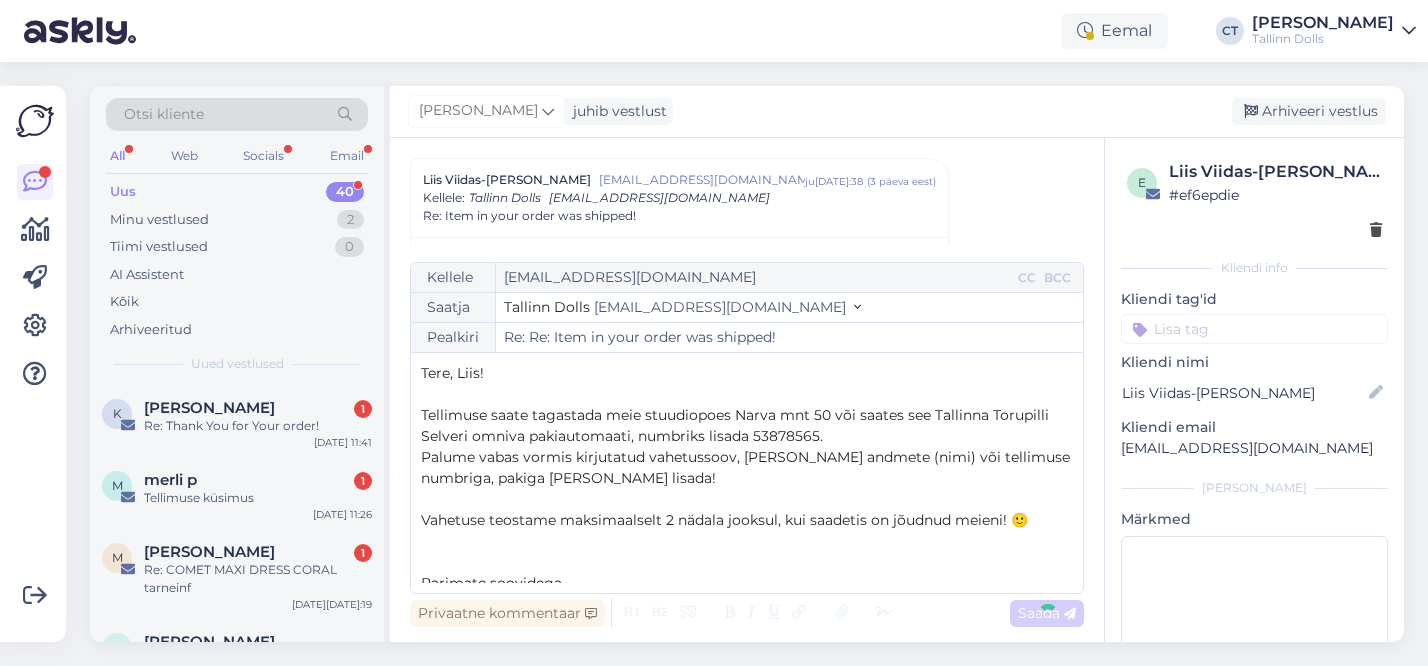 scroll, scrollTop: 1506, scrollLeft: 0, axis: vertical 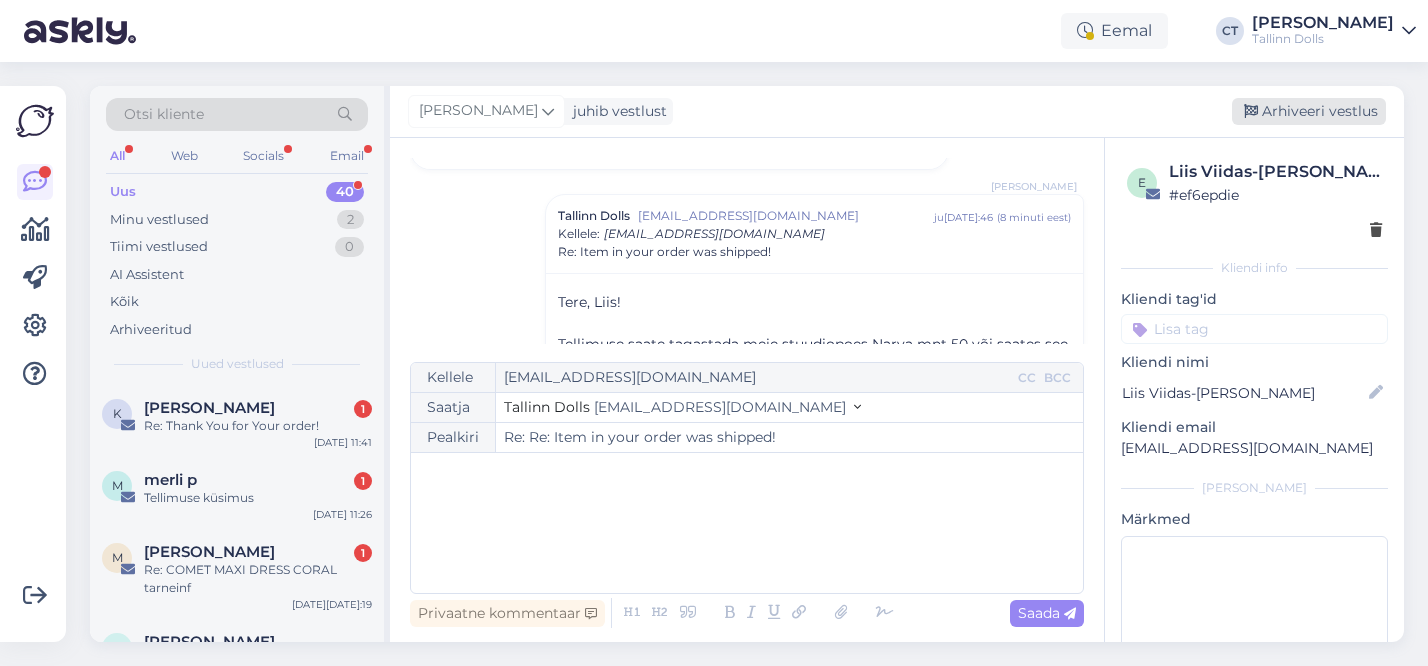 click on "Arhiveeri vestlus" at bounding box center (1309, 111) 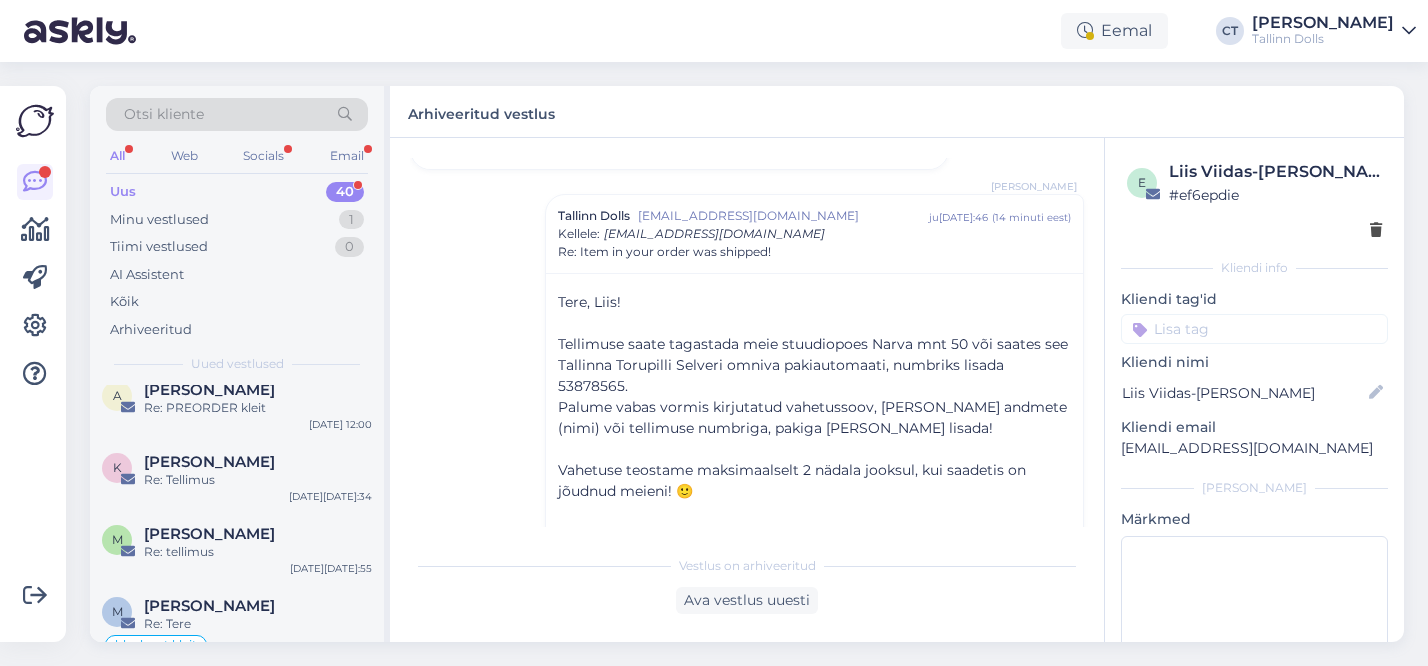 scroll, scrollTop: 2863, scrollLeft: 0, axis: vertical 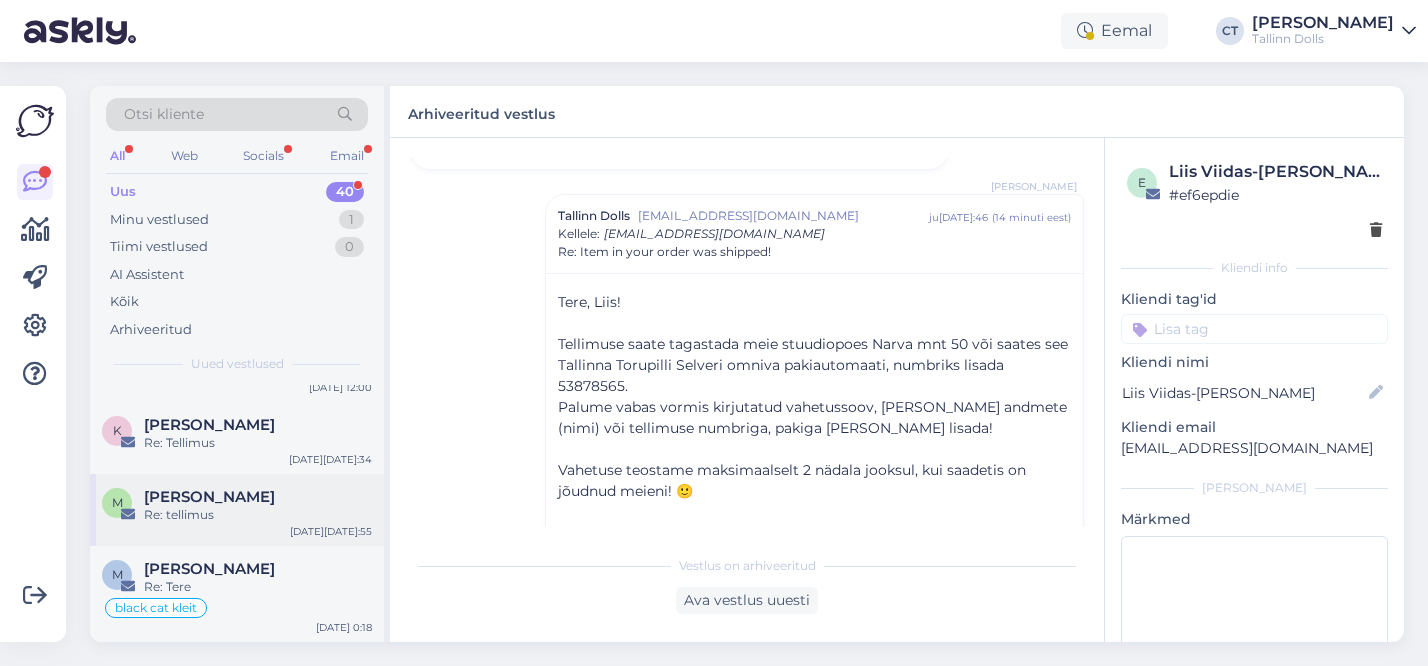 click on "Re: tellimus" at bounding box center [258, 515] 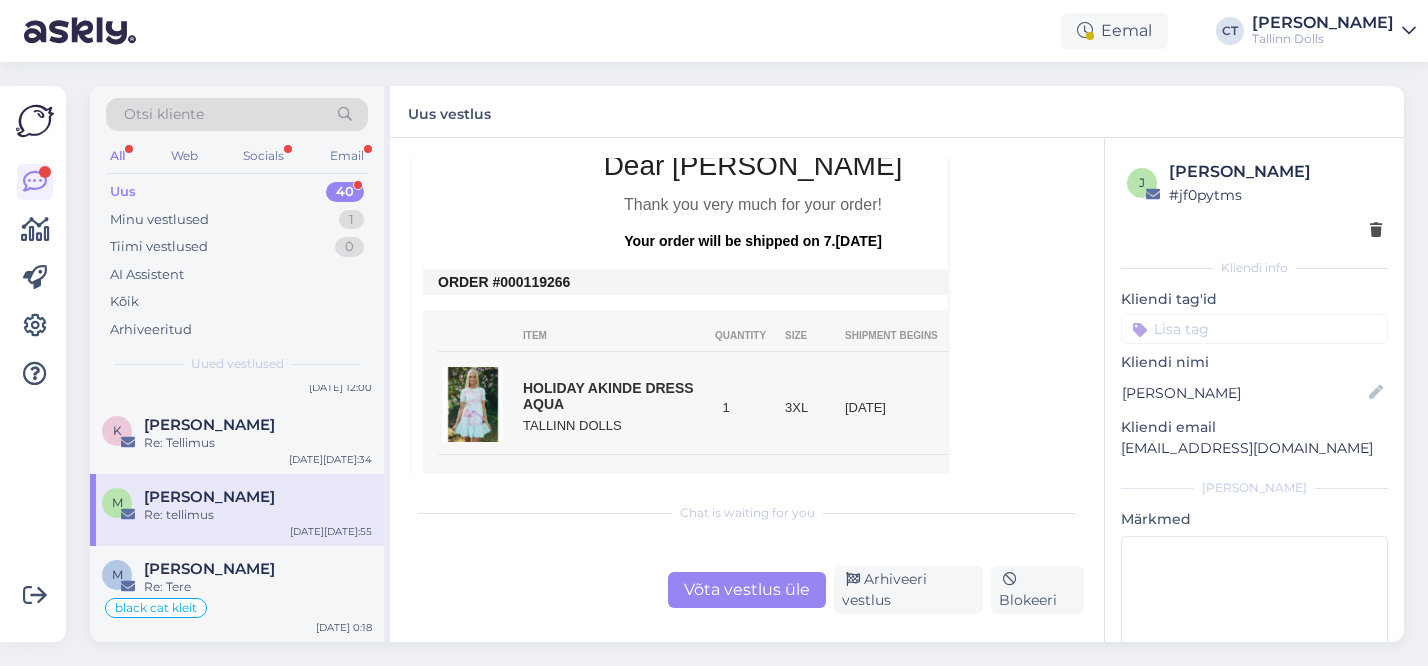 scroll, scrollTop: 601, scrollLeft: 0, axis: vertical 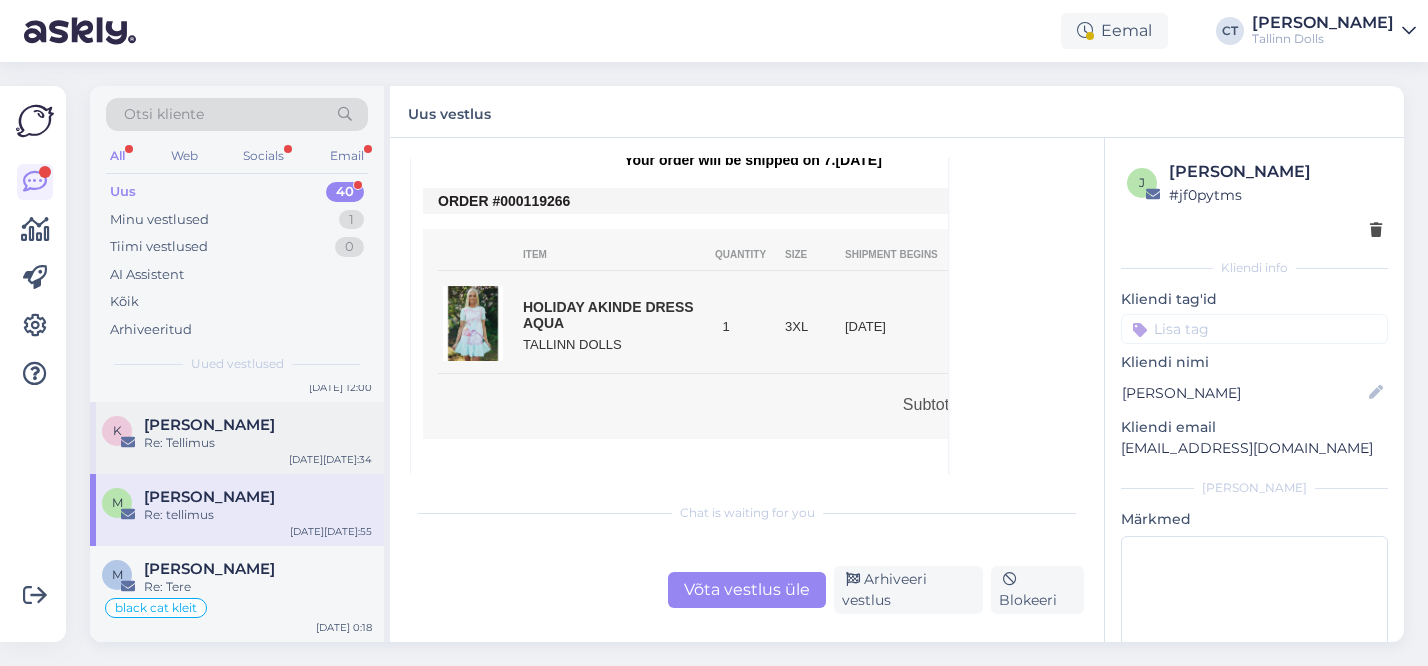 click on "[PERSON_NAME]" at bounding box center [209, 425] 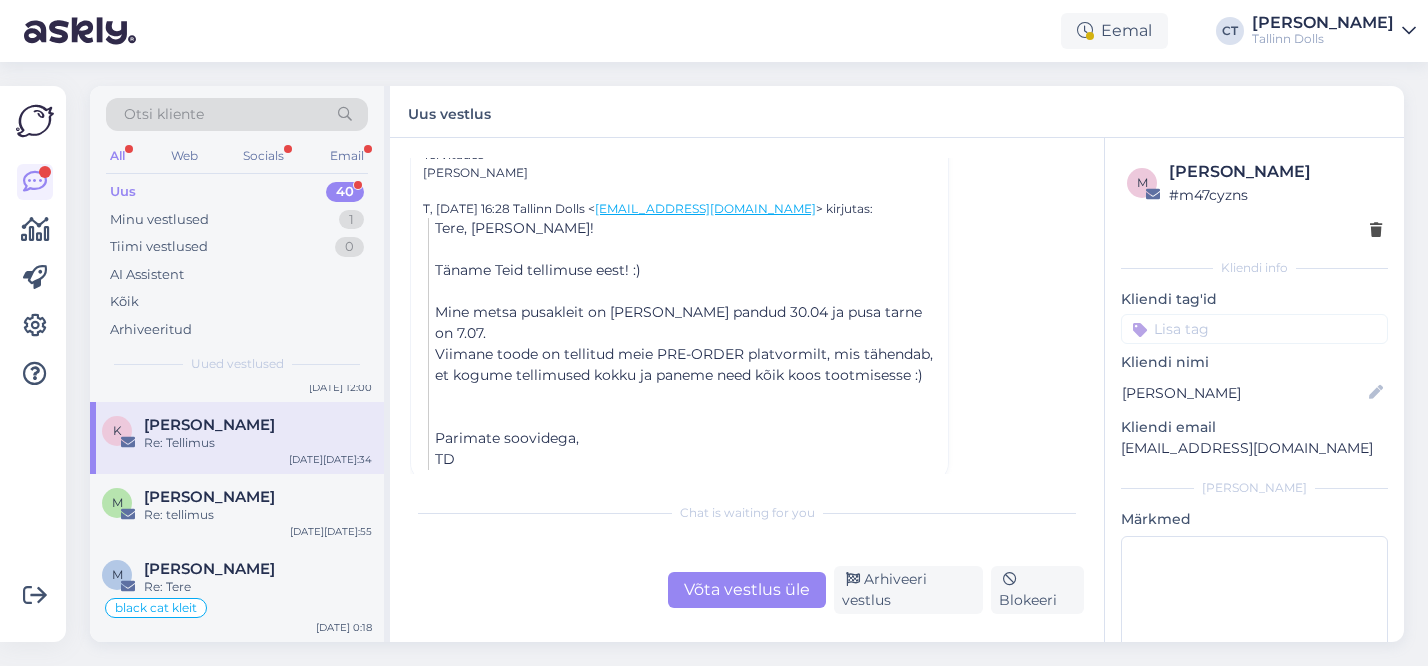 scroll, scrollTop: 370, scrollLeft: 0, axis: vertical 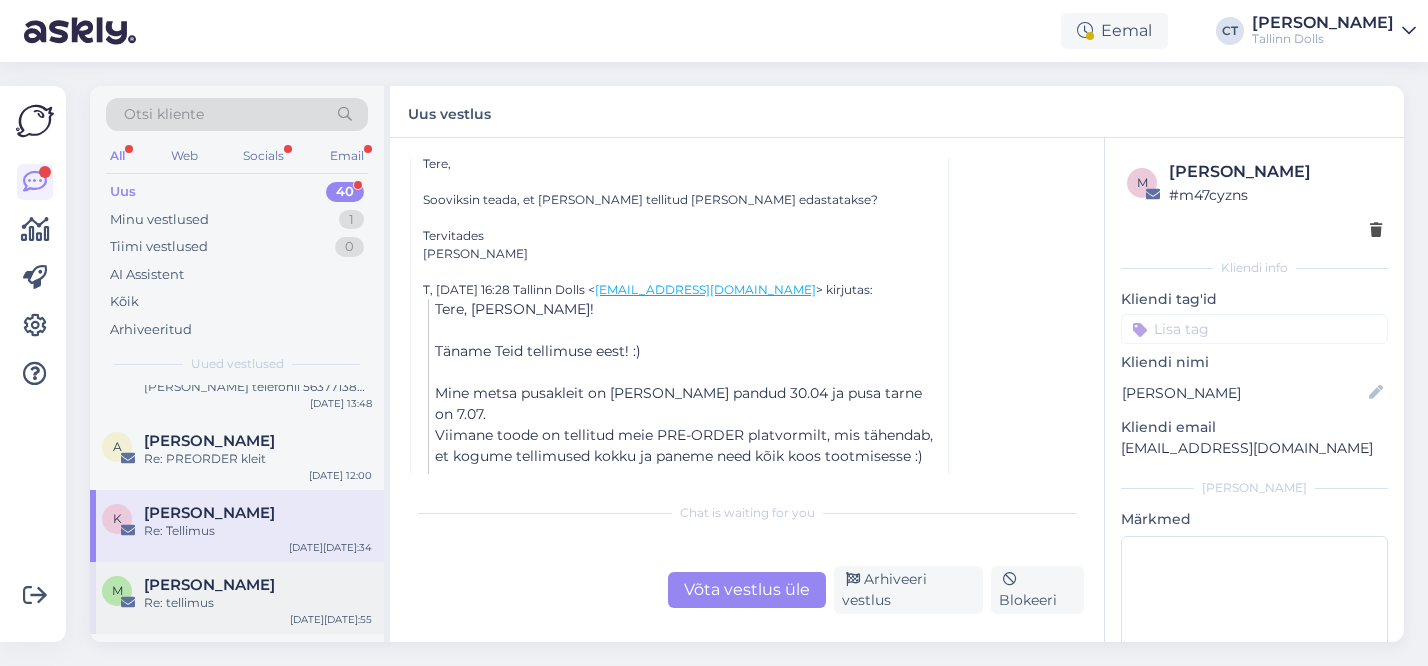 click on "A [PERSON_NAME] Re: PREORDER kleit [DATE] 12:00" at bounding box center [237, 454] 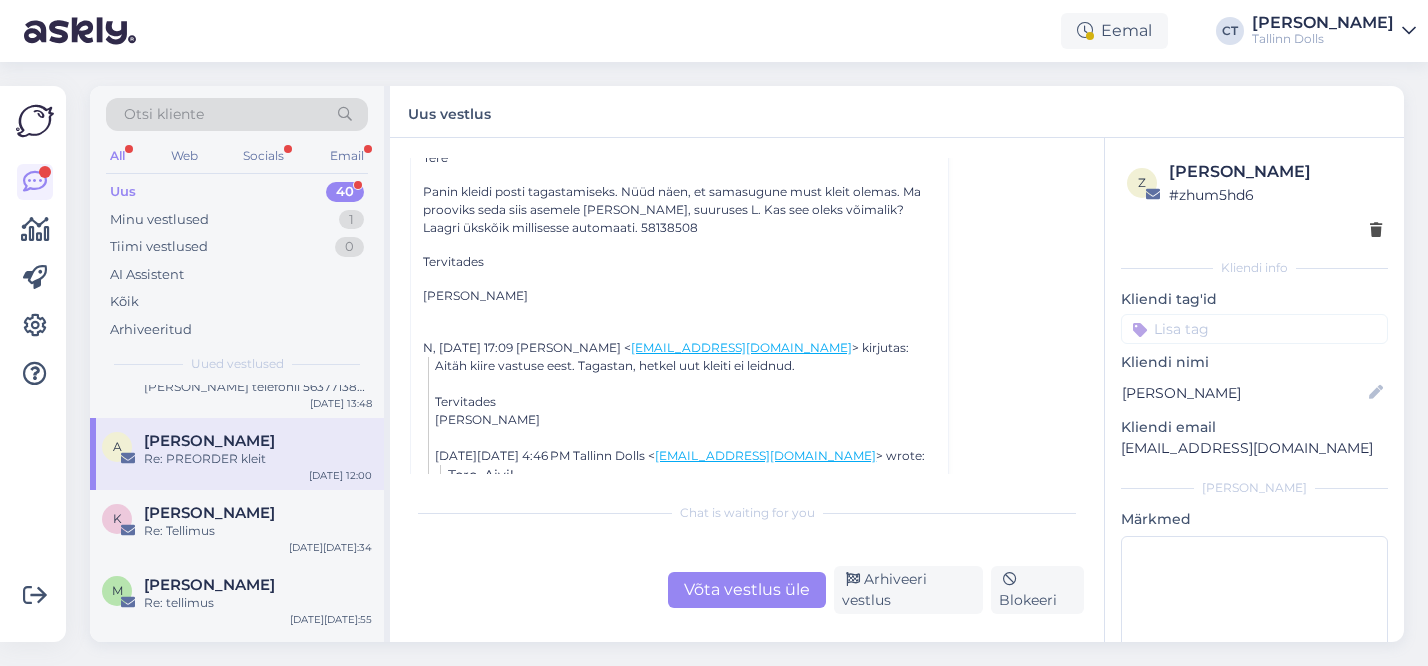 scroll, scrollTop: 415, scrollLeft: 0, axis: vertical 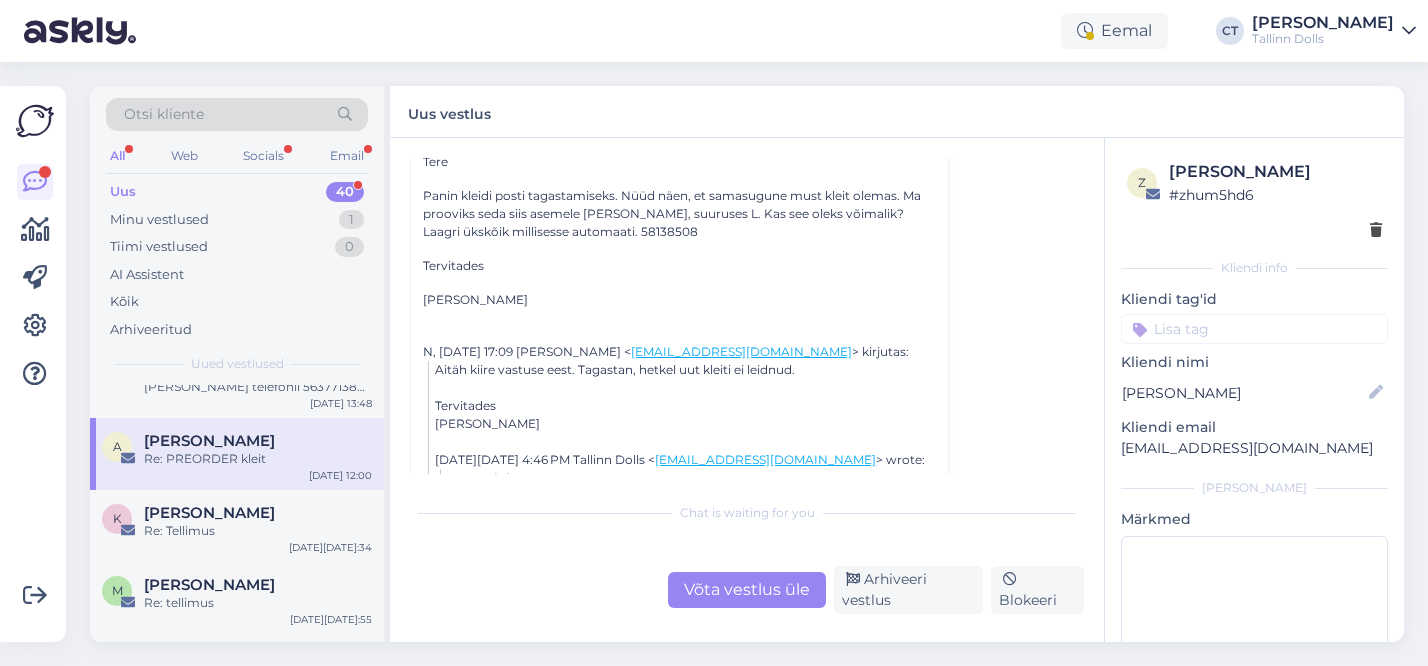 click on "Võta vestlus üle" at bounding box center (747, 590) 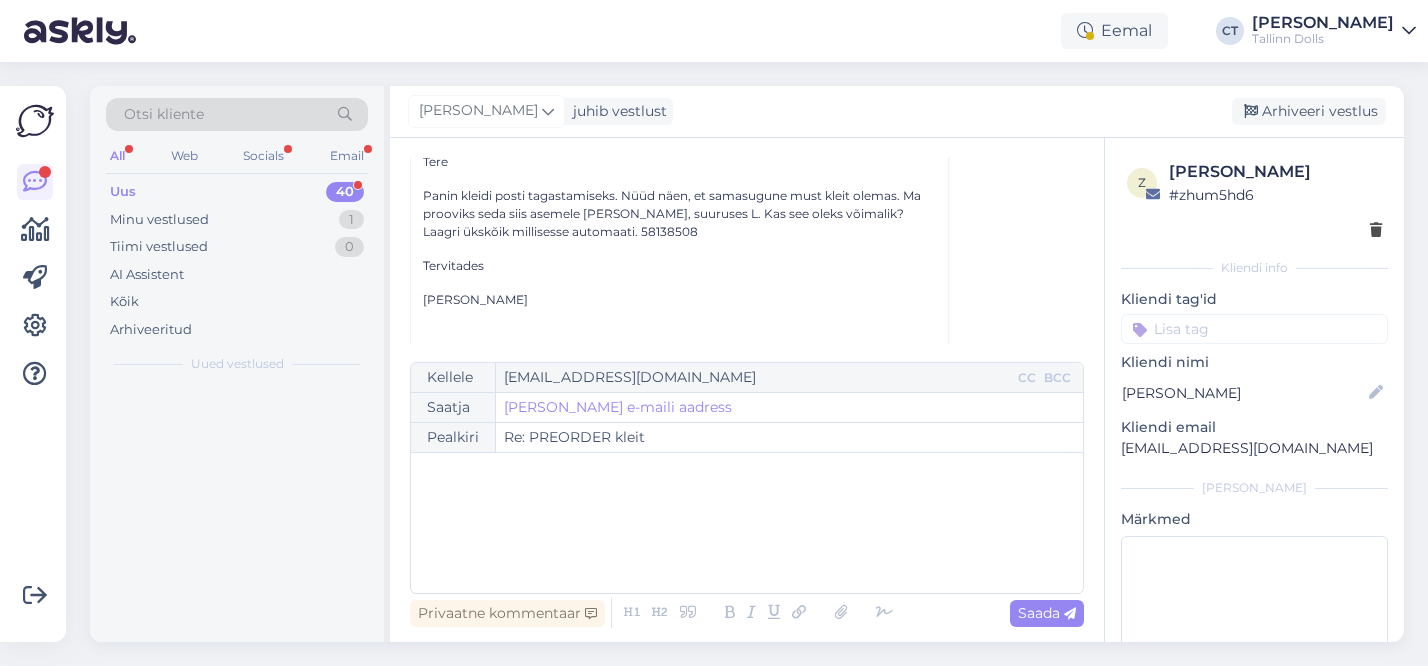 scroll, scrollTop: 312, scrollLeft: 0, axis: vertical 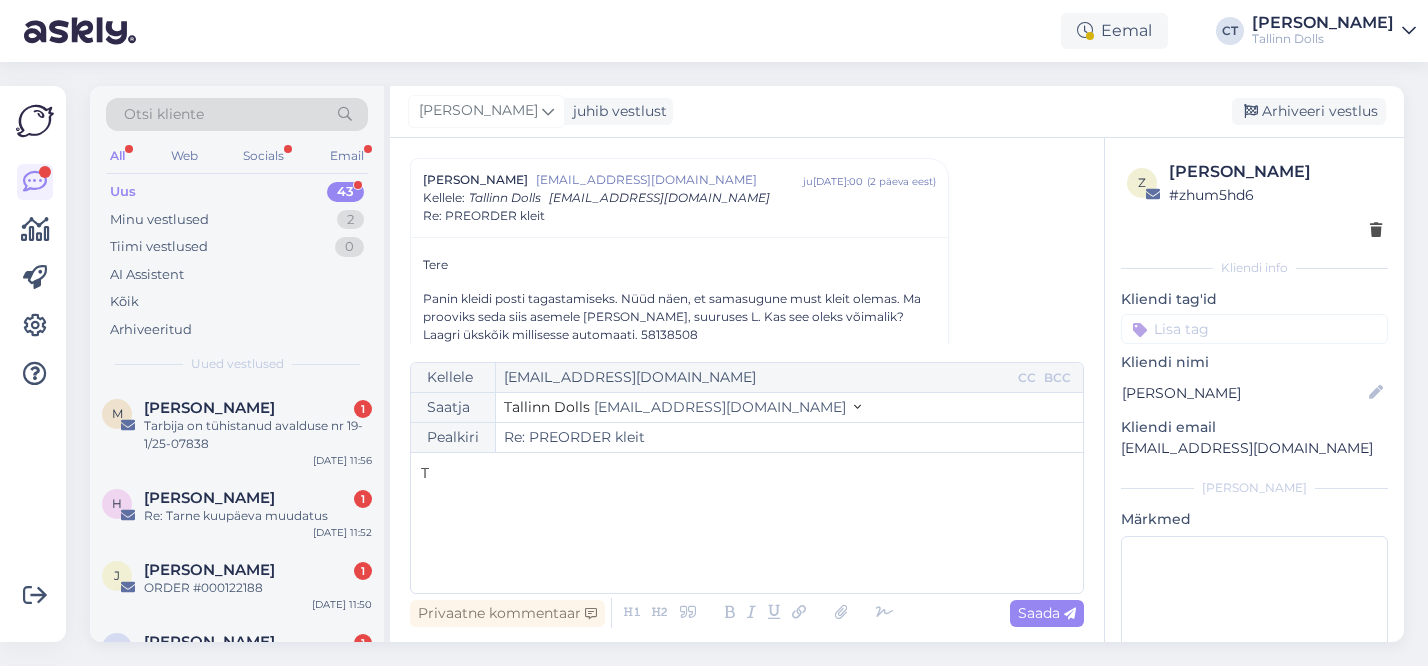 type 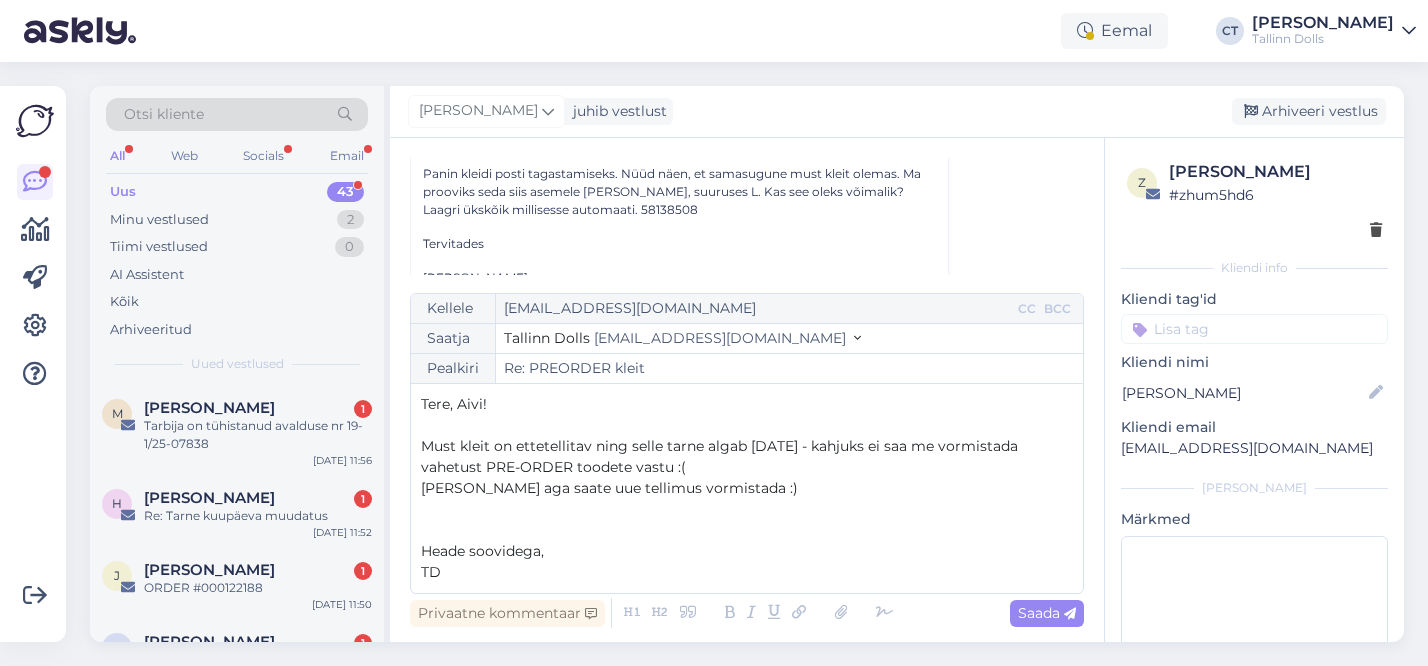 scroll, scrollTop: 434, scrollLeft: 0, axis: vertical 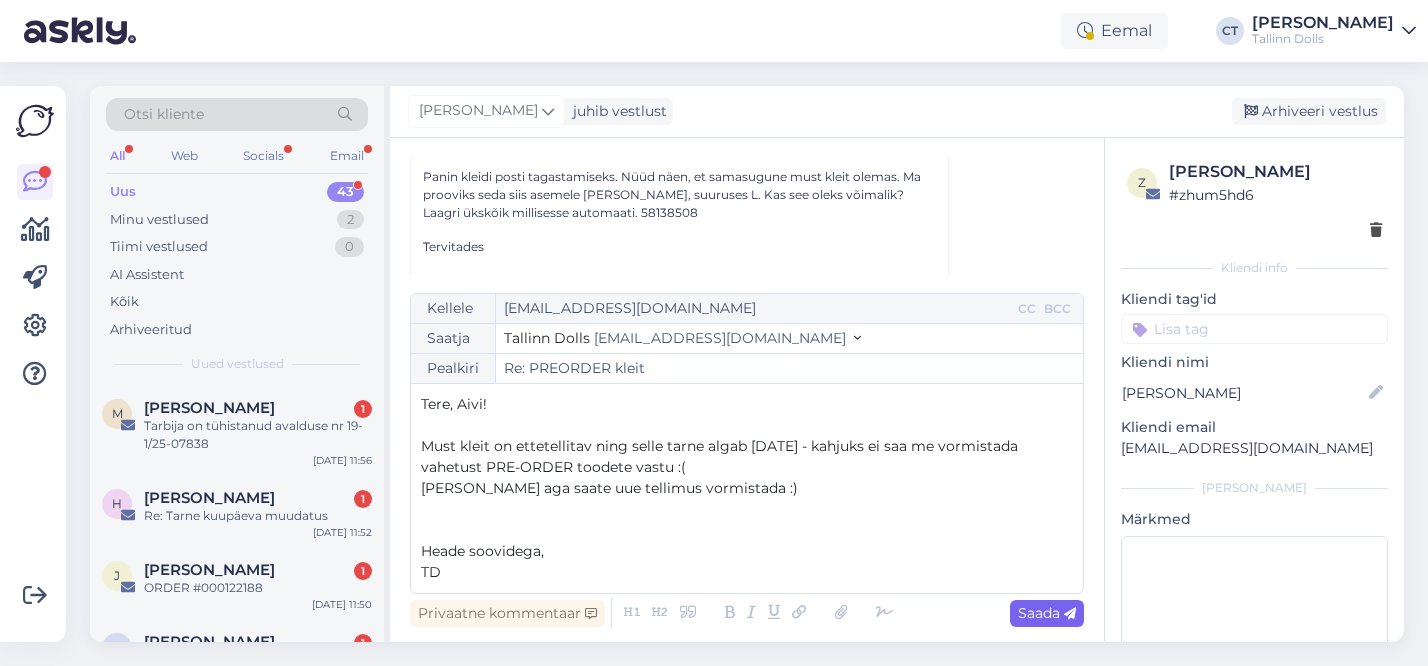 click on "Saada" at bounding box center [1047, 613] 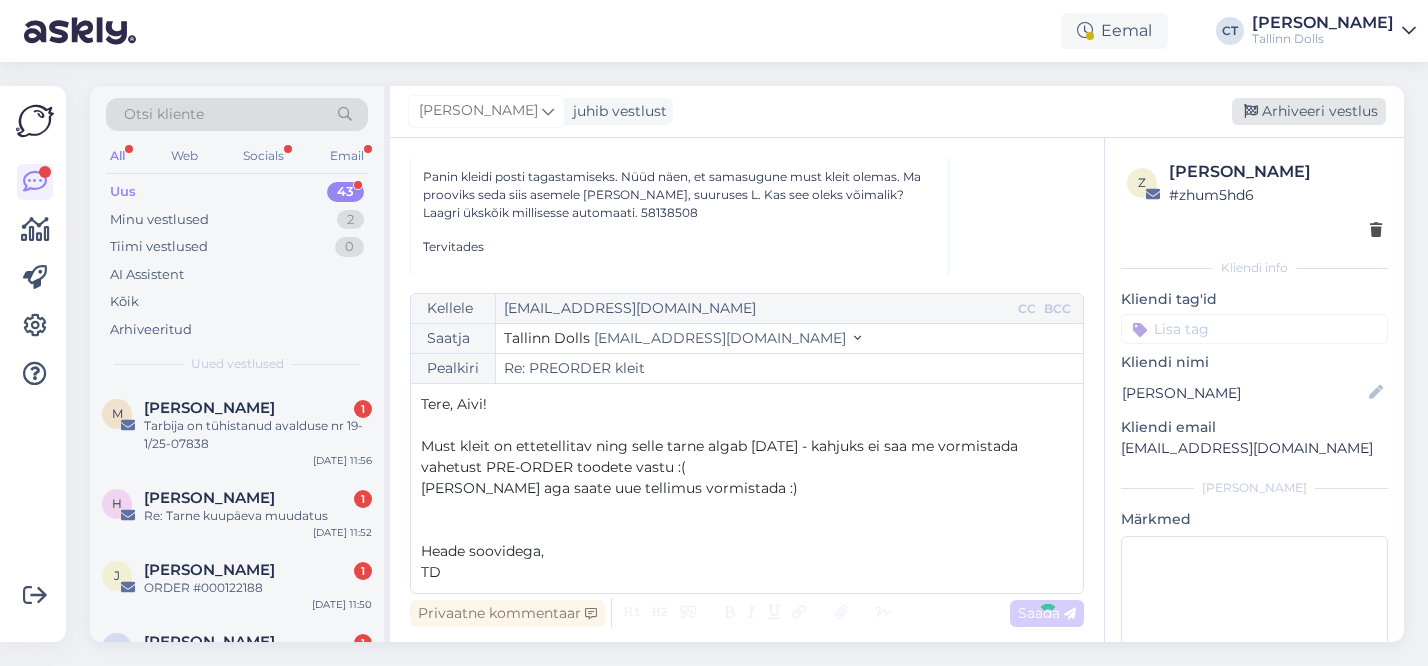 type on "Re: Re: PREORDER kleit" 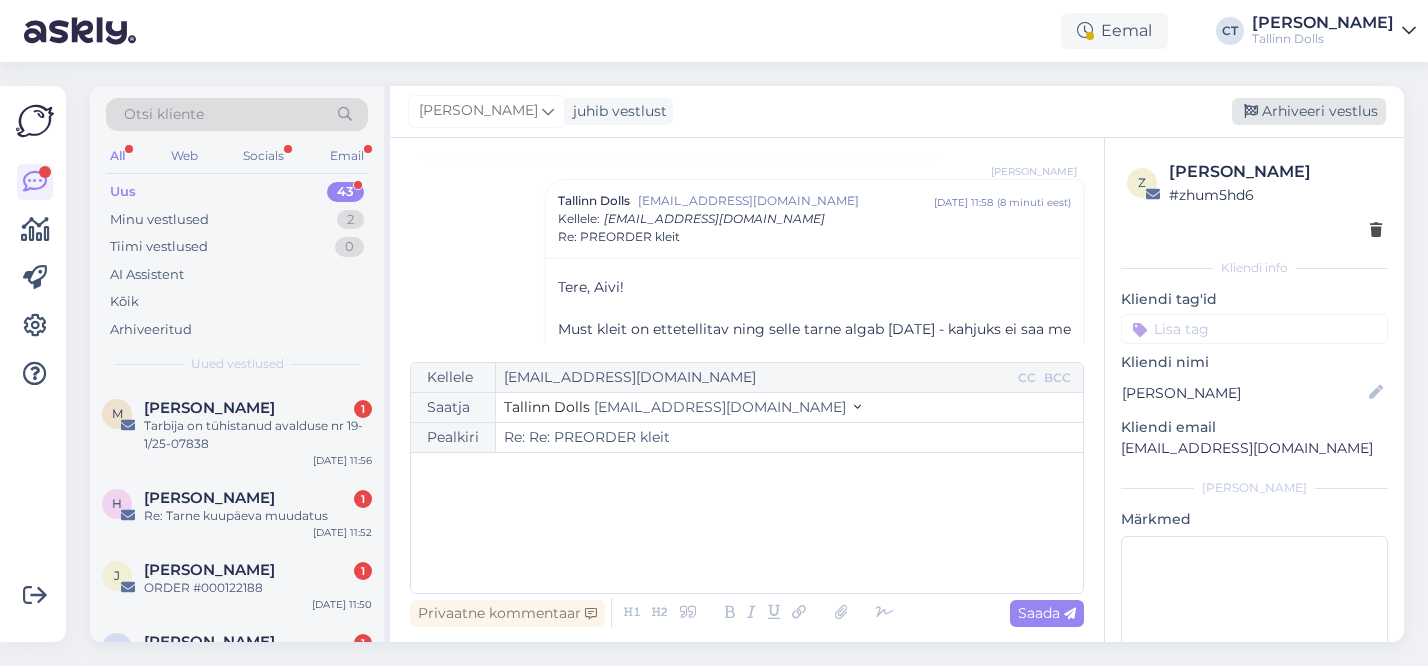 click on "Arhiveeri vestlus" at bounding box center (1309, 111) 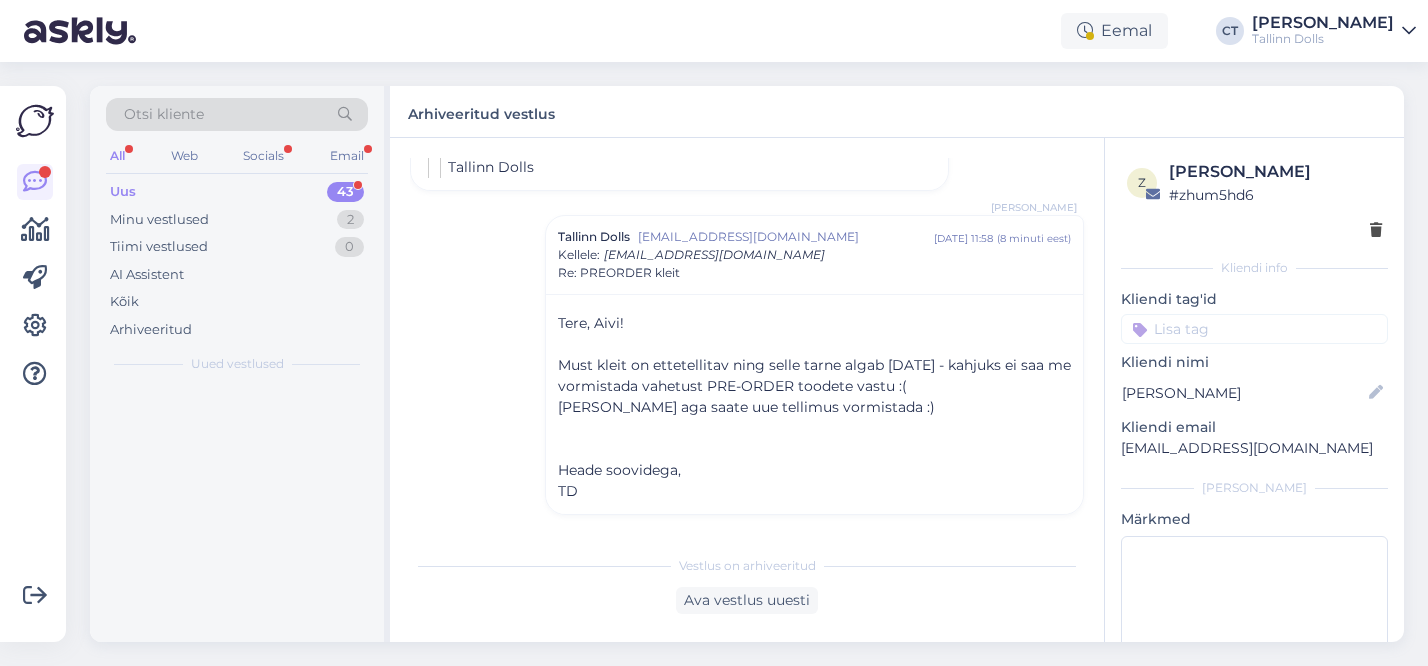 scroll, scrollTop: 1063, scrollLeft: 0, axis: vertical 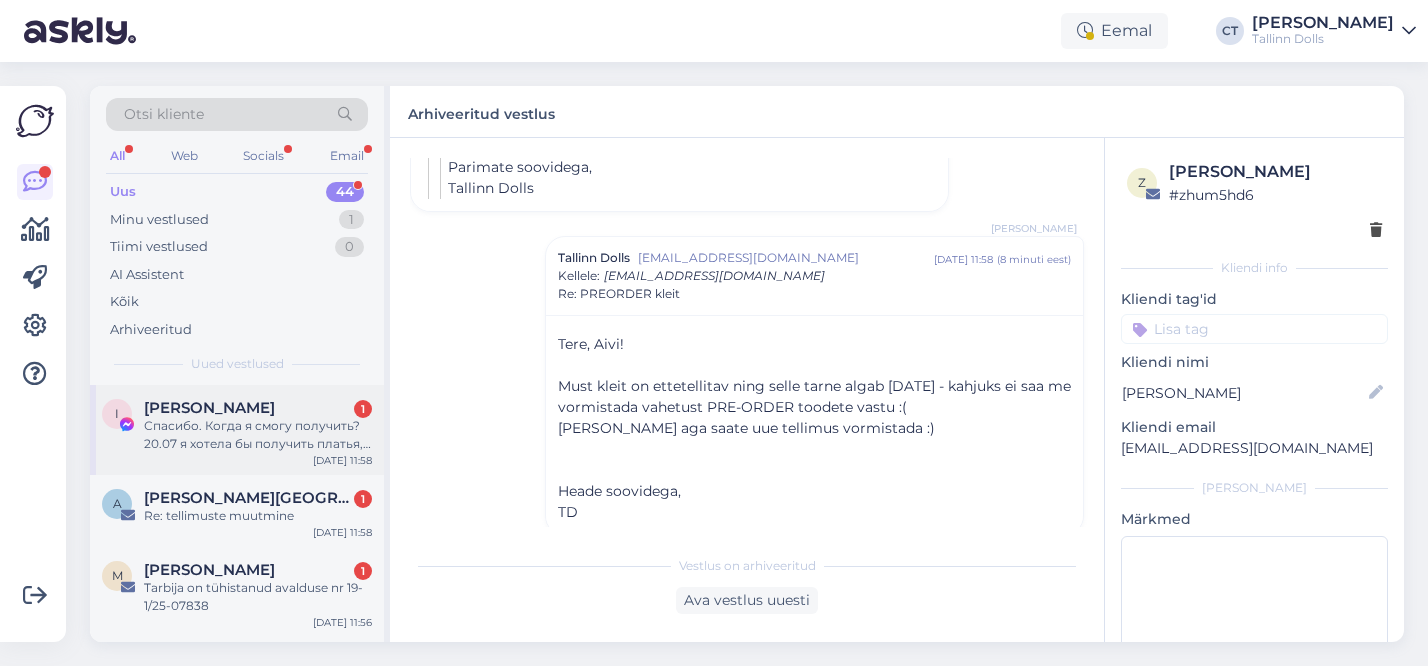 click on "Спасибо.  Когда я смогу получить? 20.07 я хотела бы получить  платья, улетаю в отпуск) заранее благодарна)" at bounding box center (258, 435) 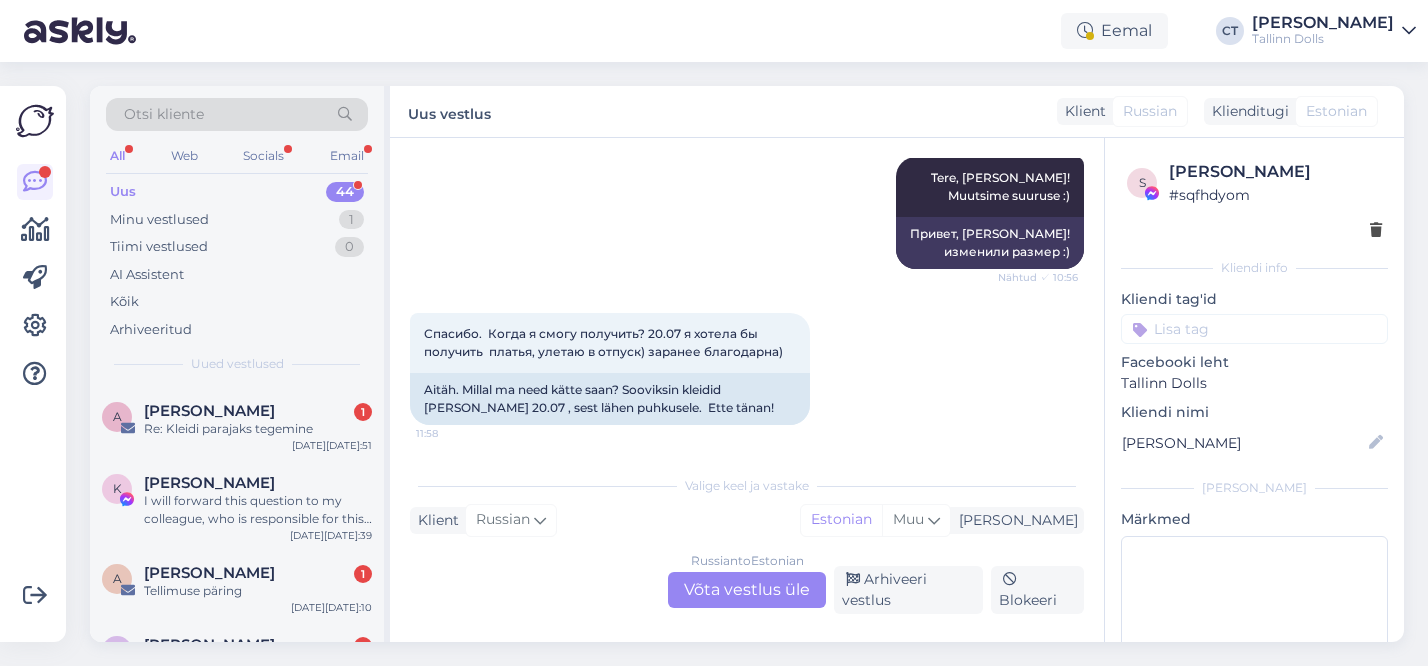 scroll, scrollTop: 3187, scrollLeft: 0, axis: vertical 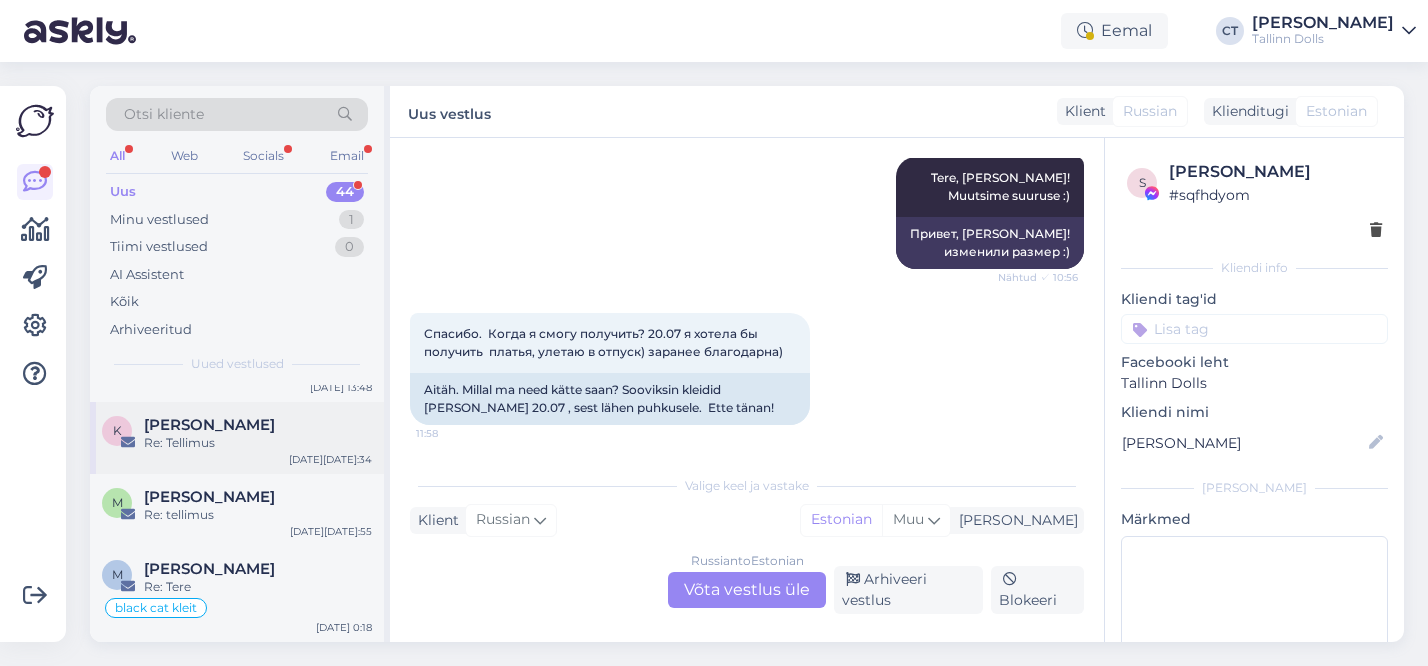 click on "Re: Tellimus" at bounding box center (258, 443) 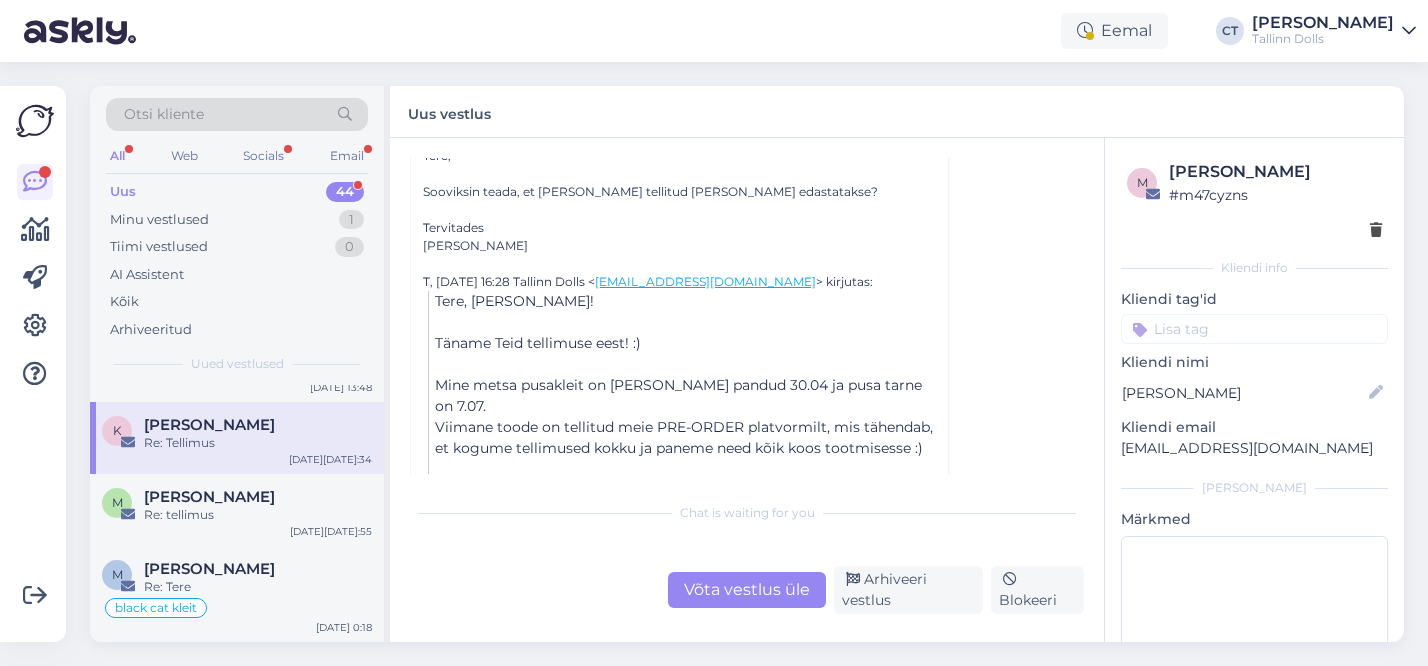 scroll, scrollTop: 420, scrollLeft: 0, axis: vertical 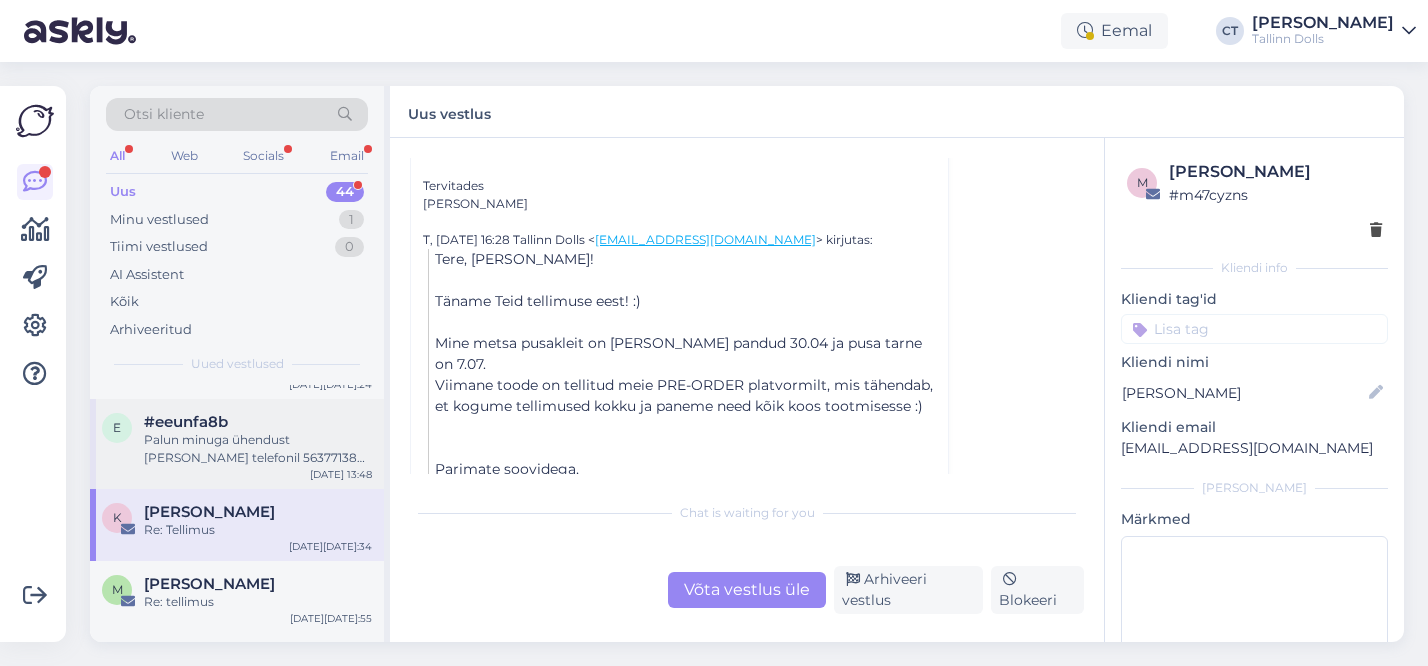 click on "Palun minuga ühendust [PERSON_NAME] telefonil 56377138 või meilitsi [EMAIL_ADDRESS][DOMAIN_NAME]" at bounding box center [258, 449] 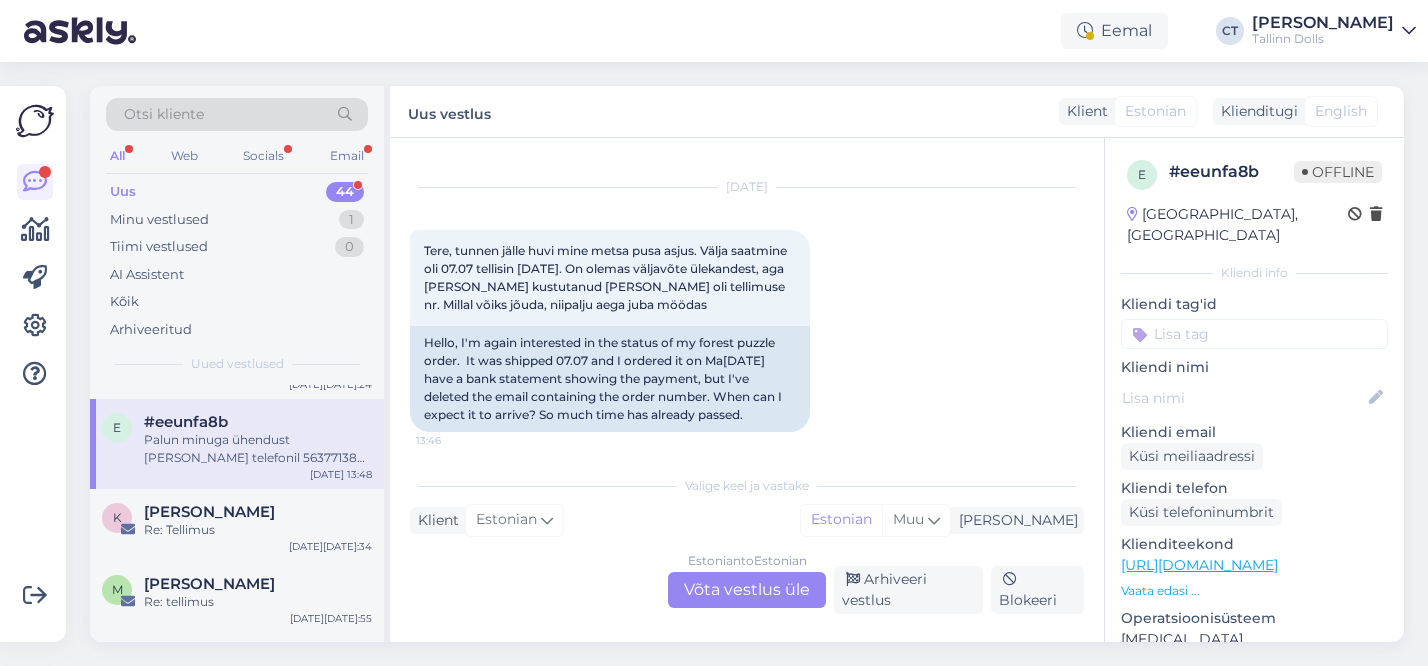scroll, scrollTop: 33, scrollLeft: 0, axis: vertical 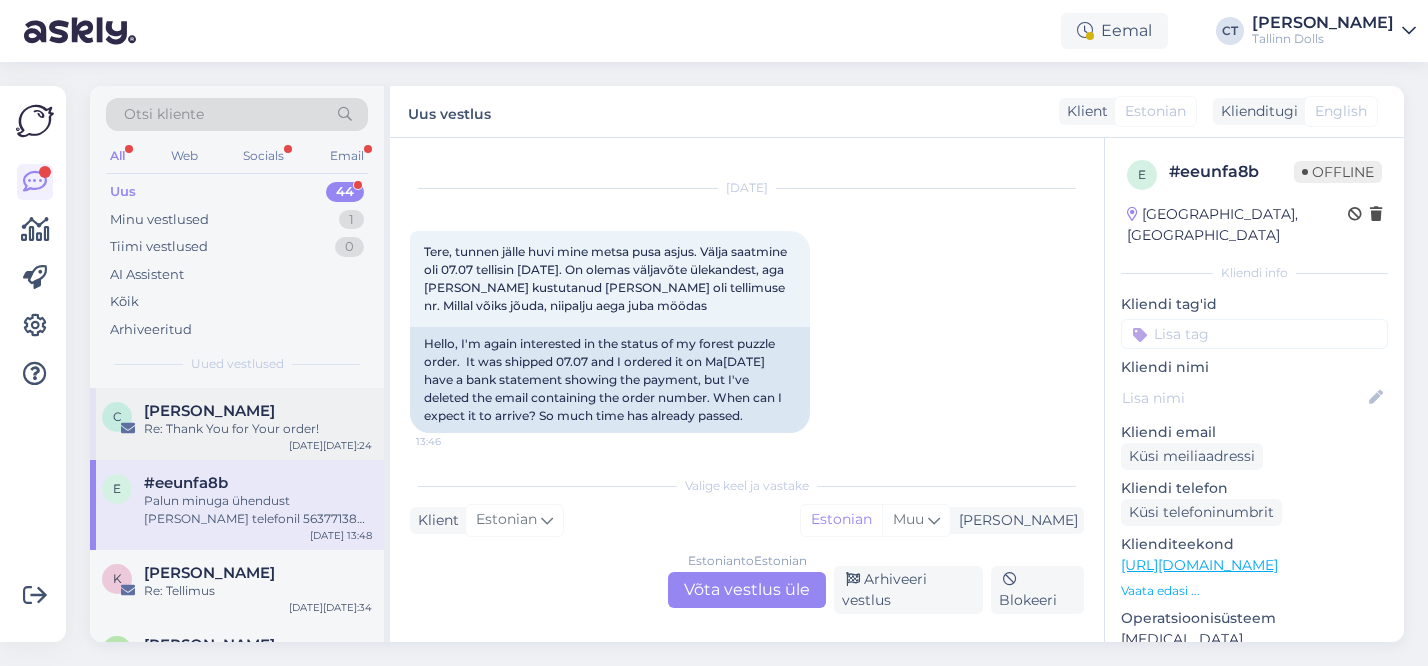 click on "Re: Thank You for Your order!" at bounding box center (258, 429) 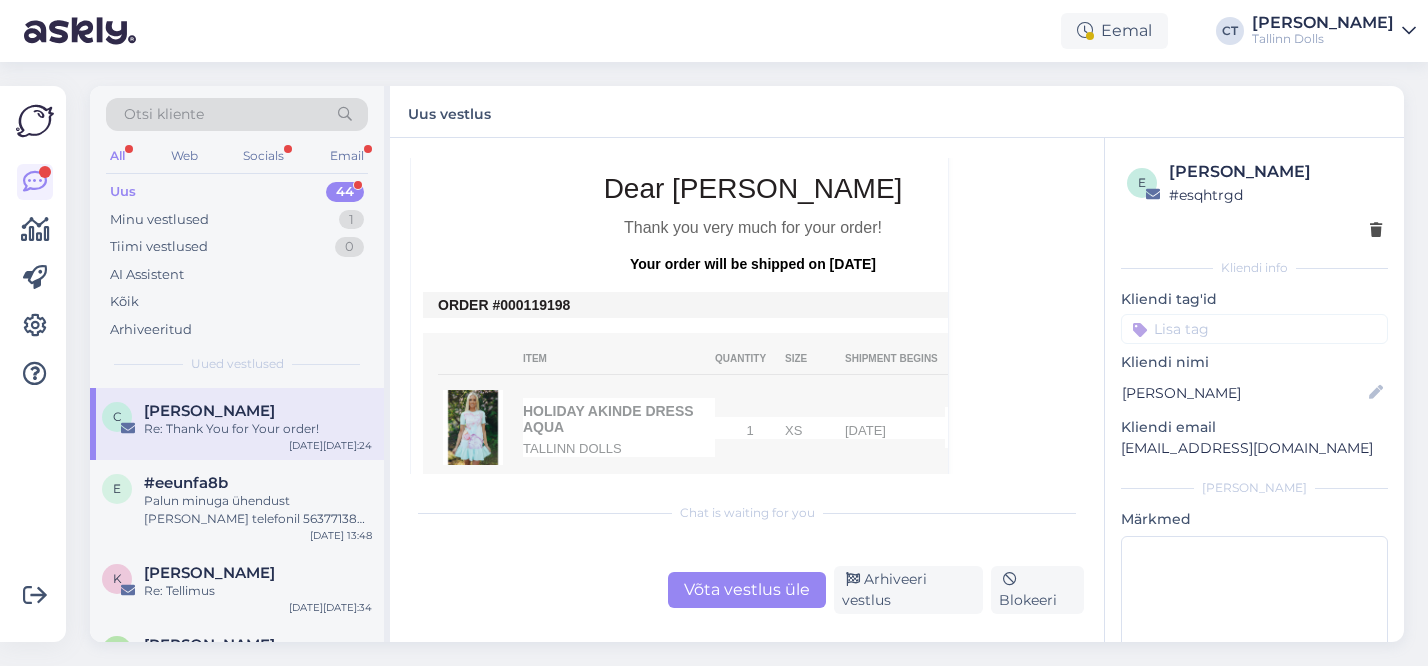 scroll, scrollTop: 664, scrollLeft: 0, axis: vertical 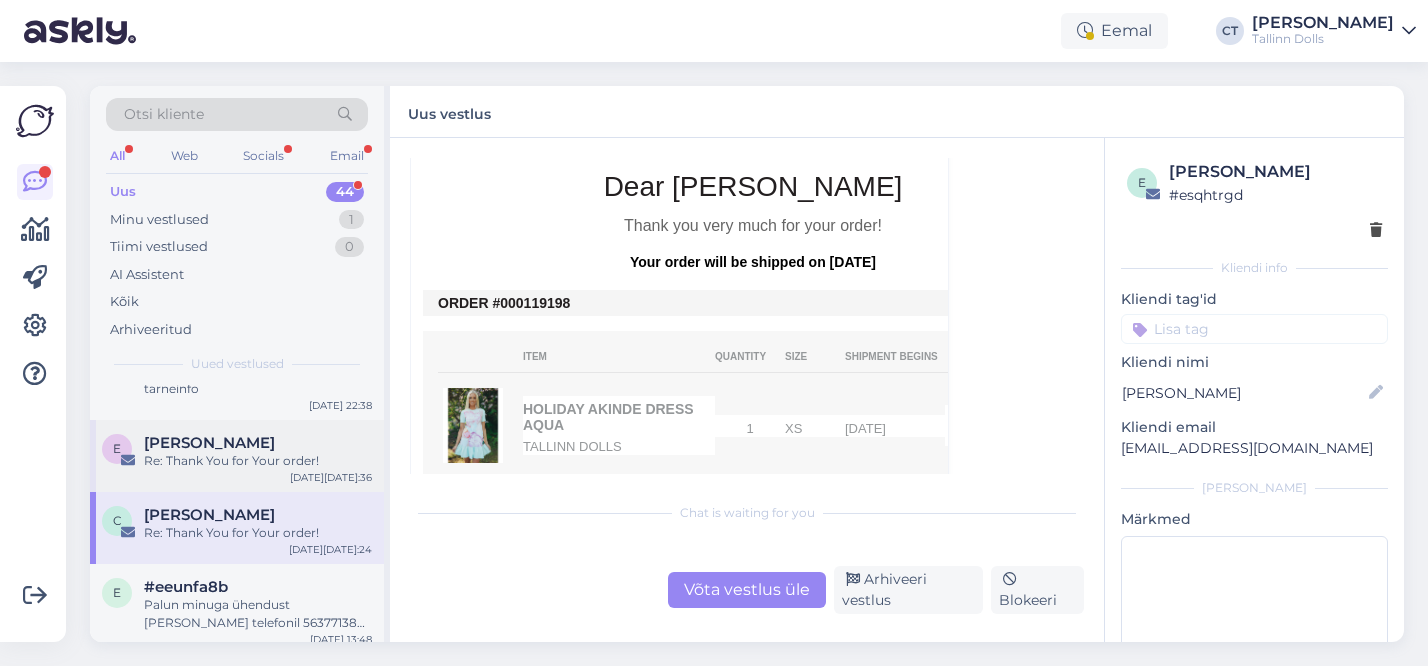 click on "[PERSON_NAME]" at bounding box center (209, 443) 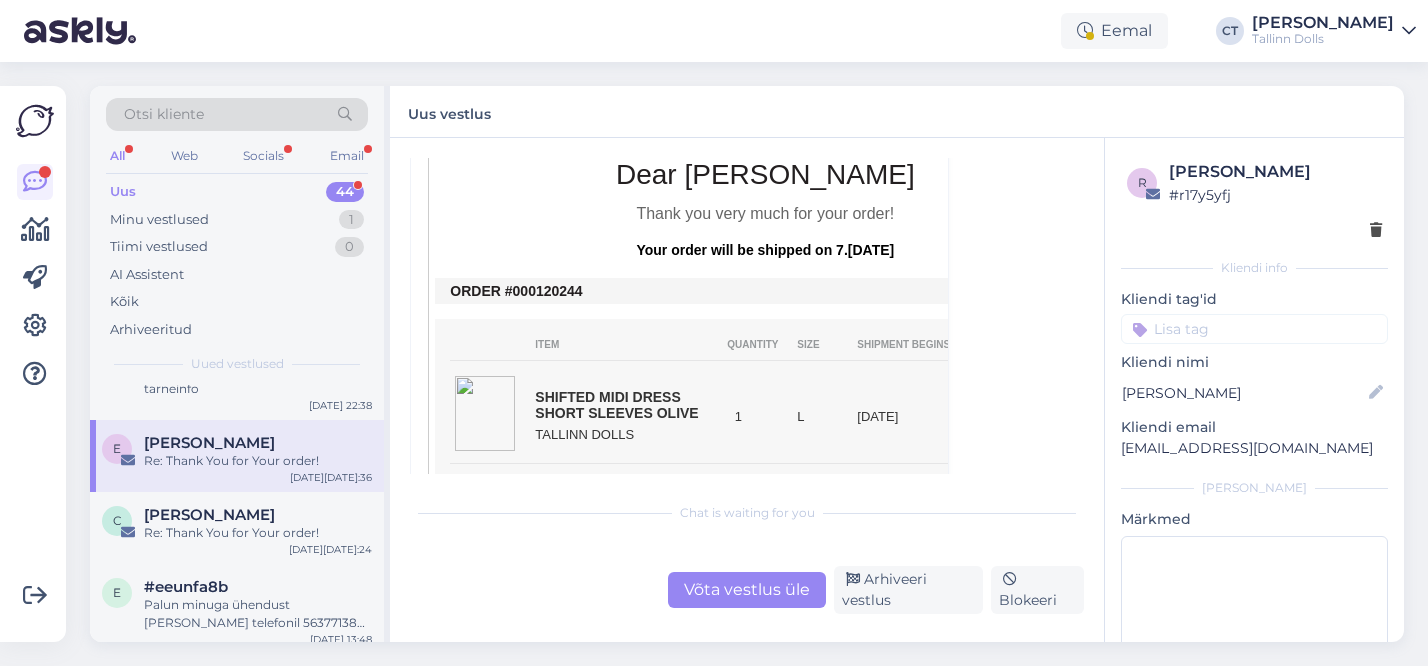 scroll, scrollTop: 390, scrollLeft: 0, axis: vertical 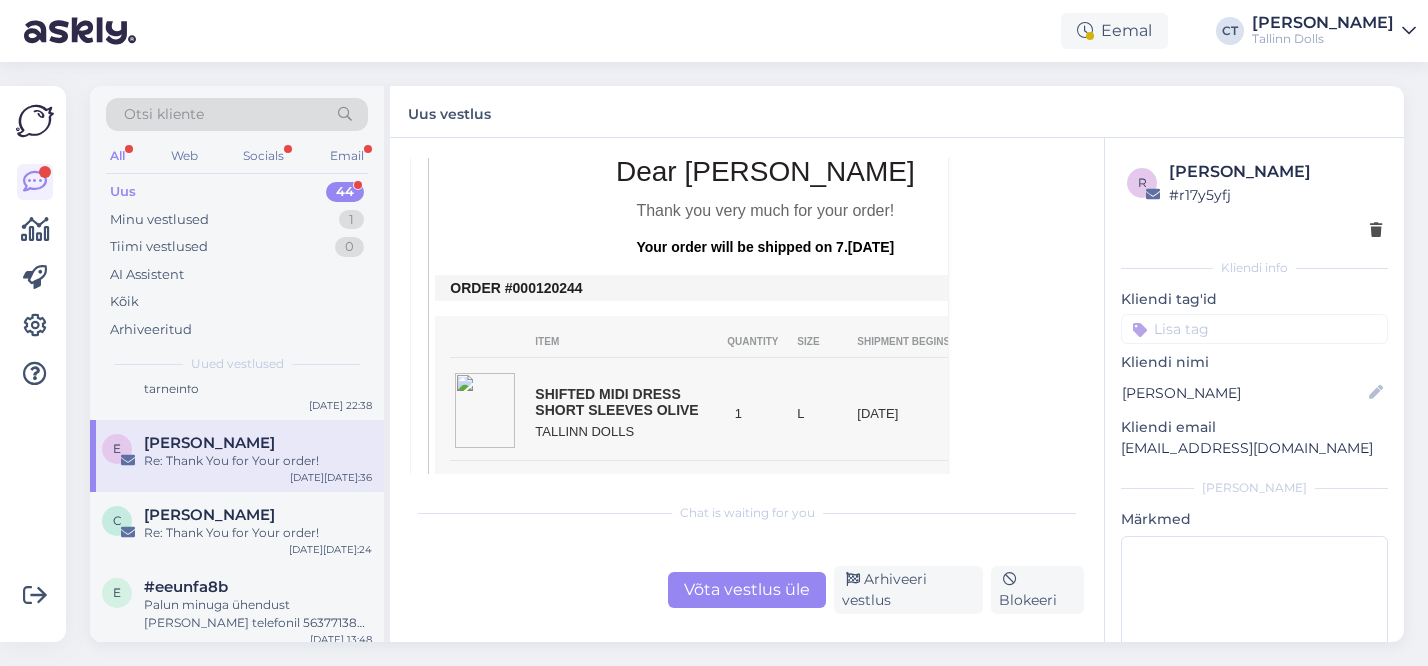 copy on "120244" 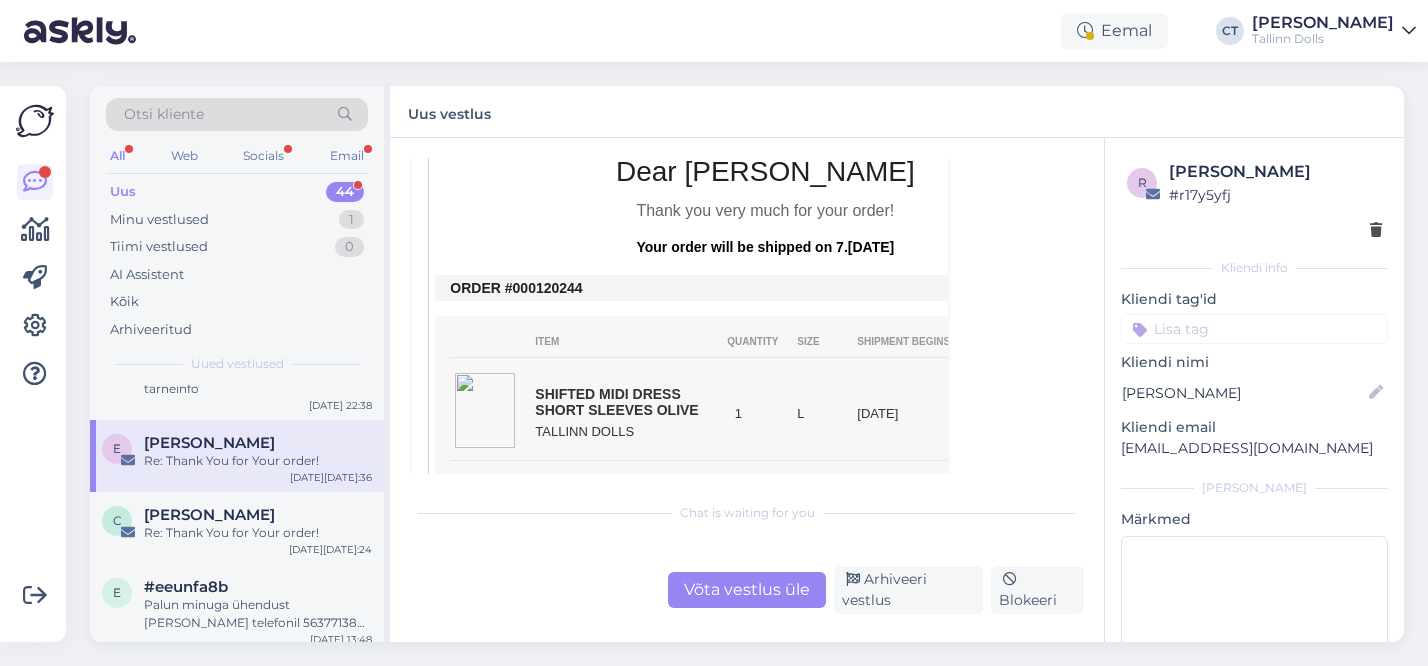 drag, startPoint x: 589, startPoint y: 289, endPoint x: 538, endPoint y: 287, distance: 51.0392 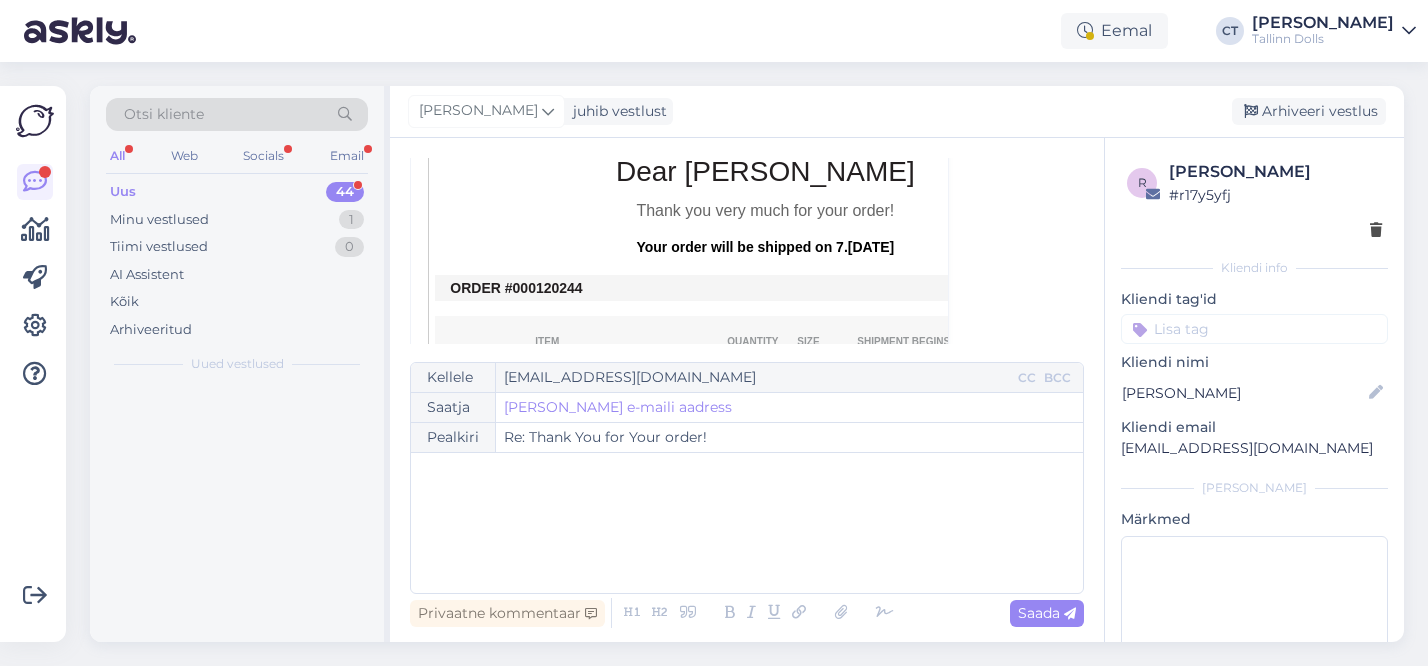 scroll, scrollTop: 54, scrollLeft: 0, axis: vertical 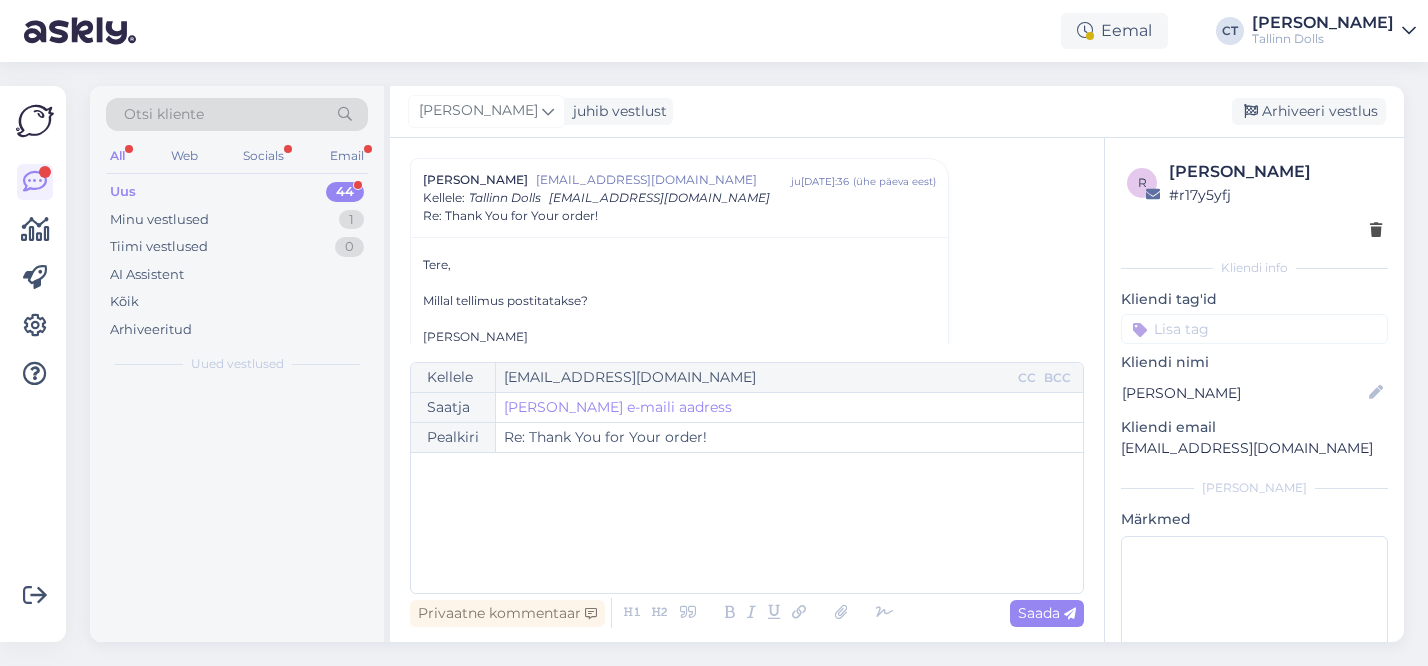 click on "﻿" at bounding box center [747, 523] 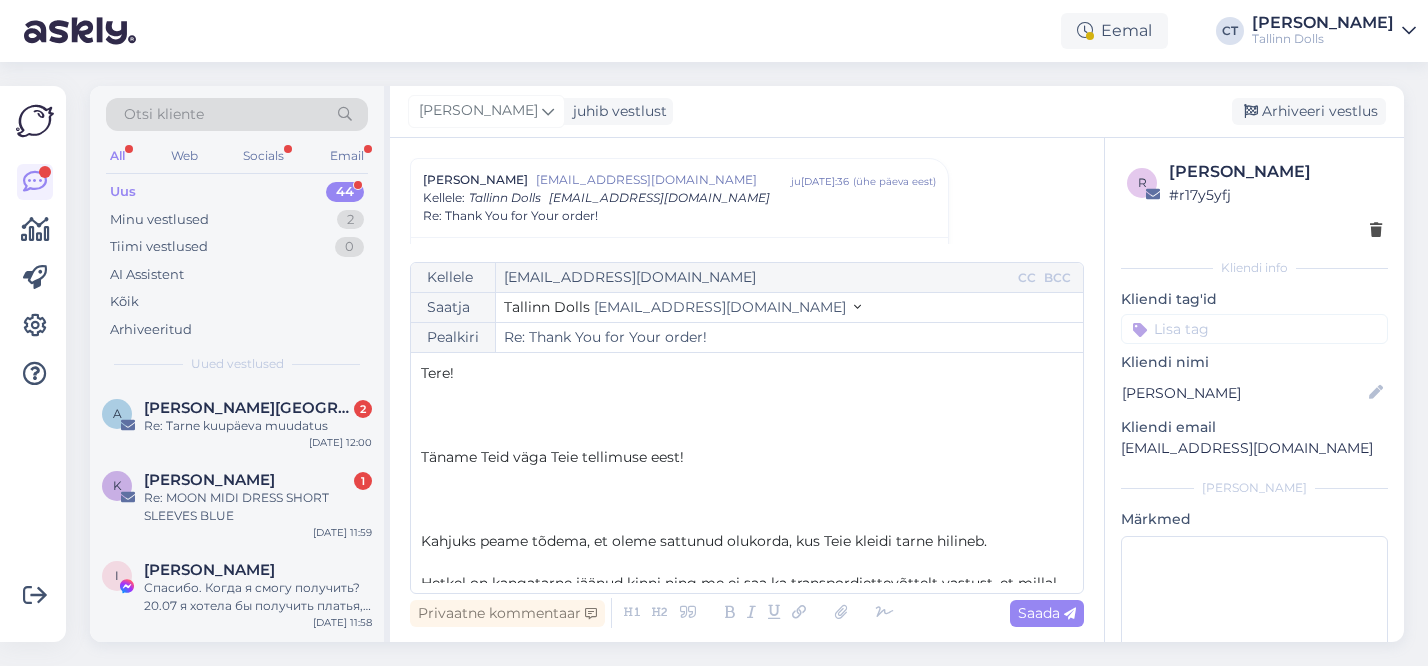 scroll, scrollTop: 620, scrollLeft: 0, axis: vertical 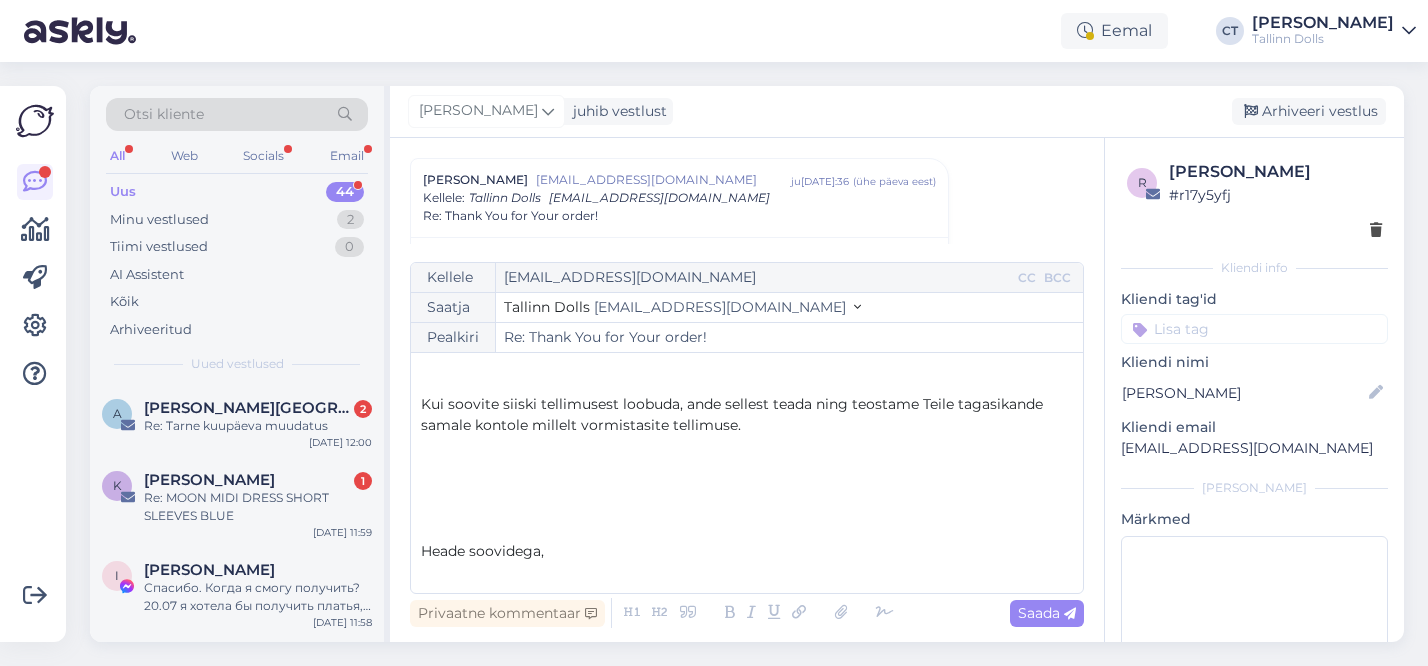 click at bounding box center (747, 509) 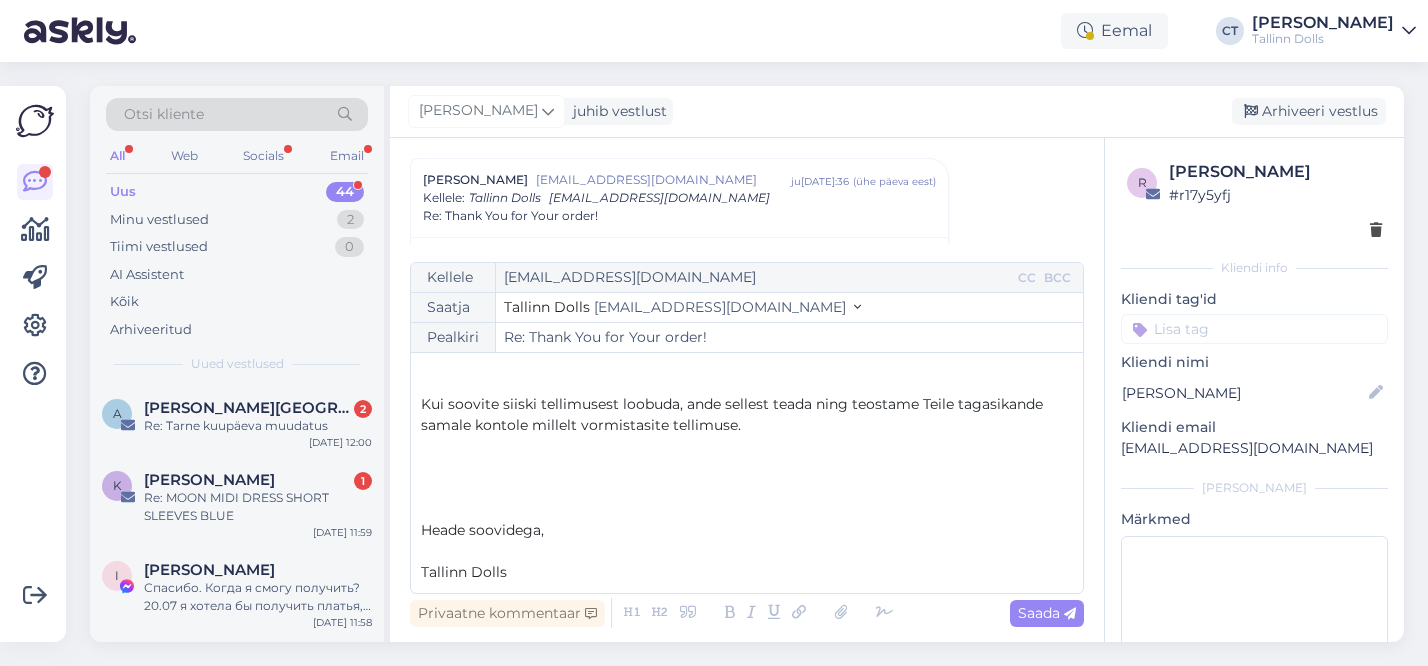 scroll, scrollTop: 578, scrollLeft: 0, axis: vertical 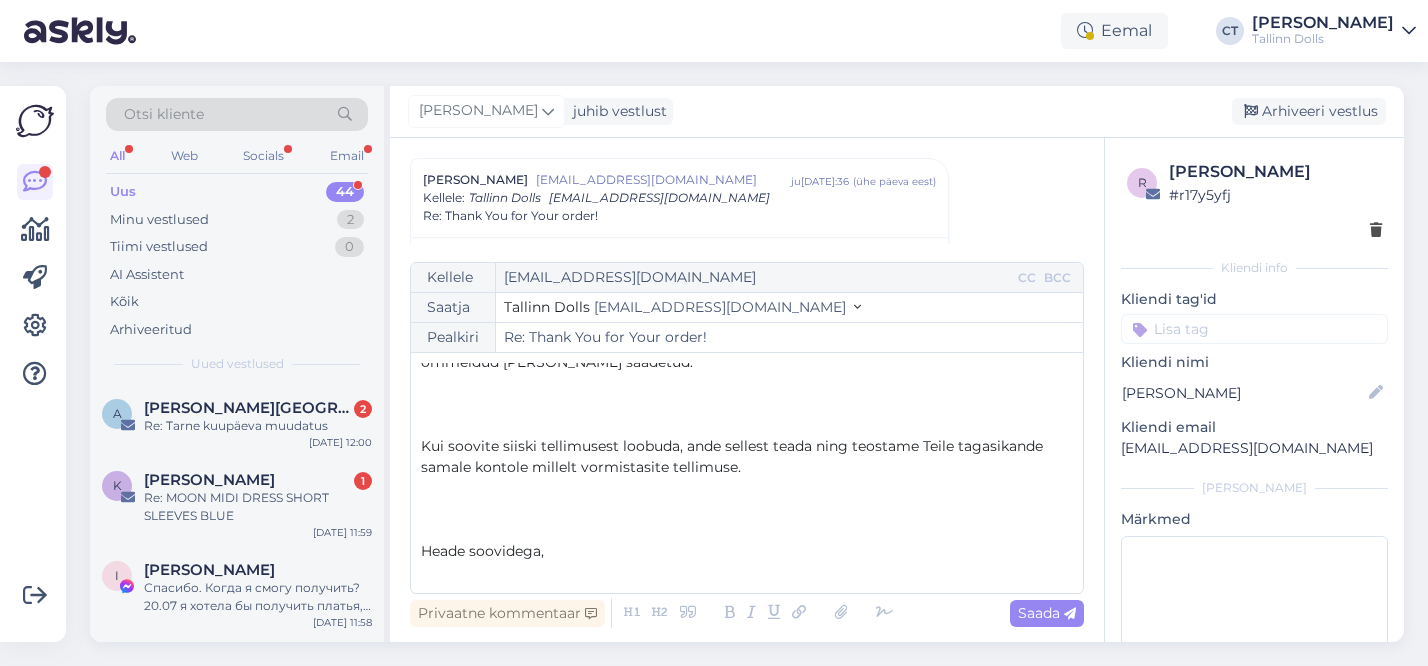 click on "﻿" at bounding box center [747, 572] 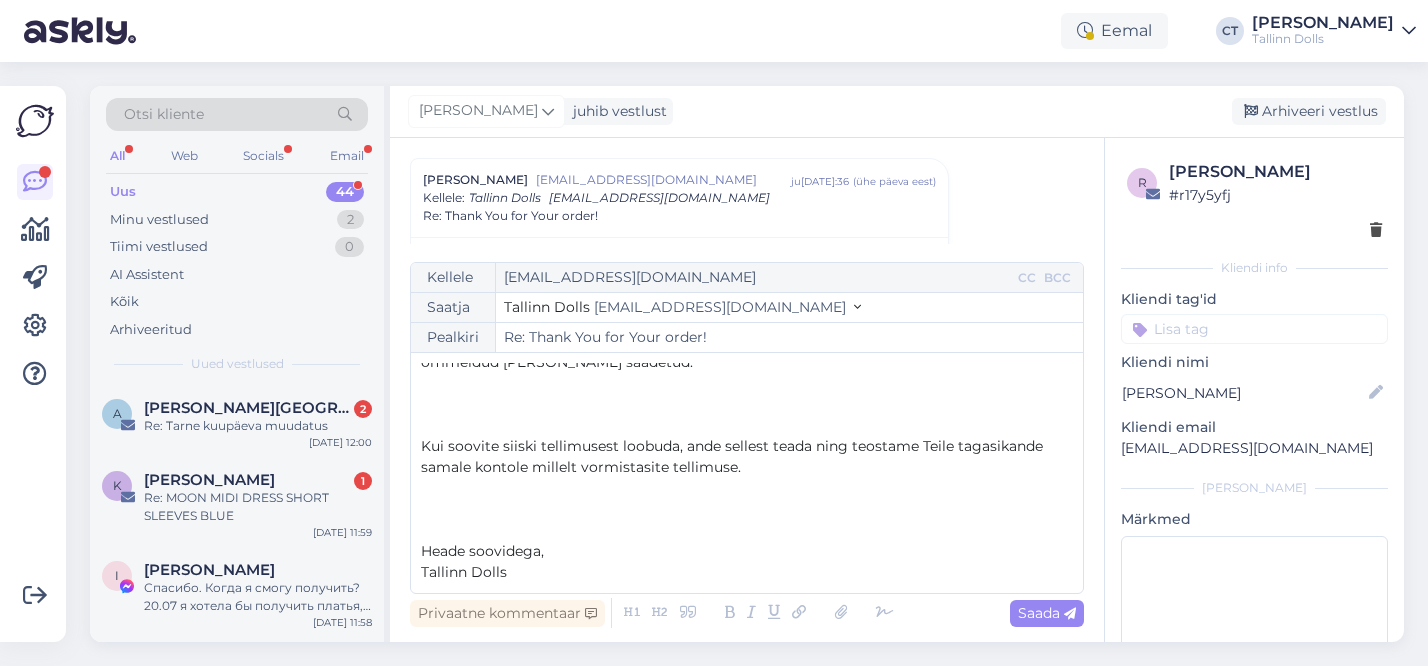 scroll, scrollTop: 557, scrollLeft: 0, axis: vertical 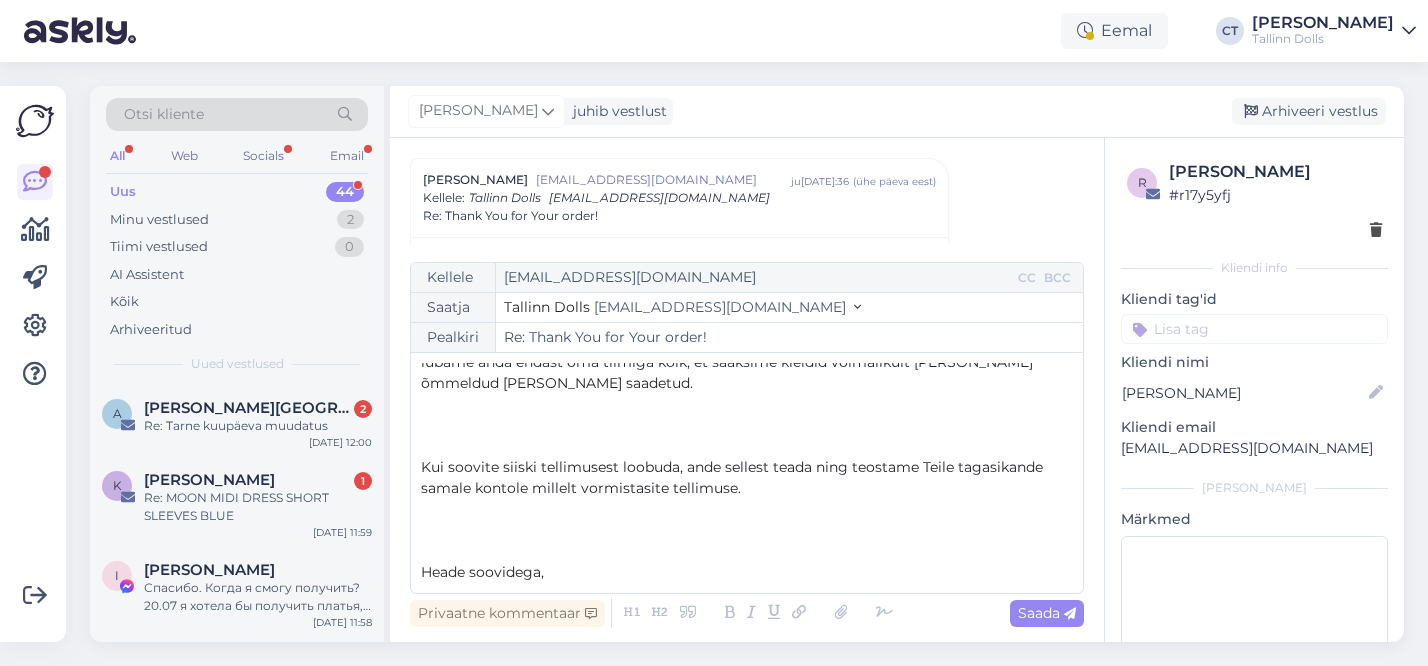 click on "﻿" at bounding box center (747, 446) 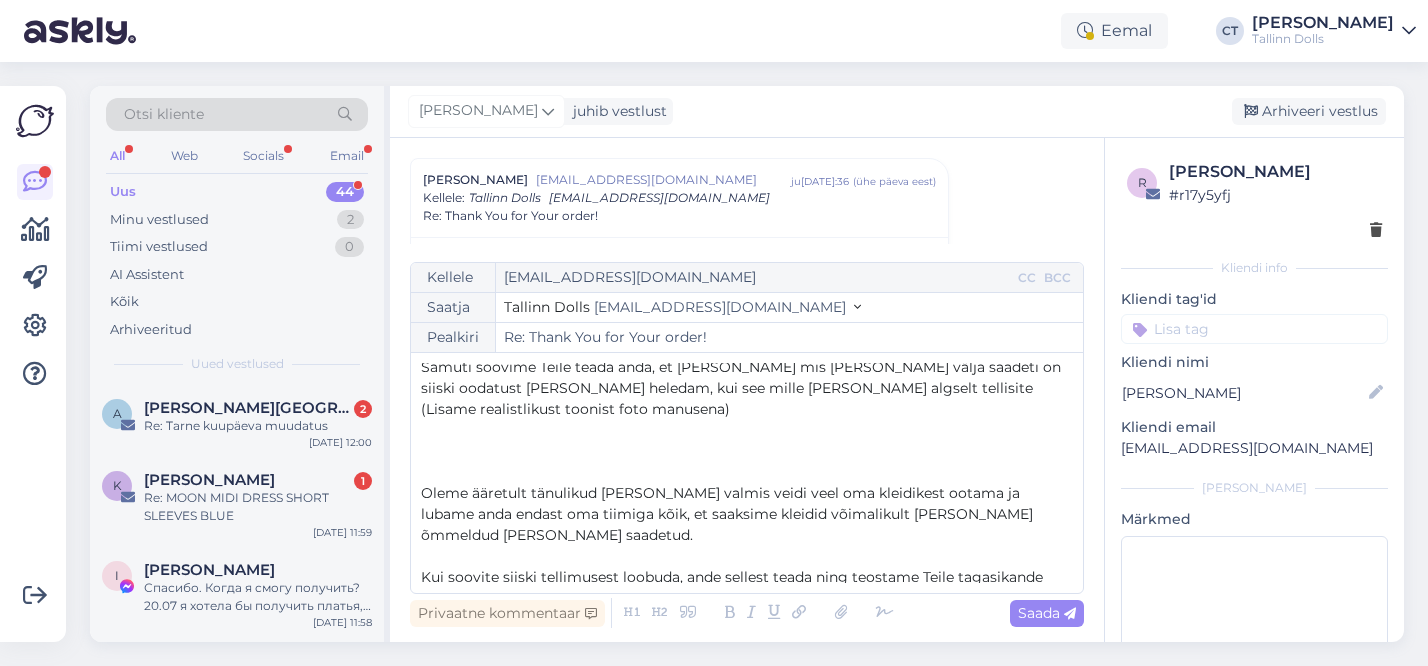 scroll, scrollTop: 379, scrollLeft: 0, axis: vertical 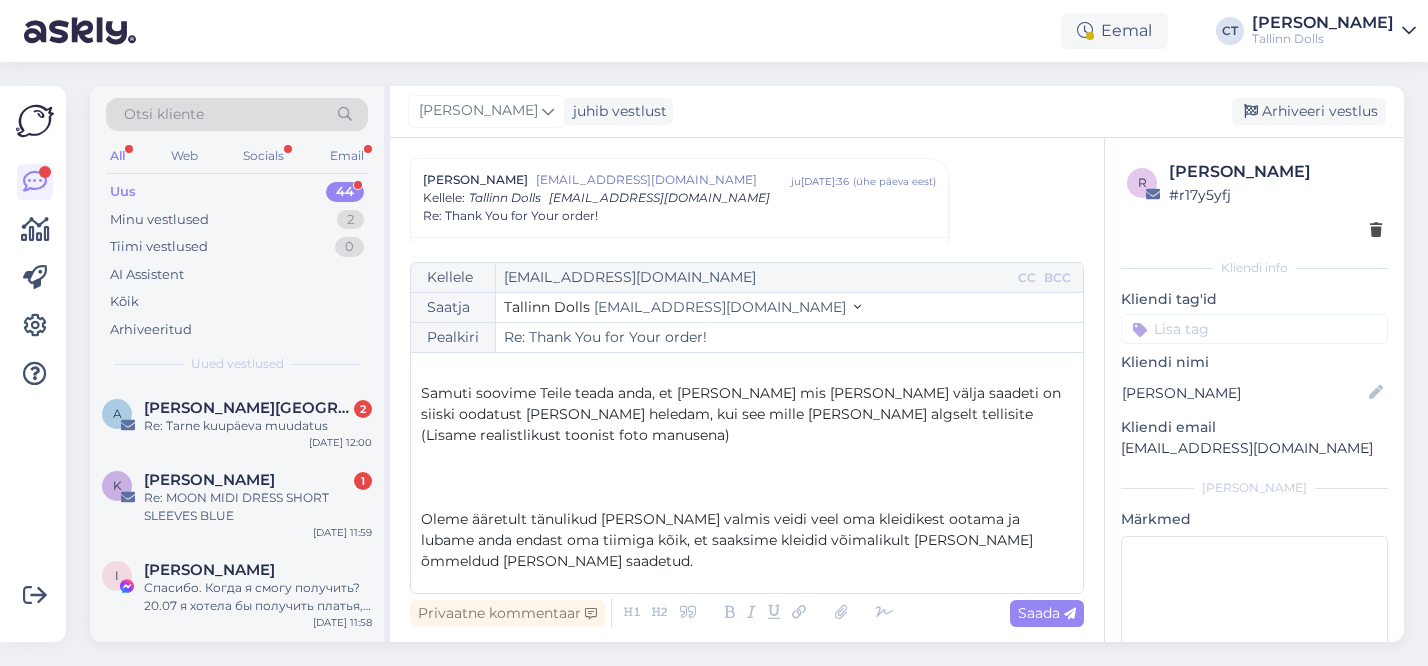 click on "﻿" at bounding box center (747, 498) 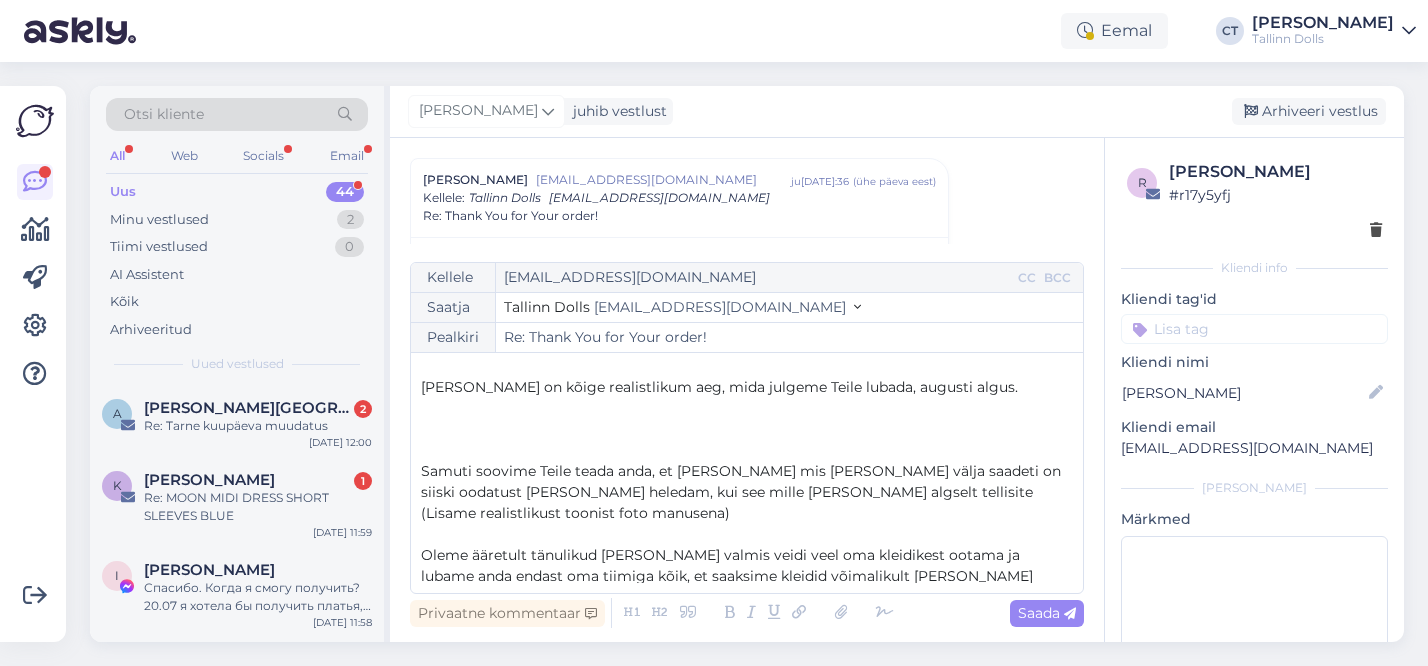 scroll, scrollTop: 292, scrollLeft: 0, axis: vertical 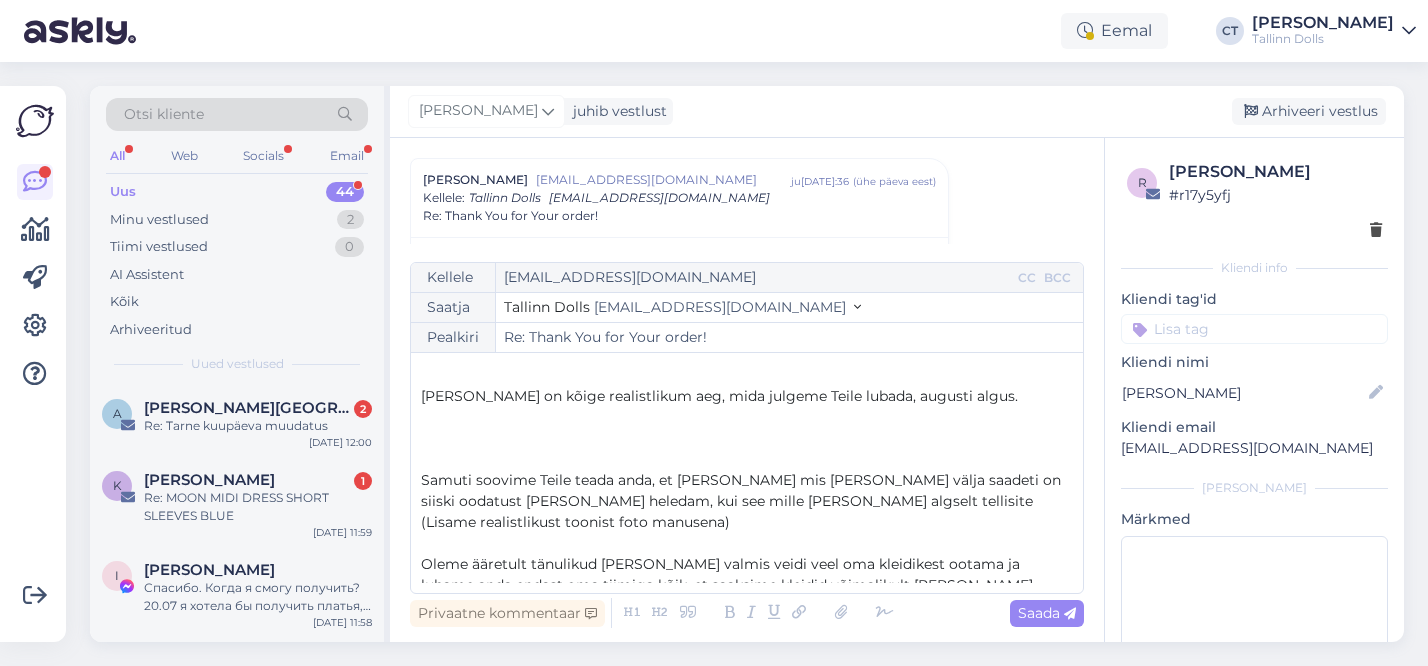 click on "﻿" at bounding box center [747, 459] 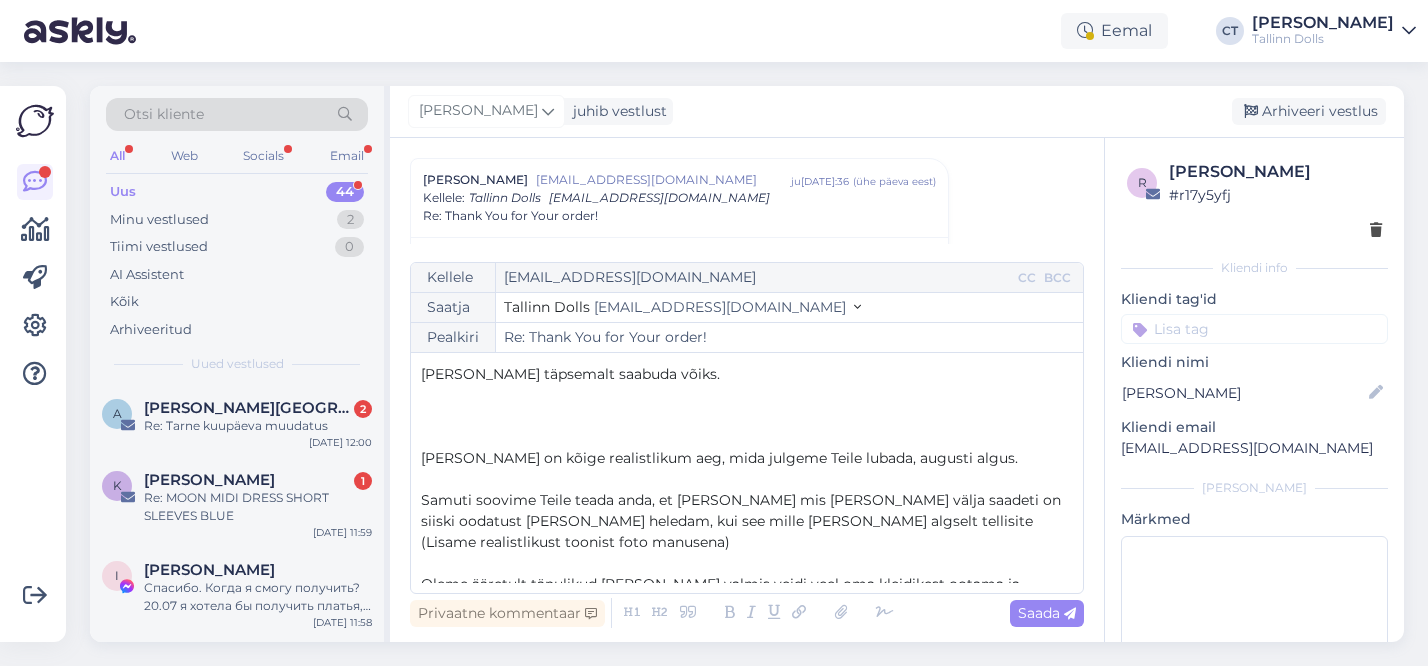 scroll, scrollTop: 228, scrollLeft: 0, axis: vertical 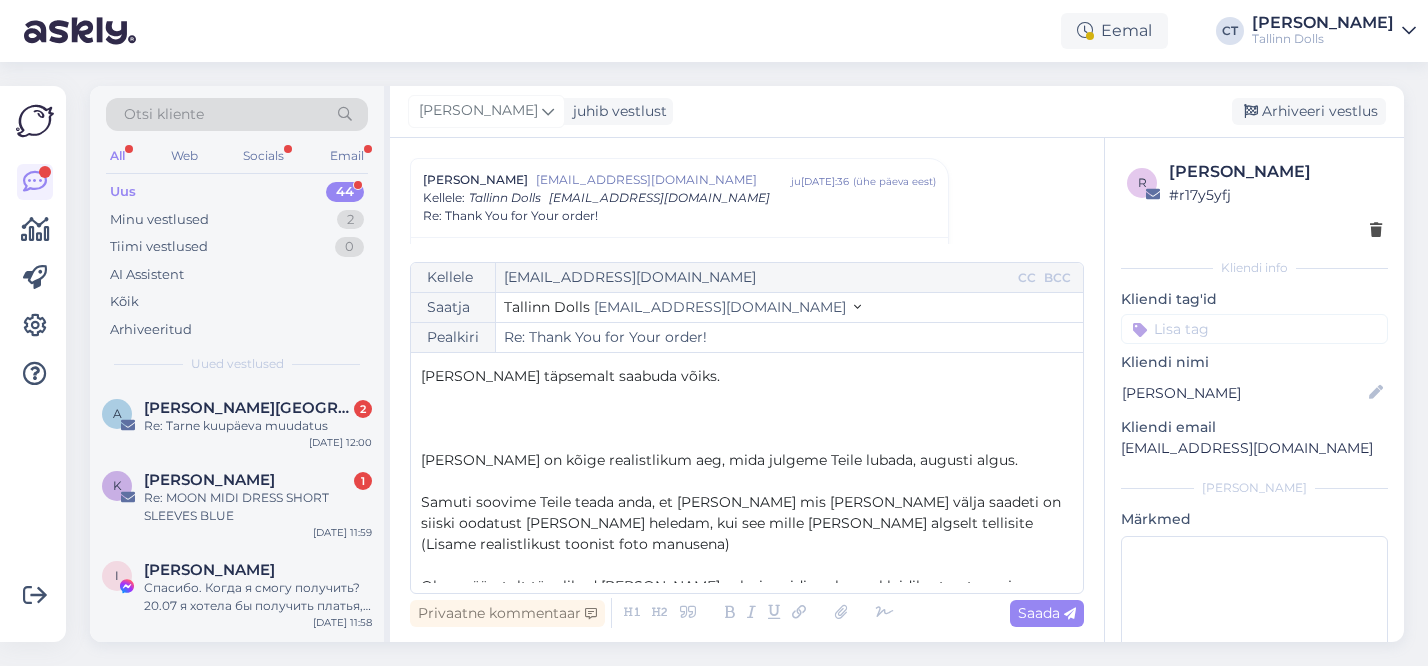 click on "[PERSON_NAME] on kõige realistlikum aeg, mida julgeme Teile lubada, augusti algus." at bounding box center (719, 460) 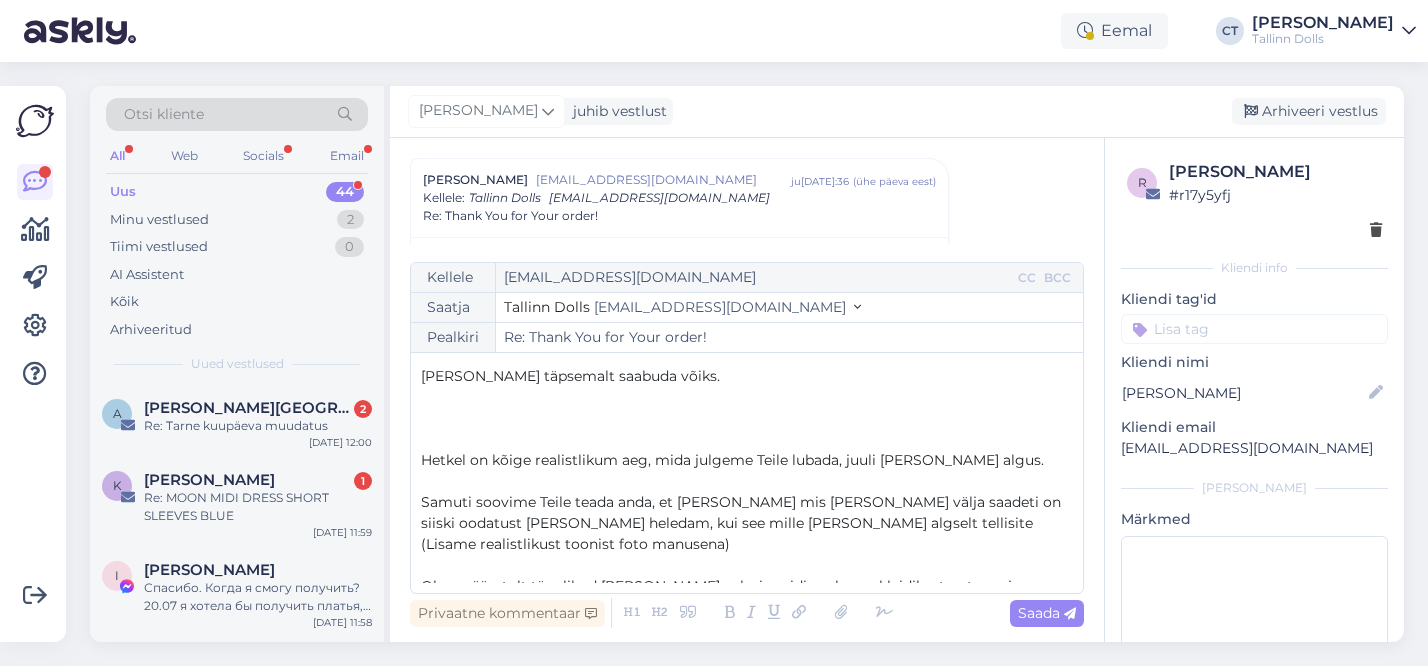 click on "Hetkel on kõige realistlikum aeg, mida julgeme Teile lubada, juuli [PERSON_NAME] algus." at bounding box center [732, 460] 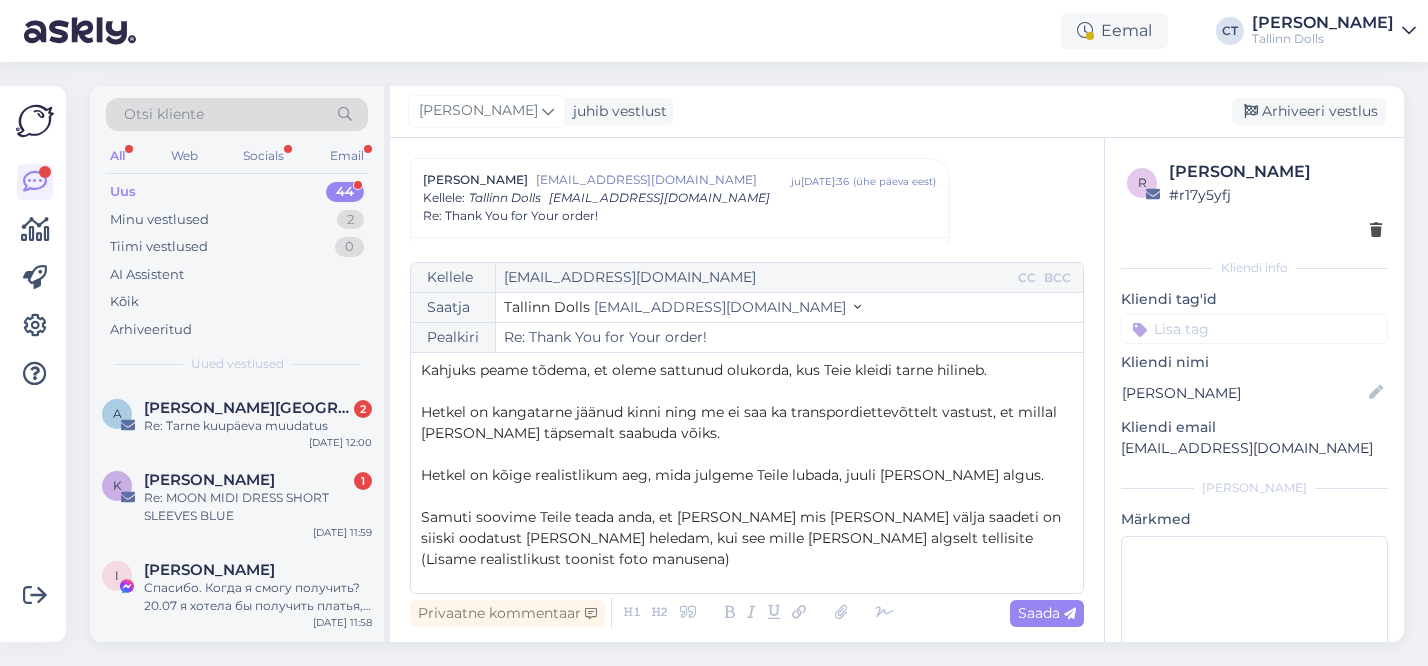 scroll, scrollTop: 168, scrollLeft: 0, axis: vertical 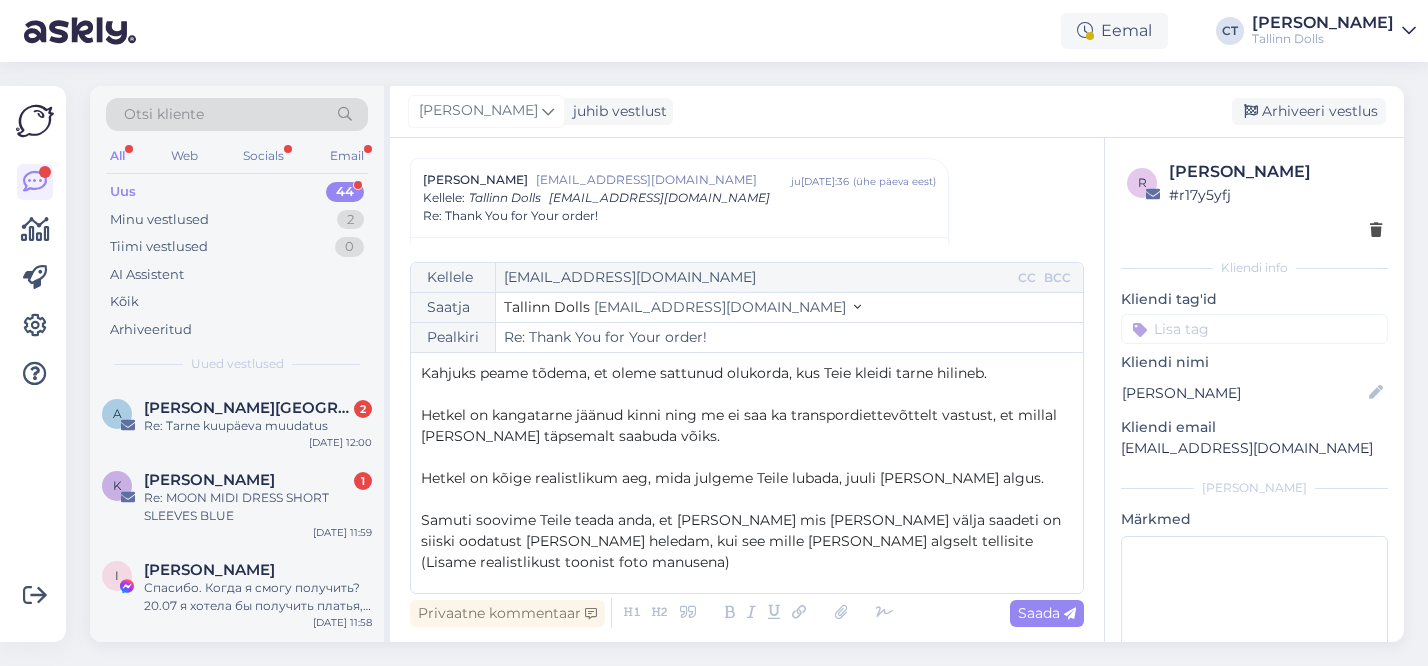 click on "﻿" at bounding box center (747, 457) 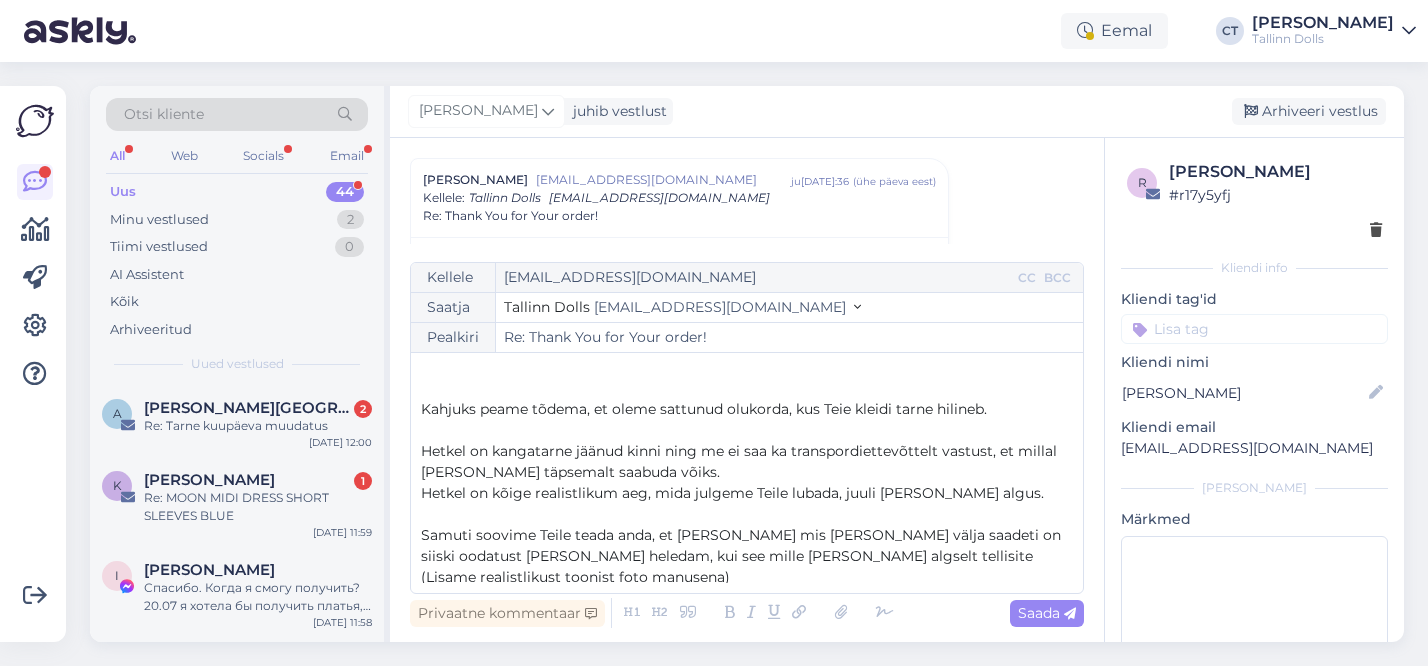 scroll, scrollTop: 121, scrollLeft: 0, axis: vertical 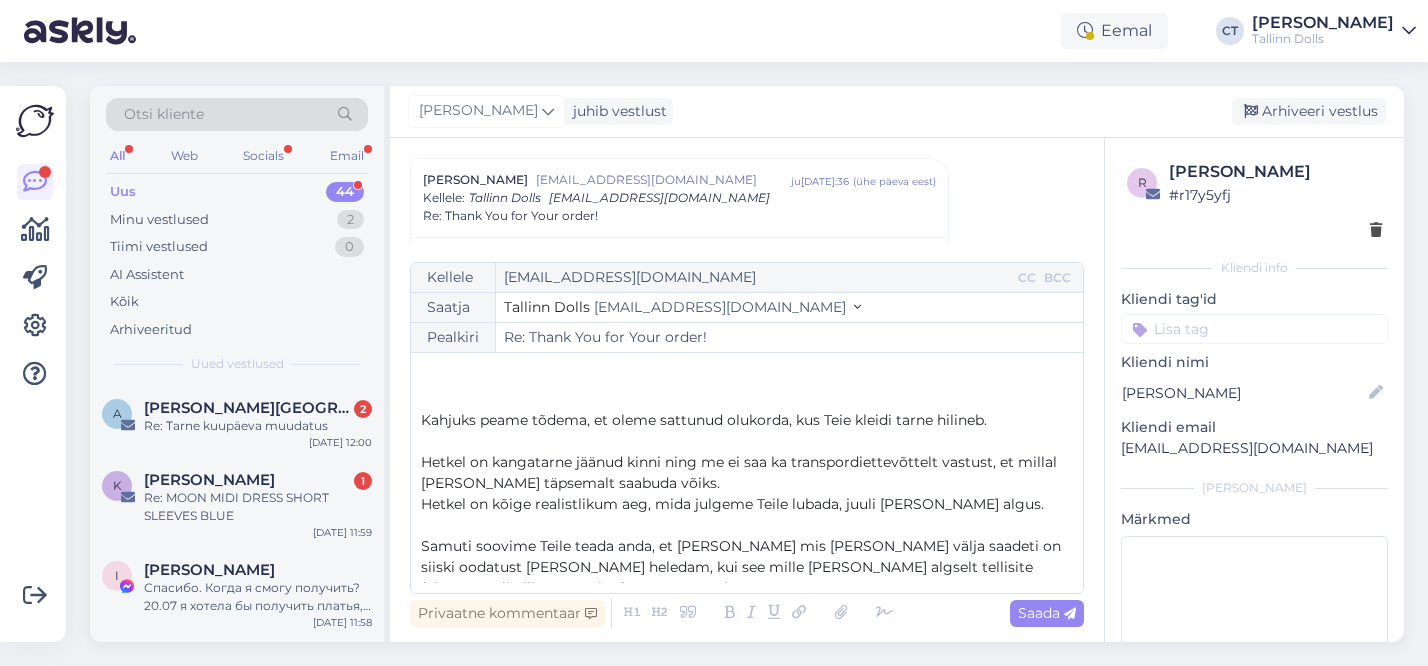 click on "﻿" at bounding box center [747, 441] 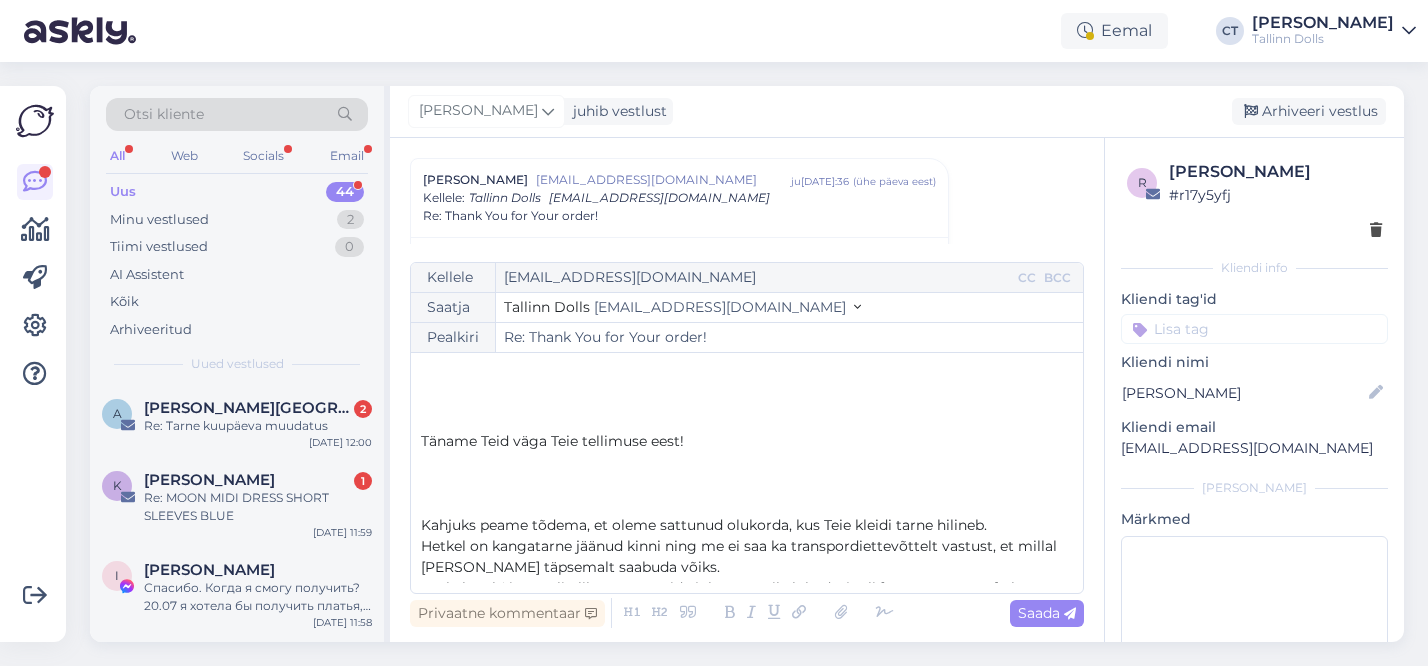 scroll, scrollTop: 0, scrollLeft: 0, axis: both 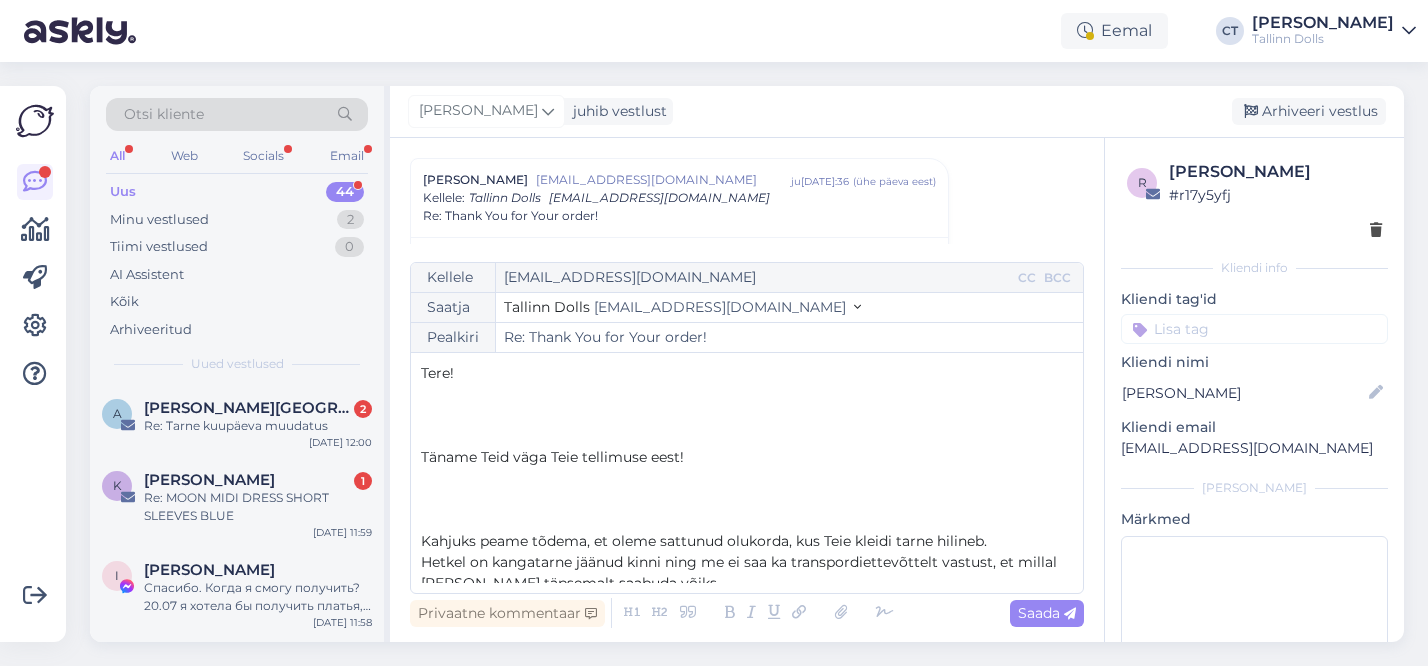 click on "﻿" at bounding box center [747, 520] 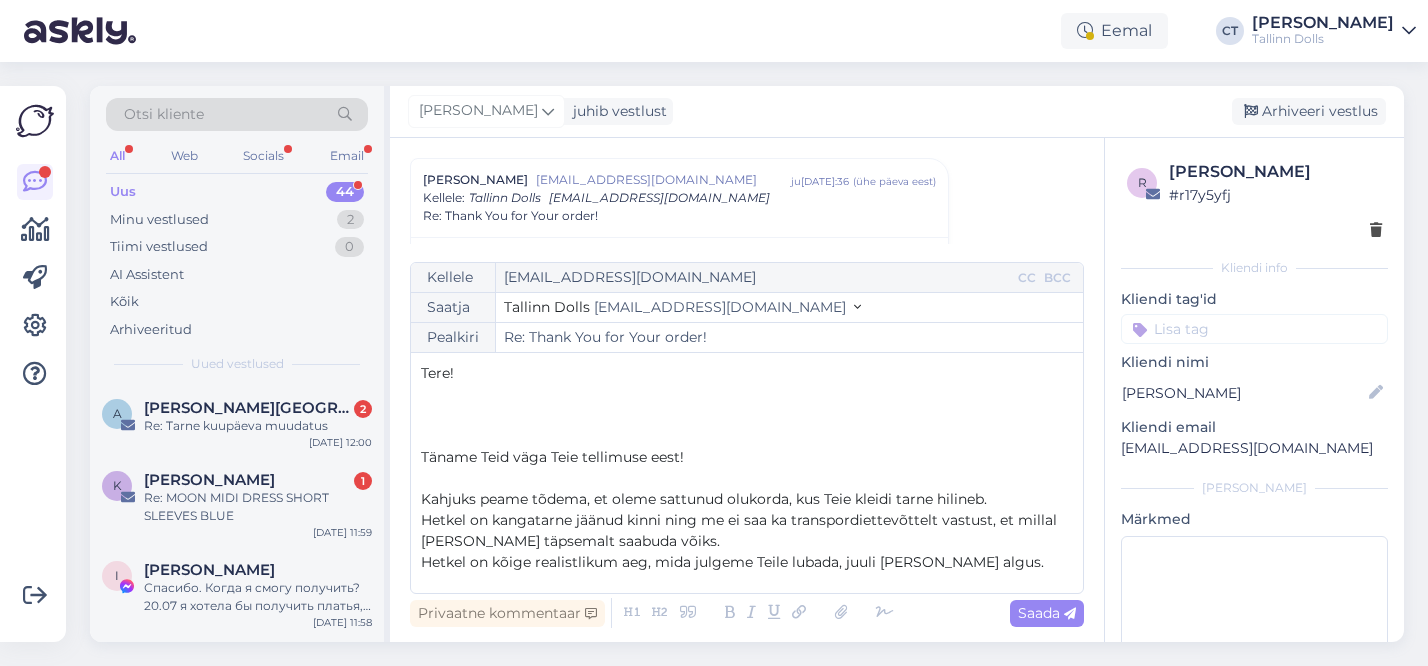 click on "﻿" at bounding box center [747, 436] 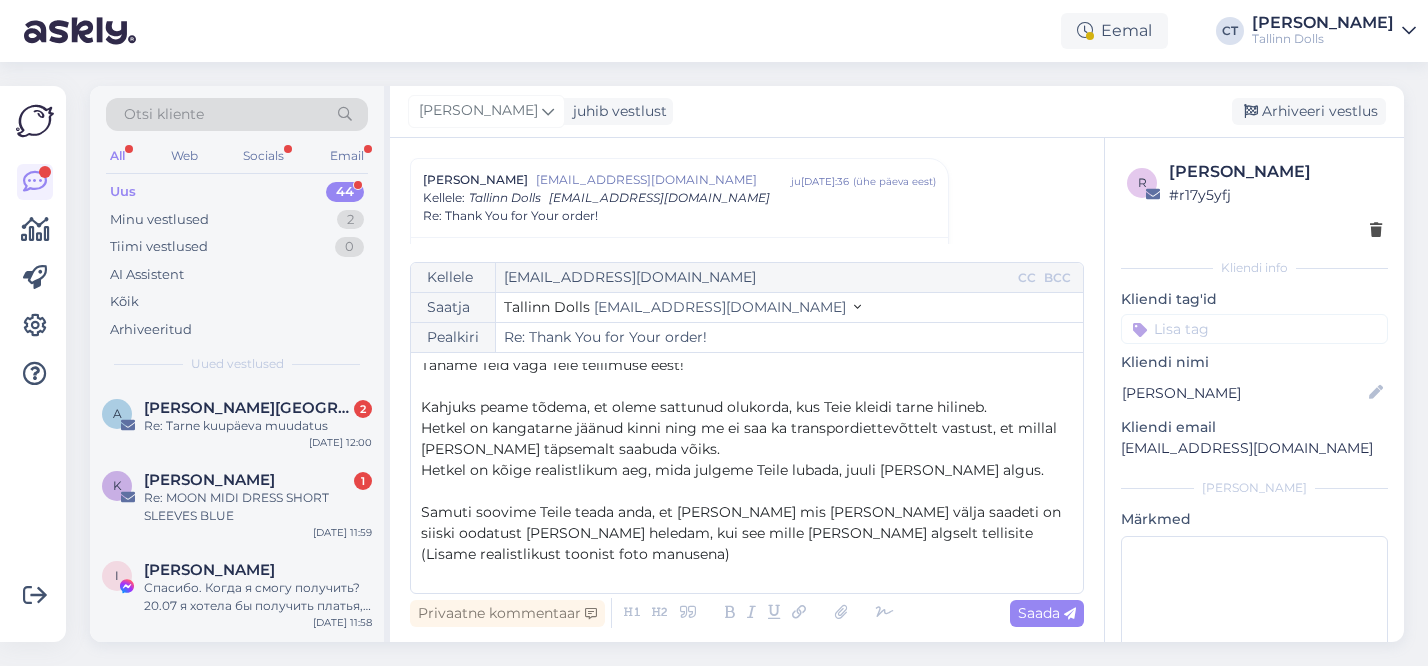 scroll, scrollTop: 0, scrollLeft: 0, axis: both 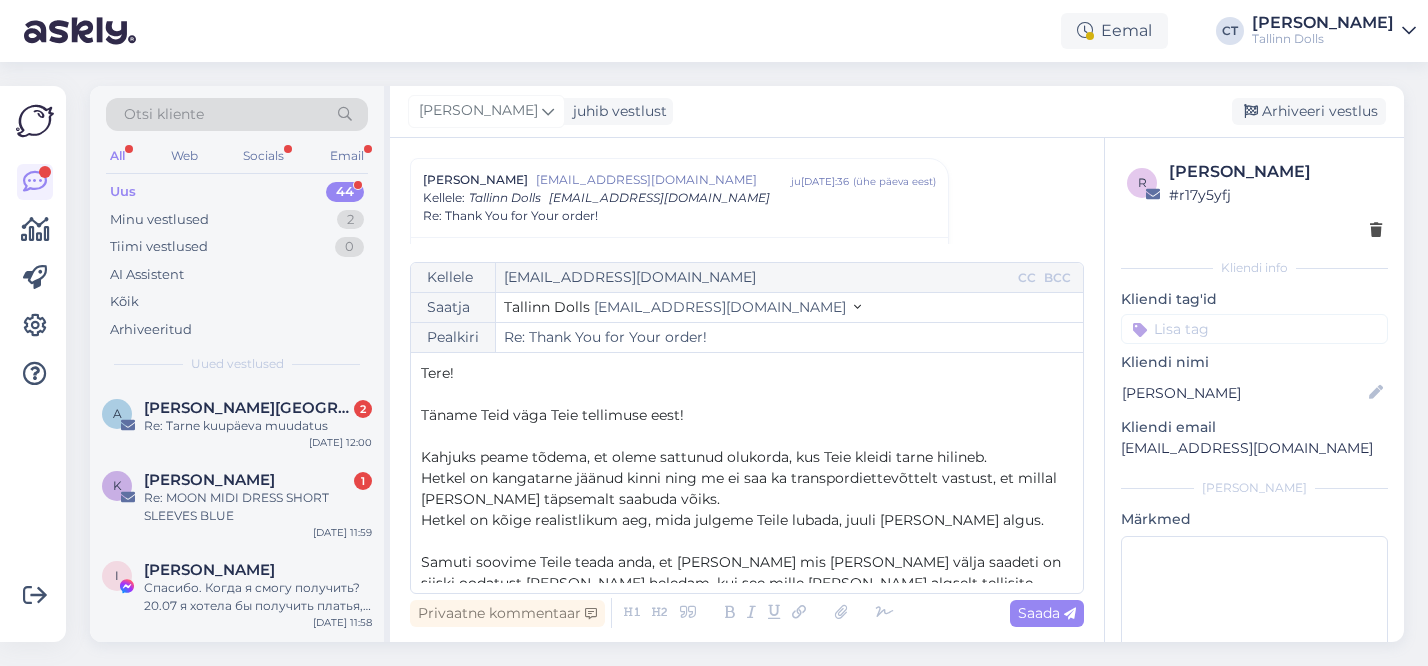click on "Tere!" at bounding box center [437, 373] 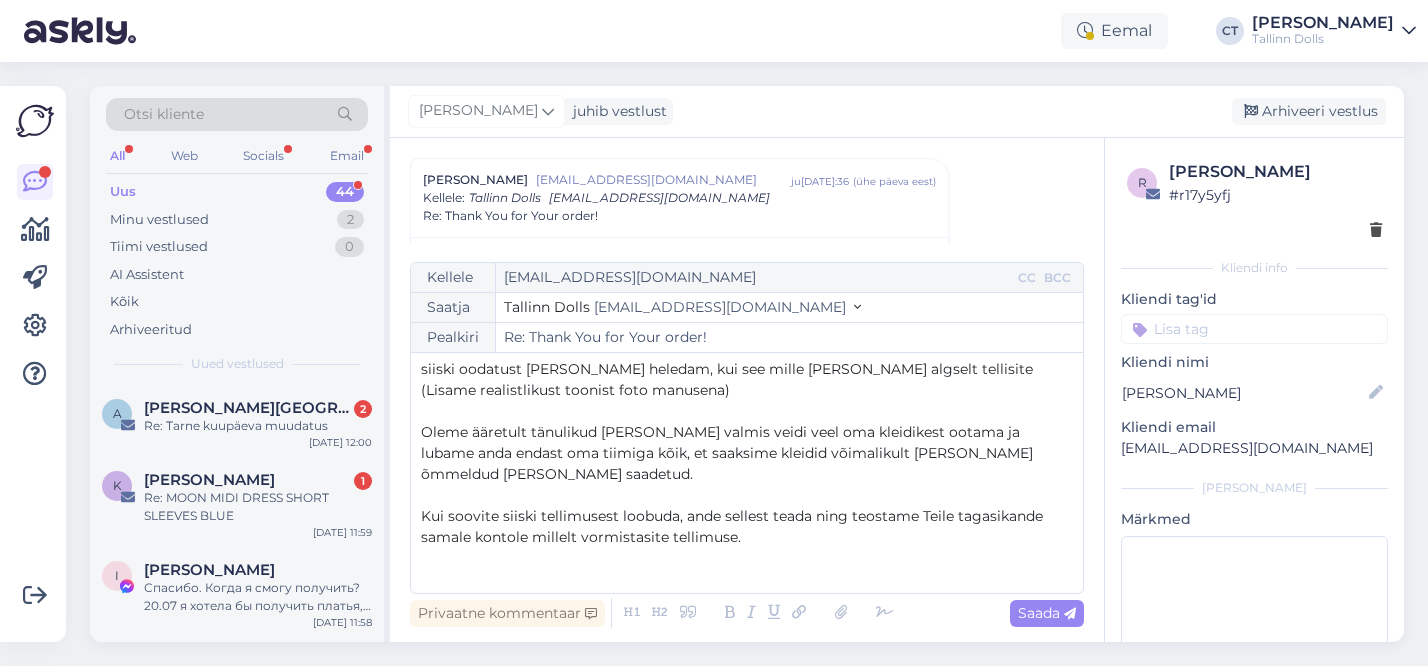 scroll, scrollTop: 263, scrollLeft: 0, axis: vertical 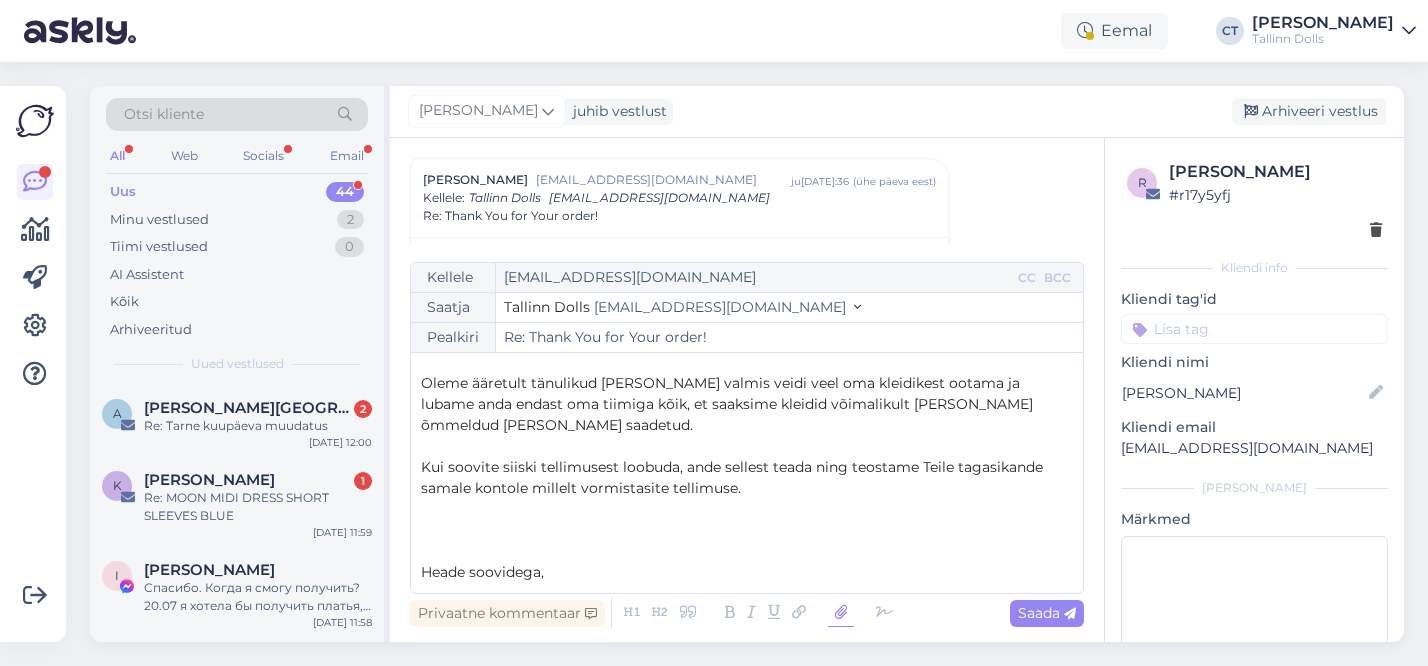 click at bounding box center (841, 613) 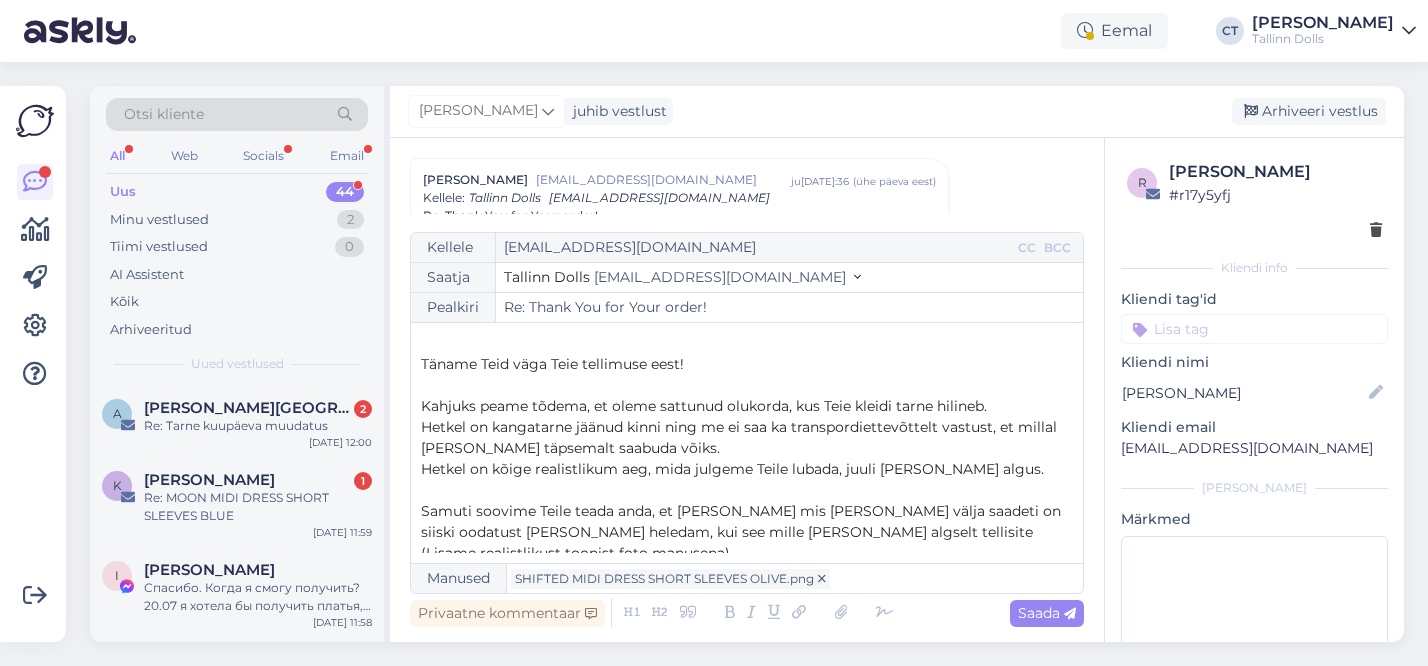 scroll, scrollTop: 0, scrollLeft: 0, axis: both 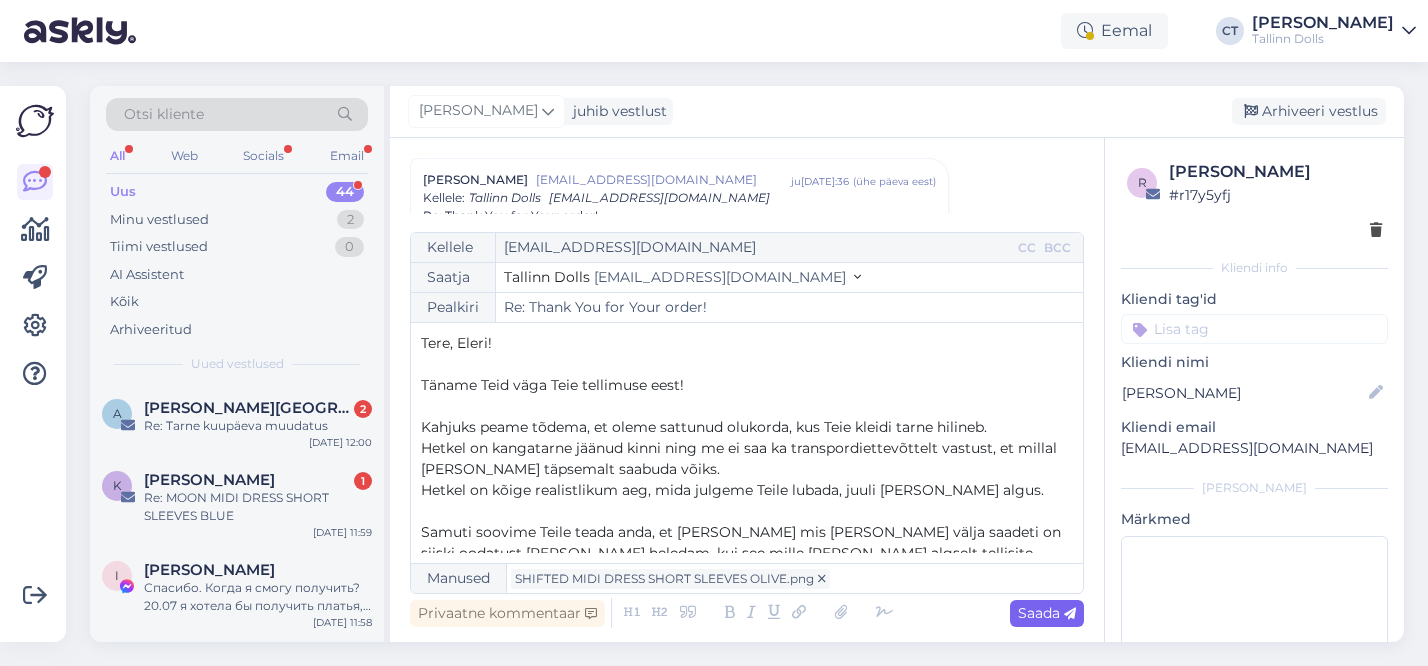 click on "Saada" at bounding box center (1047, 613) 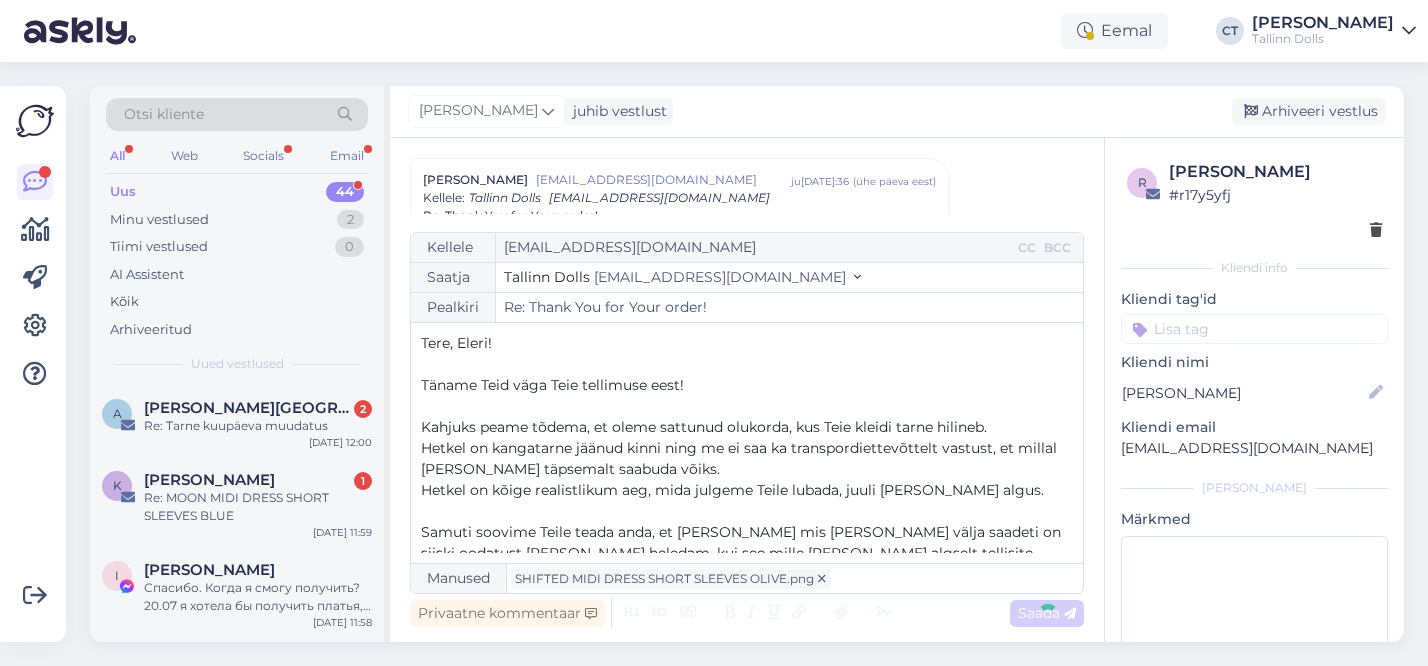 type on "Re: Re: Thank You for Your order!" 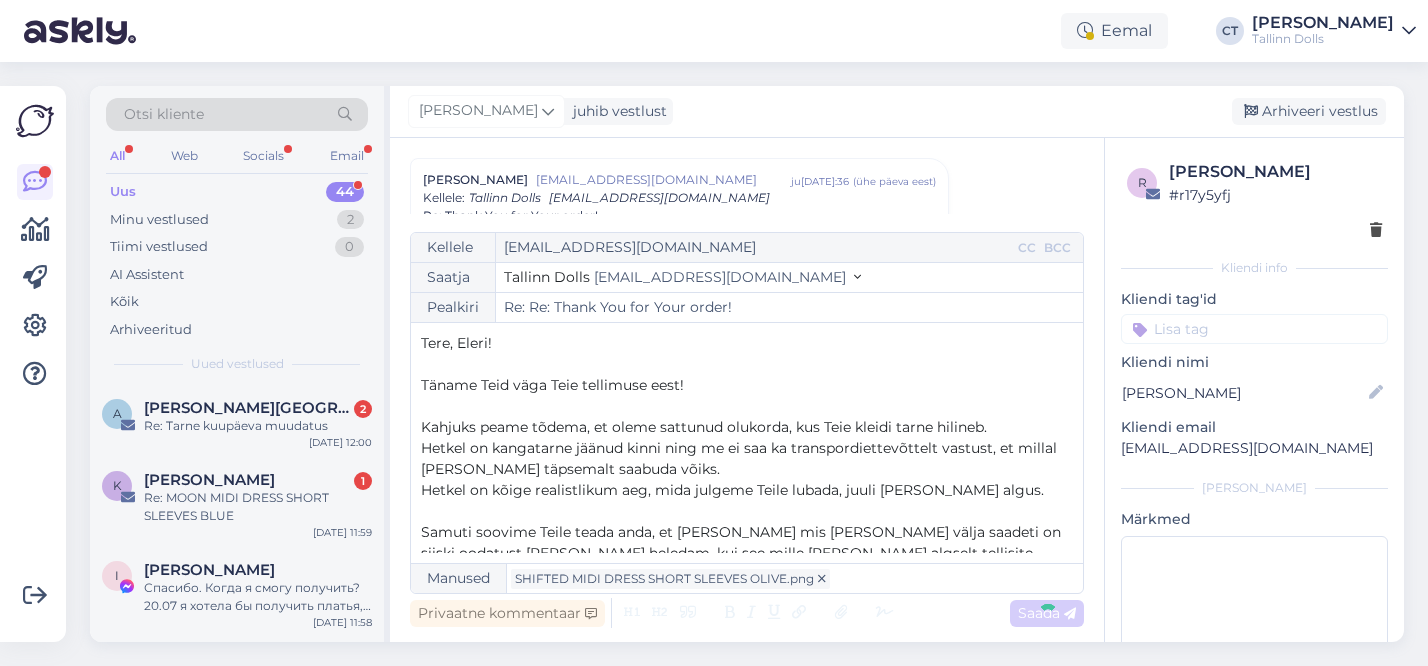 scroll, scrollTop: 1265, scrollLeft: 0, axis: vertical 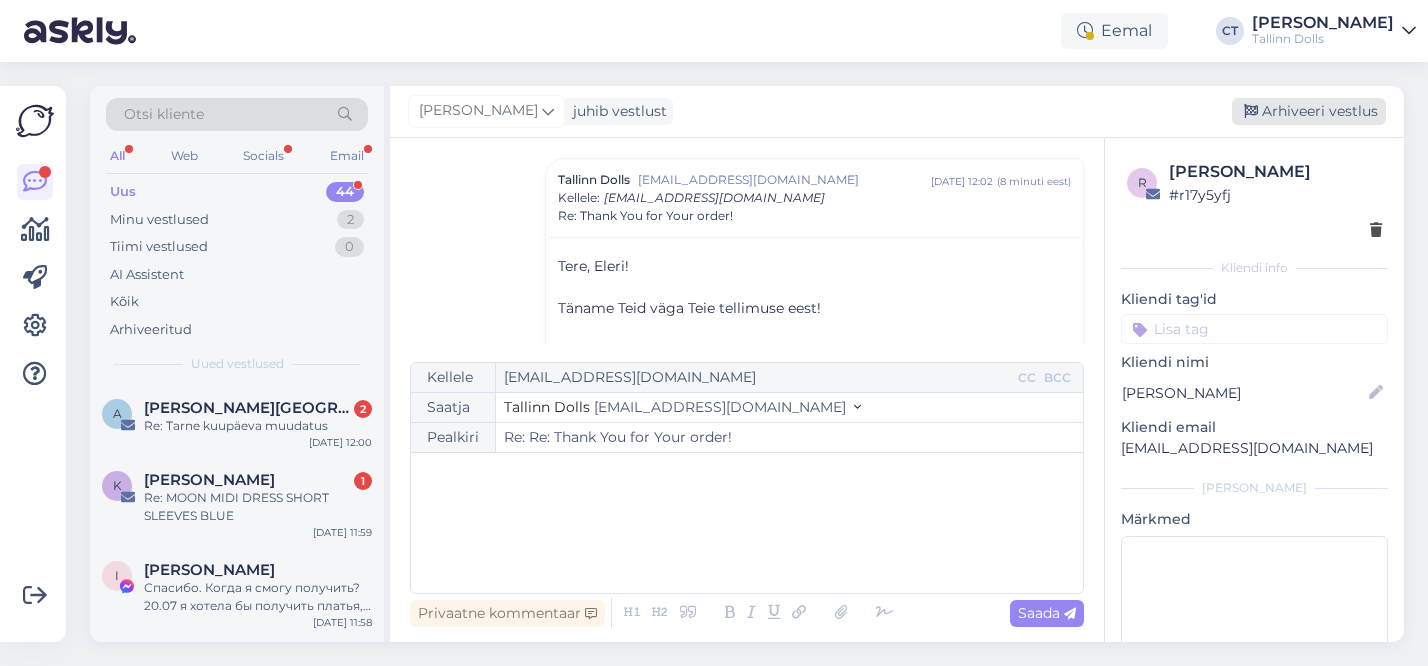 click on "Arhiveeri vestlus" at bounding box center [1309, 111] 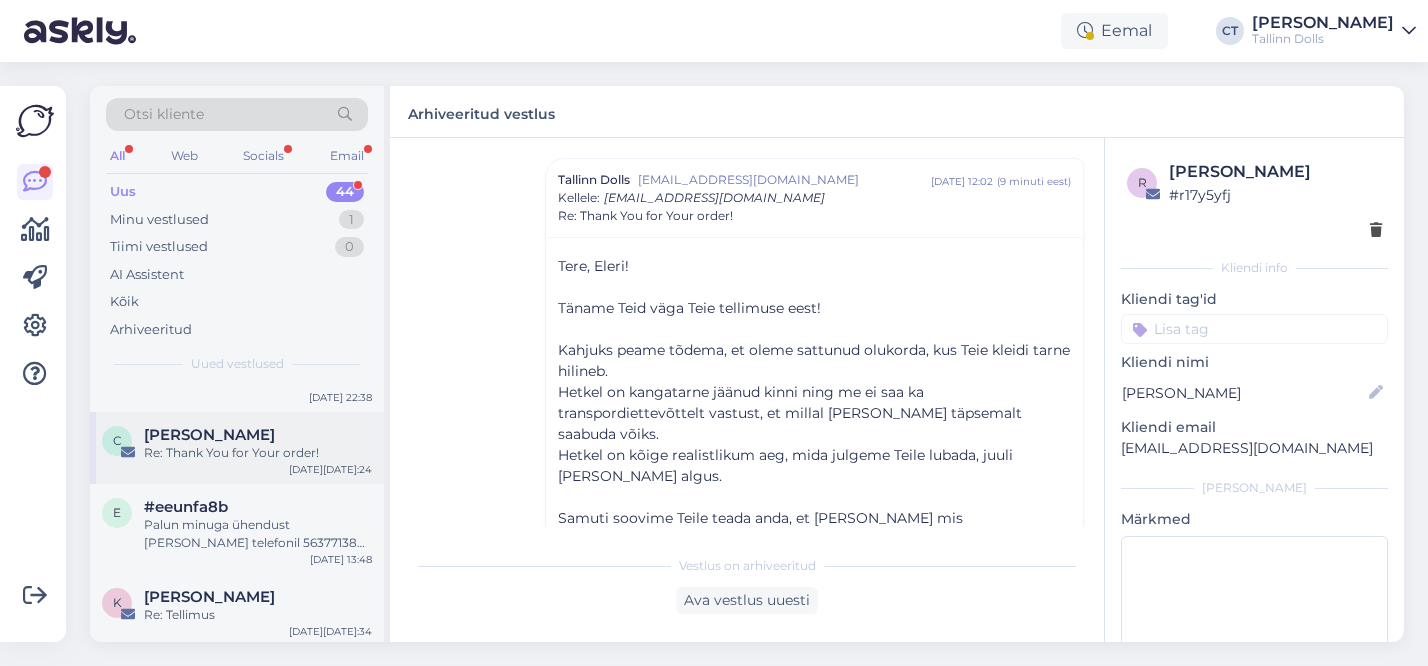 scroll, scrollTop: 2955, scrollLeft: 0, axis: vertical 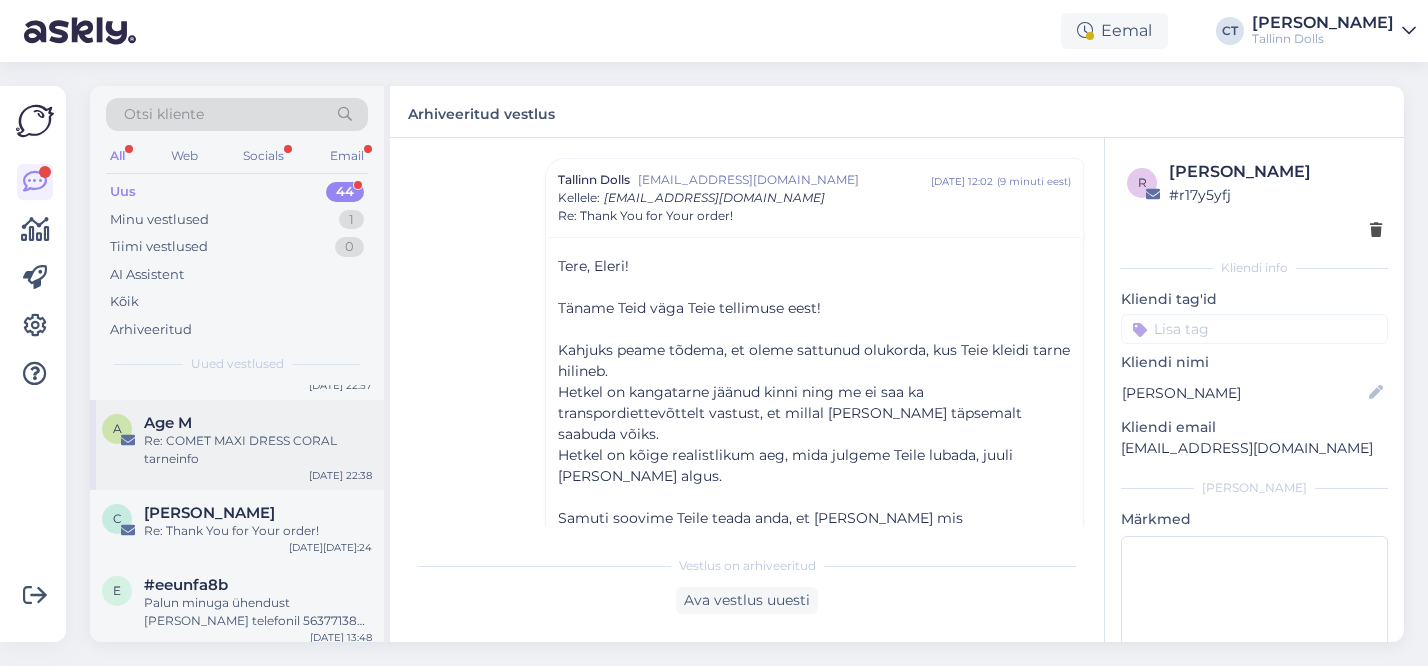 click on "Re: COMET MAXI DRESS CORAL tarneinfo" at bounding box center (258, 450) 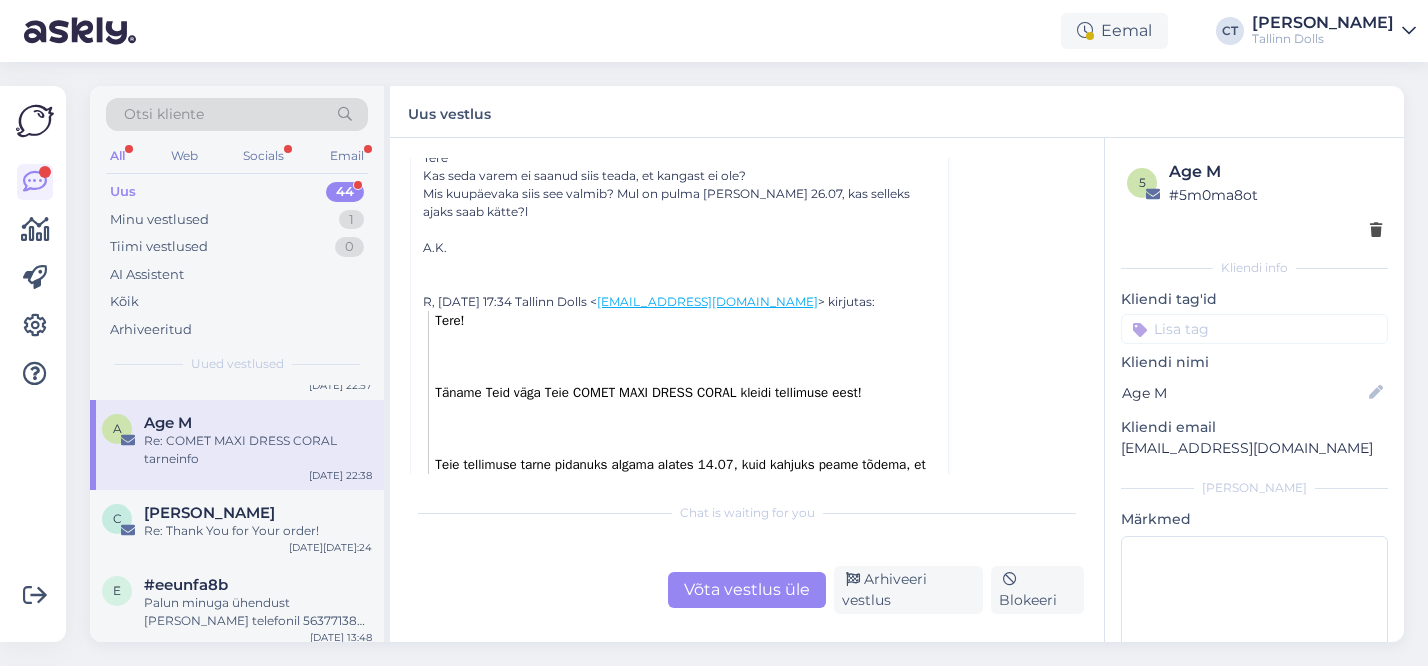 scroll, scrollTop: 158, scrollLeft: 0, axis: vertical 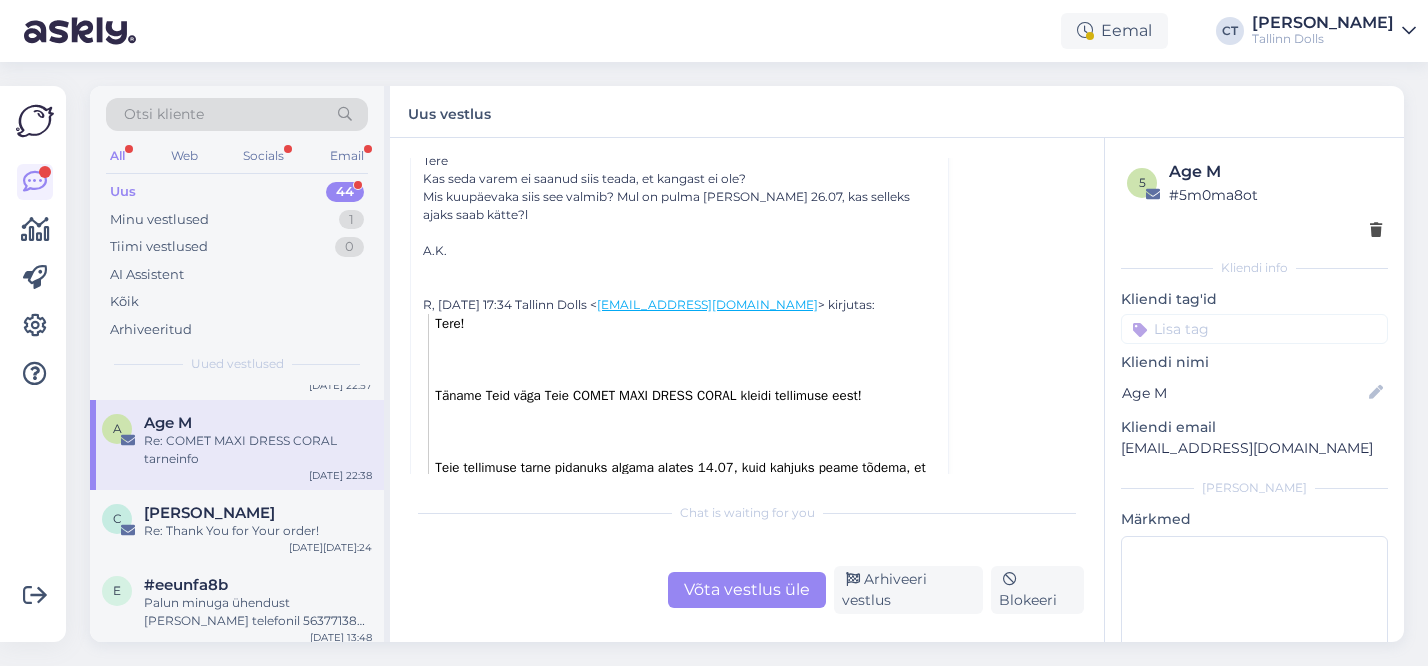 click on "Võta vestlus üle" at bounding box center [747, 590] 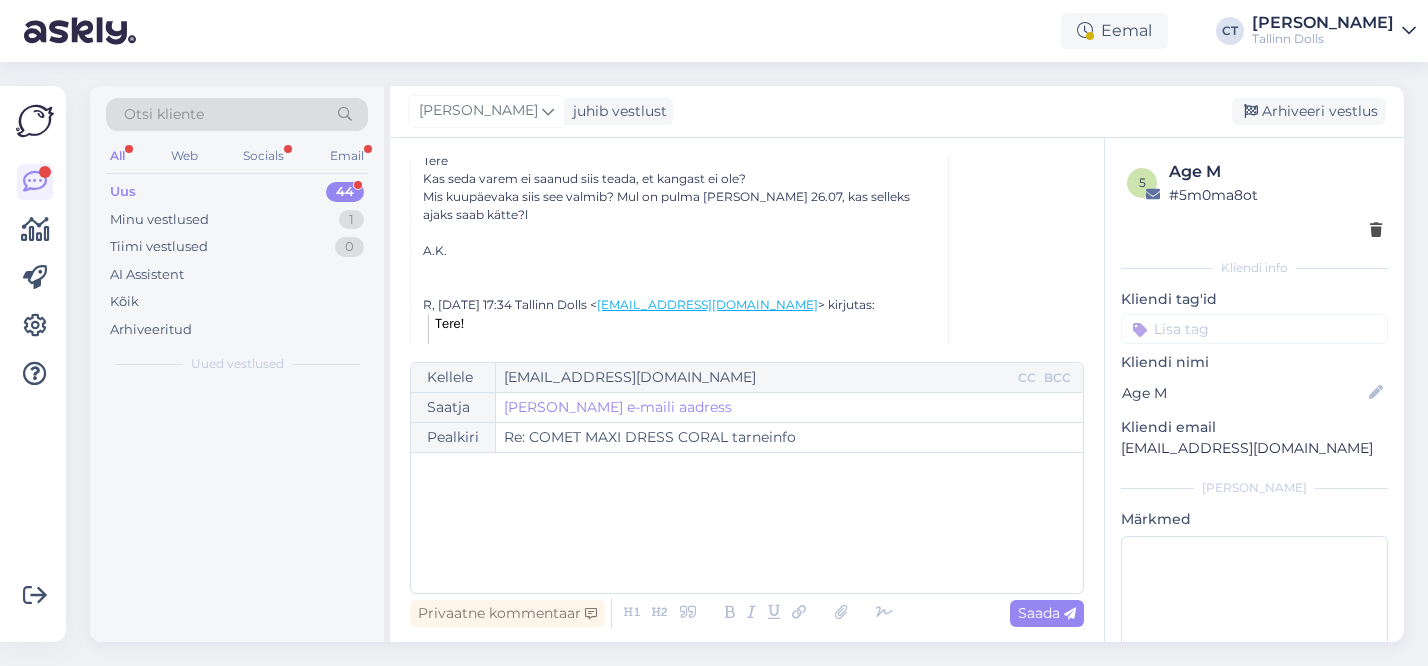 scroll, scrollTop: 54, scrollLeft: 0, axis: vertical 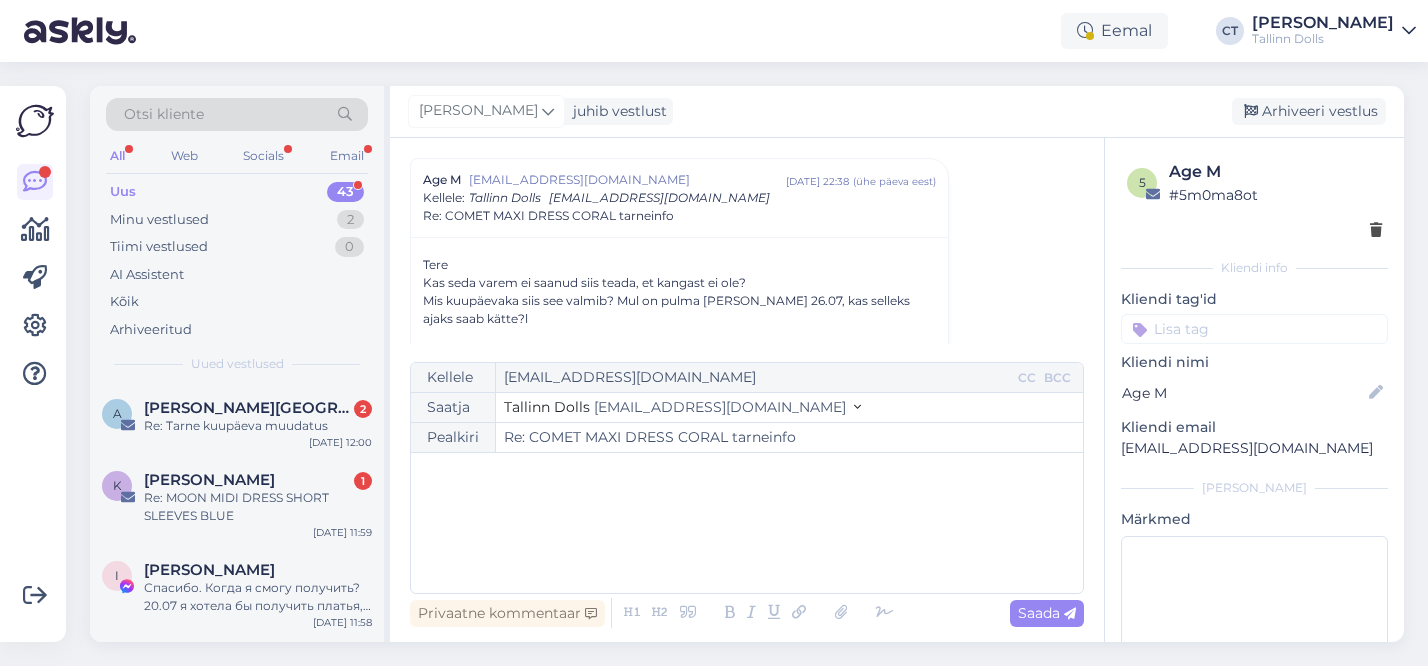 click on "﻿" at bounding box center (747, 523) 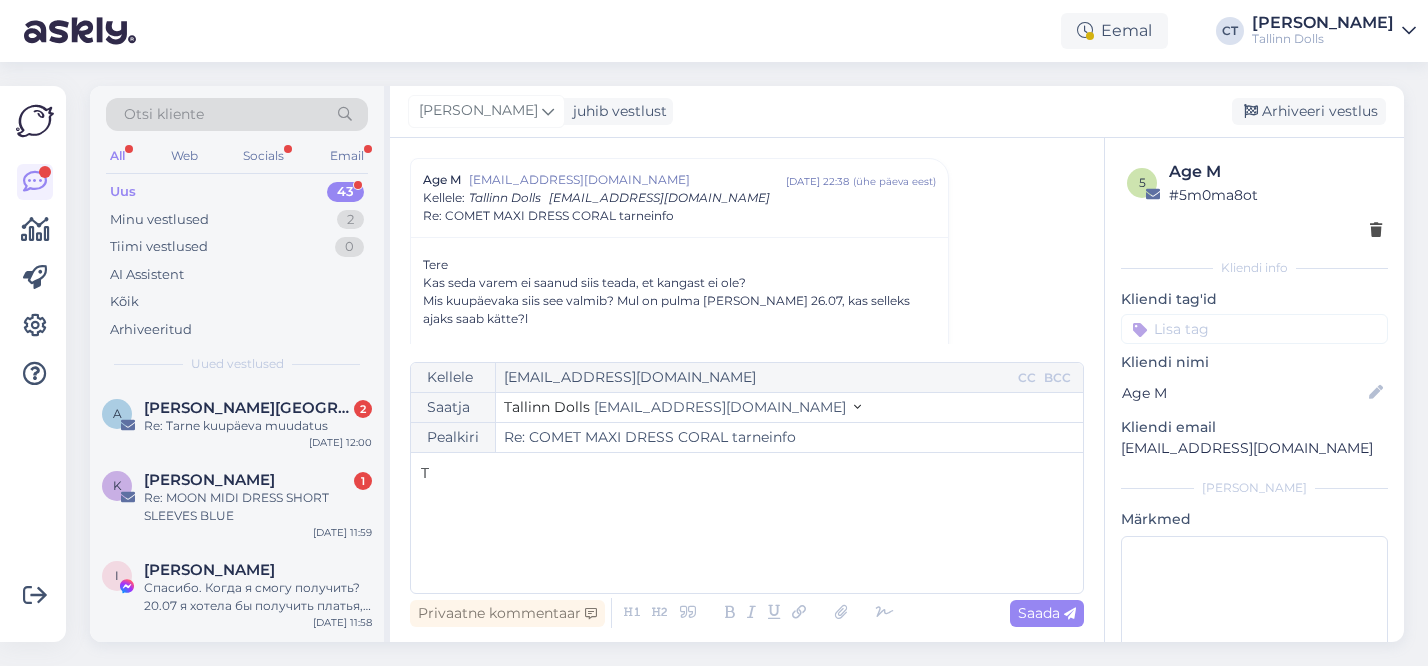 type 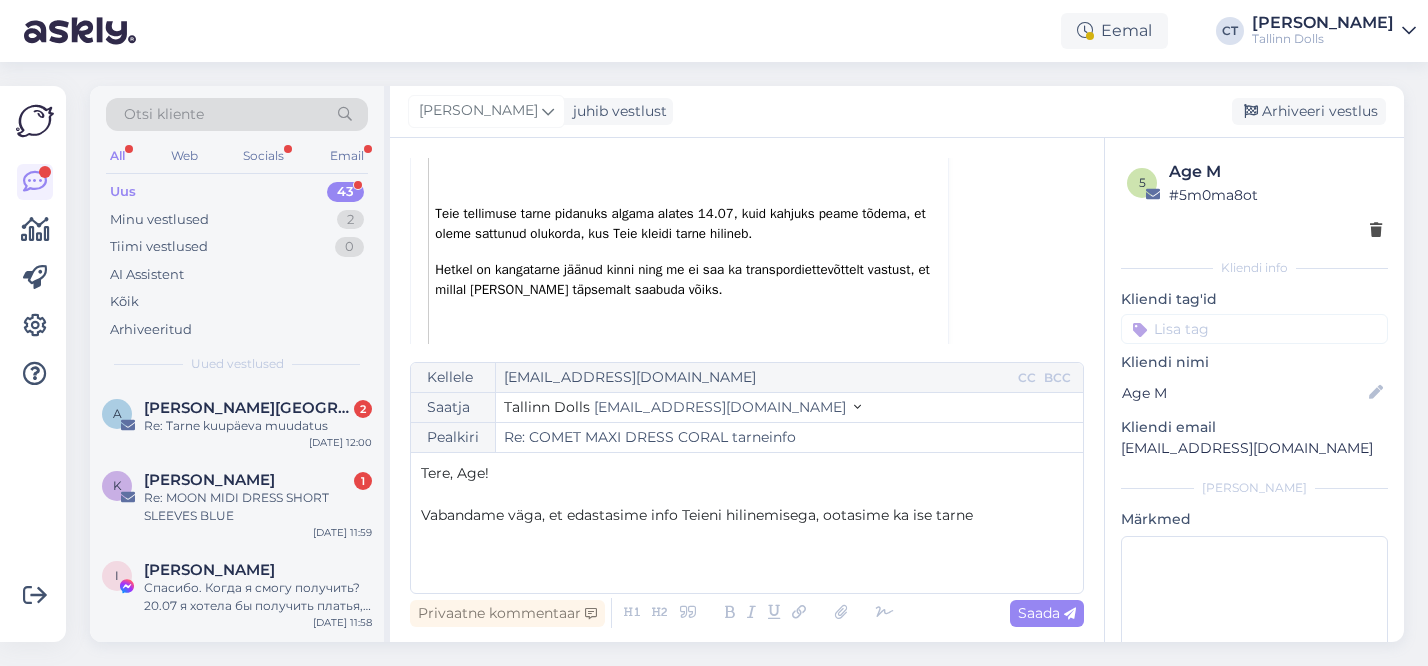 scroll, scrollTop: 409, scrollLeft: 0, axis: vertical 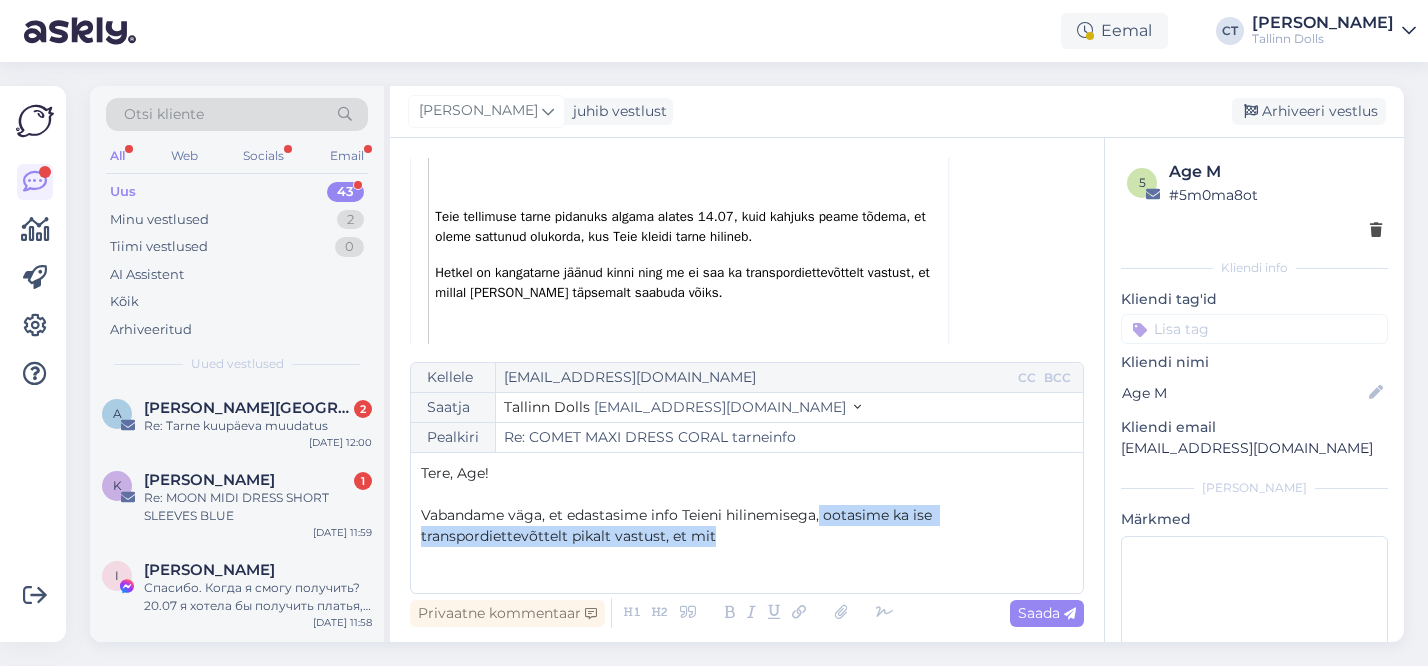 drag, startPoint x: 724, startPoint y: 539, endPoint x: 821, endPoint y: 521, distance: 98.65597 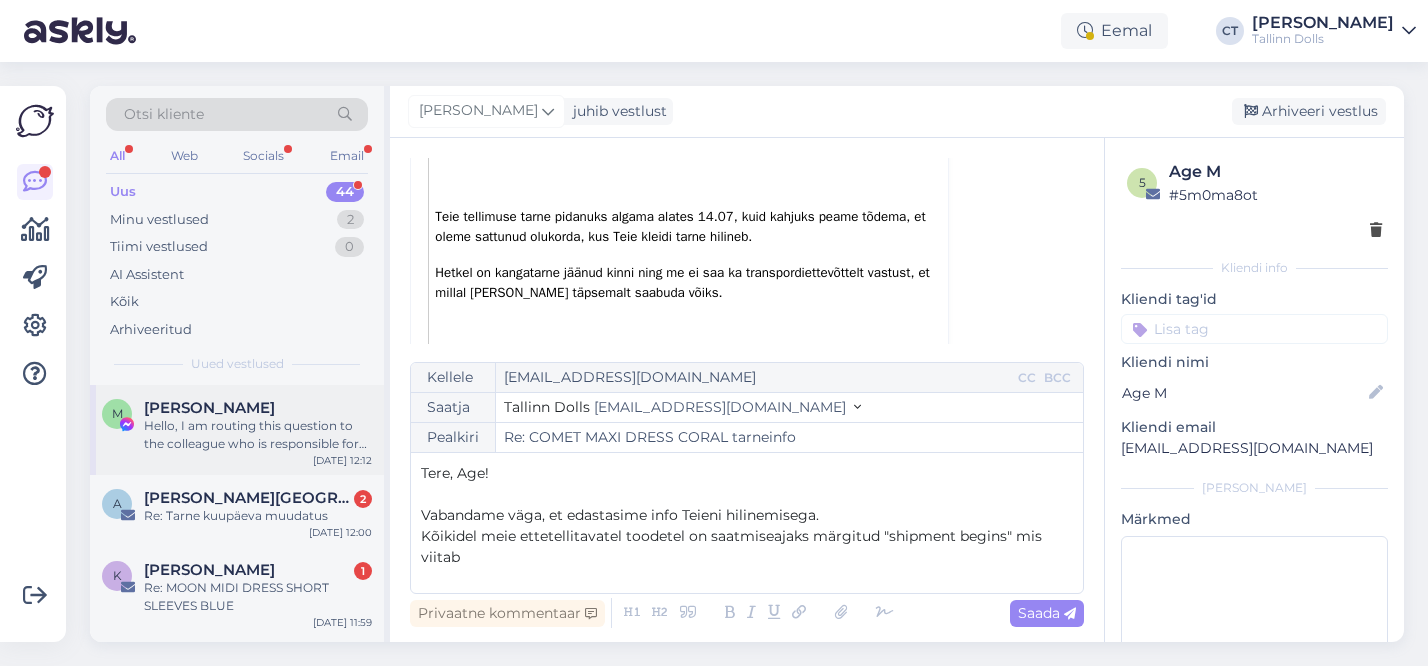 click on "[PERSON_NAME]" at bounding box center (209, 408) 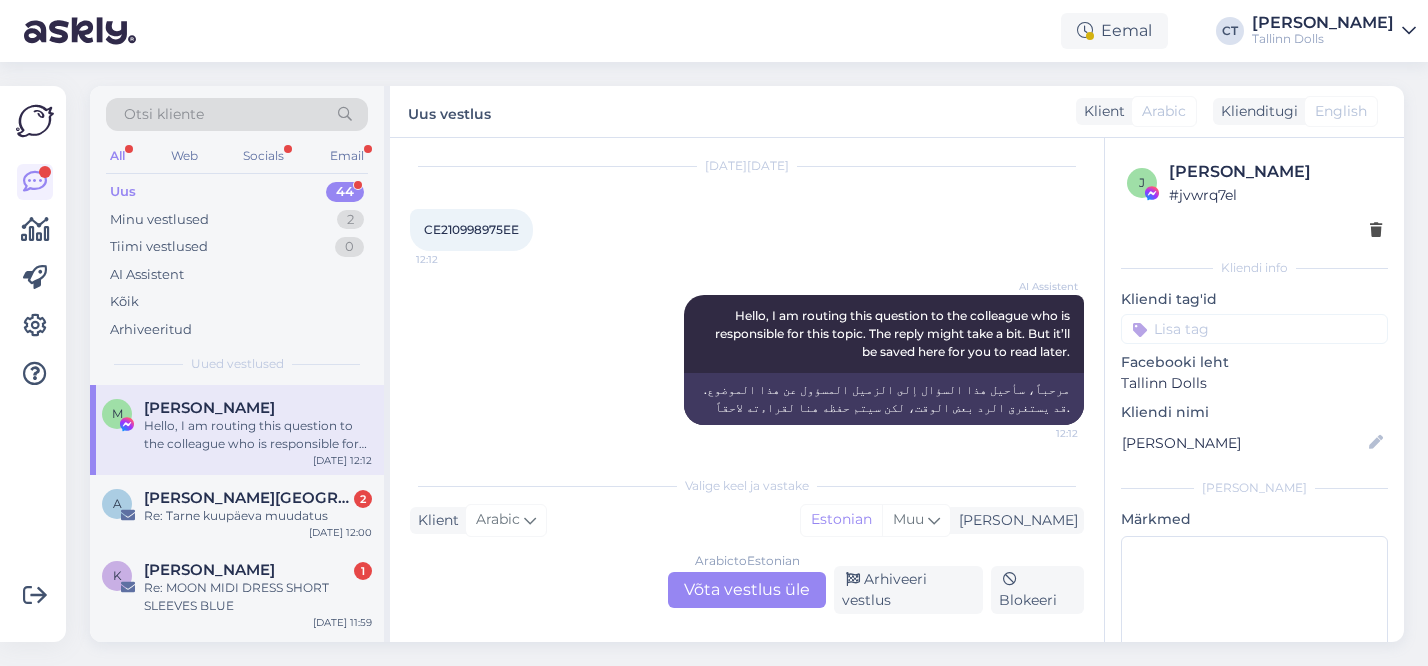 scroll, scrollTop: 55, scrollLeft: 0, axis: vertical 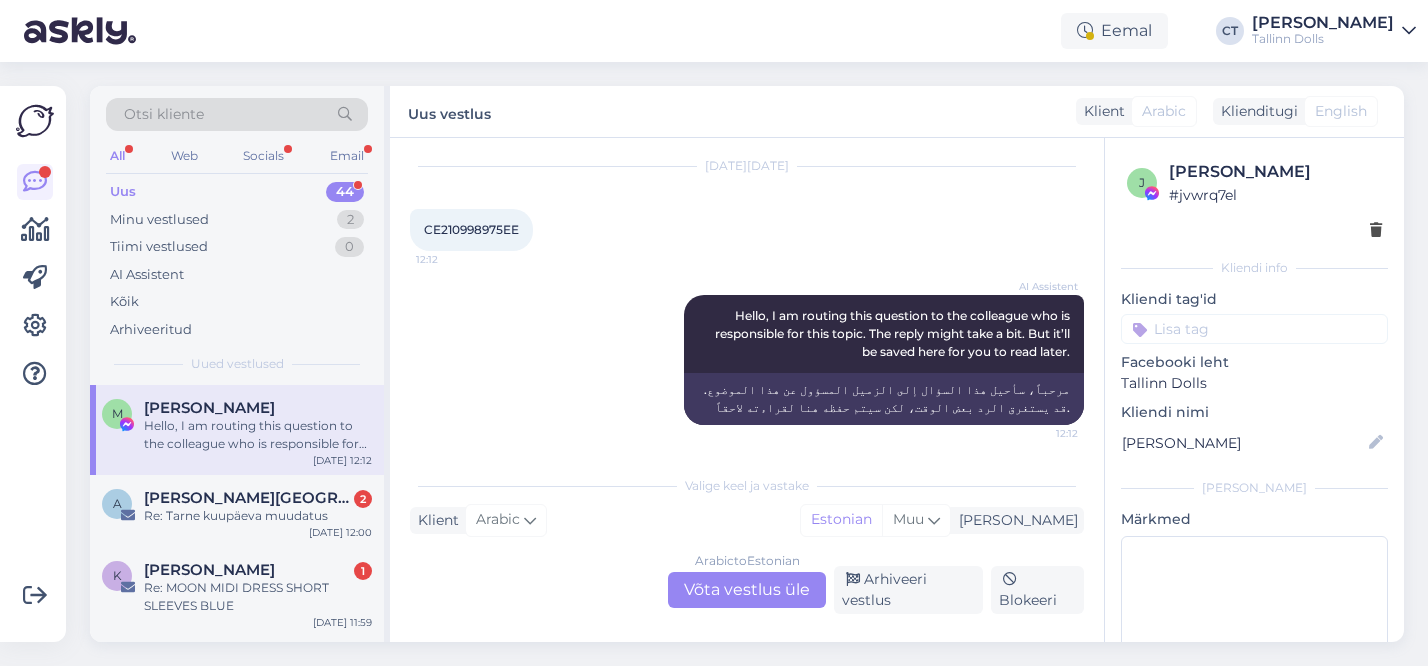 click on "CE210998975EE" at bounding box center (471, 229) 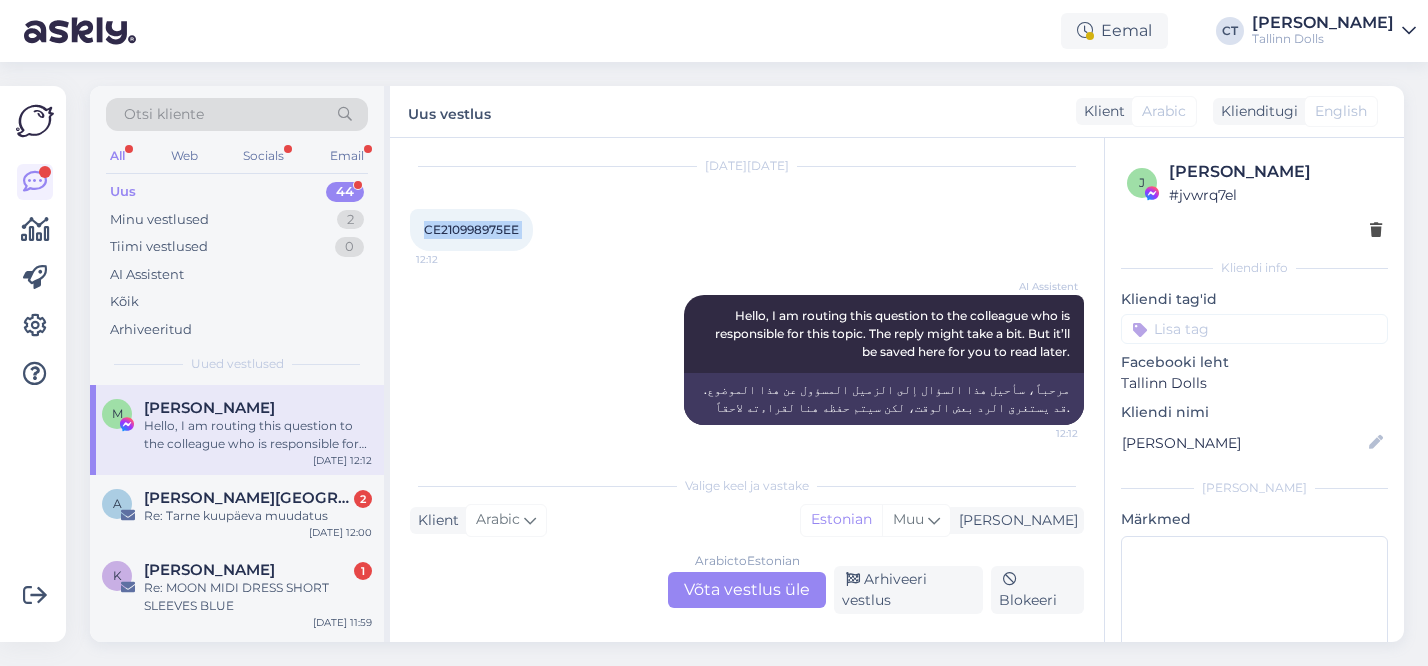 click on "CE210998975EE" at bounding box center [471, 229] 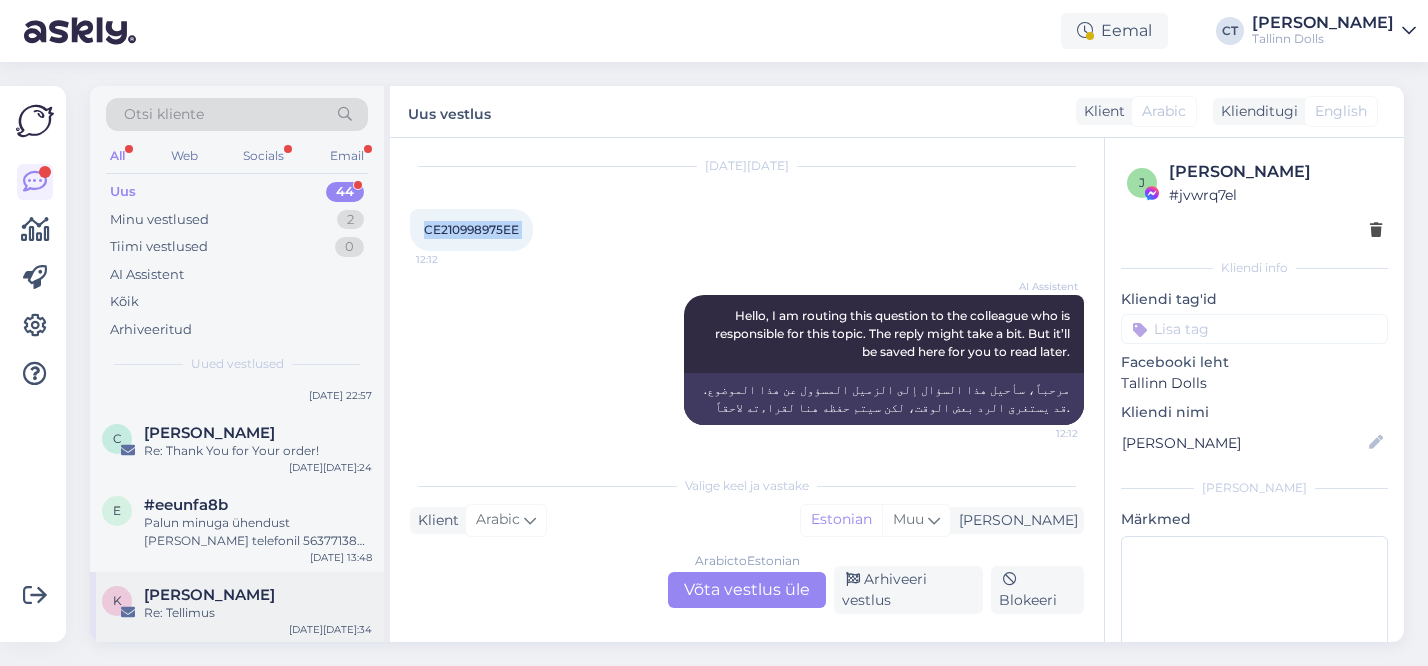 scroll, scrollTop: 3028, scrollLeft: 0, axis: vertical 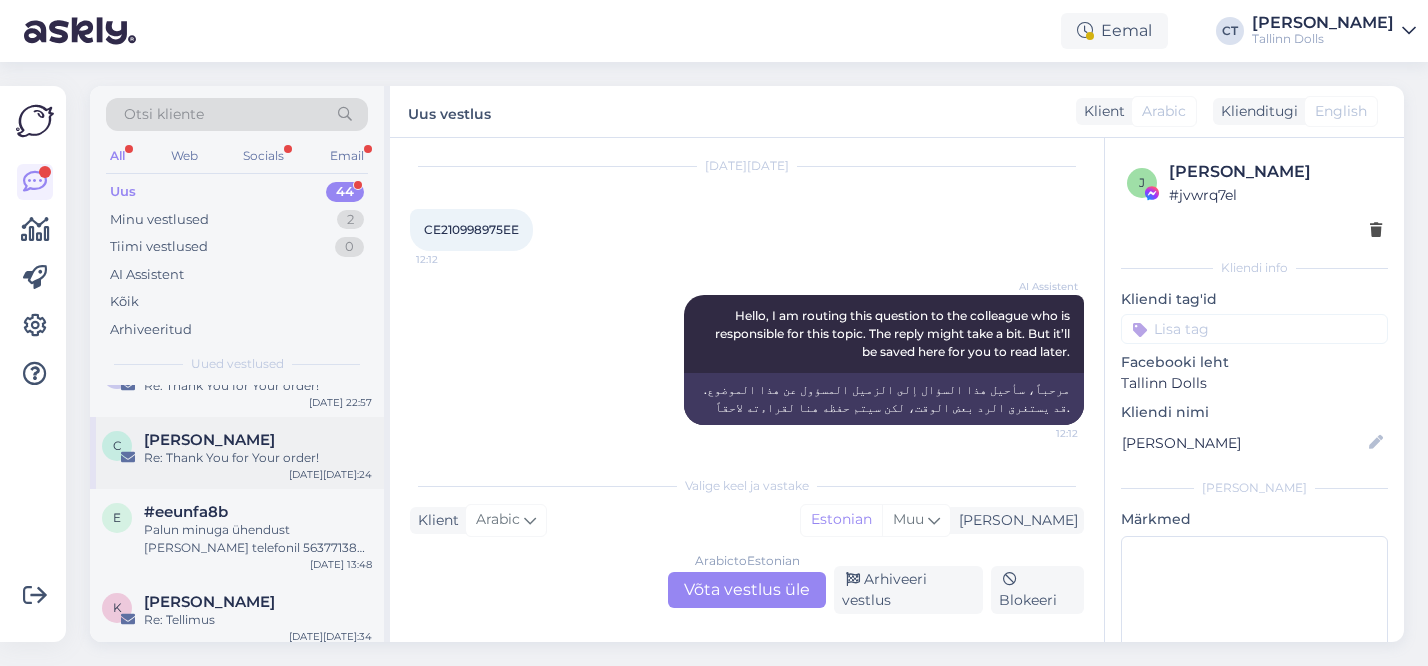 click on "c [PERSON_NAME] Re: Thank You for Your order! [DATE] 17:24" at bounding box center [237, 453] 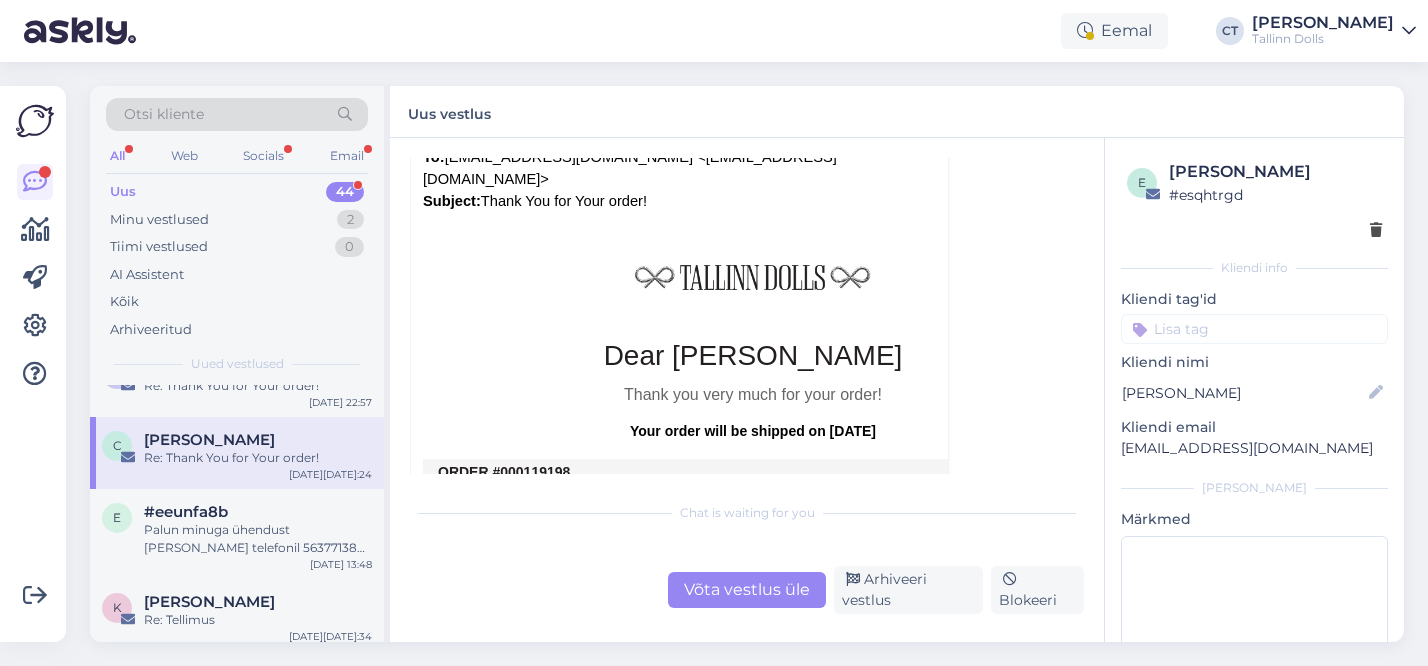 scroll, scrollTop: 666, scrollLeft: 0, axis: vertical 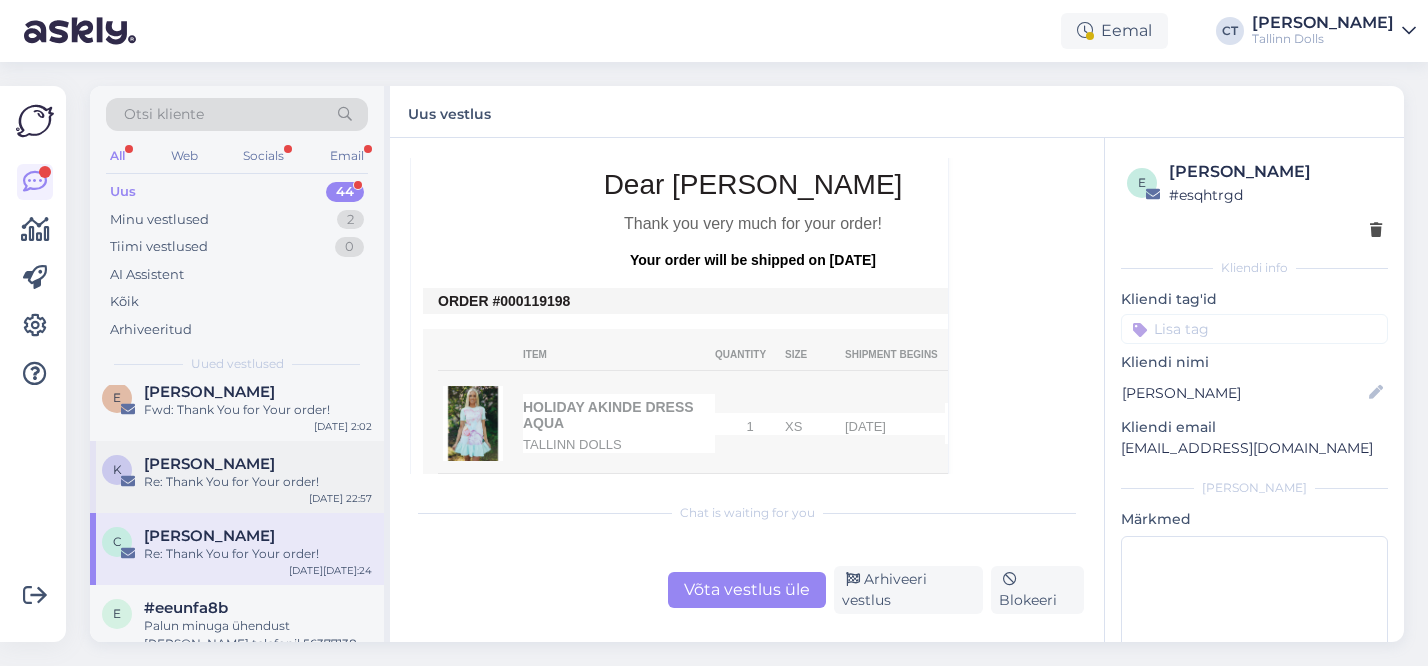 click on "[PERSON_NAME]" at bounding box center [258, 464] 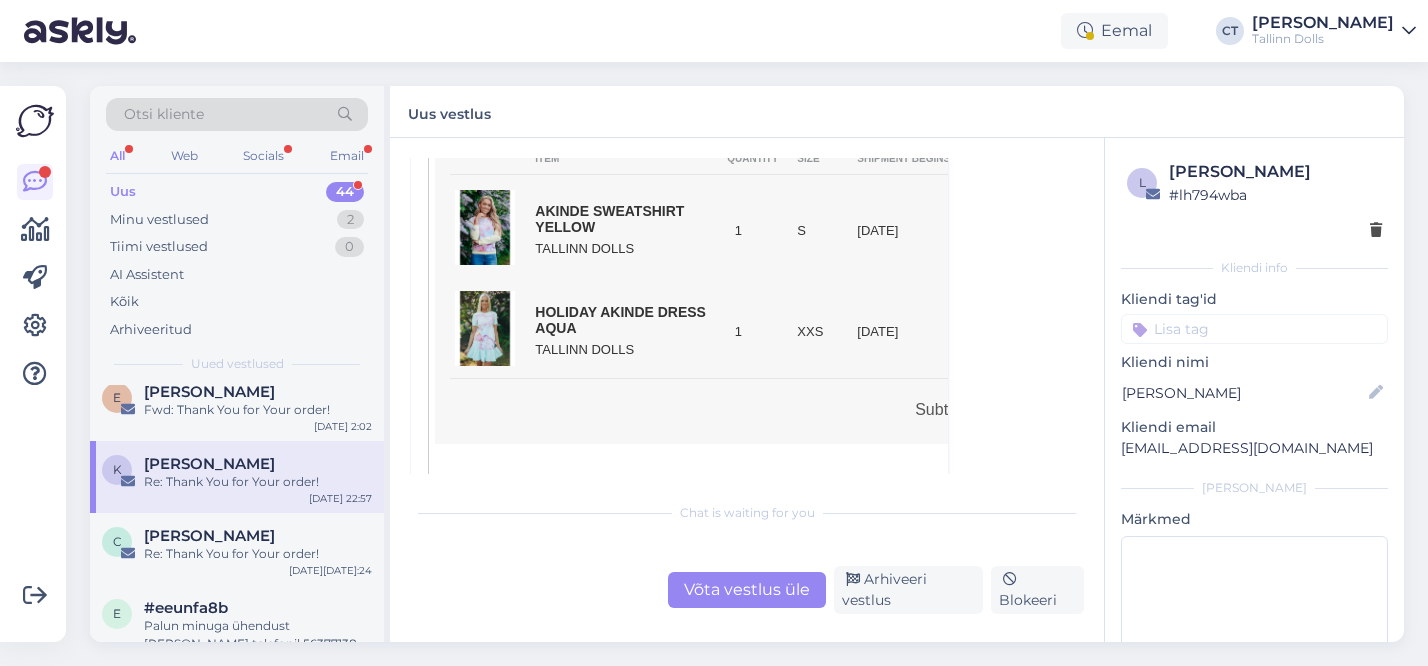 scroll, scrollTop: 626, scrollLeft: 0, axis: vertical 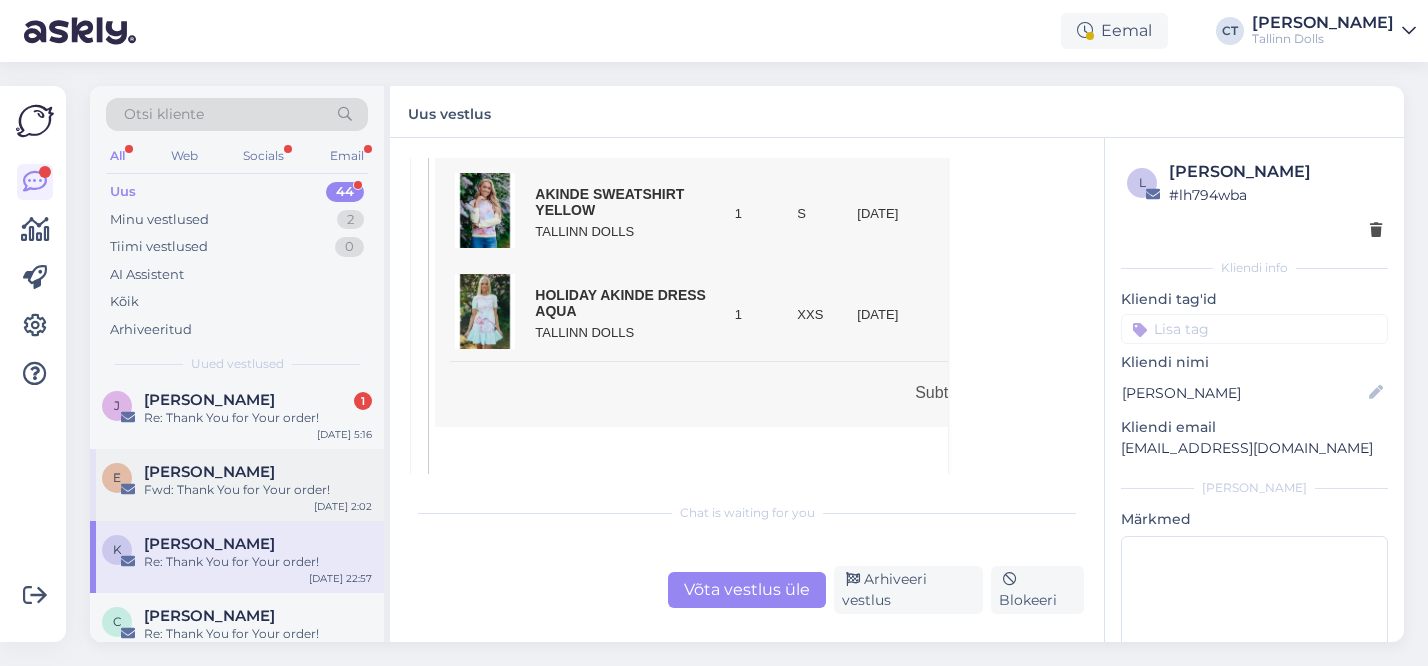 click on "Fwd: Thank You for Your order!" at bounding box center (258, 490) 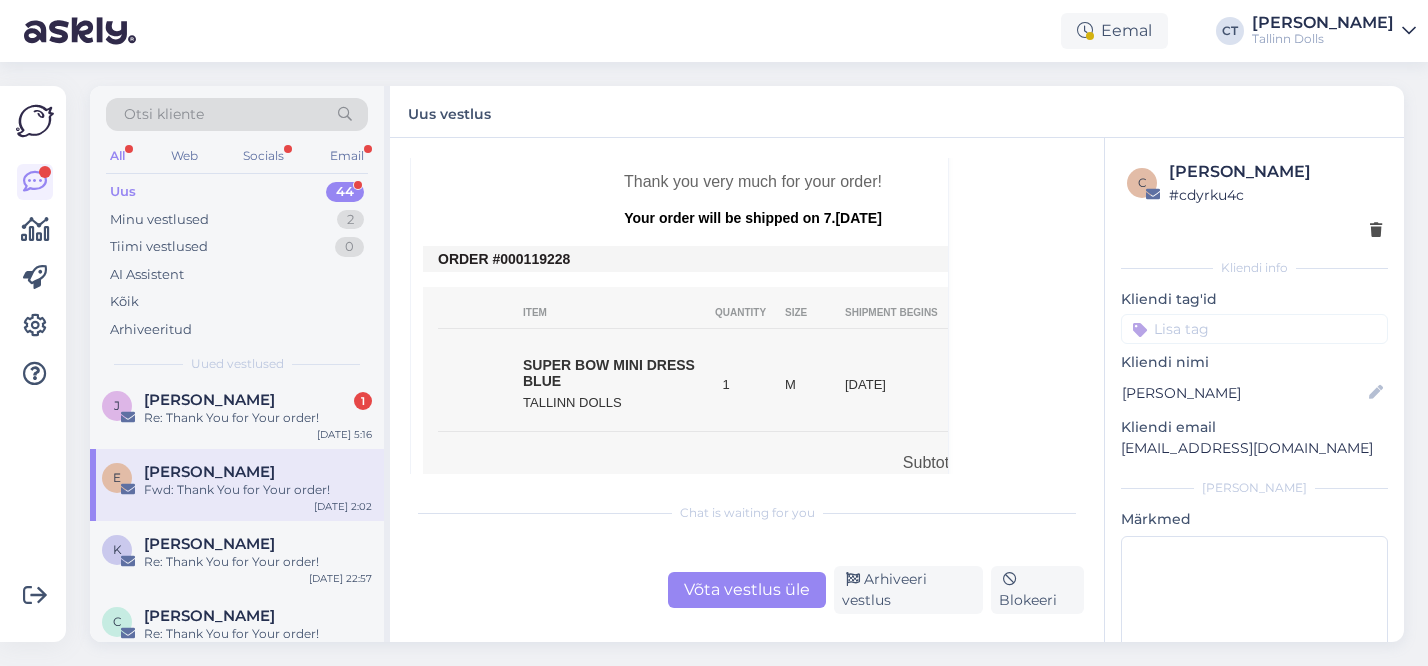 scroll, scrollTop: 801, scrollLeft: 0, axis: vertical 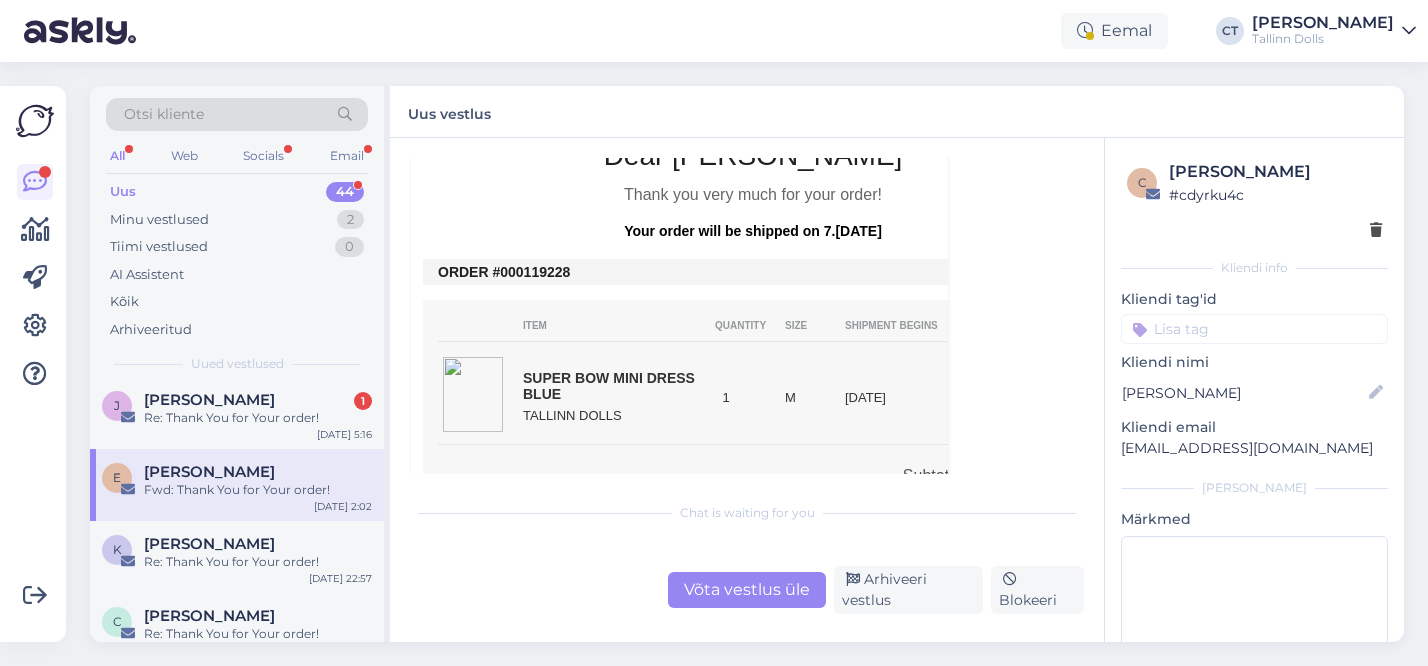 copy on "119228" 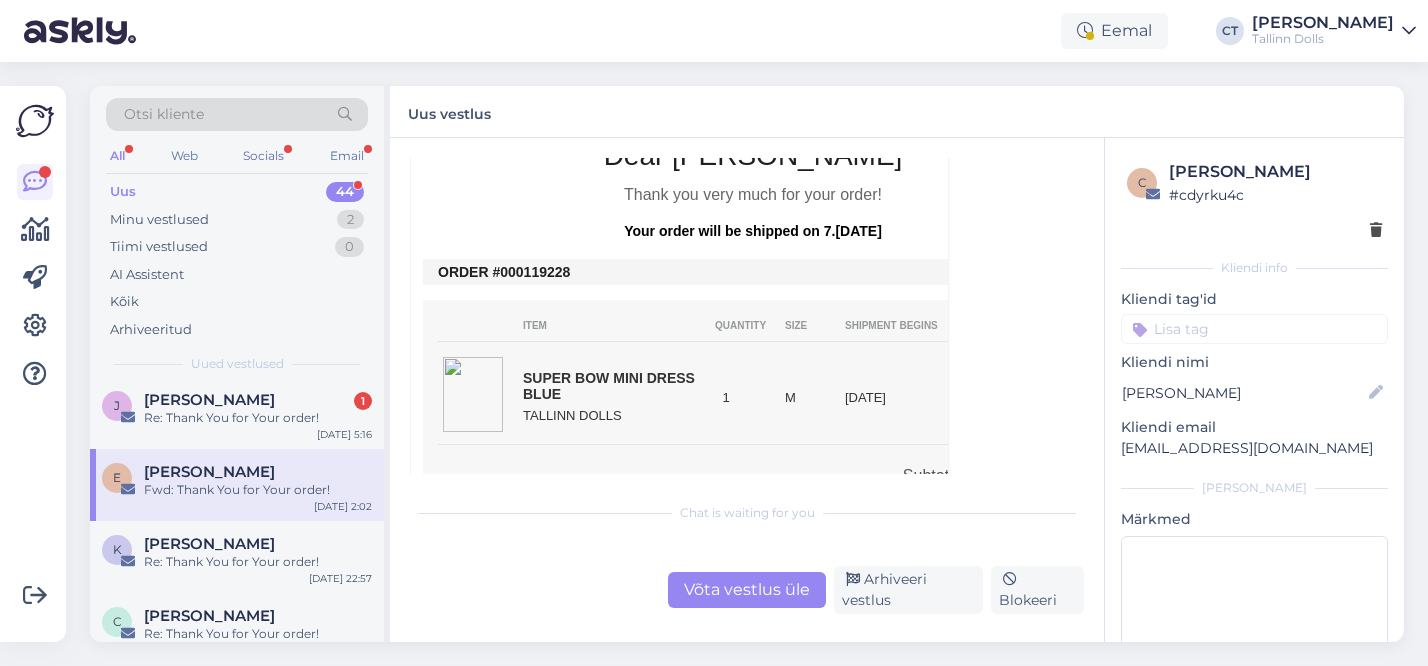 drag, startPoint x: 572, startPoint y: 276, endPoint x: 524, endPoint y: 272, distance: 48.166378 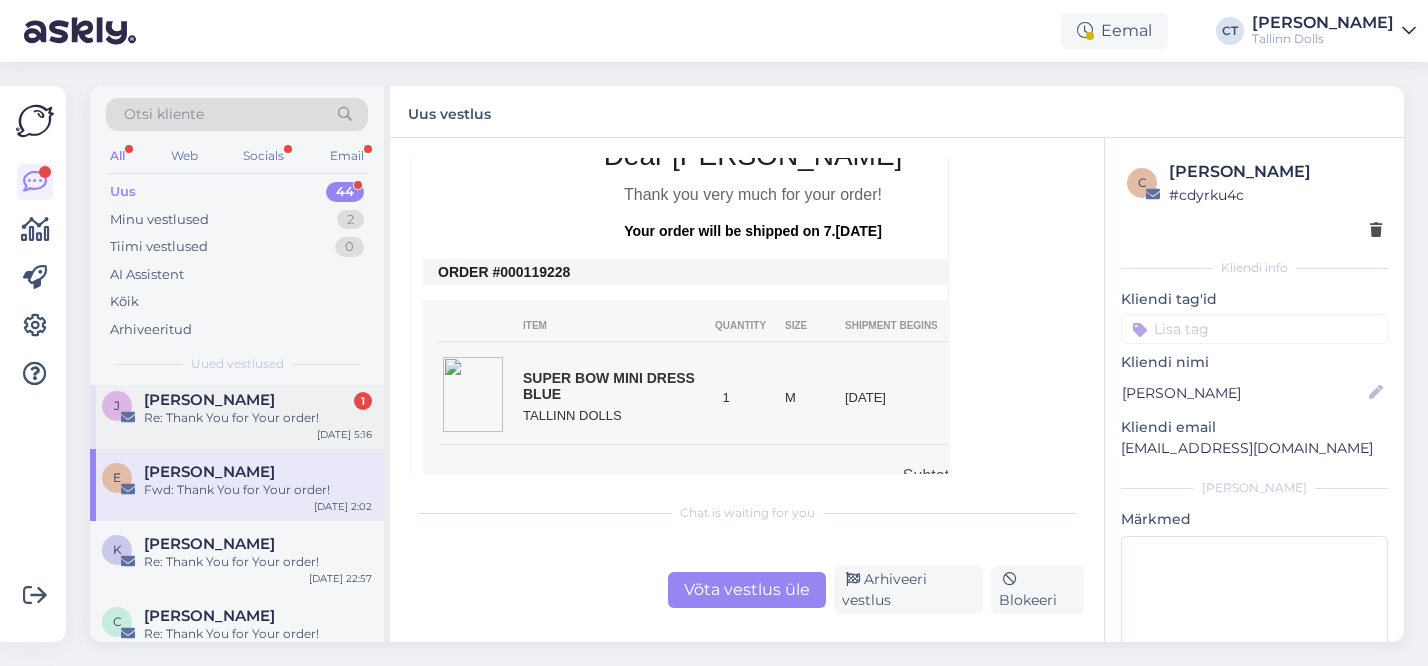 click on "[PERSON_NAME] 1 Re: Thank You for Your order! [DATE] 5:16" at bounding box center [237, 413] 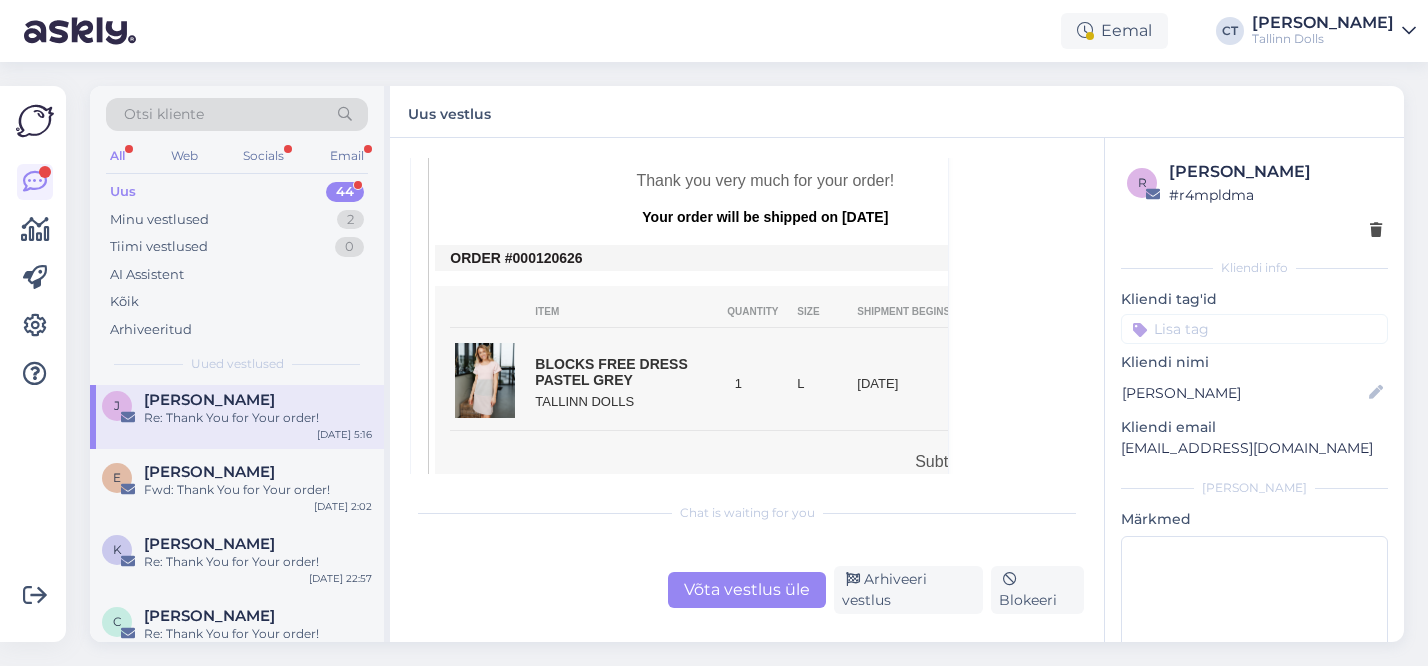 scroll, scrollTop: 478, scrollLeft: 0, axis: vertical 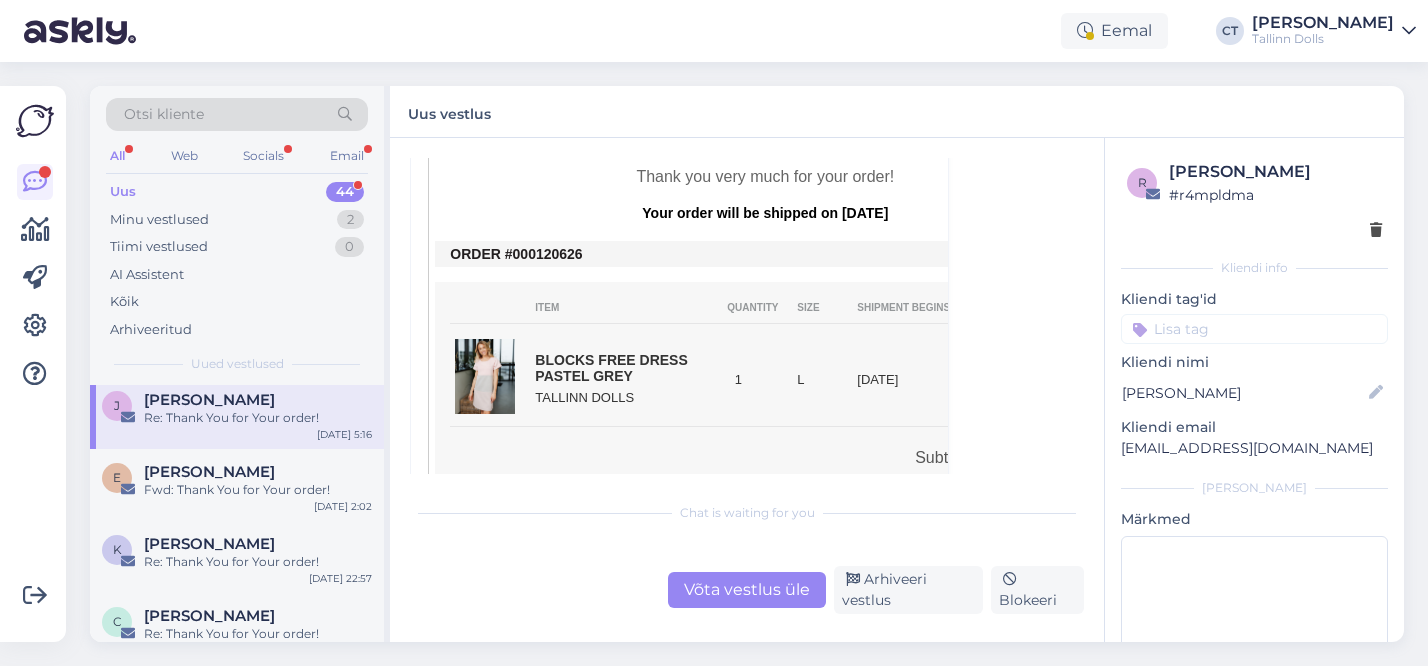 copy on "120626" 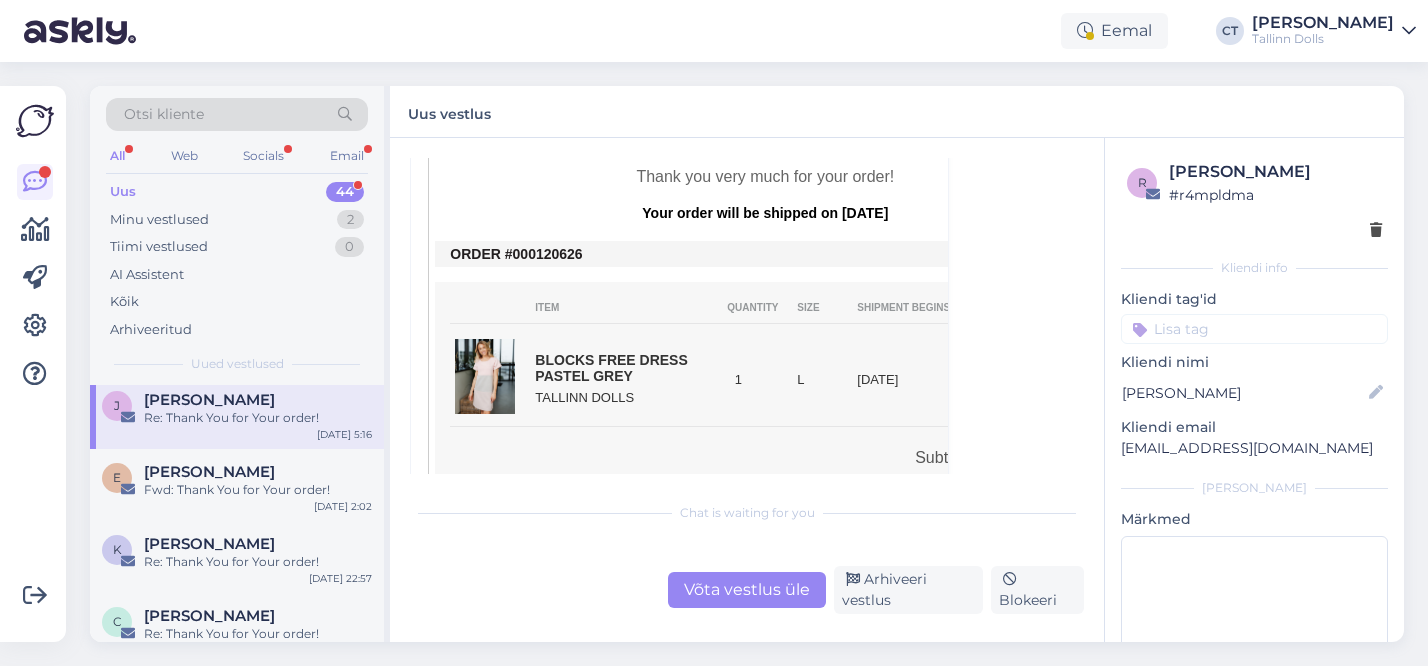 drag, startPoint x: 596, startPoint y: 242, endPoint x: 537, endPoint y: 239, distance: 59.07622 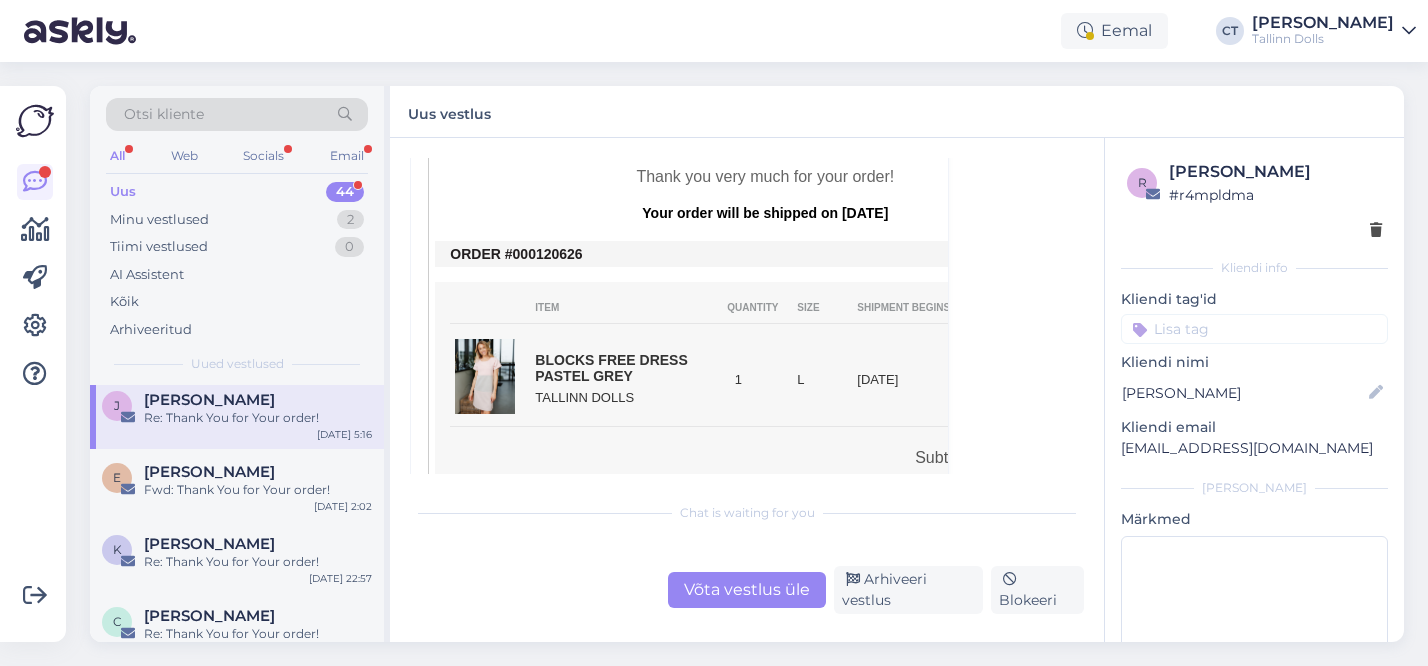scroll, scrollTop: 2774, scrollLeft: 0, axis: vertical 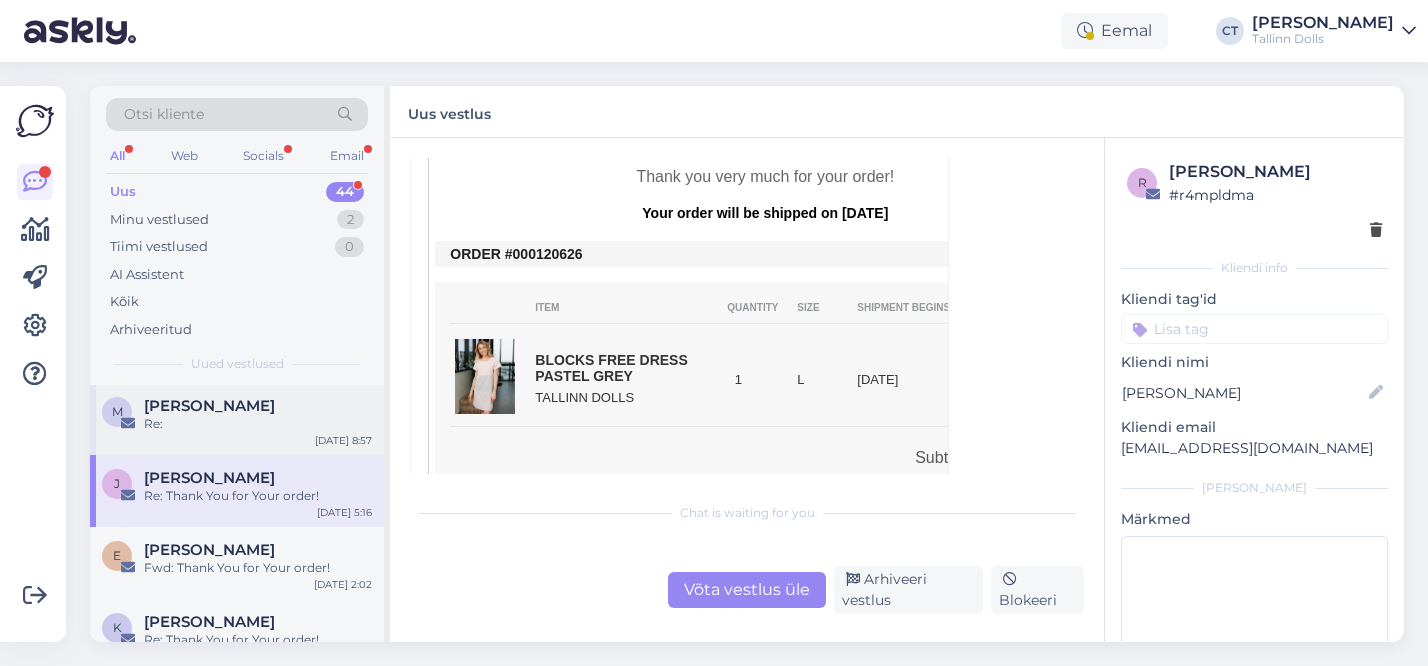 click on "M [PERSON_NAME] Re: [DATE] 8:57" at bounding box center (237, 419) 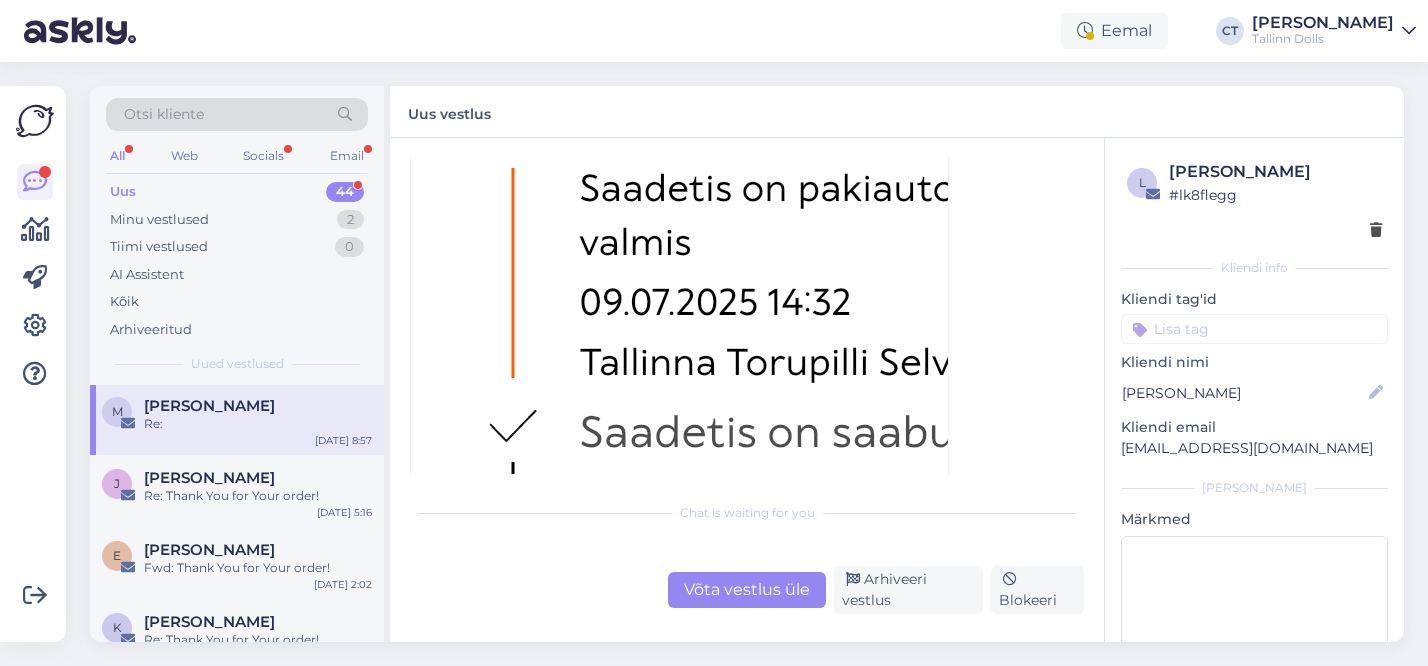 scroll, scrollTop: 1542, scrollLeft: 0, axis: vertical 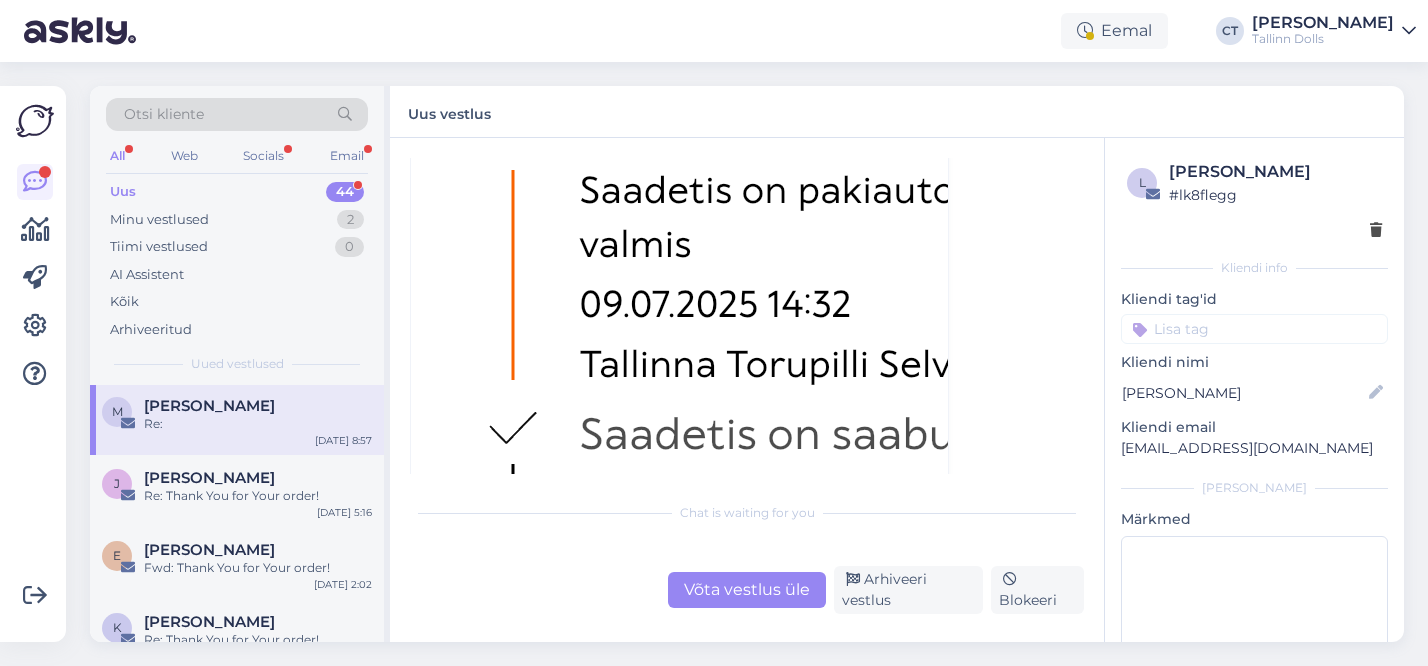 click on "Võta vestlus üle" at bounding box center (747, 590) 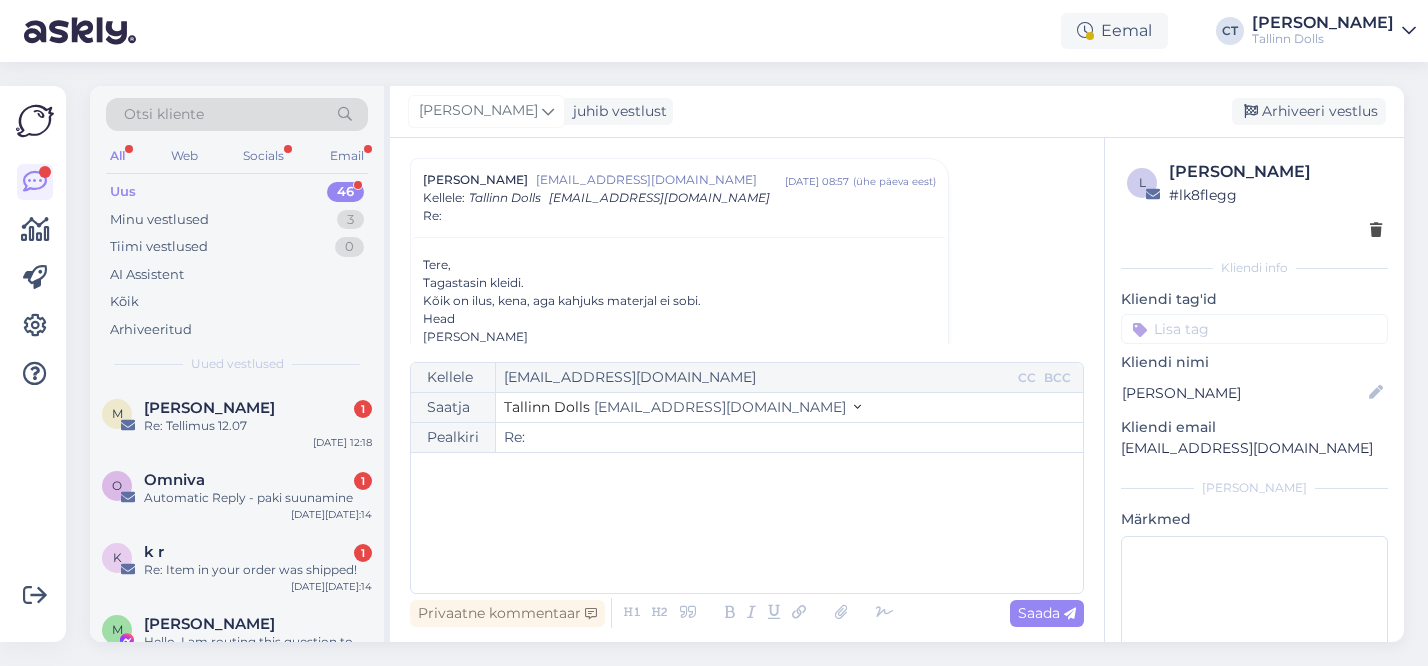click on "﻿" at bounding box center (747, 523) 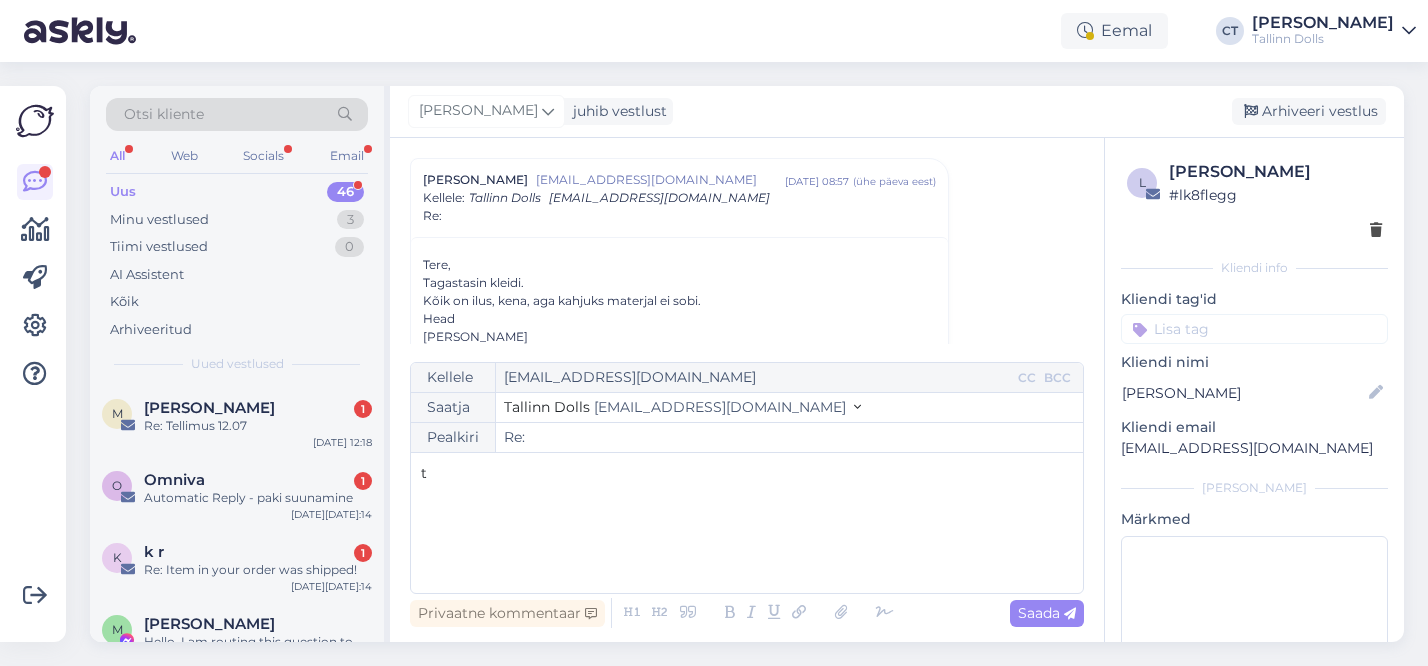 type 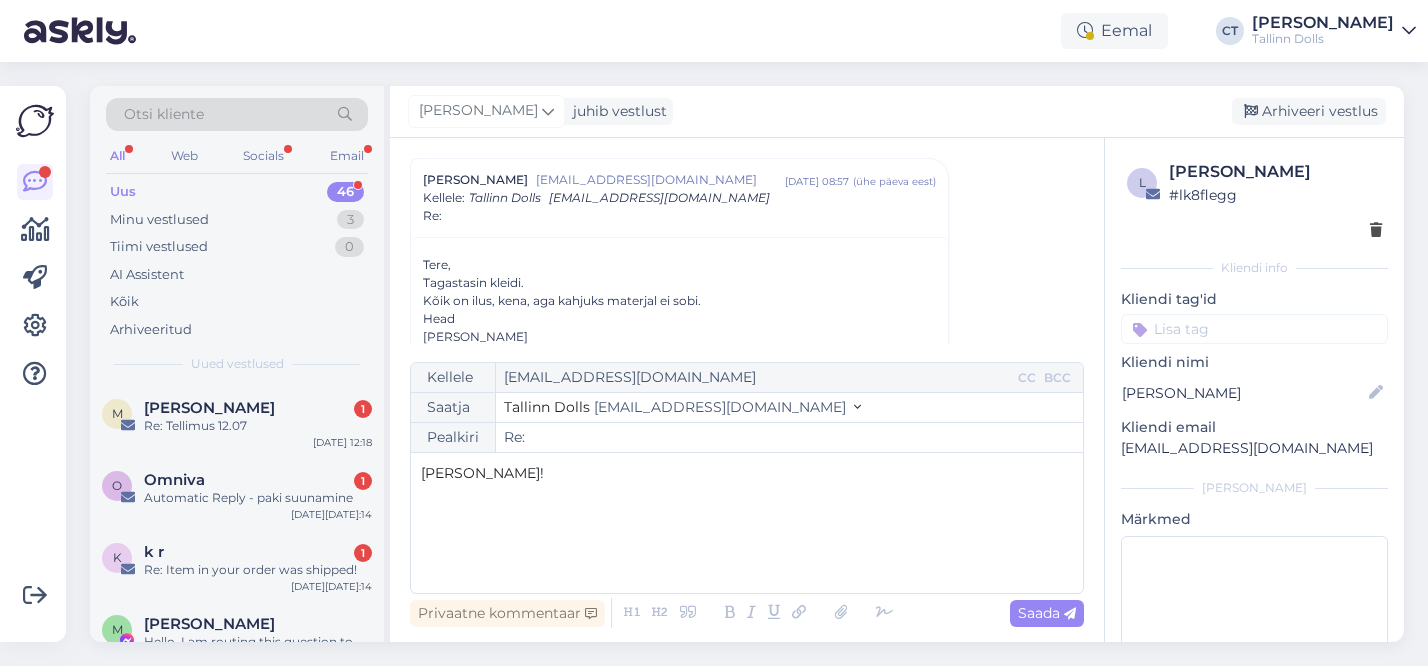 click on "[PERSON_NAME]!" at bounding box center [482, 473] 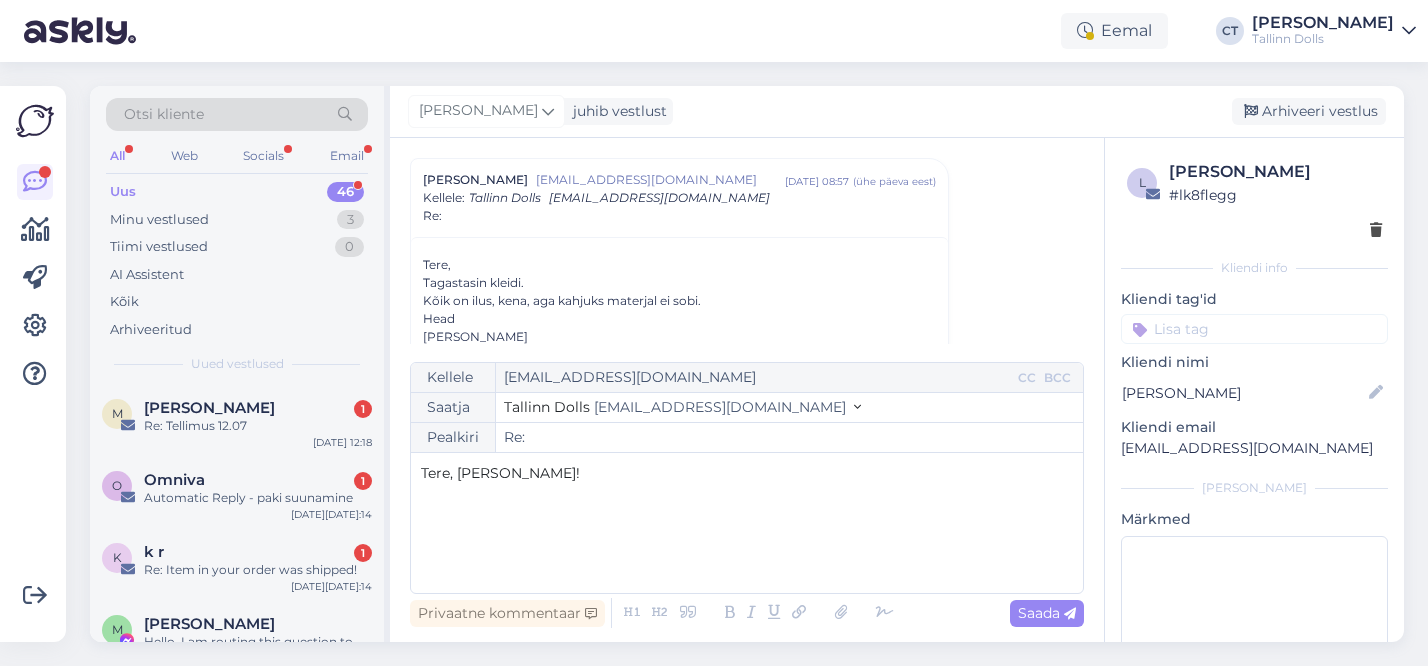 click on "﻿" at bounding box center [747, 494] 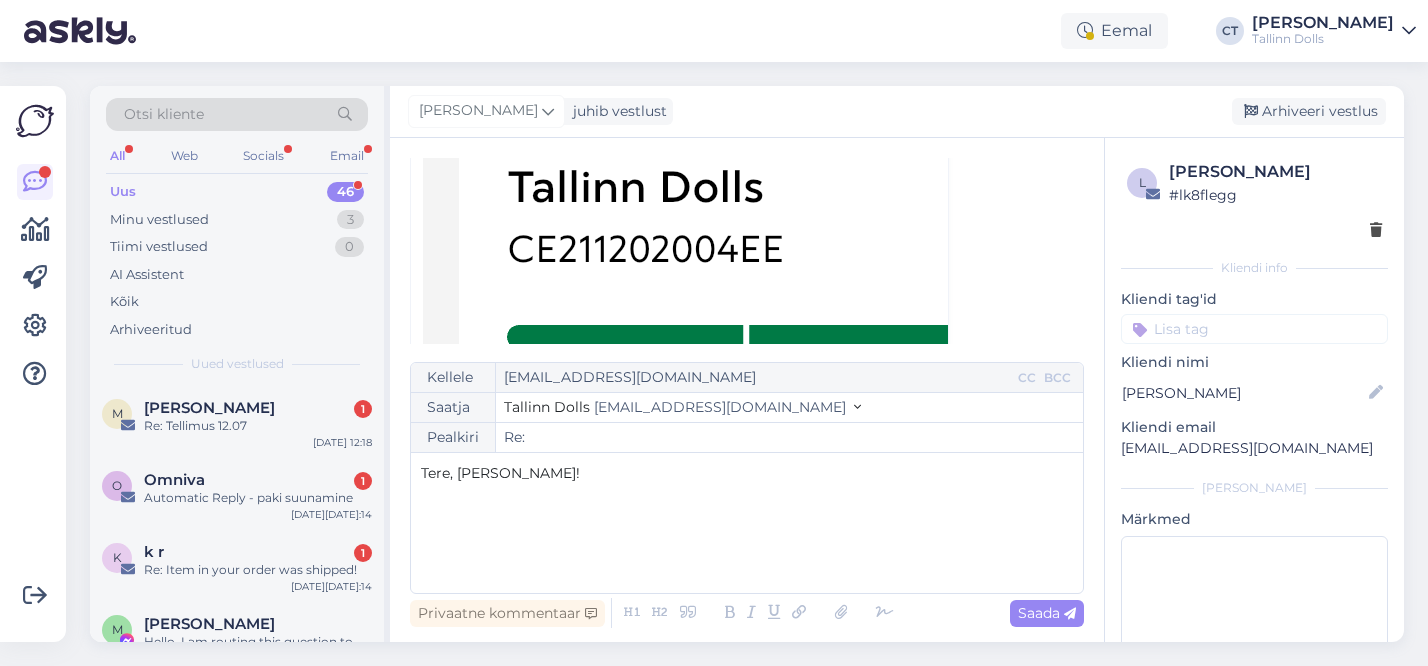 scroll, scrollTop: 832, scrollLeft: 0, axis: vertical 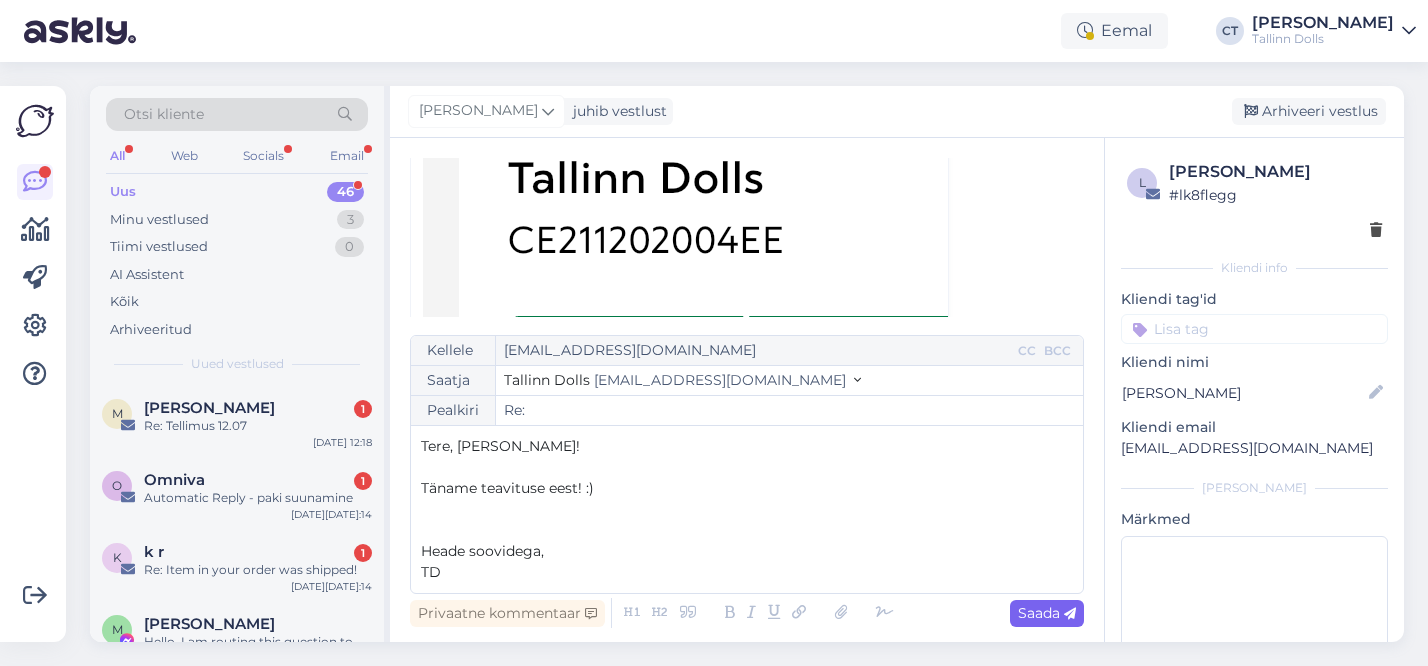 click on "Saada" at bounding box center [1047, 613] 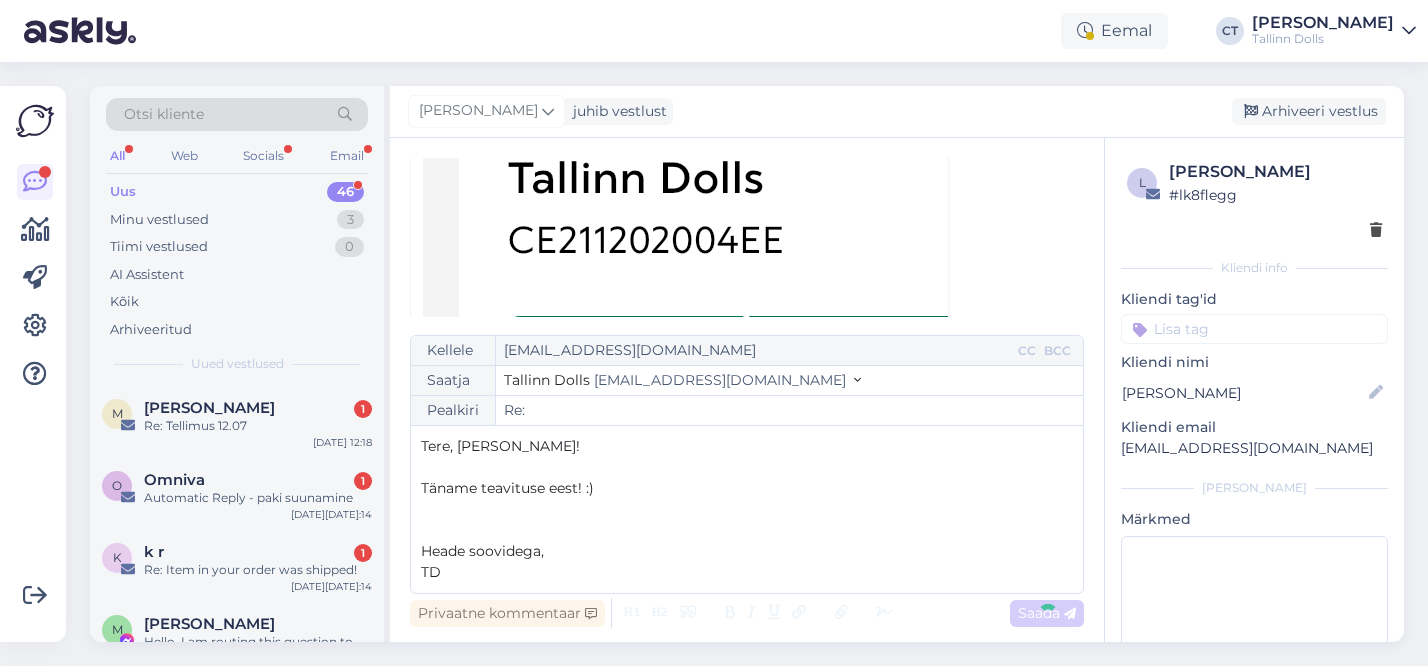type on "Re: Re:" 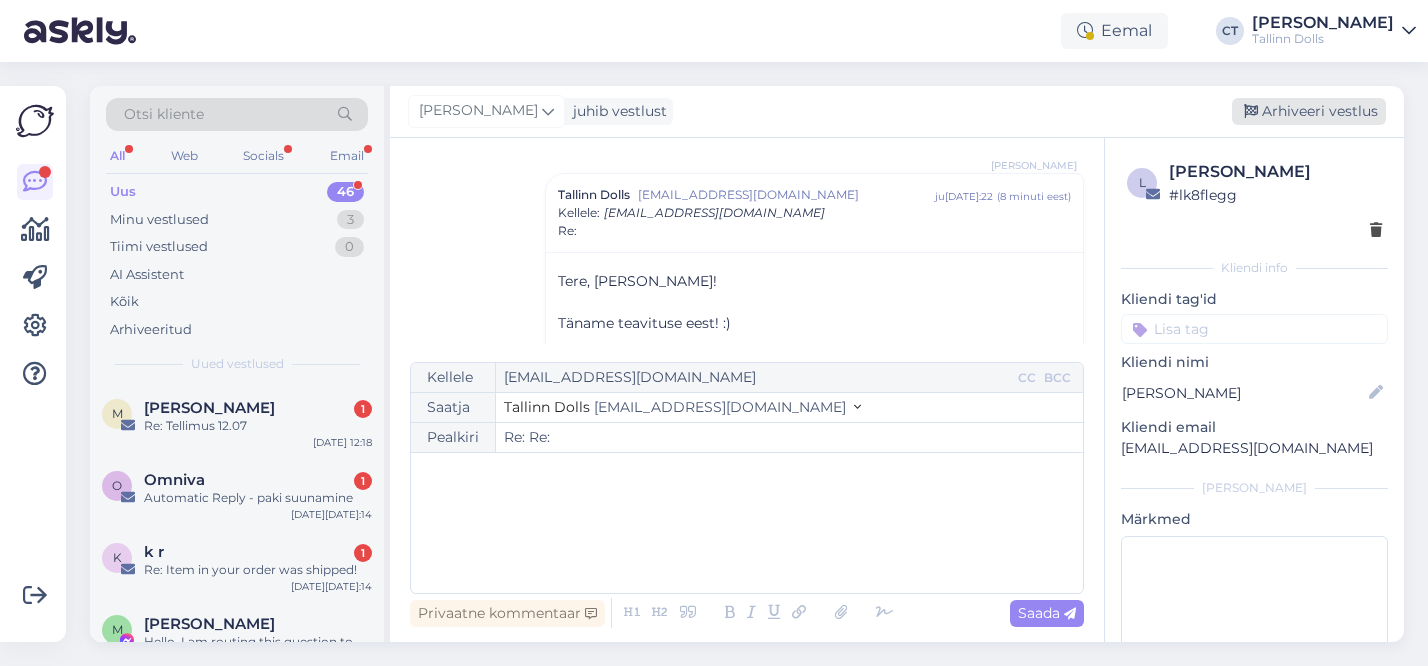 click on "Arhiveeri vestlus" at bounding box center (1309, 111) 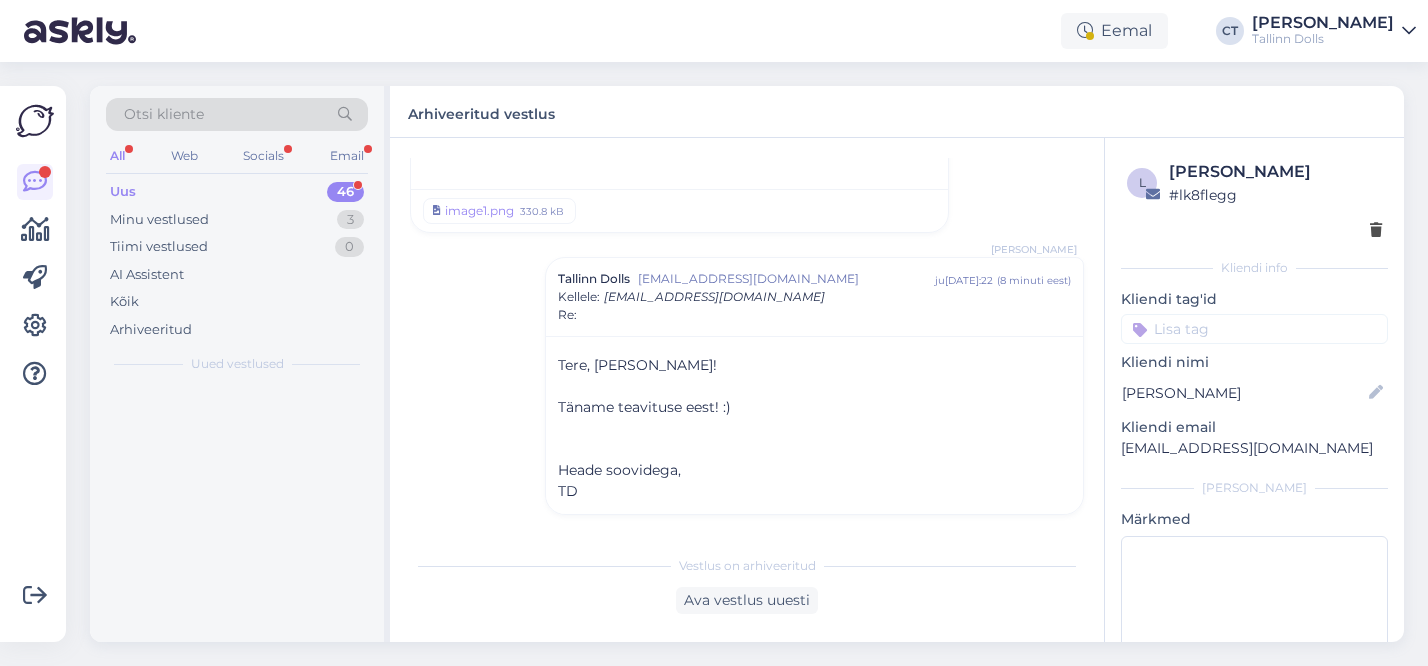 scroll, scrollTop: 3313, scrollLeft: 0, axis: vertical 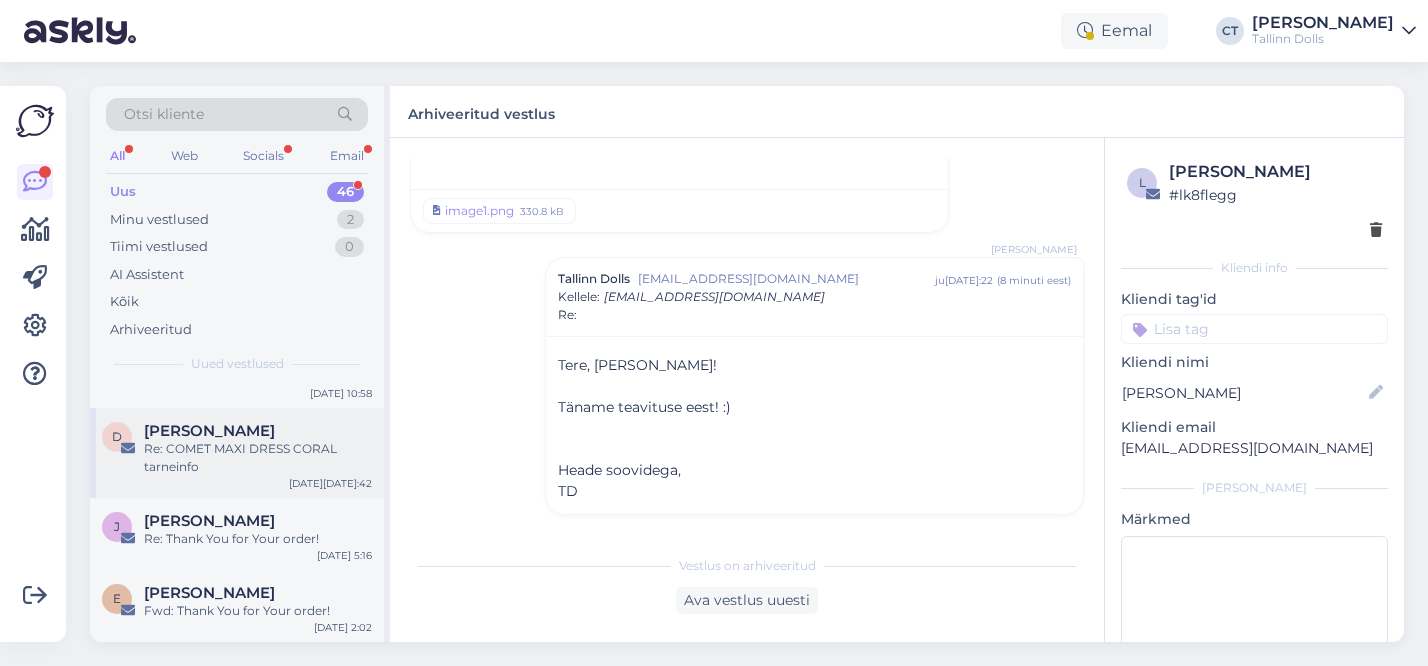 click on "Re: COMET MAXI DRESS CORAL tarneinfo" at bounding box center [258, 458] 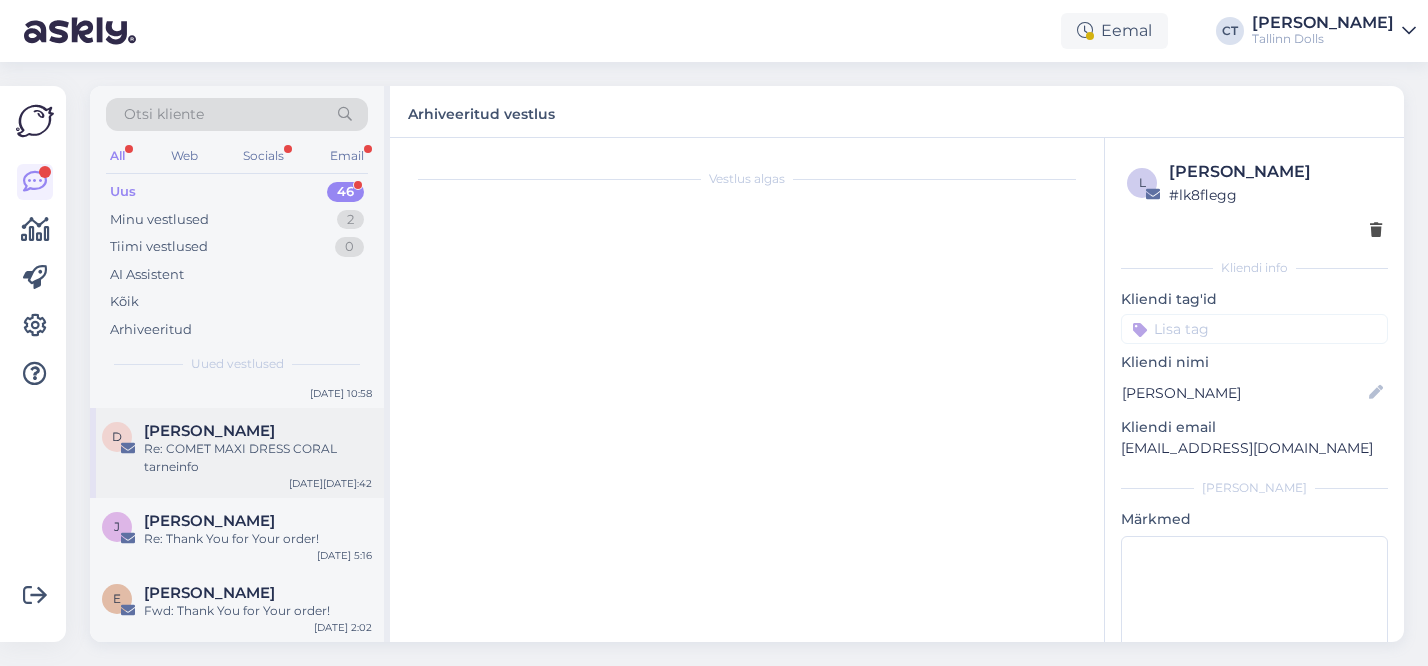 scroll, scrollTop: 0, scrollLeft: 0, axis: both 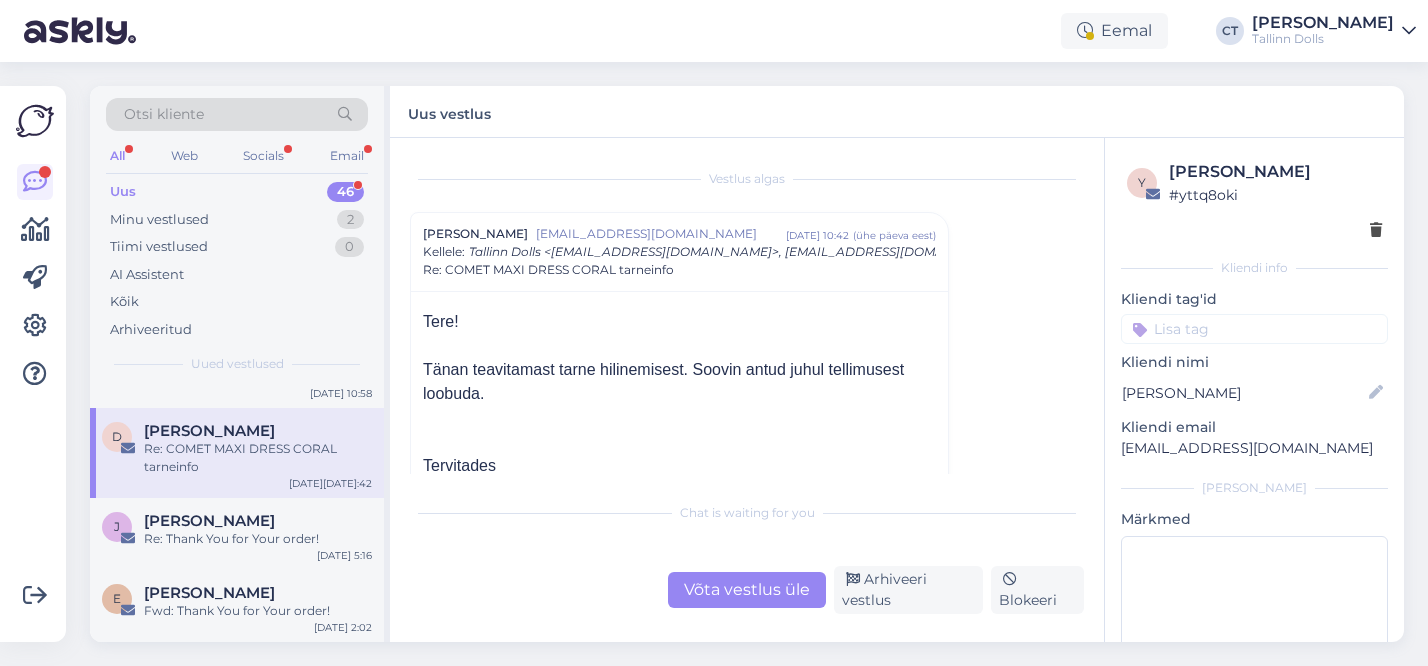 click on "Võta vestlus üle" at bounding box center (747, 590) 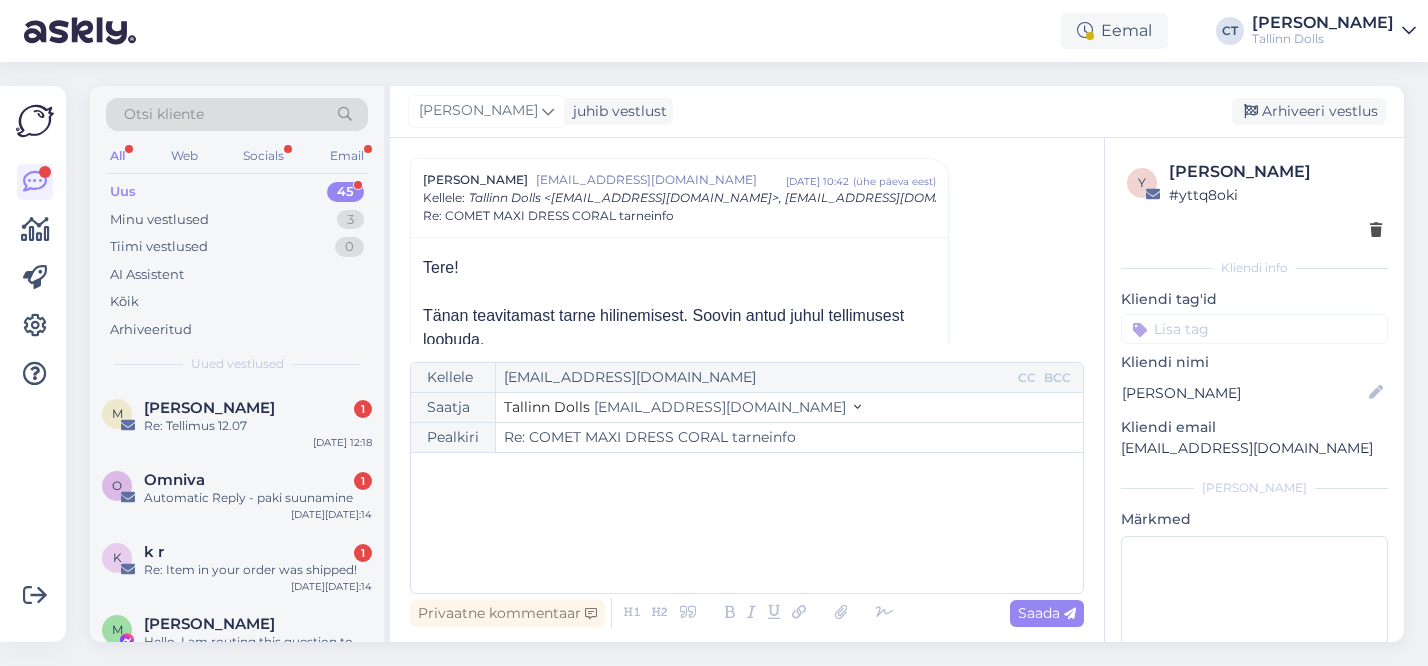 click on "﻿" at bounding box center [747, 523] 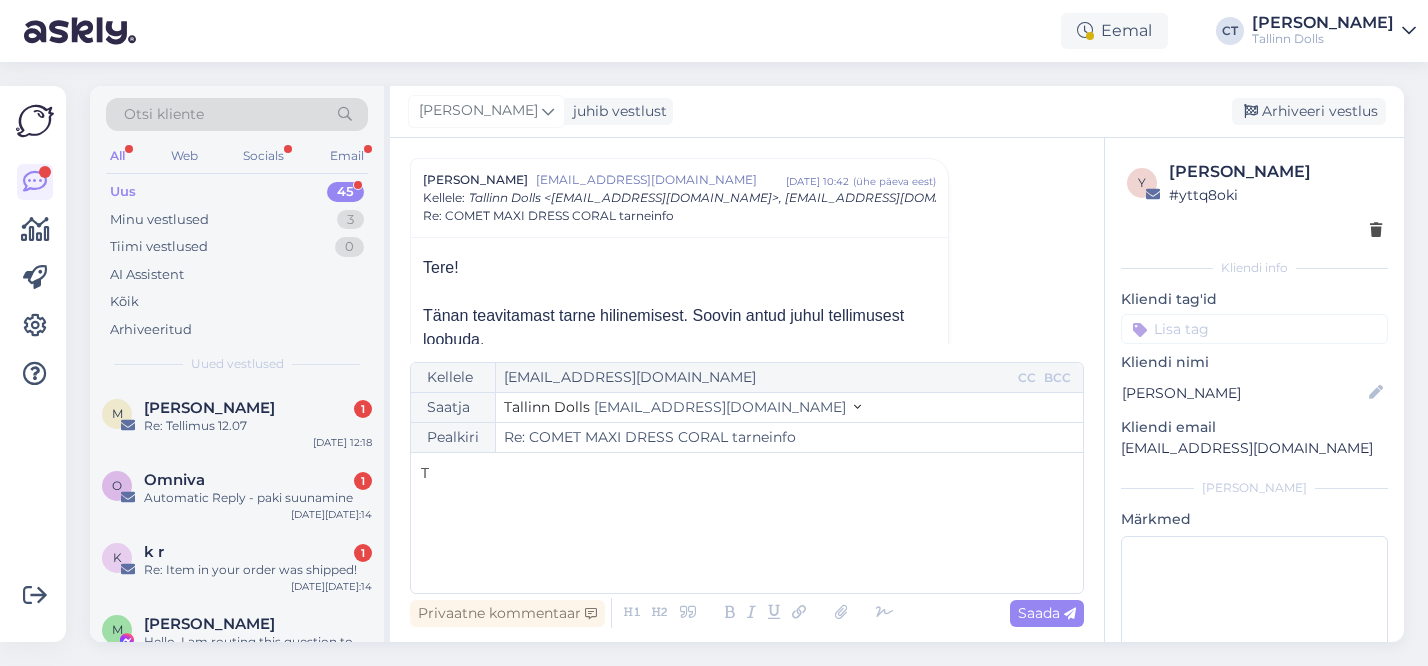 type 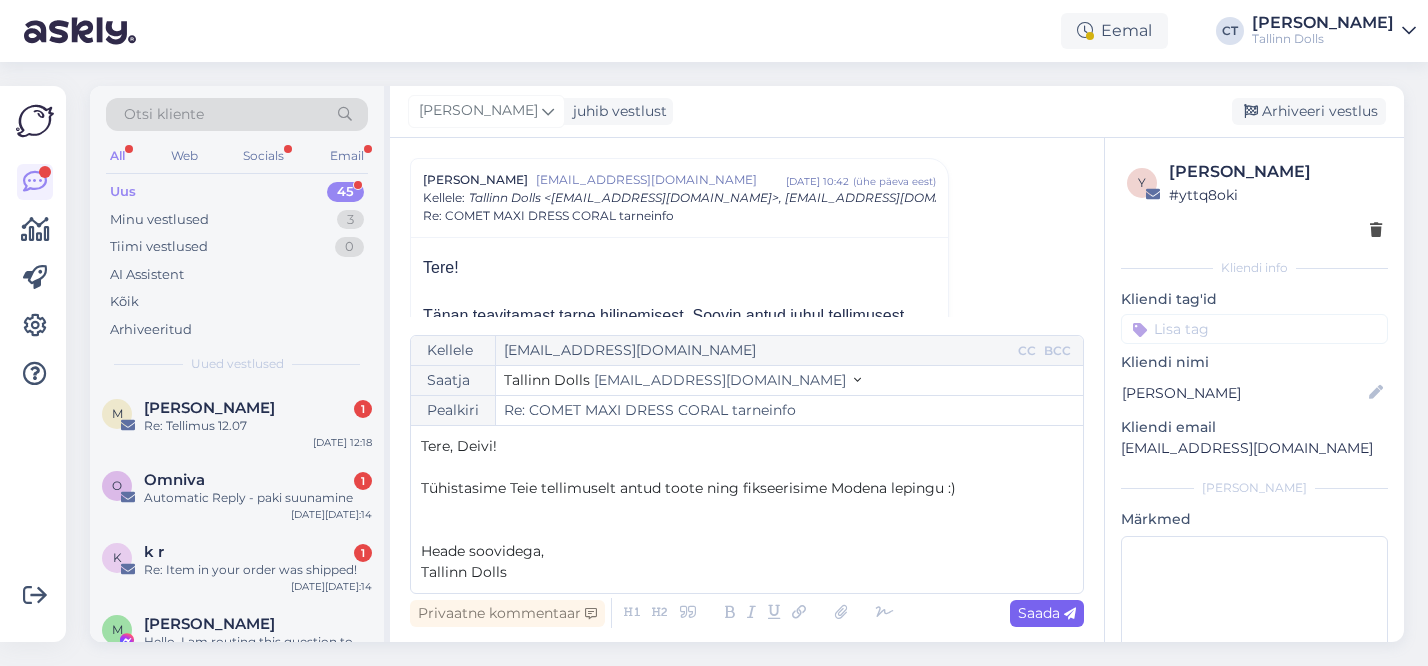 click on "Saada" at bounding box center [1047, 613] 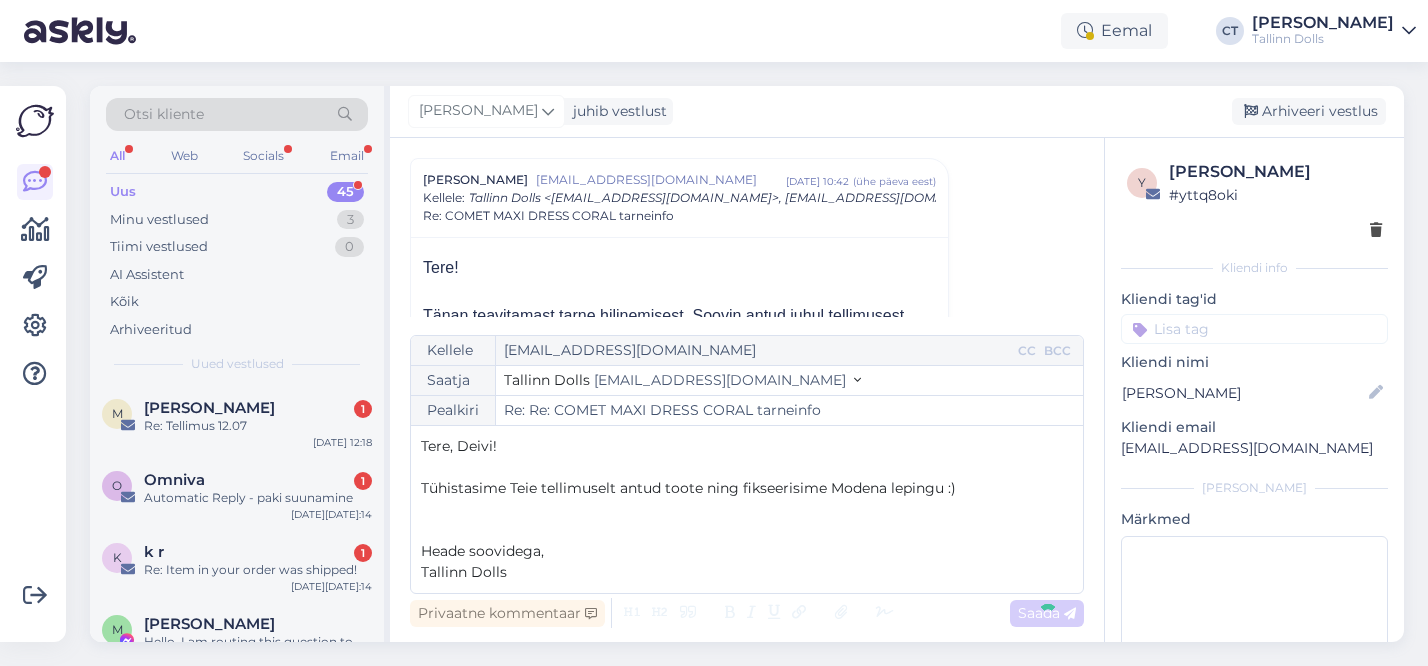 type on "Re: COMET MAXI DRESS CORAL tarneinfo" 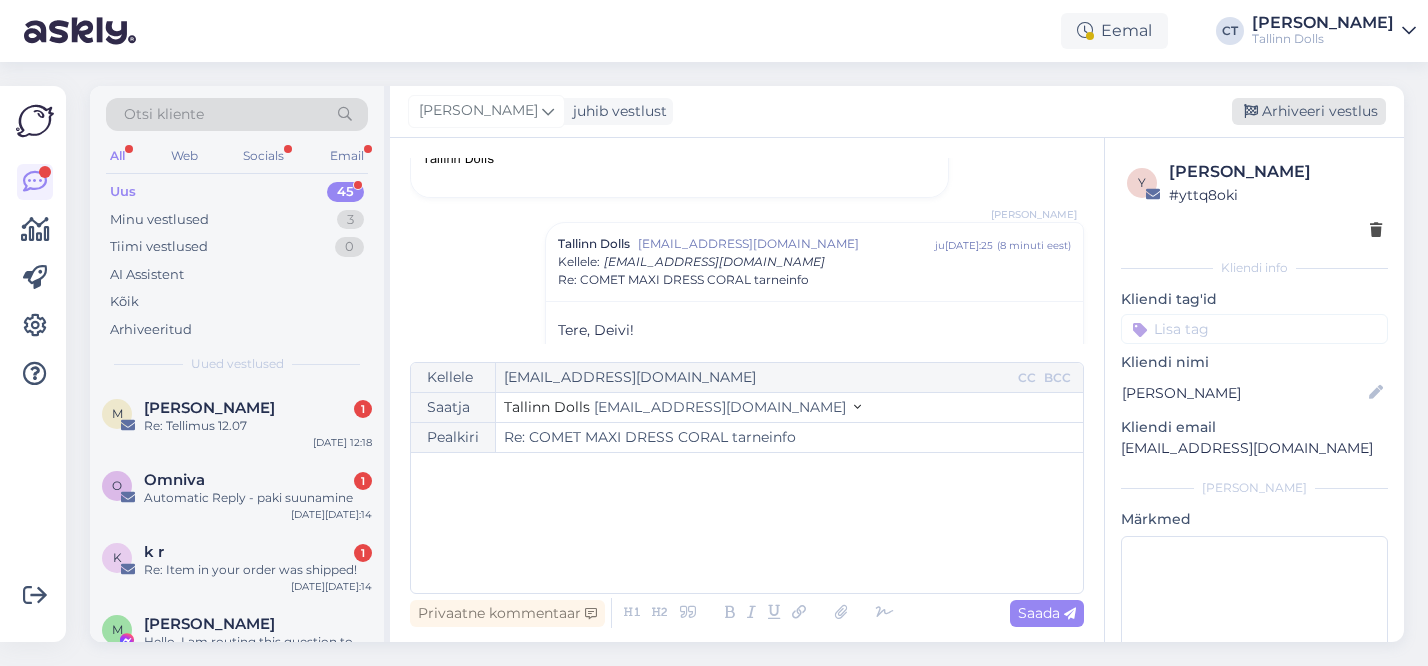 click on "Arhiveeri vestlus" at bounding box center [1309, 111] 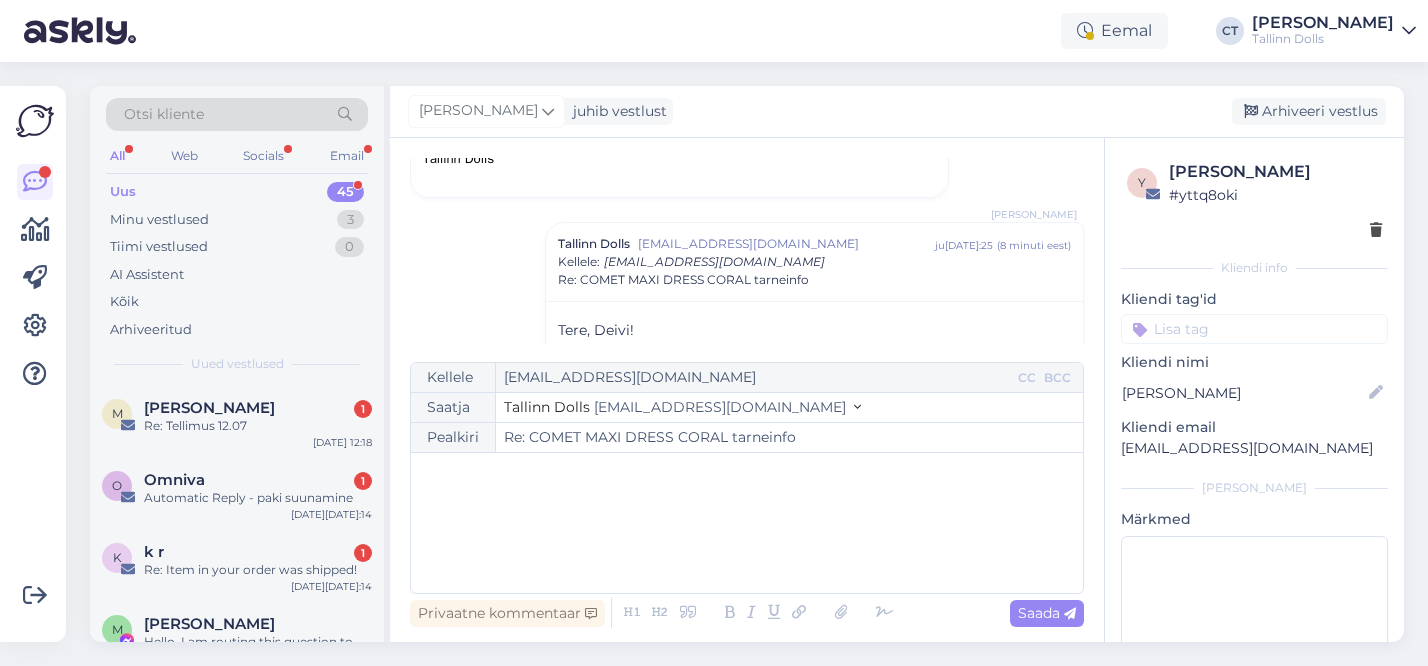 scroll, scrollTop: 1180, scrollLeft: 0, axis: vertical 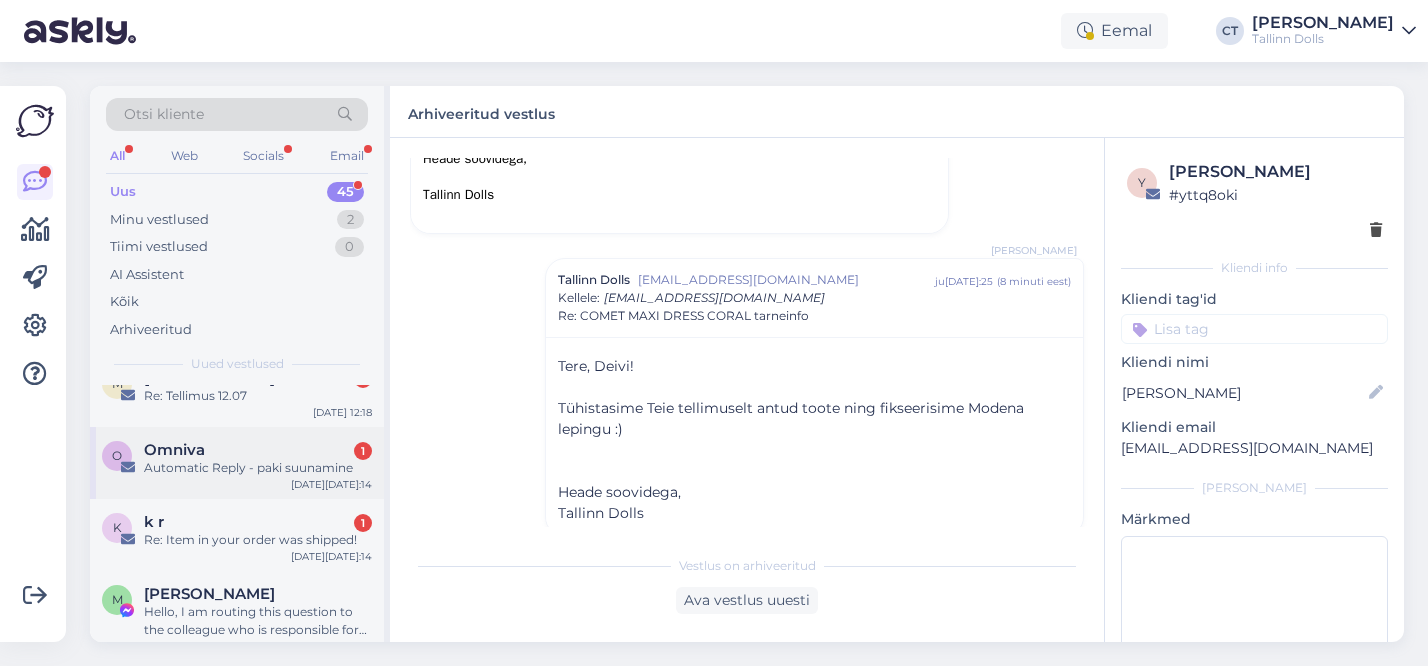 click on "O Omniva 1 Automatic Reply - paki suunamine [DATE][DATE]:14" at bounding box center [237, 463] 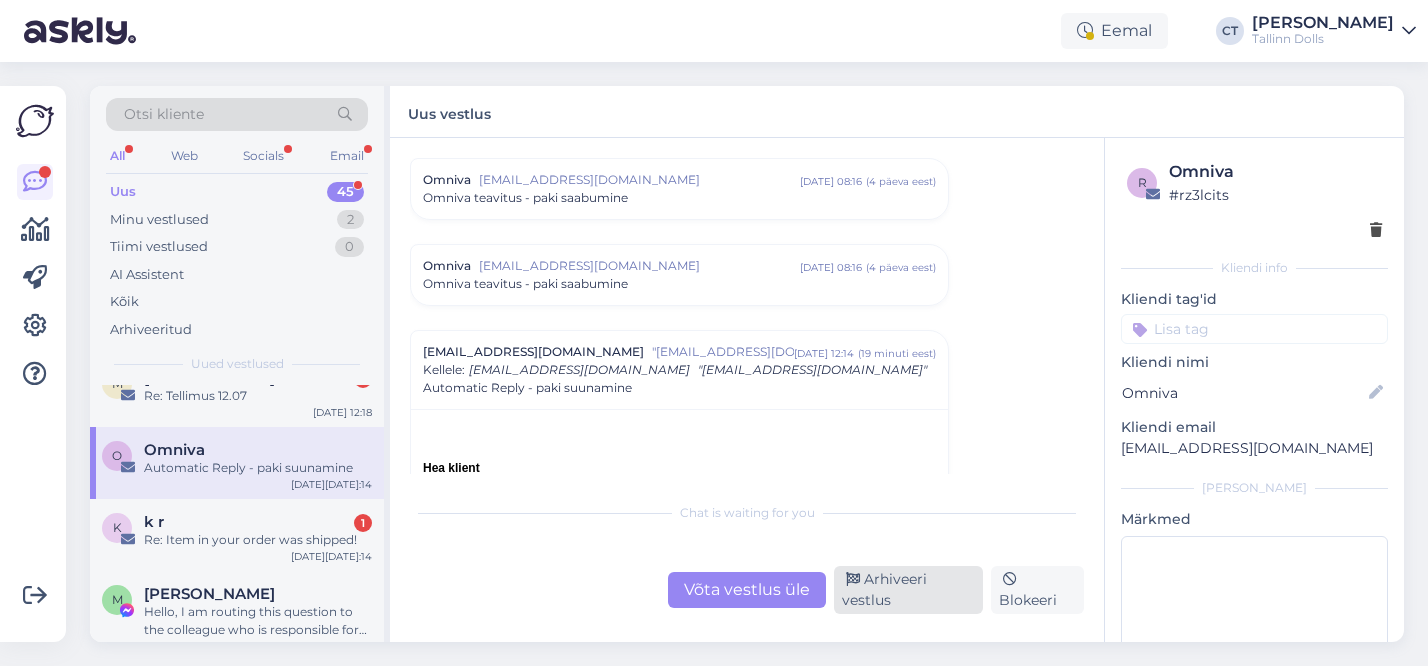 click on "Arhiveeri vestlus" at bounding box center (908, 590) 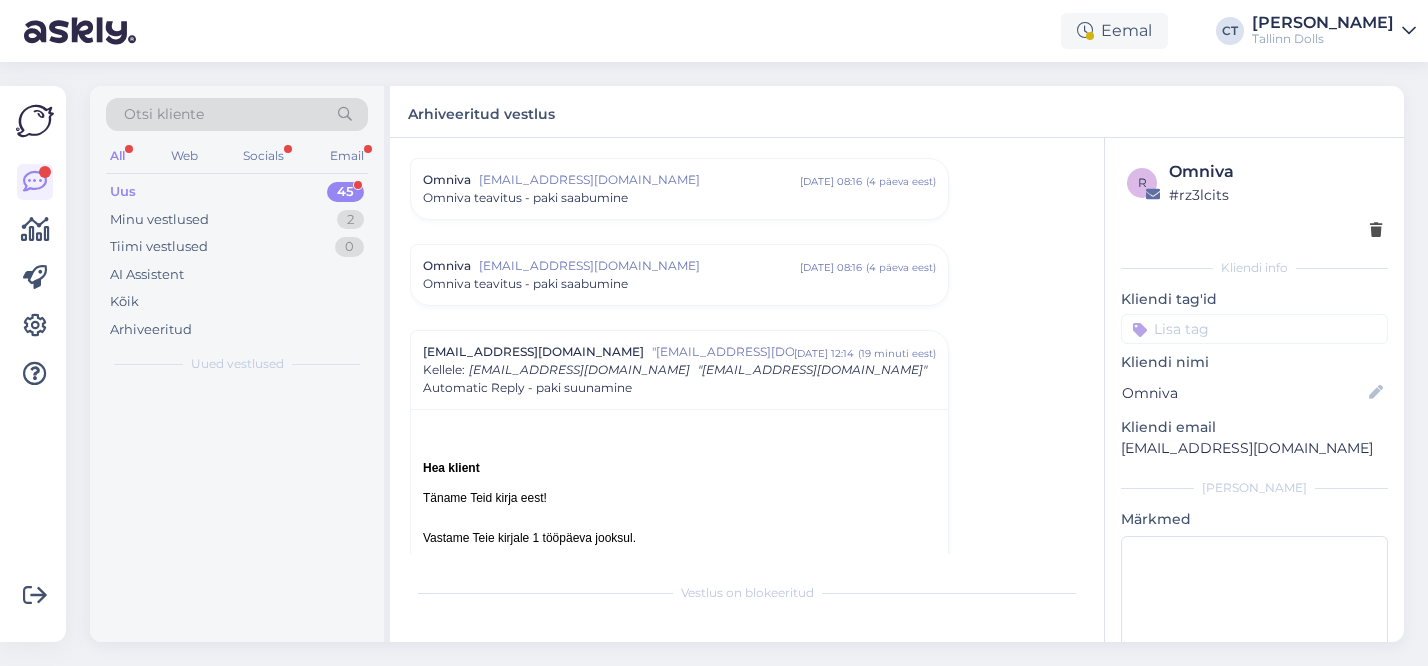 scroll, scrollTop: 8654, scrollLeft: 0, axis: vertical 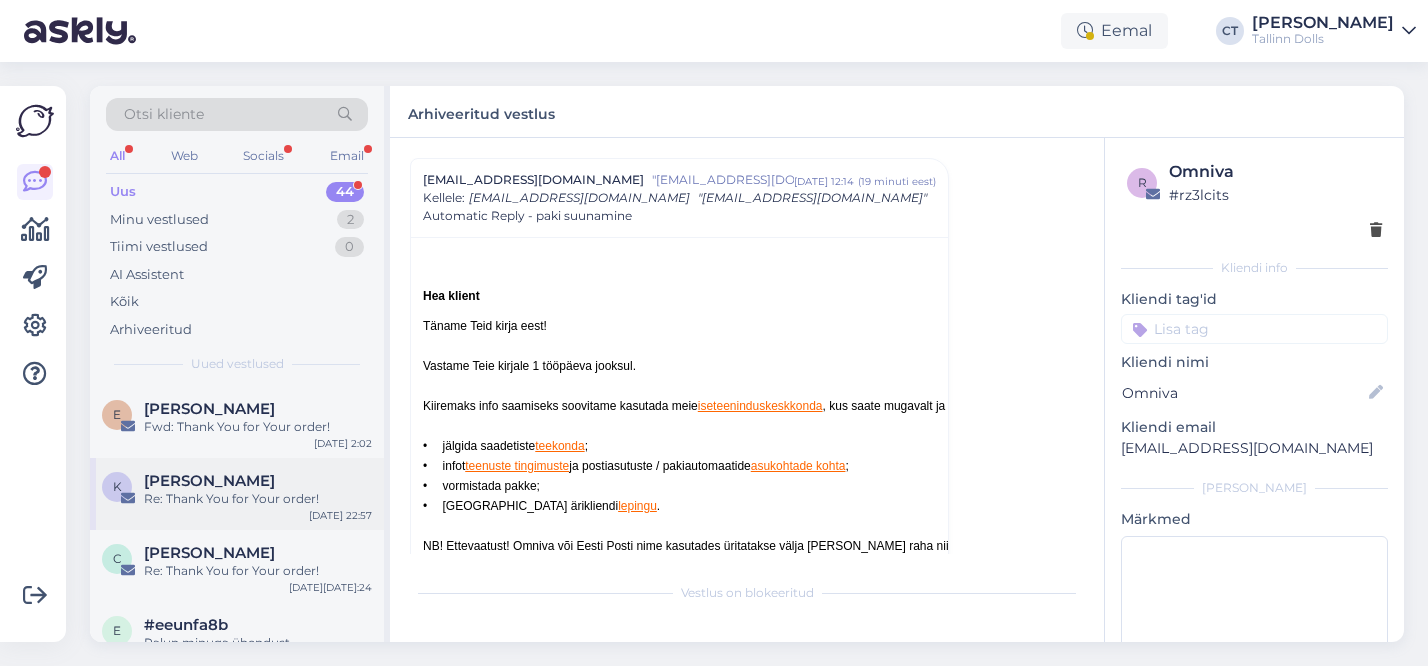 click on "Re: Thank You for Your order!" at bounding box center [258, 499] 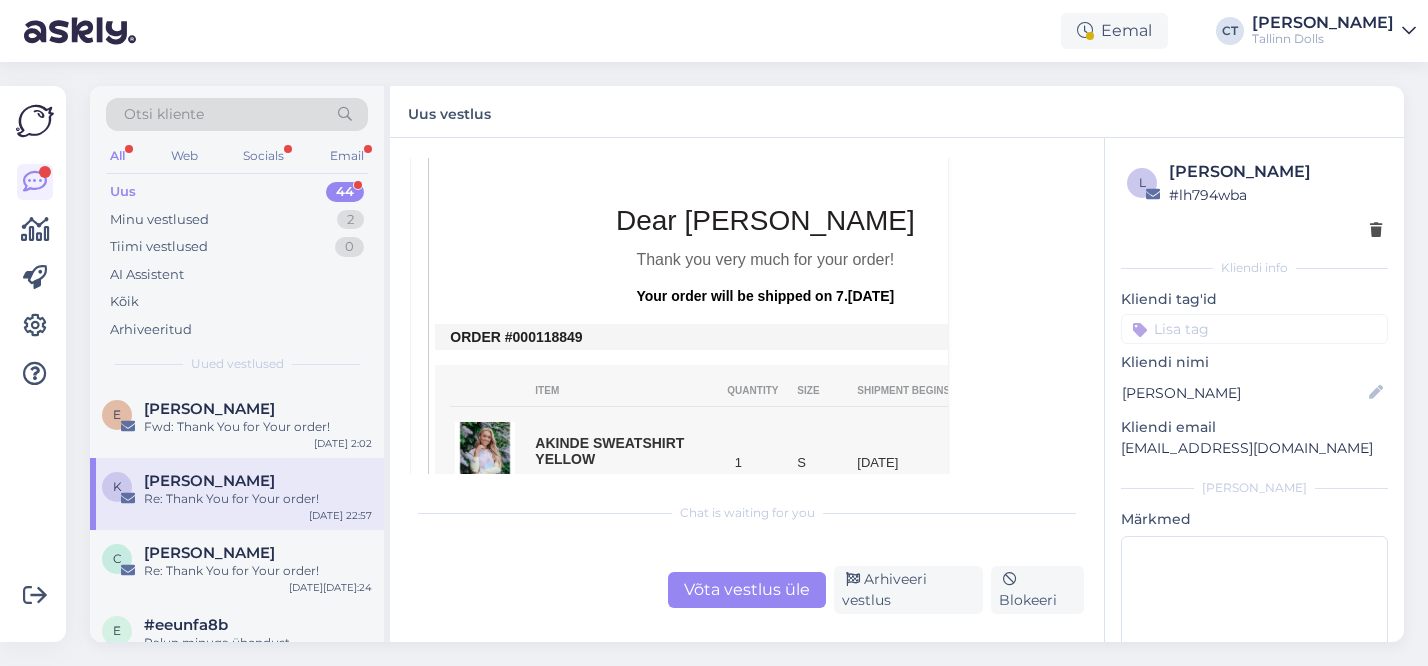 scroll, scrollTop: 399, scrollLeft: 0, axis: vertical 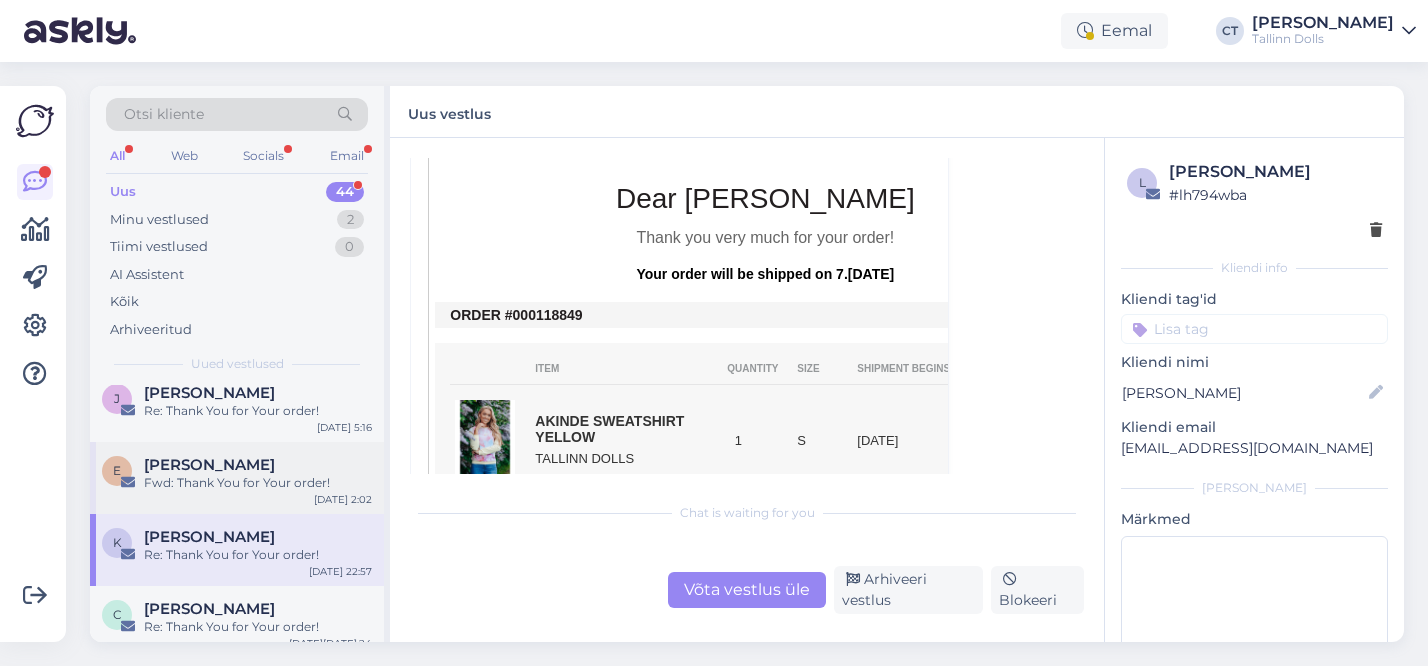click on "[PERSON_NAME]" at bounding box center [209, 465] 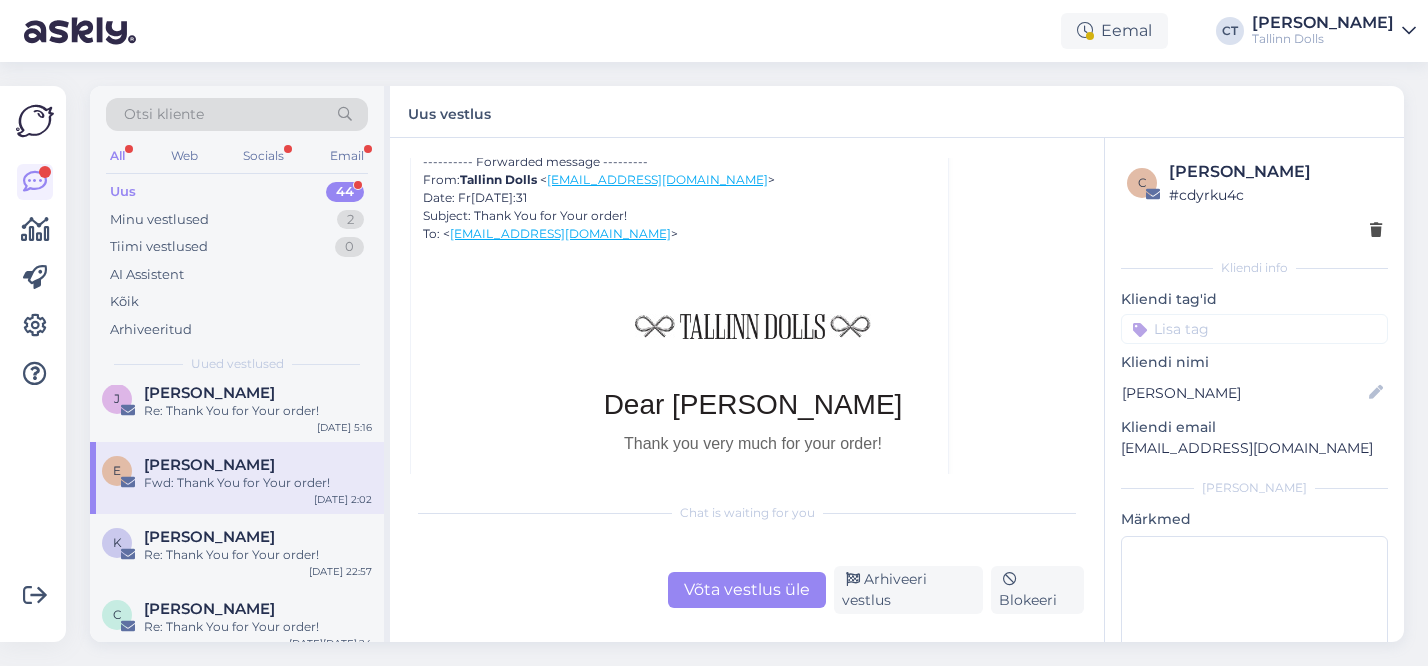 scroll, scrollTop: 727, scrollLeft: 0, axis: vertical 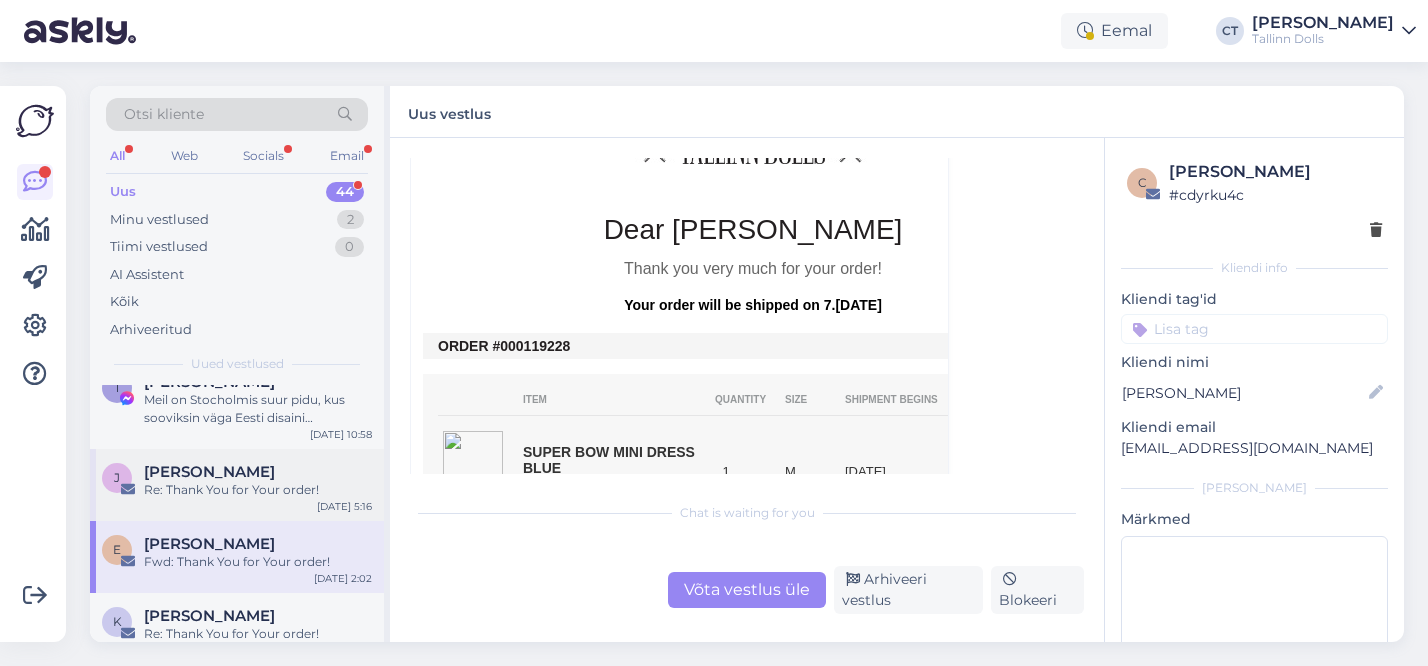 click on "[PERSON_NAME] Re: Thank You for Your order! [DATE] 5:16" at bounding box center (237, 485) 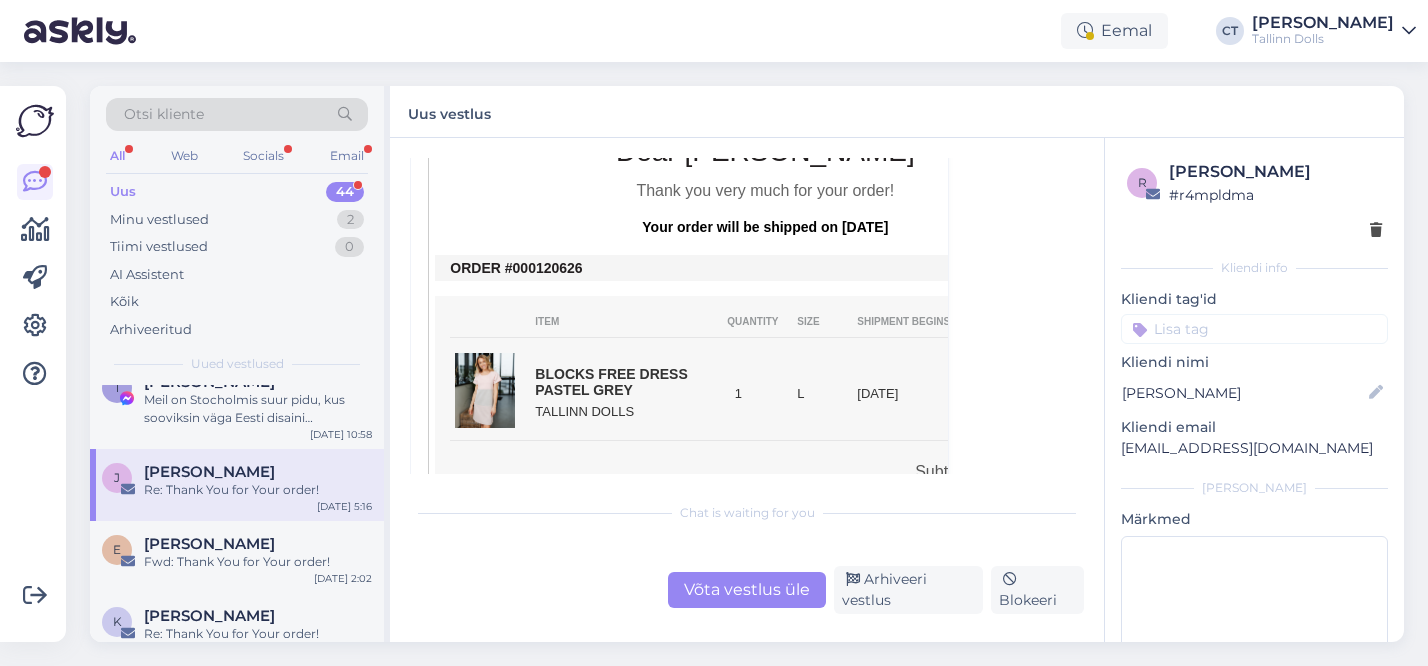 scroll, scrollTop: 466, scrollLeft: 0, axis: vertical 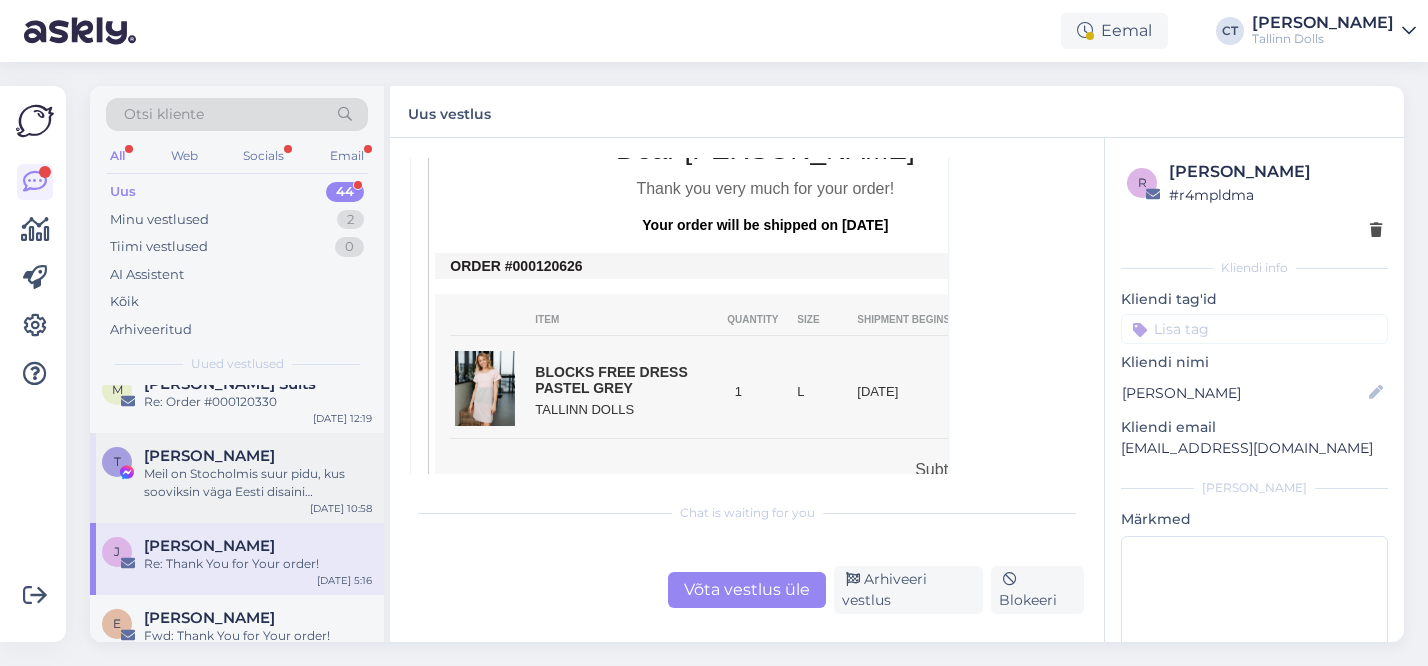 click on "Meil on Stocholmis suur pidu, kus sooviksin väga Eesti disaini [PERSON_NAME] see [PERSON_NAME] selleks ideaalne." at bounding box center [258, 483] 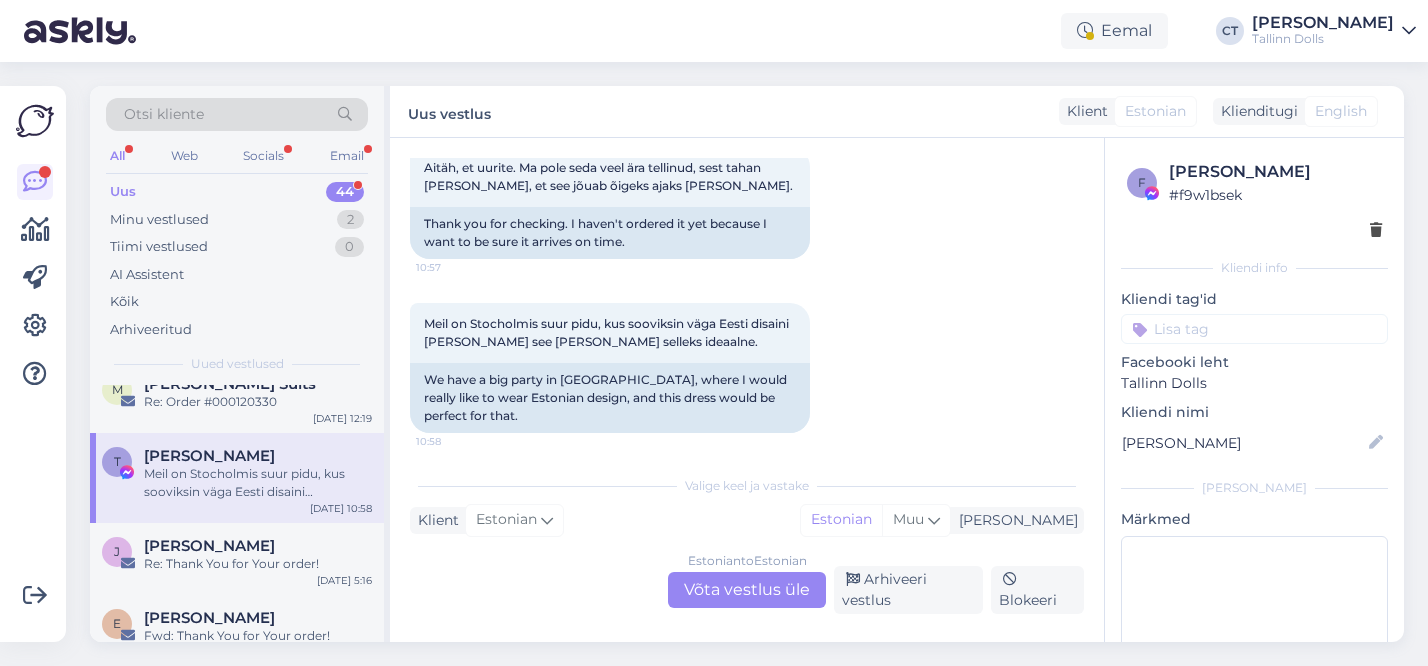 scroll, scrollTop: 495, scrollLeft: 0, axis: vertical 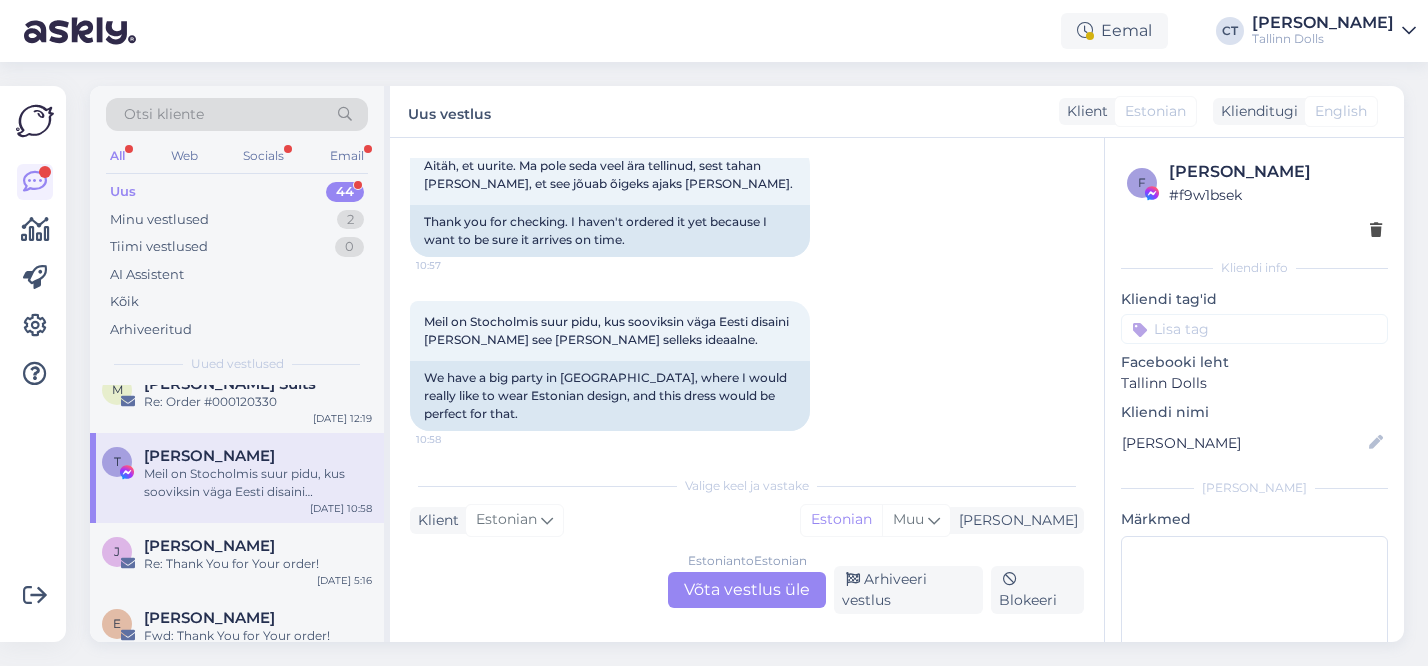 click on "Estonian  to  Estonian Võta vestlus üle" at bounding box center [747, 590] 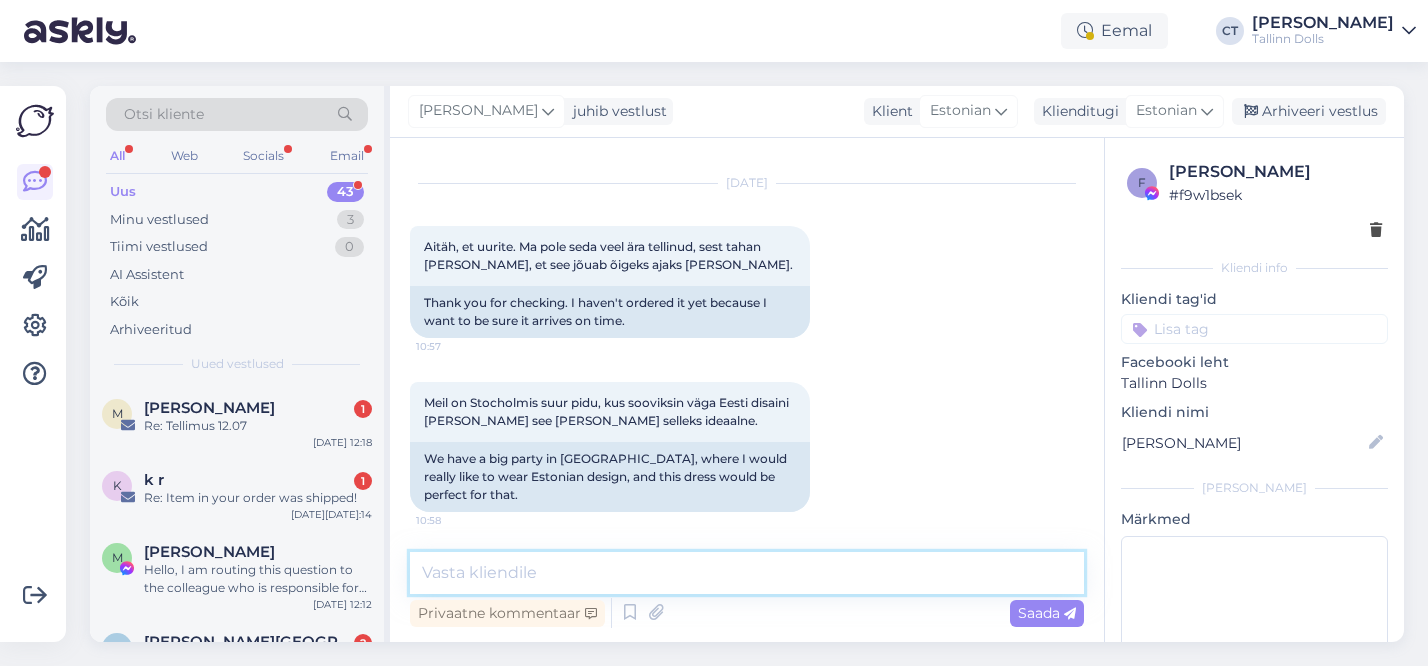 click at bounding box center (747, 573) 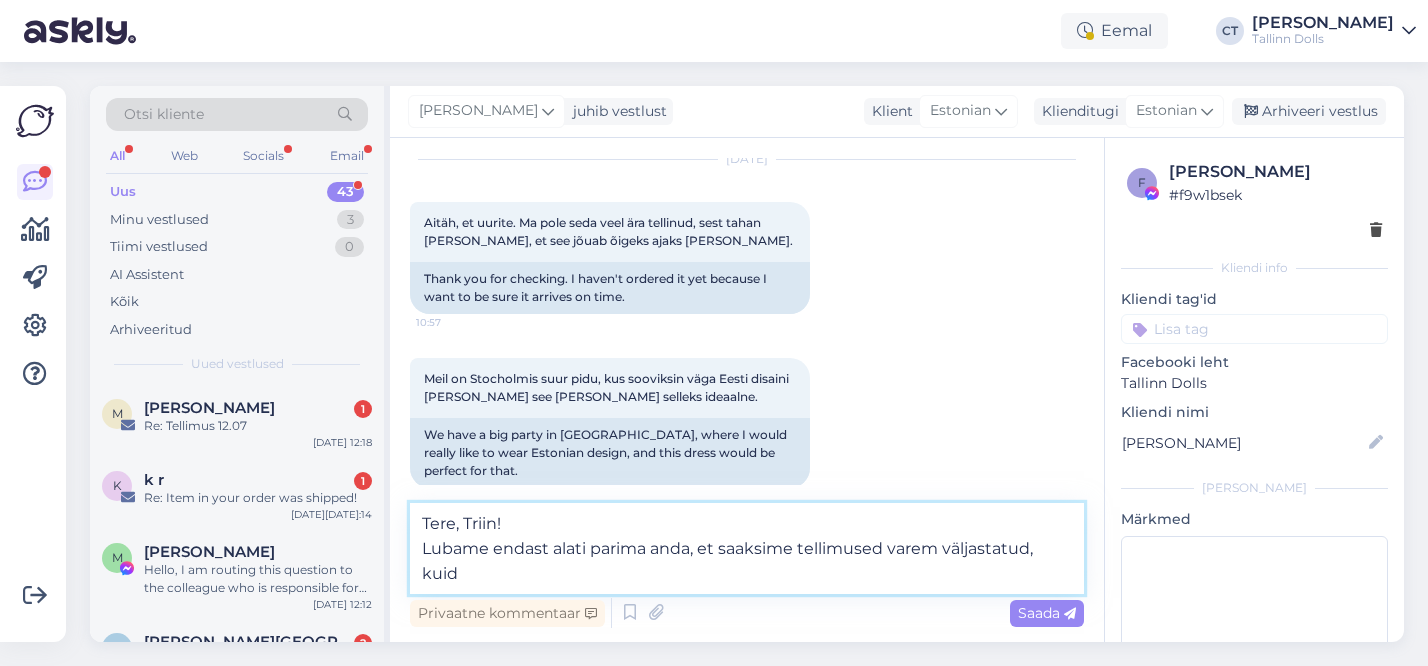 scroll, scrollTop: 463, scrollLeft: 0, axis: vertical 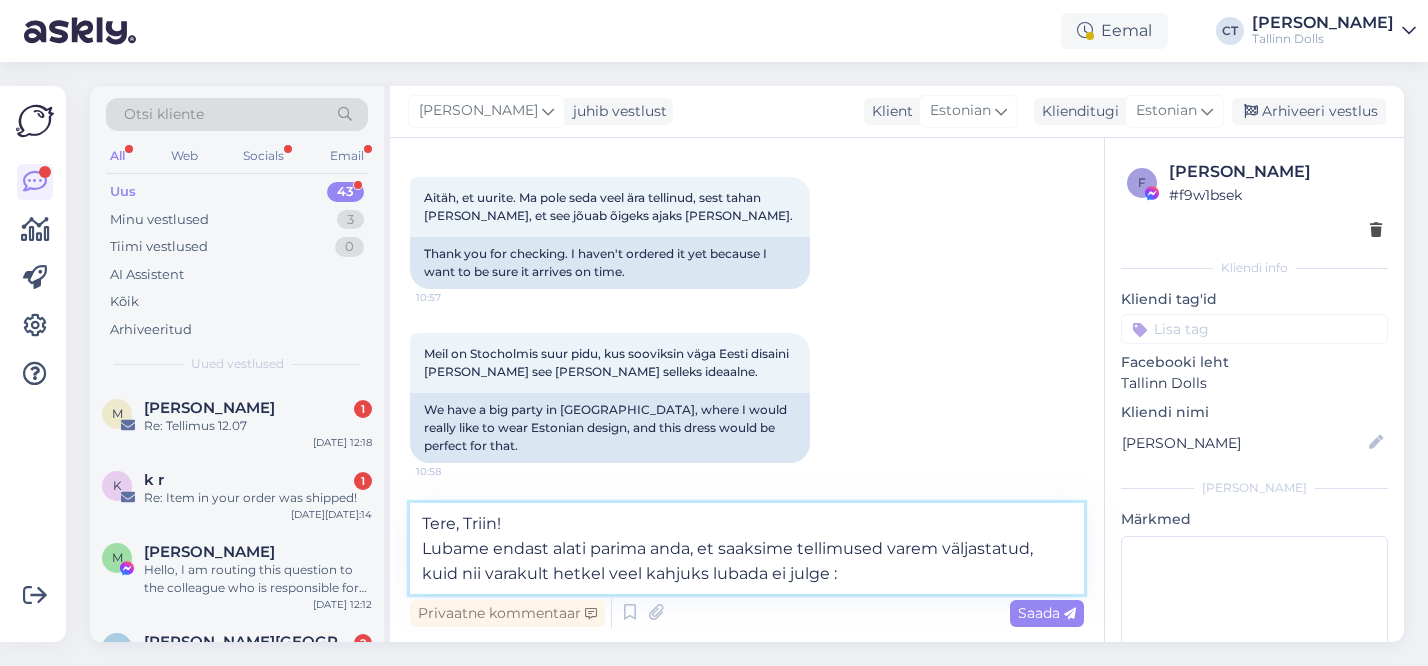 type on "Tere, Triin!
Lubame endast alati parima anda, et saaksime tellimused varem väljastatud, kuid nii varakult hetkel veel kahjuks lubada ei julge :(" 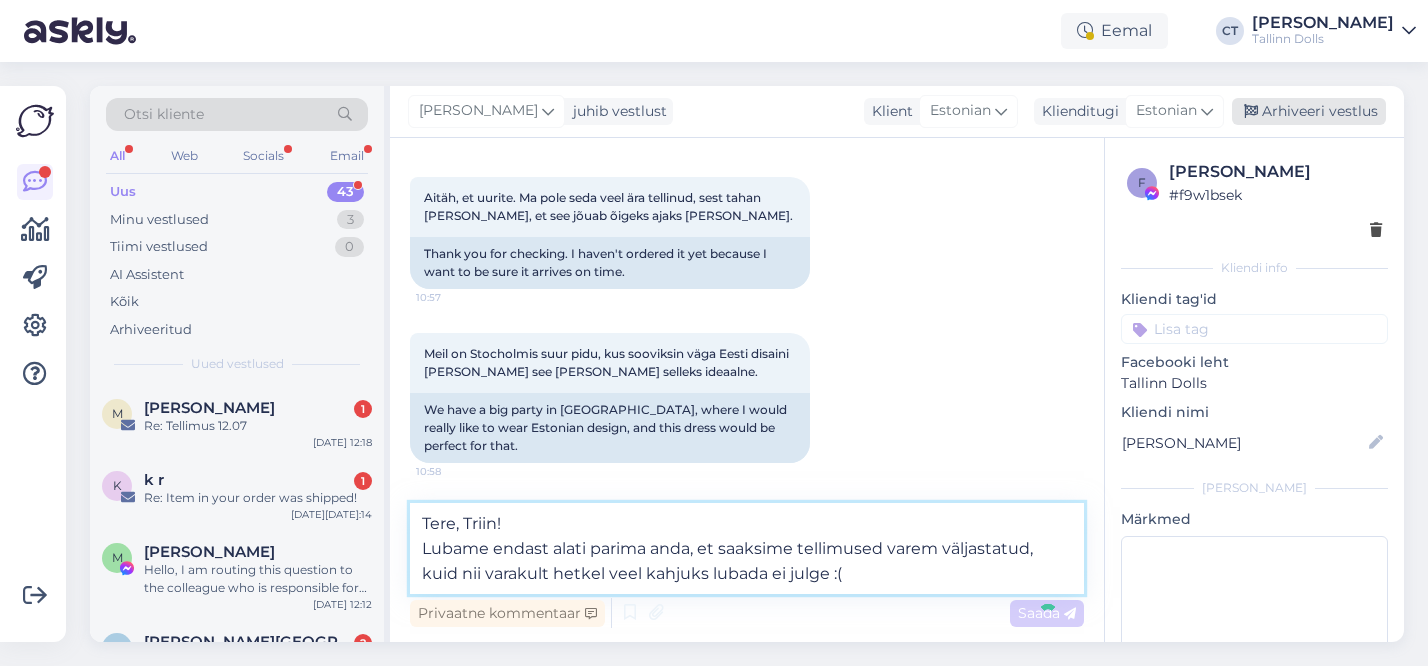 type 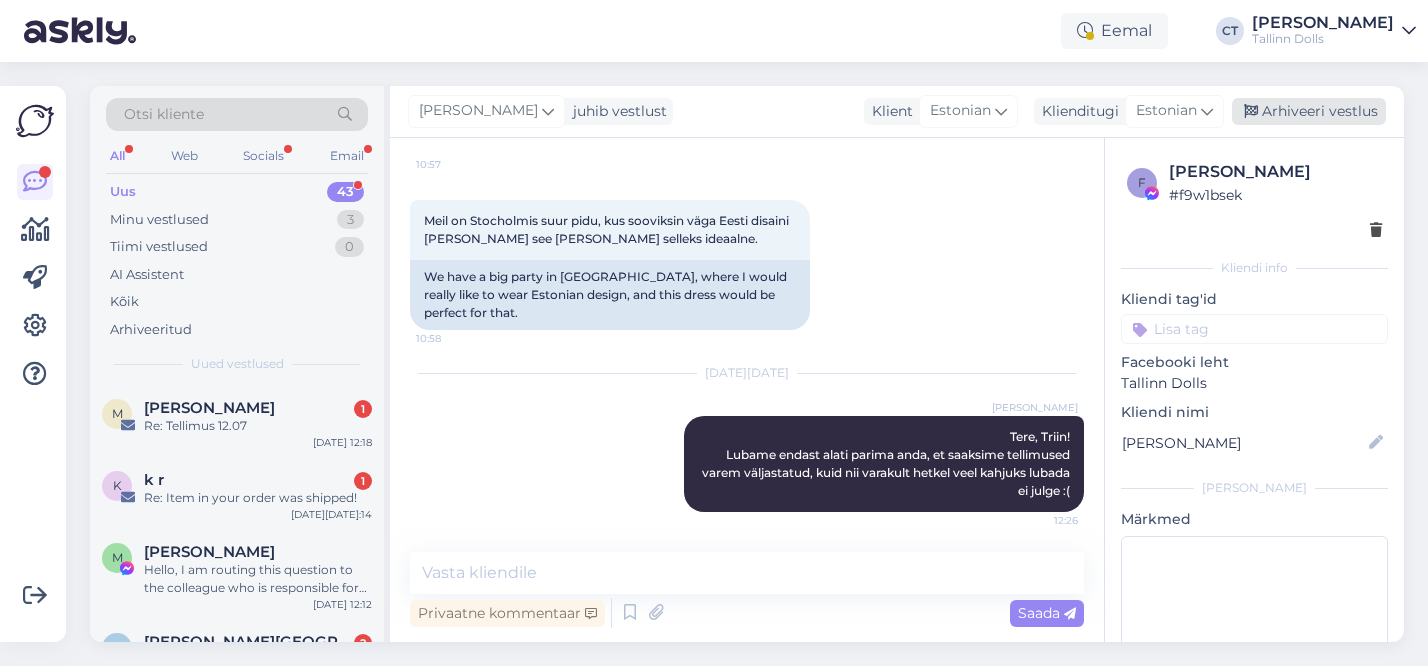 click on "Arhiveeri vestlus" at bounding box center [1309, 111] 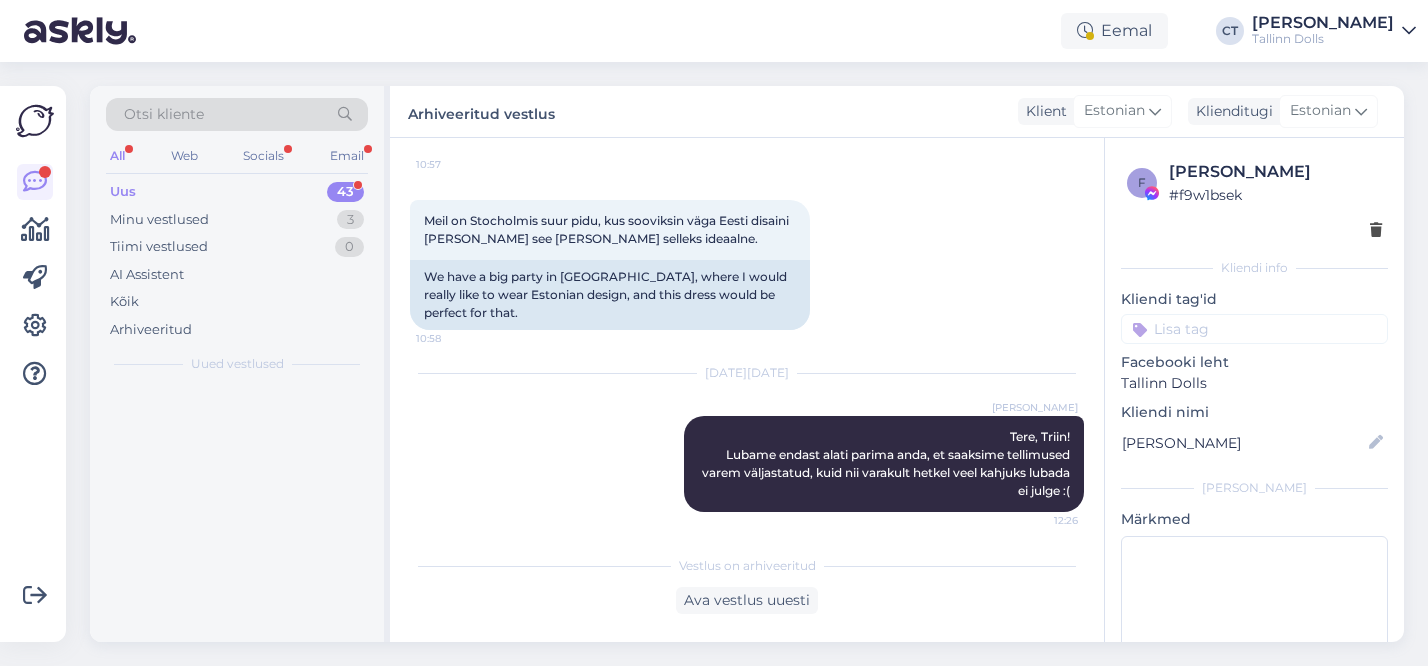 scroll, scrollTop: 603, scrollLeft: 0, axis: vertical 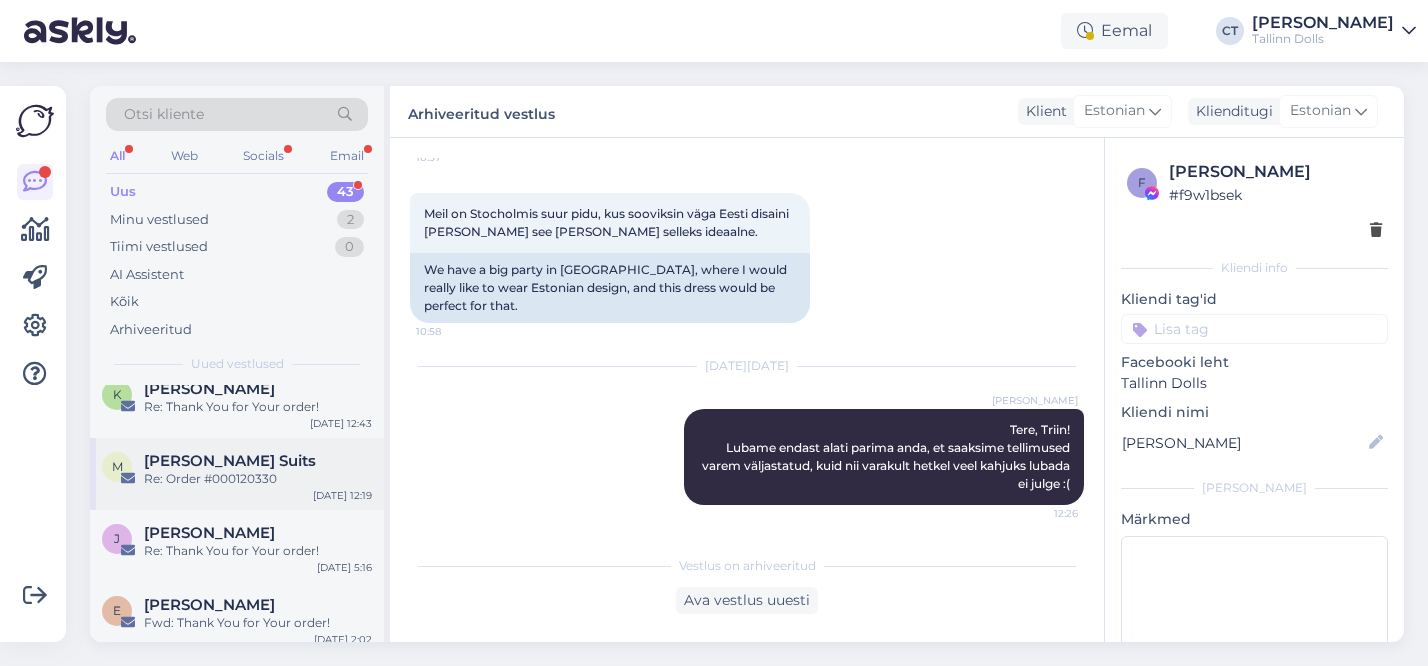 click on "Re: Order #000120330" at bounding box center (258, 479) 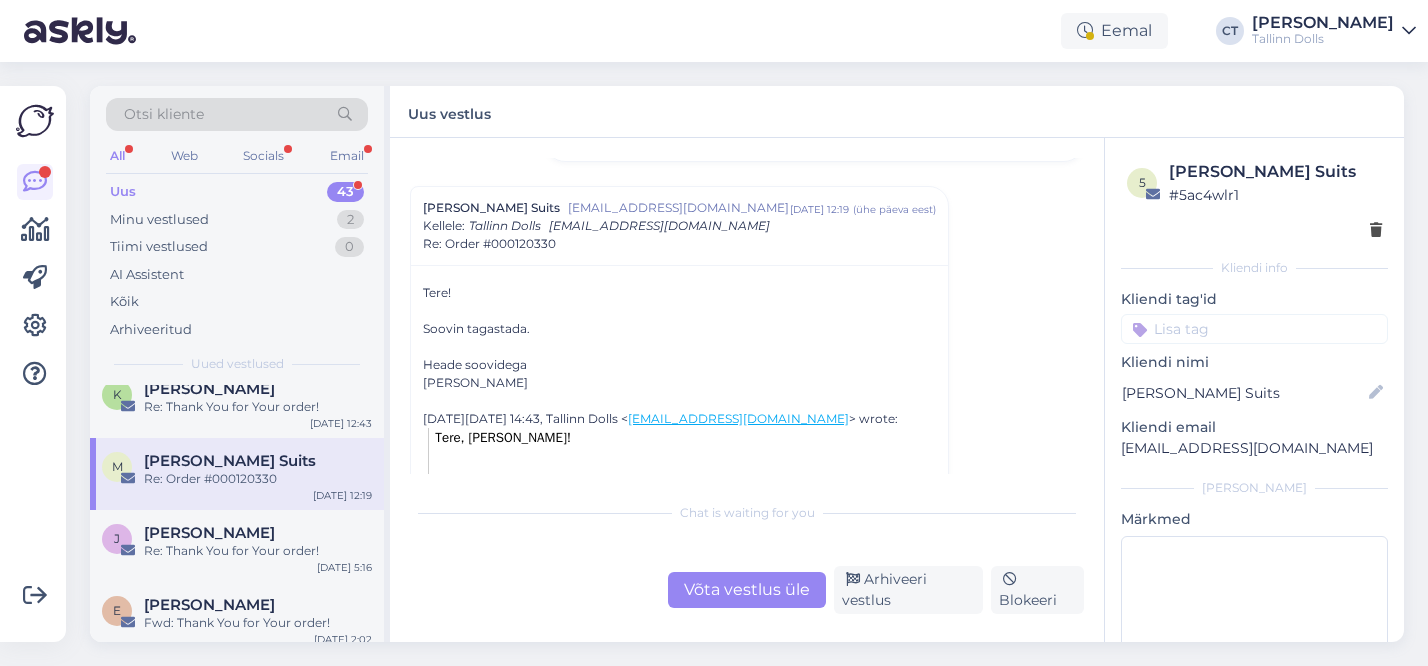 scroll, scrollTop: 436, scrollLeft: 0, axis: vertical 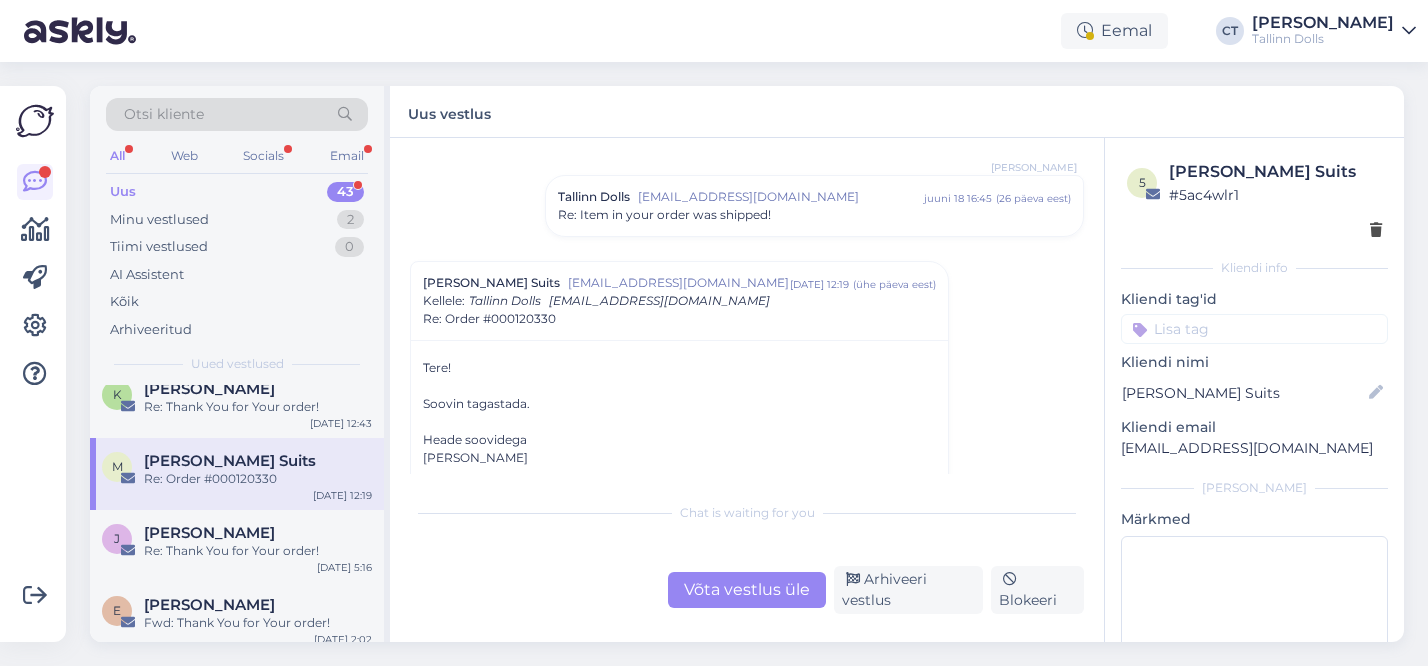 click on "[EMAIL_ADDRESS][DOMAIN_NAME]" at bounding box center [781, 197] 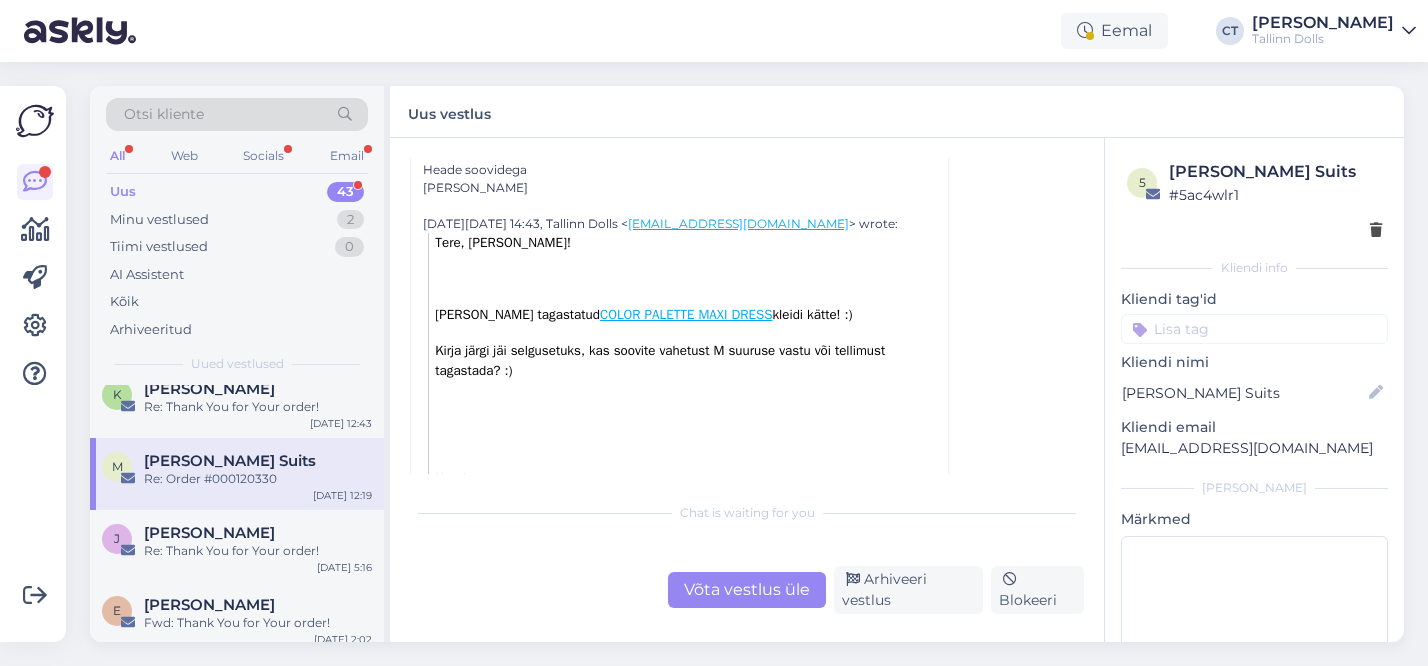 scroll, scrollTop: 865, scrollLeft: 0, axis: vertical 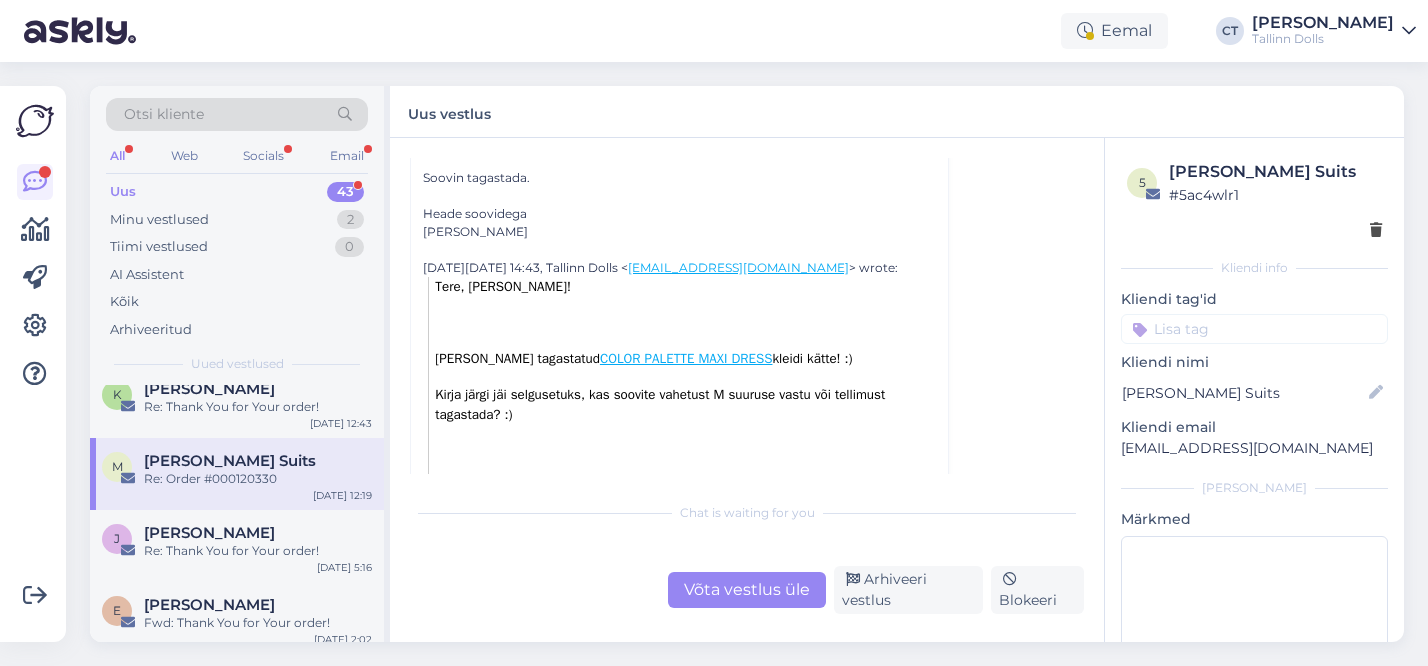 click on "Võta vestlus üle" at bounding box center (747, 590) 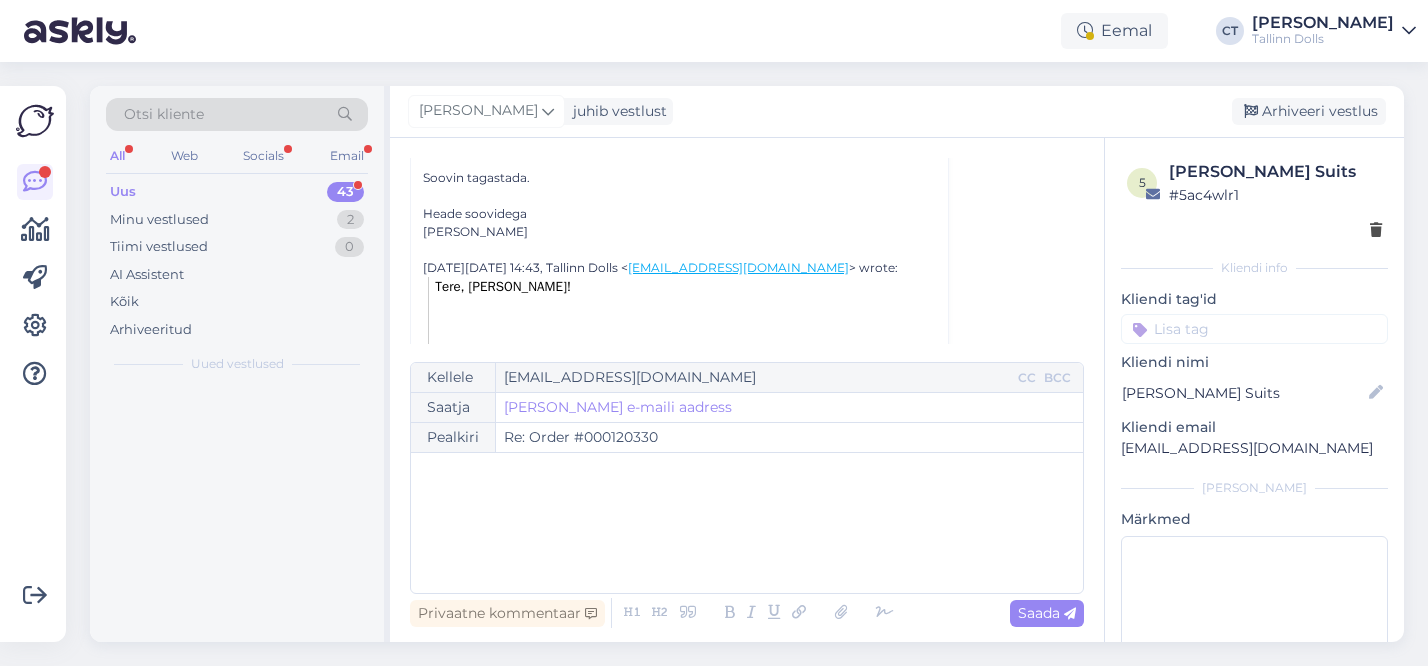 scroll, scrollTop: 721, scrollLeft: 0, axis: vertical 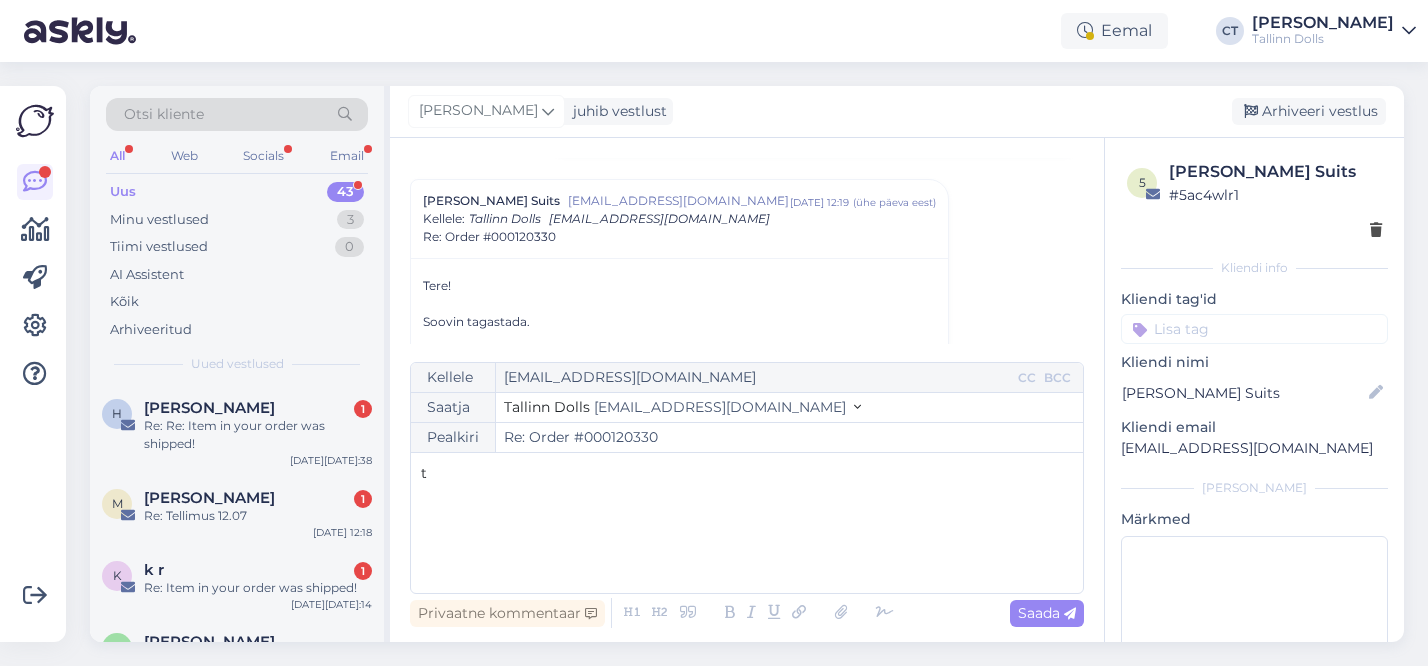 type 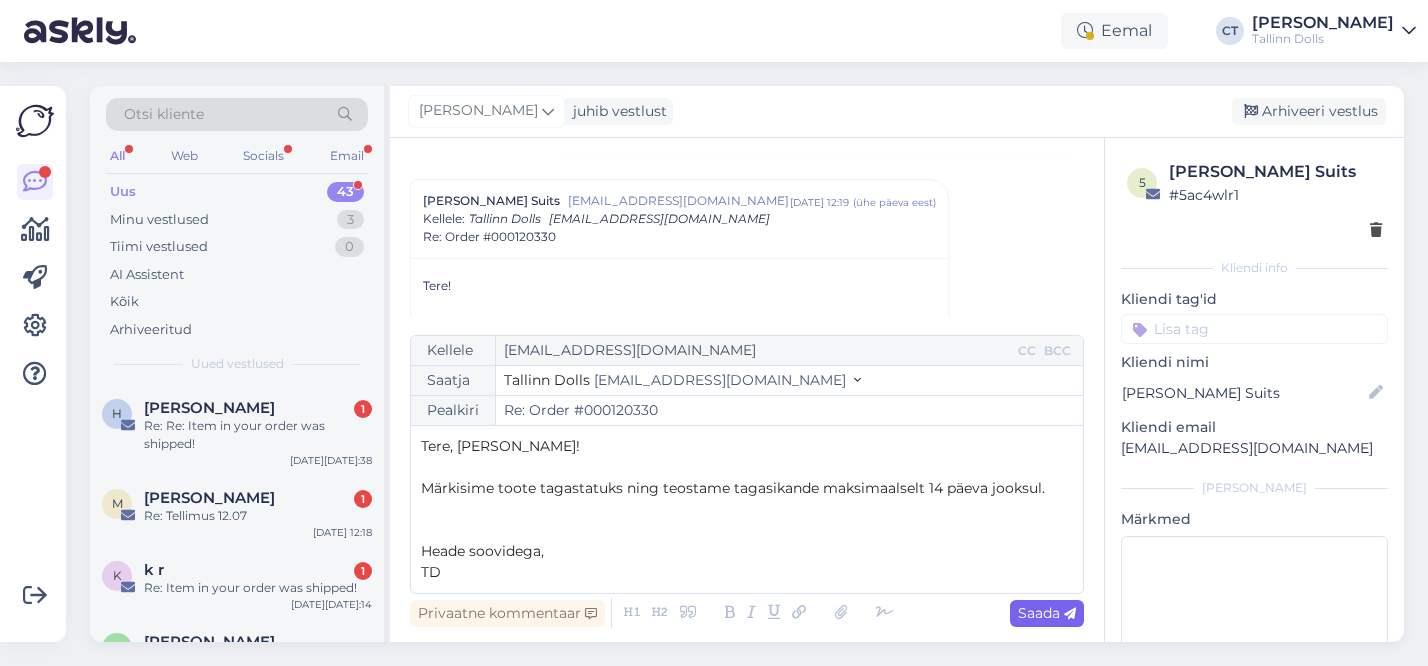 click on "Saada" at bounding box center [1047, 613] 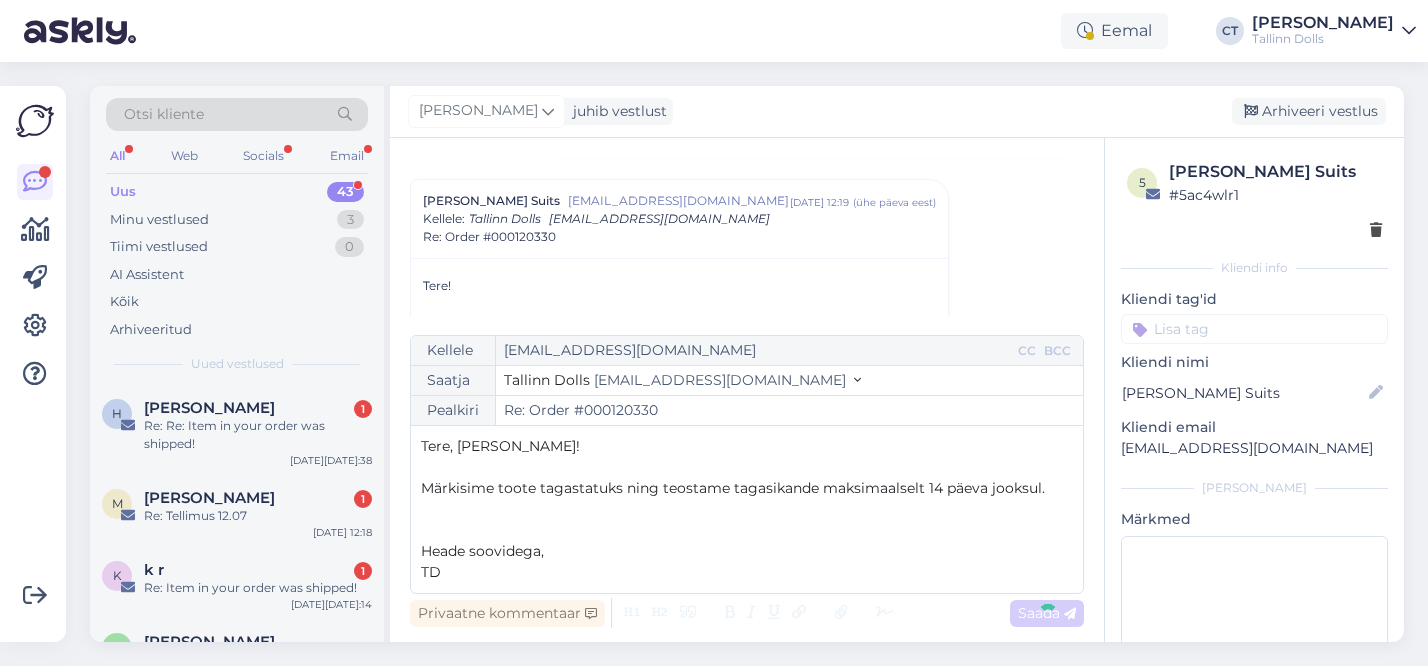 type on "Re: Re: Order #000120330" 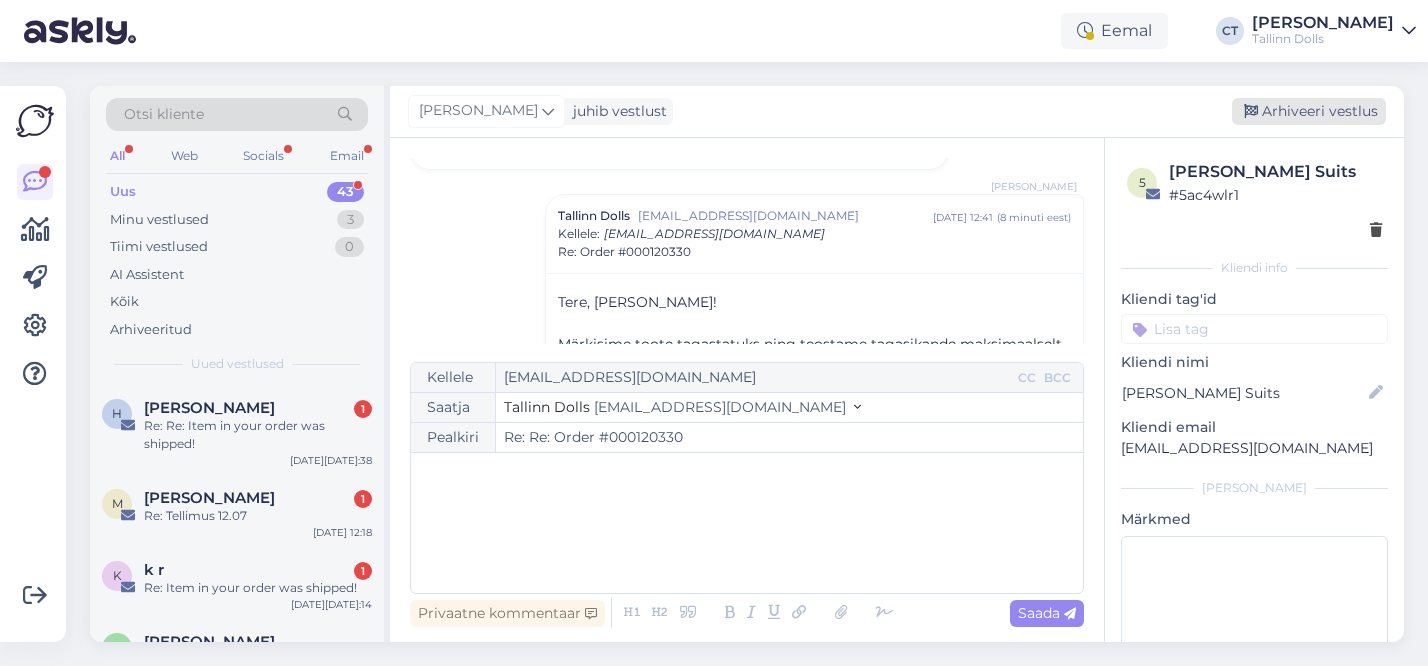 click on "Arhiveeri vestlus" at bounding box center (1309, 111) 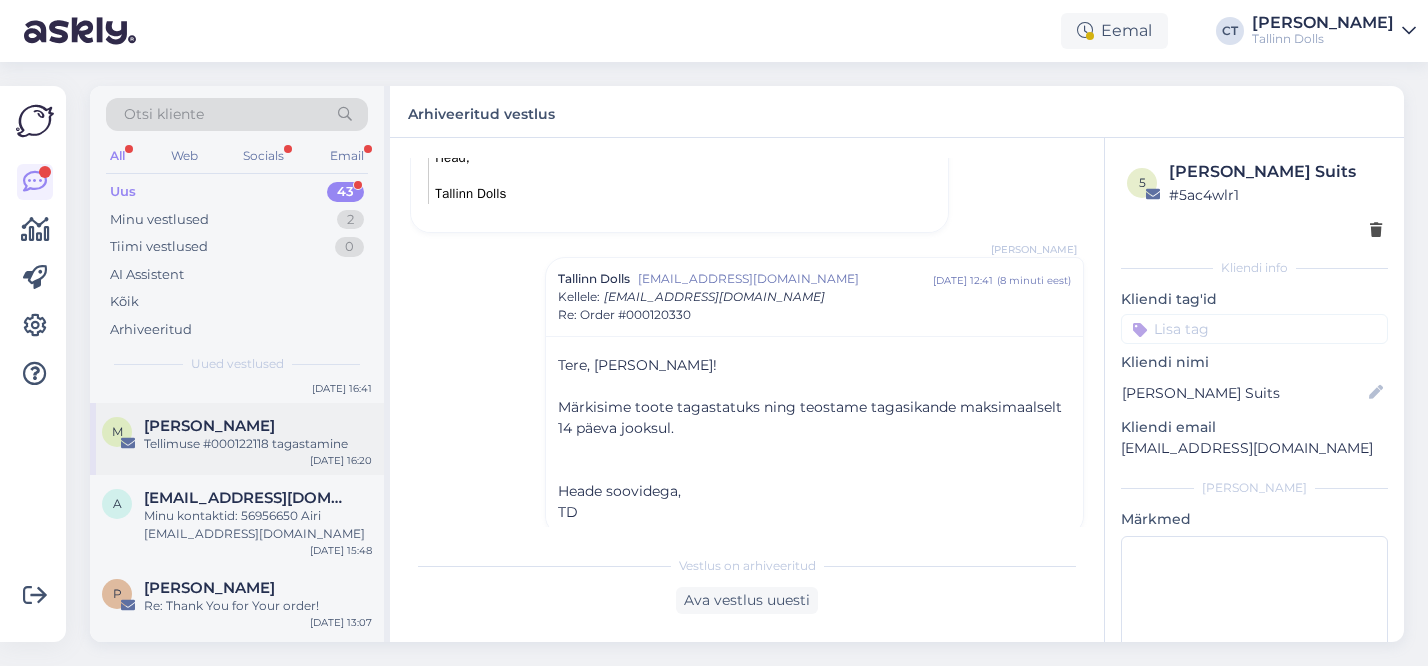 scroll, scrollTop: 2412, scrollLeft: 0, axis: vertical 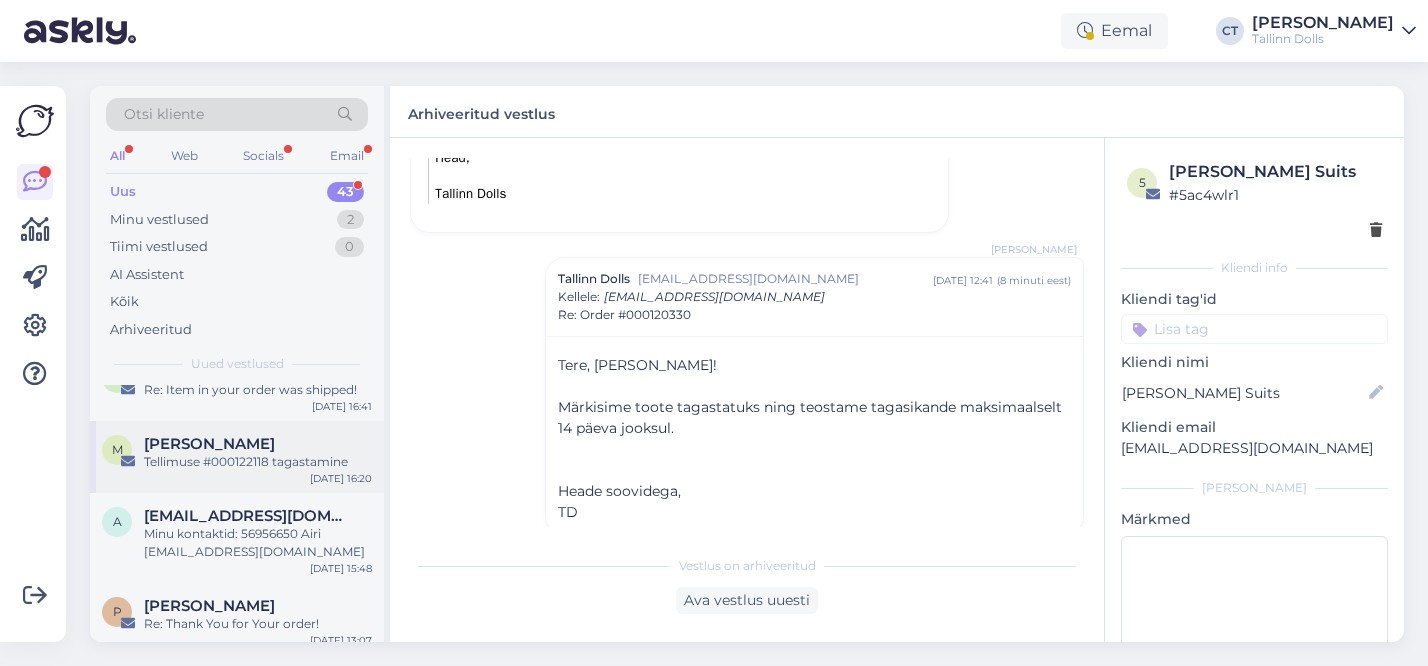 click on "[PERSON_NAME]" at bounding box center (209, 444) 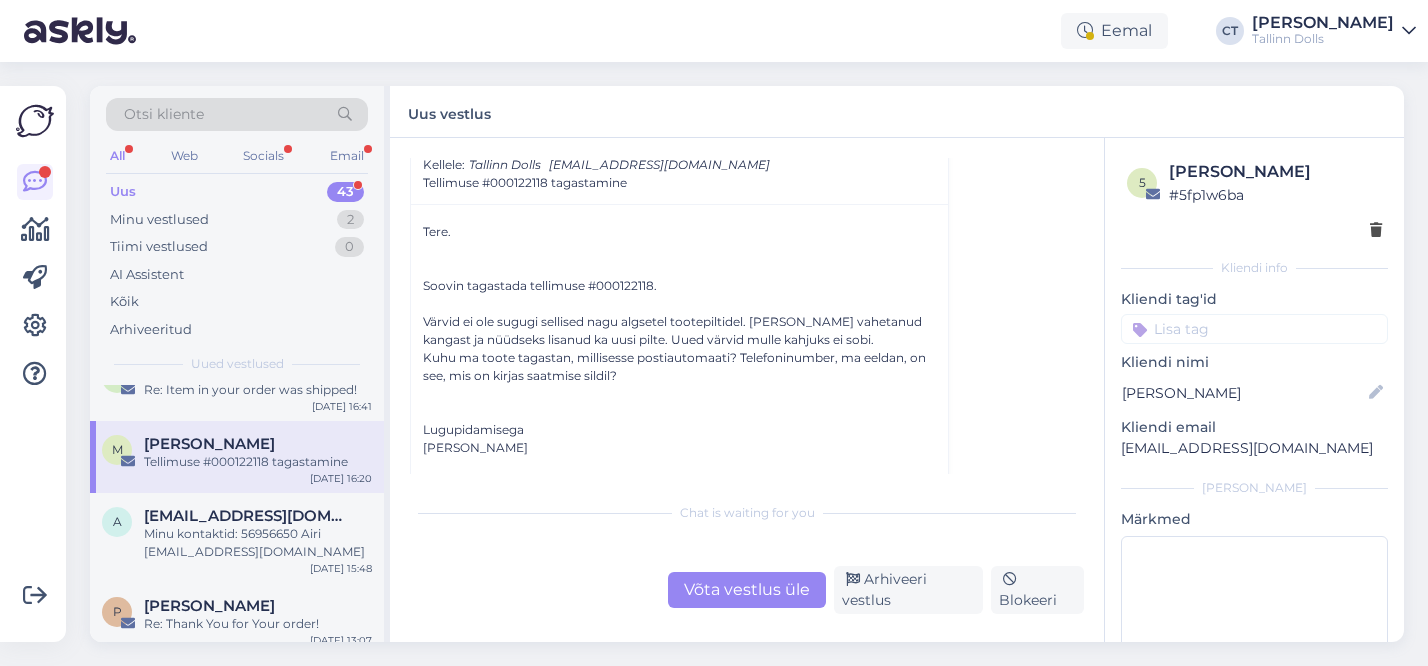 scroll, scrollTop: 93, scrollLeft: 0, axis: vertical 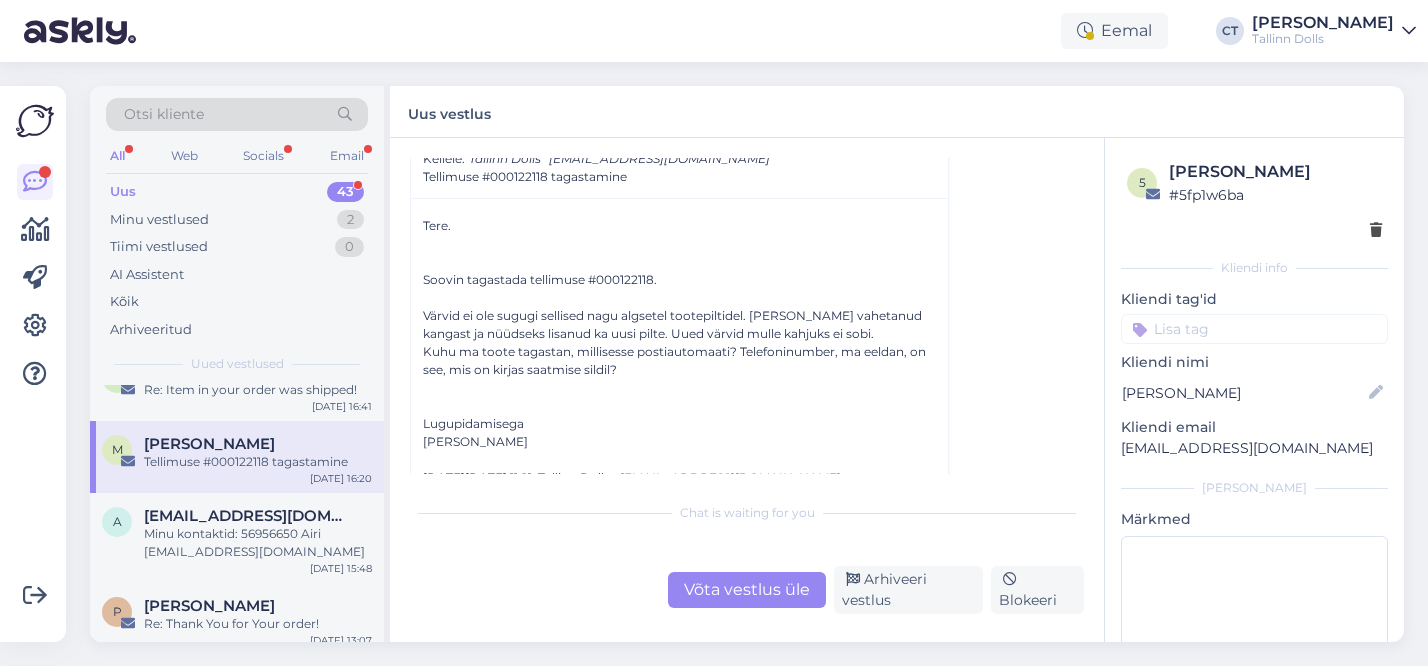 click on "Võta vestlus üle" at bounding box center [747, 590] 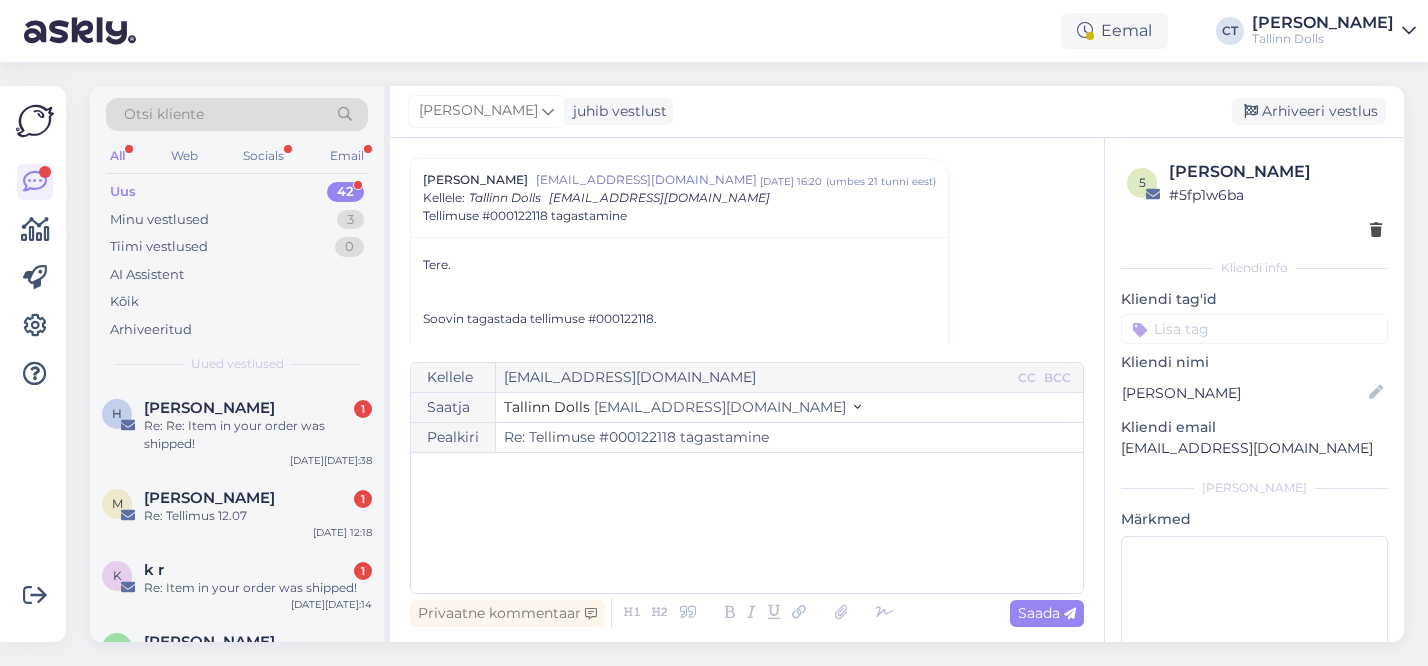 click on "﻿" at bounding box center [747, 523] 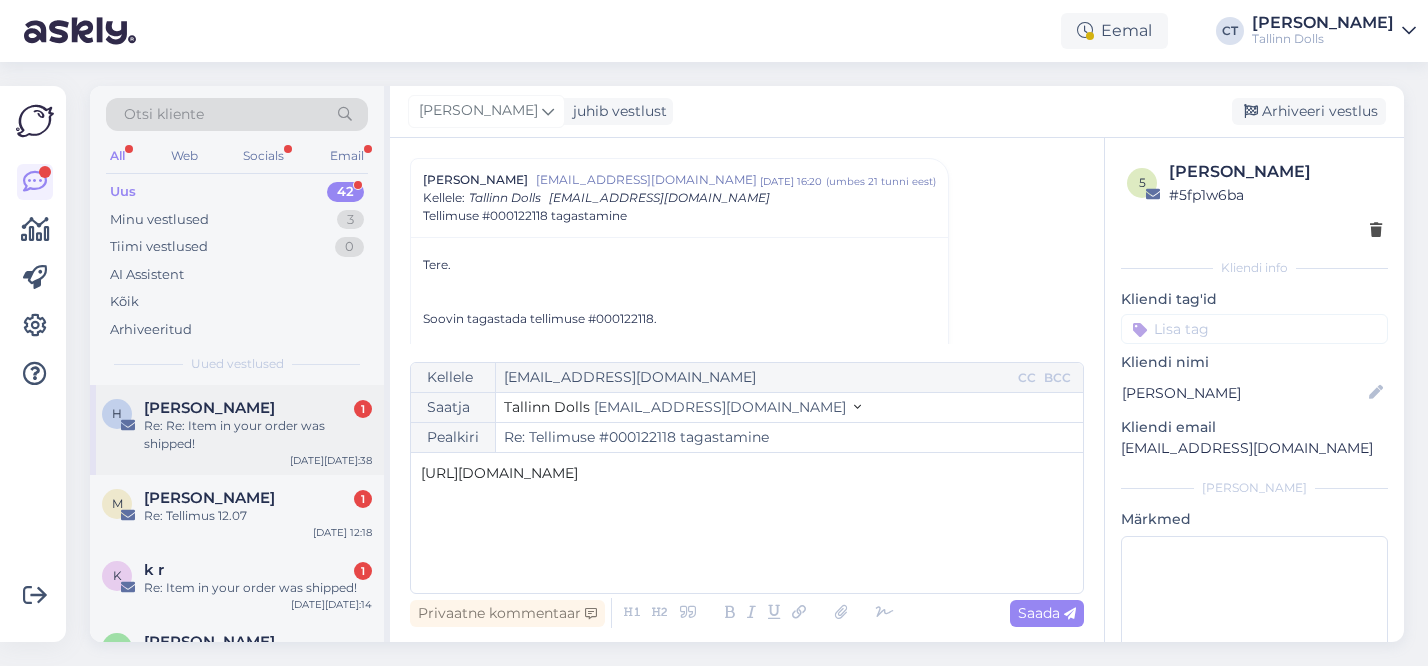 drag, startPoint x: 642, startPoint y: 477, endPoint x: 326, endPoint y: 452, distance: 316.9874 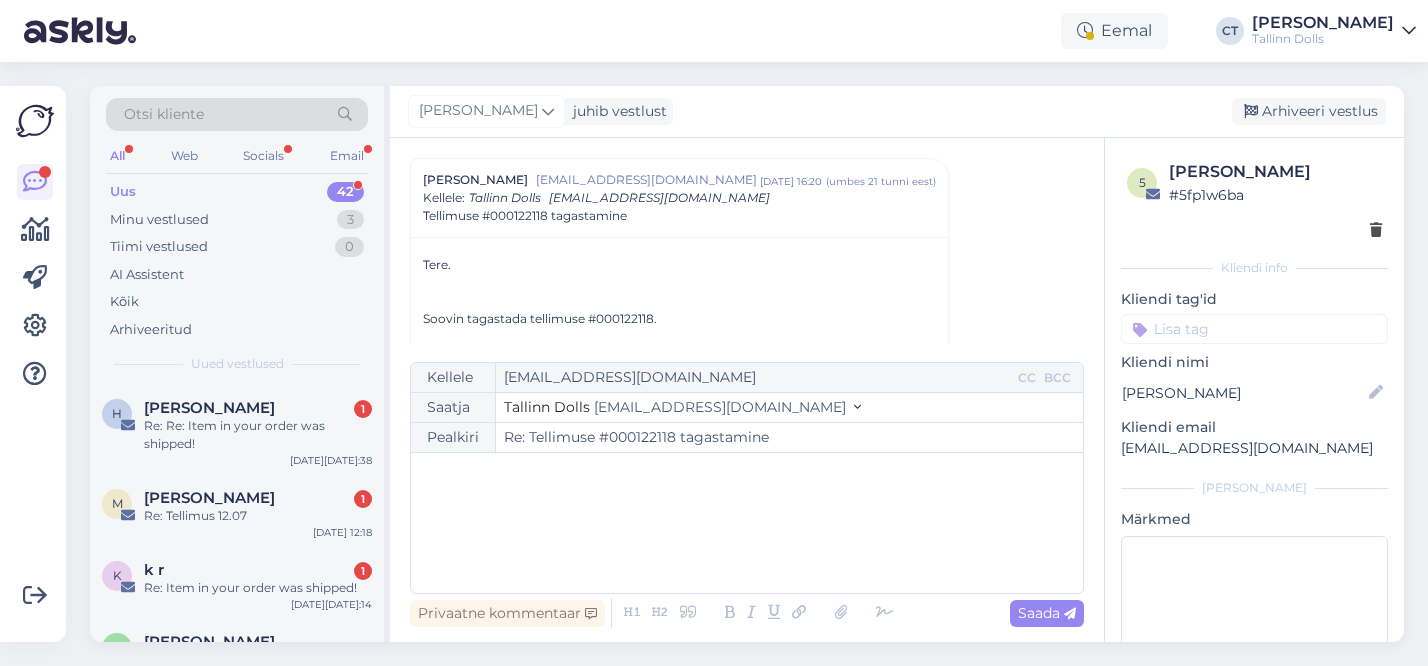 paste 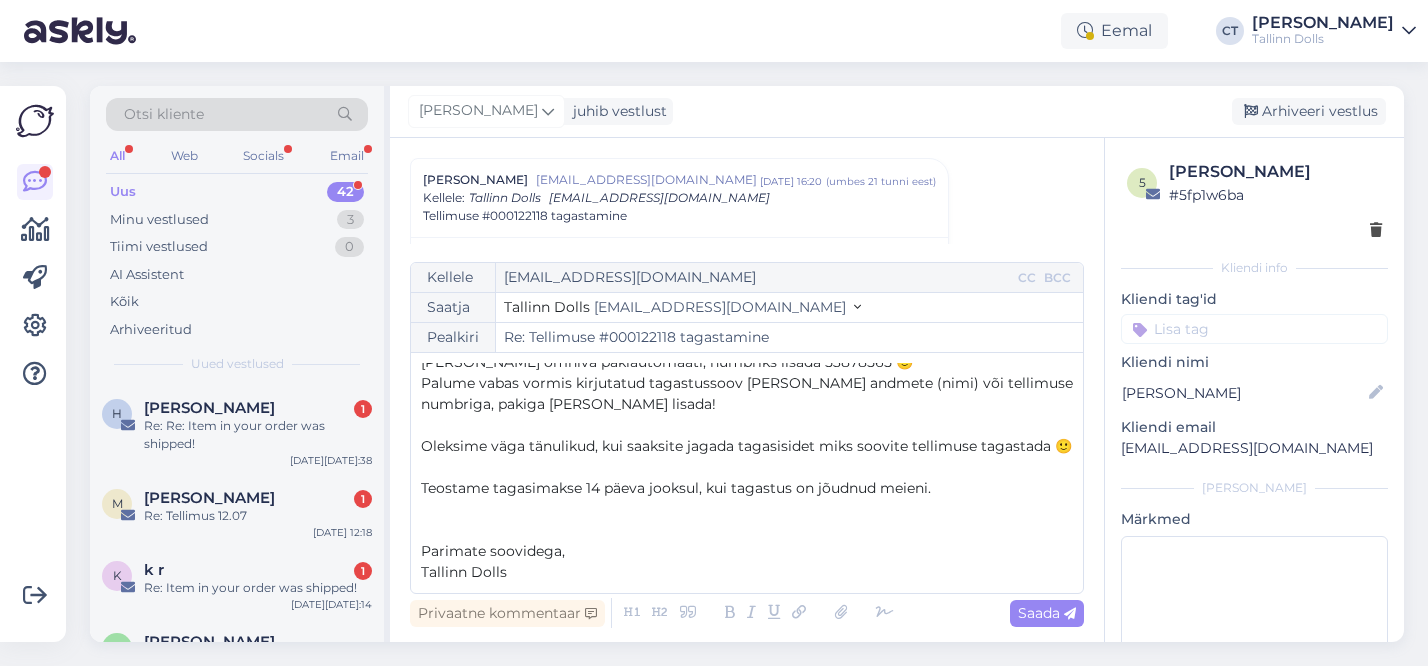 scroll, scrollTop: 0, scrollLeft: 0, axis: both 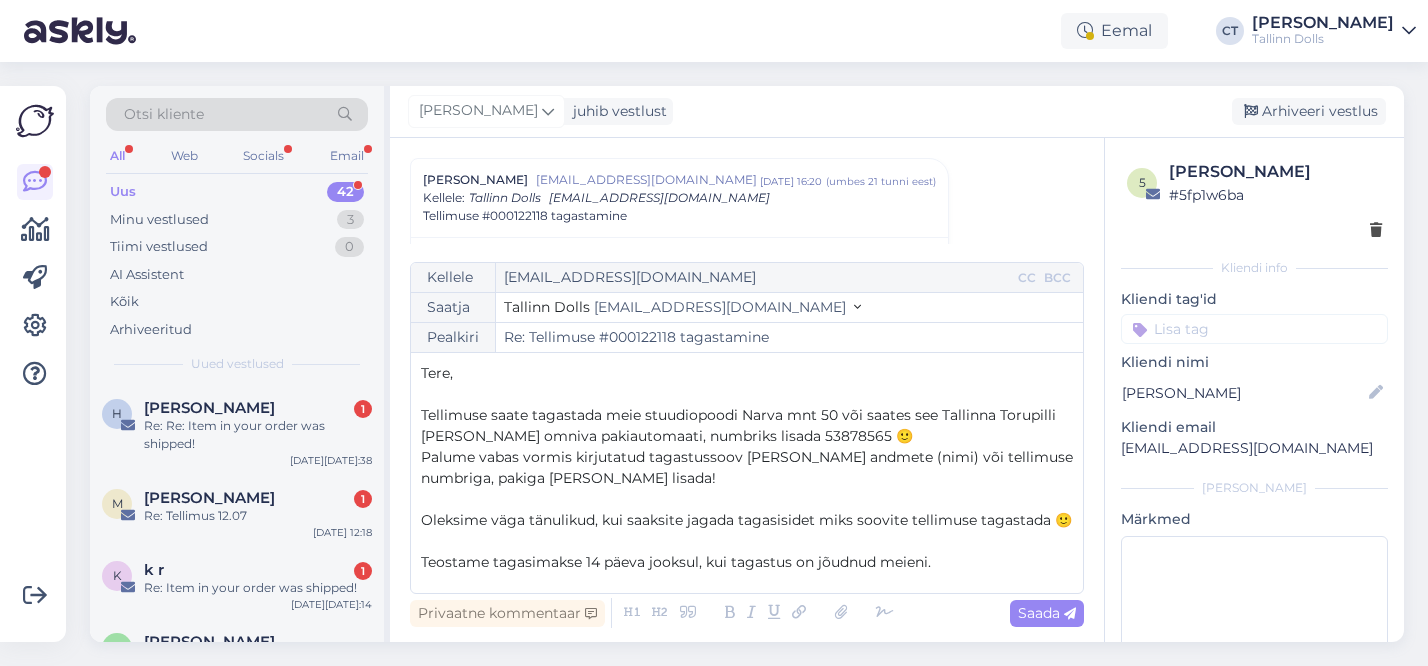 click on "Tere," at bounding box center (747, 373) 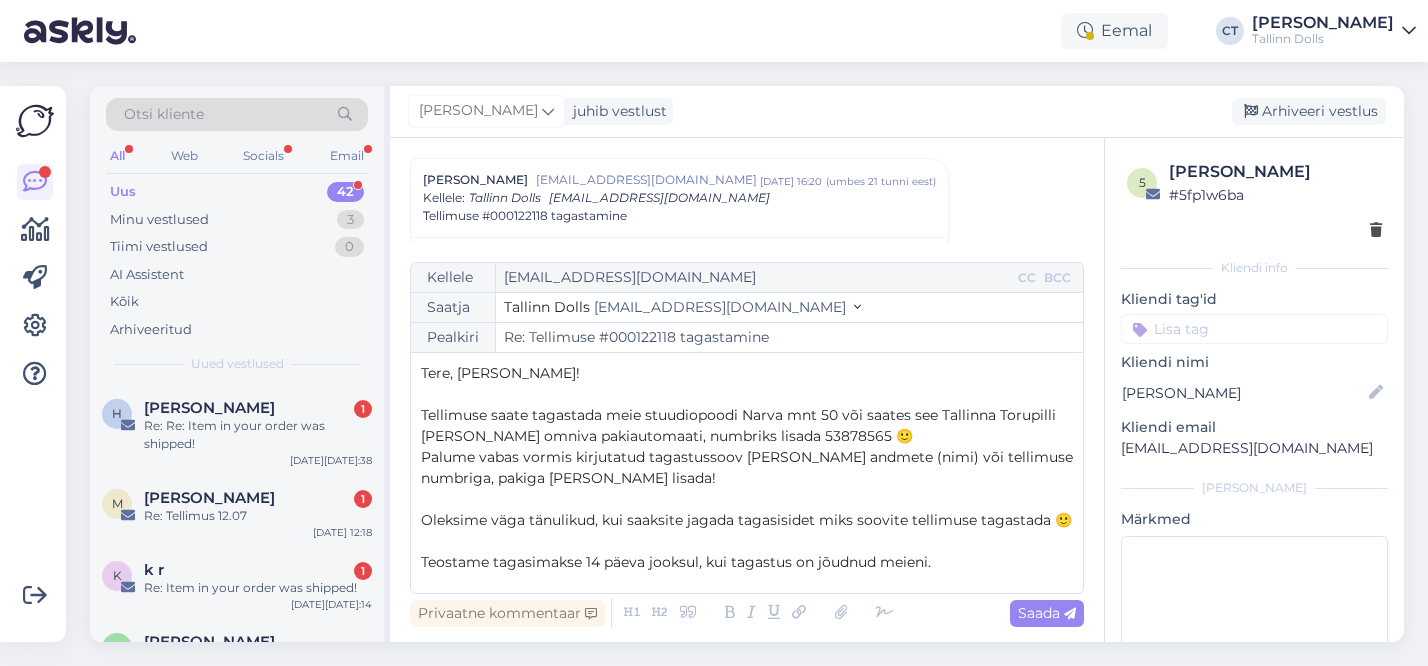 scroll, scrollTop: 74, scrollLeft: 0, axis: vertical 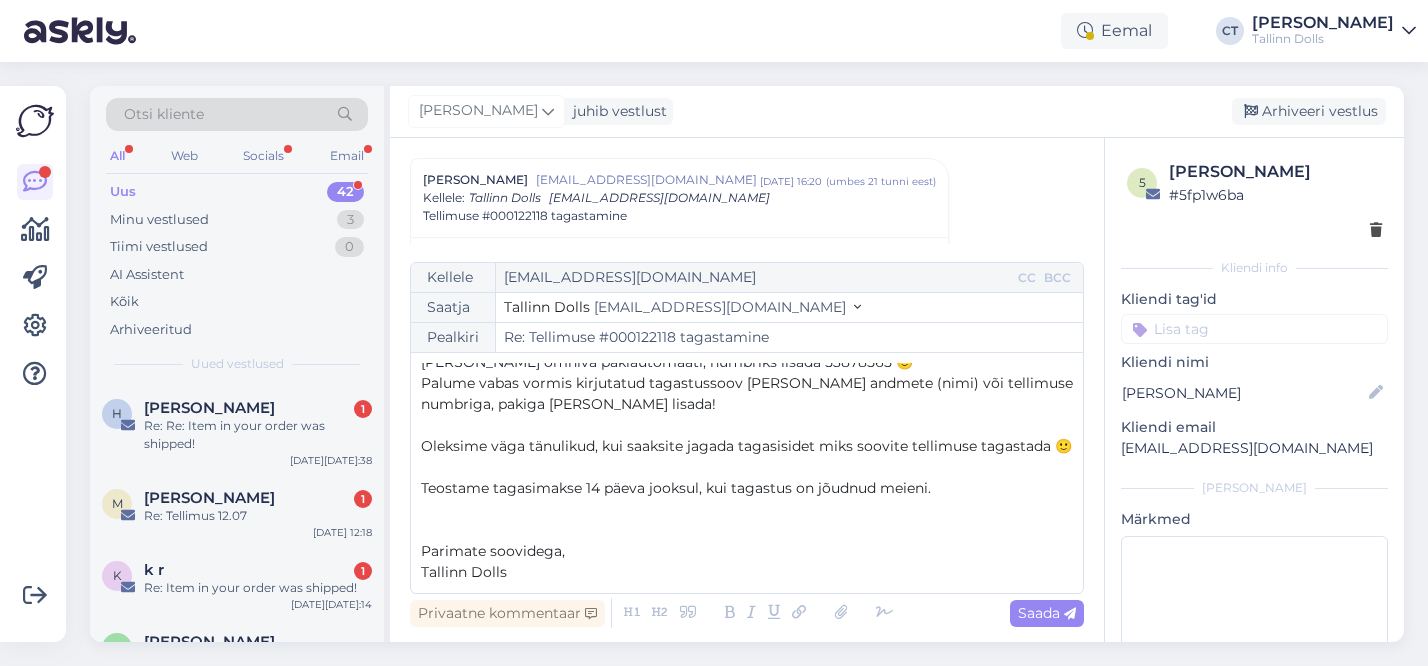 click on "Oleksime väga tänulikud, kui saaksite jagada tagasisidet miks soovite tellimuse tagastada 🙂" at bounding box center (746, 446) 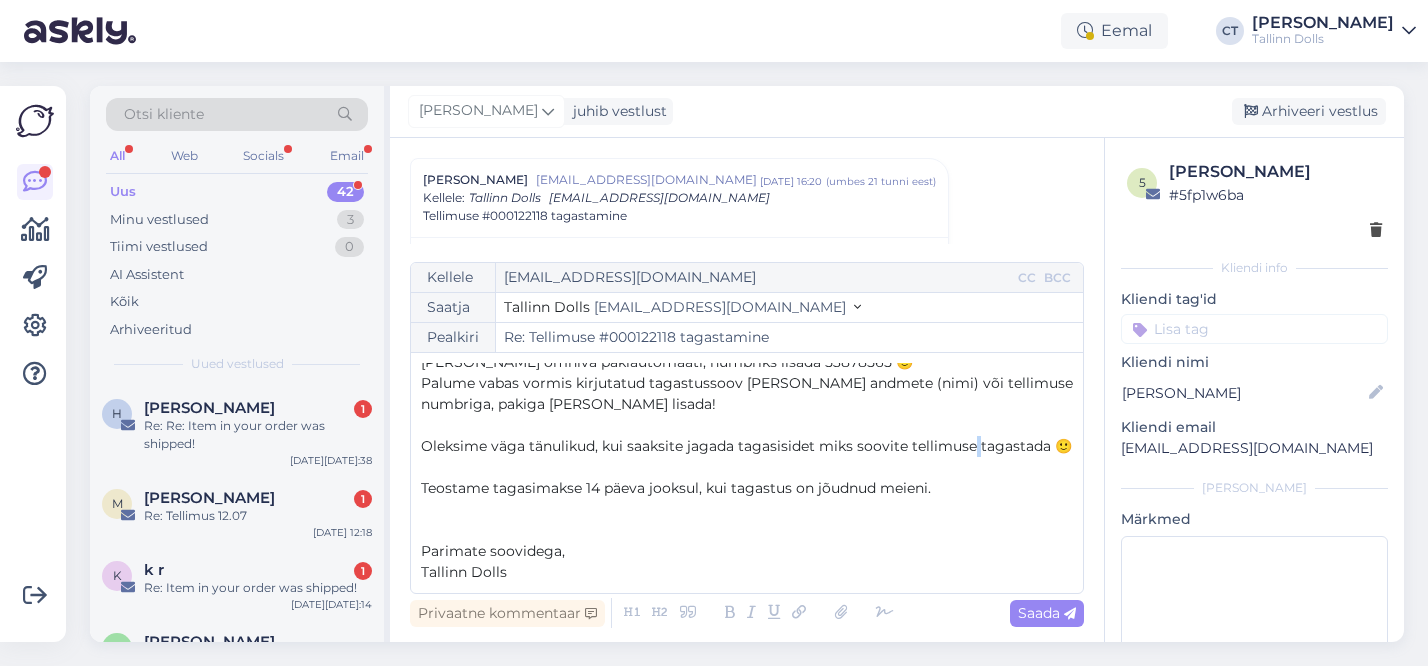 click on "Oleksime väga tänulikud, kui saaksite jagada tagasisidet miks soovite tellimuse tagastada 🙂" at bounding box center [746, 446] 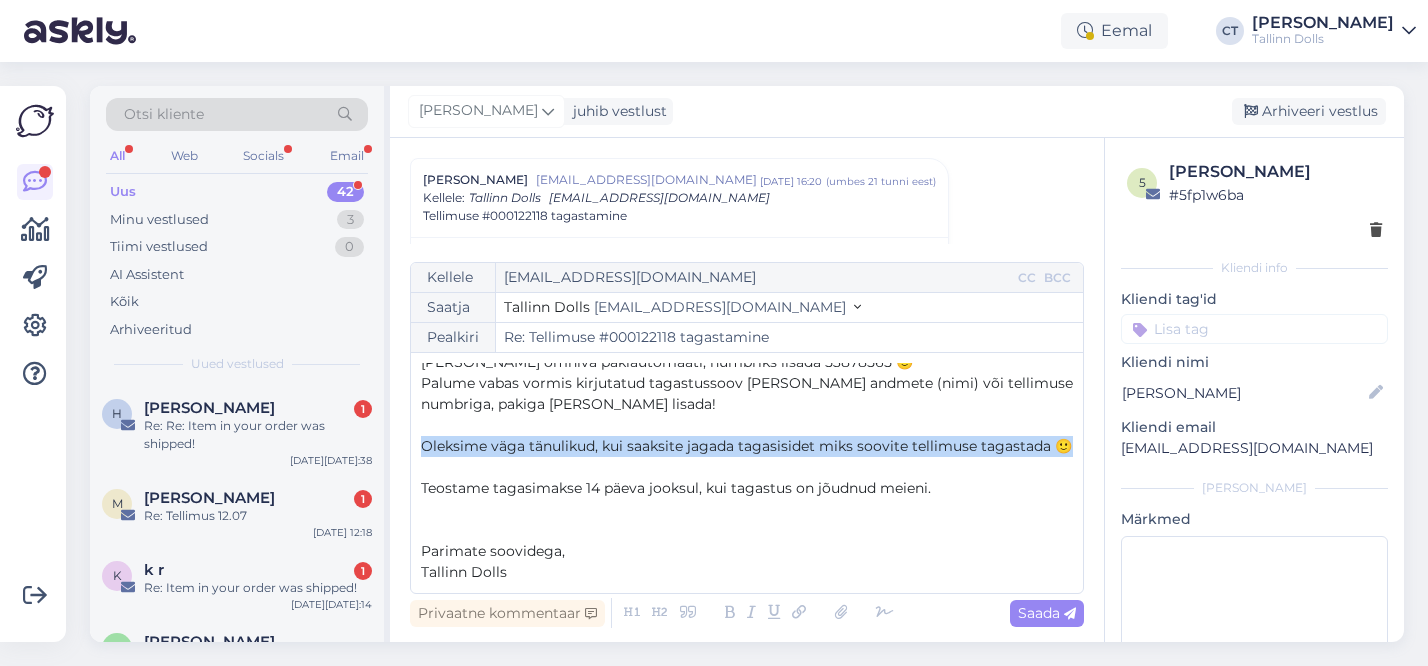 click on "Oleksime väga tänulikud, kui saaksite jagada tagasisidet miks soovite tellimuse tagastada 🙂" at bounding box center (746, 446) 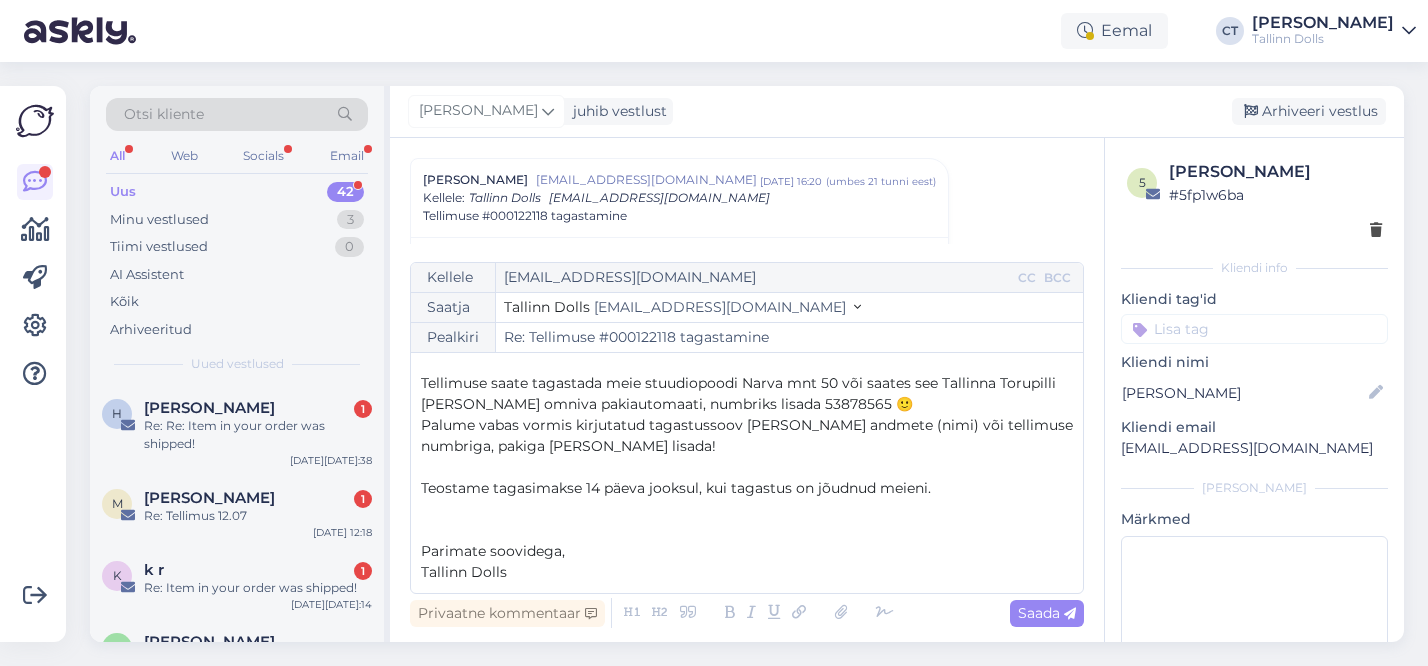 scroll, scrollTop: 32, scrollLeft: 0, axis: vertical 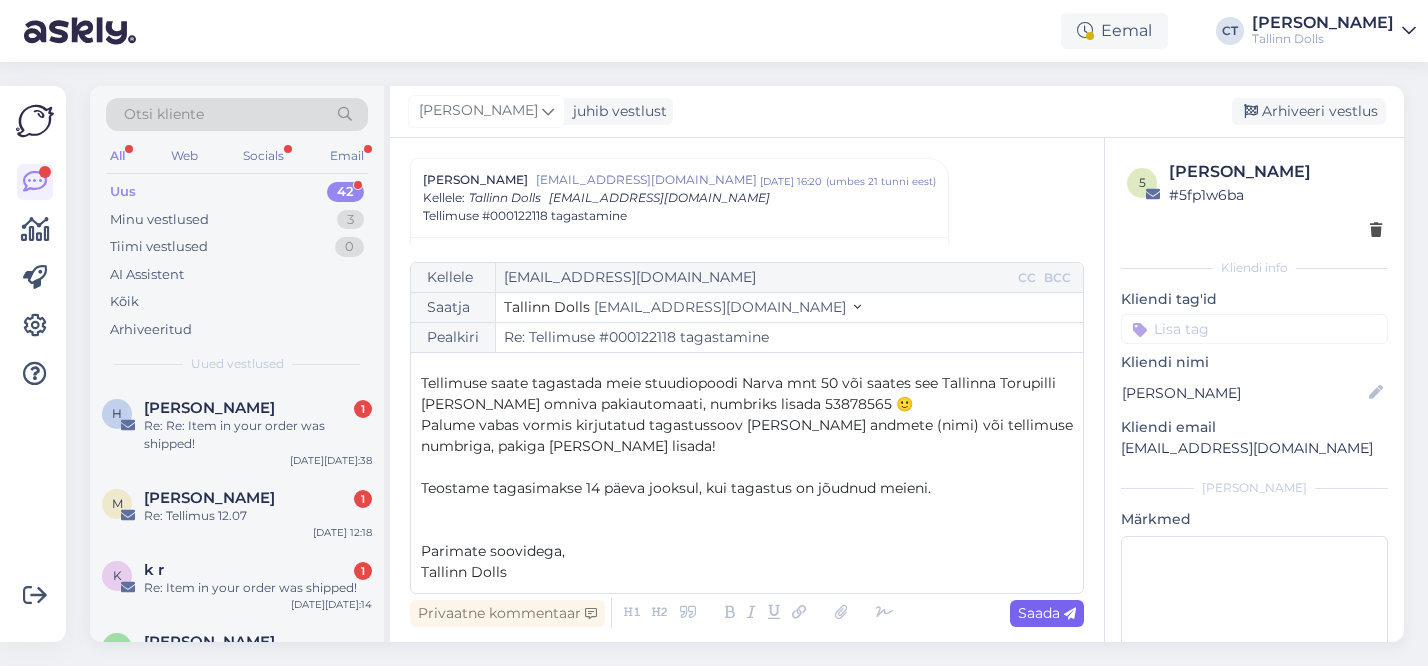 click on "Saada" at bounding box center [1047, 613] 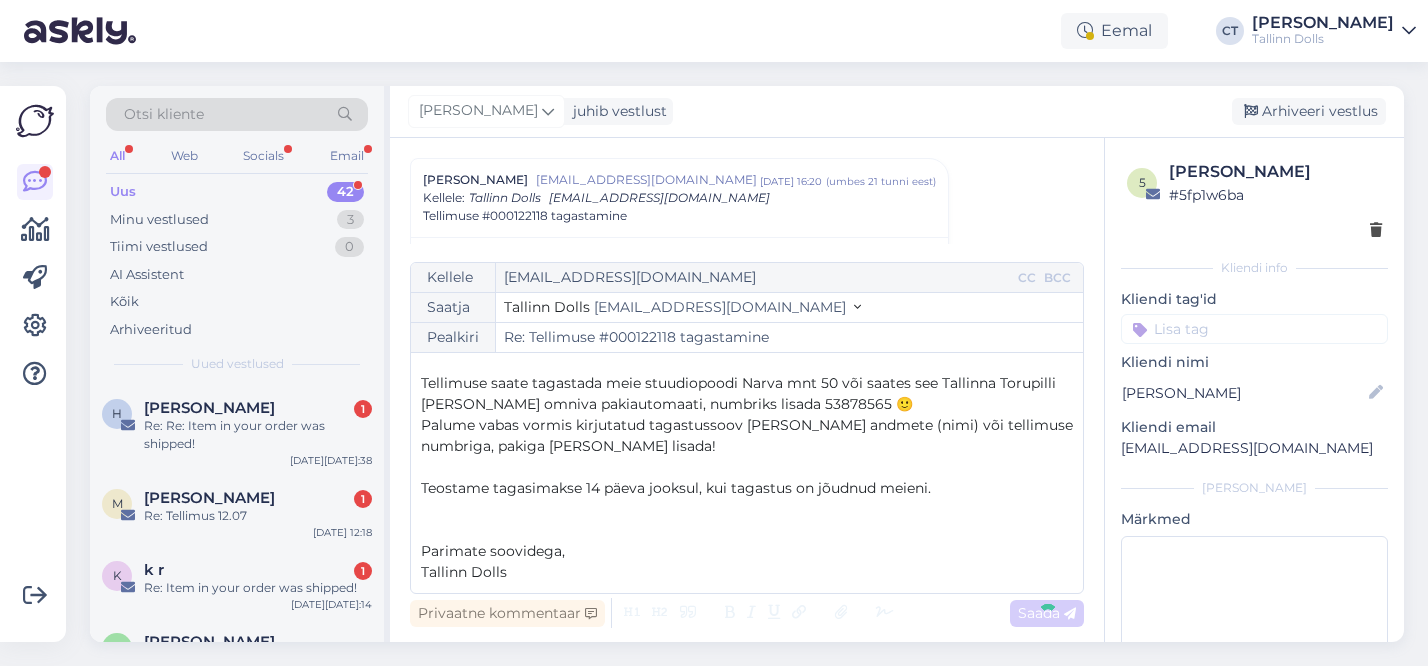 type on "Re: Re: Tellimuse #000122118 tagastamine" 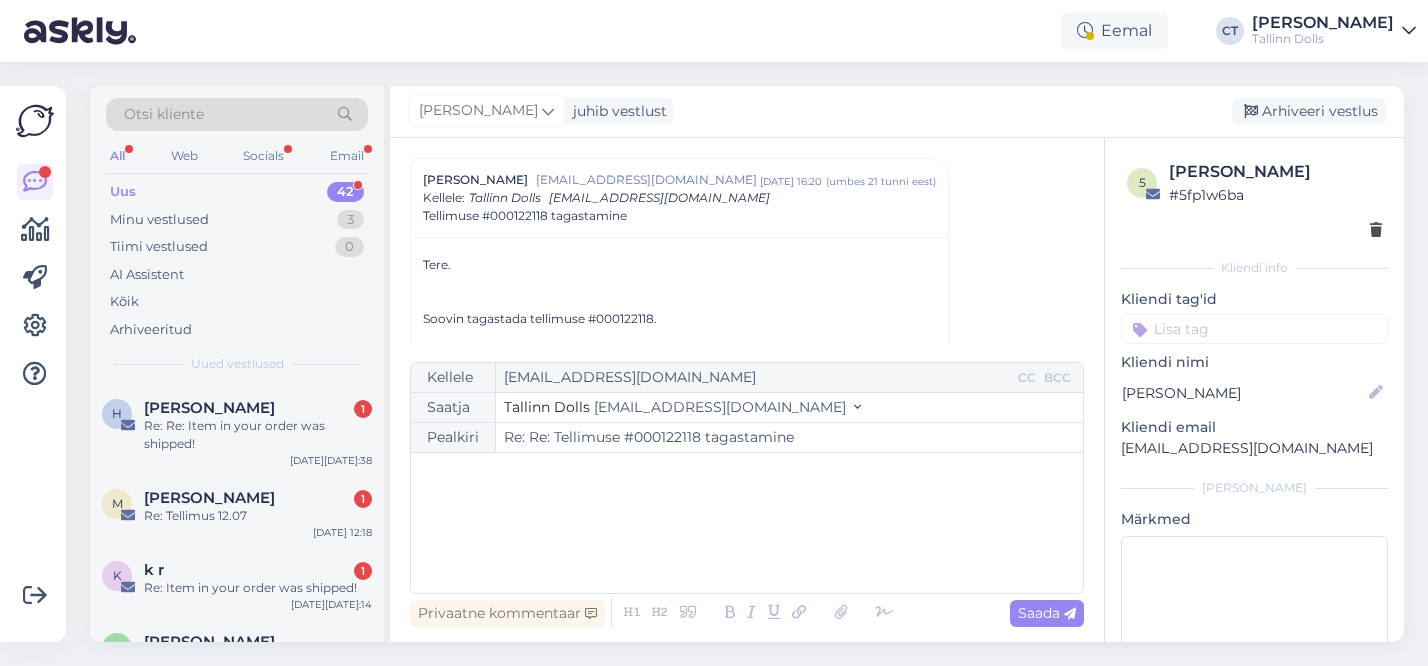 scroll, scrollTop: 1542, scrollLeft: 0, axis: vertical 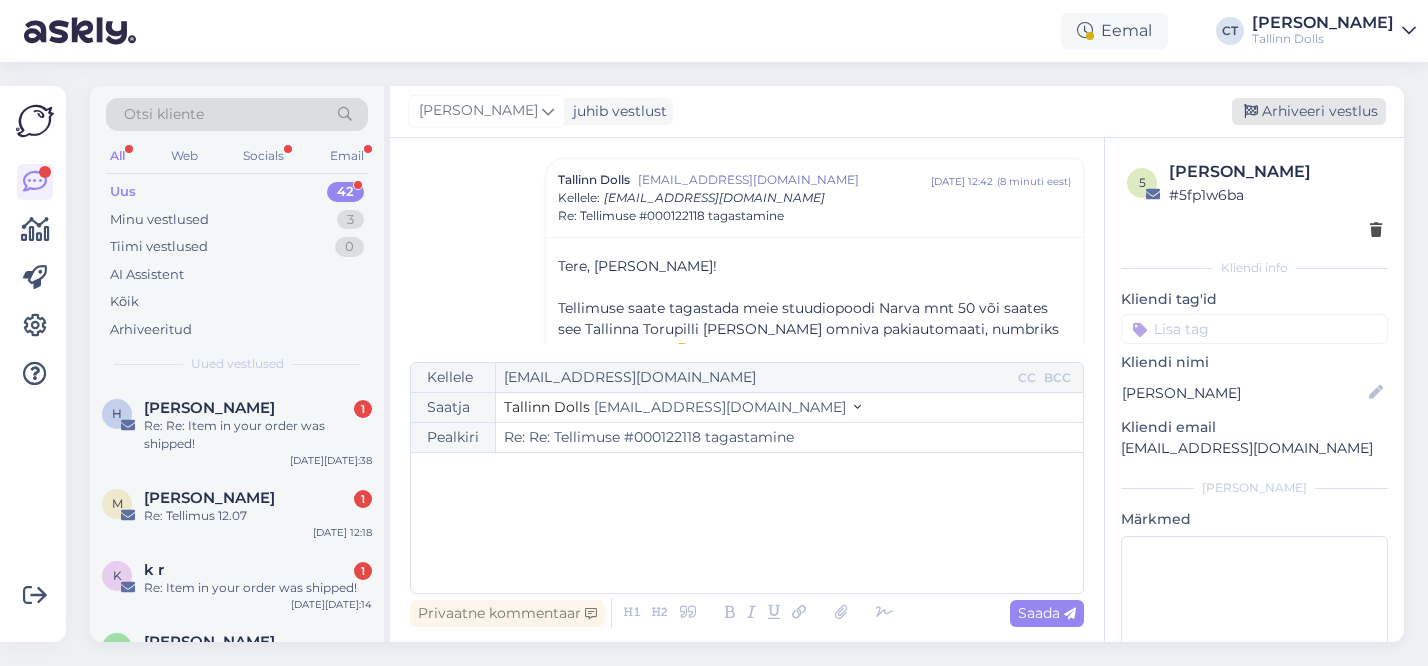 click on "Arhiveeri vestlus" at bounding box center (1309, 111) 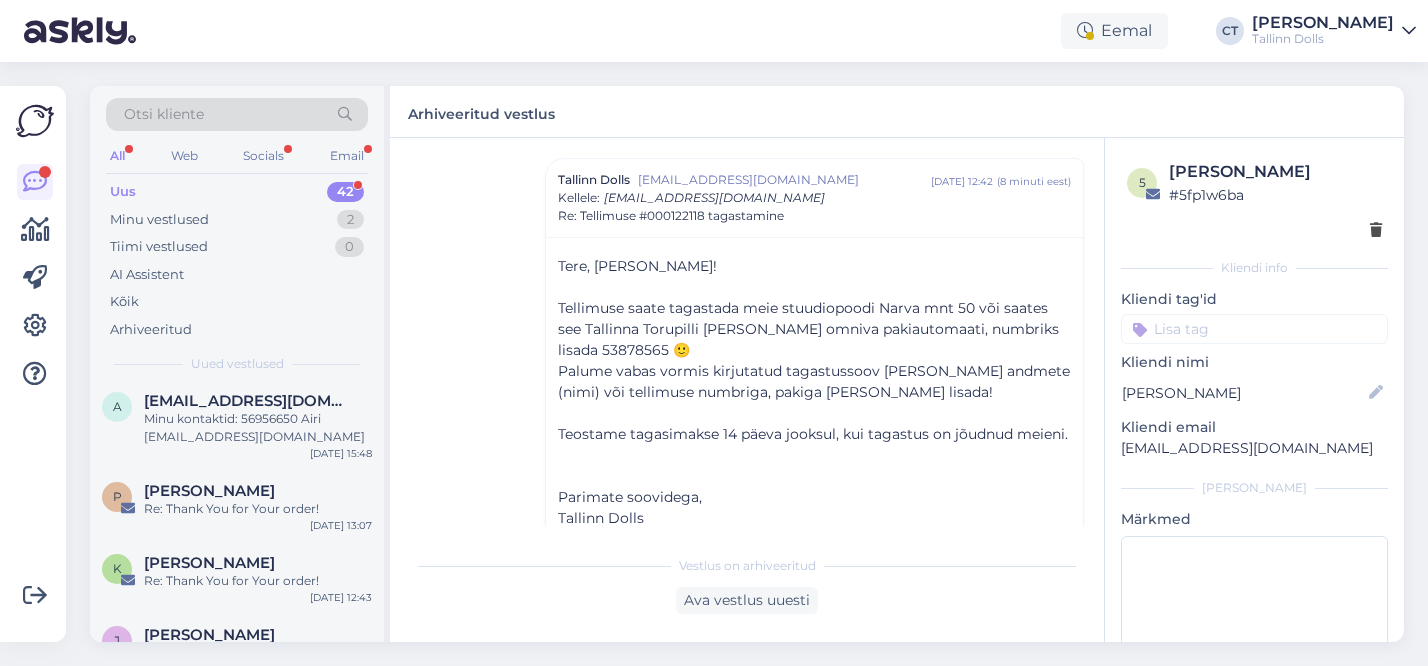 scroll, scrollTop: 2456, scrollLeft: 0, axis: vertical 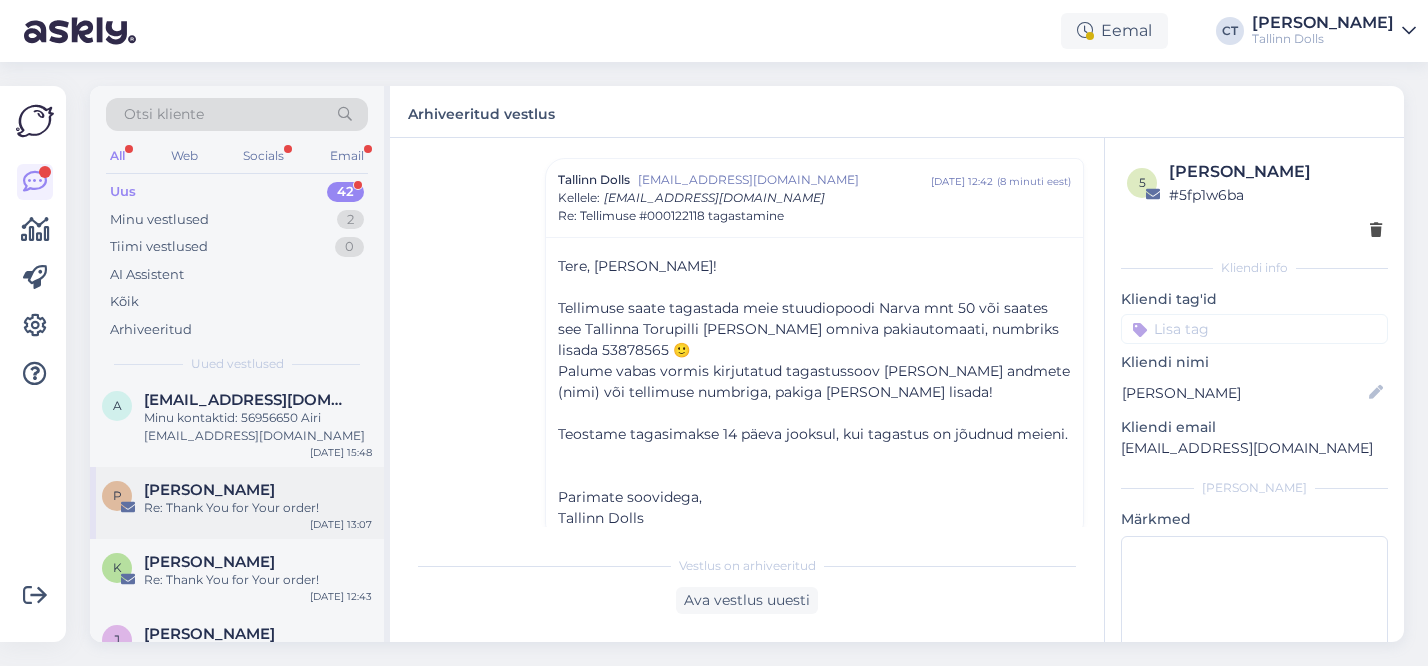 click on "Re: Thank You for Your order!" at bounding box center [258, 508] 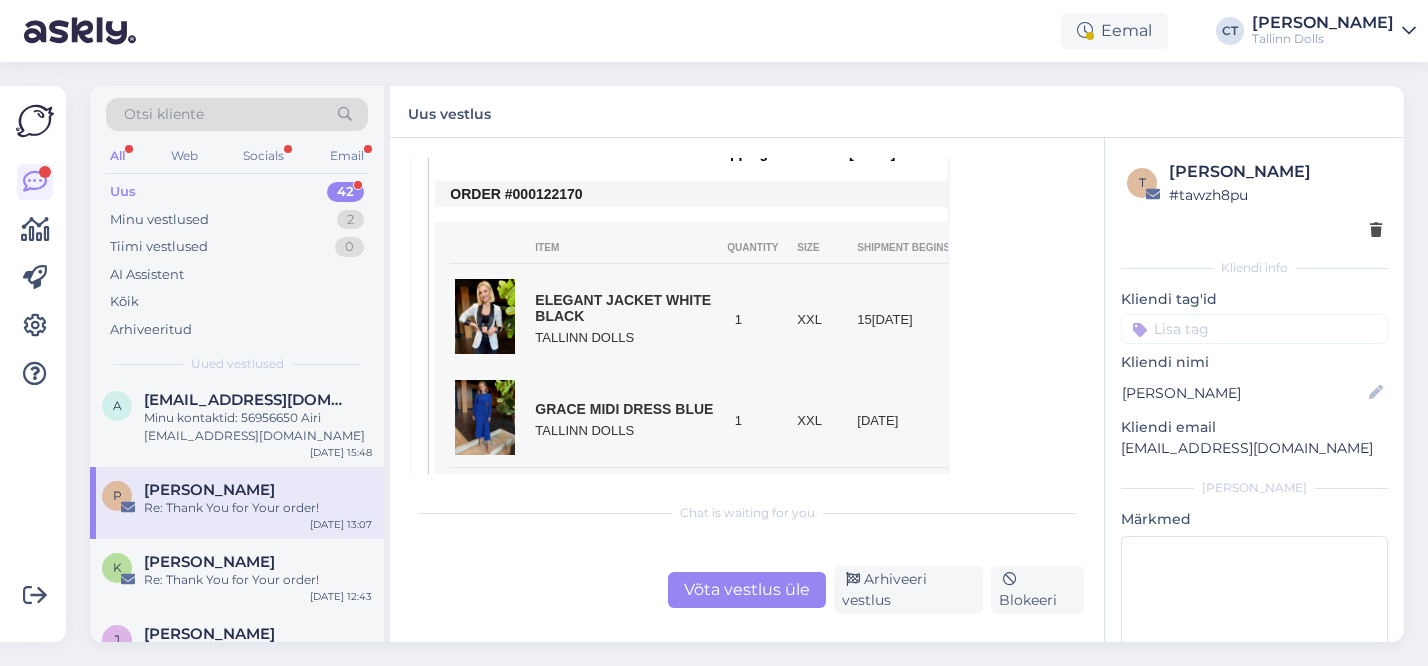 scroll, scrollTop: 576, scrollLeft: 0, axis: vertical 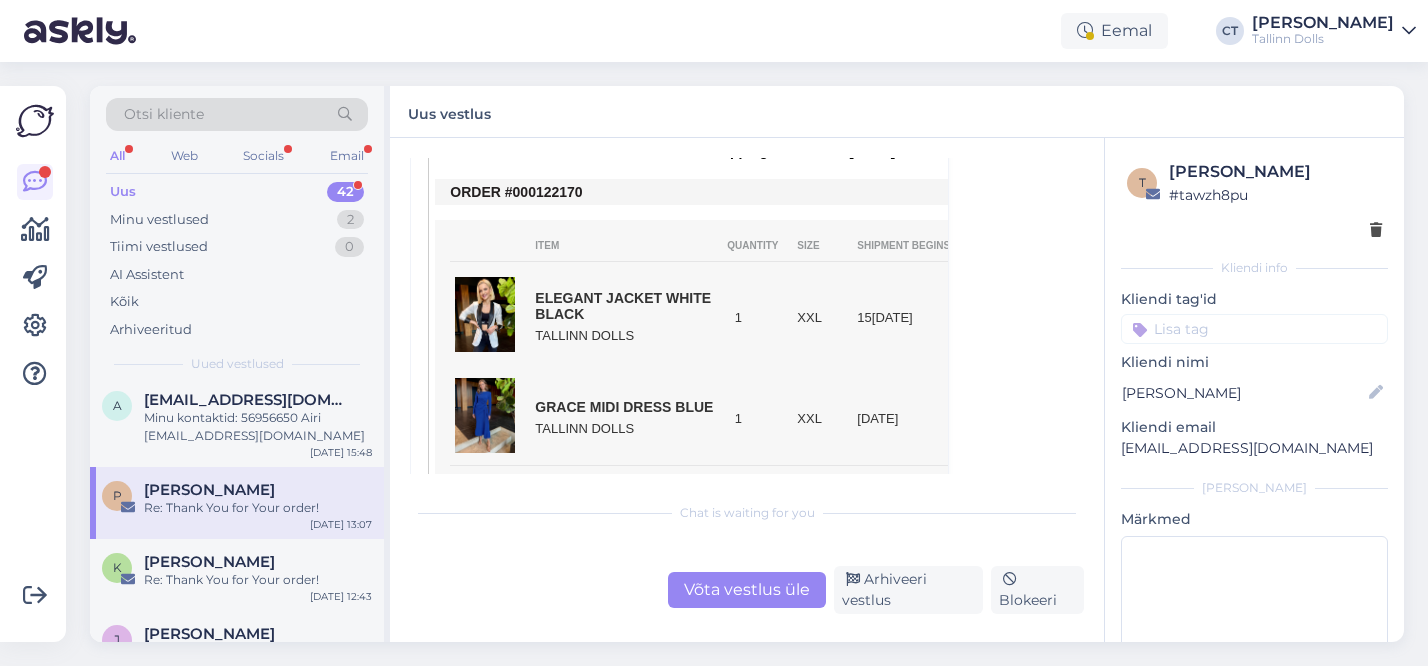 click on "Võta vestlus üle" at bounding box center (747, 590) 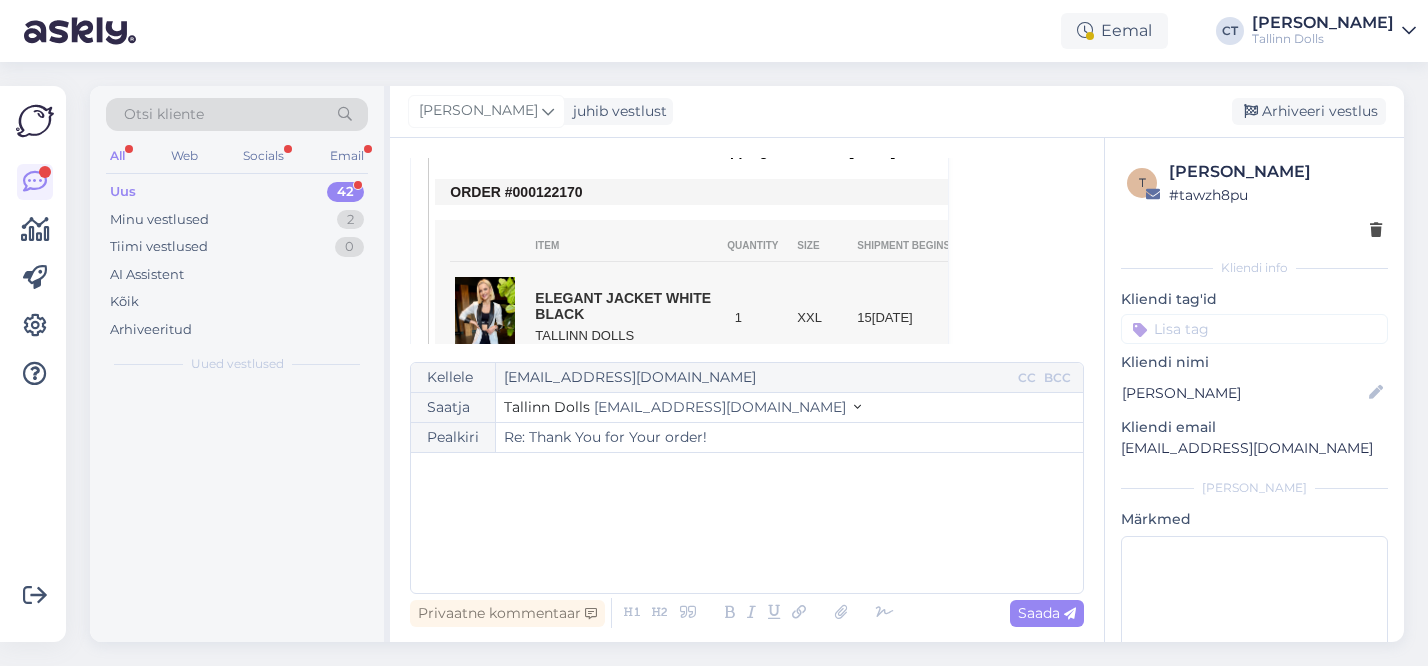 scroll, scrollTop: 54, scrollLeft: 0, axis: vertical 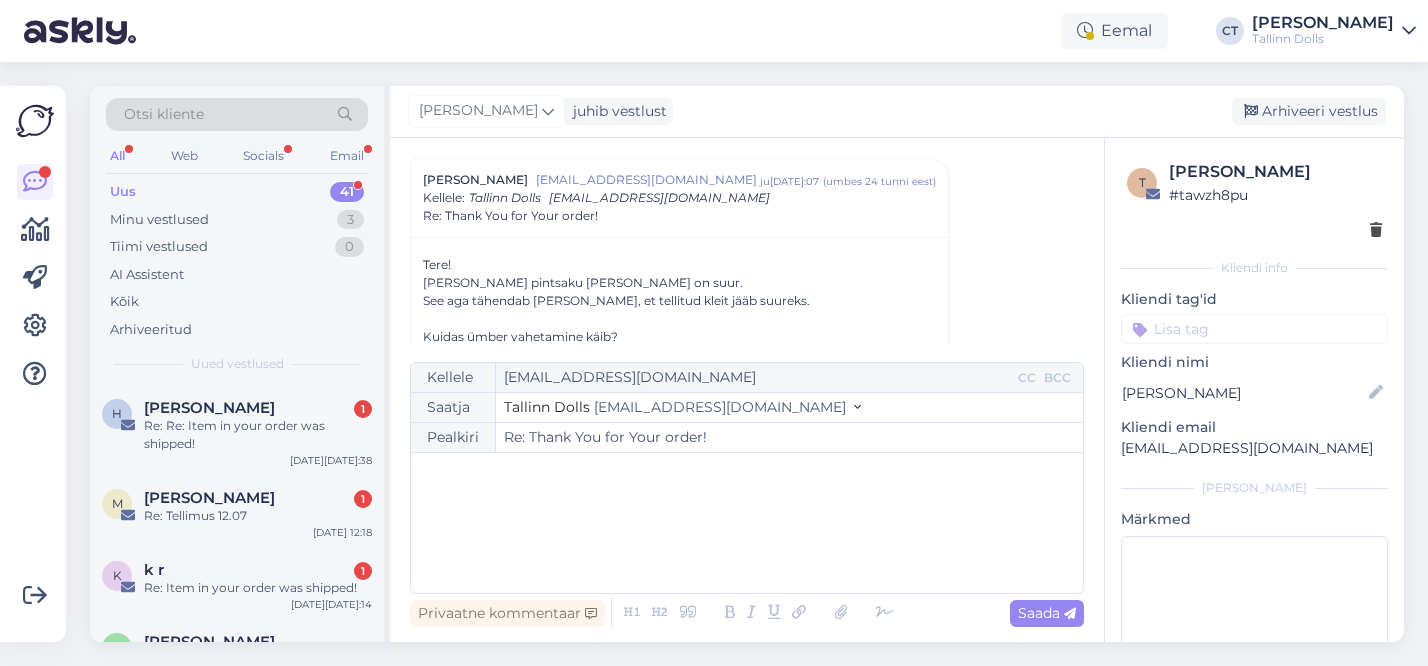 click on "﻿" at bounding box center [747, 523] 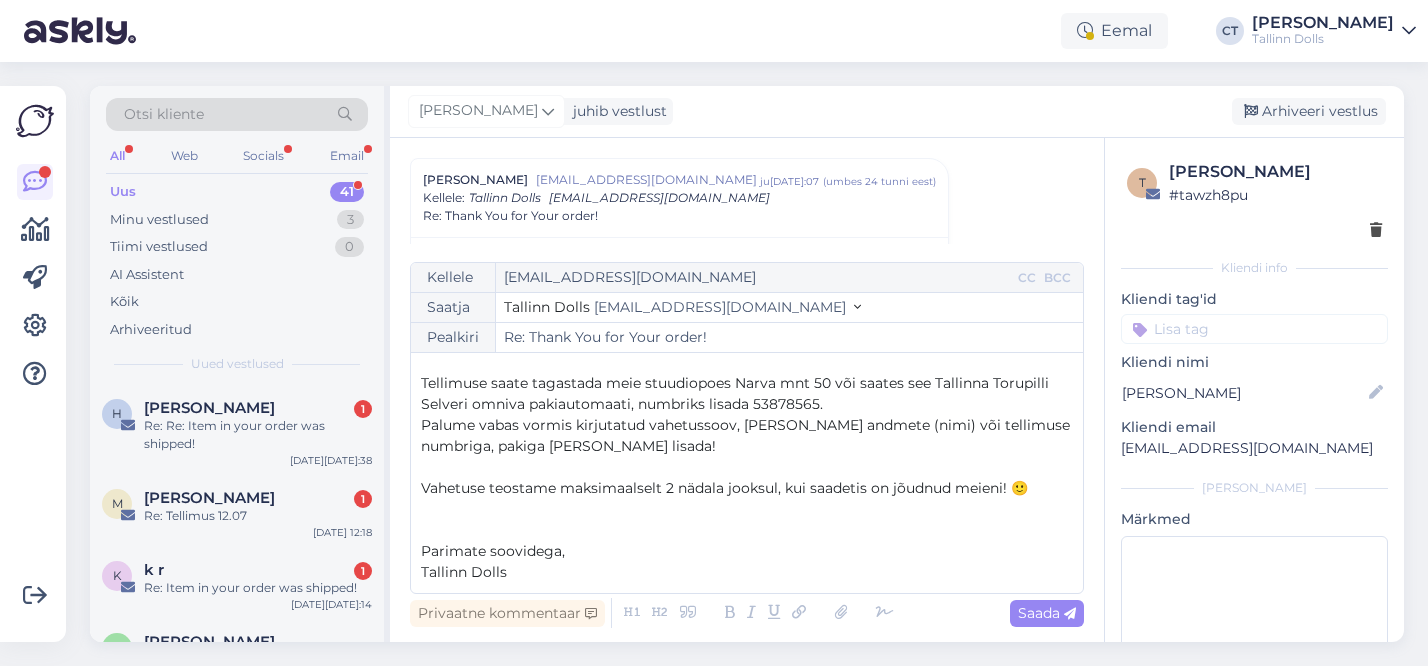 scroll, scrollTop: 0, scrollLeft: 0, axis: both 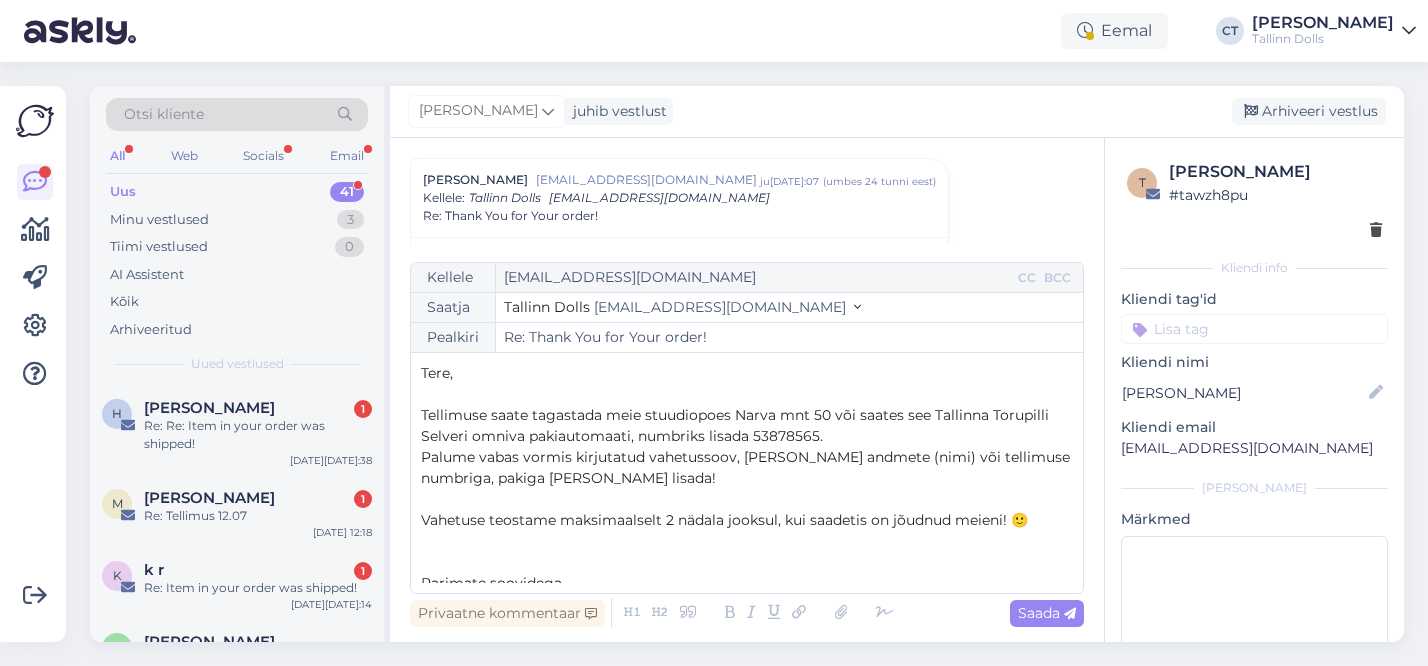 click on "Tere," at bounding box center [747, 373] 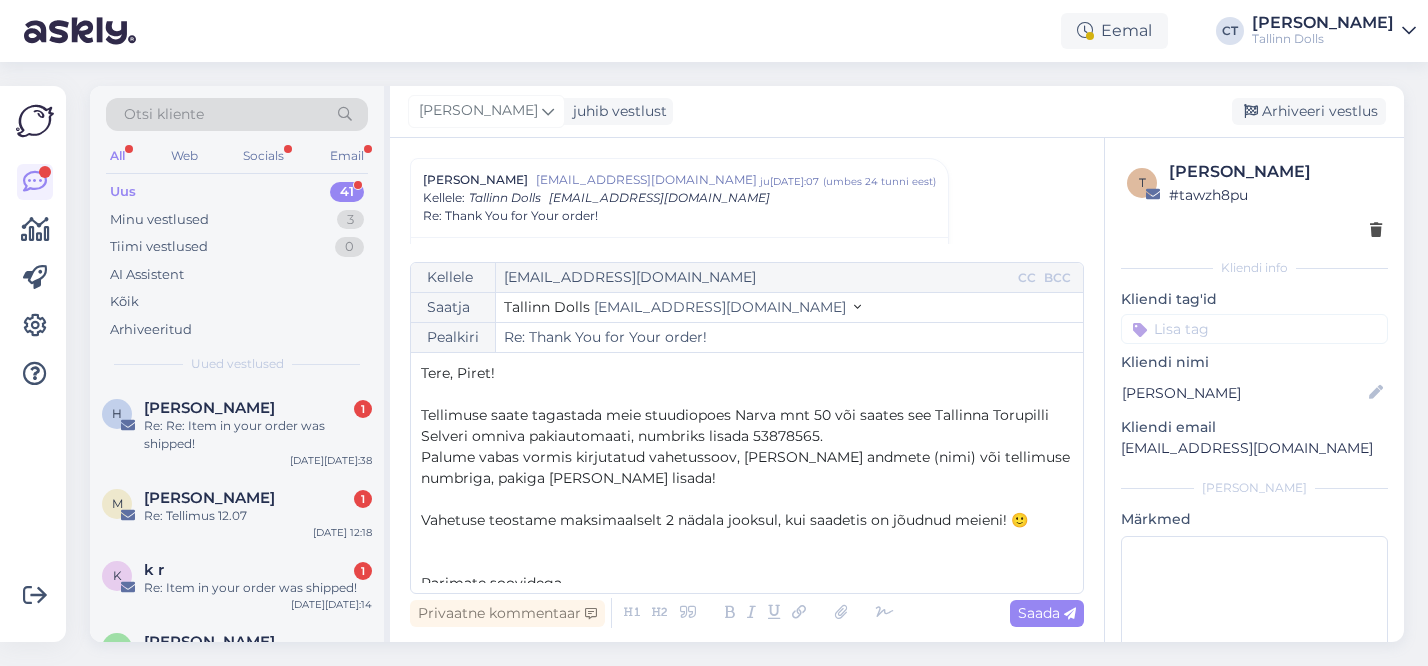 click on "﻿" at bounding box center (747, 499) 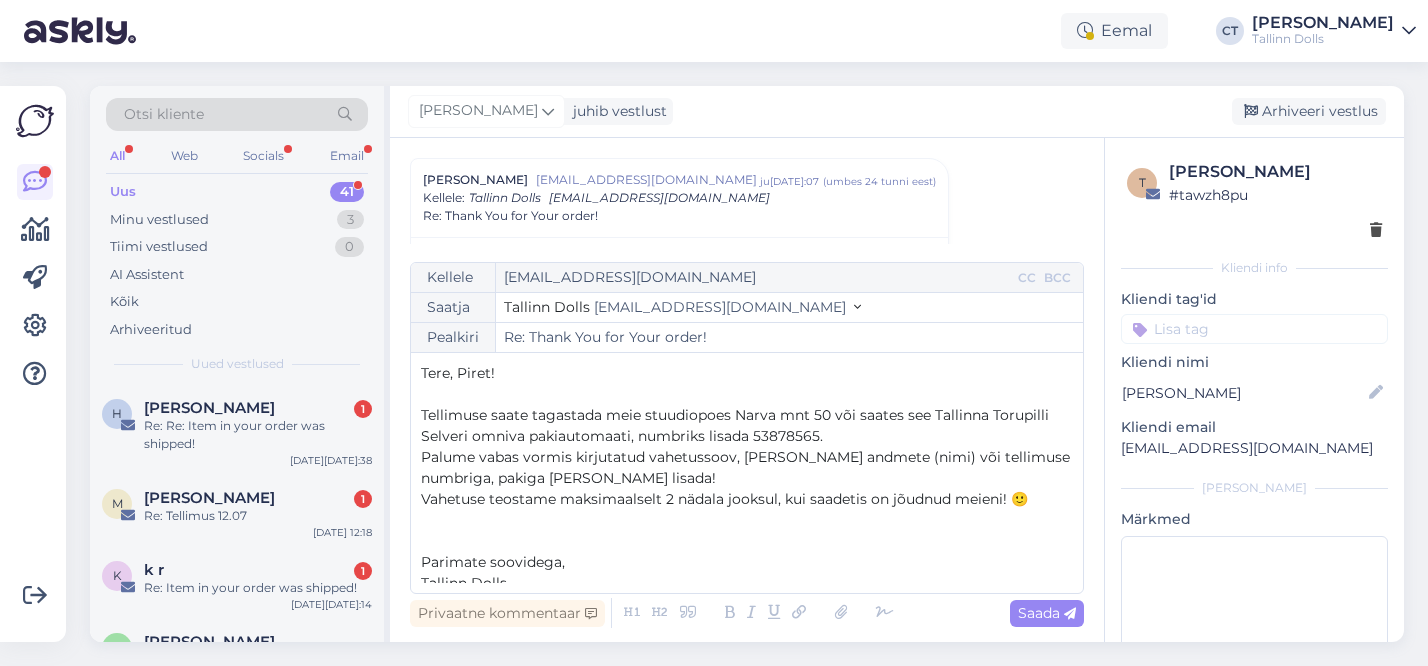 click on "Vahetuse teostame maksimaalselt 2 nädala jooksul, kui saadetis on jõudnud meieni! 🙂" at bounding box center (747, 499) 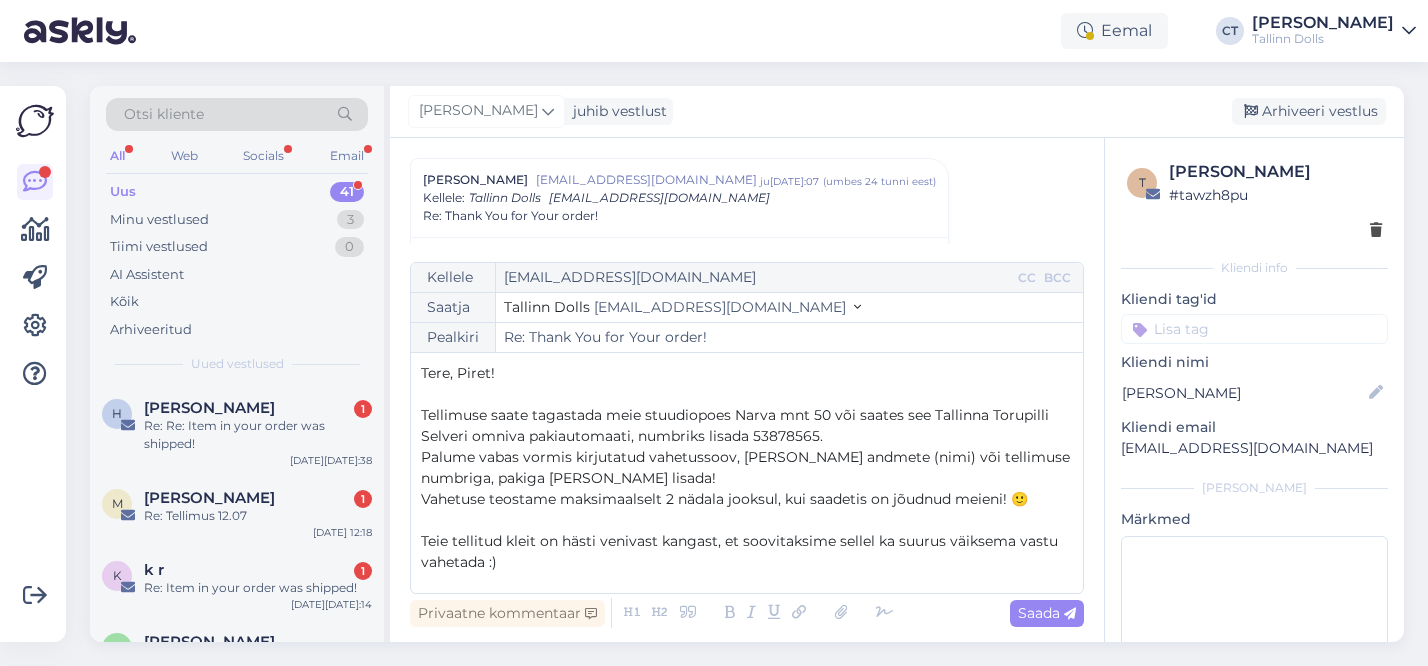 scroll, scrollTop: 95, scrollLeft: 0, axis: vertical 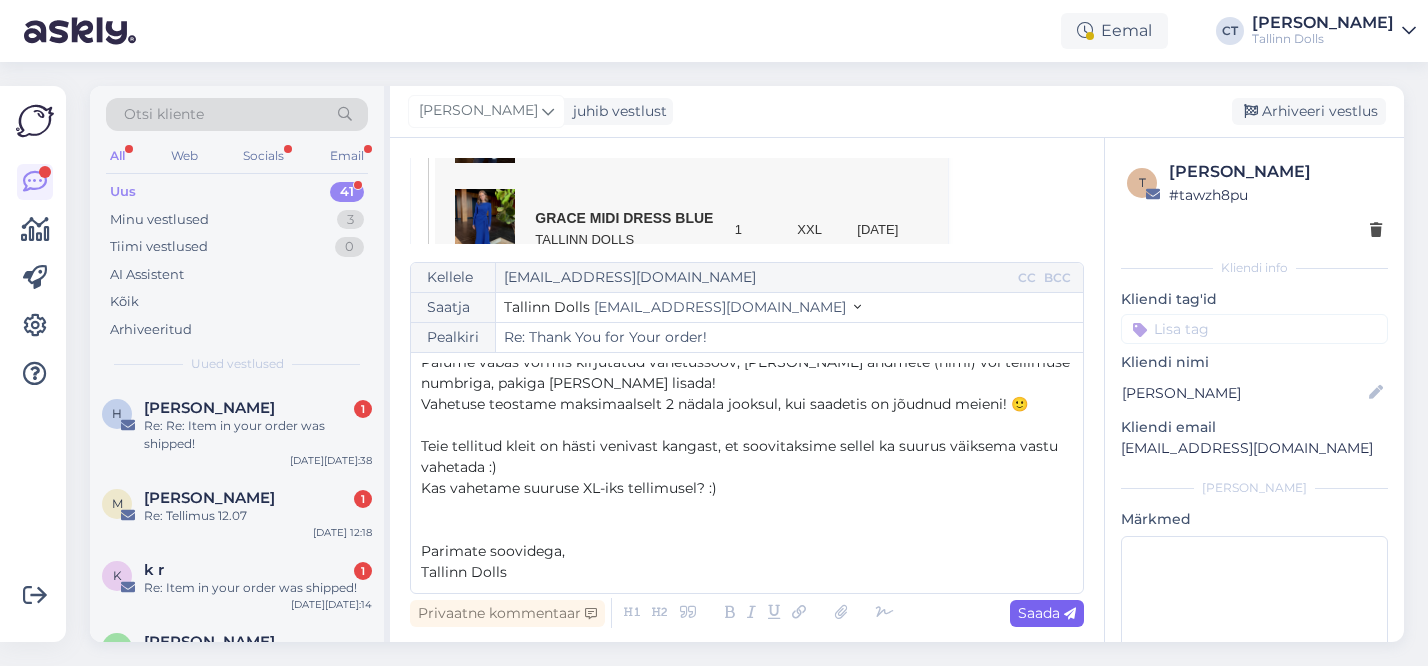 click on "Saada" at bounding box center (1047, 613) 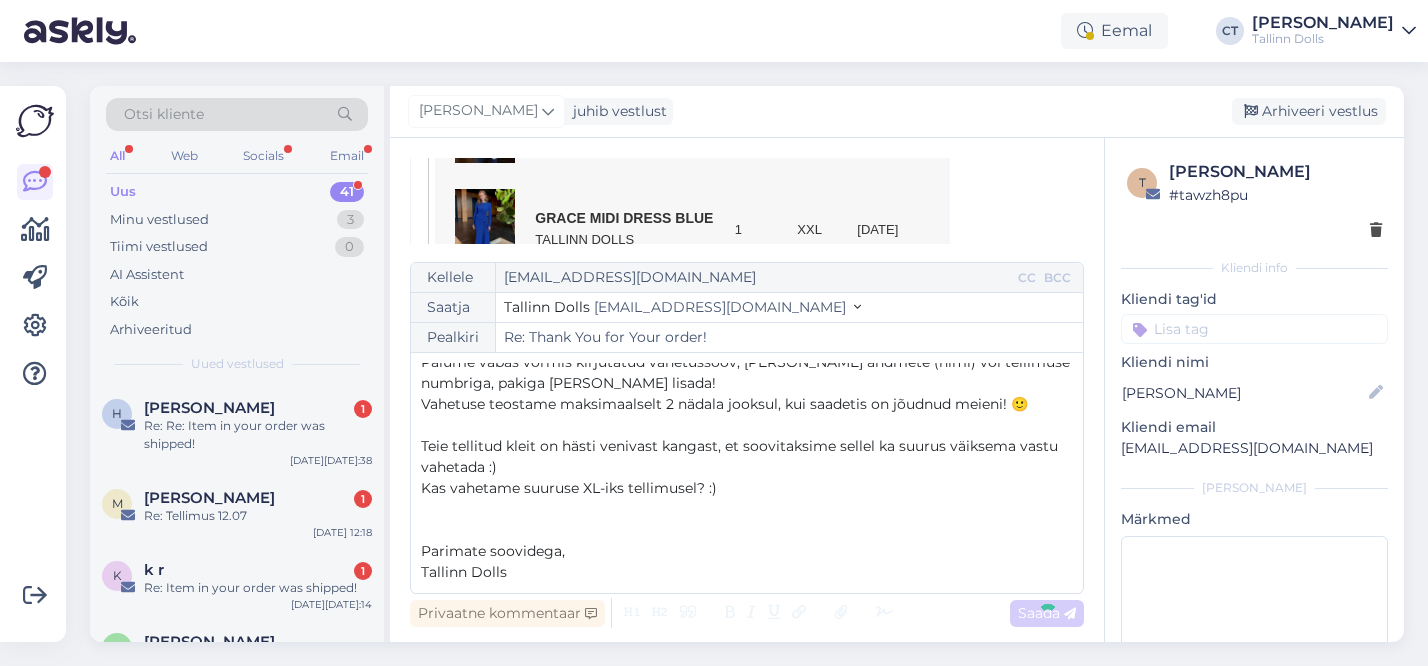 type on "Re: Re: Thank You for Your order!" 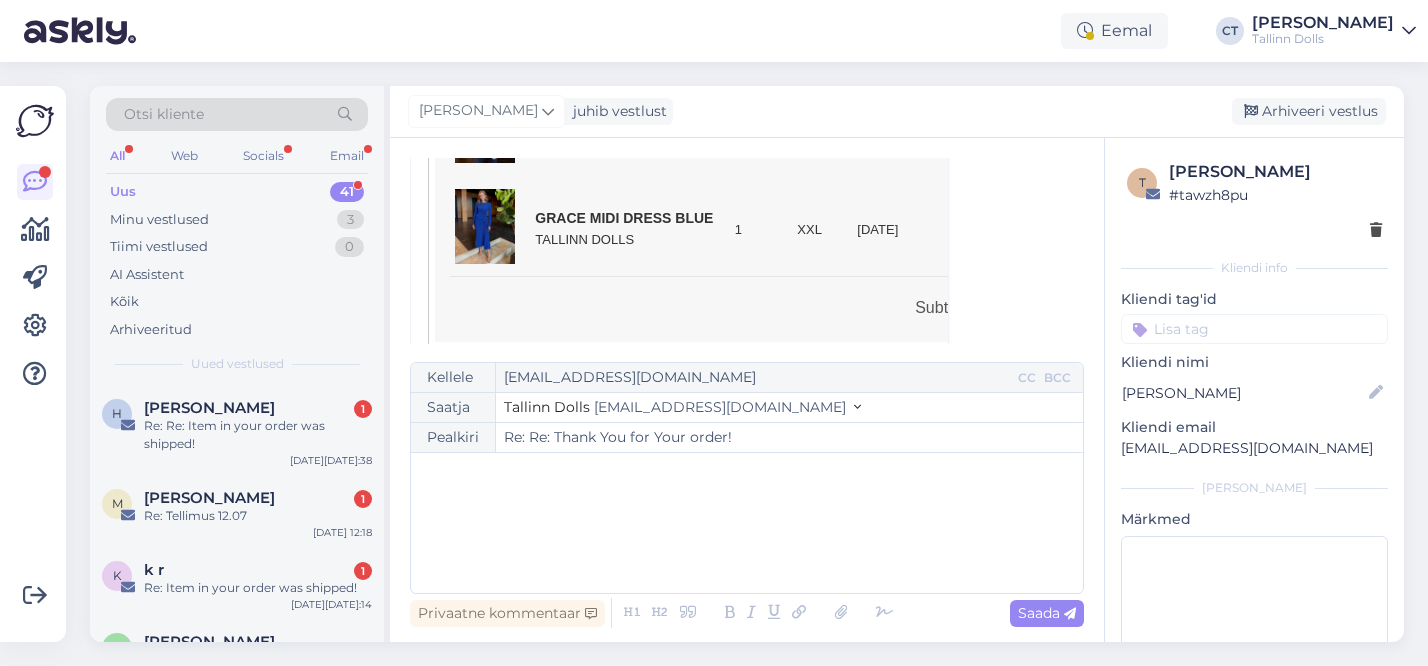 scroll, scrollTop: 1456, scrollLeft: 0, axis: vertical 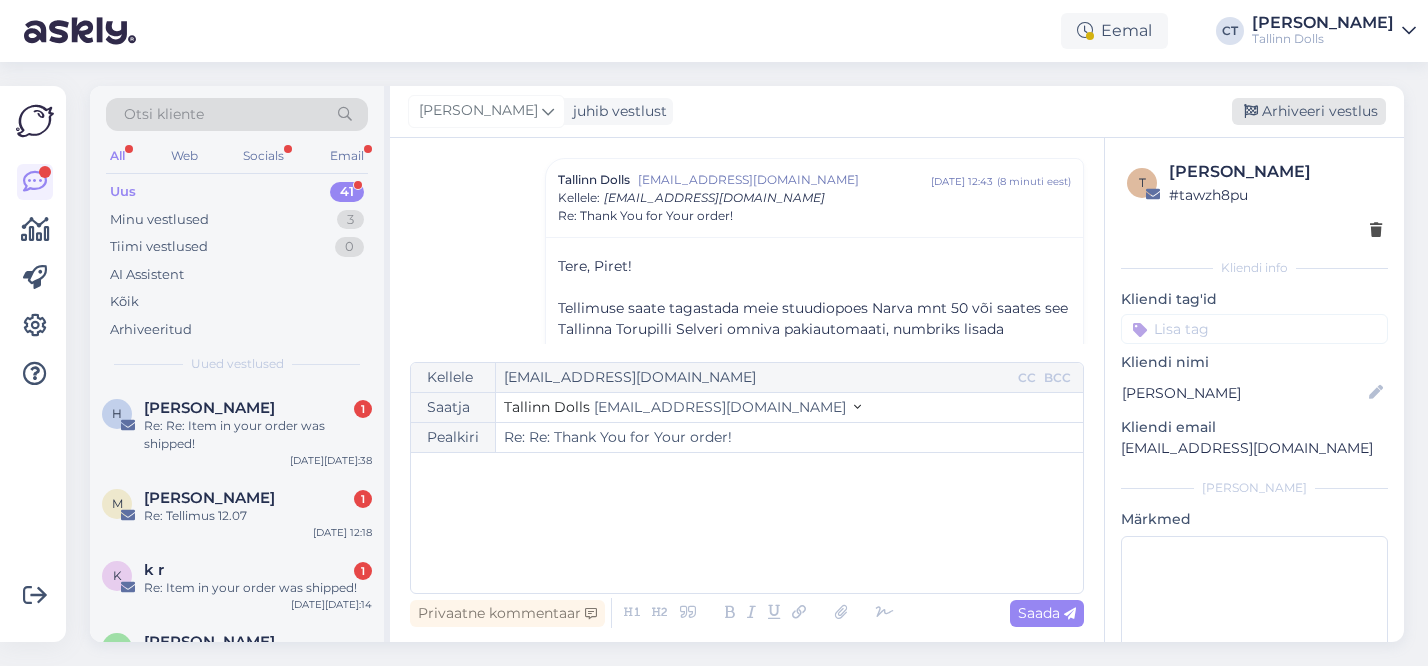 click on "Arhiveeri vestlus" at bounding box center (1309, 111) 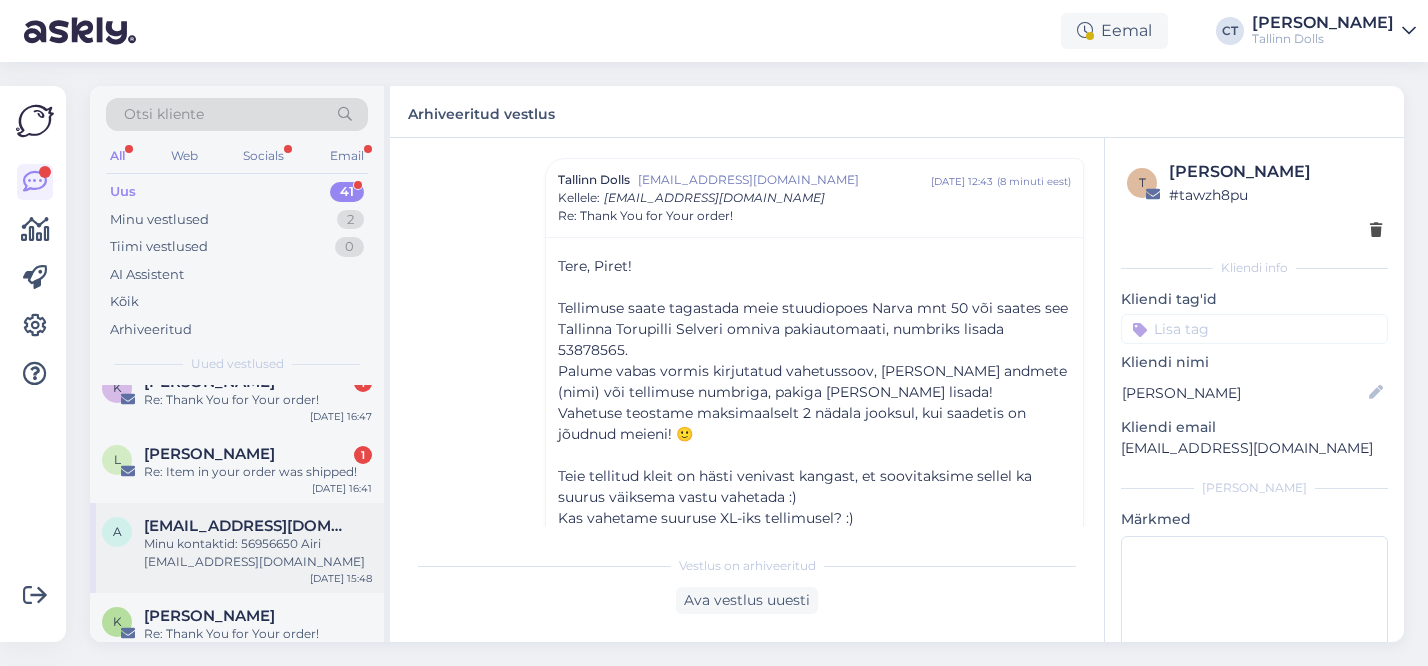 scroll, scrollTop: 2436, scrollLeft: 0, axis: vertical 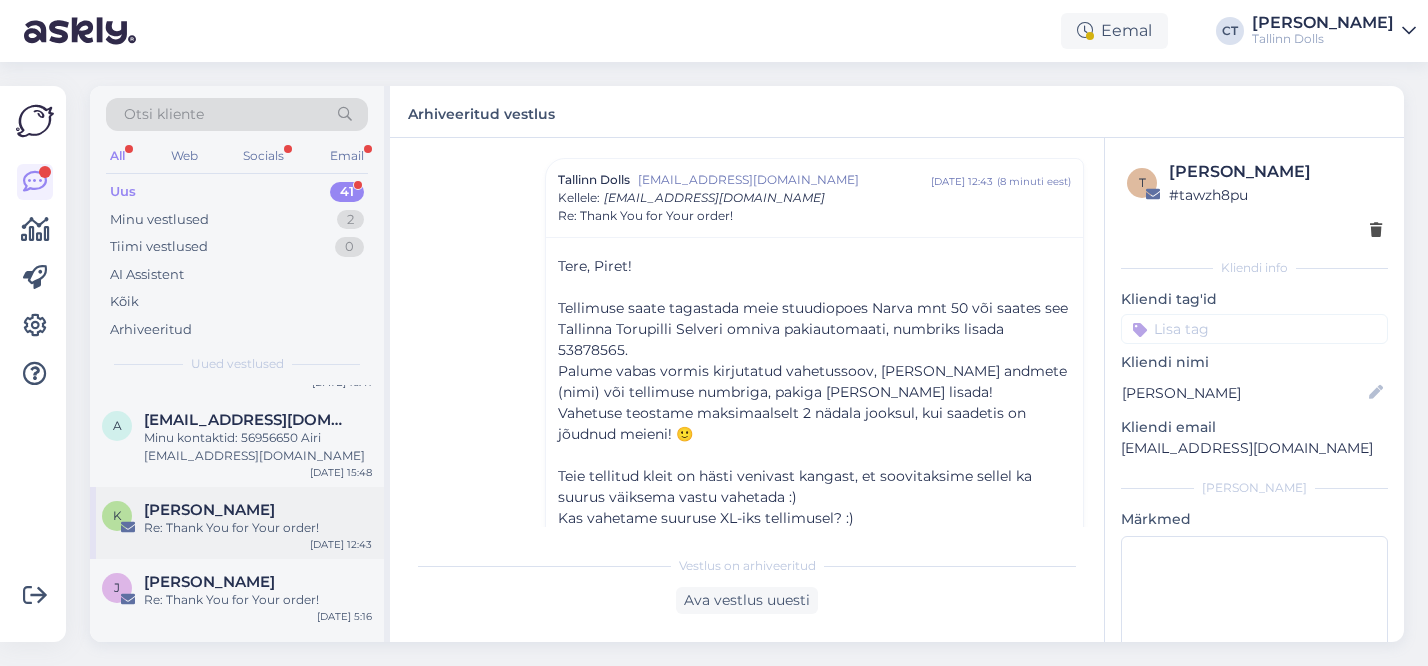 click on "K [PERSON_NAME] Re: Thank You for Your order! [DATE][DATE]:43" at bounding box center (237, 523) 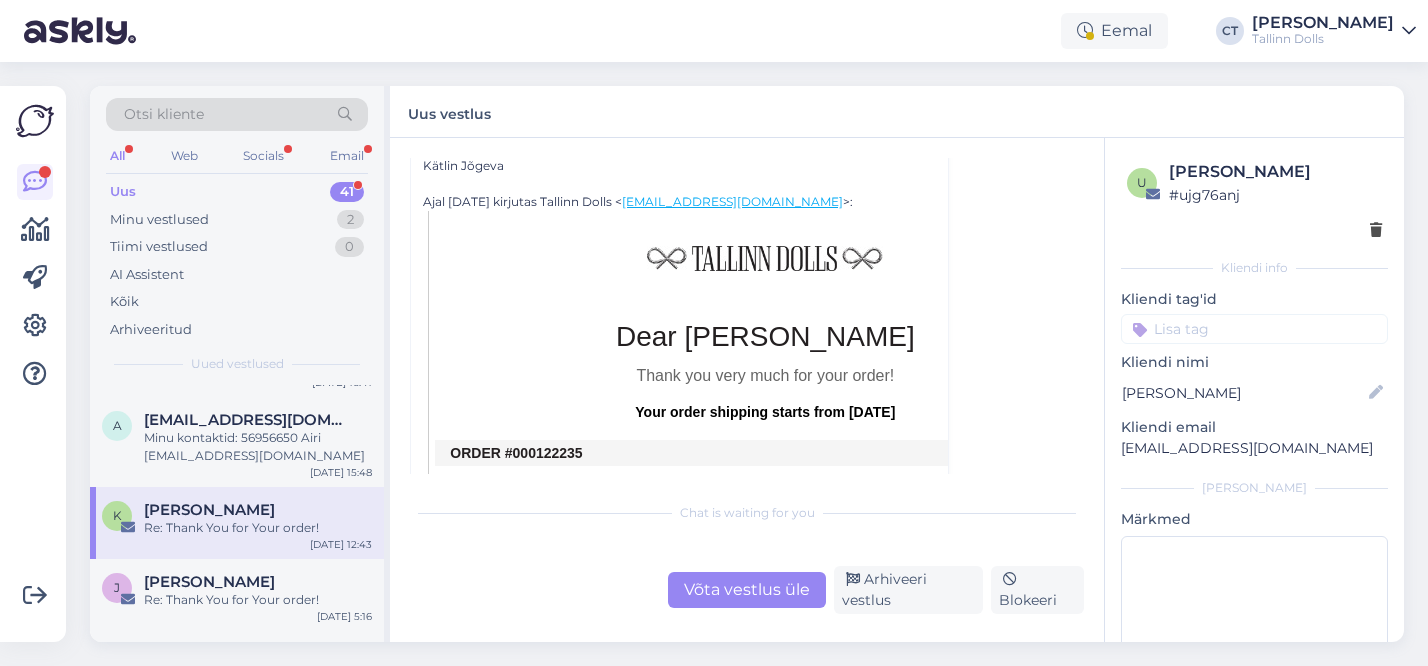 scroll, scrollTop: 786, scrollLeft: 0, axis: vertical 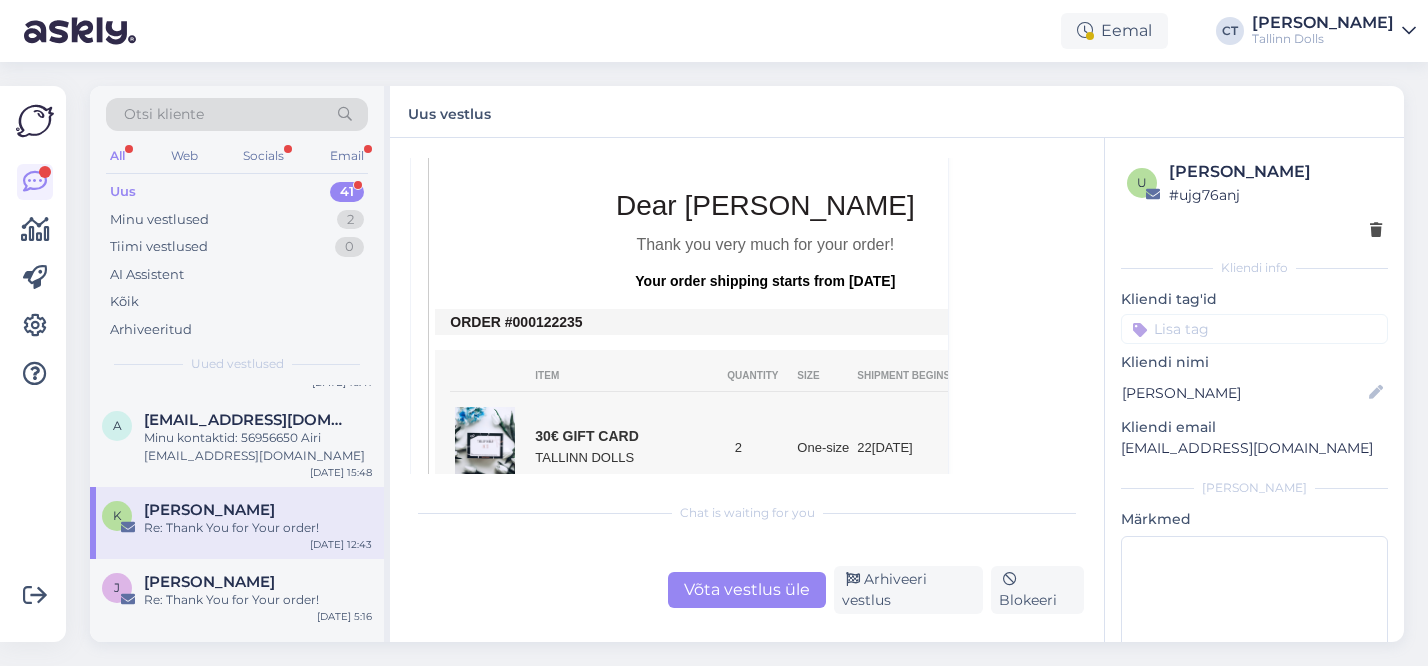 copy on "122235" 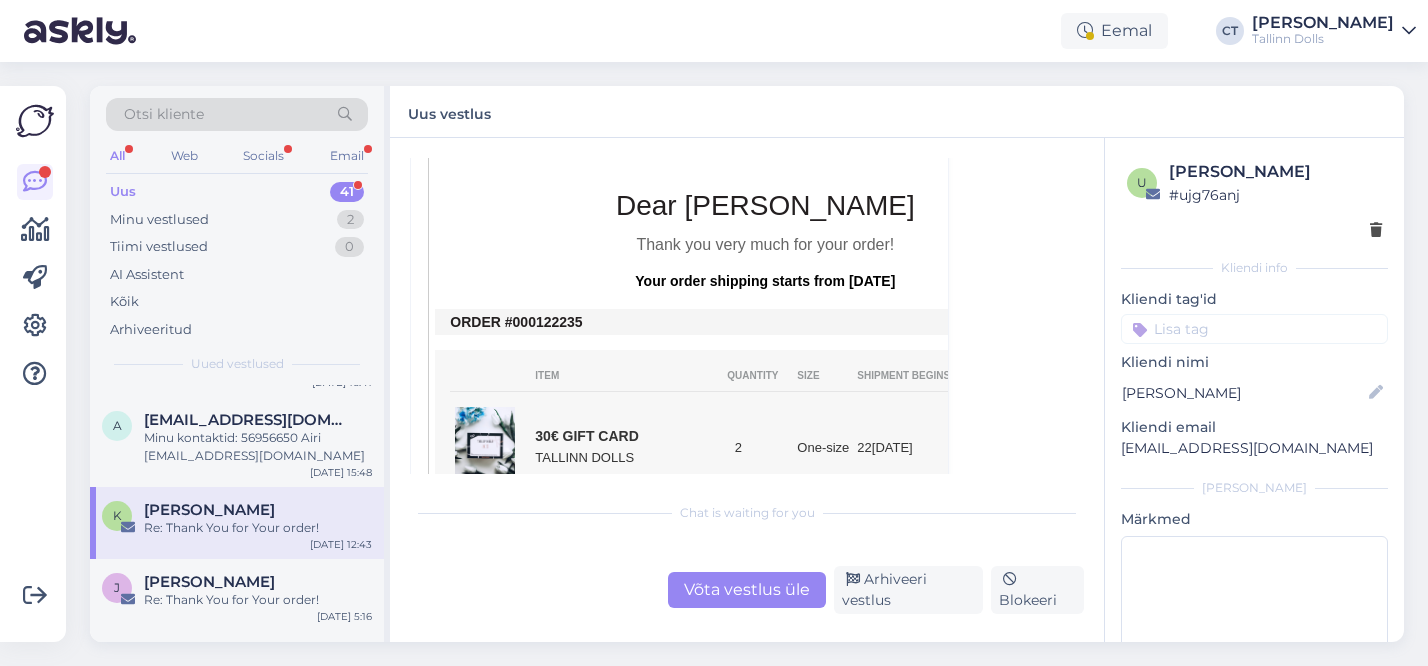 drag, startPoint x: 594, startPoint y: 320, endPoint x: 538, endPoint y: 318, distance: 56.0357 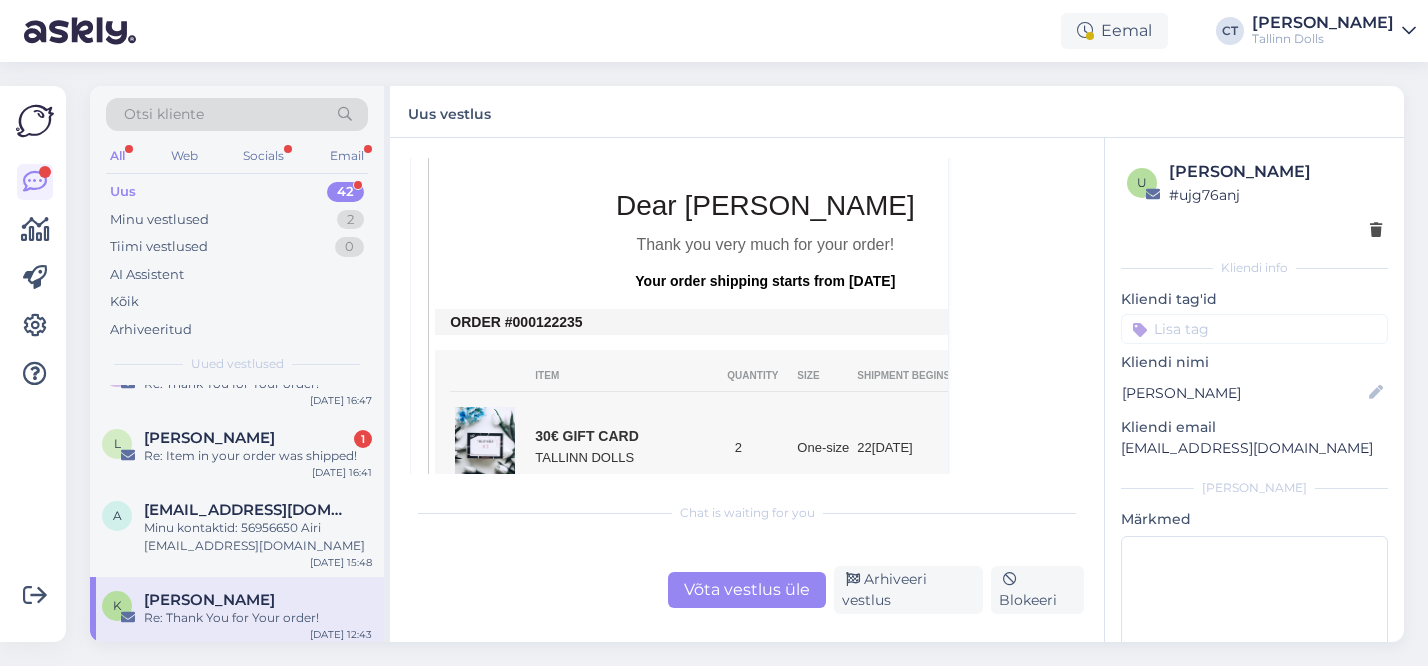 click on "Võta vestlus üle" at bounding box center (747, 590) 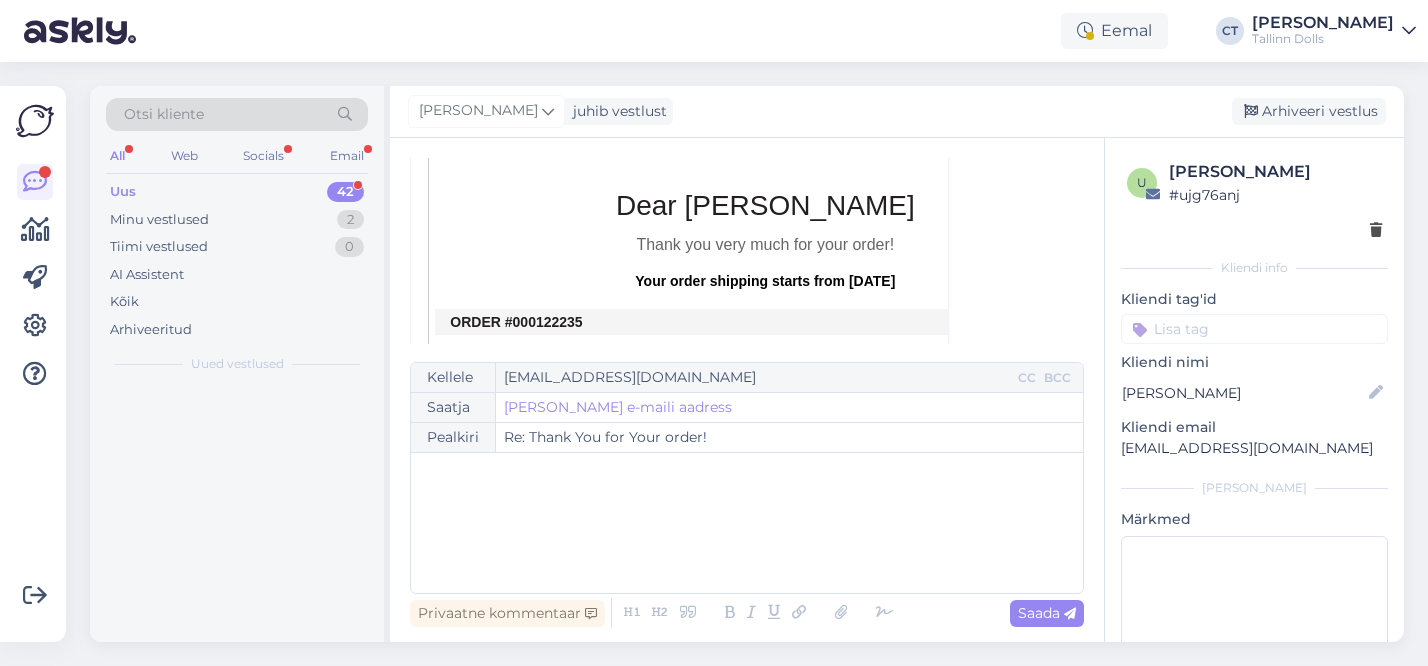 scroll, scrollTop: 484, scrollLeft: 0, axis: vertical 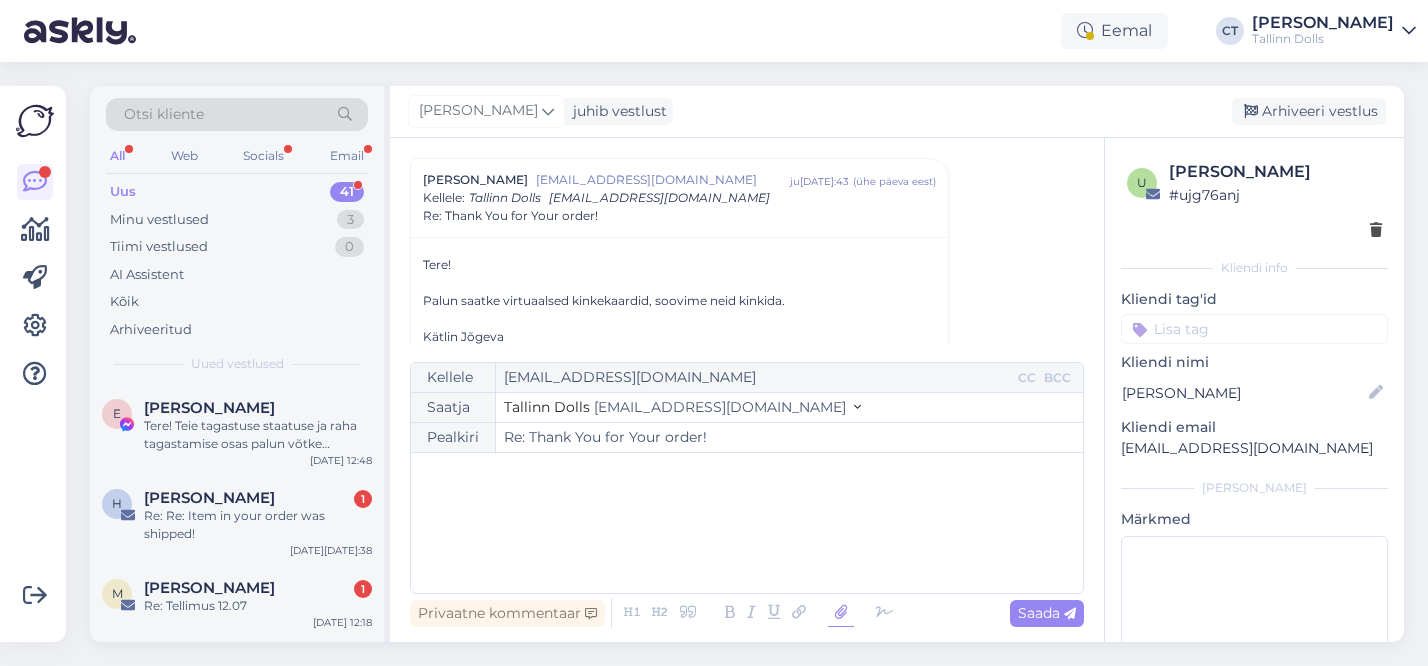click at bounding box center (841, 613) 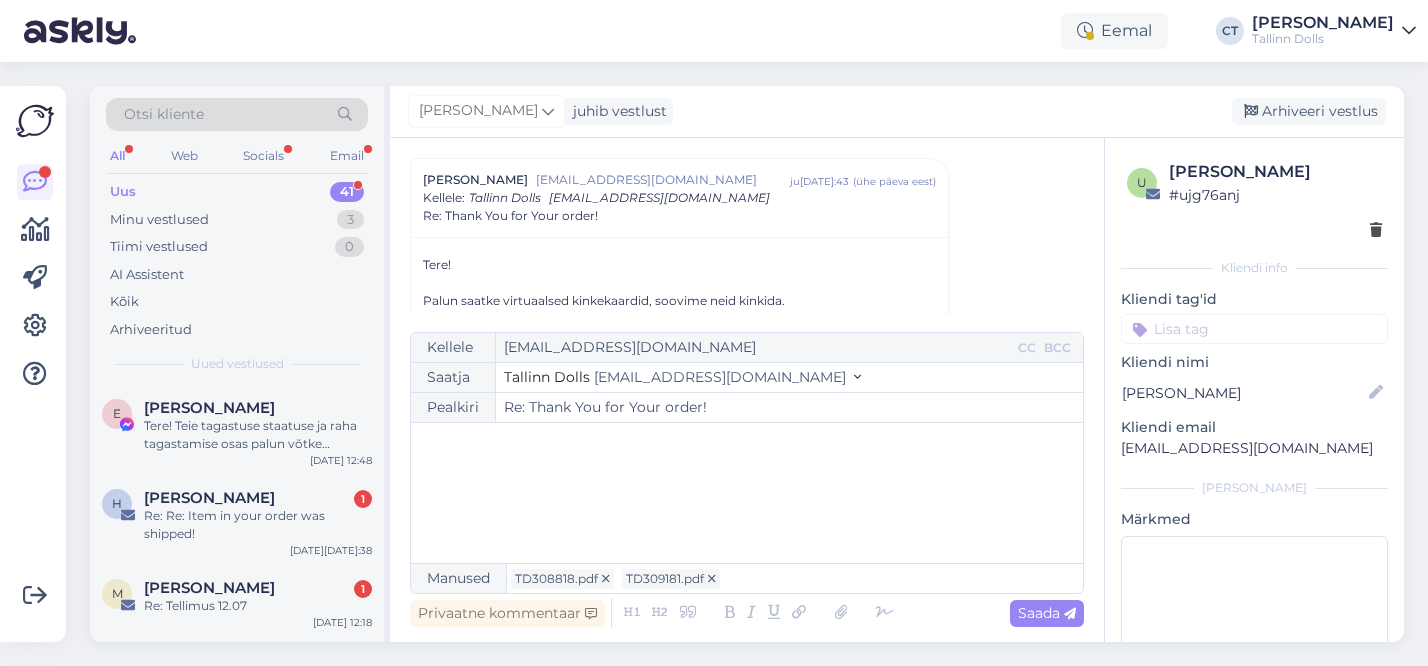 click on "﻿" at bounding box center [747, 493] 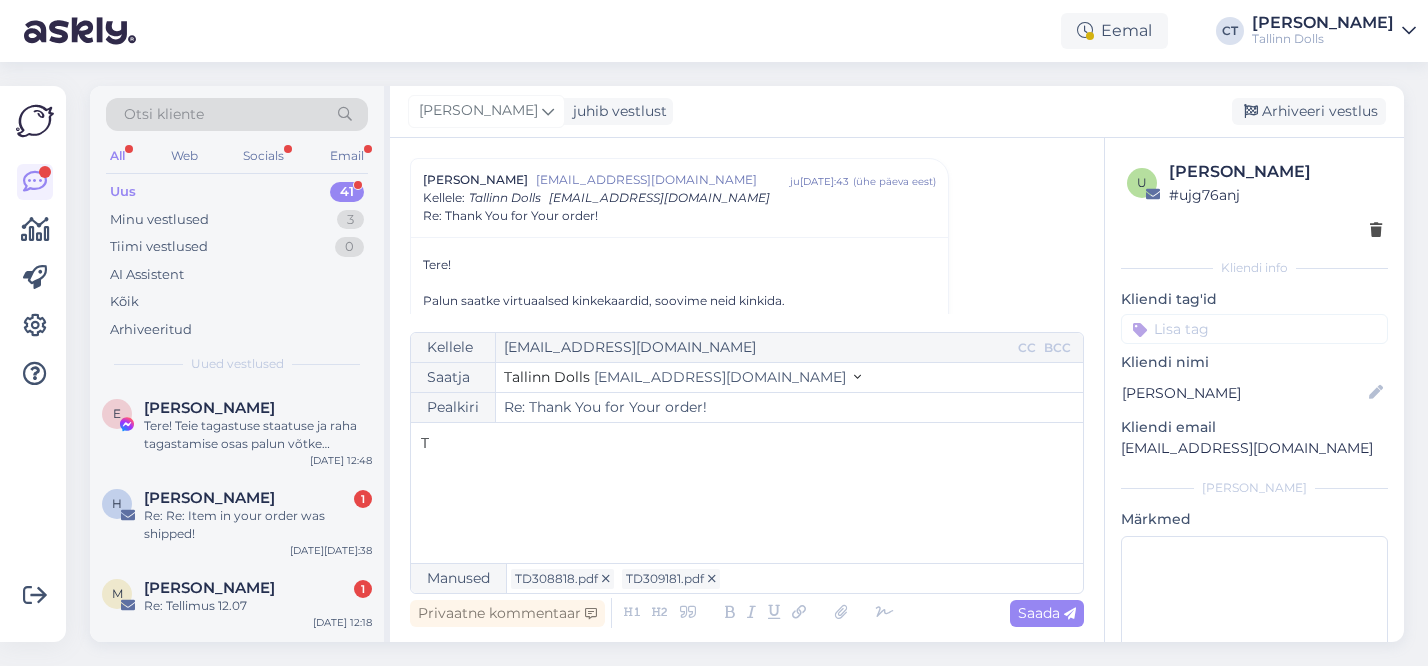 type 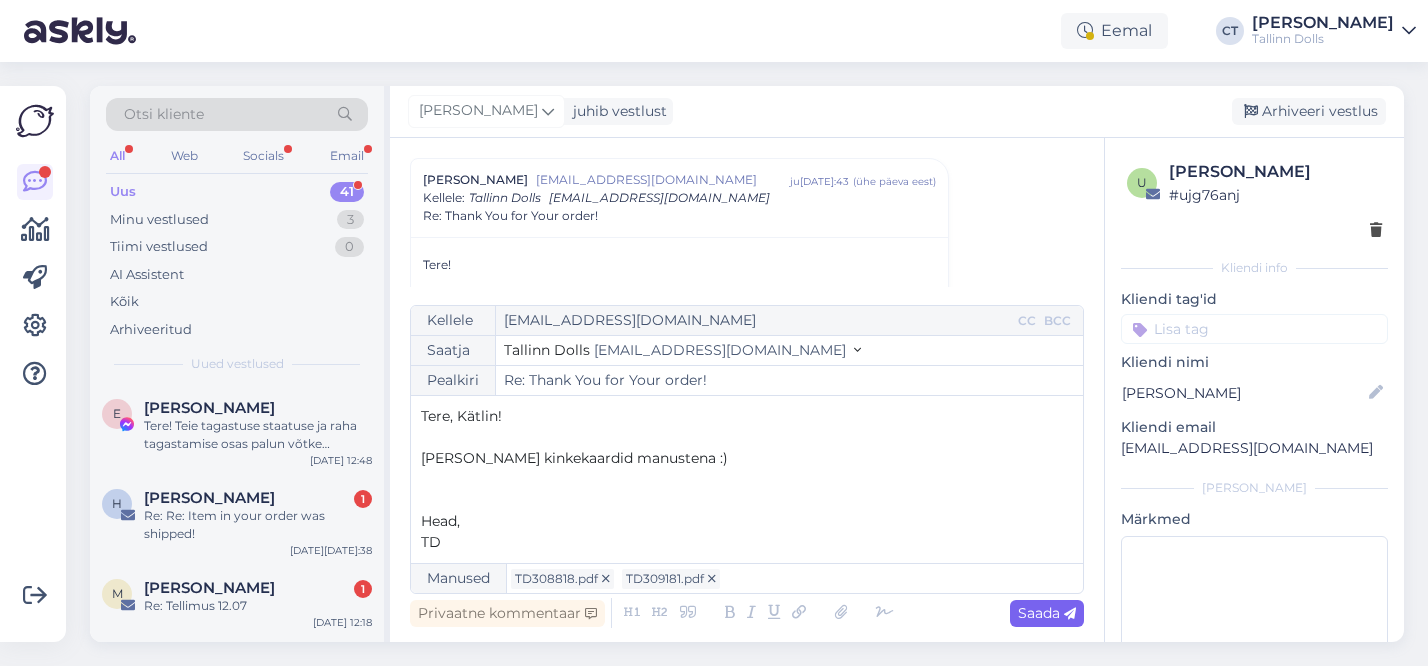 click on "Saada" at bounding box center [1047, 613] 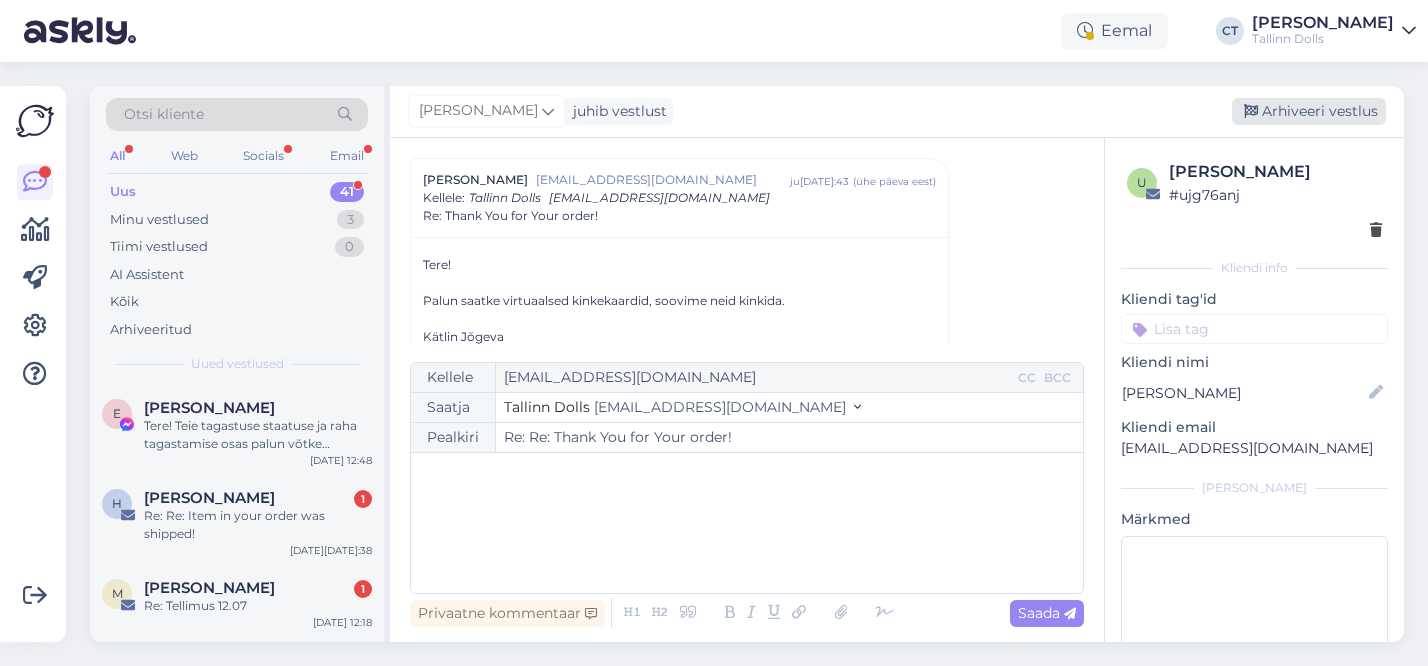 type on "Re: Re: Thank You for Your order!" 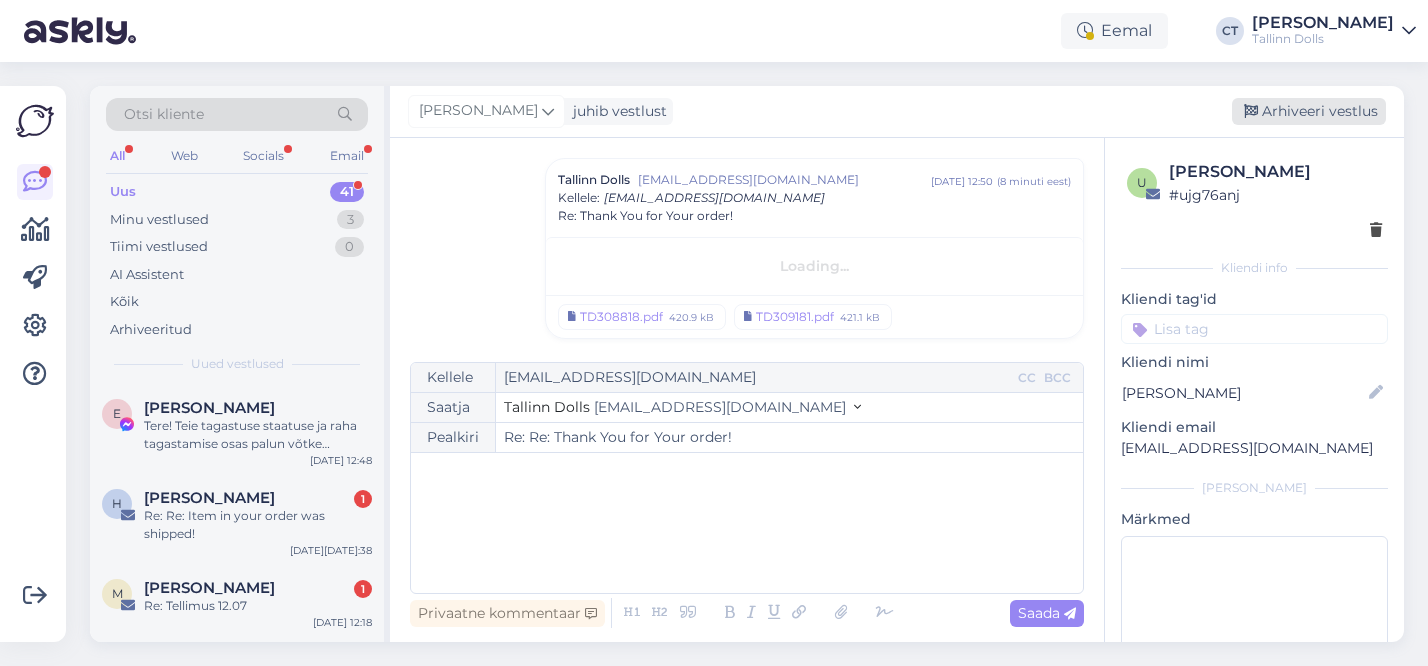 click on "Arhiveeri vestlus" at bounding box center [1309, 111] 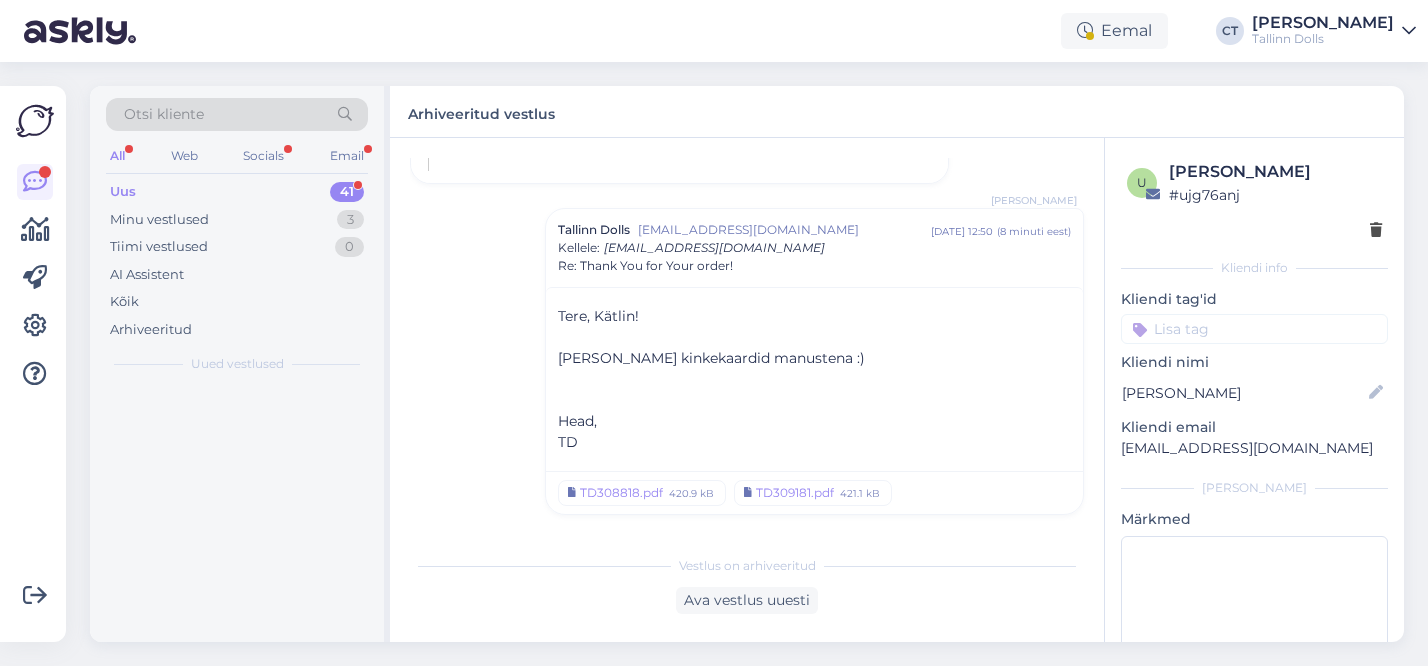 scroll, scrollTop: 1645, scrollLeft: 0, axis: vertical 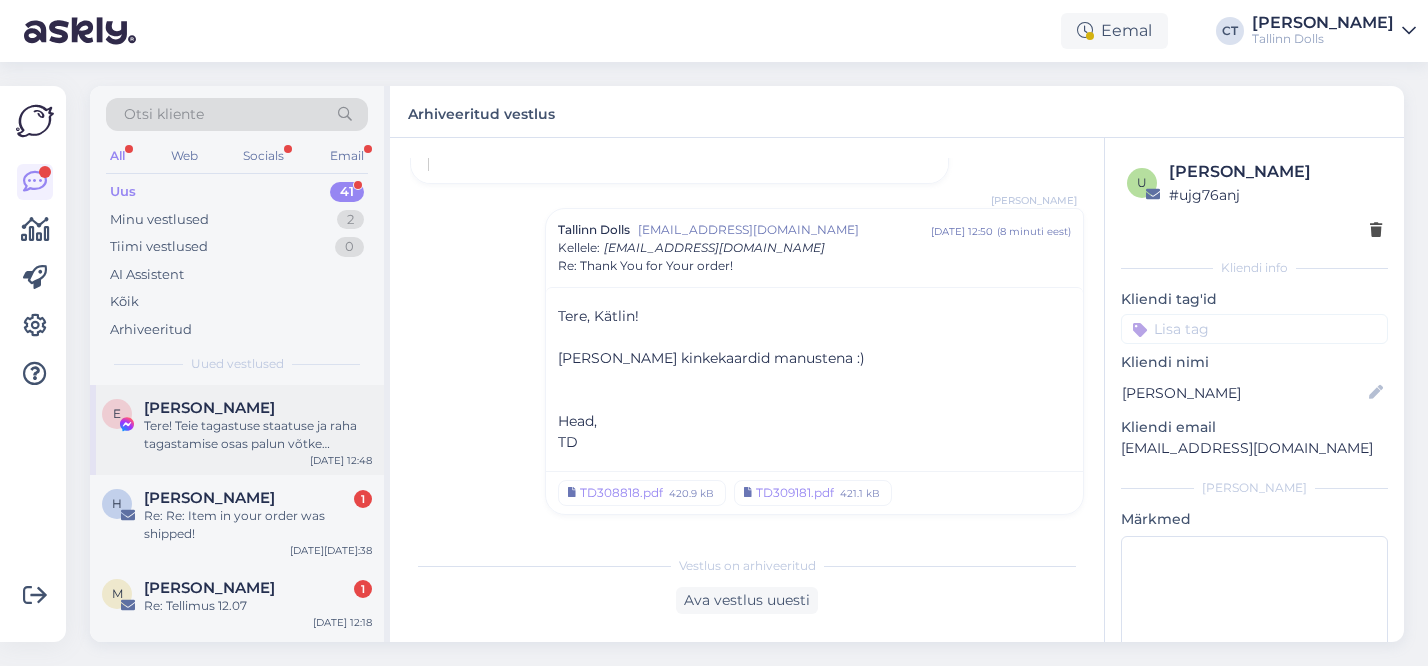 click on "E [PERSON_NAME] Tere!
Teie tagastuse staatuse ja raha tagastamise osas palun võtke ühendust meie klienditeenindusega, et saaksime Teie tellimuse andmed üle vaadata ja aidata. Edastan [PERSON_NAME] päringu kolleegile, kes saab Teid selles osas aidata. [DATE] 12:48" at bounding box center [237, 430] 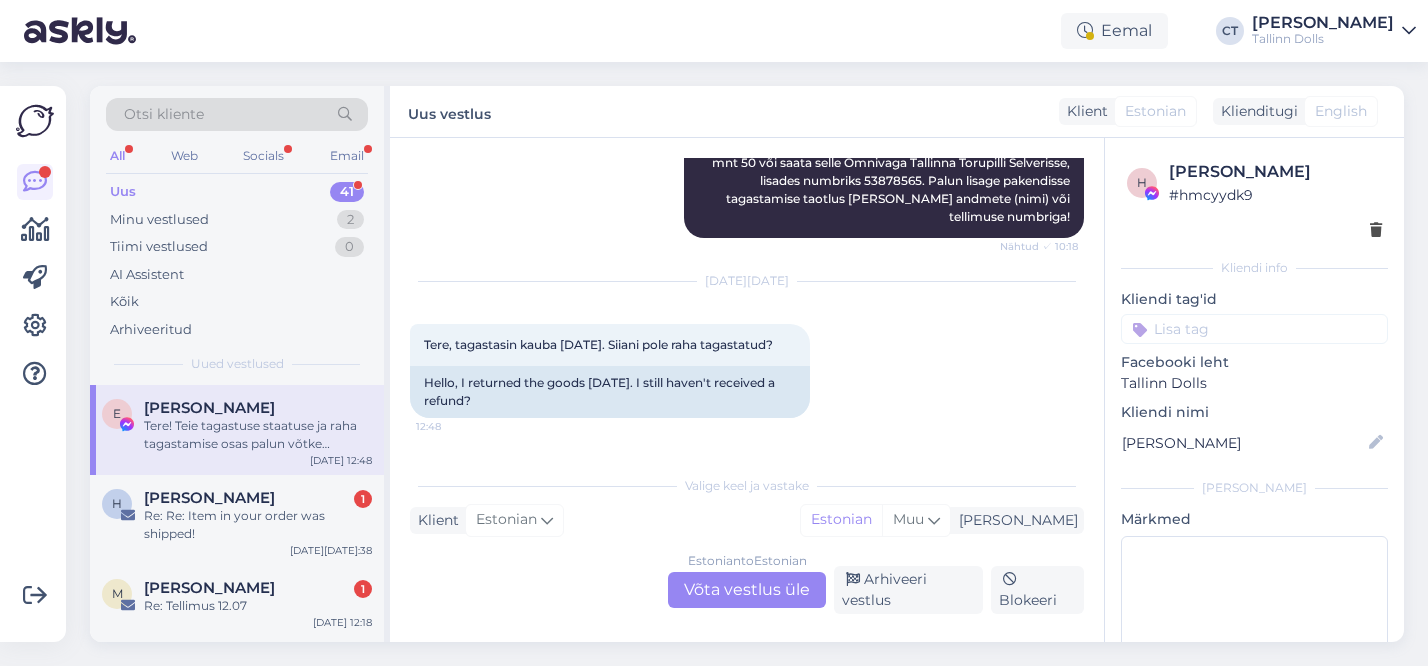 scroll, scrollTop: 906, scrollLeft: 0, axis: vertical 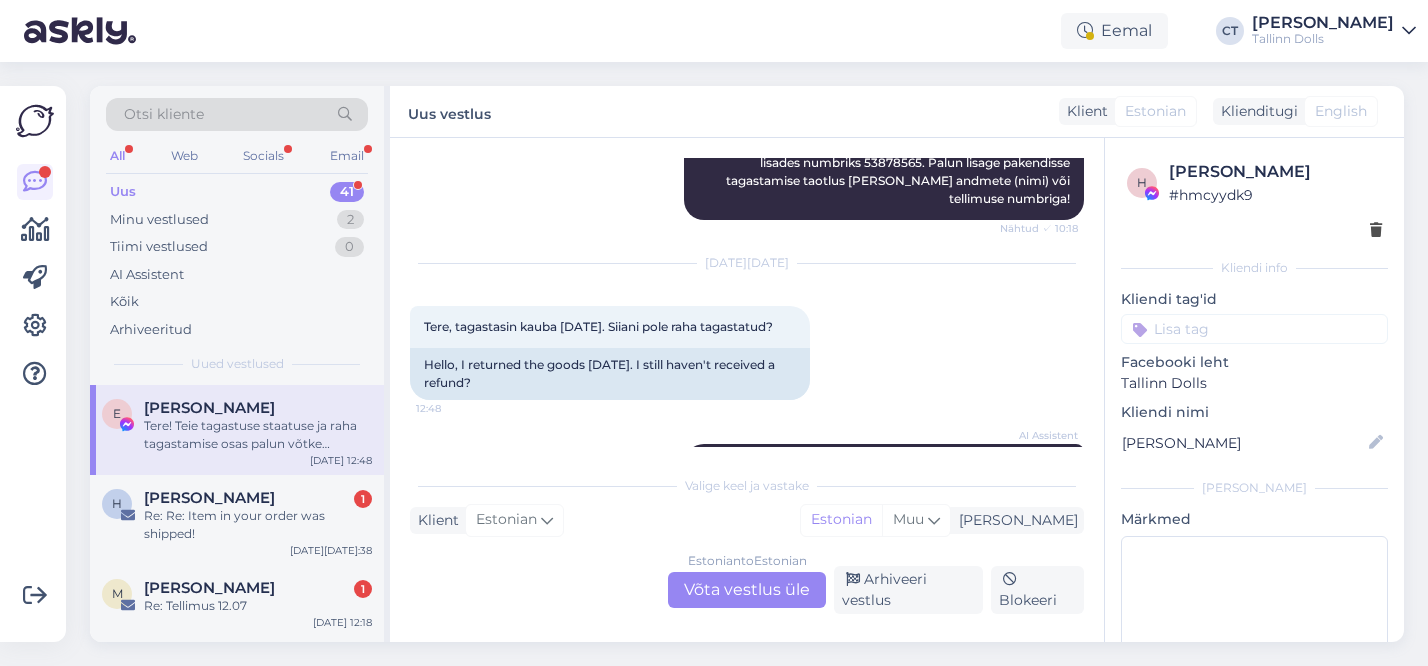 click on "Estonian  to  Estonian Võta vestlus üle" at bounding box center [747, 590] 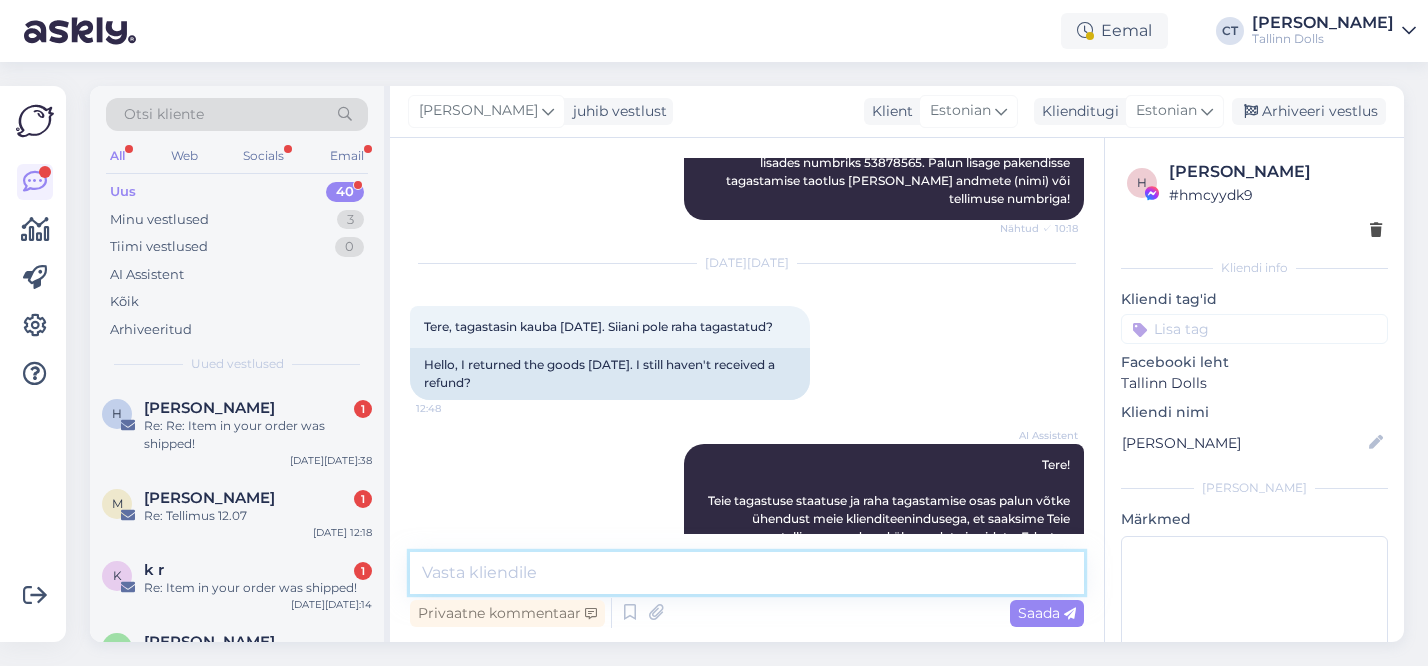 click at bounding box center (747, 573) 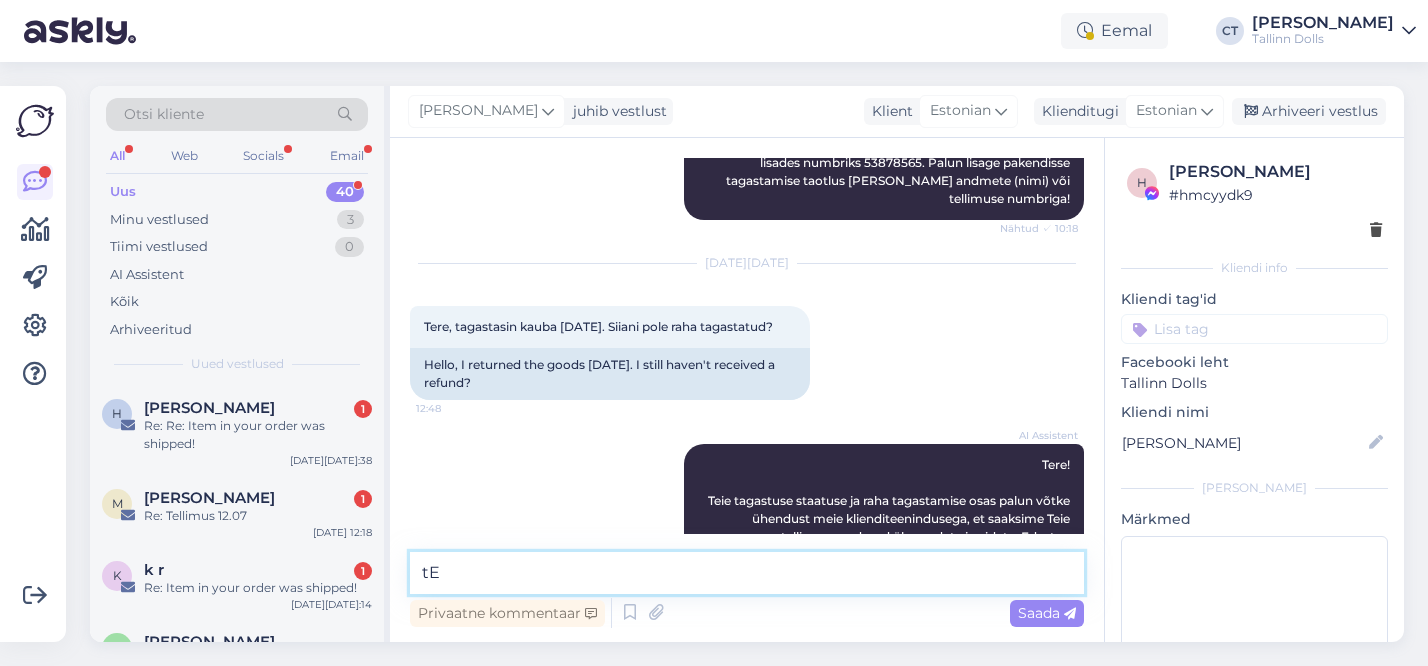 type on "t" 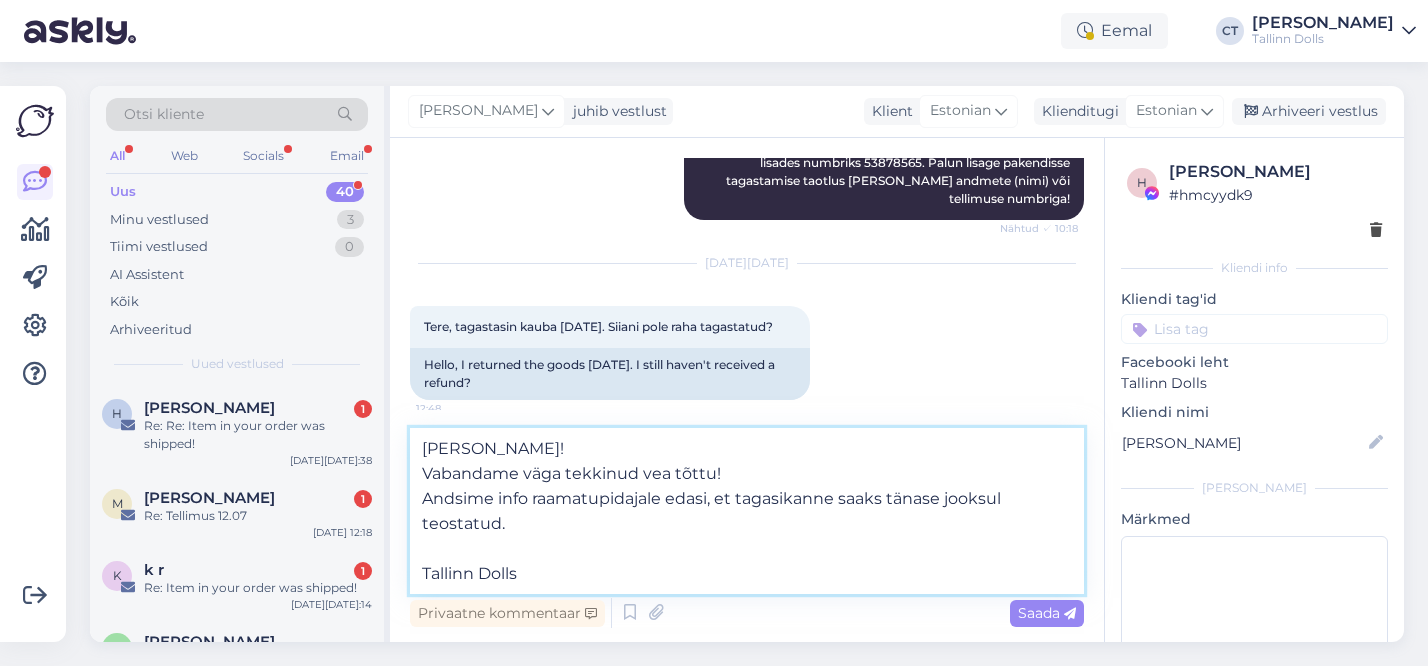 click on "[PERSON_NAME]!
Vabandame väga tekkinud vea tõttu!
Andsime info raamatupidajale edasi, et tagasikanne saaks tänase jooksul teostatud.
Tallinn Dolls" at bounding box center [747, 511] 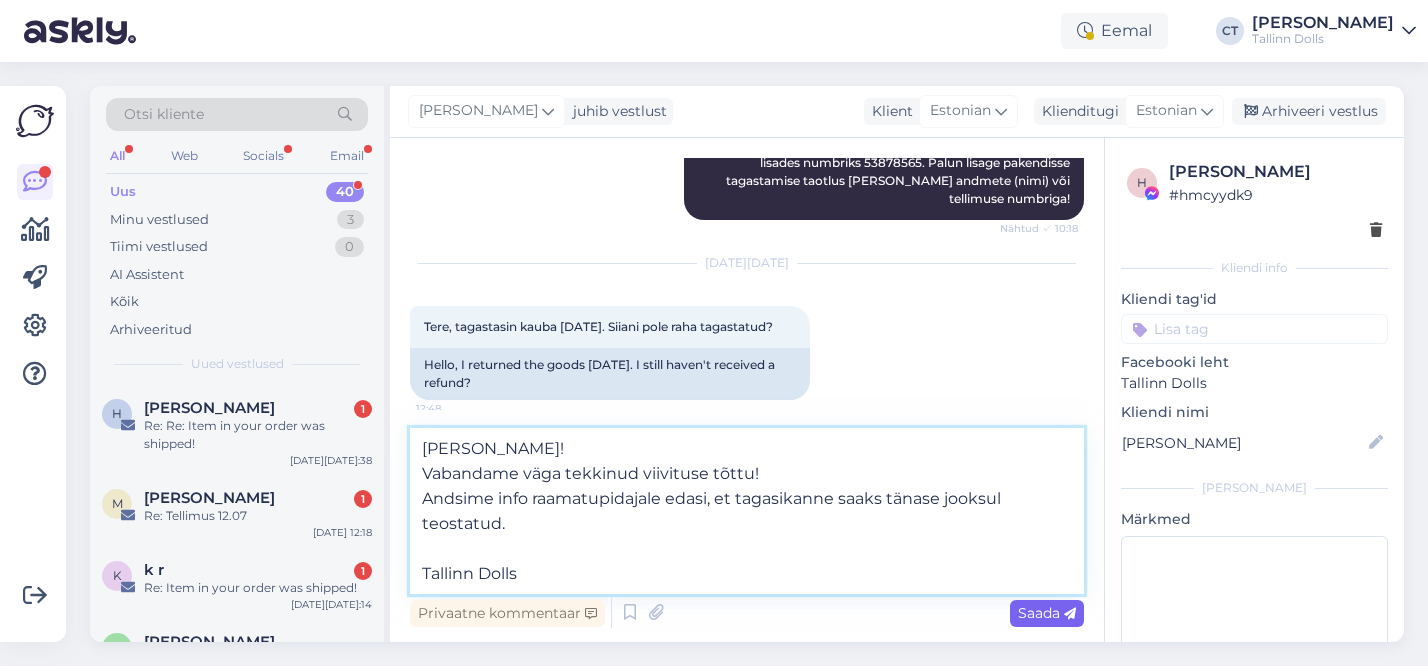 type on "[PERSON_NAME]!
Vabandame väga tekkinud viivituse tõttu!
Andsime info raamatupidajale edasi, et tagasikanne saaks tänase jooksul teostatud.
Tallinn Dolls" 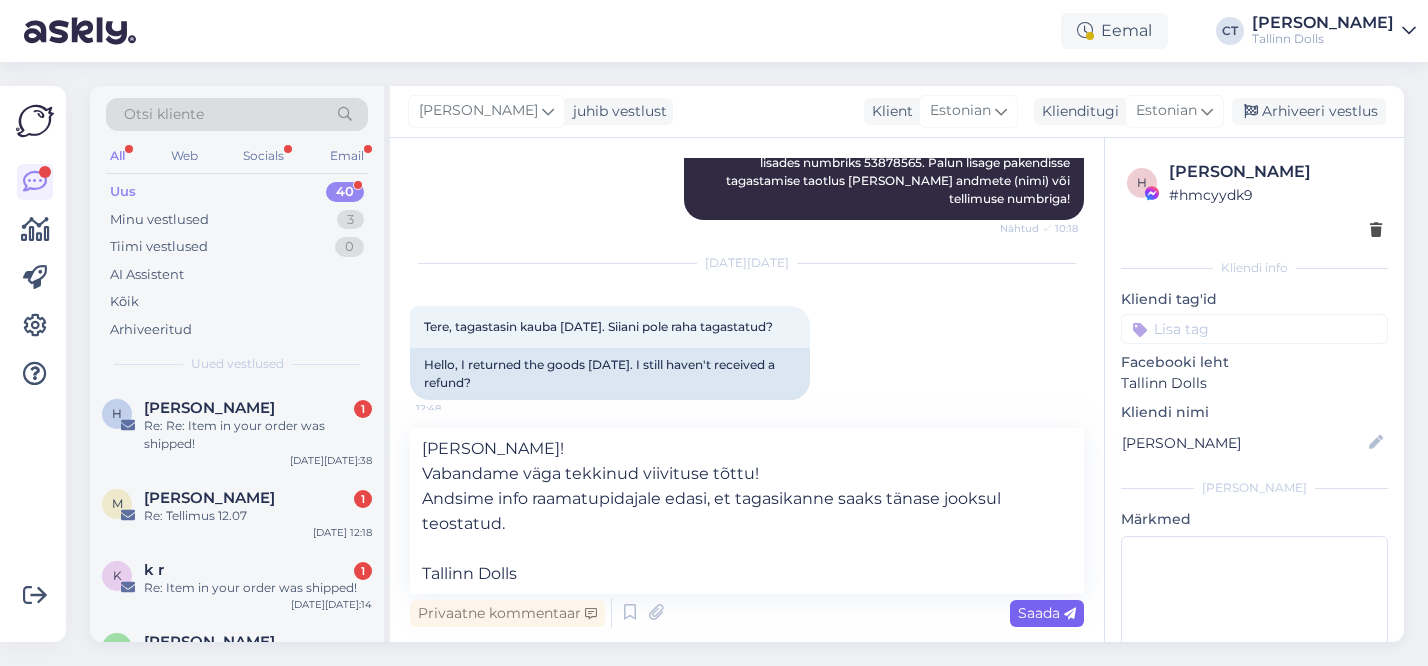 click on "Saada" at bounding box center (1047, 613) 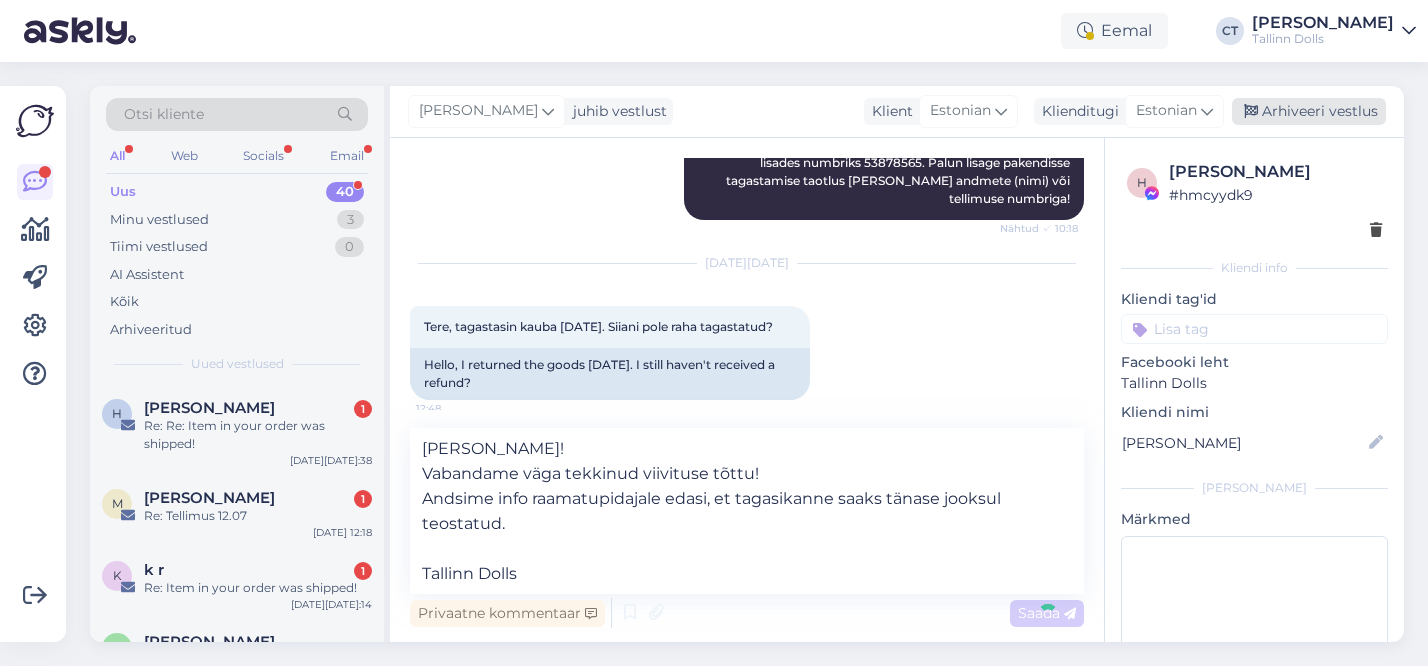 type 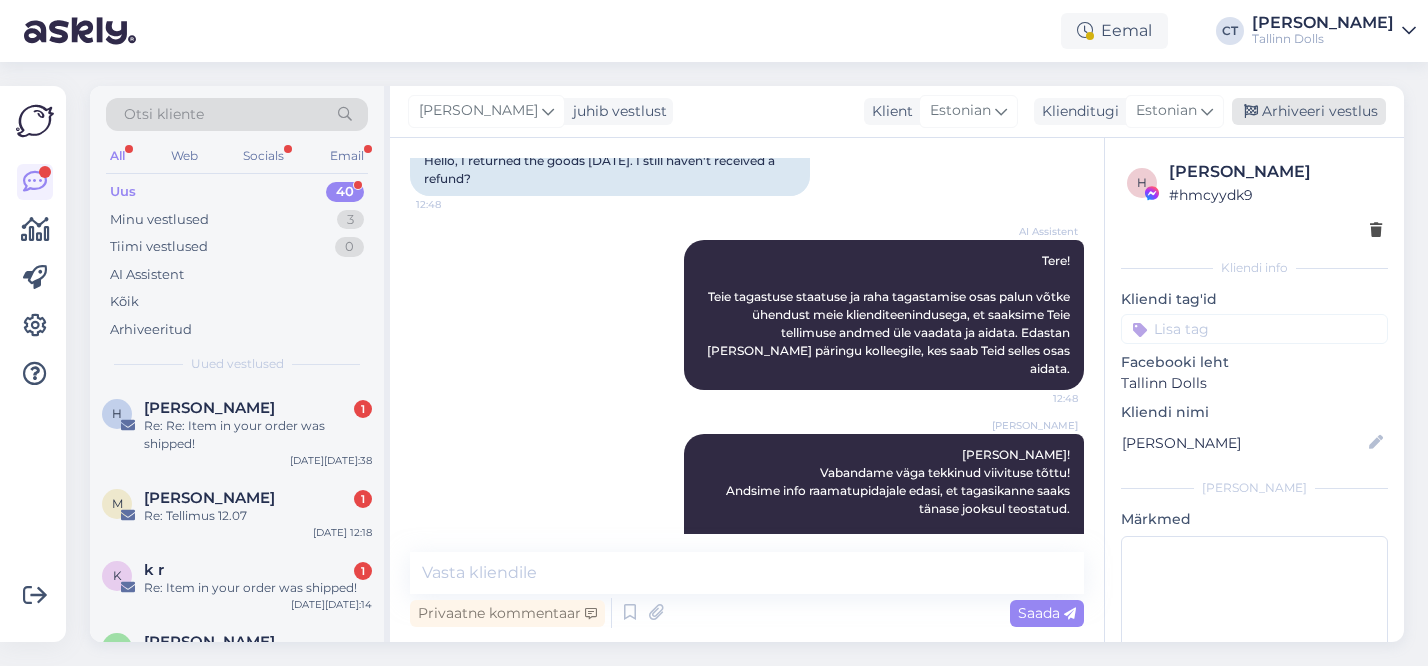 click on "Arhiveeri vestlus" at bounding box center (1309, 111) 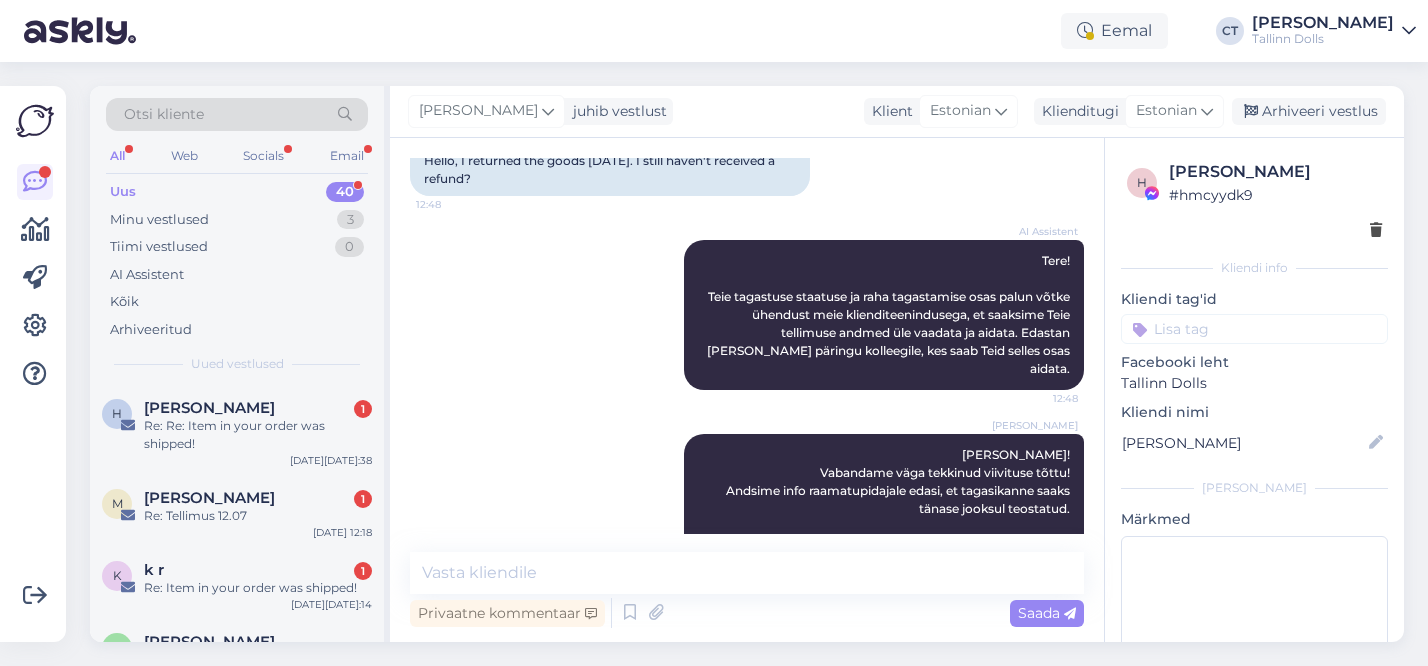 scroll, scrollTop: 1117, scrollLeft: 0, axis: vertical 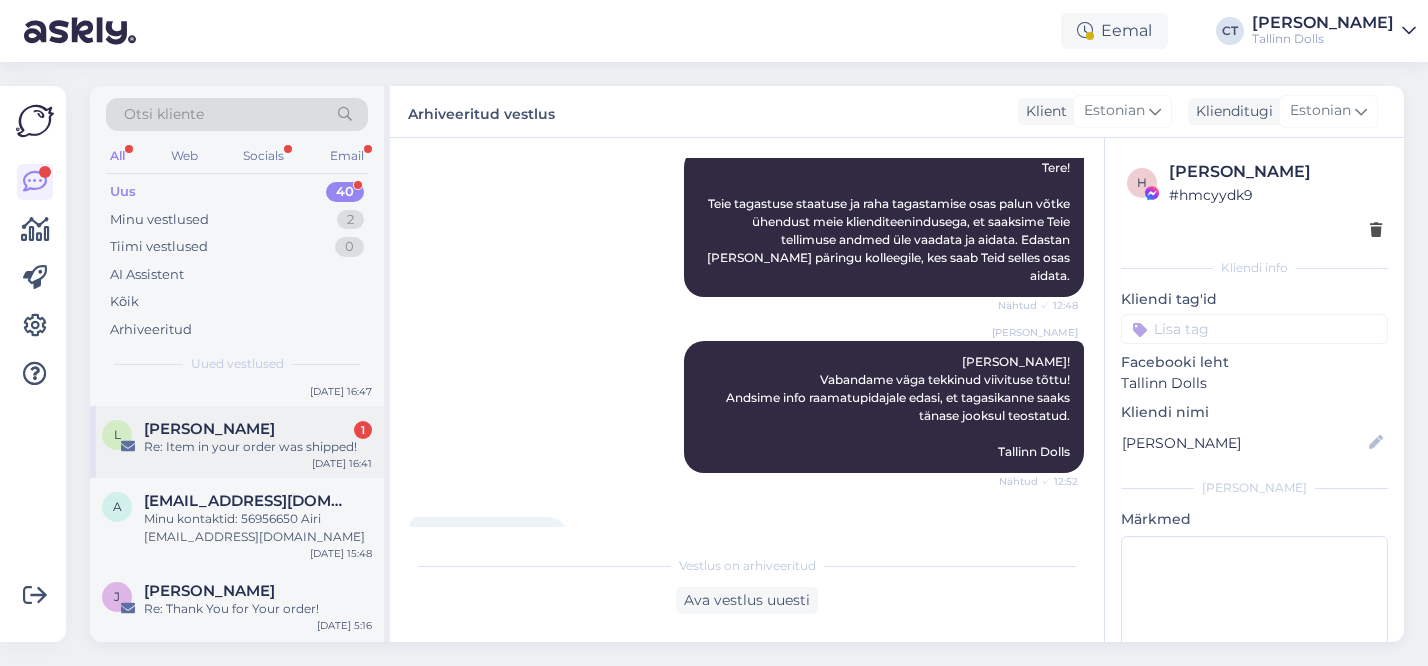 click on "L Liina Vall 1 Re: Item in your order was shipped! [DATE] 16:41" at bounding box center (237, 442) 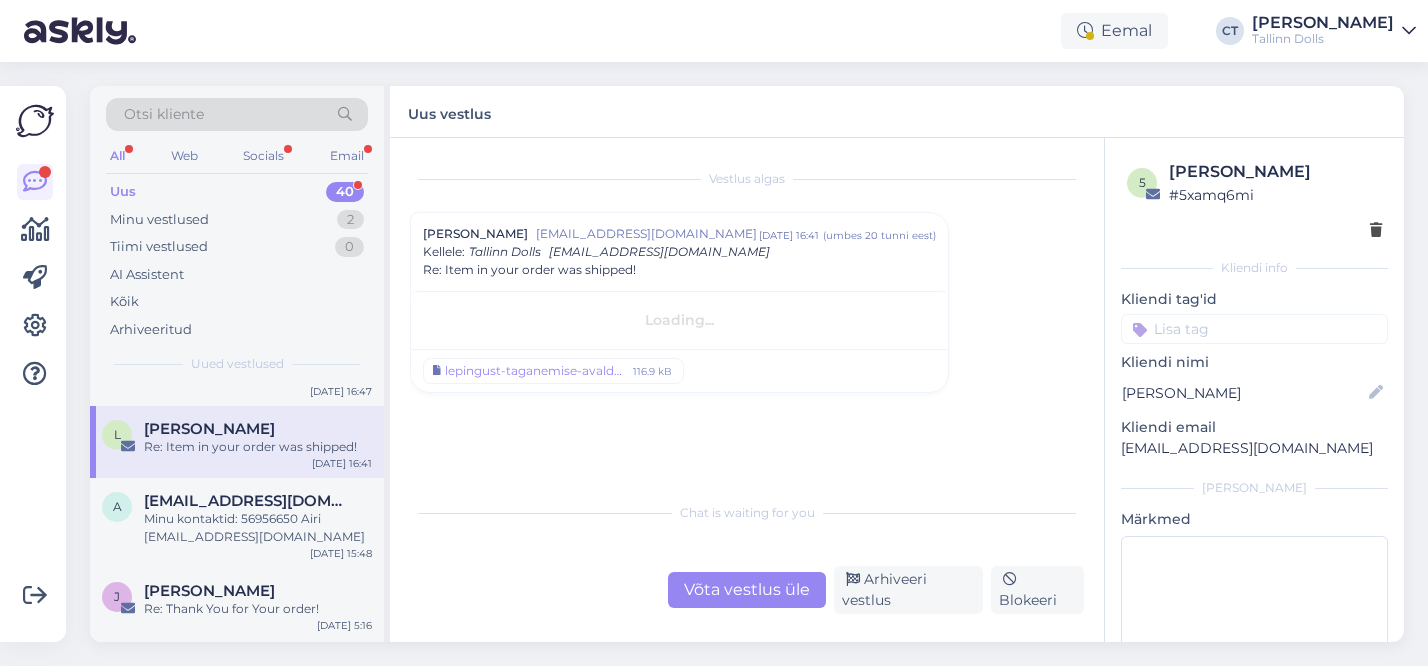 scroll, scrollTop: 0, scrollLeft: 0, axis: both 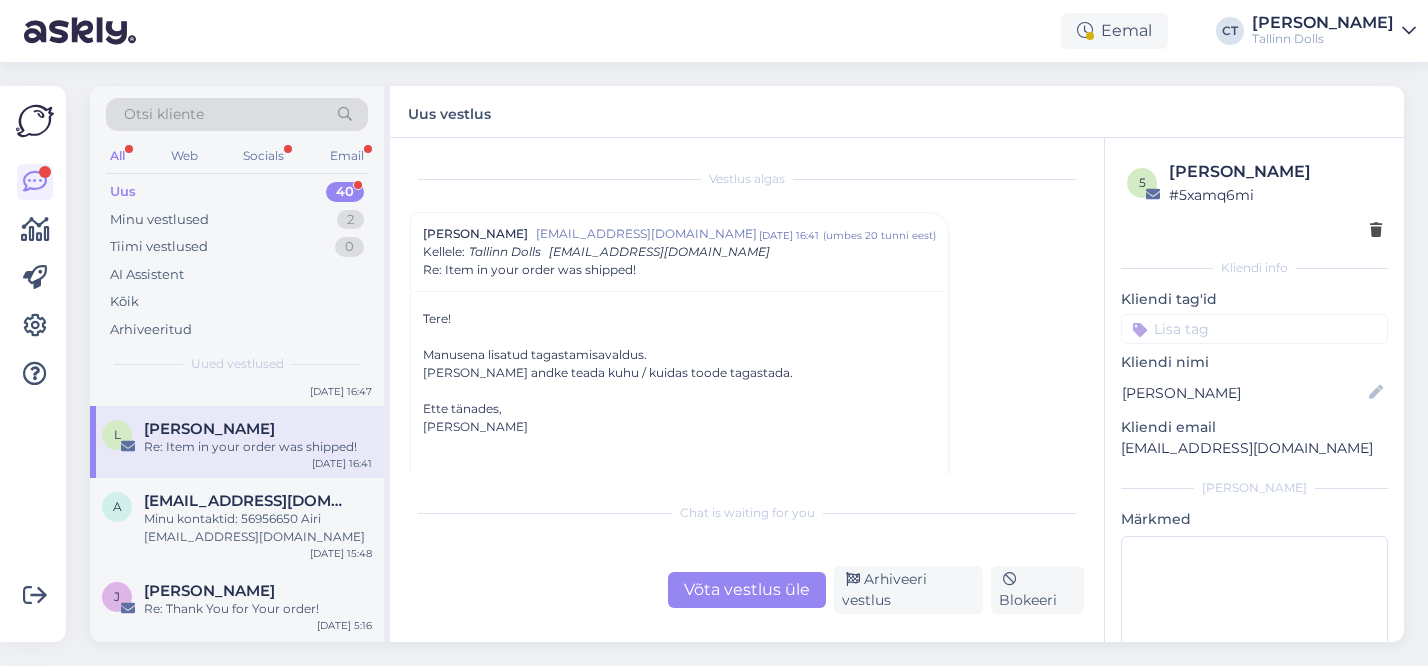 click on "Võta vestlus üle" at bounding box center (747, 590) 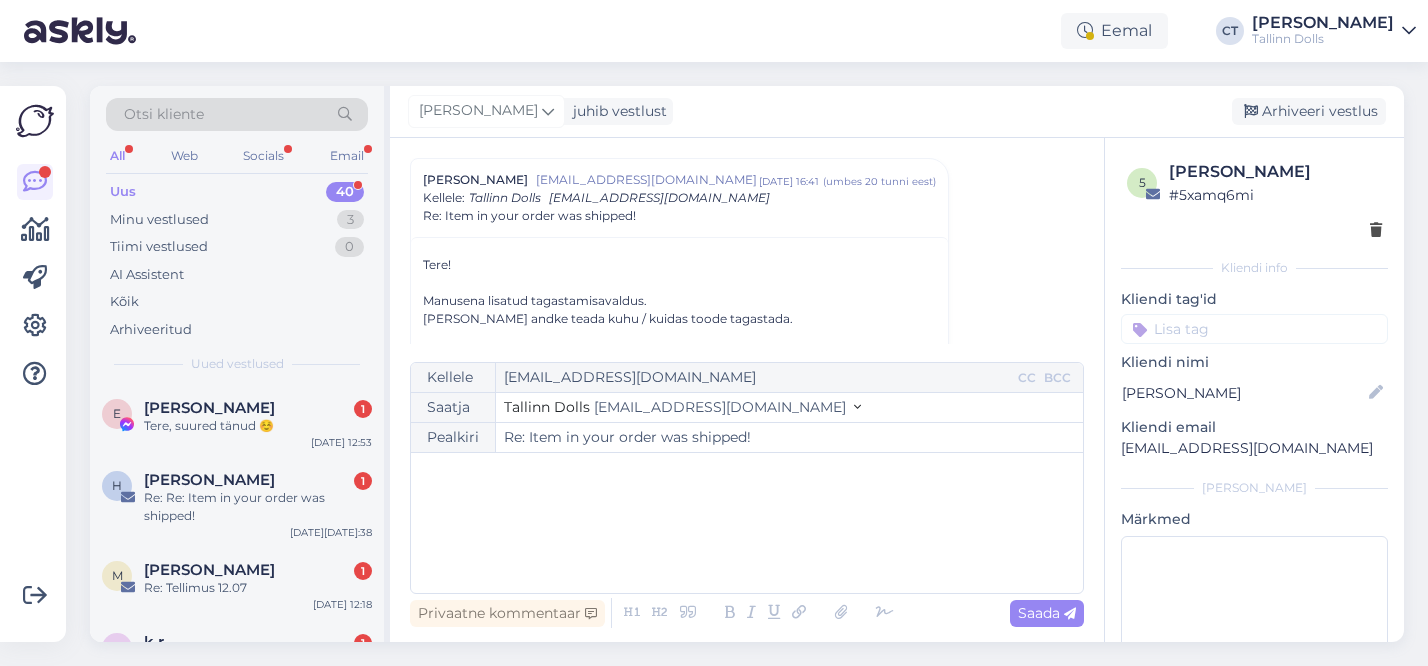 click on "﻿" at bounding box center [747, 523] 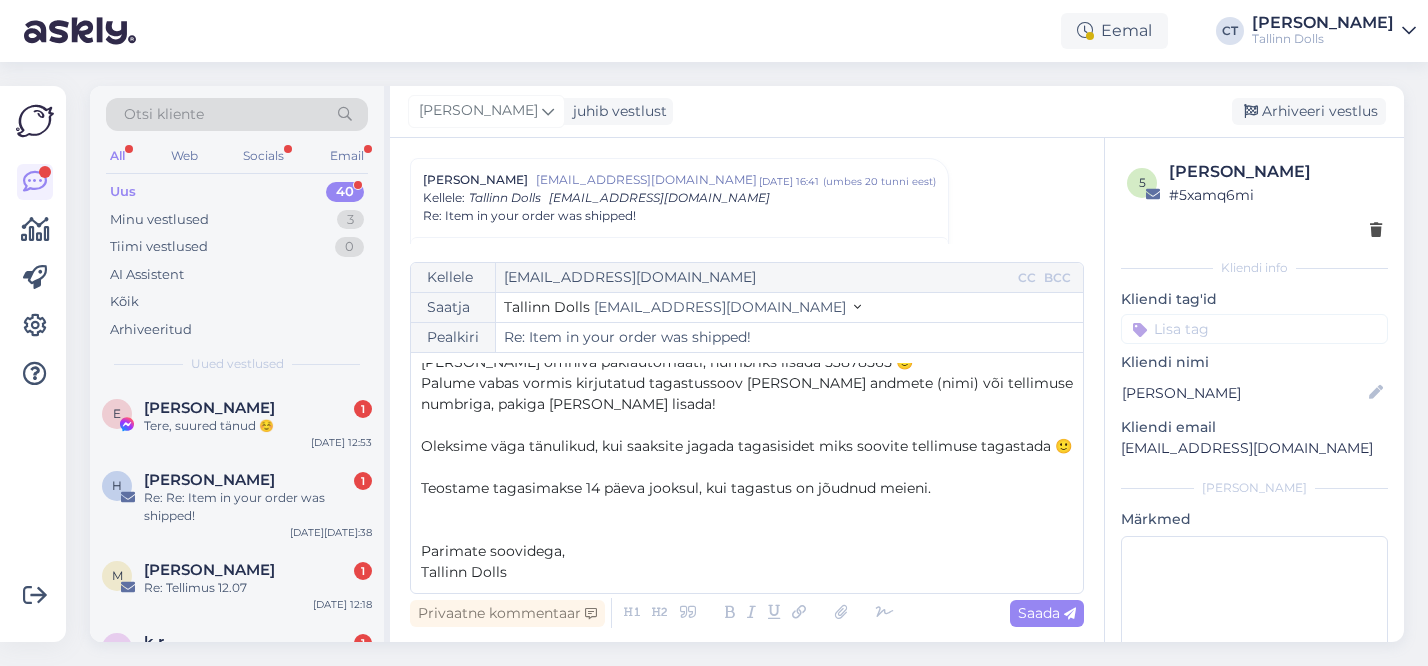 scroll, scrollTop: 0, scrollLeft: 0, axis: both 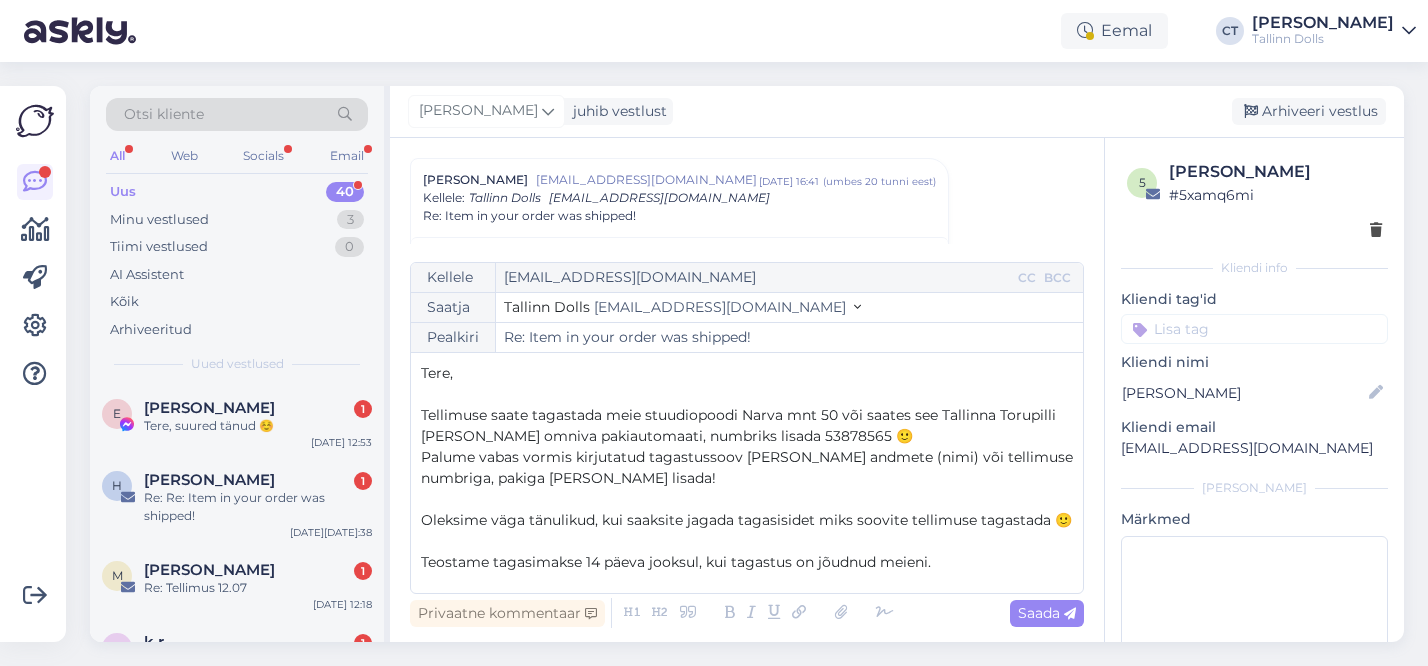 click on "Tere," at bounding box center [747, 373] 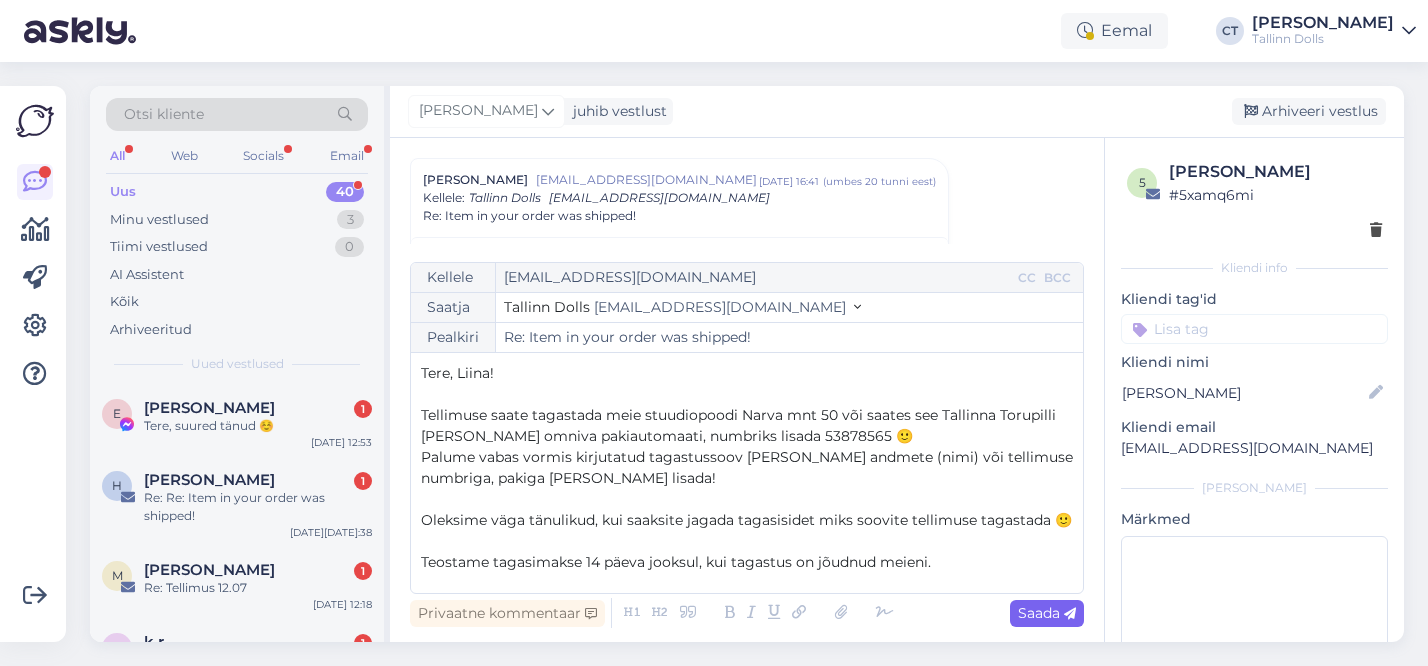 click on "Saada" at bounding box center [1047, 613] 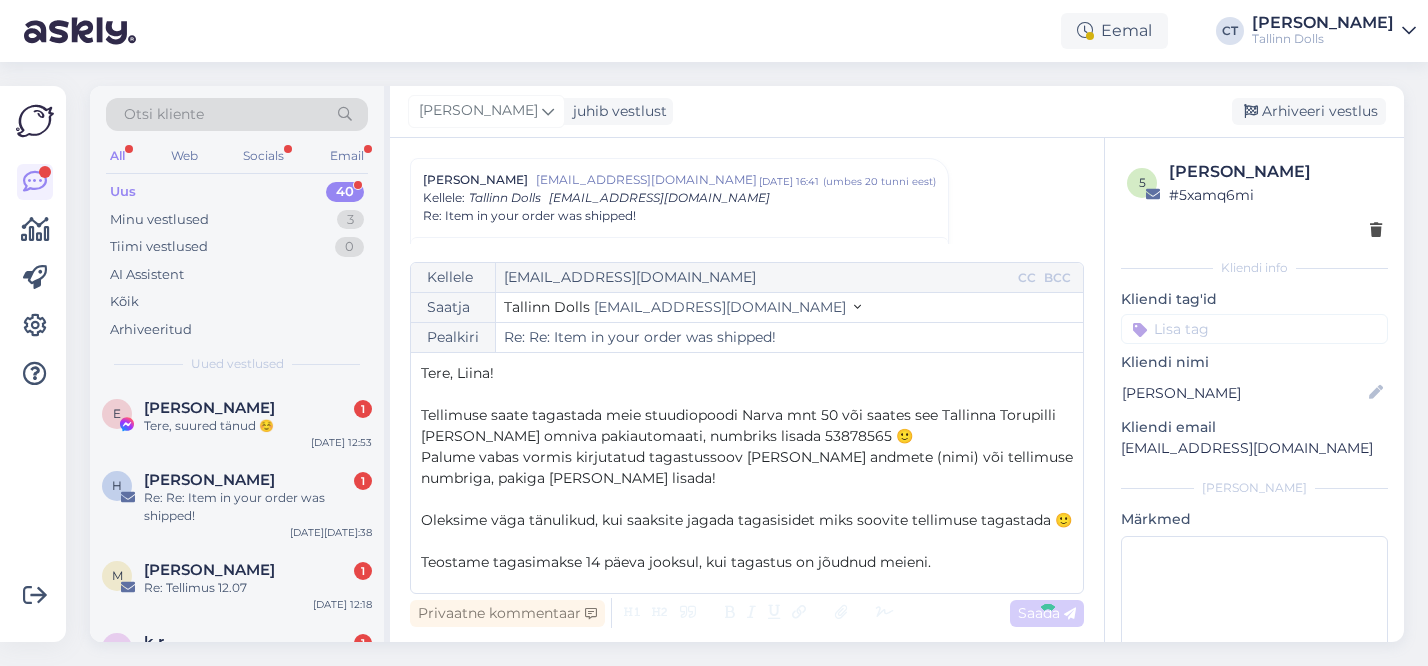 type on "Re: Item in your order was shipped!" 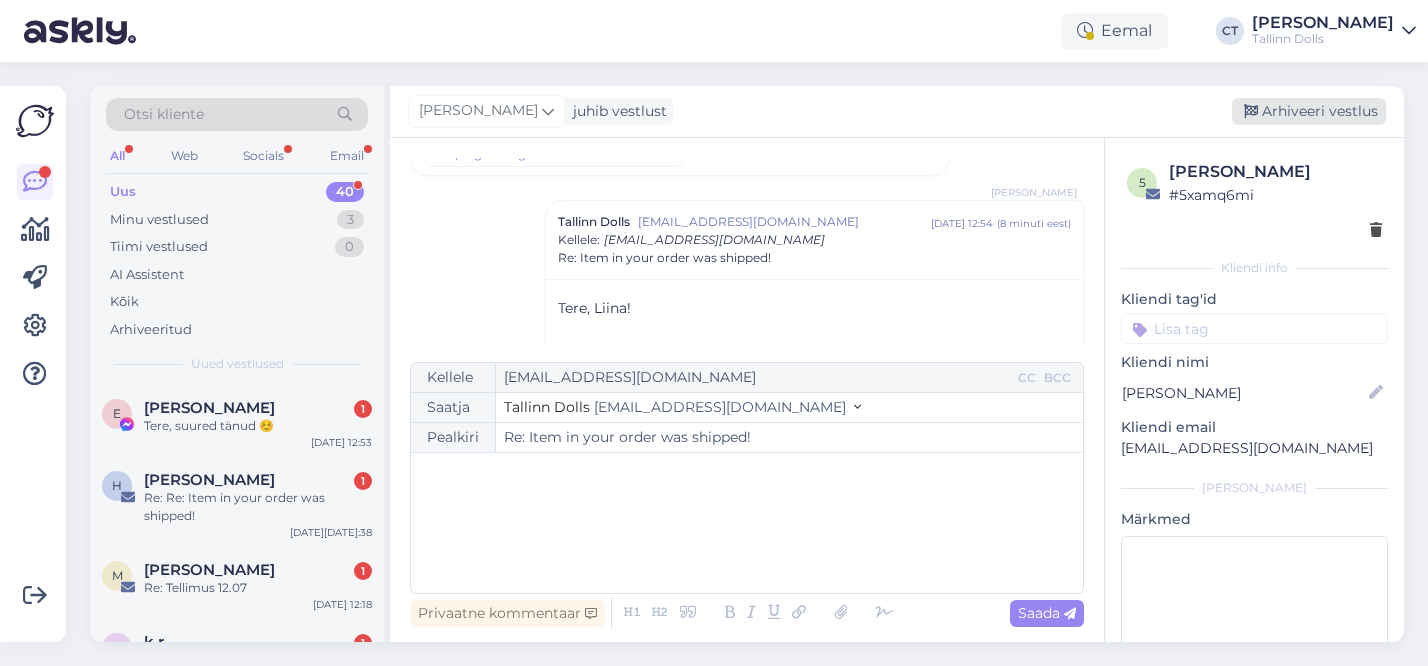 click on "Arhiveeri vestlus" at bounding box center [1309, 111] 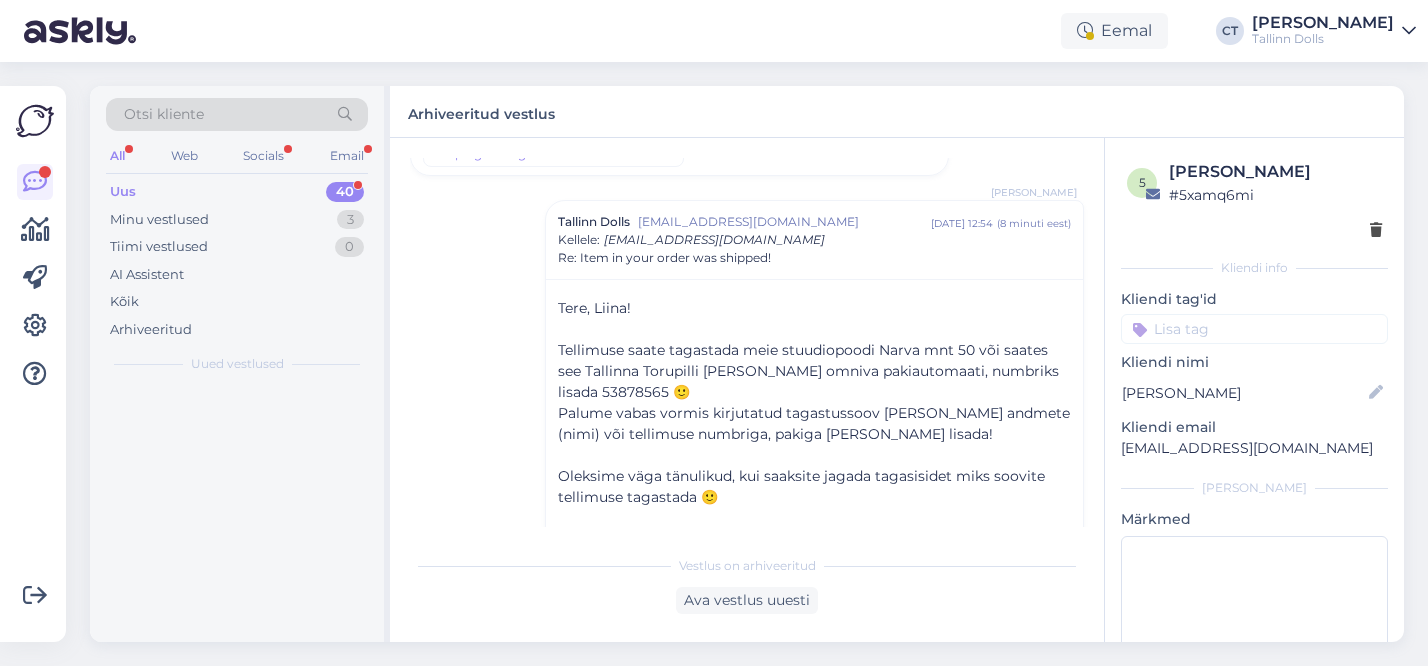 scroll, scrollTop: 1418, scrollLeft: 0, axis: vertical 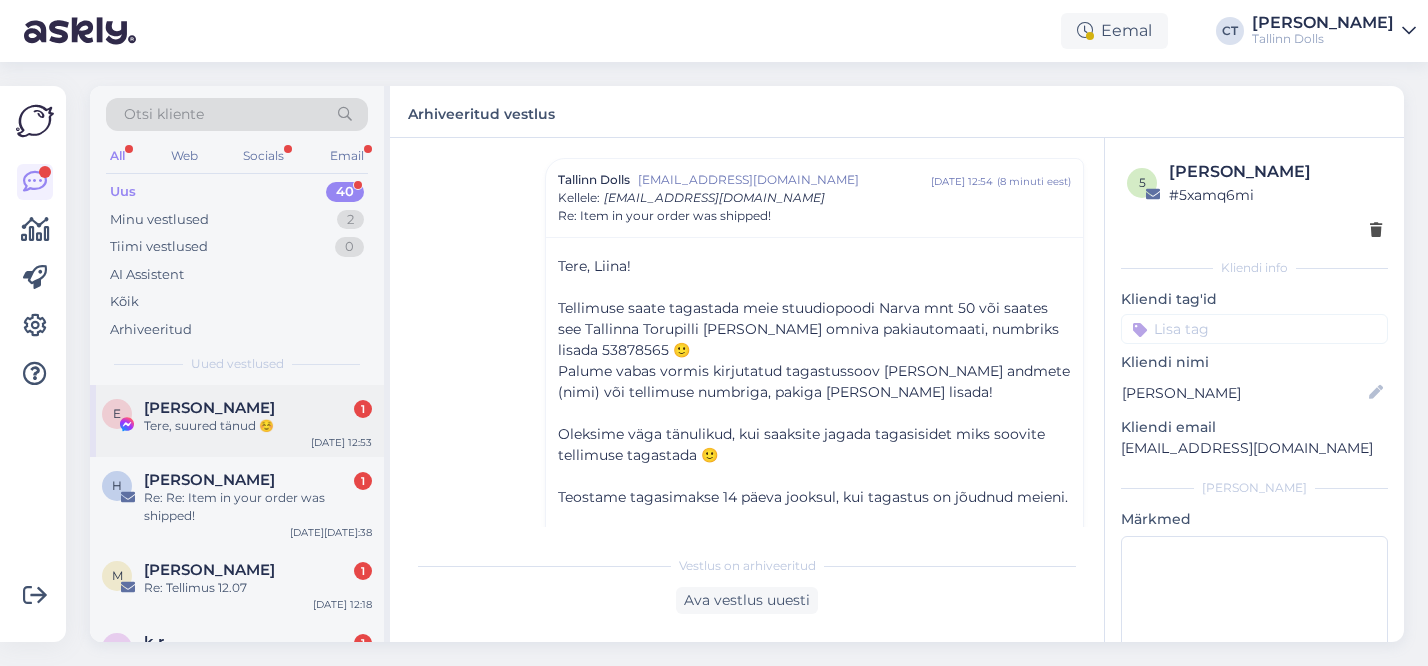 click on "E [PERSON_NAME] 1 Tere, suured tänud ☺️ [DATE] 12:53" at bounding box center (237, 421) 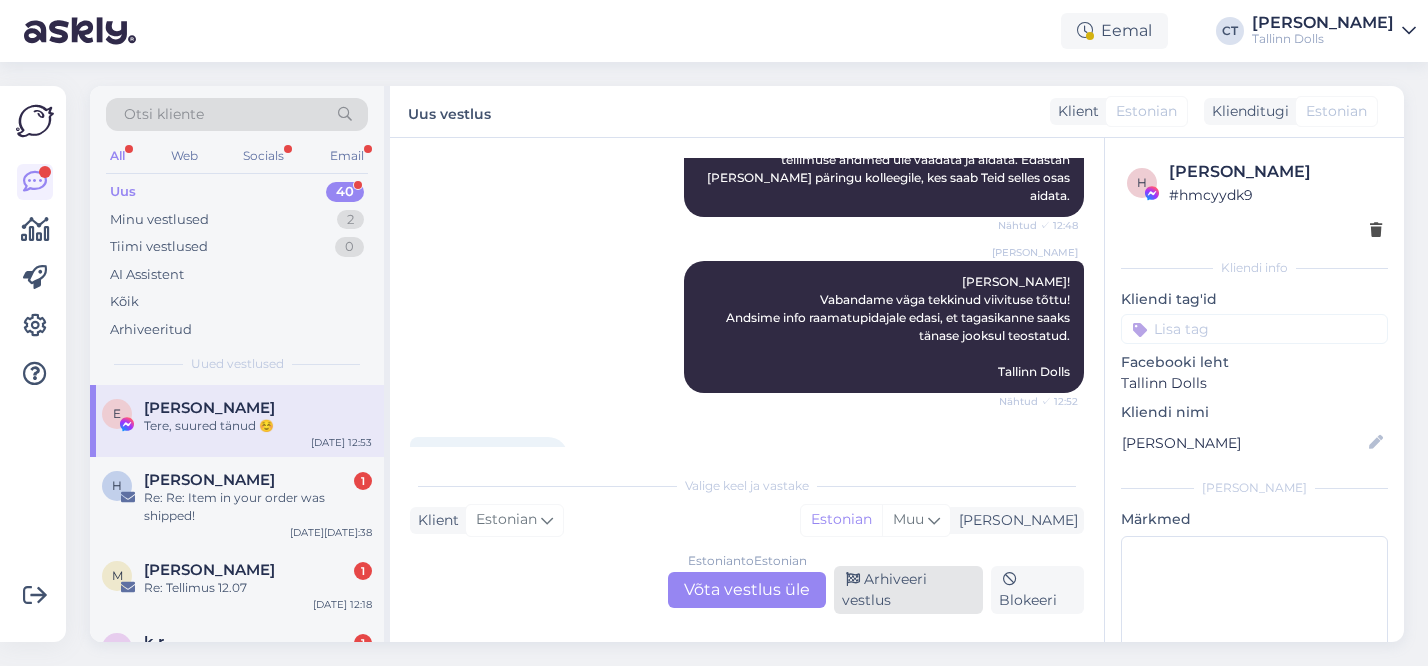 click on "Arhiveeri vestlus" at bounding box center [908, 590] 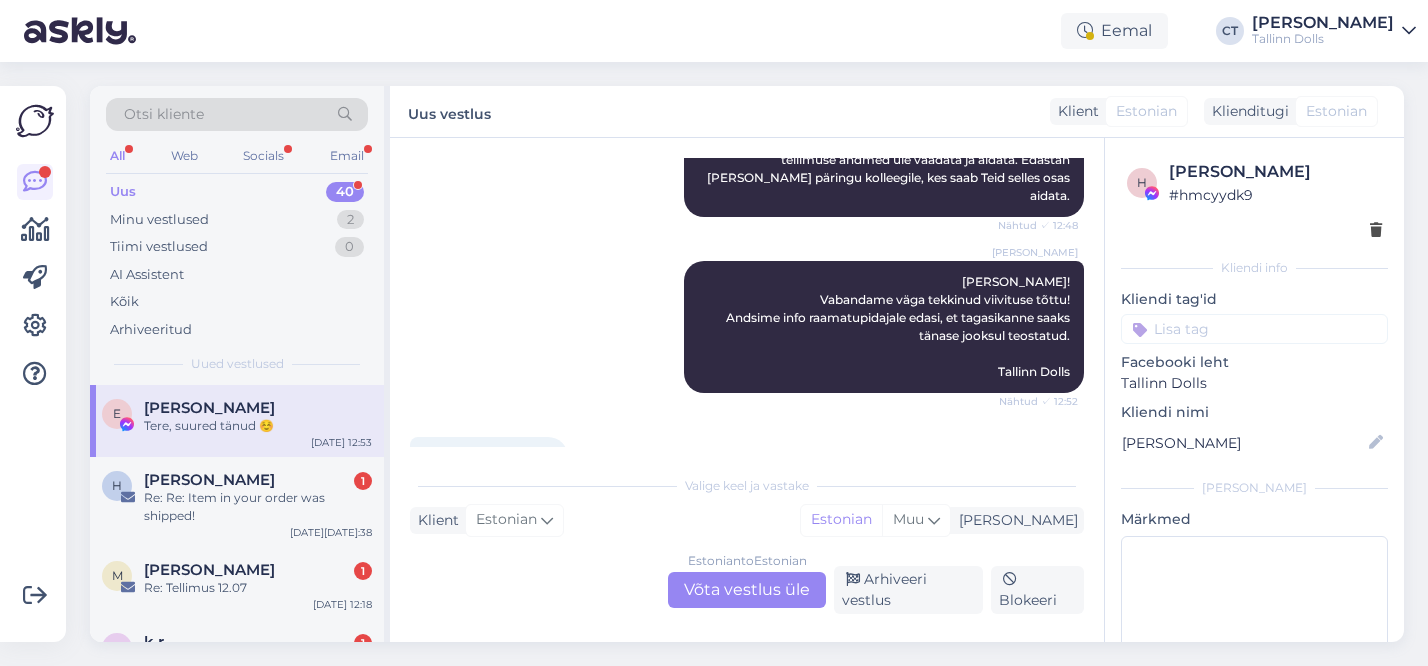 scroll, scrollTop: 1203, scrollLeft: 0, axis: vertical 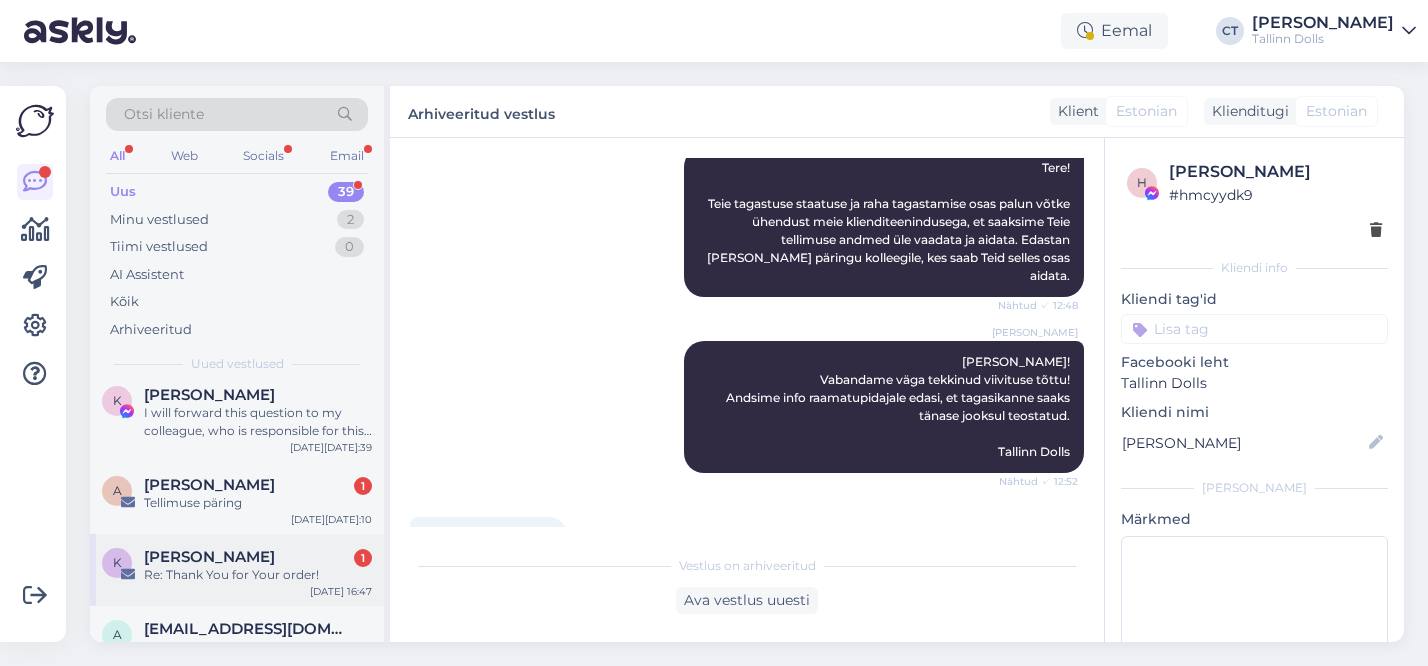 click on "K [PERSON_NAME] 1 Re: Thank You for Your order! [DATE] 16:47" at bounding box center [237, 570] 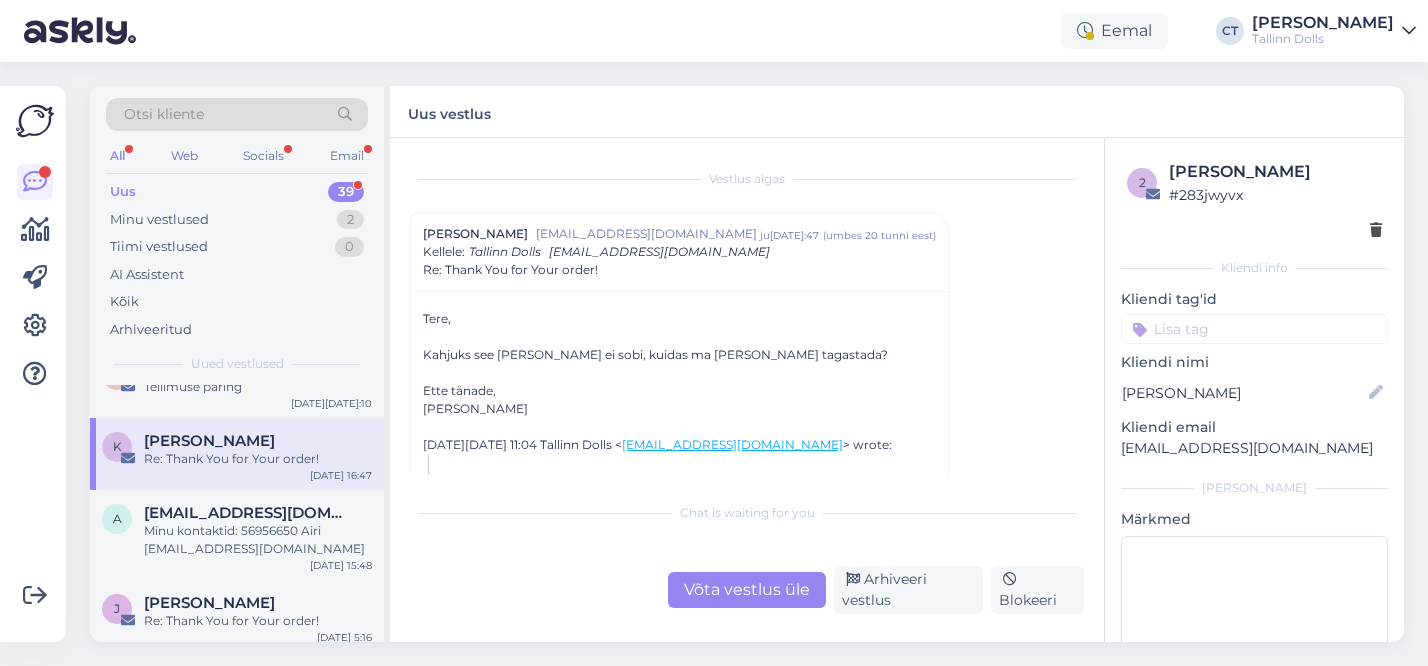 scroll, scrollTop: 2282, scrollLeft: 0, axis: vertical 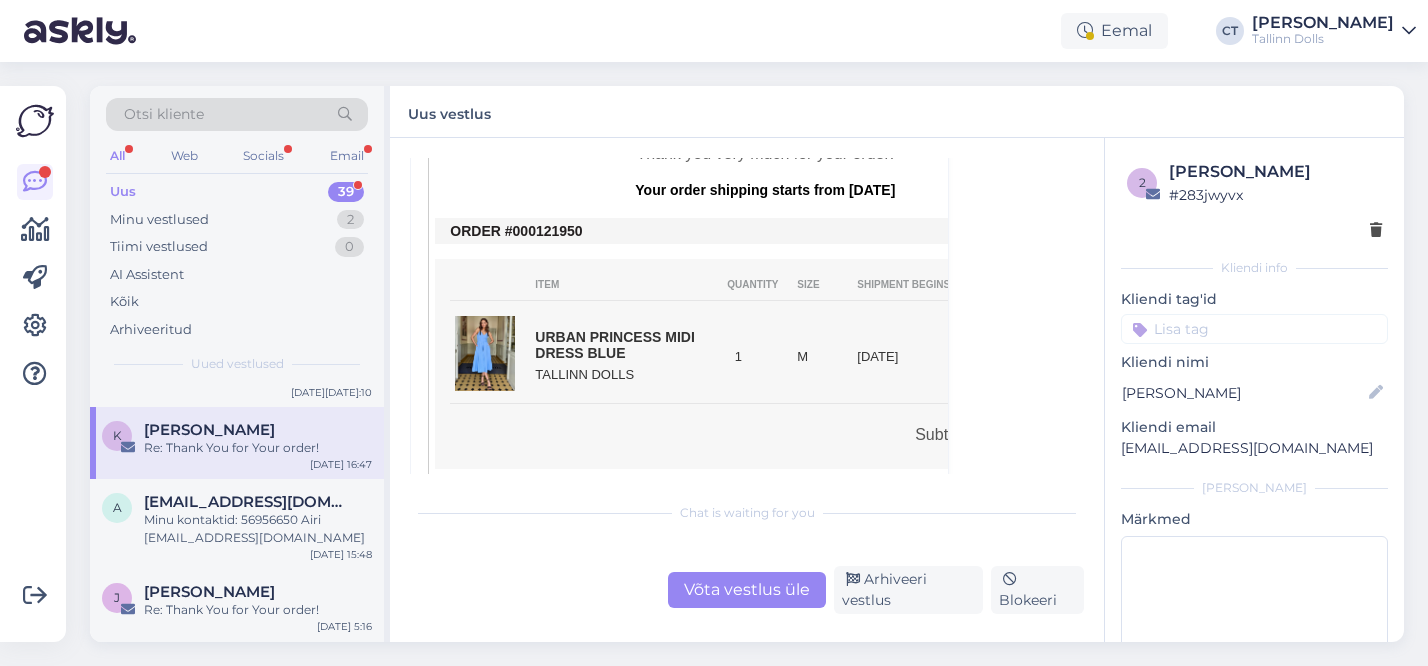 click on "Võta vestlus üle" at bounding box center (747, 590) 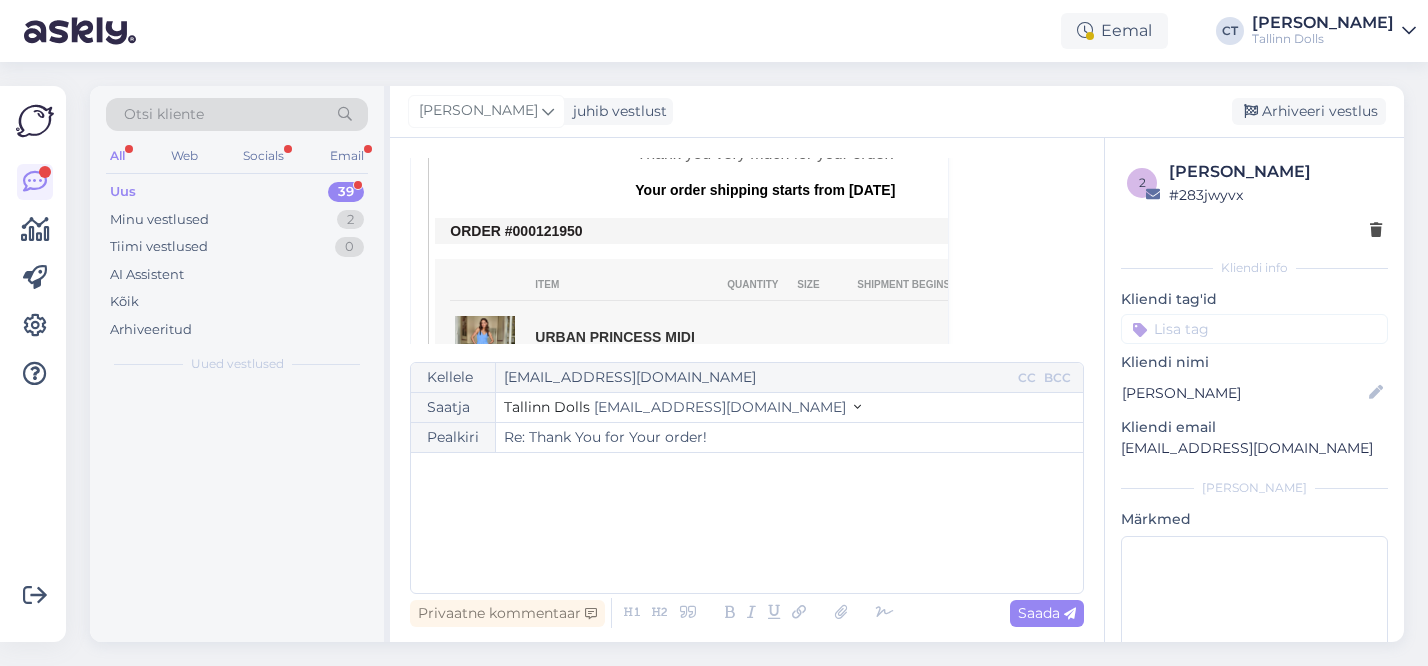 scroll, scrollTop: 54, scrollLeft: 0, axis: vertical 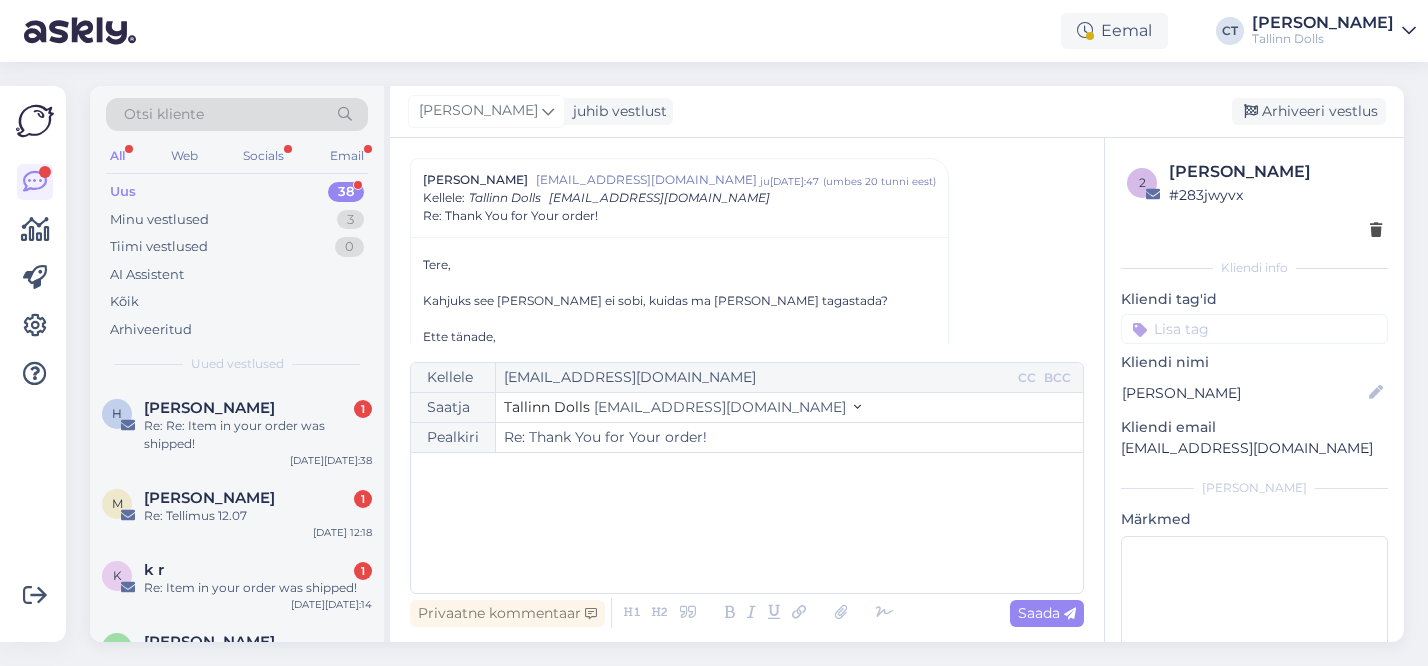 click on "﻿" at bounding box center (747, 523) 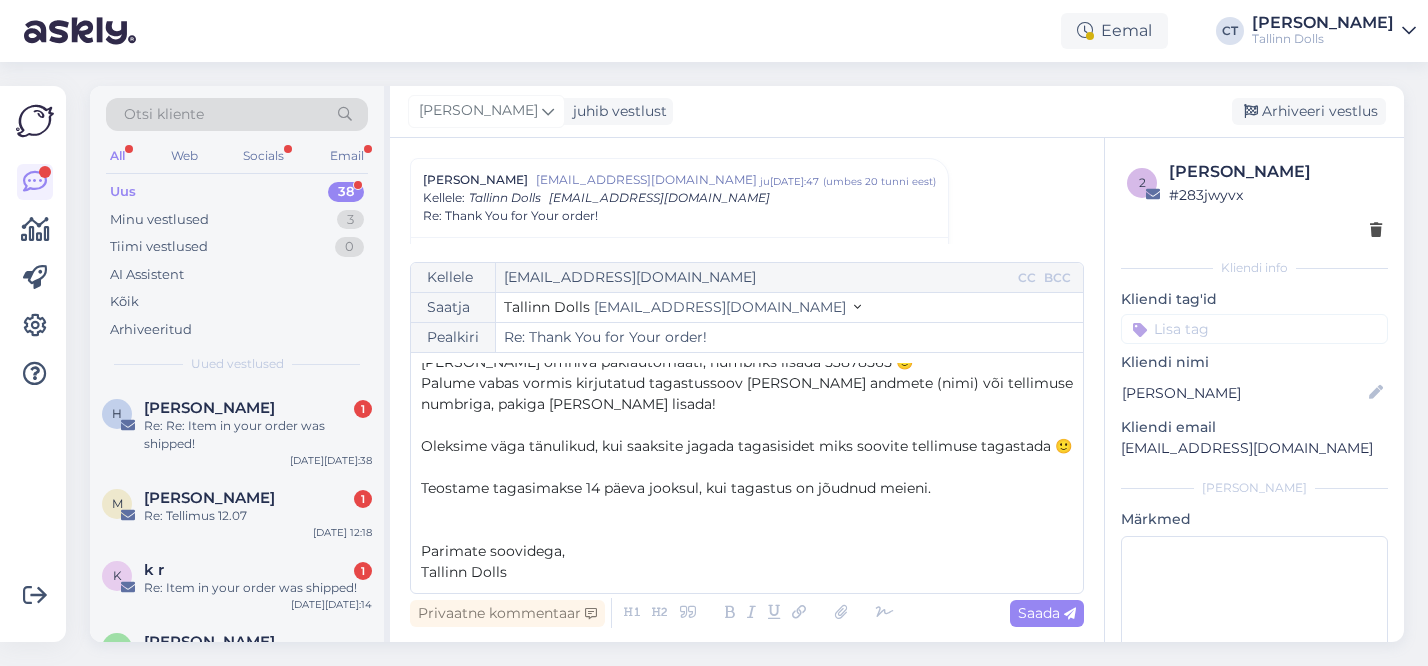 scroll, scrollTop: 0, scrollLeft: 0, axis: both 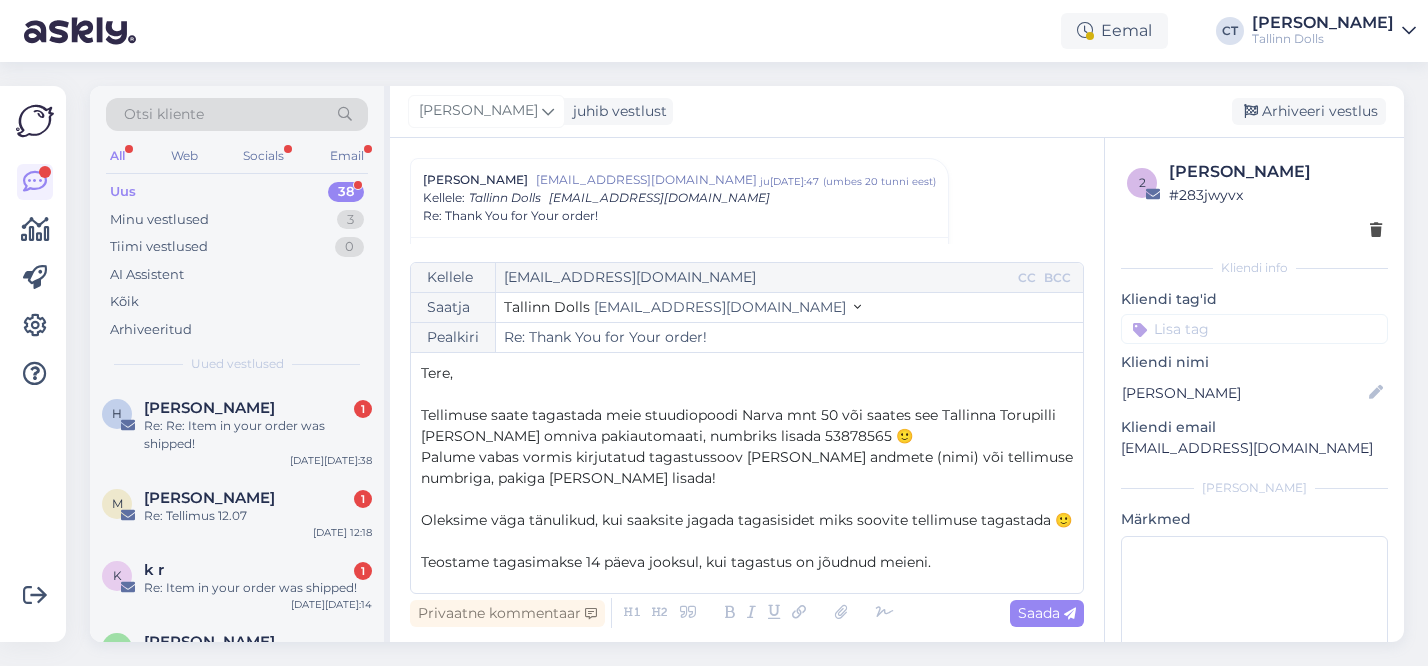 click on "Kellele [EMAIL_ADDRESS][DOMAIN_NAME] CC BCC Saatja Tallinn Dolls   [EMAIL_ADDRESS][DOMAIN_NAME] Pealkiri Re: Thank You for Your order! Tere,  ﻿ Tellimuse saate tagastada meie stuudiopoodi Narva mnt 50 või saates see Tallinna Torupilli [PERSON_NAME] omniva pakiautomaati, numbriks lisada 53878565 🙂 Palume vabas vormis kirjutatud tagastussoov [PERSON_NAME] andmete (nimi) või tellimuse numbriga, pakiga [PERSON_NAME] lisada!  ﻿ [PERSON_NAME] väga tänulikud, kui saaksite jagada tagasisidet miks soovite tellimuse tagastada 🙂 ﻿ Teostame tagasimakse 14 päeva jooksul, kui tagastus on jõudnud meieni.  ﻿ ﻿ Parimate soovidega, Tallinn Dolls" at bounding box center [747, 428] 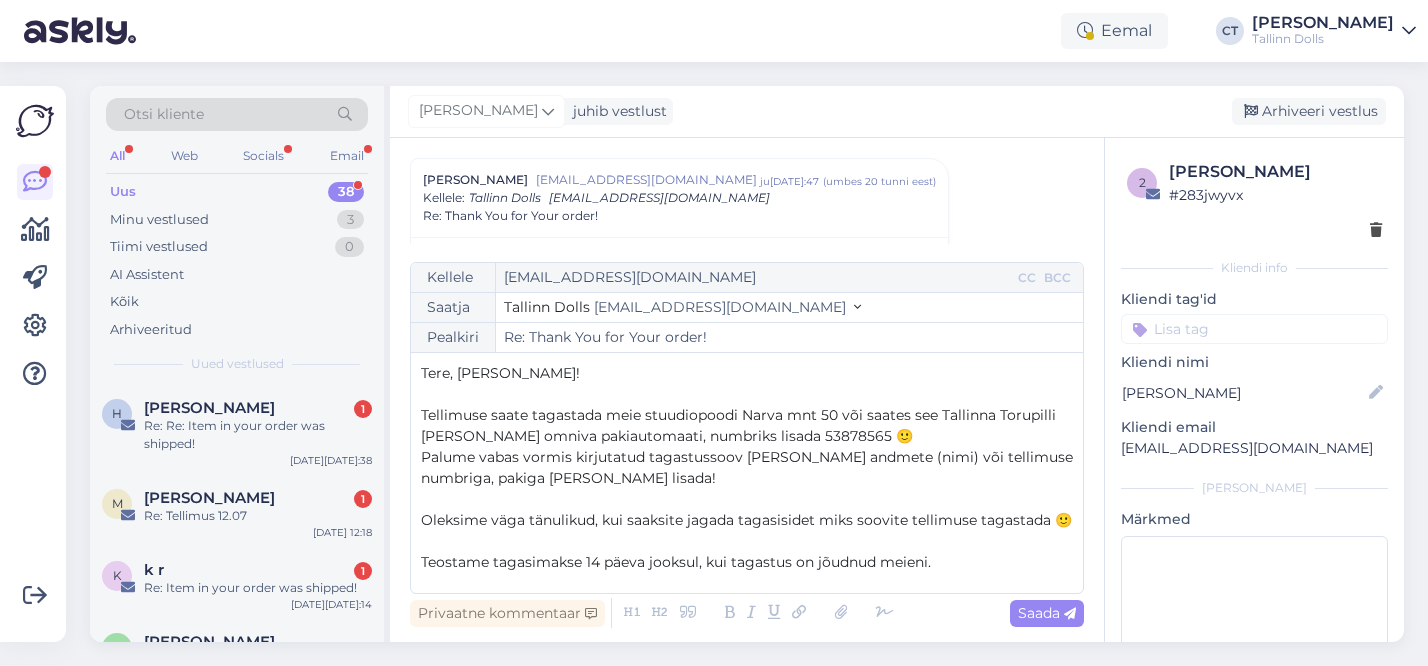 click on "Oleksime väga tänulikud, kui saaksite jagada tagasisidet miks soovite tellimuse tagastada 🙂" at bounding box center (746, 520) 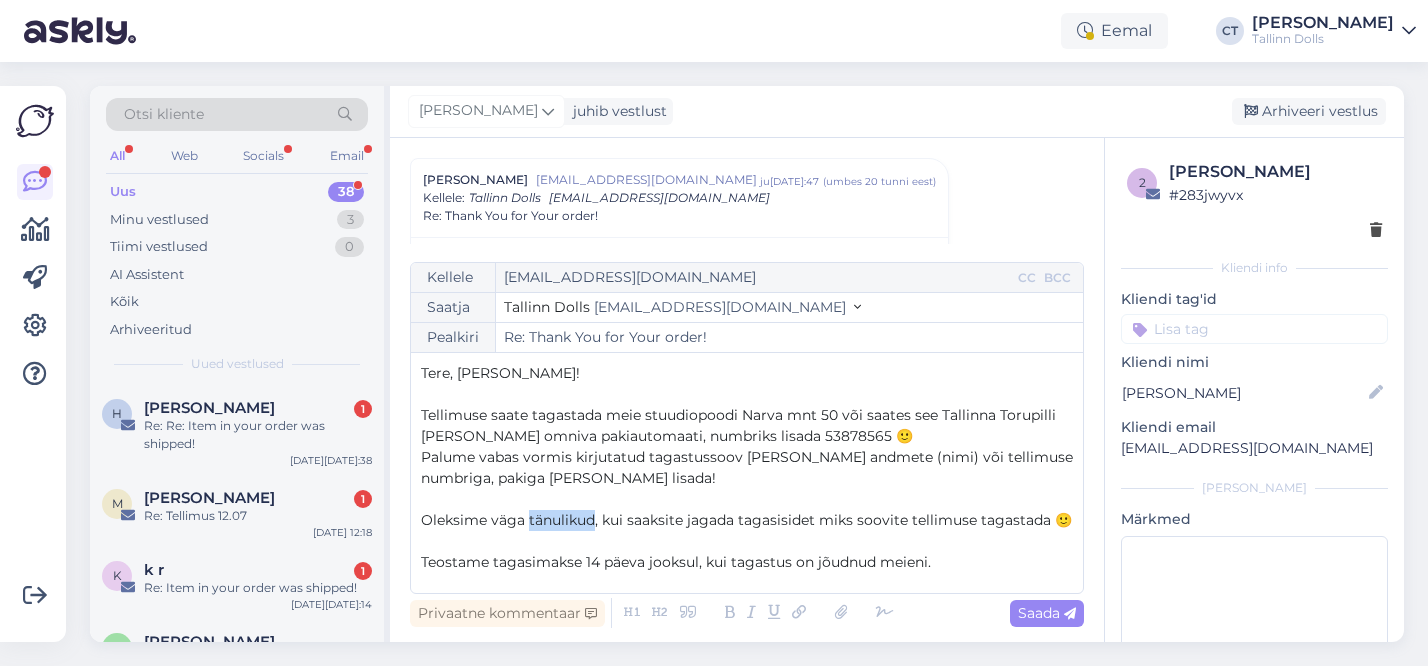 click on "Oleksime väga tänulikud, kui saaksite jagada tagasisidet miks soovite tellimuse tagastada 🙂" at bounding box center (746, 520) 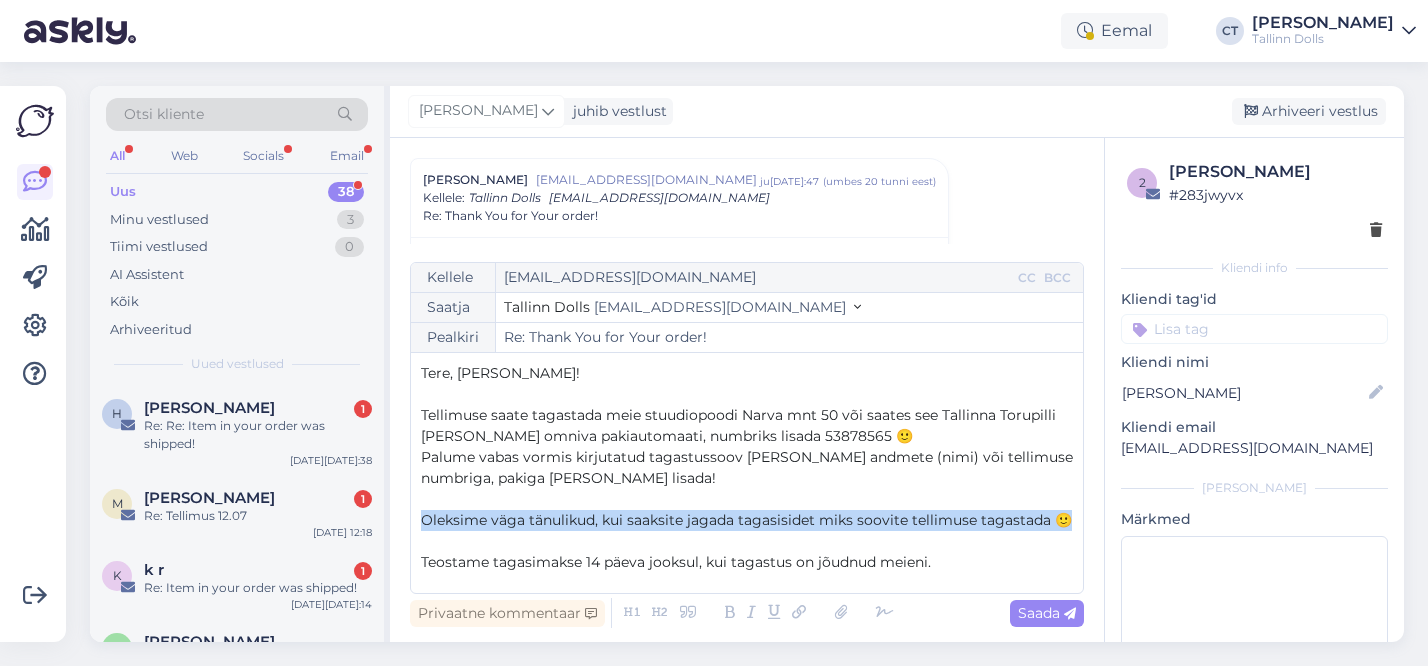 click on "Oleksime väga tänulikud, kui saaksite jagada tagasisidet miks soovite tellimuse tagastada 🙂" at bounding box center [746, 520] 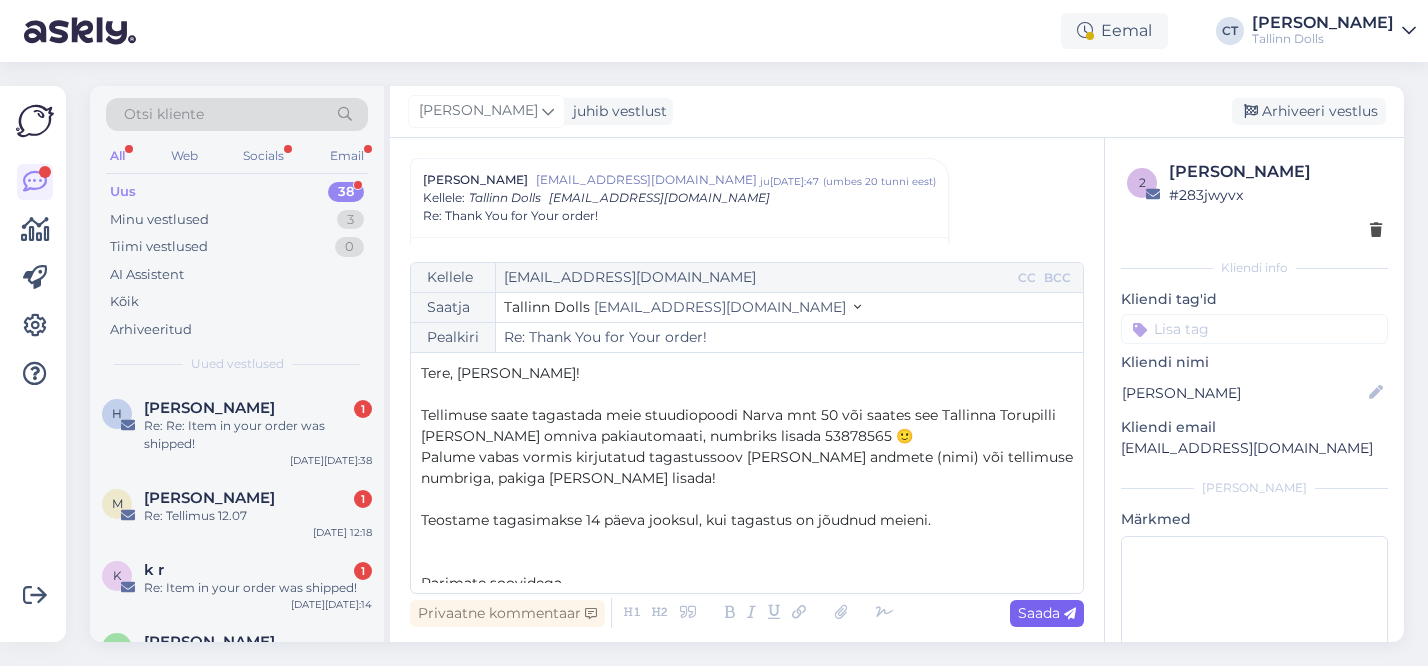 click on "Saada" at bounding box center (1047, 613) 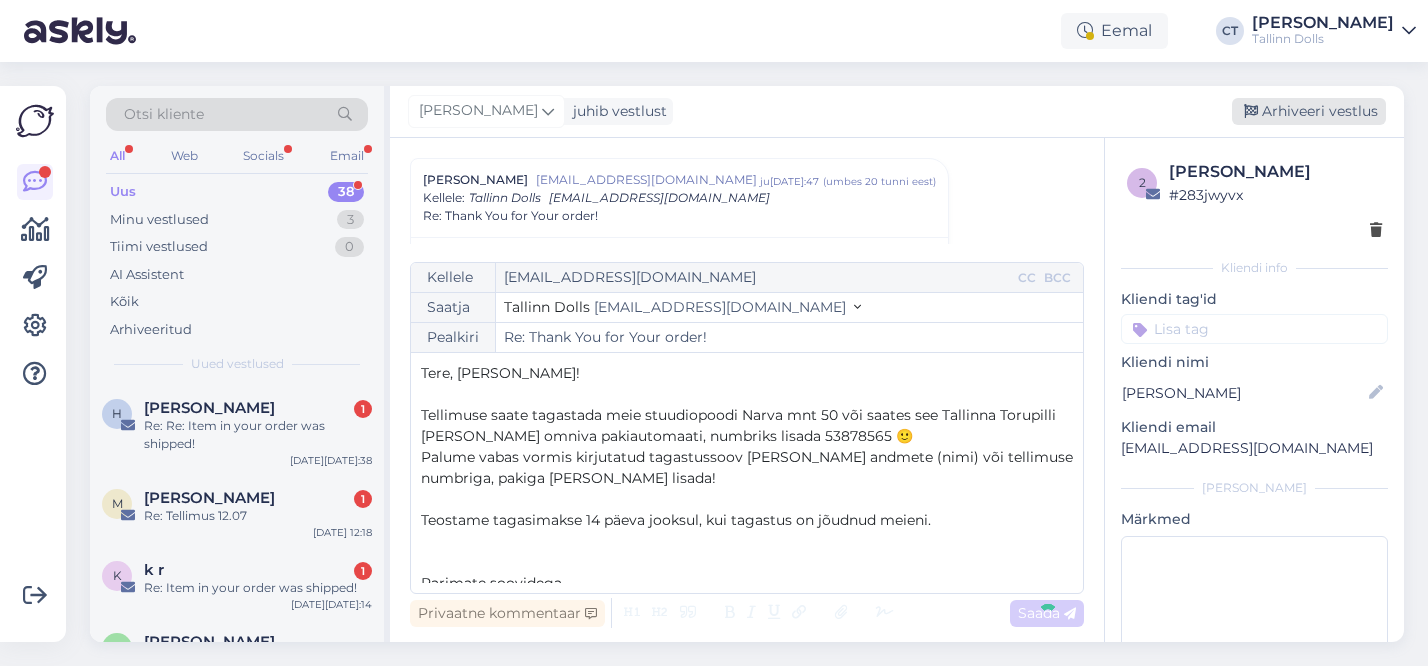 type on "Re: Re: Thank You for Your order!" 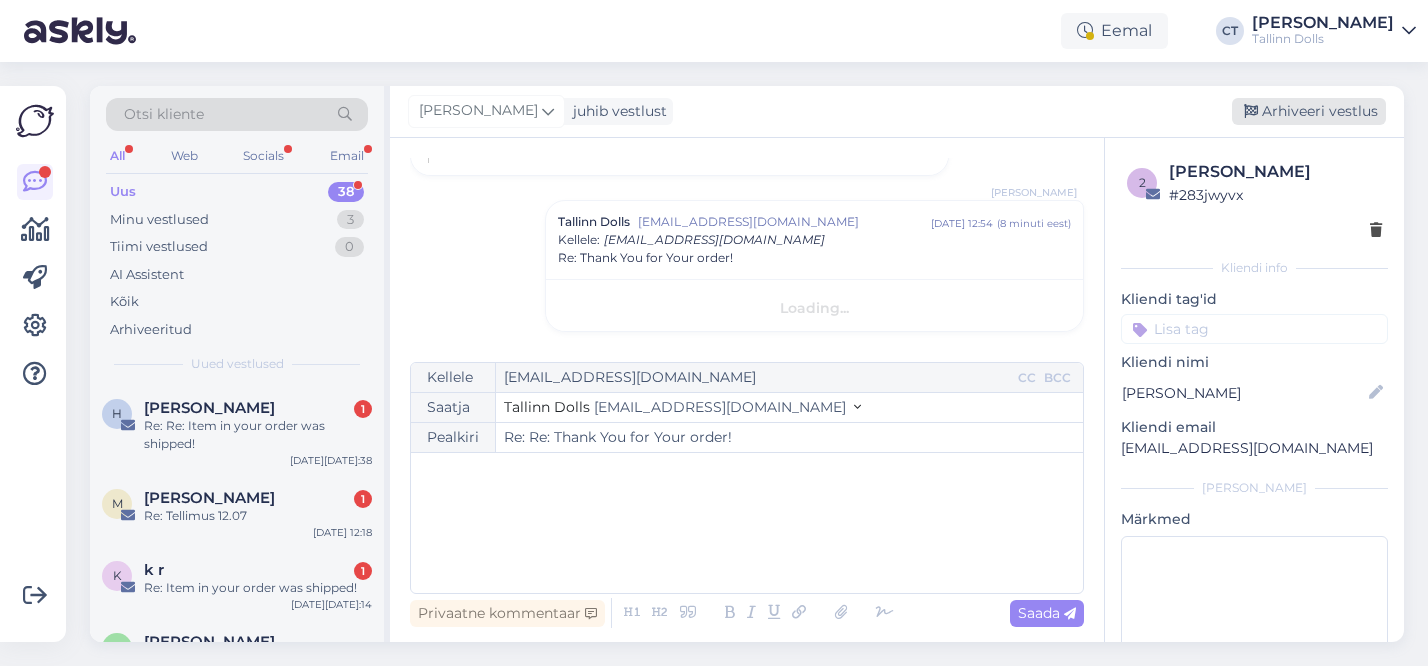 scroll, scrollTop: 1283, scrollLeft: 0, axis: vertical 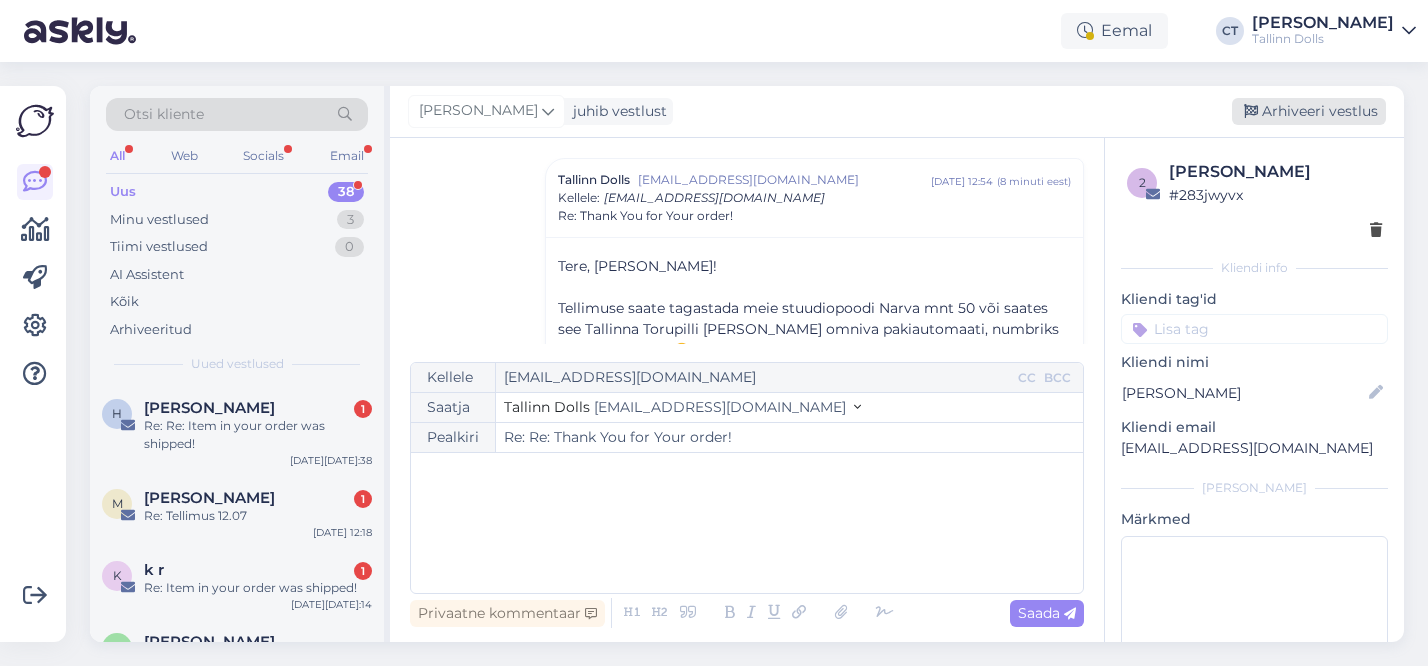click on "Arhiveeri vestlus" at bounding box center (1309, 111) 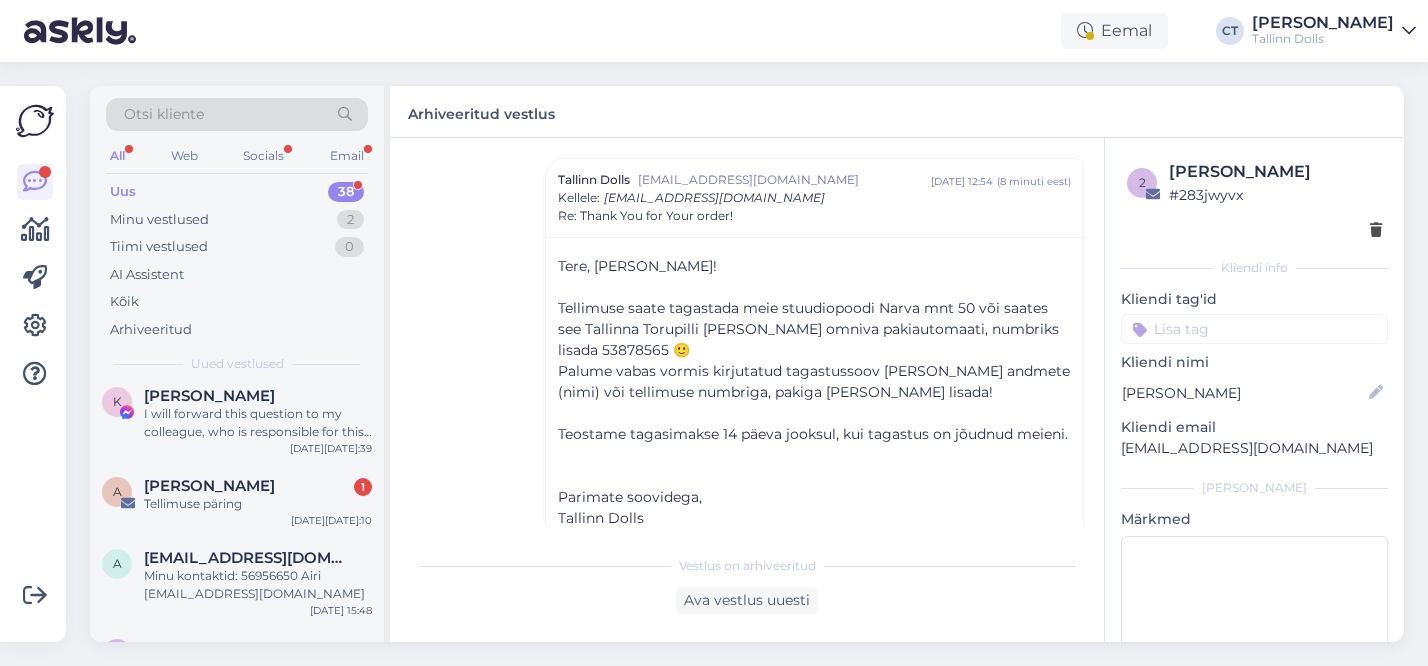 scroll, scrollTop: 2153, scrollLeft: 0, axis: vertical 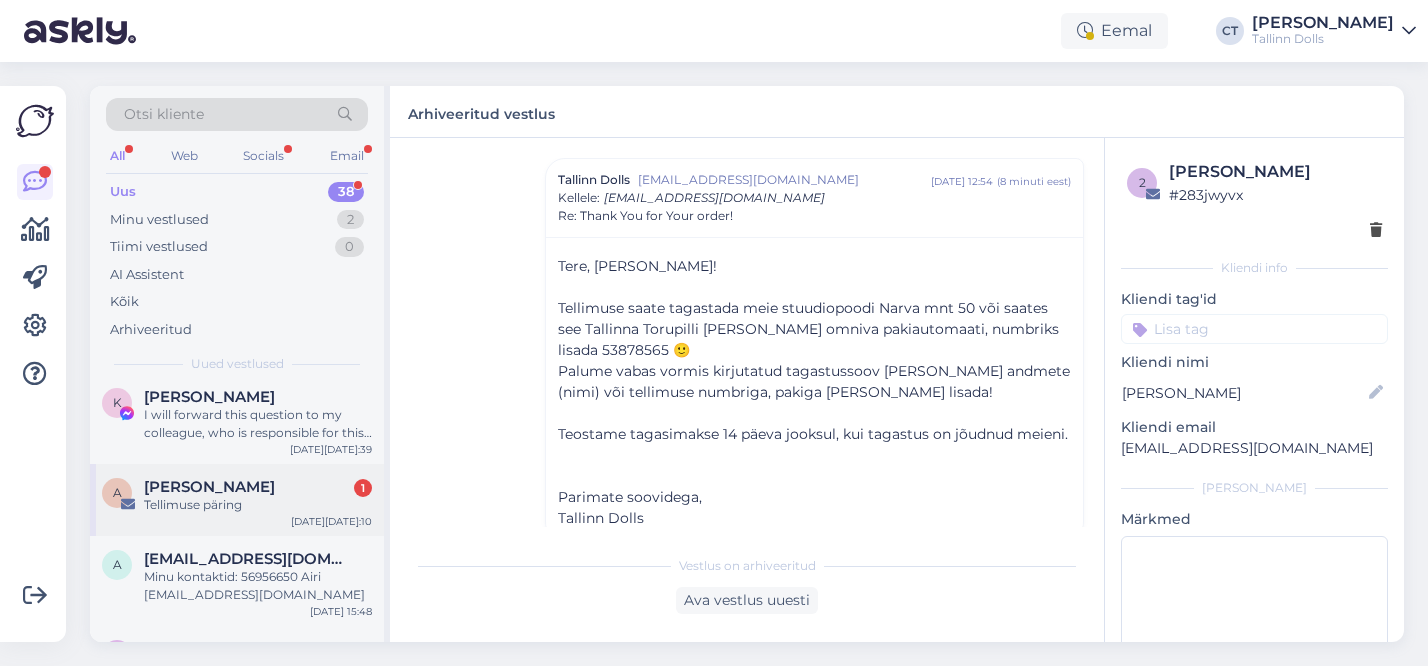 click on "Tellimuse päring" at bounding box center [258, 505] 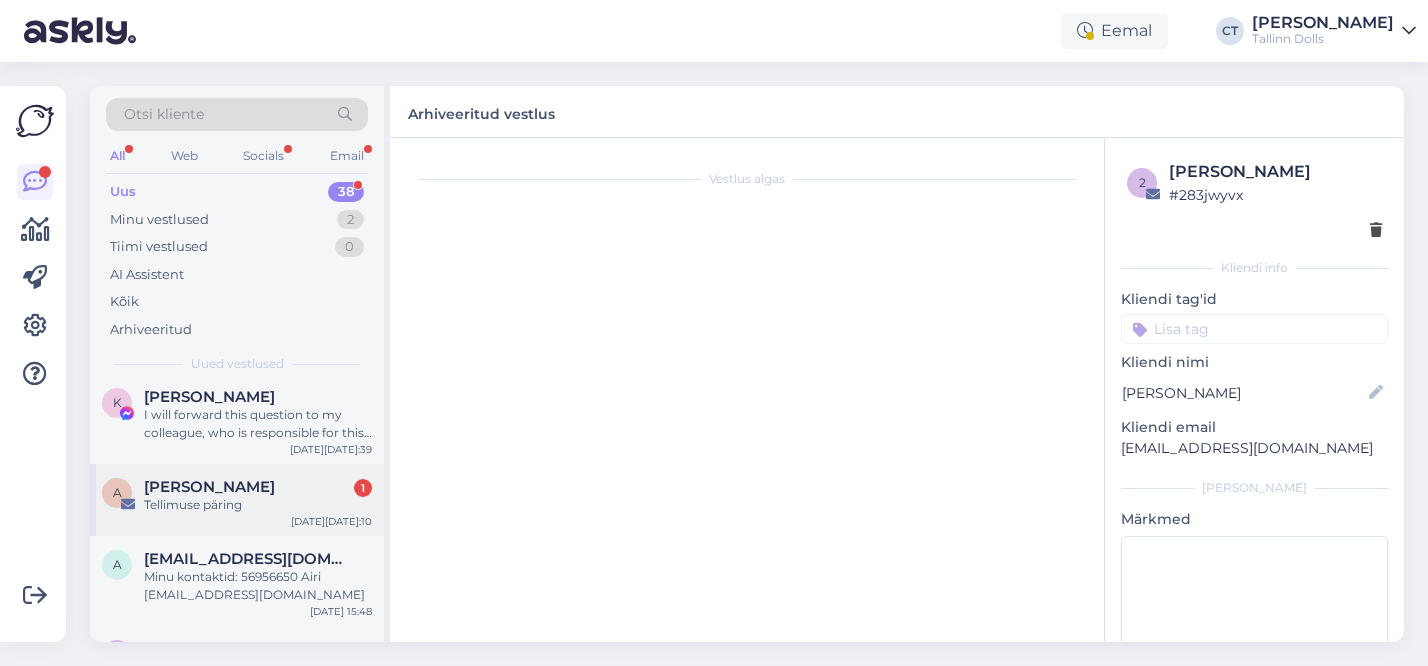 scroll, scrollTop: 0, scrollLeft: 0, axis: both 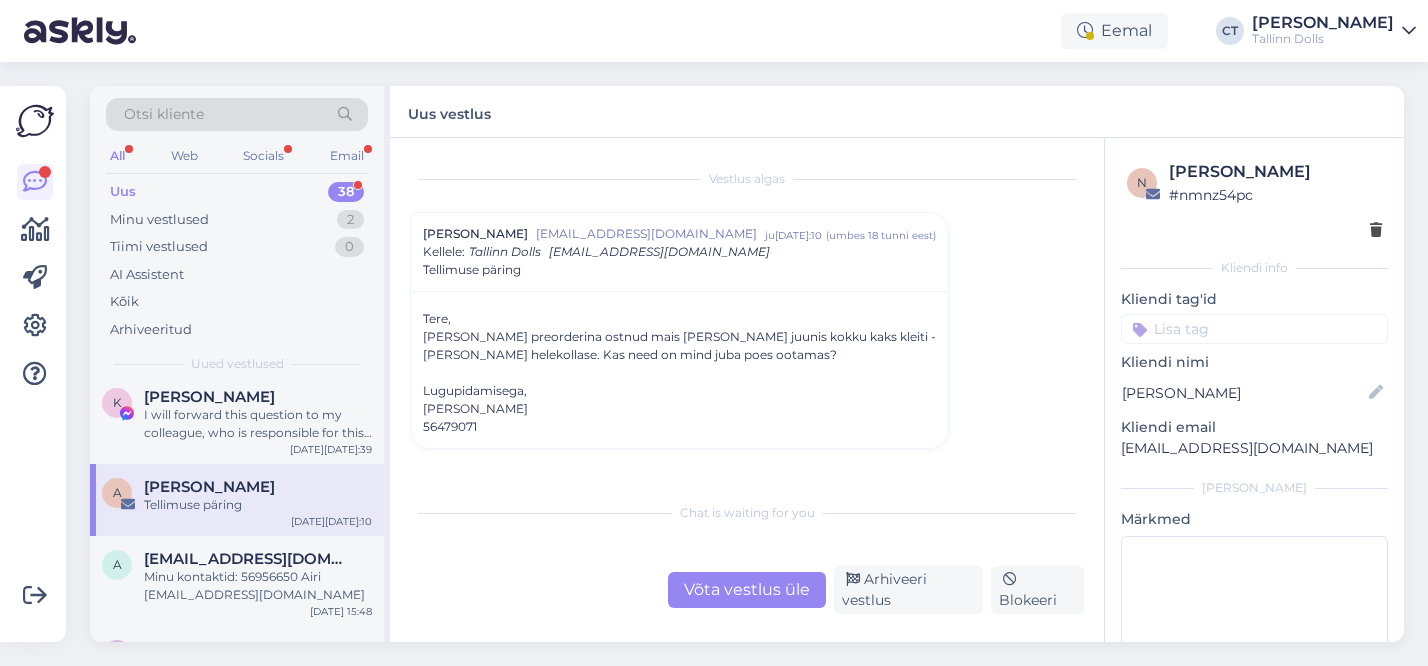 click on "[PERSON_NAME]" at bounding box center [679, 409] 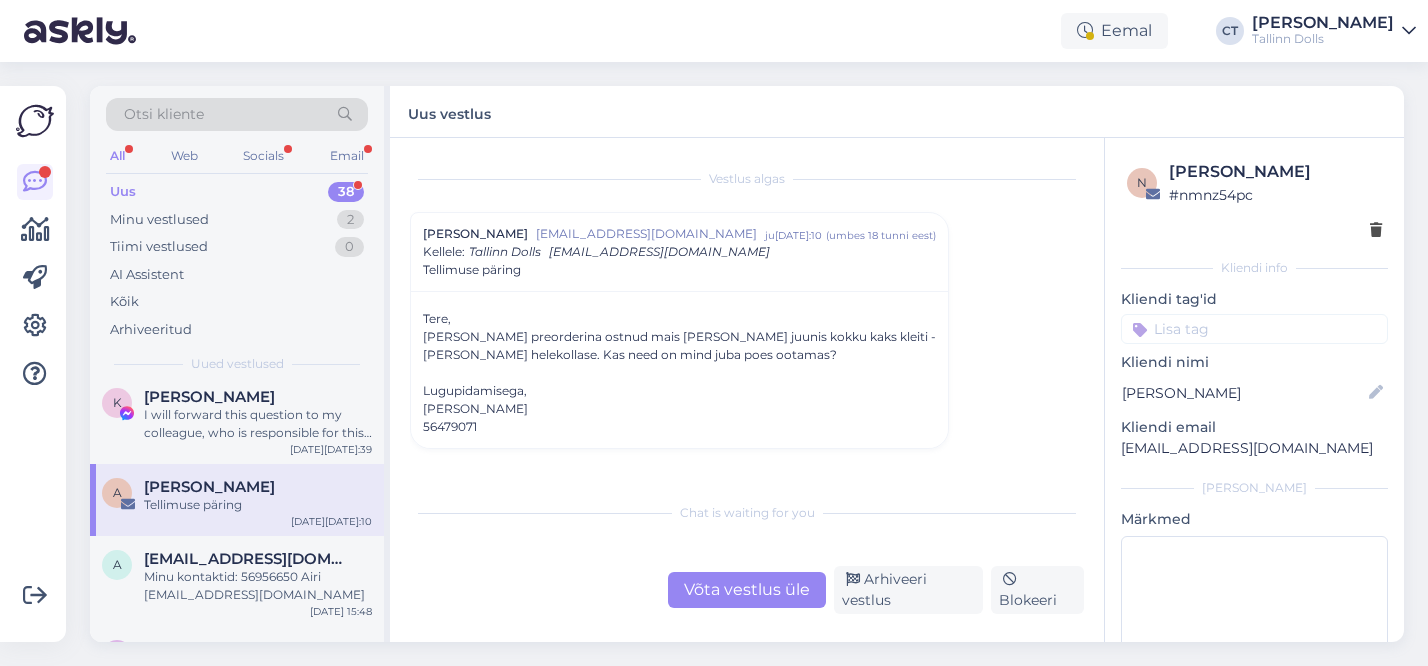 click on "[PERSON_NAME]" at bounding box center [679, 409] 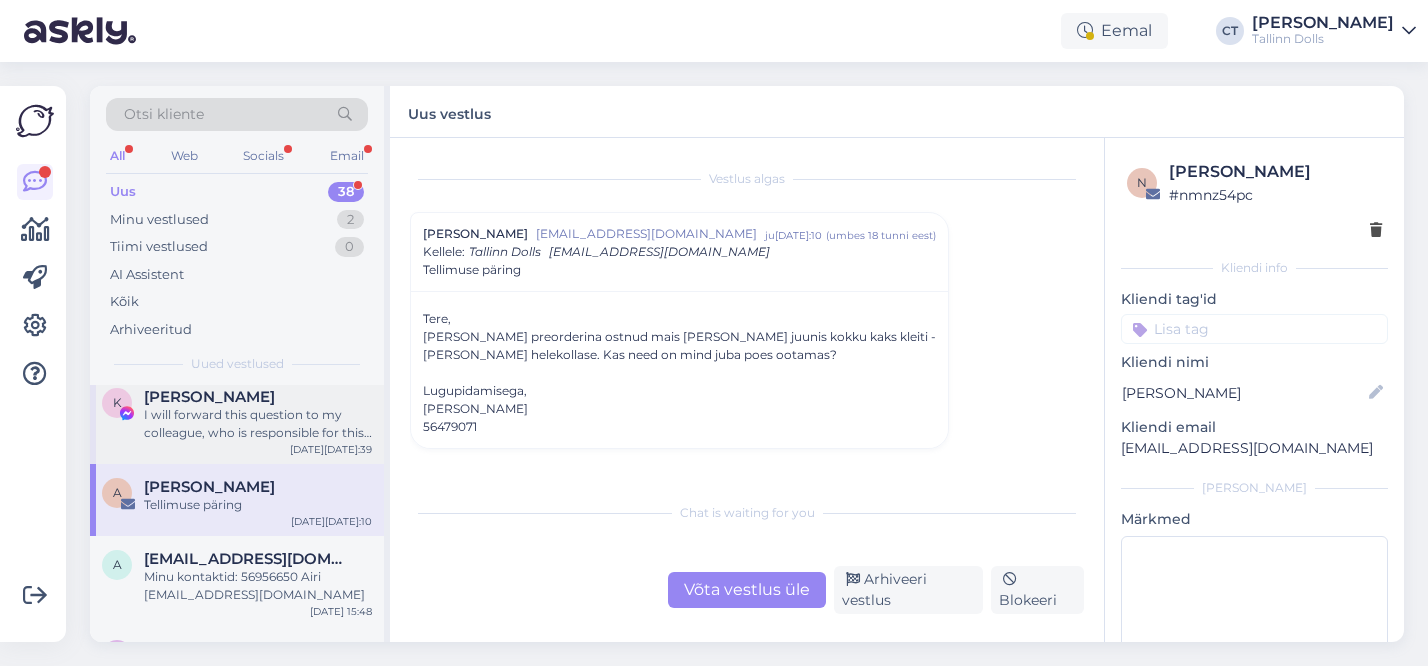 click on "I will forward this question to my colleague, who is responsible for this. The reply will be here during our working hours." at bounding box center [258, 424] 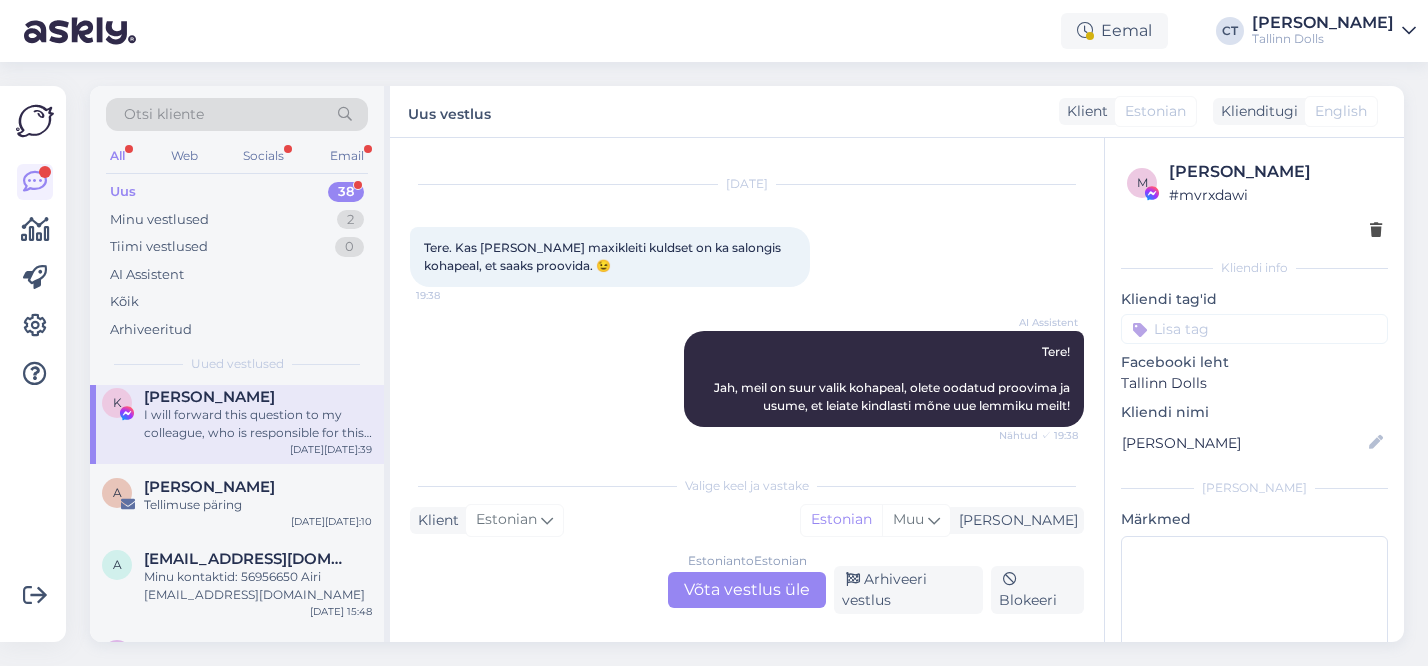 scroll, scrollTop: 34, scrollLeft: 0, axis: vertical 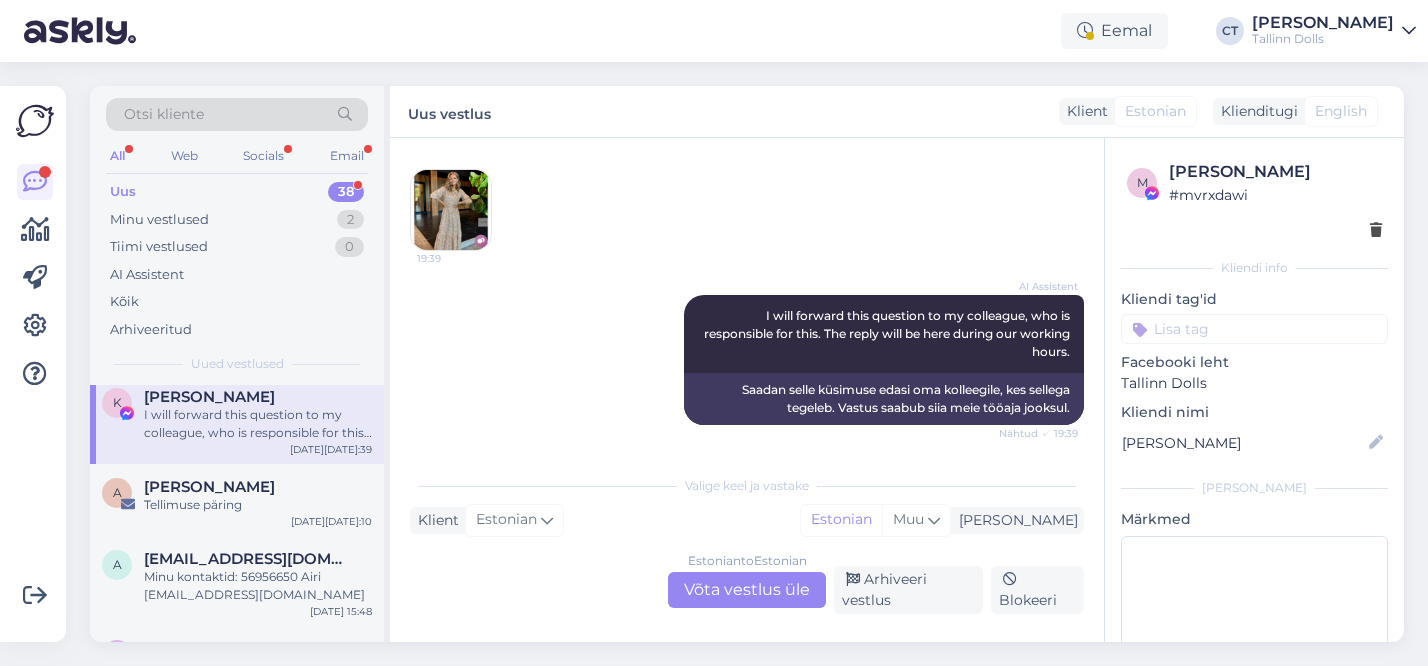 click on "Estonian  to  Estonian Võta vestlus üle" at bounding box center [747, 590] 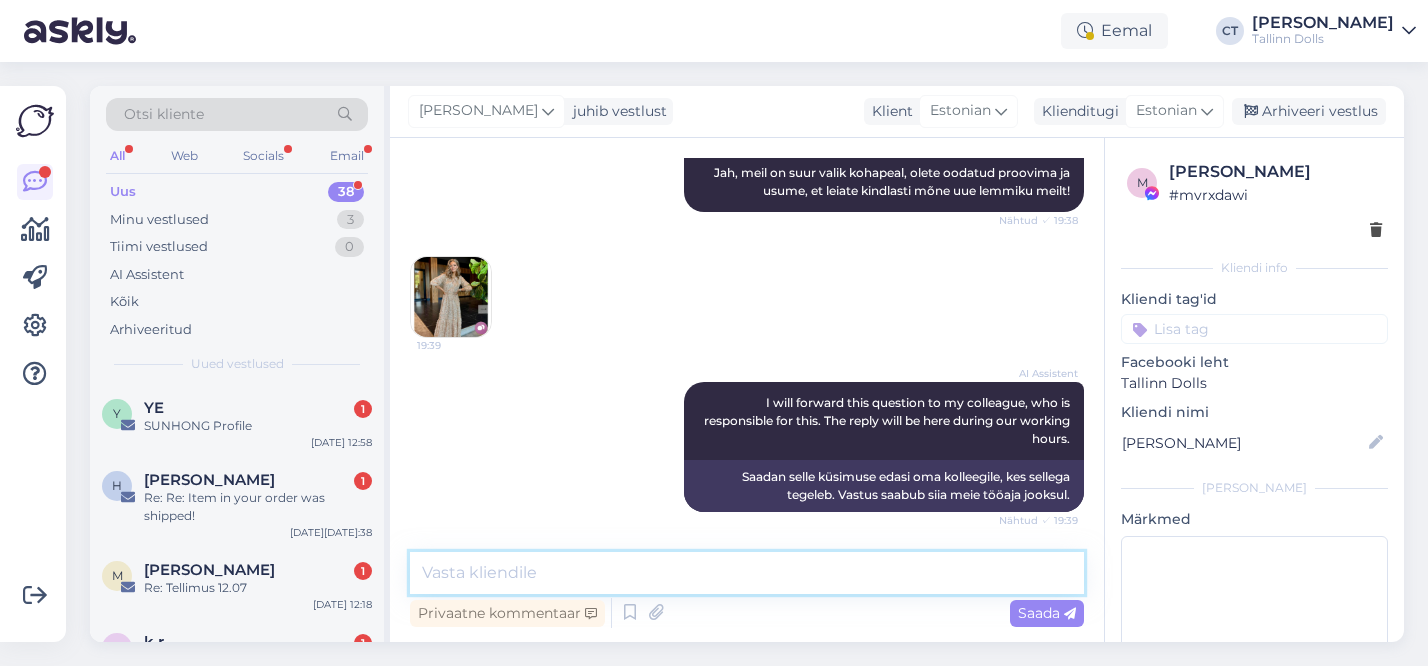 click at bounding box center [747, 573] 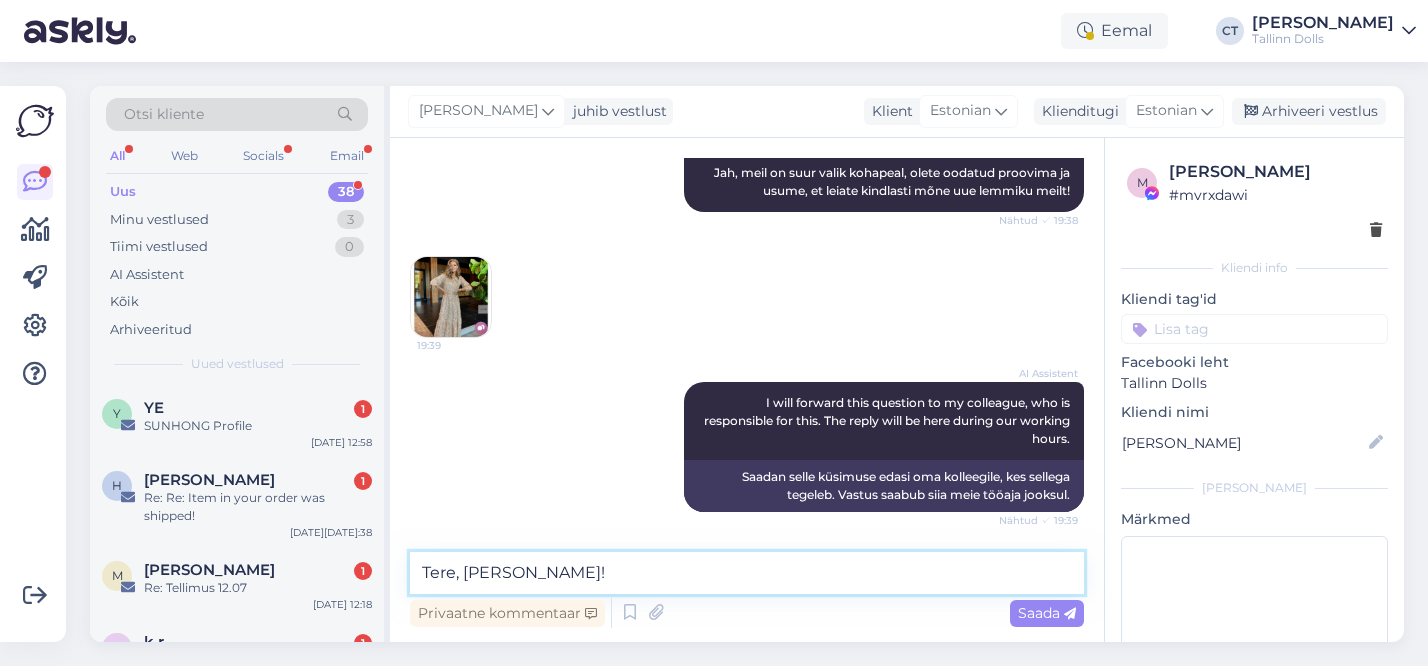 scroll, scrollTop: 276, scrollLeft: 0, axis: vertical 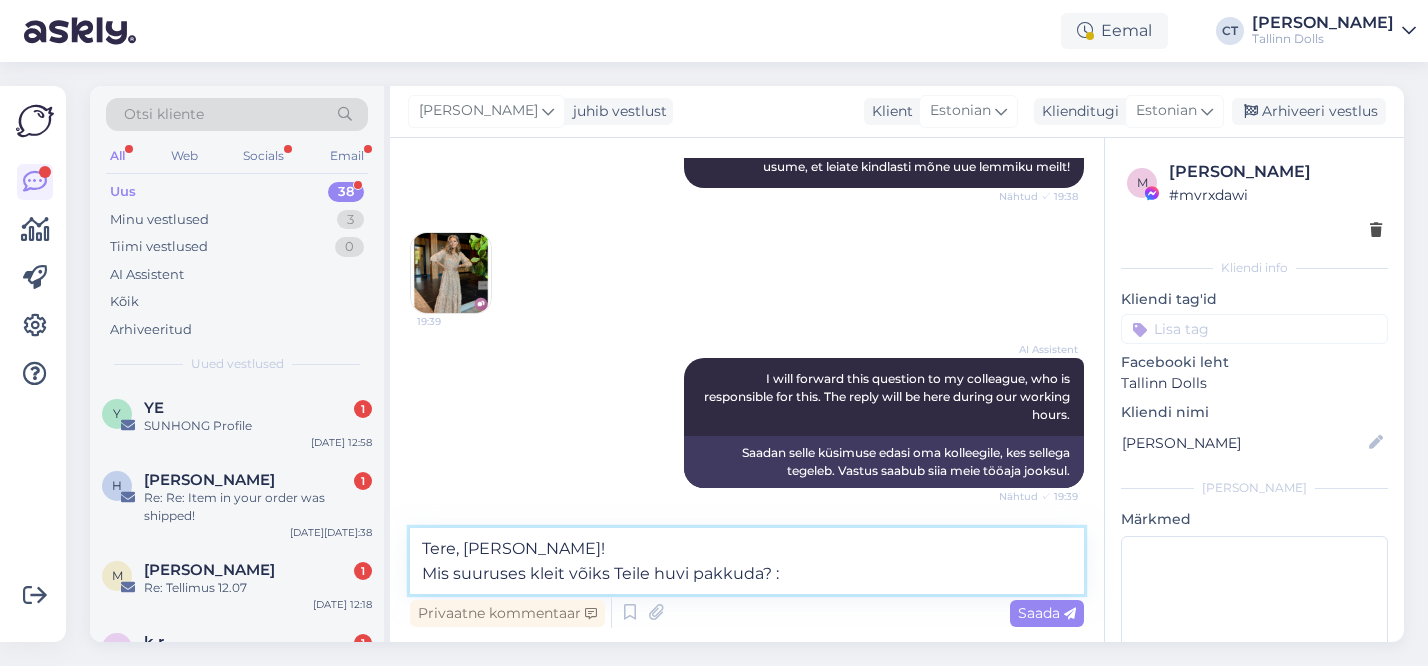 type on "Tere, [PERSON_NAME]!
Mis suuruses kleit võiks Teile huvi pakkuda? :)" 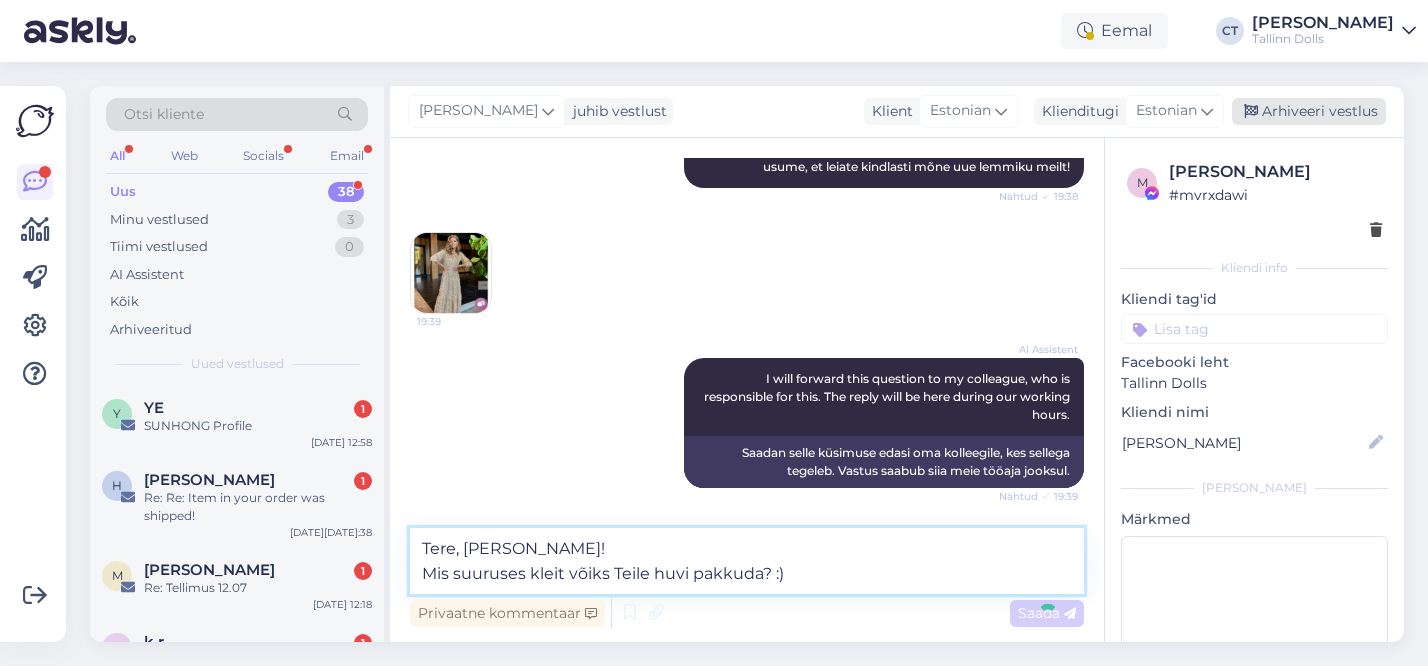 type 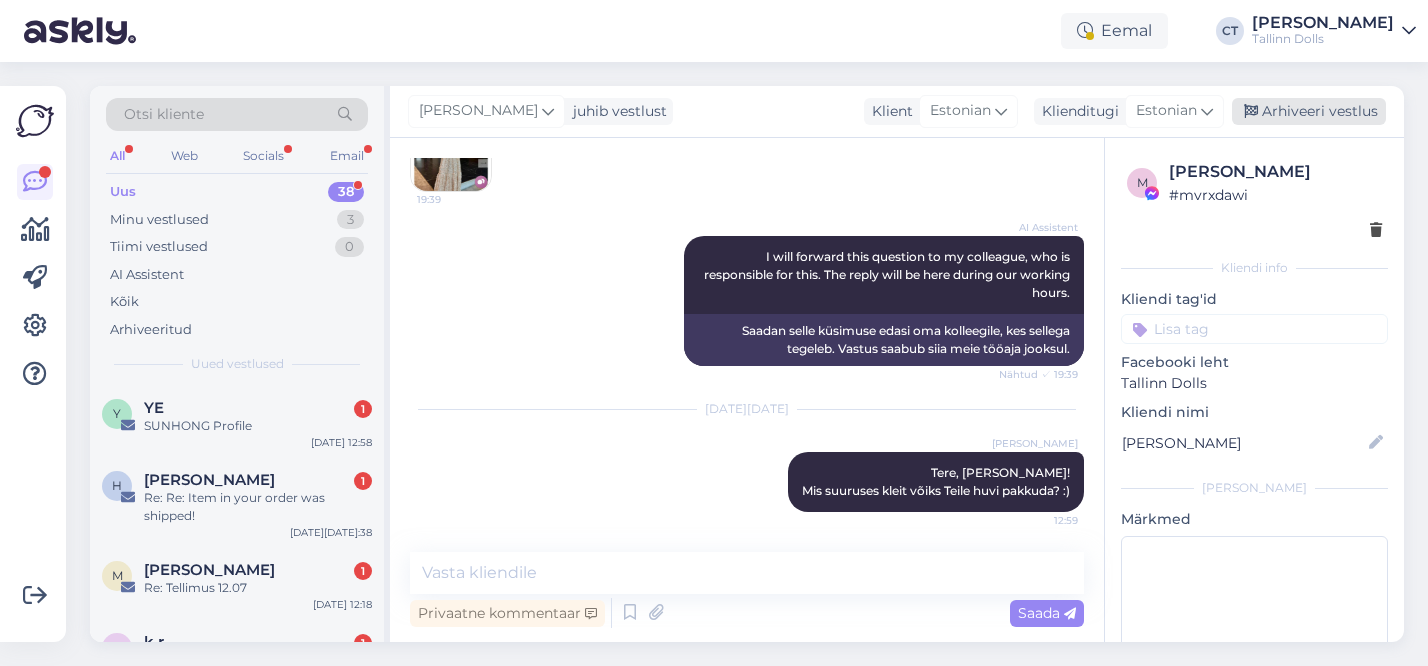 click on "Arhiveeri vestlus" at bounding box center [1309, 111] 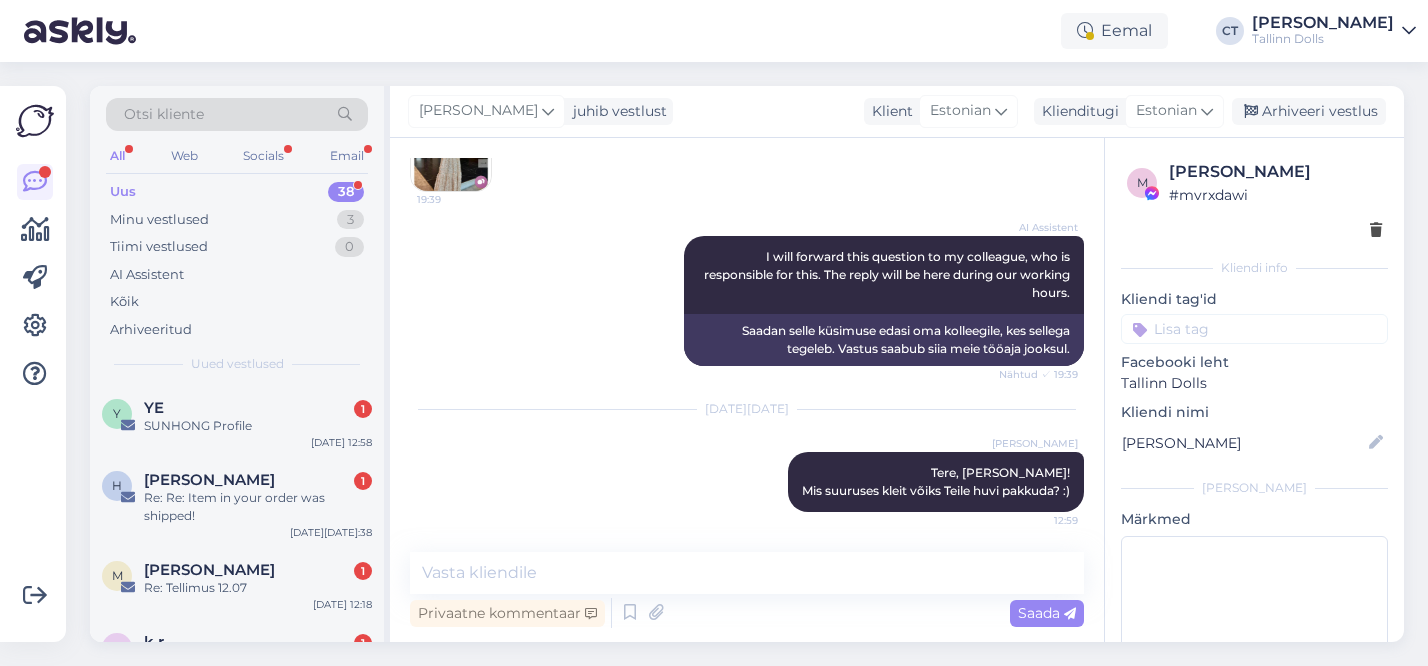 scroll, scrollTop: 405, scrollLeft: 0, axis: vertical 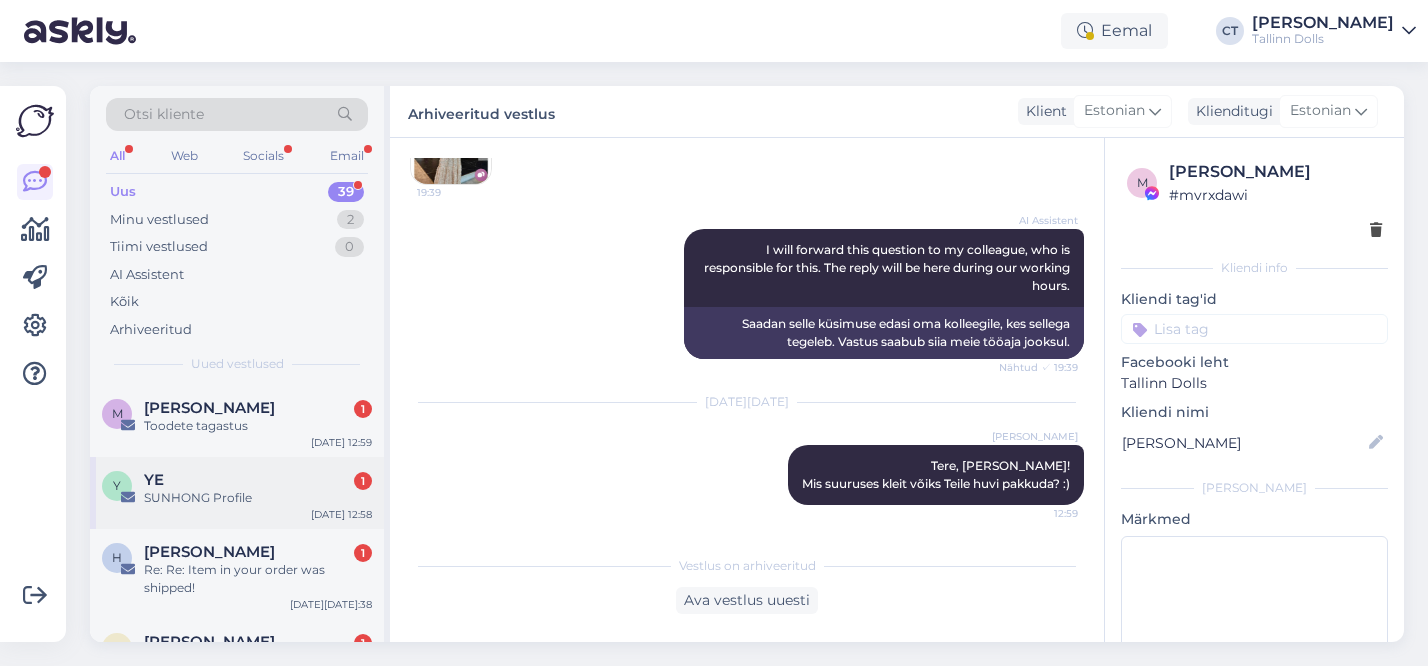 click on "Y YE 1 SUNHONG Profile    [DATE] 12:58" at bounding box center [237, 493] 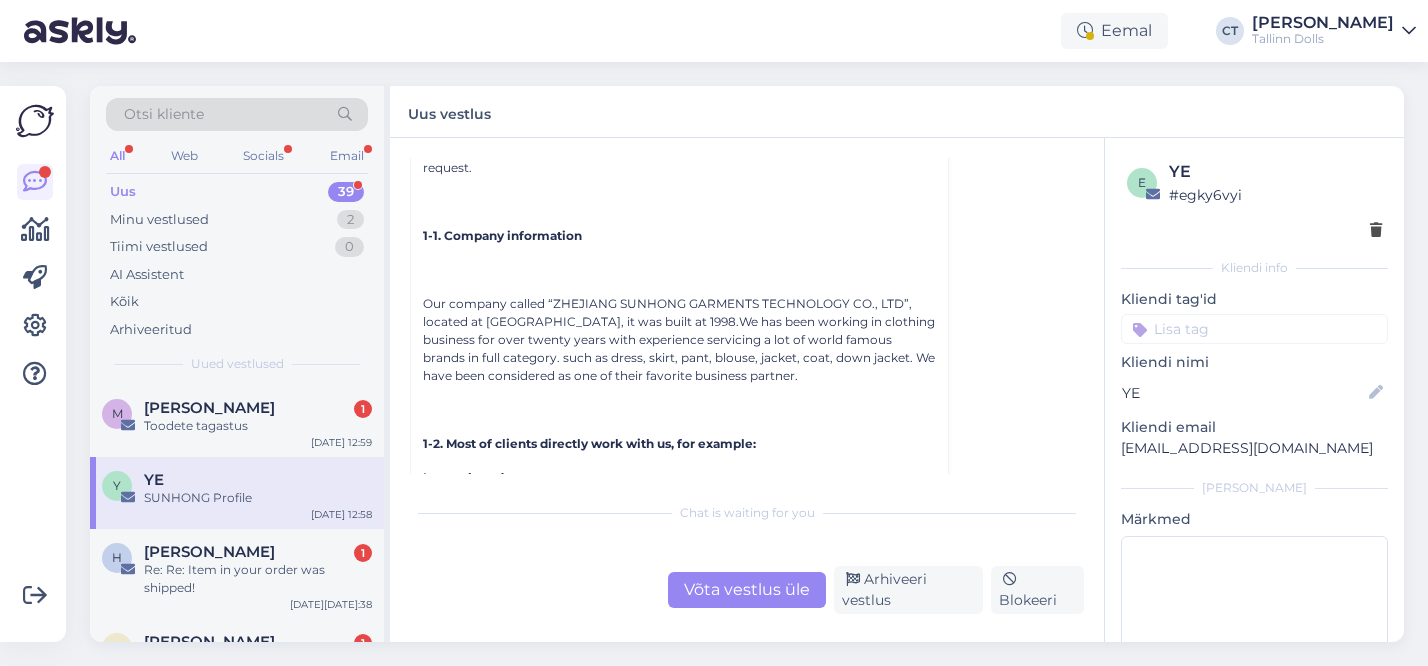 scroll, scrollTop: 658, scrollLeft: 0, axis: vertical 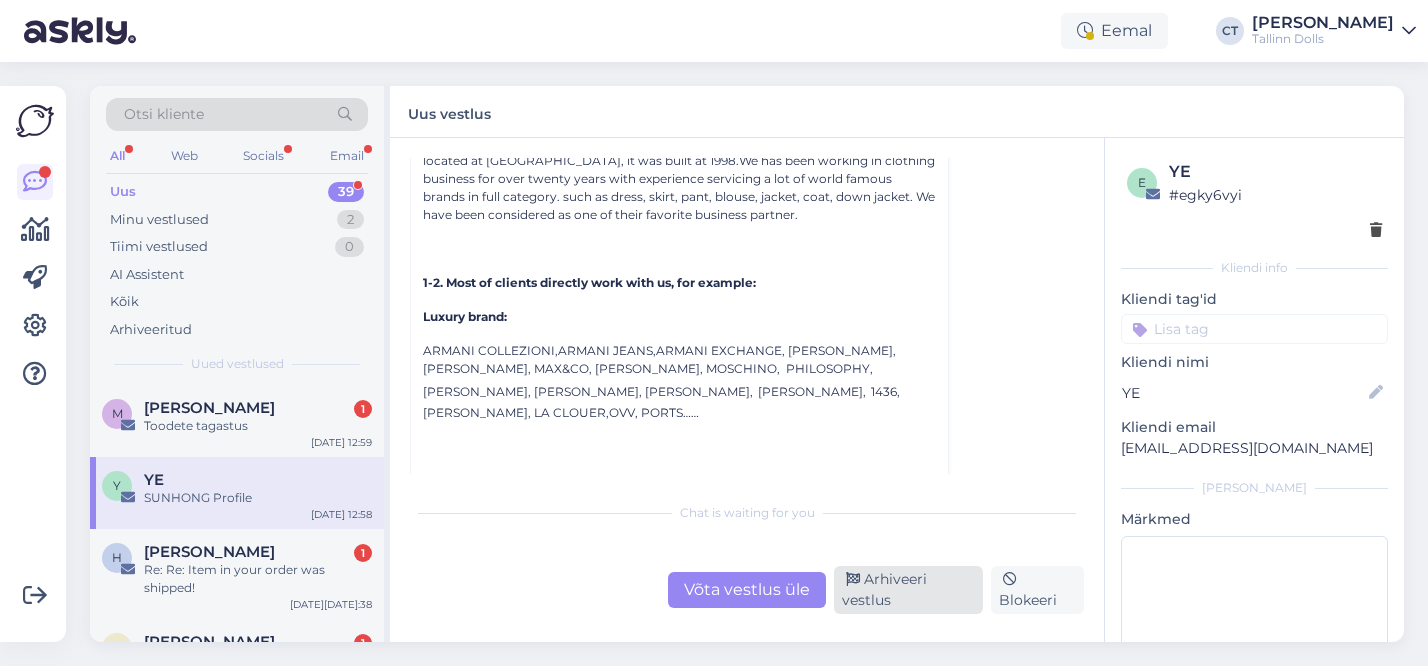 click on "Arhiveeri vestlus" at bounding box center (908, 590) 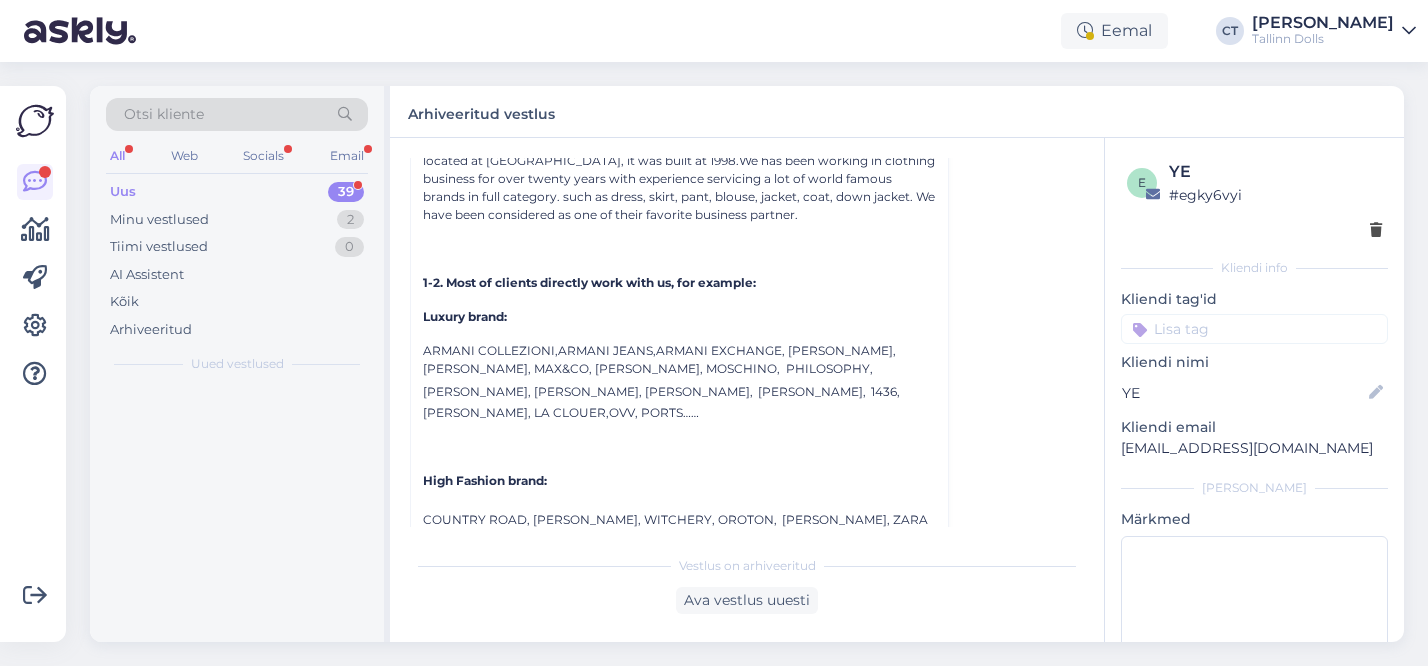 scroll, scrollTop: 140, scrollLeft: 0, axis: vertical 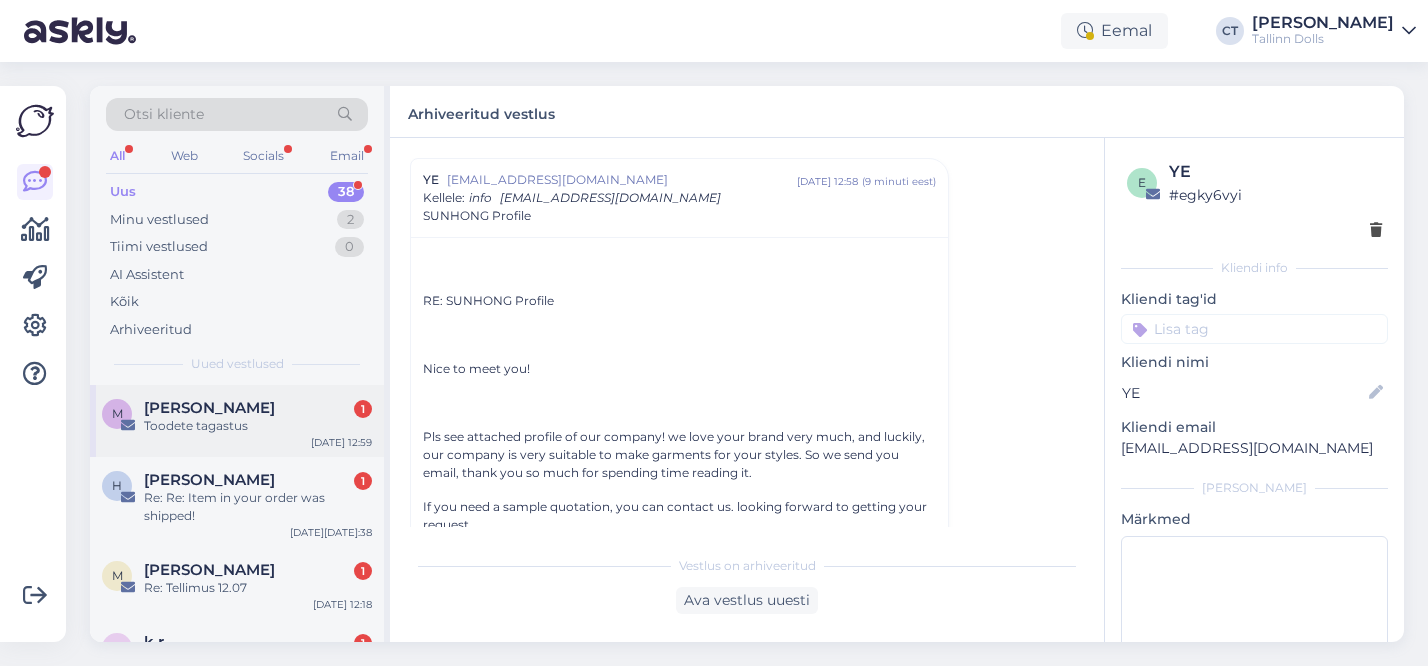 click on "m [PERSON_NAME] 1 Toodete tagastus [DATE] 12:59" at bounding box center (237, 421) 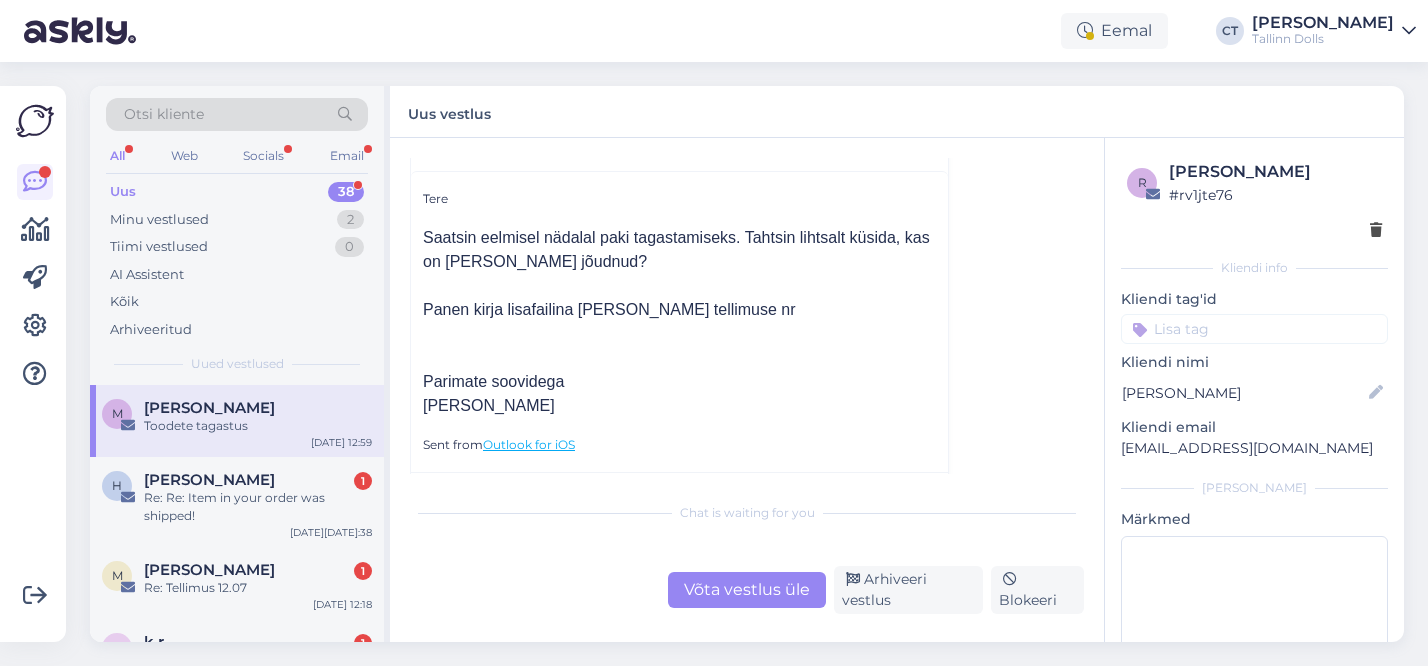 scroll, scrollTop: 121, scrollLeft: 0, axis: vertical 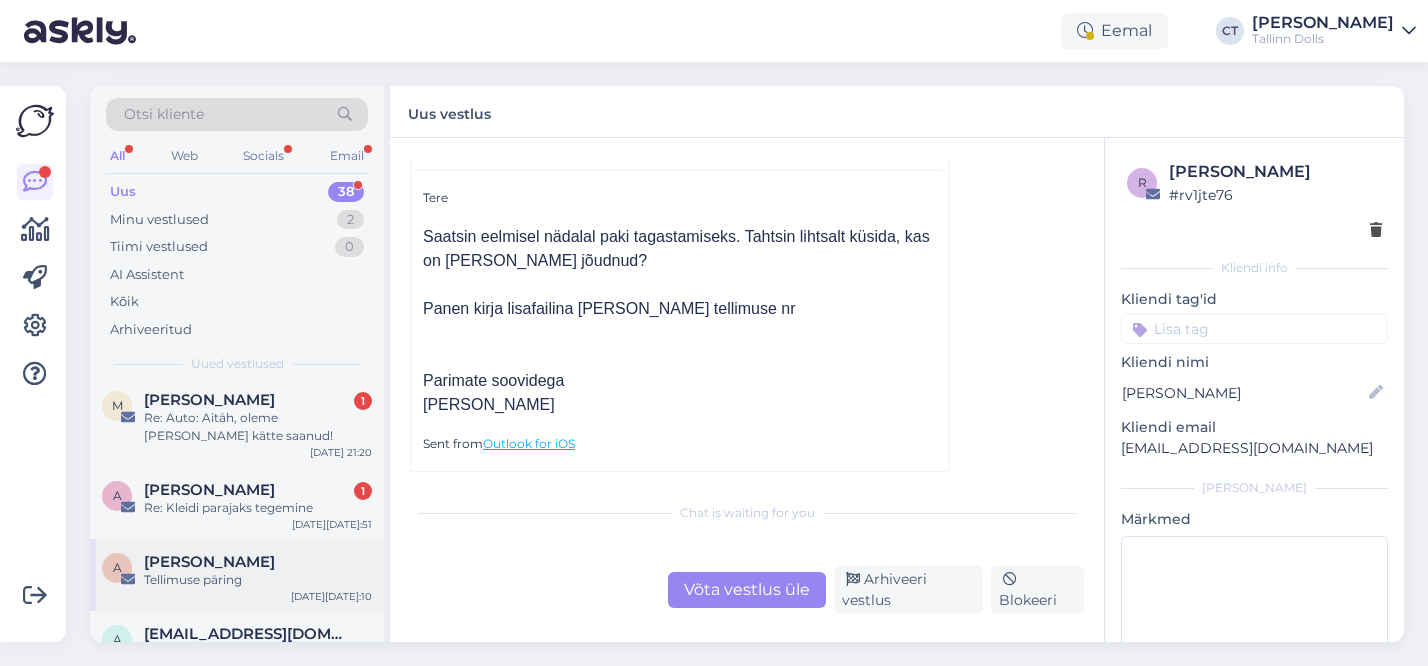 click on "Tellimuse päring" at bounding box center (258, 580) 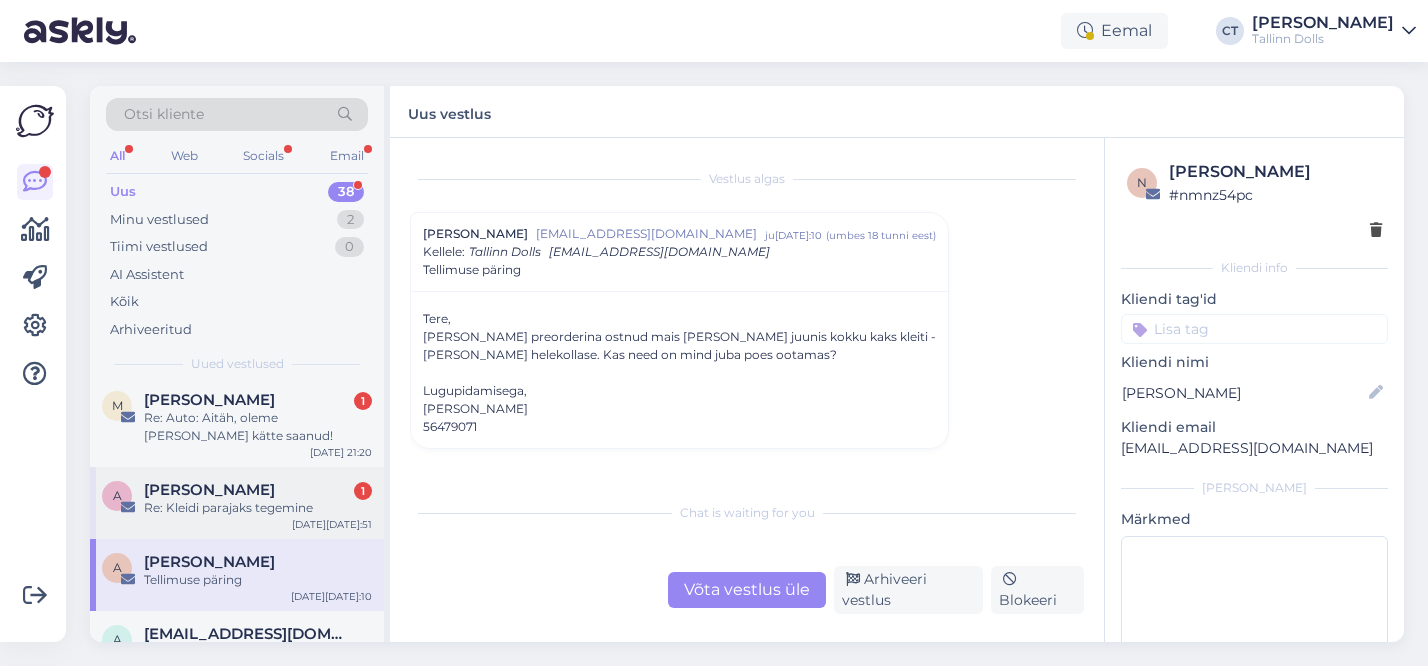 click on "[PERSON_NAME]" at bounding box center (209, 490) 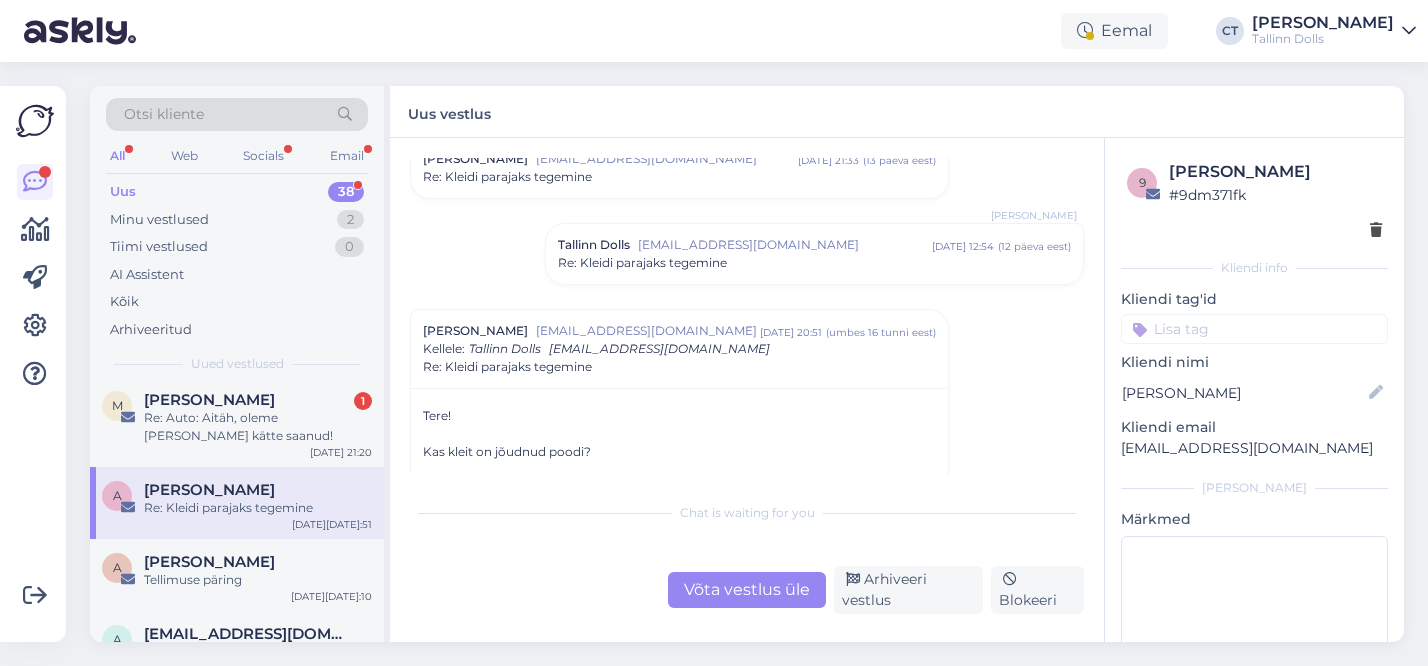 scroll, scrollTop: 1194, scrollLeft: 0, axis: vertical 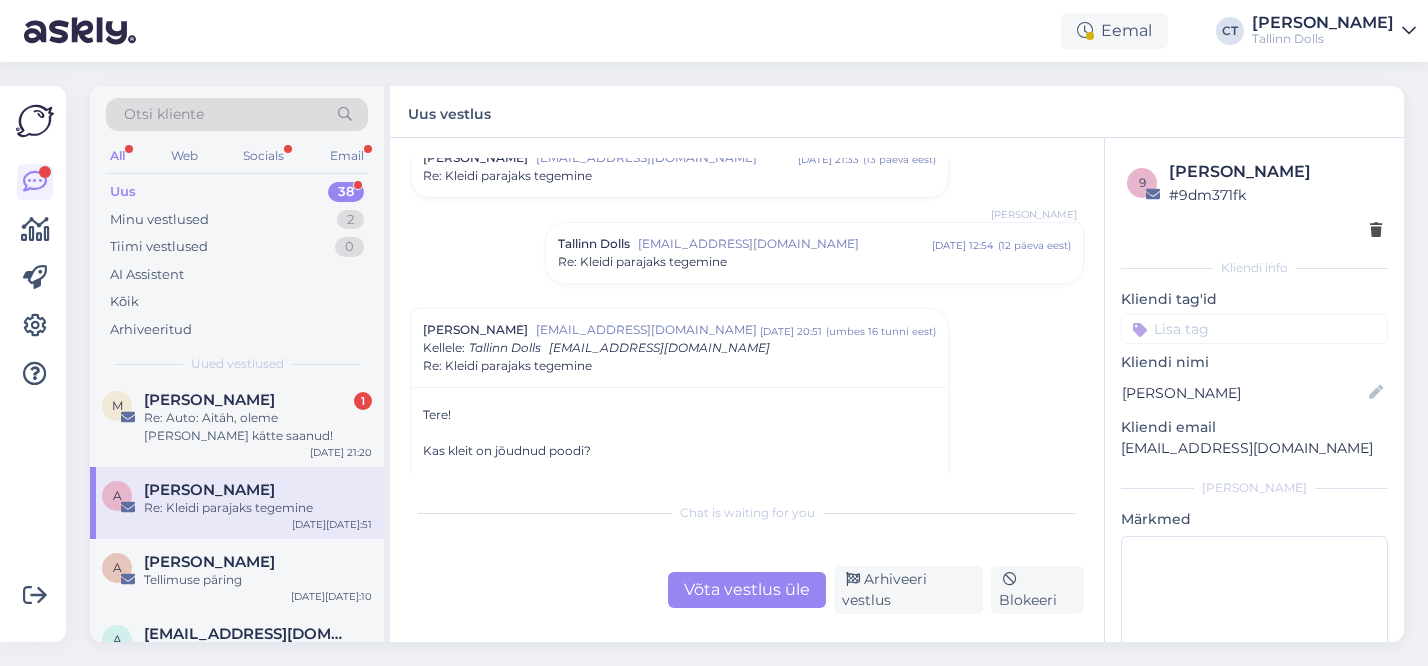 click on "Re: Kleidi parajaks tegemine" at bounding box center [642, 262] 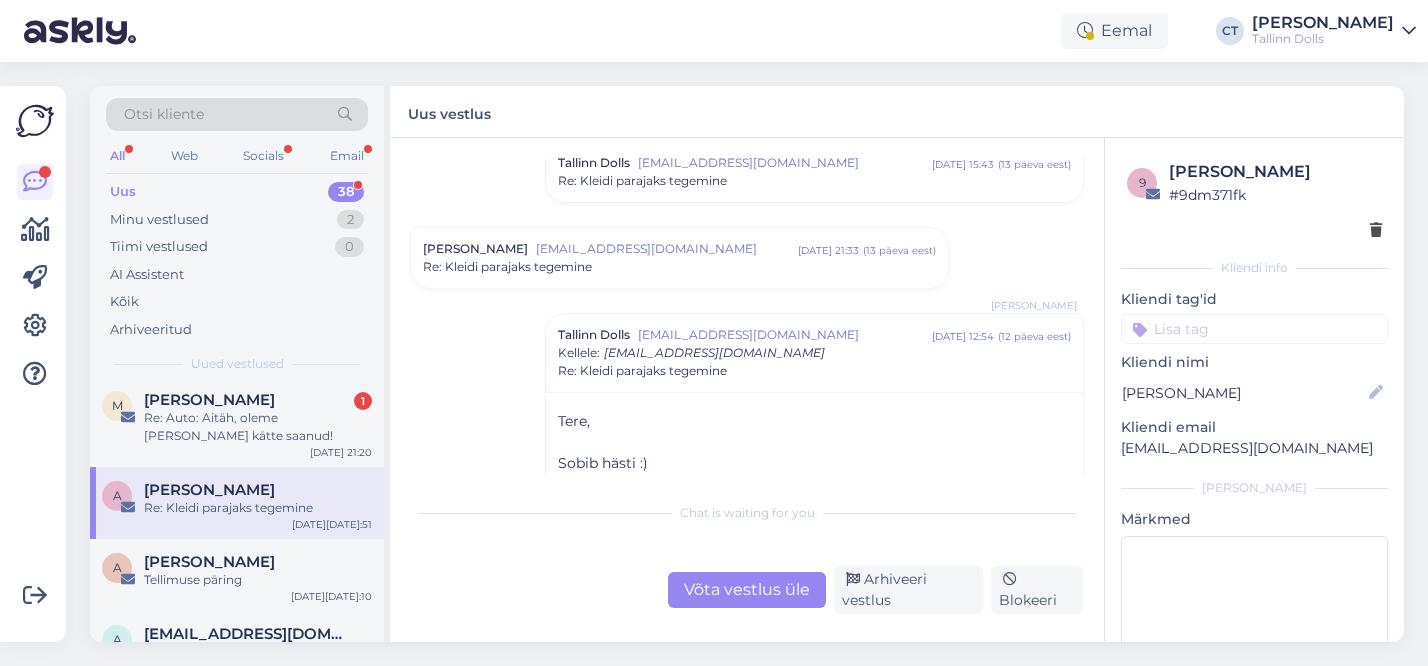 scroll, scrollTop: 1081, scrollLeft: 0, axis: vertical 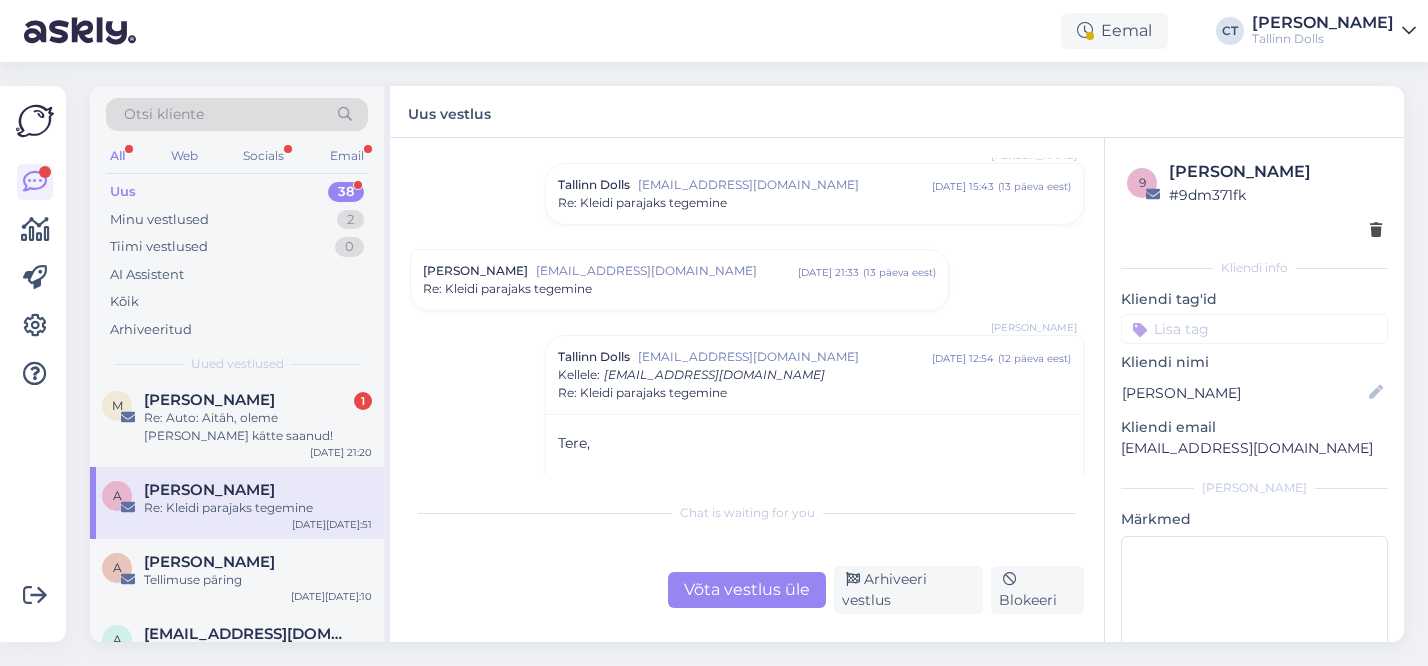 click on "[EMAIL_ADDRESS][DOMAIN_NAME]" at bounding box center [667, 271] 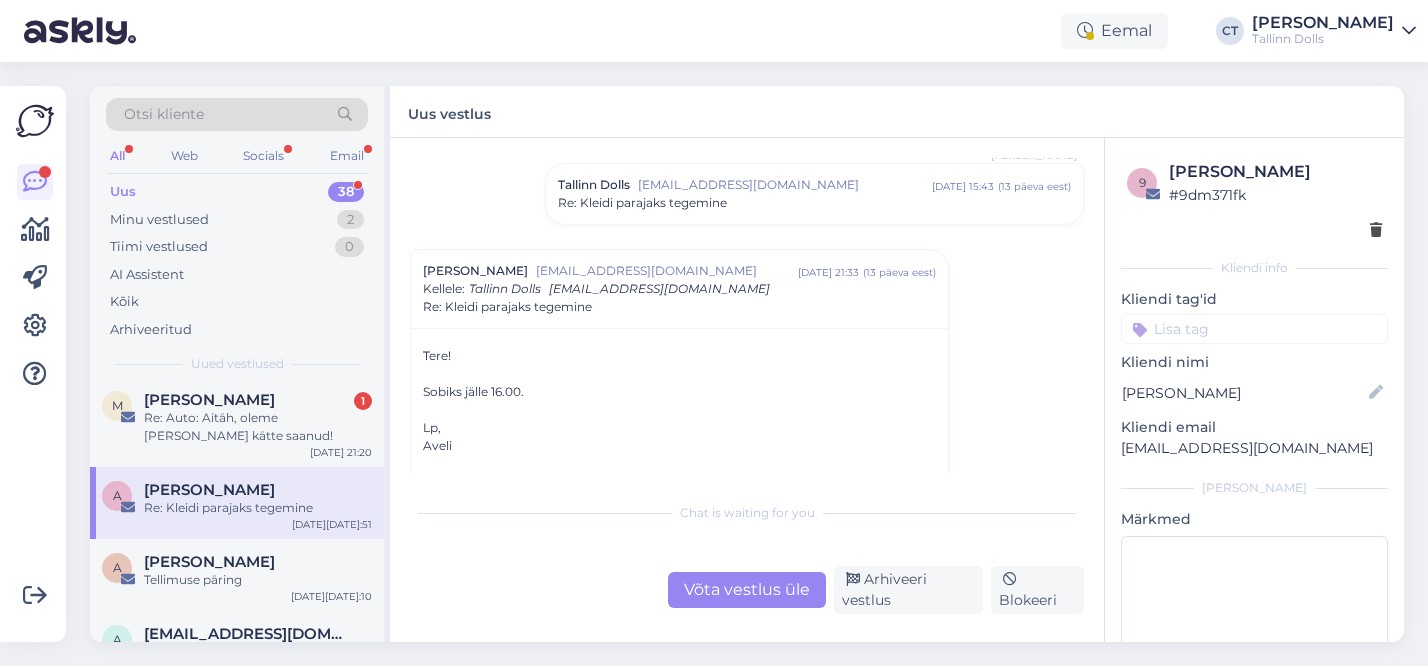 click on "[EMAIL_ADDRESS][DOMAIN_NAME]" at bounding box center (785, 185) 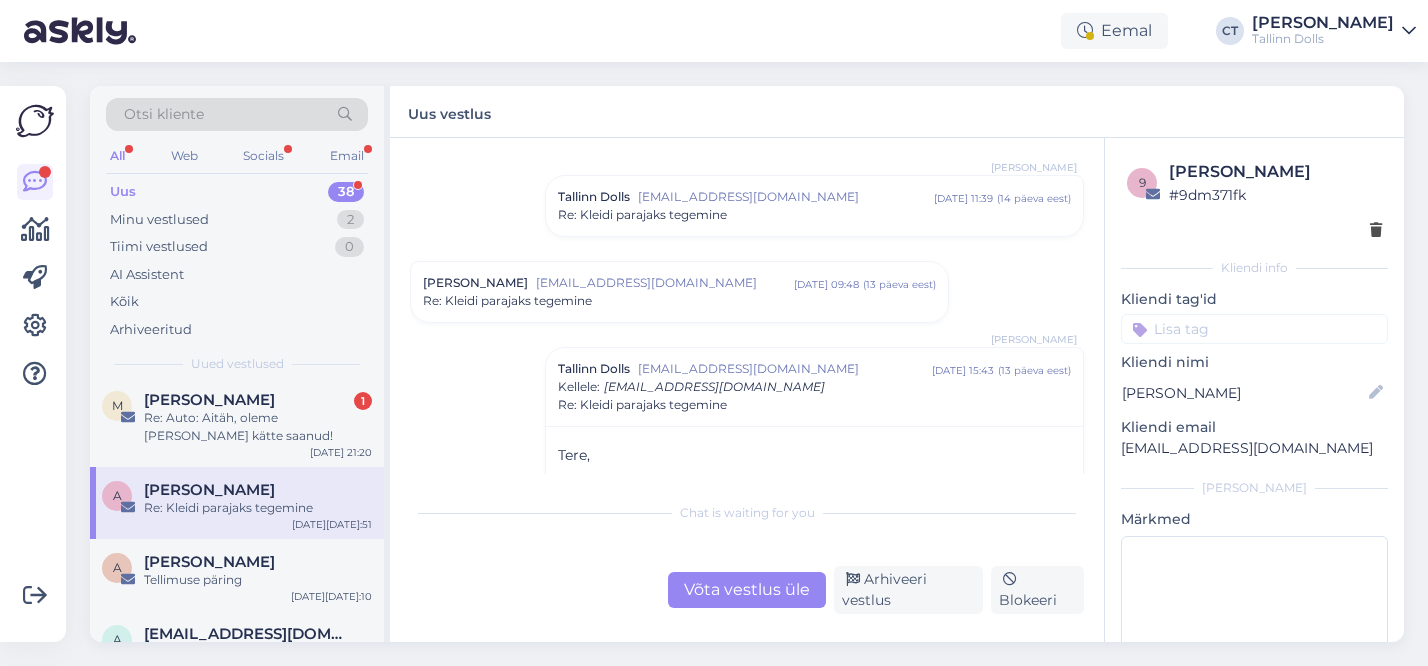 scroll, scrollTop: 895, scrollLeft: 0, axis: vertical 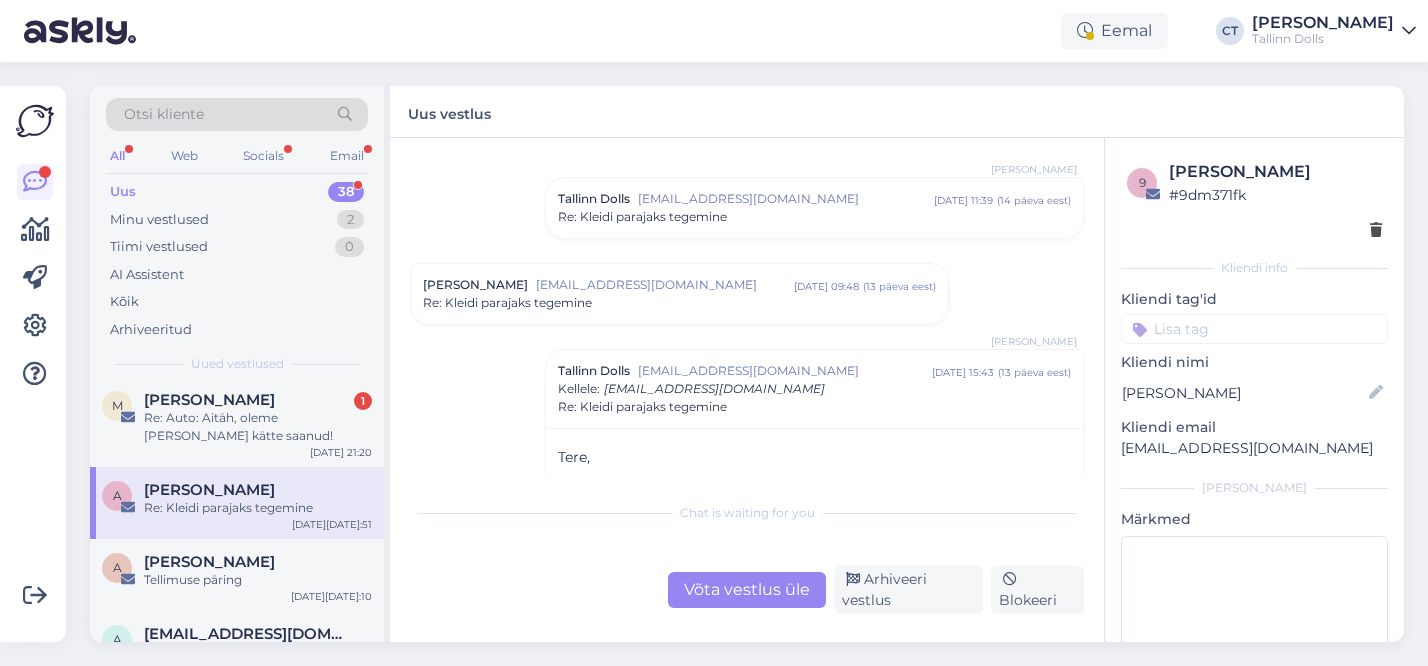 click on "[EMAIL_ADDRESS][DOMAIN_NAME]" at bounding box center (665, 285) 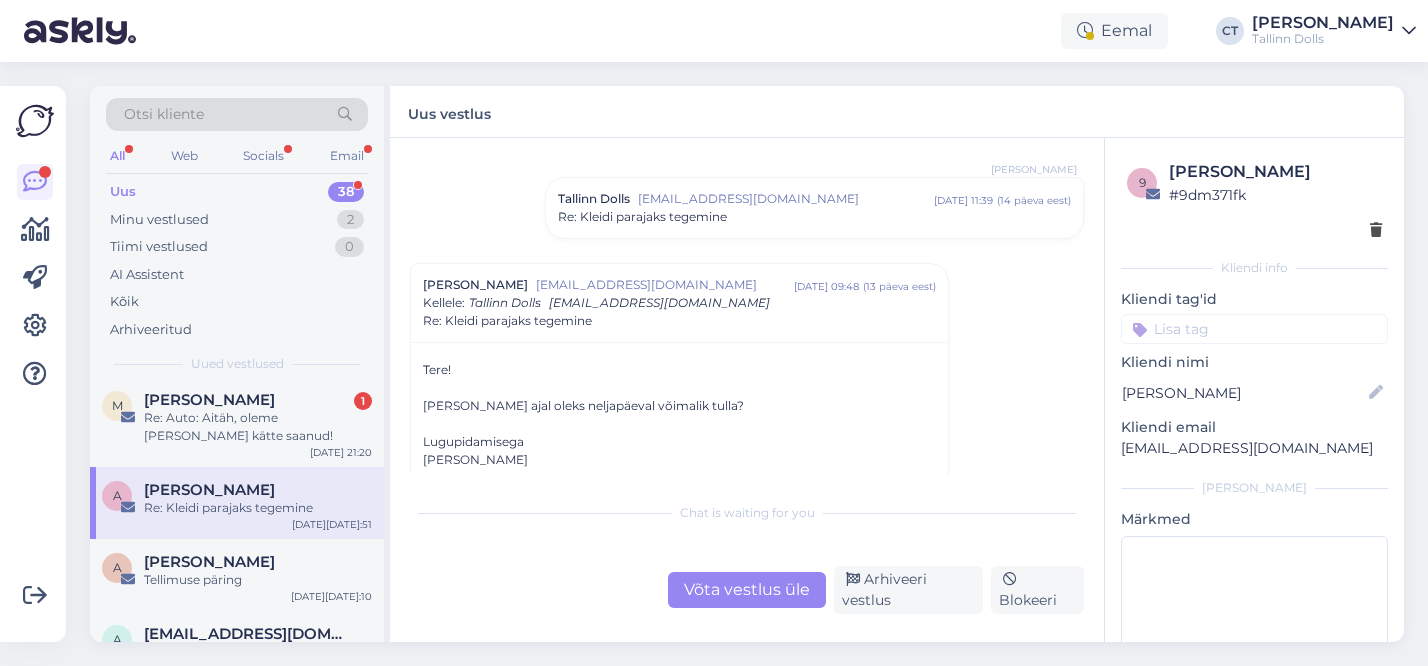 click on "Re: Kleidi parajaks tegemine" at bounding box center [814, 217] 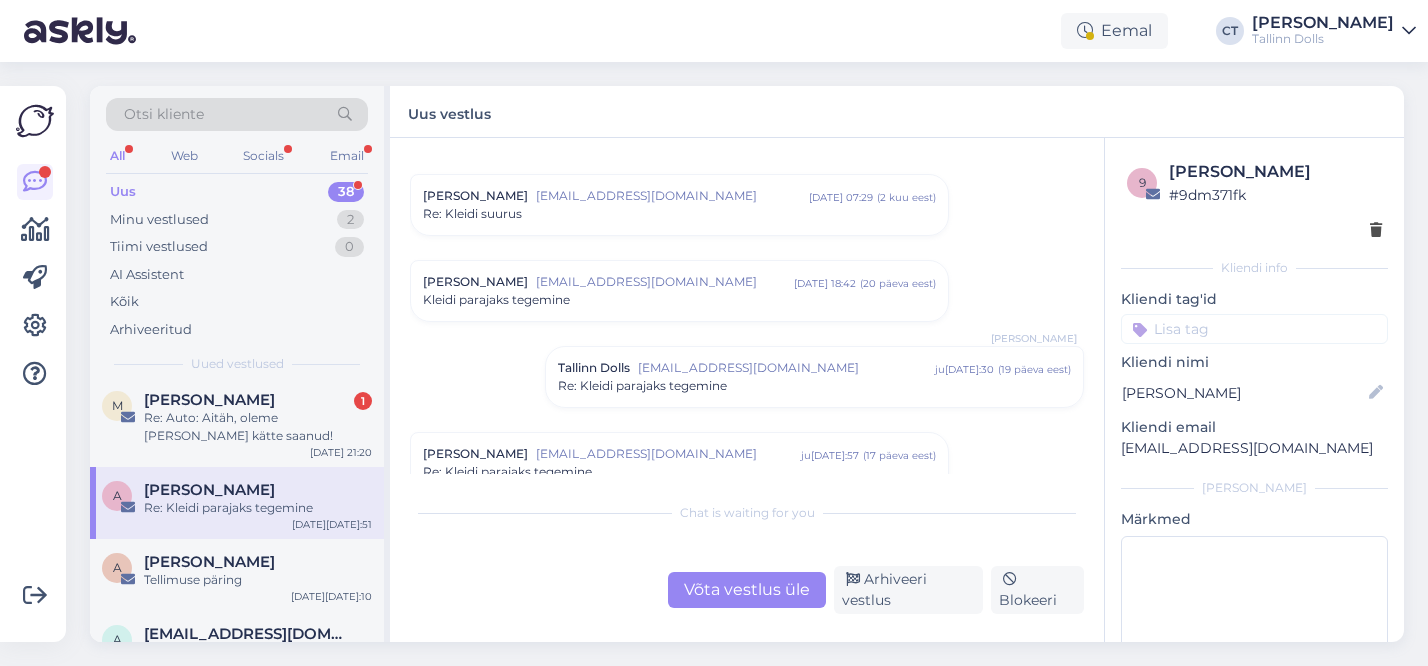 scroll, scrollTop: 439, scrollLeft: 0, axis: vertical 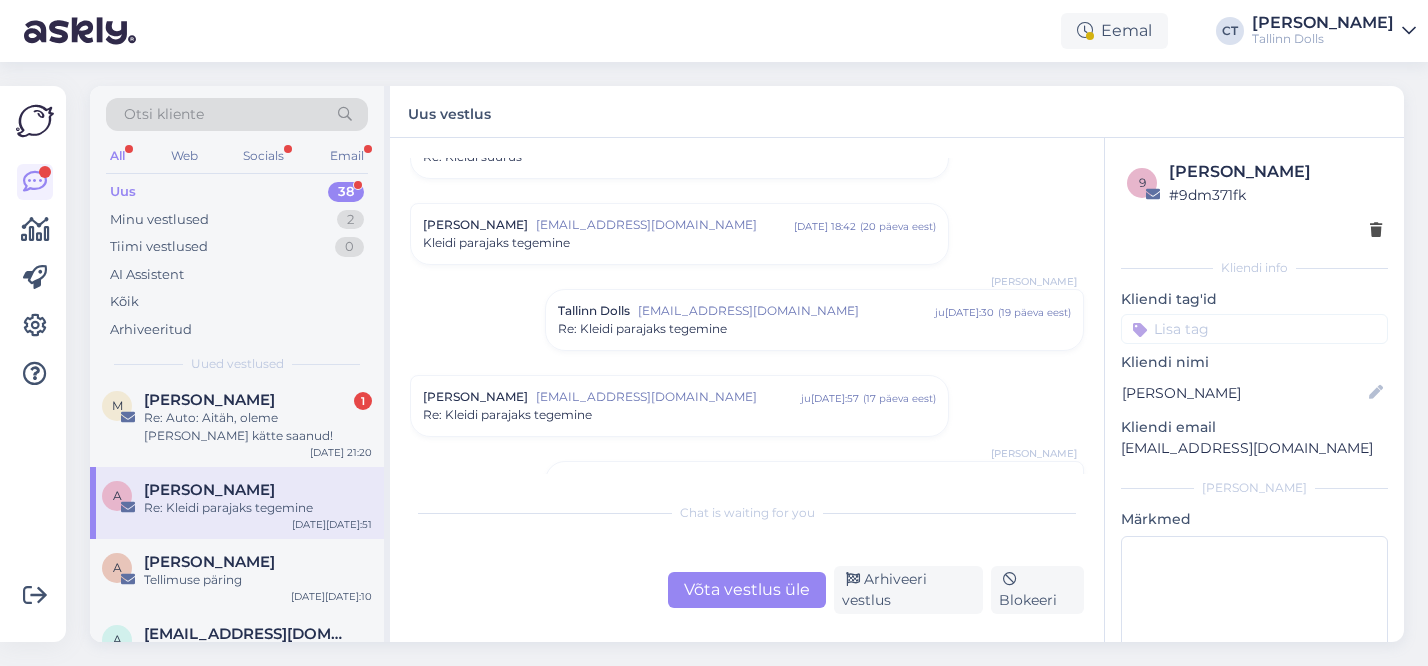 click on "Kleidi parajaks tegemine" at bounding box center (679, 243) 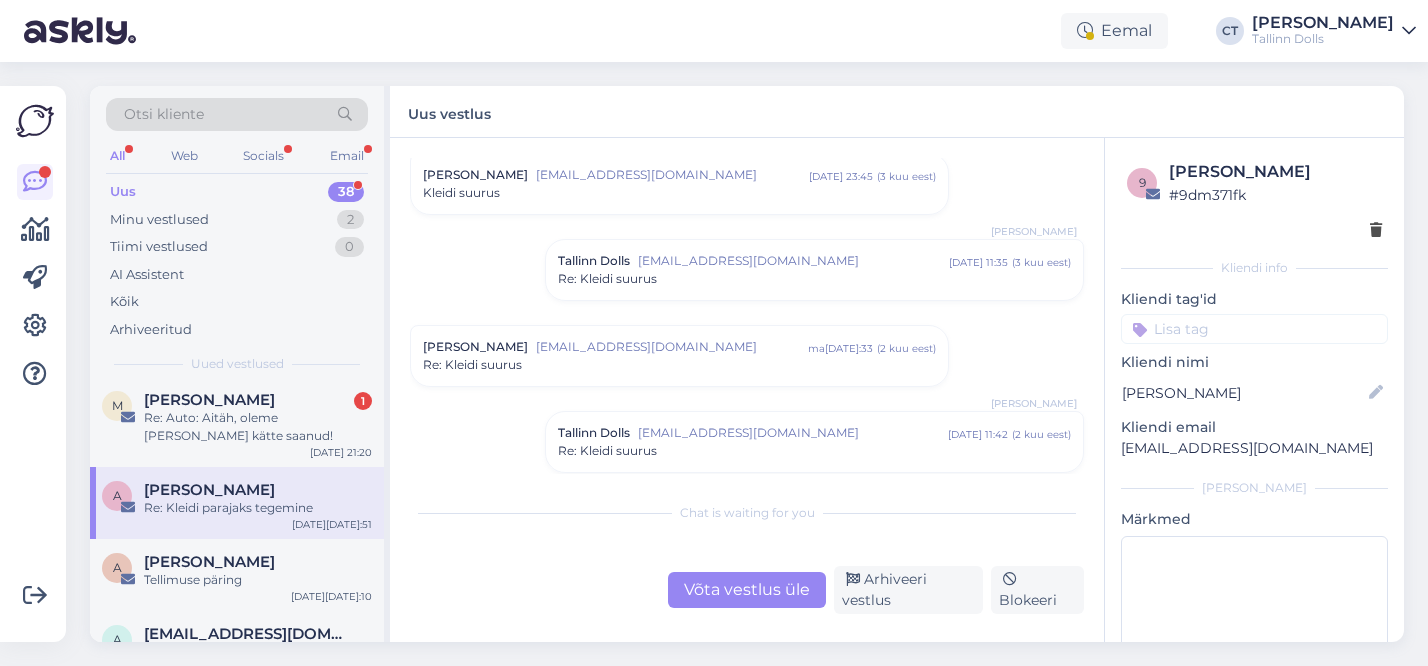 scroll, scrollTop: 0, scrollLeft: 0, axis: both 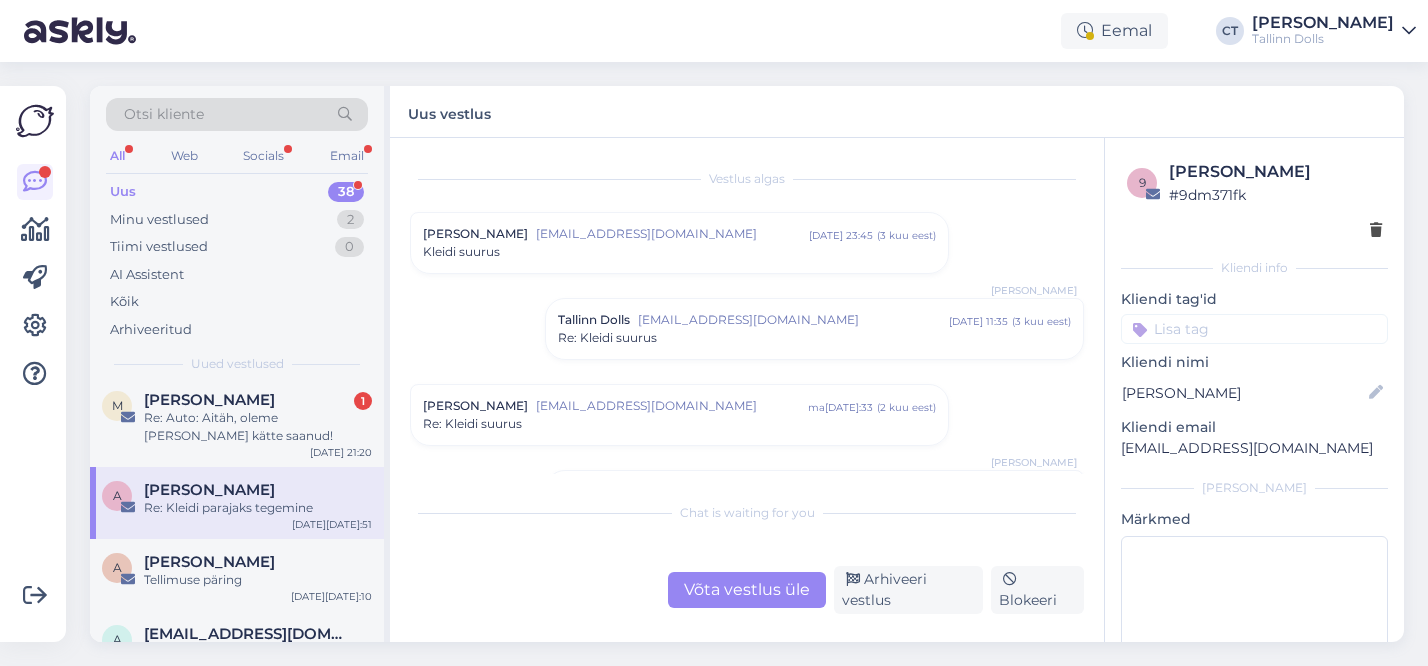click on "[PERSON_NAME] [PERSON_NAME][EMAIL_ADDRESS][DOMAIN_NAME] [DATE] 23:45 ( 3 kuu eest ) Kleidi suurus" at bounding box center [679, 243] 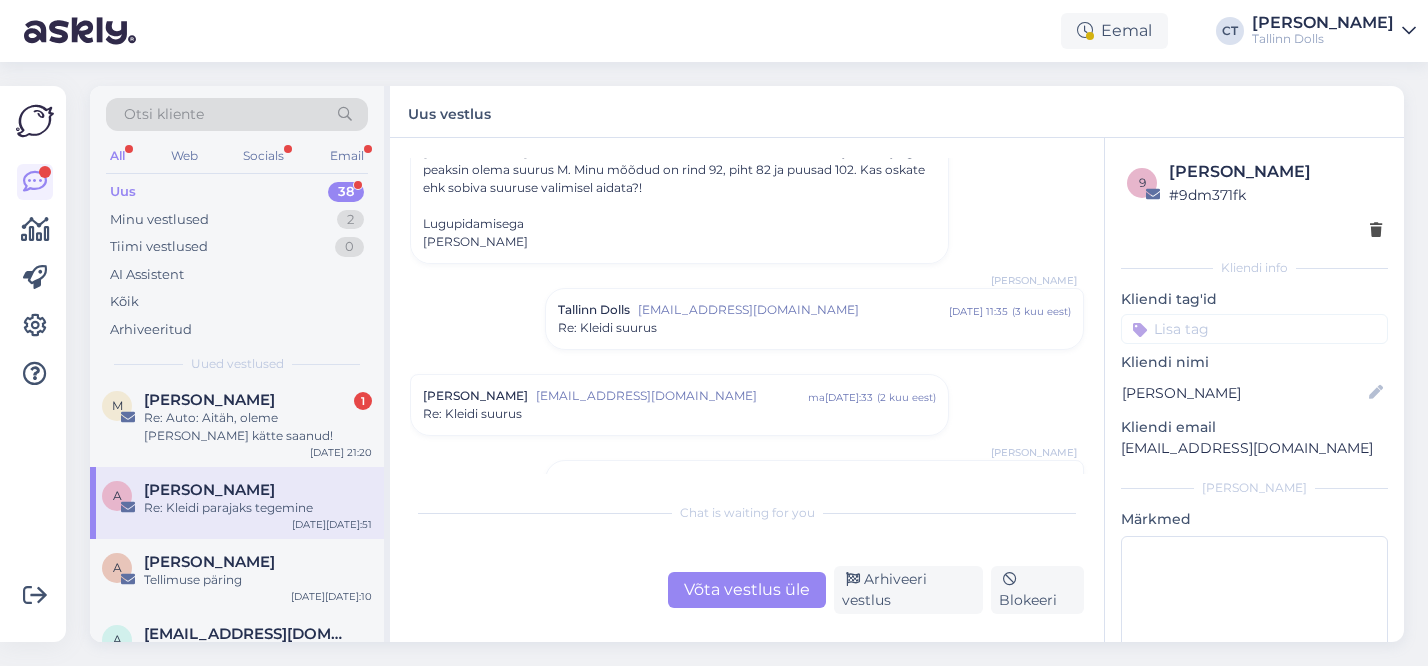 scroll, scrollTop: 298, scrollLeft: 0, axis: vertical 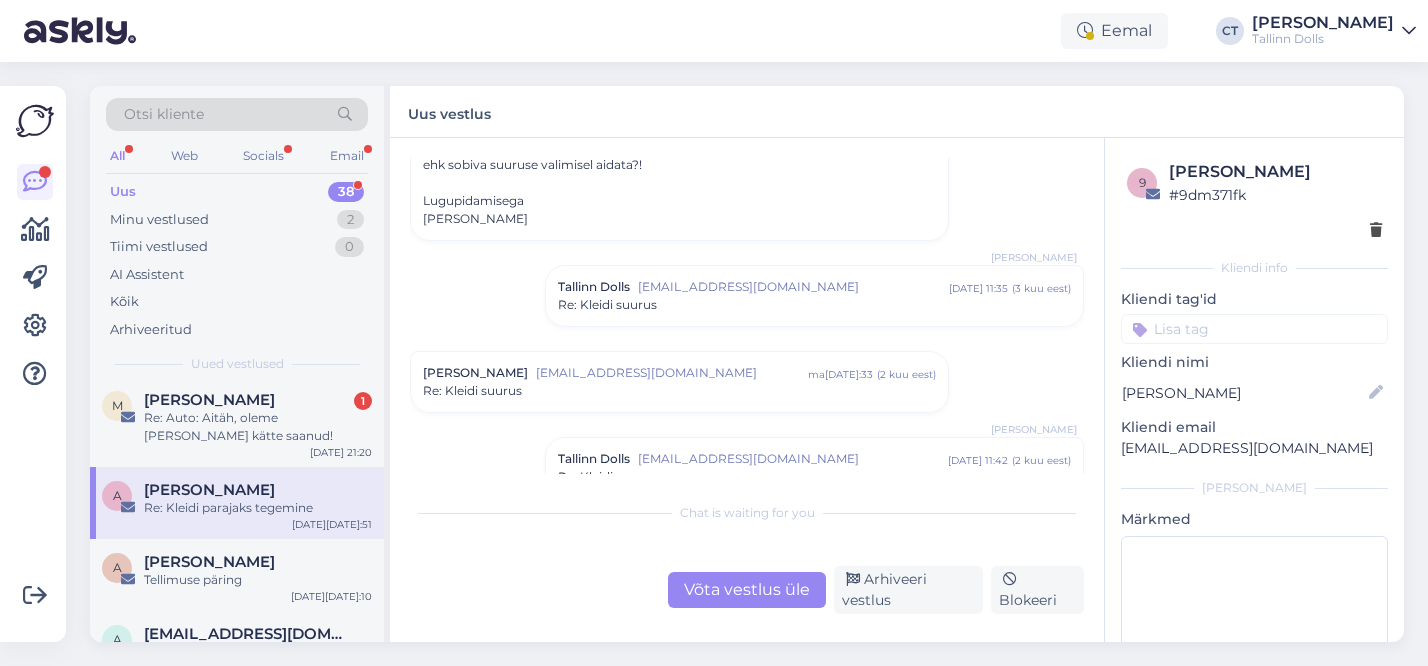 click on "Vestlus algas [PERSON_NAME] [EMAIL_ADDRESS][DOMAIN_NAME] ap[DATE]:45 ( 3 kuu eest ) Kellele : [EMAIL_ADDRESS][DOMAIN_NAME] Kleidi suurus Tere! Ma sooviksin tellida kleiti Knot maxi dress blue. Tegu on ettetellimisel oleva kleidiga. Ma kahtlen aga veidi suuruses. Teil on infoks kirjas, et kleiti ei ole võimalik tagastada. Kas see tähendab ka, et [PERSON_NAME] jääb mulle suureks, siis ei saa ma seda väiksema suuruse vastu ümber vahetada? [PERSON_NAME] tavaliselt kahe suuruse vahel, siis selle kleidi suuruse juhendi järgi peaksin olema suurus M. Minu mõõdud on rind 92, piht 82 ja puusad 102. Kas oskate ehk sobiva suuruse valimisel aidata?! Lugupidamisega [PERSON_NAME] Tallinn Dolls [EMAIL_ADDRESS][DOMAIN_NAME] ap[DATE]:35 ( 3 kuu eest ) Re: Kleidi suurus [PERSON_NAME] [EMAIL_ADDRESS][DOMAIN_NAME] ma[DATE]:33 ( 2 kuu eest ) Re: Kleidi suurus [PERSON_NAME] Tallinn Dolls [EMAIL_ADDRESS][DOMAIN_NAME] ma[DATE]:42 ( 2 kuu eest ) Re: Kleidi suurus [PERSON_NAME] [EMAIL_ADDRESS][DOMAIN_NAME] ma[DATE]:29 ( )" at bounding box center (756, 316) 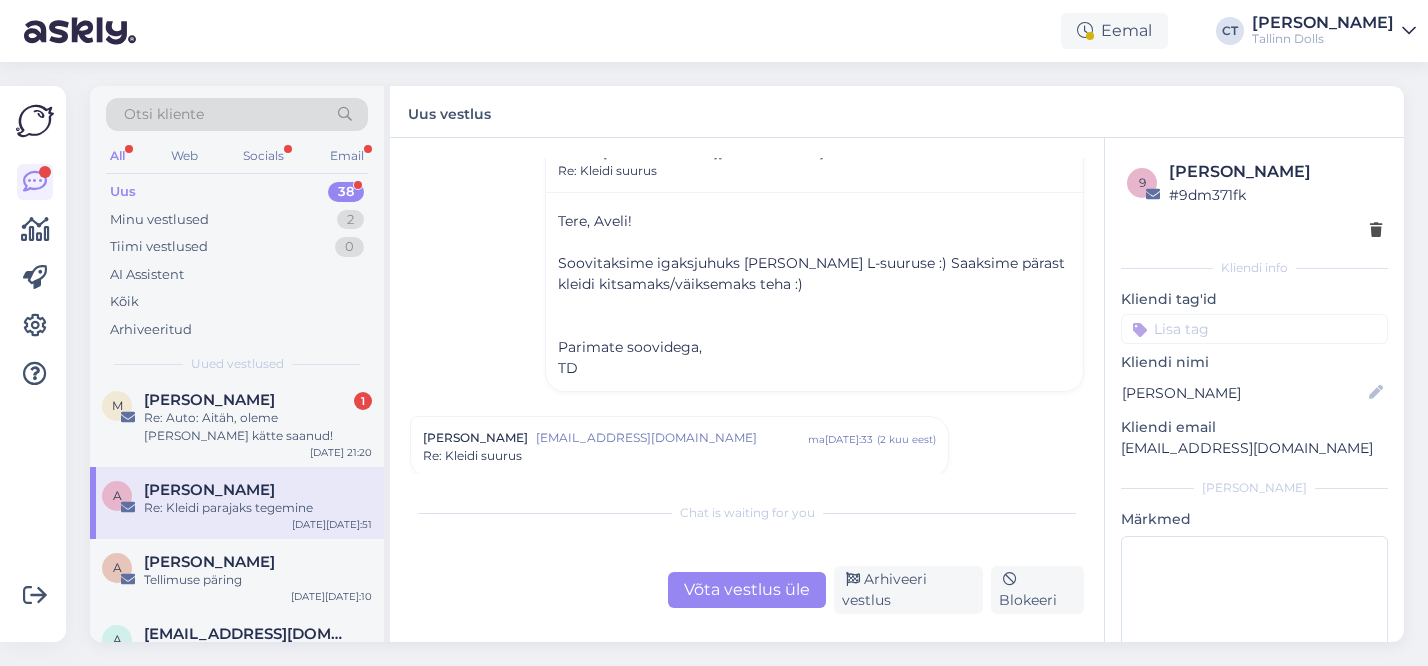 scroll, scrollTop: 457, scrollLeft: 0, axis: vertical 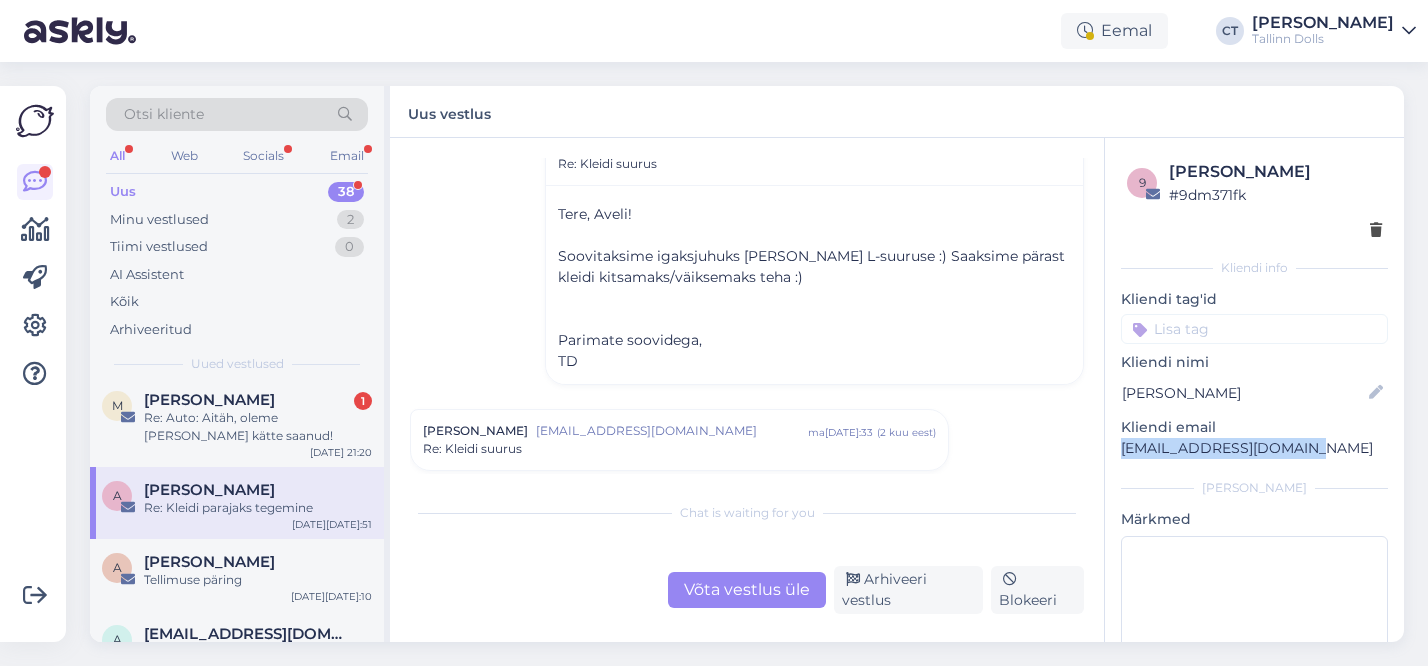 copy on "[EMAIL_ADDRESS][DOMAIN_NAME]" 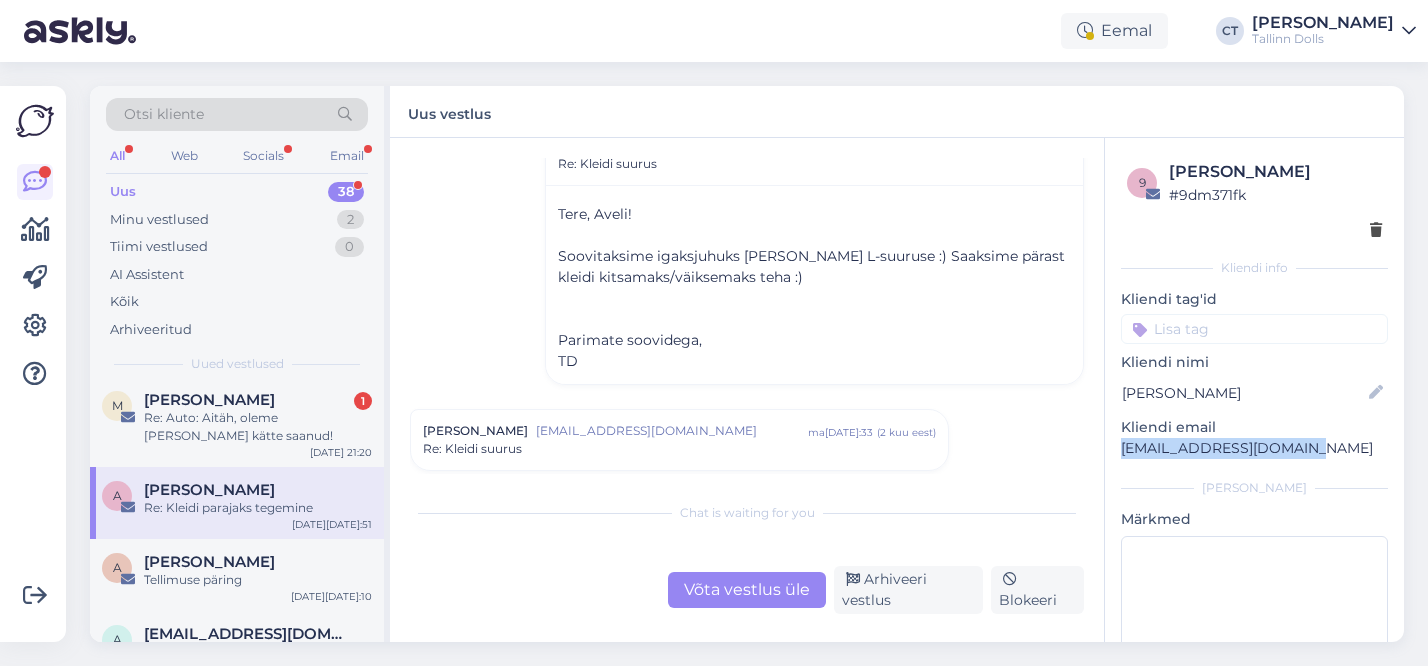drag, startPoint x: 1287, startPoint y: 454, endPoint x: 1120, endPoint y: 446, distance: 167.19151 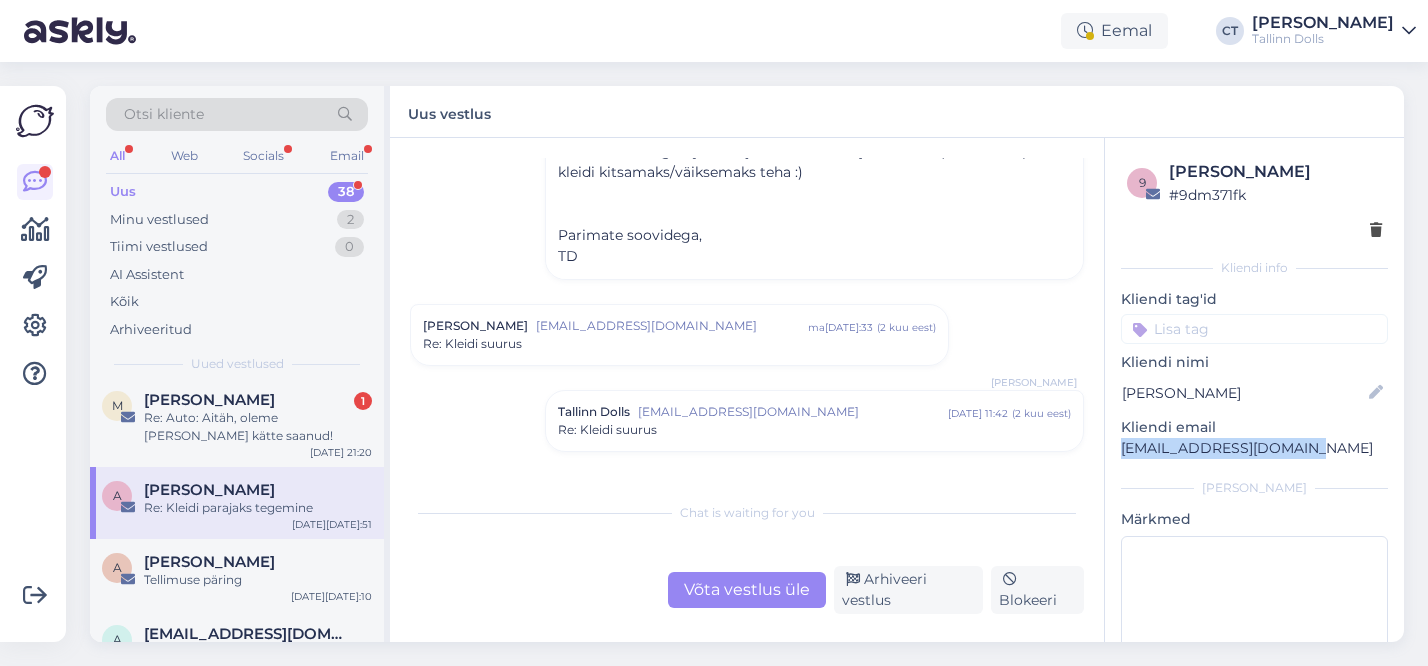 scroll, scrollTop: 576, scrollLeft: 0, axis: vertical 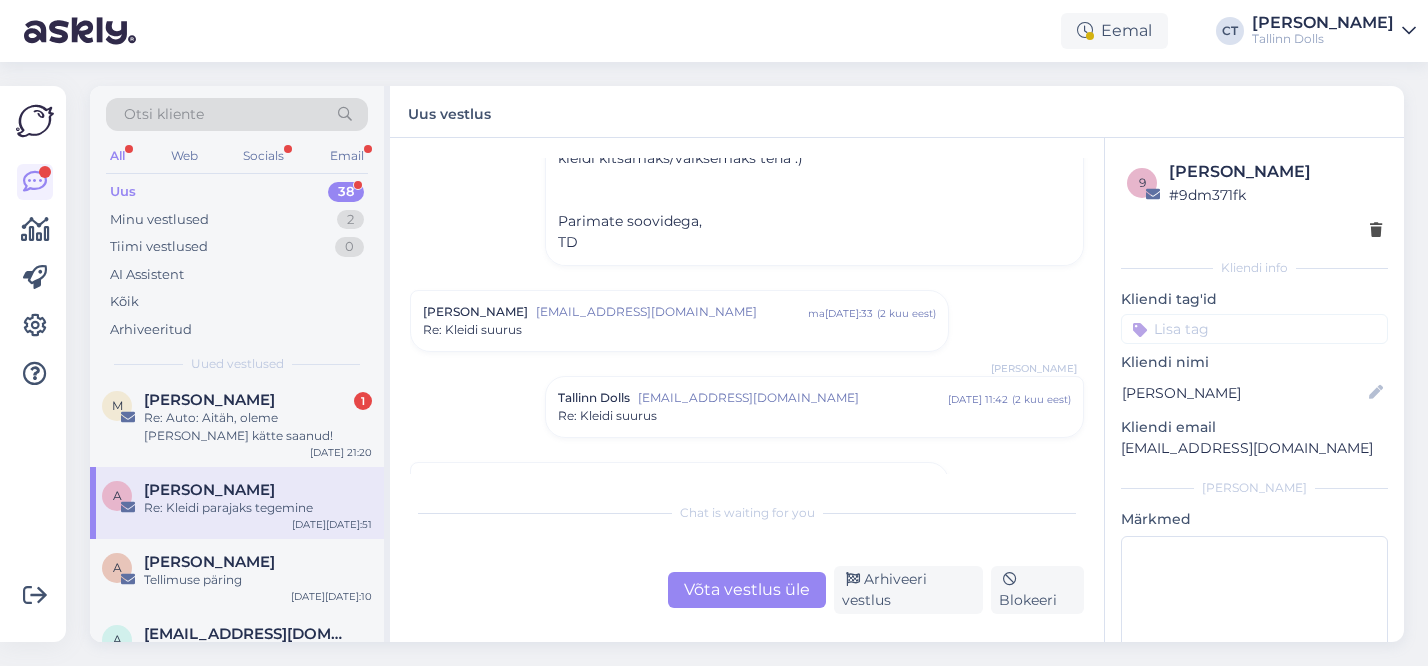 click on "[EMAIL_ADDRESS][DOMAIN_NAME]" at bounding box center [672, 312] 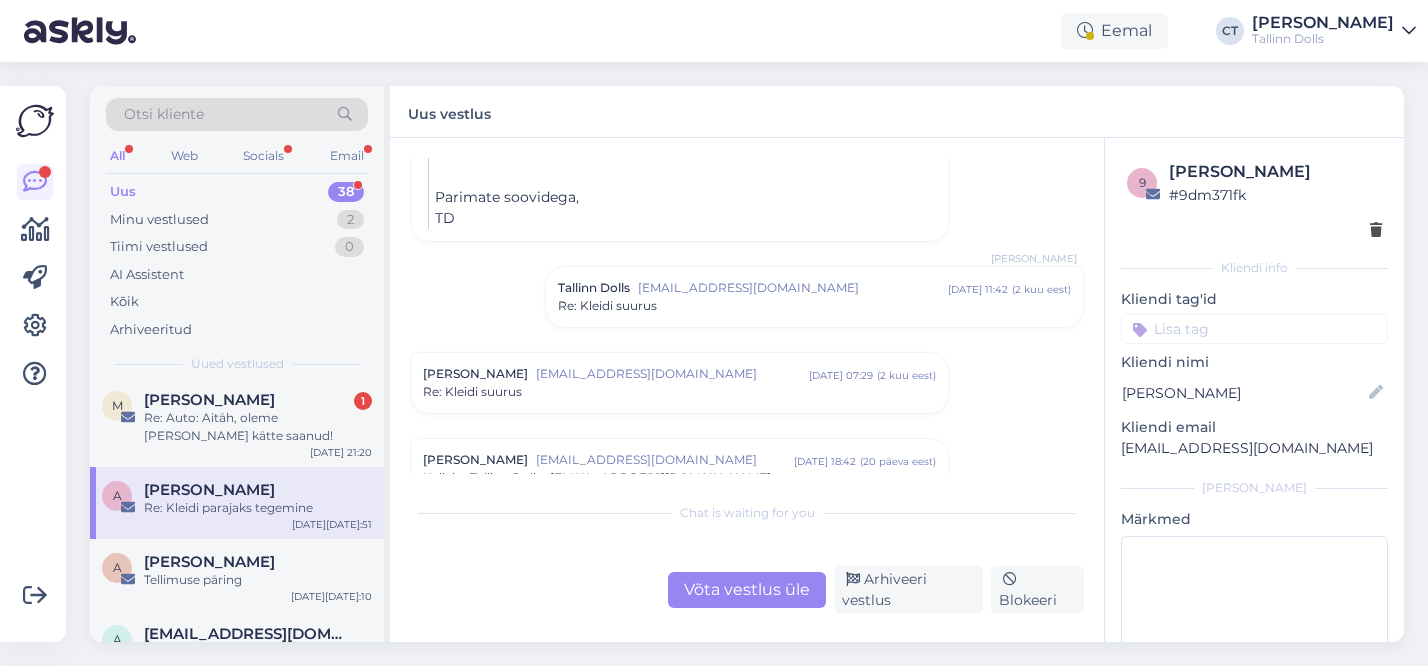 scroll, scrollTop: 1128, scrollLeft: 0, axis: vertical 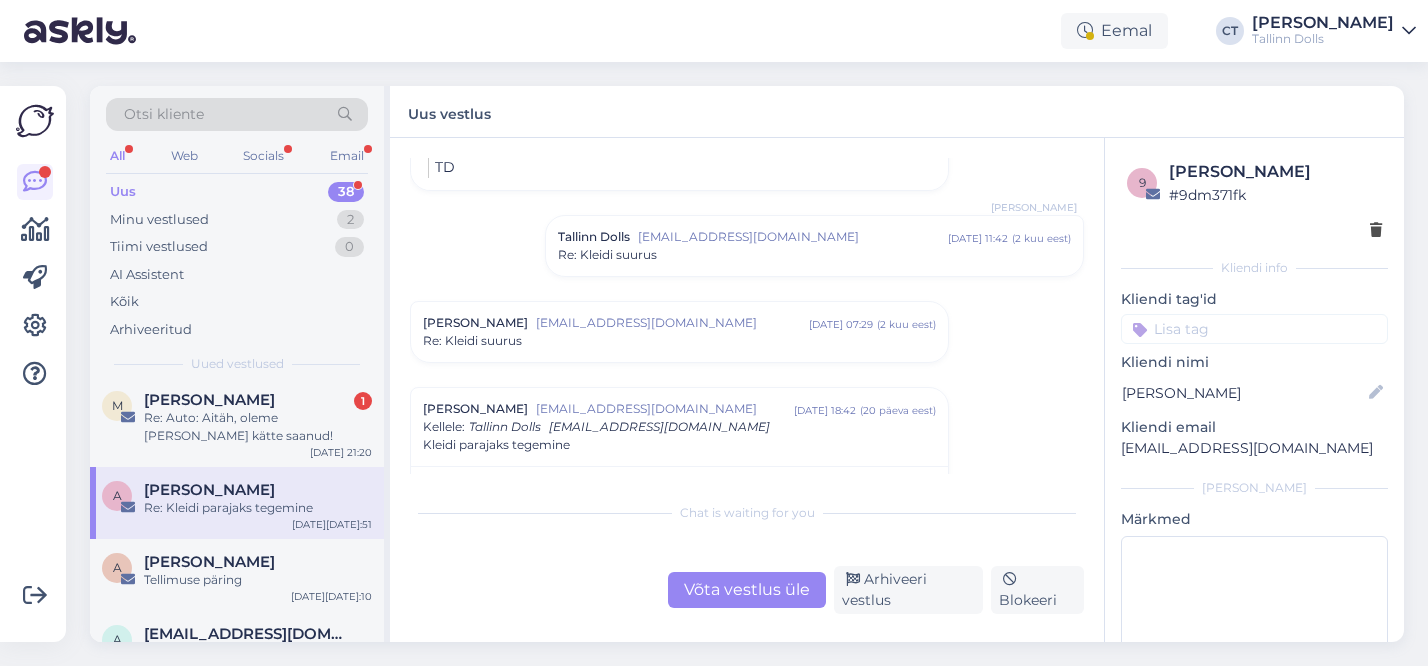 click on "Re: Kleidi suurus" at bounding box center (814, 255) 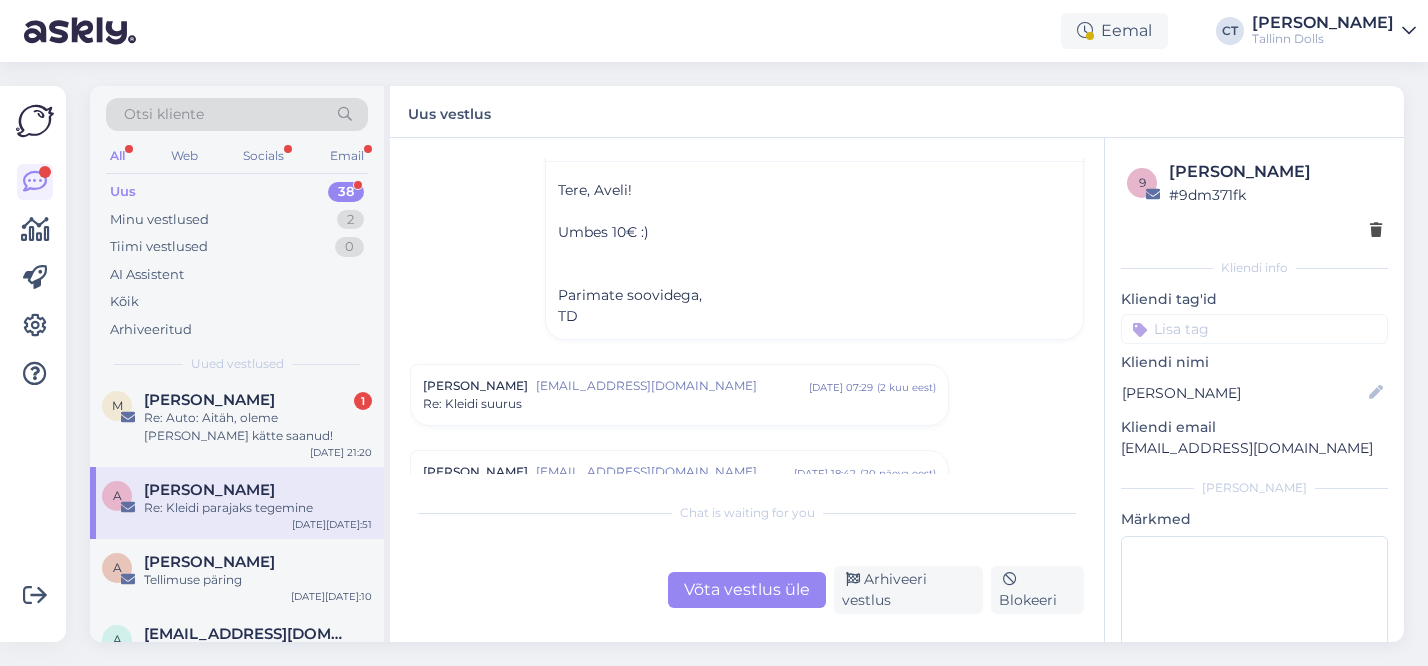 scroll, scrollTop: 1358, scrollLeft: 0, axis: vertical 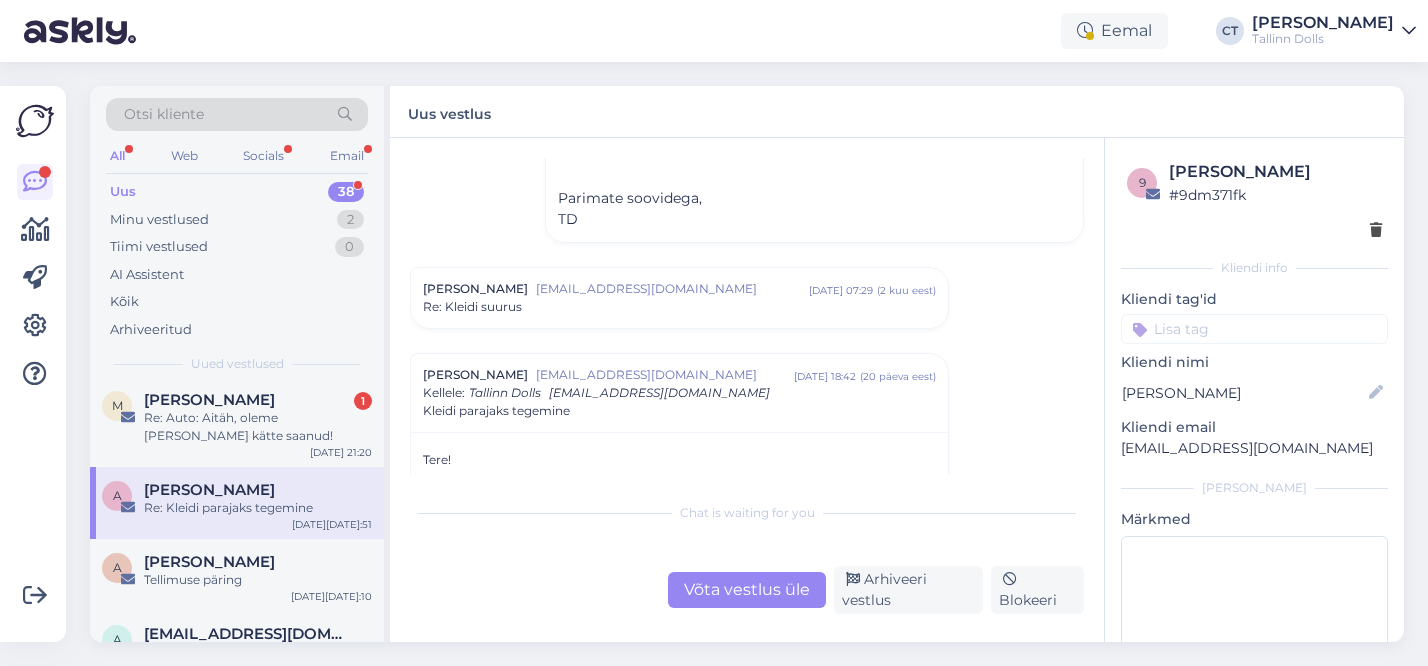click on "Re: Kleidi suurus" at bounding box center (679, 307) 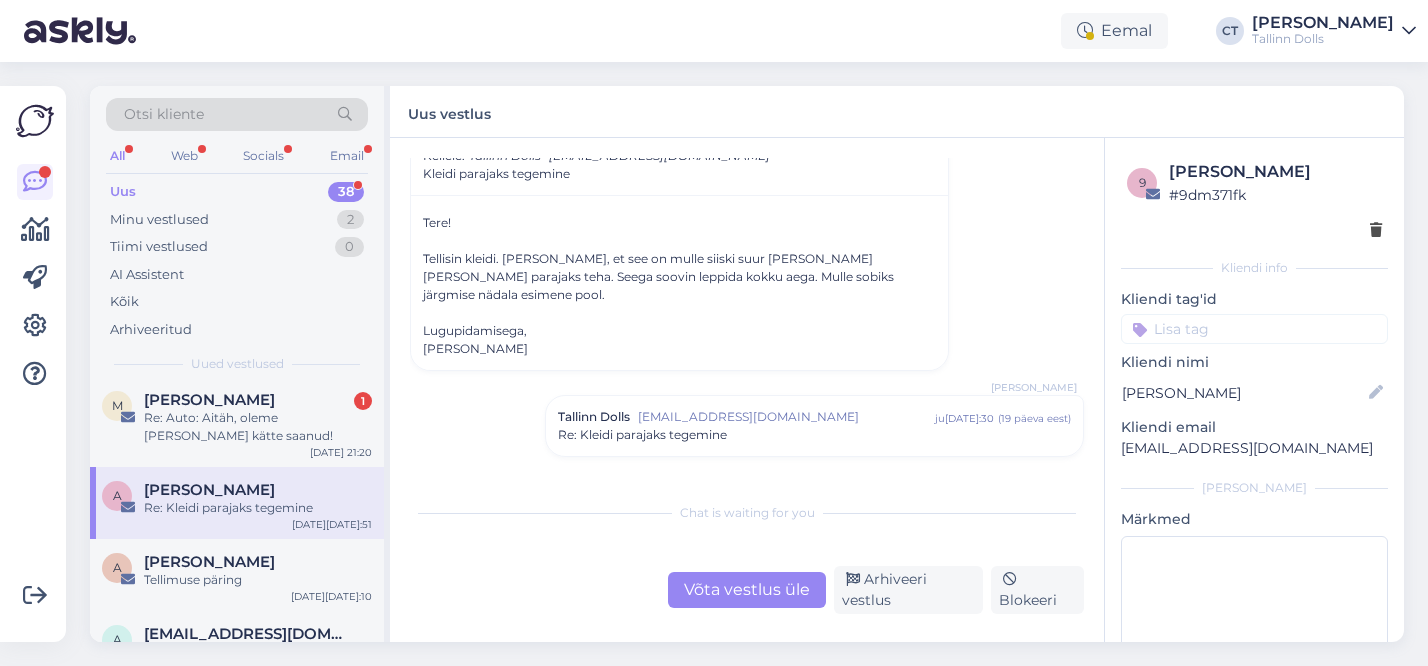 scroll, scrollTop: 1864, scrollLeft: 0, axis: vertical 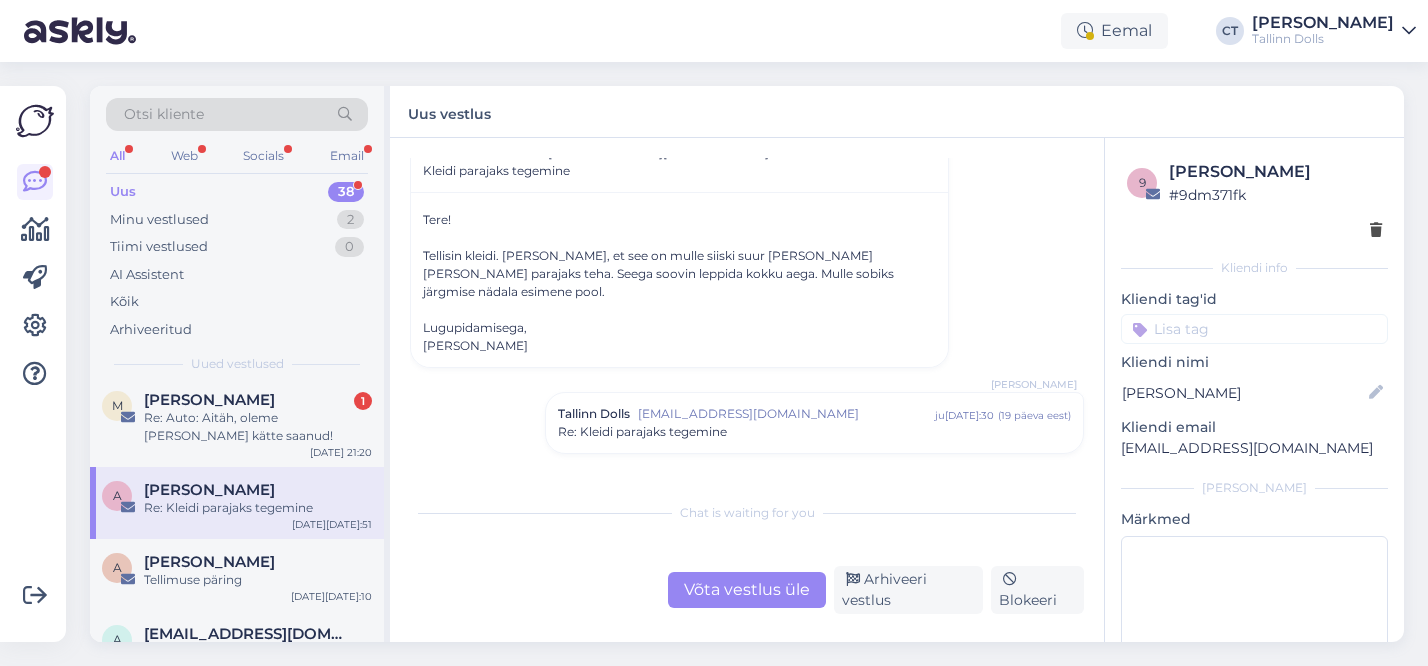 click on "Re: Kleidi parajaks tegemine" at bounding box center (814, 432) 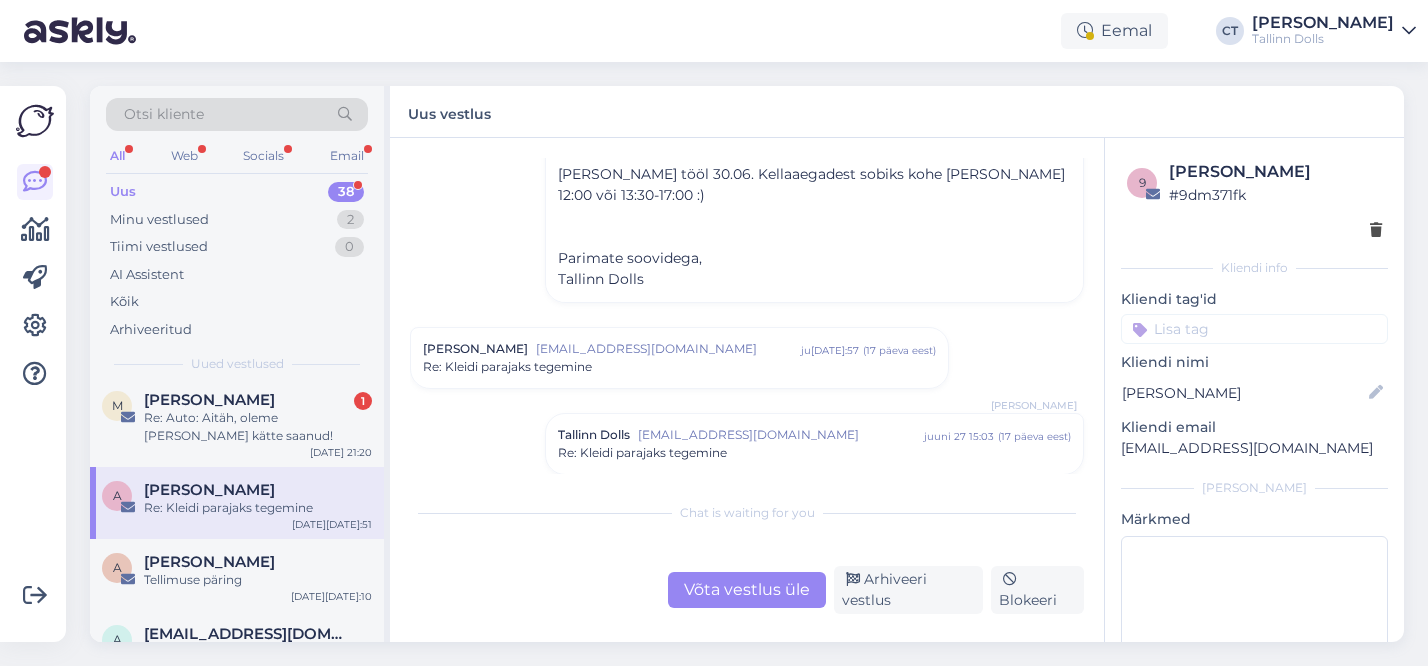 scroll, scrollTop: 2250, scrollLeft: 0, axis: vertical 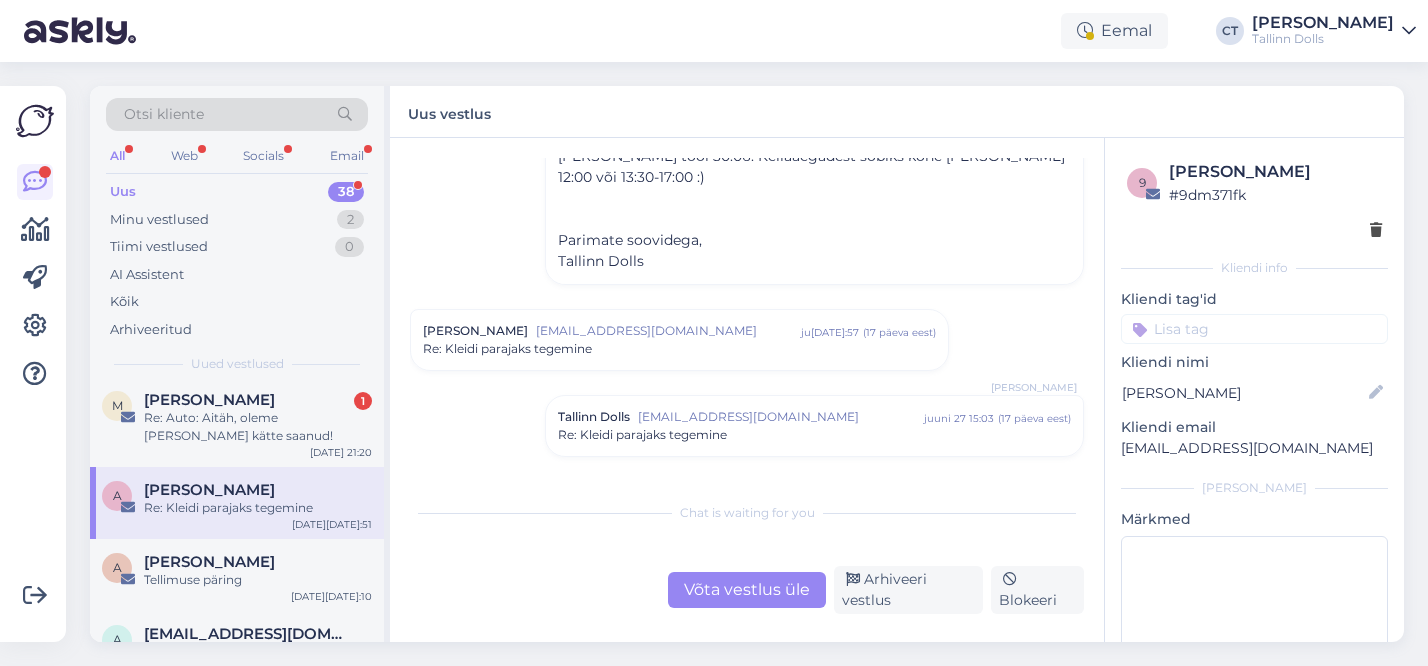click on "[PERSON_NAME] [PERSON_NAME][EMAIL_ADDRESS][DOMAIN_NAME] [DATE] 13:57 ( 17 päeva eest ) Re: Kleidi parajaks tegemine" at bounding box center [679, 340] 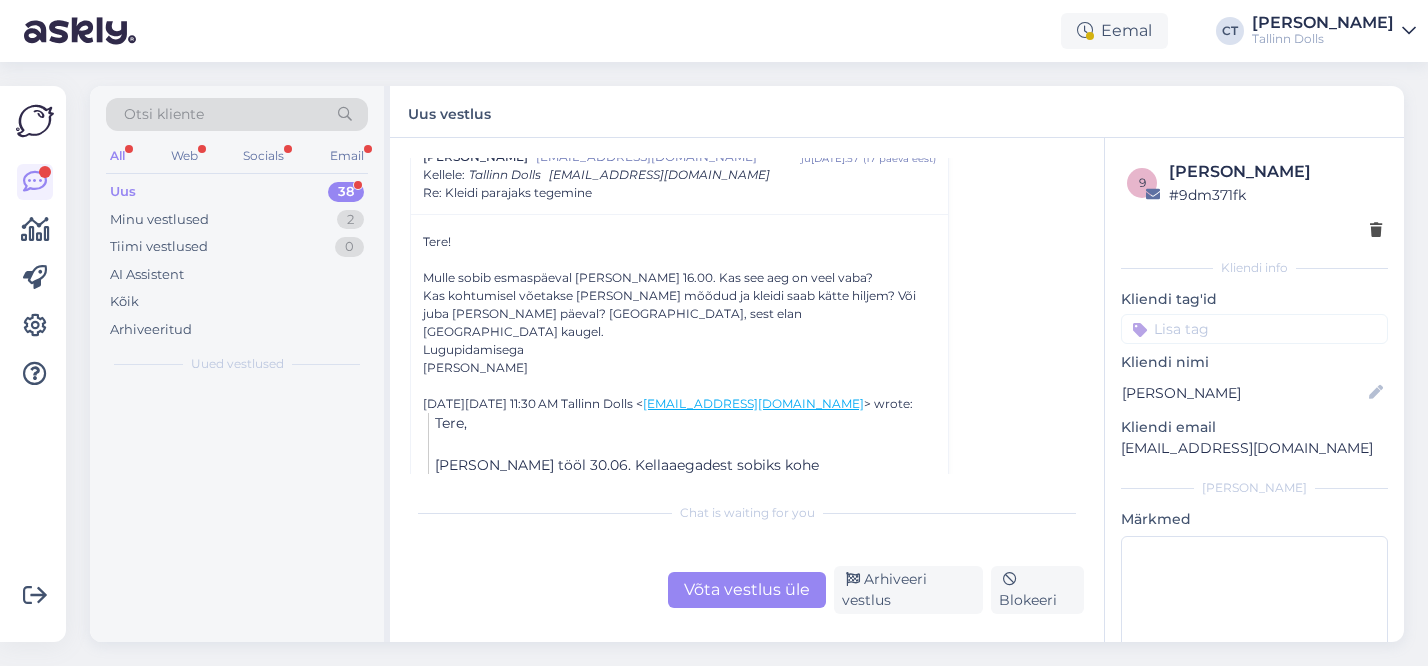 scroll, scrollTop: 2425, scrollLeft: 0, axis: vertical 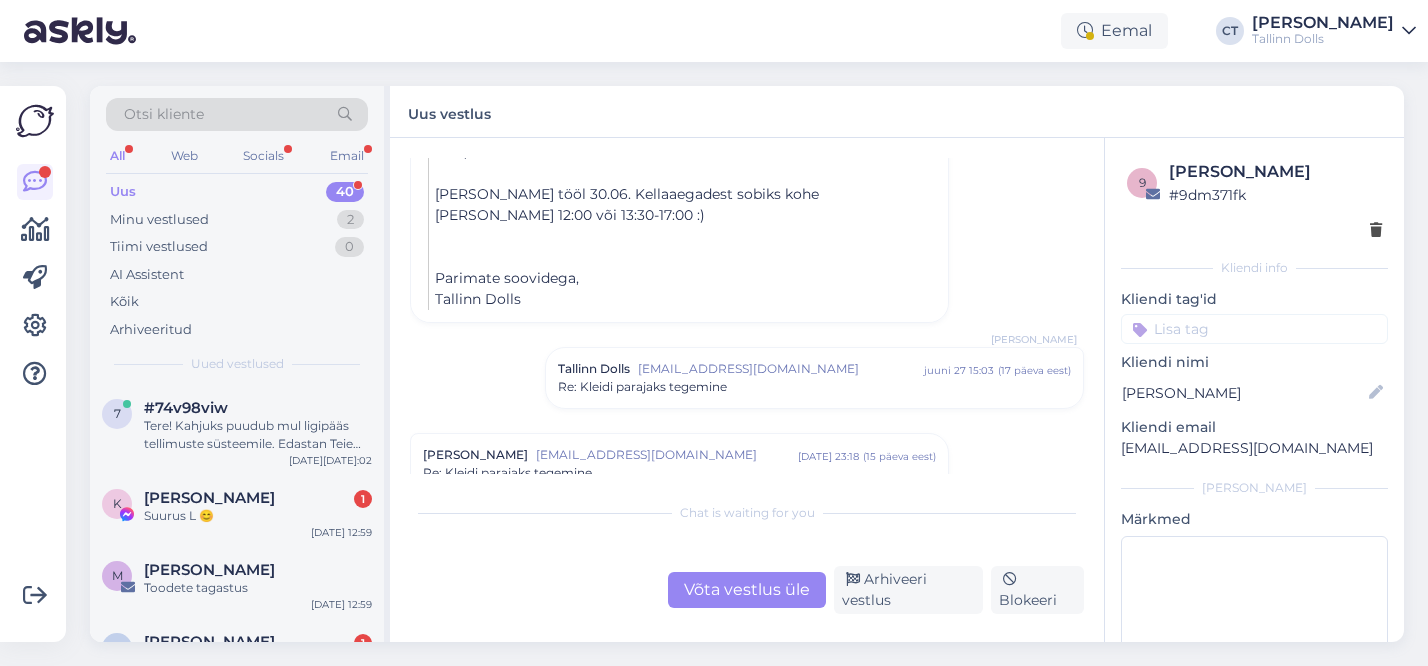 click on "Re: Kleidi parajaks tegemine" at bounding box center [814, 387] 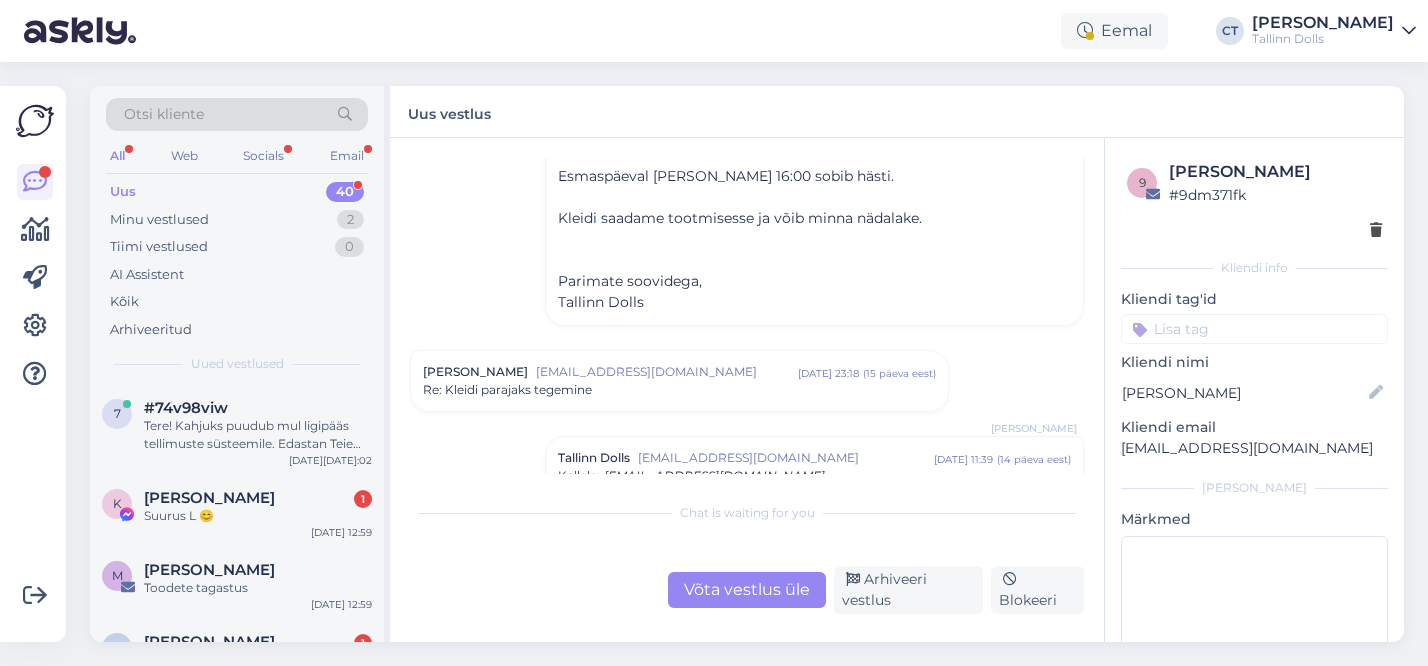 scroll, scrollTop: 3017, scrollLeft: 0, axis: vertical 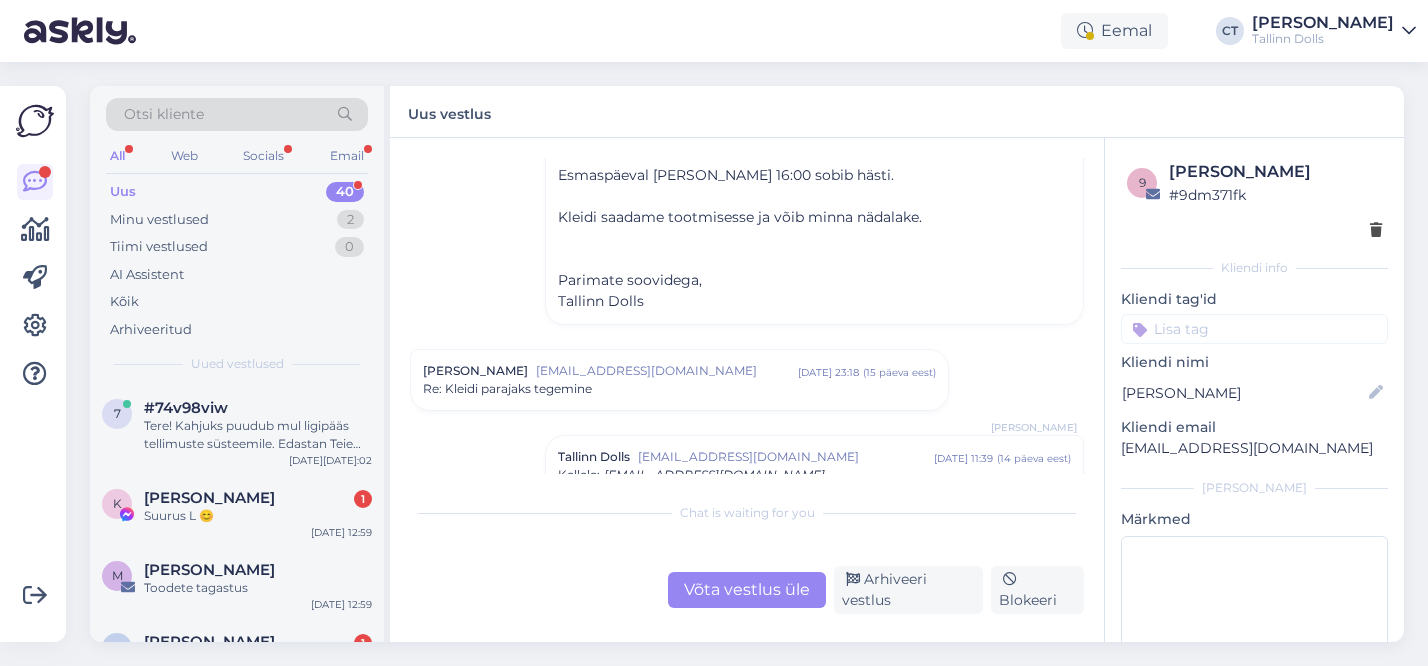 click on "Re: Kleidi parajaks tegemine" at bounding box center (679, 389) 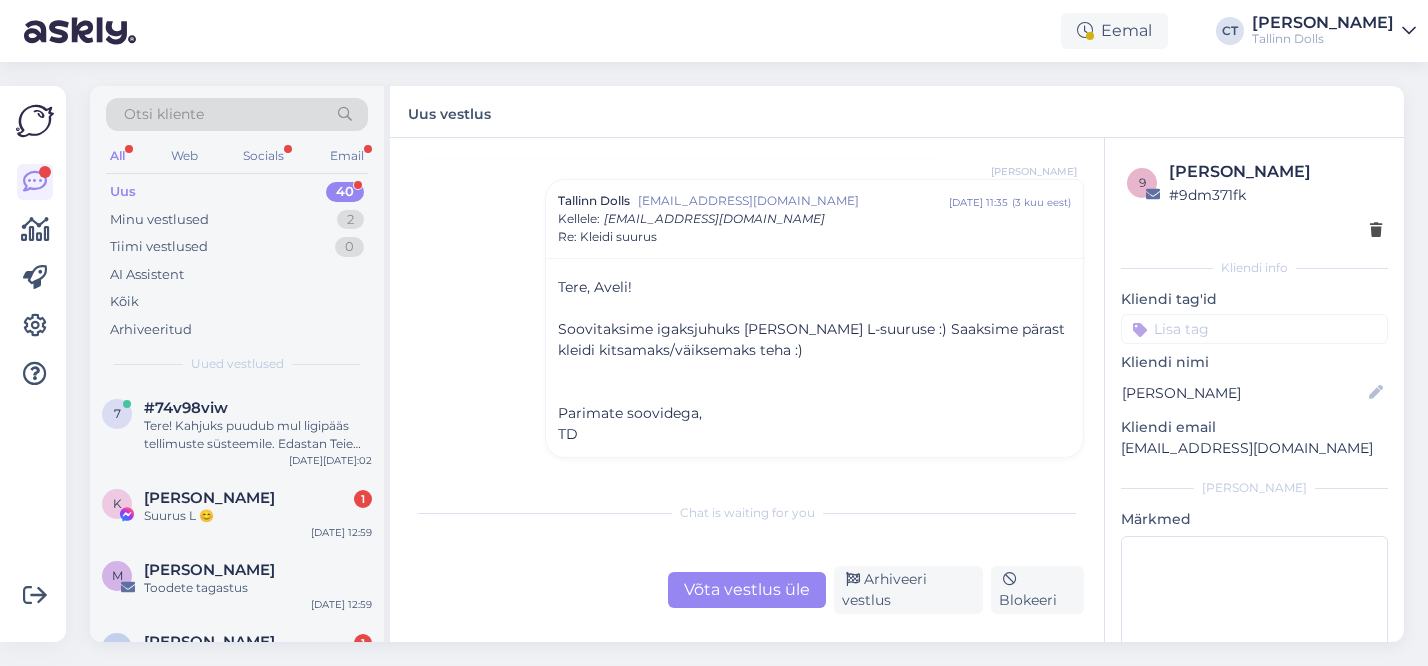 scroll, scrollTop: 400, scrollLeft: 0, axis: vertical 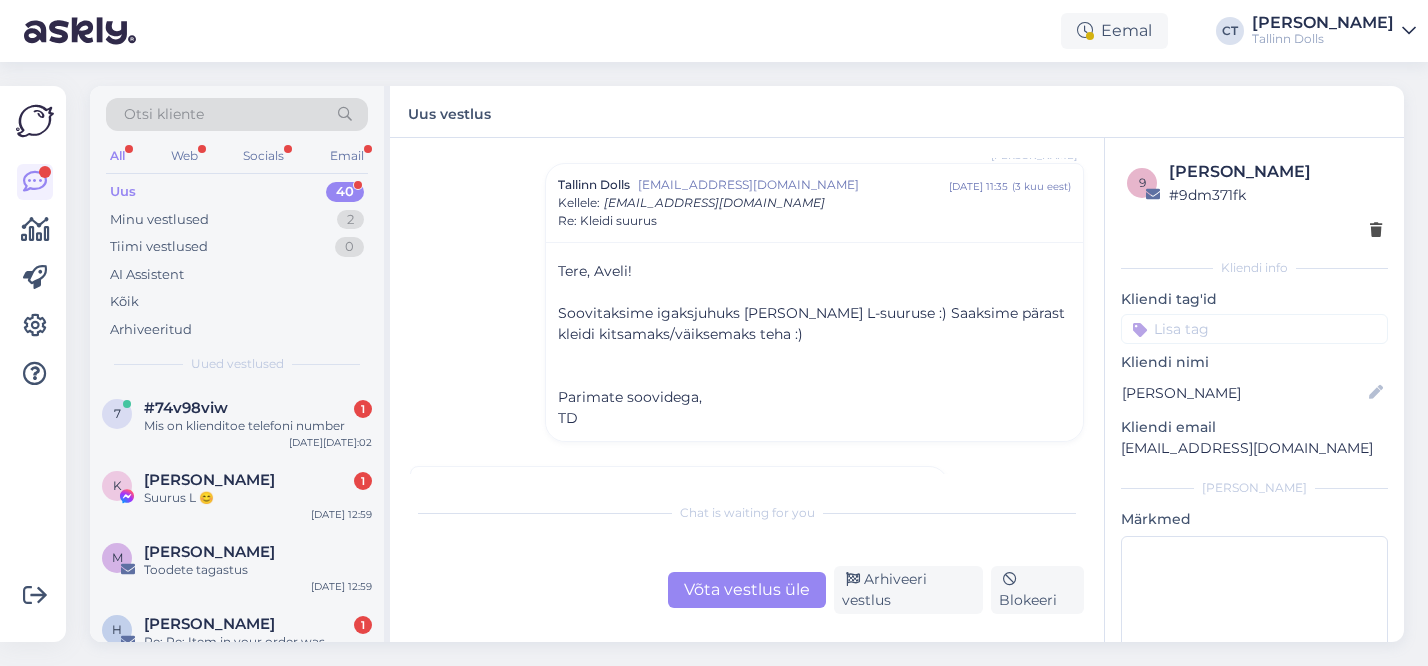click on "Võta vestlus üle" at bounding box center [747, 590] 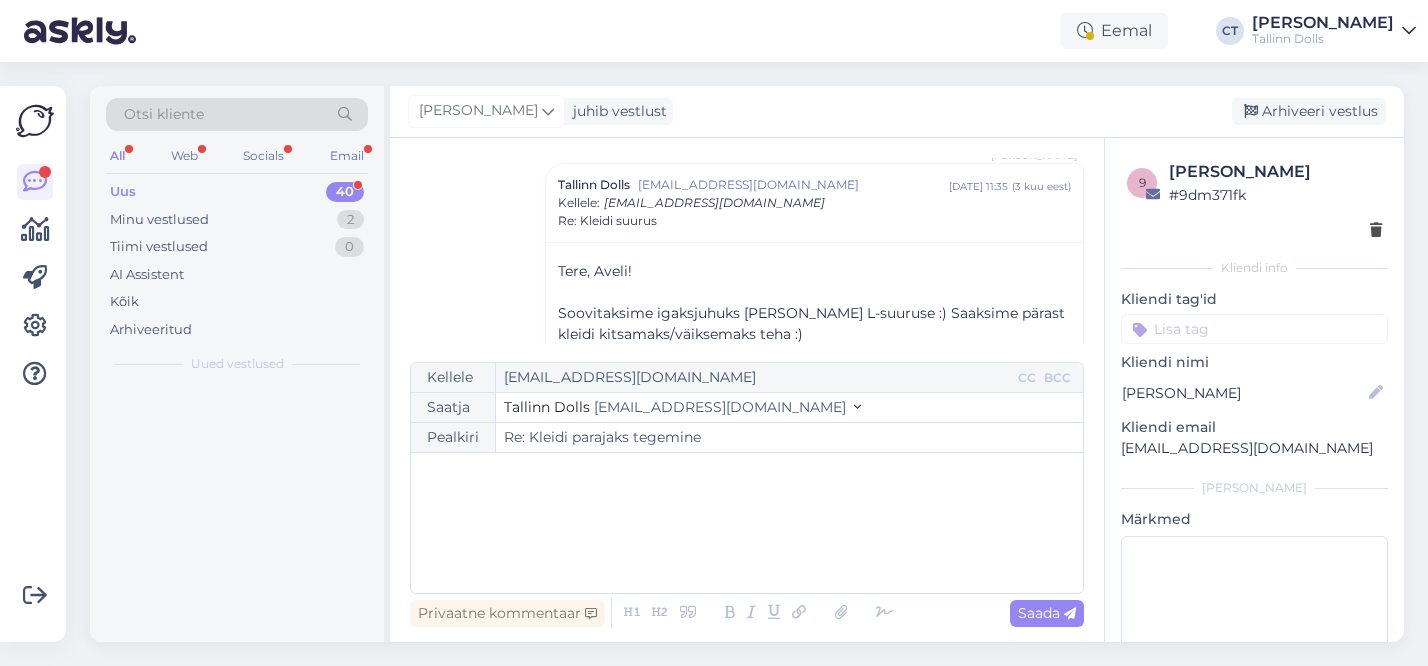 scroll, scrollTop: 5338, scrollLeft: 0, axis: vertical 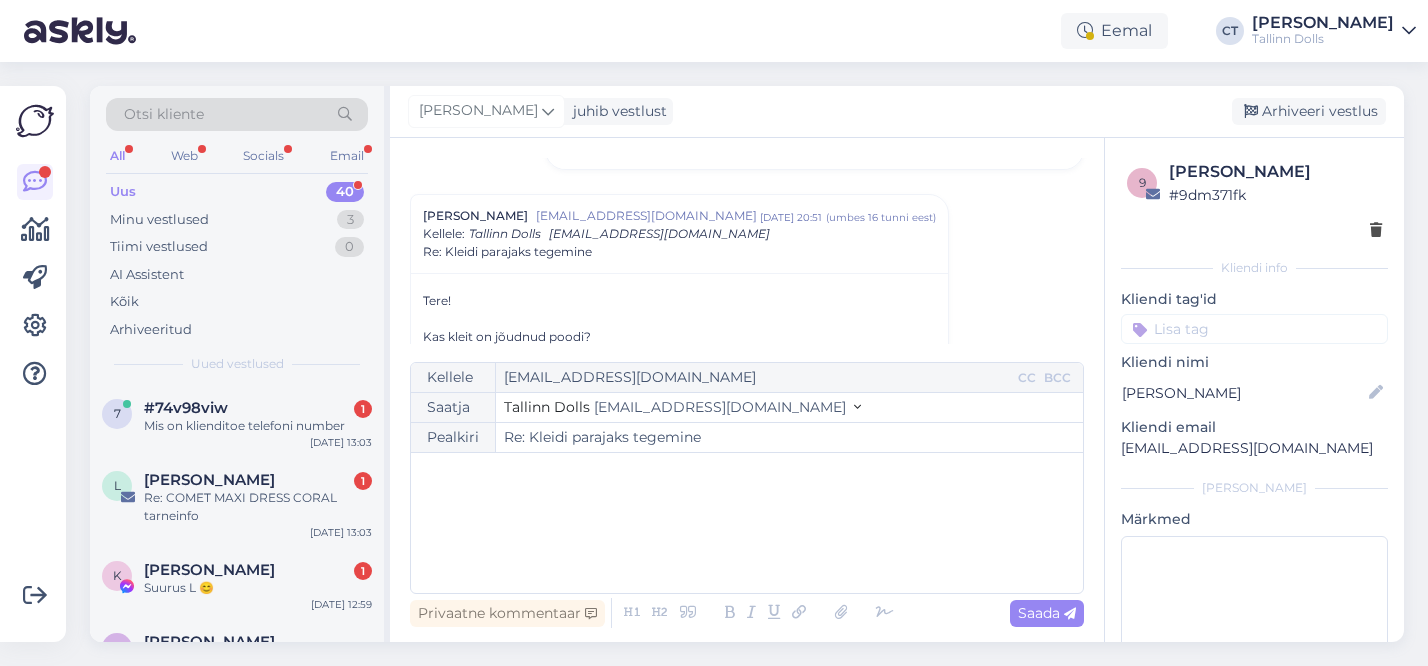 click on "﻿" at bounding box center (747, 523) 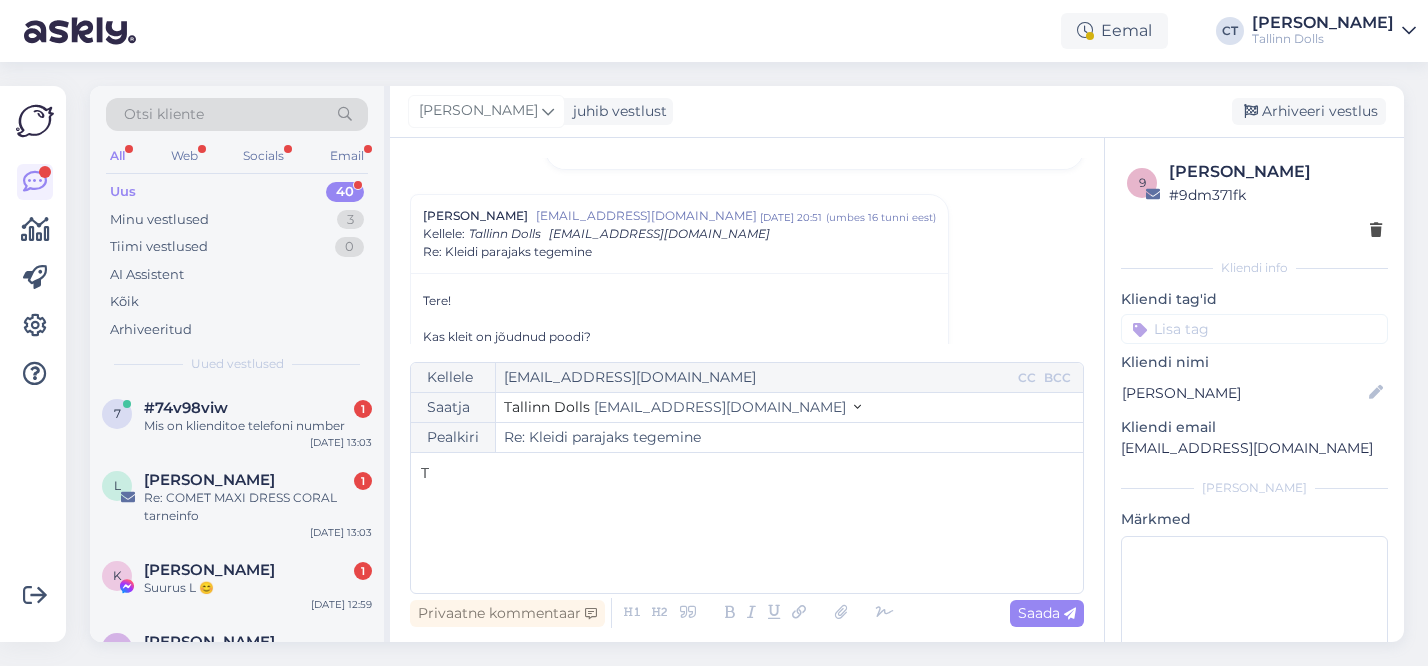 type 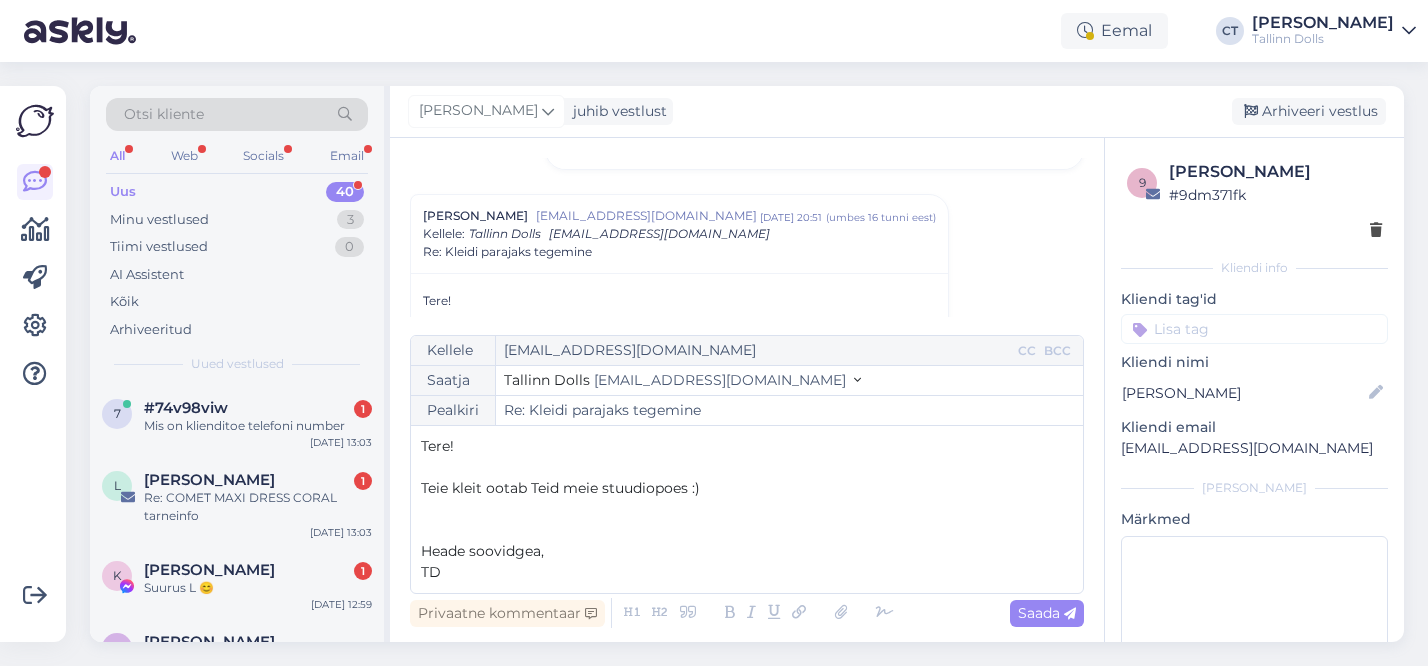 click on "Heade soovidgea," at bounding box center (482, 551) 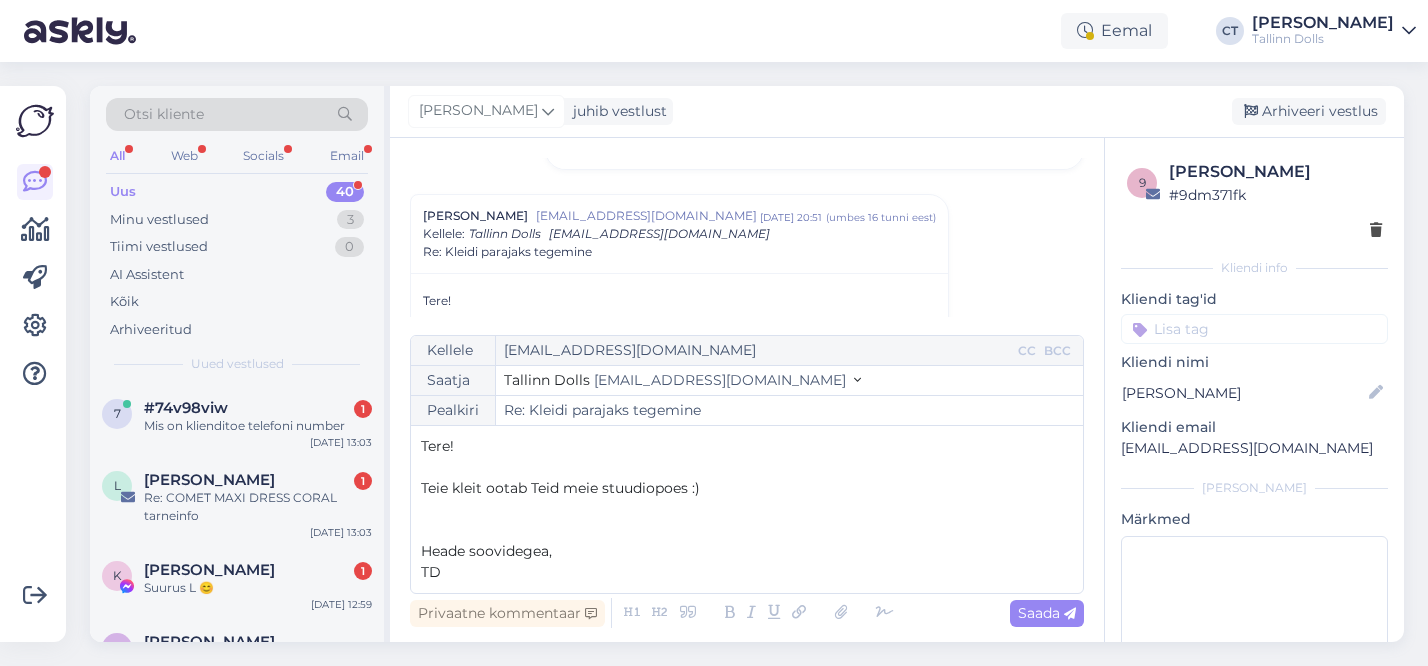 click on "Heade soovidegea," at bounding box center (486, 551) 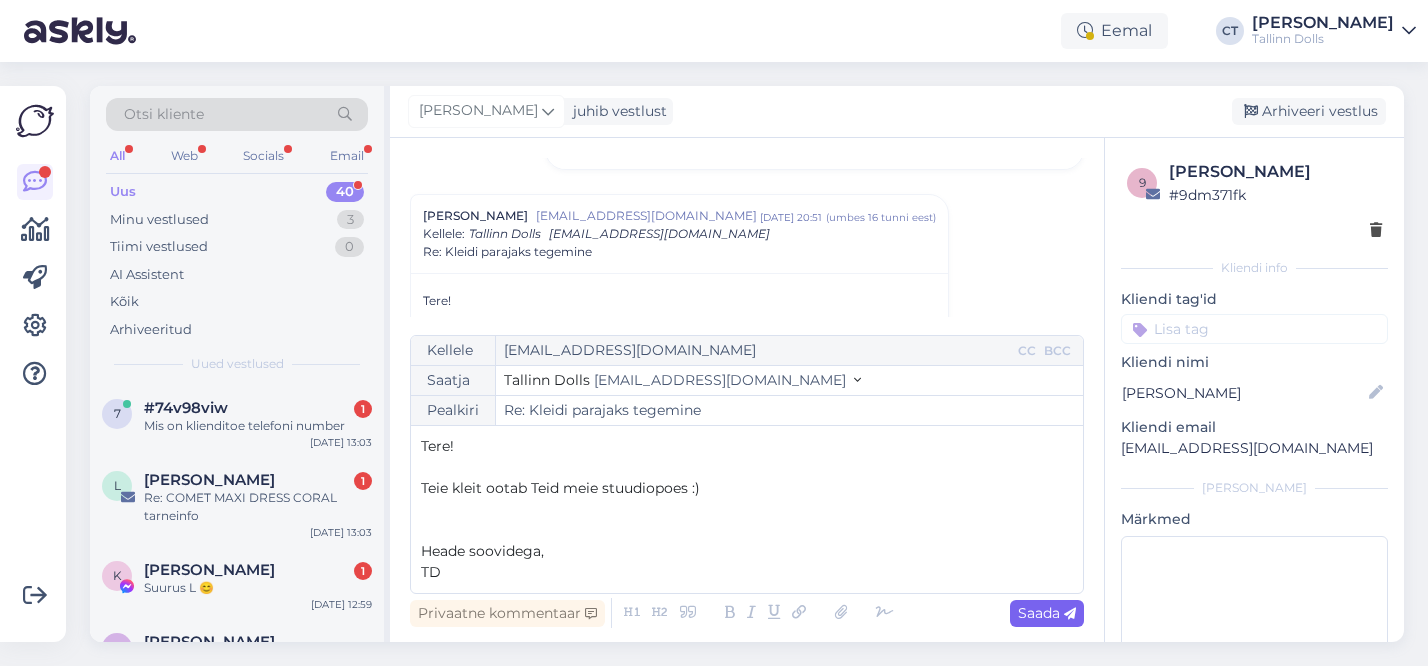 click on "Saada" at bounding box center [1047, 613] 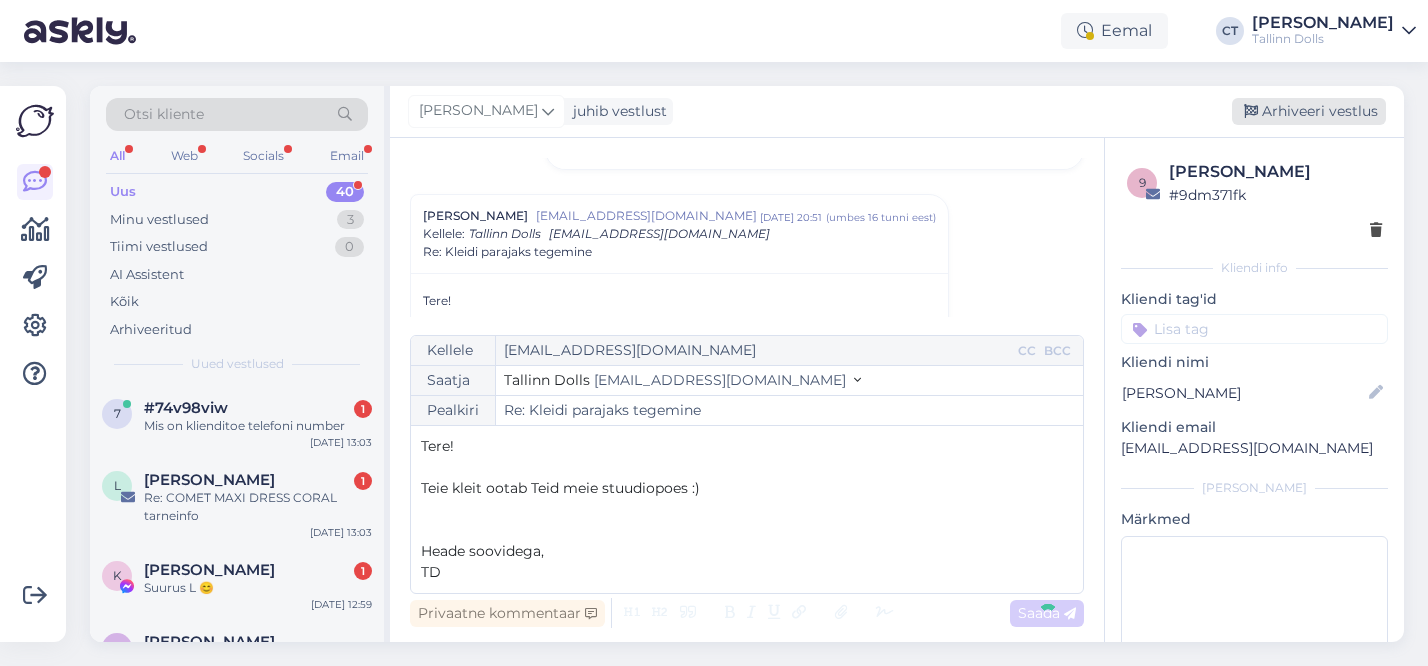 type on "Re: Re: Kleidi parajaks tegemine" 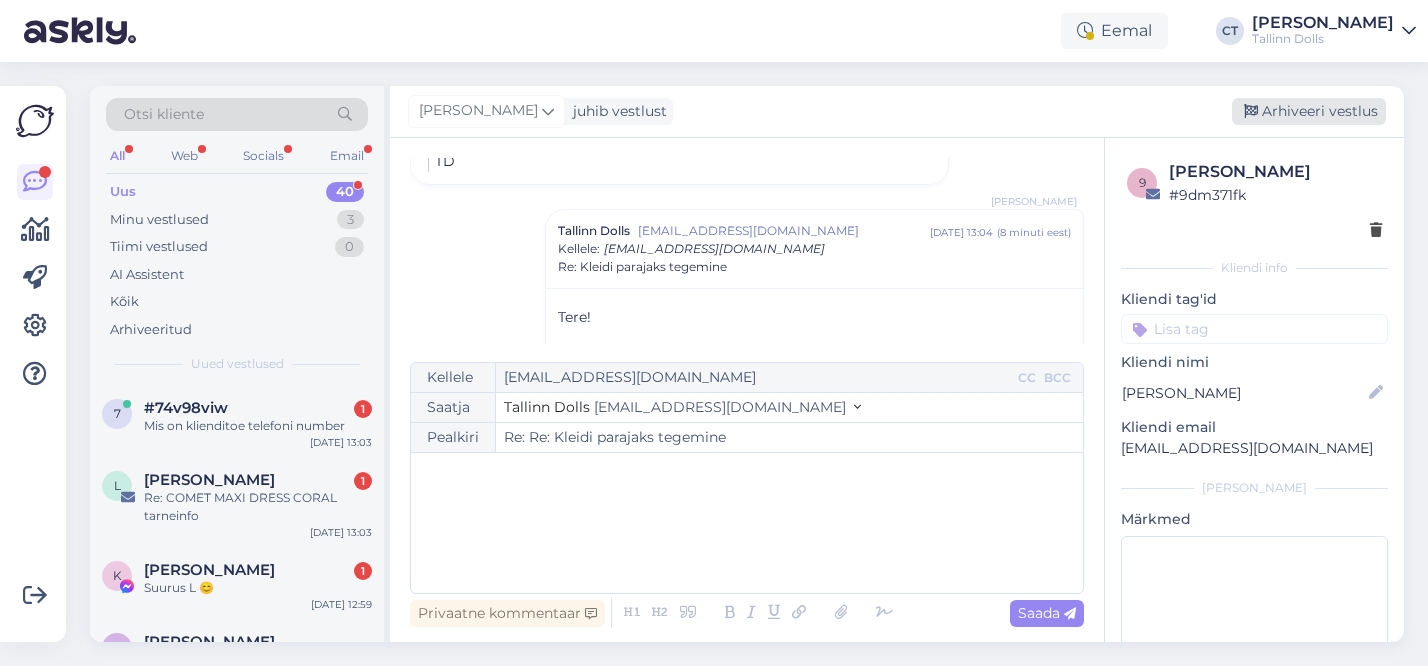 click on "Arhiveeri vestlus" at bounding box center (1309, 111) 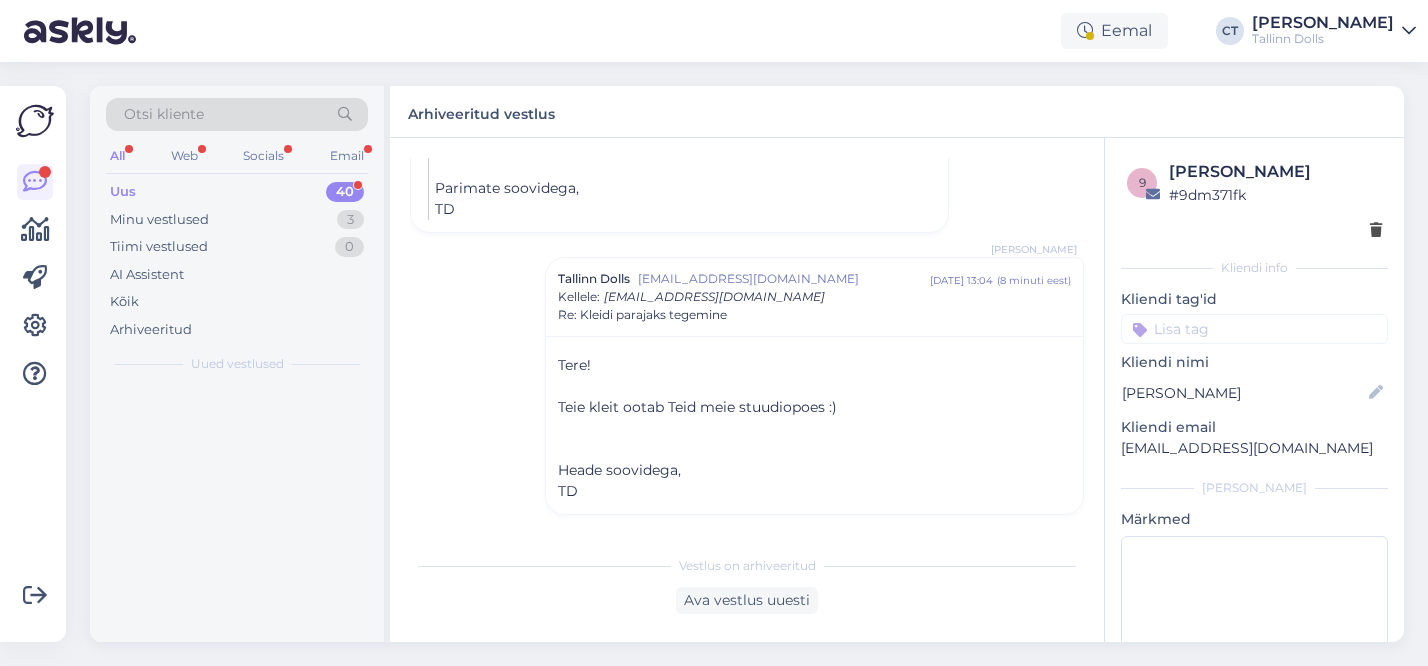 scroll, scrollTop: 5665, scrollLeft: 0, axis: vertical 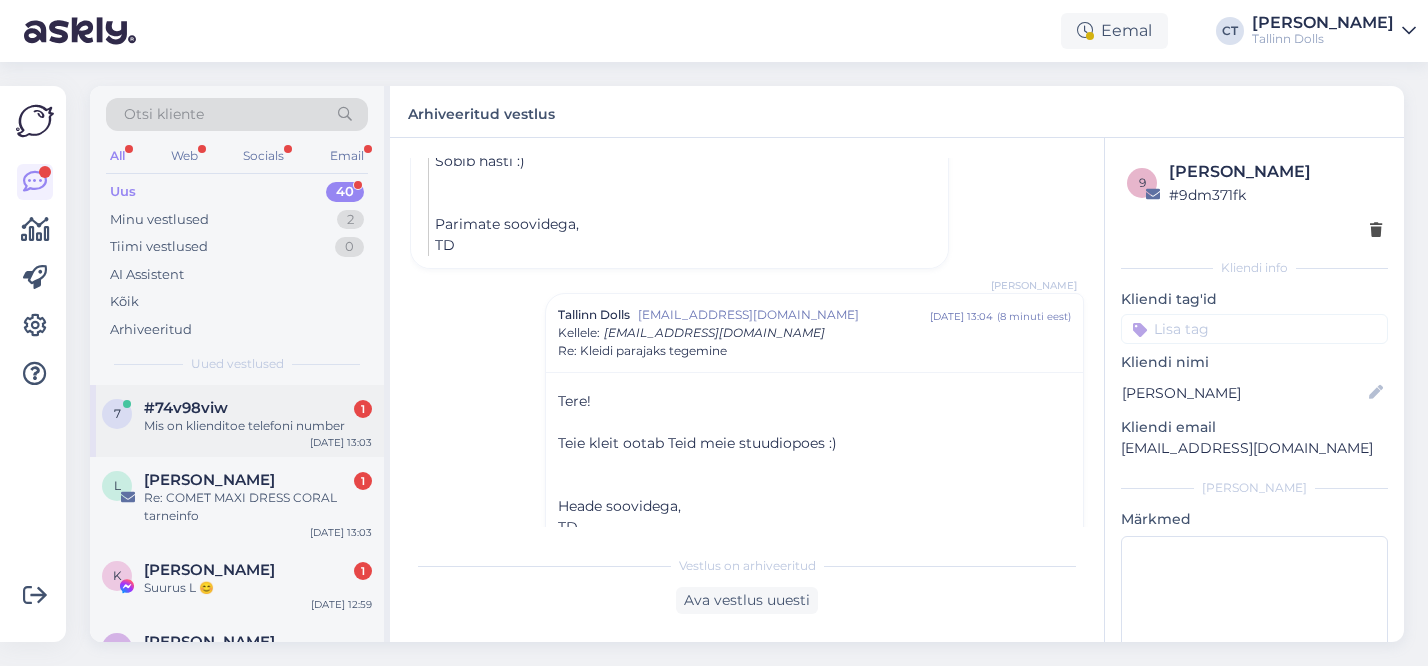 click on "7 #74v98viw 1 Mis on klienditoe telefoni number  [DATE] 13:03" at bounding box center [237, 421] 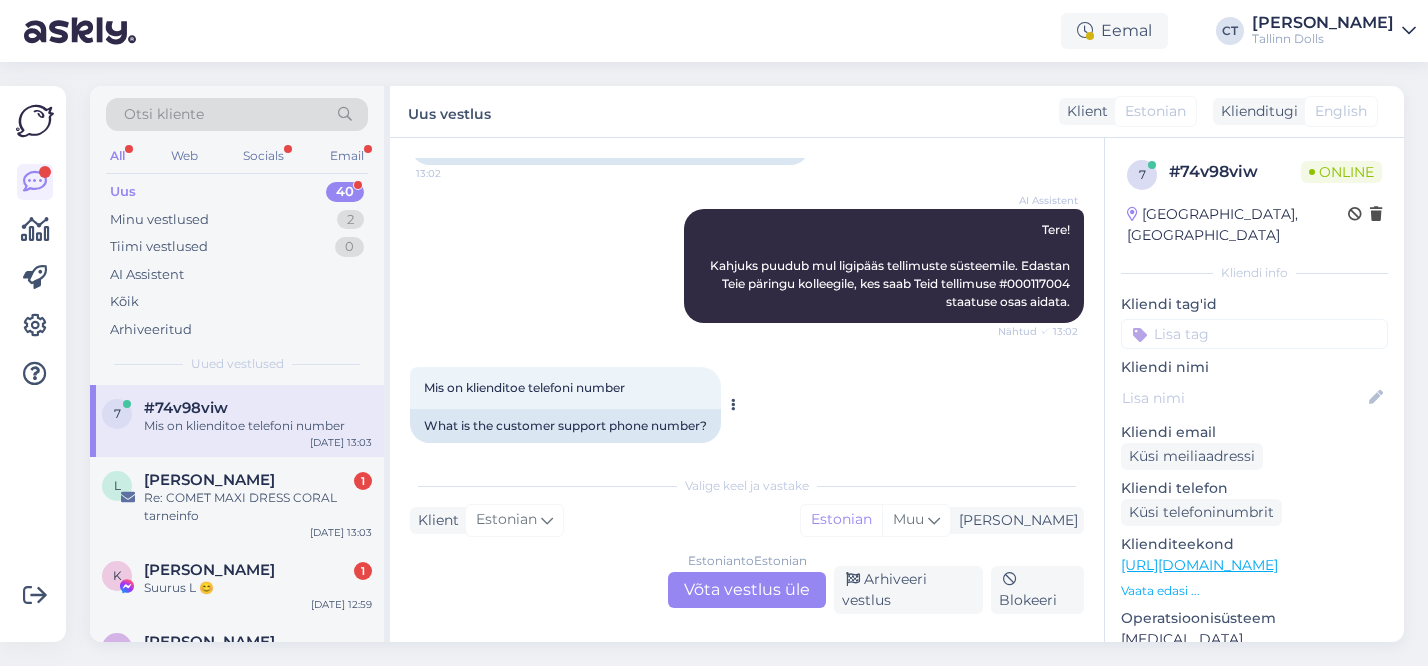 scroll, scrollTop: 0, scrollLeft: 0, axis: both 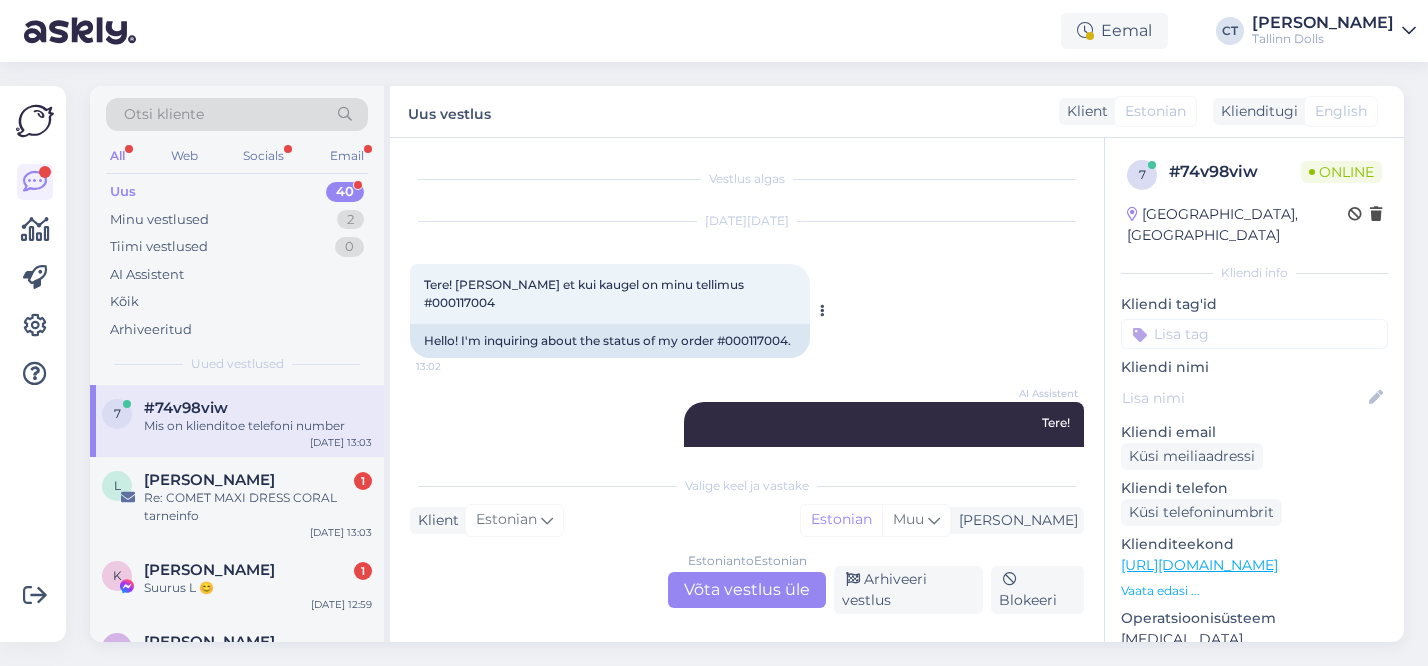 click on "Tere! [PERSON_NAME] et kui kaugel on minu tellimus #000117004" at bounding box center (585, 293) 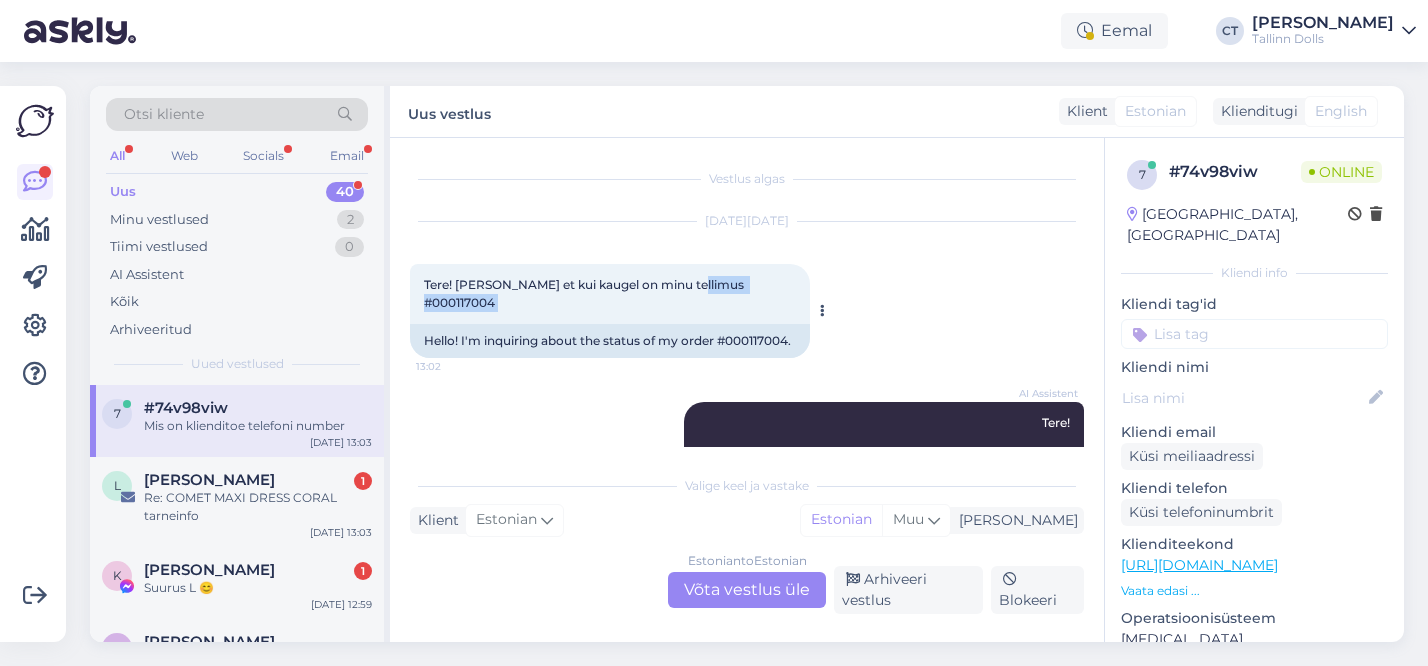 click on "Tere! [PERSON_NAME] et kui kaugel on minu tellimus #000117004" at bounding box center (585, 293) 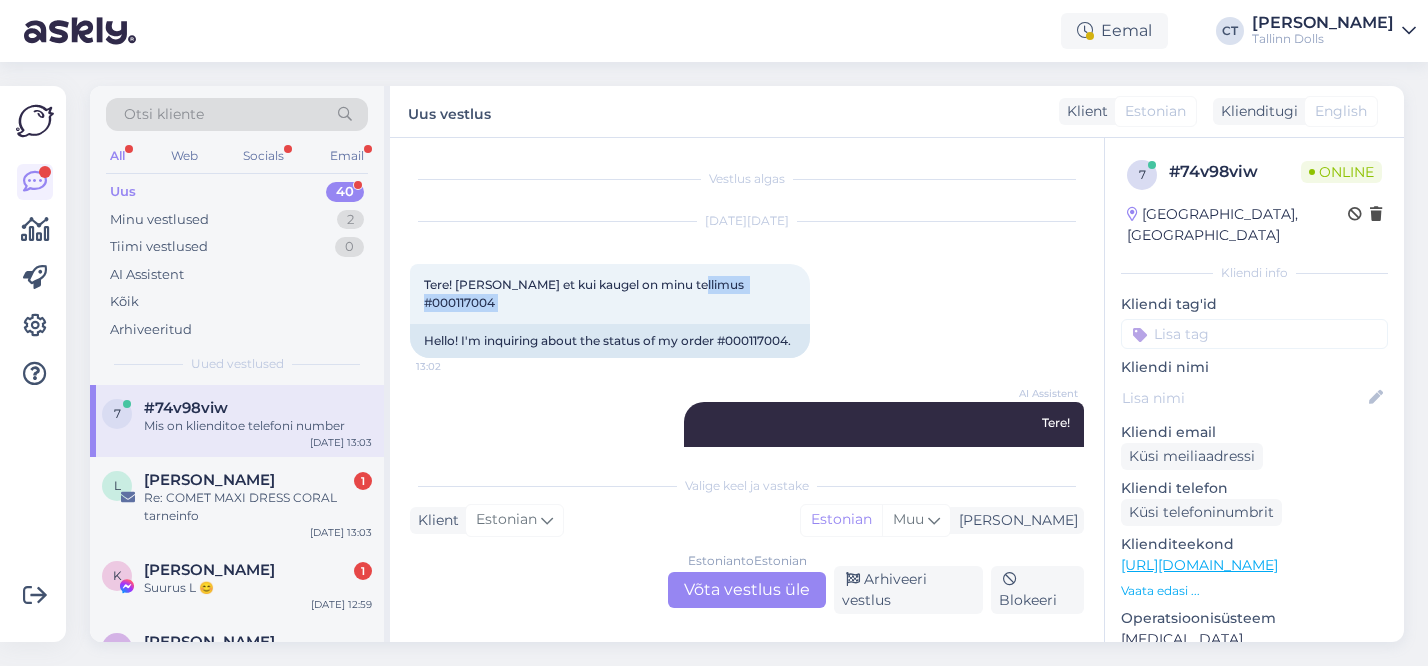 scroll, scrollTop: 193, scrollLeft: 0, axis: vertical 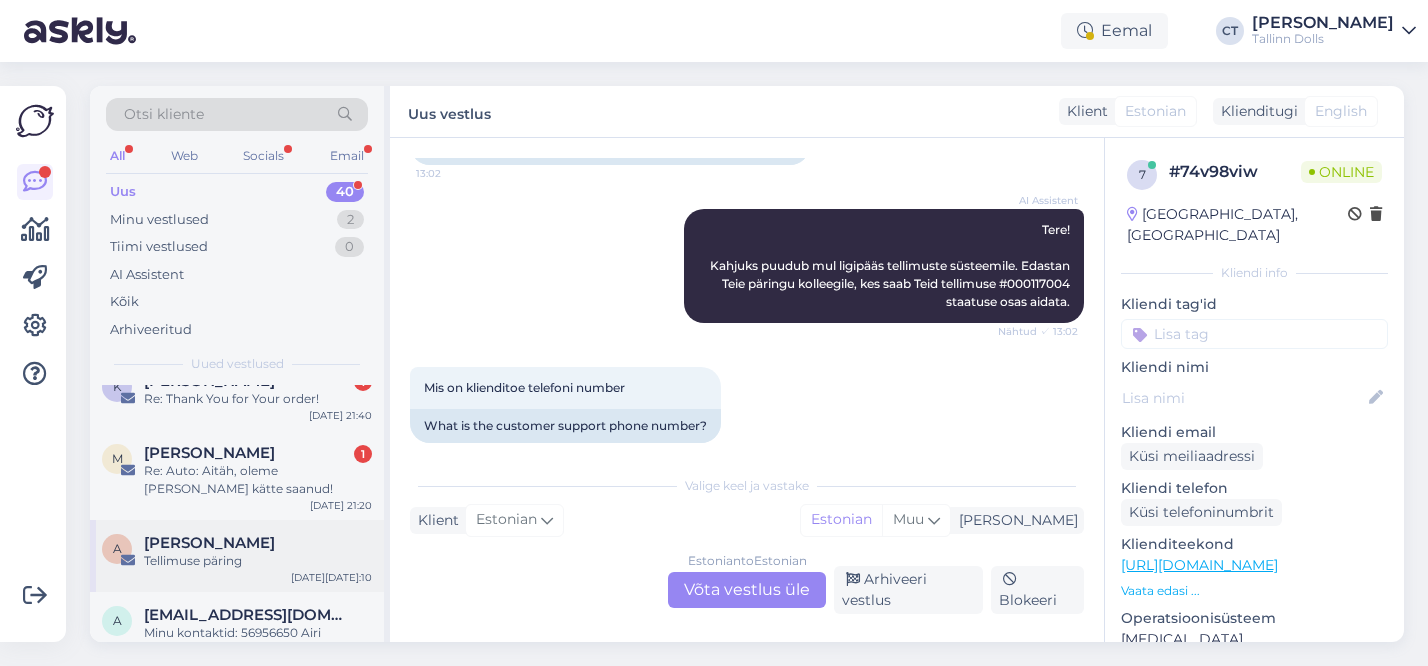 click on "[PERSON_NAME]" at bounding box center (209, 543) 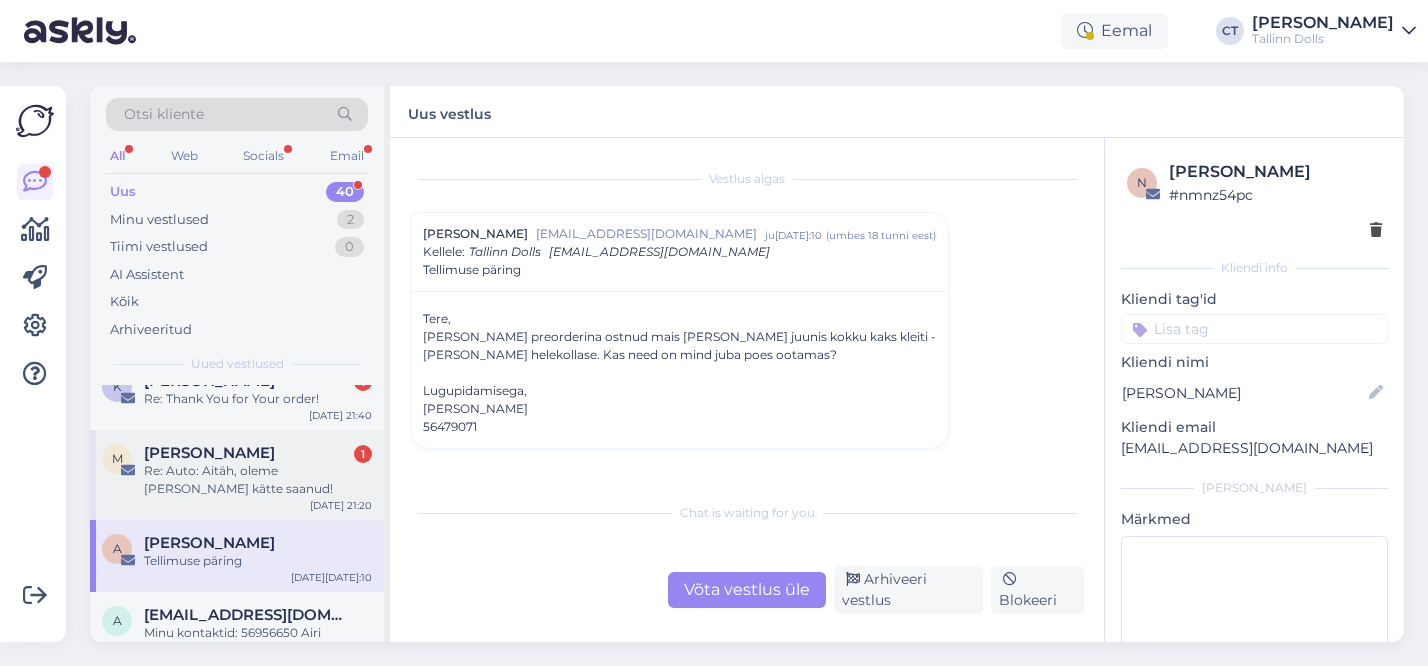 click on "Re: Auto: Aitäh, oleme [PERSON_NAME] kätte saanud!" at bounding box center (258, 480) 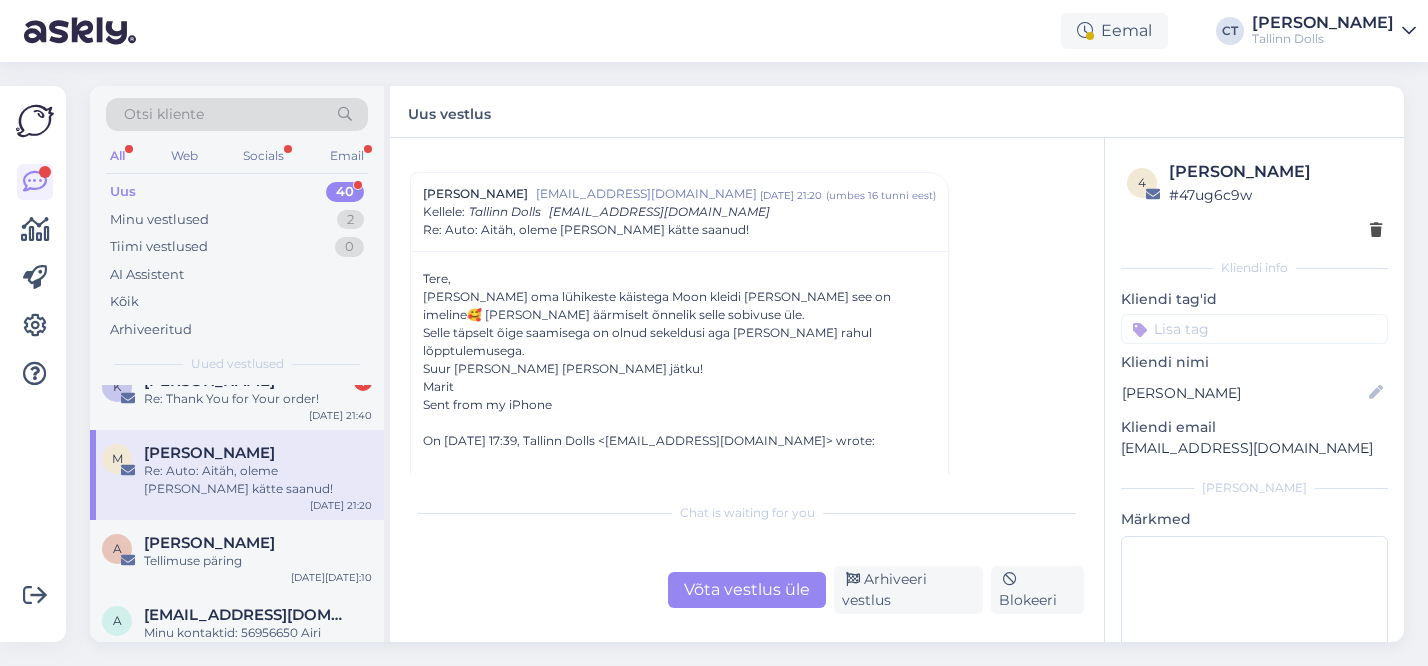scroll, scrollTop: 2492, scrollLeft: 0, axis: vertical 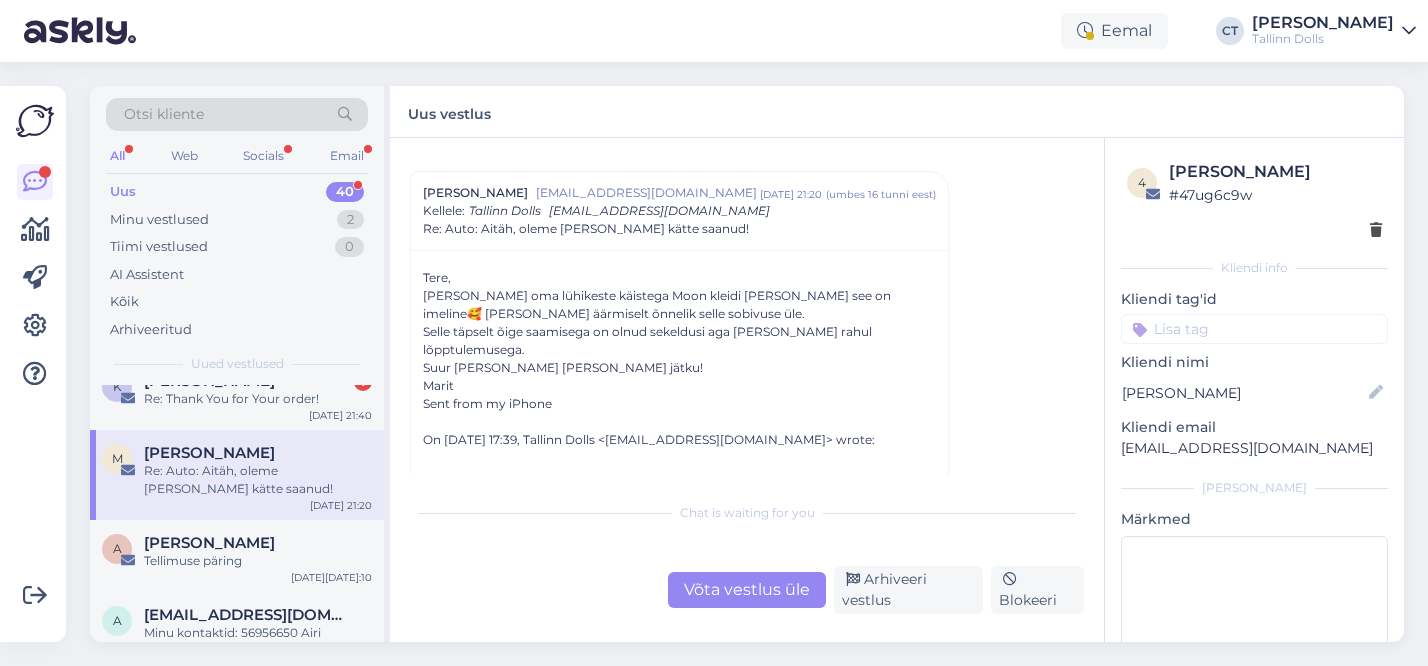 click on "Võta vestlus üle" at bounding box center [747, 590] 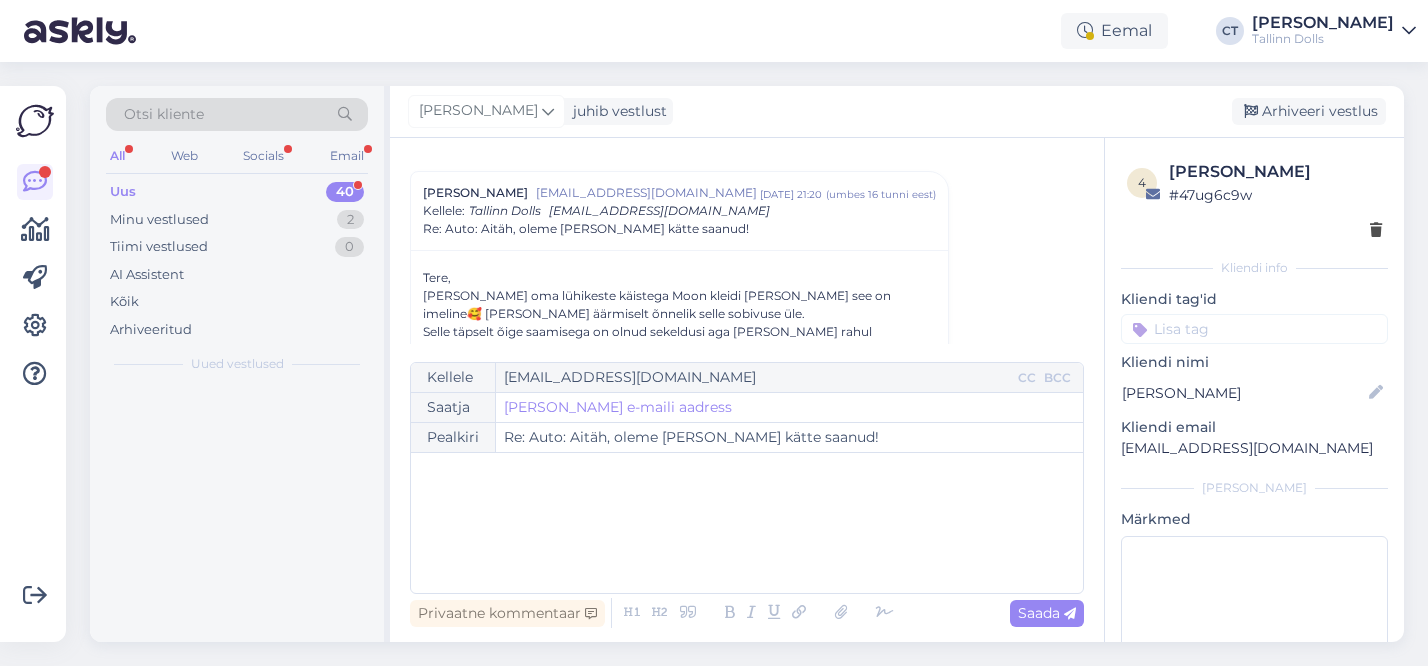 scroll, scrollTop: 2505, scrollLeft: 0, axis: vertical 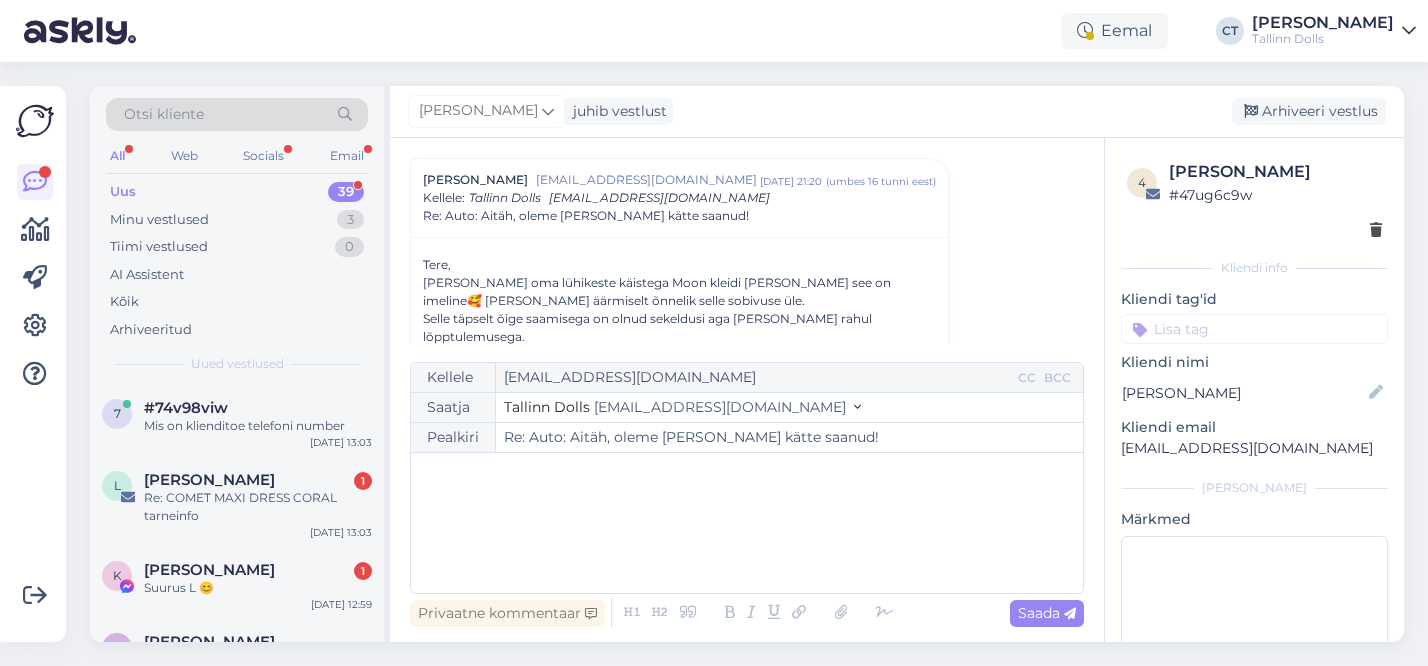 click on "﻿" at bounding box center [747, 523] 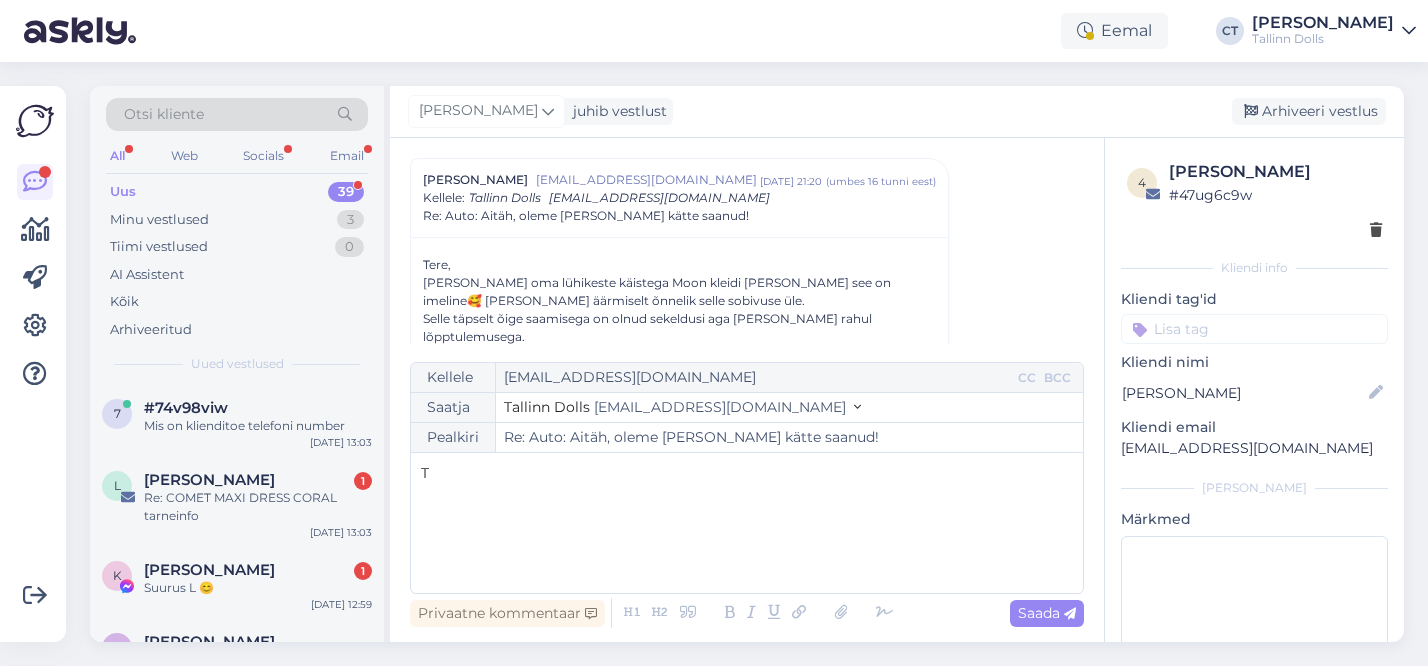 type 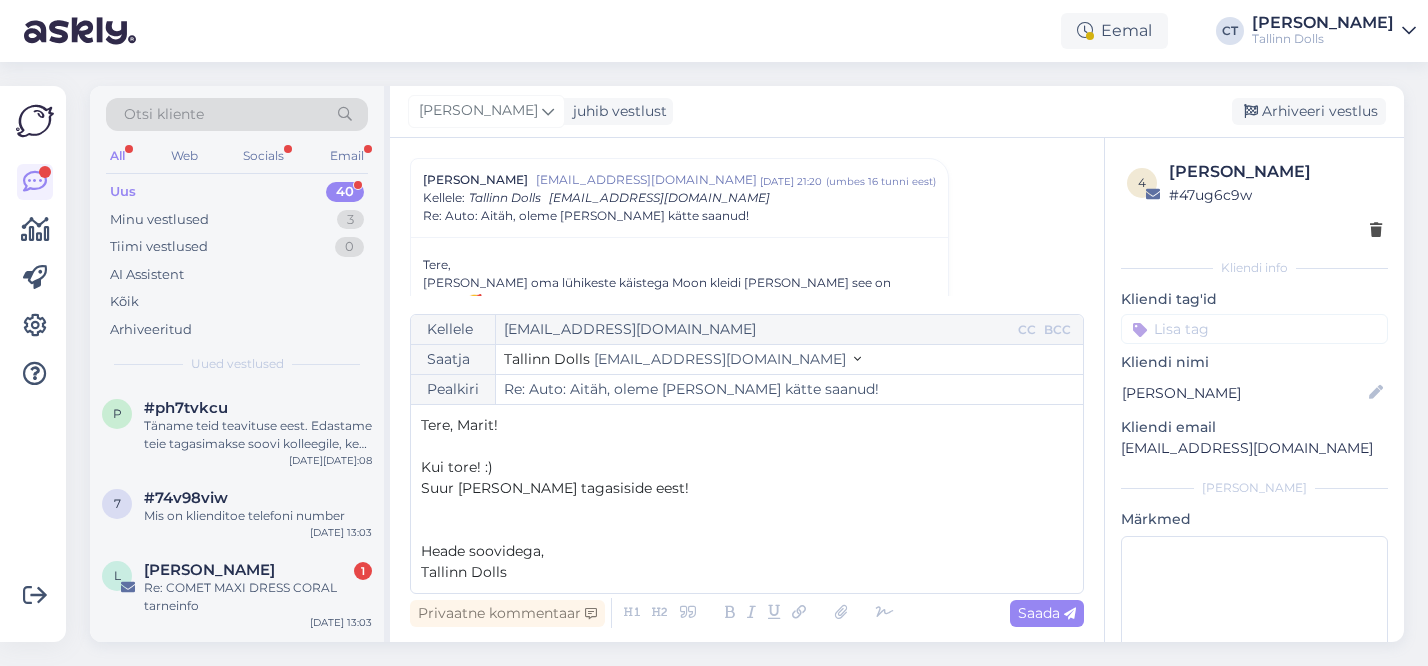 click on "Suur [PERSON_NAME] tagasiside eest!" at bounding box center (747, 488) 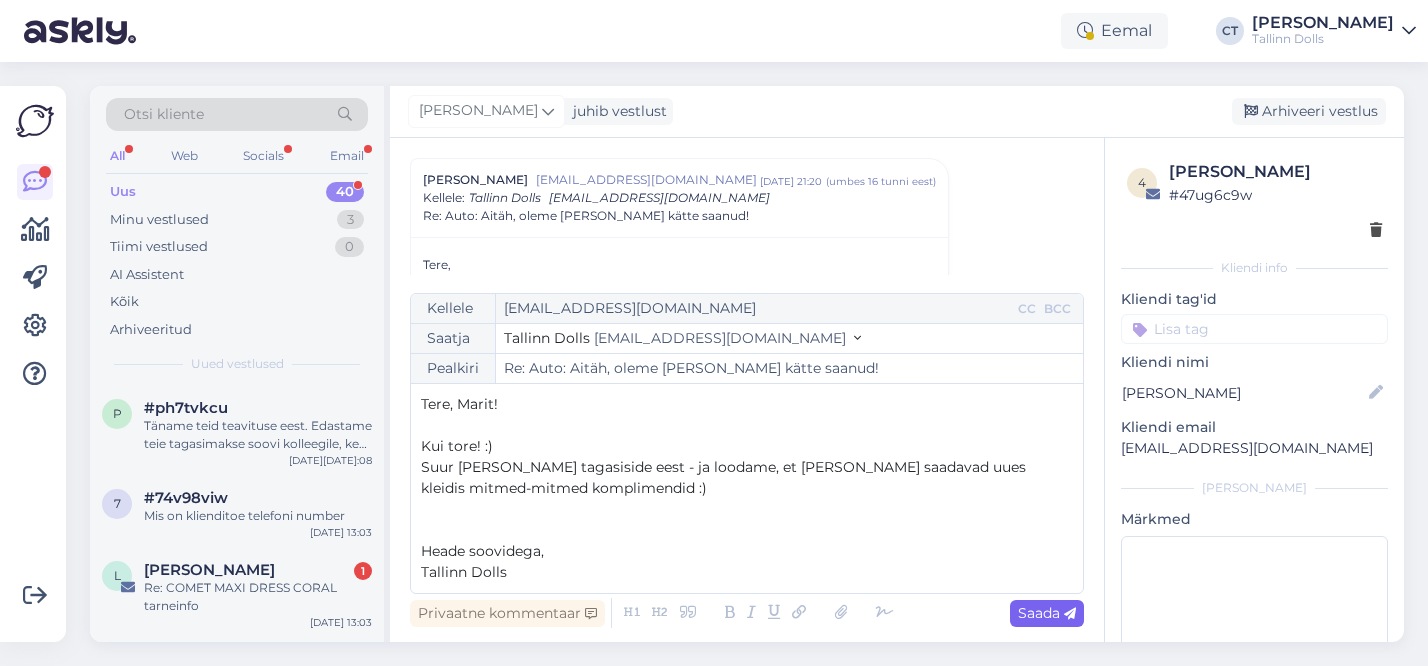 click at bounding box center [1070, 614] 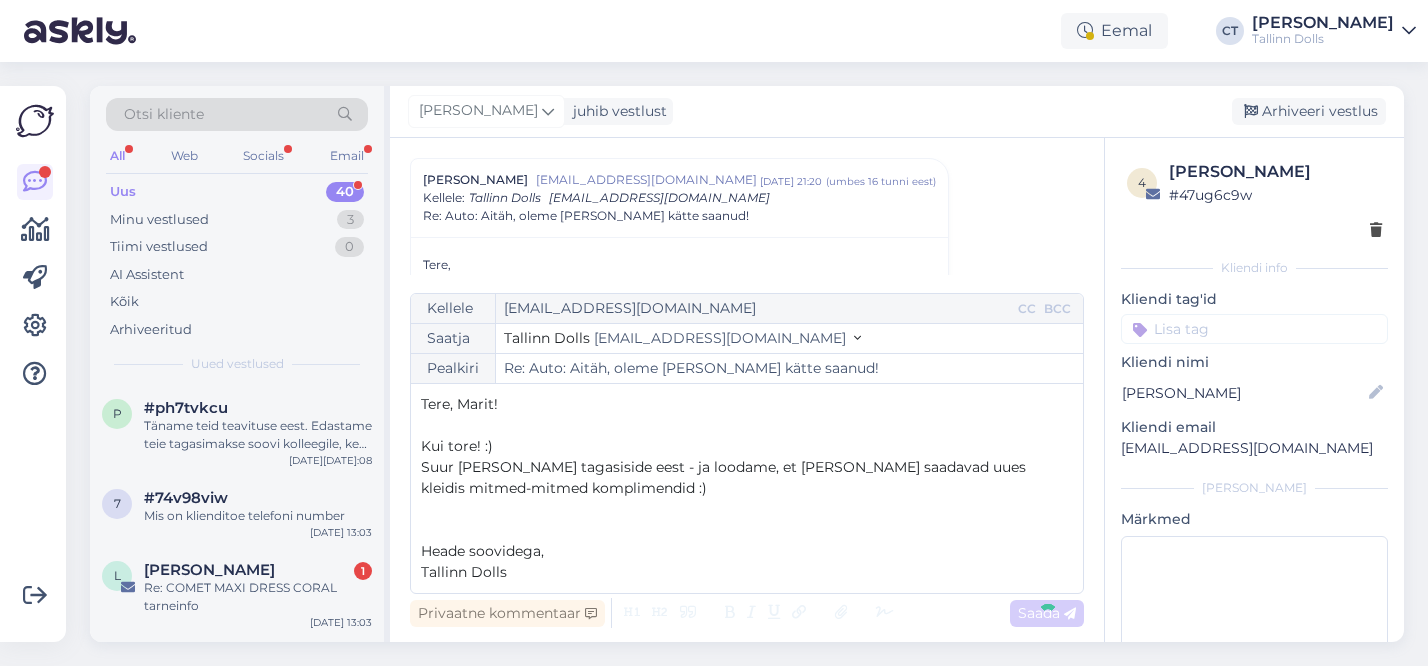type on "Re: Re: Auto: Aitäh, oleme [PERSON_NAME] kätte saanud!" 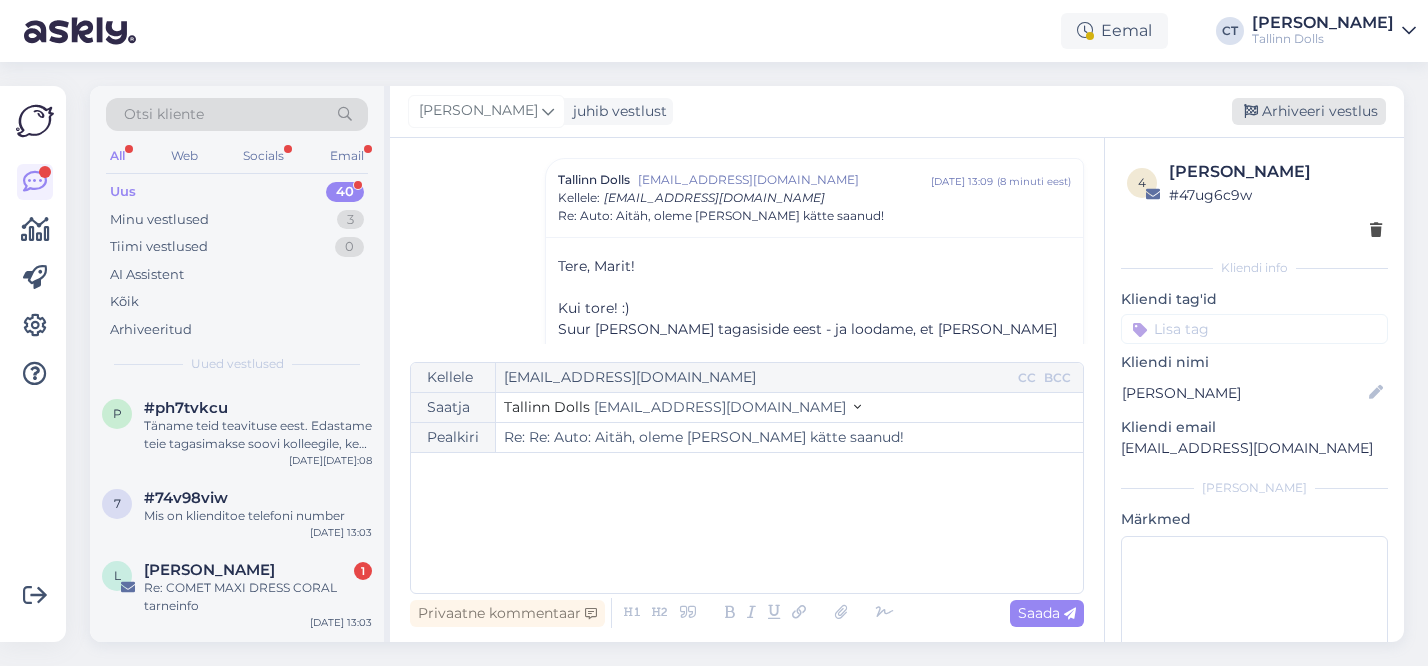 click on "Arhiveeri vestlus" at bounding box center (1309, 111) 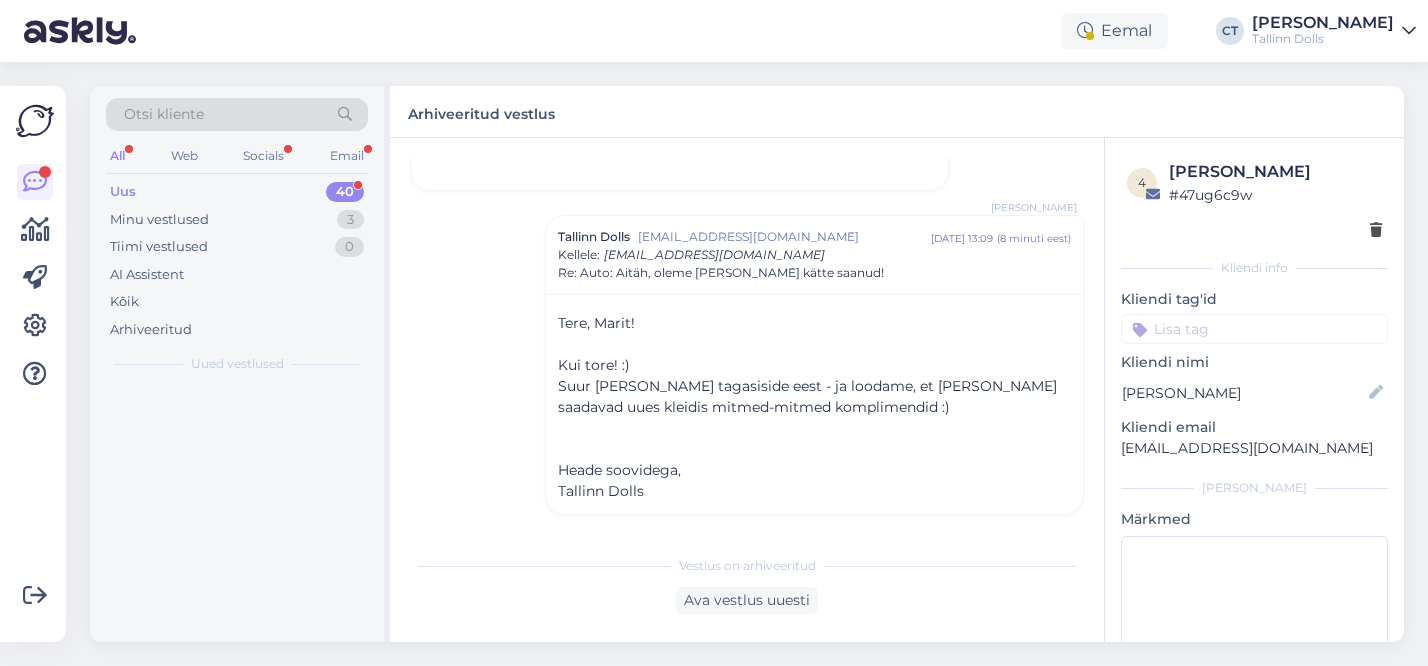 scroll, scrollTop: 3035, scrollLeft: 0, axis: vertical 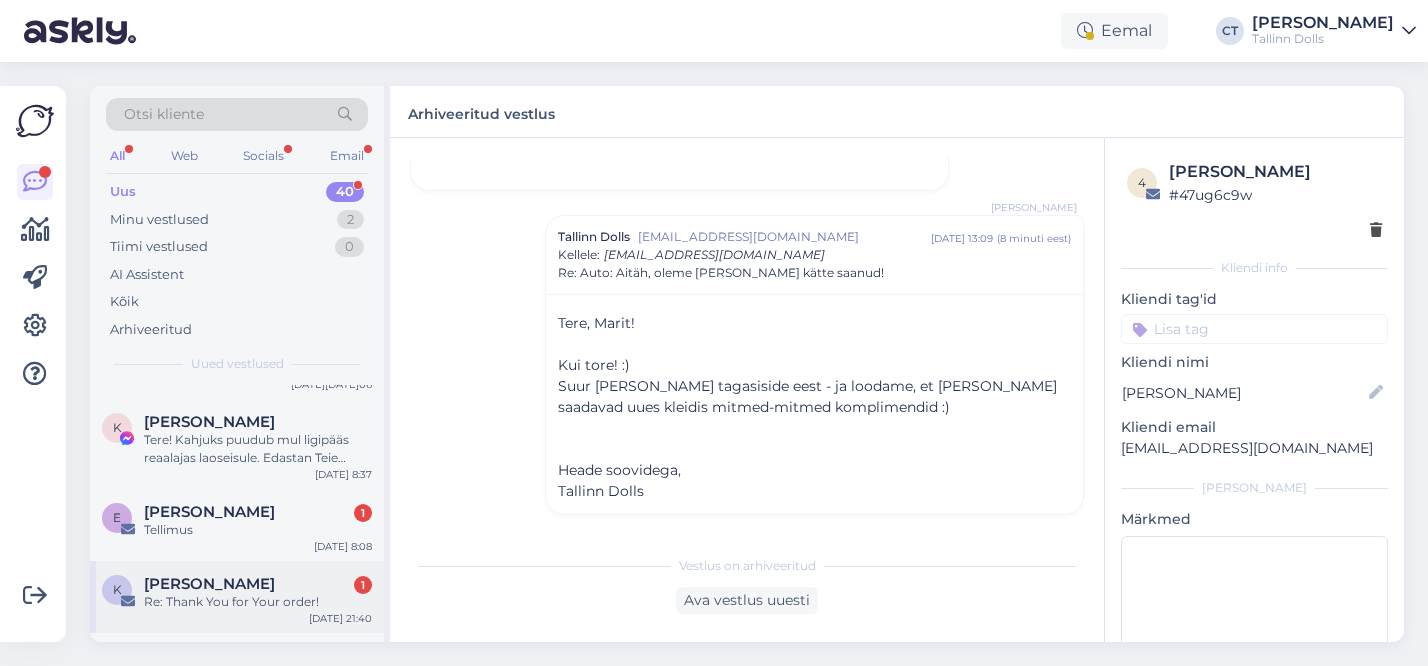 click on "Re: Thank You for Your order!" at bounding box center (258, 602) 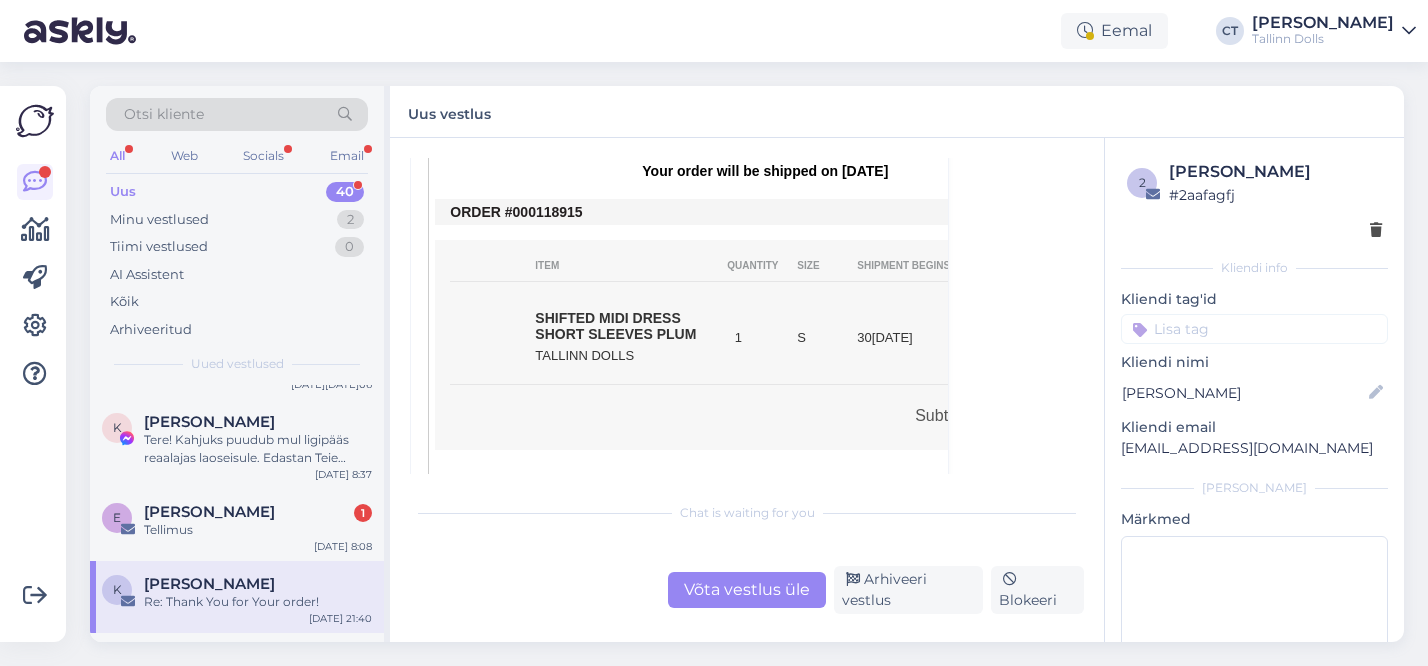 scroll, scrollTop: 545, scrollLeft: 0, axis: vertical 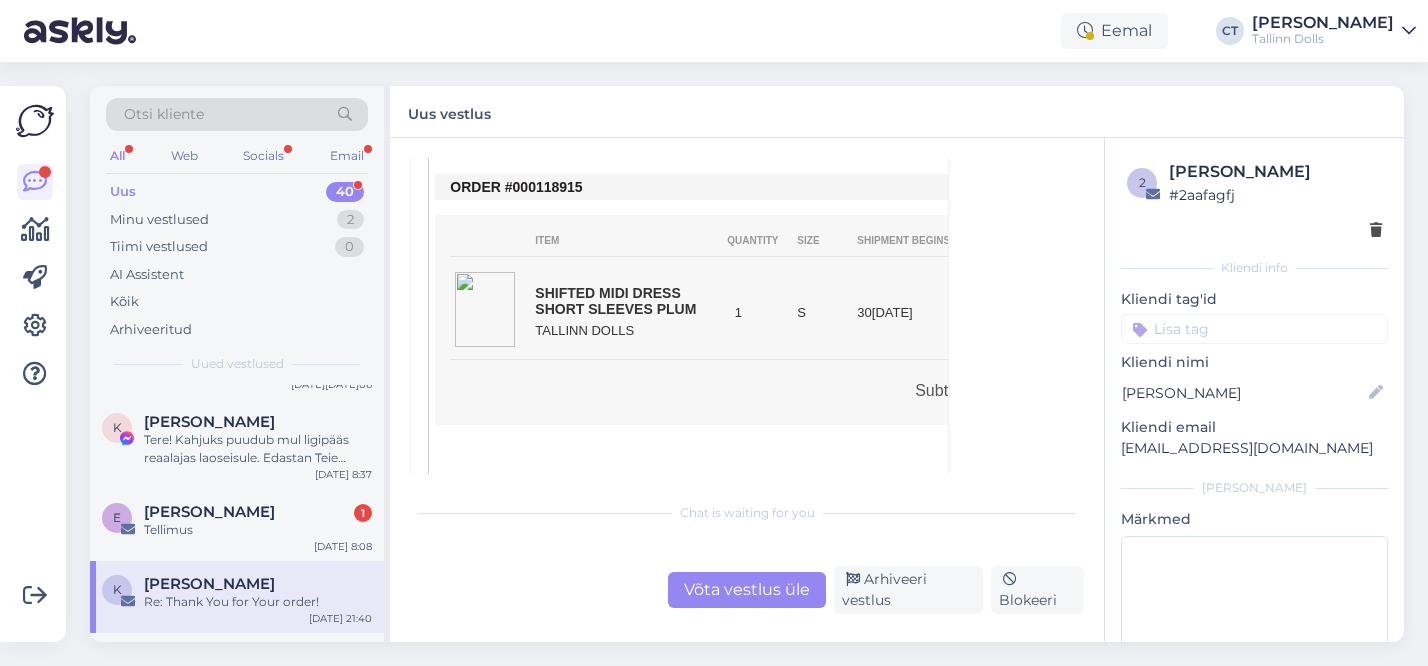 click on "Võta vestlus üle" at bounding box center (747, 590) 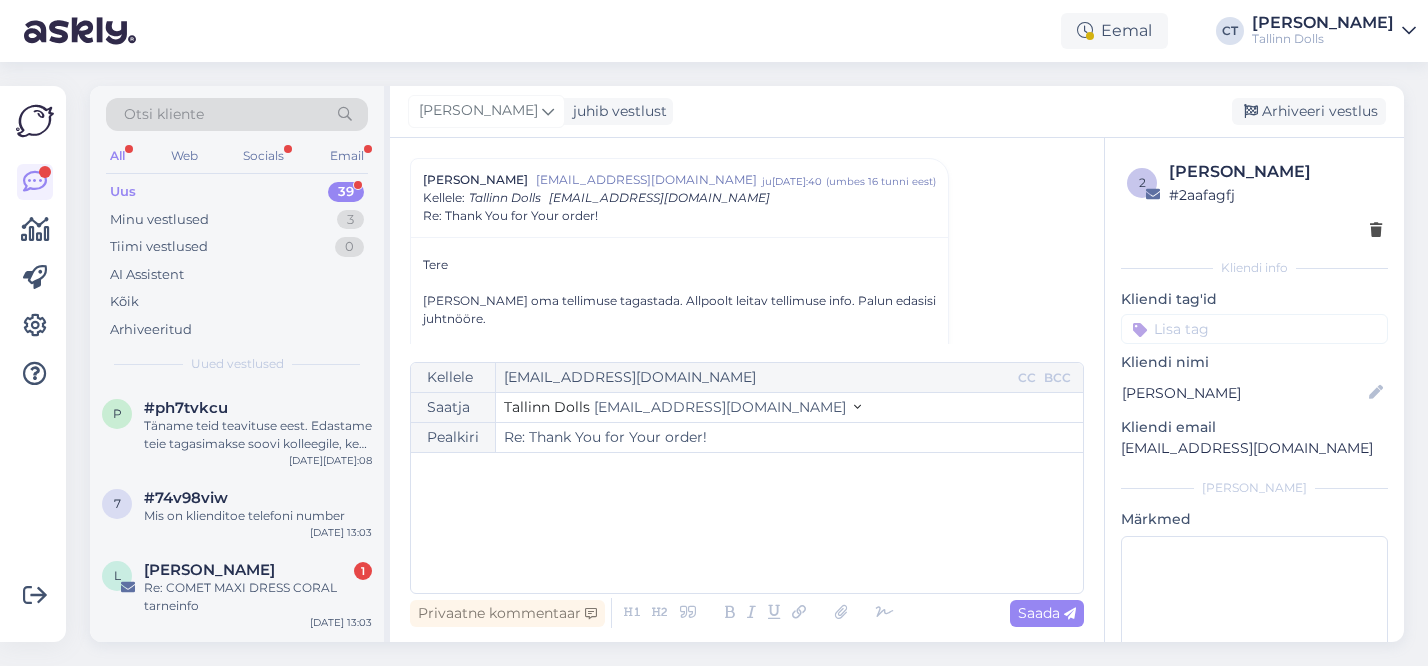 click on "﻿" at bounding box center [747, 523] 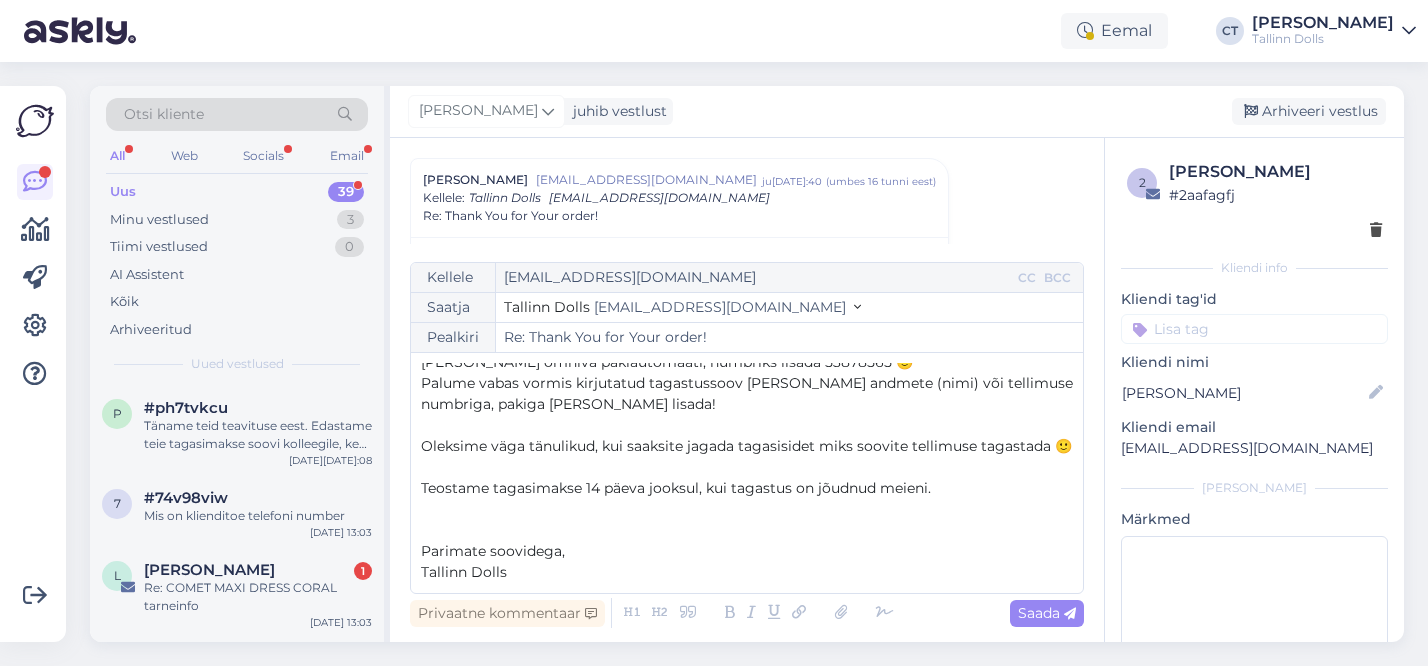 scroll, scrollTop: 0, scrollLeft: 0, axis: both 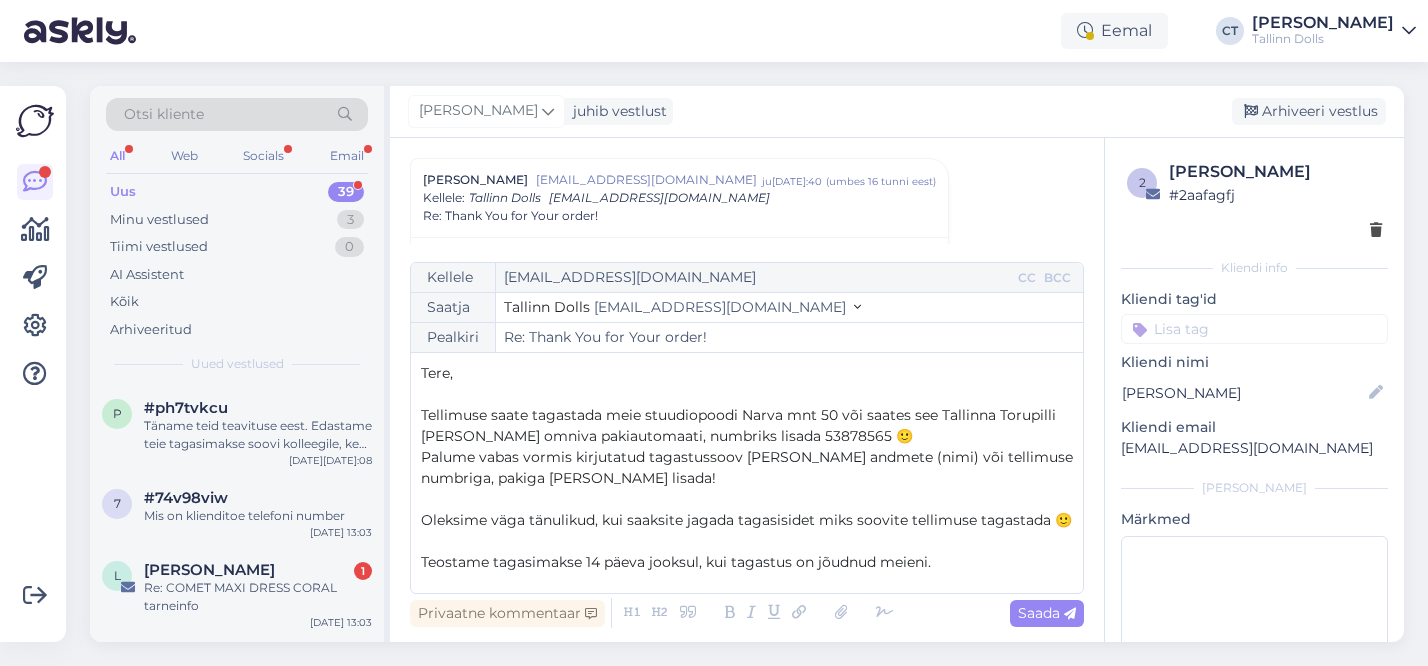 click on "Tere," at bounding box center (747, 373) 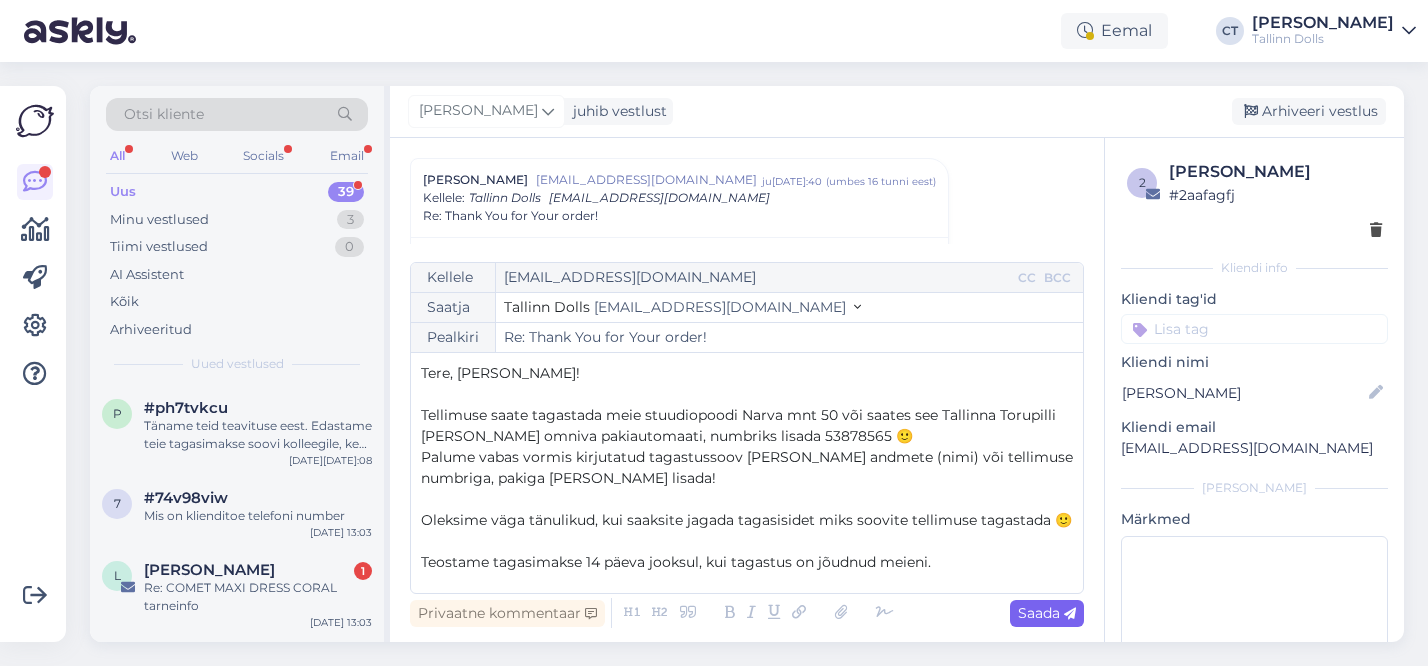 click on "Saada" at bounding box center [1047, 613] 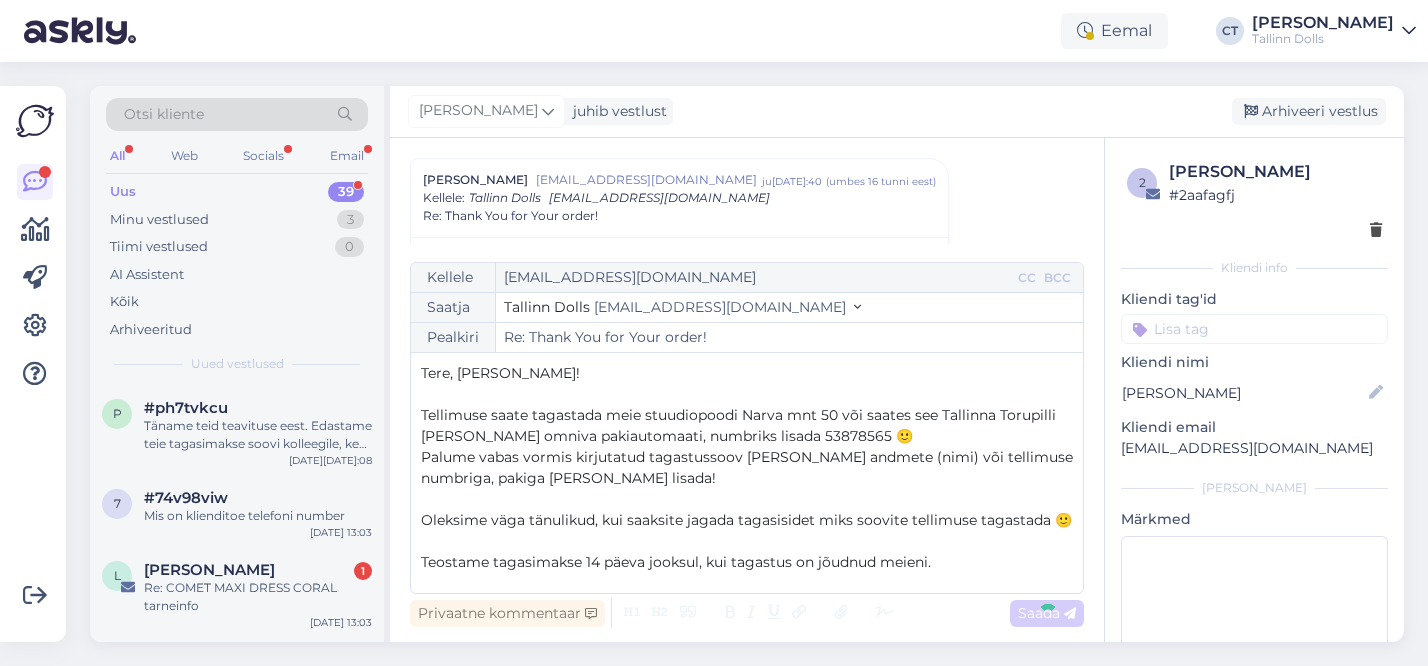 type on "Re: Re: Thank You for Your order!" 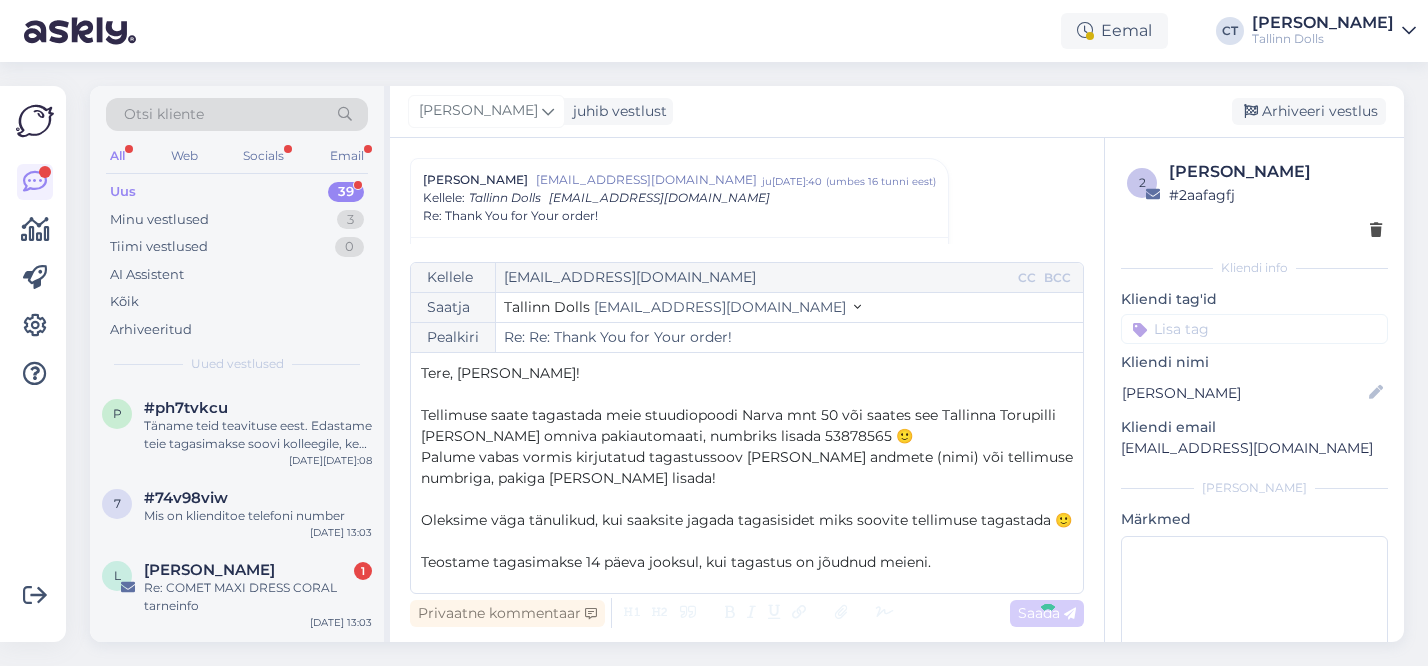 scroll, scrollTop: 1319, scrollLeft: 0, axis: vertical 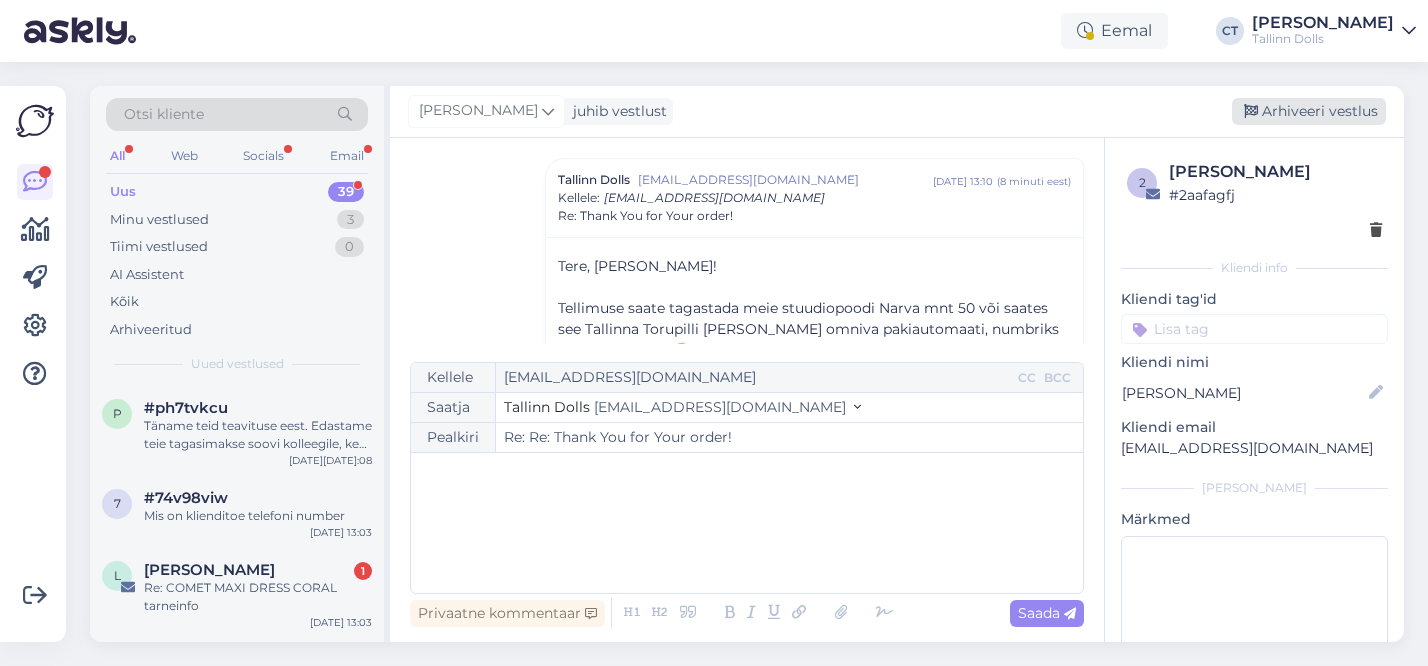 click on "Arhiveeri vestlus" at bounding box center [1309, 111] 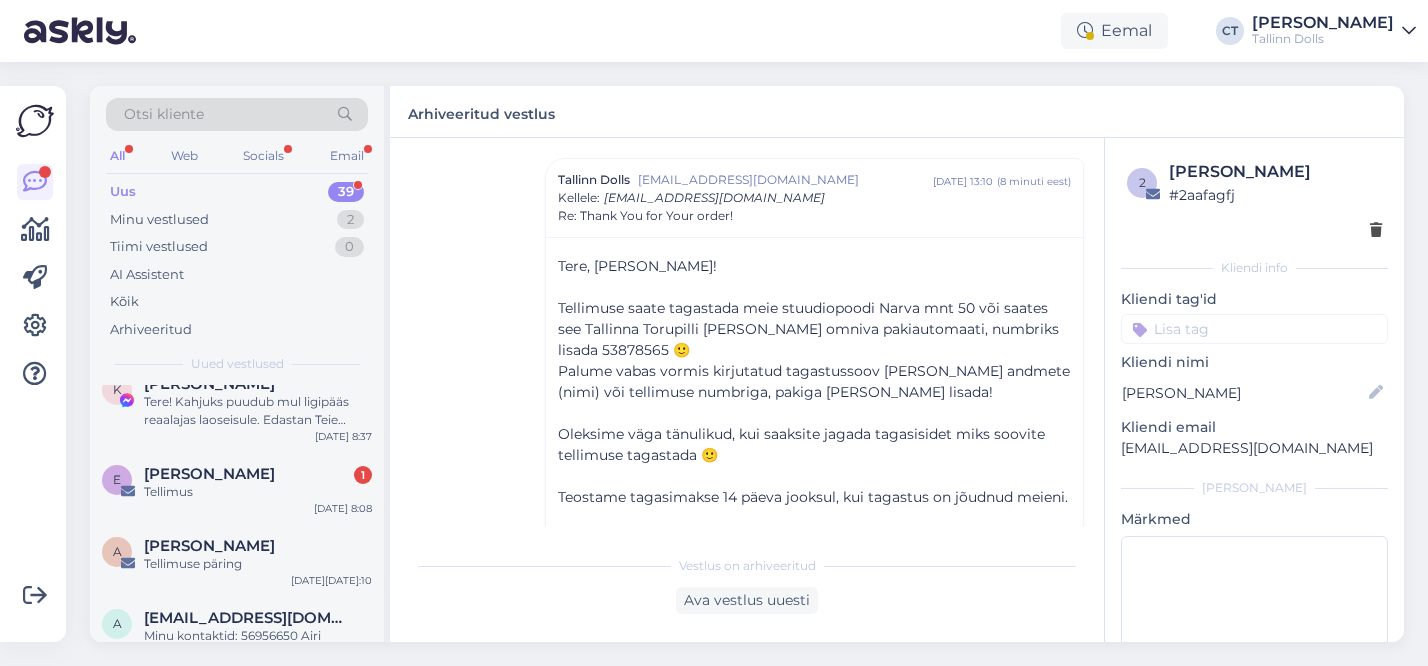scroll, scrollTop: 2153, scrollLeft: 0, axis: vertical 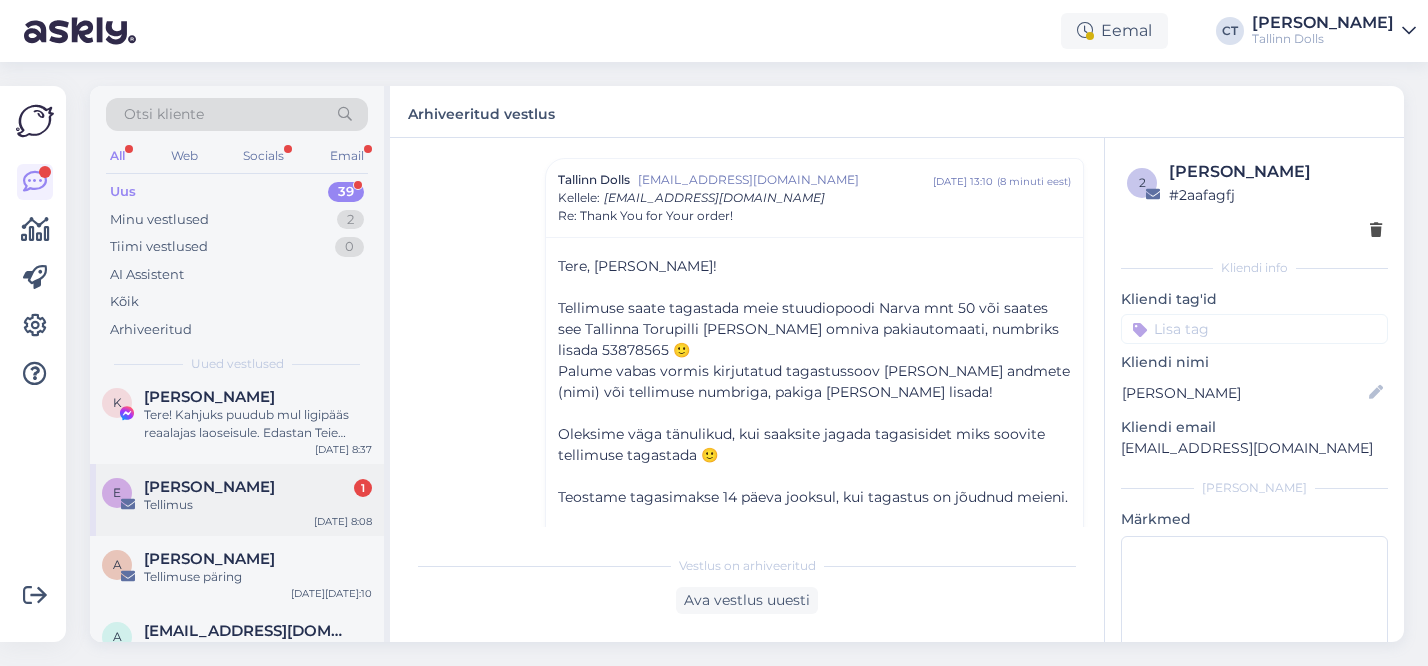 click on "Tellimus" at bounding box center (258, 505) 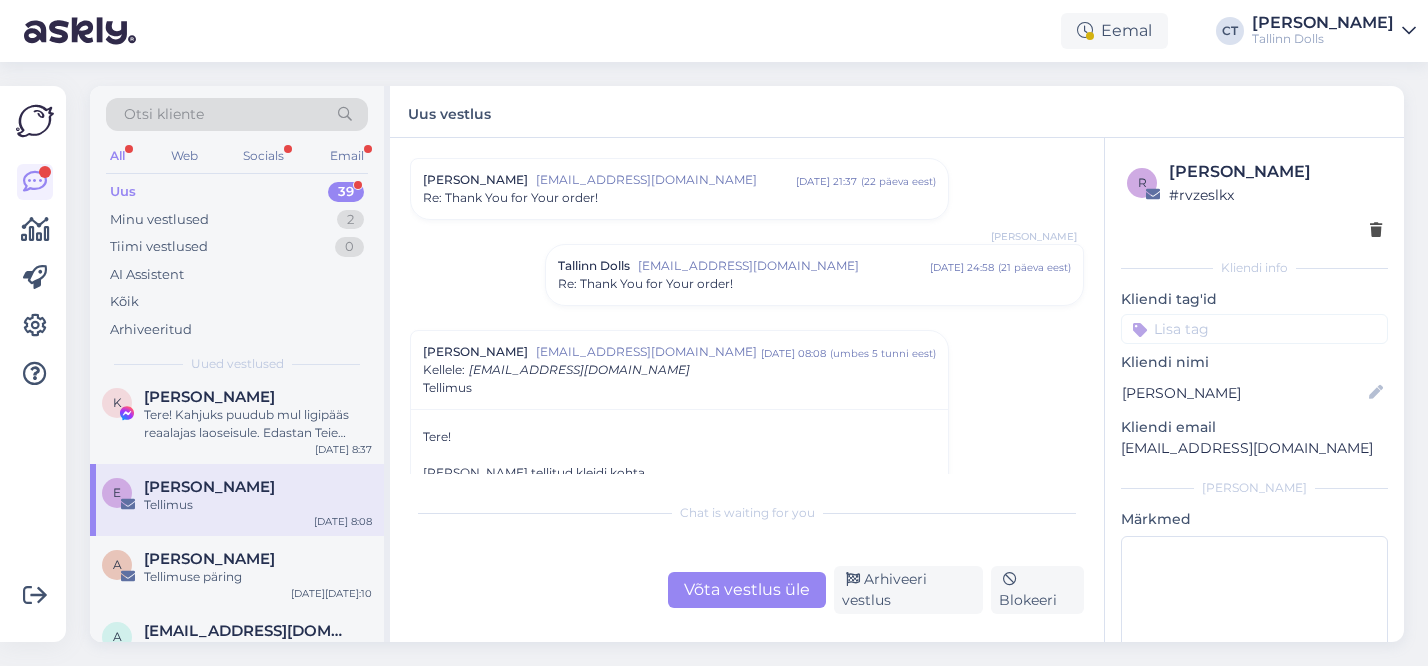 scroll, scrollTop: 331, scrollLeft: 0, axis: vertical 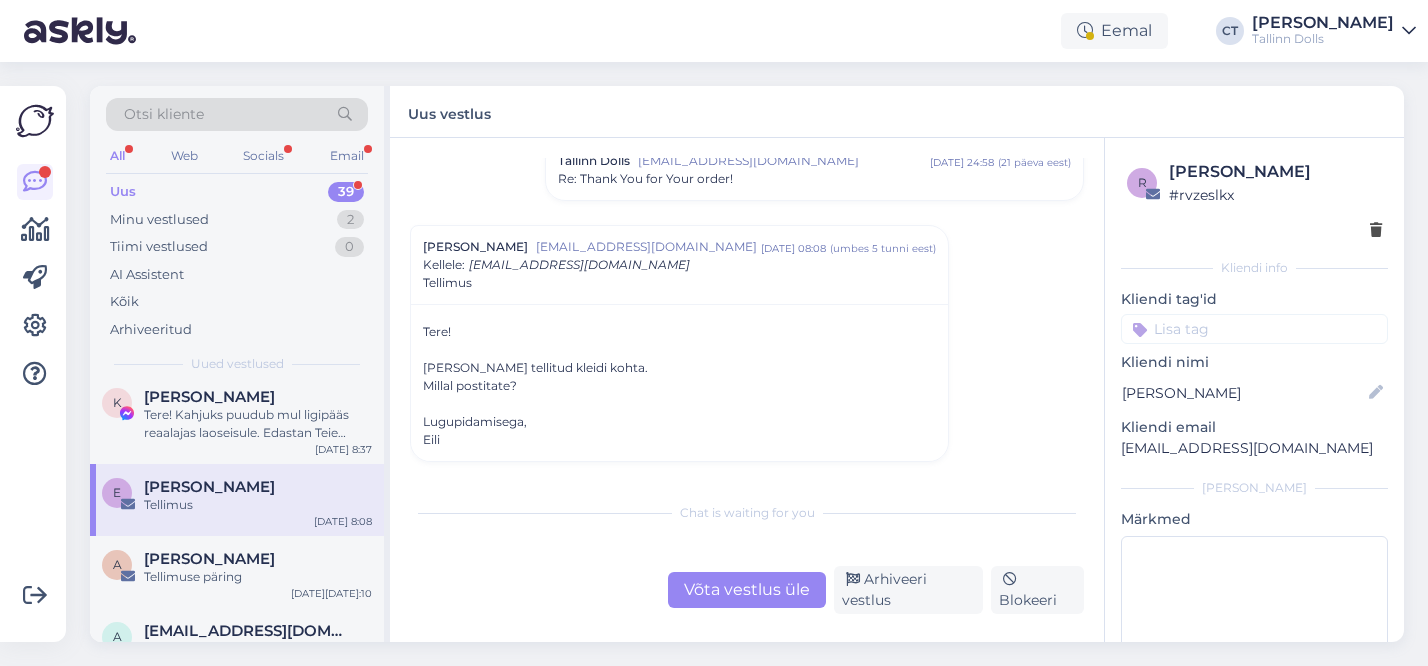 drag, startPoint x: 1241, startPoint y: 171, endPoint x: 1203, endPoint y: 170, distance: 38.013157 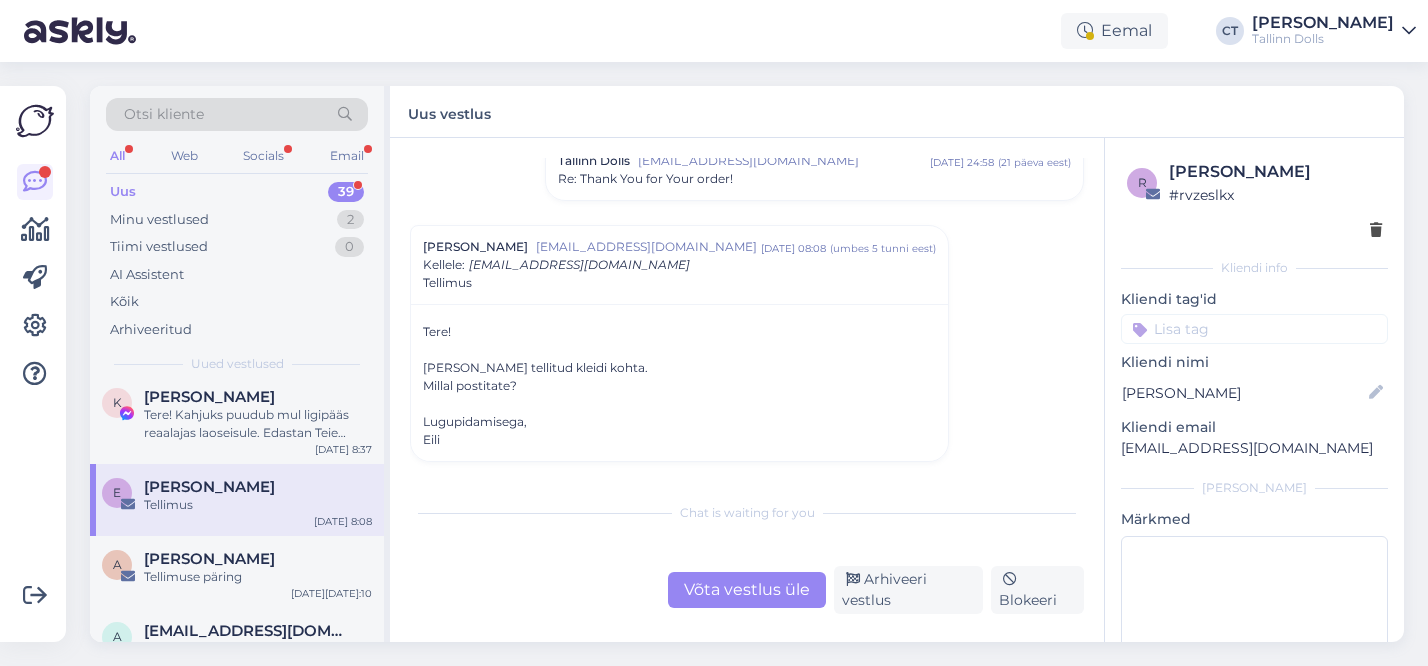 click on "[PERSON_NAME]" at bounding box center [1275, 172] 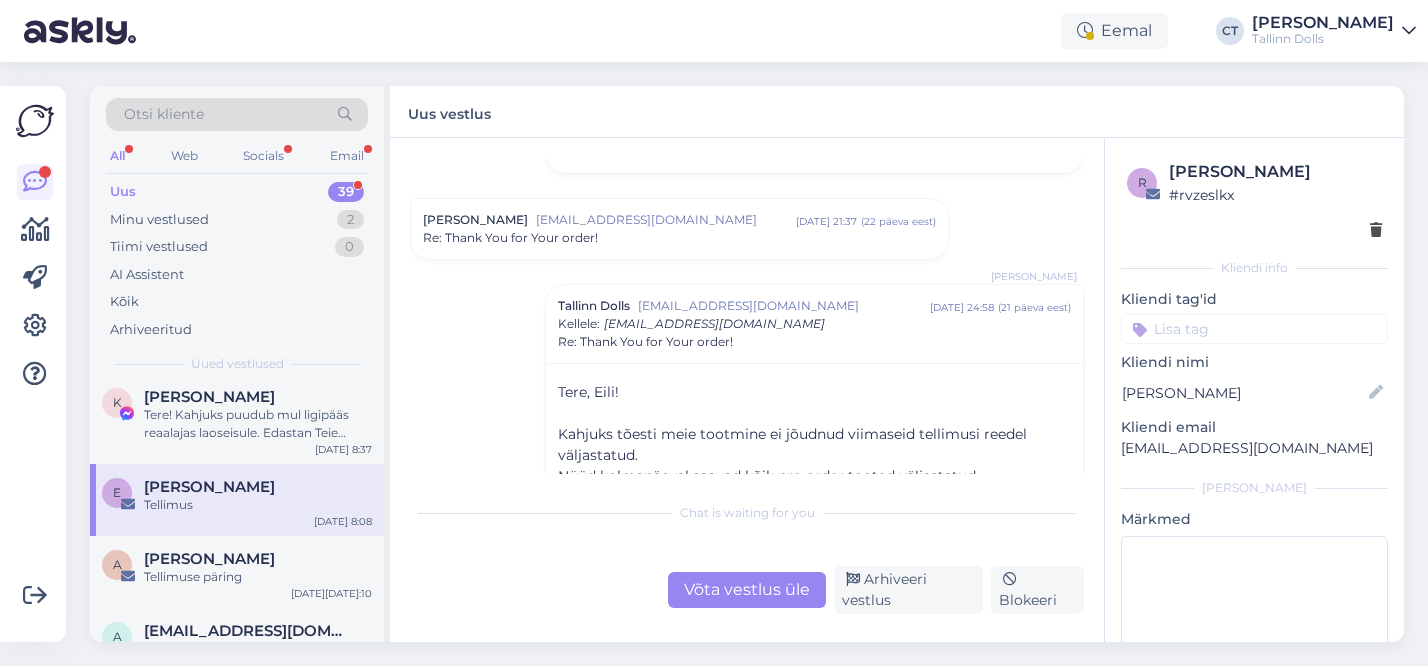 scroll, scrollTop: 121, scrollLeft: 0, axis: vertical 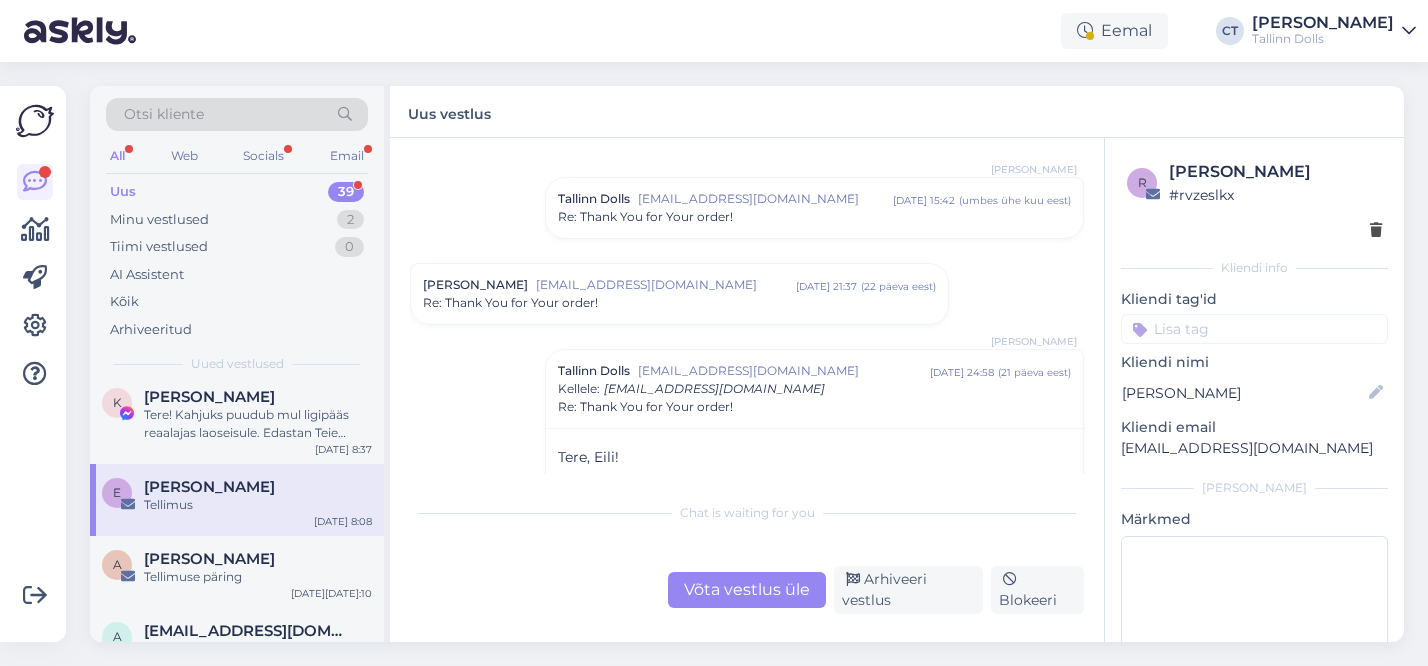 click on "Re: Thank You for Your order!" at bounding box center [679, 303] 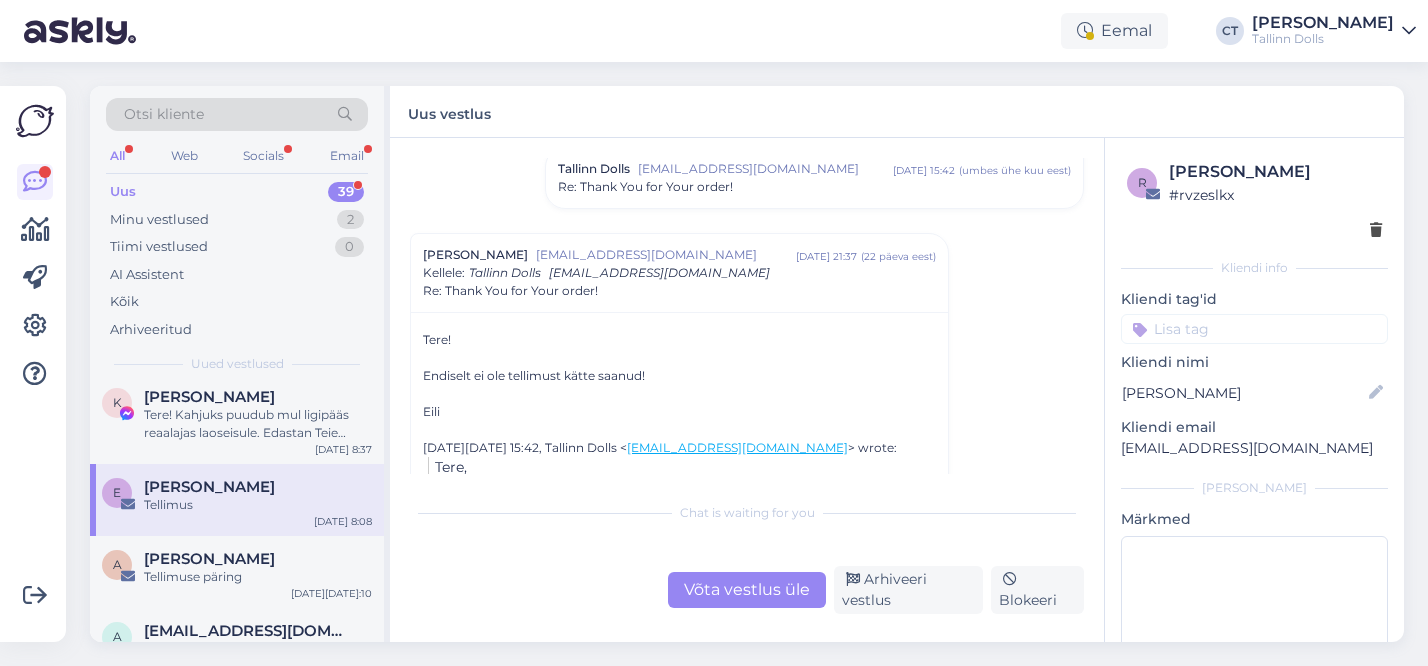click on "Tallinn Dolls [EMAIL_ADDRESS][DOMAIN_NAME] ju[DATE]:42 ( umbes ühe kuu eest ) Re: Thank You for Your order!" at bounding box center (814, 178) 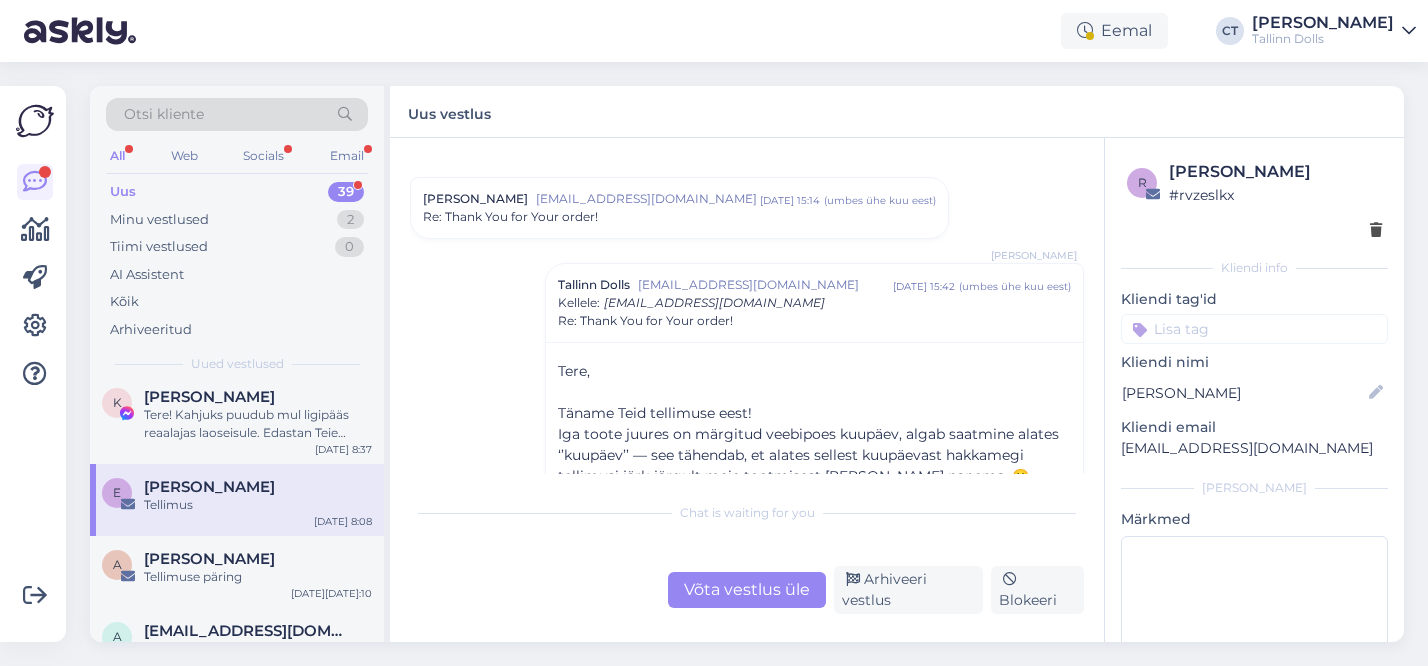 scroll, scrollTop: 0, scrollLeft: 0, axis: both 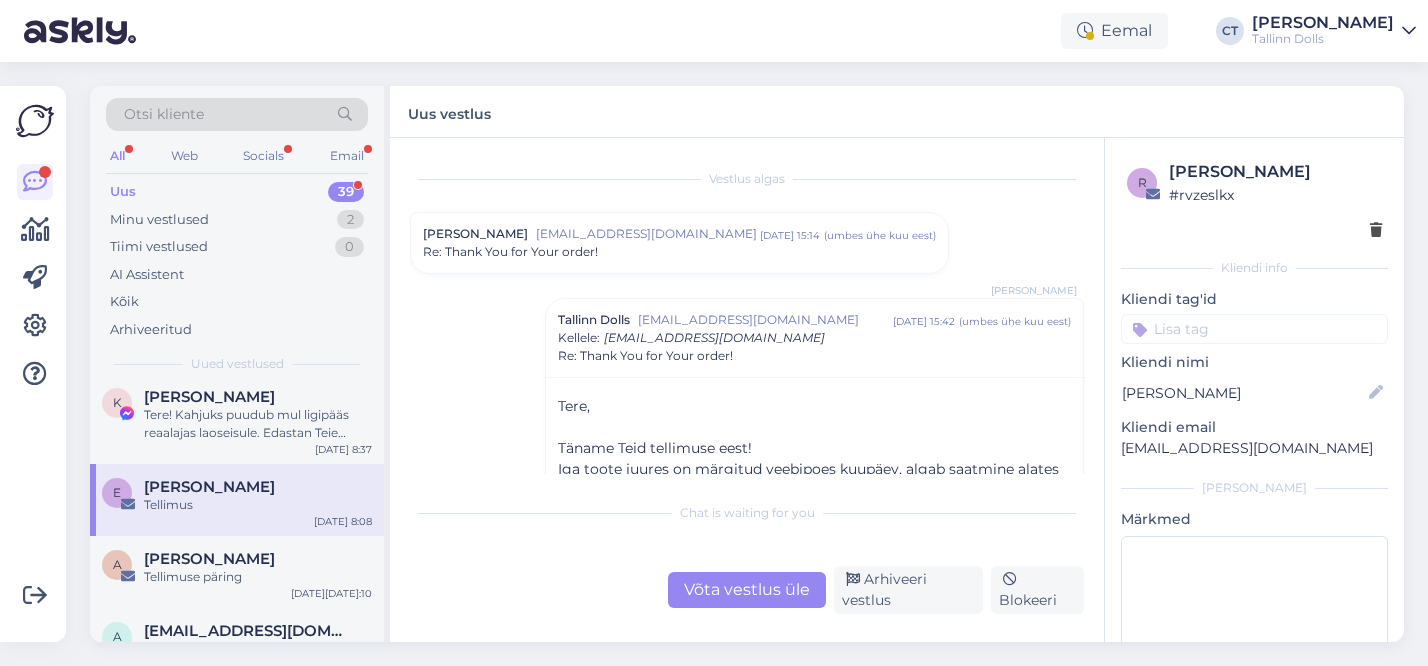click on "[EMAIL_ADDRESS][DOMAIN_NAME]" at bounding box center (648, 234) 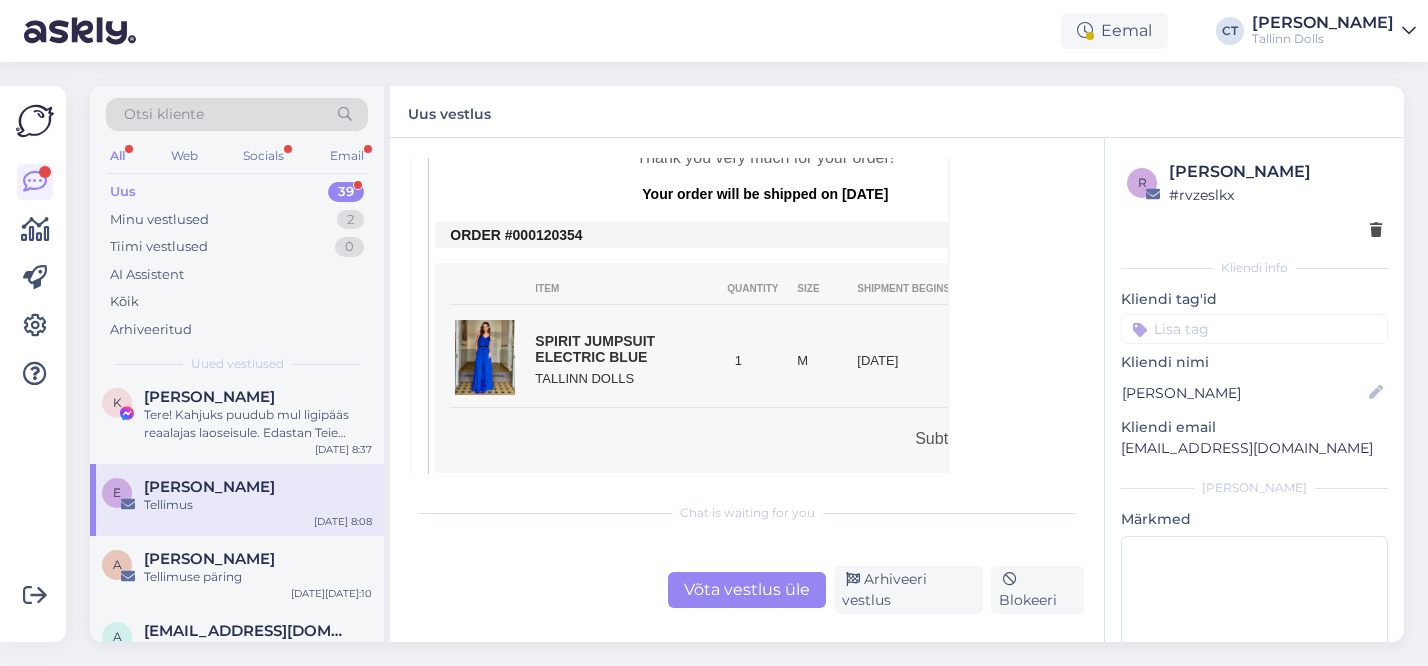 scroll, scrollTop: 465, scrollLeft: 0, axis: vertical 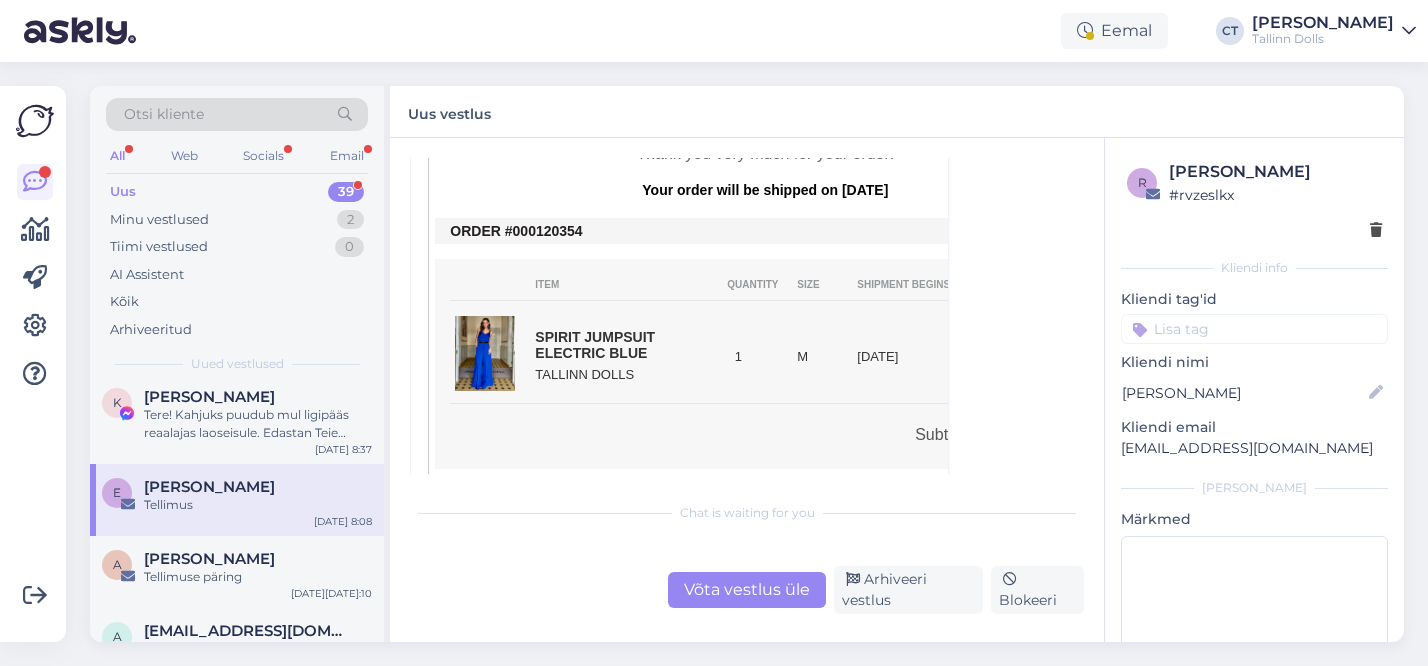 drag, startPoint x: 590, startPoint y: 232, endPoint x: 538, endPoint y: 231, distance: 52.009613 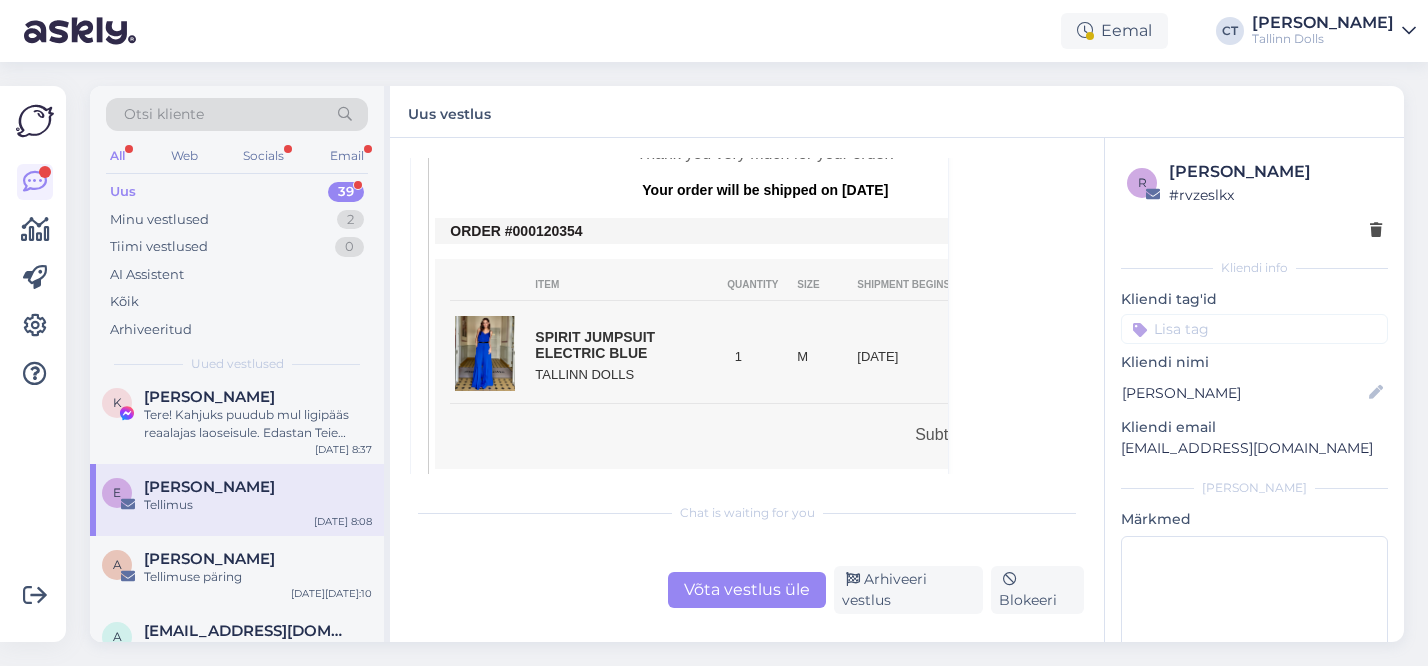 click on "ORDER #000120354" at bounding box center (765, 231) 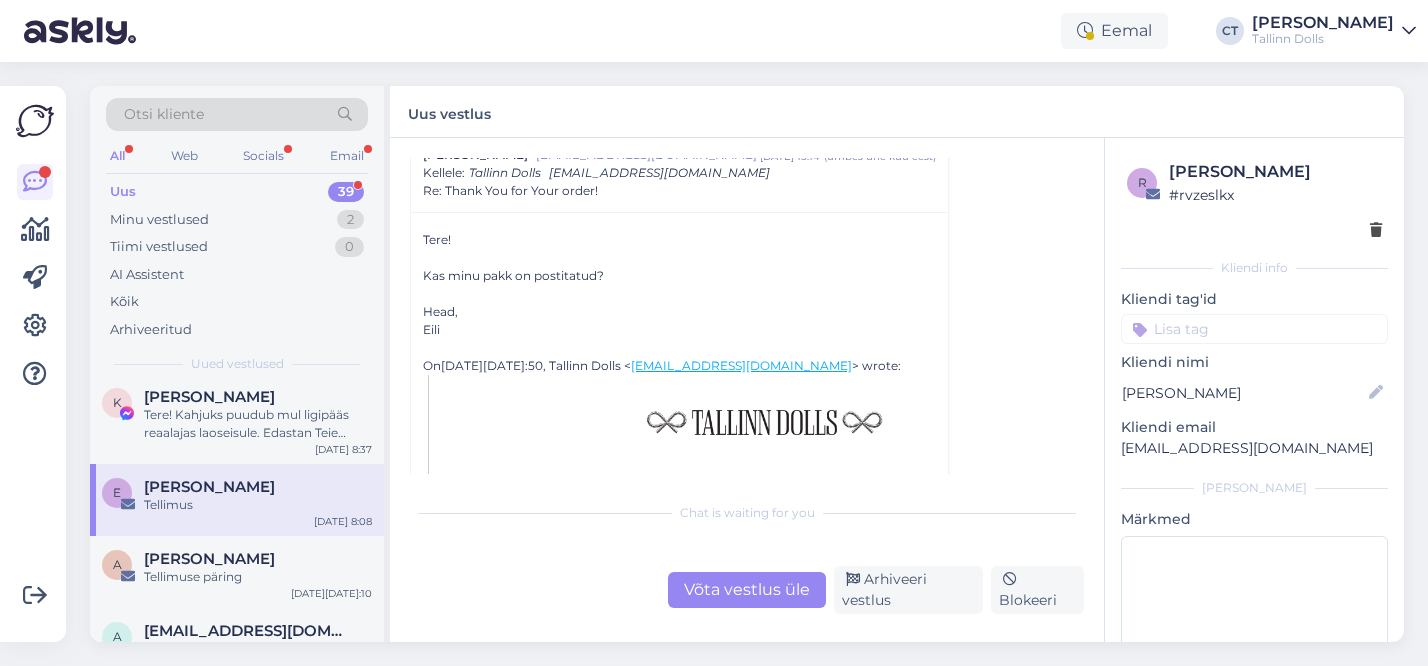 scroll, scrollTop: 75, scrollLeft: 0, axis: vertical 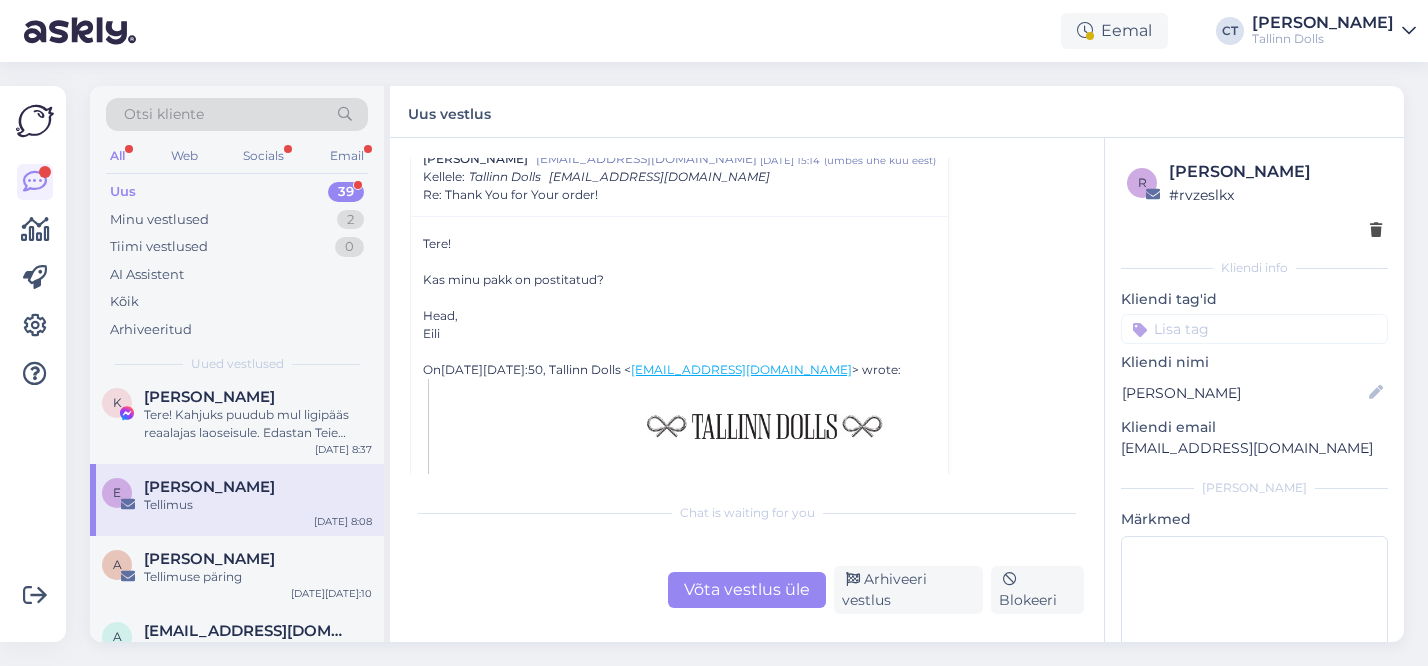 click on "Võta vestlus üle" at bounding box center [747, 590] 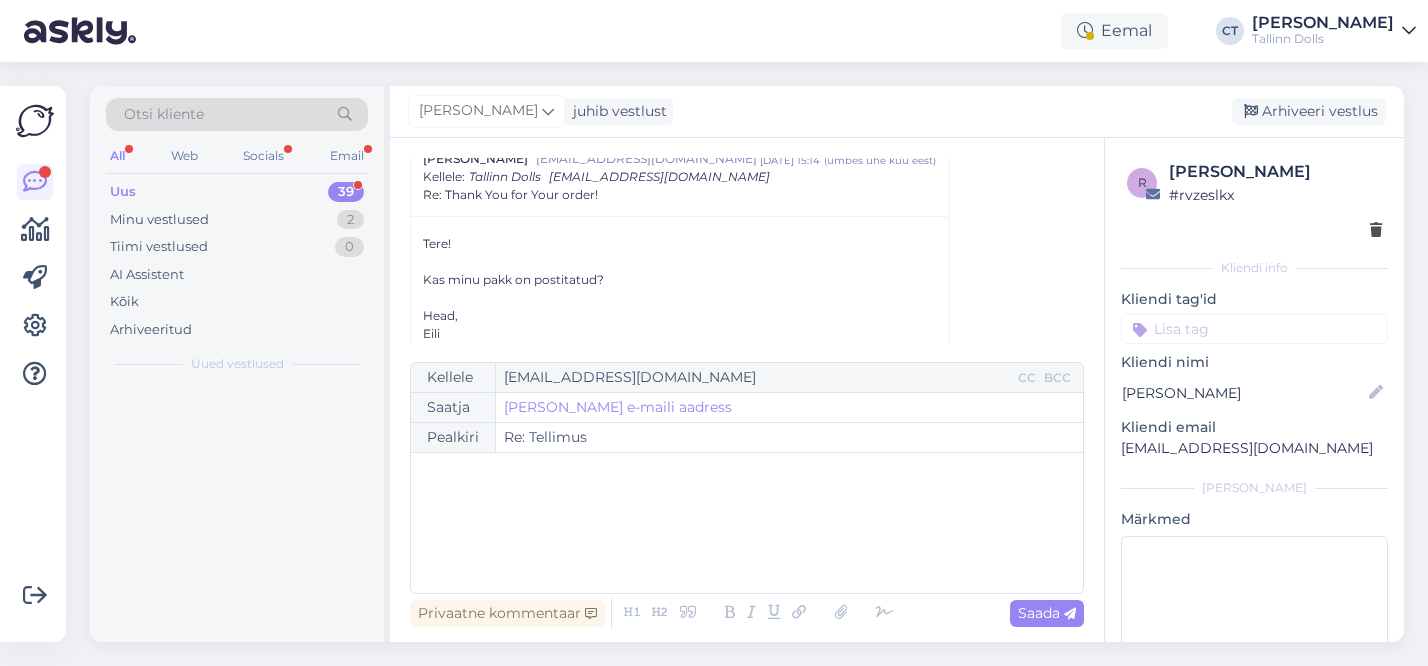 scroll, scrollTop: 2549, scrollLeft: 0, axis: vertical 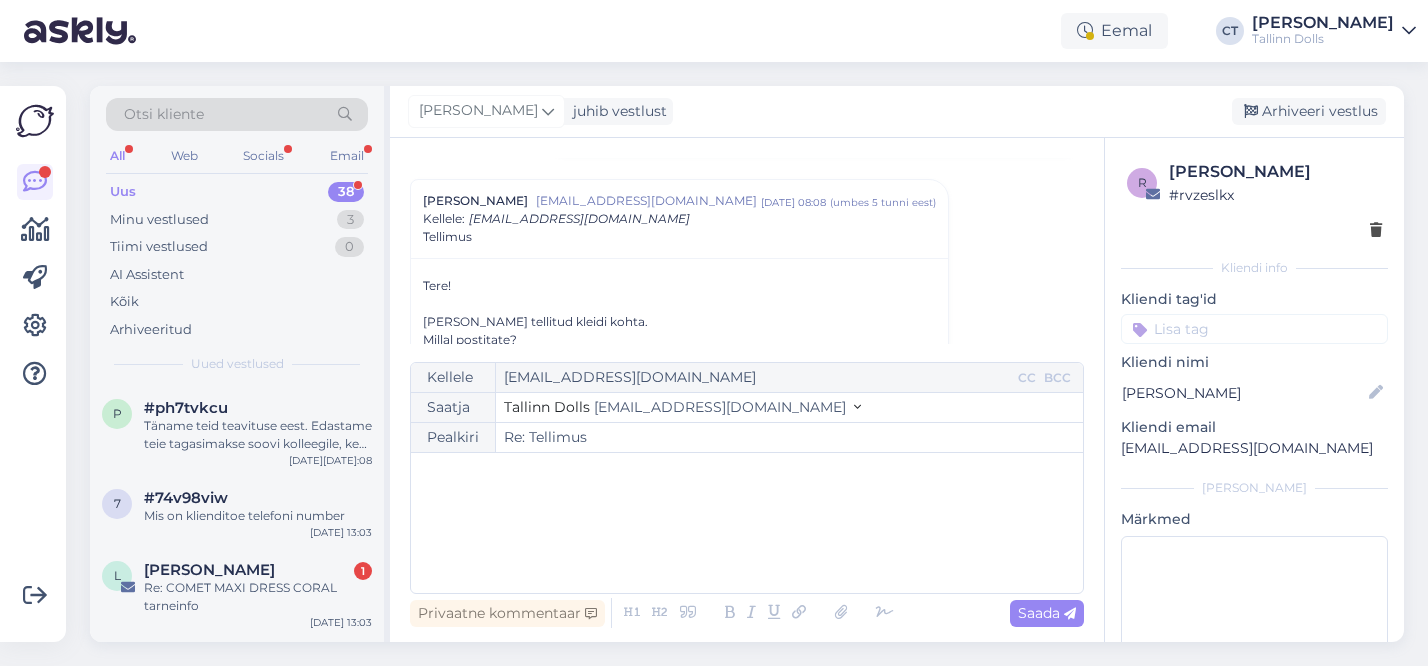 click on "﻿" at bounding box center (747, 523) 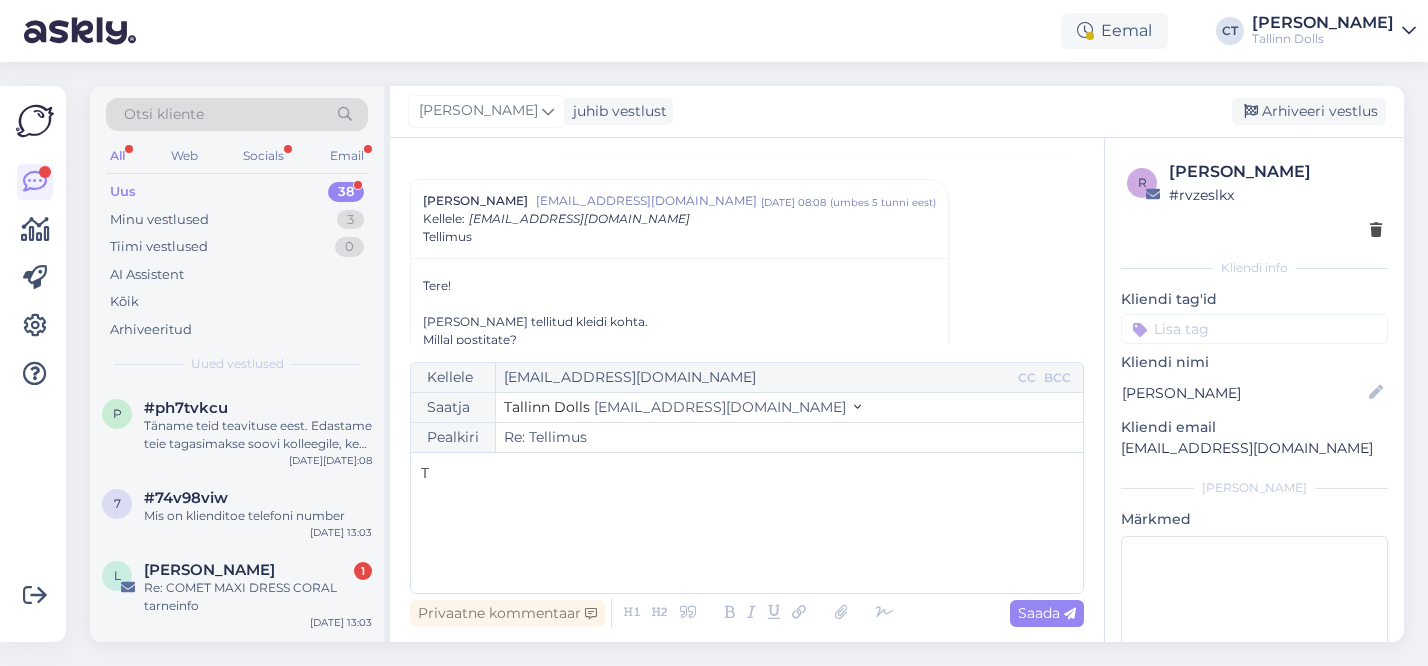 type 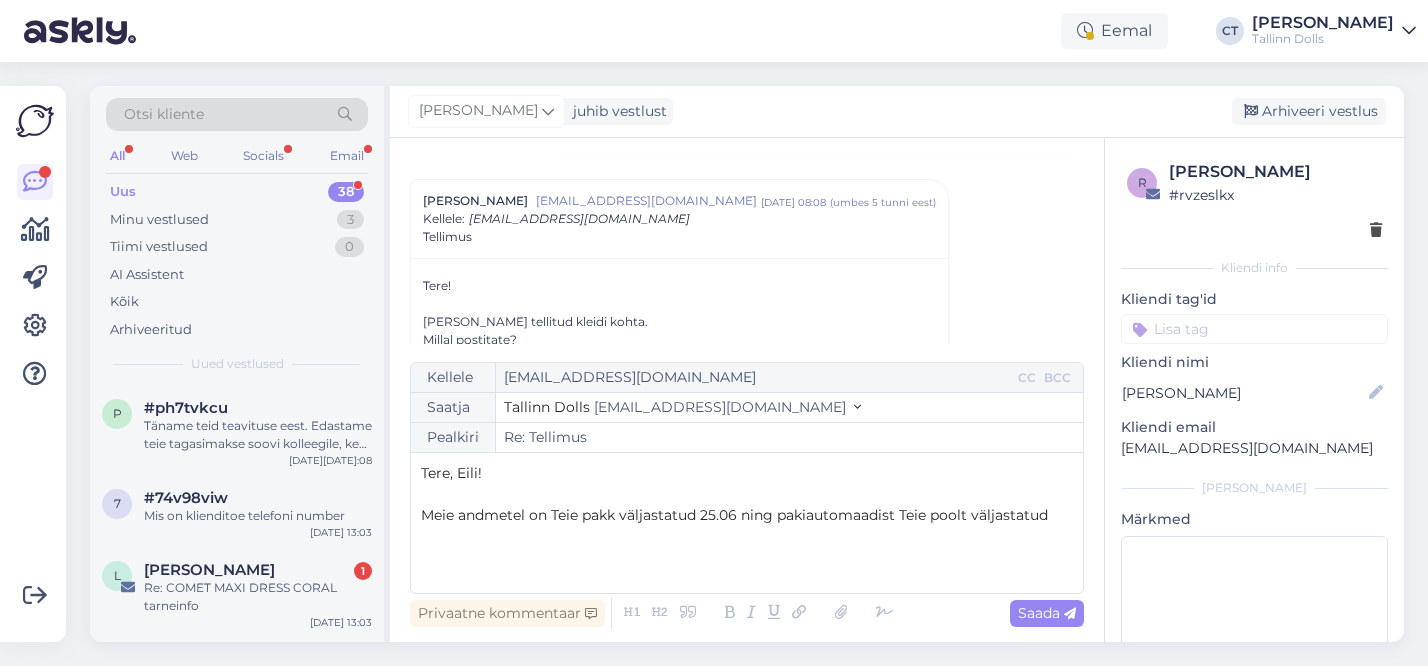 drag, startPoint x: 1054, startPoint y: 519, endPoint x: 412, endPoint y: 469, distance: 643.9441 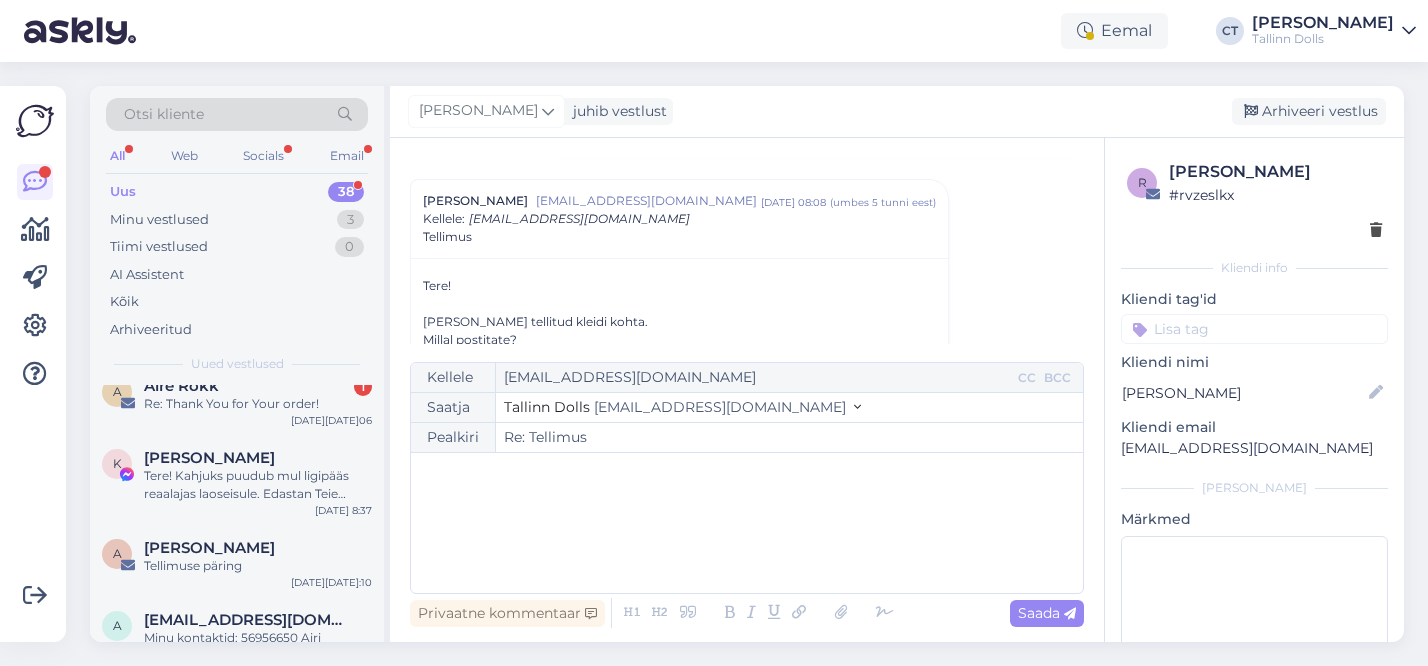scroll, scrollTop: 2015, scrollLeft: 0, axis: vertical 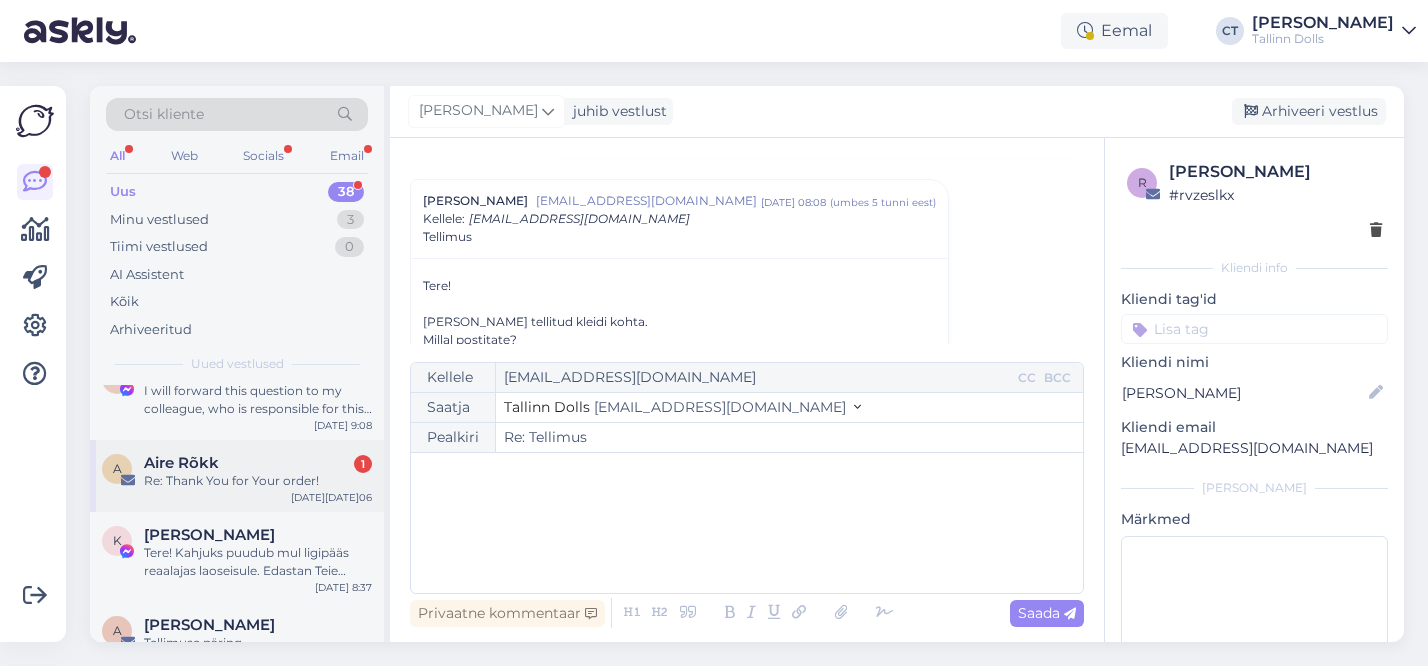 click on "Aire Rõkk 1" at bounding box center [258, 463] 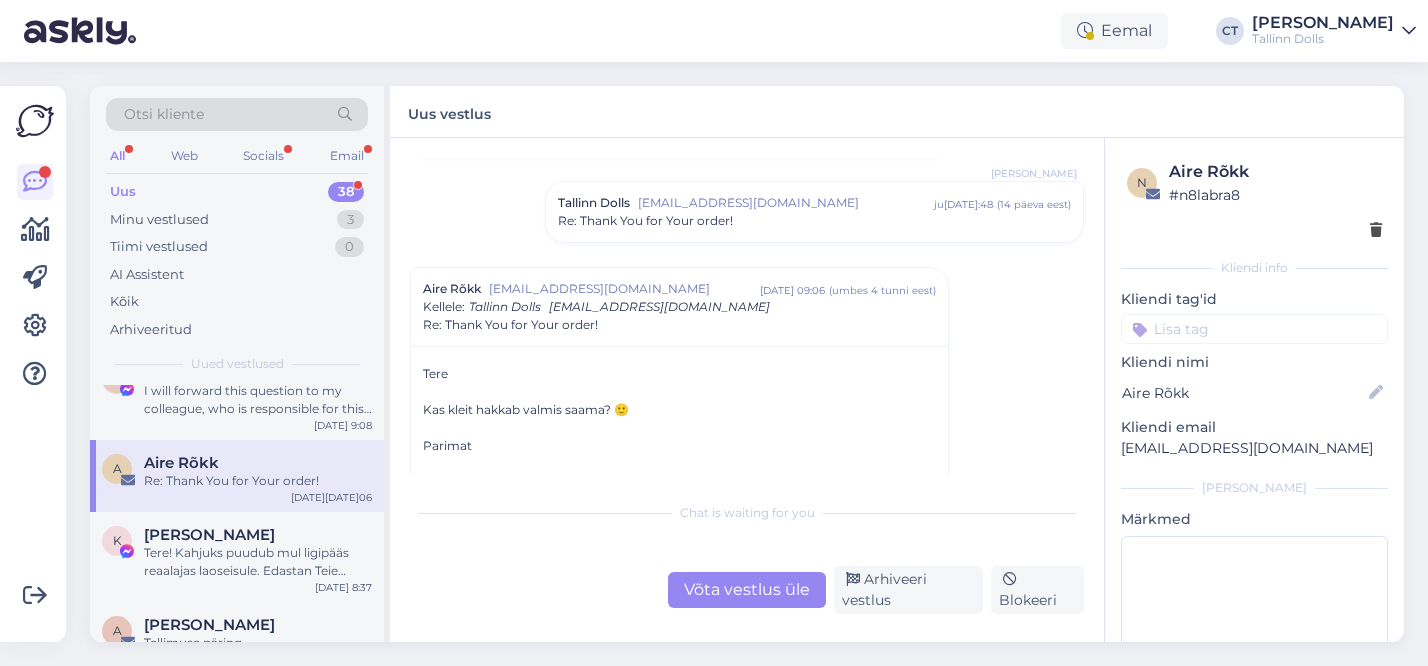 scroll, scrollTop: 105, scrollLeft: 0, axis: vertical 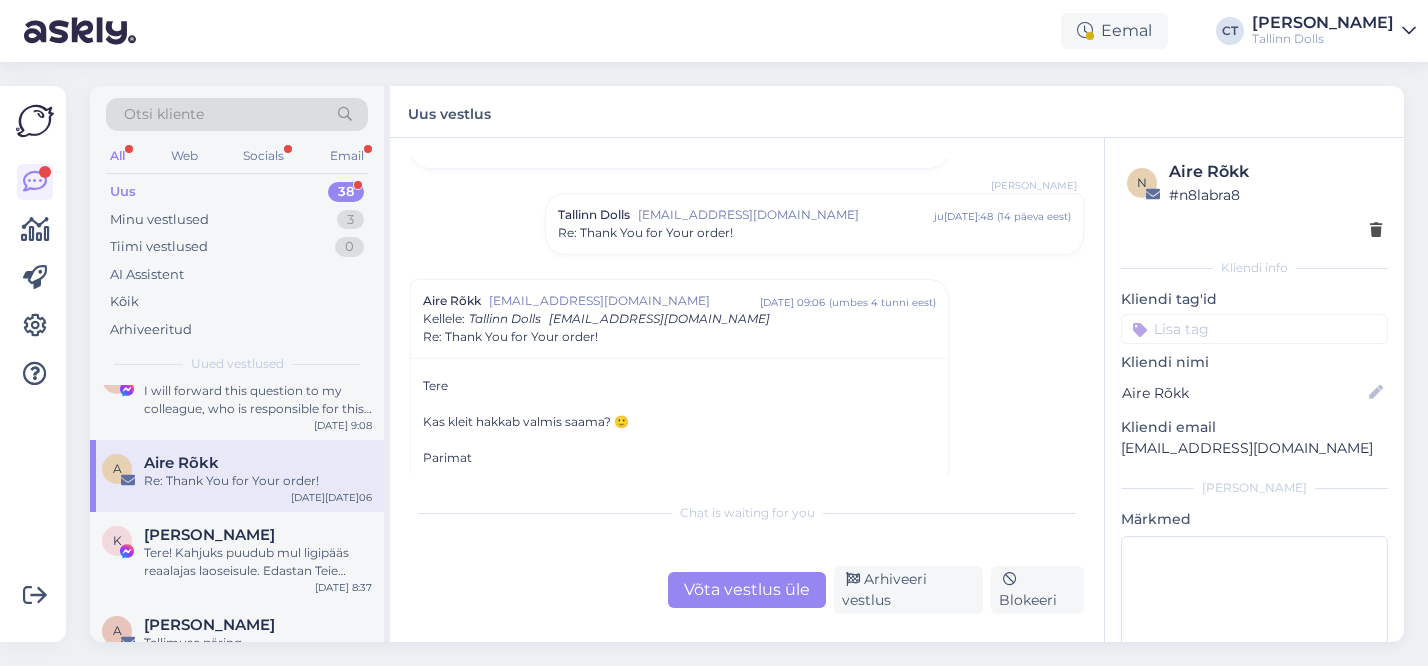 click on "Re: Thank You for Your order!" at bounding box center [645, 233] 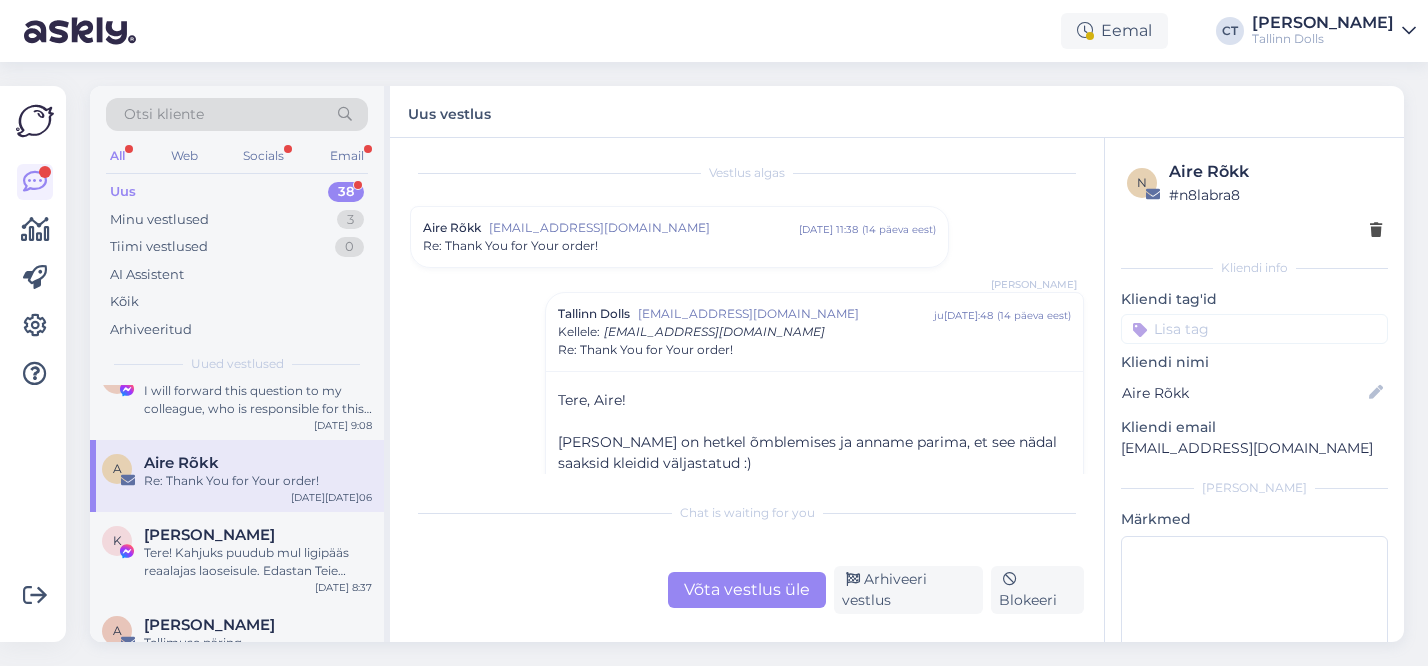 scroll, scrollTop: 0, scrollLeft: 0, axis: both 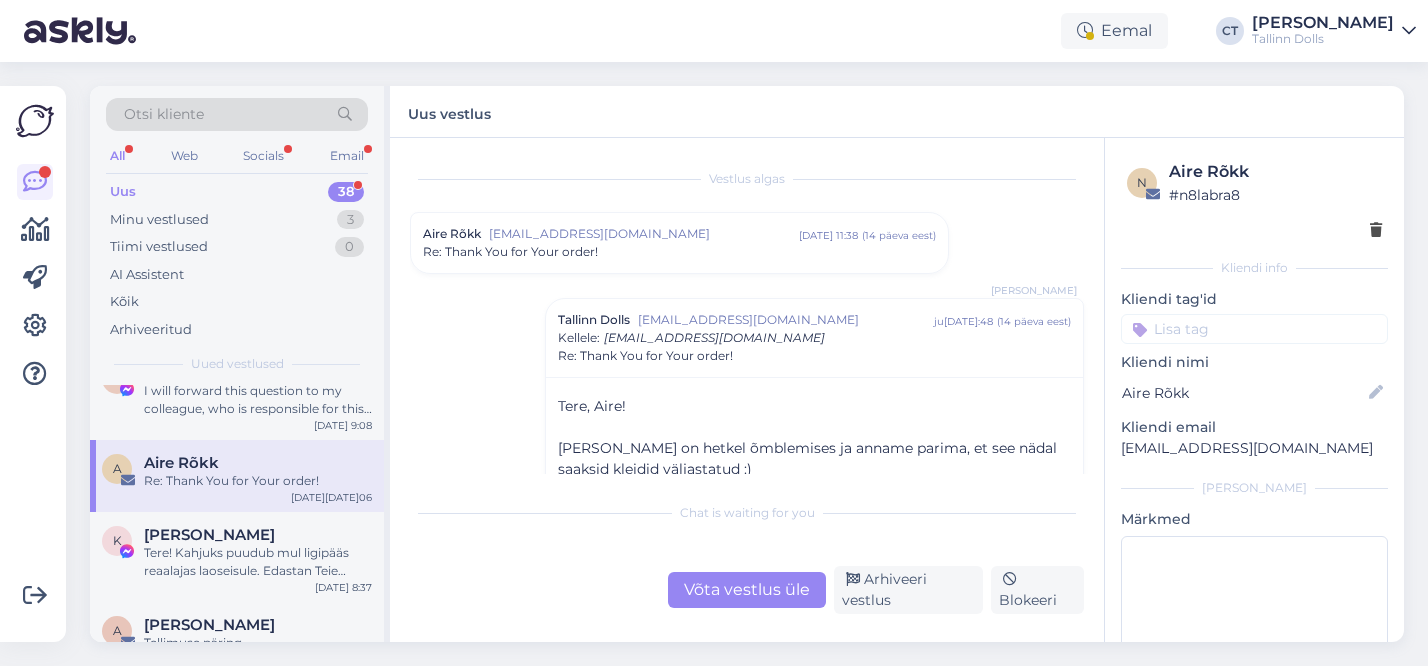 click on "Aire Rõkk [EMAIL_ADDRESS][DOMAIN_NAME] [DATE] 11:38 ( 14 päeva eest ) Re: Thank You for Your order!" at bounding box center (679, 243) 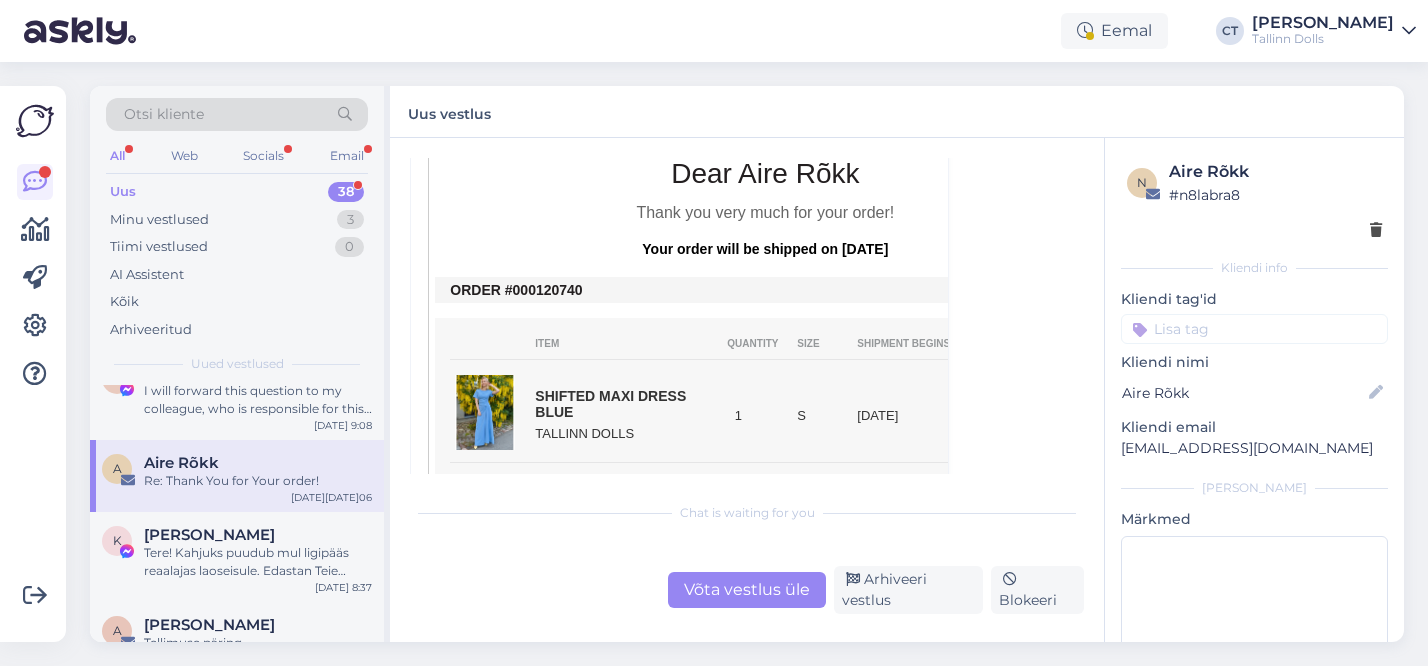 scroll, scrollTop: 444, scrollLeft: 0, axis: vertical 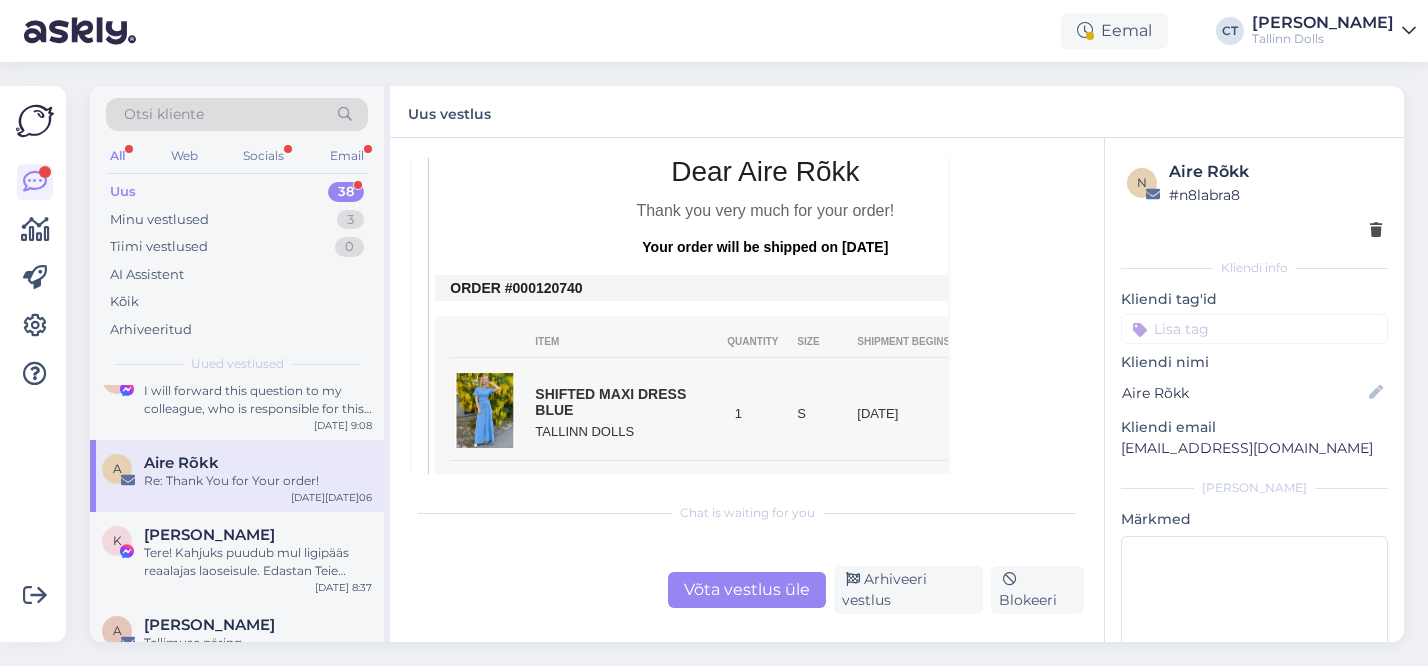 drag, startPoint x: 597, startPoint y: 288, endPoint x: 540, endPoint y: 286, distance: 57.035076 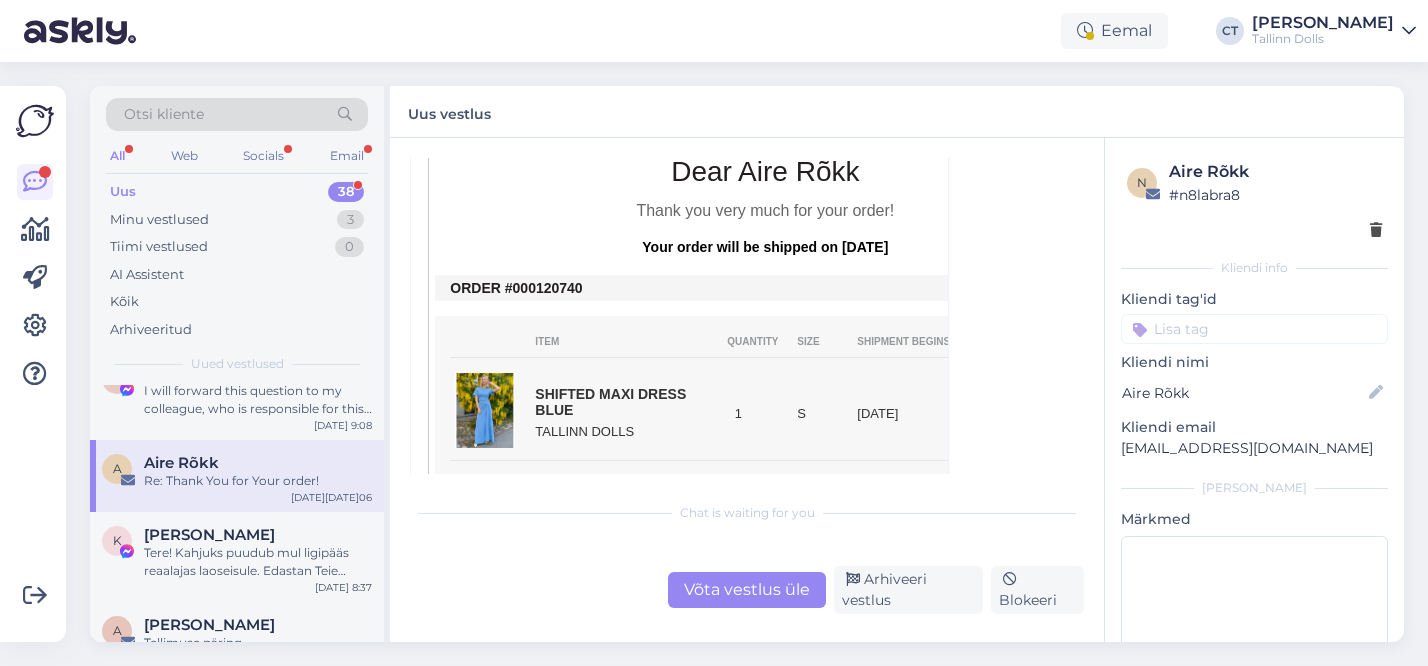 drag, startPoint x: 587, startPoint y: 290, endPoint x: 537, endPoint y: 290, distance: 50 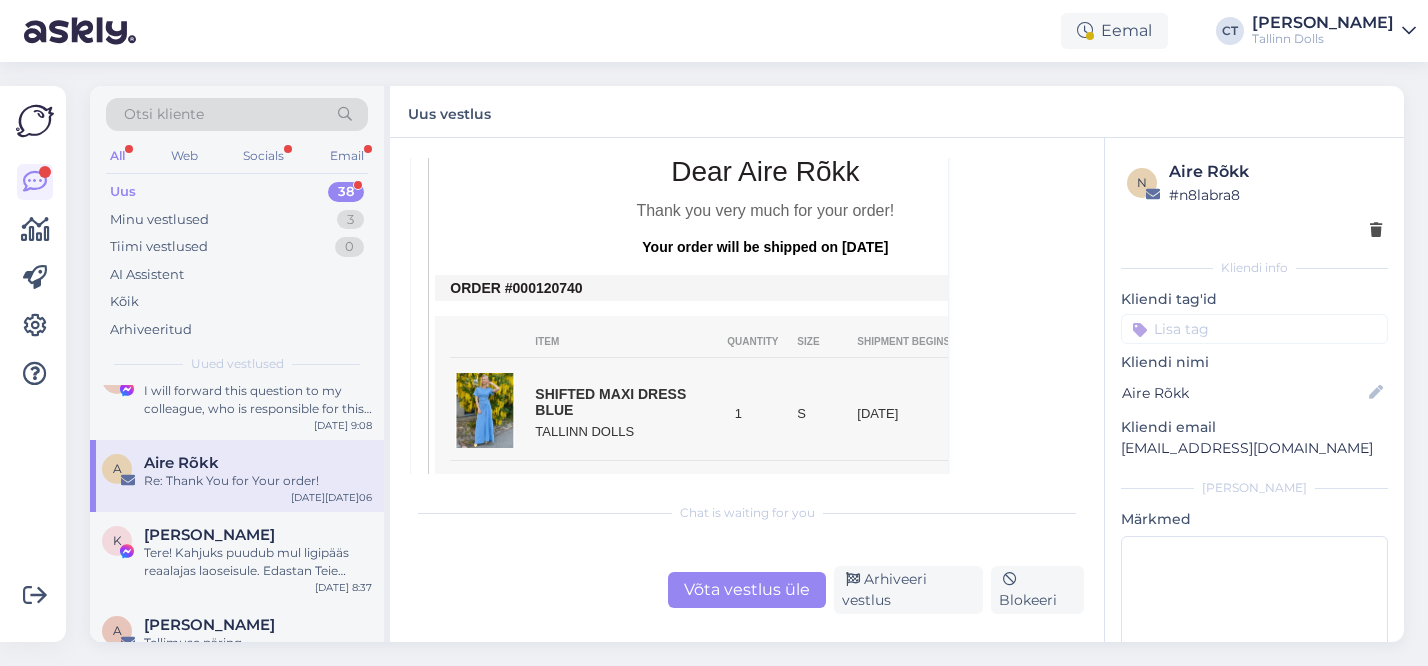 click on "ORDER #000120740" at bounding box center [765, 288] 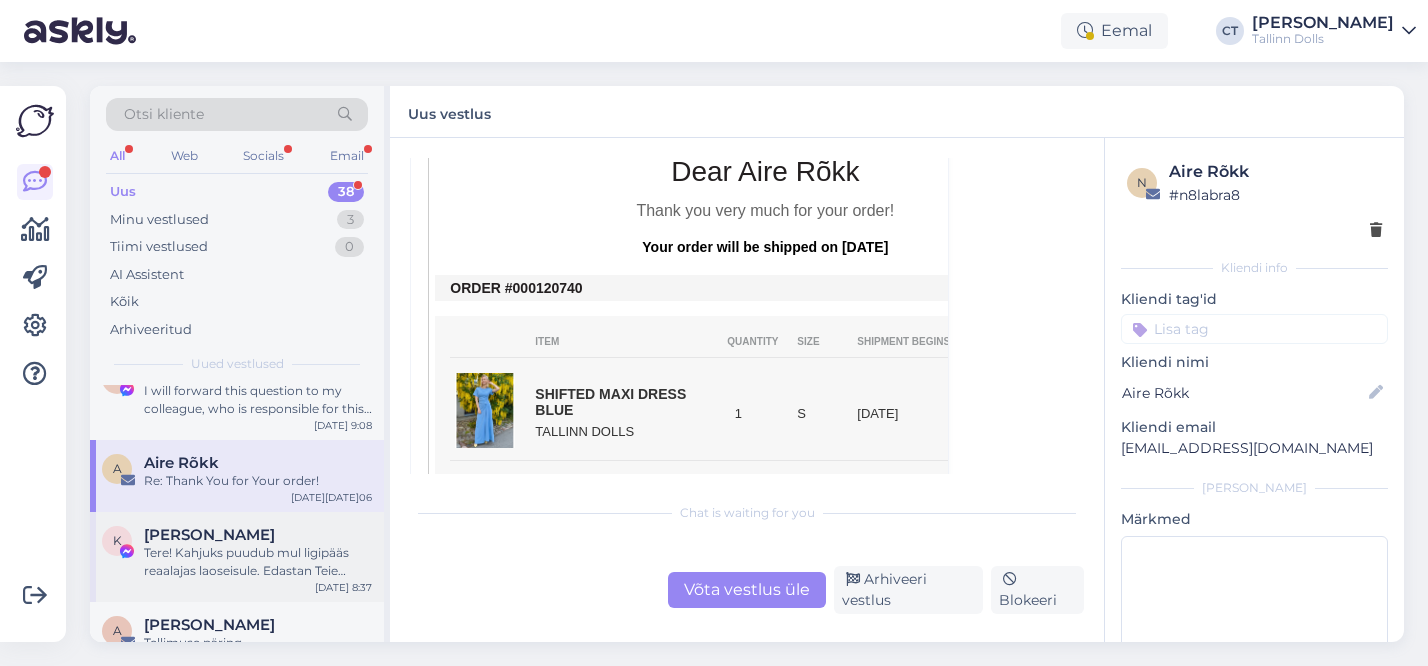 click on "Tere!
Kahjuks puudub mul ligipääs reaalajas laoseisule. Edastan Teie küsimuse kolleegile, kes saab Teid selles osas aidata." at bounding box center [258, 562] 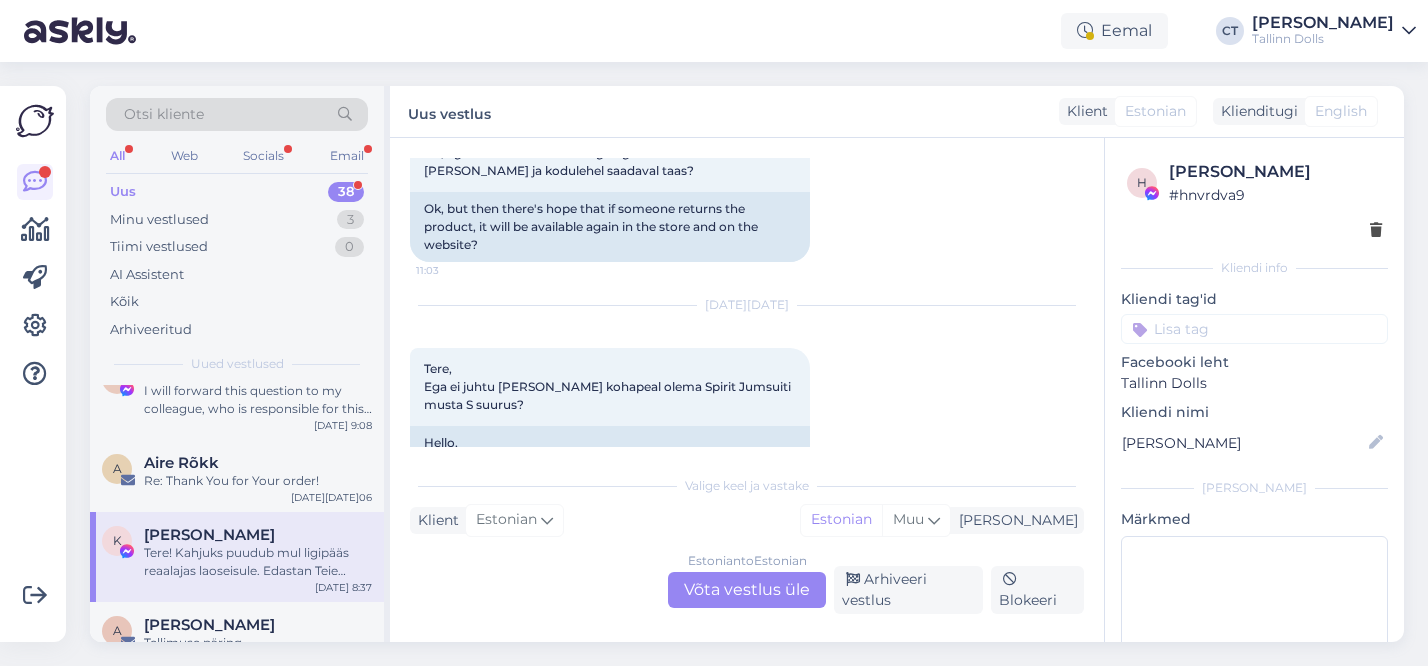 scroll, scrollTop: 1862, scrollLeft: 0, axis: vertical 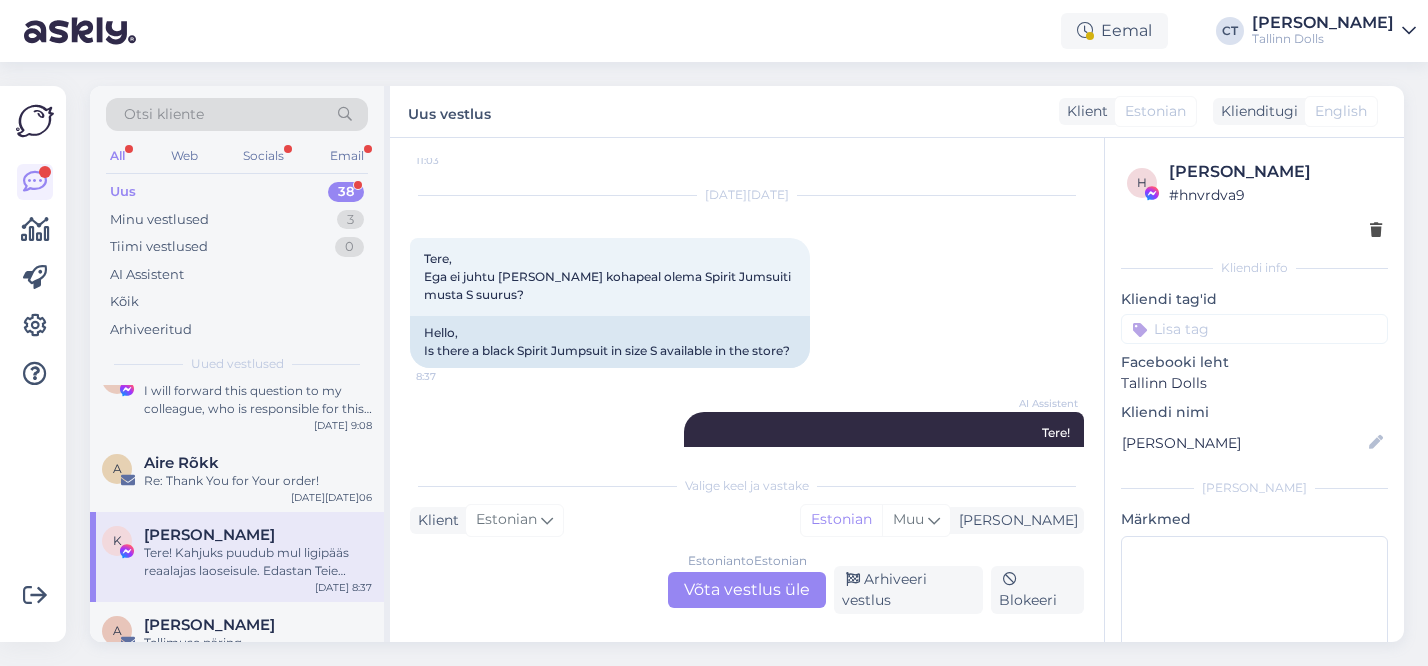 click on "Estonian  to  Estonian Võta vestlus üle Arhiveeri vestlus Blokeeri" at bounding box center [747, 590] 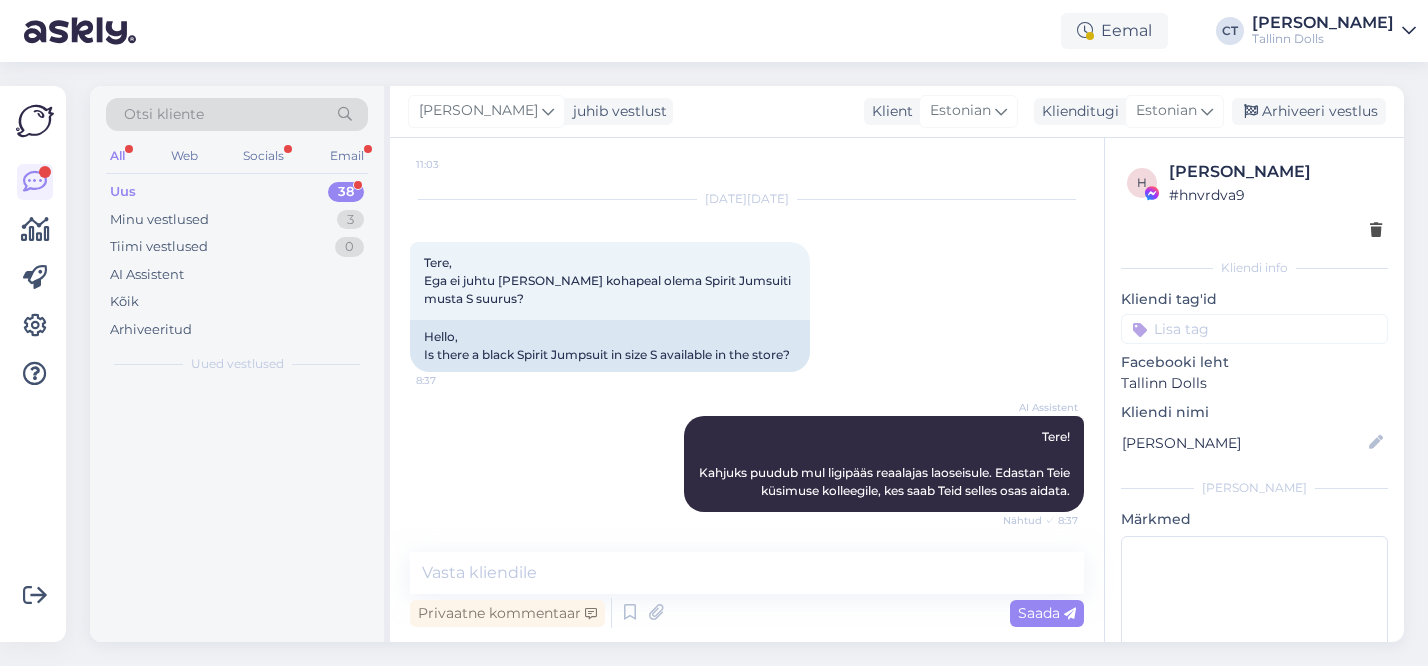 scroll, scrollTop: 1858, scrollLeft: 0, axis: vertical 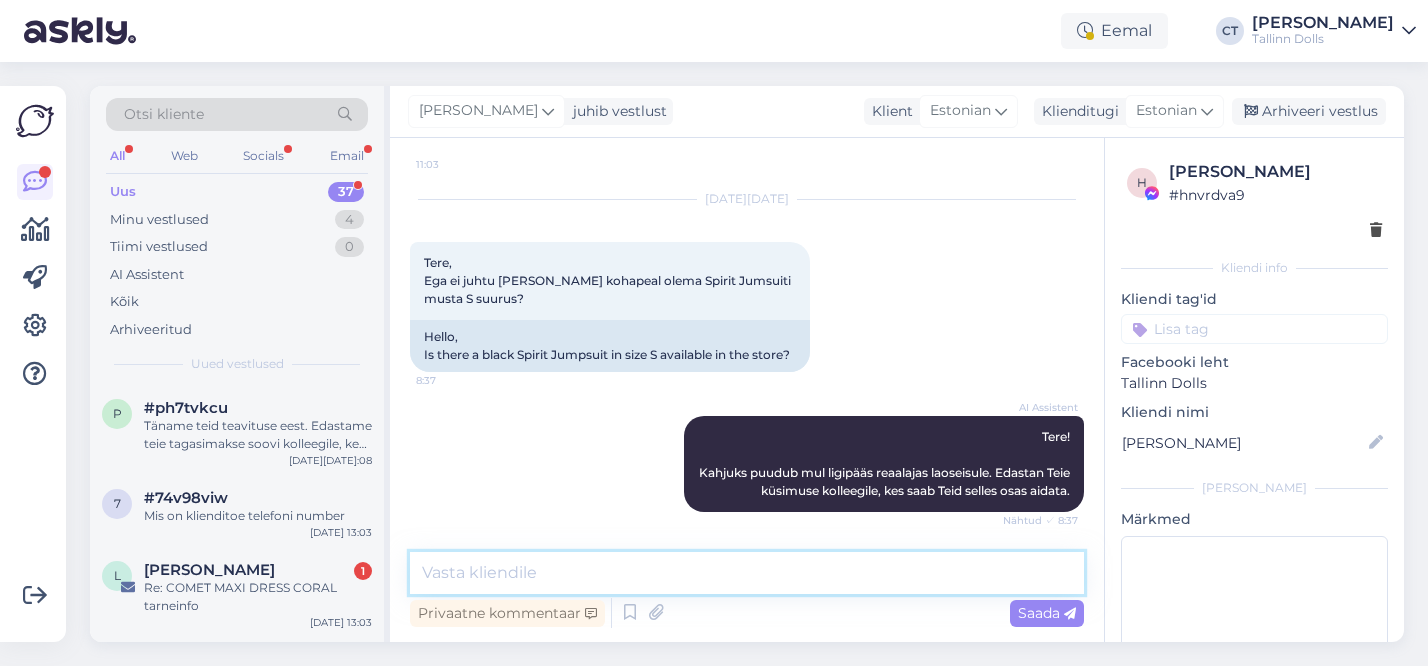 click at bounding box center [747, 573] 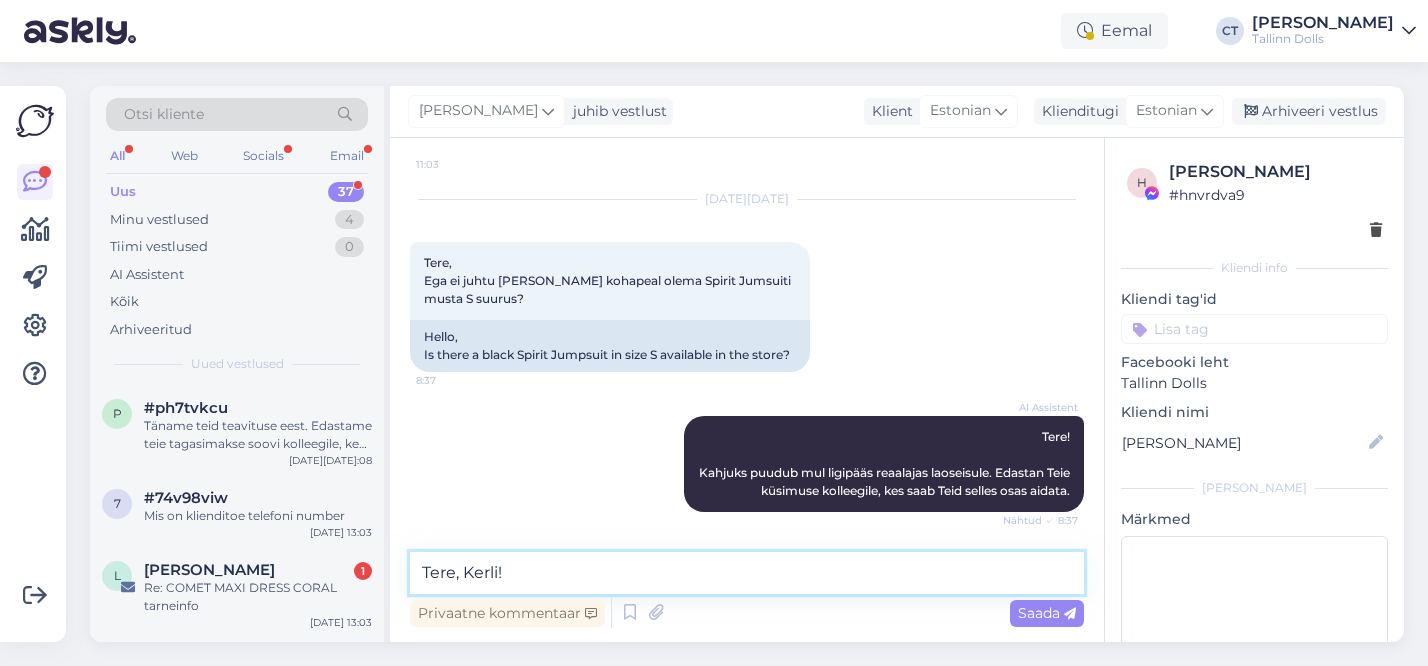 scroll, scrollTop: 1862, scrollLeft: 0, axis: vertical 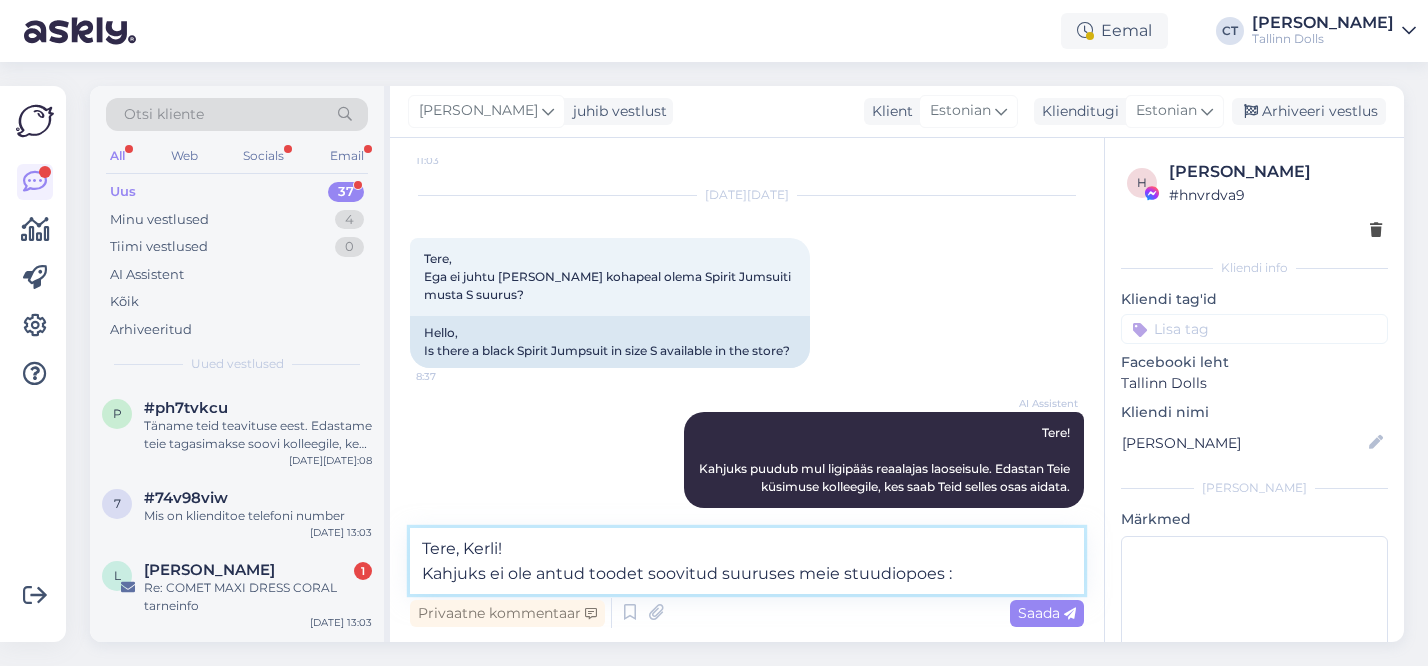type on "Tere, Kerli!
Kahjuks ei ole antud toodet soovitud suuruses meie stuudiopoes :(" 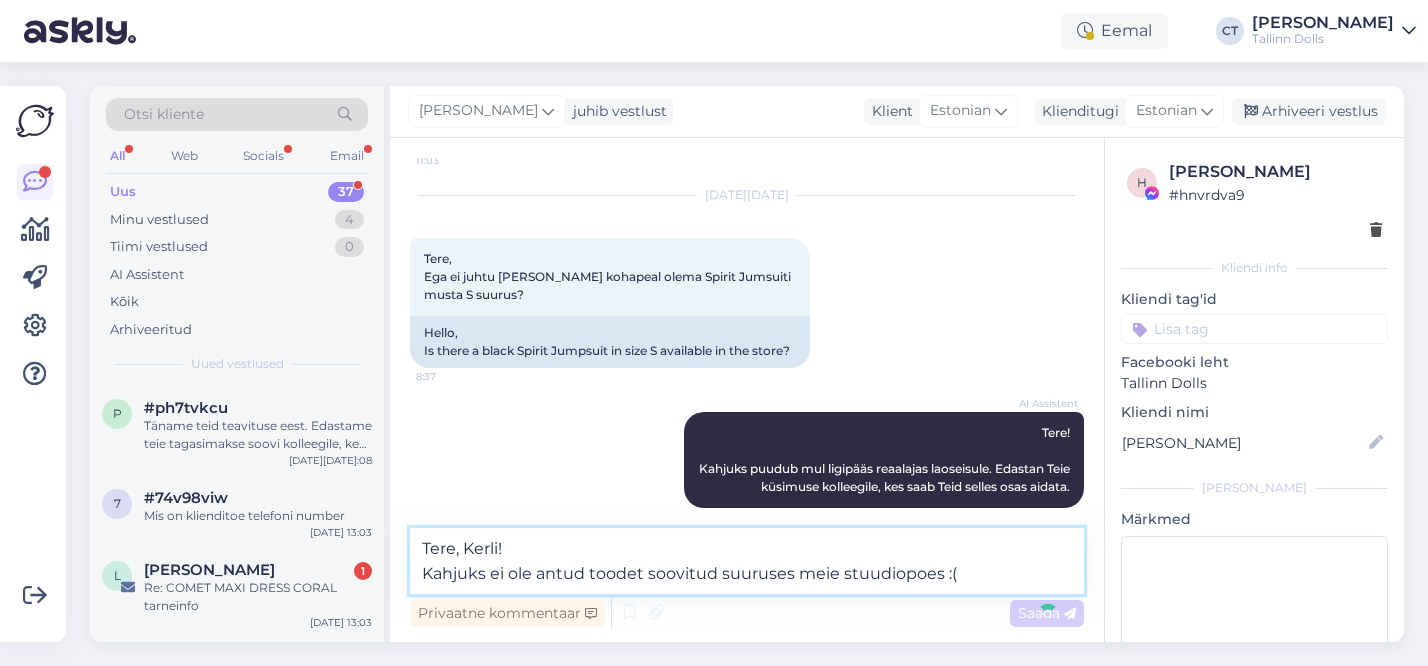type 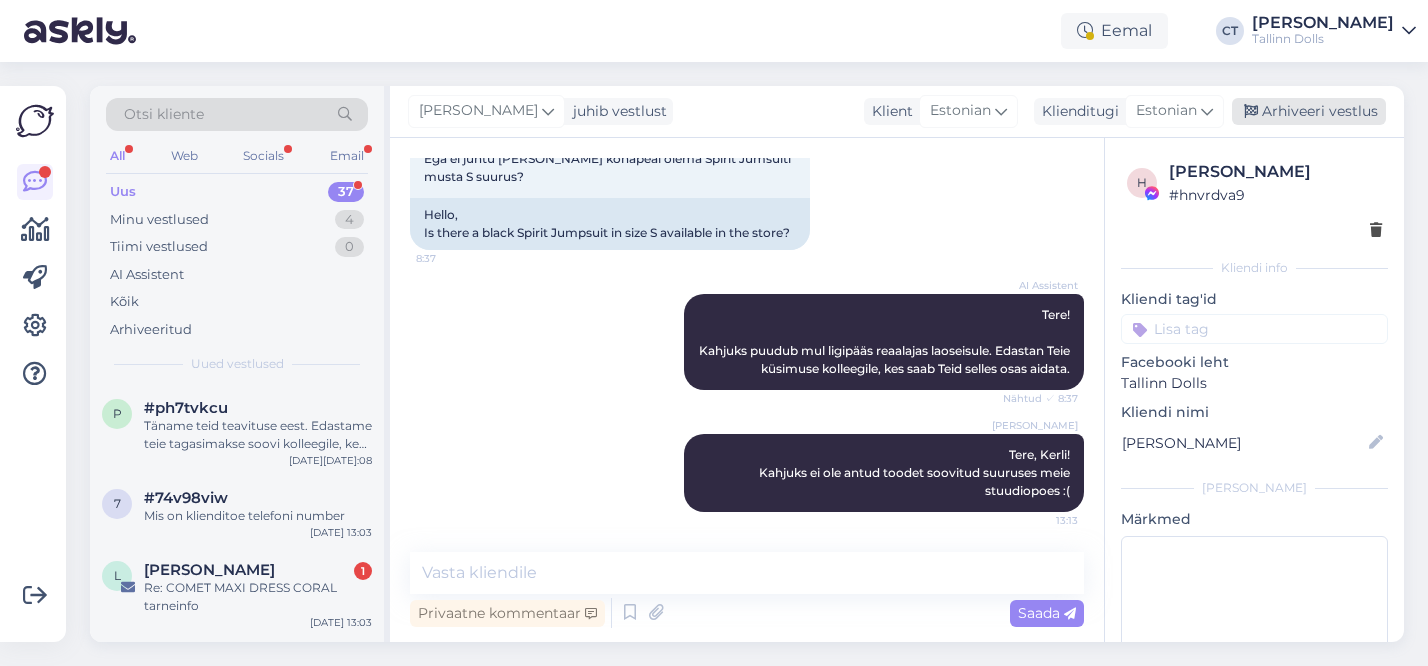 click on "Arhiveeri vestlus" at bounding box center (1309, 111) 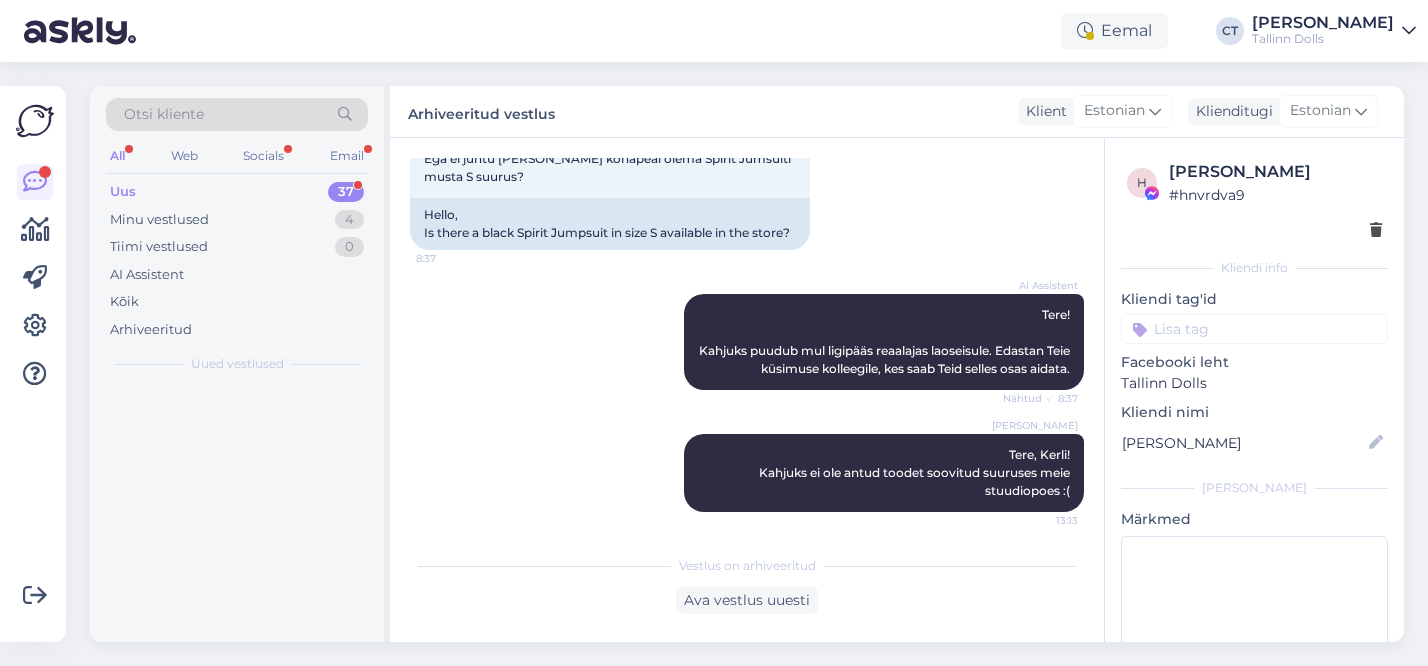 scroll, scrollTop: 1987, scrollLeft: 0, axis: vertical 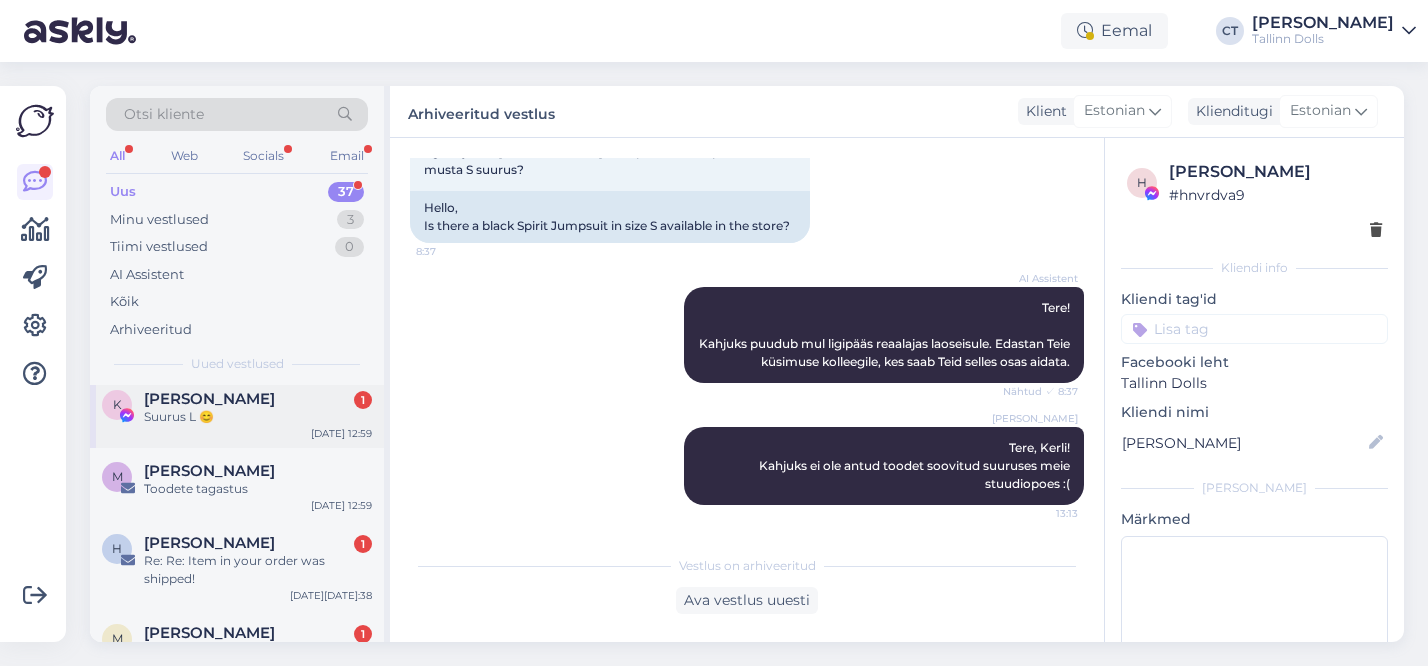 click on "Suurus L 😊" at bounding box center (258, 417) 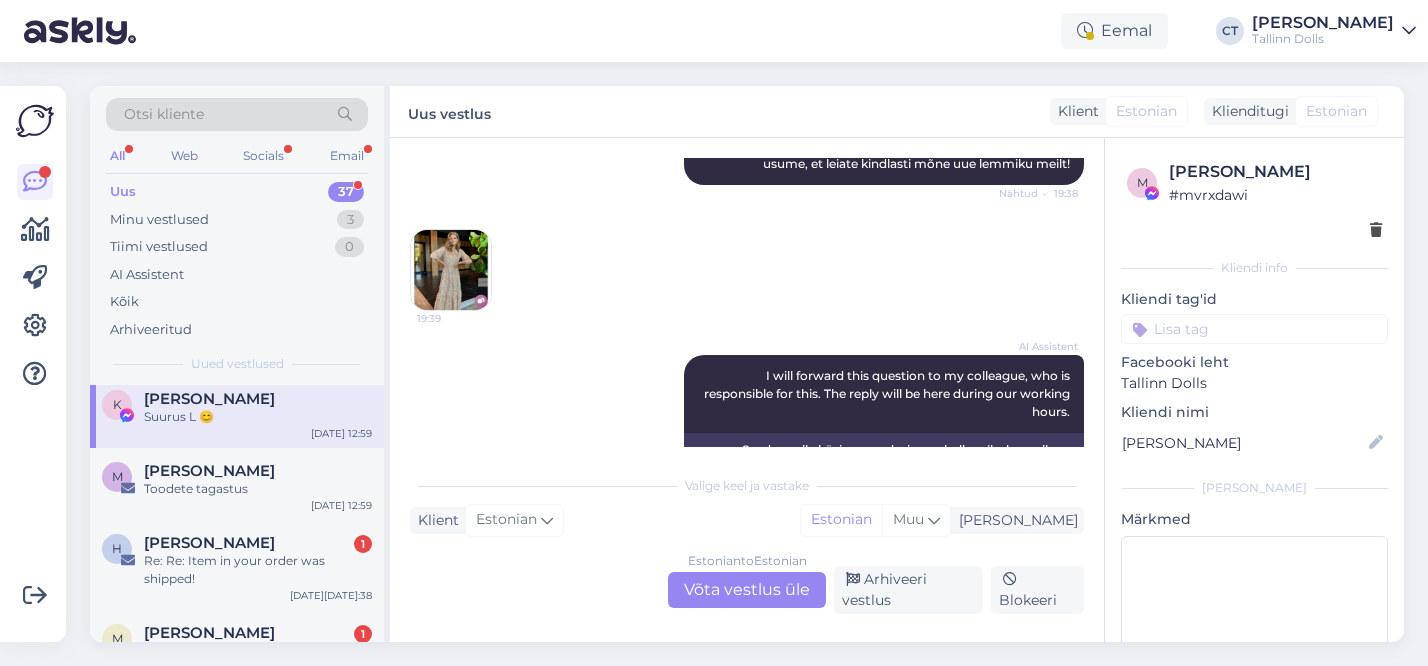 scroll, scrollTop: 571, scrollLeft: 0, axis: vertical 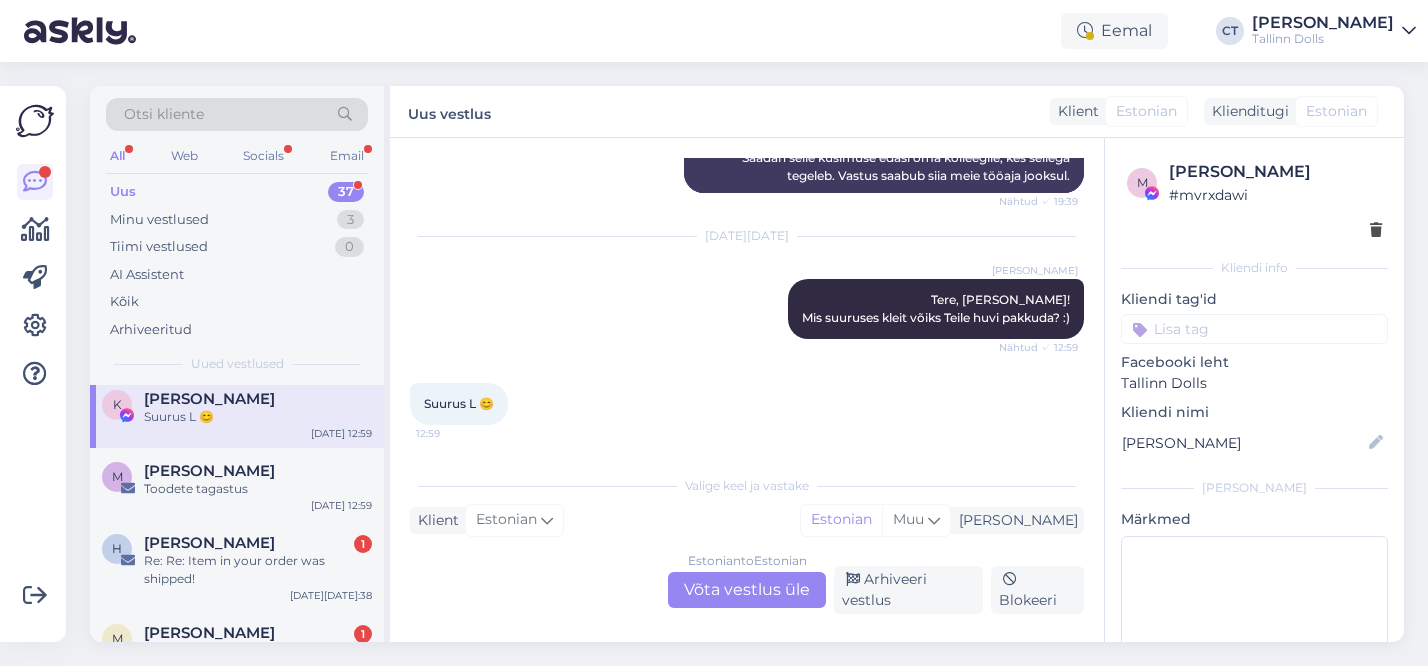 click on "Estonian  to  Estonian Võta vestlus üle" at bounding box center (747, 590) 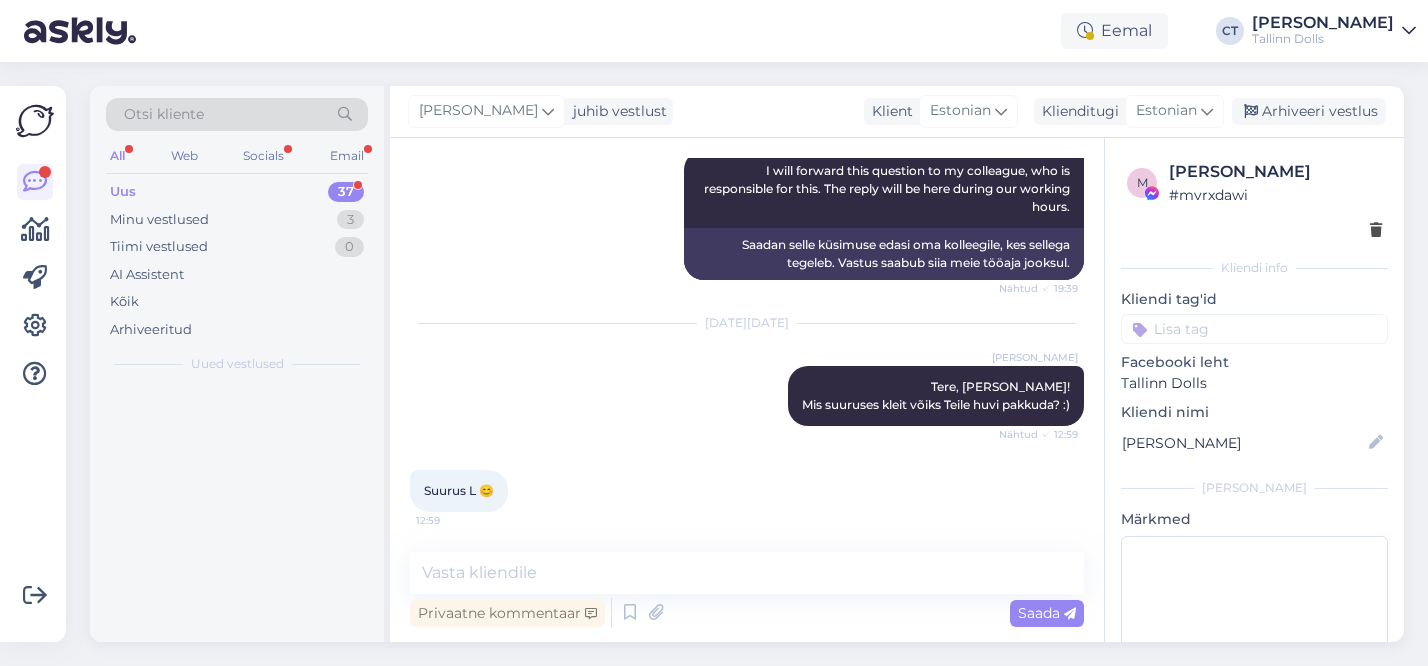 scroll, scrollTop: 484, scrollLeft: 0, axis: vertical 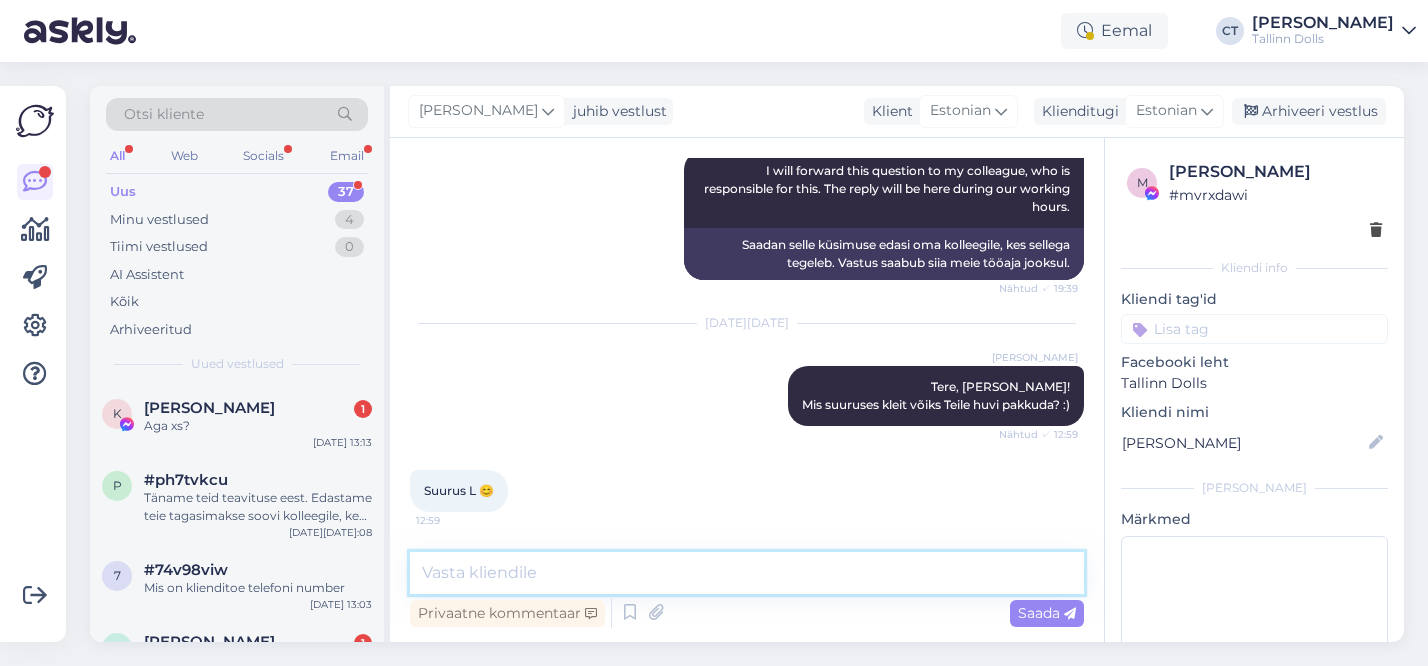 click at bounding box center (747, 573) 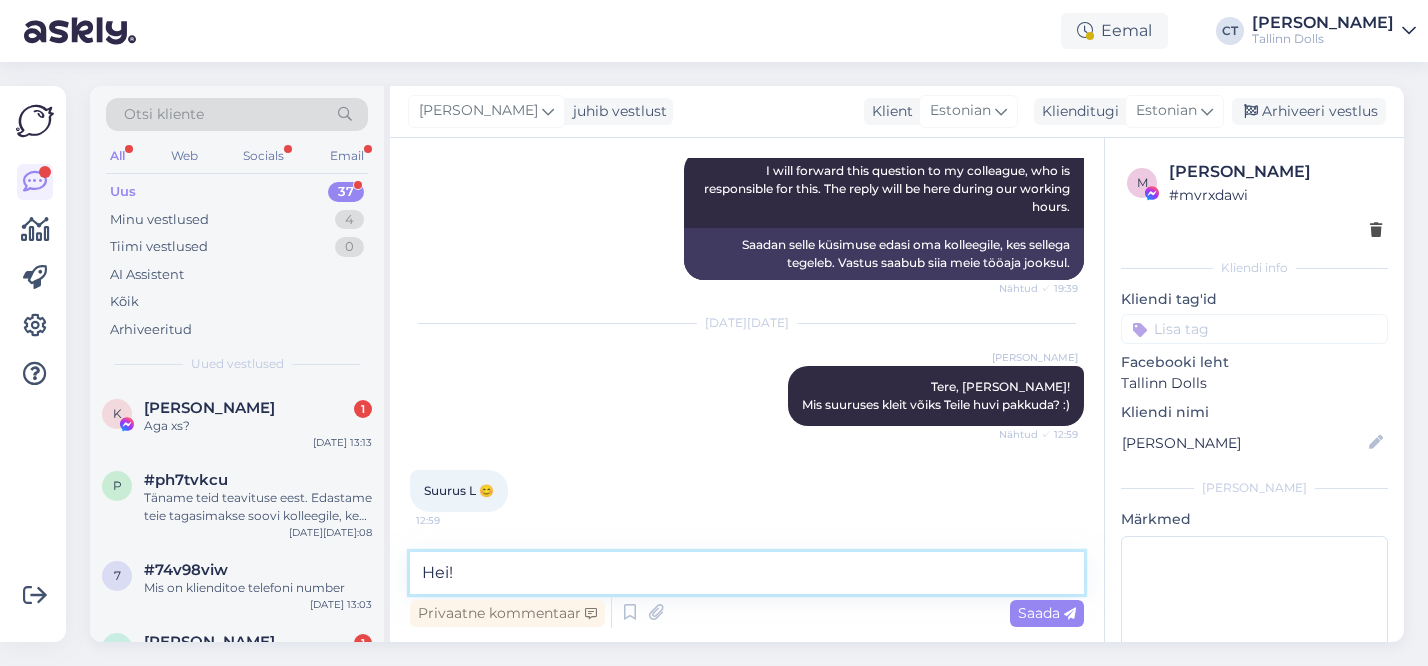 scroll, scrollTop: 508, scrollLeft: 0, axis: vertical 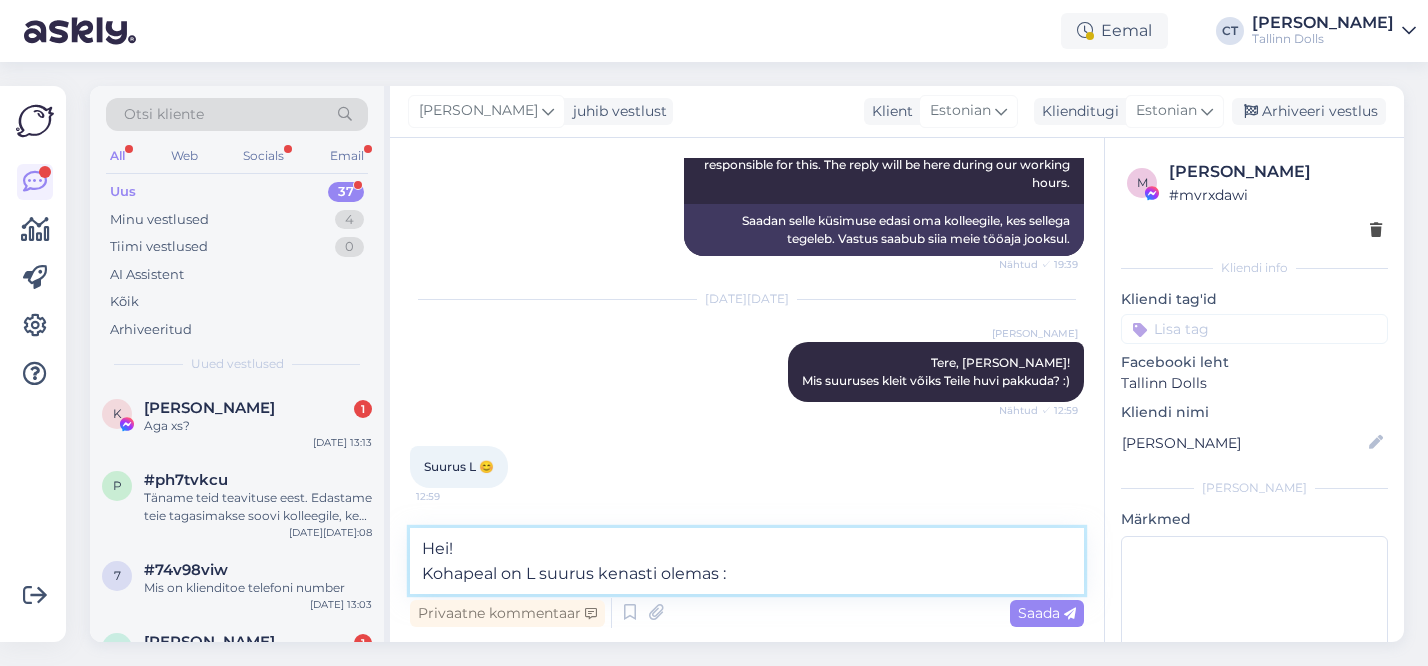 type on "Hei!
Kohapeal on L suurus kenasti olemas :)" 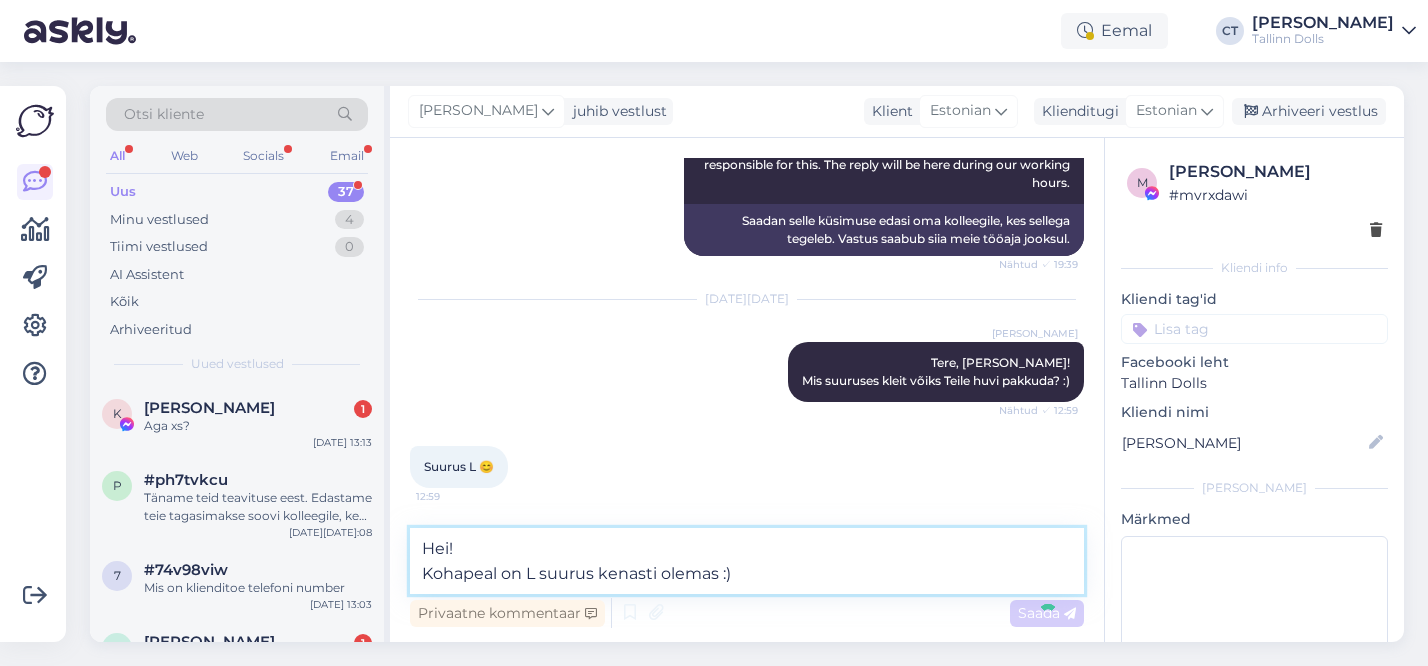 type 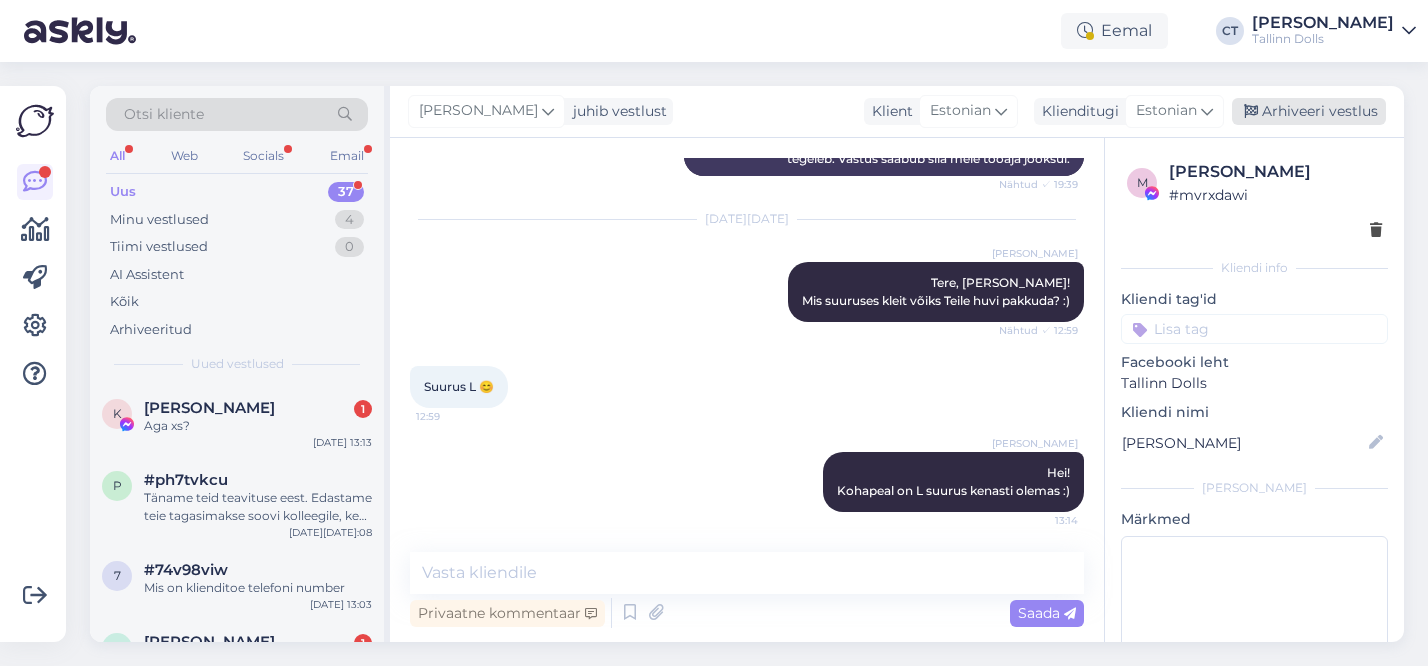 click on "Arhiveeri vestlus" at bounding box center (1309, 111) 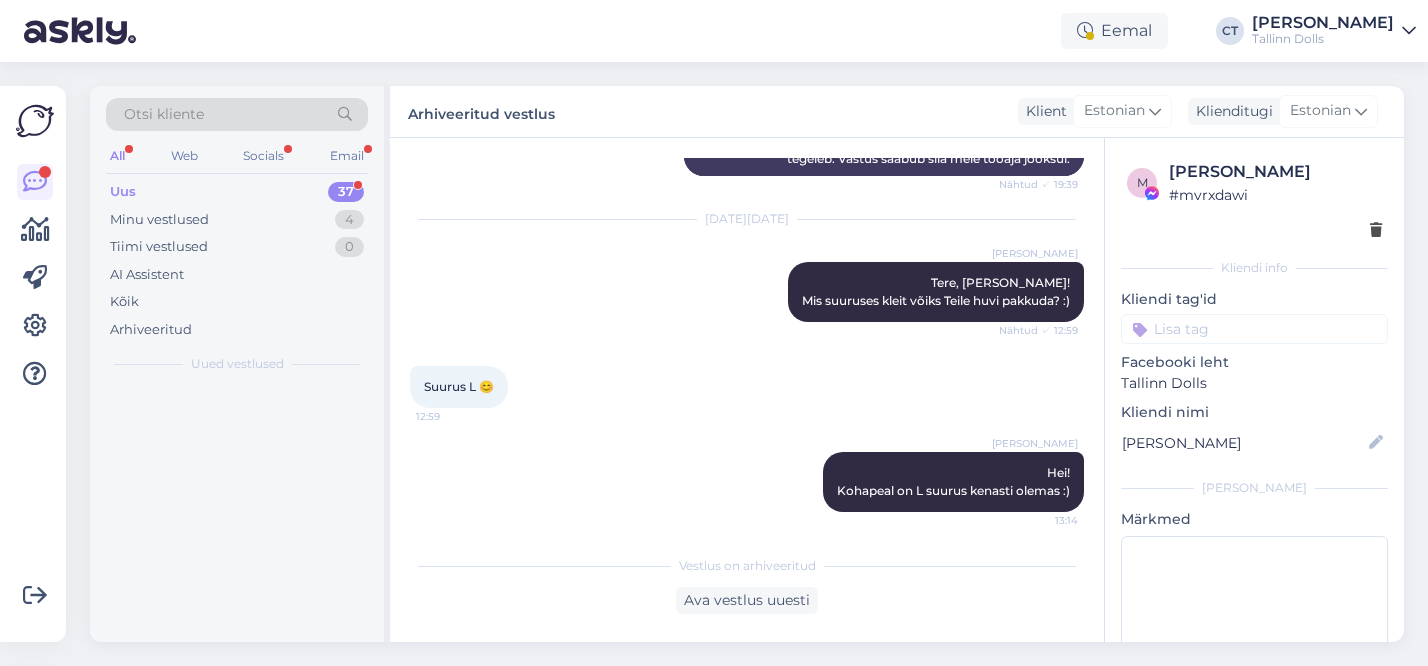 scroll, scrollTop: 595, scrollLeft: 0, axis: vertical 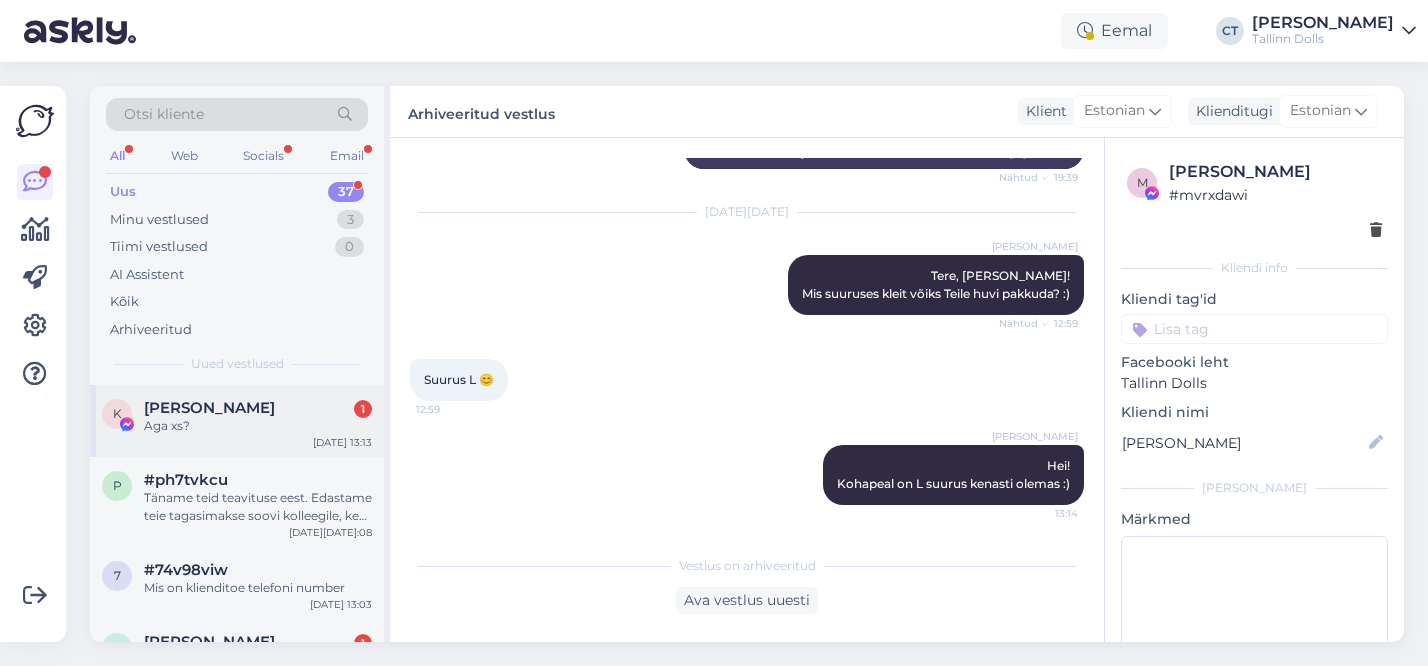 click on "Aga xs?" at bounding box center (258, 426) 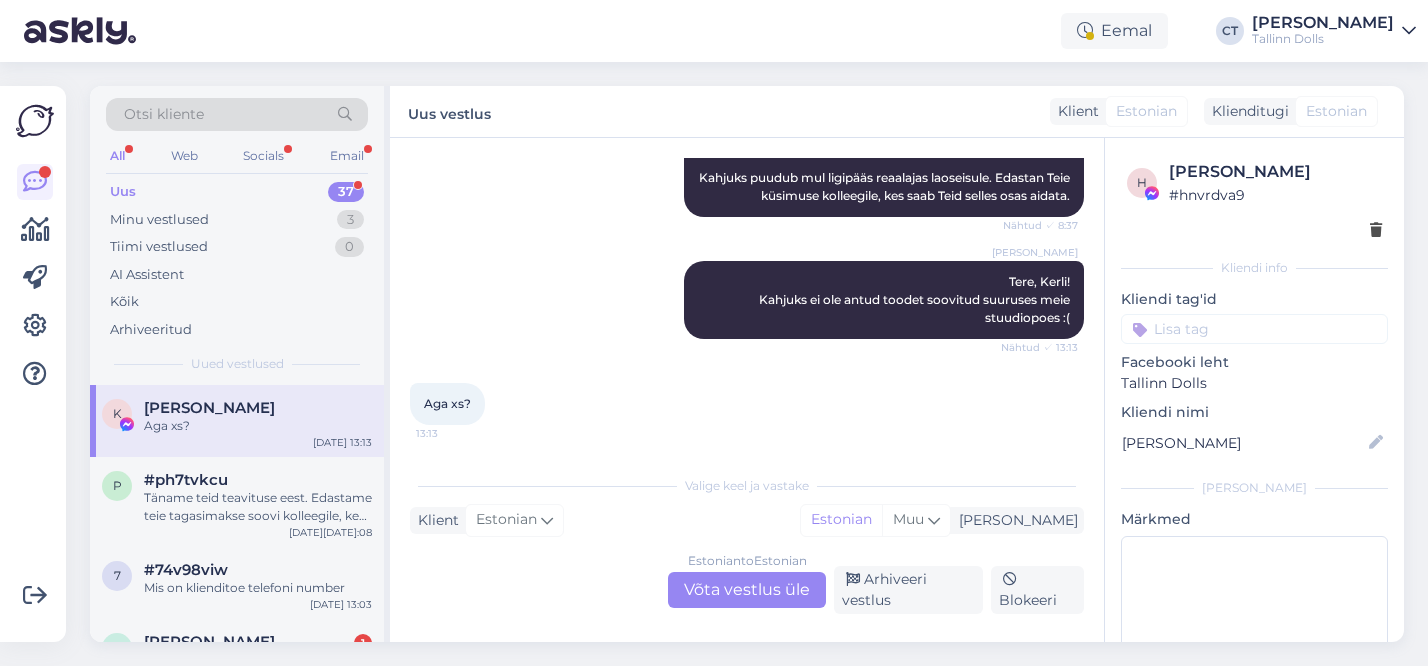 click on "Estonian  to  Estonian Võta vestlus üle" at bounding box center [747, 590] 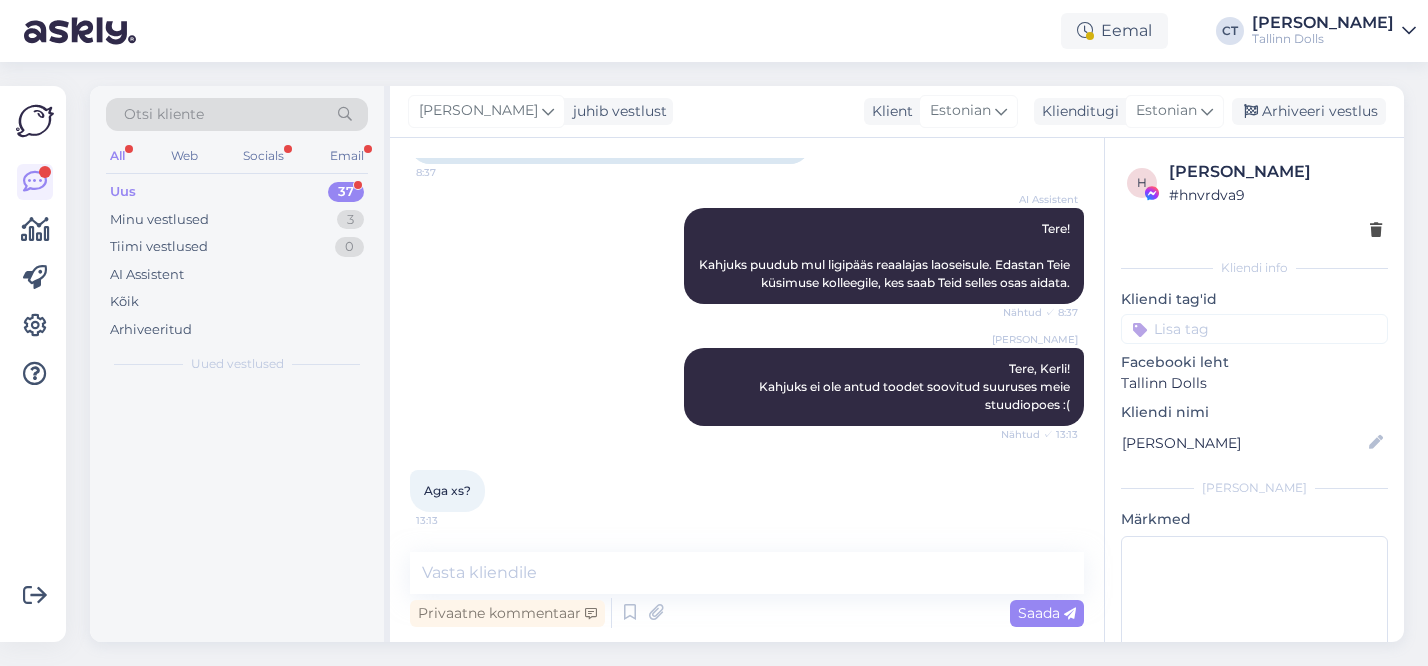 scroll, scrollTop: 2066, scrollLeft: 0, axis: vertical 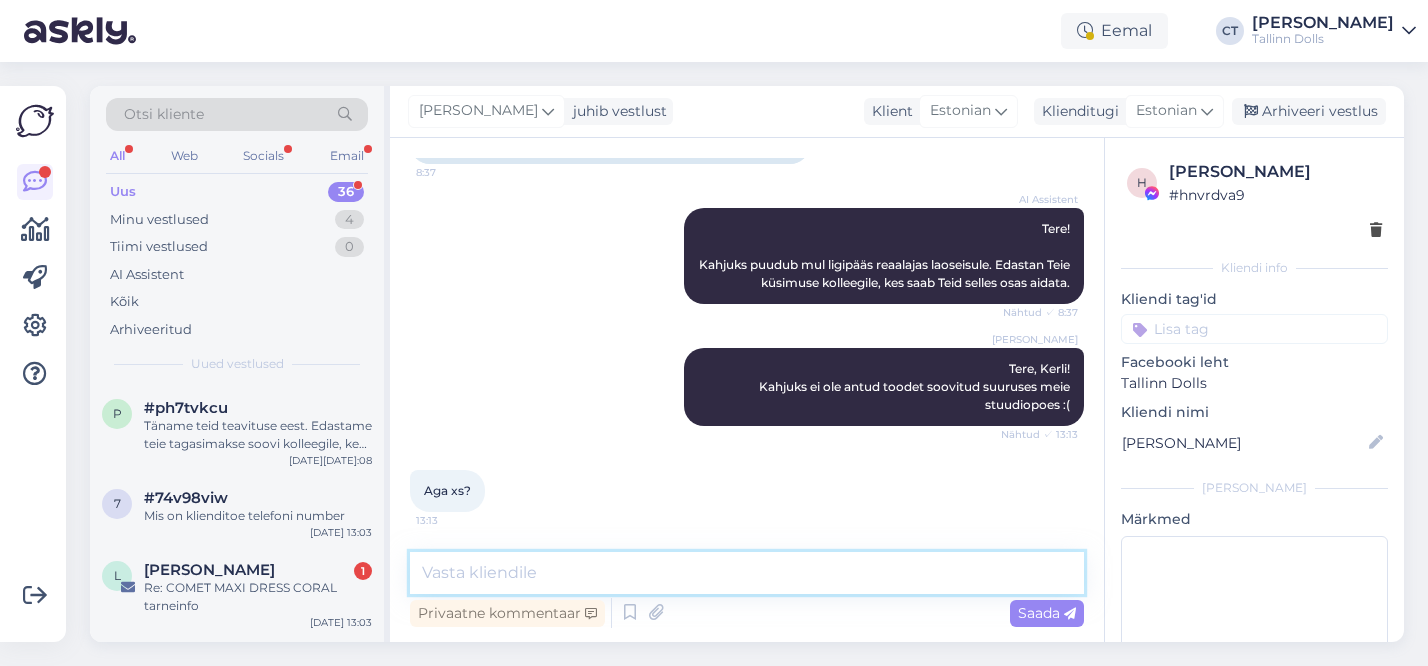 click at bounding box center (747, 573) 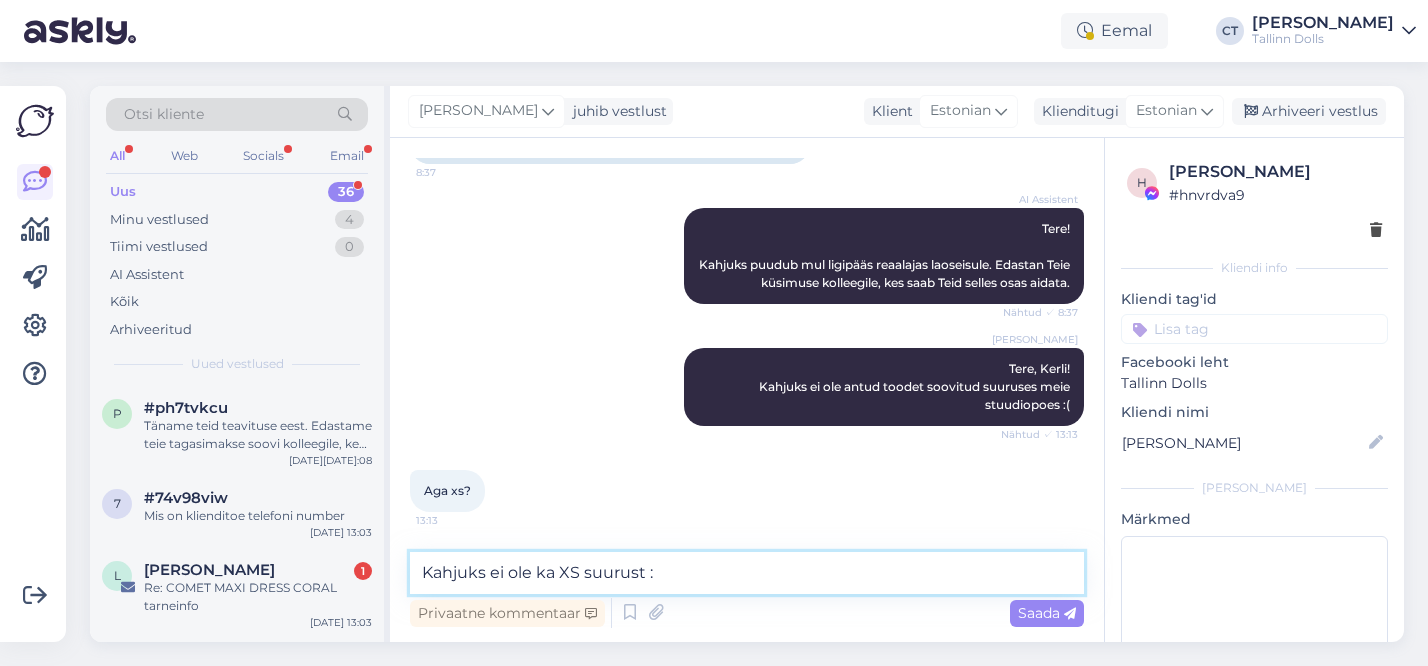 type on "Kahjuks ei ole ka XS suurust :(" 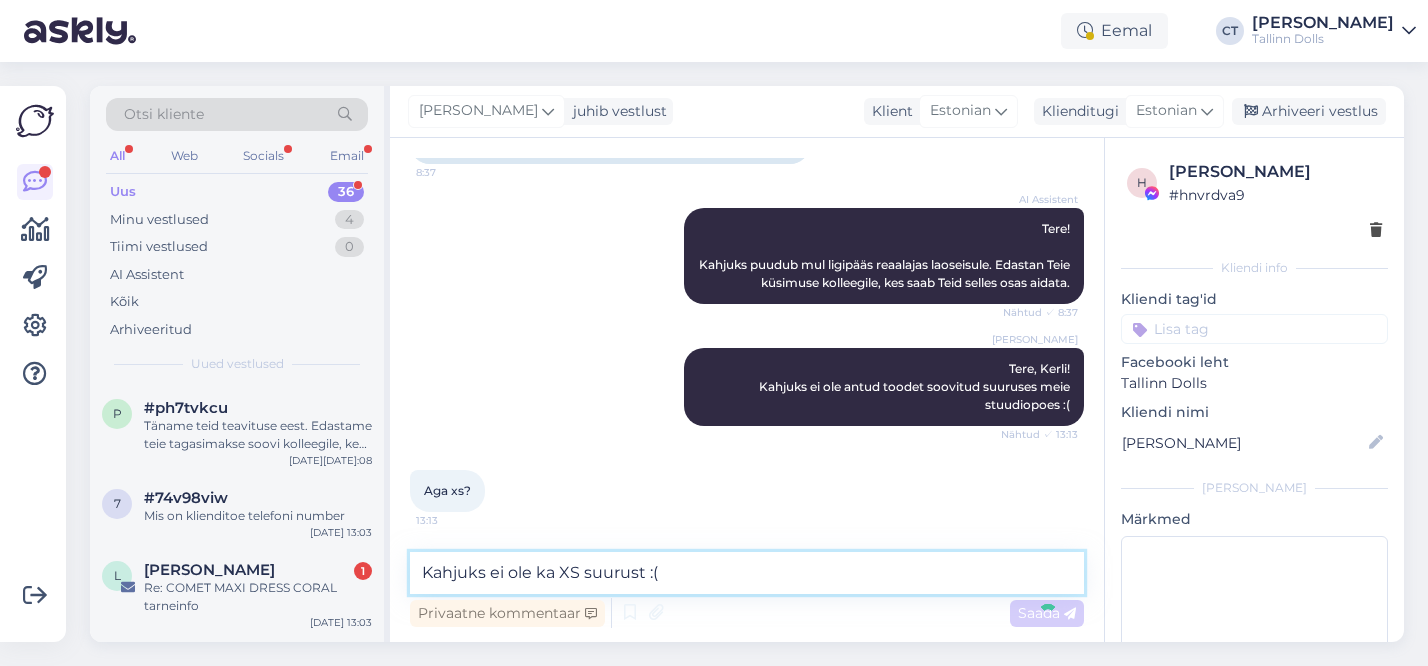 type 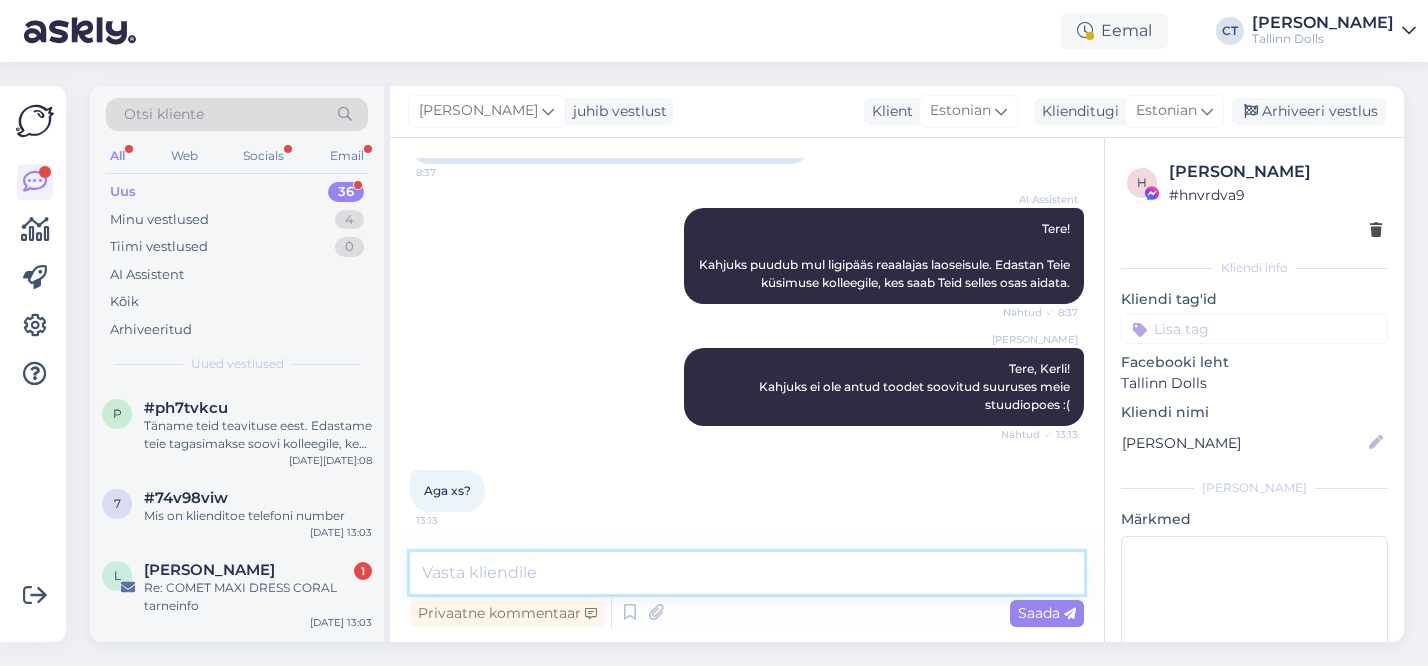 scroll, scrollTop: 2152, scrollLeft: 0, axis: vertical 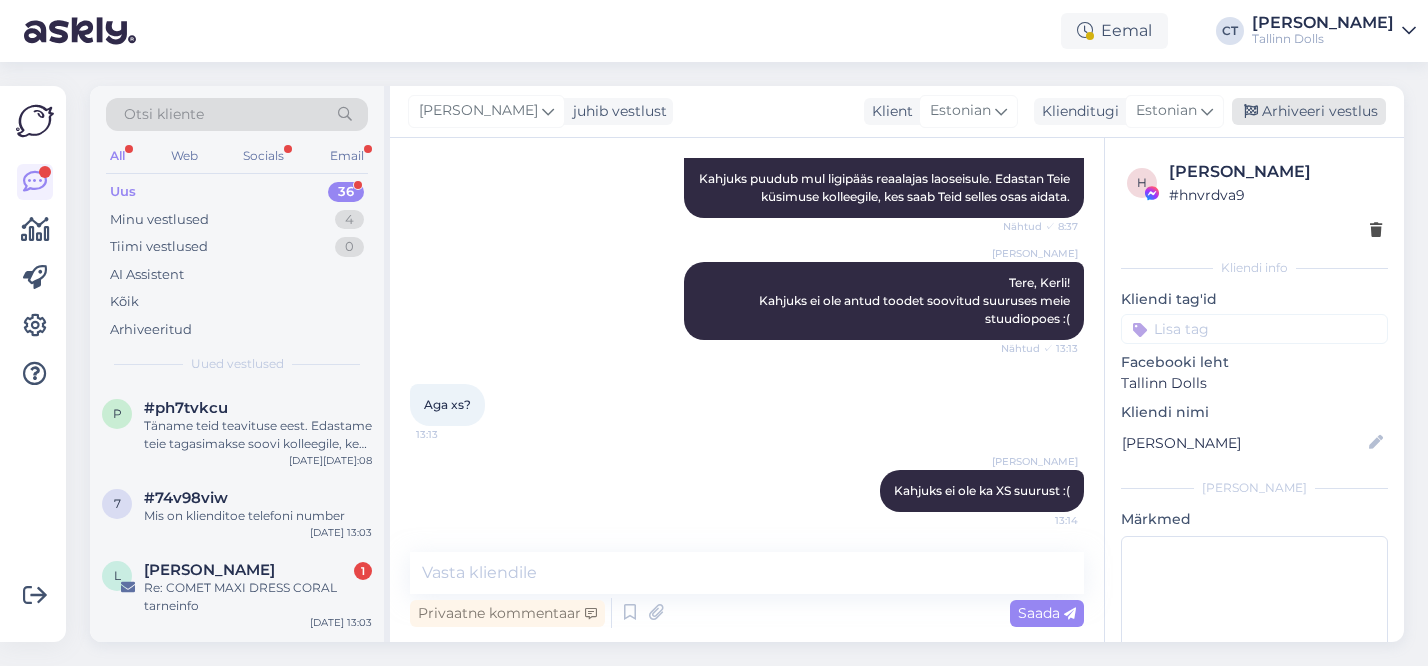 click on "Arhiveeri vestlus" at bounding box center [1309, 111] 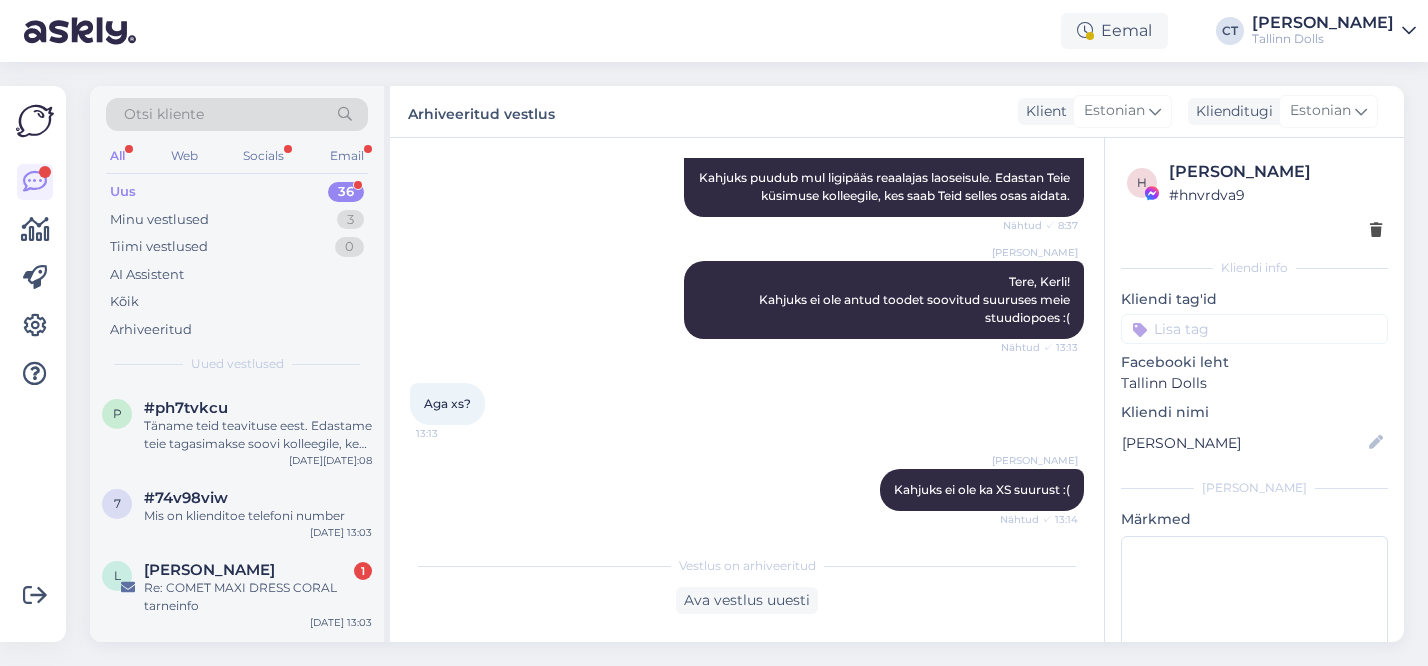 scroll, scrollTop: 2331, scrollLeft: 0, axis: vertical 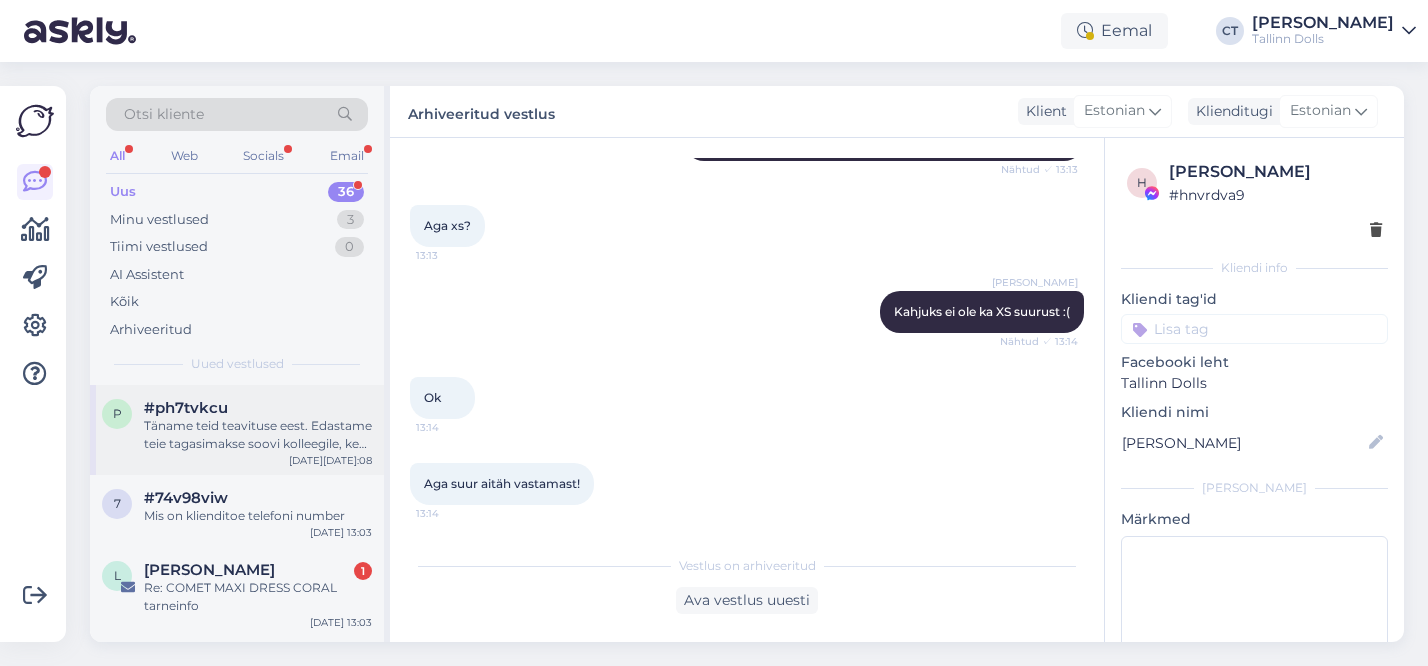 click on "Täname teid teavituse eest. Edastame teie tagasimakse soovi kolleegile, kes sellega edasi tegeleb." at bounding box center [258, 435] 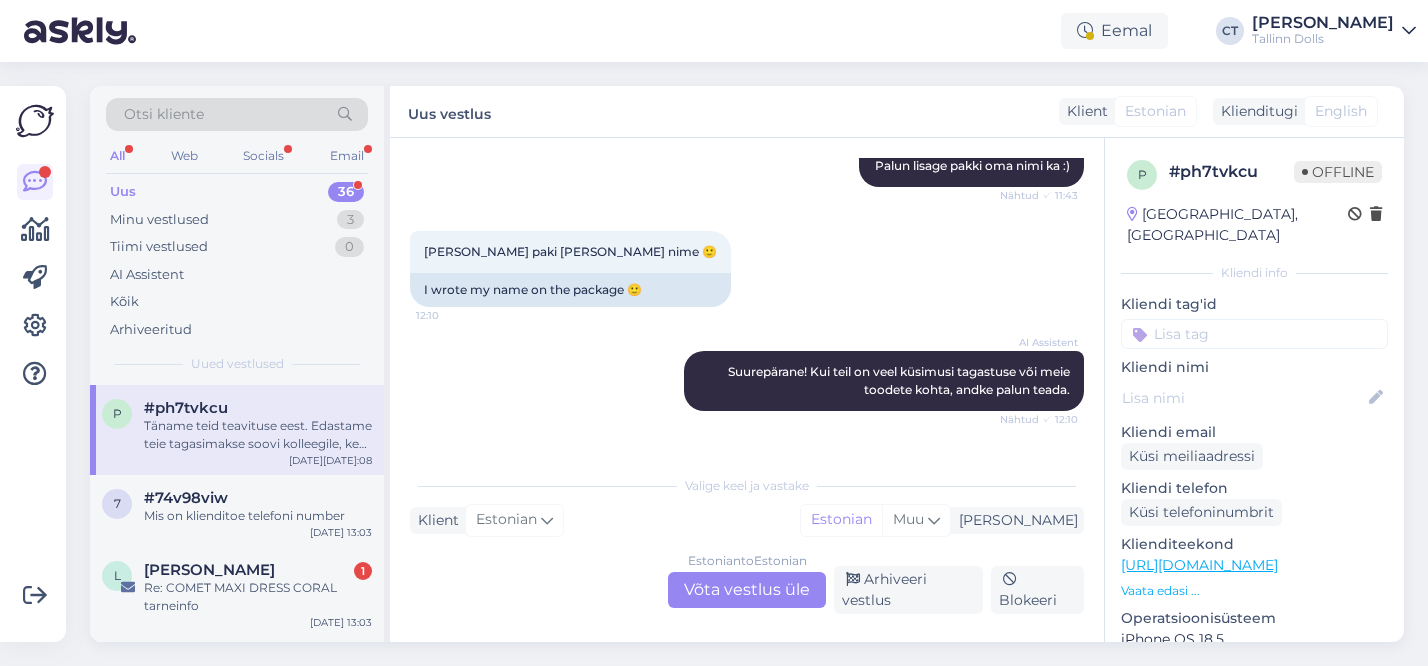 scroll, scrollTop: 3671, scrollLeft: 0, axis: vertical 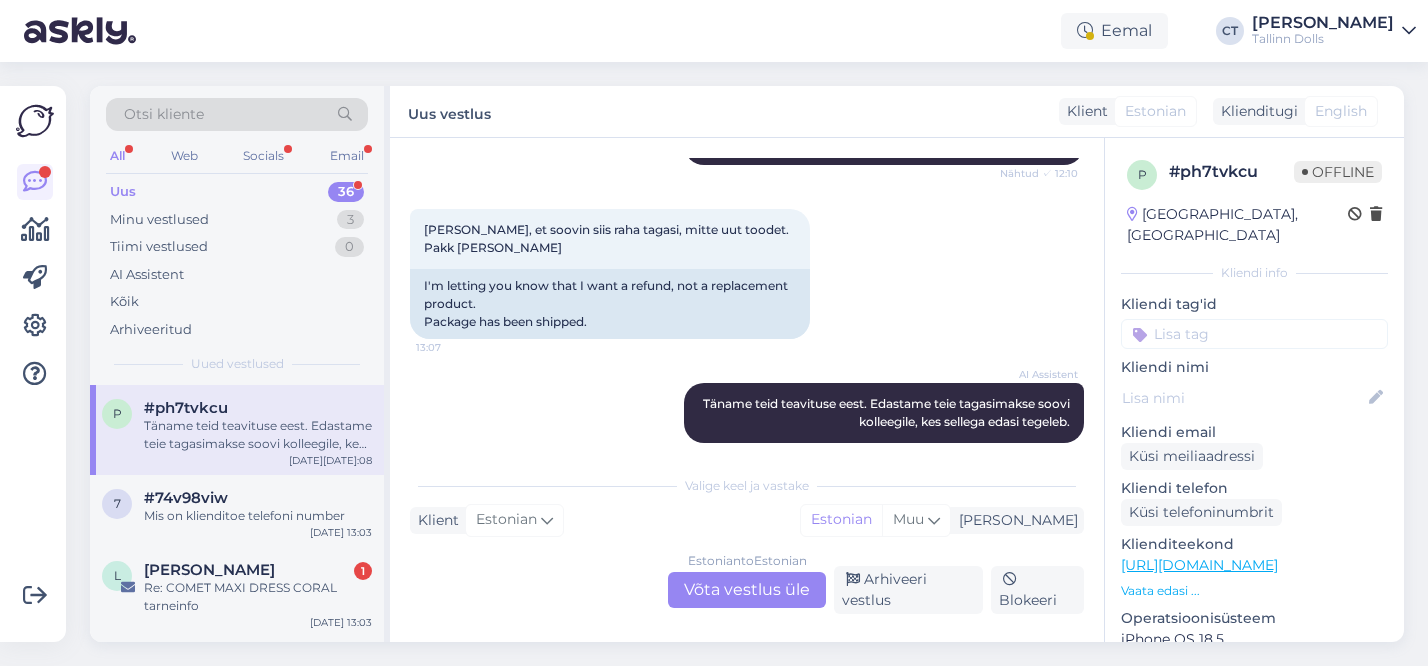click on "Estonian  to  Estonian Võta vestlus üle" at bounding box center (747, 590) 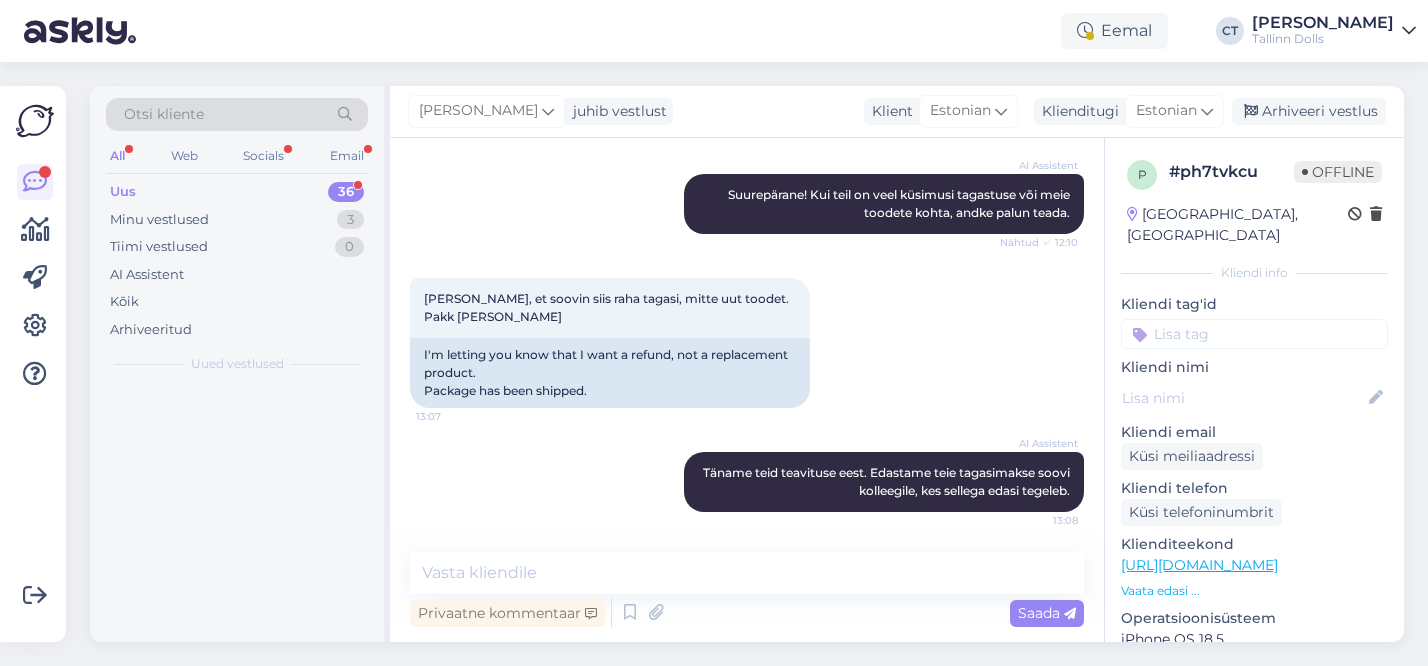scroll, scrollTop: 3584, scrollLeft: 0, axis: vertical 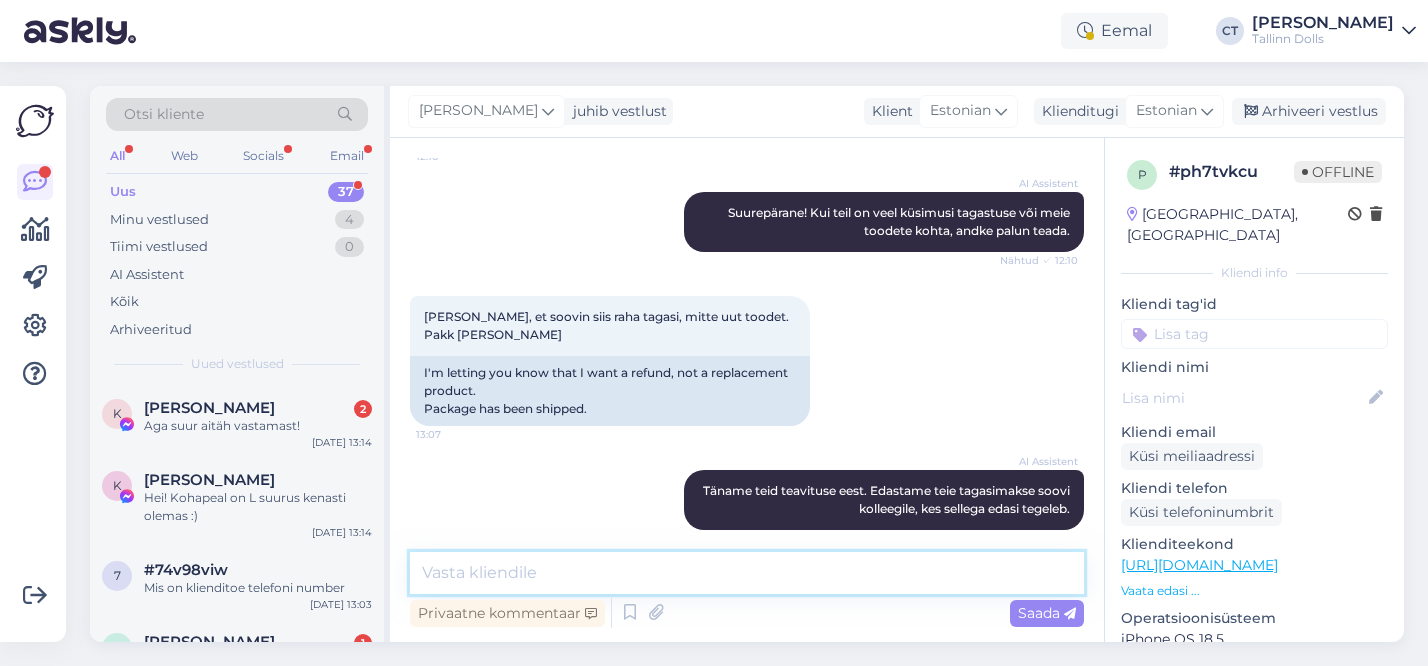 click at bounding box center (747, 573) 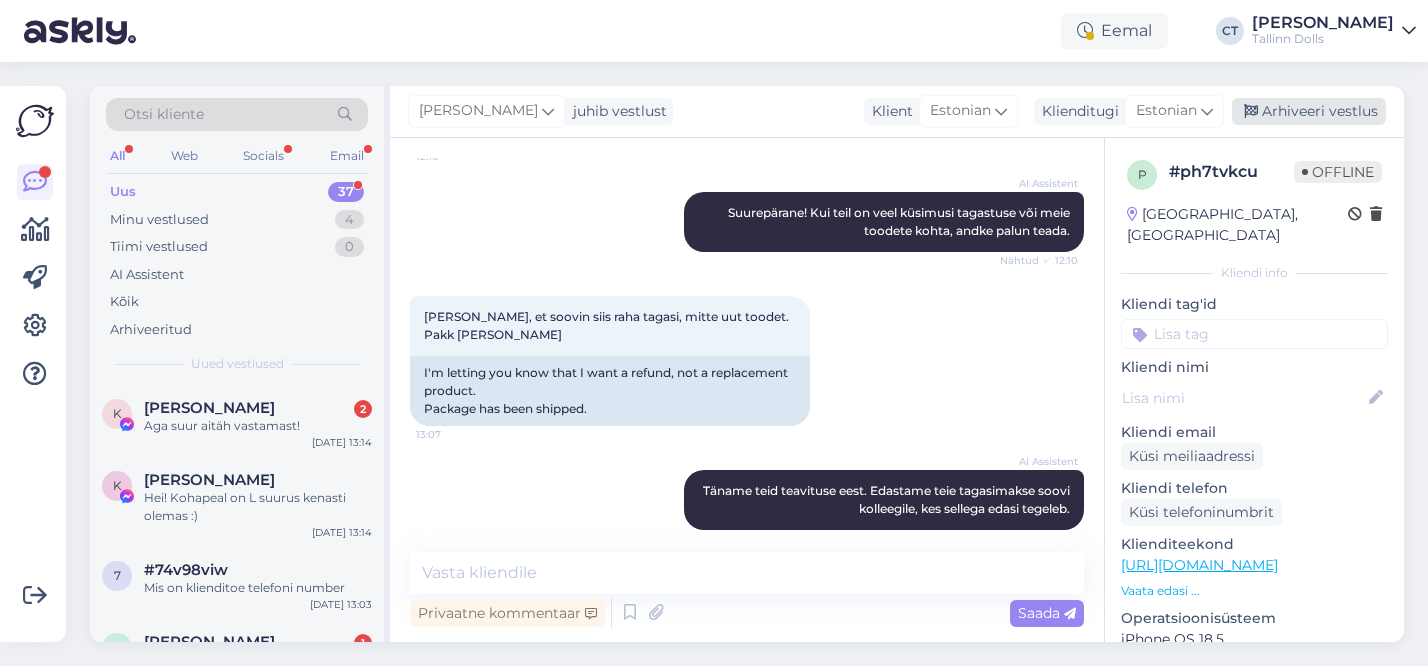 click on "Arhiveeri vestlus" at bounding box center (1309, 111) 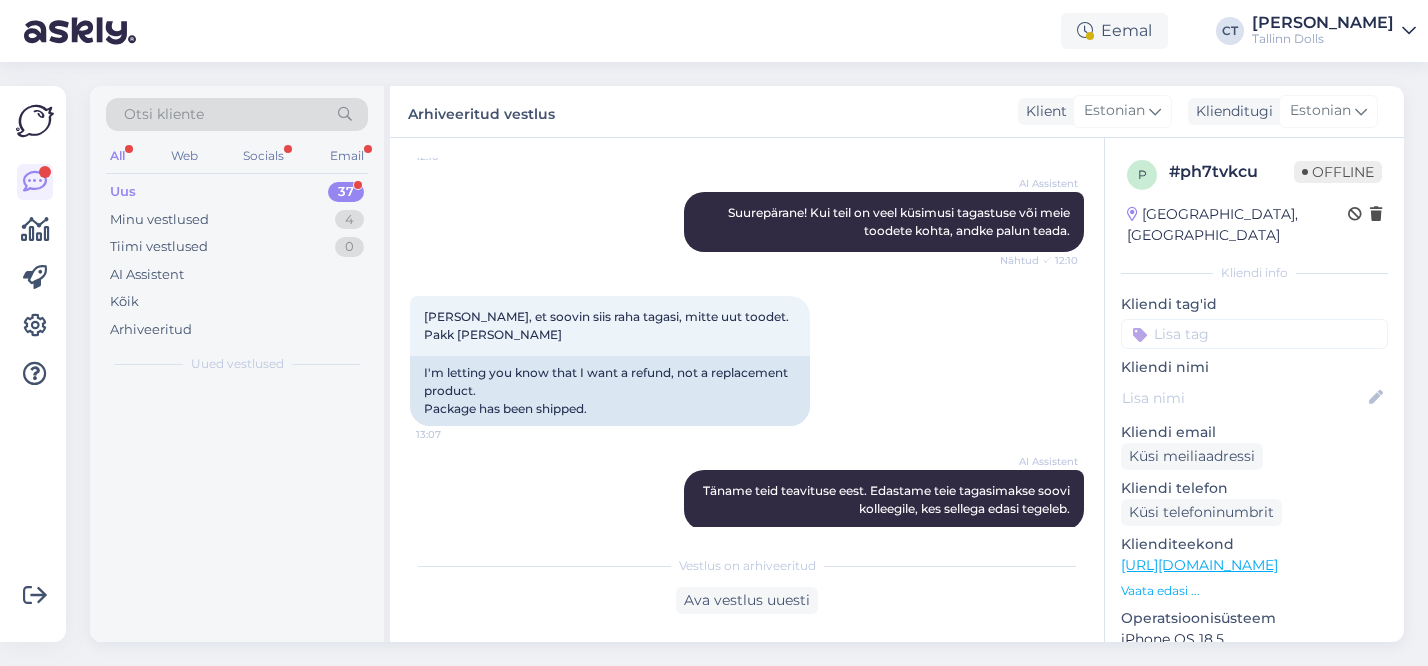 scroll, scrollTop: 3591, scrollLeft: 0, axis: vertical 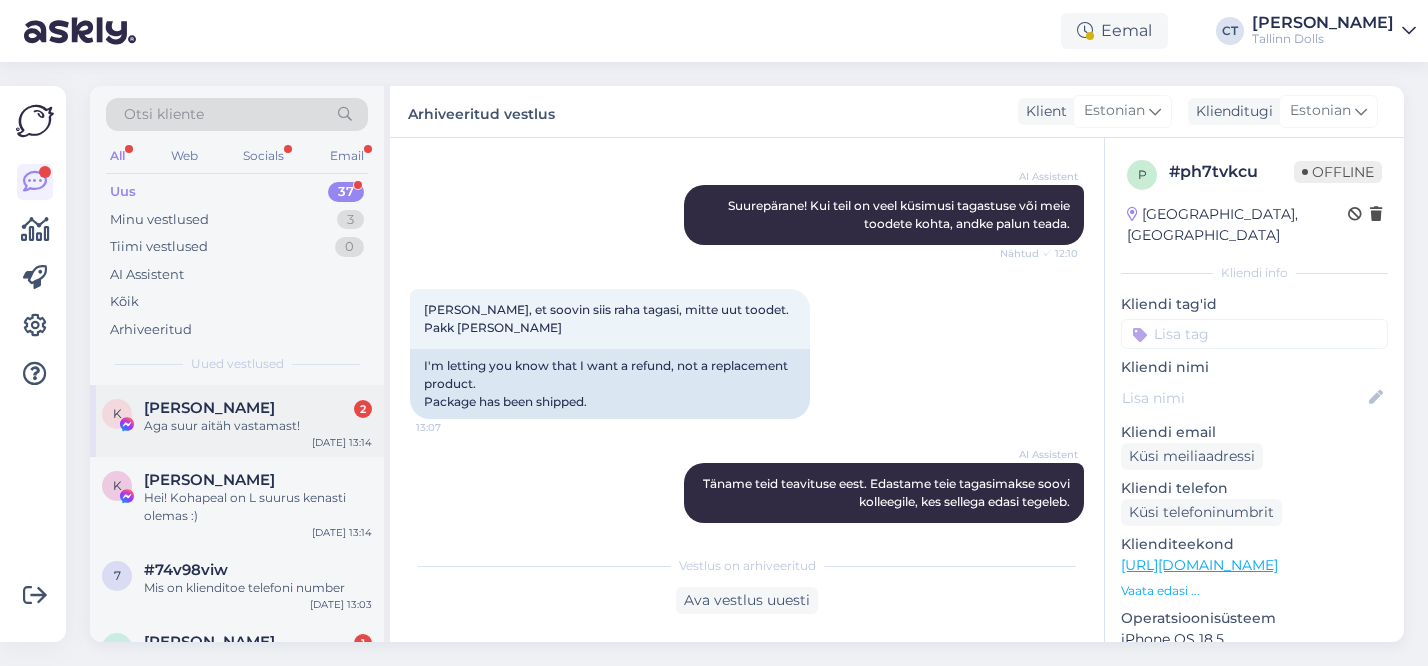 click on "K [PERSON_NAME] 2 Aga suur aitäh vastamast! [DATE][DATE]:14" at bounding box center [237, 421] 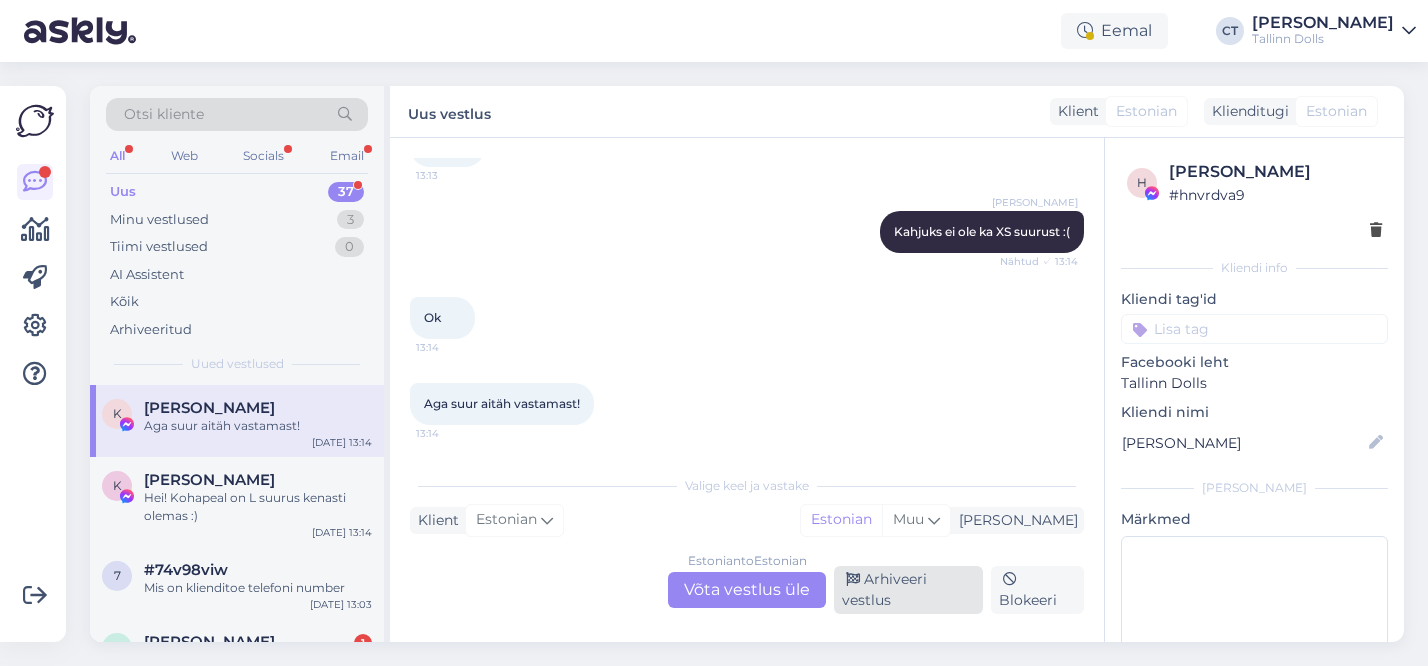 click on "Arhiveeri vestlus" at bounding box center (908, 590) 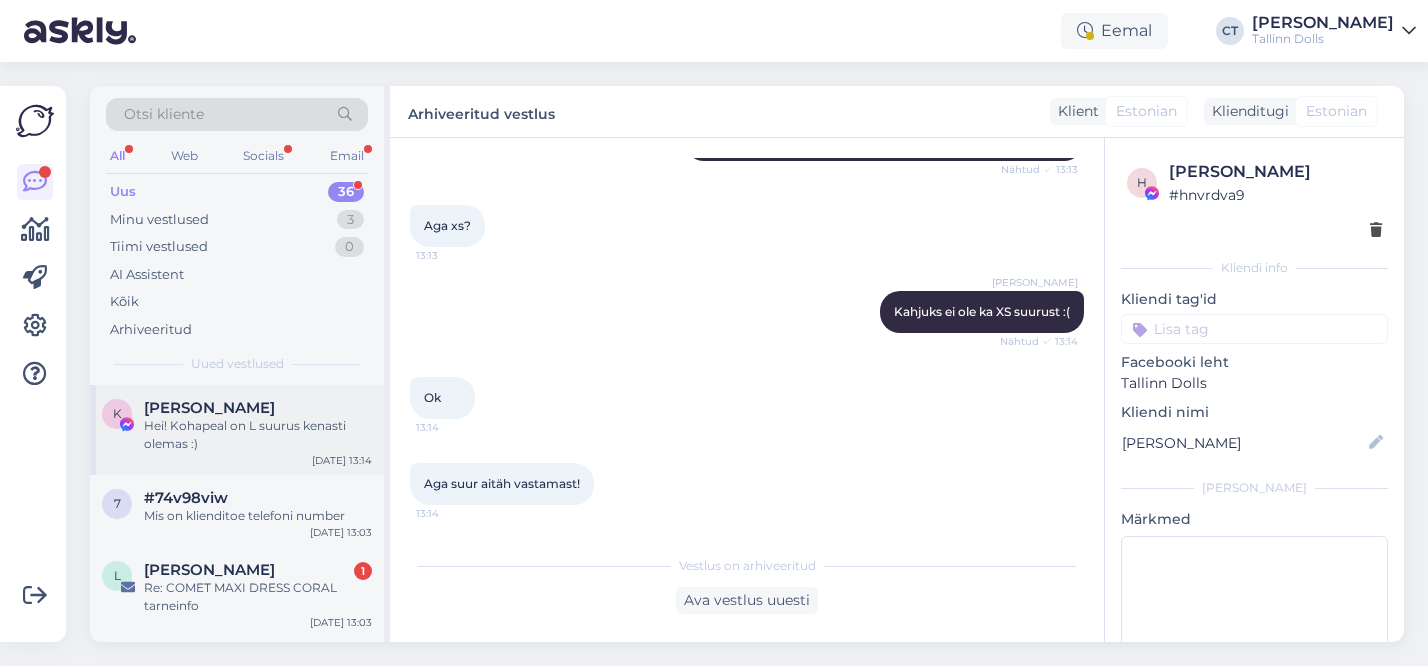 click on "Hei!
Kohapeal on L suurus kenasti olemas :)" at bounding box center (258, 435) 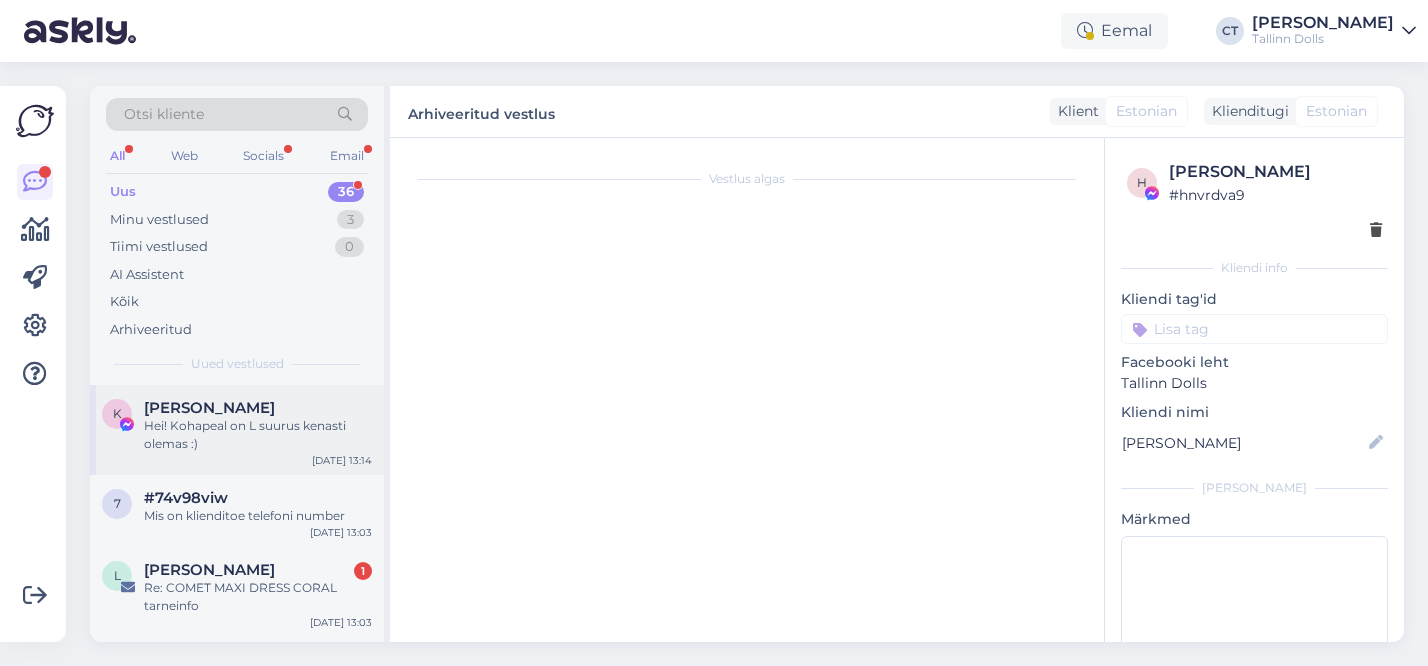scroll, scrollTop: 0, scrollLeft: 0, axis: both 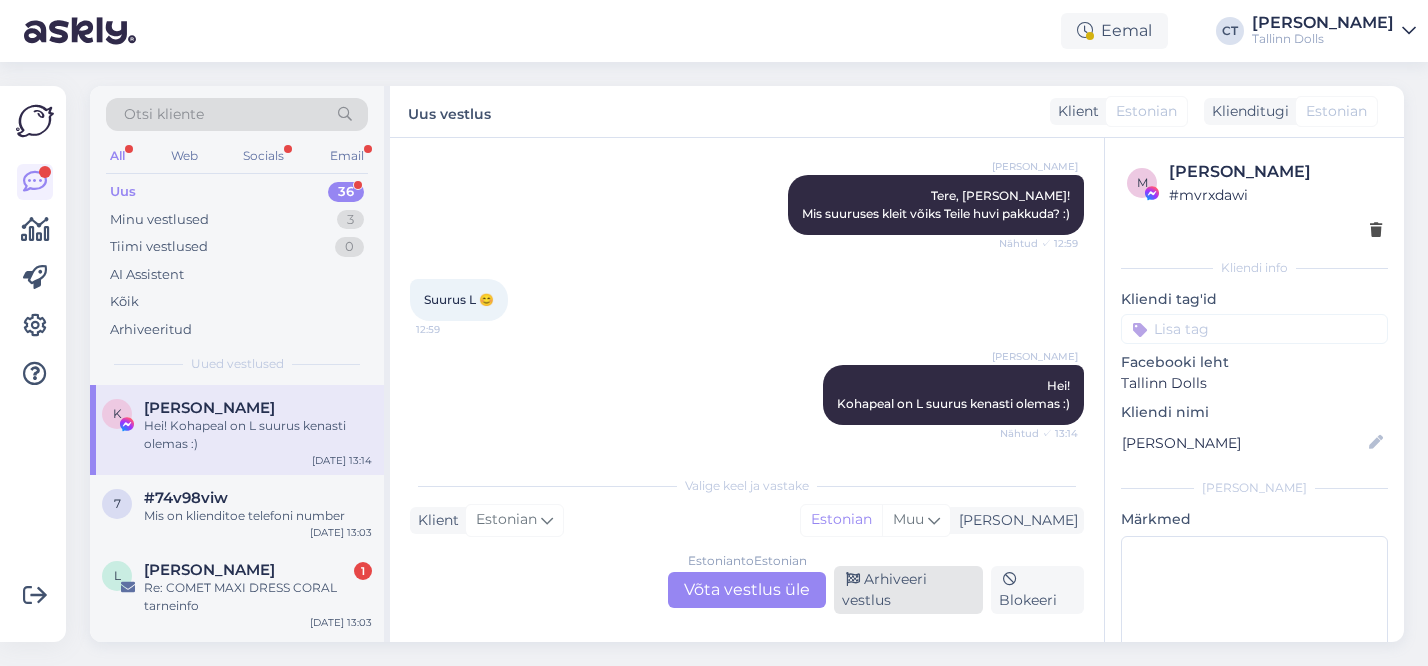 click on "Arhiveeri vestlus" at bounding box center (908, 590) 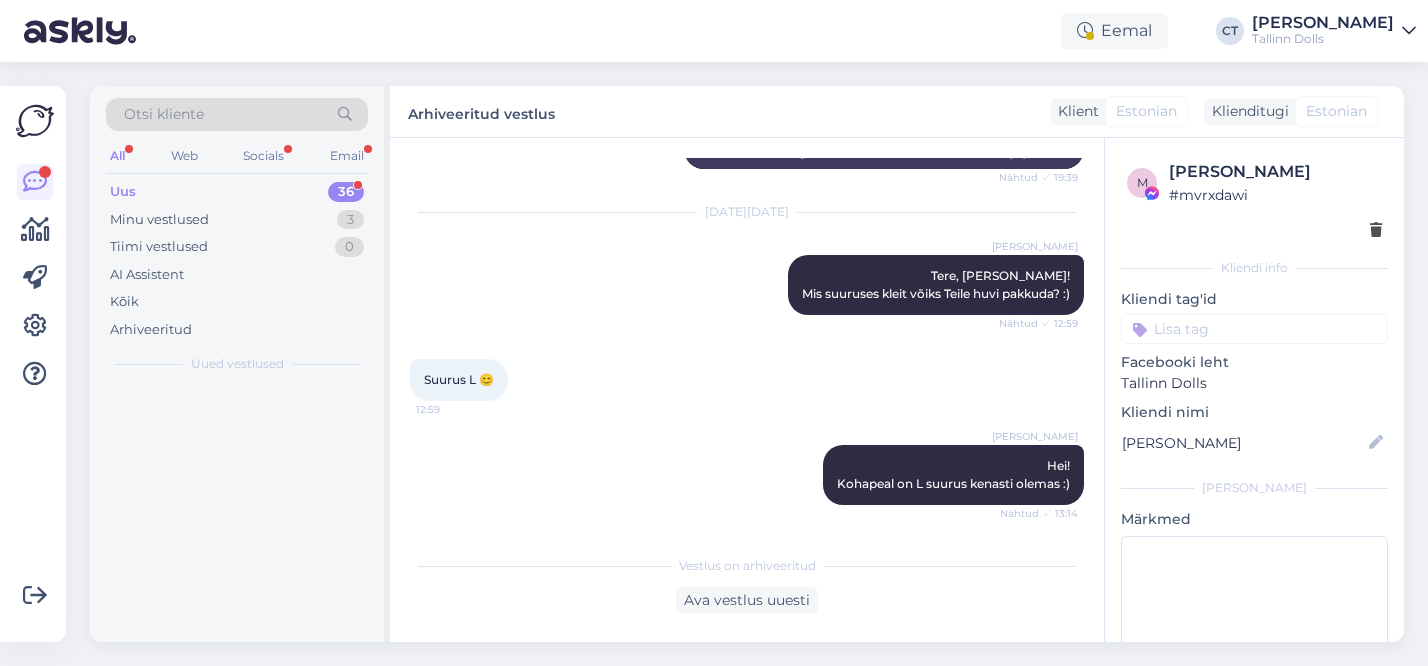 scroll, scrollTop: 595, scrollLeft: 0, axis: vertical 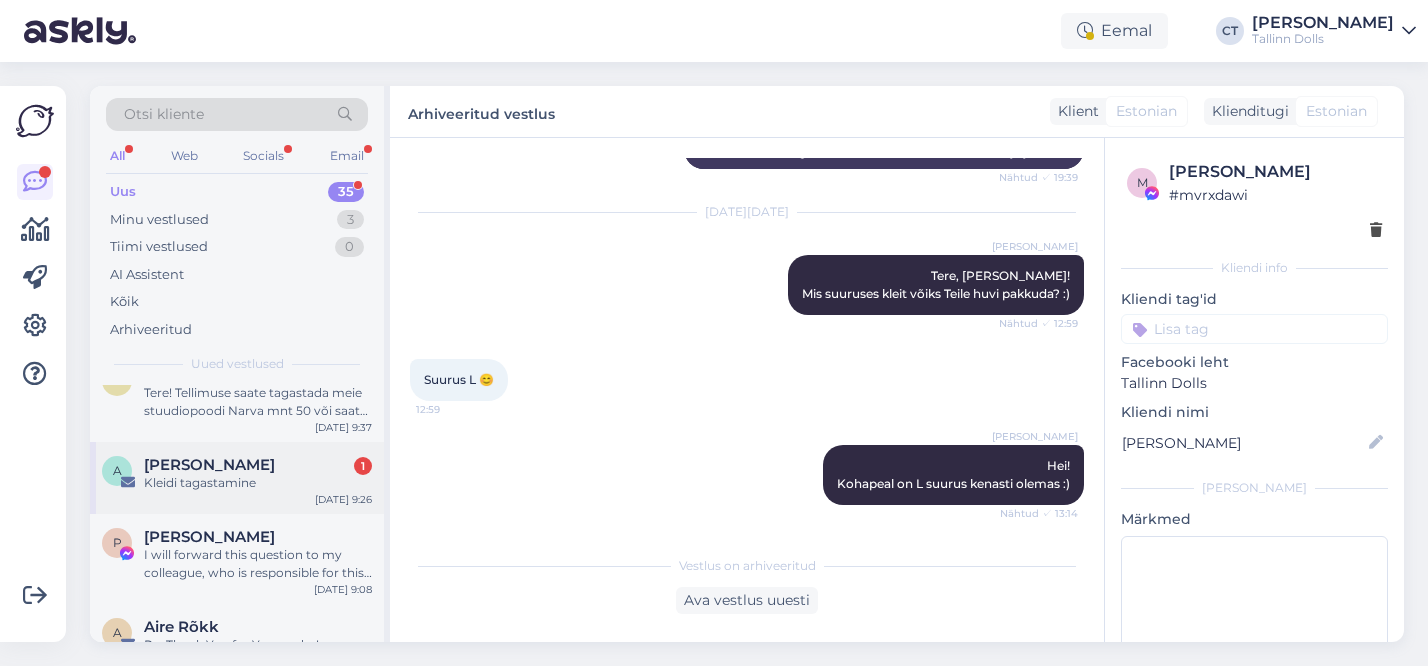 click on "Kleidi tagastamine" at bounding box center (258, 483) 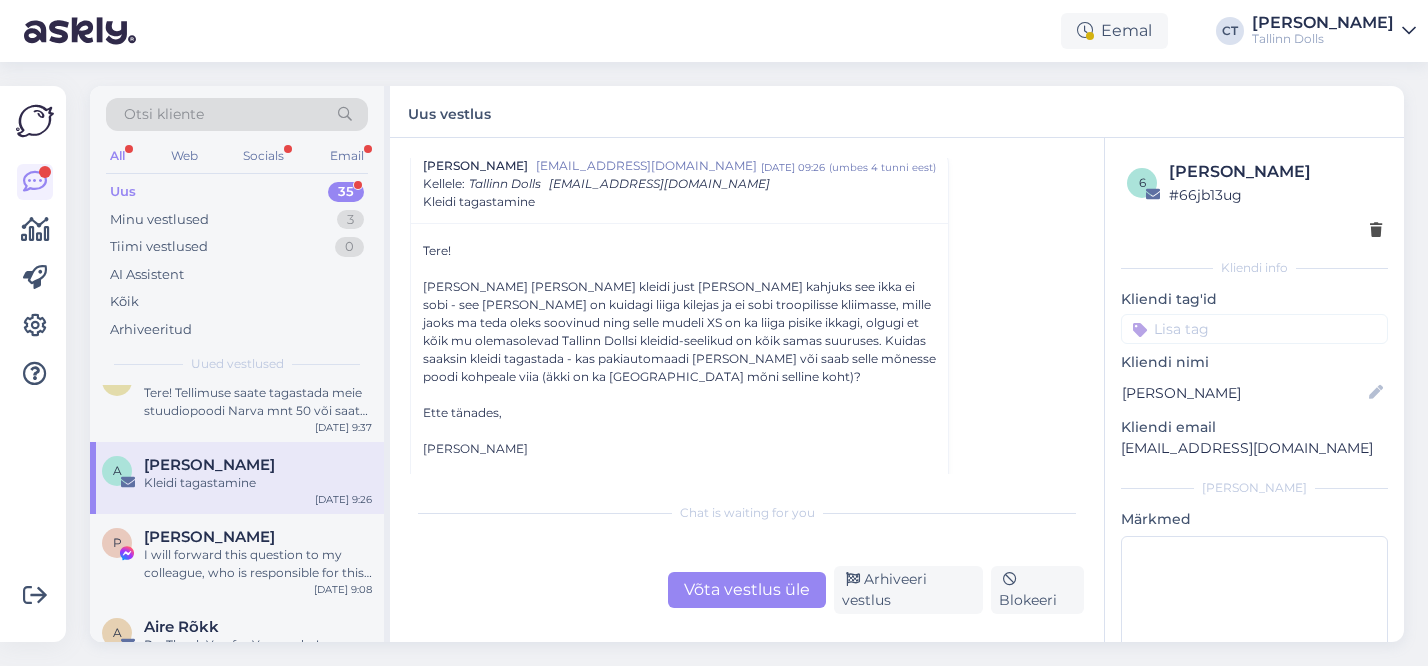 scroll, scrollTop: 72, scrollLeft: 0, axis: vertical 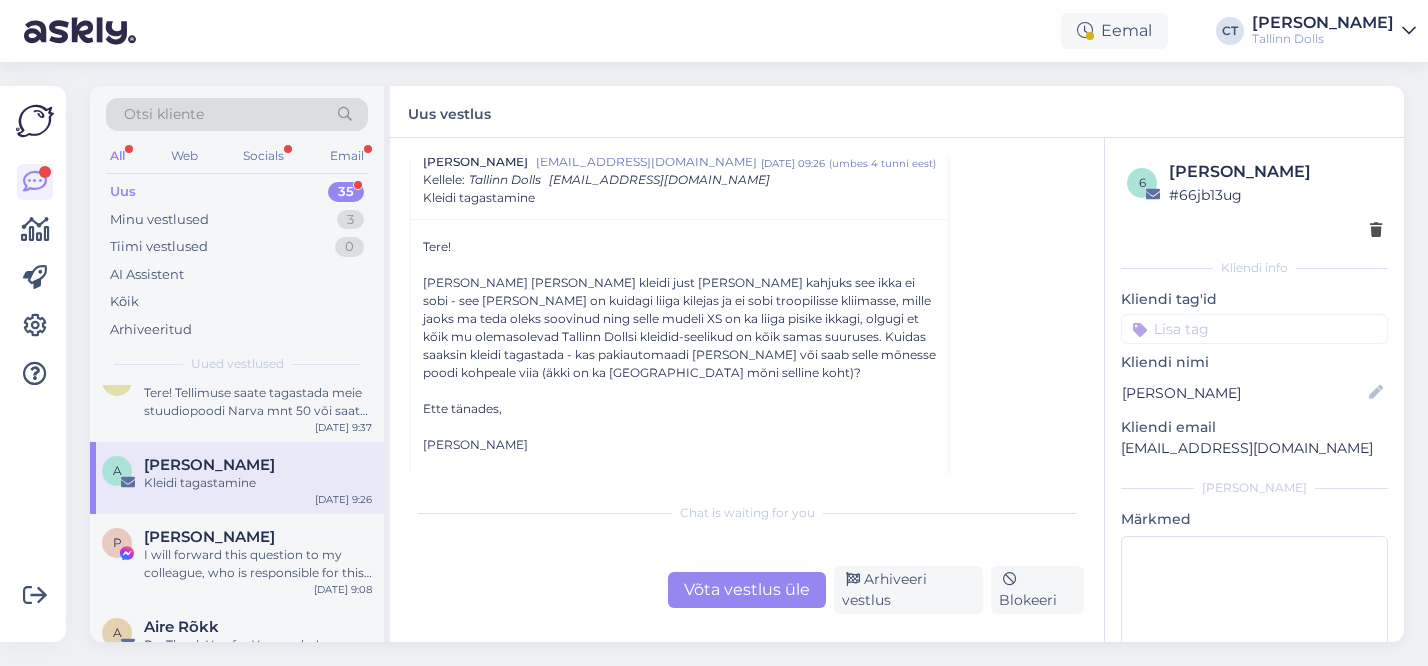click on "Võta vestlus üle" at bounding box center [747, 590] 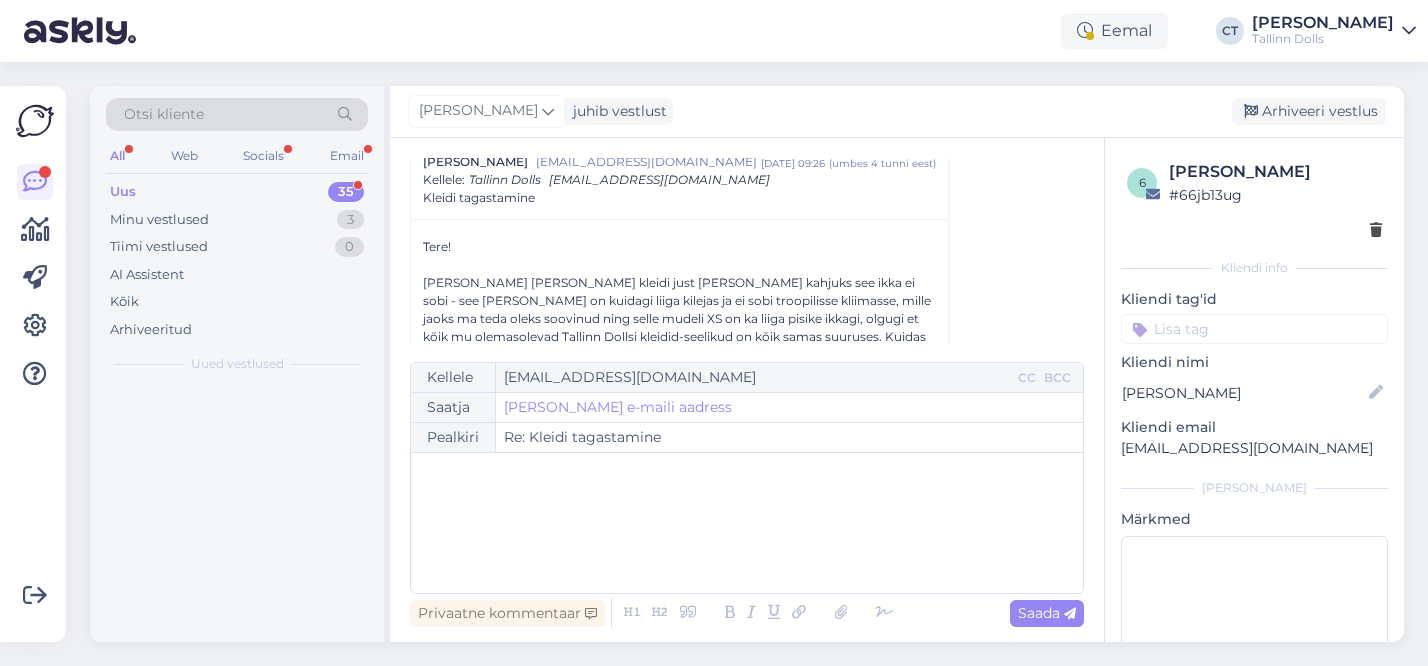 scroll, scrollTop: 54, scrollLeft: 0, axis: vertical 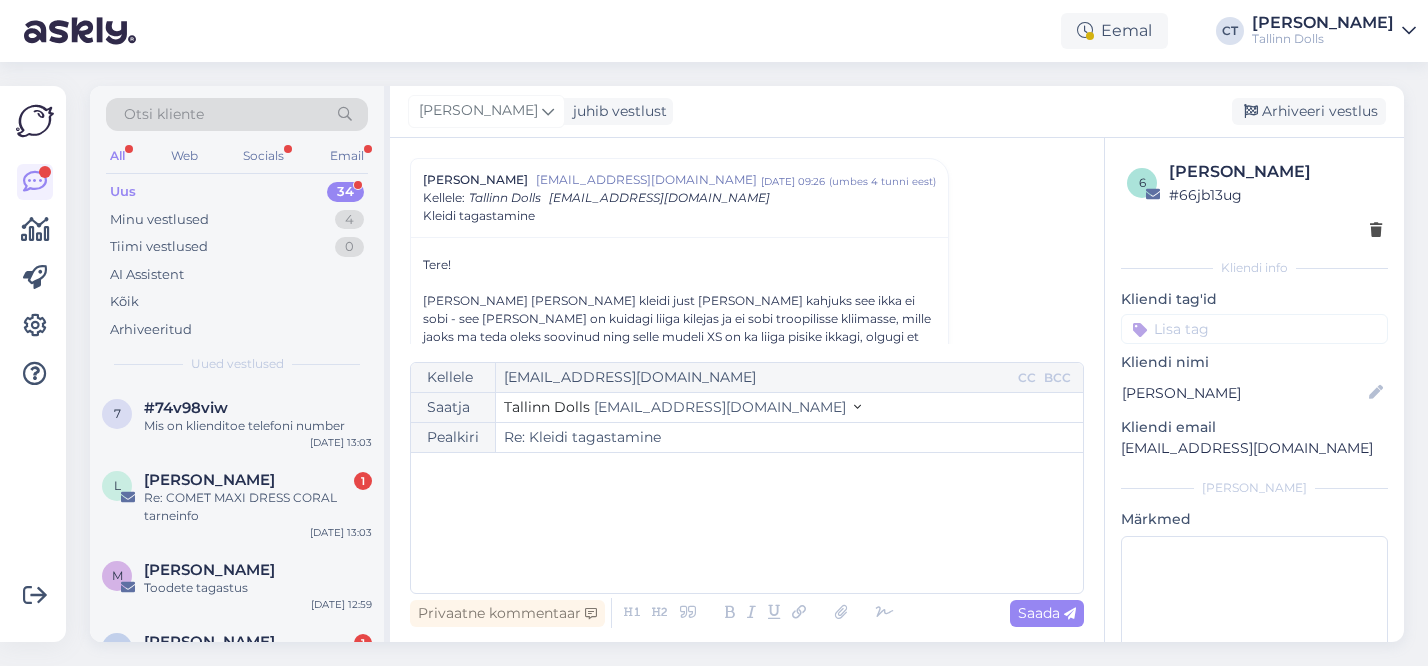 click on "﻿" at bounding box center (747, 523) 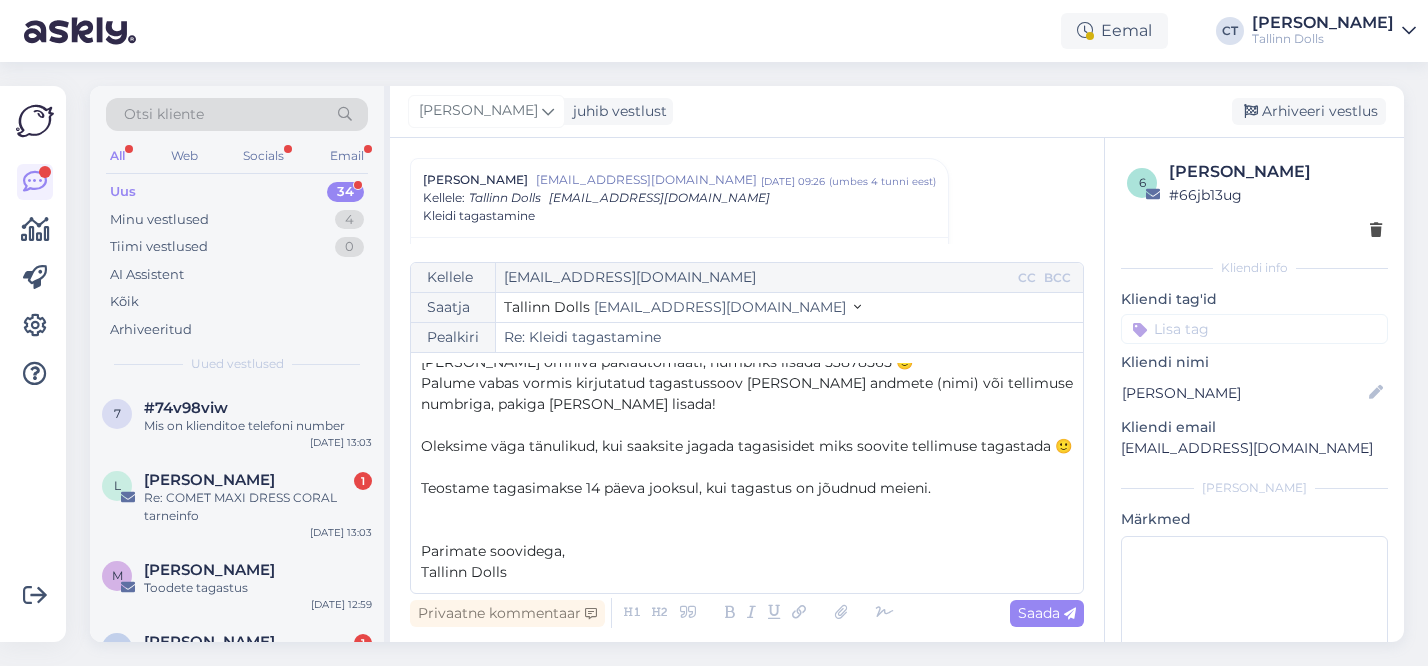 scroll, scrollTop: 0, scrollLeft: 0, axis: both 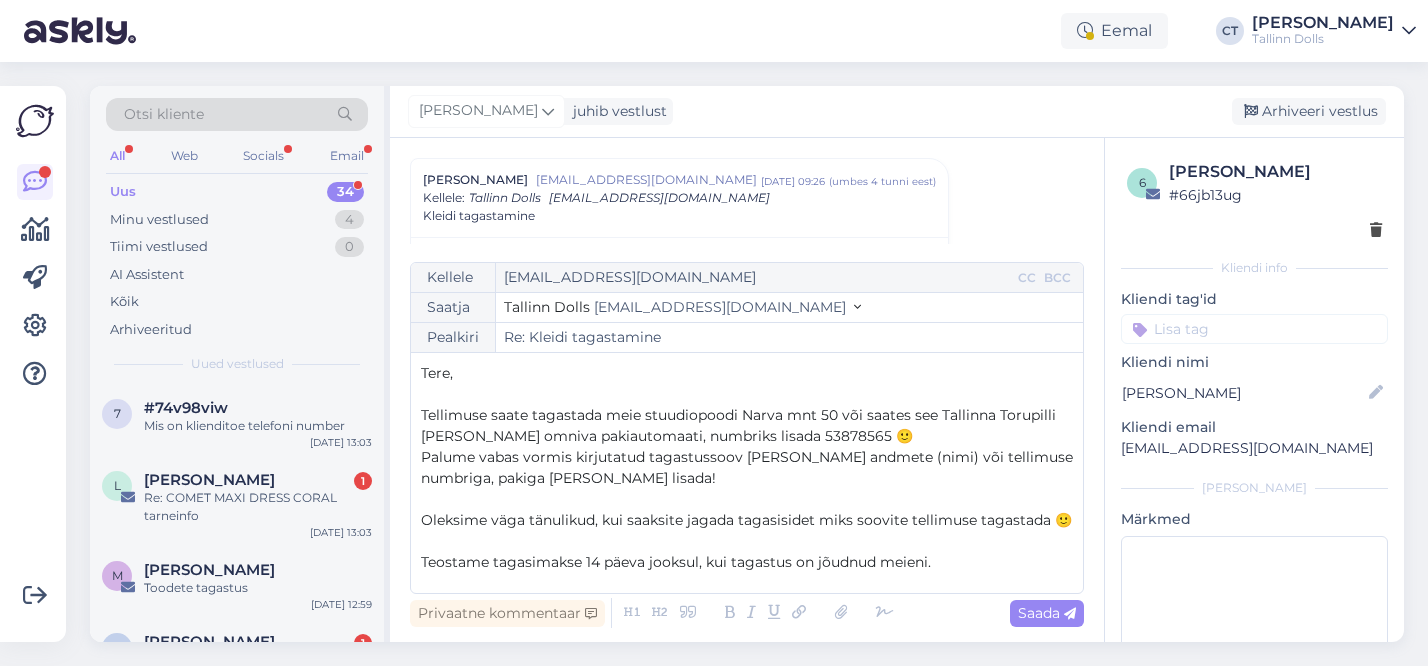 click on "Tere," at bounding box center [747, 373] 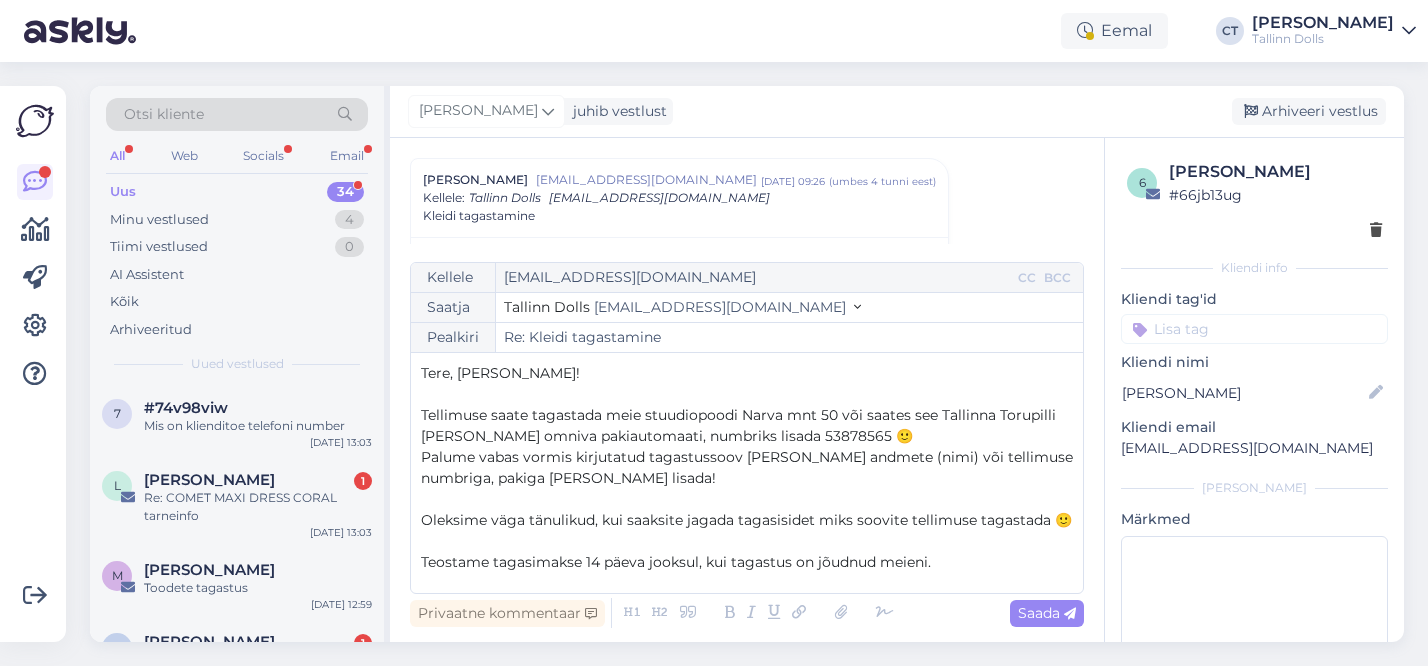 click on "Oleksime väga tänulikud, kui saaksite jagada tagasisidet miks soovite tellimuse tagastada 🙂" at bounding box center [746, 520] 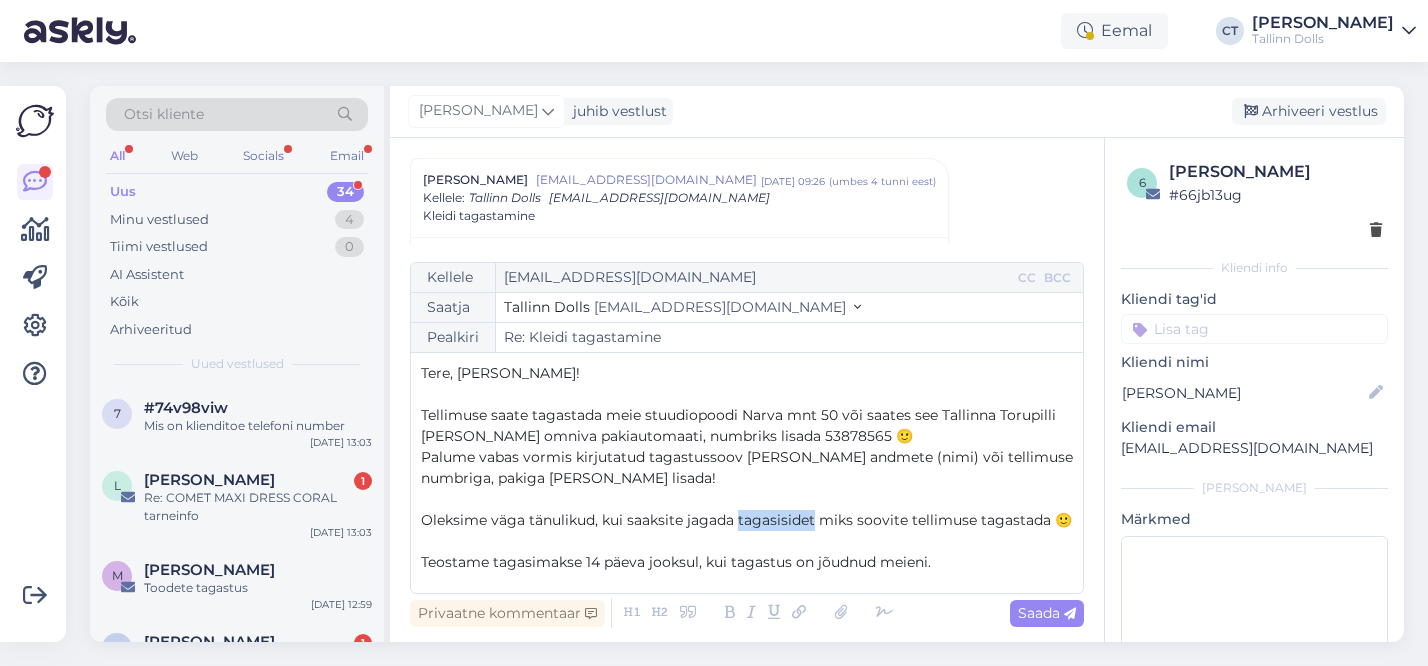 click on "Oleksime väga tänulikud, kui saaksite jagada tagasisidet miks soovite tellimuse tagastada 🙂" at bounding box center [746, 520] 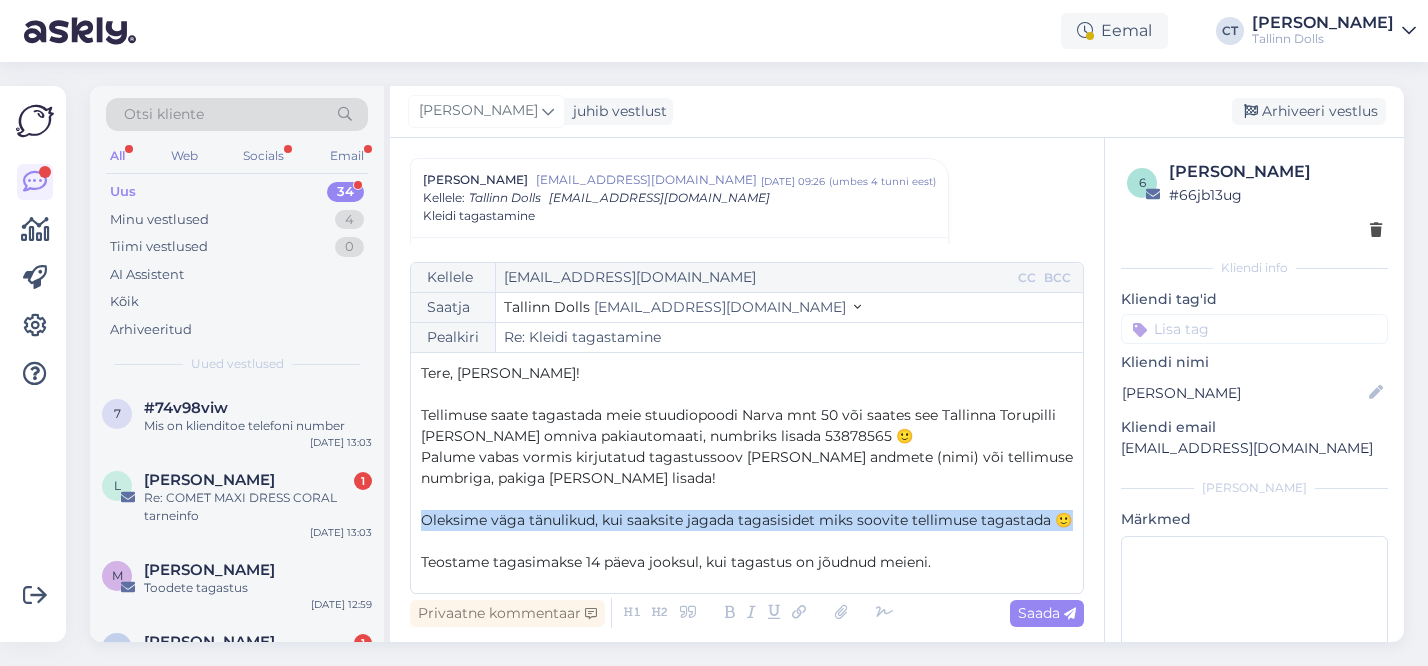 click on "Oleksime väga tänulikud, kui saaksite jagada tagasisidet miks soovite tellimuse tagastada 🙂" at bounding box center [746, 520] 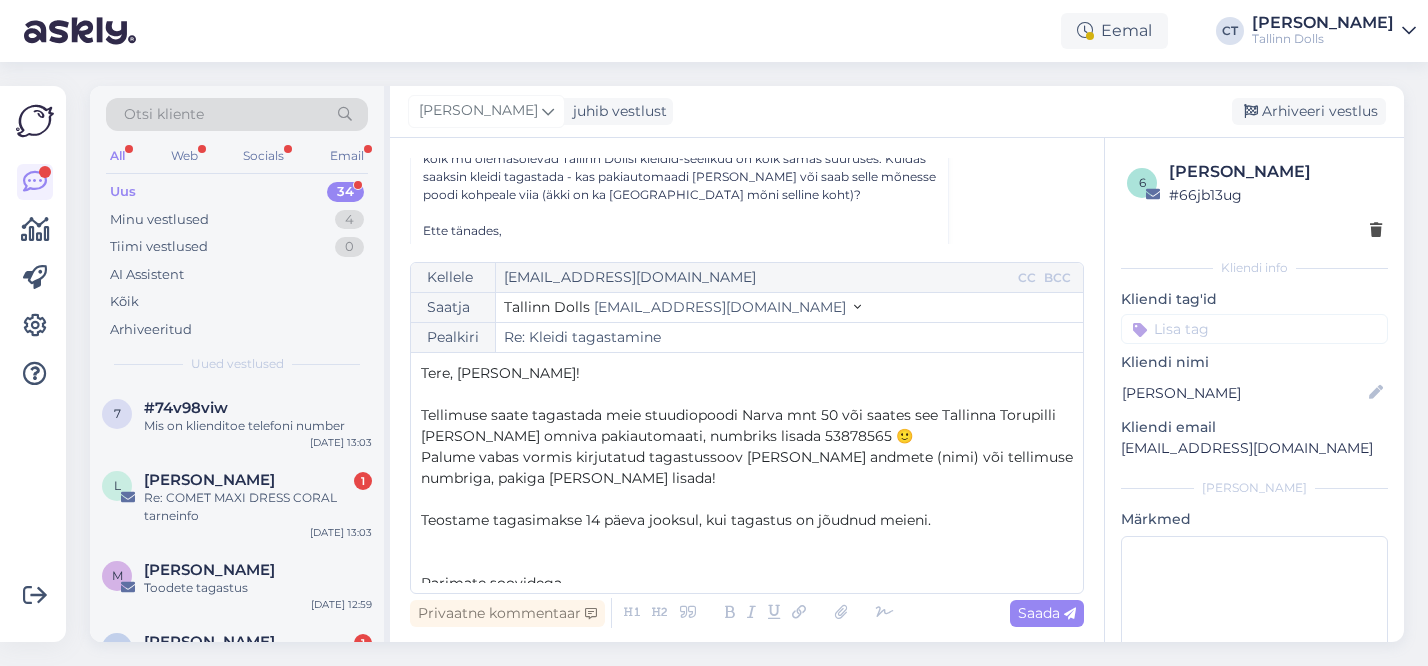 scroll, scrollTop: 255, scrollLeft: 0, axis: vertical 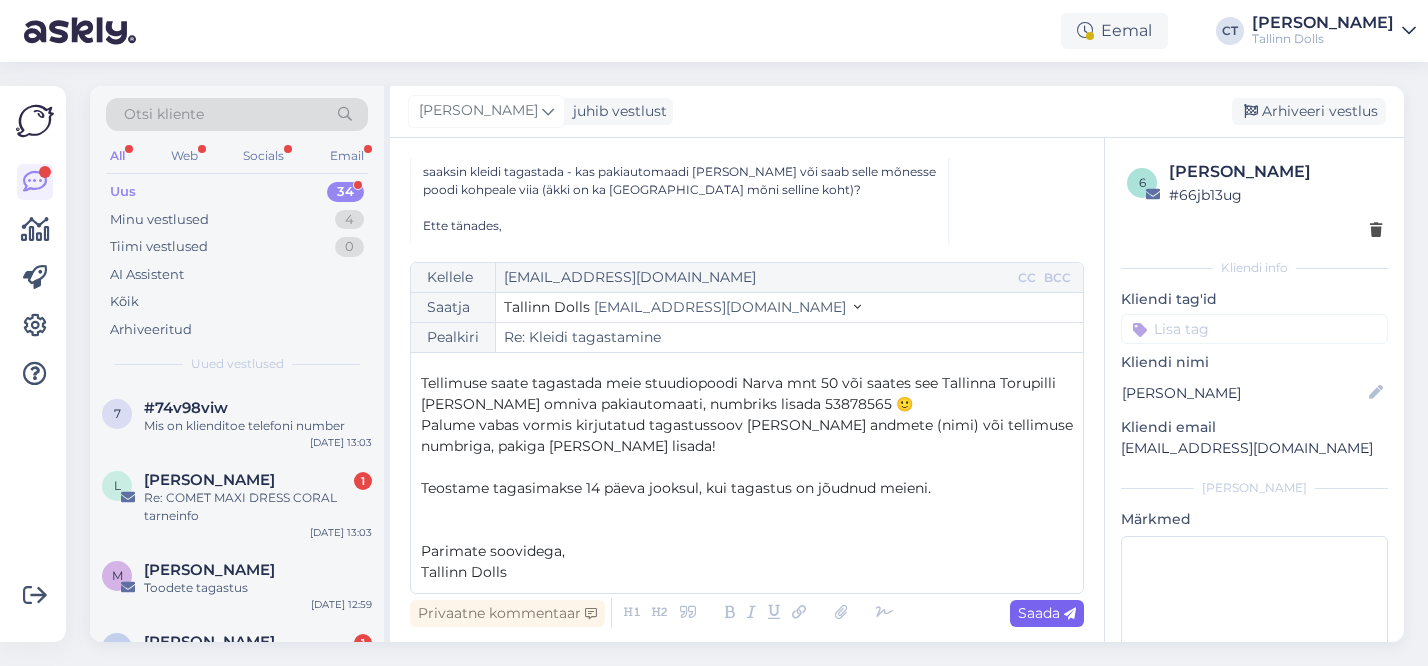 click on "Saada" at bounding box center (1047, 613) 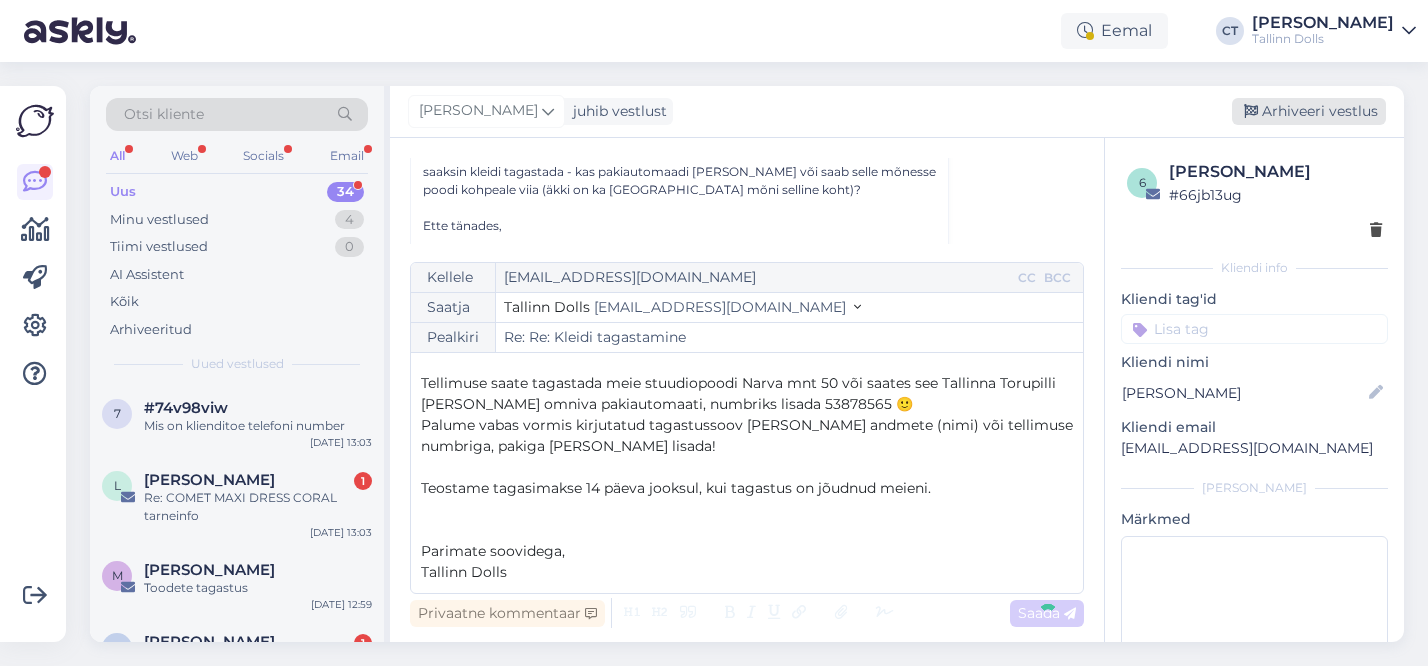type on "Re: Kleidi tagastamine" 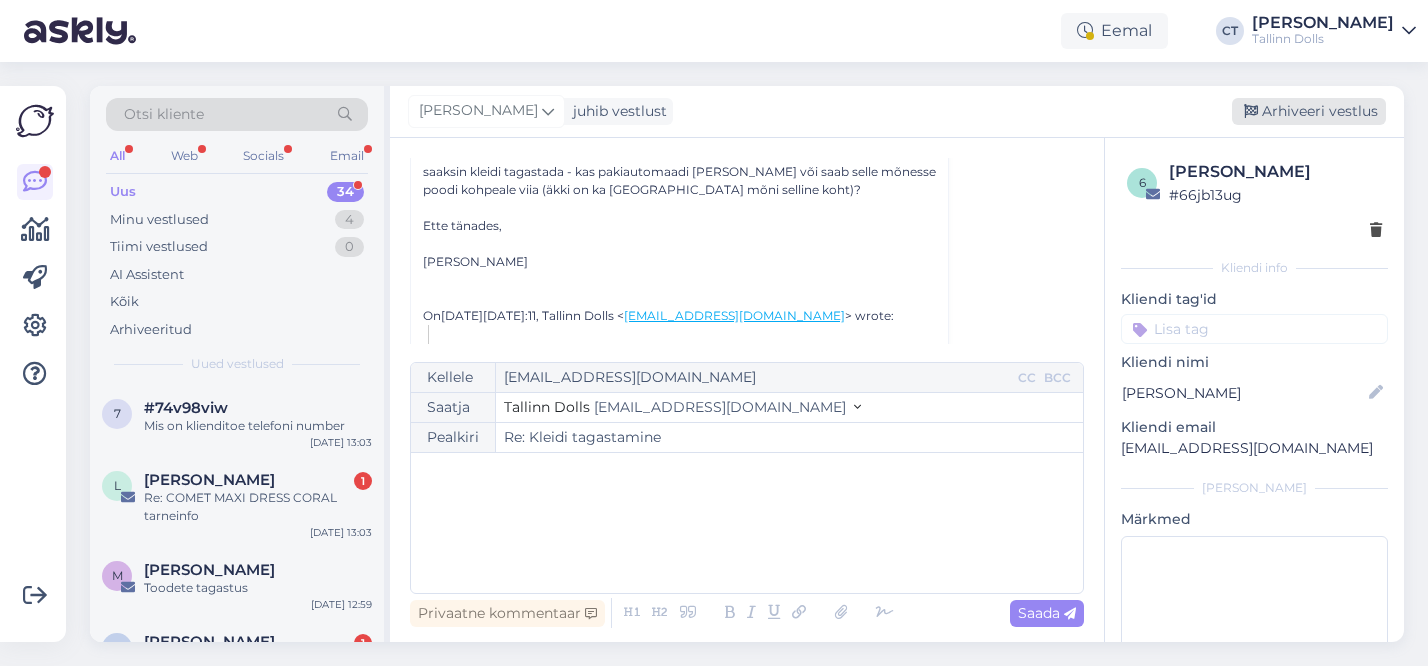 scroll, scrollTop: 0, scrollLeft: 0, axis: both 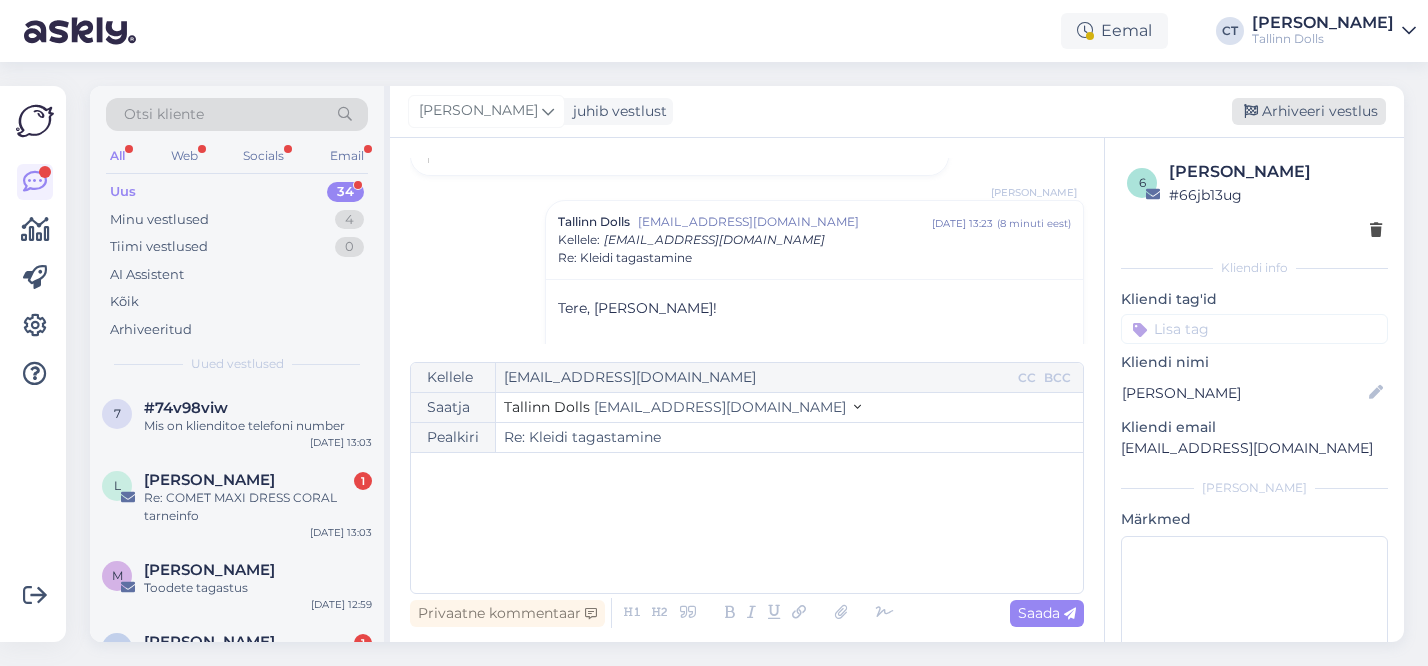 click on "Arhiveeri vestlus" at bounding box center [1309, 111] 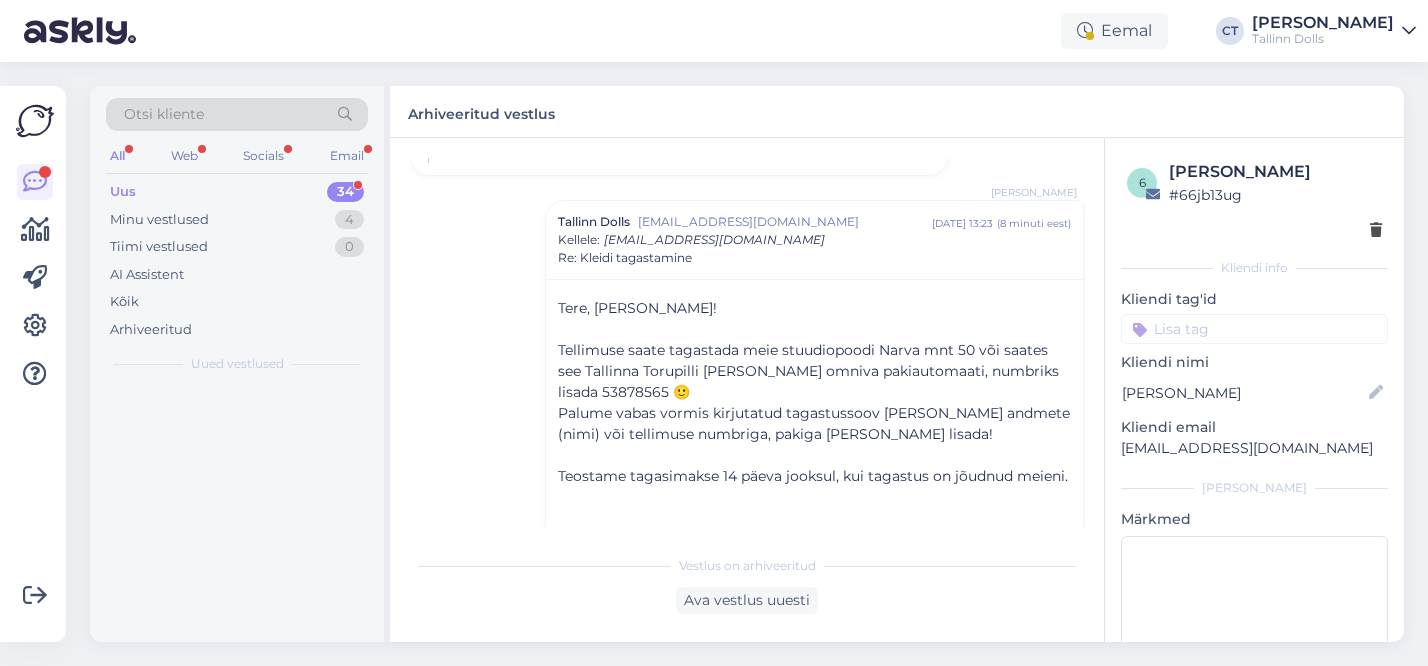 scroll, scrollTop: 1441, scrollLeft: 0, axis: vertical 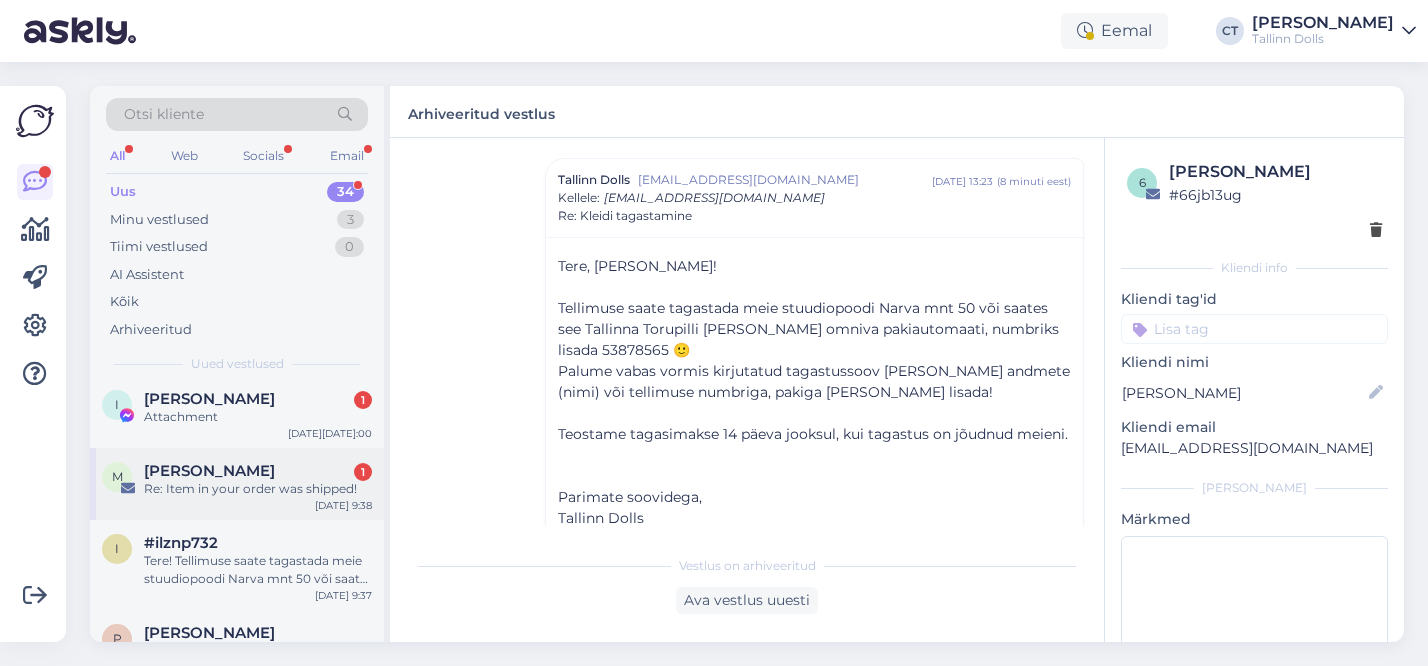 click on "Re: Item in your order was shipped!" at bounding box center [258, 489] 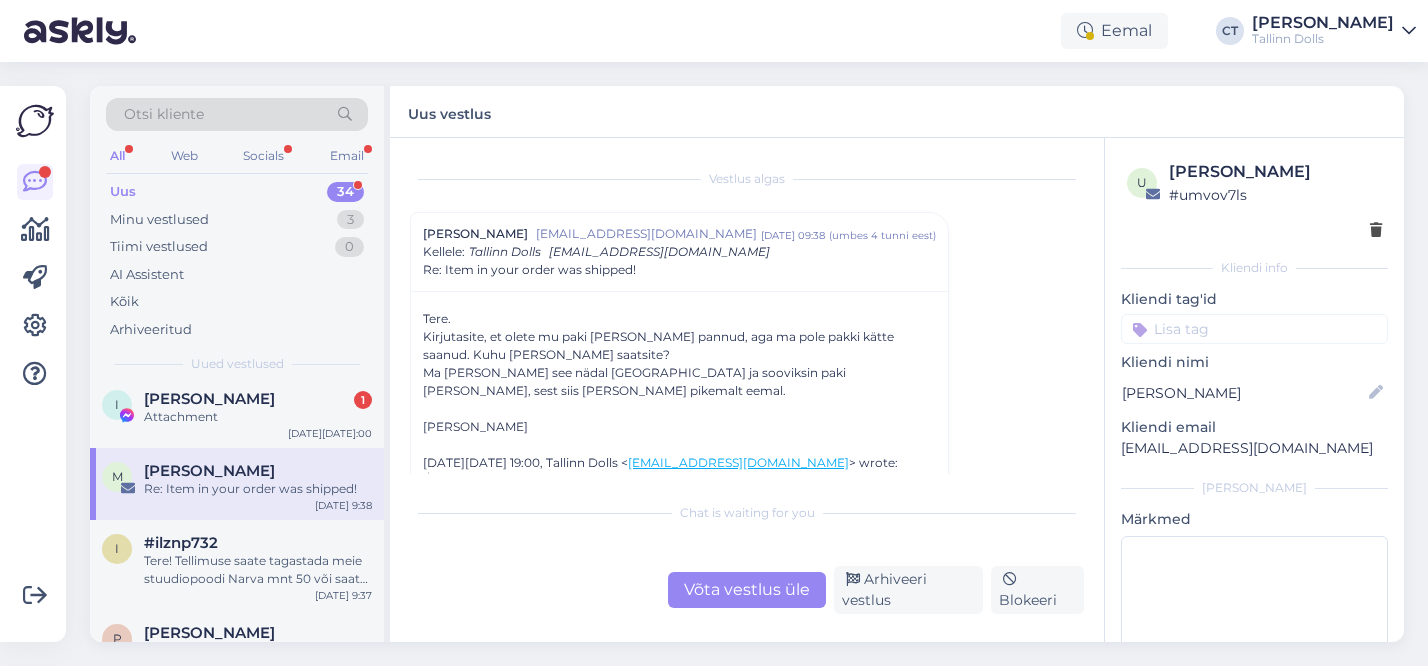 click on "[PERSON_NAME]" at bounding box center (679, 427) 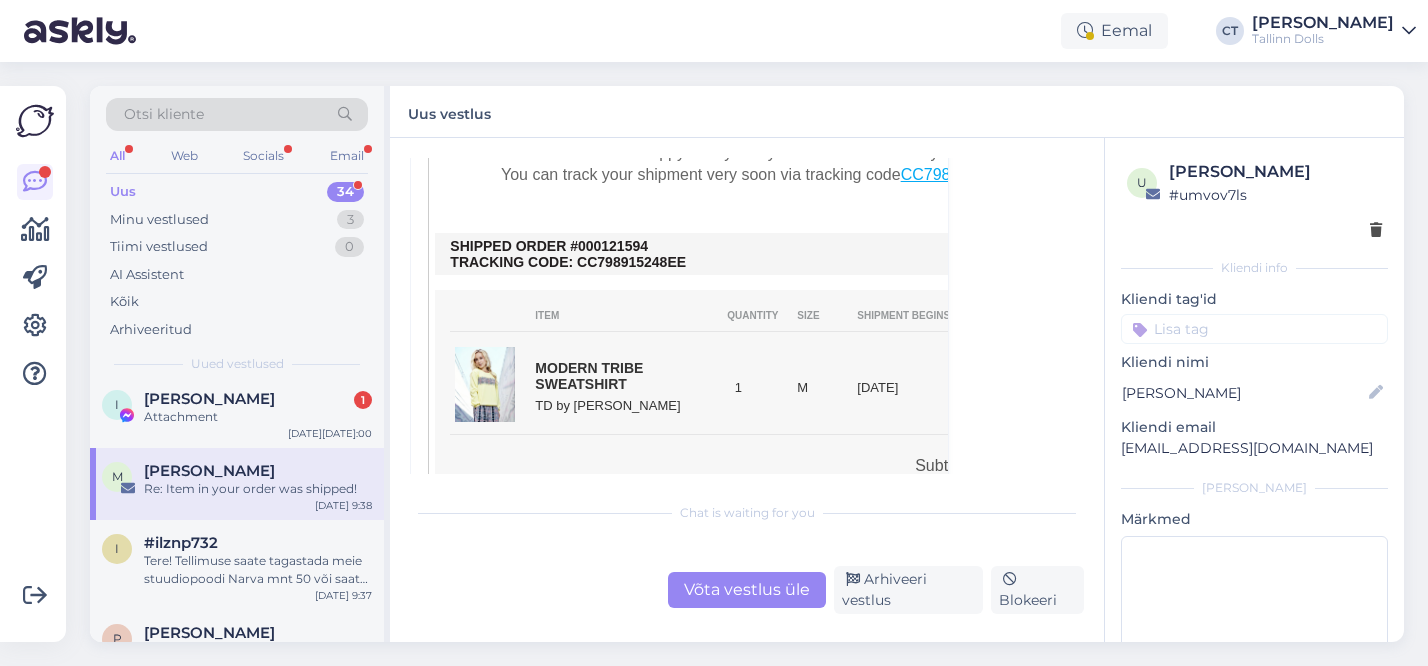 scroll, scrollTop: 485, scrollLeft: 0, axis: vertical 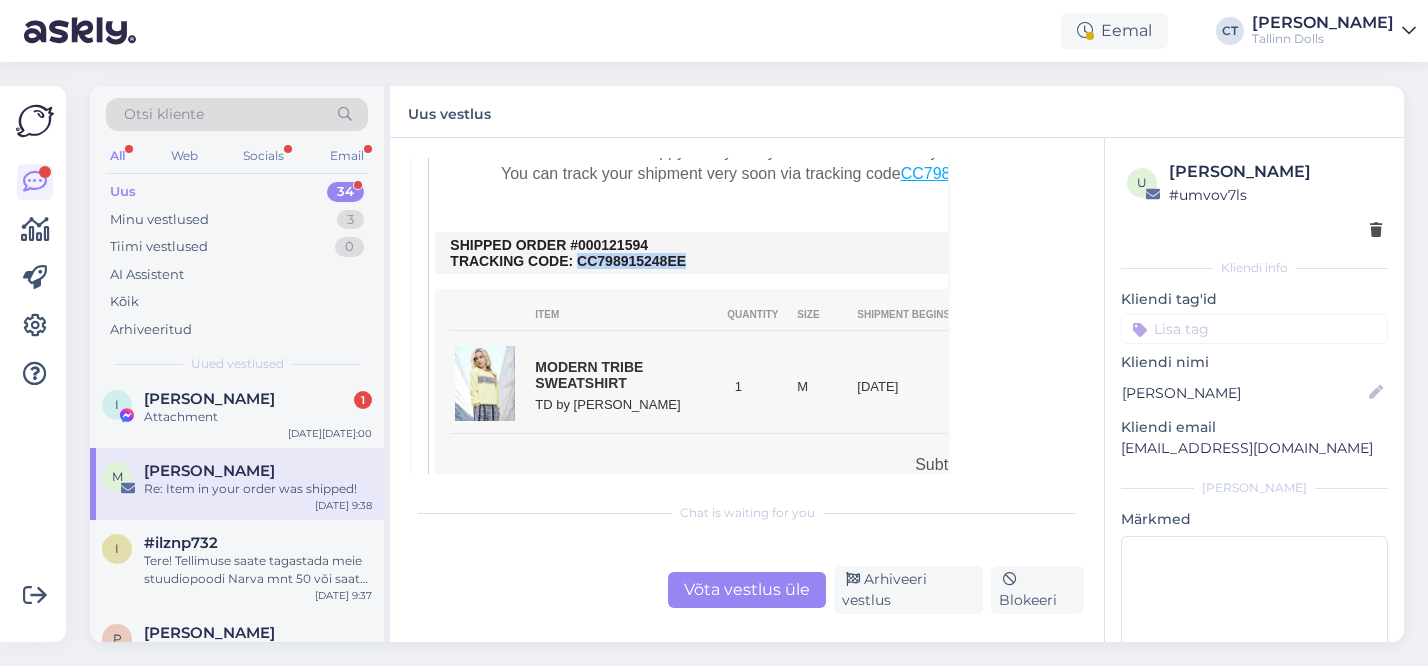 drag, startPoint x: 686, startPoint y: 262, endPoint x: 578, endPoint y: 259, distance: 108.04166 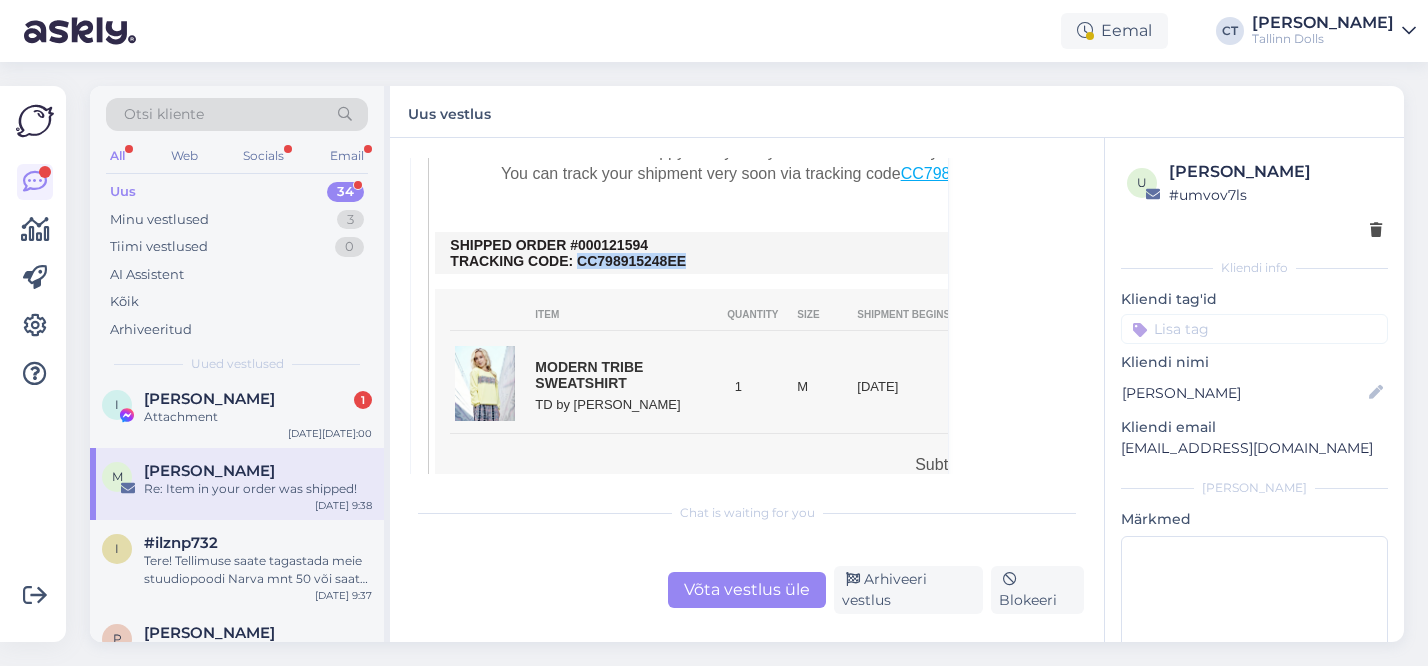 click on "SHIPPED ORDER #000121594
TRACKING CODE: CC798915248EE" at bounding box center (765, 253) 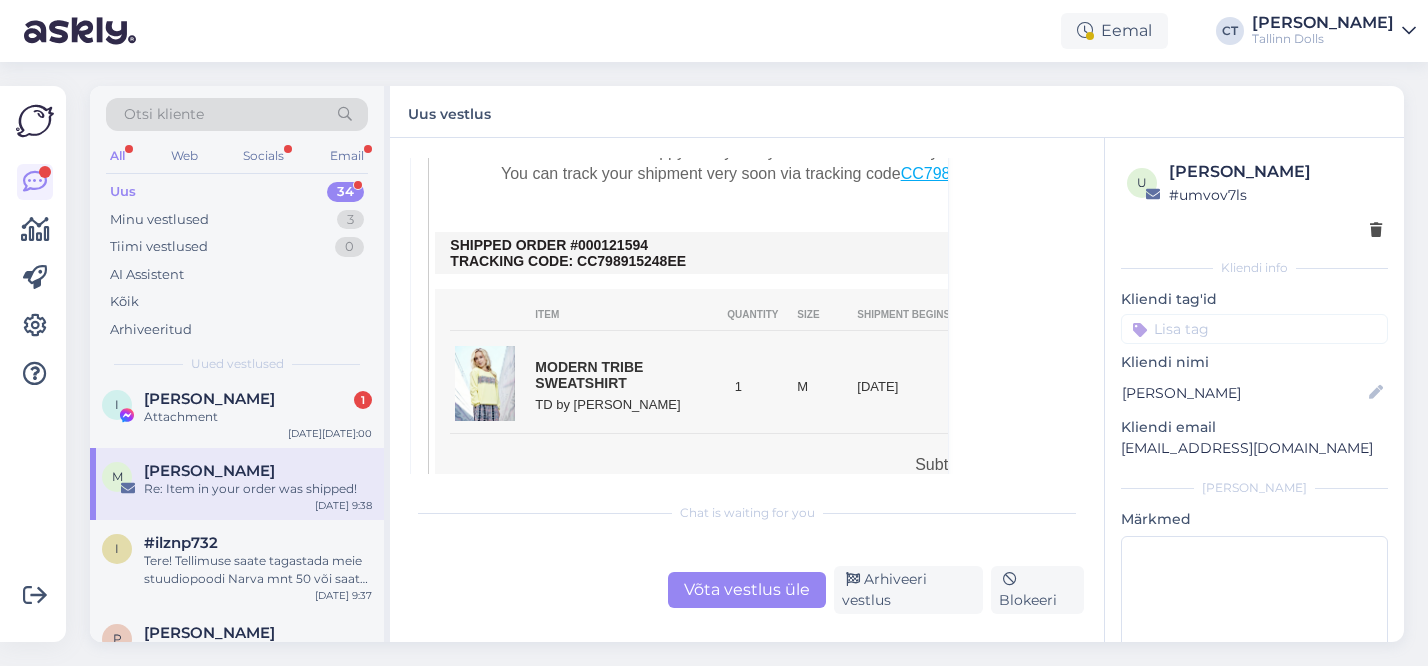 click on "Võta vestlus üle" at bounding box center [747, 590] 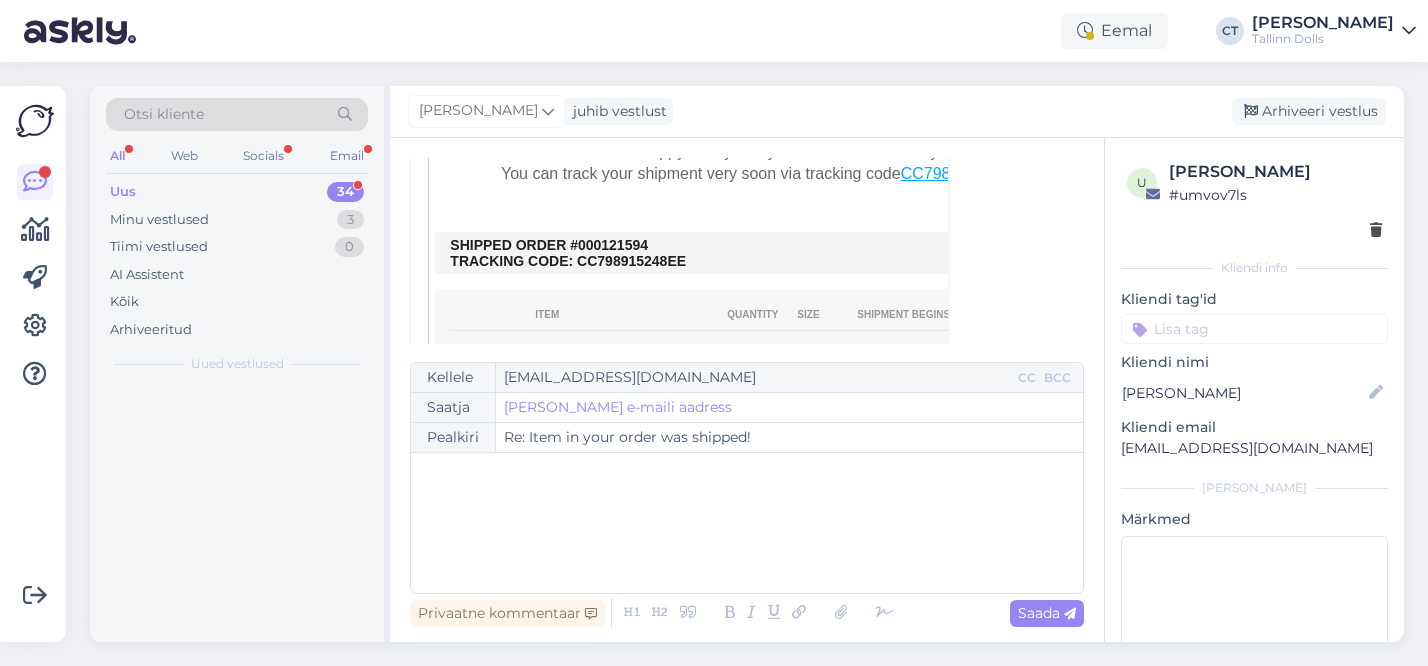 scroll, scrollTop: 54, scrollLeft: 0, axis: vertical 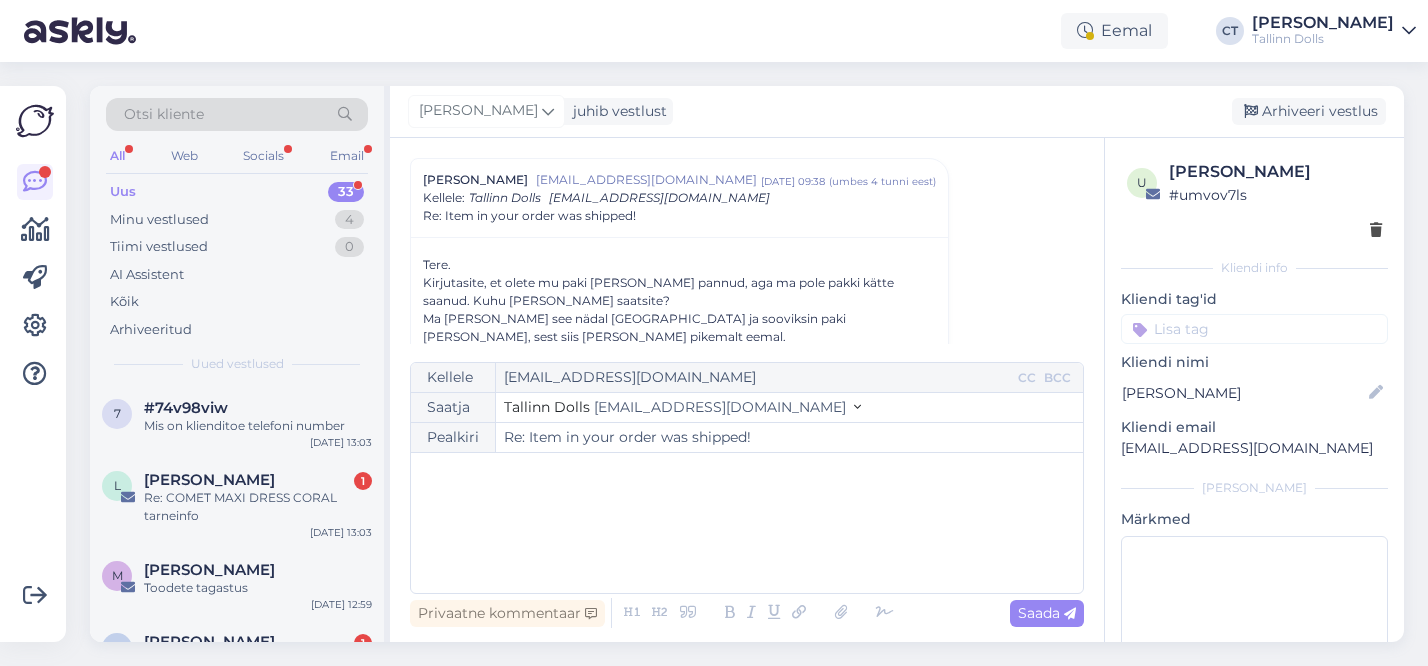 click on "﻿" at bounding box center (747, 523) 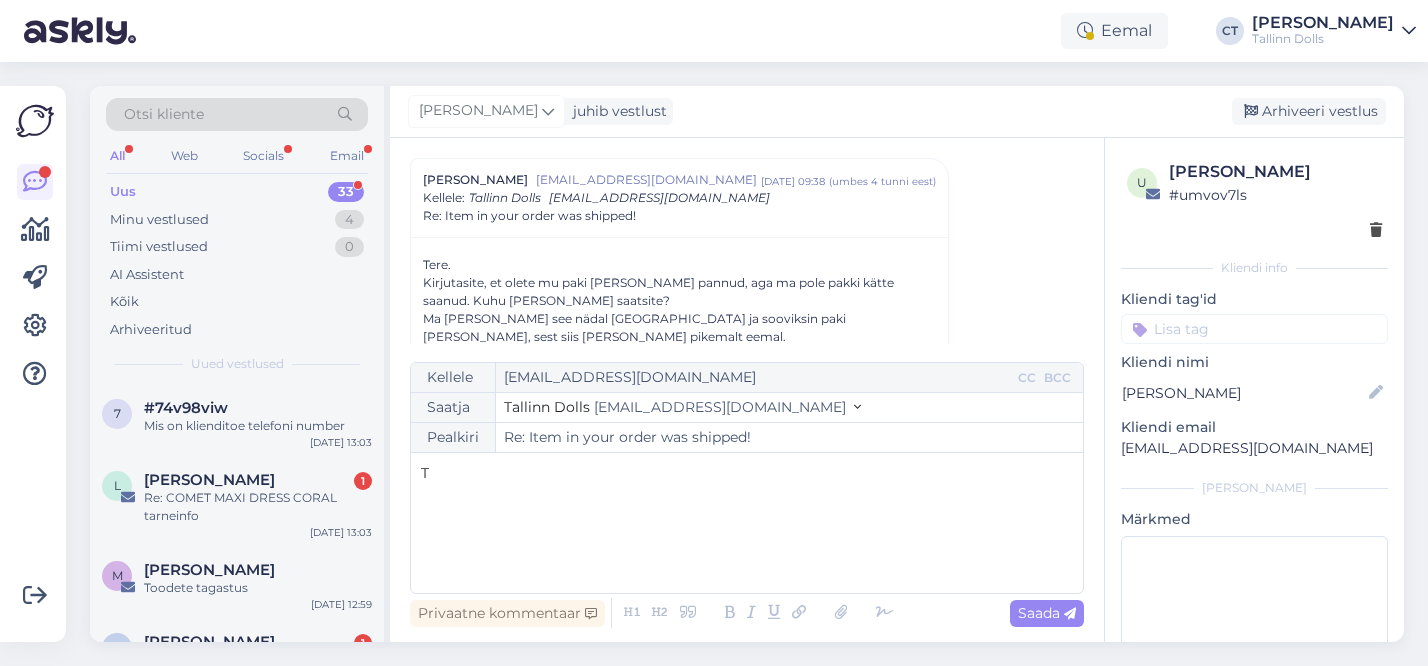 type 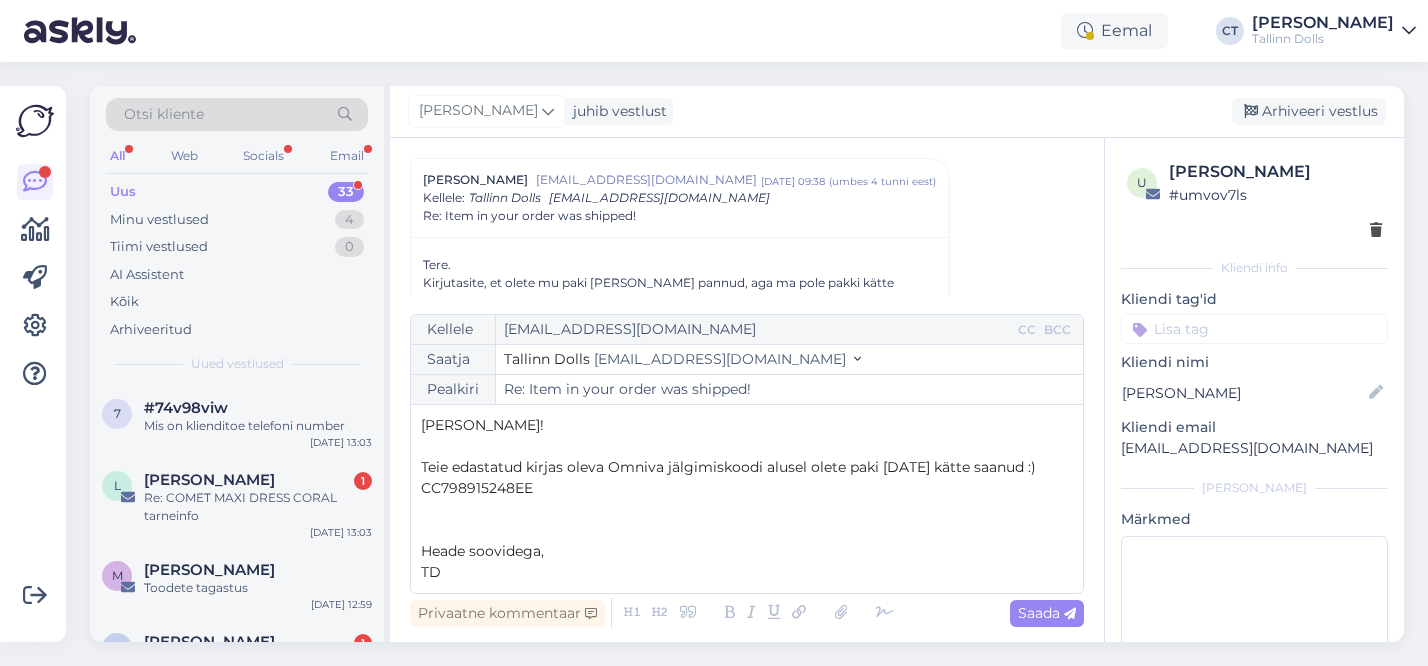click on "CC798915248EE" at bounding box center [477, 488] 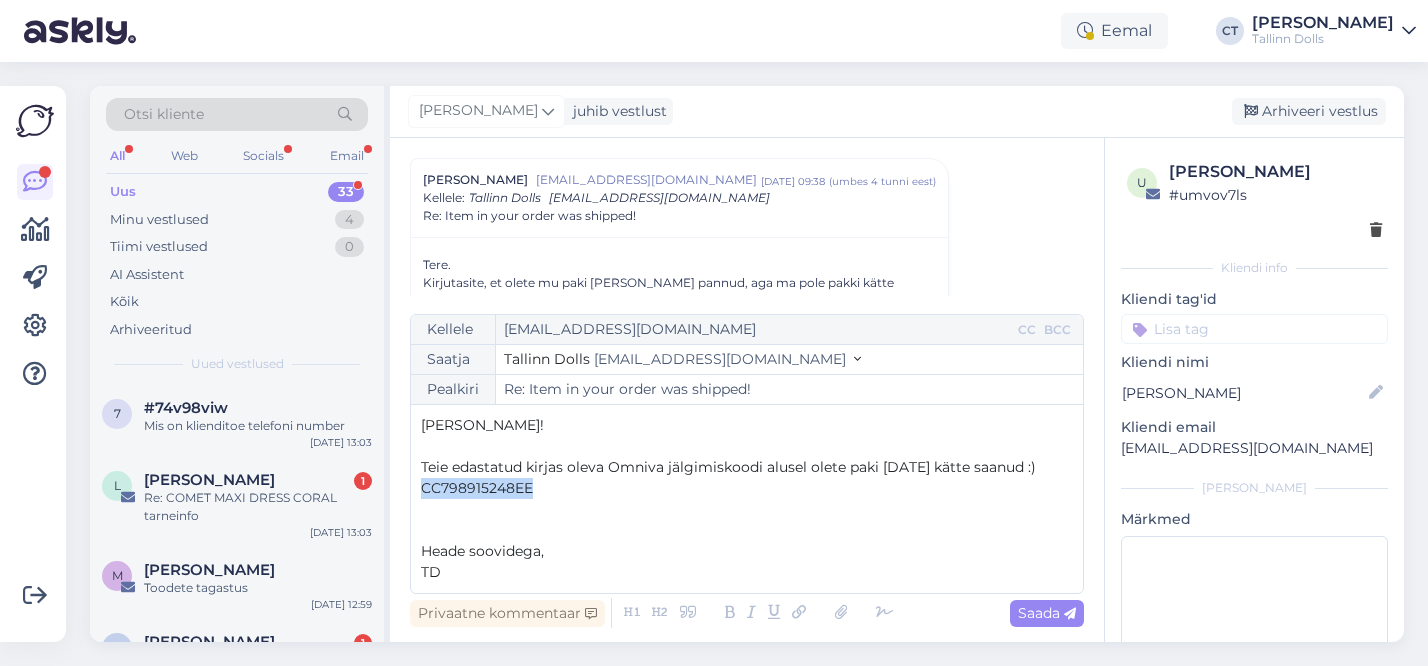 click on "CC798915248EE" at bounding box center [477, 488] 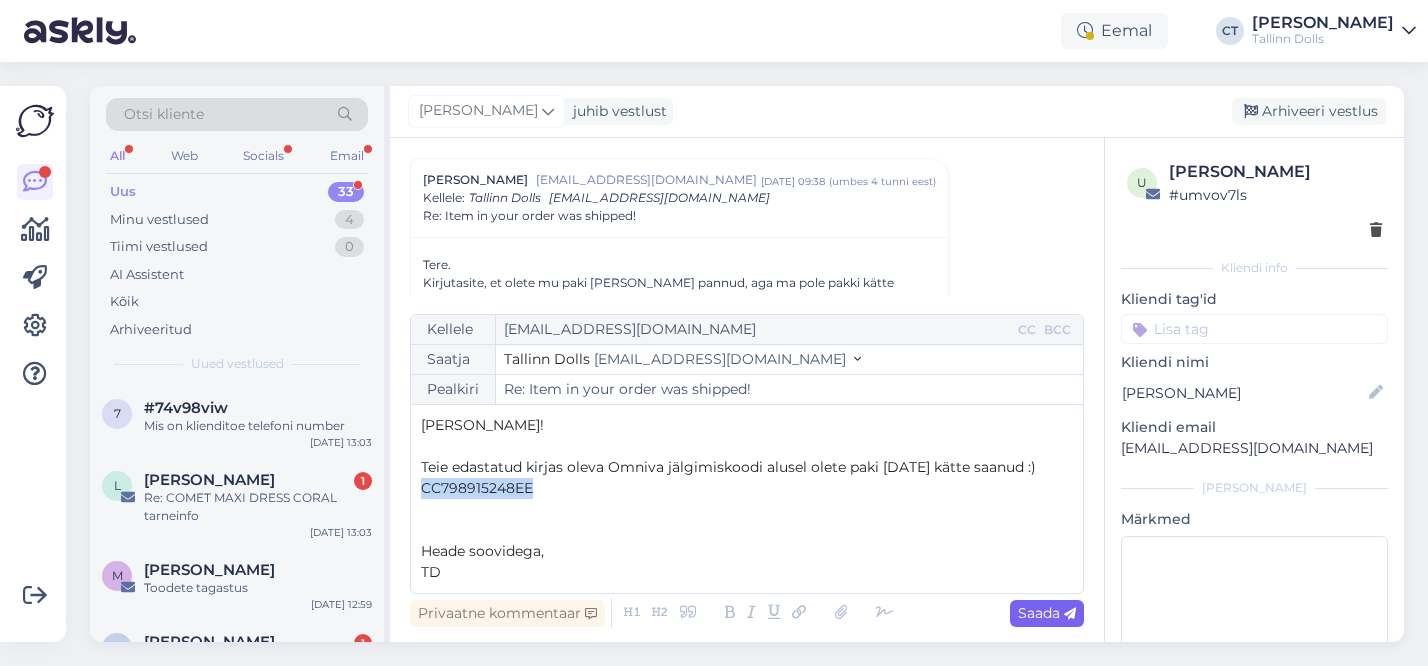 click on "Saada" at bounding box center (1047, 613) 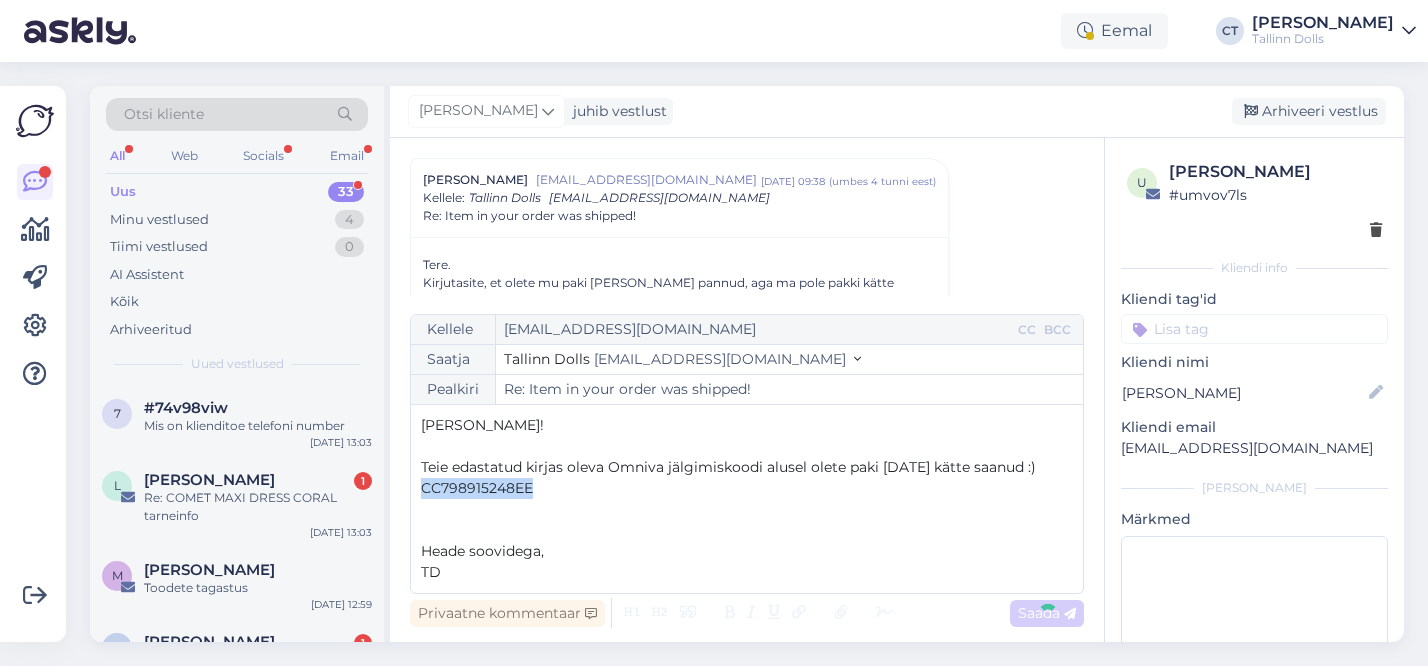 type on "Re: Re: Item in your order was shipped!" 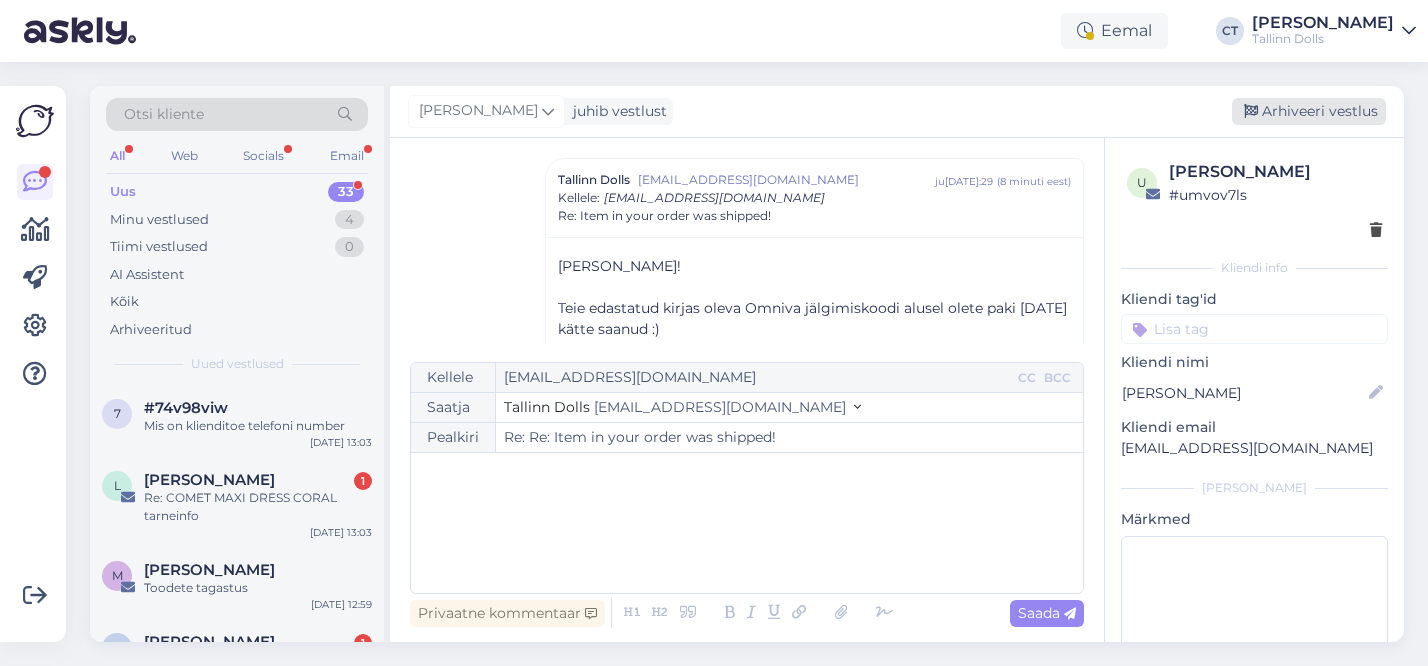 click on "Arhiveeri vestlus" at bounding box center [1309, 111] 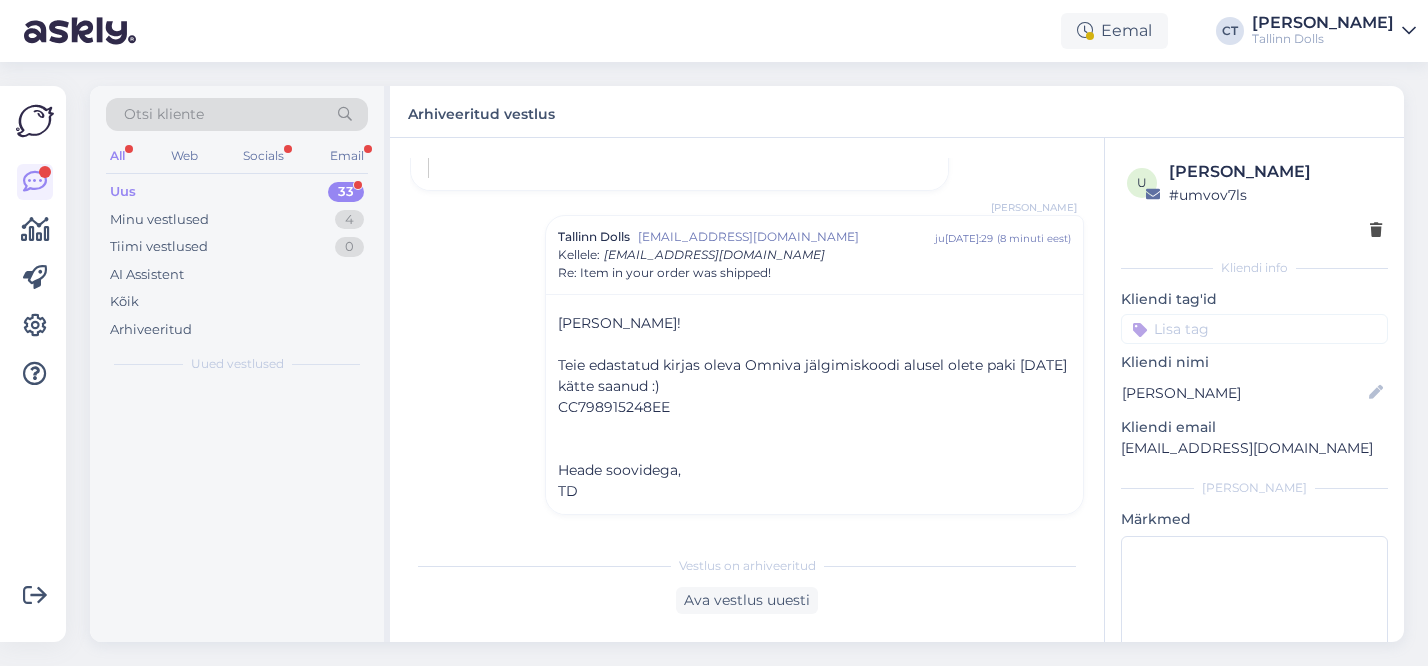 scroll, scrollTop: 1276, scrollLeft: 0, axis: vertical 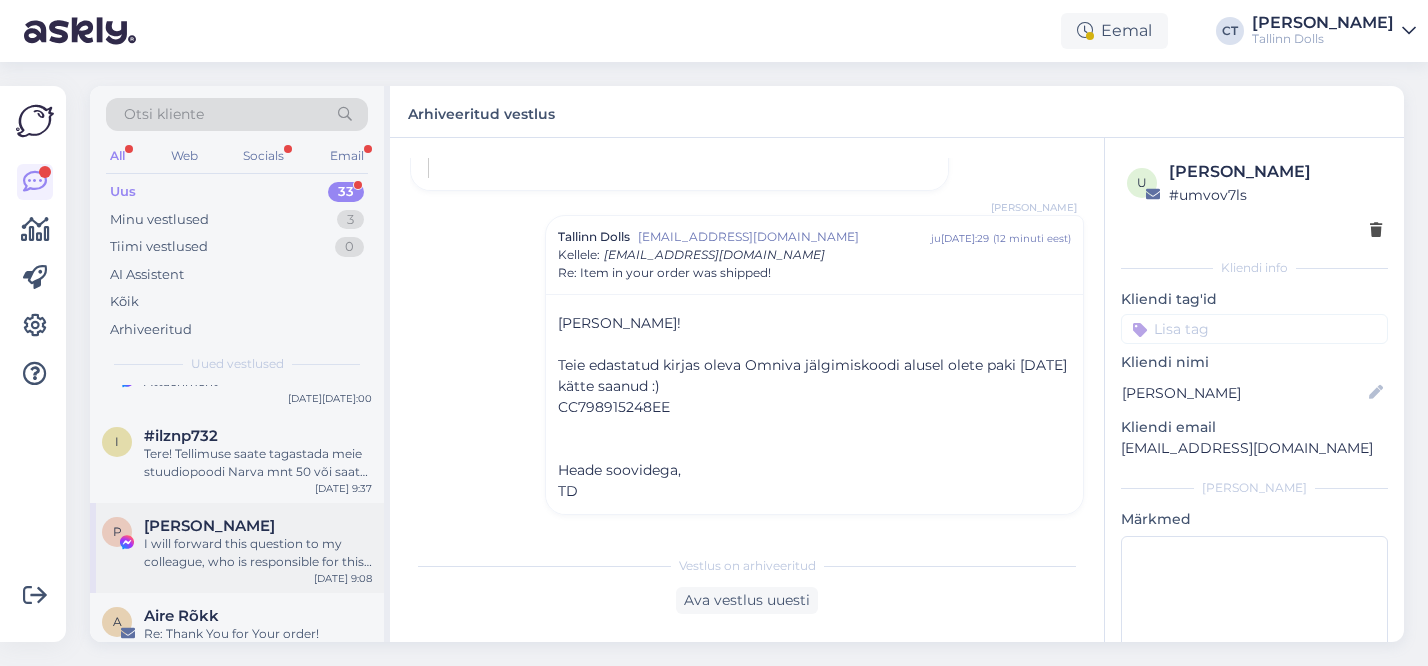 click on "I will forward this question to my colleague, who is responsible for this. The reply will be here during our working hours." at bounding box center [258, 553] 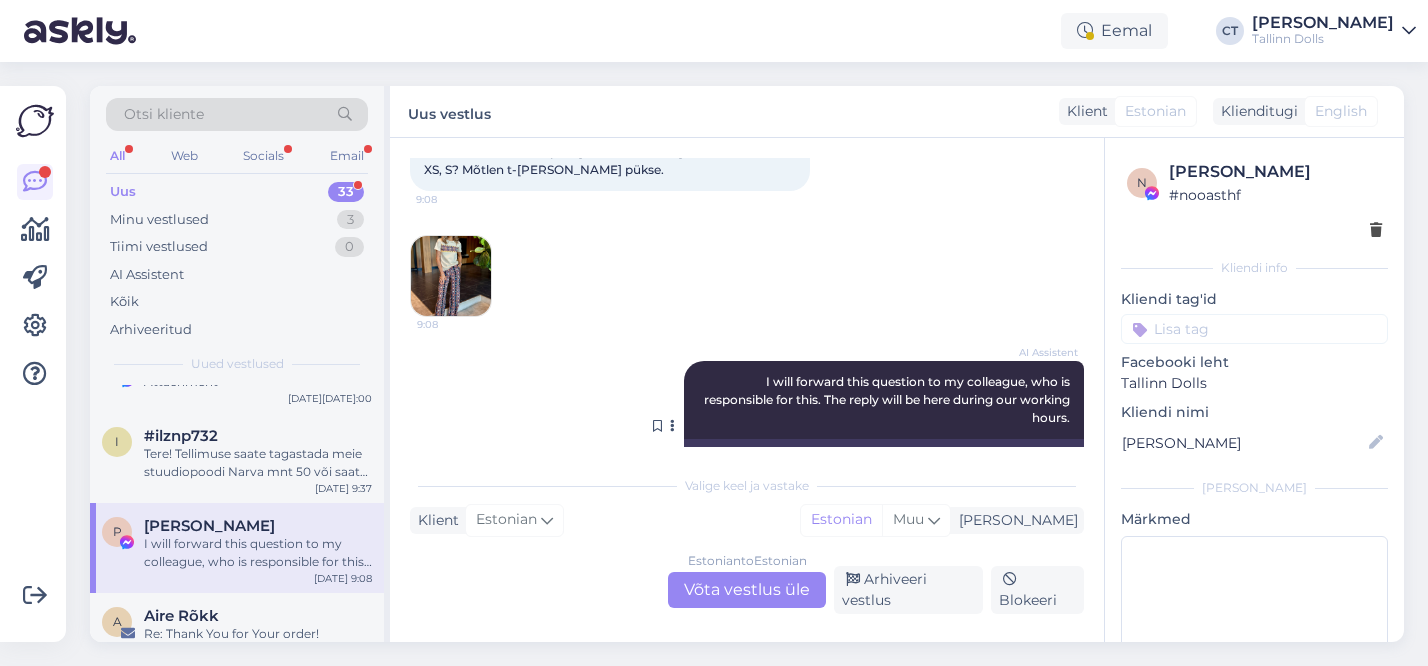 scroll, scrollTop: 130, scrollLeft: 0, axis: vertical 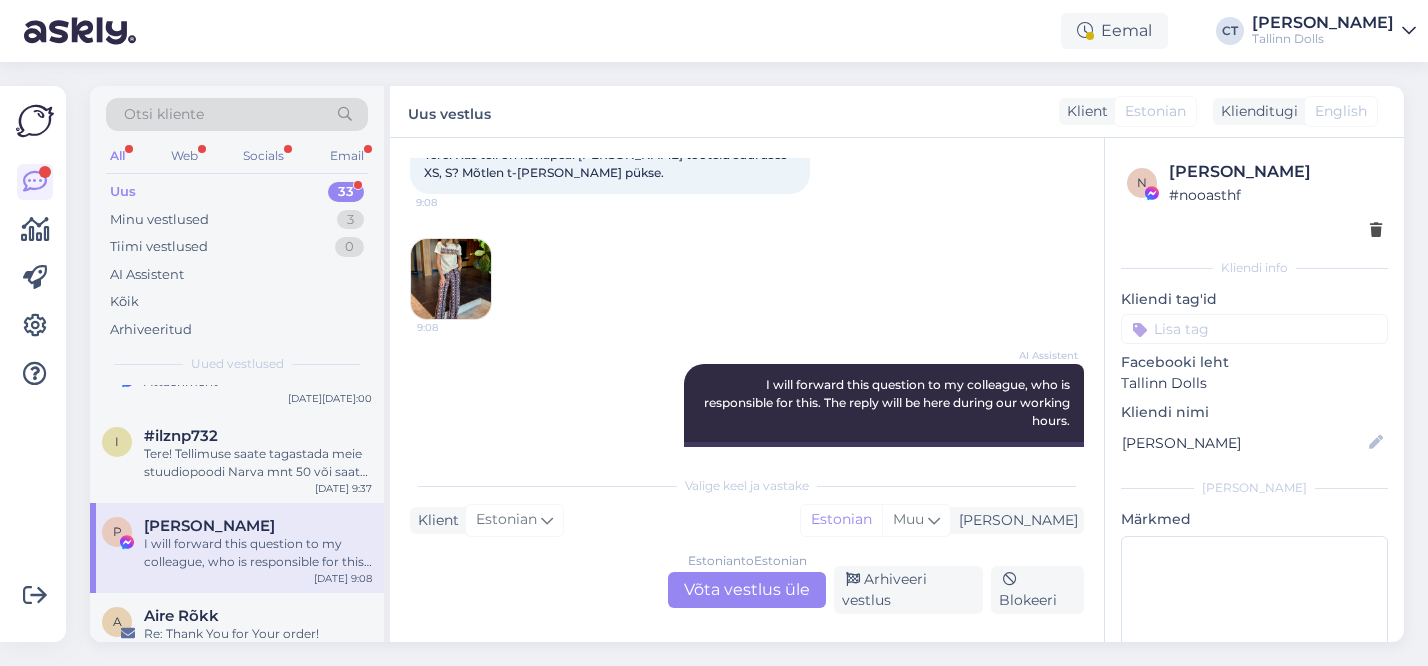 click on "Estonian  to  Estonian Võta vestlus üle" at bounding box center [747, 590] 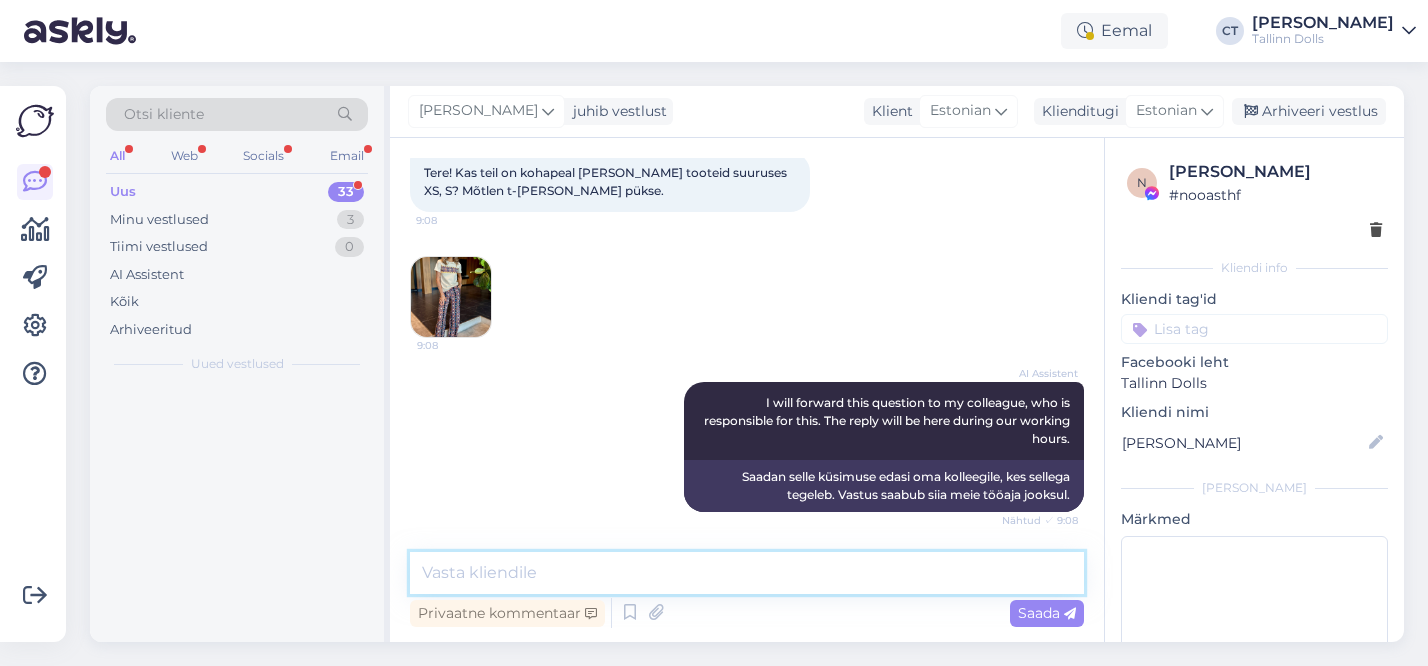 click at bounding box center [747, 573] 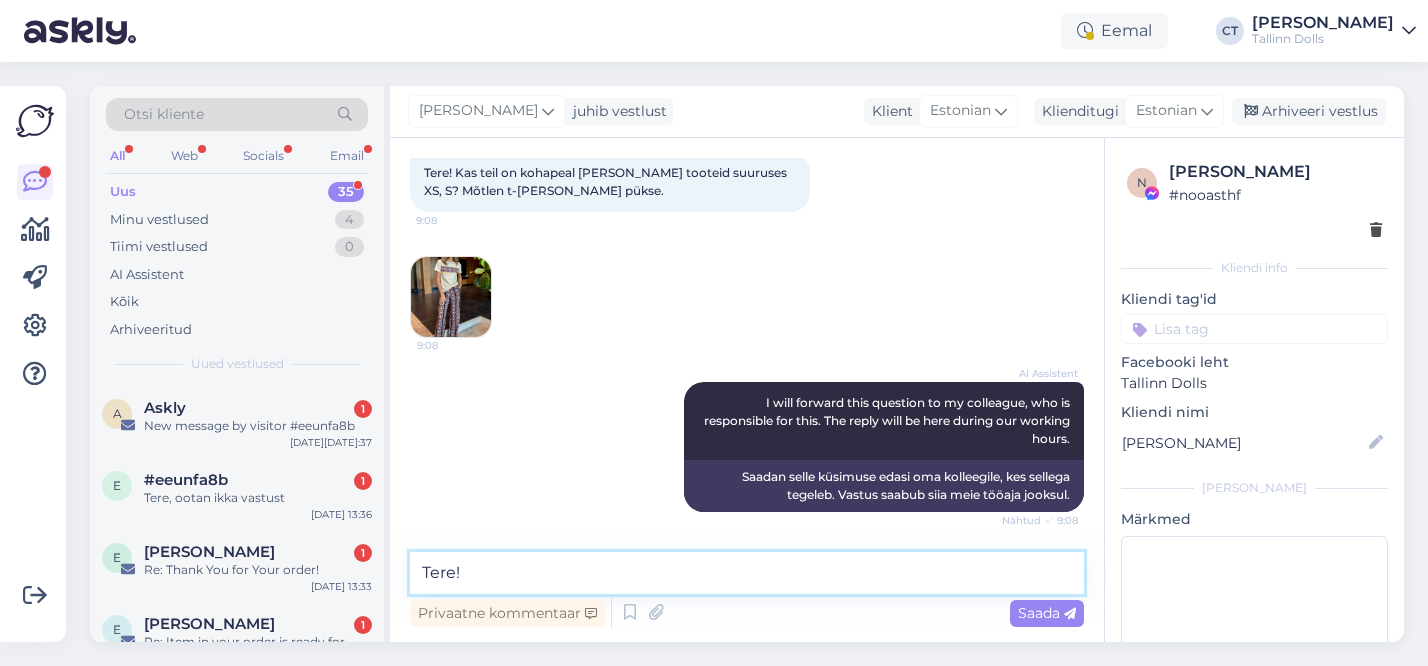 scroll, scrollTop: 130, scrollLeft: 0, axis: vertical 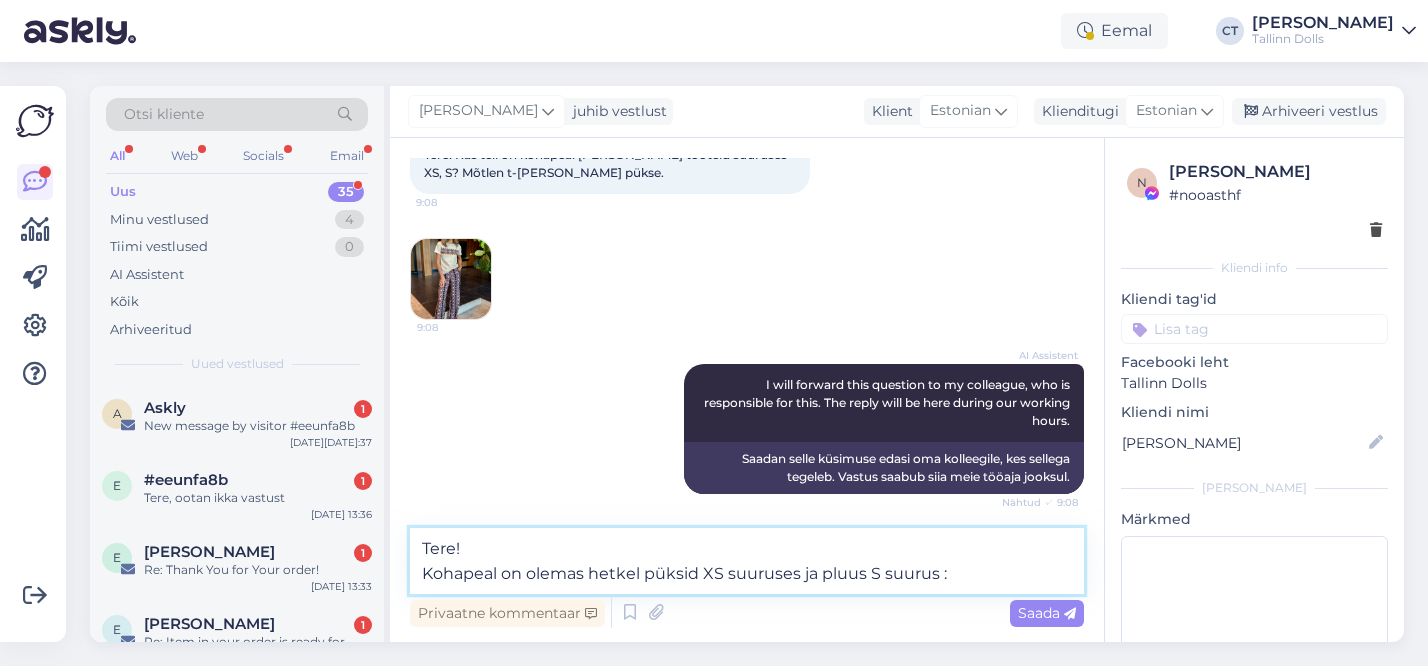 type on "Tere!
Kohapeal on olemas hetkel püksid XS suuruses ja pluus S suurus :)" 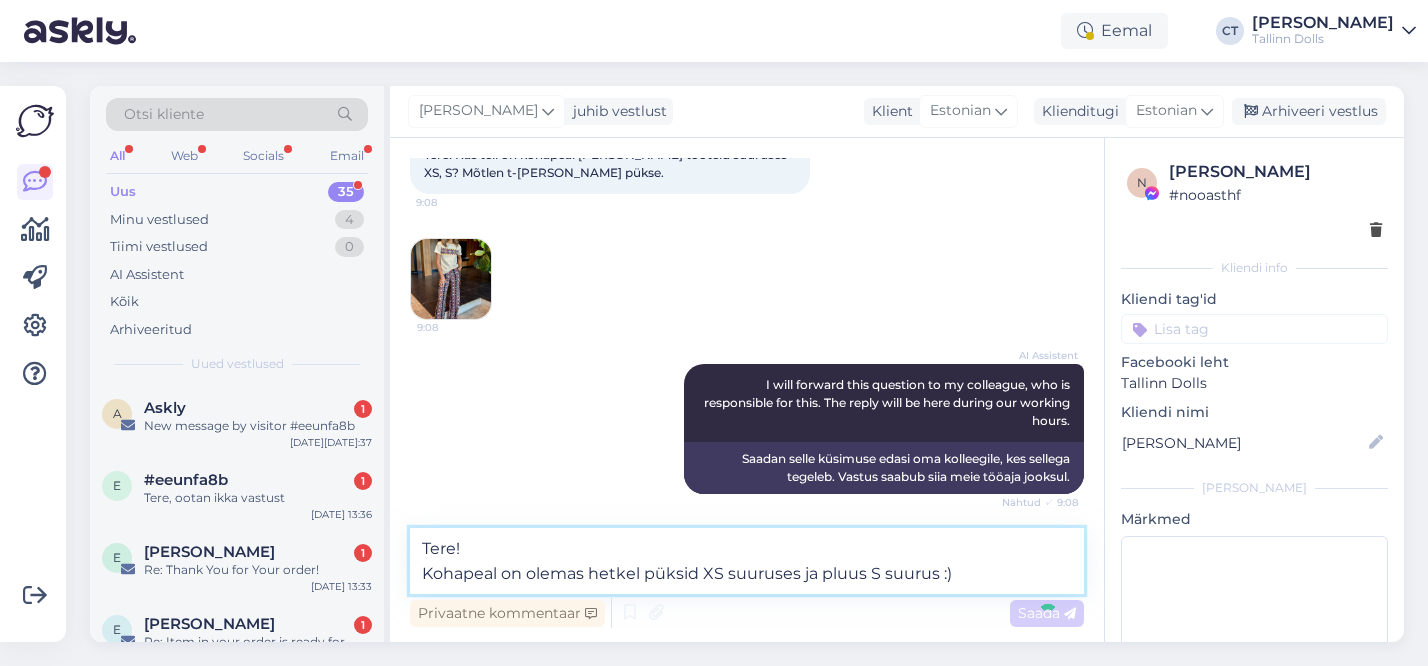 type 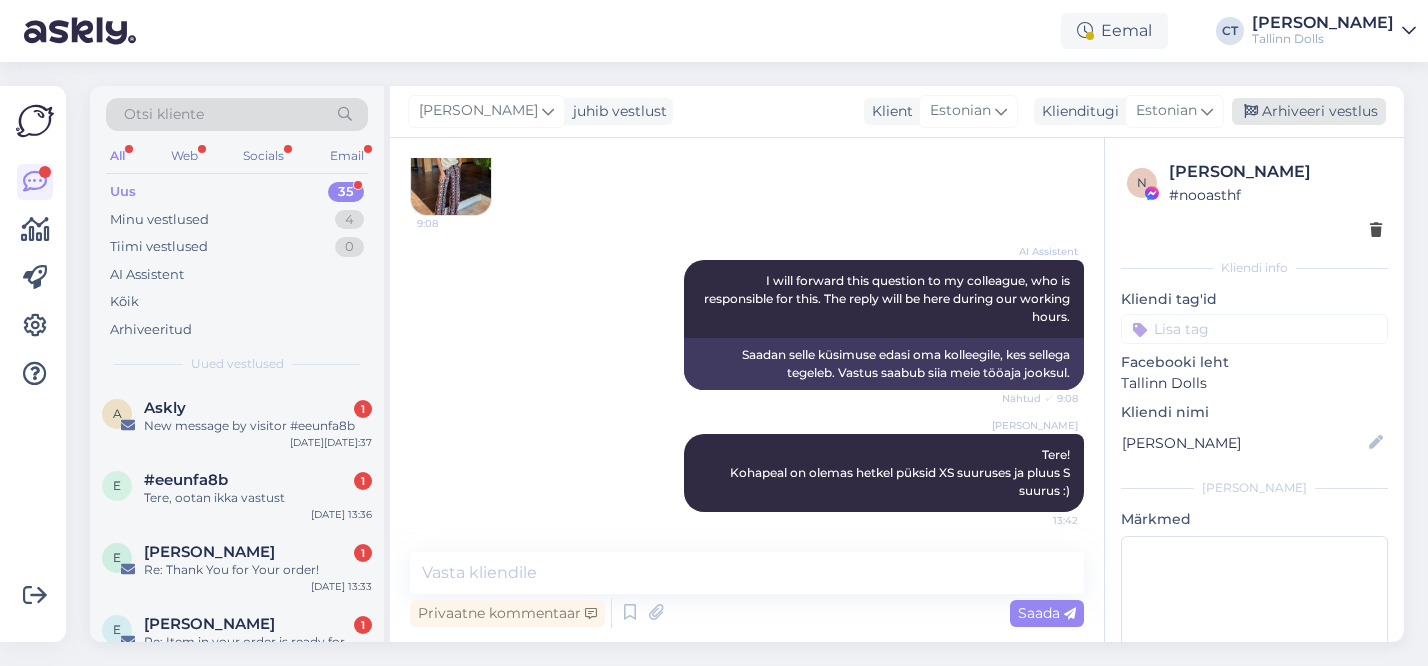 click on "Arhiveeri vestlus" at bounding box center (1309, 111) 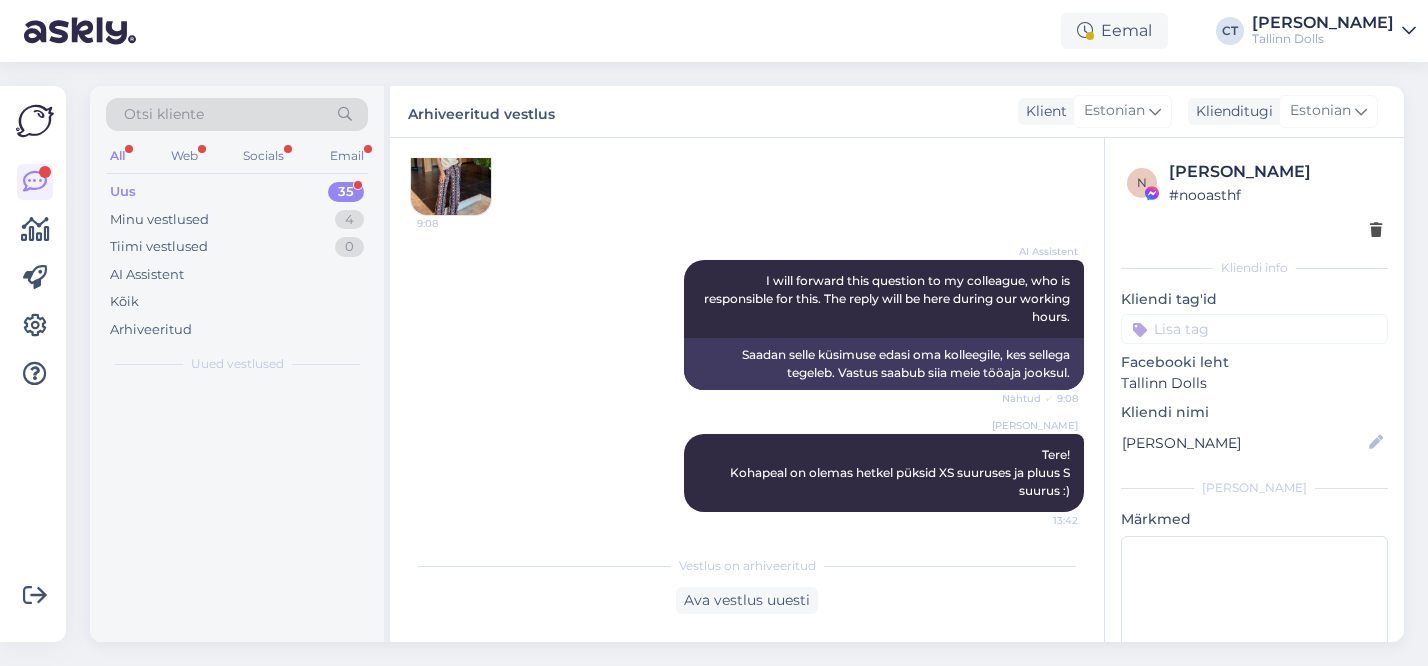 scroll, scrollTop: 241, scrollLeft: 0, axis: vertical 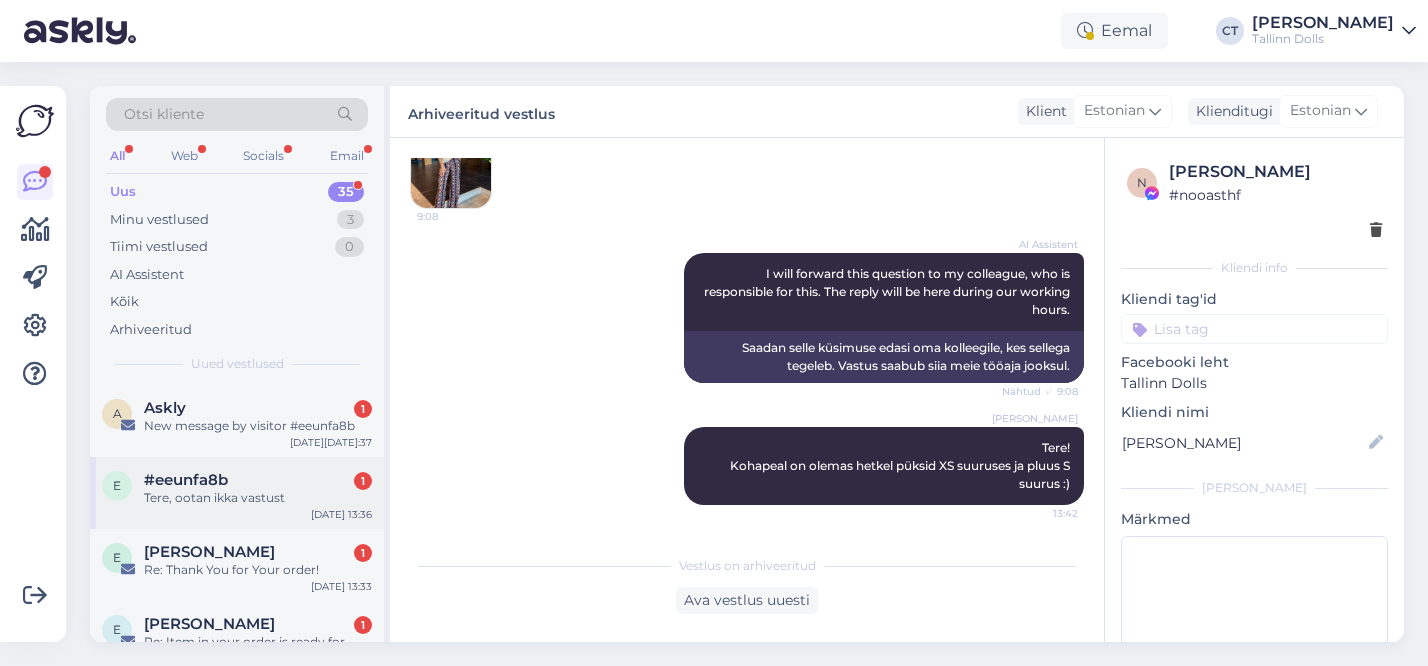click on "#eeunfa8b 1" at bounding box center [258, 480] 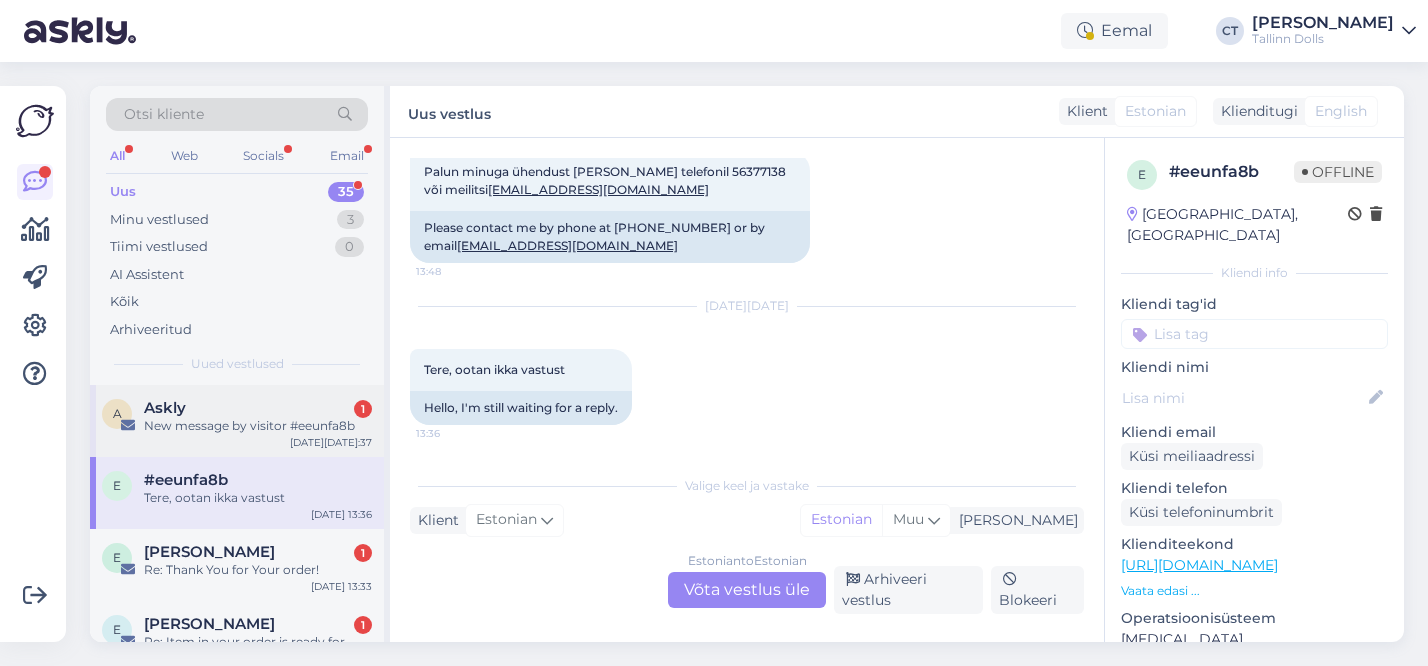 click on "A Askly 1 New message by visitor #eeunfa8b [DATE] 13:37" at bounding box center [237, 421] 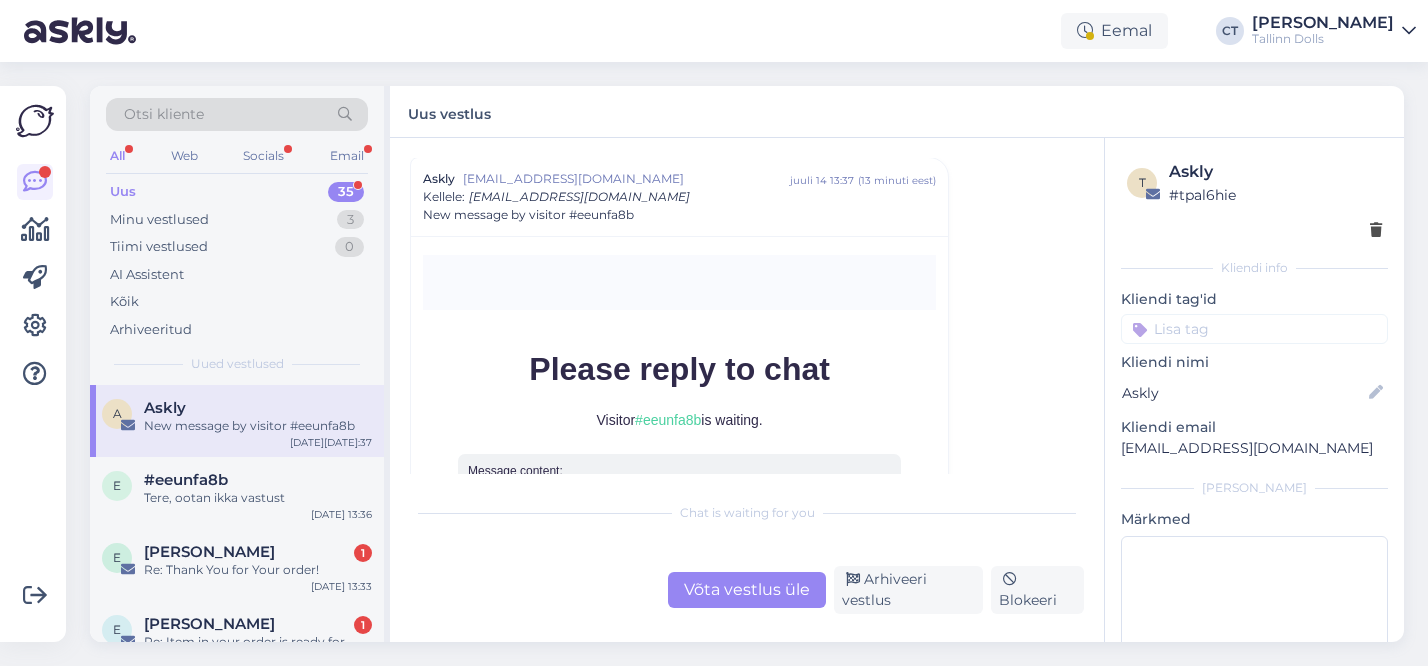 scroll, scrollTop: 8687, scrollLeft: 0, axis: vertical 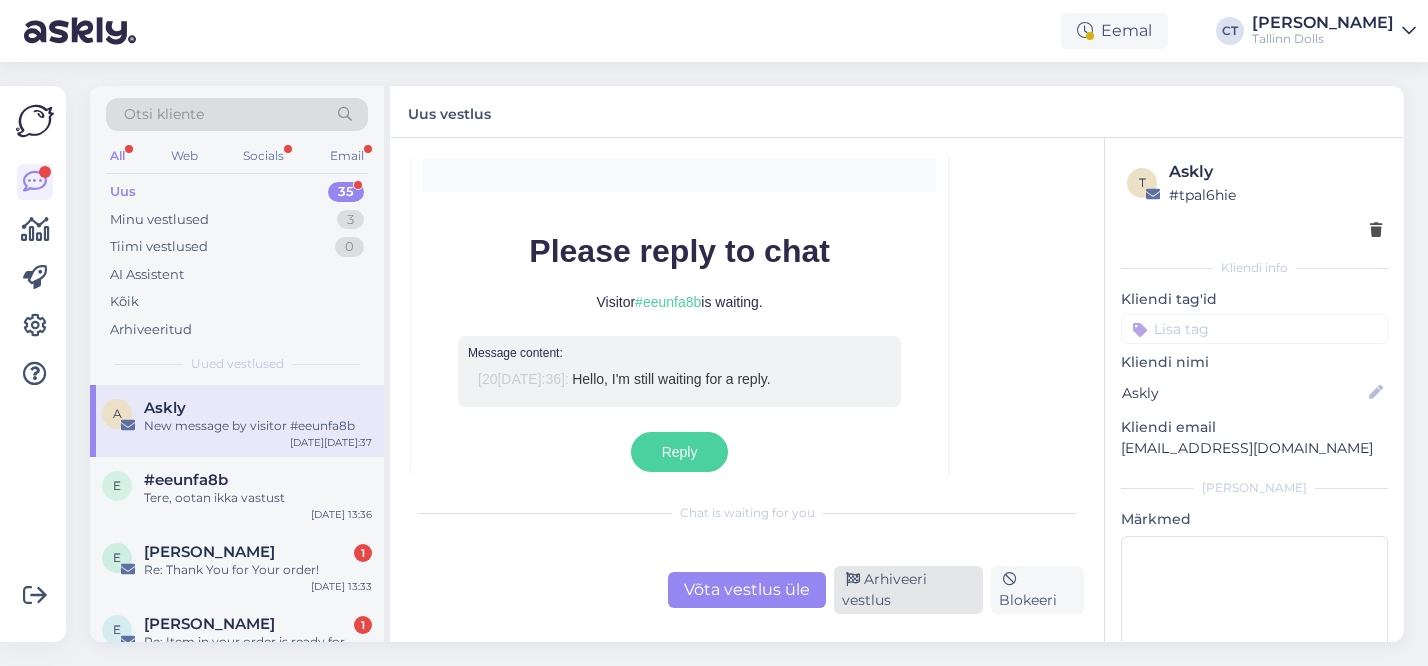 click on "Arhiveeri vestlus" at bounding box center (908, 590) 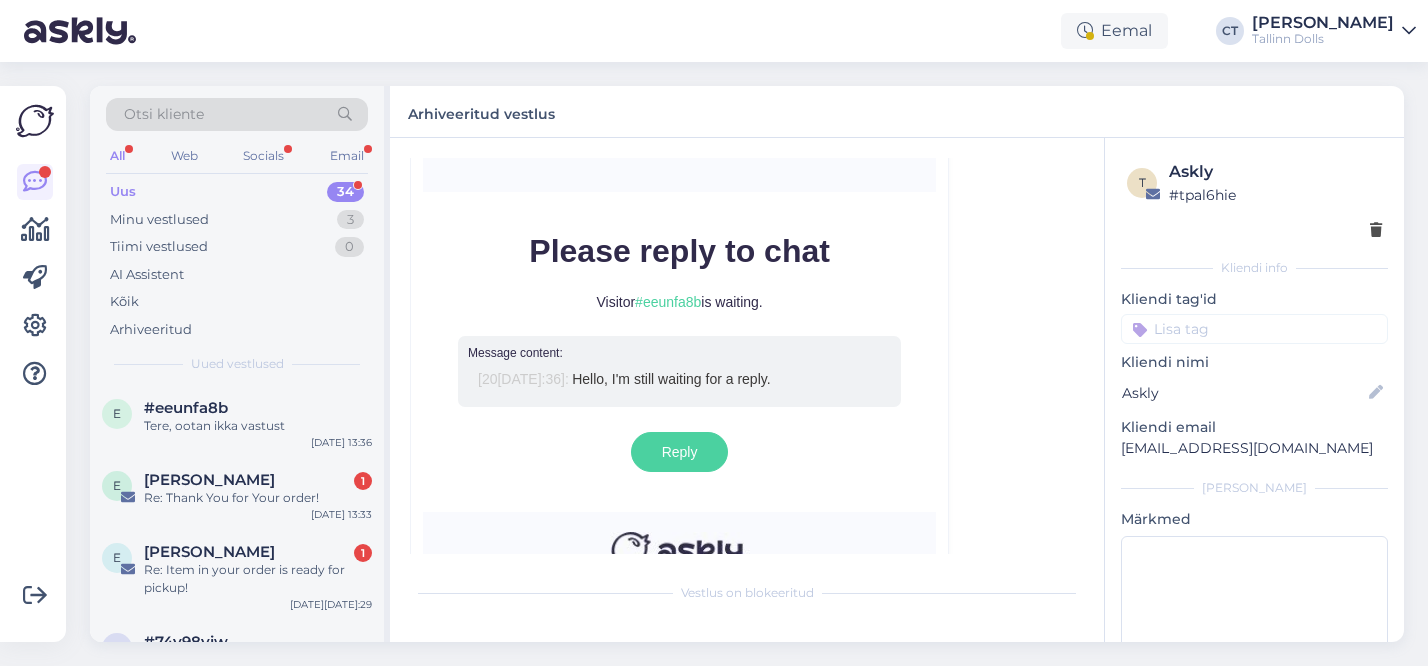 scroll, scrollTop: 8568, scrollLeft: 0, axis: vertical 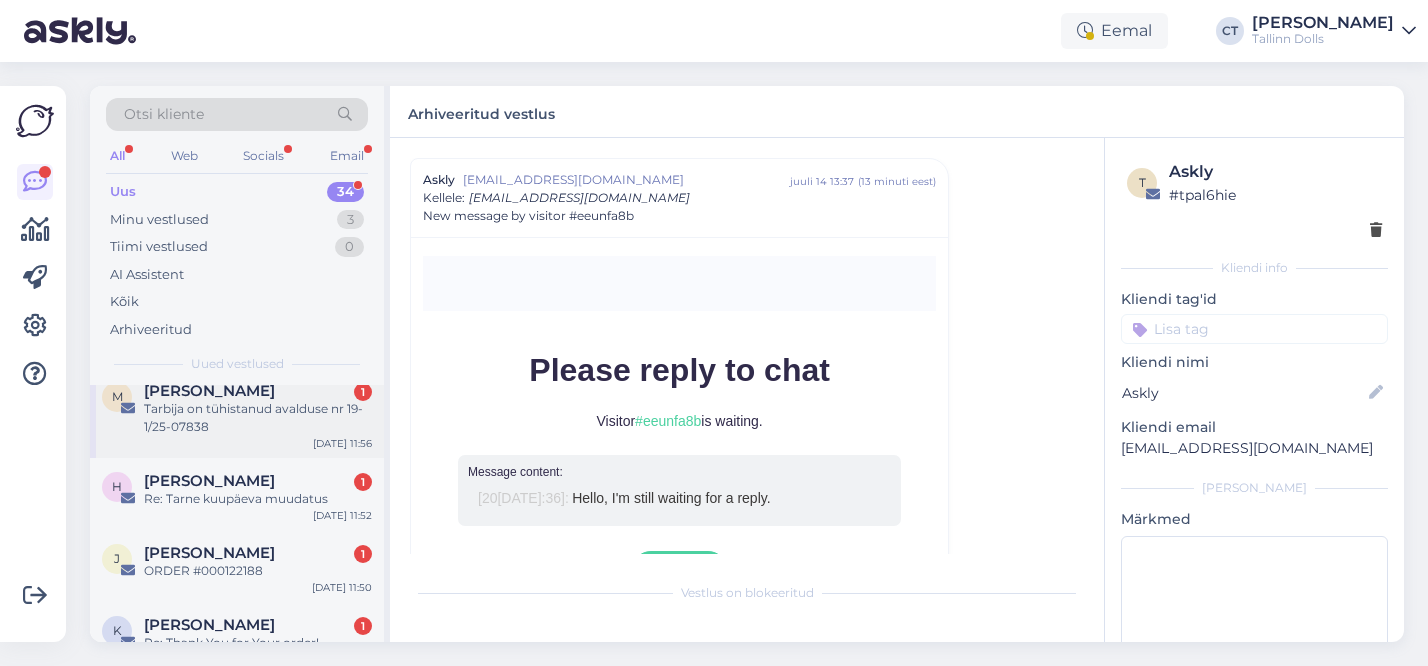 click on "M [PERSON_NAME] 1 Tarbija on tühistanud avalduse nr 19-1/25-07838 [DATE] 11:56" at bounding box center (237, 413) 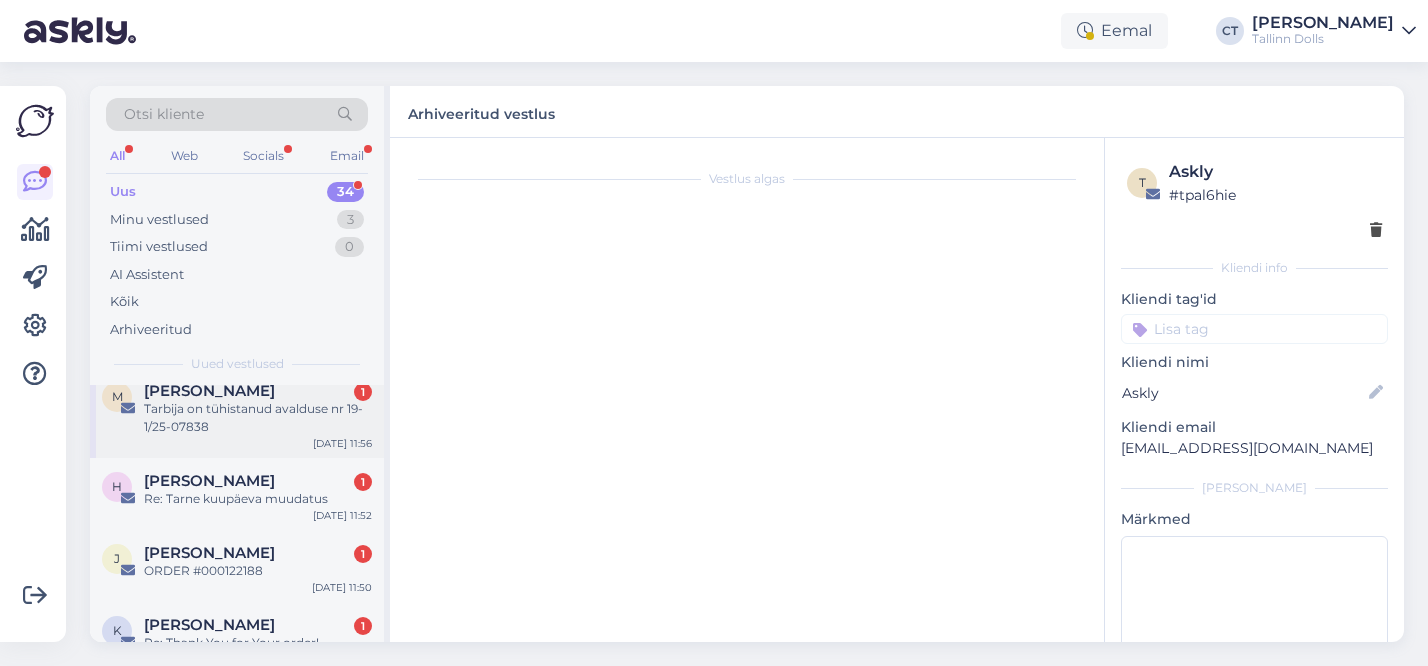 scroll, scrollTop: 0, scrollLeft: 0, axis: both 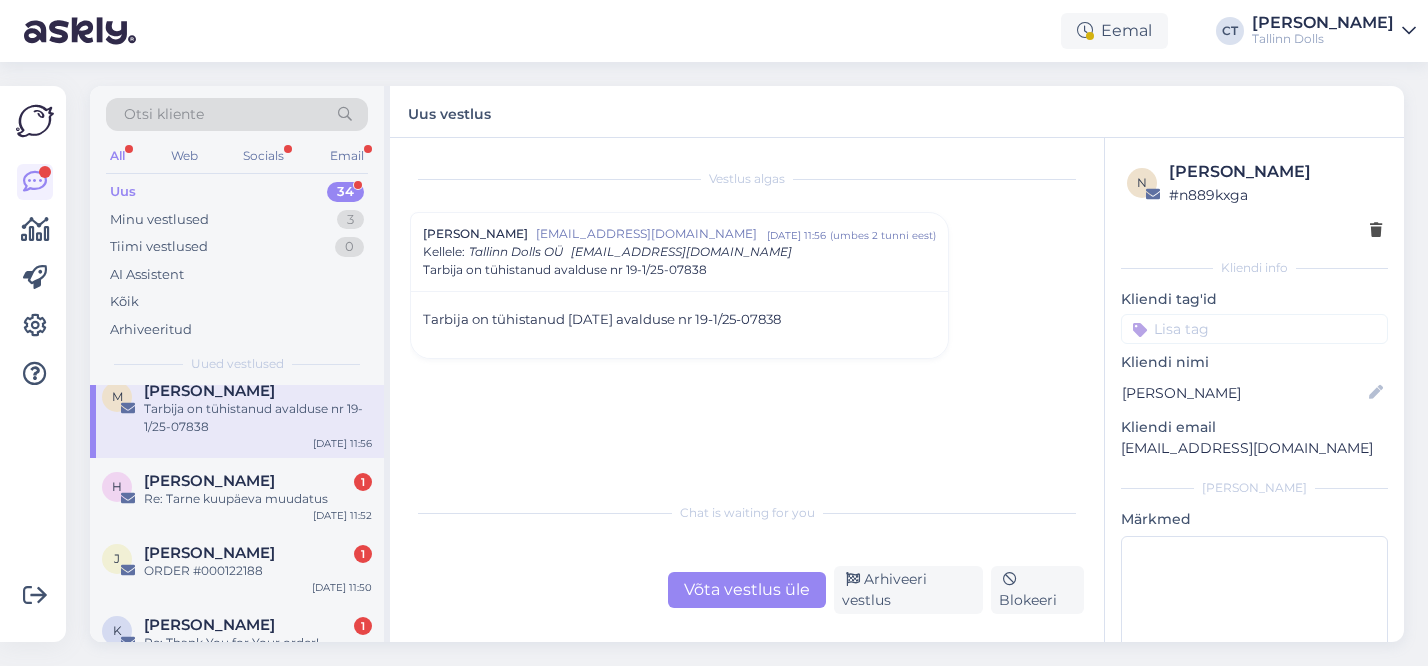 click on "Otsi kliente" at bounding box center [237, 114] 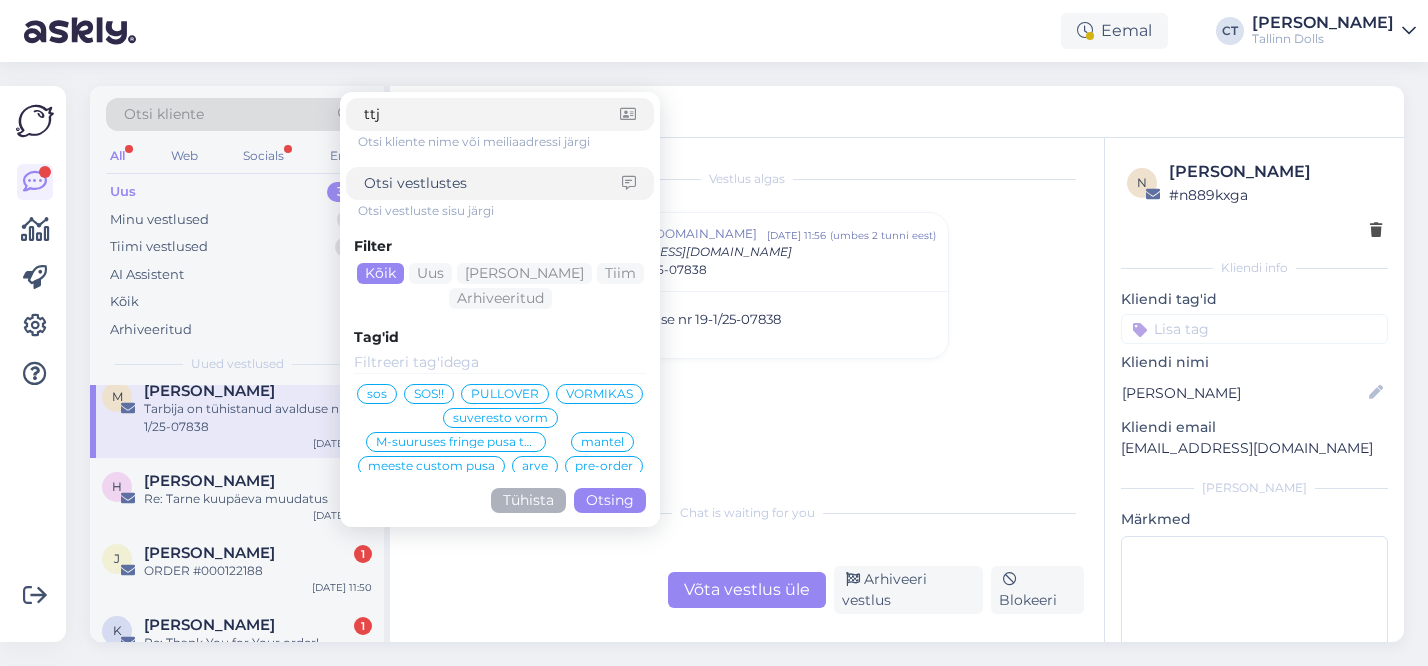 type on "ttja" 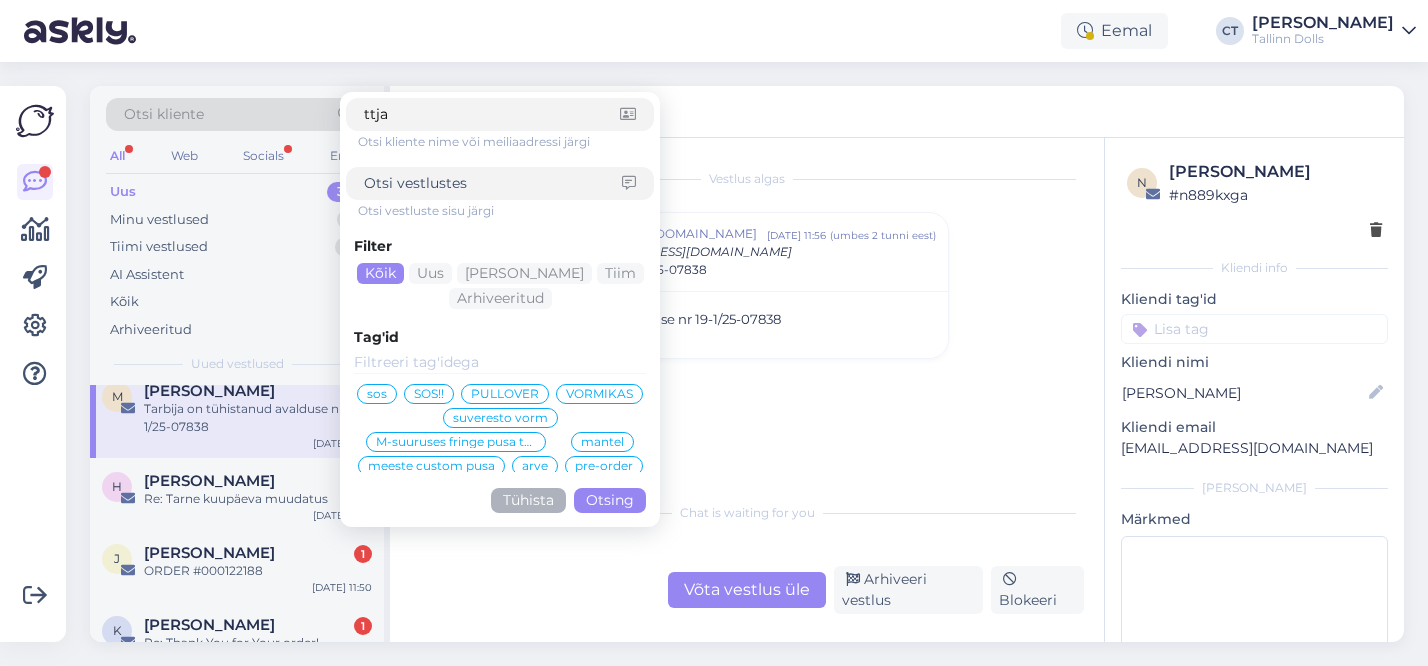 click on "Otsing" at bounding box center (610, 500) 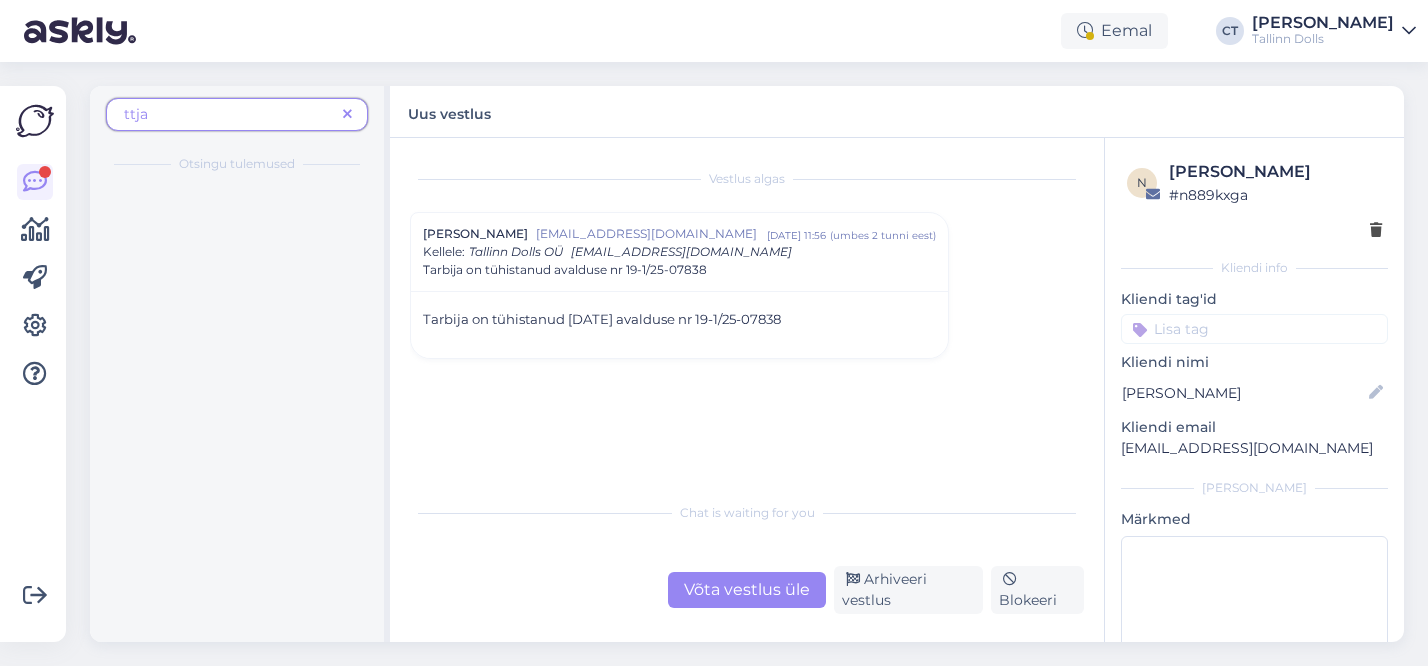 scroll, scrollTop: 0, scrollLeft: 0, axis: both 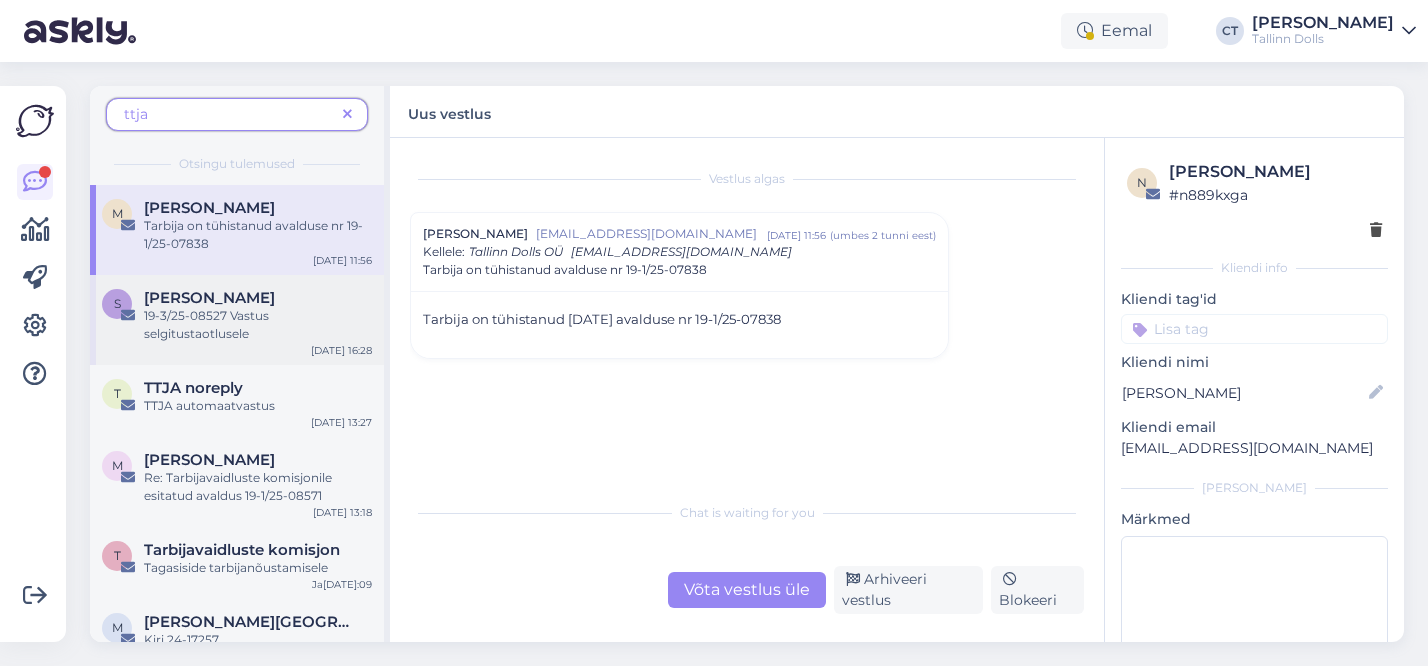 click on "19-3/25-08527 Vastus selgitustaotlusele" at bounding box center (258, 325) 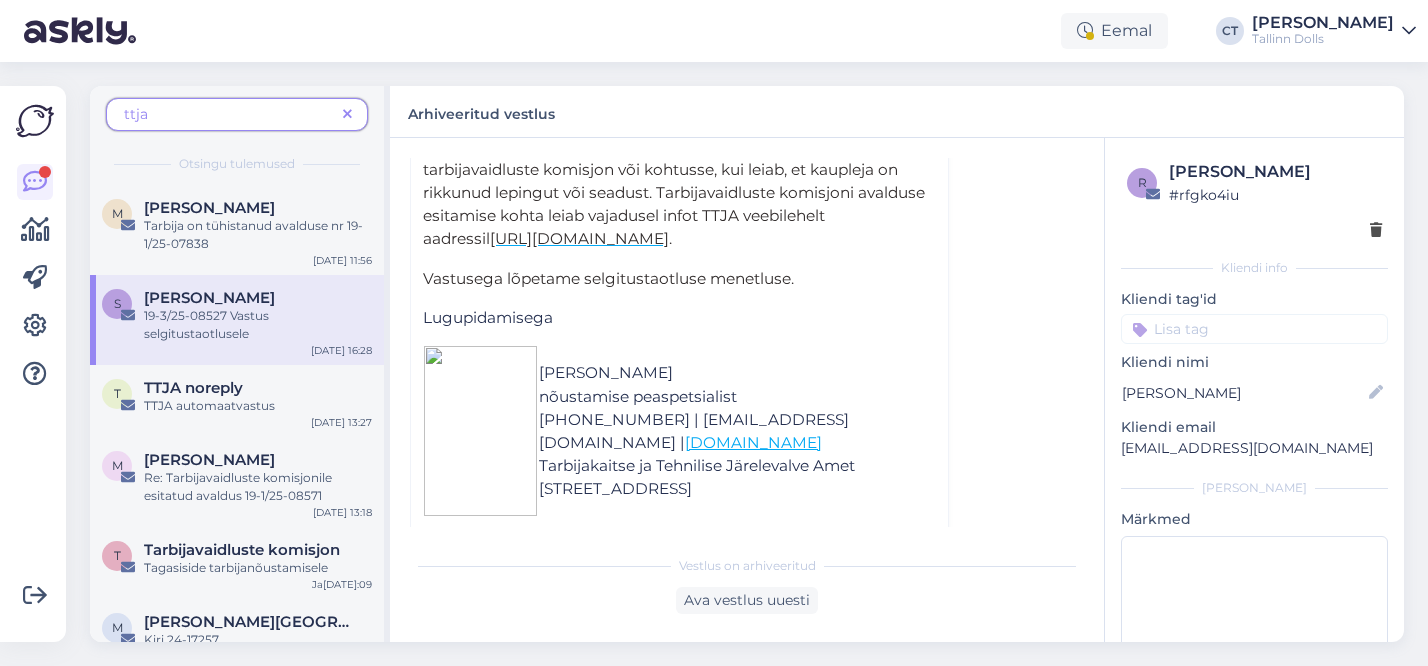 scroll, scrollTop: 472, scrollLeft: 0, axis: vertical 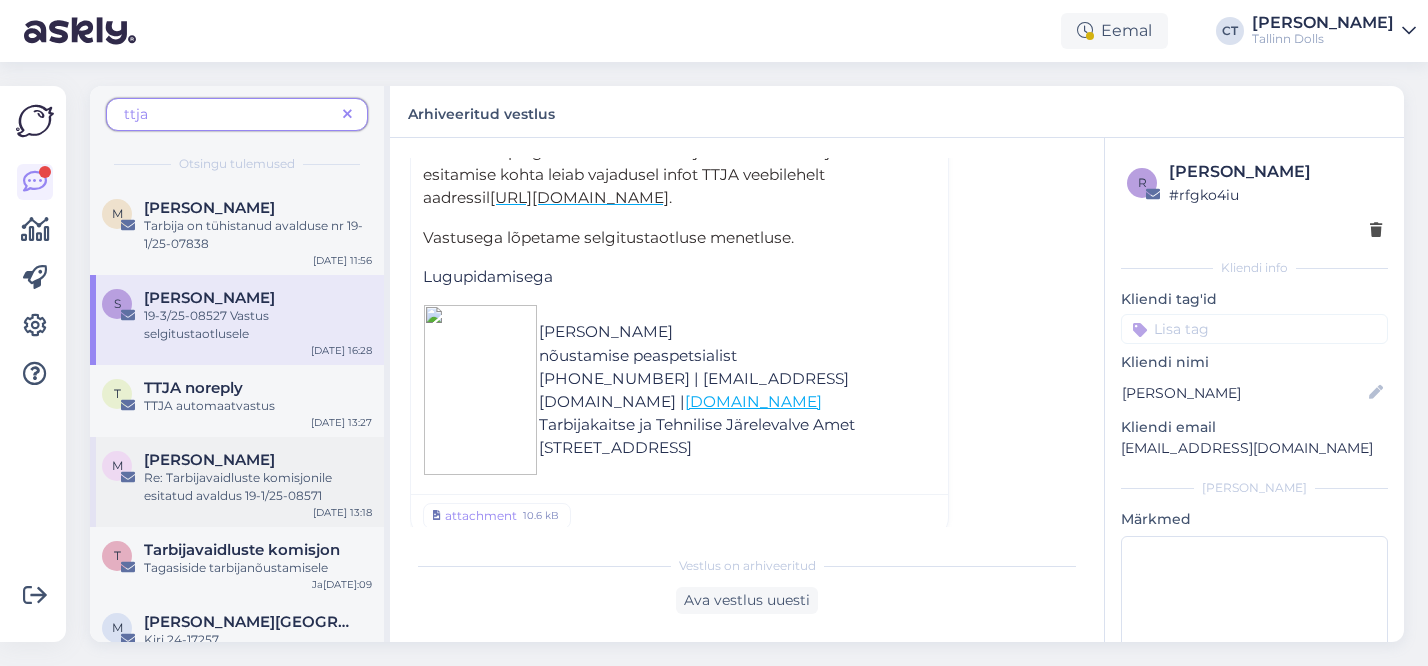 click on "Re: Tarbijavaidluste komisjonile esitatud avaldus 19-1/25-08571" at bounding box center [258, 487] 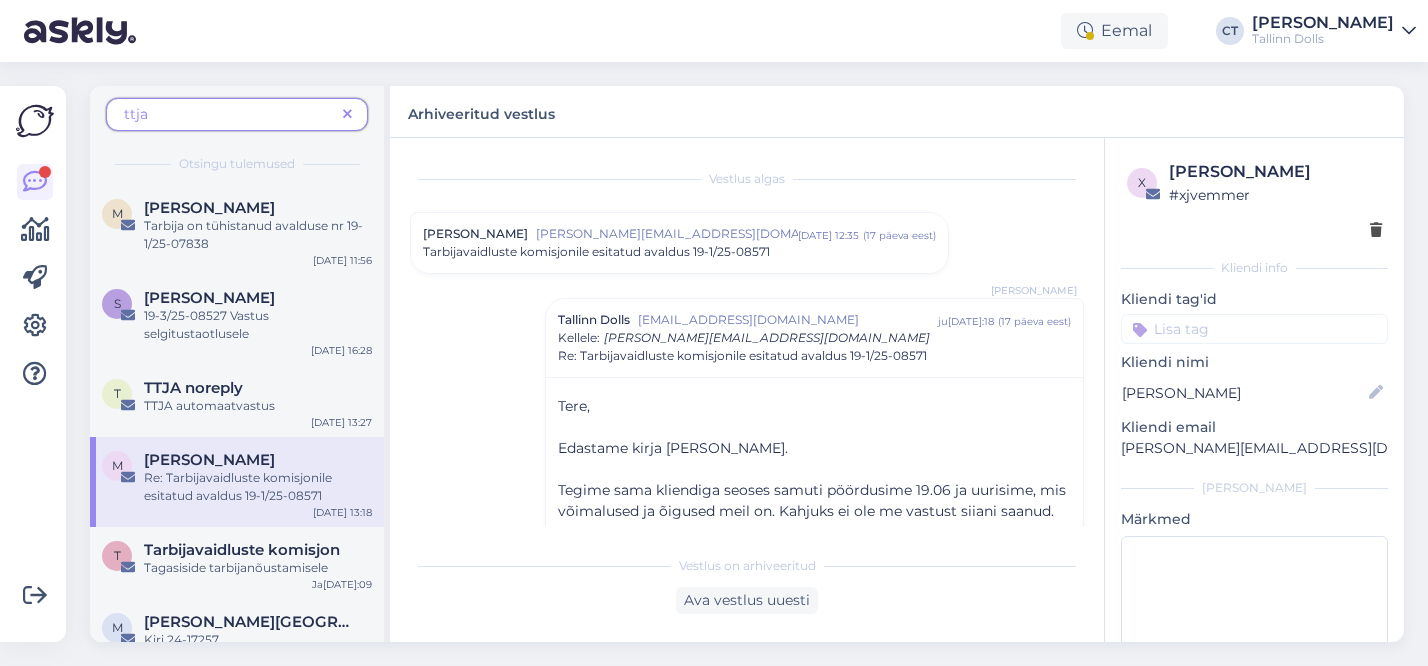 click on "[PERSON_NAME][EMAIL_ADDRESS][DOMAIN_NAME]" at bounding box center (667, 234) 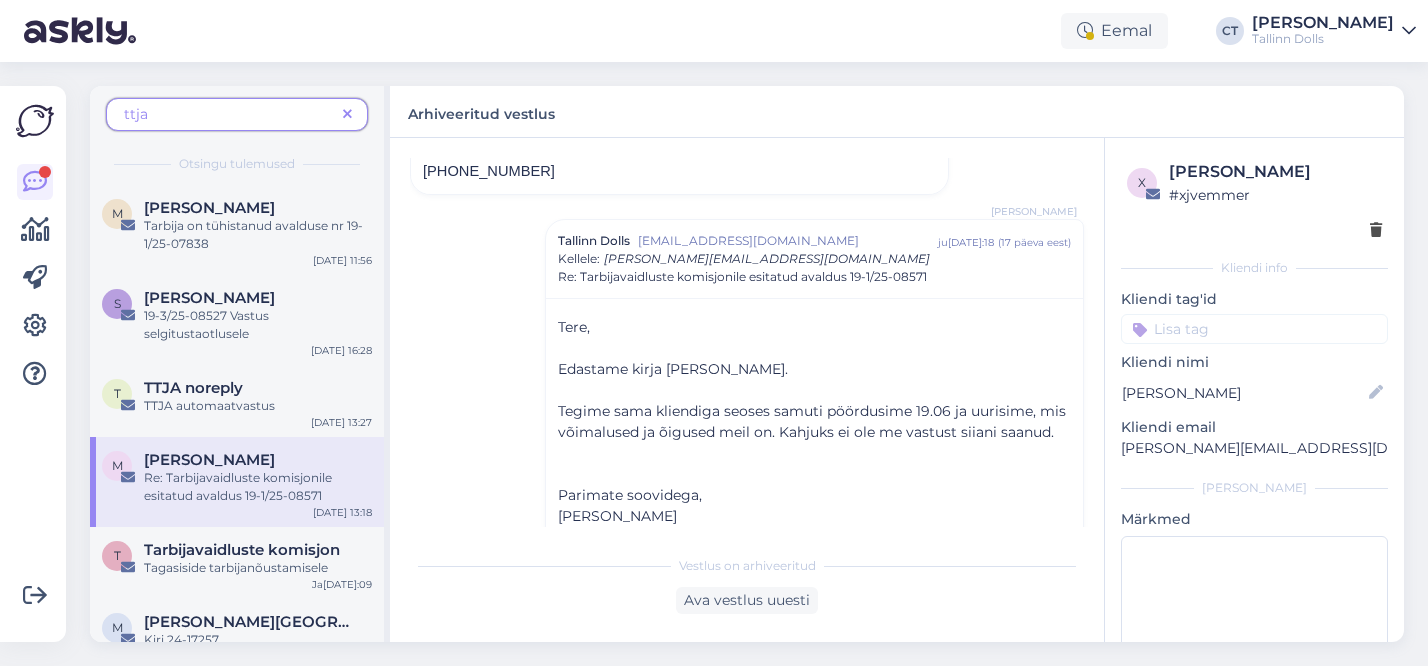 scroll, scrollTop: 2000, scrollLeft: 0, axis: vertical 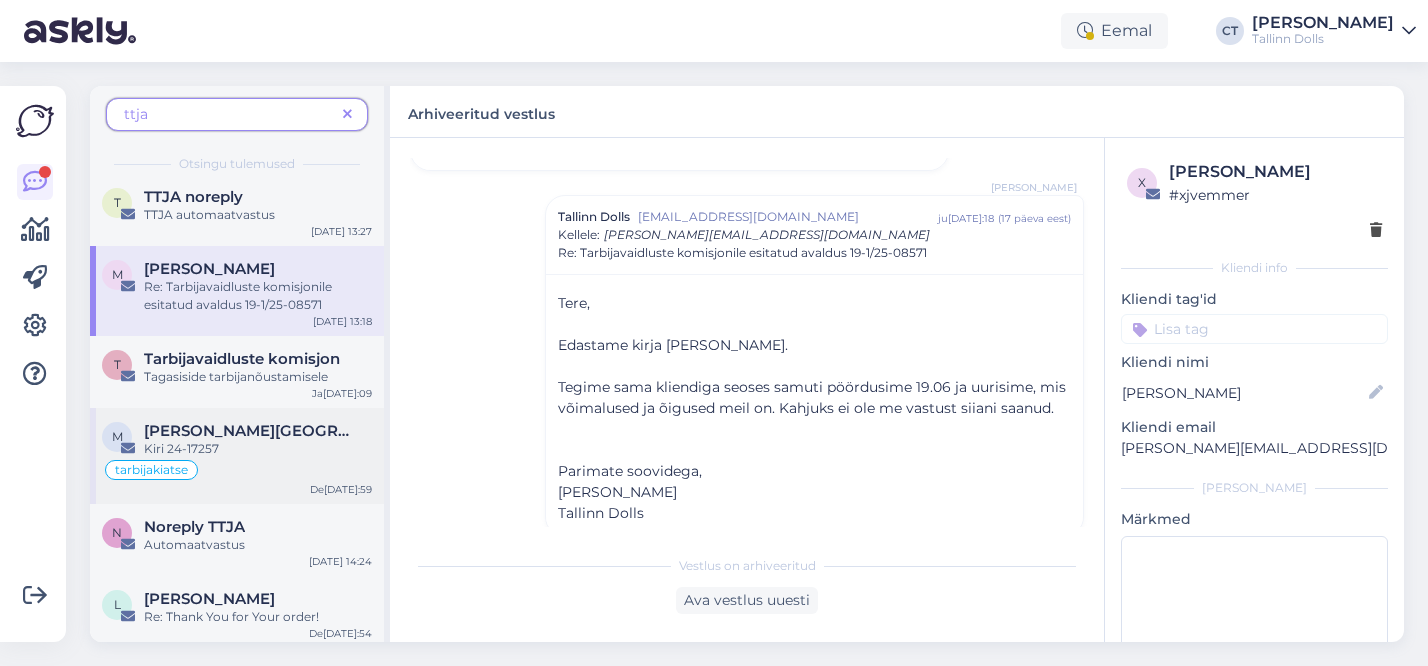 click on "tarbijakiatse" at bounding box center (237, 470) 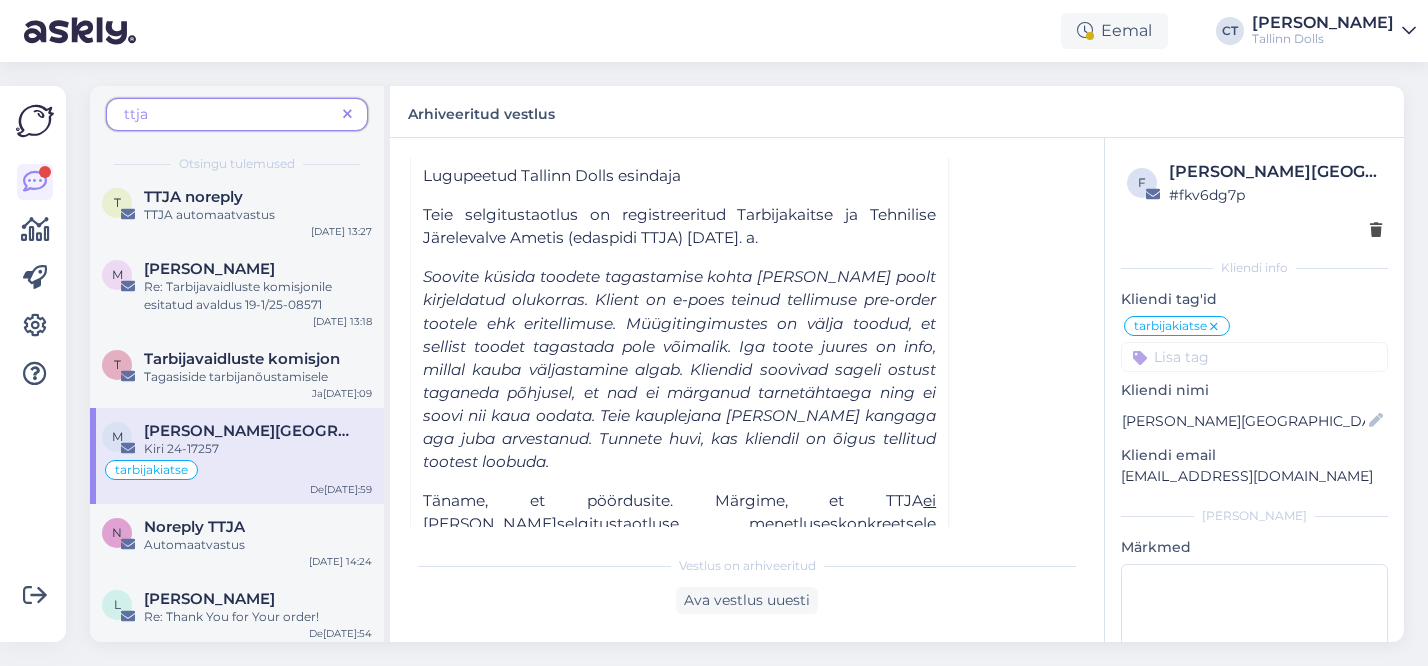 scroll, scrollTop: 150, scrollLeft: 0, axis: vertical 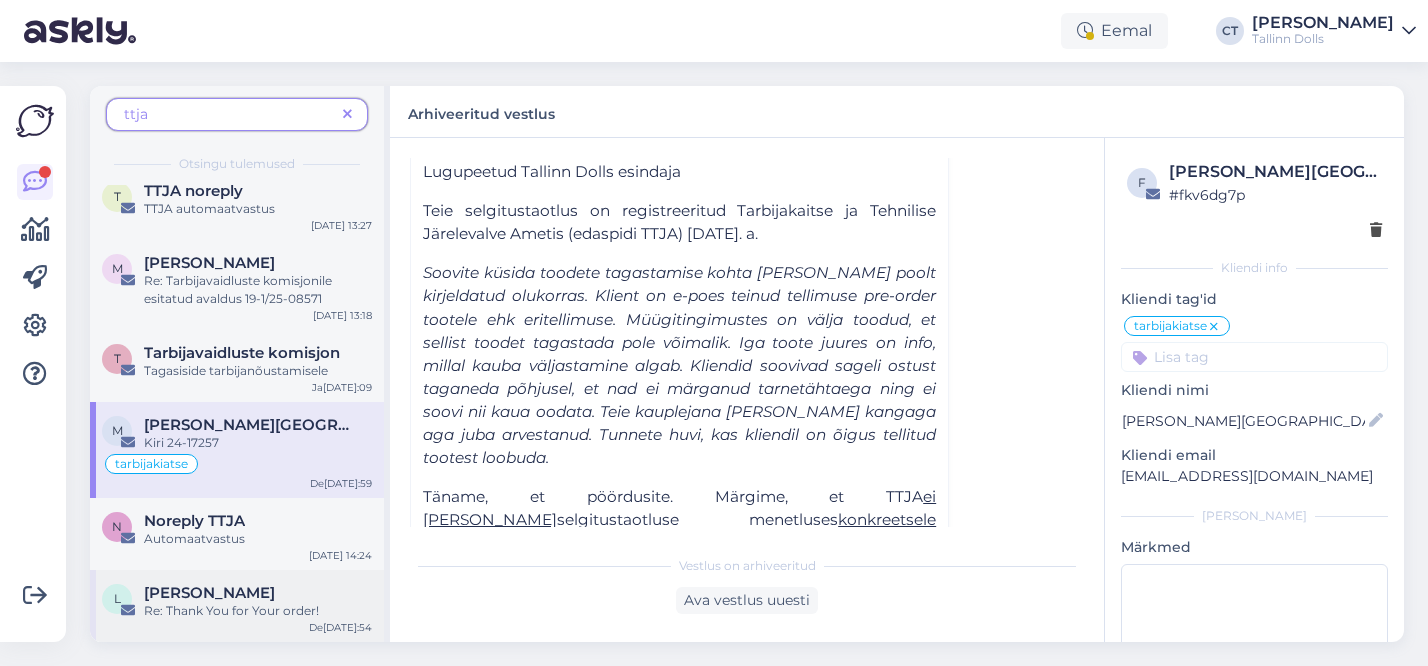 click on "Re: Thank You for Your order!" at bounding box center [258, 611] 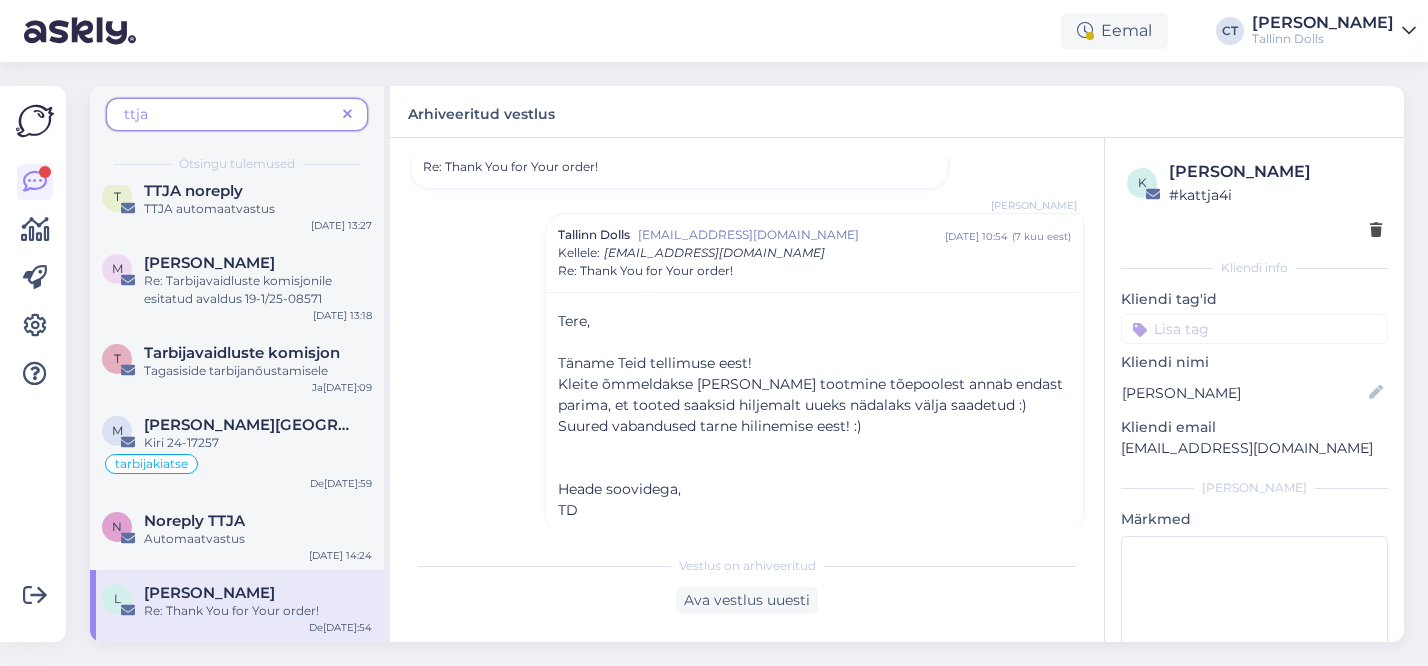 scroll, scrollTop: 31, scrollLeft: 0, axis: vertical 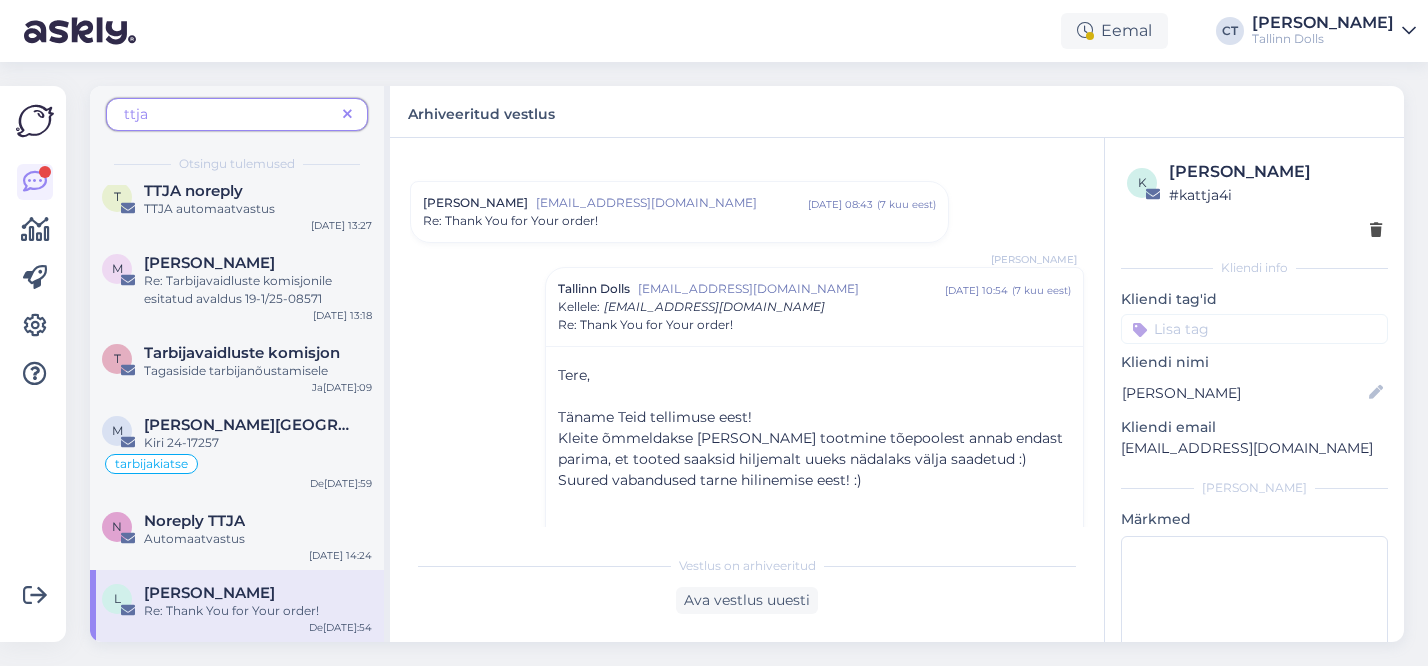 click on "[PERSON_NAME] [EMAIL_ADDRESS][DOMAIN_NAME] [DATE] 08:43 ( 7 kuu eest ) Re: Thank You for Your order!" at bounding box center (679, 212) 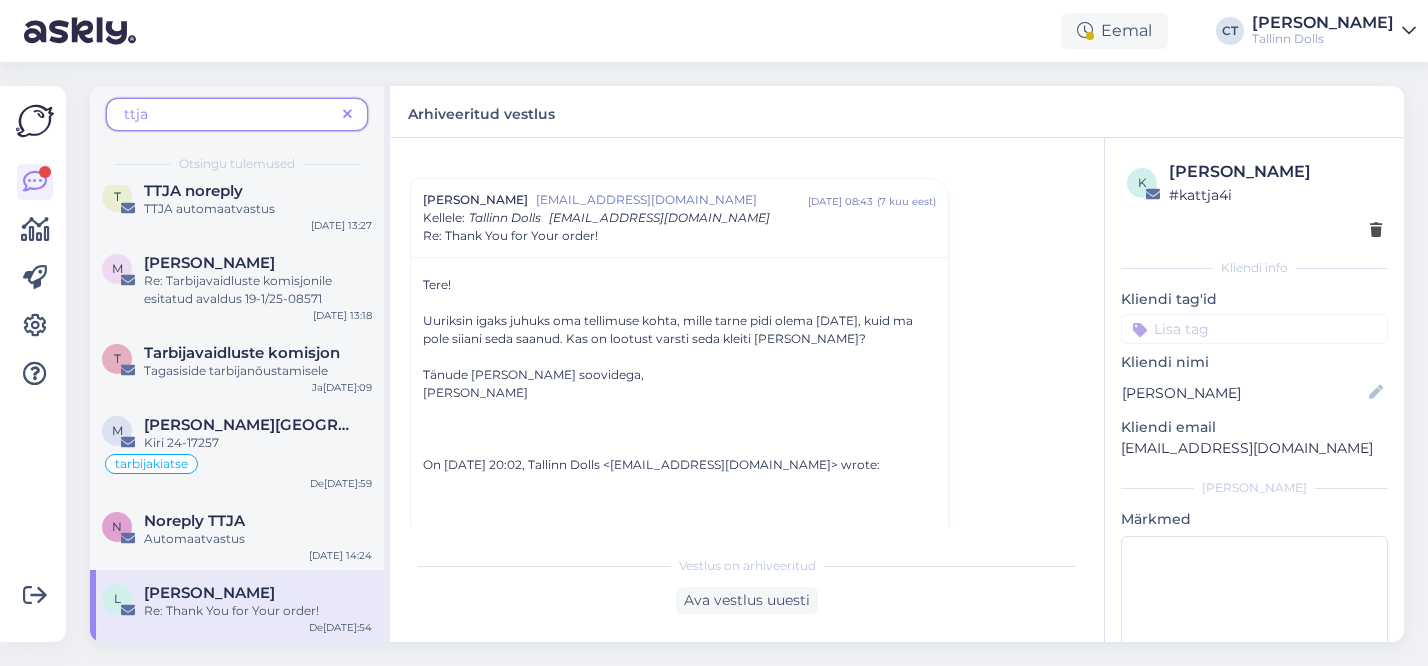 scroll, scrollTop: 30, scrollLeft: 0, axis: vertical 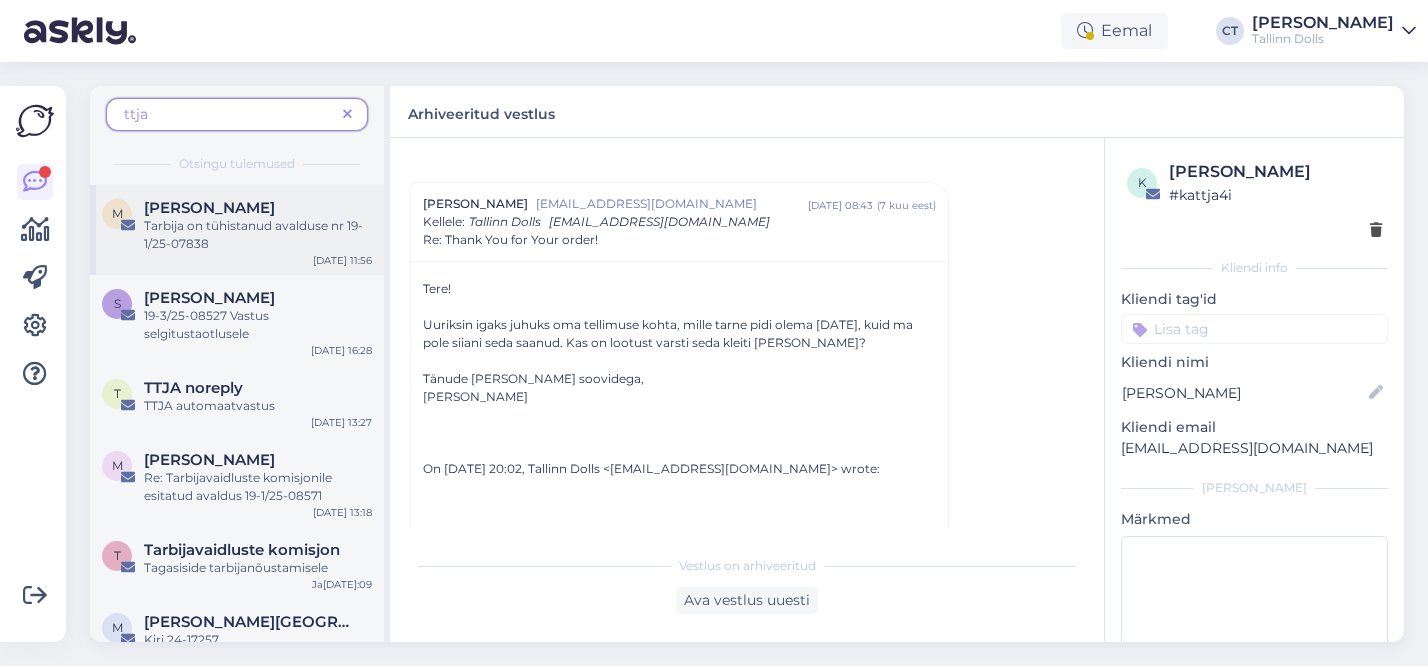 click on "M [PERSON_NAME] Tarbija on tühistanud avalduse nr 19-1/25-07838 [DATE] 11:56" at bounding box center (237, 230) 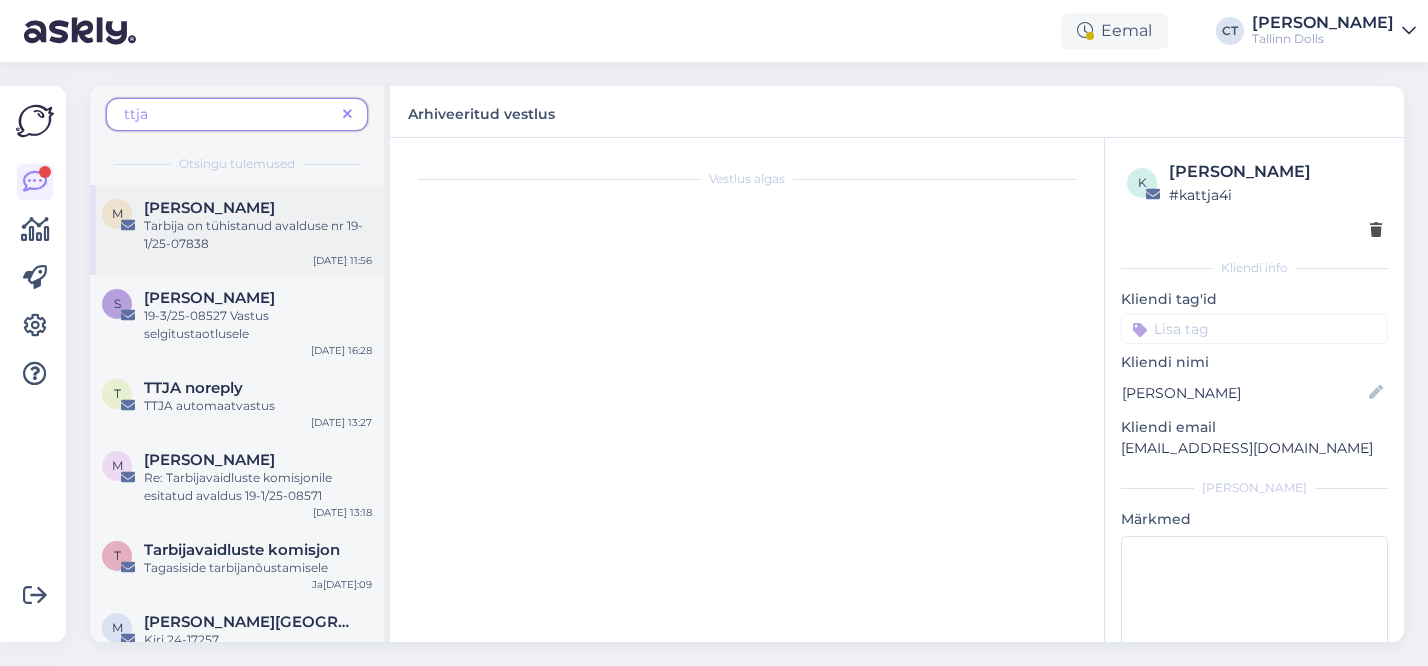 scroll, scrollTop: 0, scrollLeft: 0, axis: both 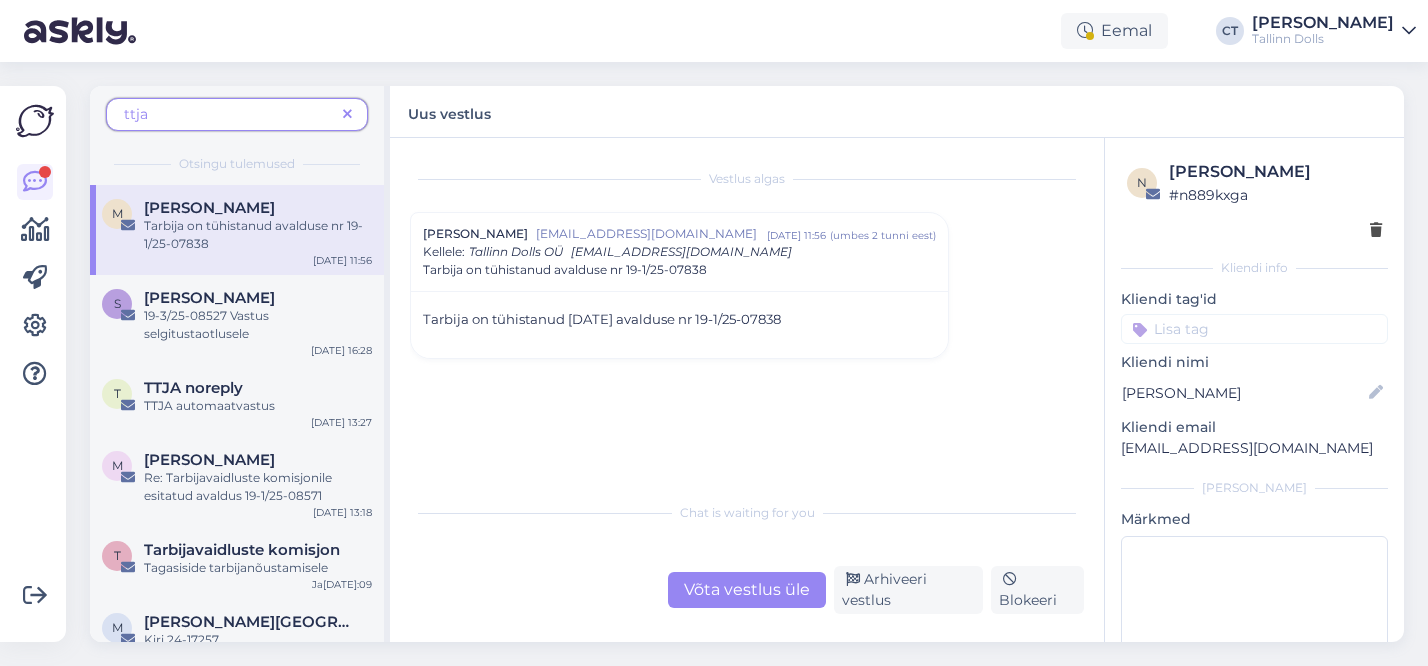 click at bounding box center (347, 115) 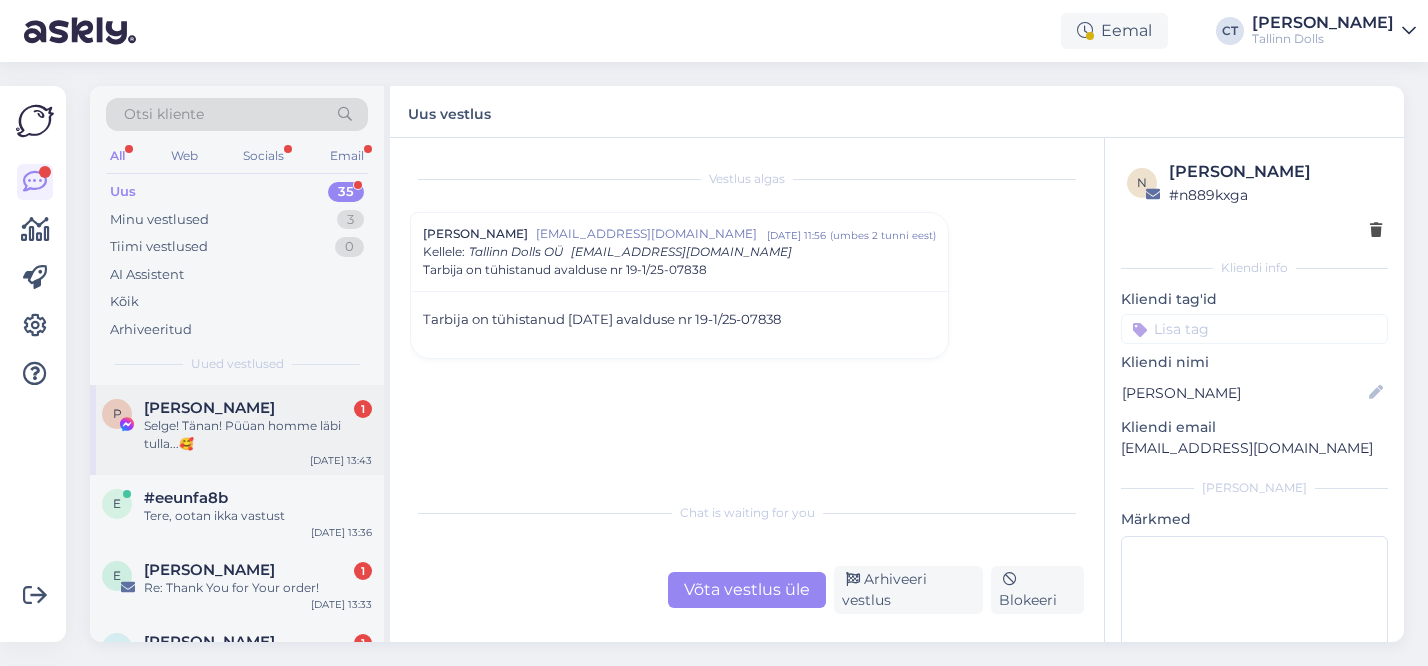 click on "Selge! Tänan! Püüan homme läbi tulla...🥰" at bounding box center [258, 435] 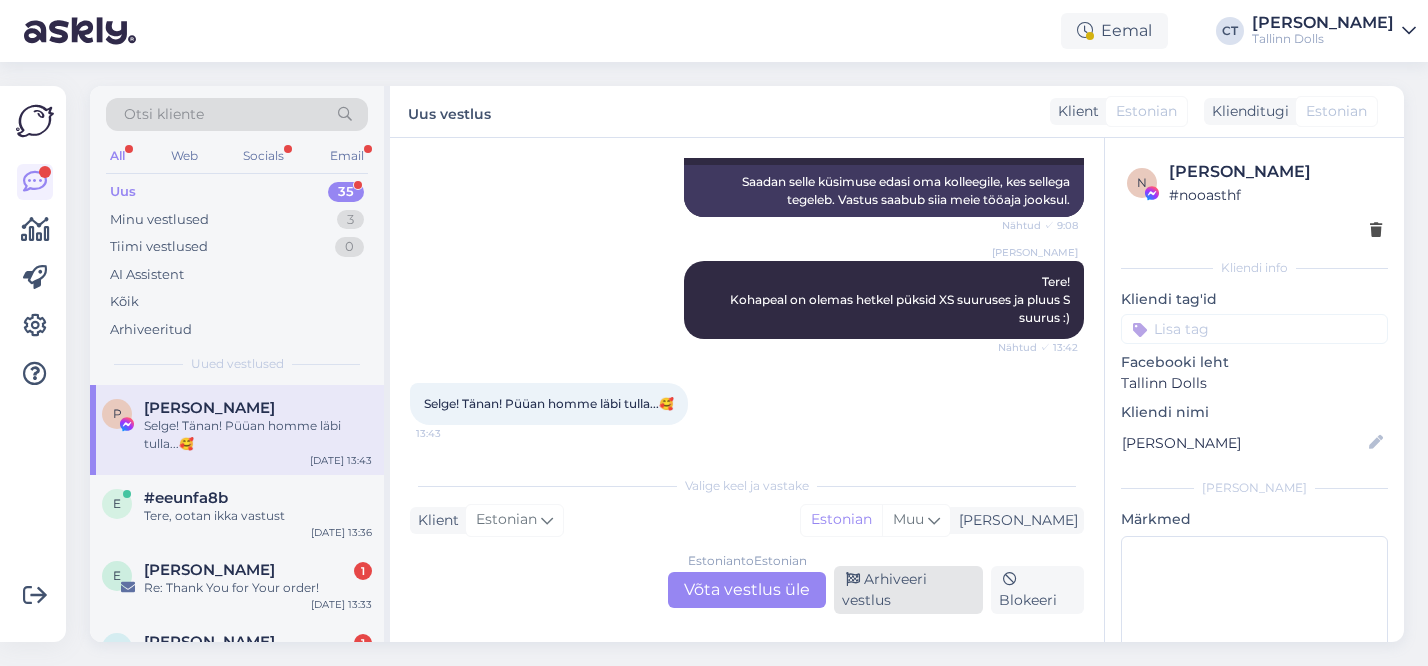 click on "Arhiveeri vestlus" at bounding box center (908, 590) 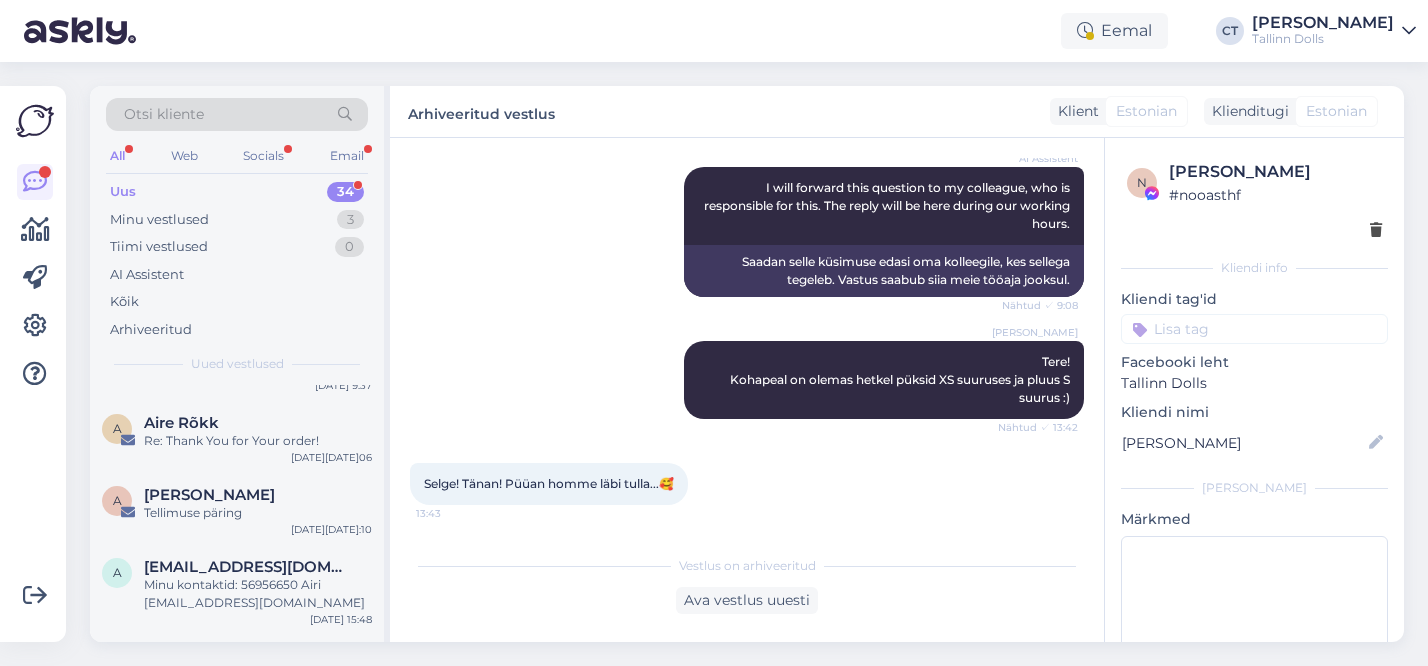 scroll, scrollTop: 1805, scrollLeft: 0, axis: vertical 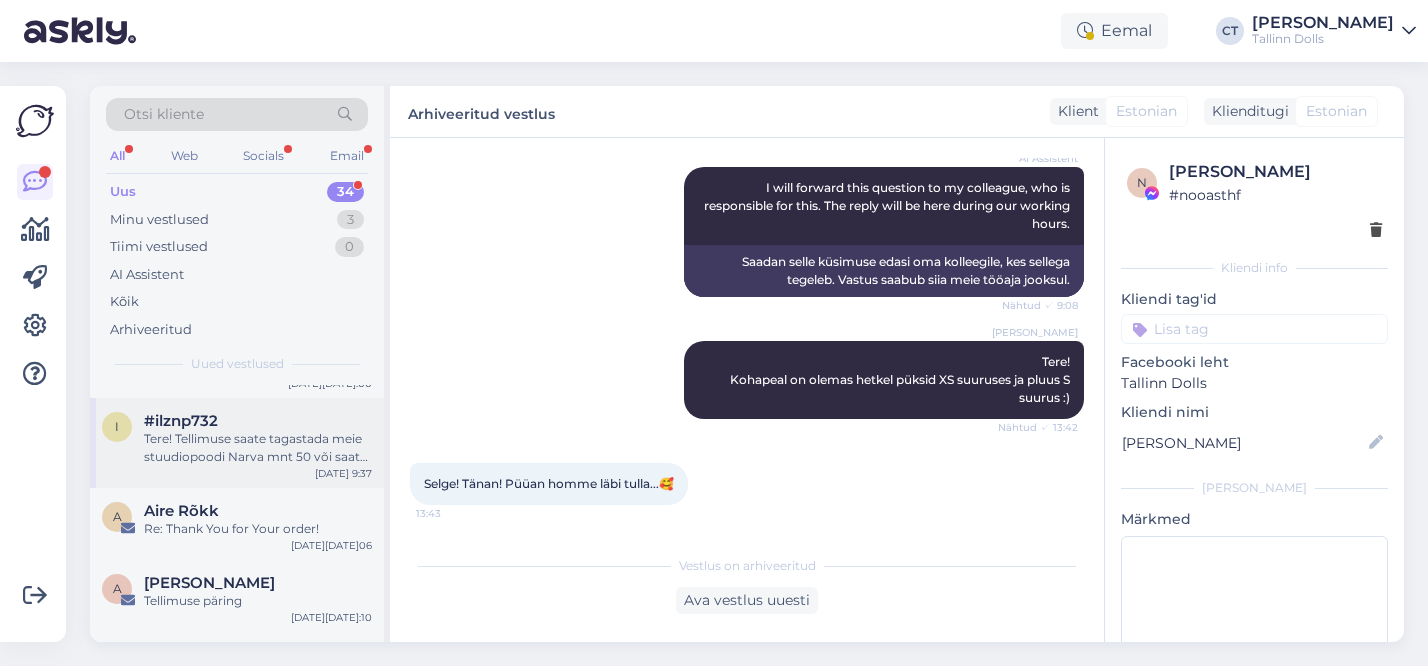 click on "Tere!
Tellimuse saate tagastada meie stuudiopoodi Narva mnt 50 või saata Omniva pakiautomaati Tallinna Torupilli Selverisse, lisades numbriks 53878565. Palun lisage pakile vahetussoov [PERSON_NAME] andmete (nimi) või tellimuse numbriga. Meil puudub info tagastuse kohta meilile saadetavate kinnituste kohta." at bounding box center (258, 448) 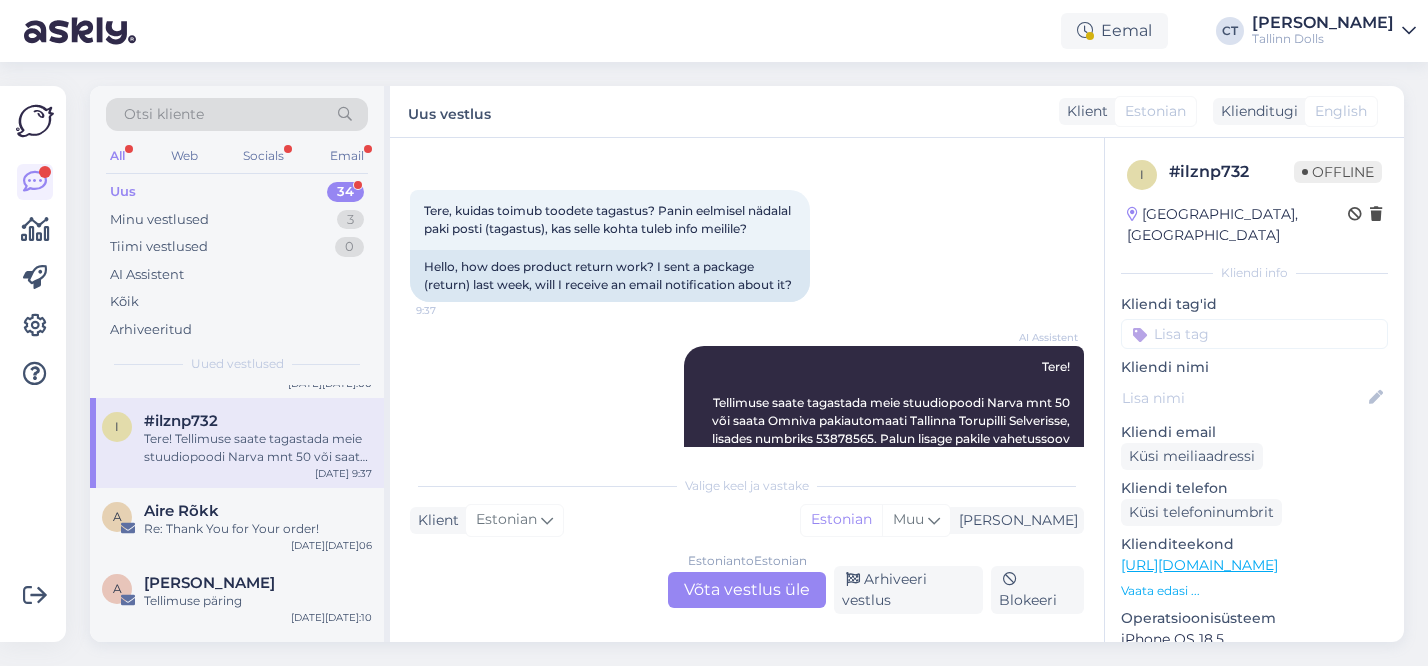 scroll, scrollTop: 74, scrollLeft: 0, axis: vertical 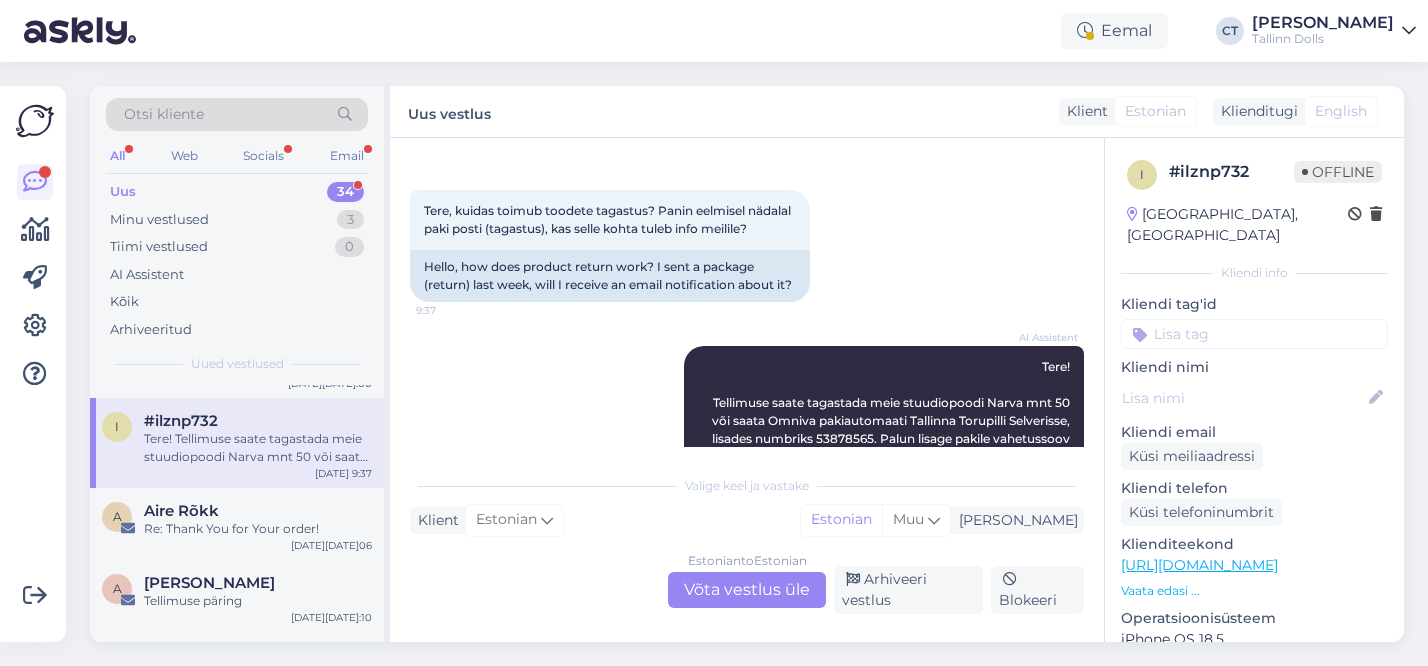 click on "Estonian  to  Estonian Võta vestlus üle" at bounding box center (747, 590) 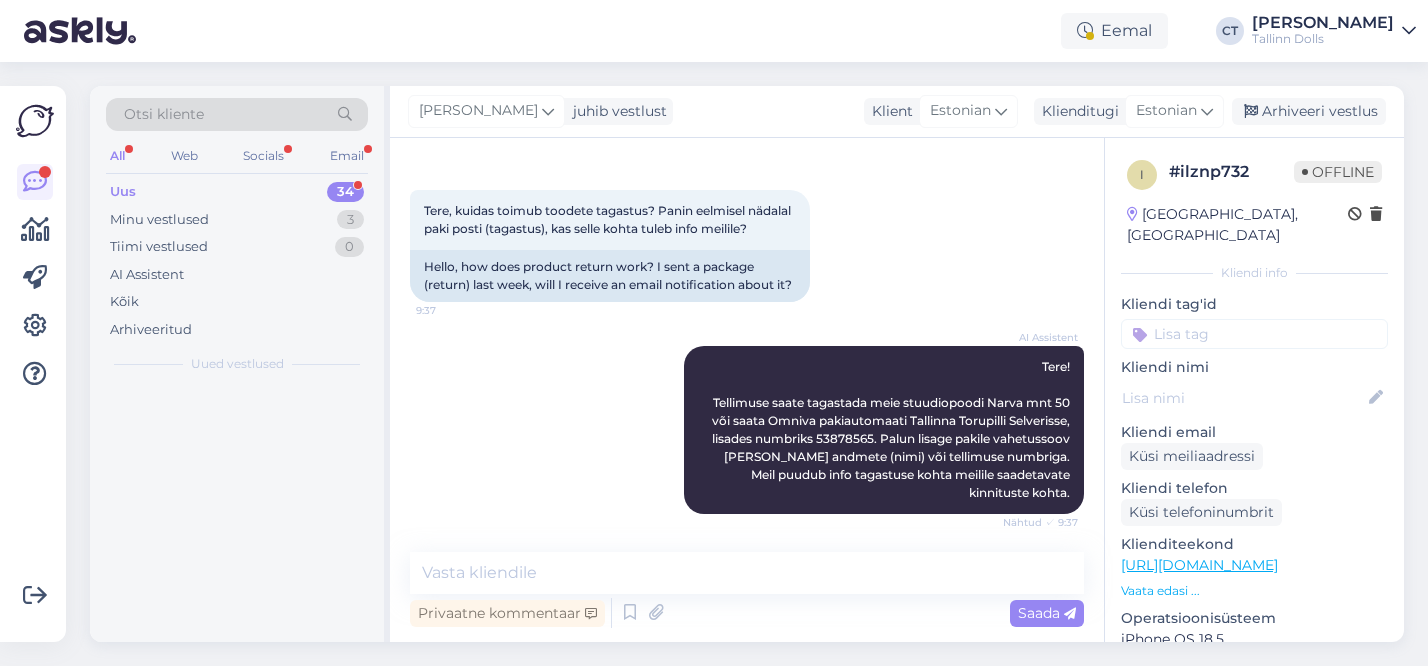 scroll, scrollTop: 0, scrollLeft: 0, axis: both 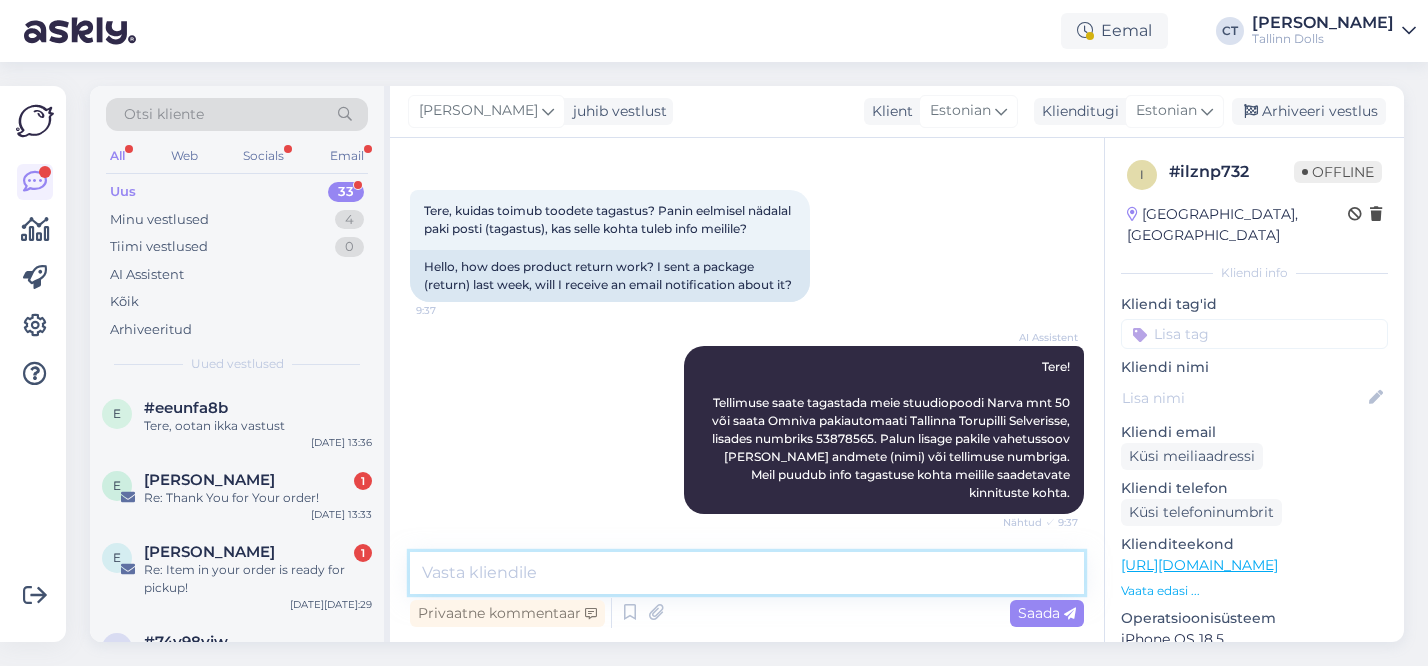 click at bounding box center [747, 573] 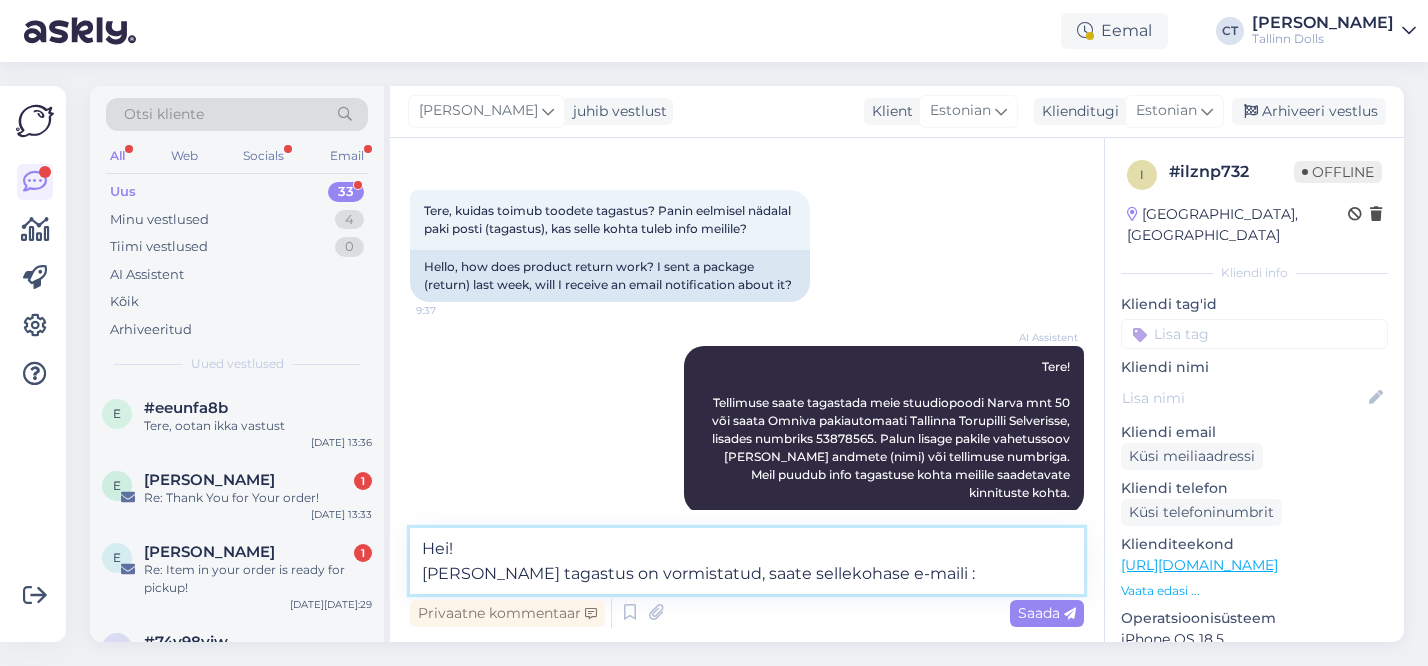 type on "Hei!
[PERSON_NAME] tagastus on vormistatud, saate sellekohase e-maili :)" 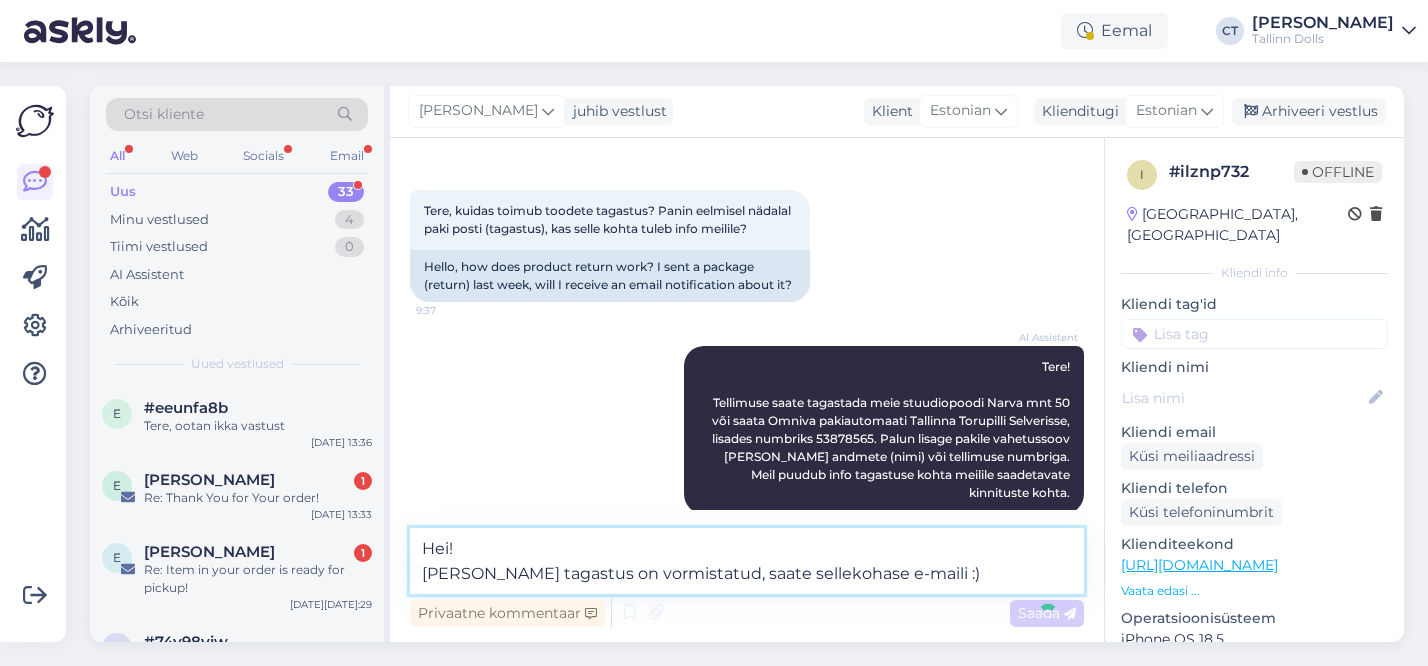 type 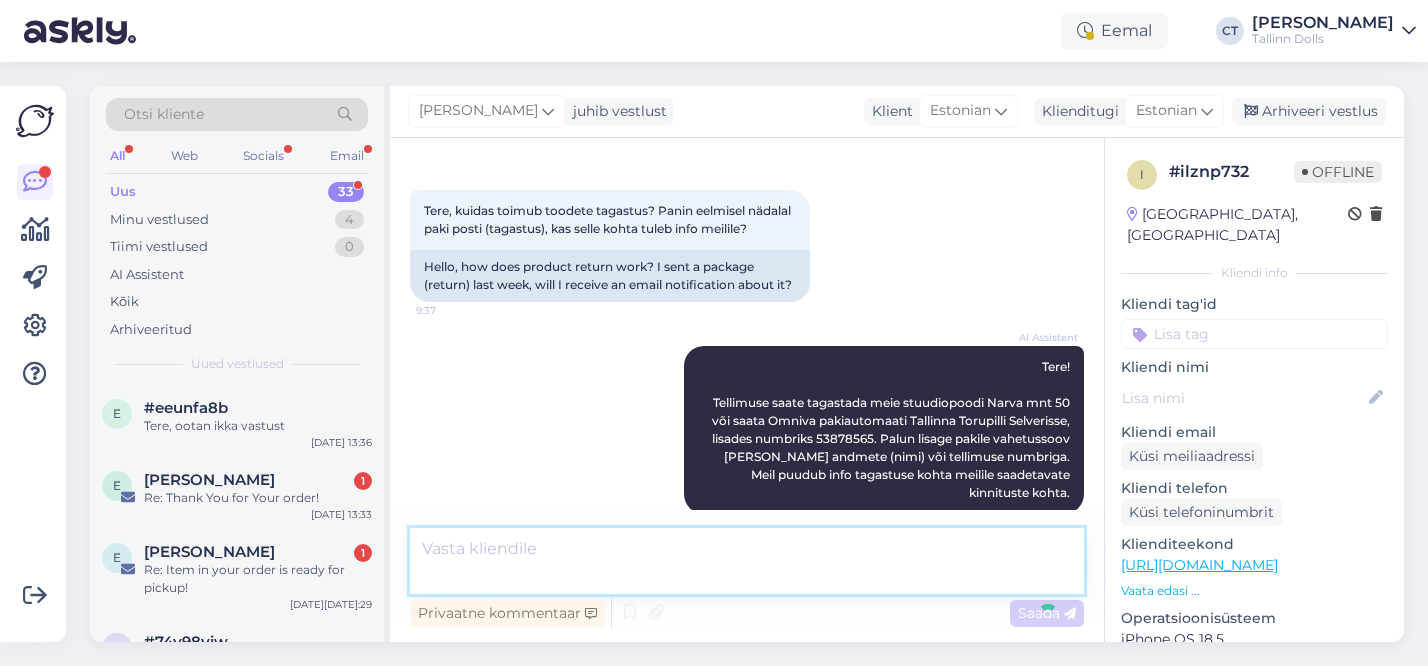 scroll, scrollTop: 216, scrollLeft: 0, axis: vertical 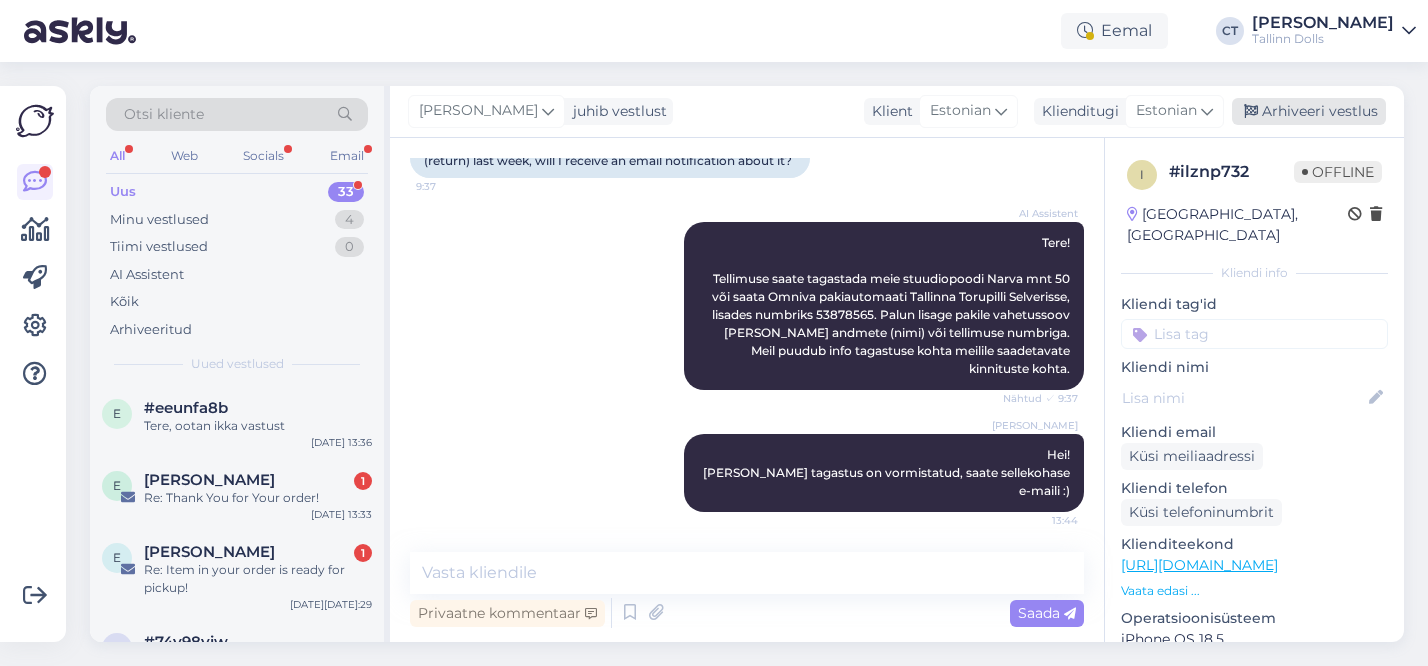 click on "Arhiveeri vestlus" at bounding box center (1309, 111) 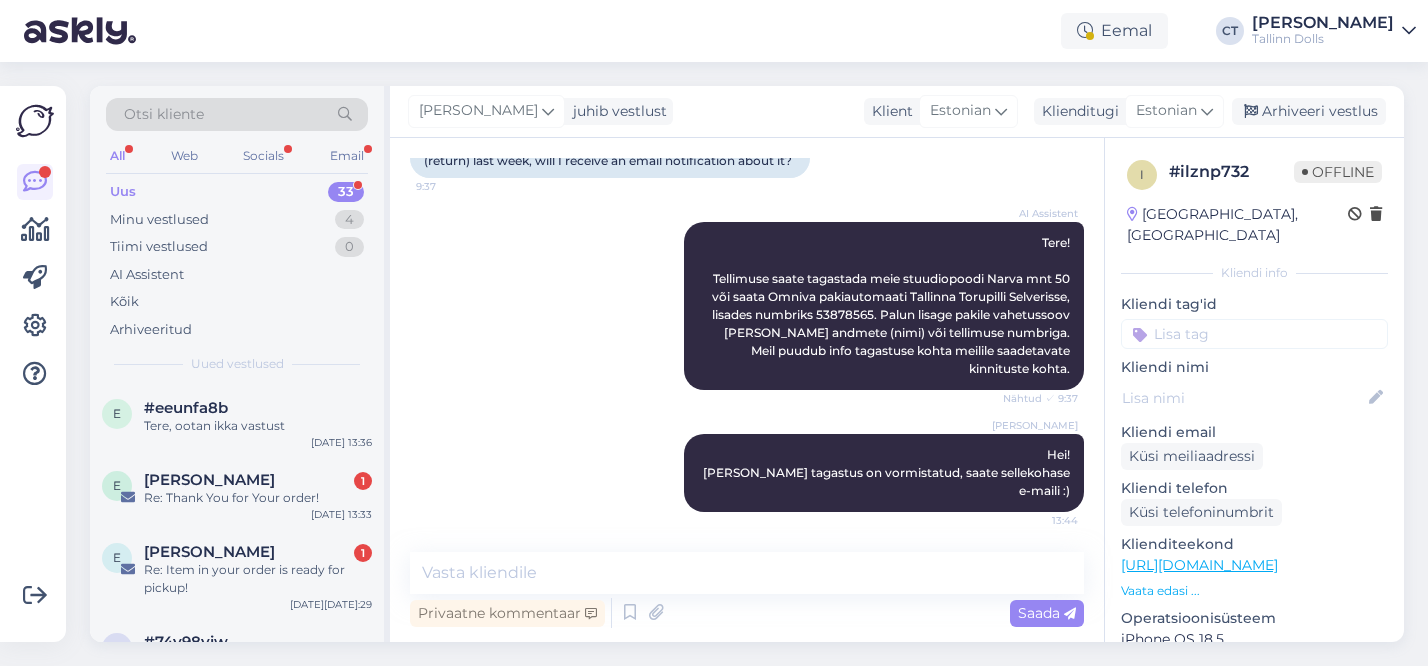 scroll, scrollTop: 223, scrollLeft: 0, axis: vertical 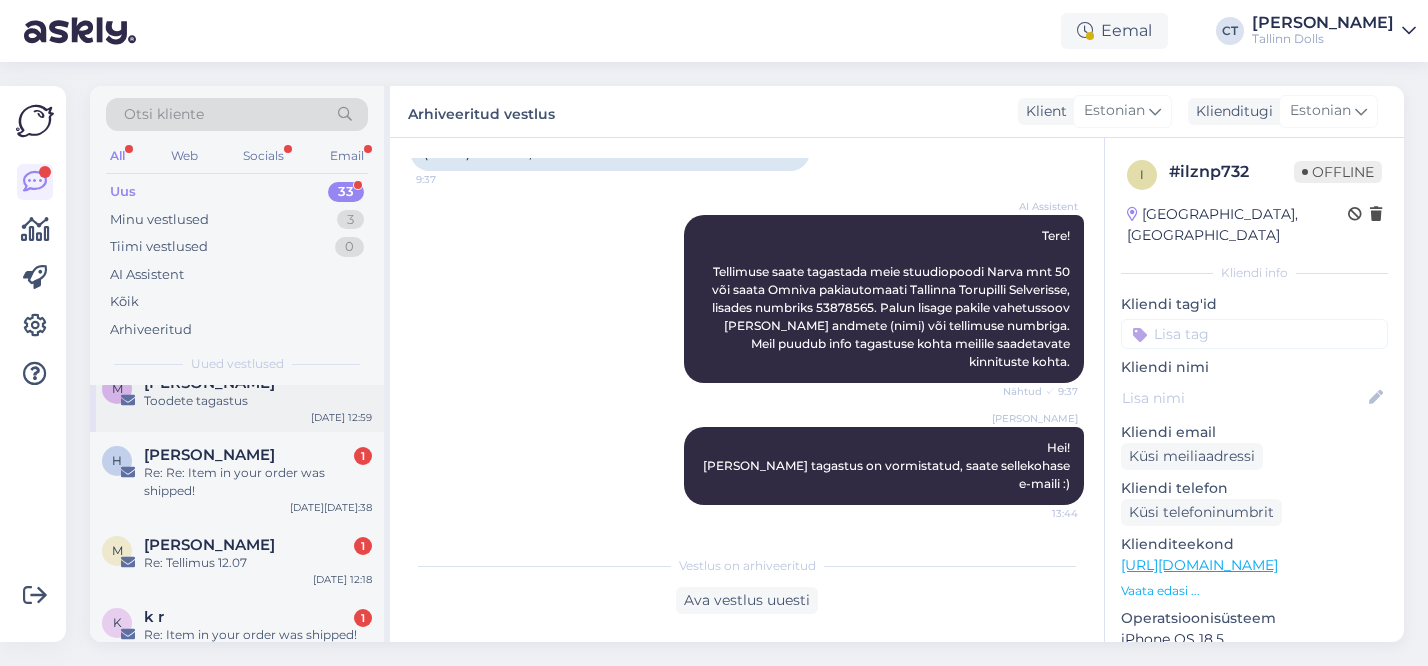 click on "Toodete tagastus" at bounding box center [258, 401] 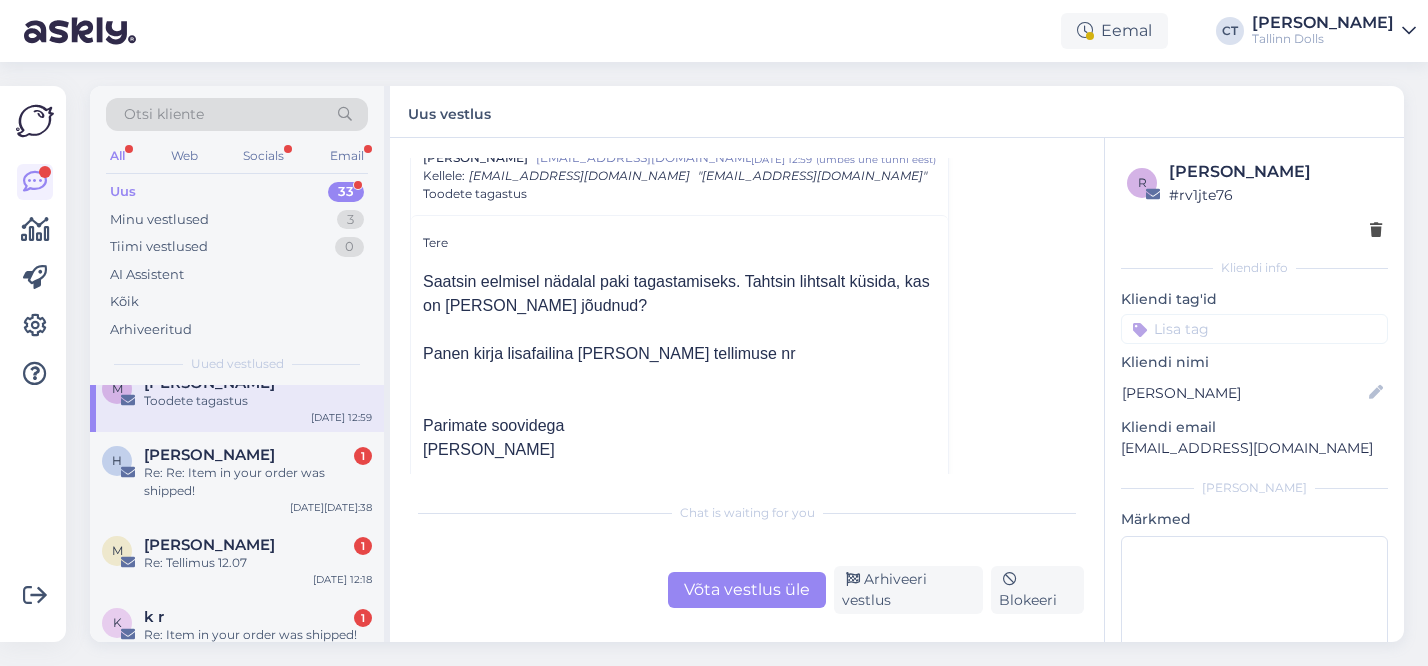 scroll, scrollTop: 90, scrollLeft: 0, axis: vertical 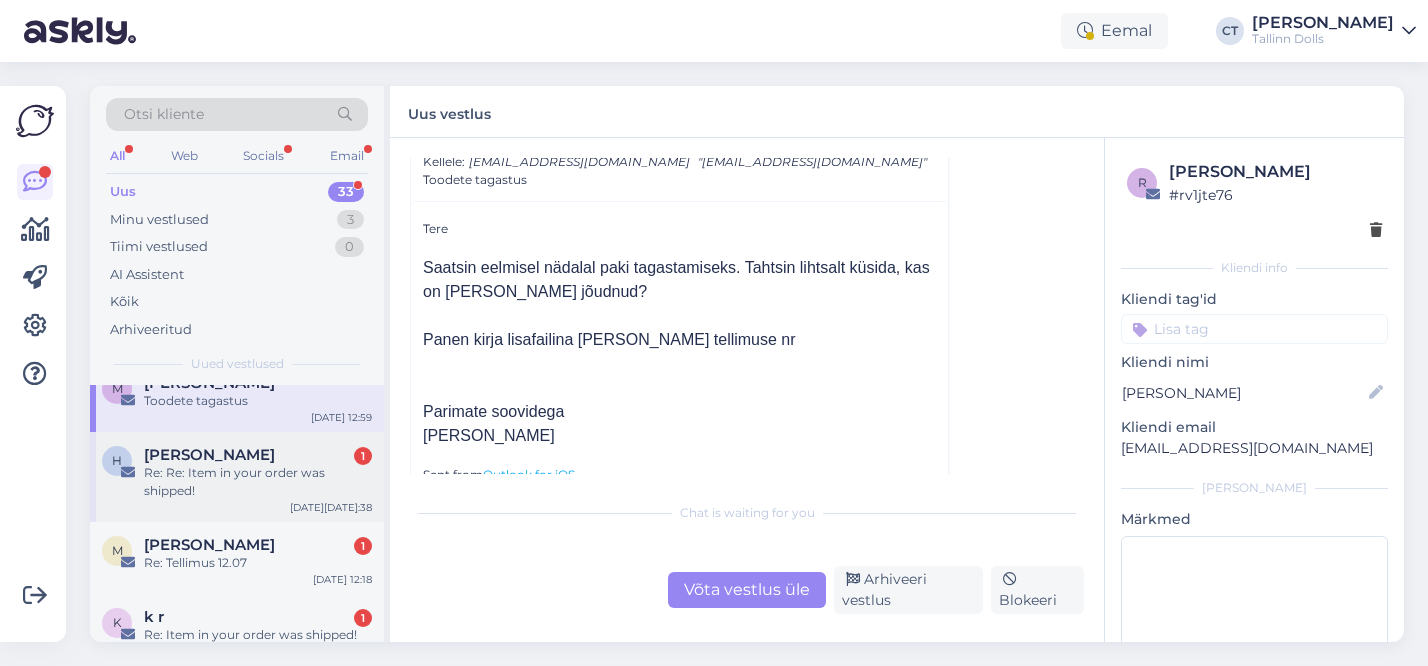 click on "Re: Re: Item in your order was shipped!" at bounding box center [258, 482] 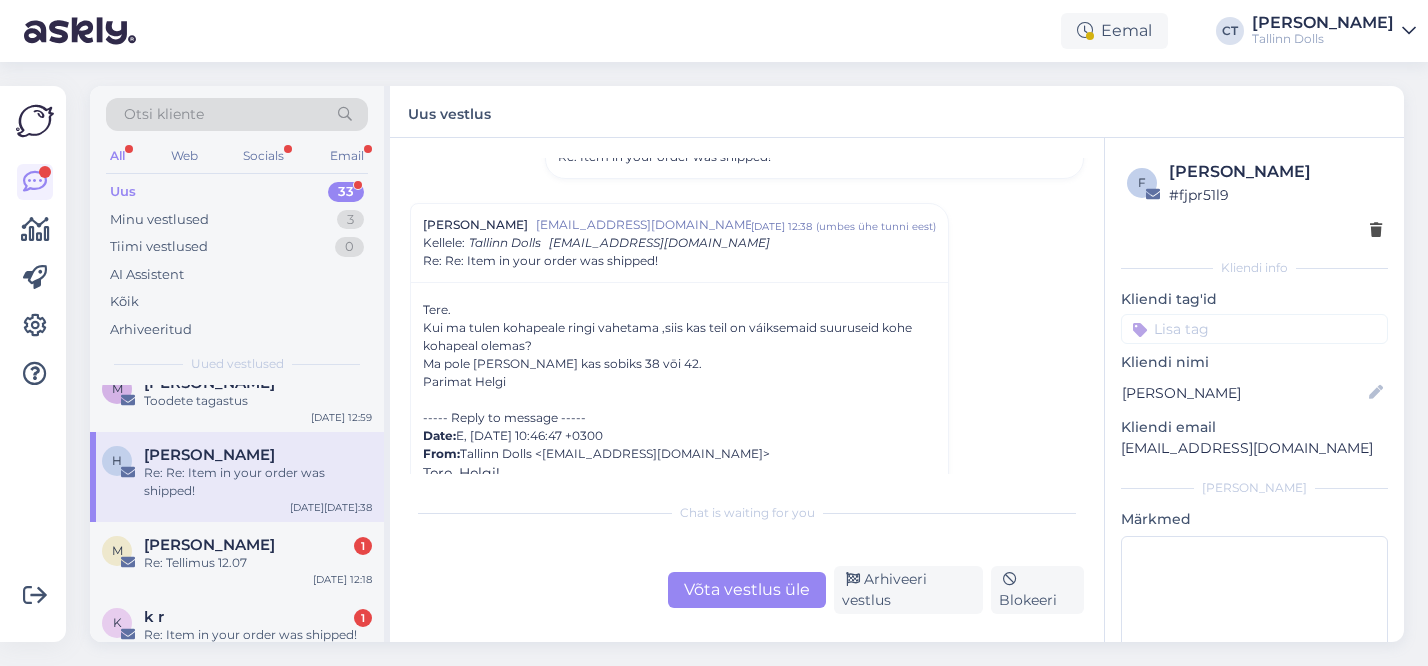 scroll, scrollTop: 183, scrollLeft: 0, axis: vertical 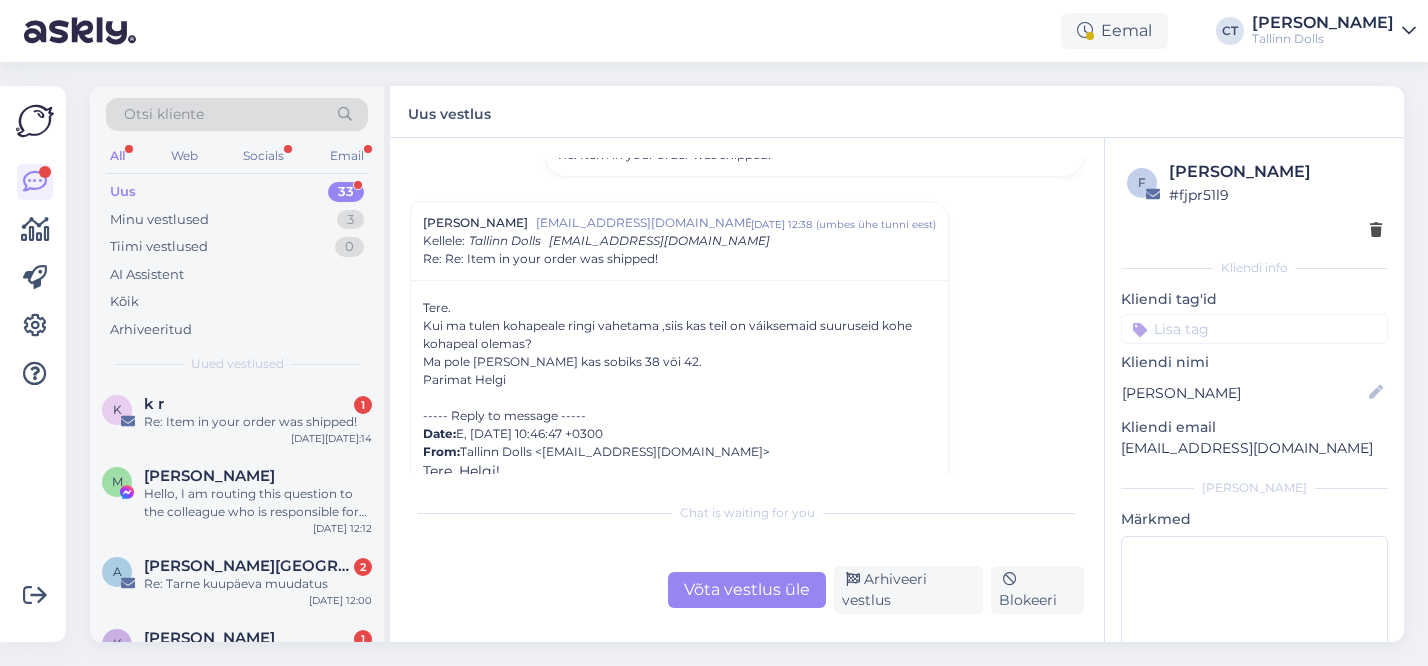 click on "Uus 33" at bounding box center [237, 192] 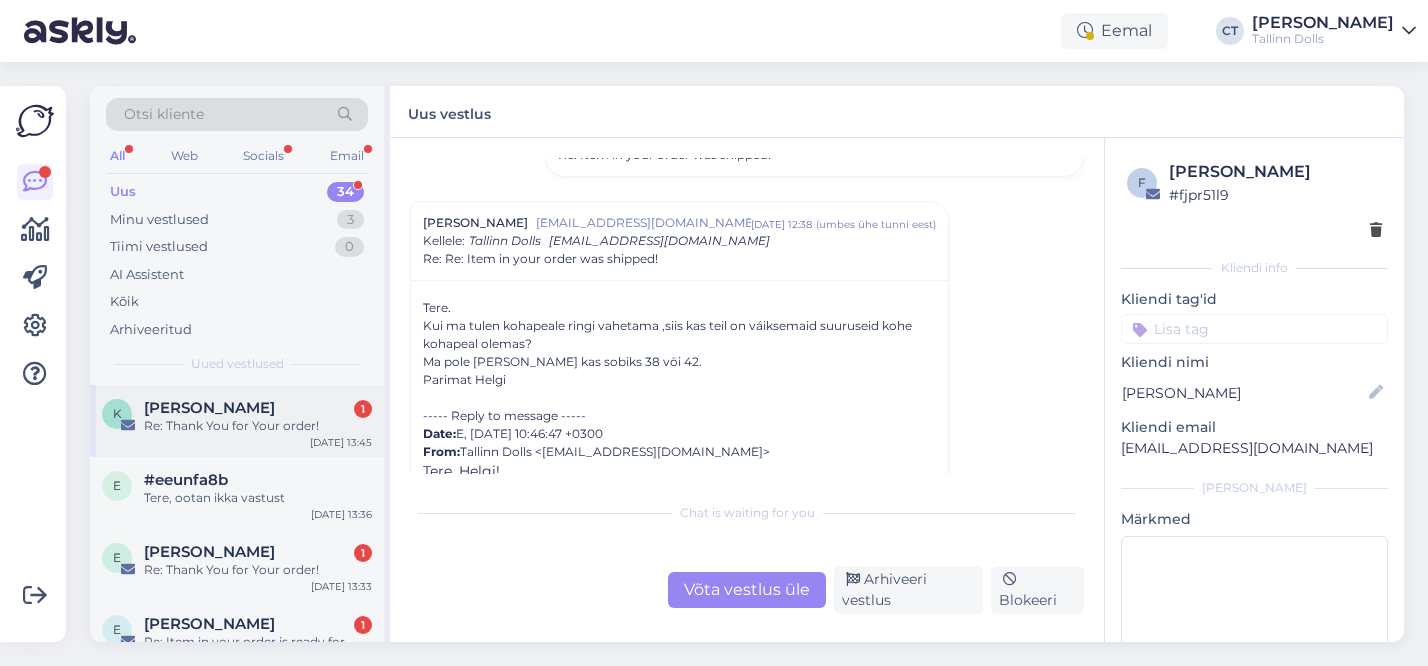 click on "K [PERSON_NAME] 1 Re: Thank You for Your order! [DATE] 13:45" at bounding box center (237, 421) 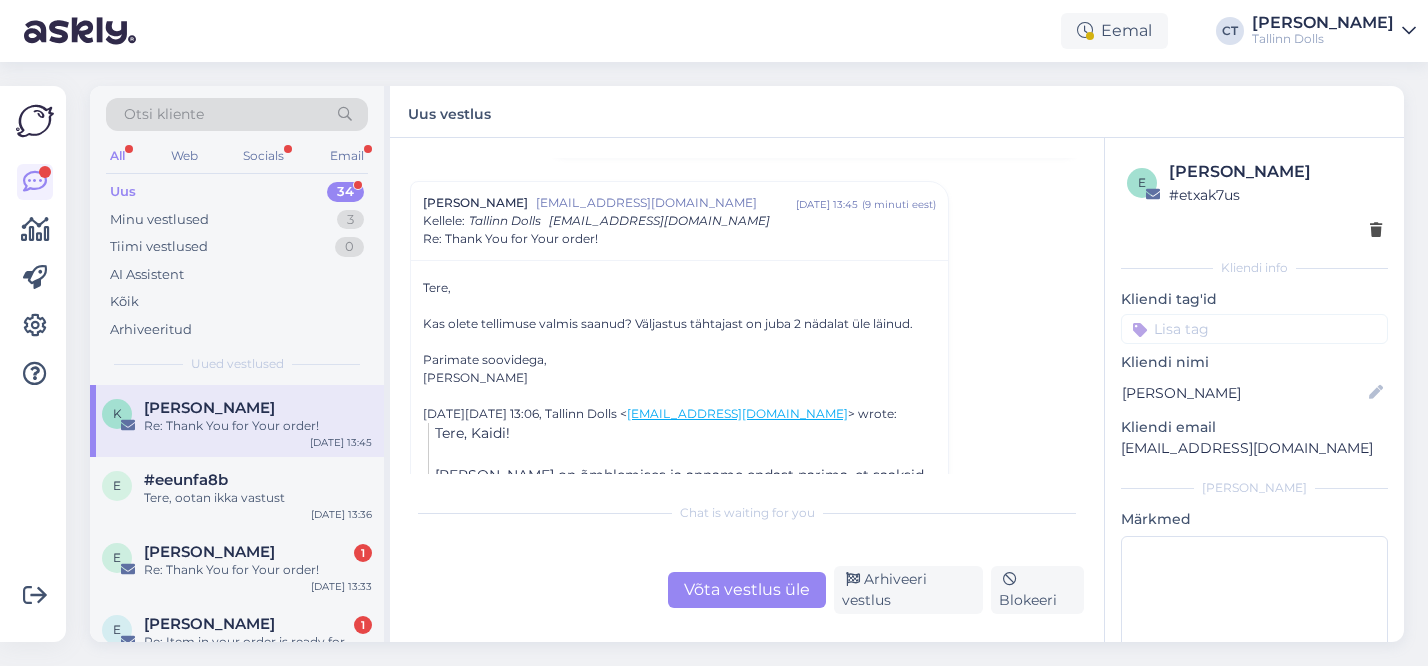 scroll, scrollTop: 1140, scrollLeft: 0, axis: vertical 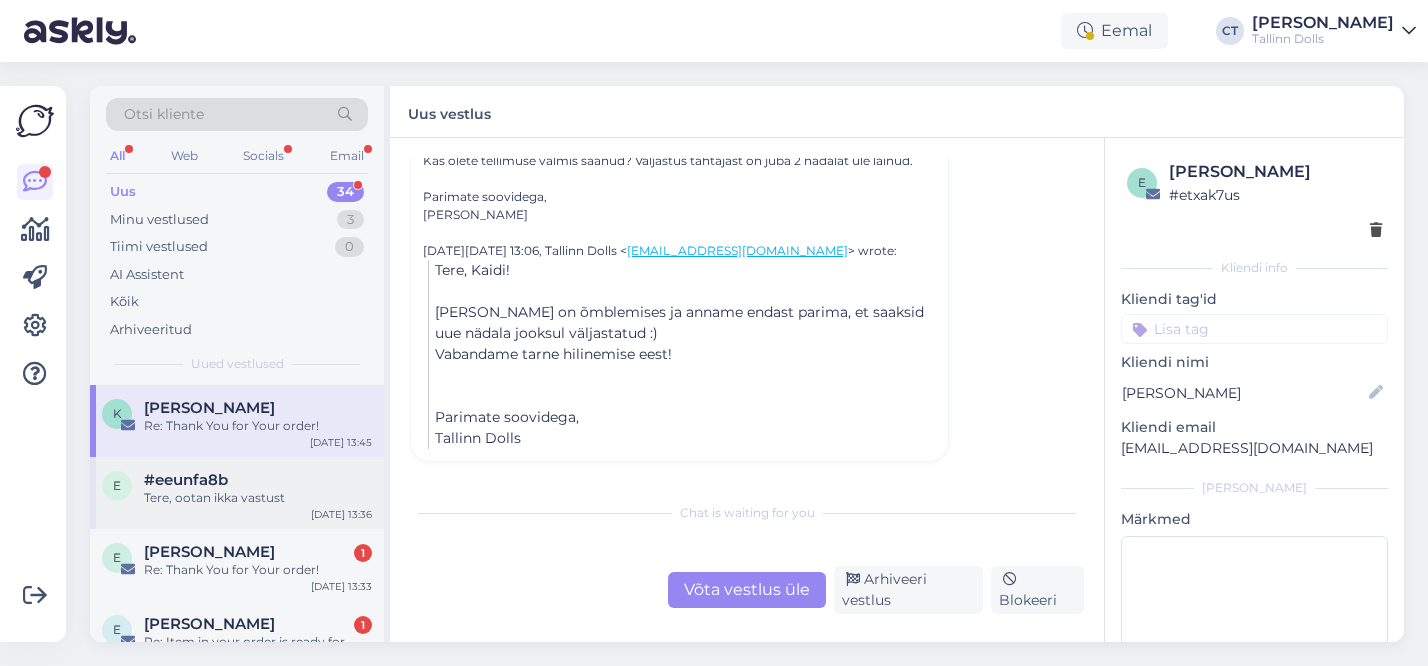 click on "#eeunfa8b" at bounding box center (258, 480) 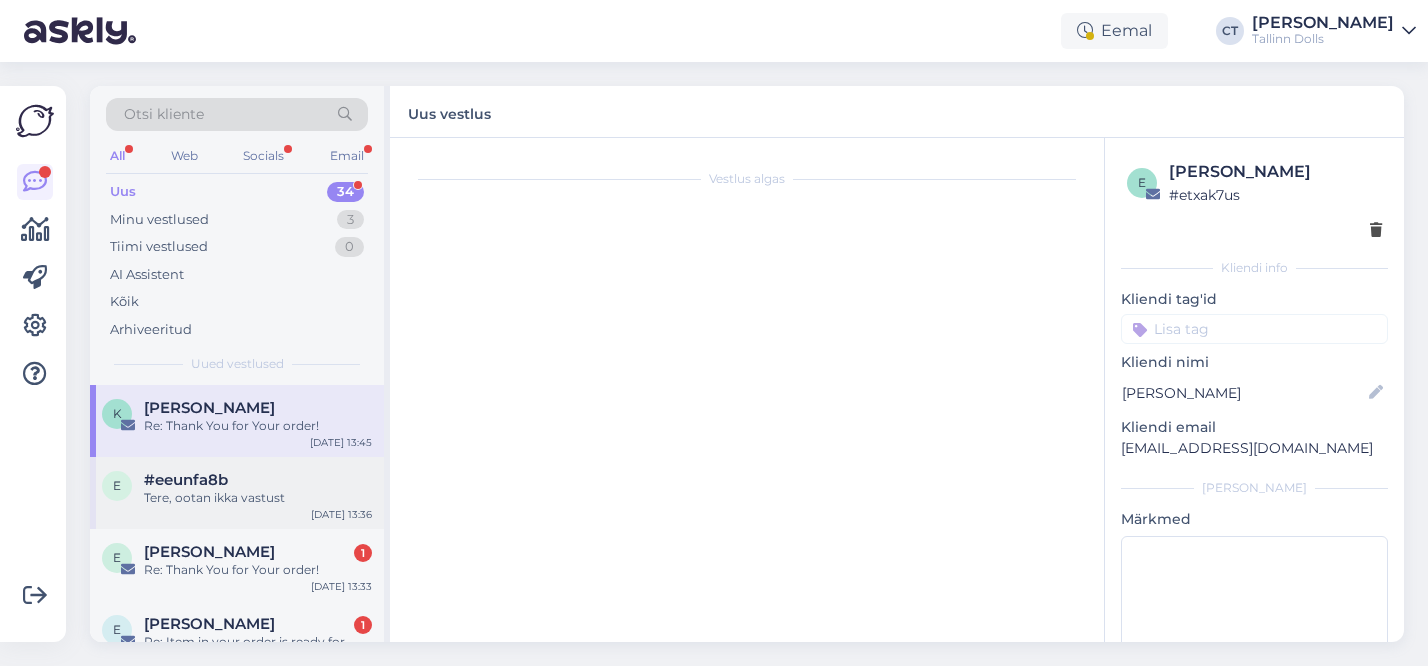 scroll, scrollTop: 553, scrollLeft: 0, axis: vertical 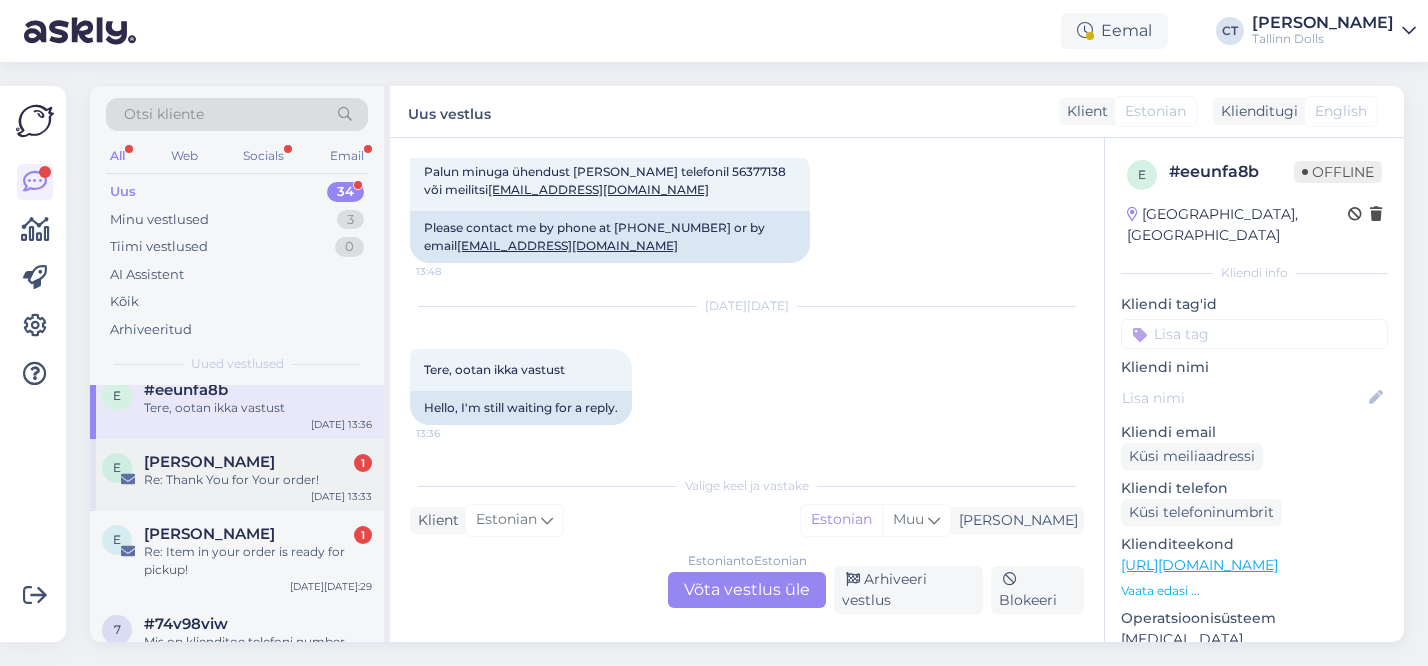 click on "e [PERSON_NAME] 1 Re: Thank You for Your order! [DATE][DATE]:33" at bounding box center [237, 475] 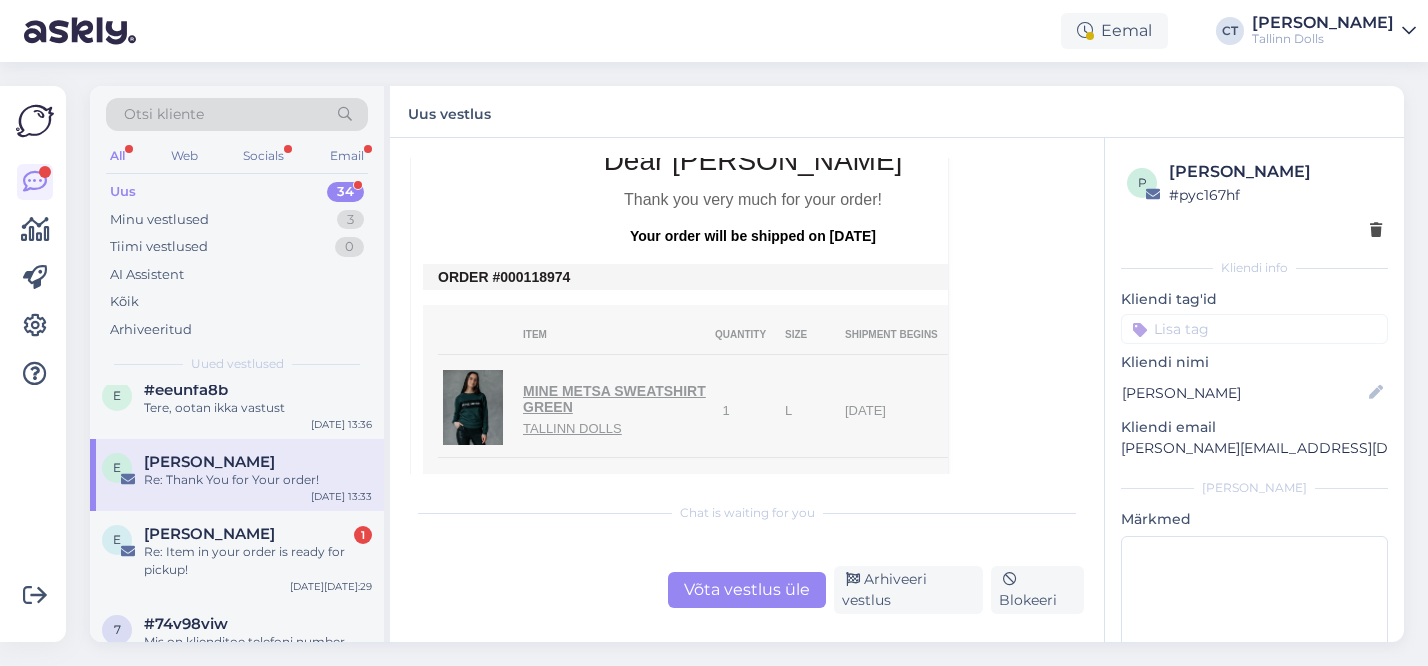 scroll, scrollTop: 739, scrollLeft: 0, axis: vertical 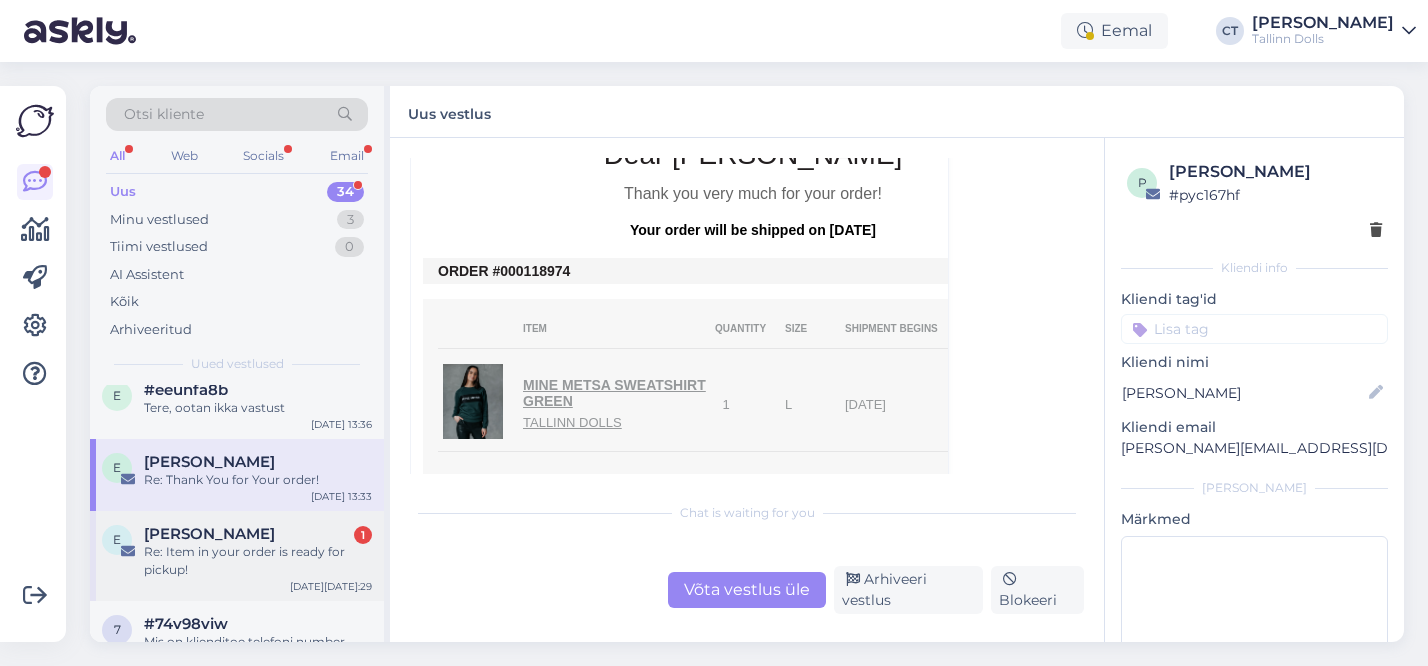 click on "Re: Item in your order is ready for pickup!" at bounding box center [258, 561] 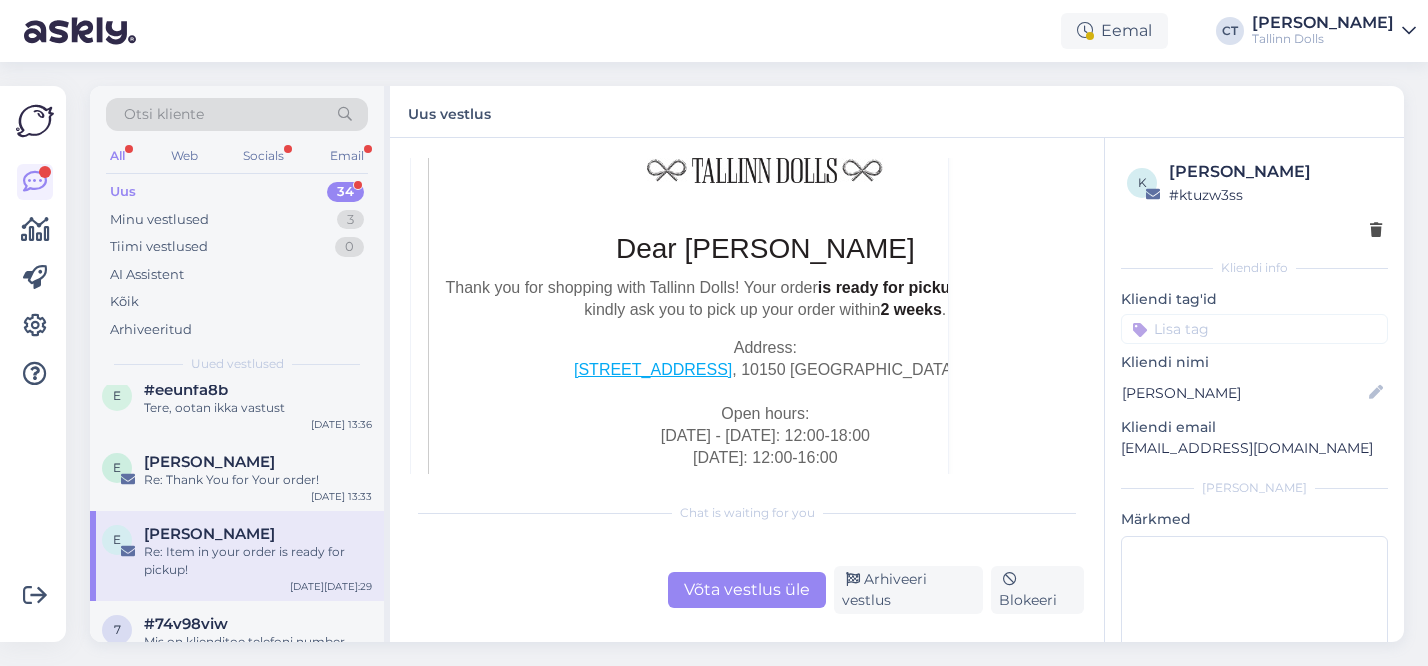 scroll, scrollTop: 961, scrollLeft: 0, axis: vertical 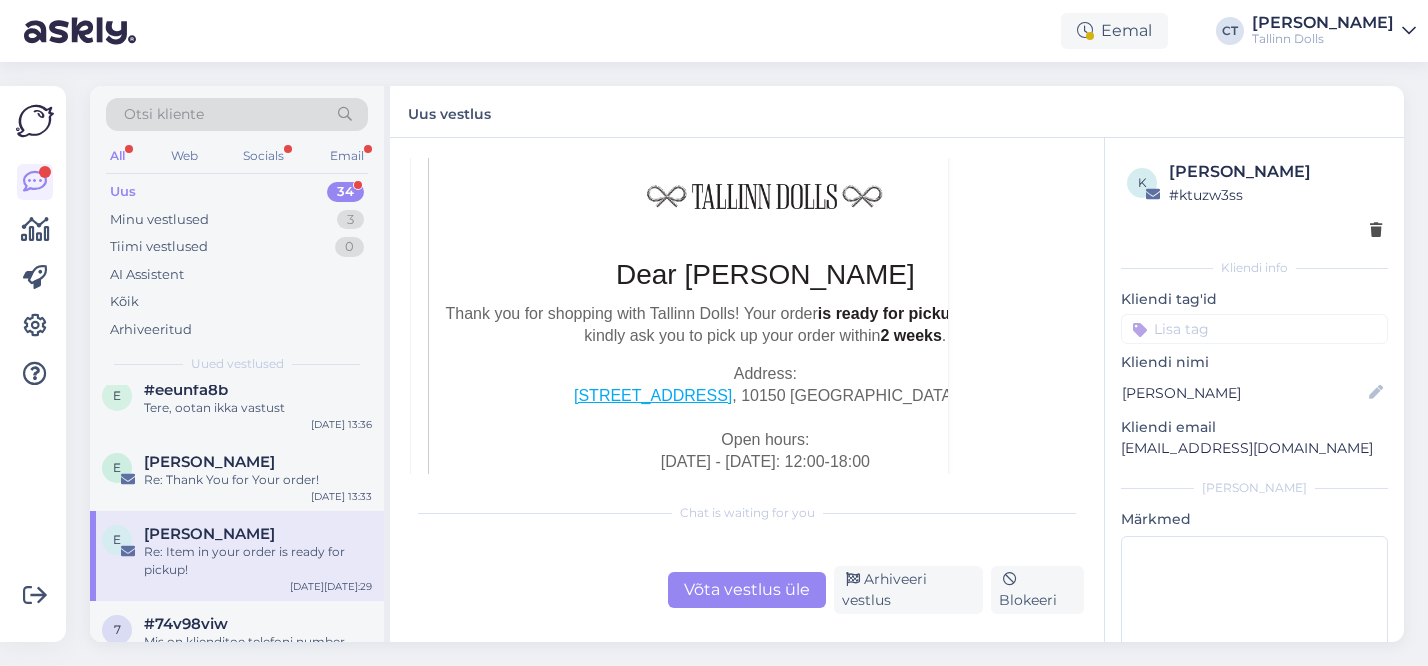click on "Võta vestlus üle" at bounding box center (747, 590) 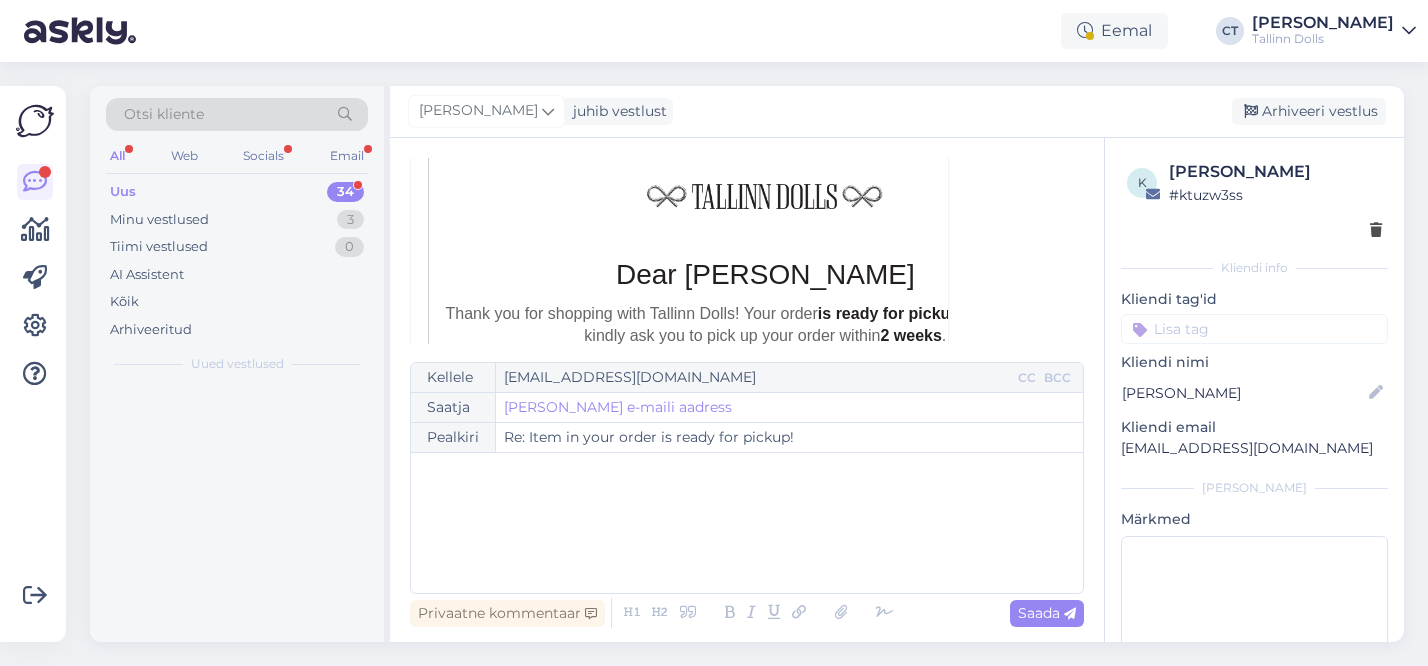 scroll, scrollTop: 656, scrollLeft: 0, axis: vertical 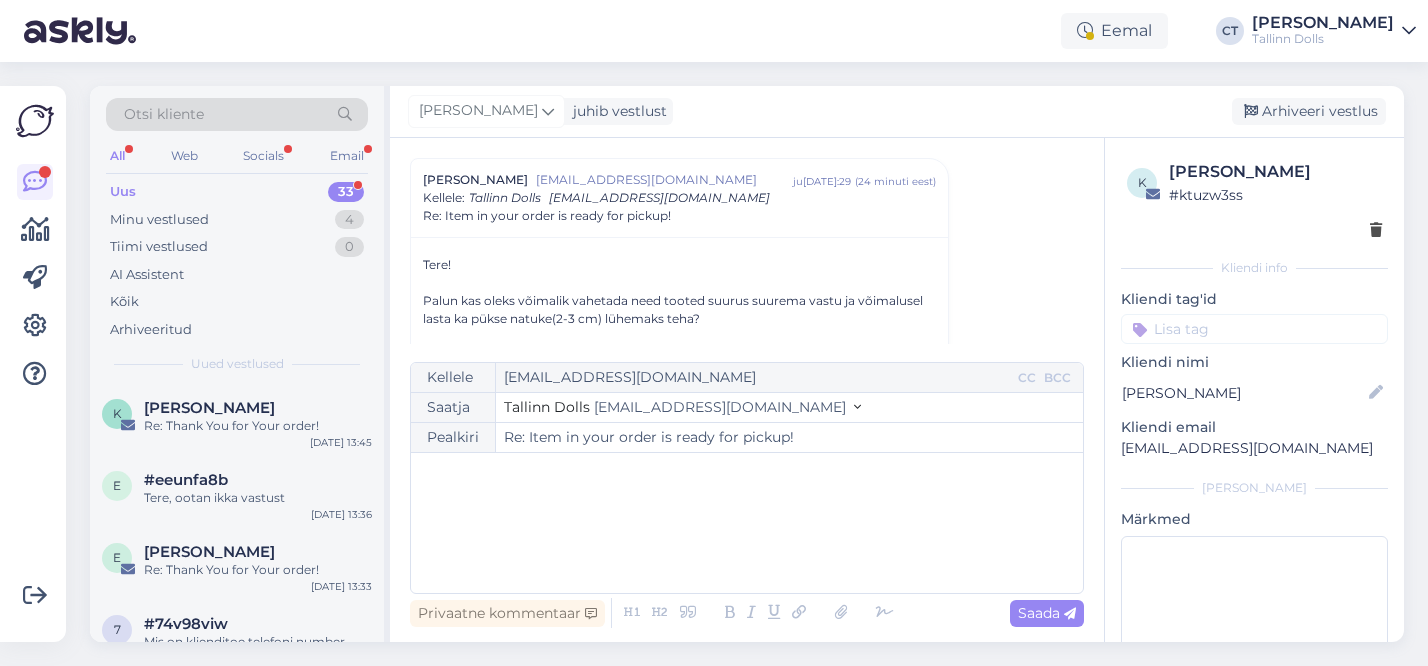 click on "﻿" at bounding box center (747, 523) 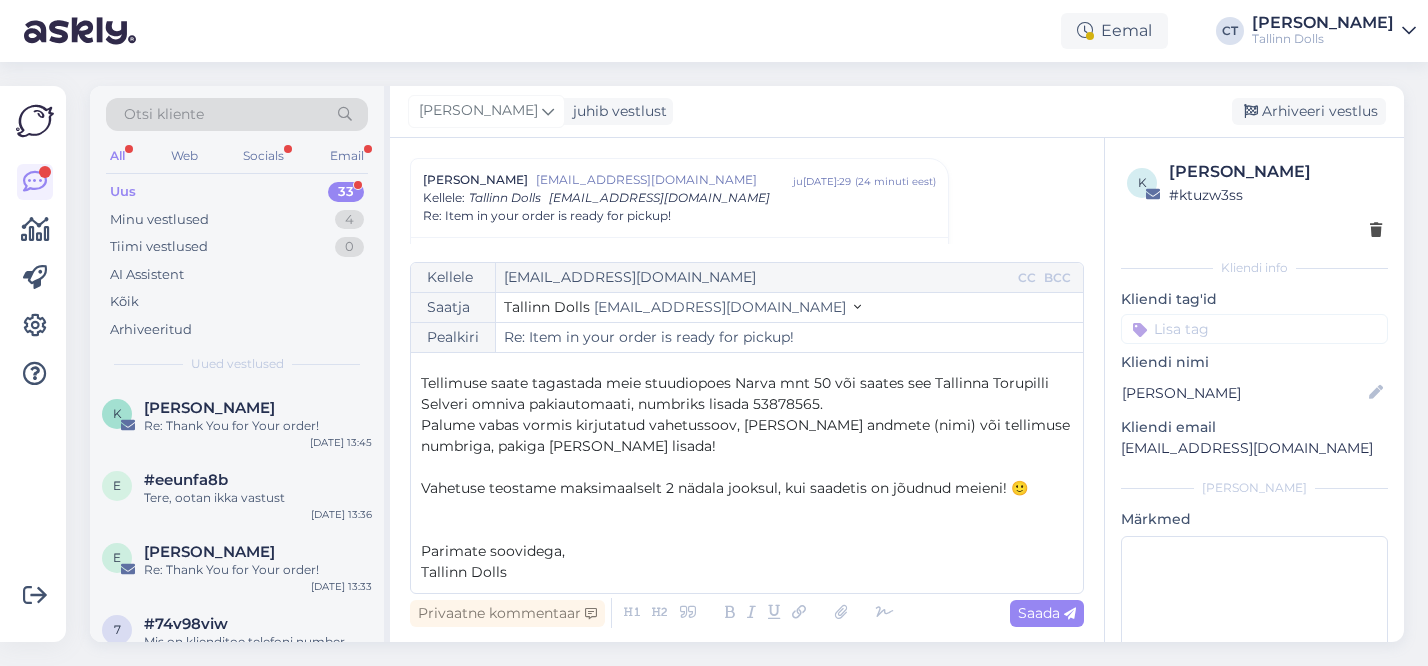 scroll, scrollTop: 0, scrollLeft: 0, axis: both 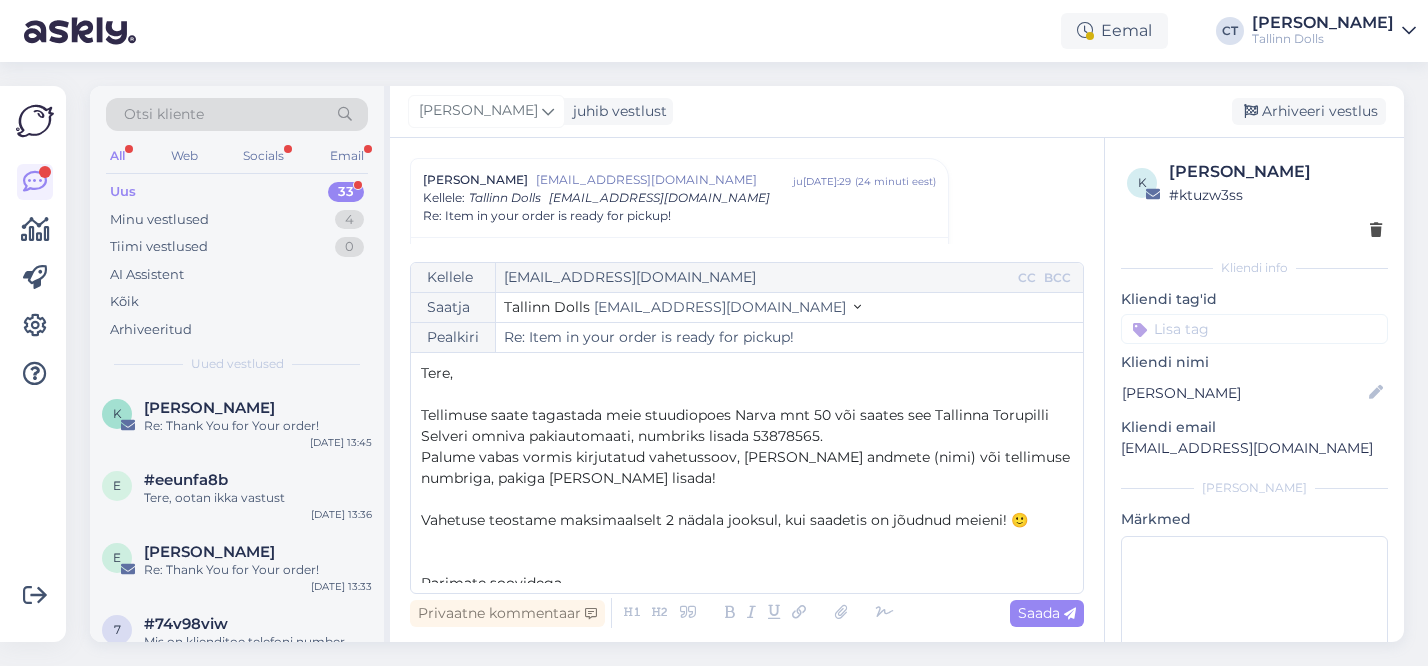click on "Tere," at bounding box center (747, 373) 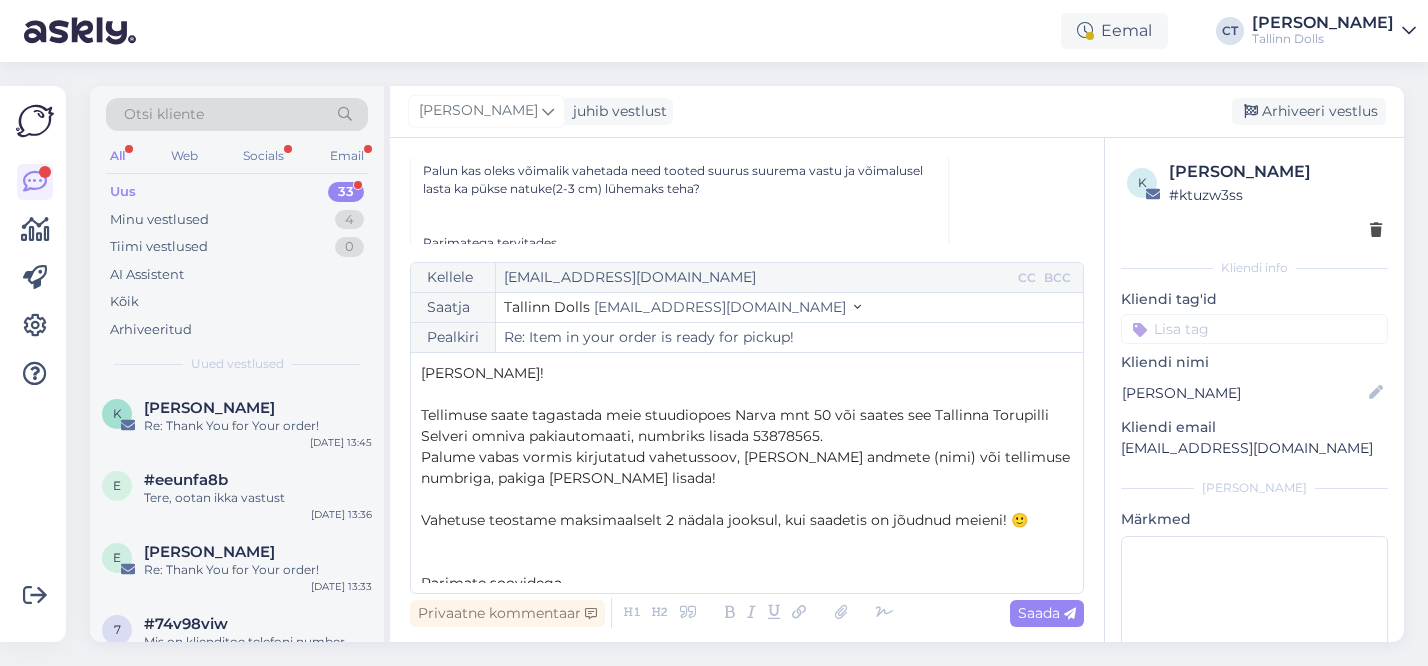 scroll, scrollTop: 779, scrollLeft: 0, axis: vertical 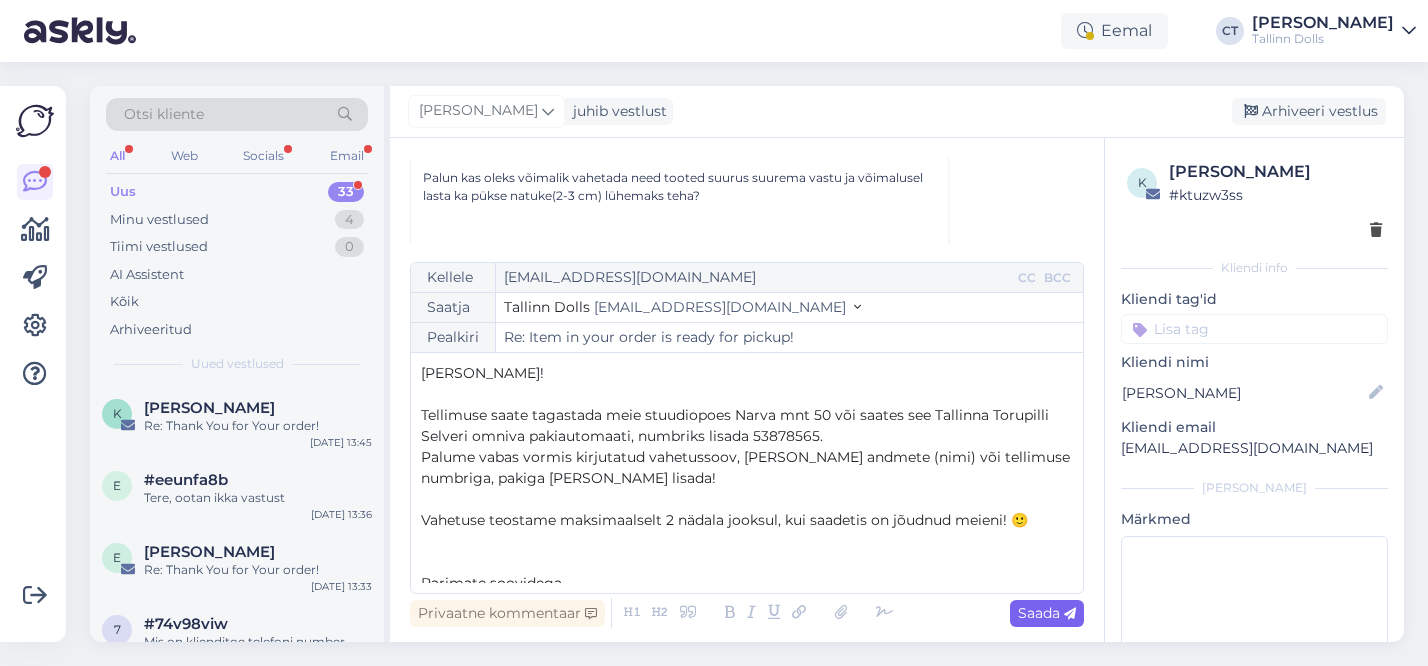 click on "Saada" at bounding box center [1047, 613] 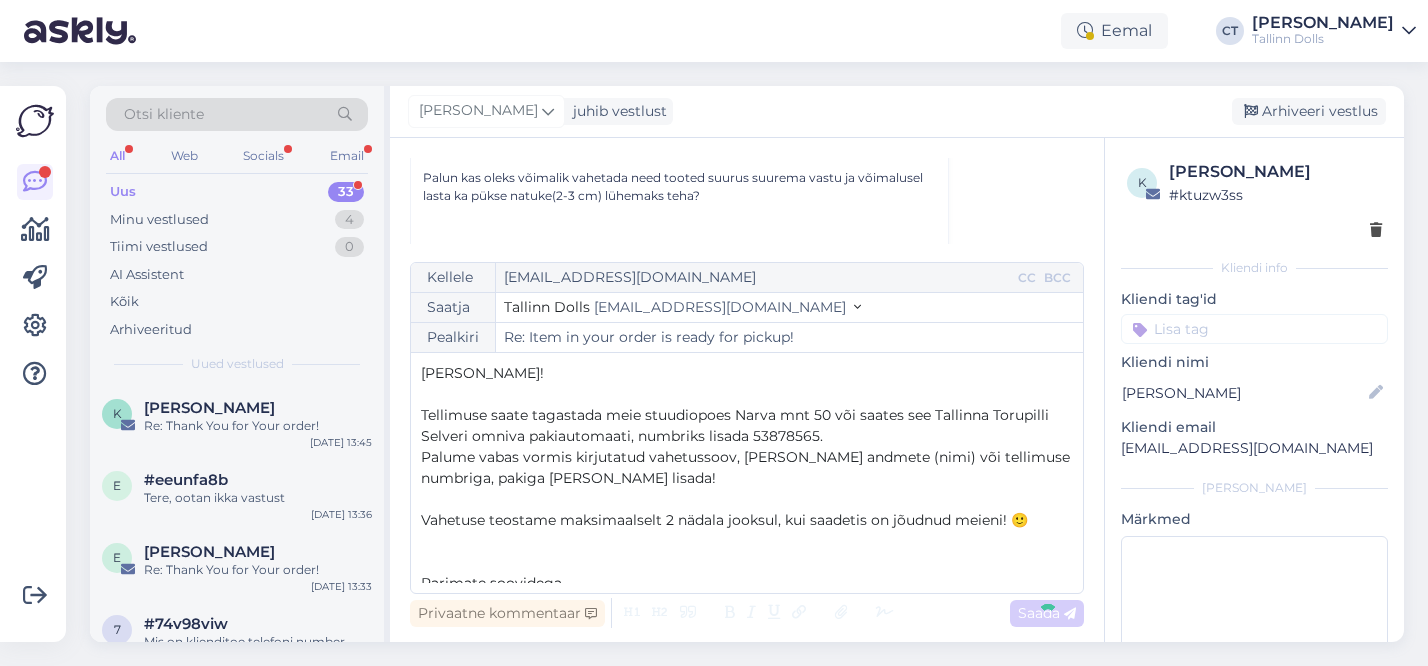 type on "Re: Re: Item in your order is ready for pickup!" 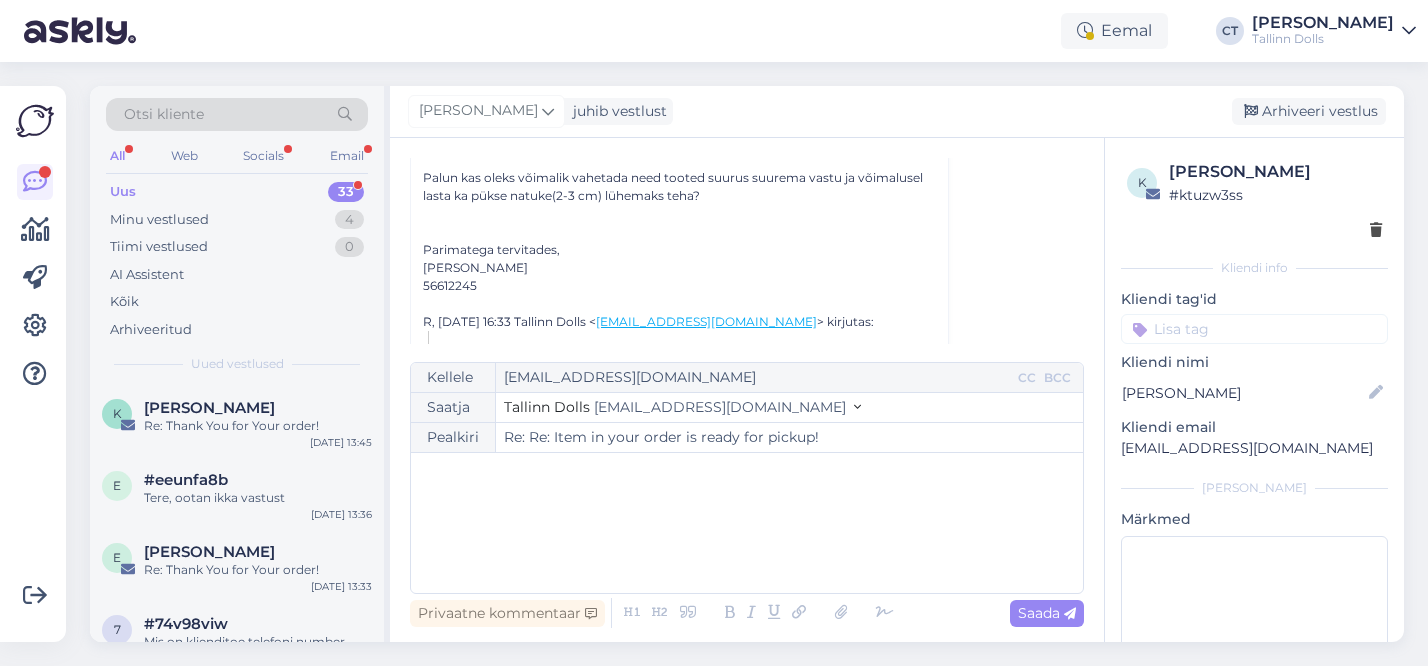 scroll, scrollTop: 2236, scrollLeft: 0, axis: vertical 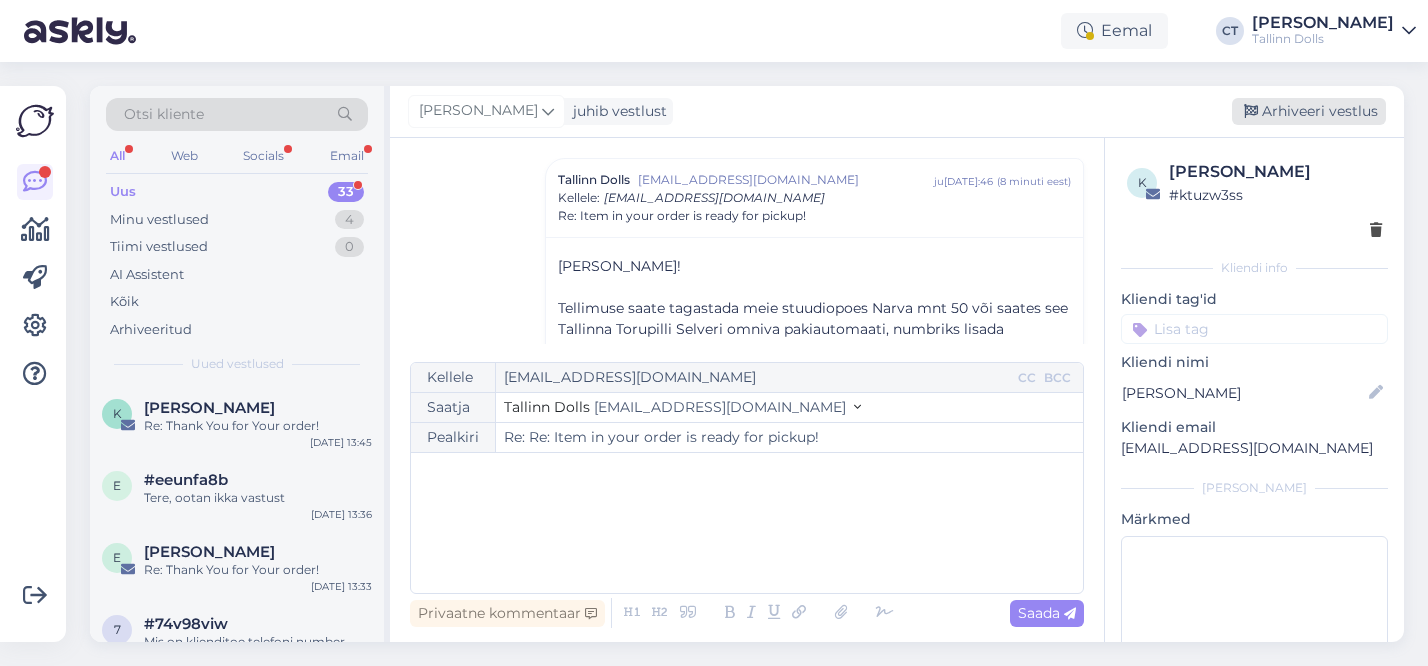 click on "Arhiveeri vestlus" at bounding box center [1309, 111] 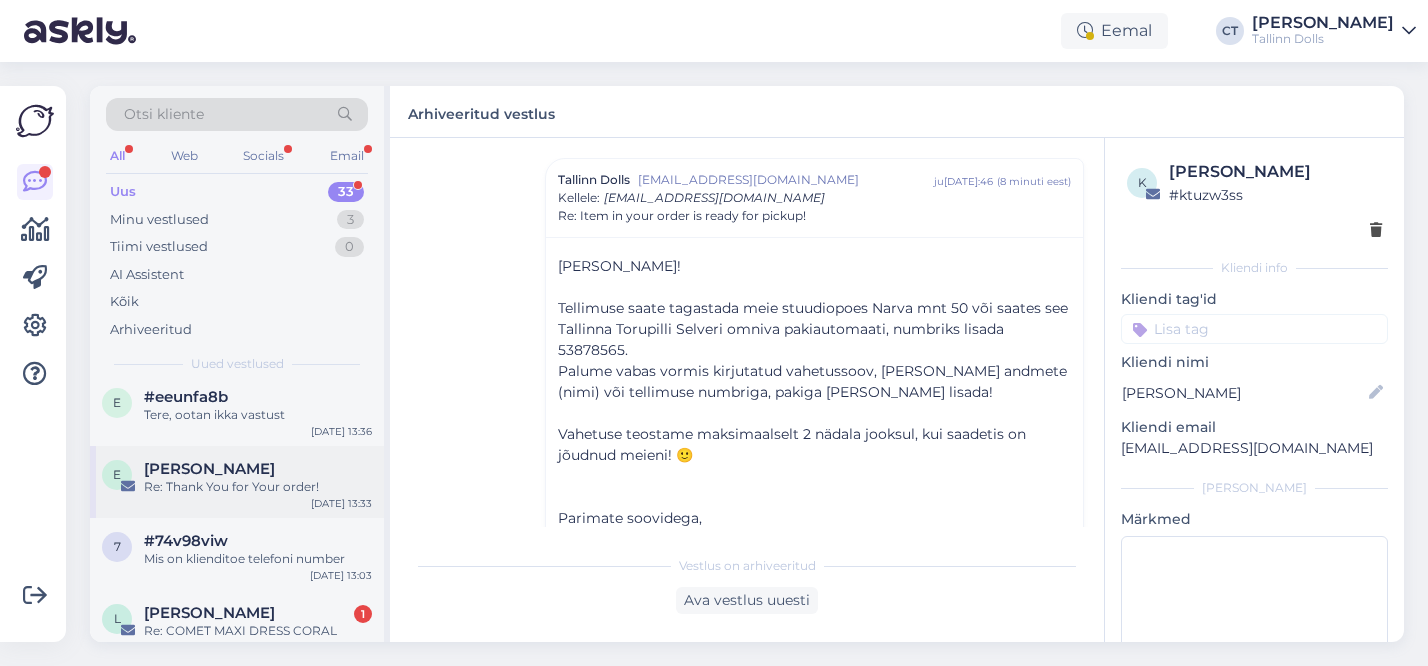 scroll, scrollTop: 85, scrollLeft: 0, axis: vertical 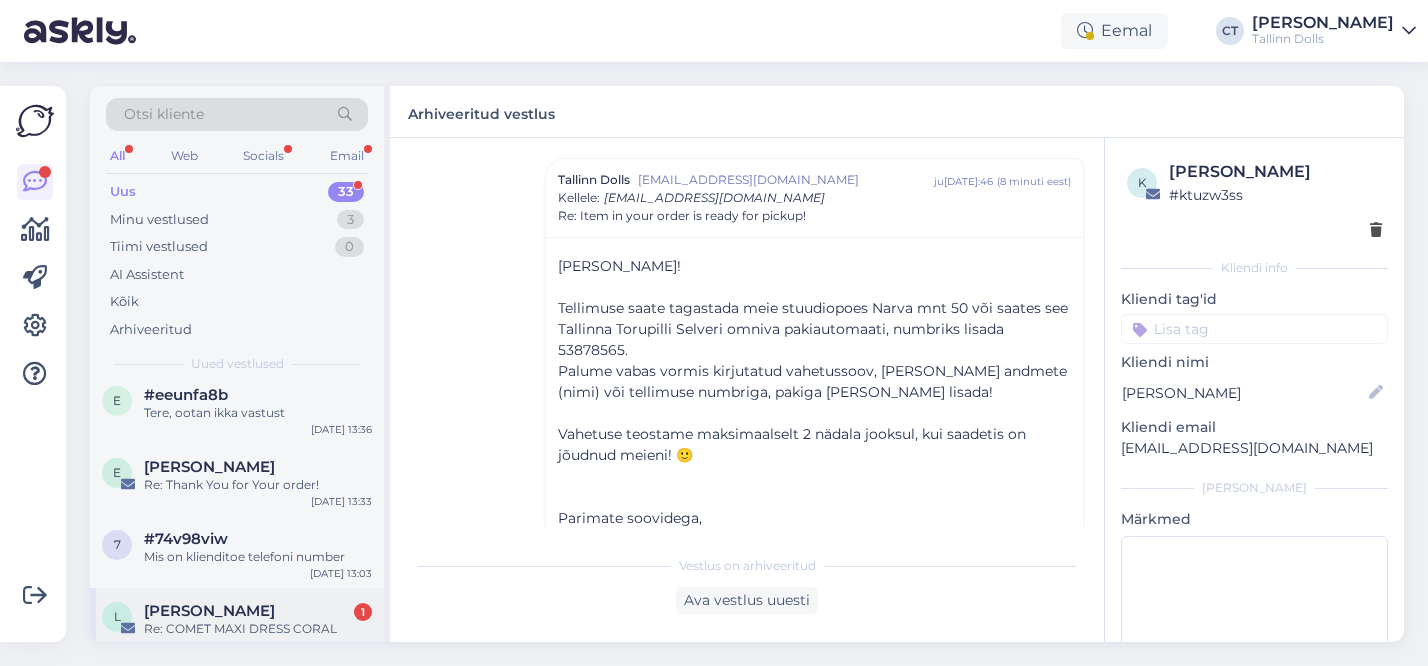 click on "[PERSON_NAME] 1" at bounding box center [258, 611] 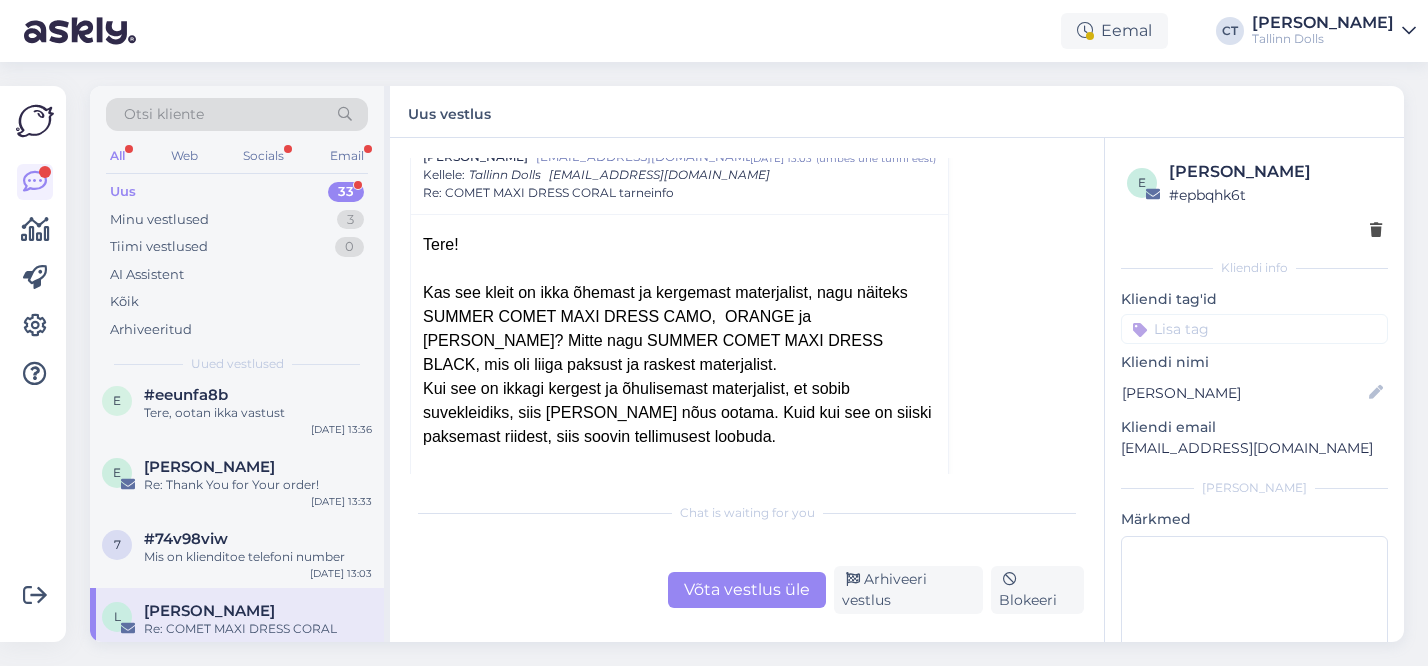 scroll, scrollTop: 1444, scrollLeft: 0, axis: vertical 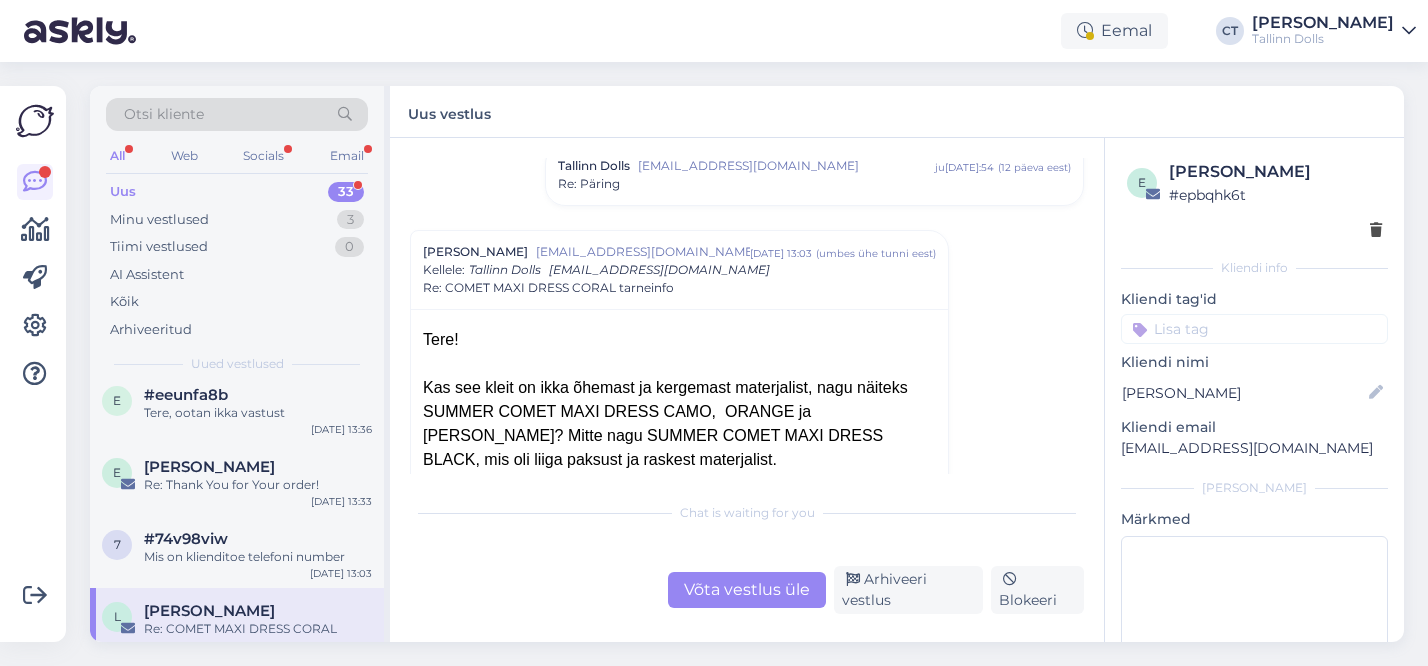 click on "Võta vestlus üle" at bounding box center (747, 590) 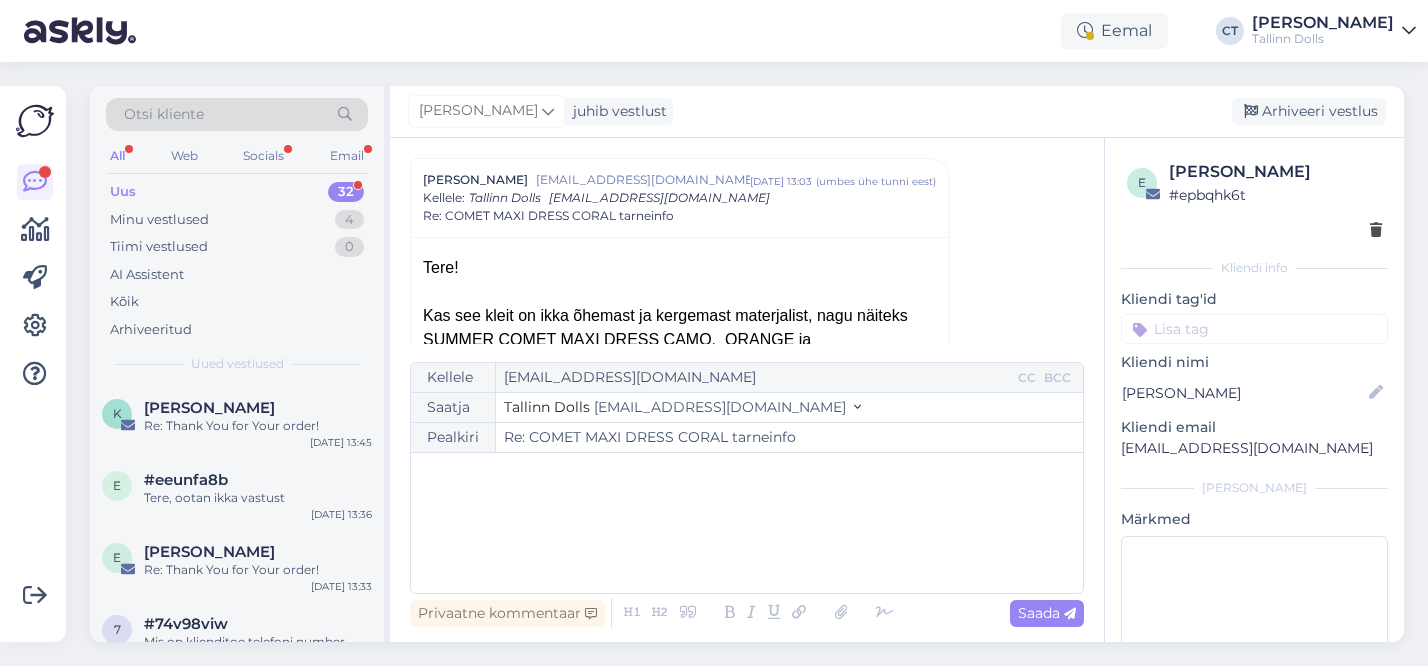 click on "﻿" at bounding box center [747, 523] 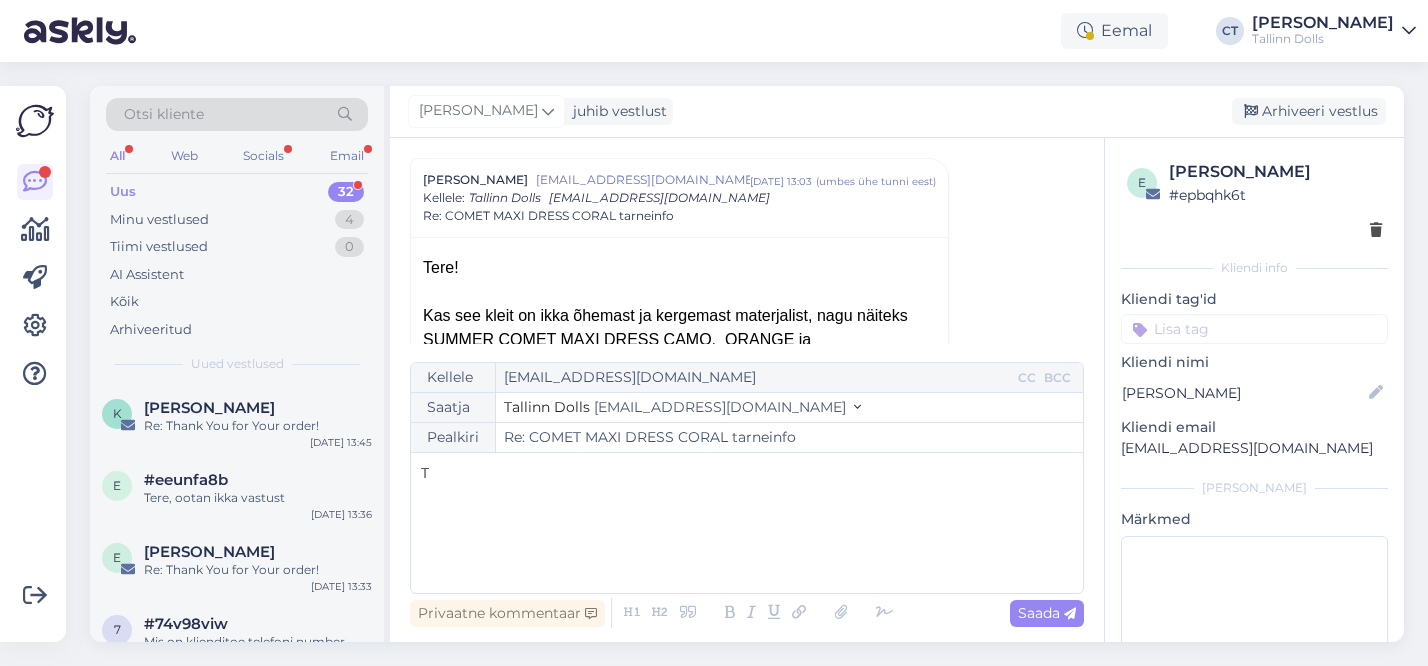 type 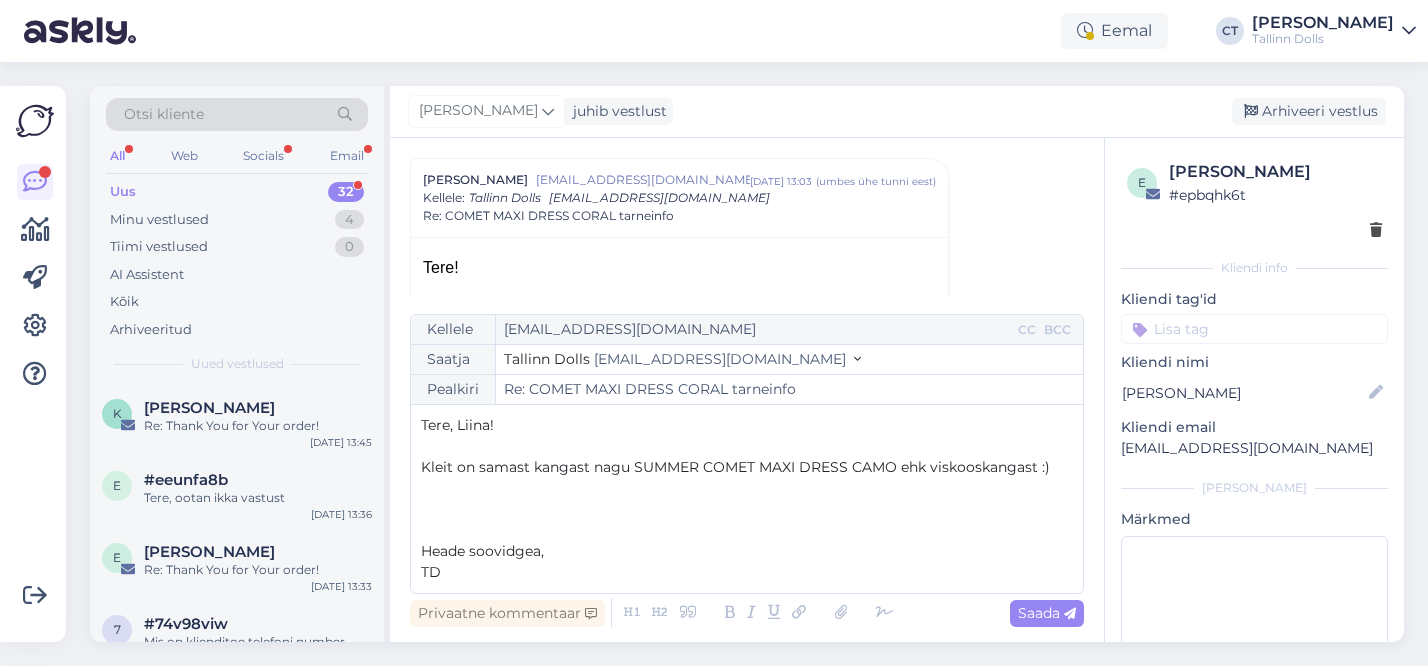 click on "Heade soovidgea," at bounding box center (482, 551) 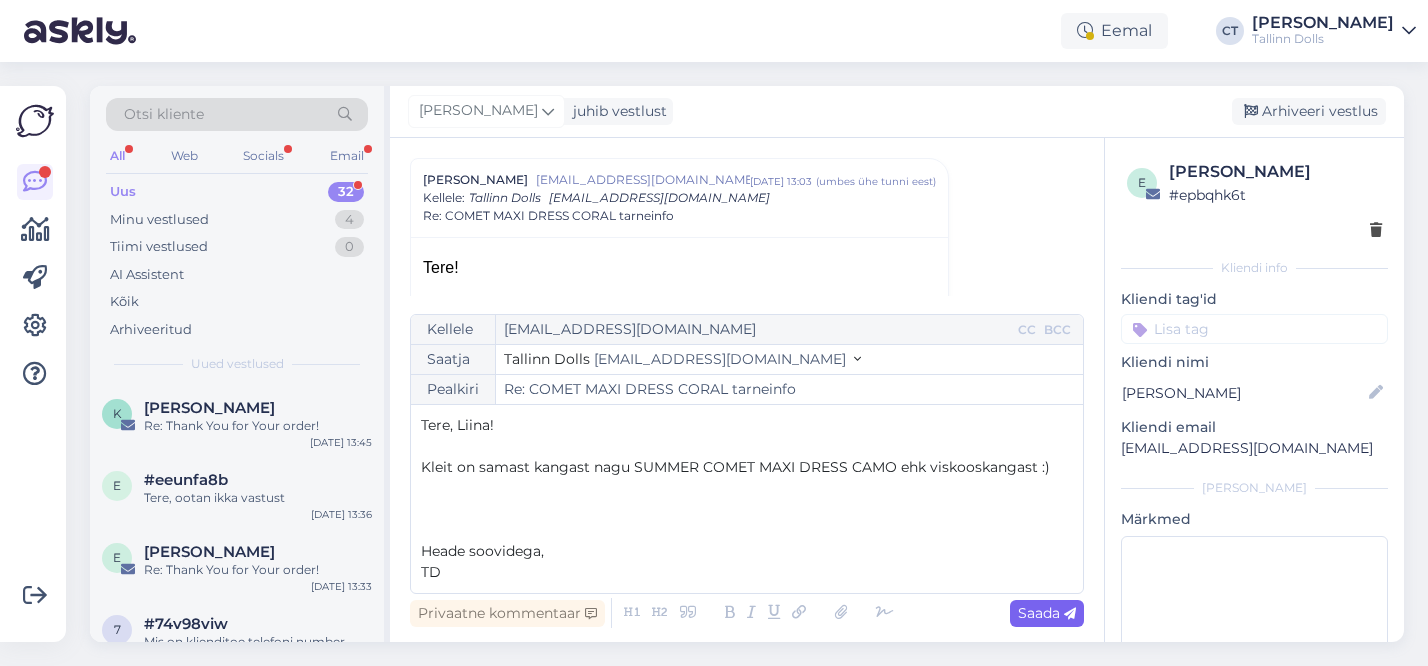 click on "Saada" at bounding box center (1047, 613) 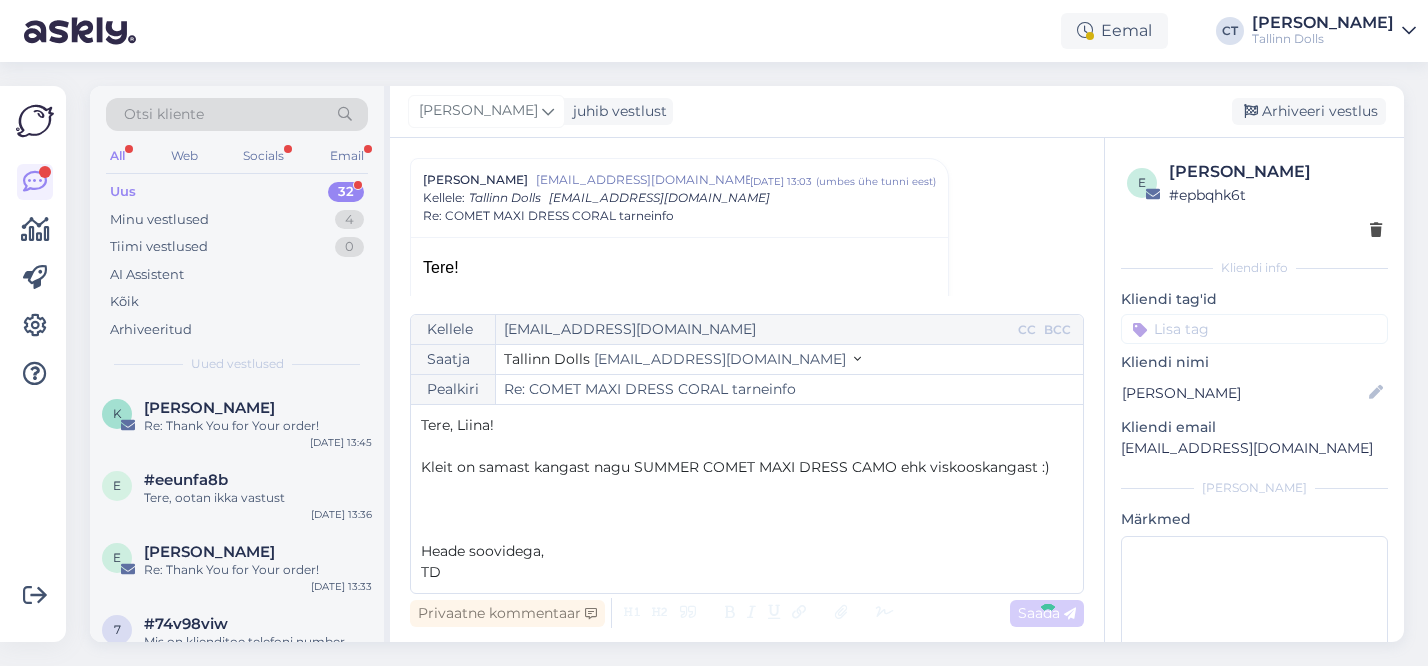 type on "Re: Re: COMET MAXI DRESS CORAL tarneinfo" 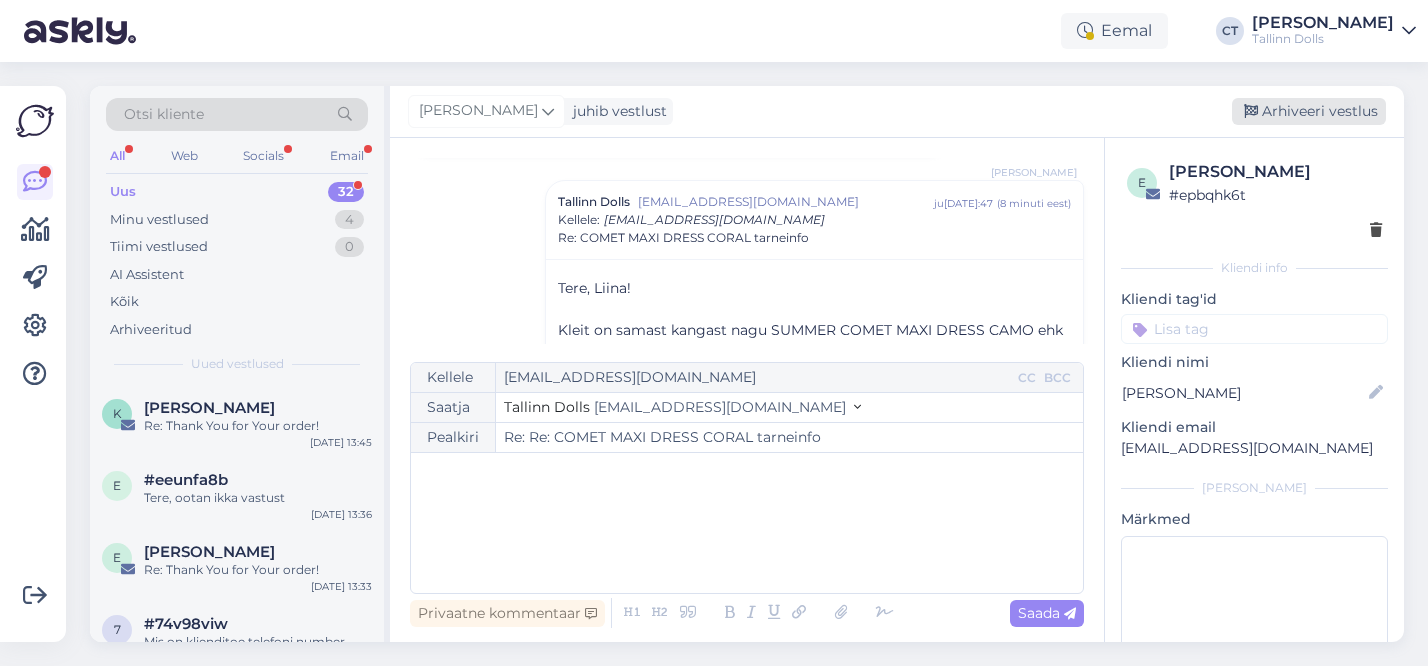 click on "Arhiveeri vestlus" at bounding box center [1309, 111] 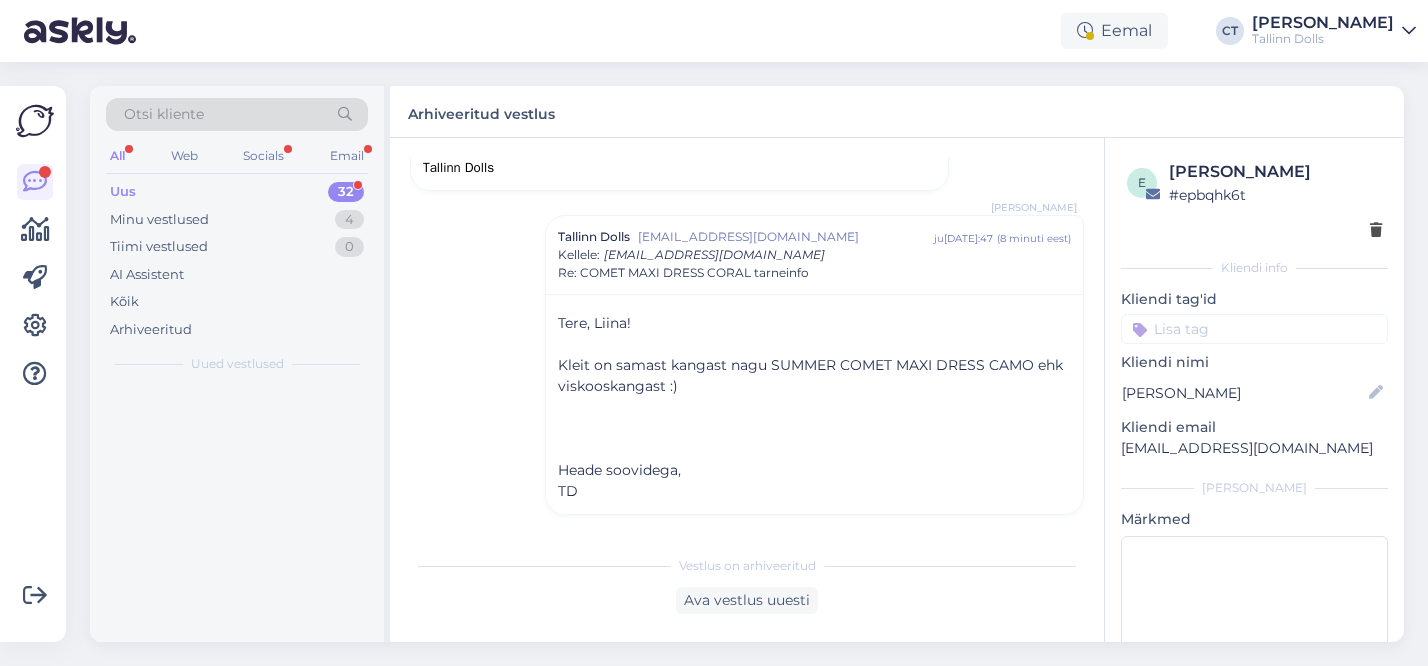 scroll, scrollTop: 2461, scrollLeft: 0, axis: vertical 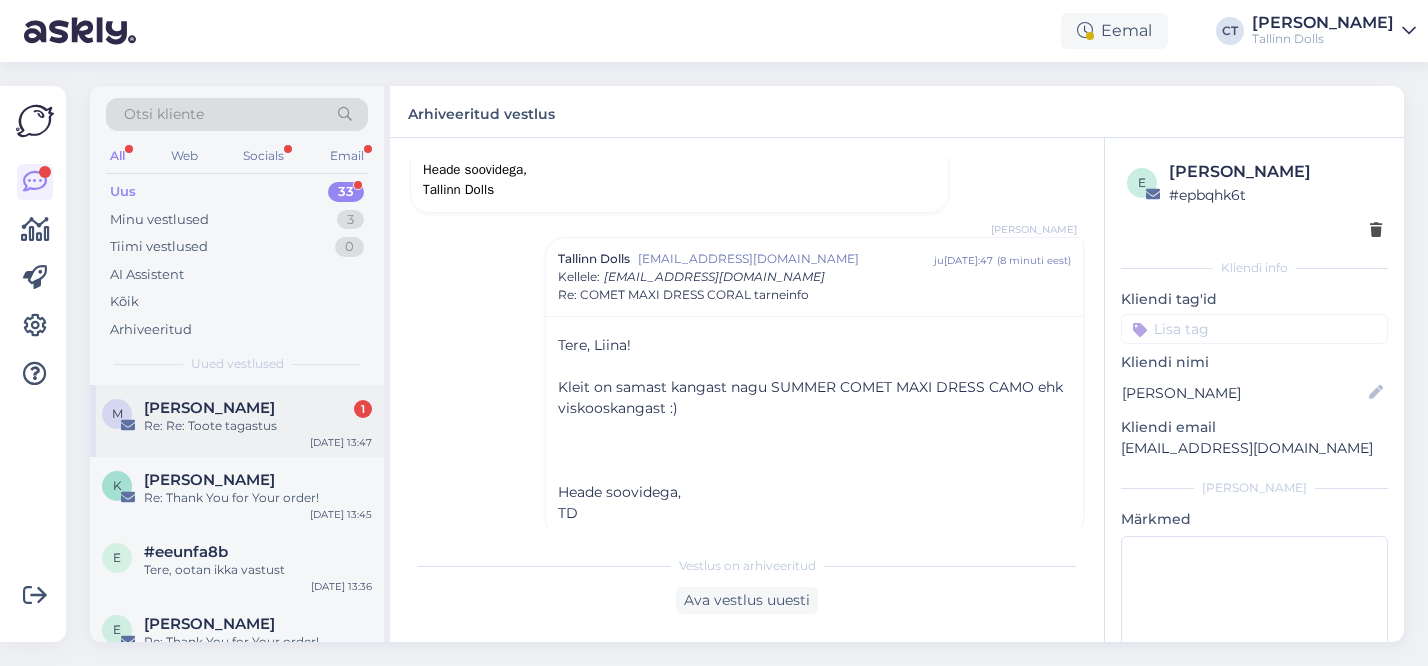 click on "m [PERSON_NAME] 1 Re: Re: Toote tagastus [DATE] 13:47" at bounding box center (237, 421) 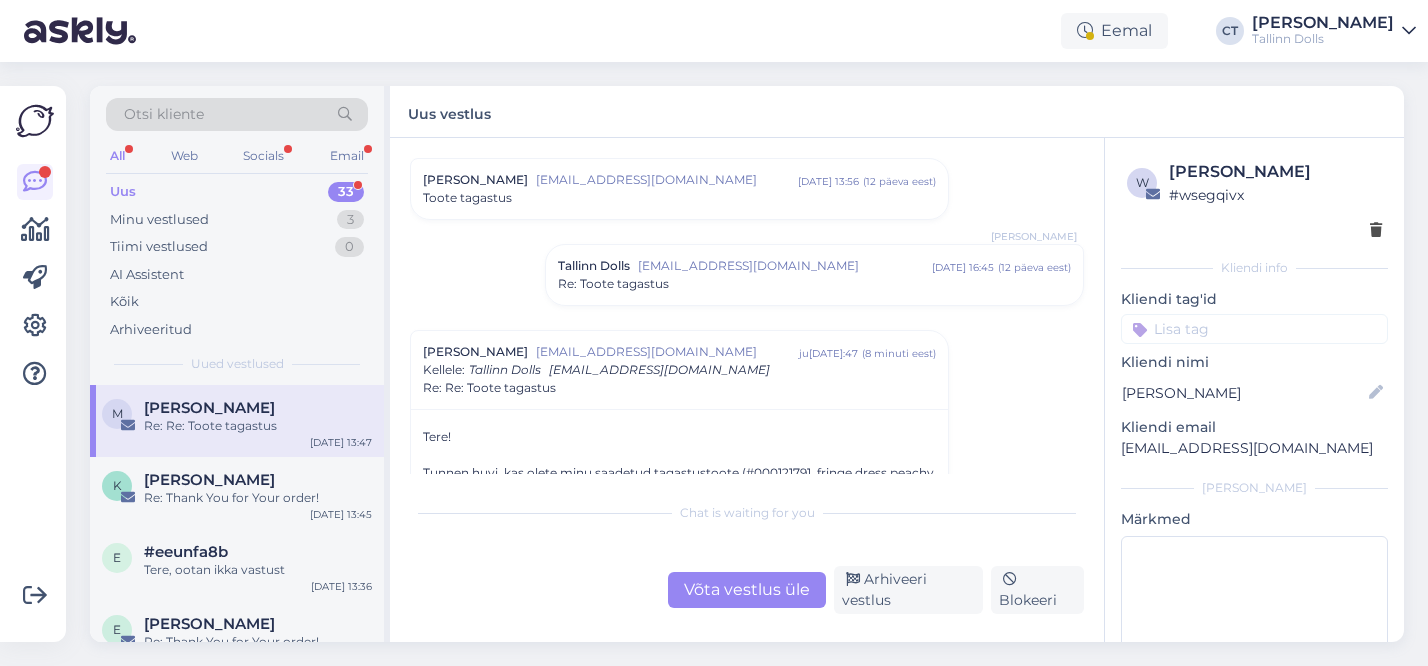 scroll, scrollTop: 202, scrollLeft: 0, axis: vertical 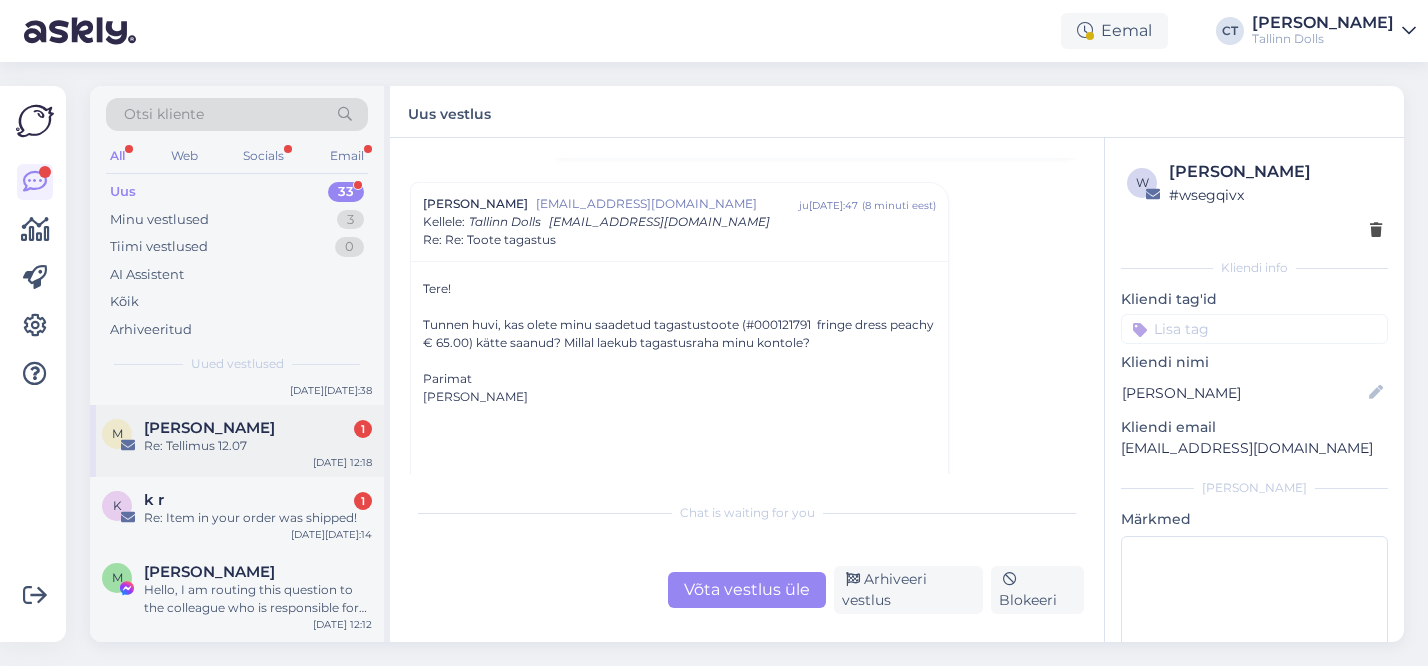 click on "M [PERSON_NAME] 1 Re: Tellimus 12.07 [DATE] 12:18" at bounding box center [237, 441] 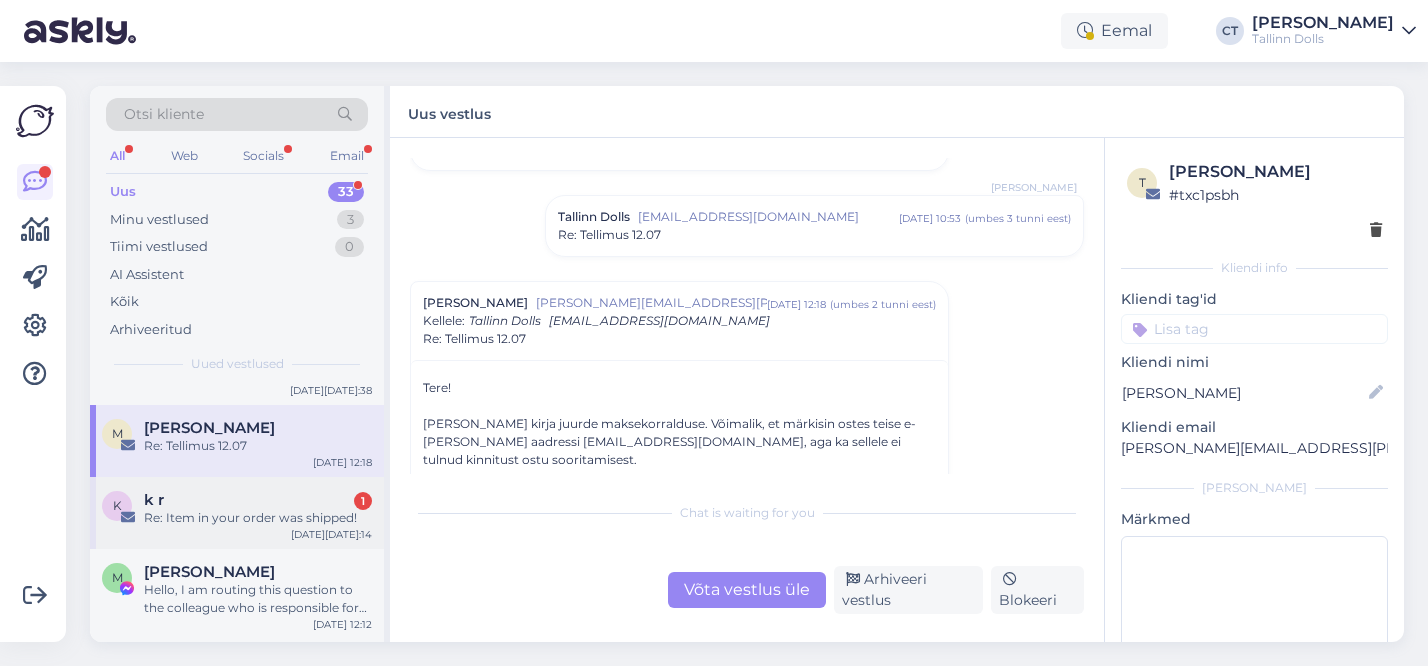 click on "k k r 1 Re: Item in your order was shipped! [DATE][DATE]:14" at bounding box center (237, 513) 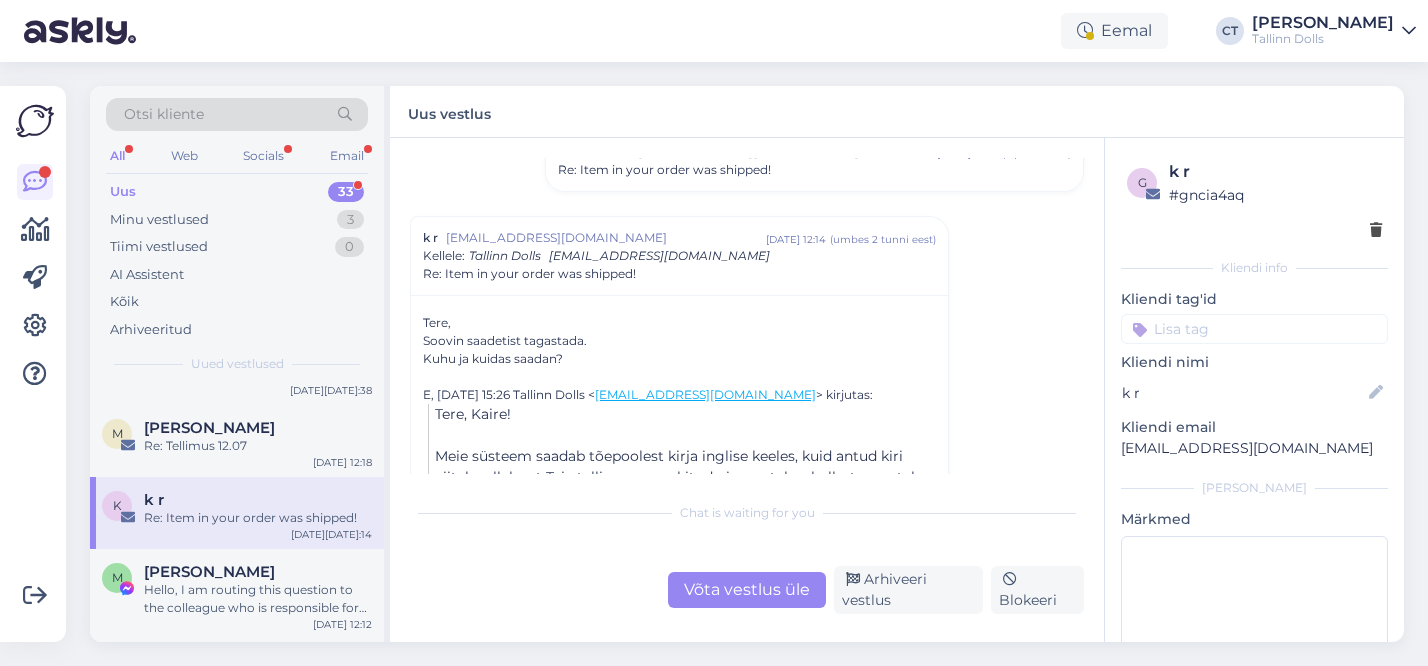 scroll, scrollTop: 341, scrollLeft: 0, axis: vertical 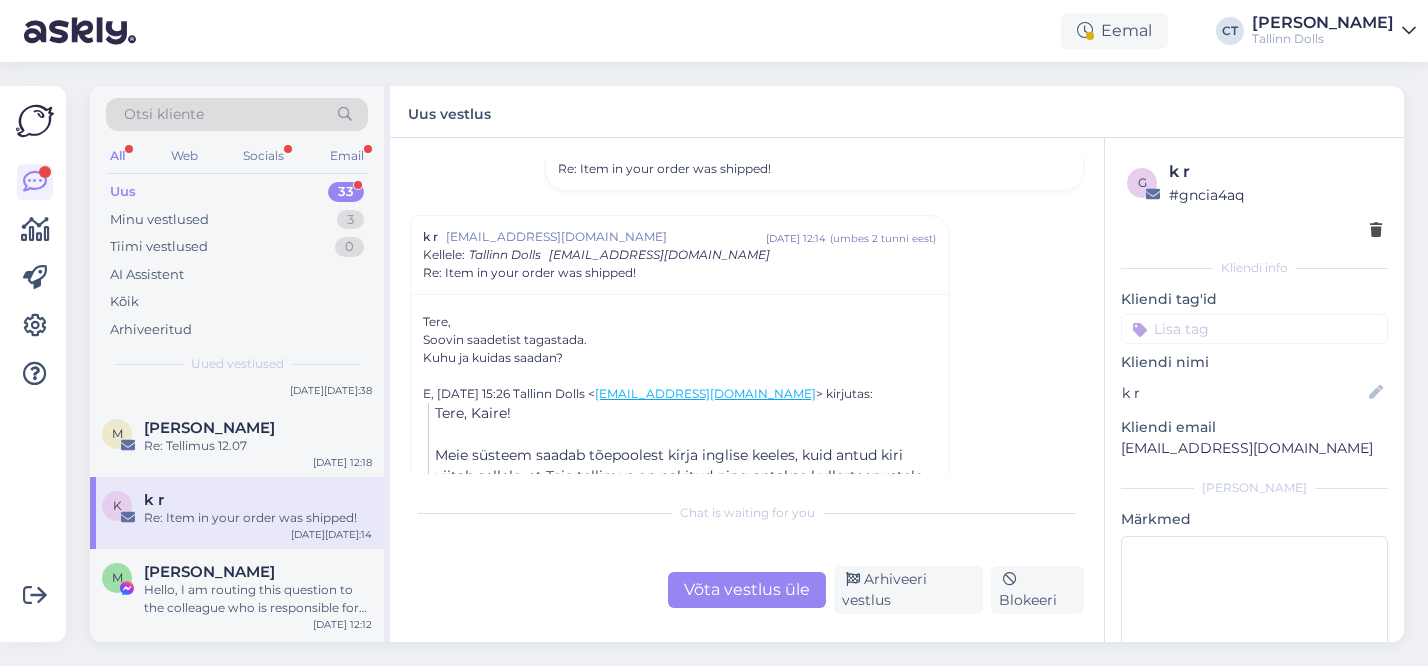 click on "Võta vestlus üle" at bounding box center [747, 590] 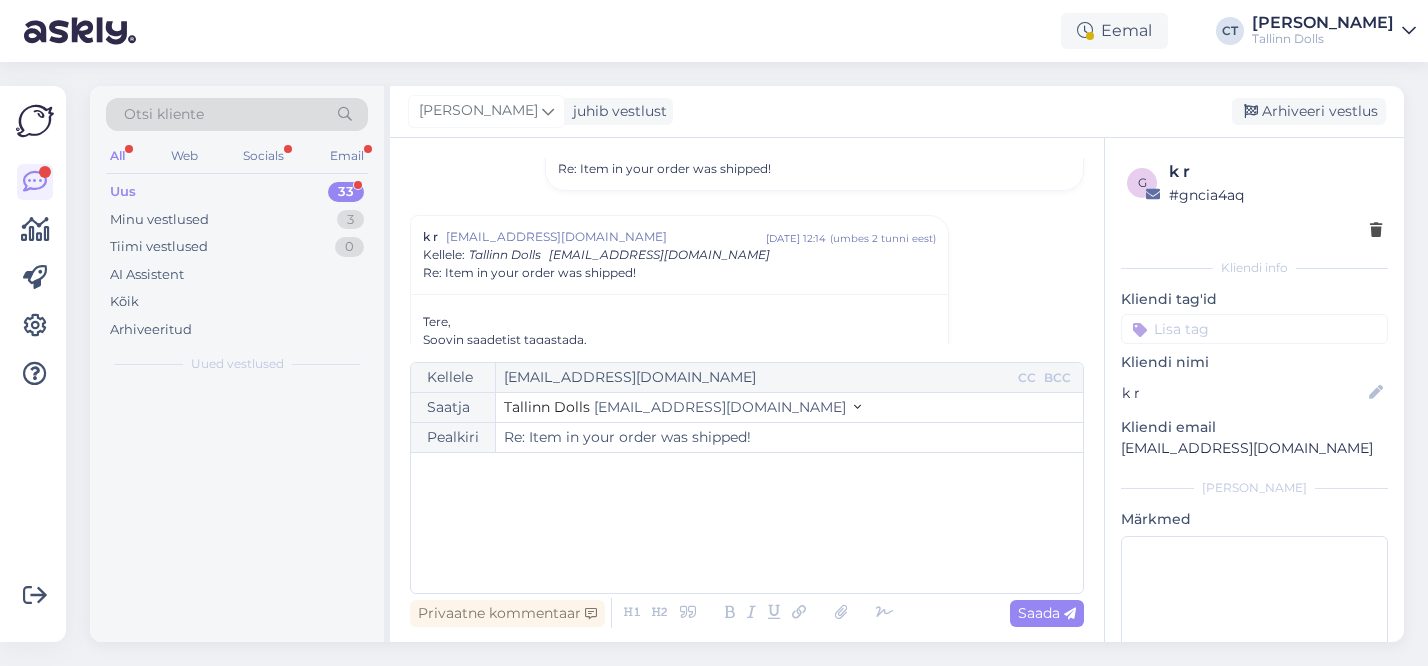 scroll, scrollTop: 398, scrollLeft: 0, axis: vertical 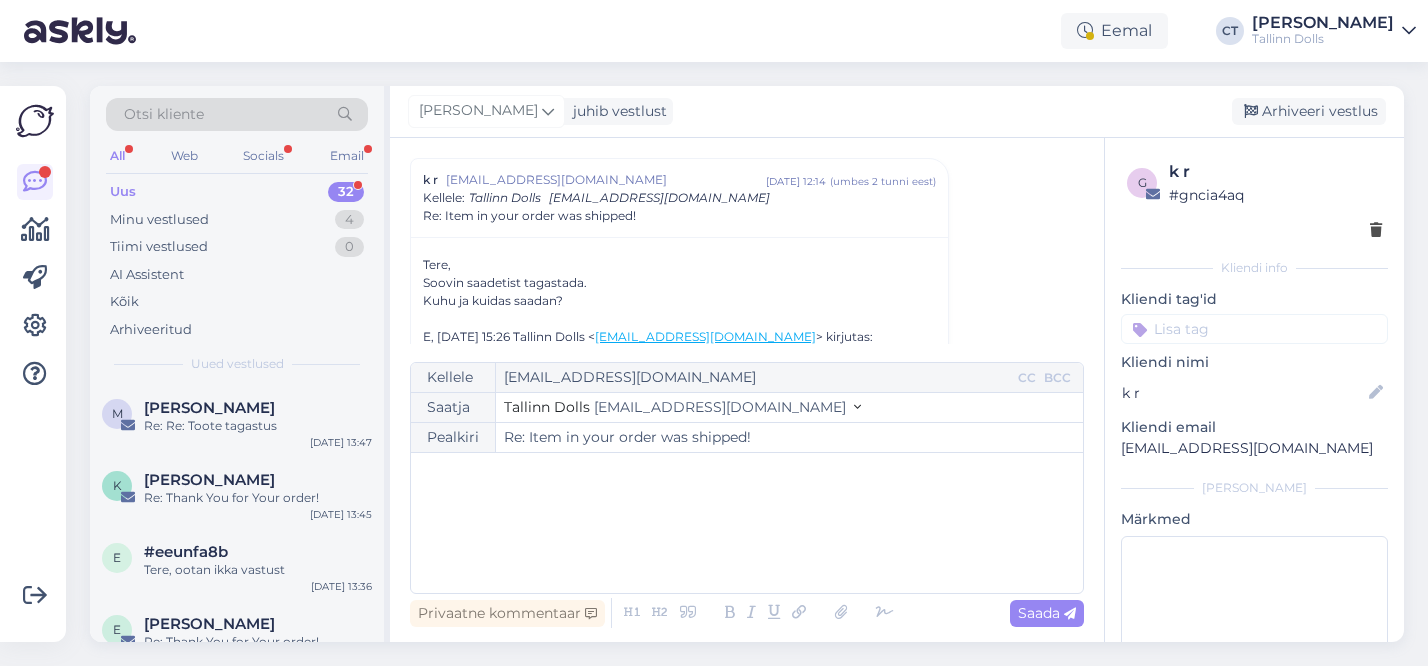 click on "﻿" at bounding box center [747, 523] 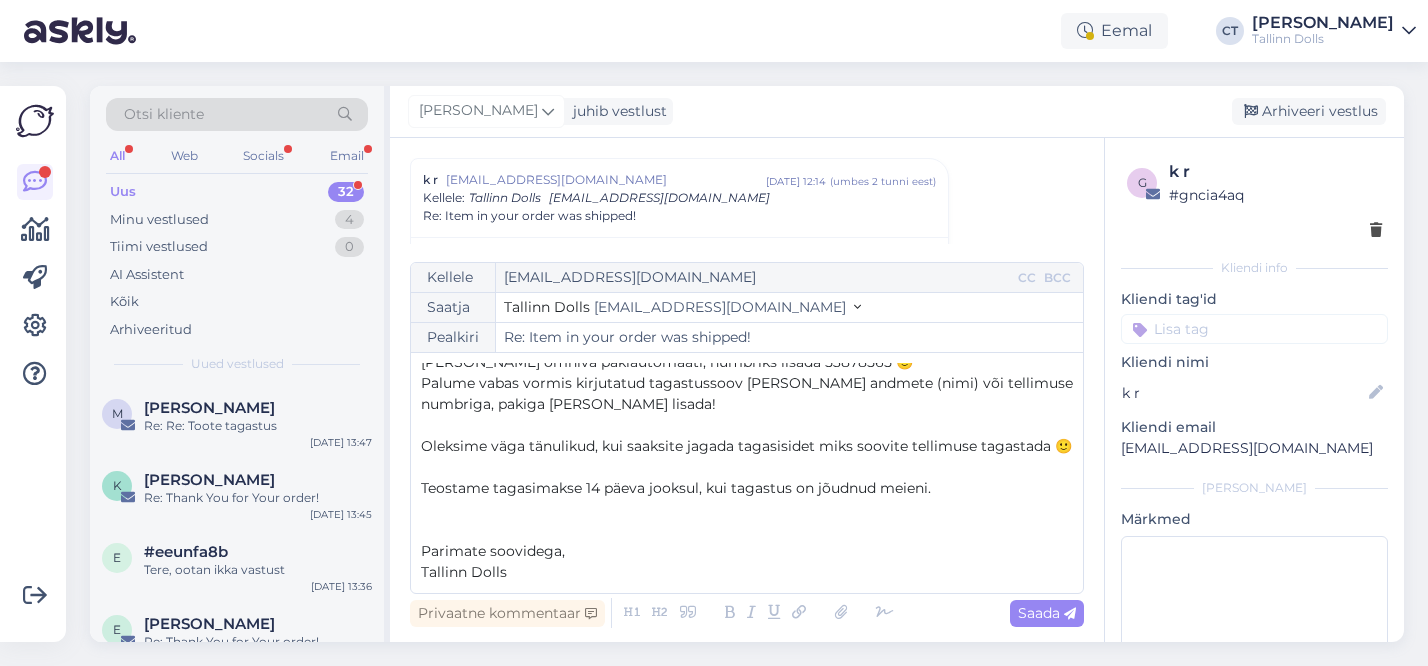 scroll, scrollTop: 0, scrollLeft: 0, axis: both 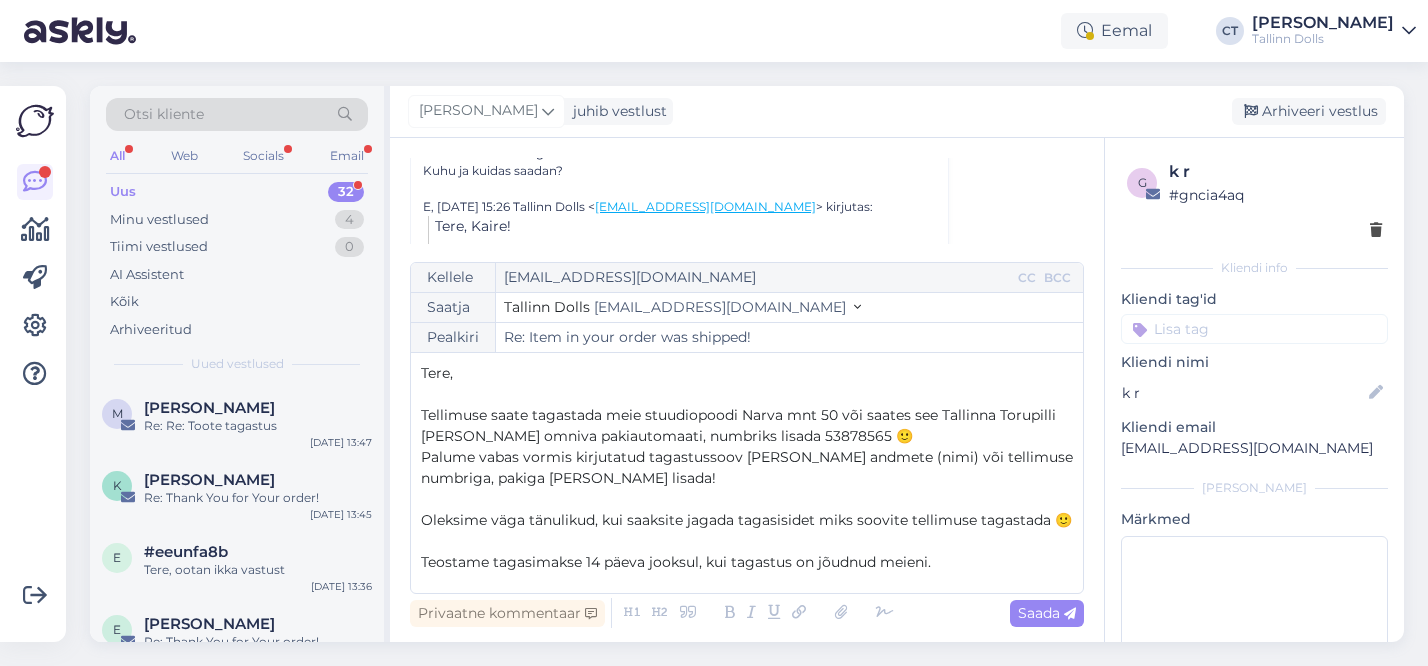 click on "﻿" at bounding box center (747, 394) 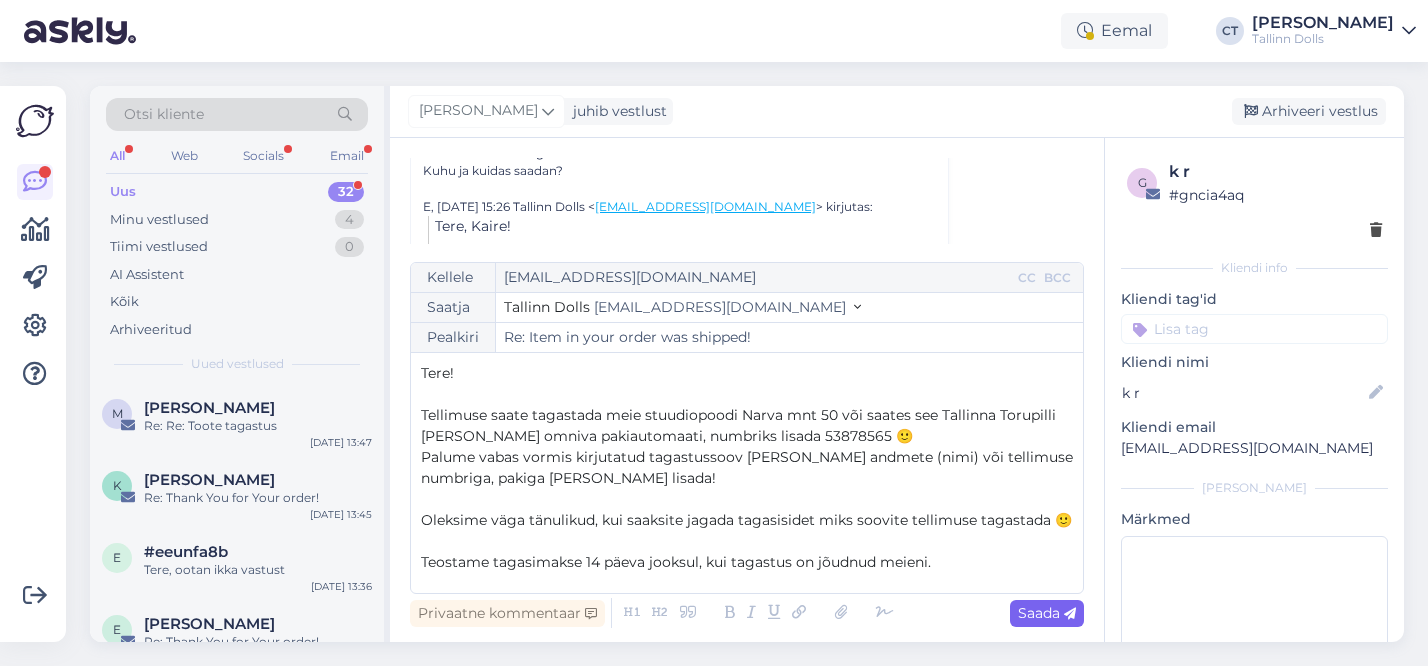 click on "Saada" at bounding box center [1047, 613] 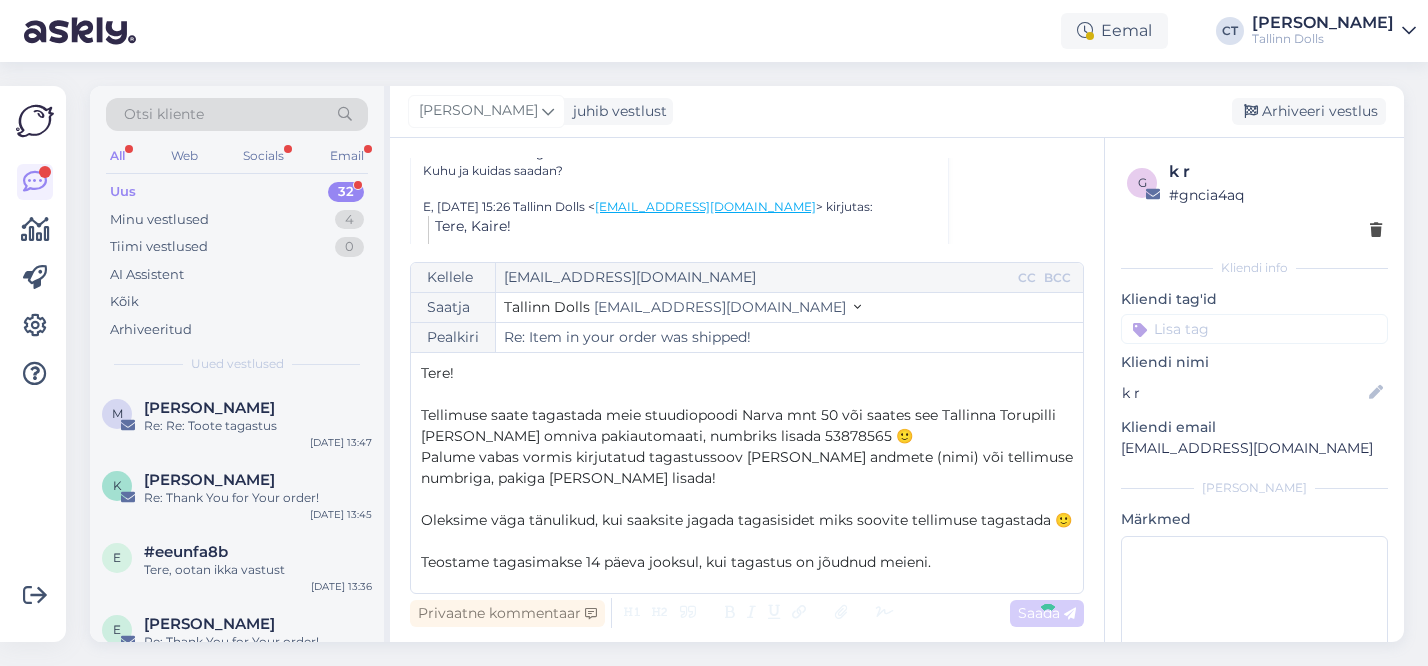 type on "Re: Re: Item in your order was shipped!" 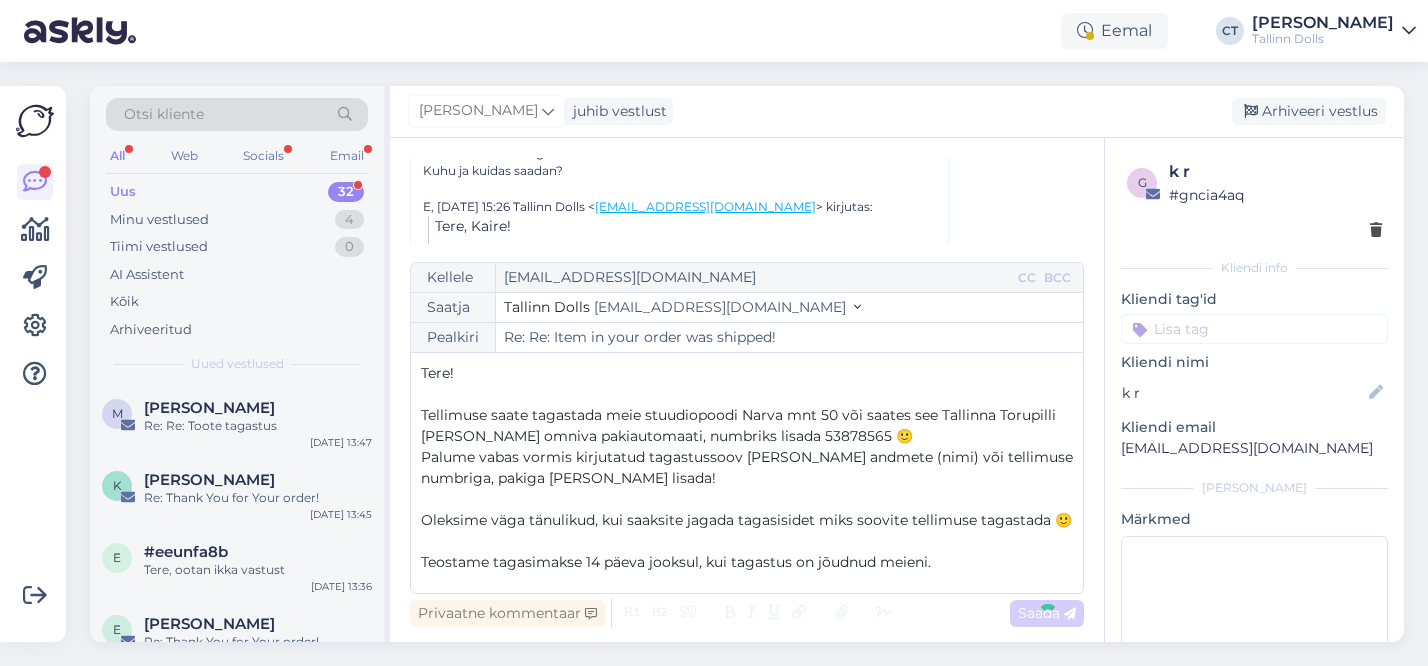scroll, scrollTop: 812, scrollLeft: 0, axis: vertical 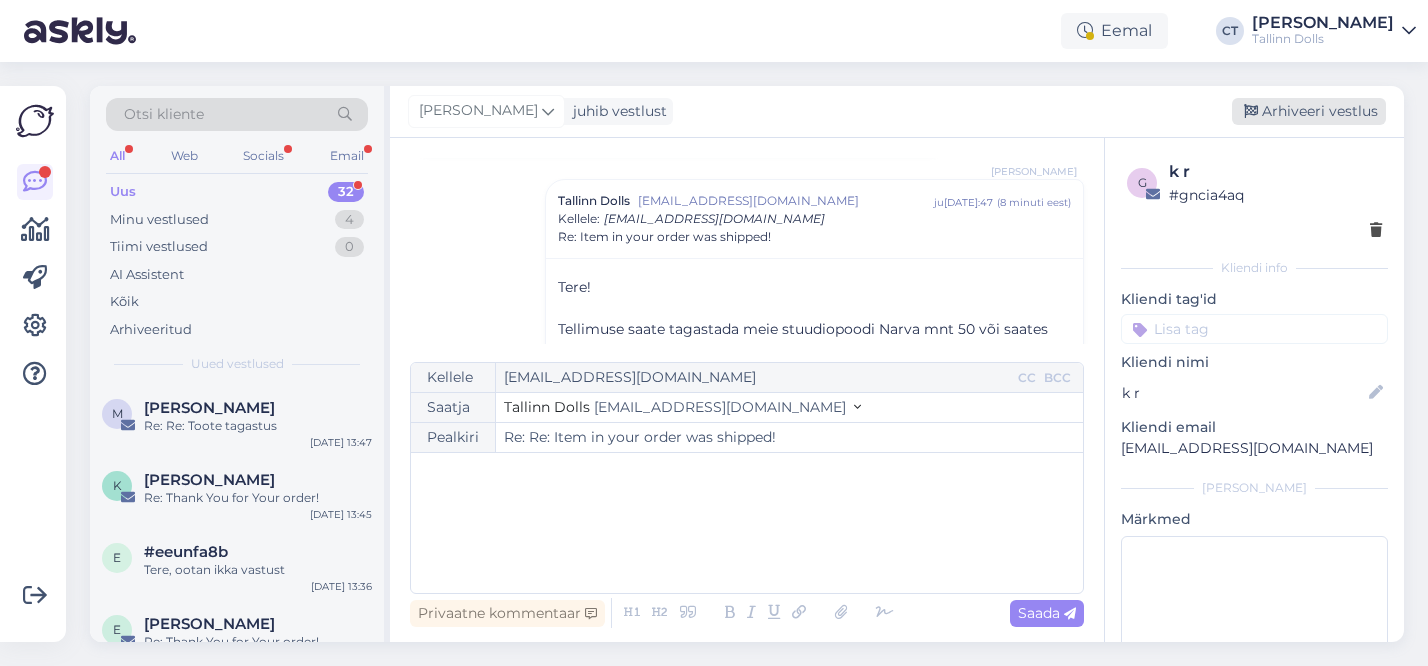 click on "Arhiveeri vestlus" at bounding box center (1309, 111) 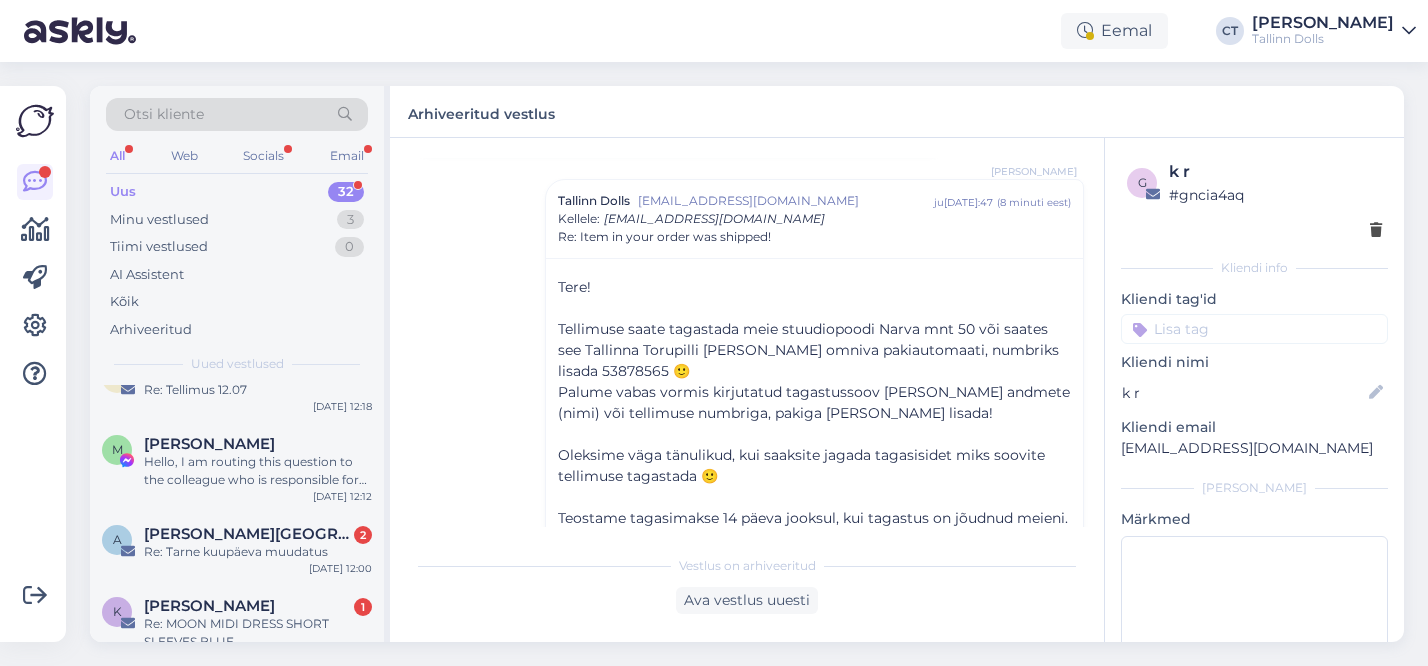 scroll, scrollTop: 611, scrollLeft: 0, axis: vertical 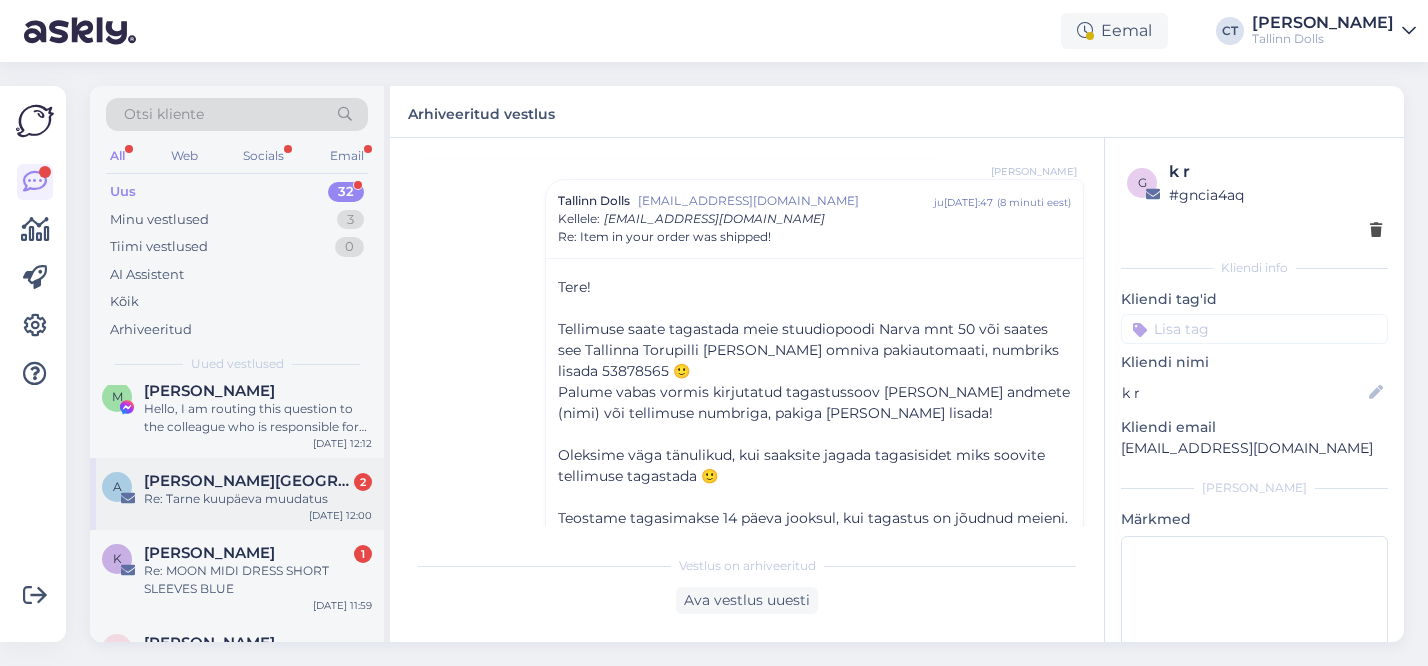 click on "Re: Tarne kuupäeva muudatus" at bounding box center (258, 499) 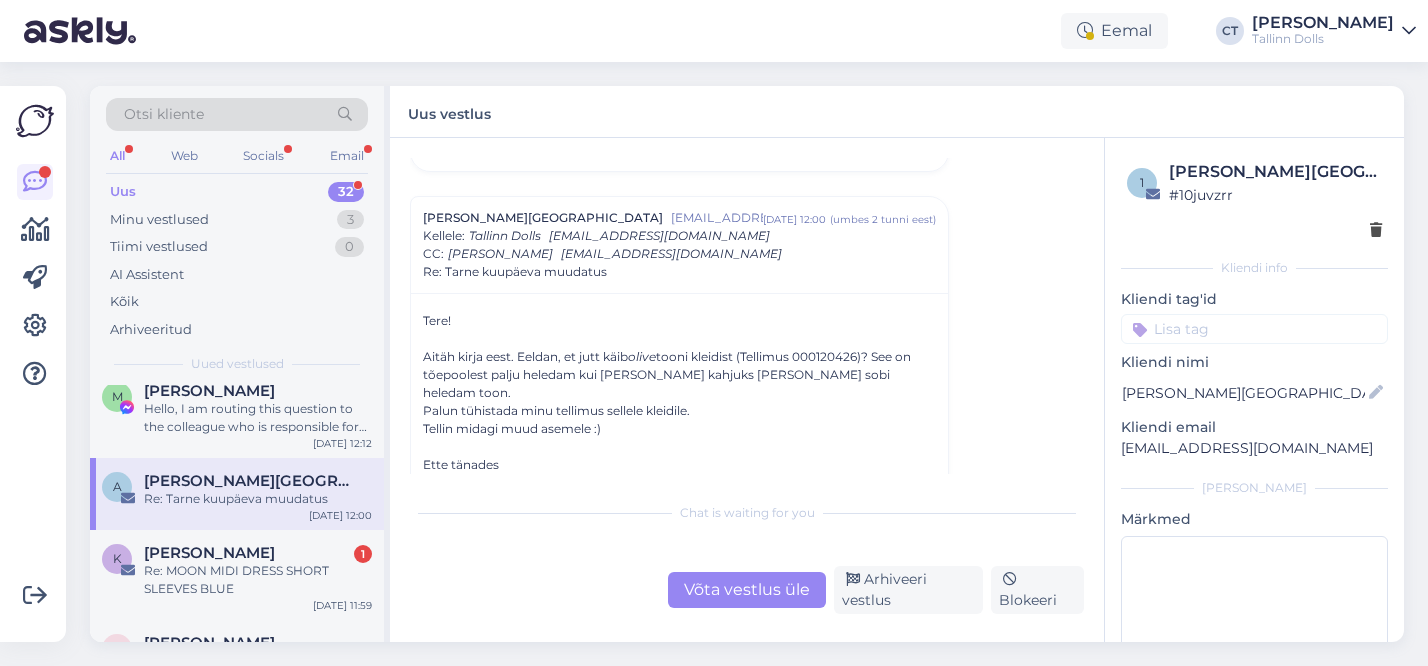 scroll, scrollTop: 282, scrollLeft: 0, axis: vertical 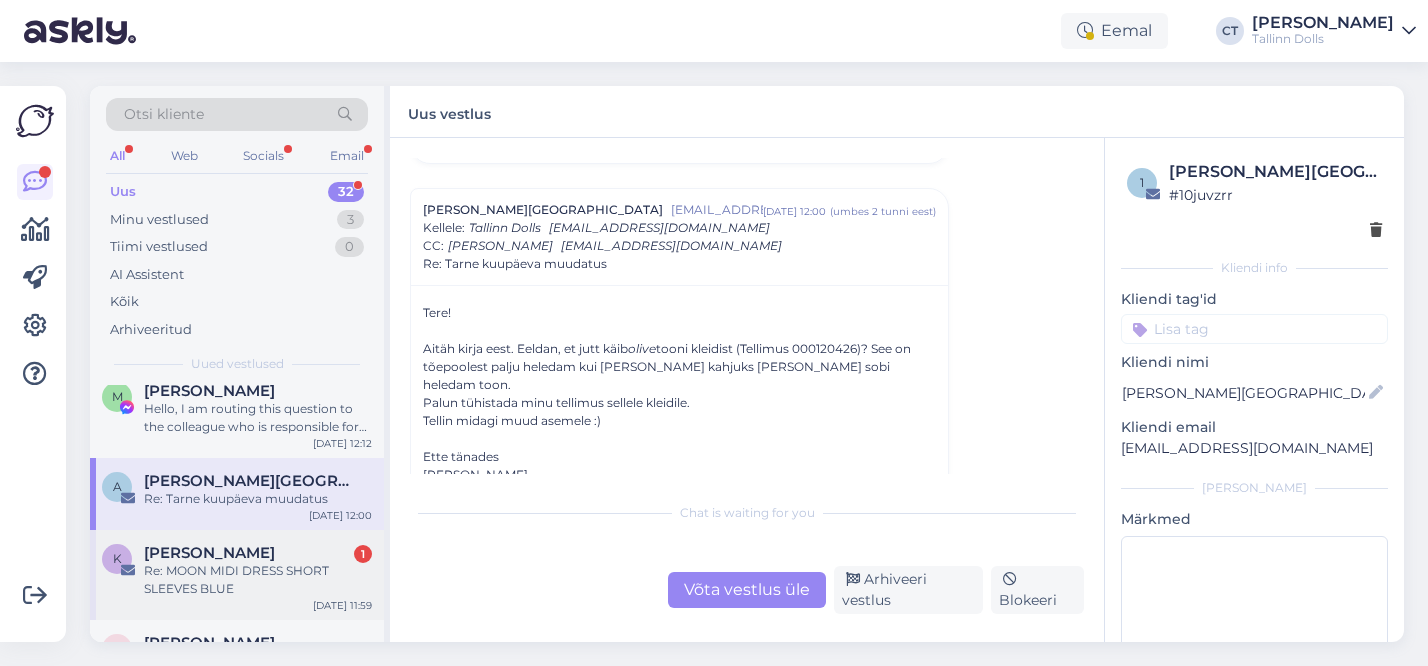 click on "Re: MOON MIDI DRESS SHORT SLEEVES BLUE" at bounding box center (258, 580) 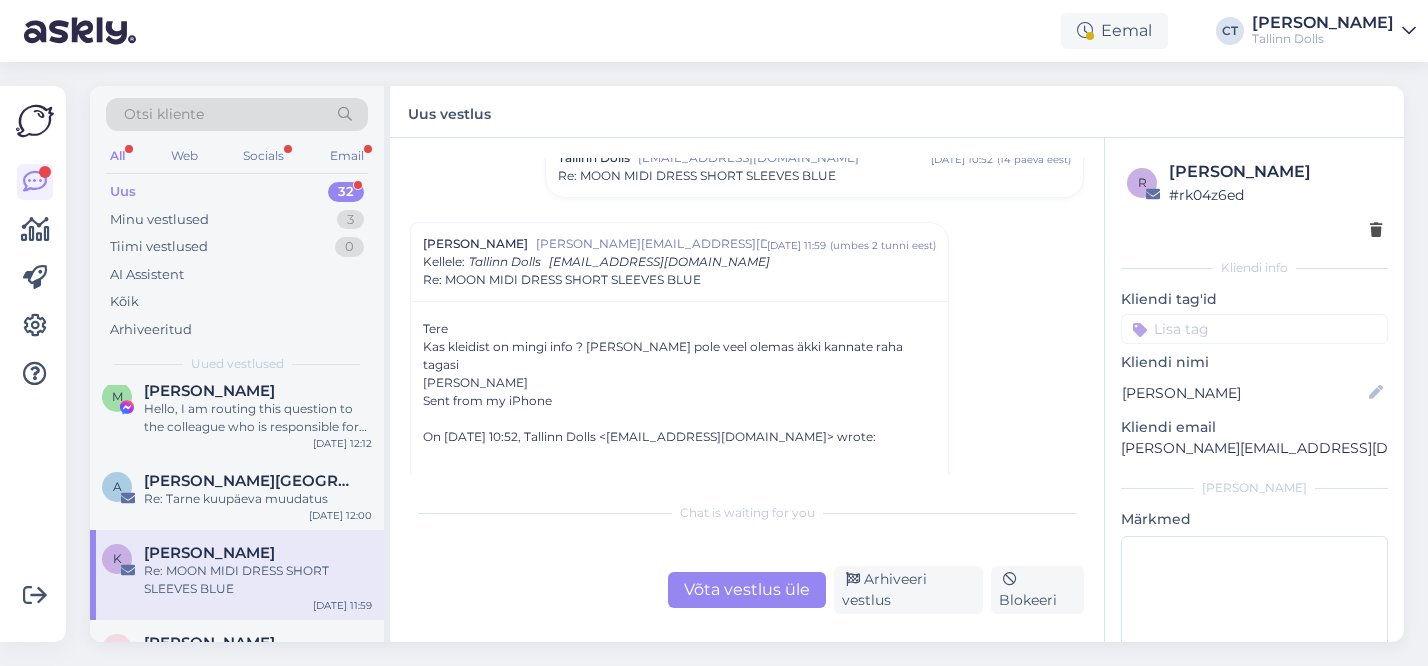 scroll, scrollTop: 509, scrollLeft: 0, axis: vertical 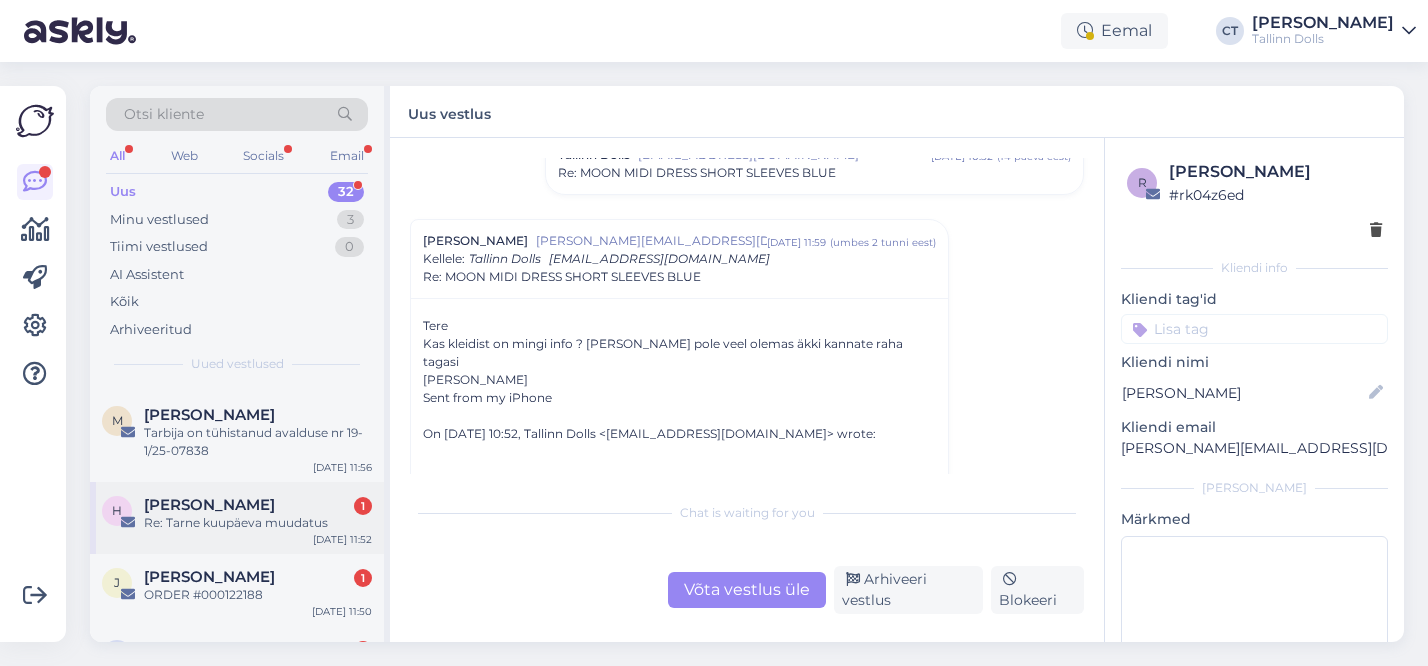 click on "Re: Tarne kuupäeva muudatus" at bounding box center [258, 523] 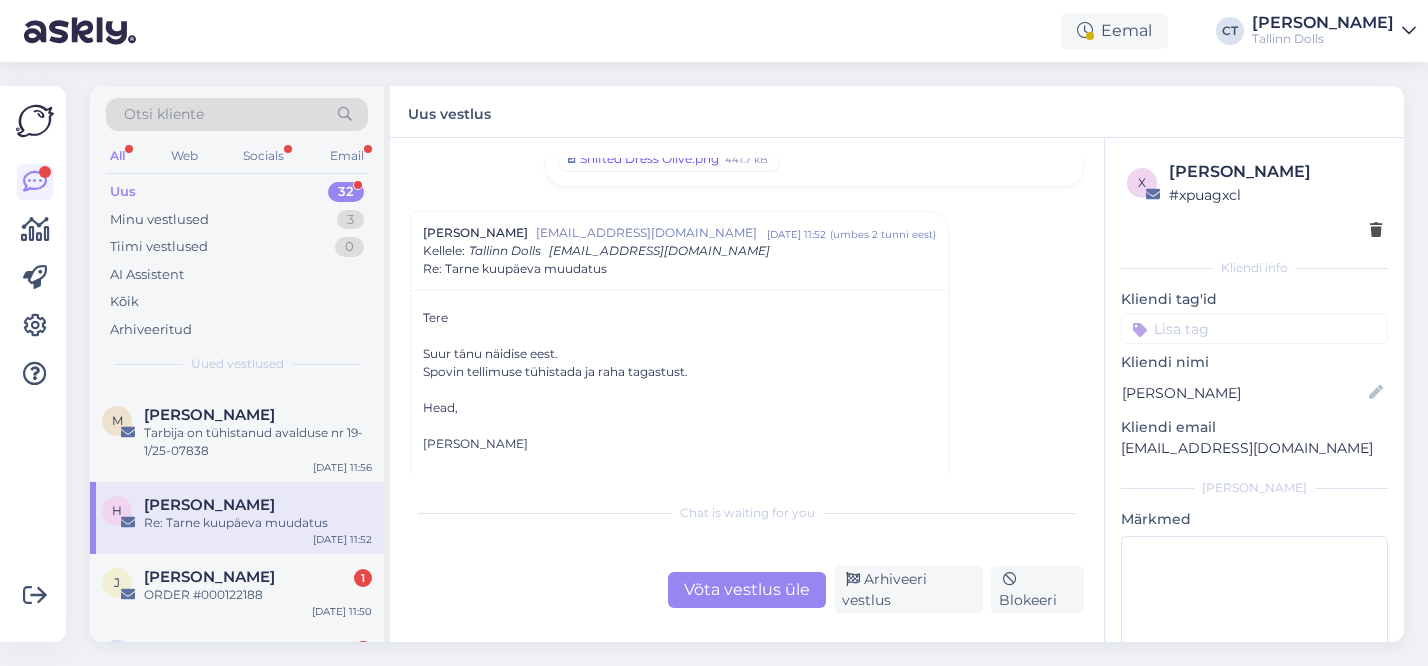 scroll, scrollTop: 389, scrollLeft: 0, axis: vertical 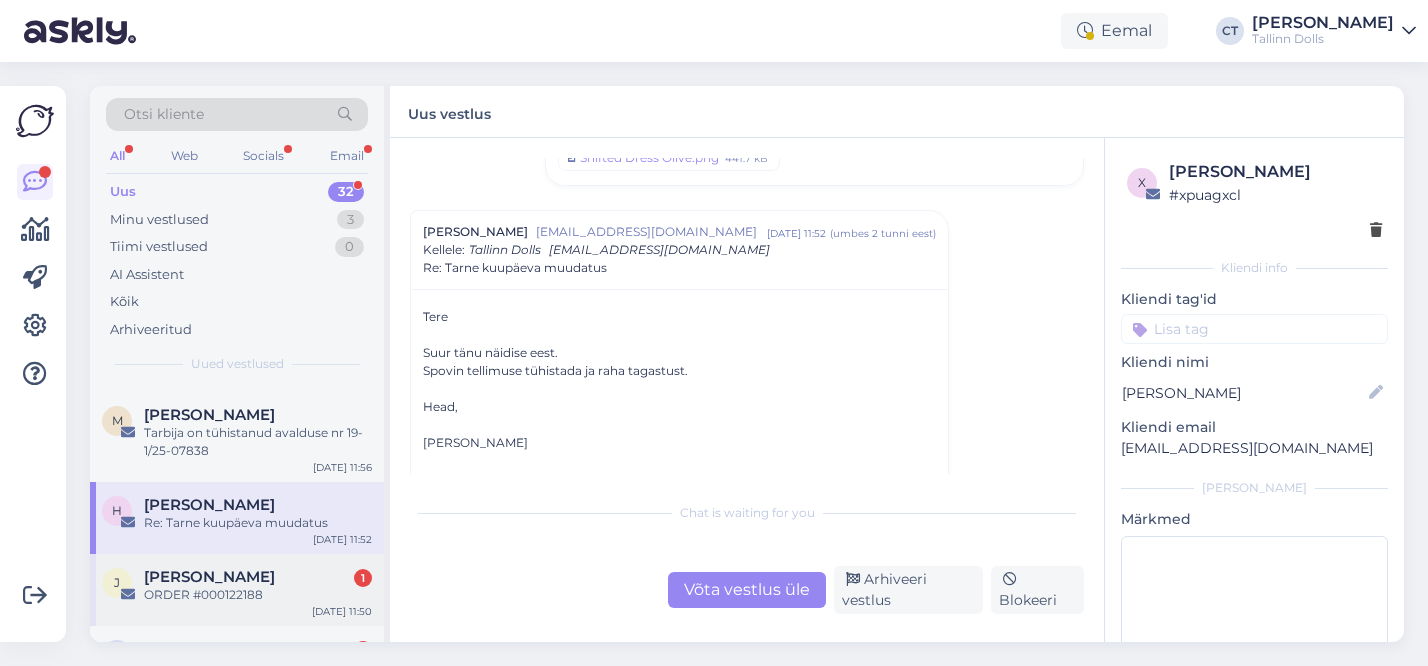 click on "[PERSON_NAME] 1" at bounding box center (258, 577) 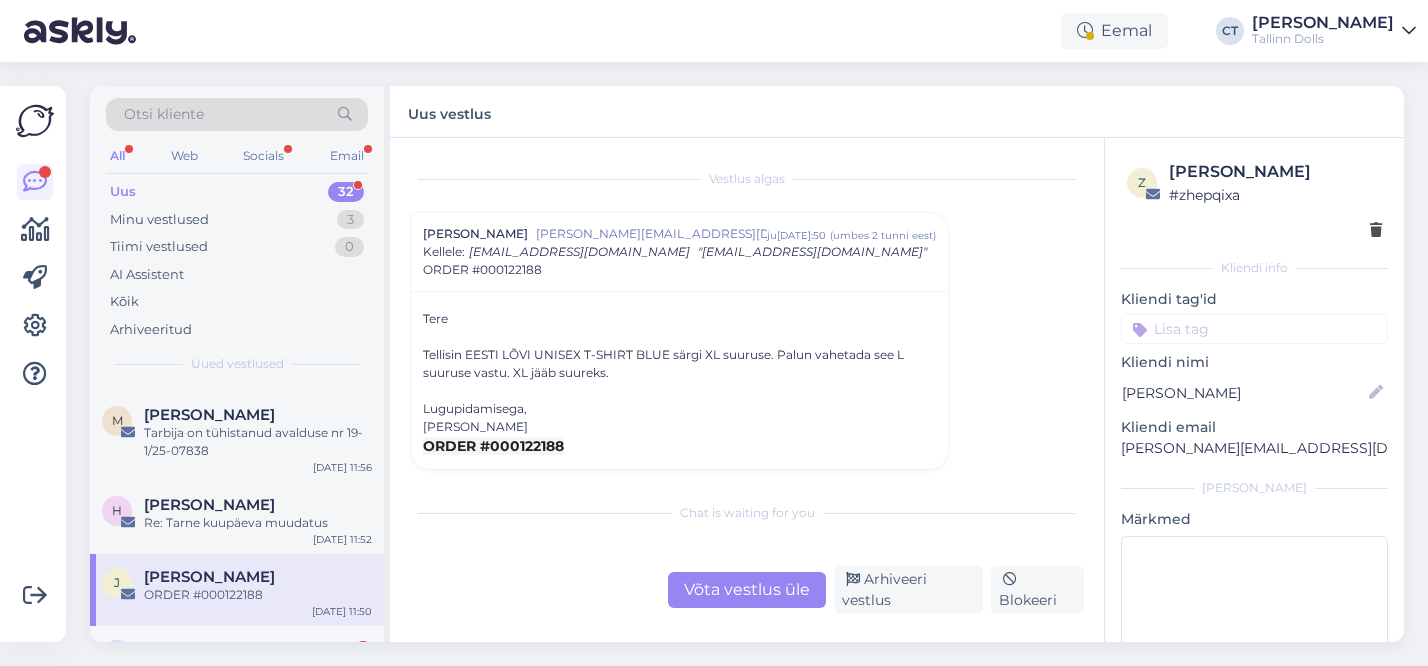 scroll, scrollTop: 8, scrollLeft: 0, axis: vertical 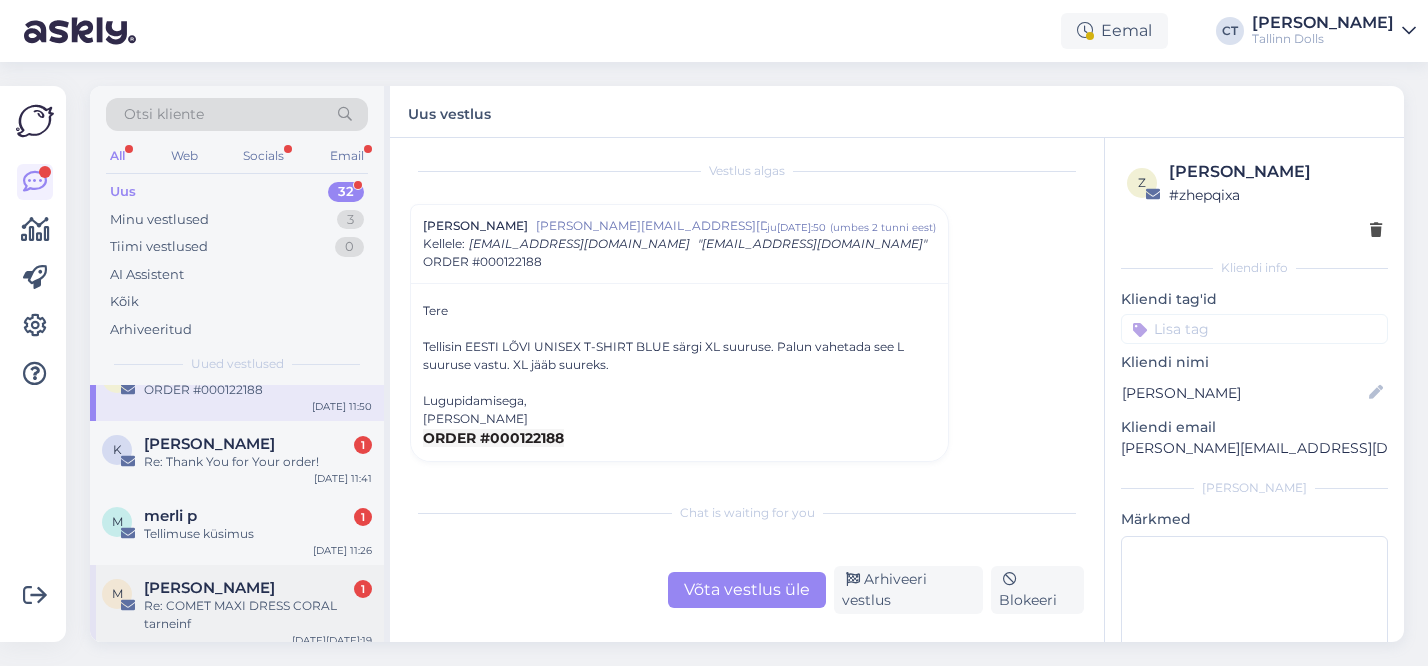 click on "Re: COMET MAXI DRESS CORAL tarneinf" at bounding box center (258, 615) 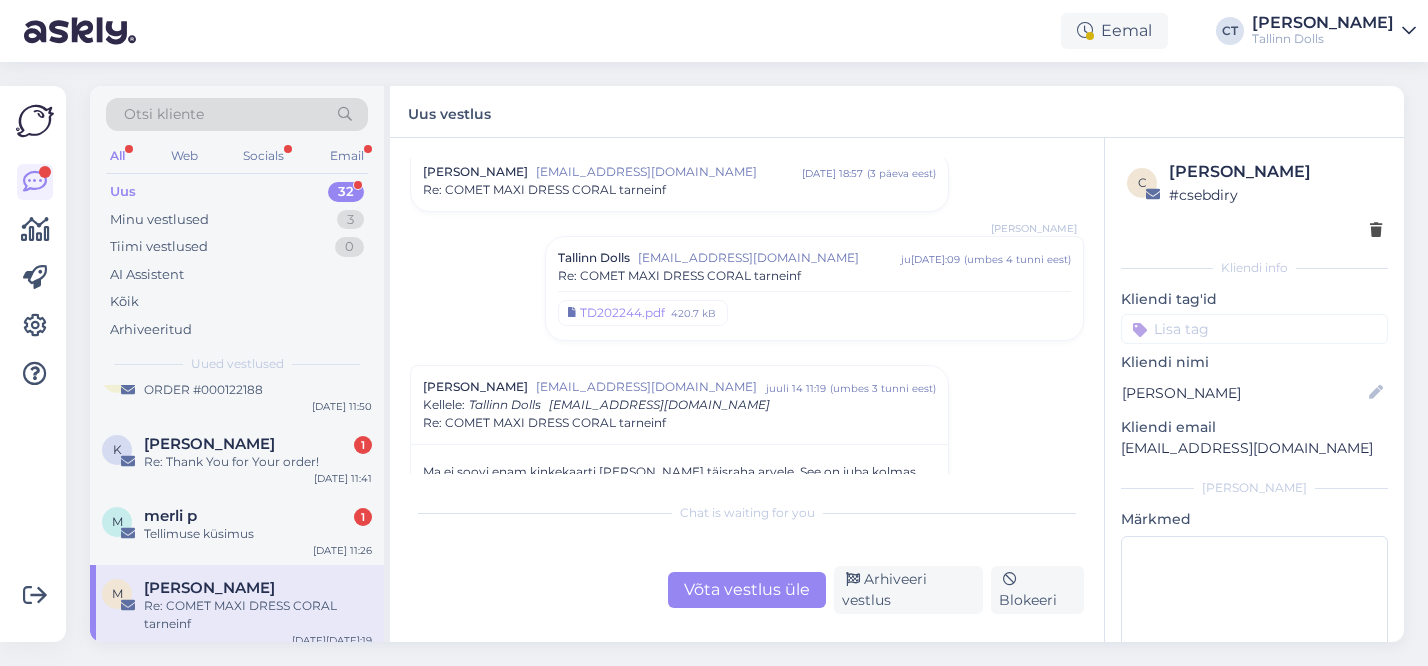 scroll, scrollTop: 384, scrollLeft: 0, axis: vertical 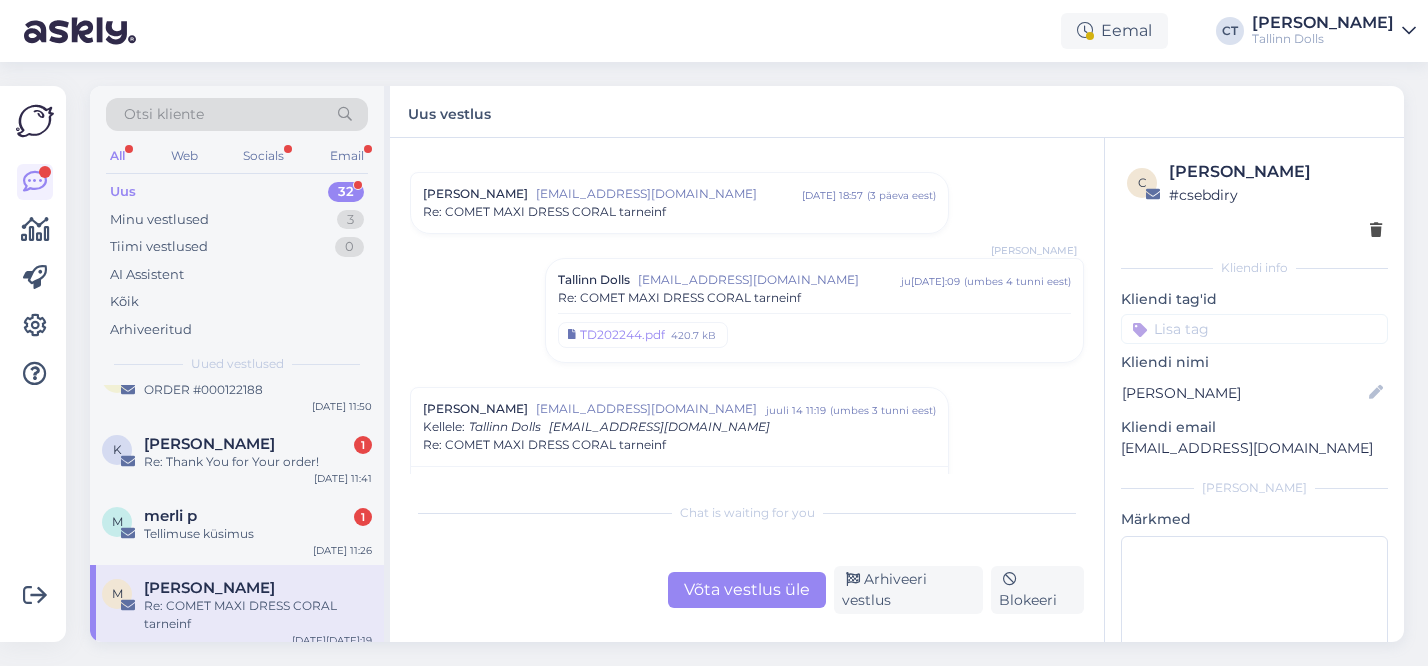 click on "Re: COMET MAXI DRESS CORAL tarneinf" at bounding box center (814, 298) 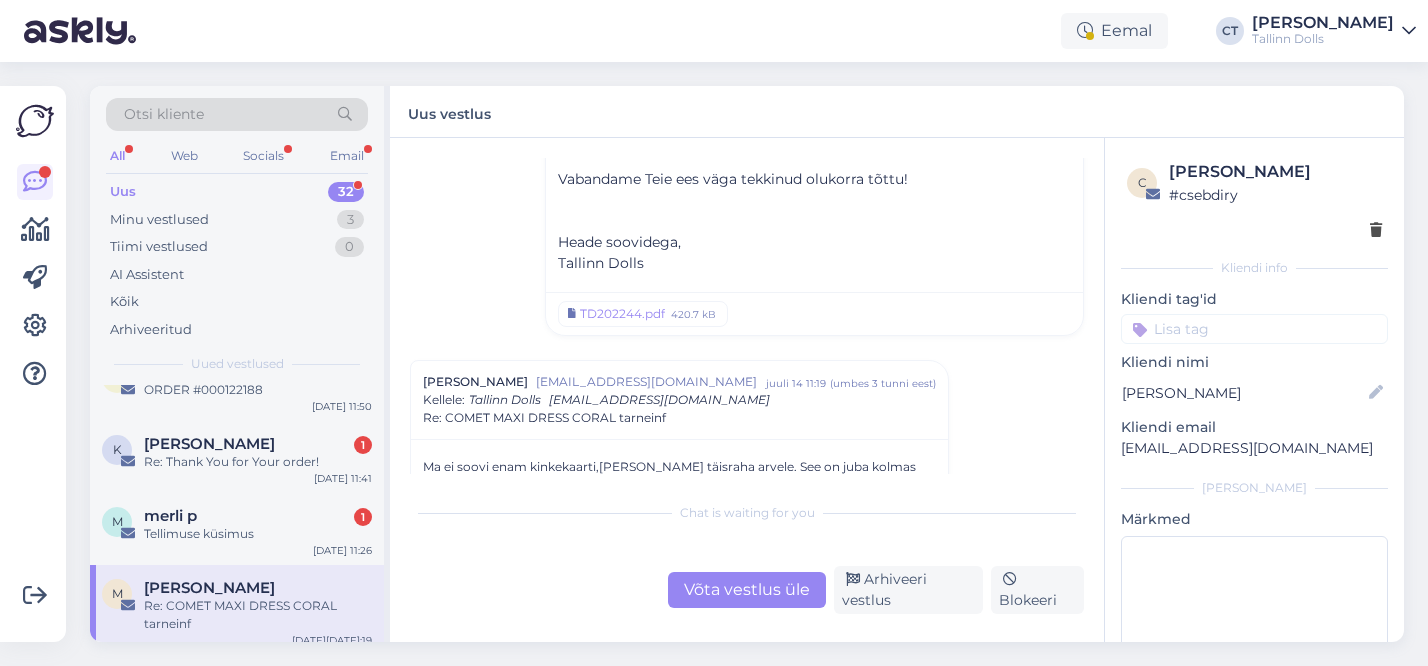scroll, scrollTop: 988, scrollLeft: 0, axis: vertical 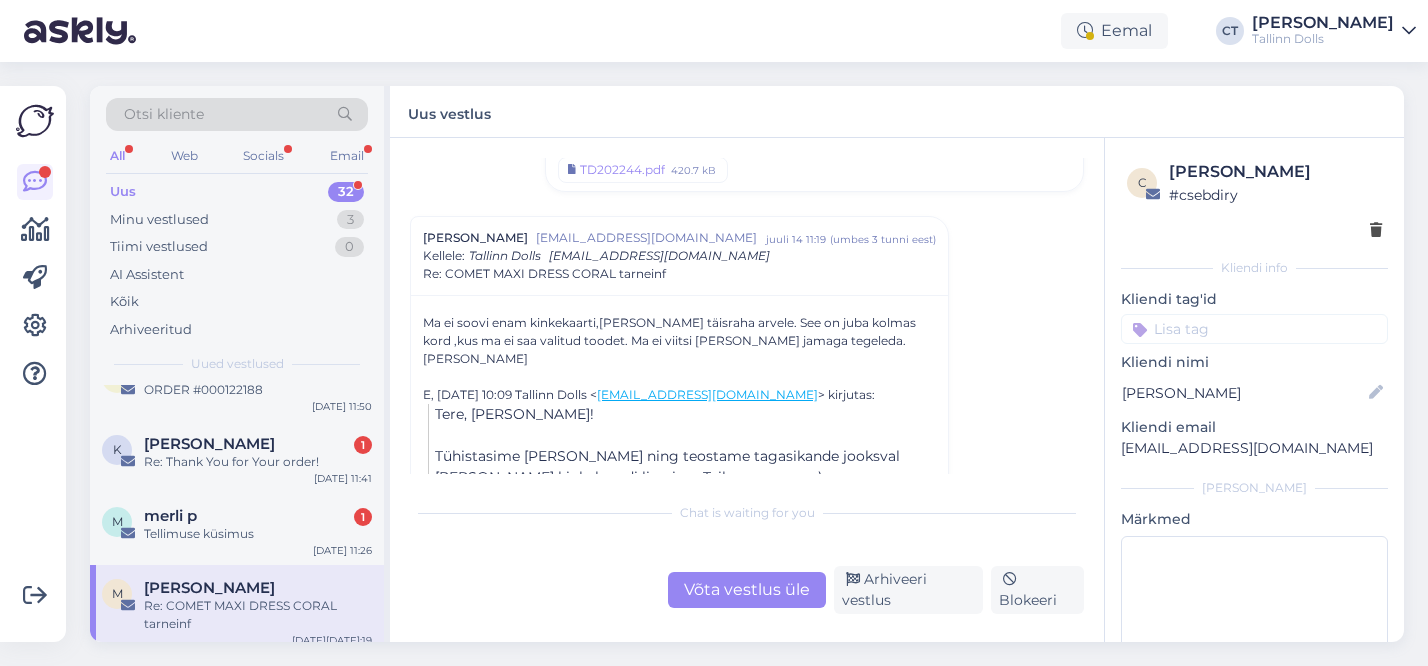 click on "Võta vestlus üle" at bounding box center [747, 590] 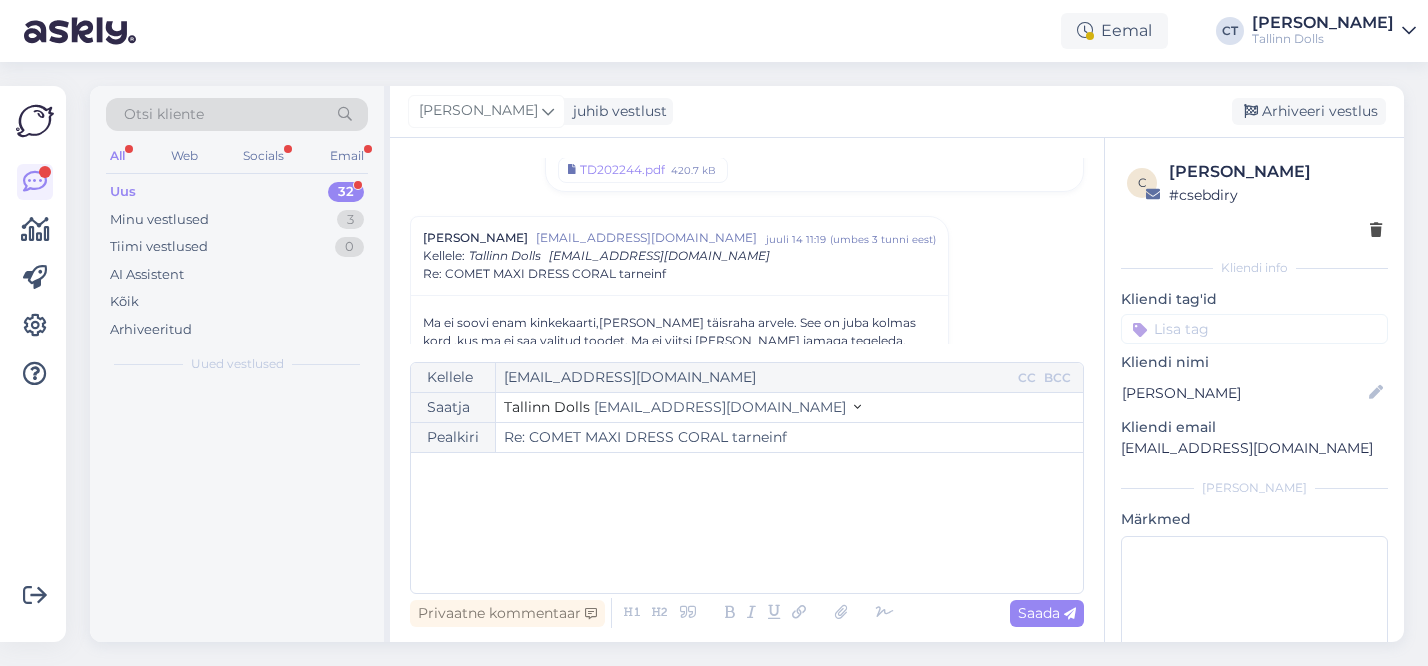 scroll, scrollTop: 1046, scrollLeft: 0, axis: vertical 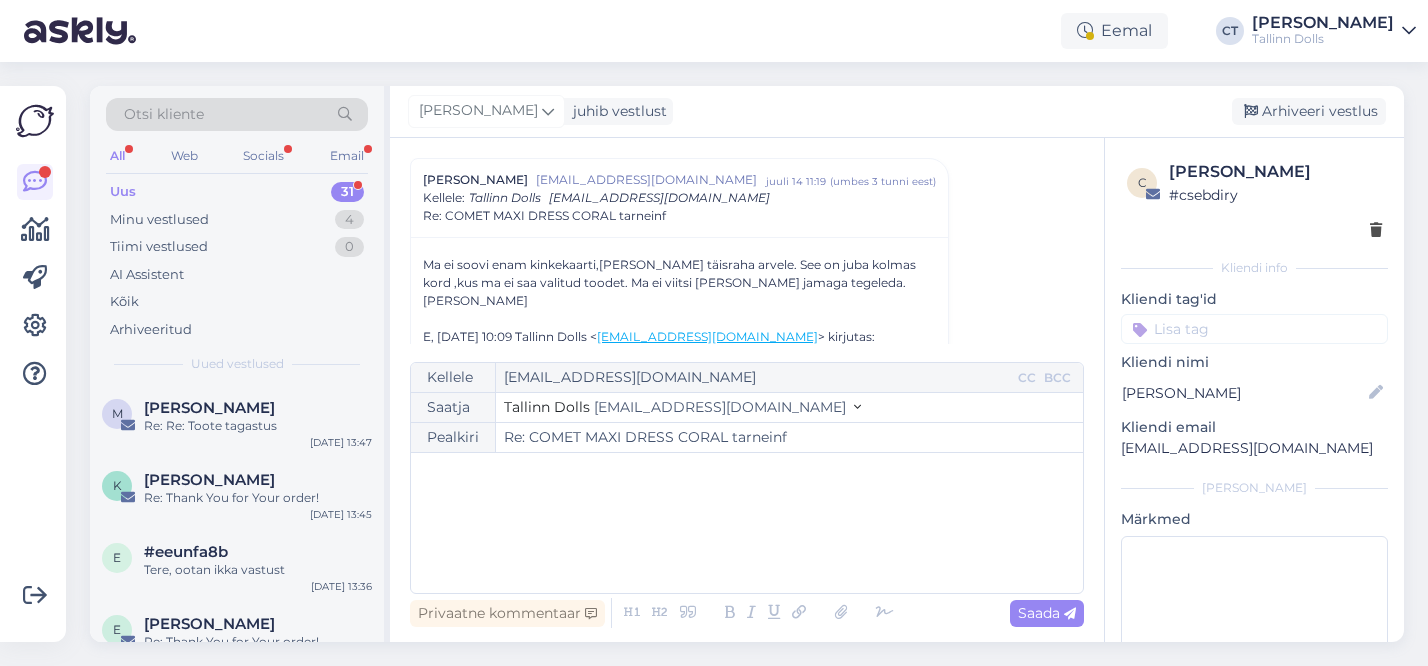 click on "﻿" at bounding box center (747, 523) 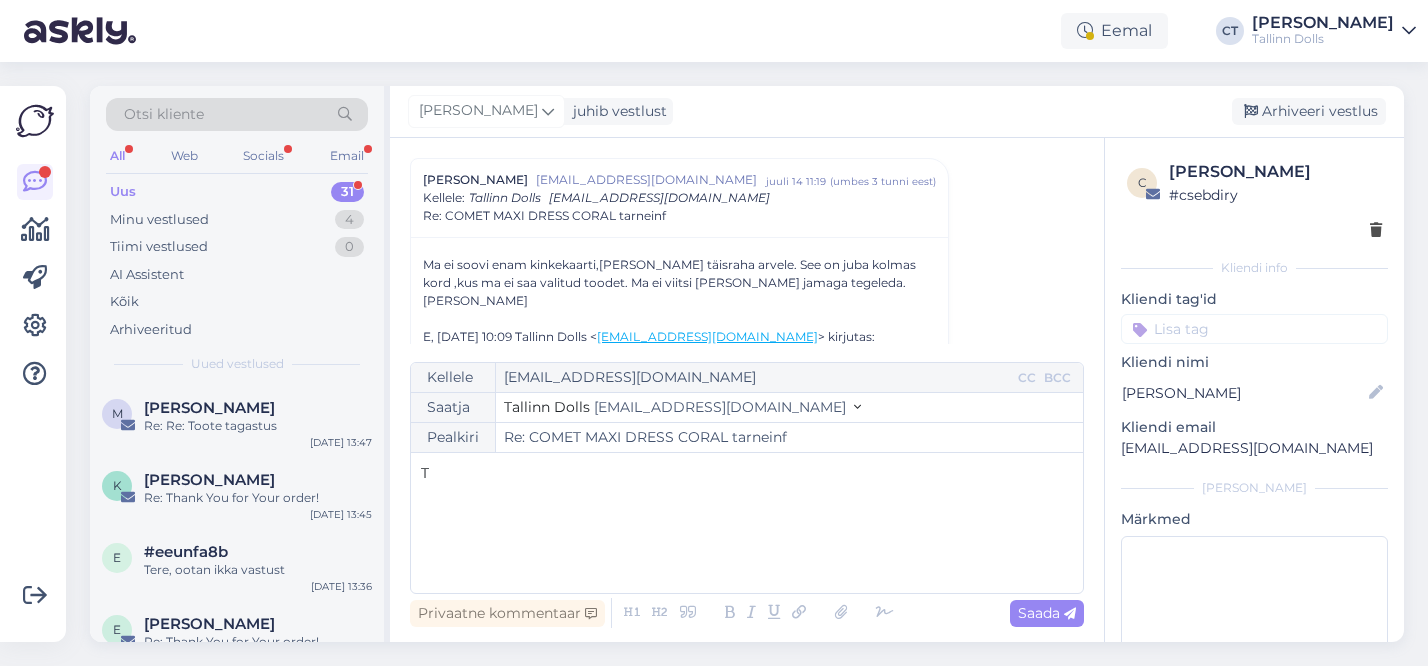 type 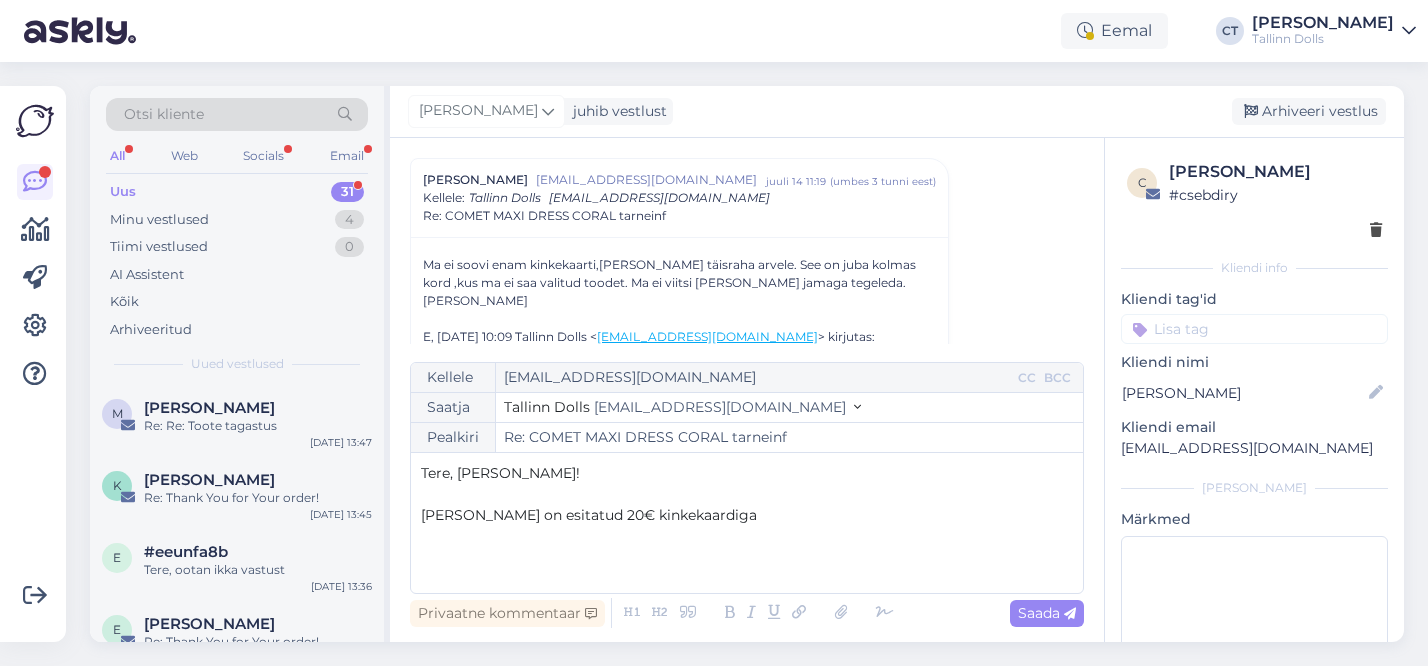 drag, startPoint x: 1328, startPoint y: 174, endPoint x: 1237, endPoint y: 172, distance: 91.02197 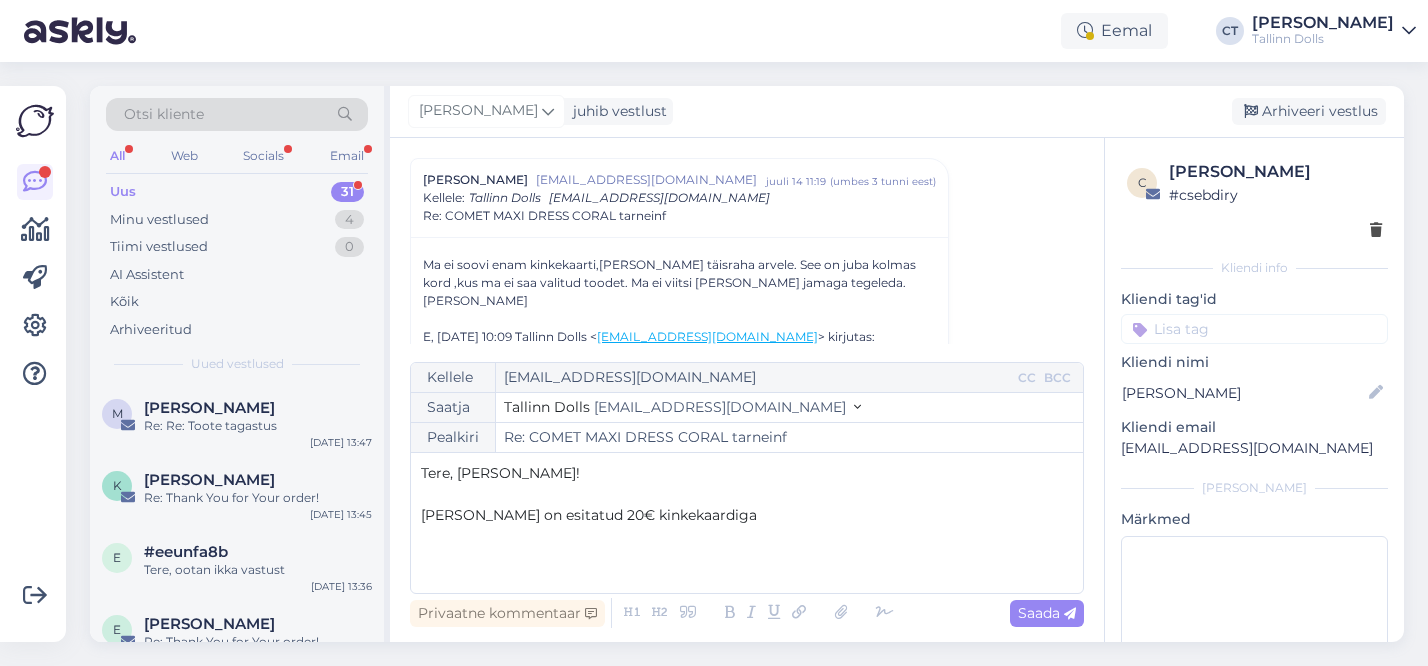 click on "[PERSON_NAME]" at bounding box center (1275, 172) 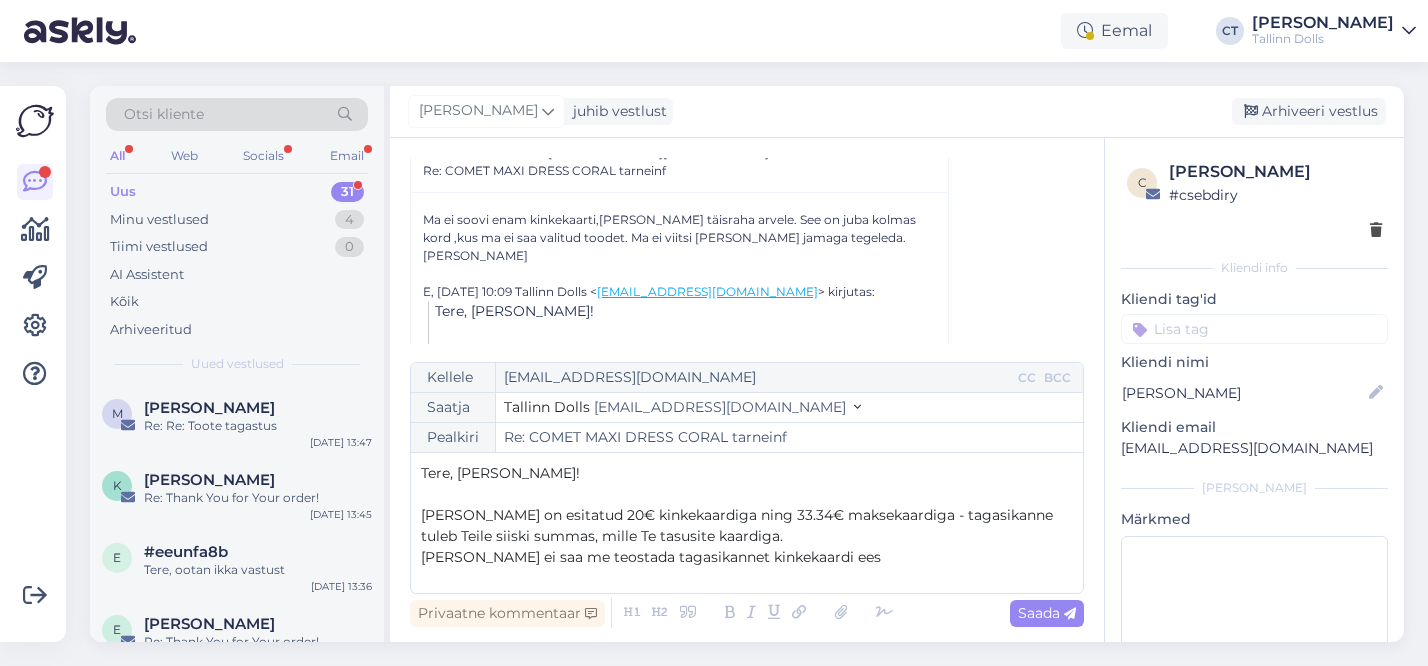 scroll, scrollTop: 1089, scrollLeft: 0, axis: vertical 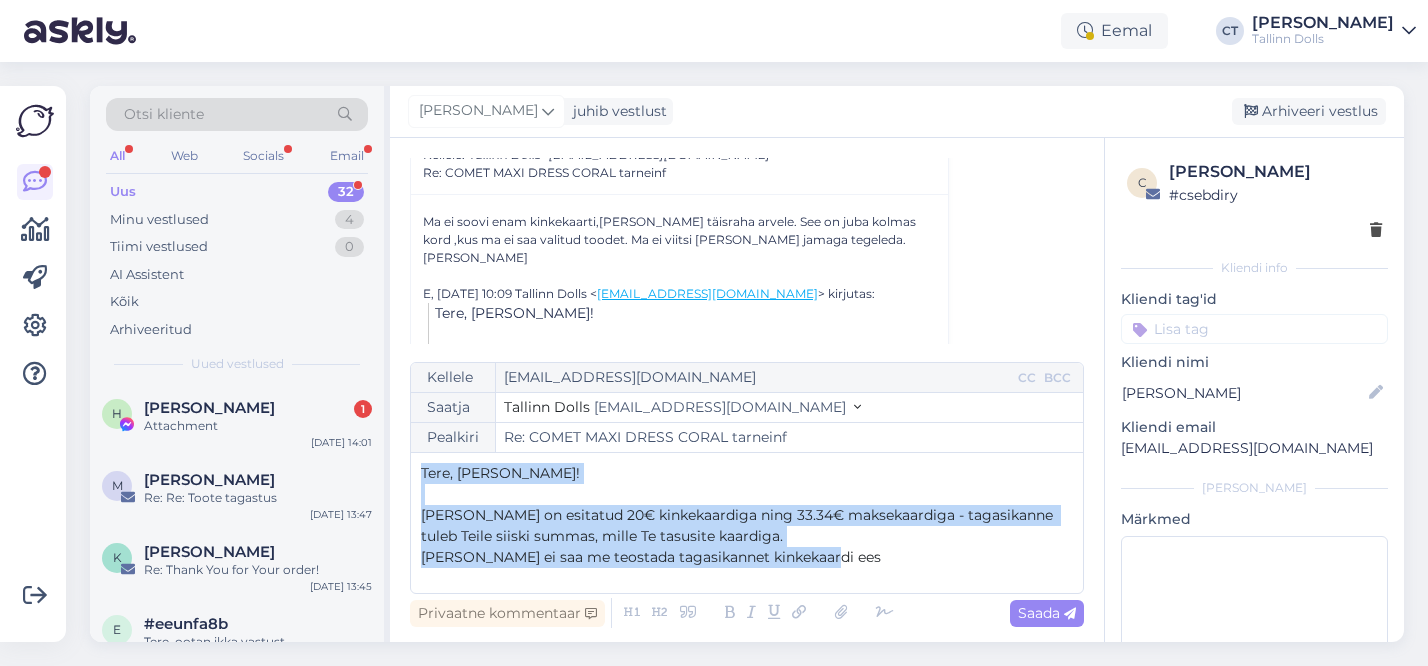drag, startPoint x: 842, startPoint y: 552, endPoint x: 411, endPoint y: 476, distance: 437.6494 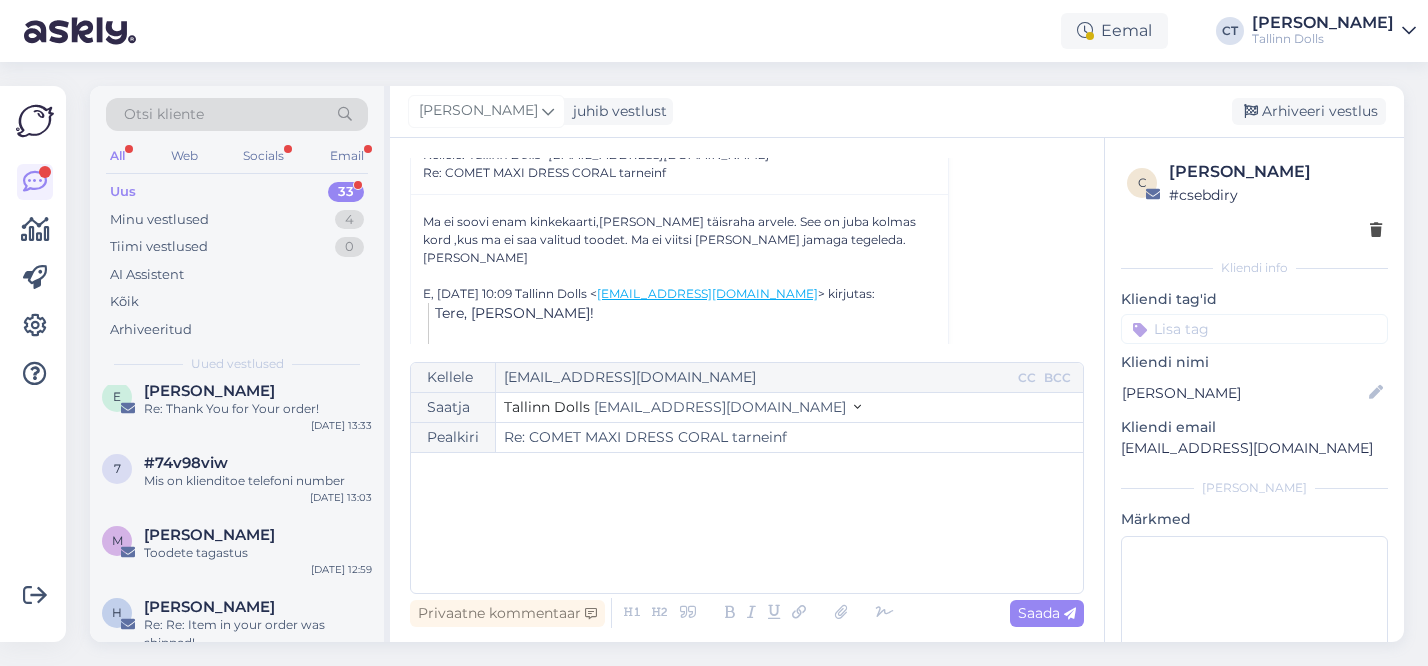 scroll, scrollTop: 0, scrollLeft: 0, axis: both 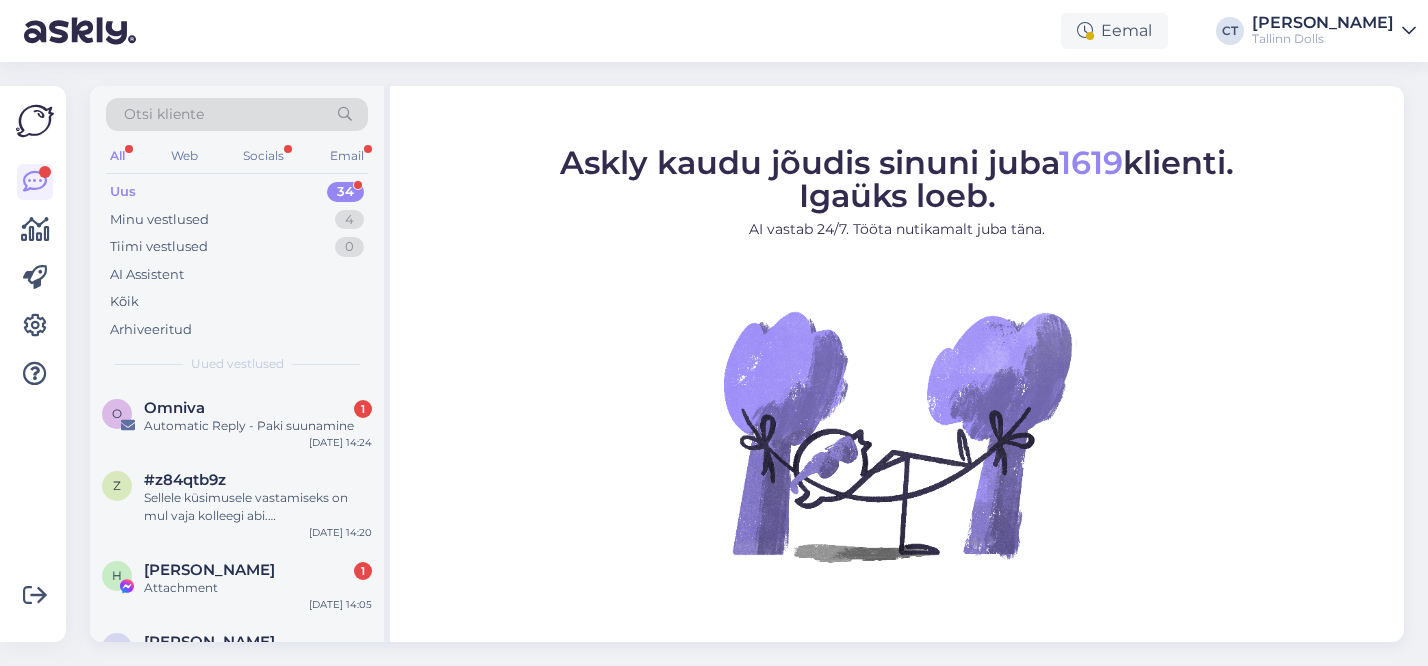 click on "Automatic Reply - Paki suunamine" at bounding box center (258, 426) 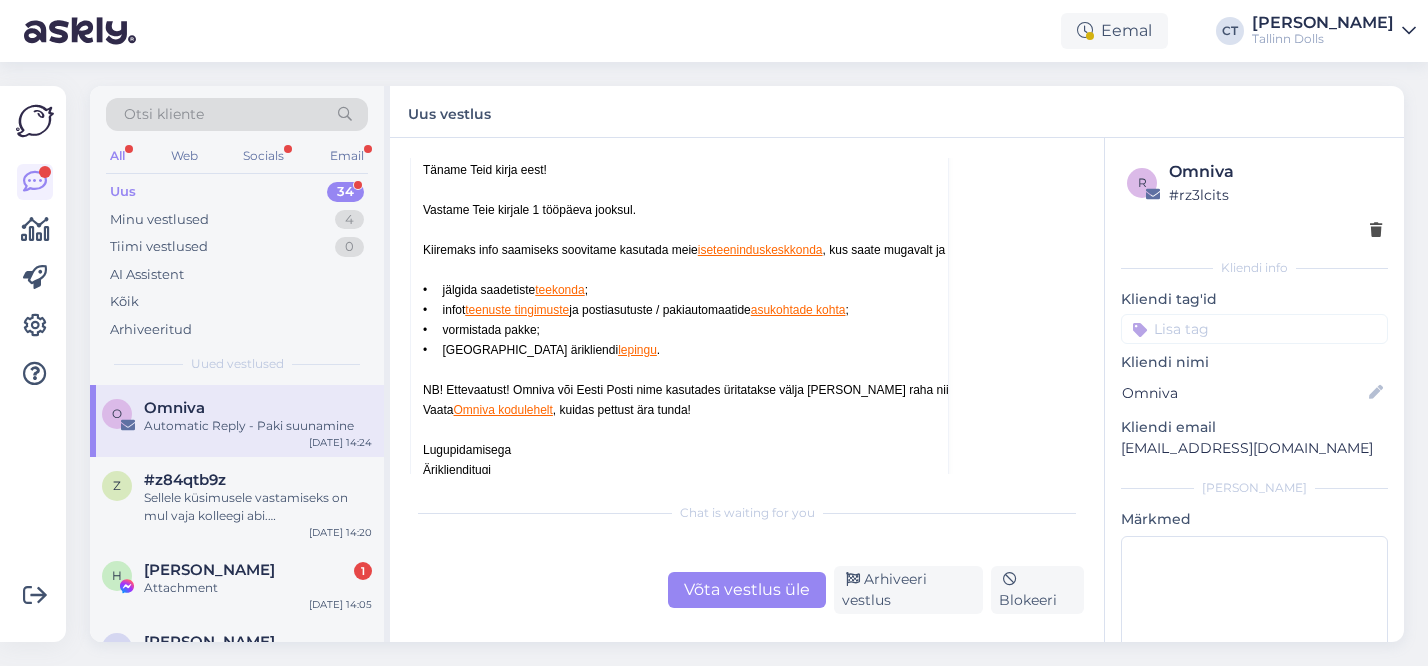 scroll, scrollTop: 8815, scrollLeft: 0, axis: vertical 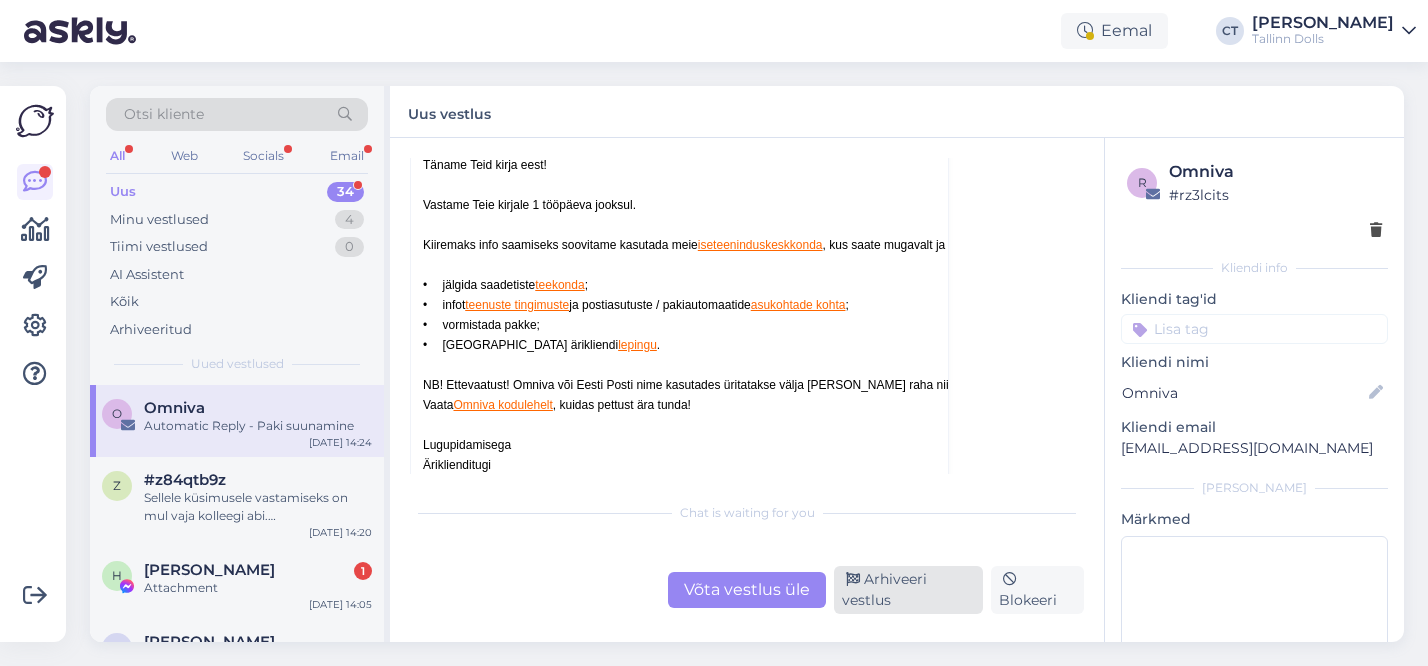 click on "Arhiveeri vestlus" at bounding box center (908, 590) 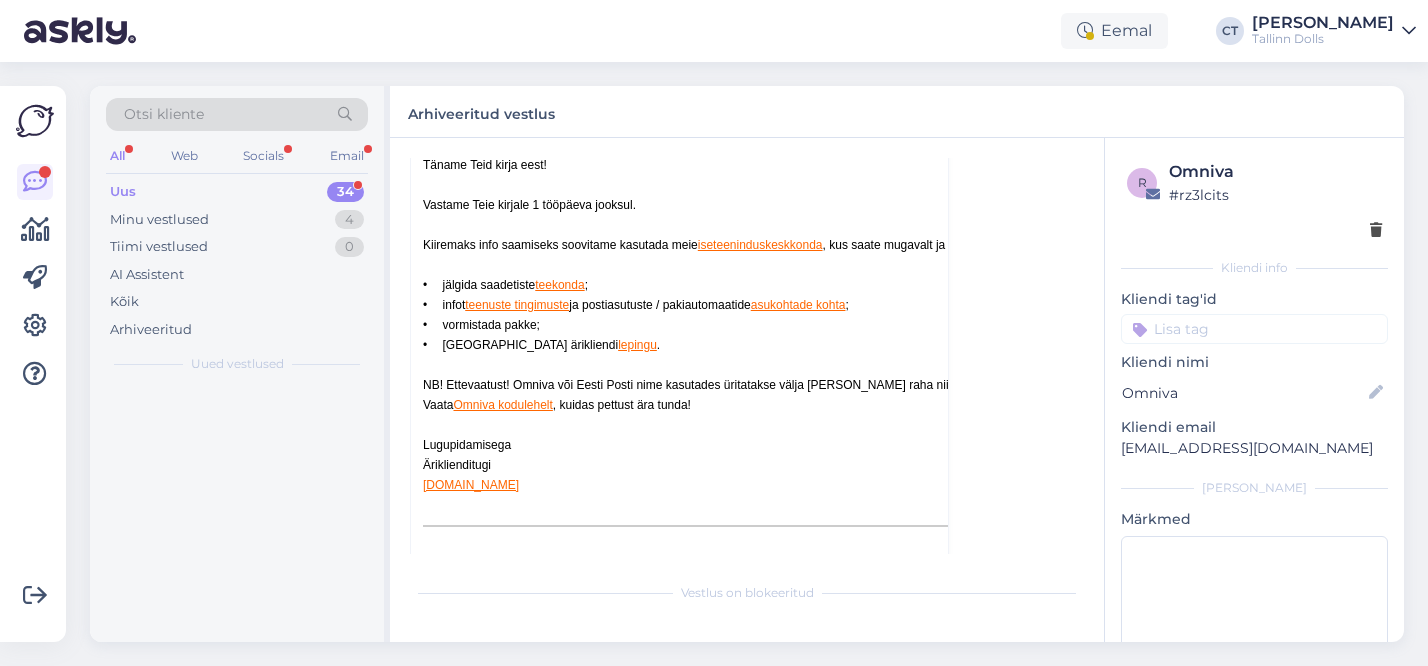 scroll, scrollTop: 8654, scrollLeft: 0, axis: vertical 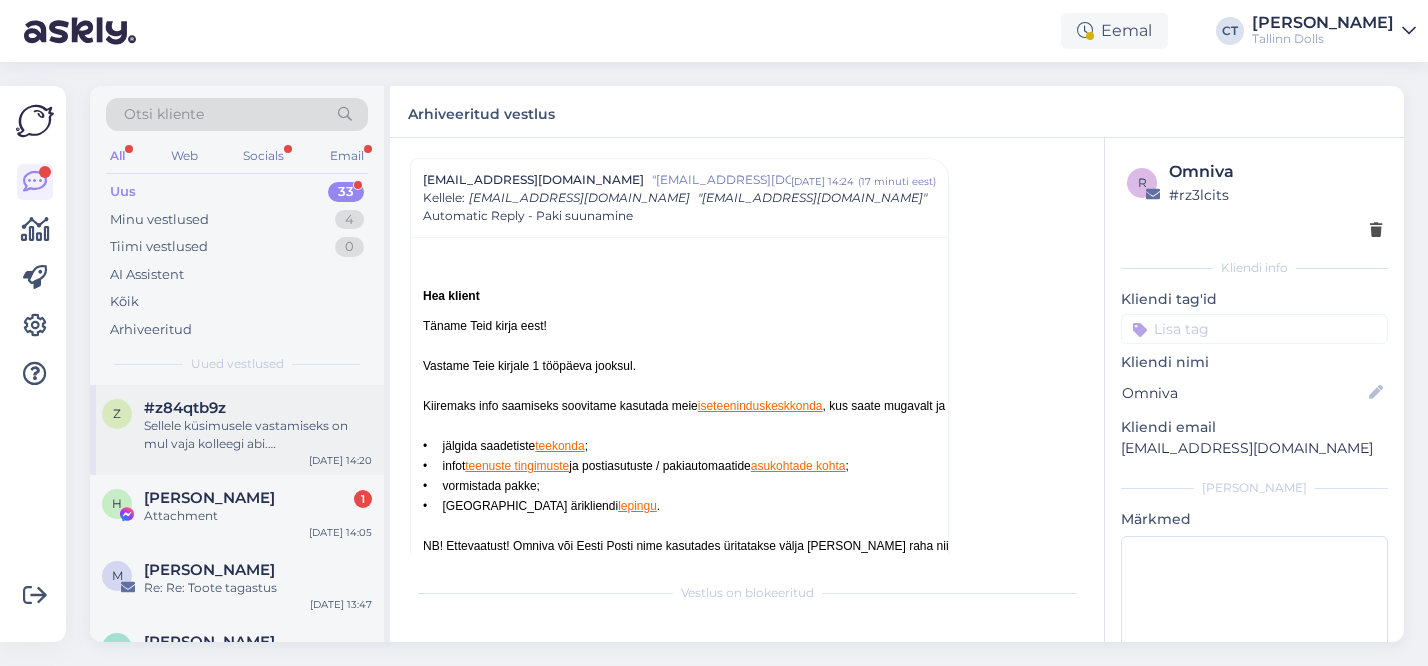 click on "z #z84qtb9z Sellele küsimusele vastamiseks on mul vaja kolleegi abi. [PERSON_NAME] [PERSON_NAME] päringu edasi. [DATE] 14:20" at bounding box center [237, 430] 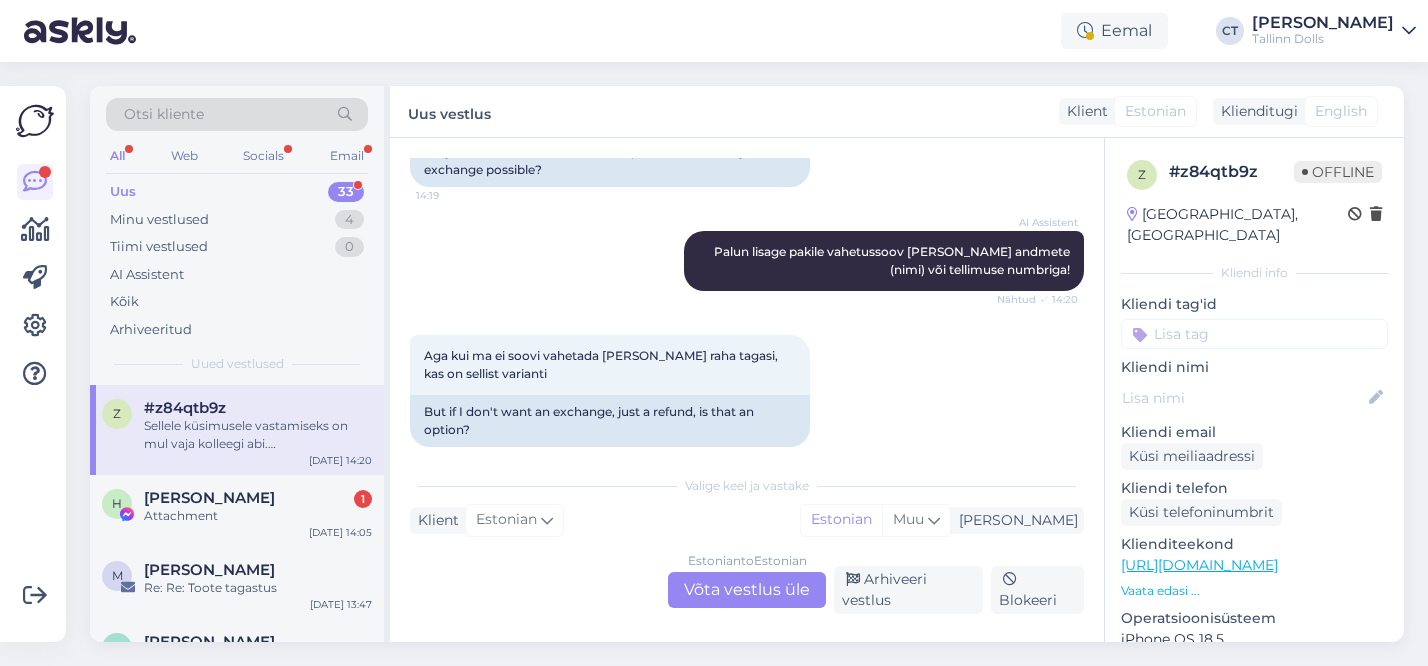 scroll, scrollTop: 1209, scrollLeft: 0, axis: vertical 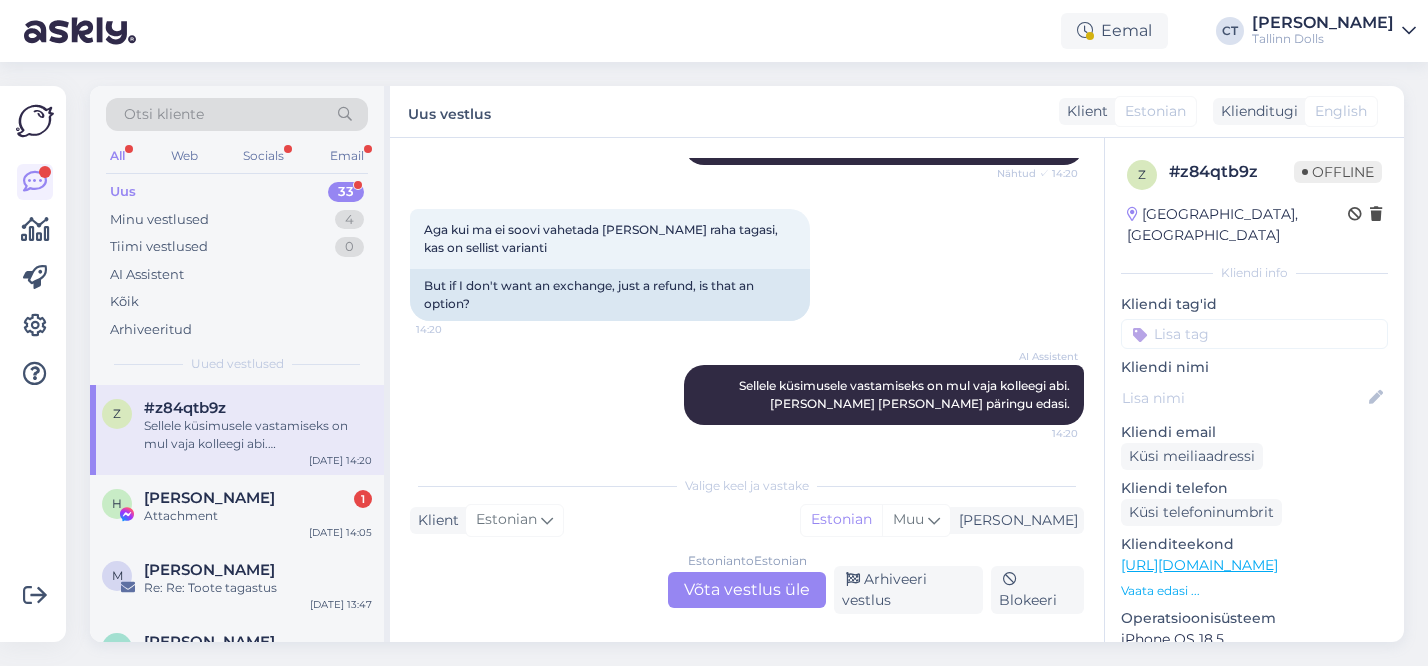 click on "Estonian  to  Estonian Võta vestlus üle" at bounding box center [747, 590] 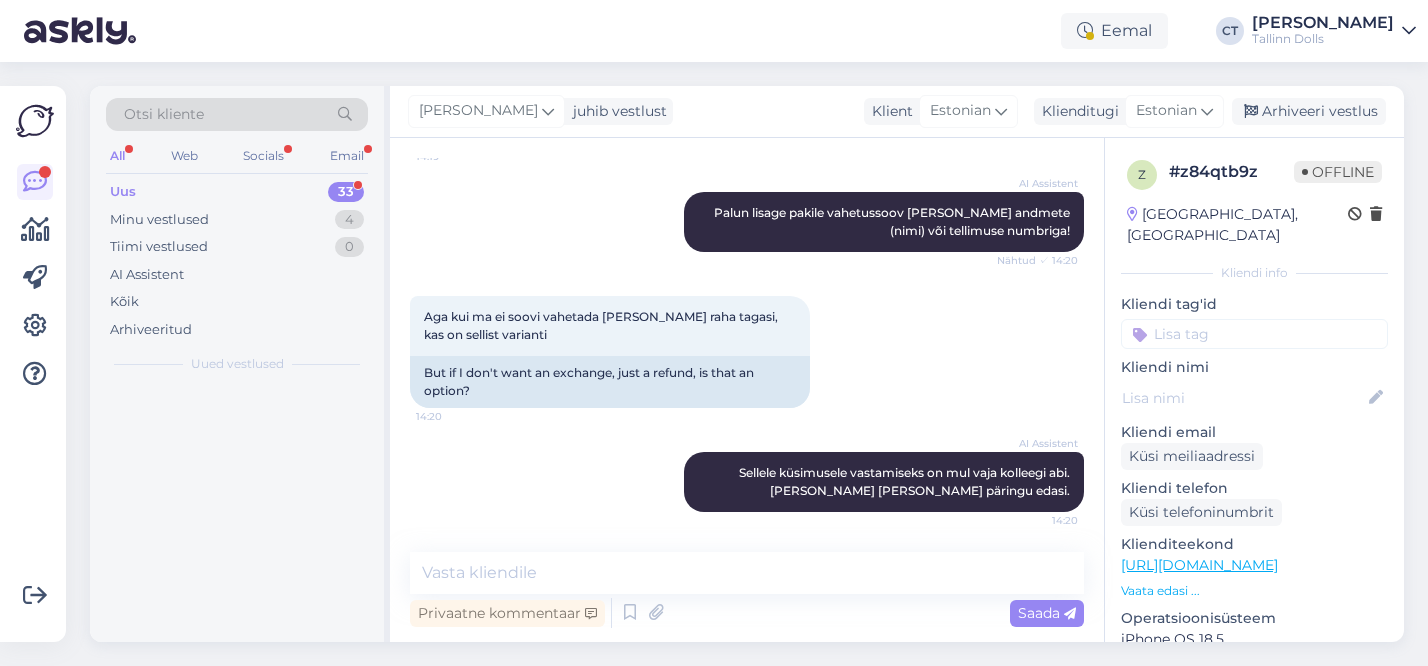 scroll, scrollTop: 1122, scrollLeft: 0, axis: vertical 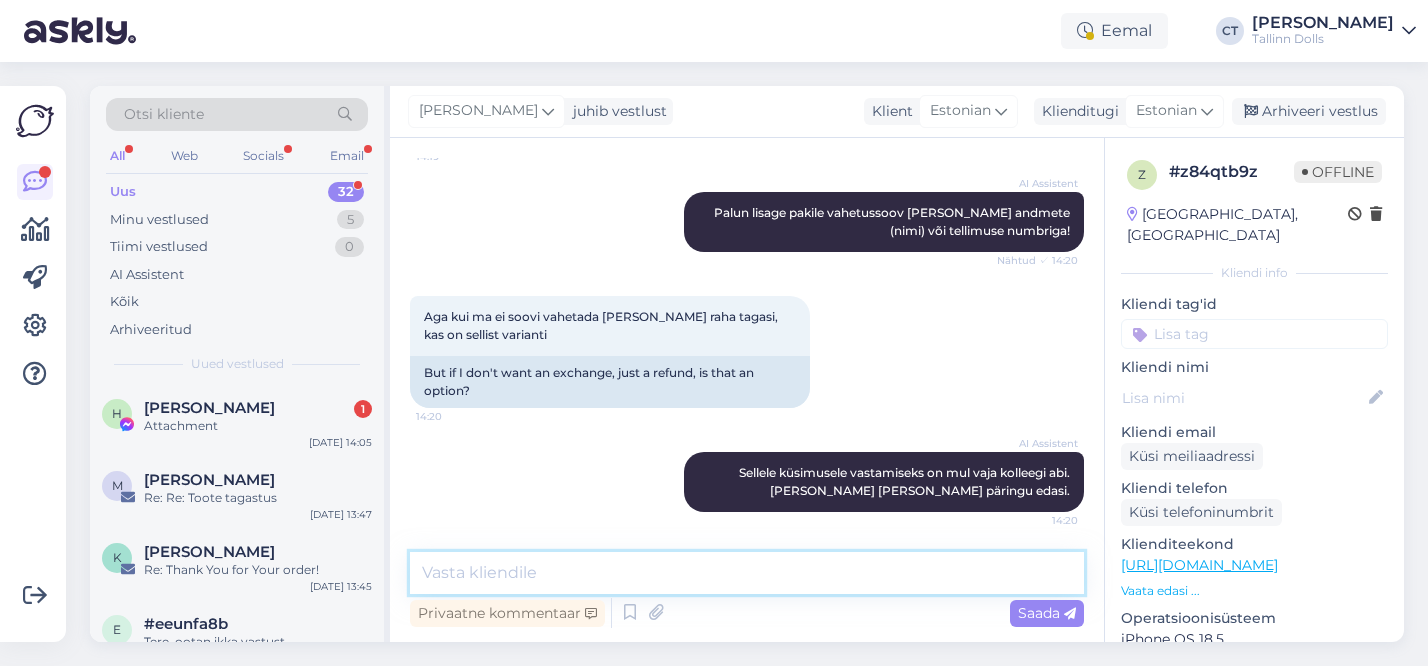 click at bounding box center [747, 573] 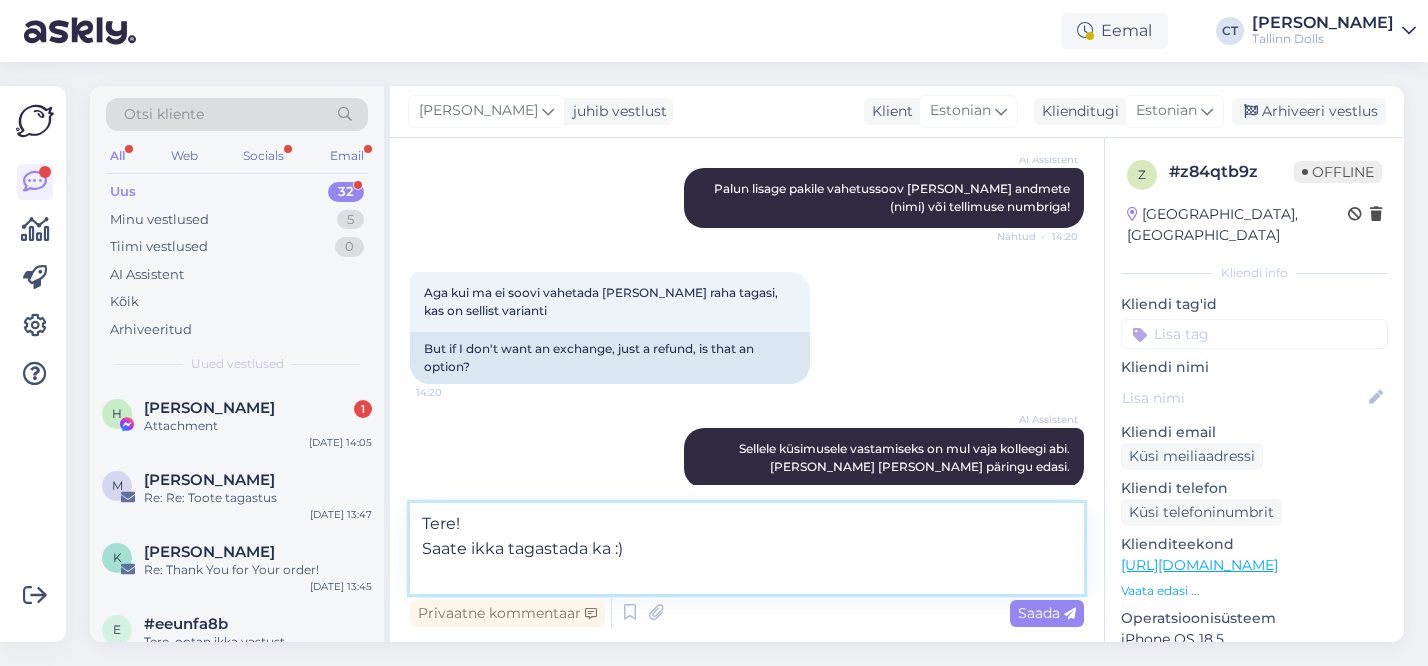scroll, scrollTop: 1171, scrollLeft: 0, axis: vertical 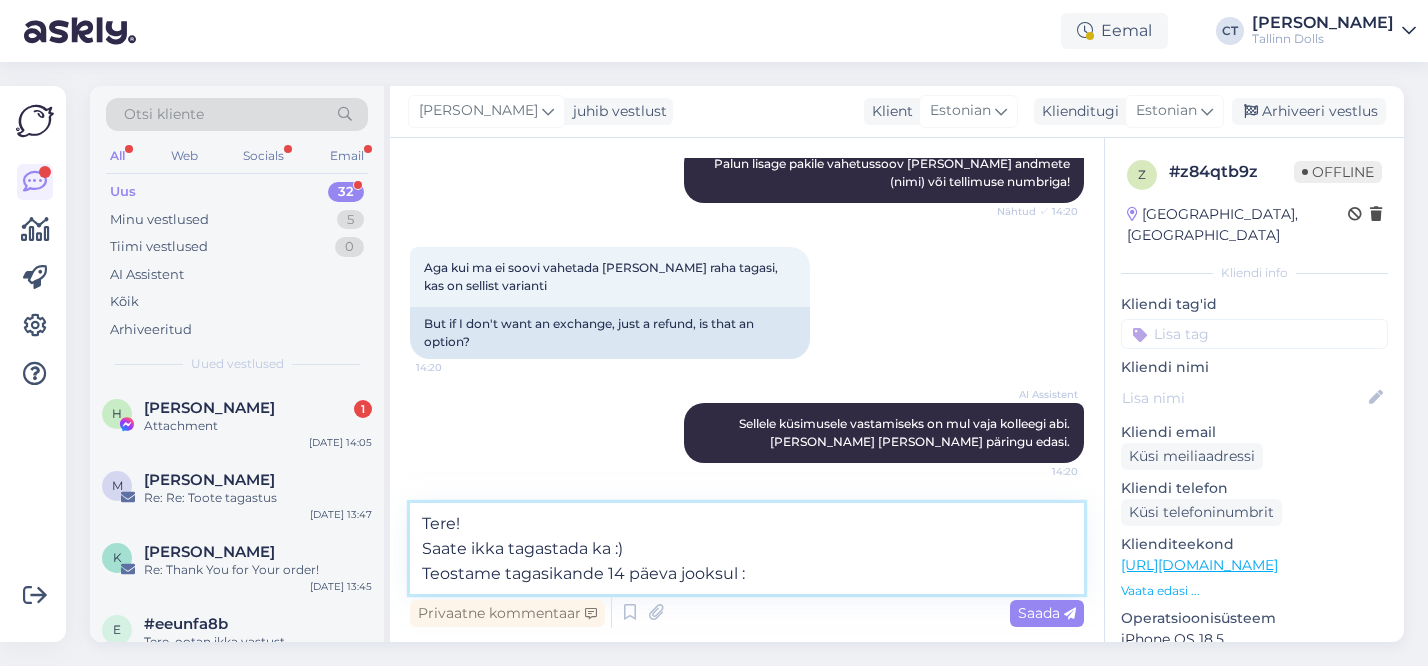 type on "Tere!
Saate ikka tagastada ka :)
Teostame tagasikande 14 päeva jooksul :)" 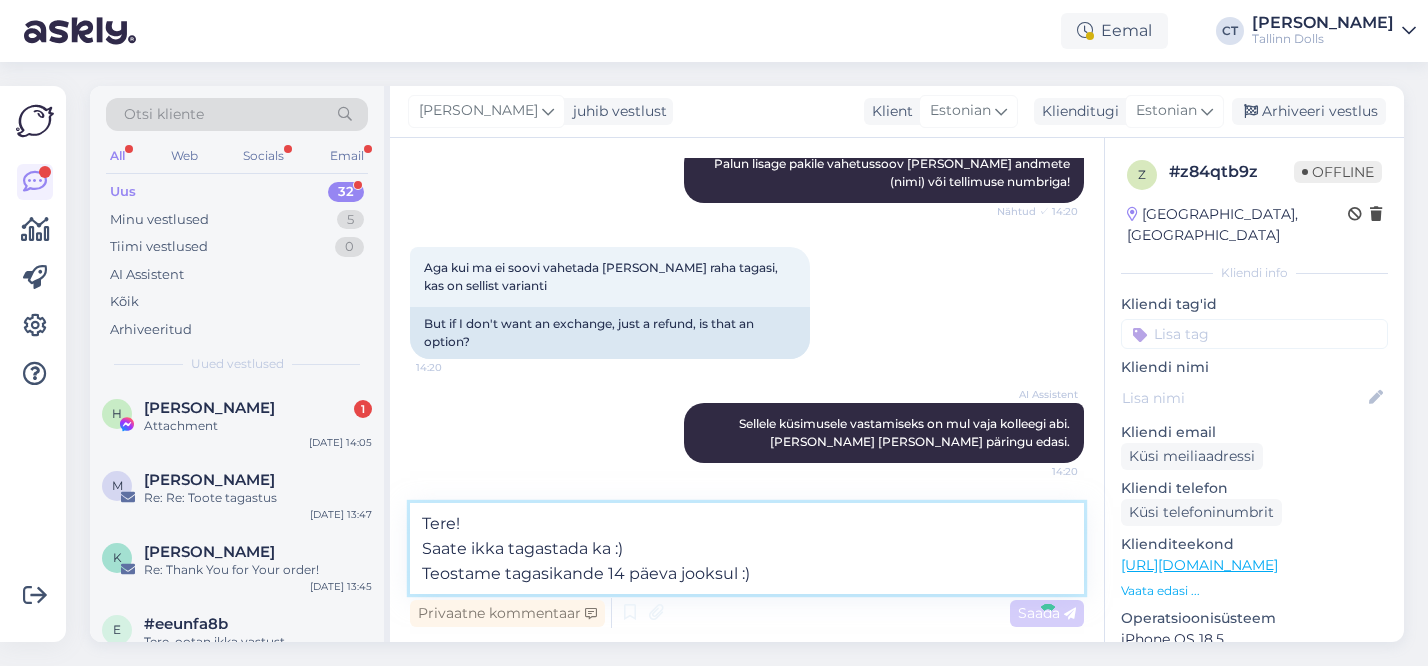 type 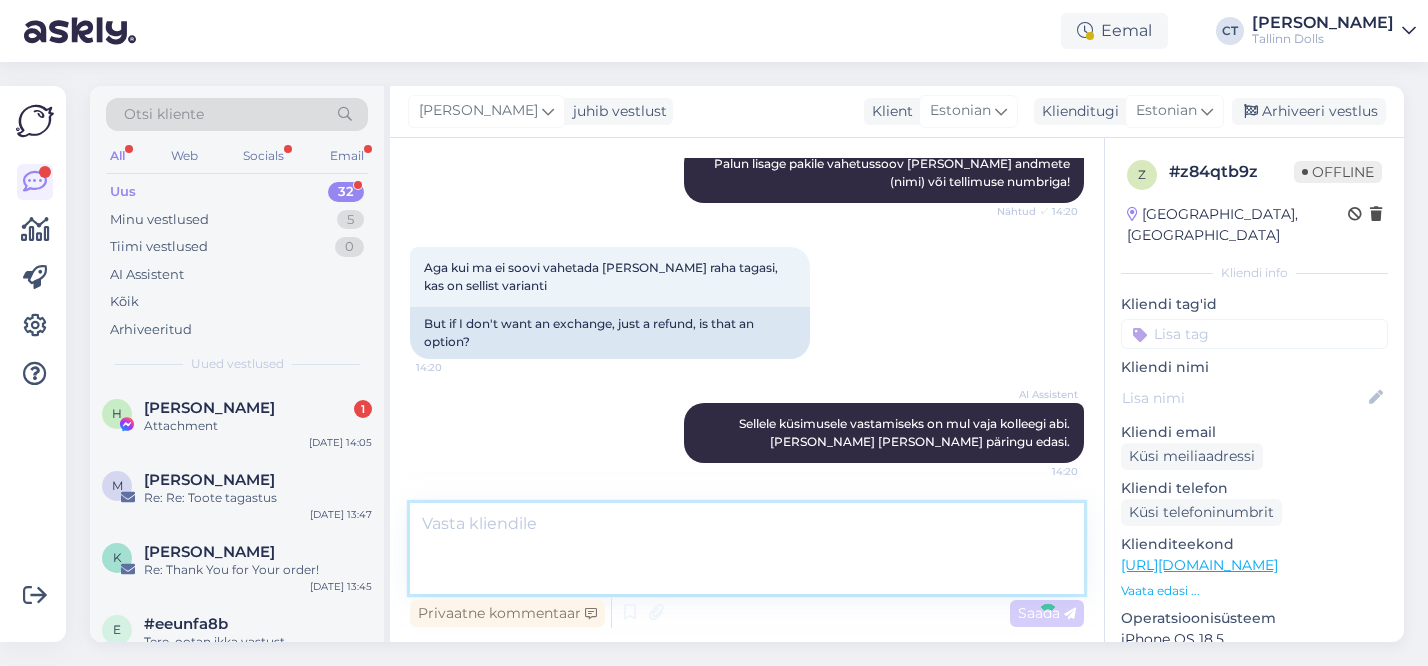 scroll, scrollTop: 1244, scrollLeft: 0, axis: vertical 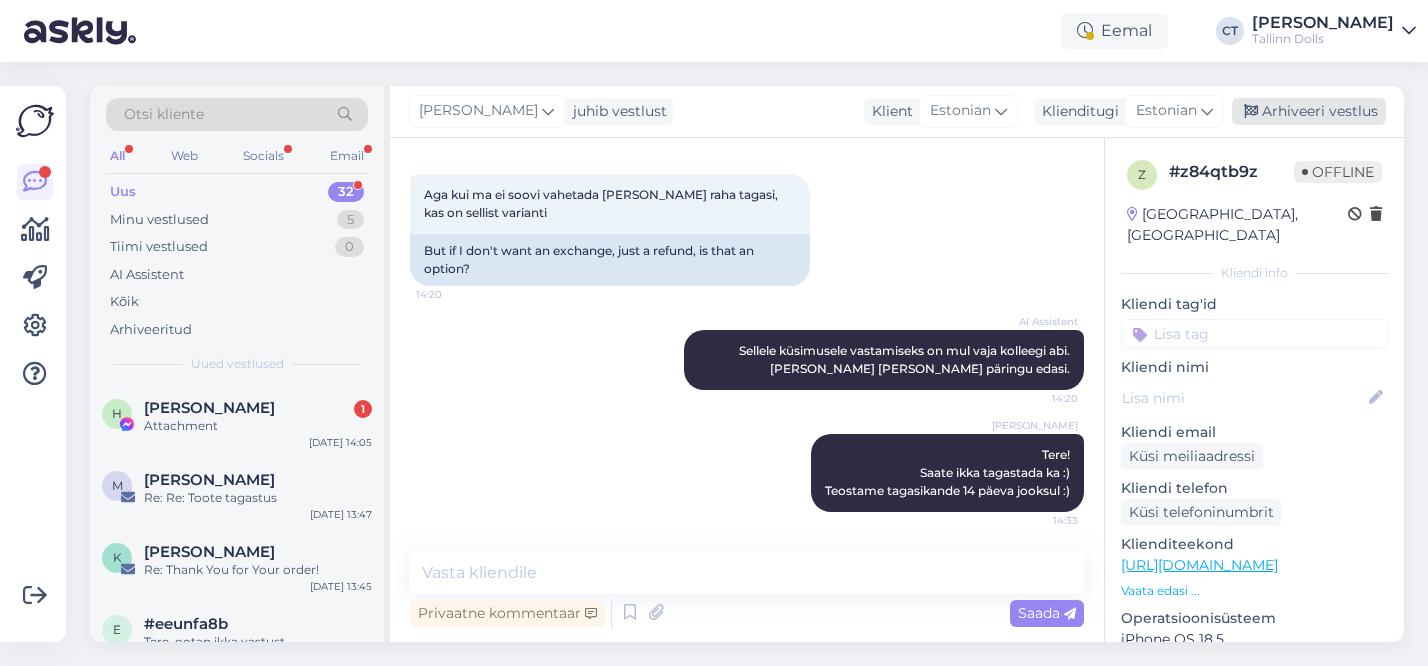 click on "Arhiveeri vestlus" at bounding box center (1309, 111) 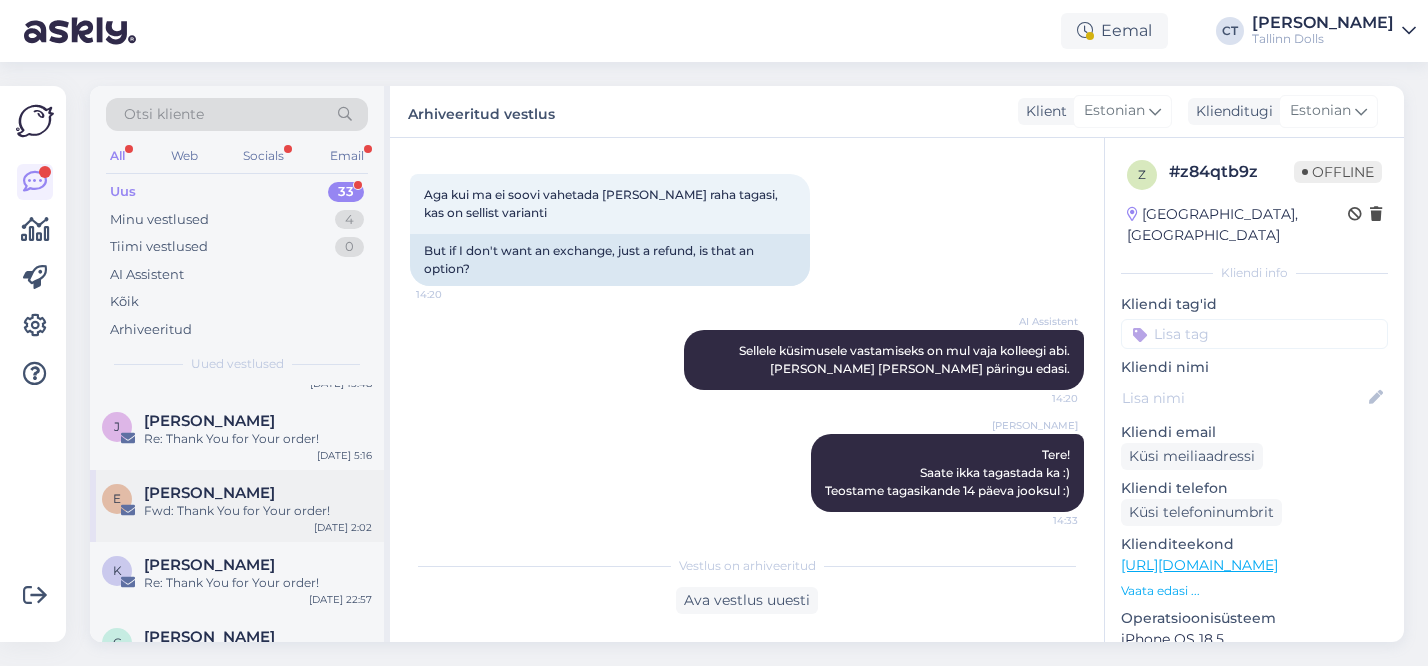 scroll, scrollTop: 2287, scrollLeft: 0, axis: vertical 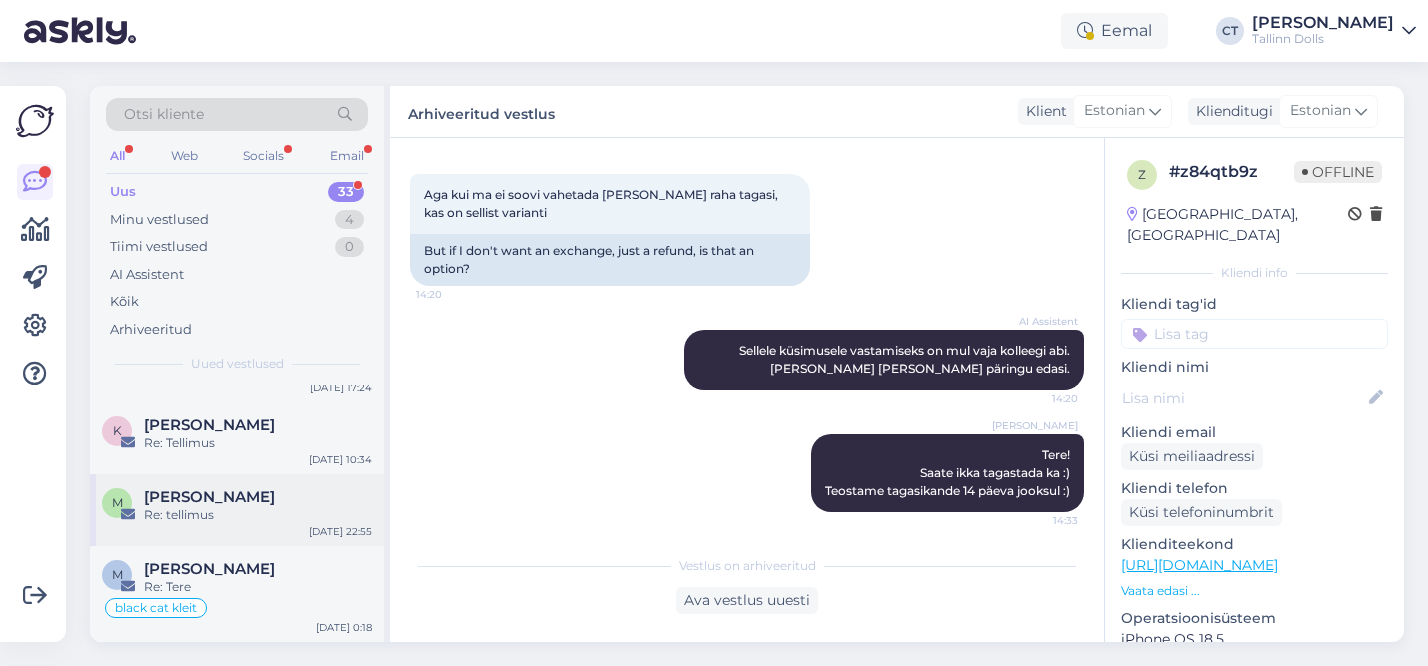 click on "Re: tellimus" at bounding box center (258, 515) 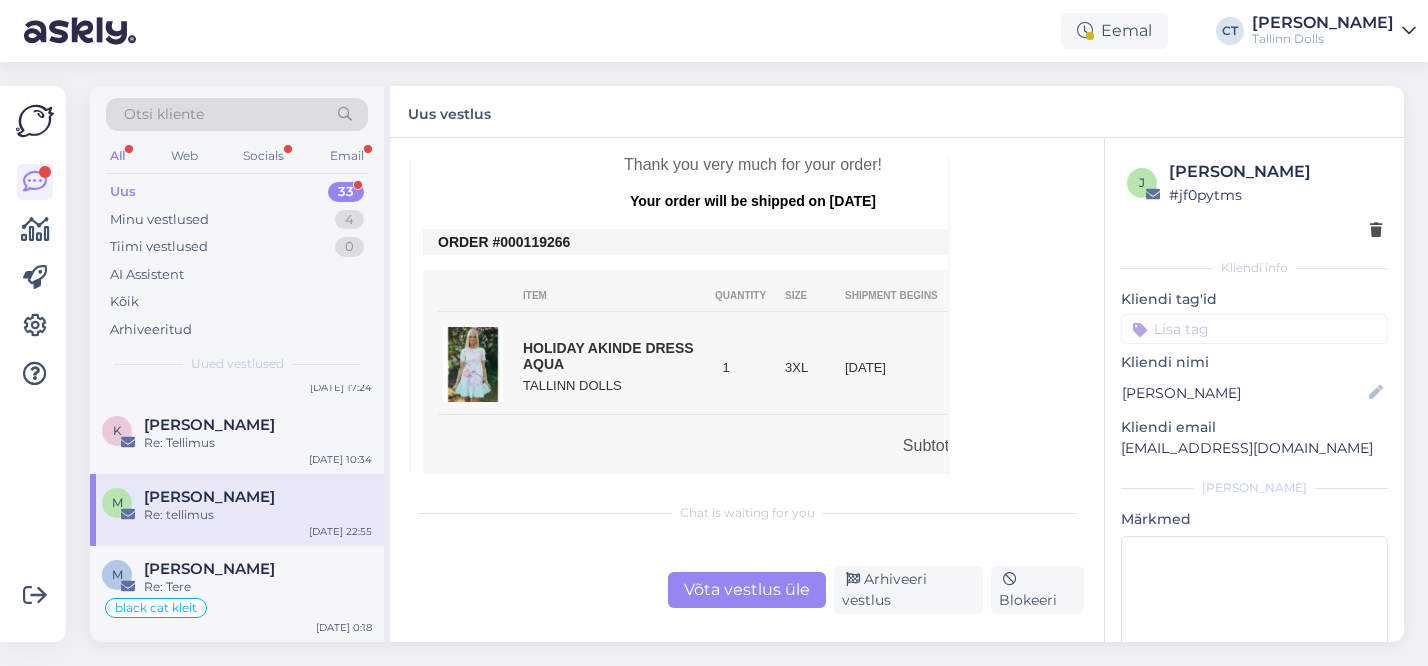 scroll, scrollTop: 579, scrollLeft: 0, axis: vertical 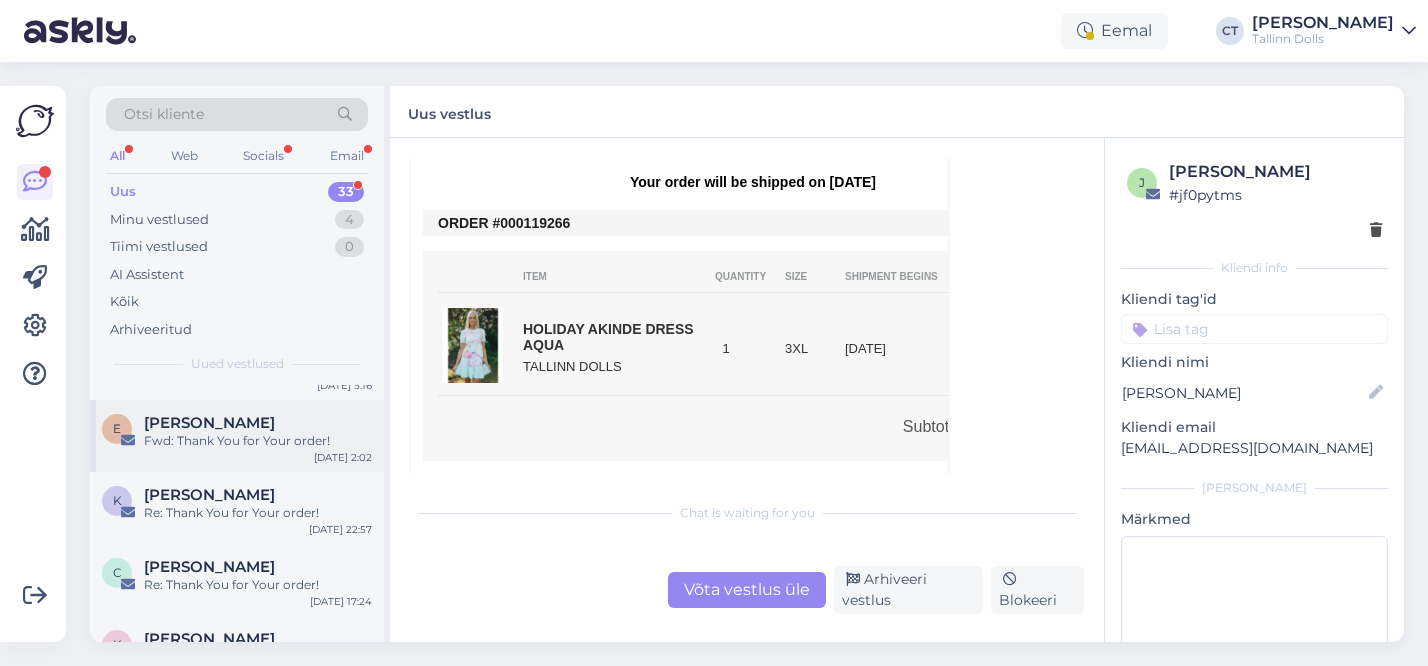 click on "Fwd: Thank You for Your order!" at bounding box center [258, 441] 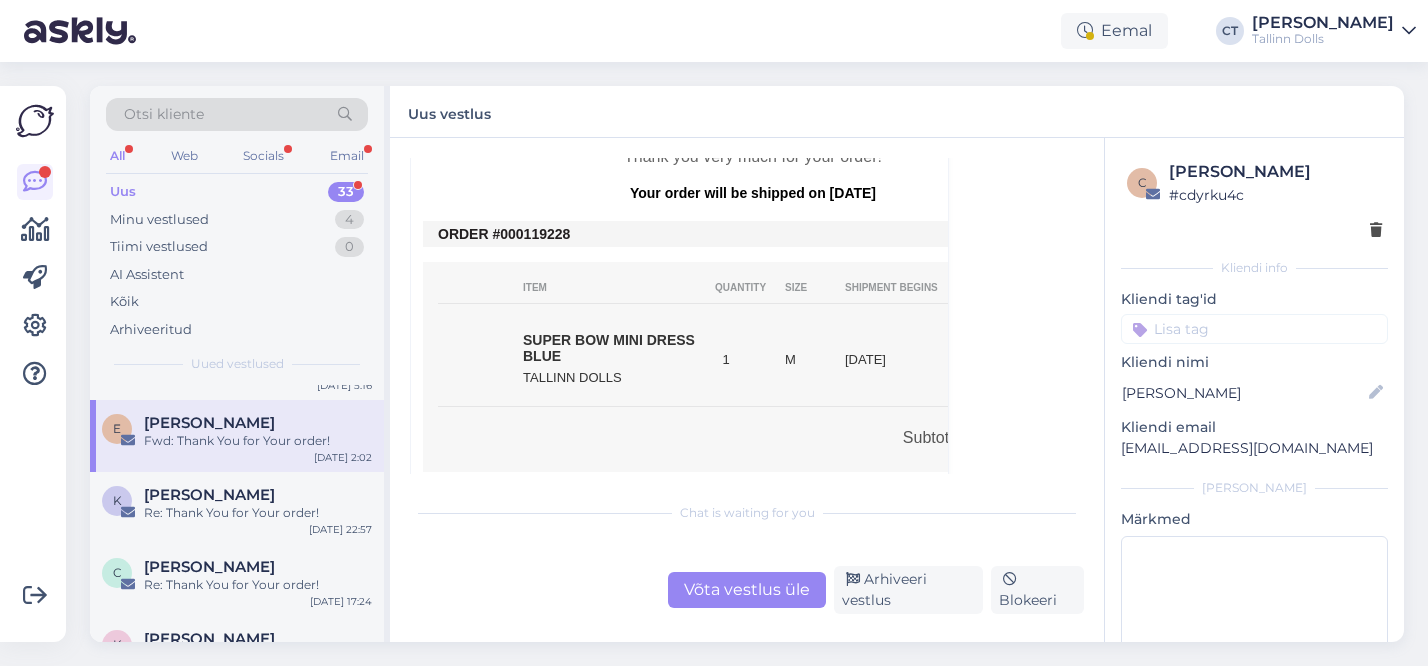 scroll, scrollTop: 844, scrollLeft: 0, axis: vertical 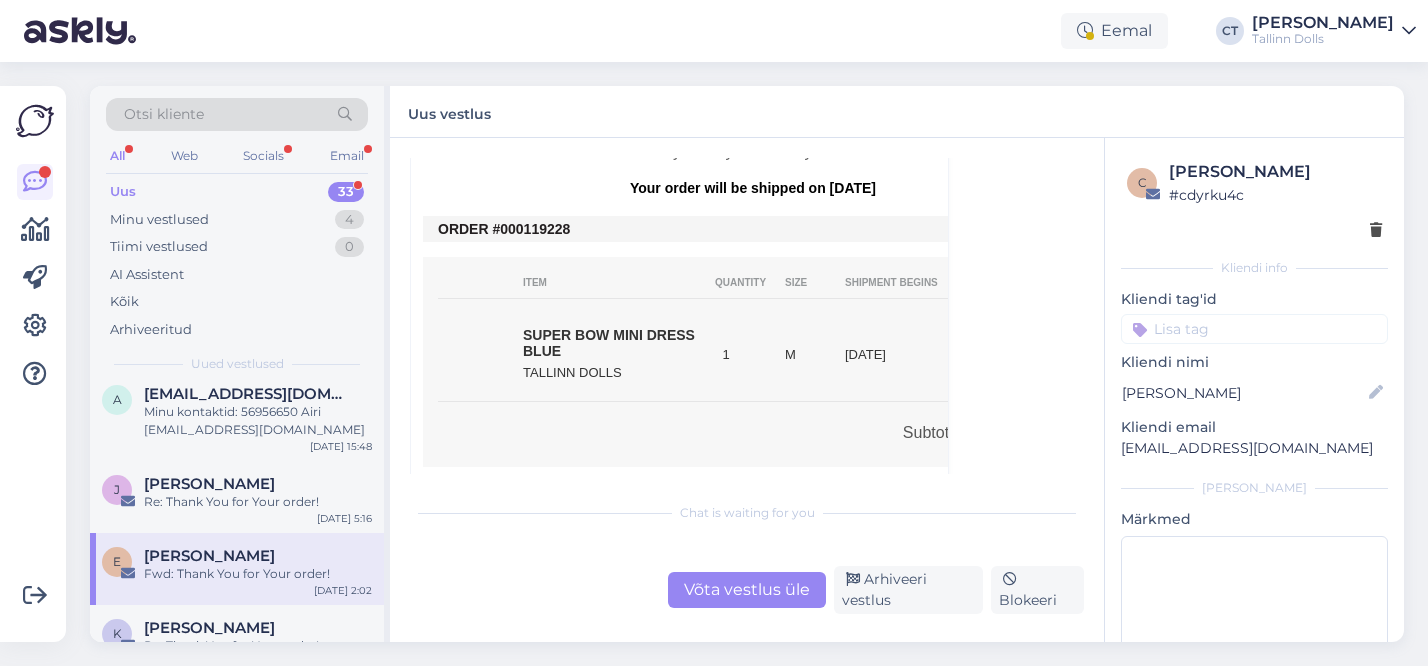 copy on "119228" 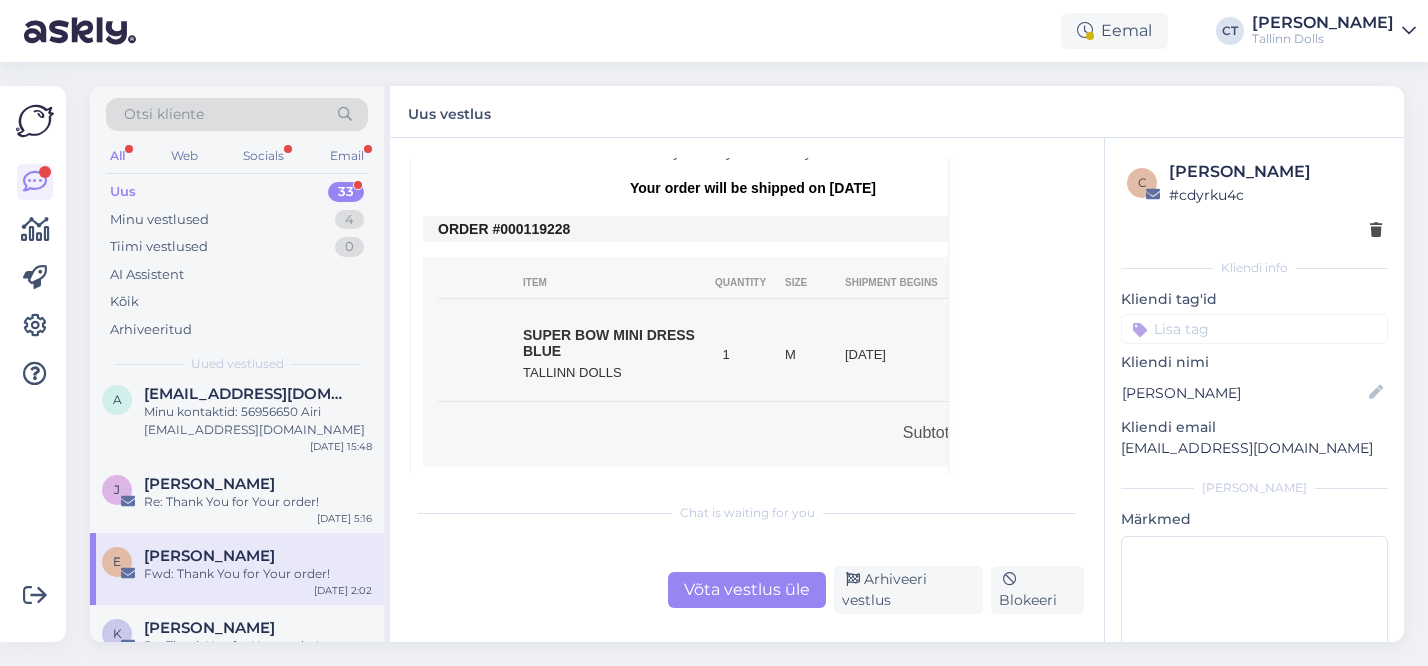 drag, startPoint x: 573, startPoint y: 231, endPoint x: 524, endPoint y: 229, distance: 49.0408 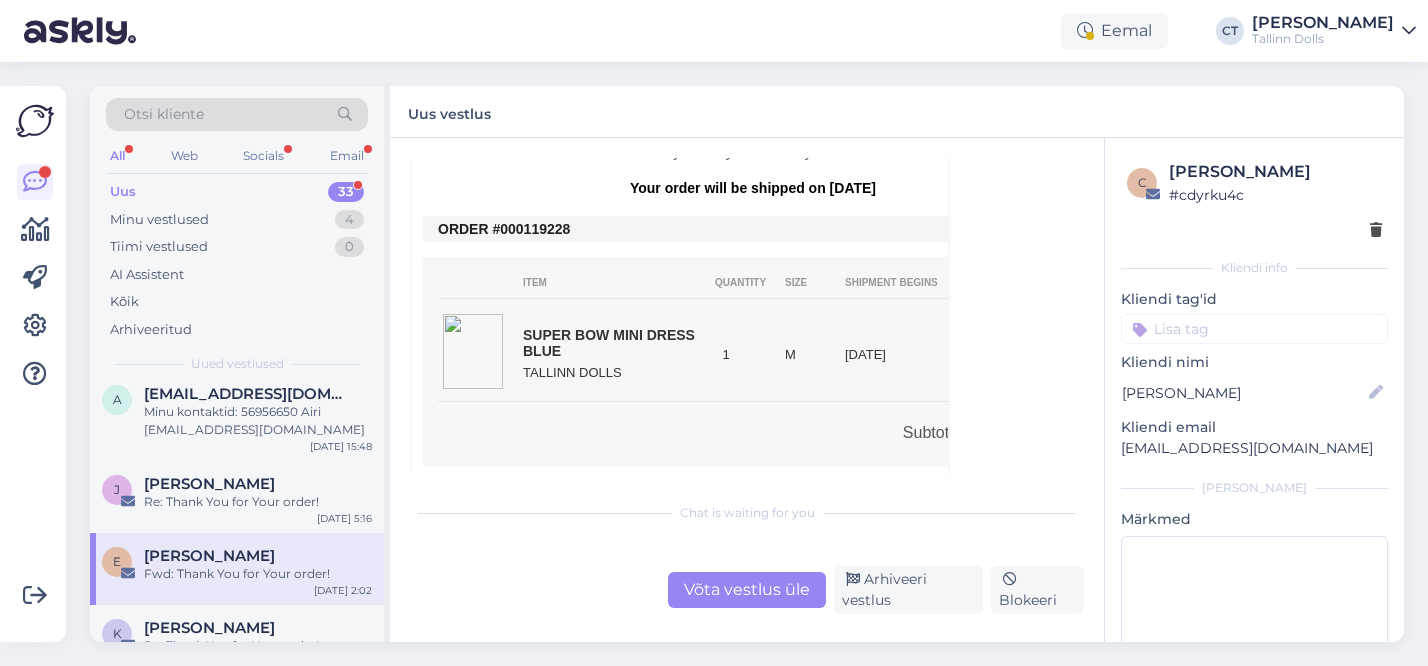 click on "ORDER #000119228" at bounding box center (753, 229) 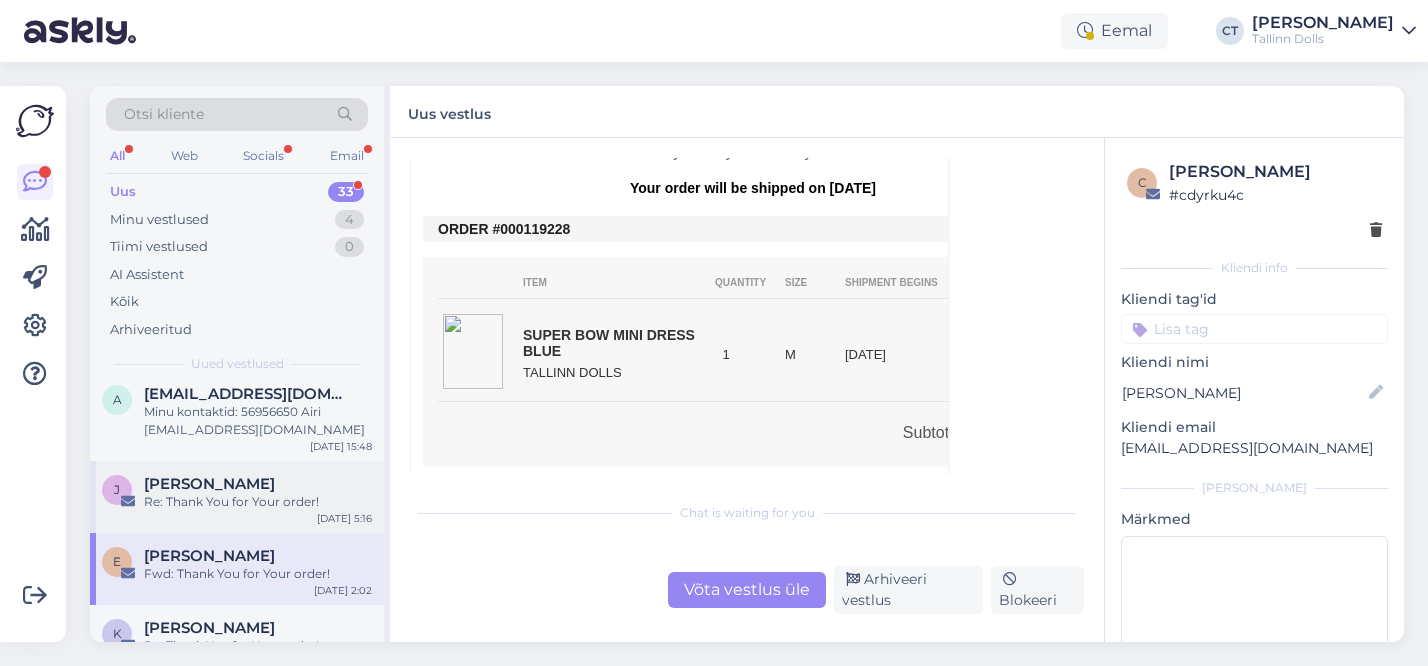 click on "[PERSON_NAME]" at bounding box center (258, 484) 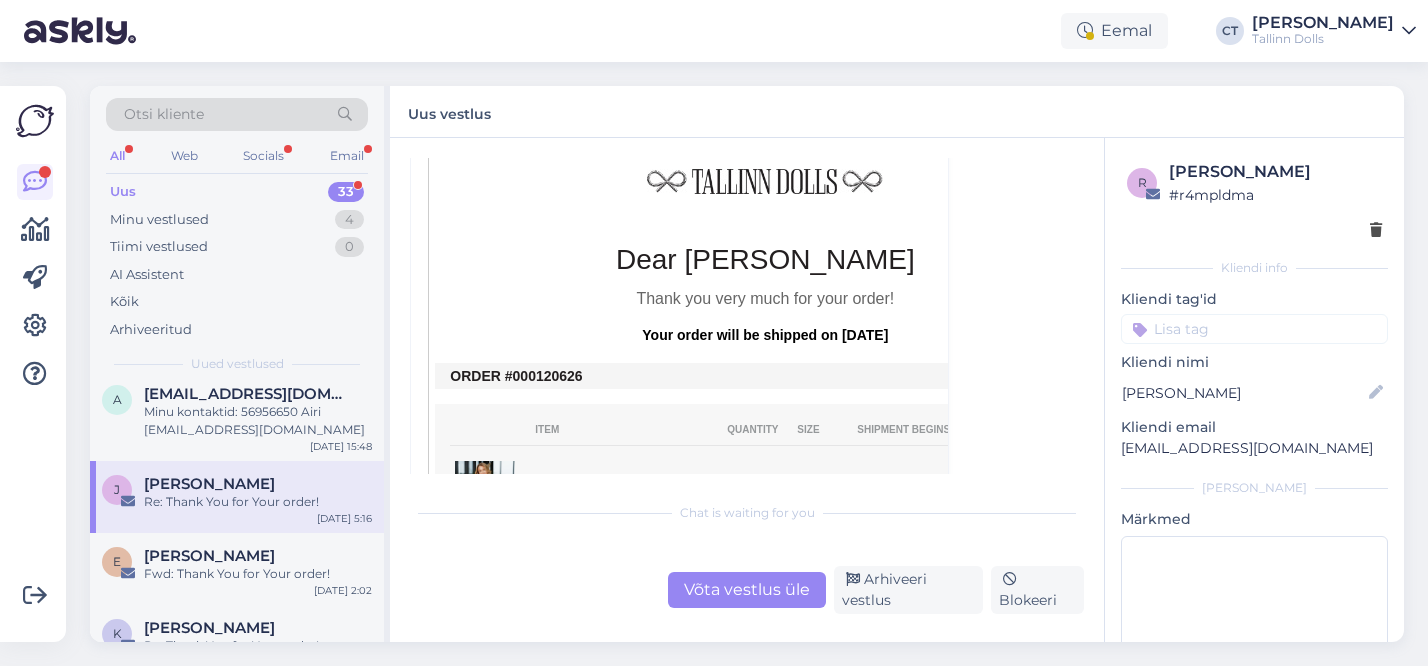 scroll, scrollTop: 357, scrollLeft: 0, axis: vertical 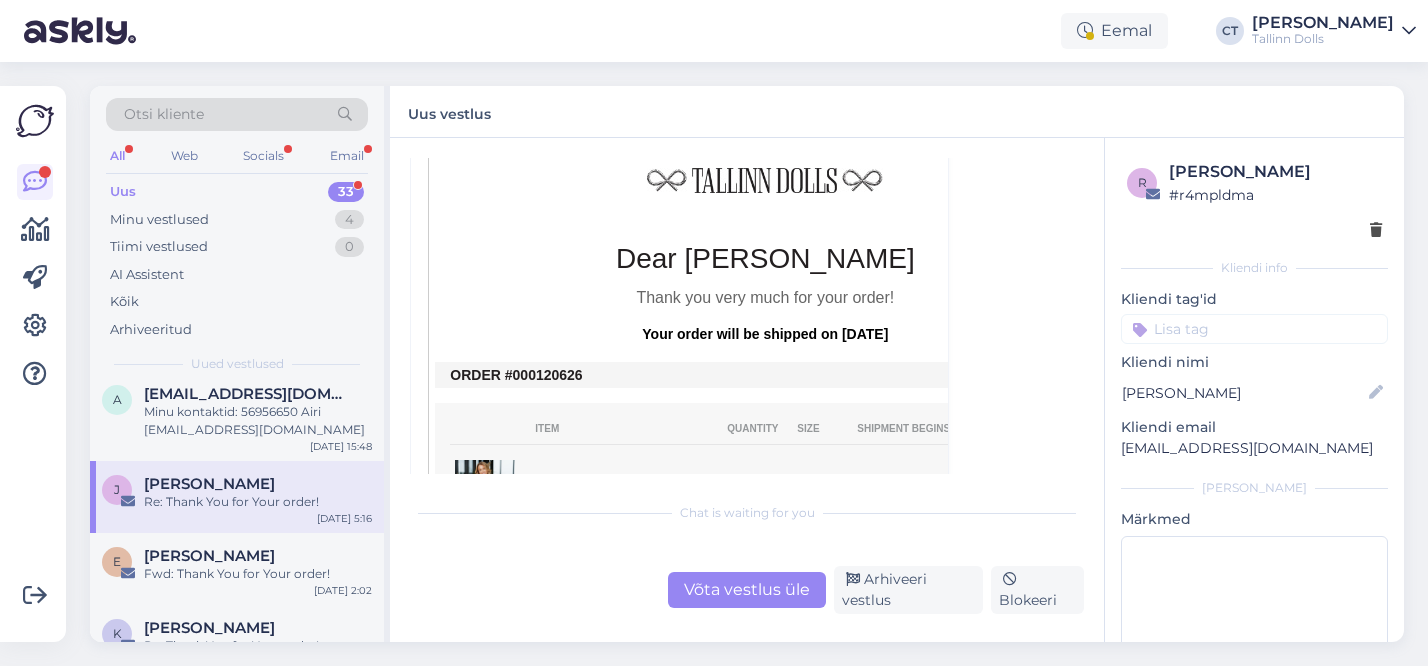 drag, startPoint x: 584, startPoint y: 357, endPoint x: 539, endPoint y: 356, distance: 45.01111 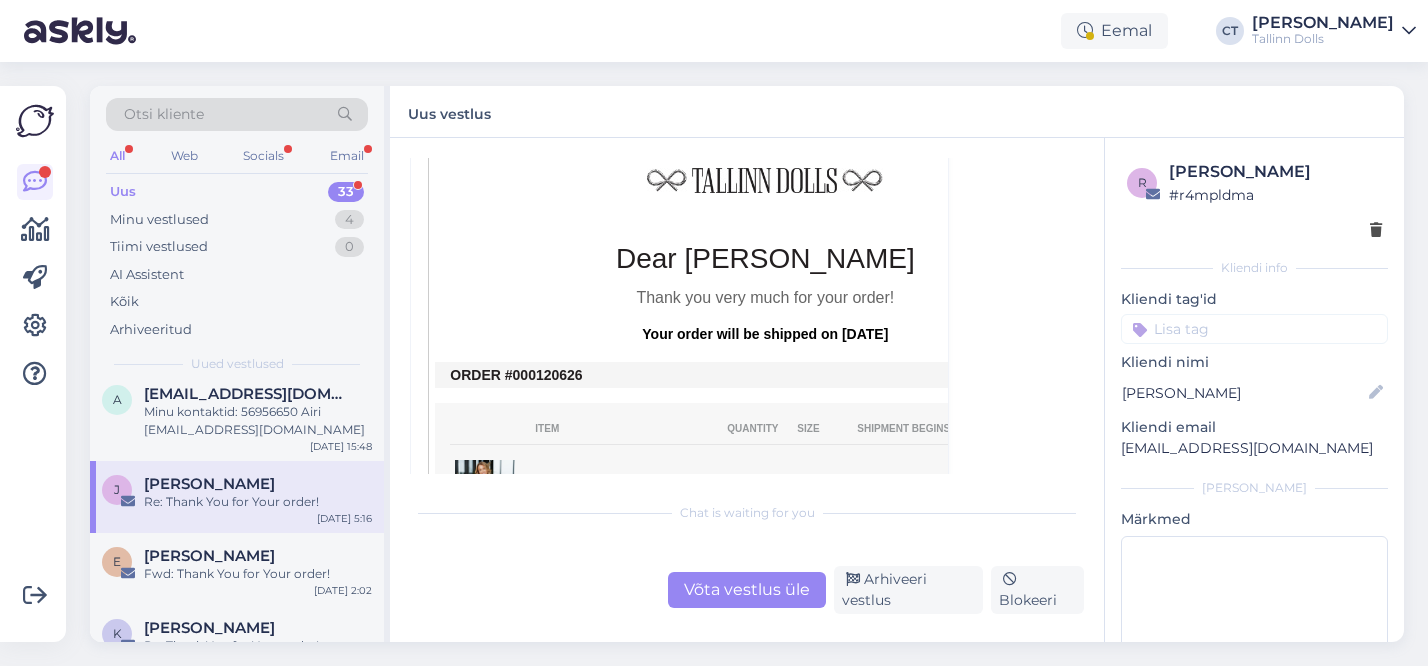 click on "ORDER #000120626" at bounding box center [765, 375] 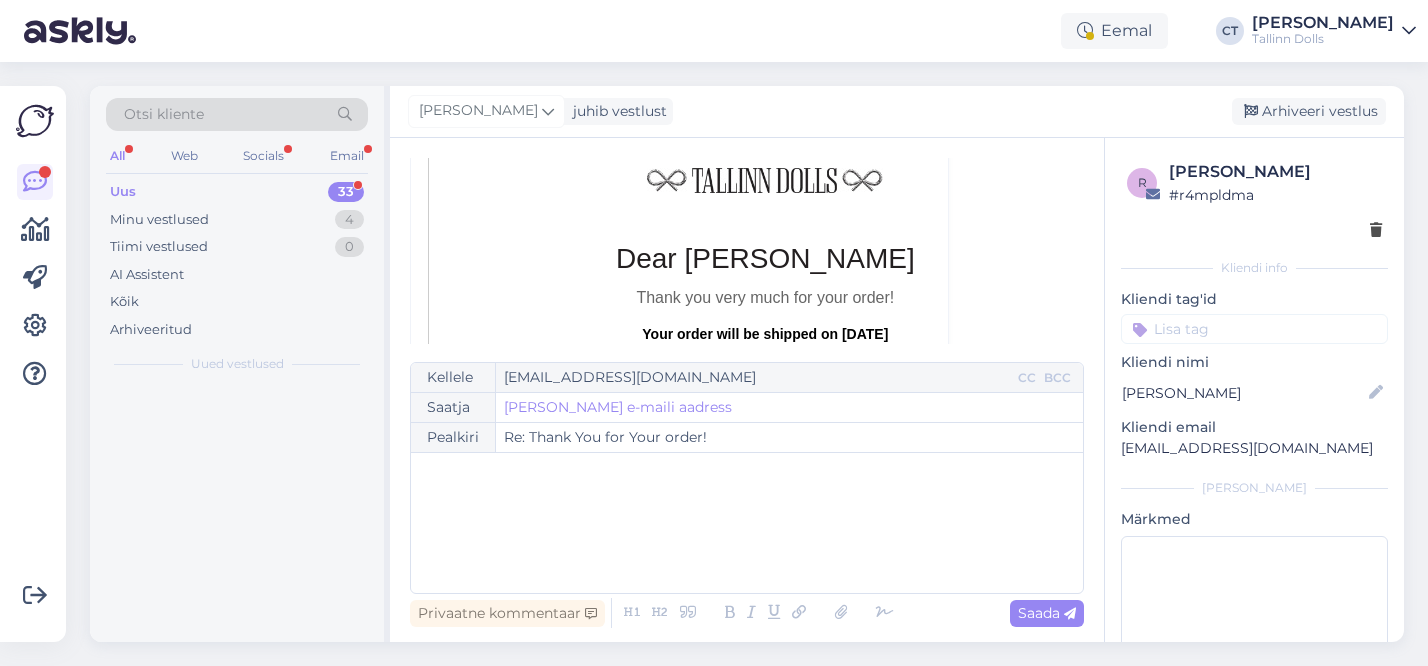 scroll, scrollTop: 54, scrollLeft: 0, axis: vertical 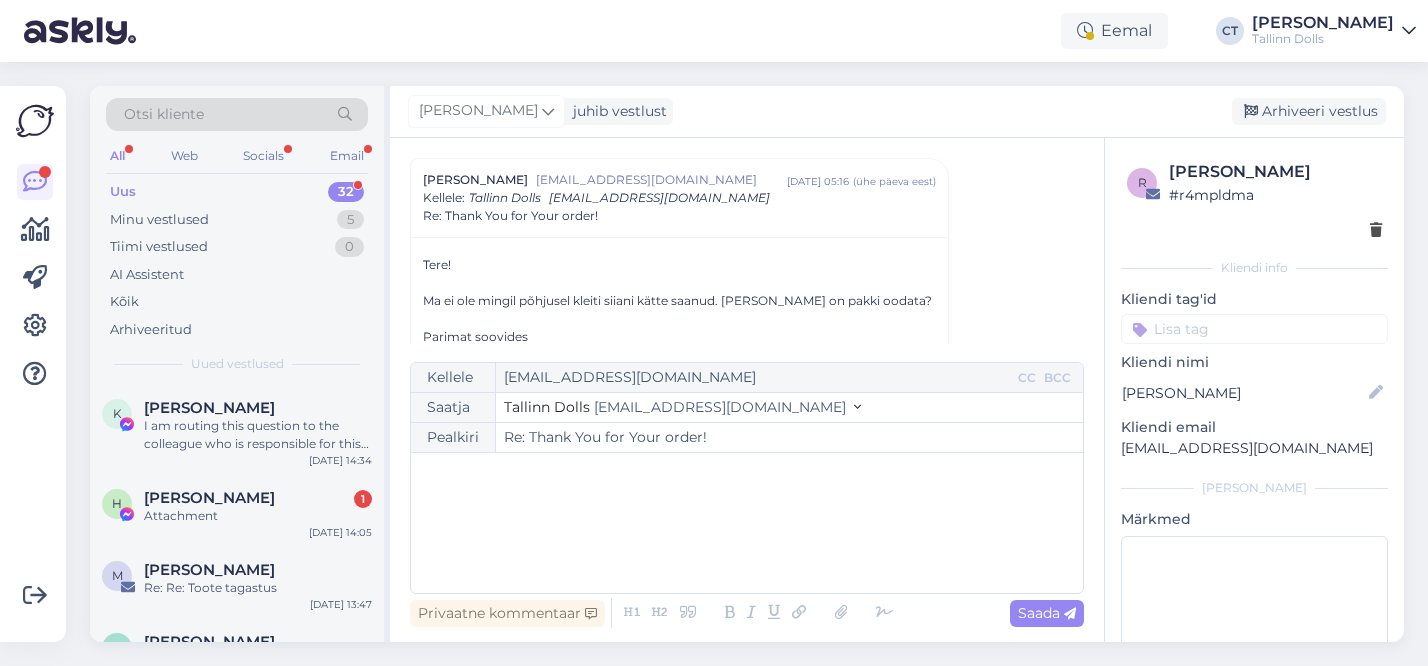 click on "﻿" at bounding box center [747, 523] 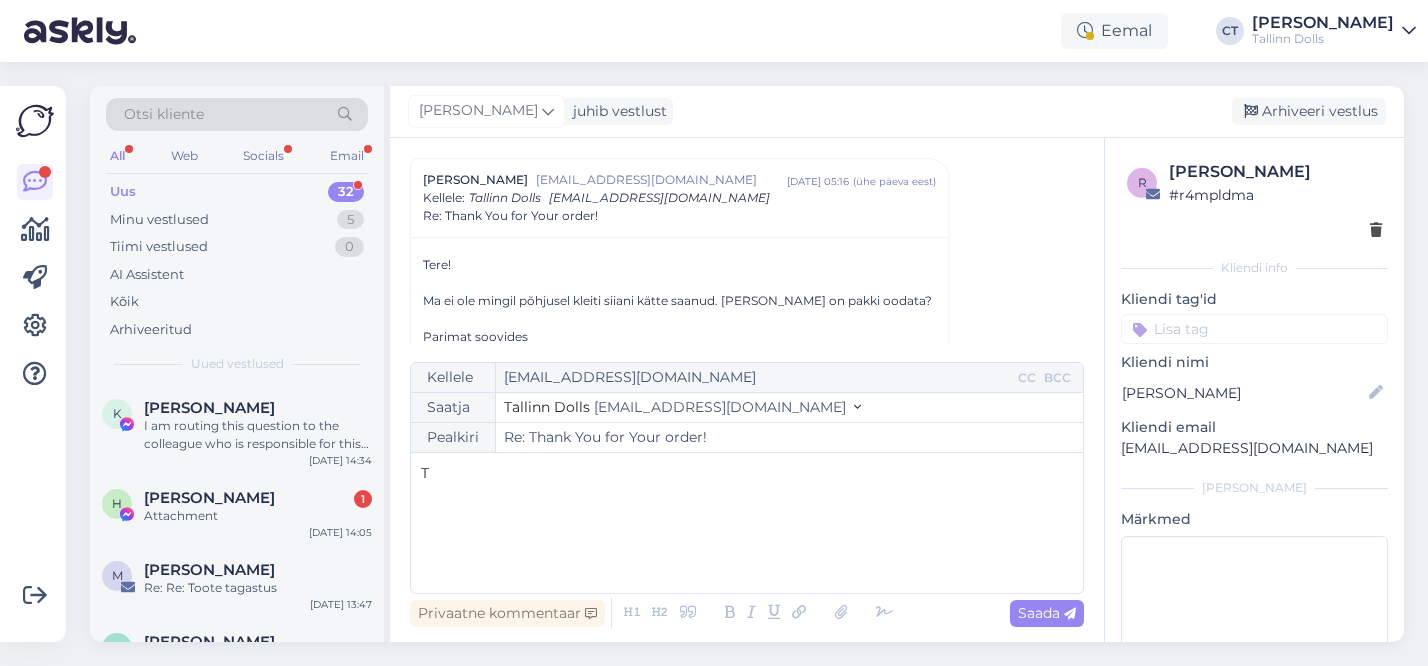 type 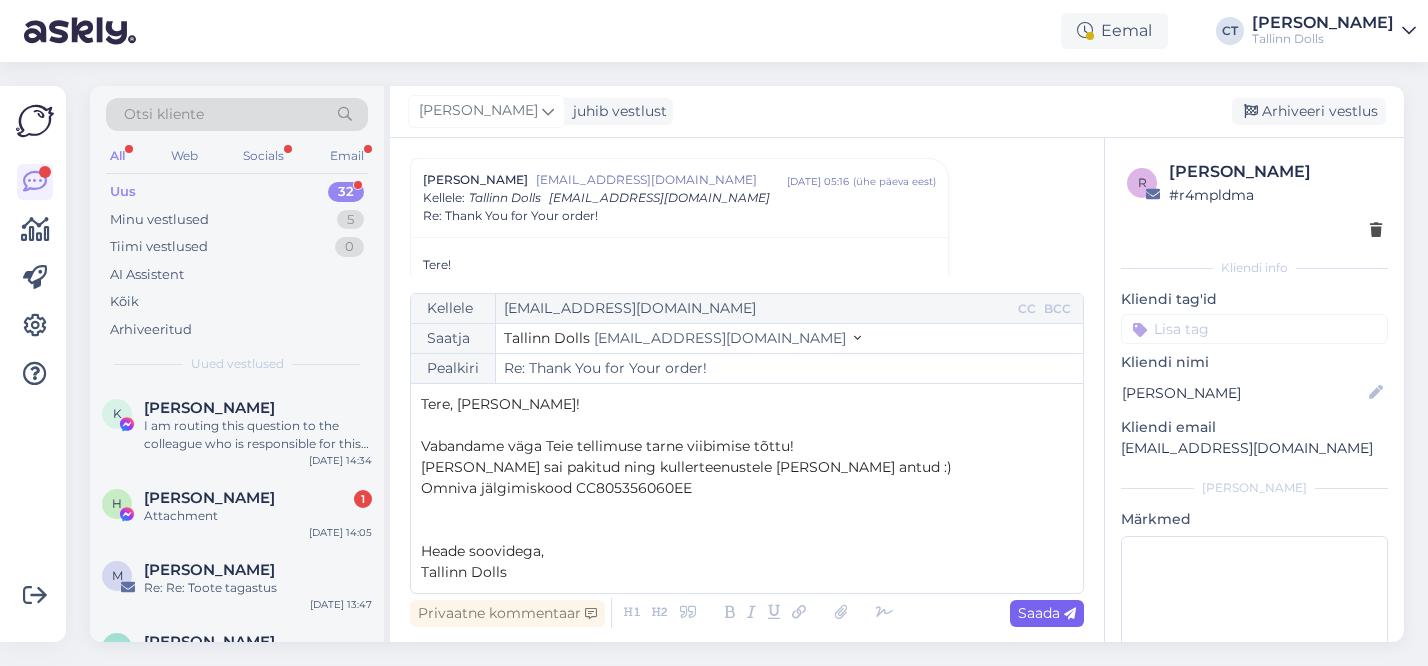 click on "Saada" at bounding box center [1047, 613] 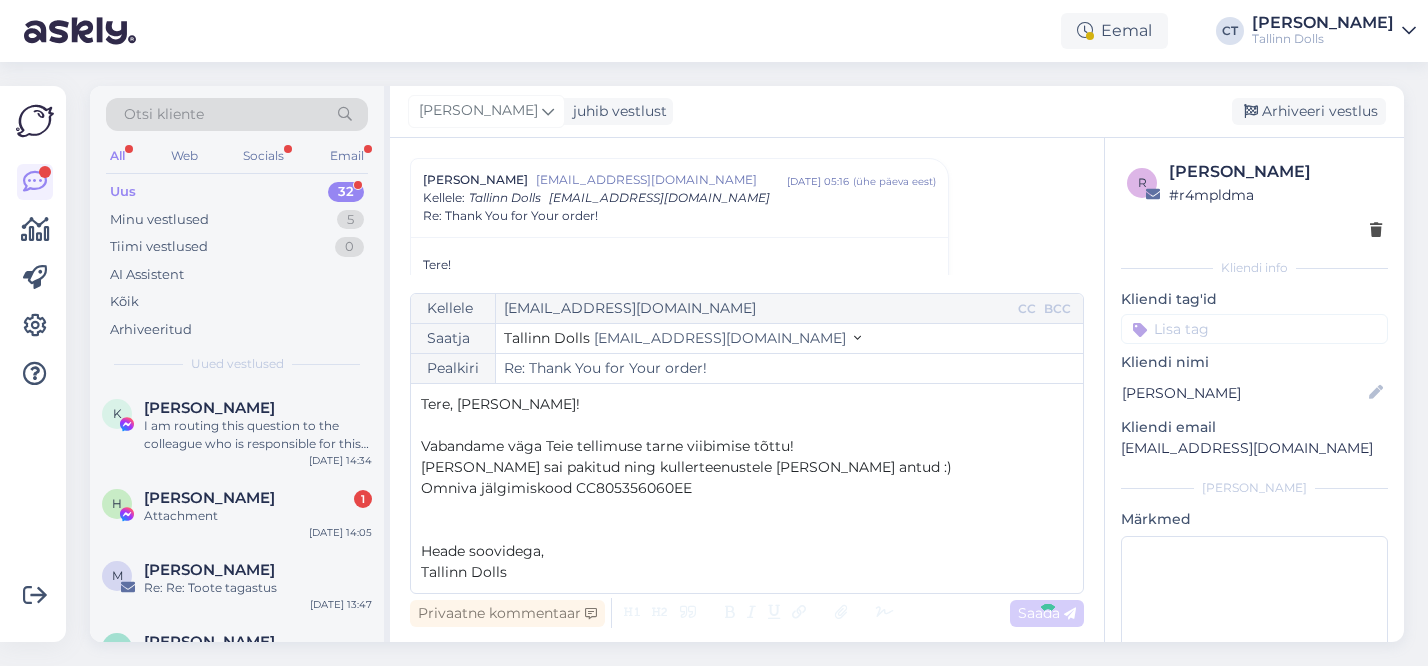 type on "Re: Re: Thank You for Your order!" 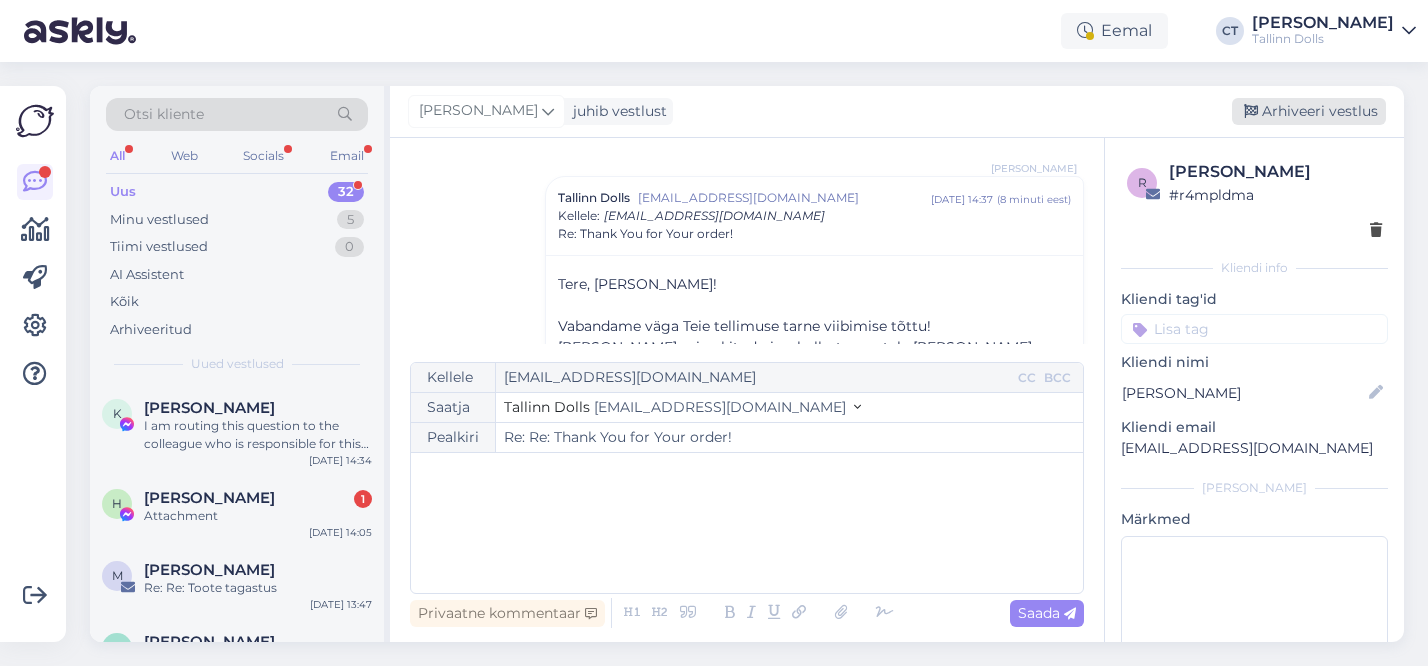 click on "Arhiveeri vestlus" at bounding box center [1309, 111] 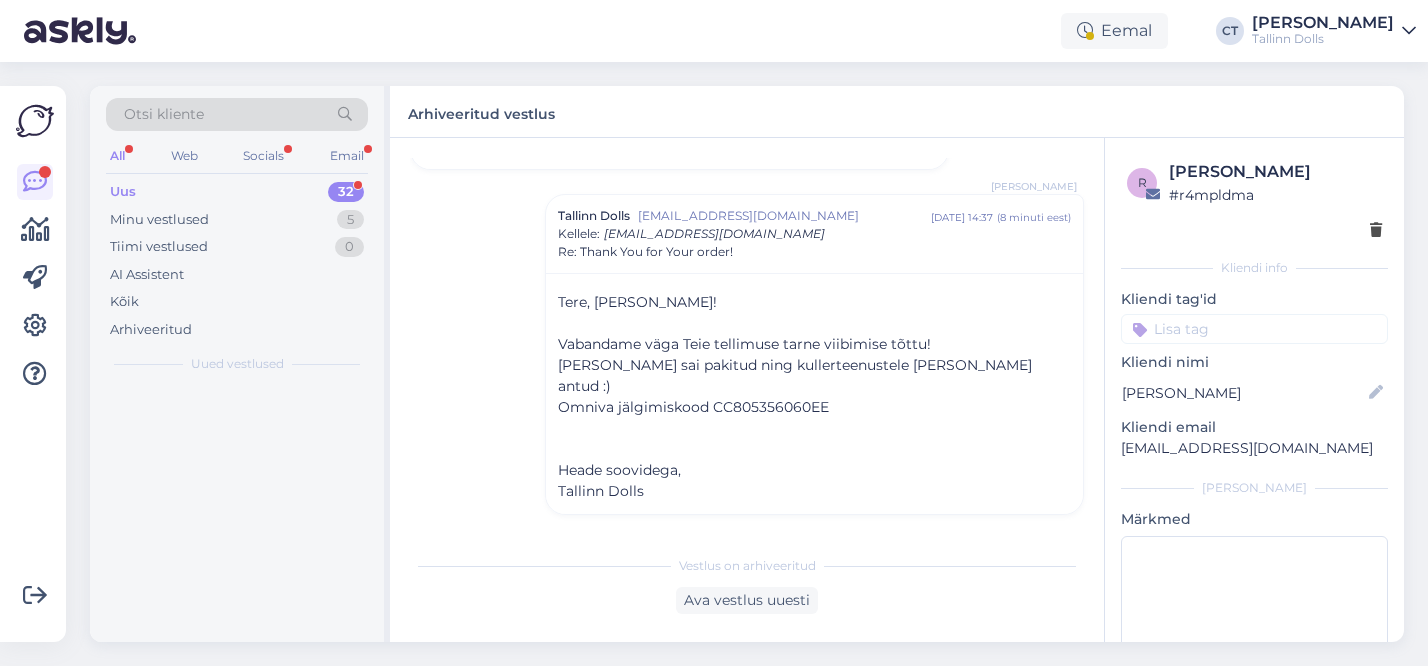 scroll, scrollTop: 1244, scrollLeft: 0, axis: vertical 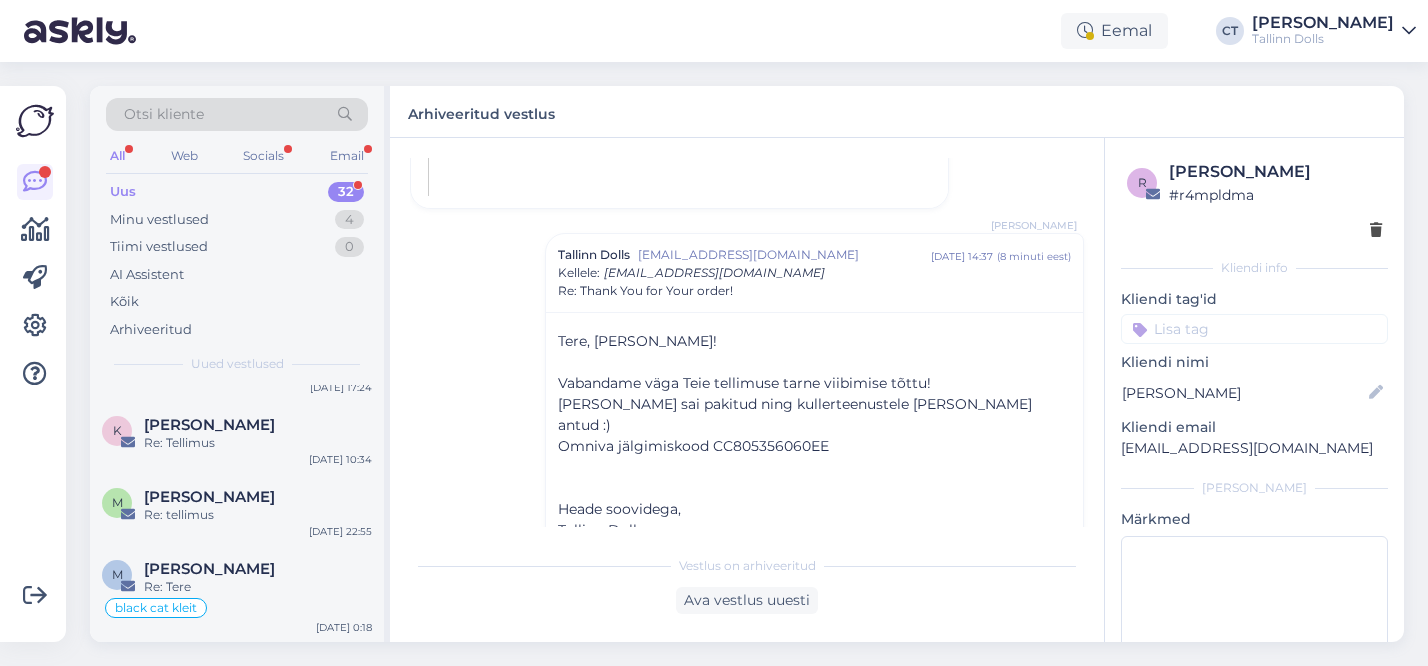 click on "Re: tellimus" at bounding box center [258, 515] 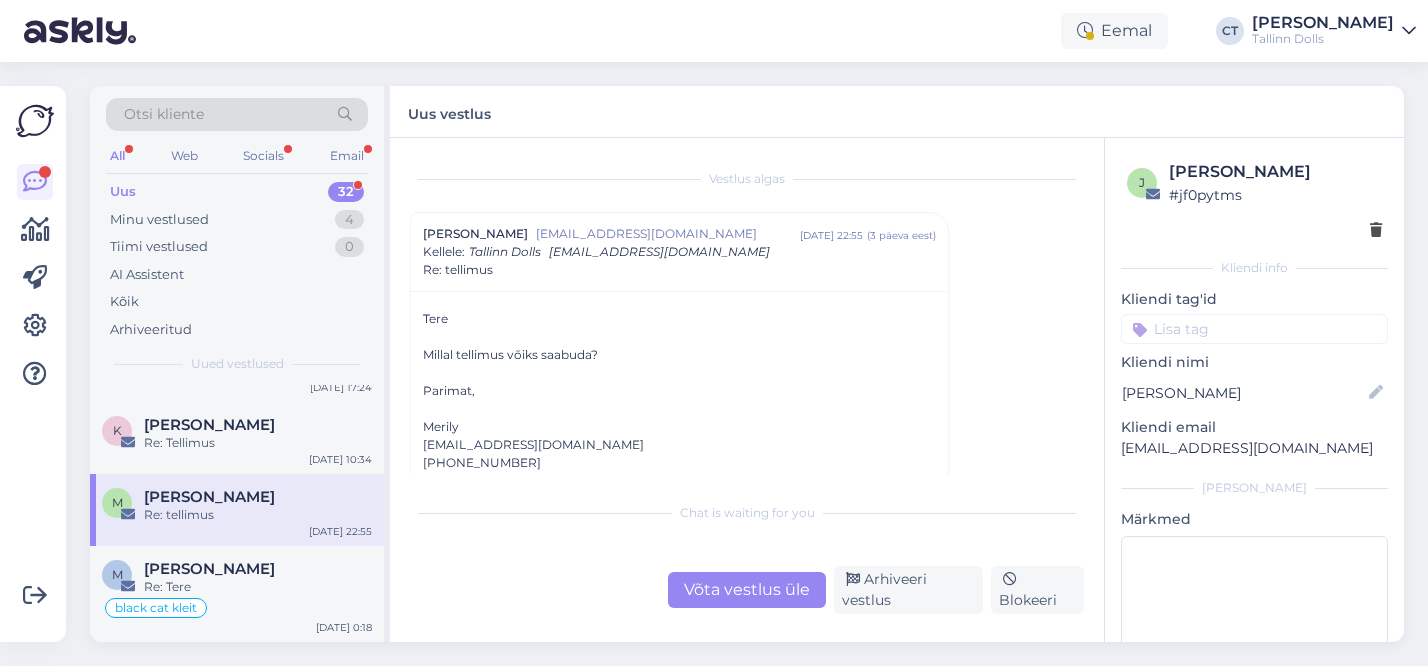 scroll, scrollTop: 2177, scrollLeft: 0, axis: vertical 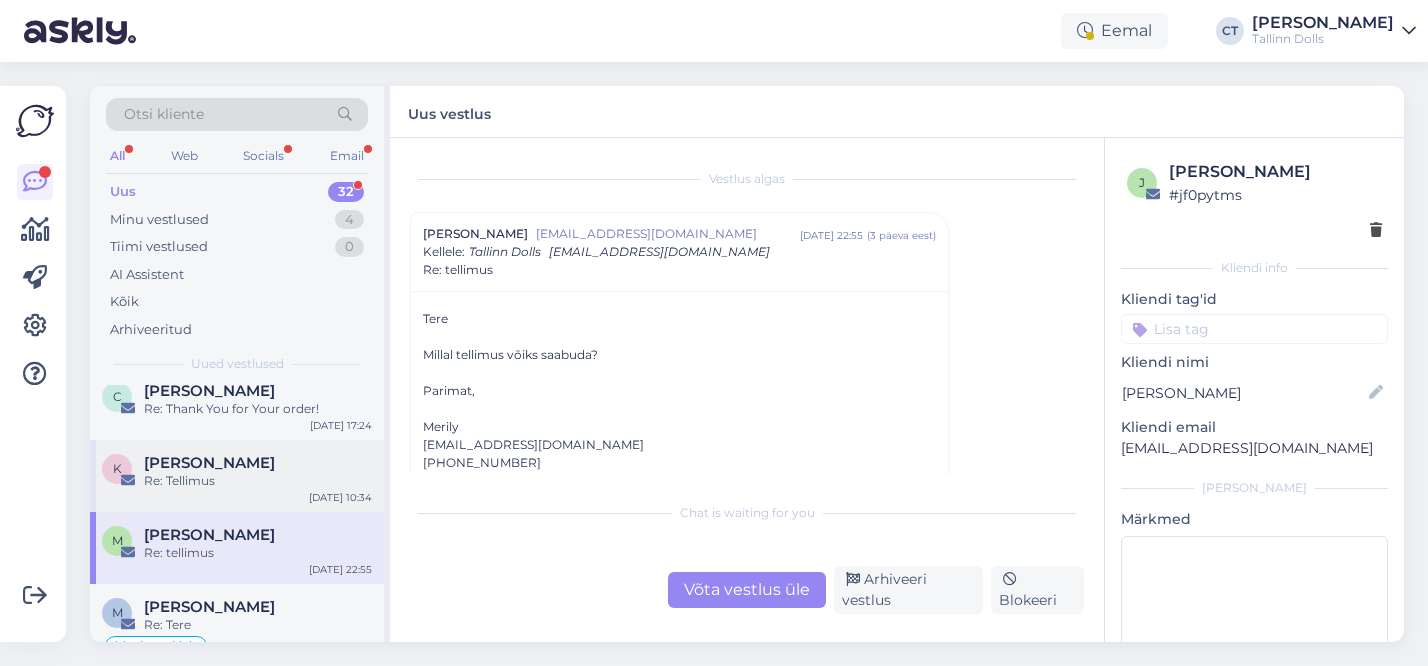click on "Re: Tellimus" at bounding box center (258, 481) 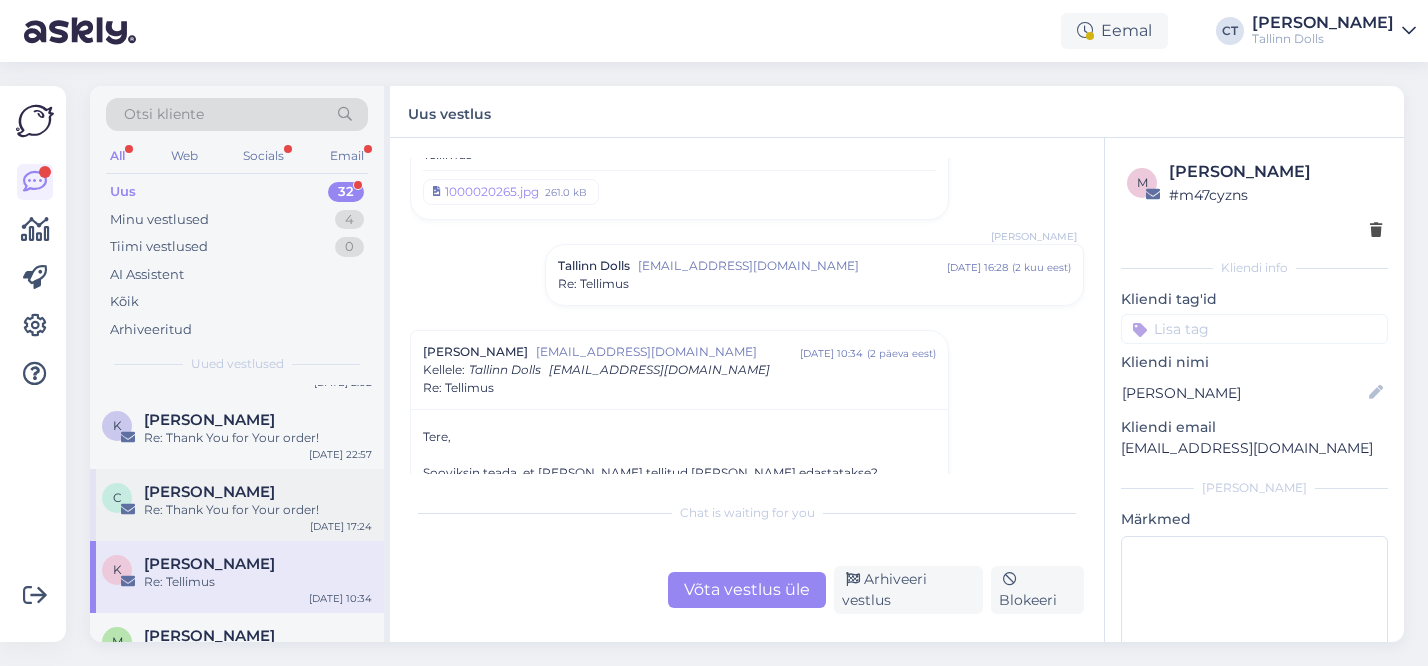 scroll, scrollTop: 1987, scrollLeft: 0, axis: vertical 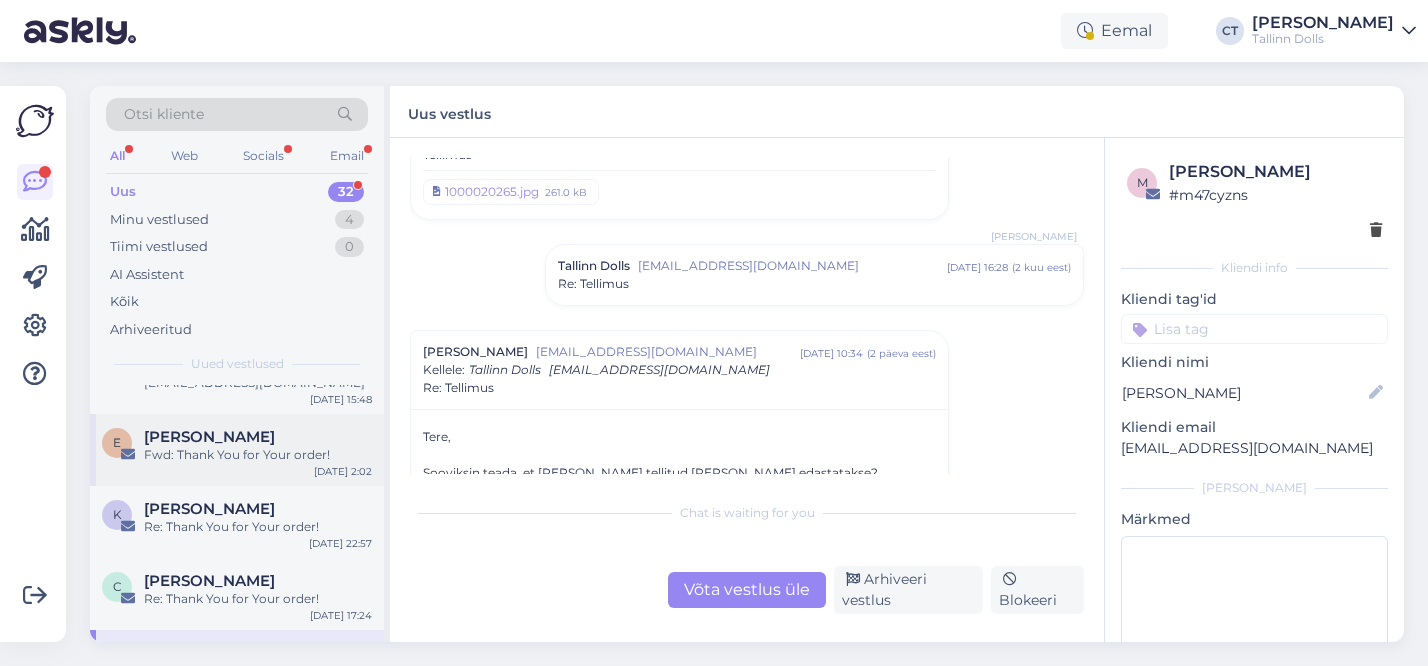 click on "Fwd: Thank You for Your order!" at bounding box center [258, 455] 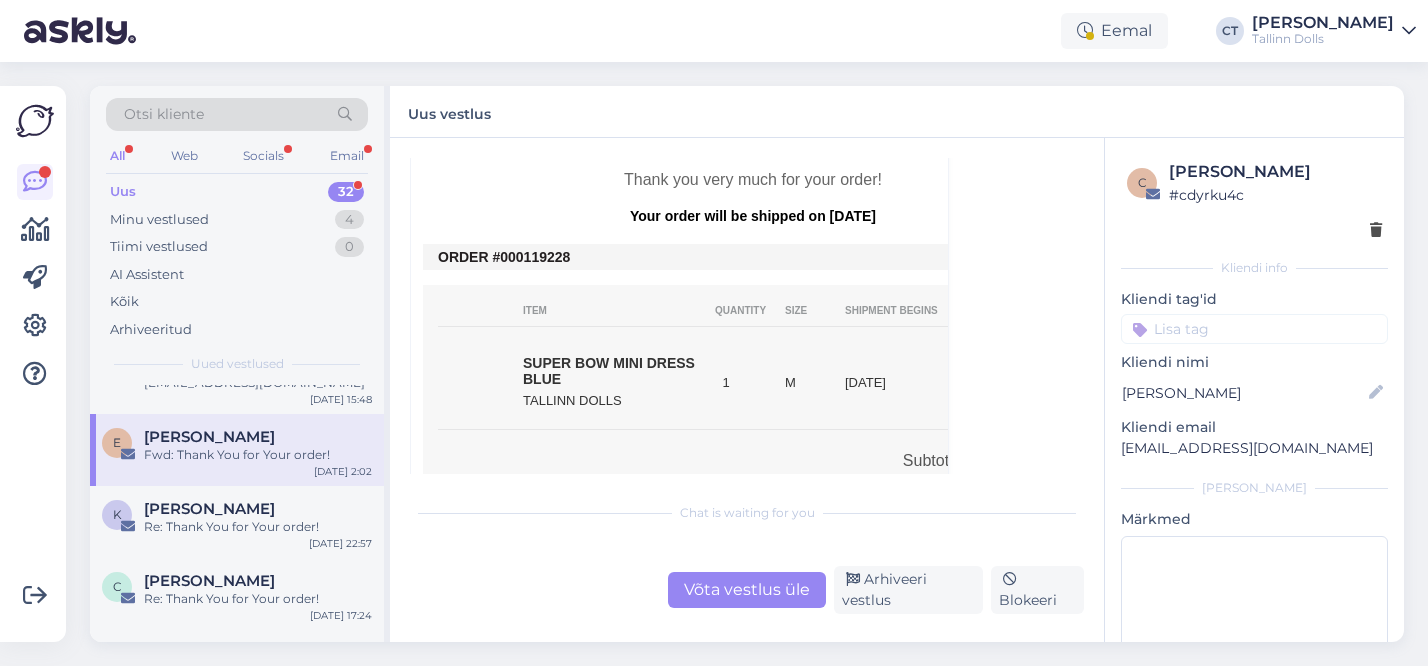 scroll, scrollTop: 822, scrollLeft: 0, axis: vertical 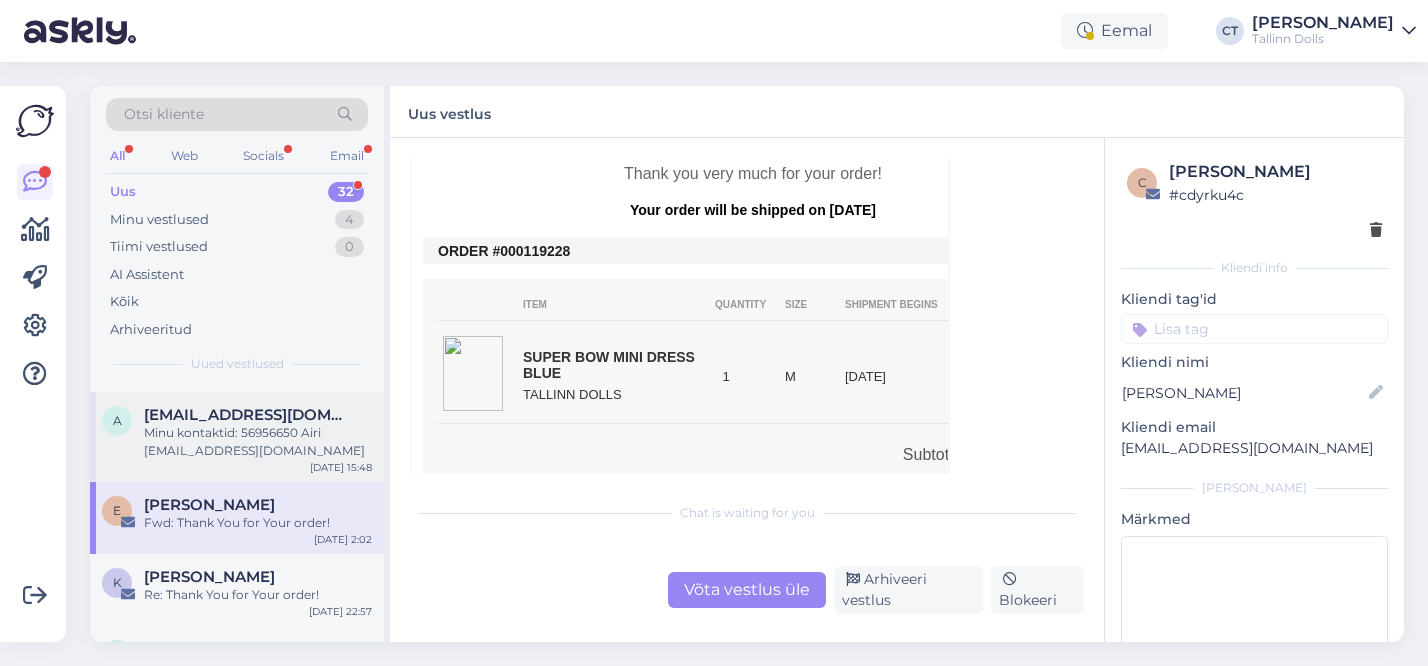 click on "Minu kontaktid: 56956650 Airi [EMAIL_ADDRESS][DOMAIN_NAME]" at bounding box center (258, 442) 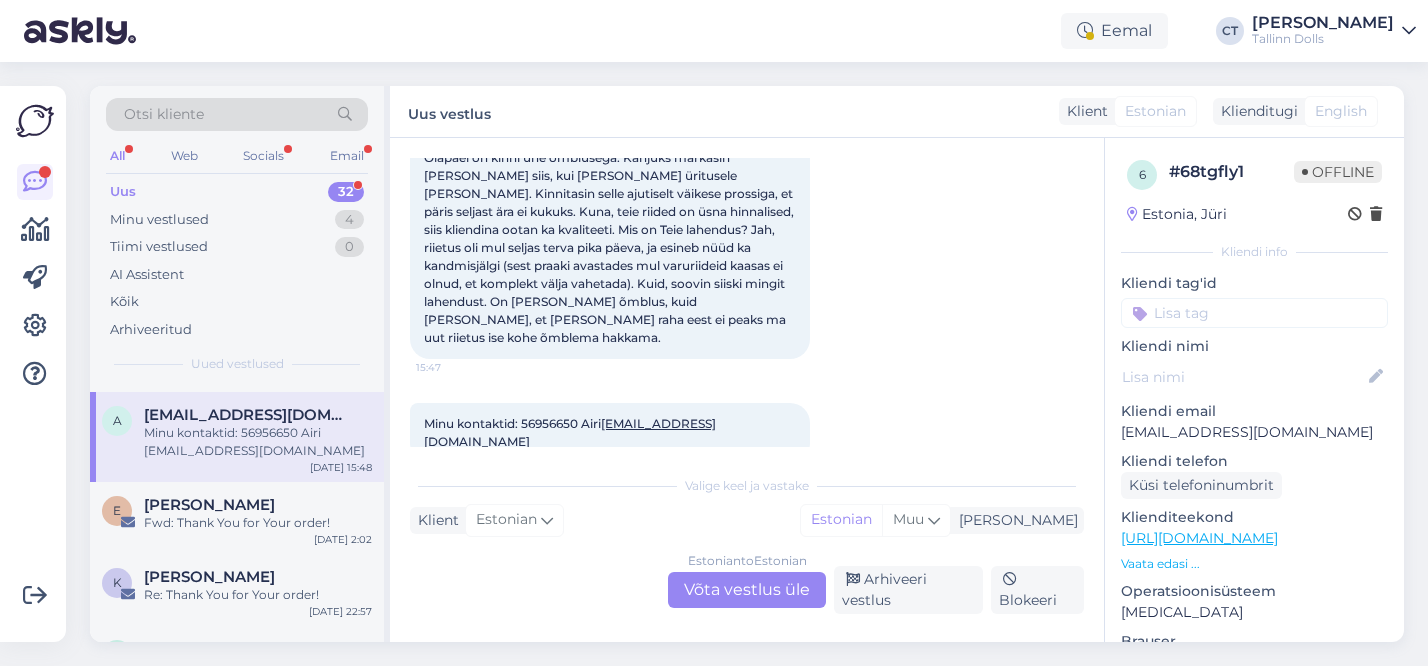 scroll, scrollTop: 445, scrollLeft: 0, axis: vertical 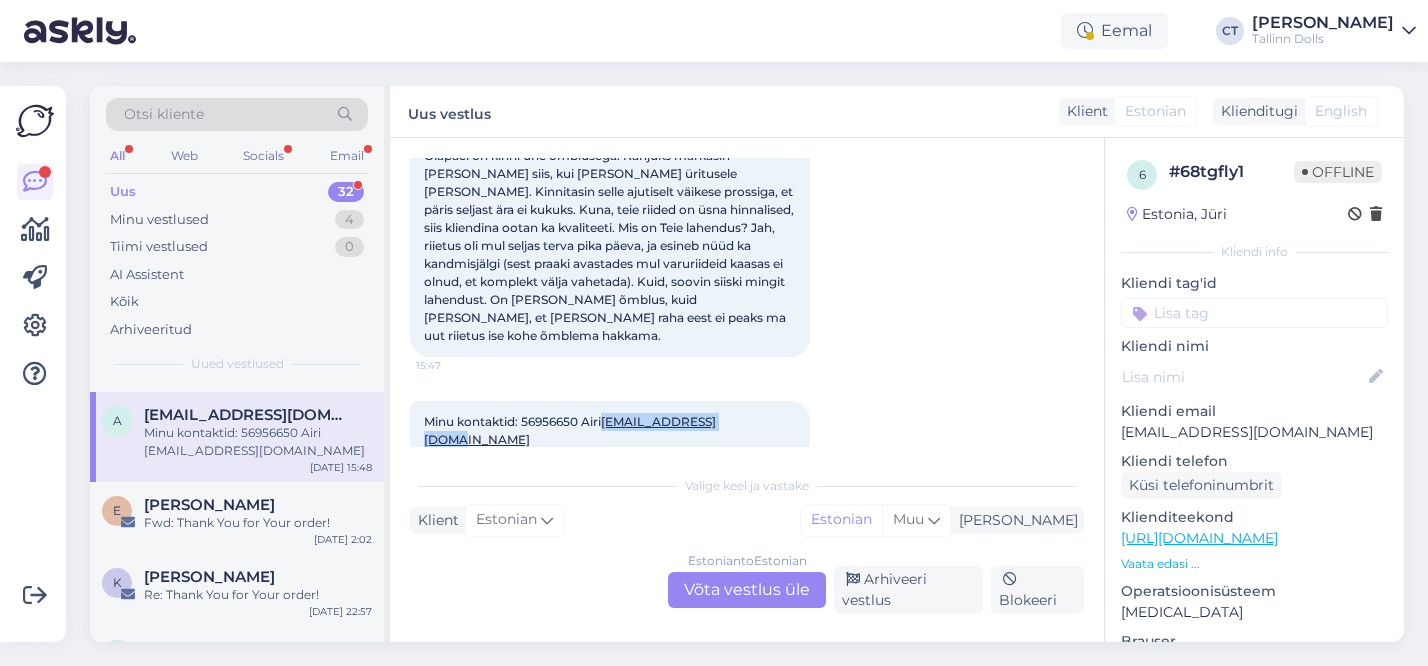 copy on "[EMAIL_ADDRESS][DOMAIN_NAME]" 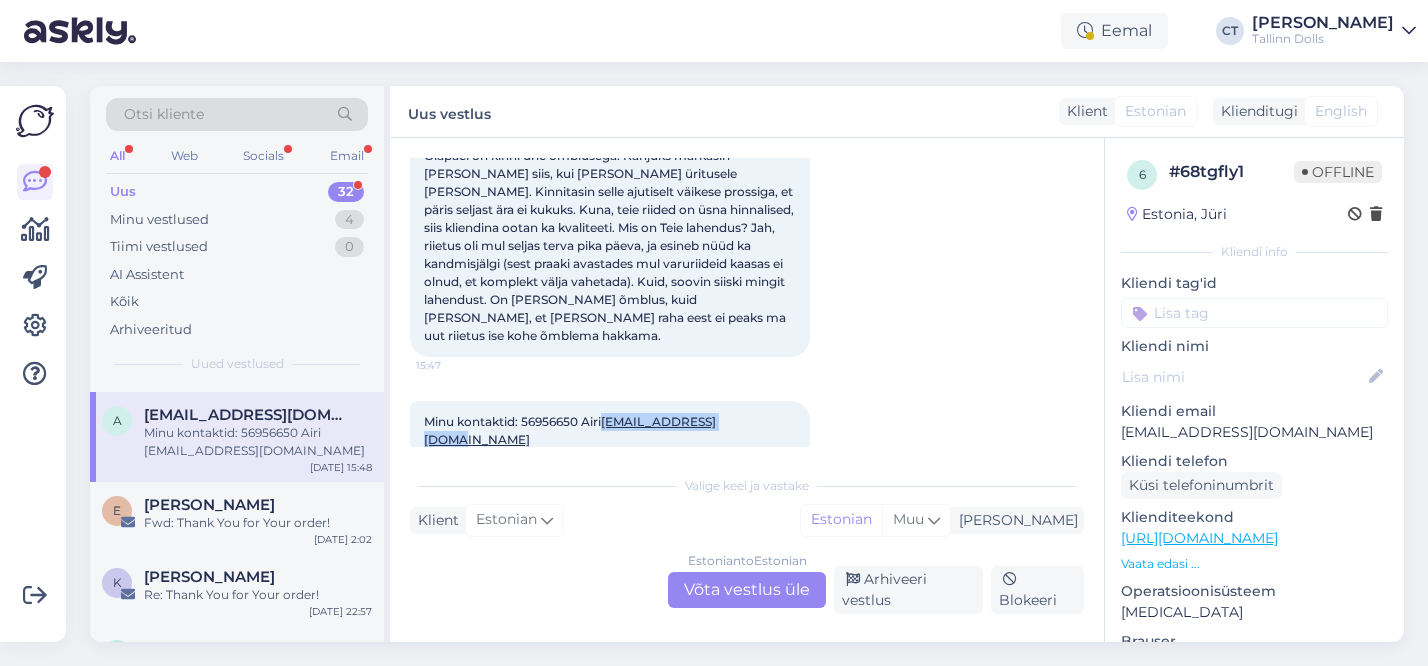 drag, startPoint x: 741, startPoint y: 405, endPoint x: 609, endPoint y: 406, distance: 132.00378 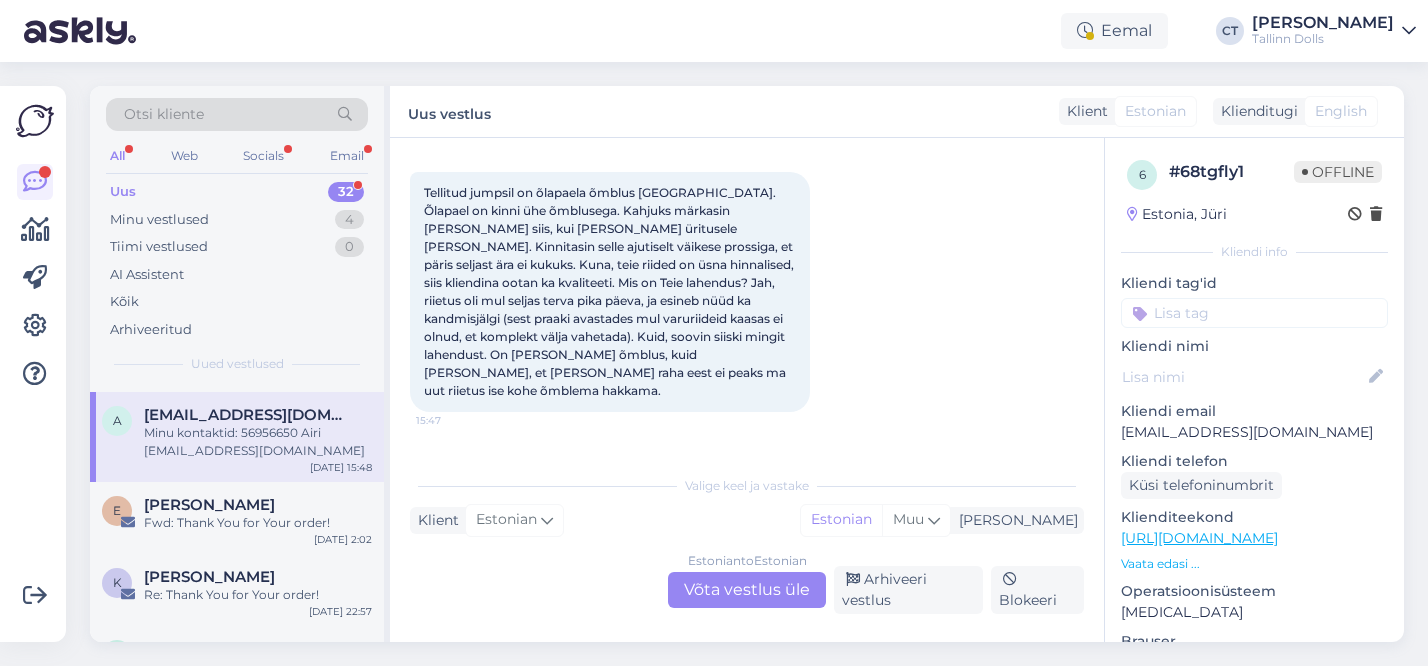 scroll, scrollTop: 445, scrollLeft: 0, axis: vertical 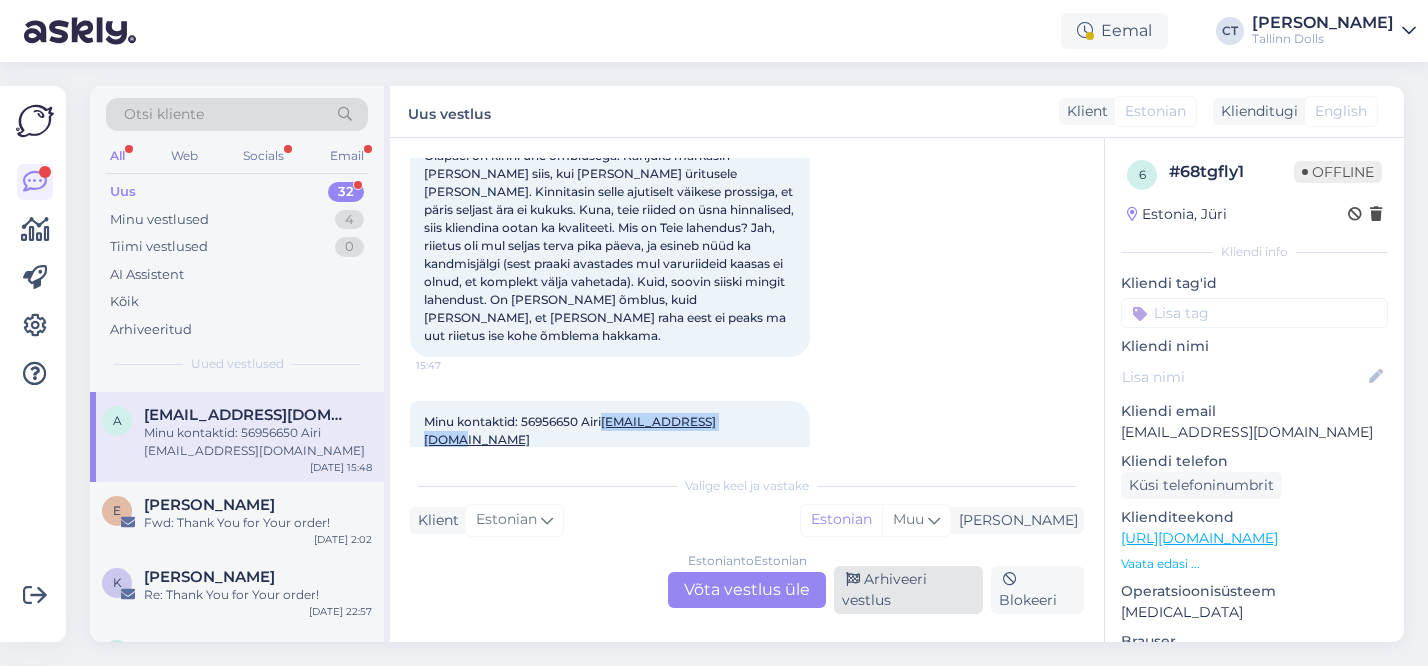 click on "Arhiveeri vestlus" at bounding box center [908, 590] 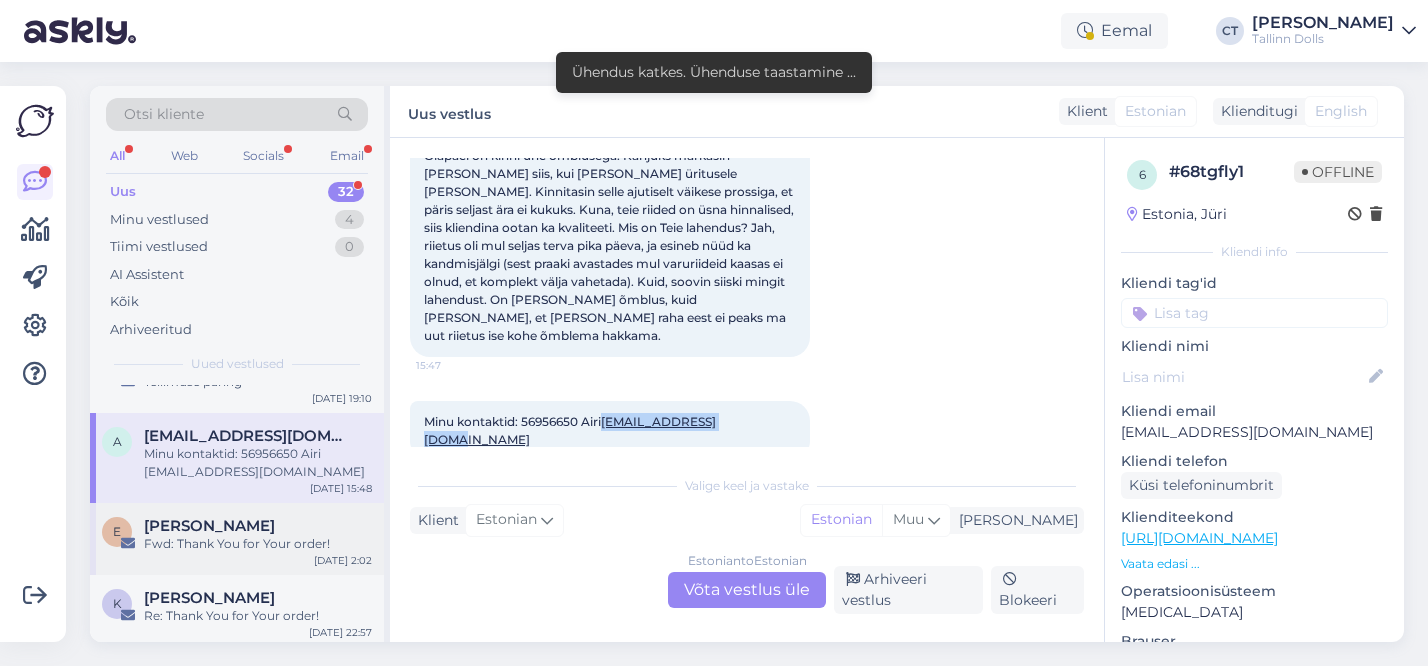 scroll, scrollTop: 1873, scrollLeft: 0, axis: vertical 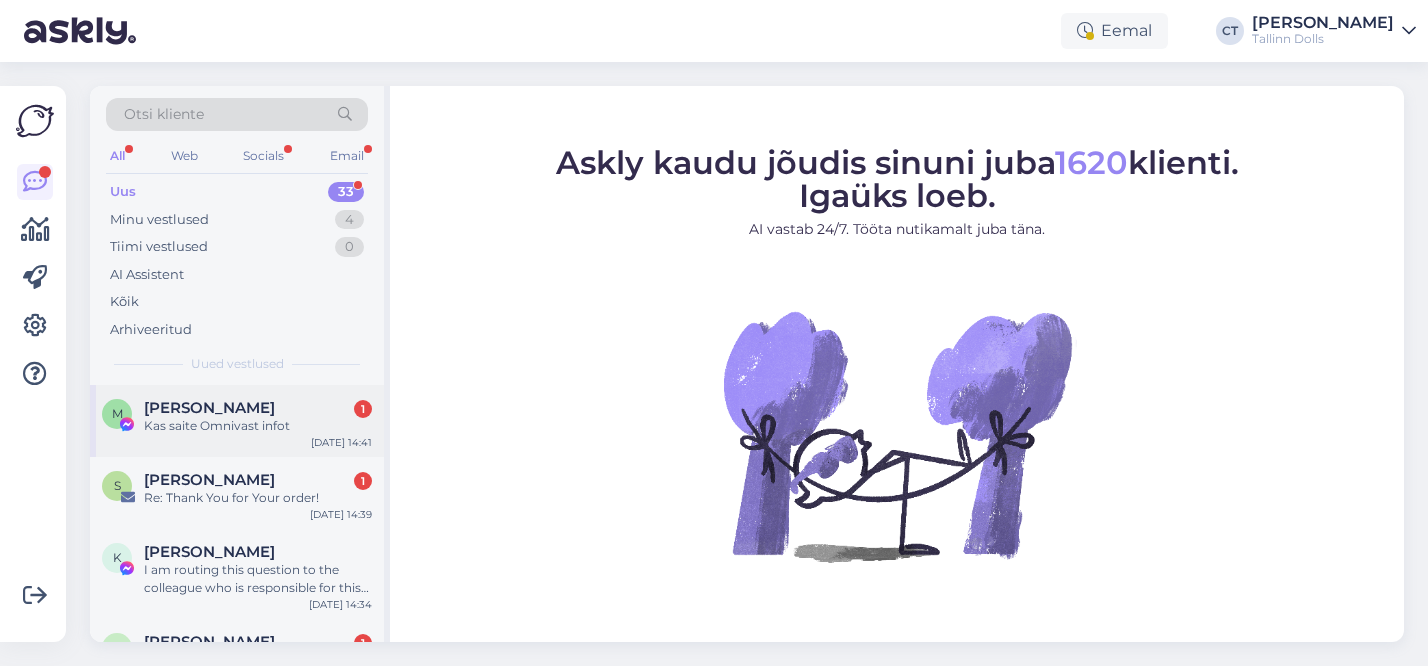 click on "M Monika Soopere 1 Kas saite Omnivast infot Jul 14 14:41" at bounding box center [237, 421] 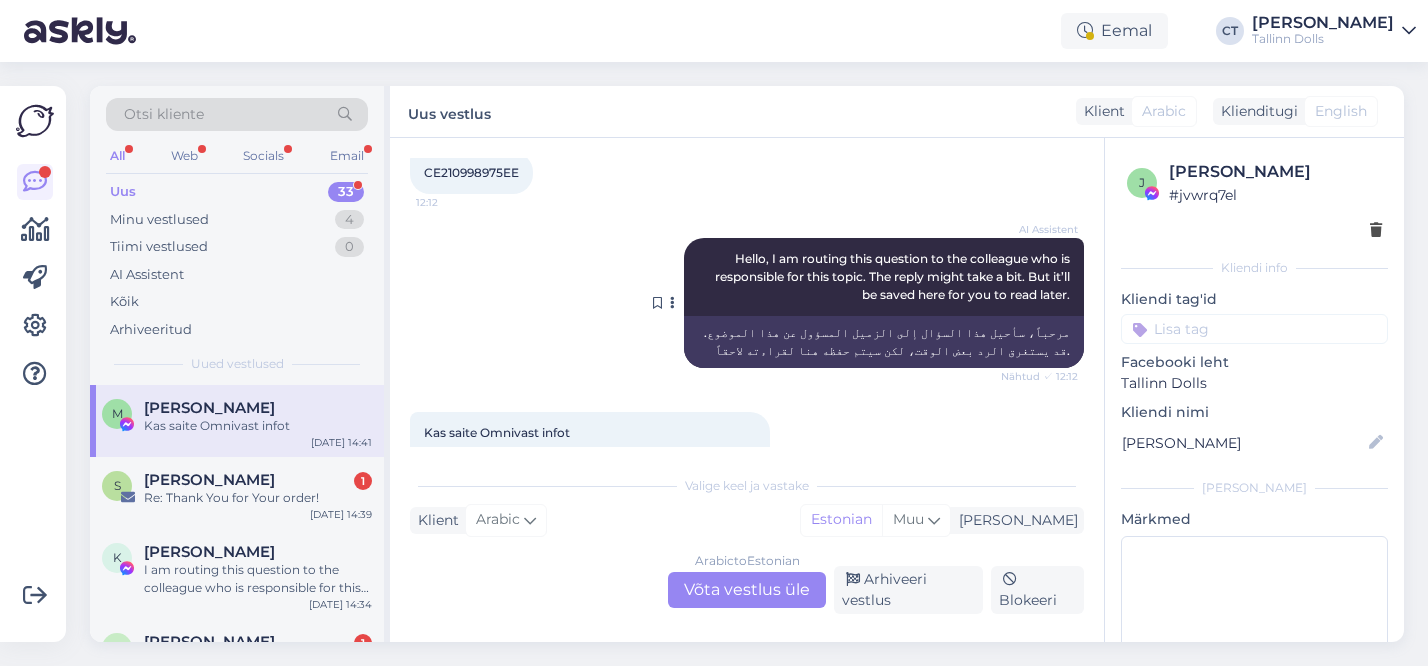 scroll, scrollTop: 175, scrollLeft: 0, axis: vertical 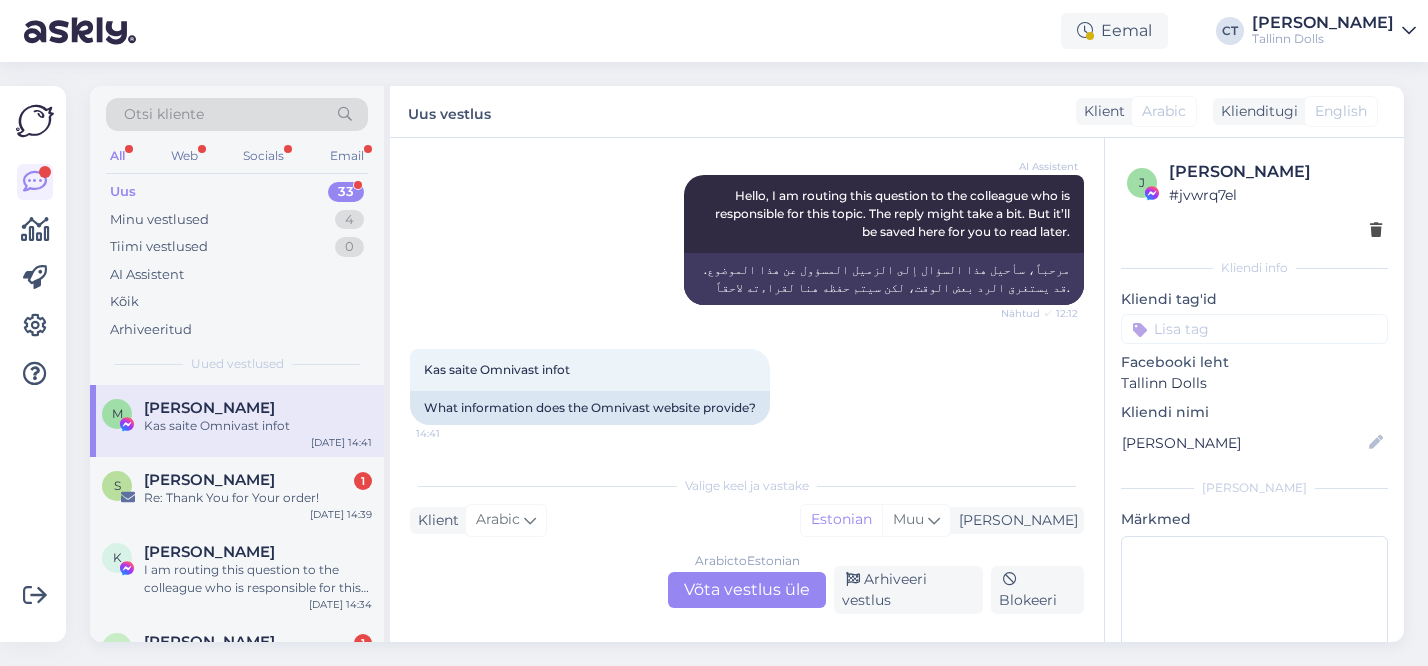 click on "Arabic  to  Estonian Võta vestlus üle Arhiveeri vestlus Blokeeri" at bounding box center (747, 590) 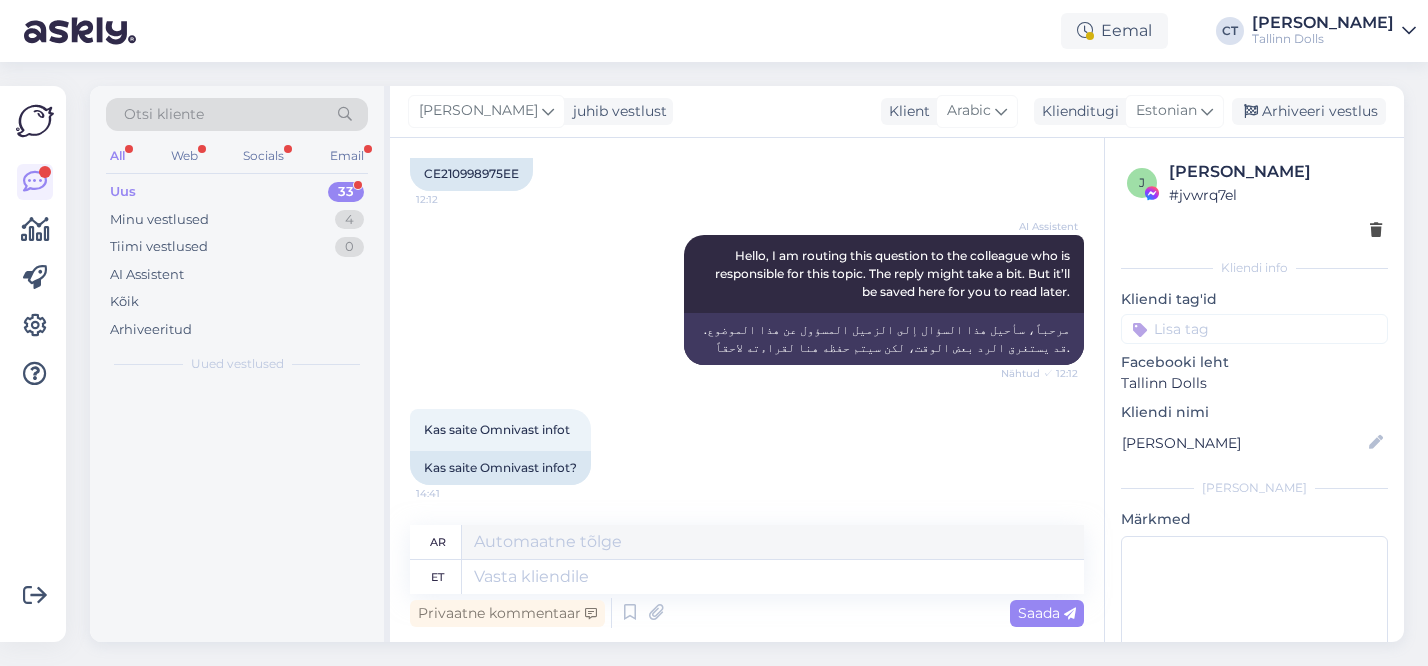 scroll, scrollTop: 149, scrollLeft: 0, axis: vertical 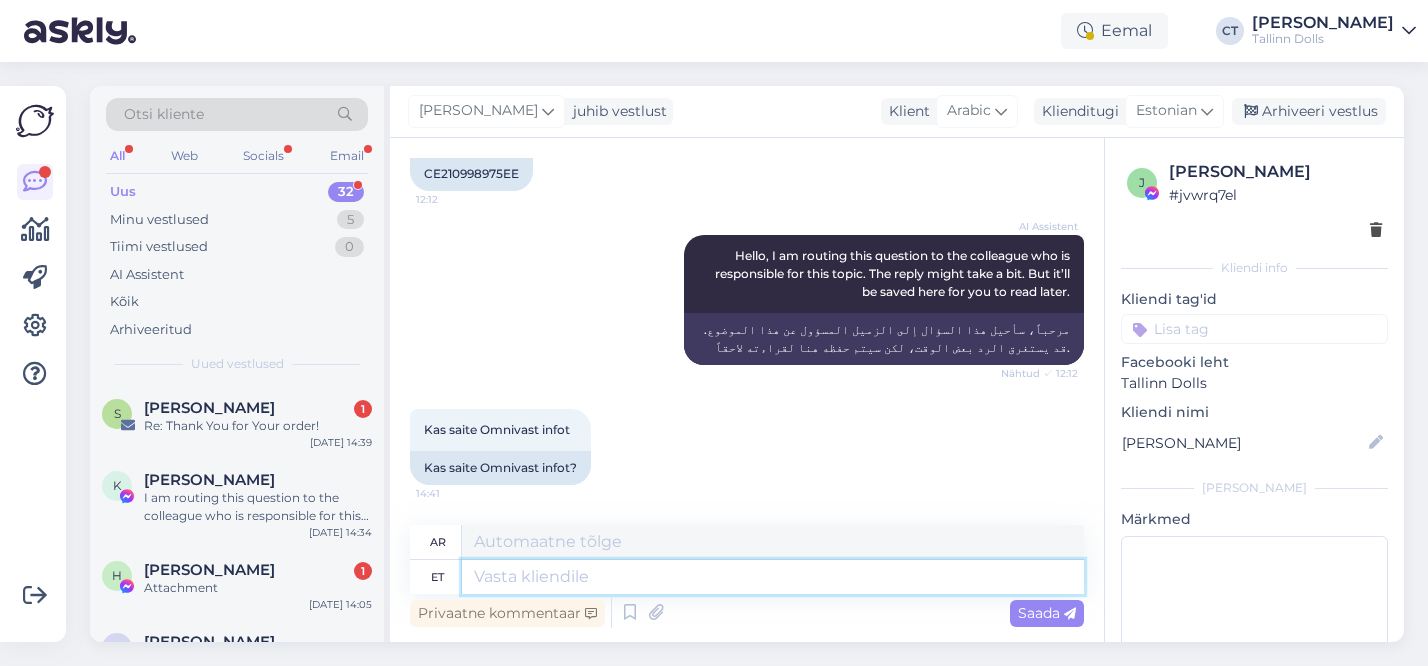 click at bounding box center [773, 577] 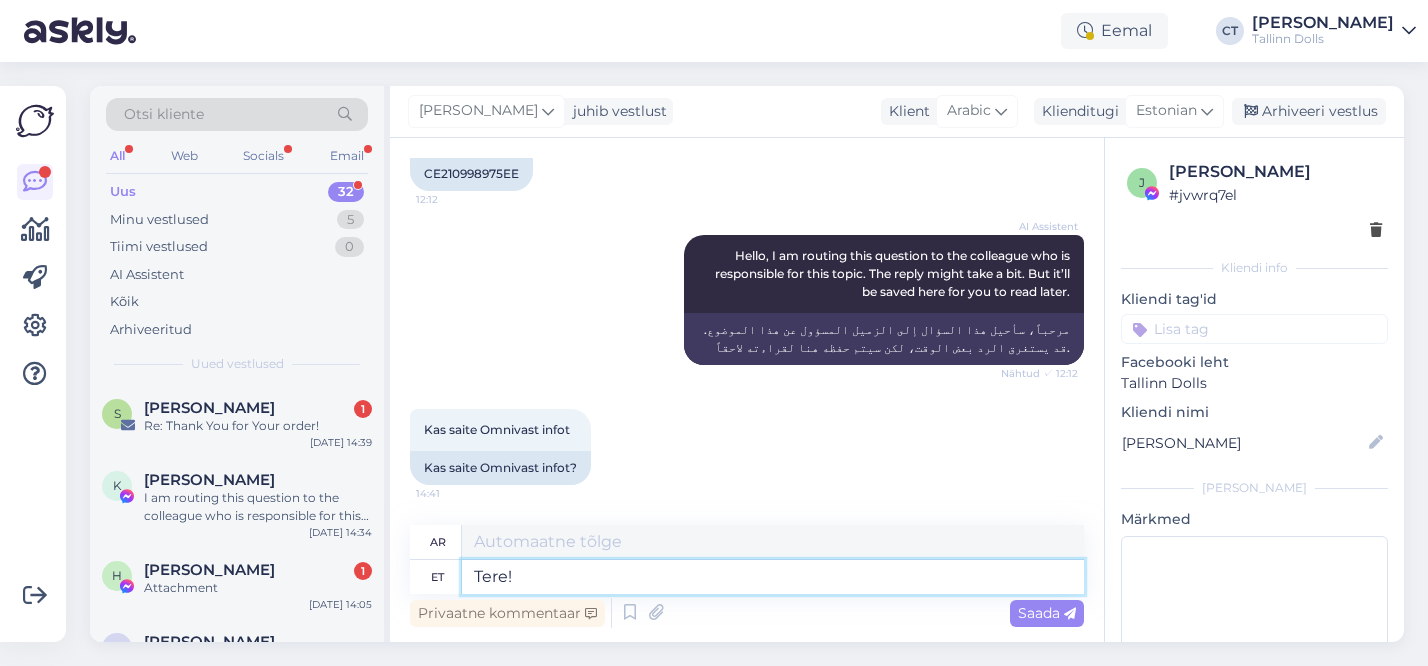 scroll, scrollTop: 167, scrollLeft: 0, axis: vertical 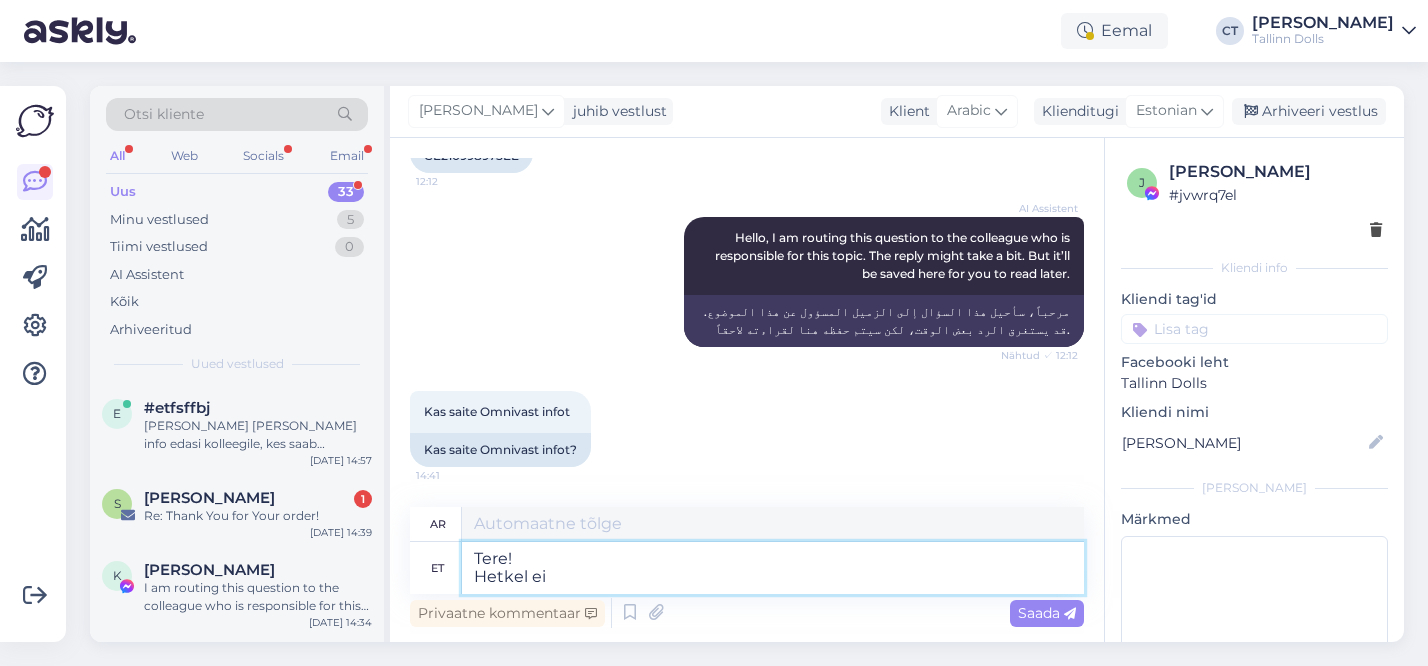 type on "Tere!
Hetkel ei o" 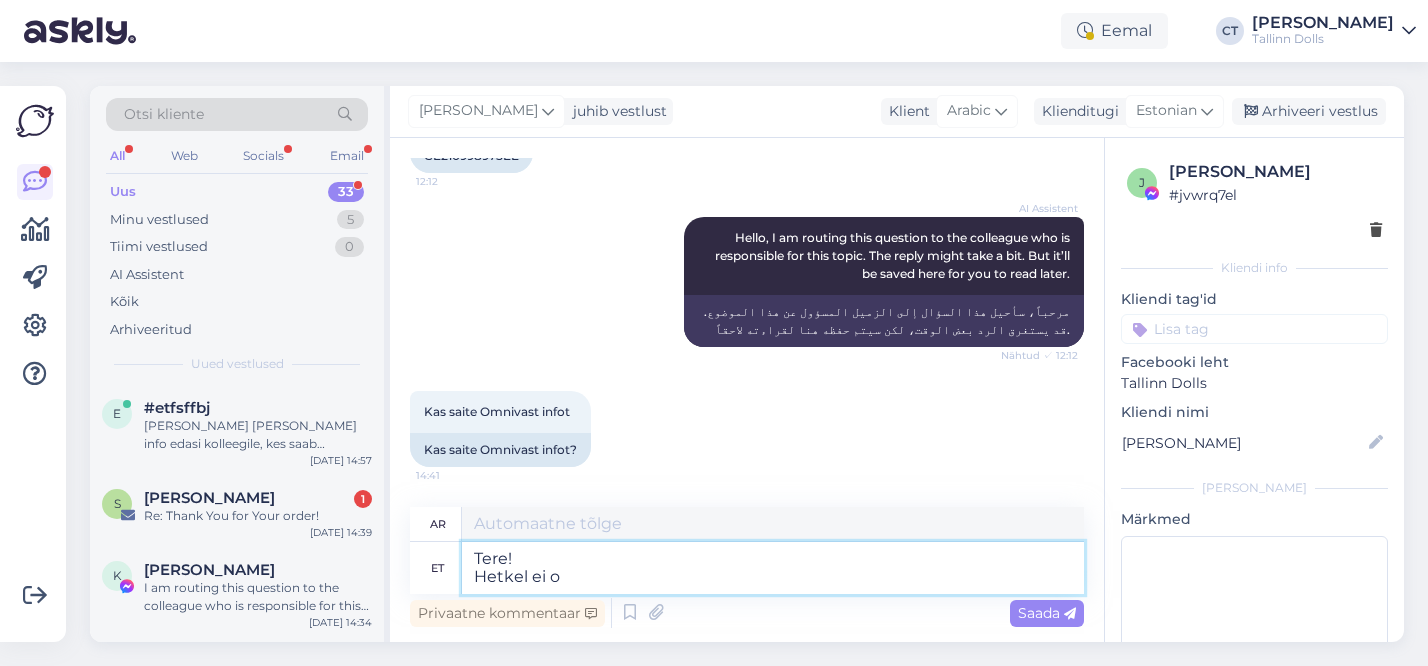 type on "مرحباً!
حالياً" 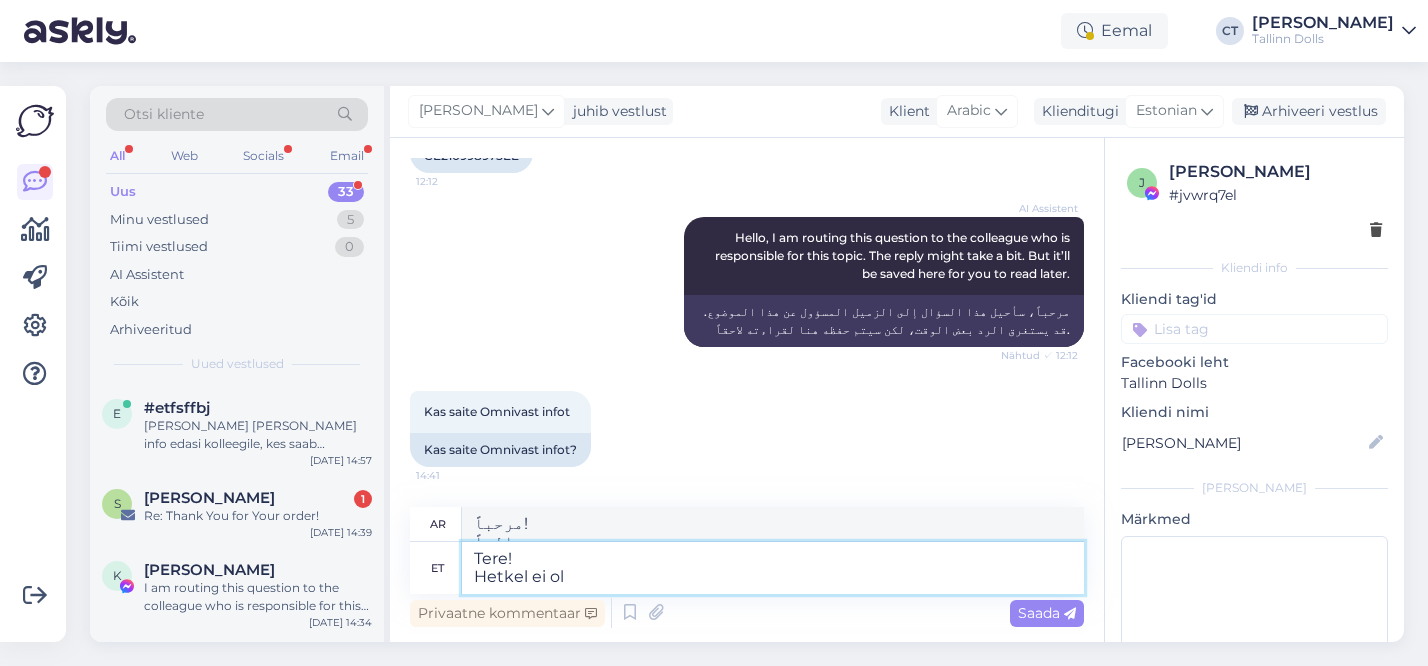 scroll, scrollTop: 185, scrollLeft: 0, axis: vertical 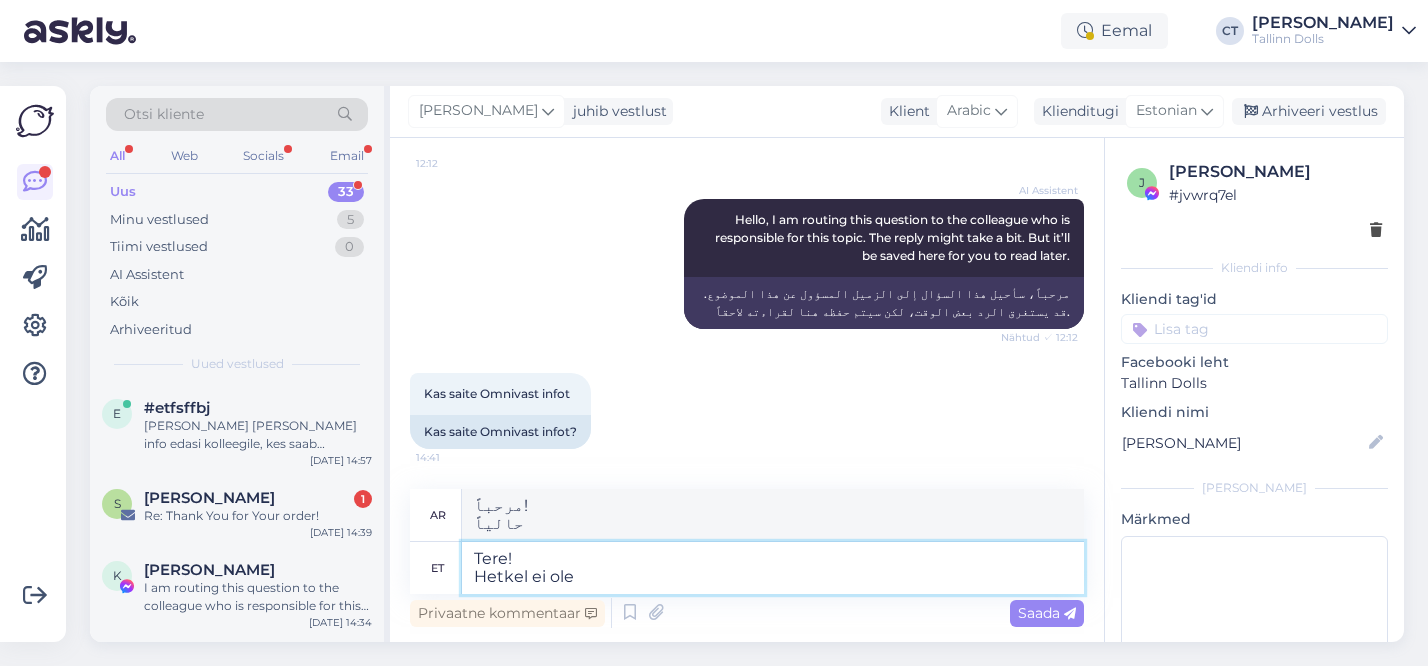 type on "Tere!
Hetkel ei ole k" 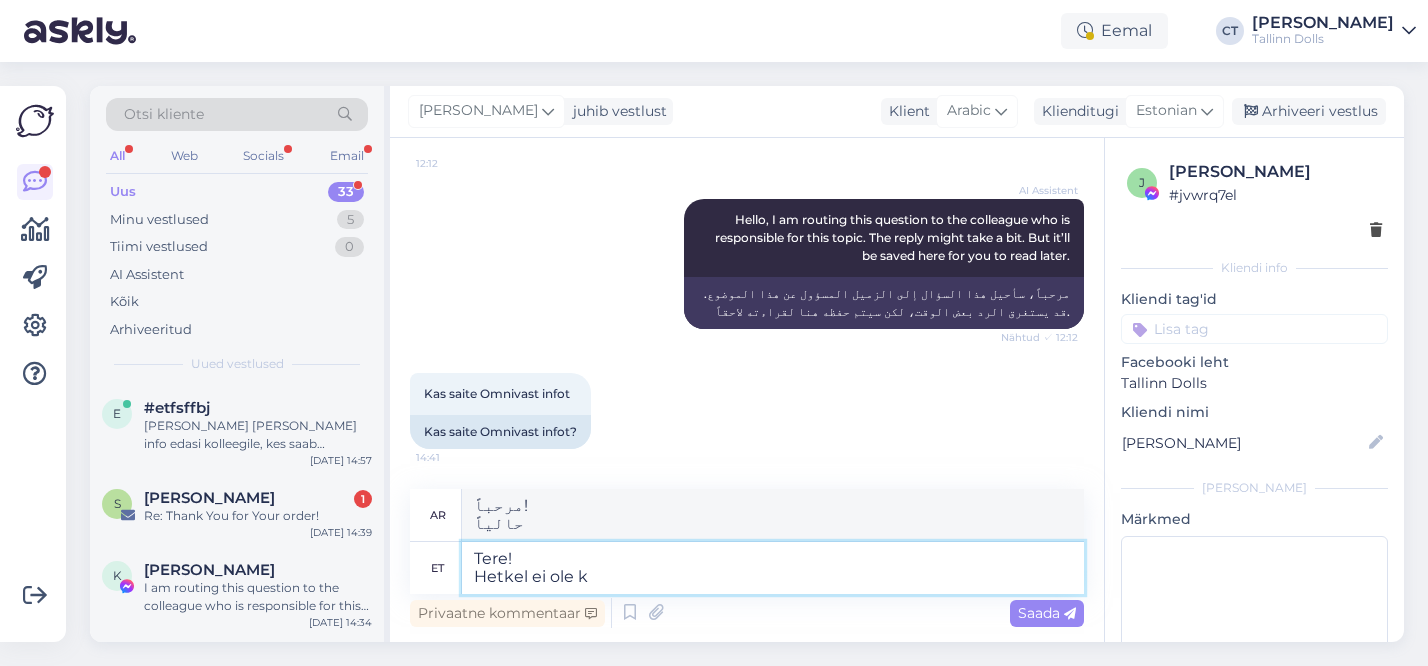 type on "مرحباً!
لا يوجد حالياً" 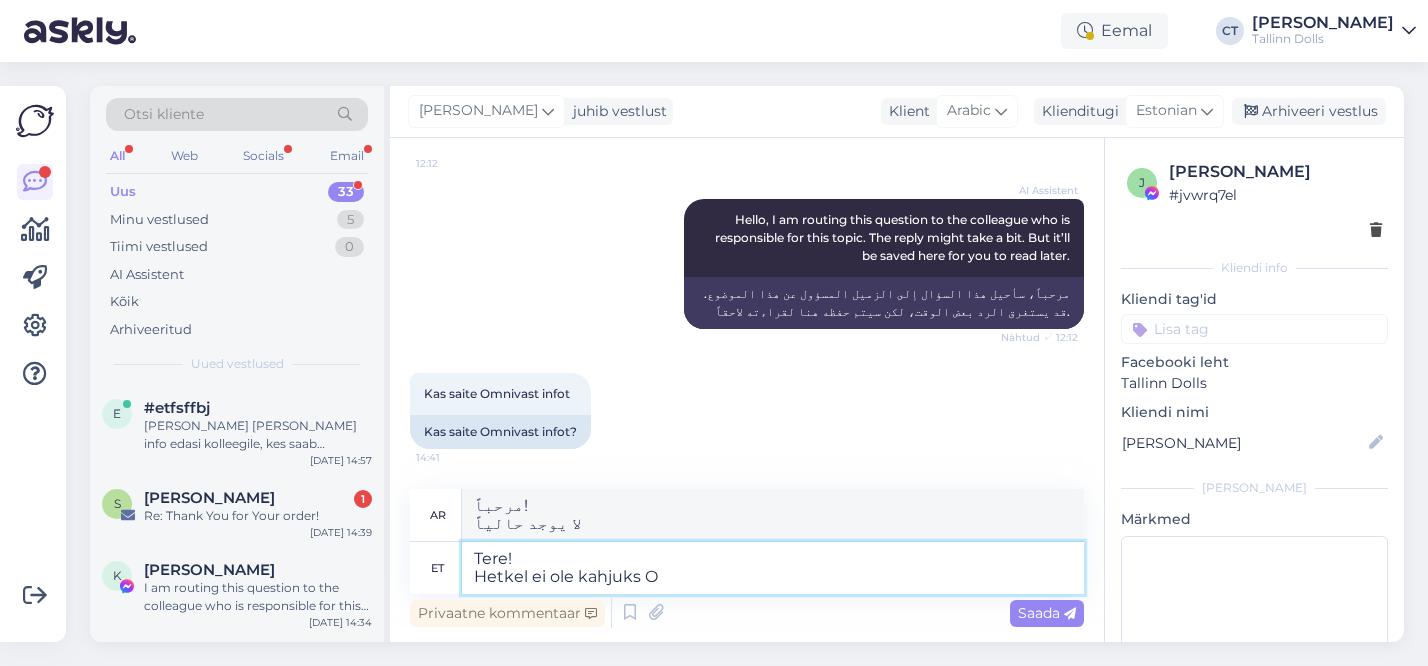 type on "Tere!
Hetkel ei ole kahjuks Om" 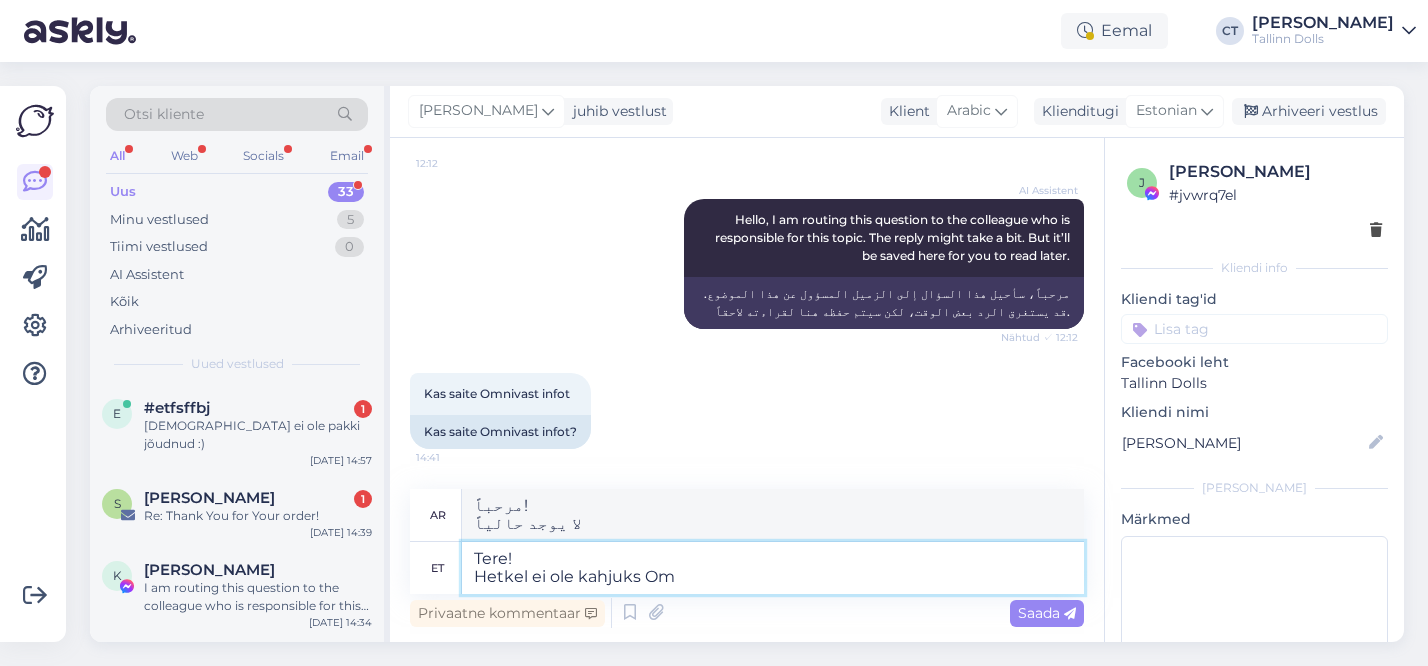 type on "مرحباً!
للأسف، لا يوجد حالياً" 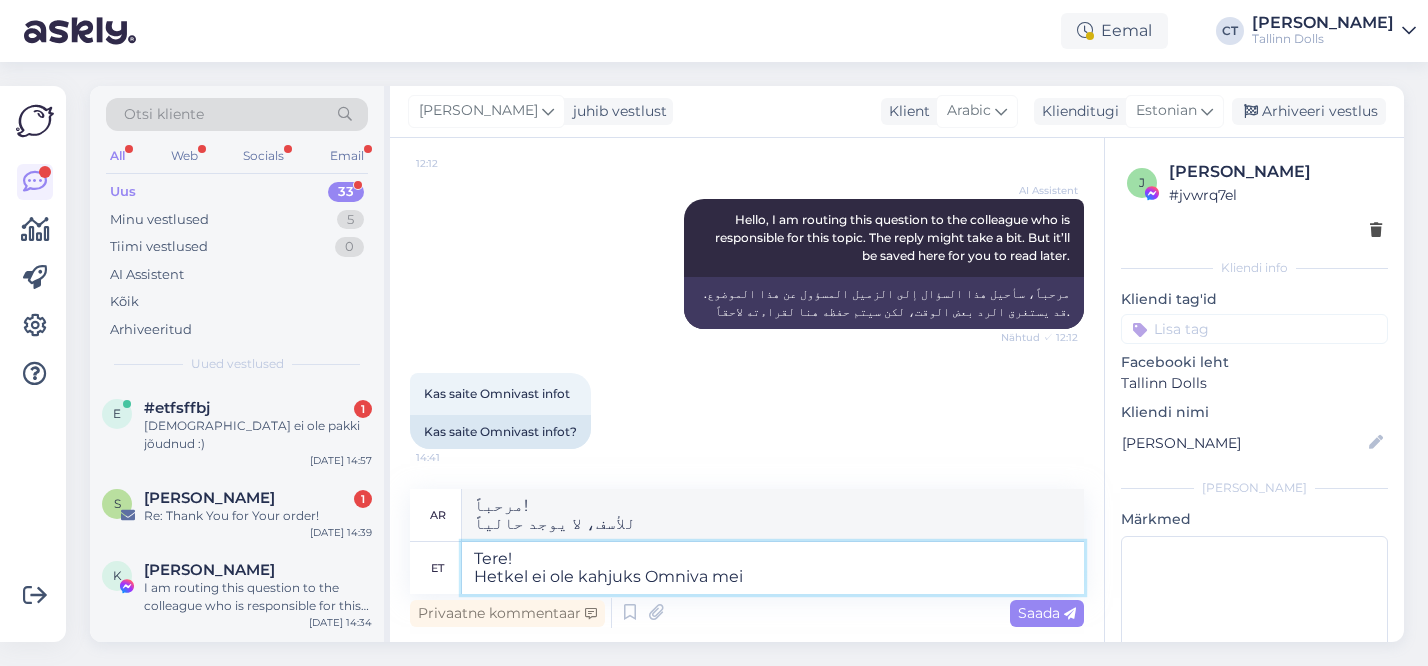 type on "Tere!
Hetkel ei ole kahjuks Omniva meil" 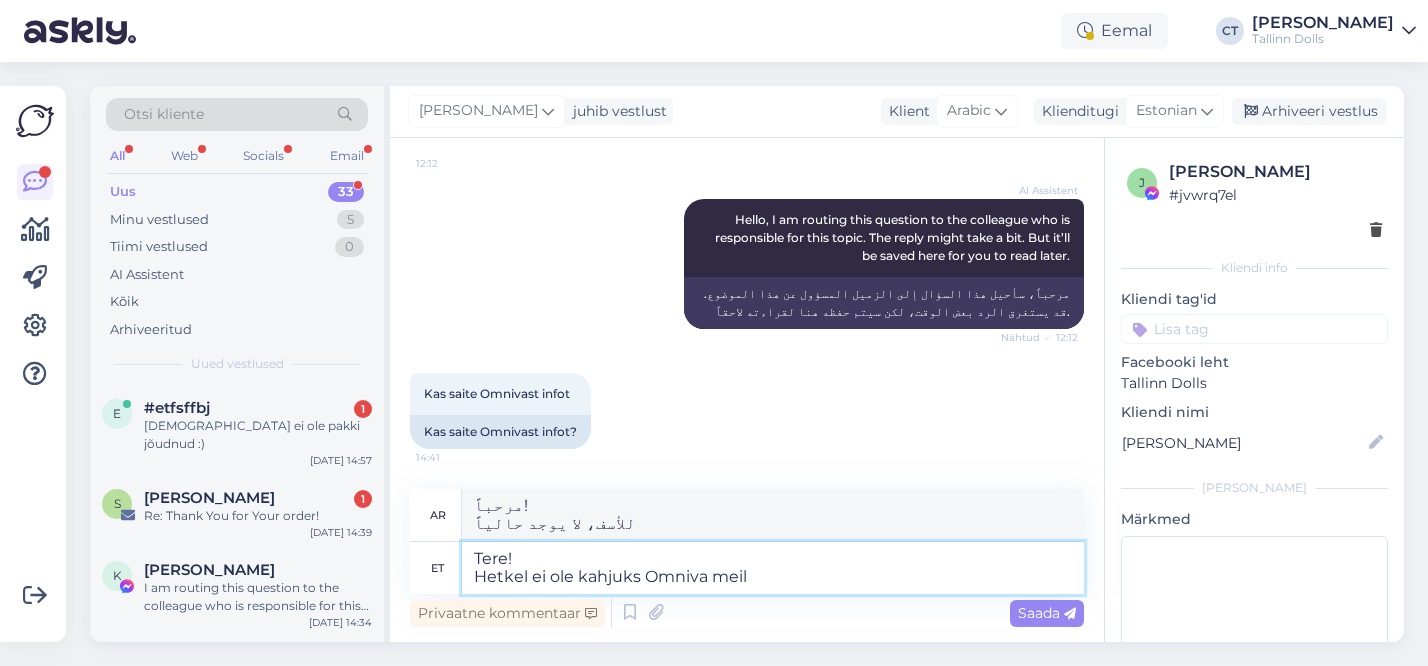 type on "مرحباً!
للأسف، لا توجد حاليًا خدمة Omniva." 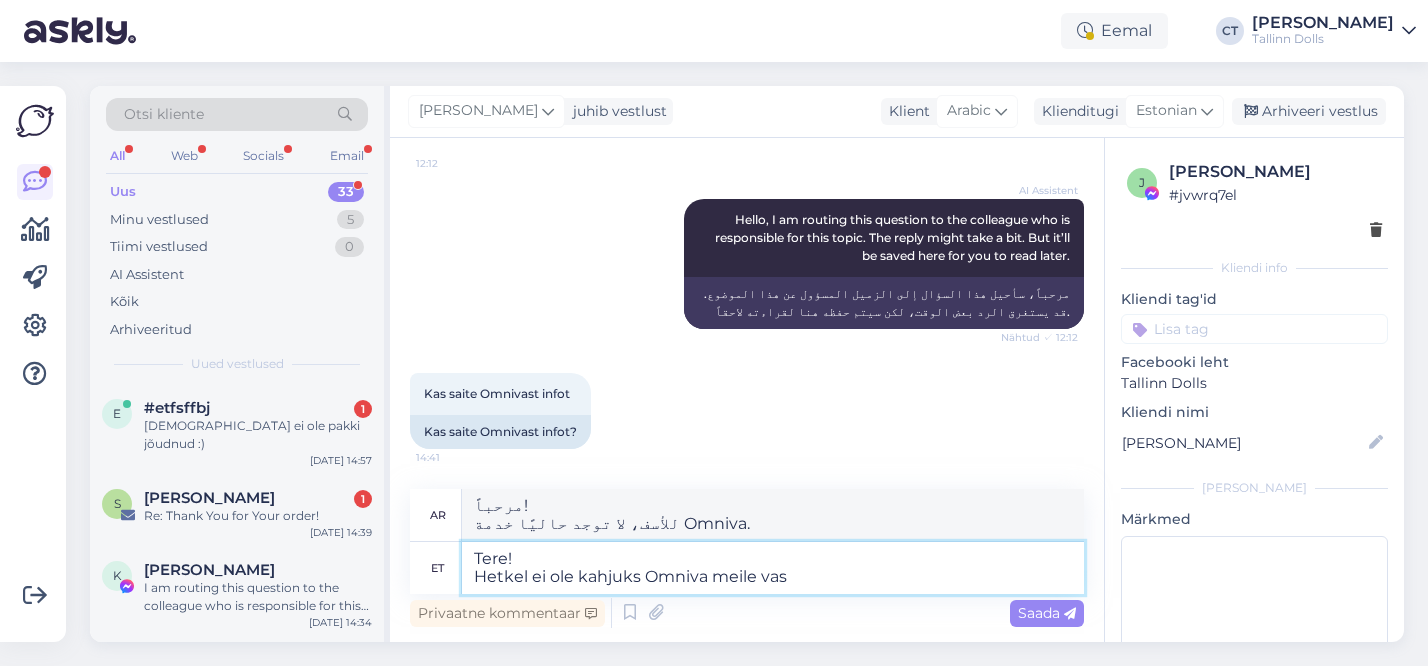 type on "Tere!
Hetkel ei ole kahjuks Omniva meile vast" 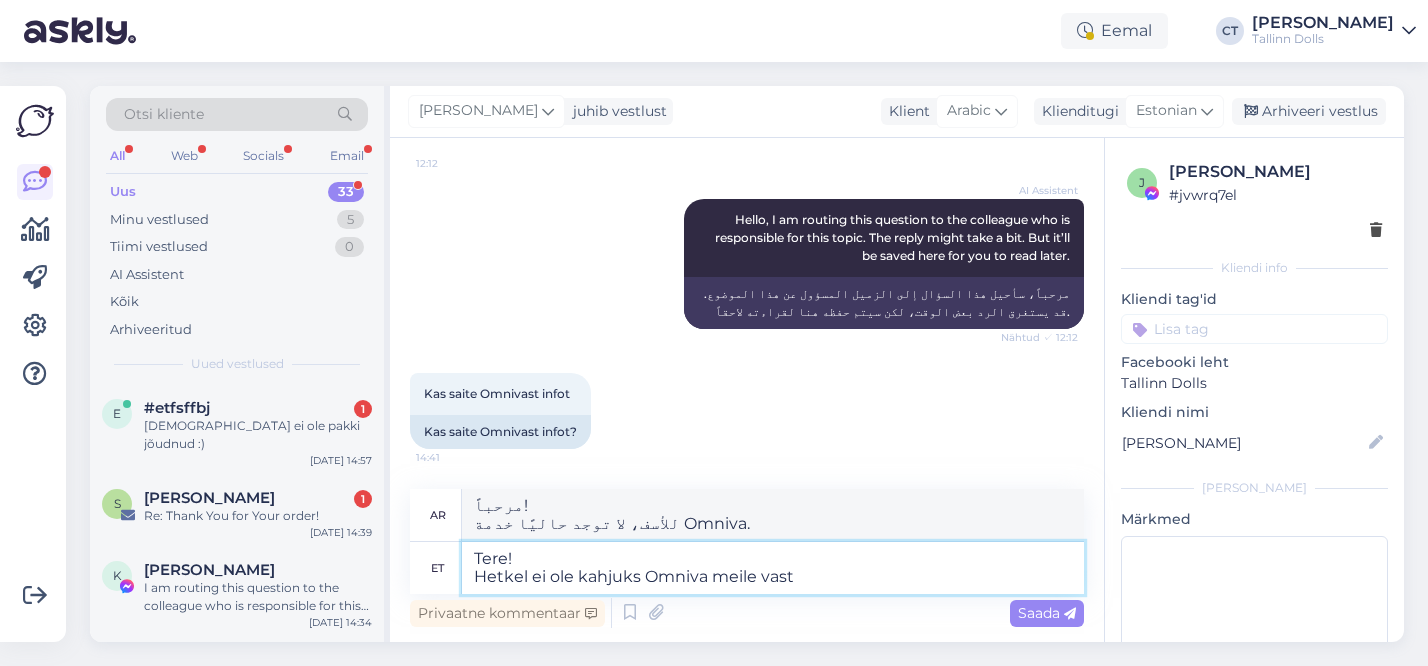 type on "مرحباً!
للأسف، لا توجد لدينا حاليًا معلومات من Omniva." 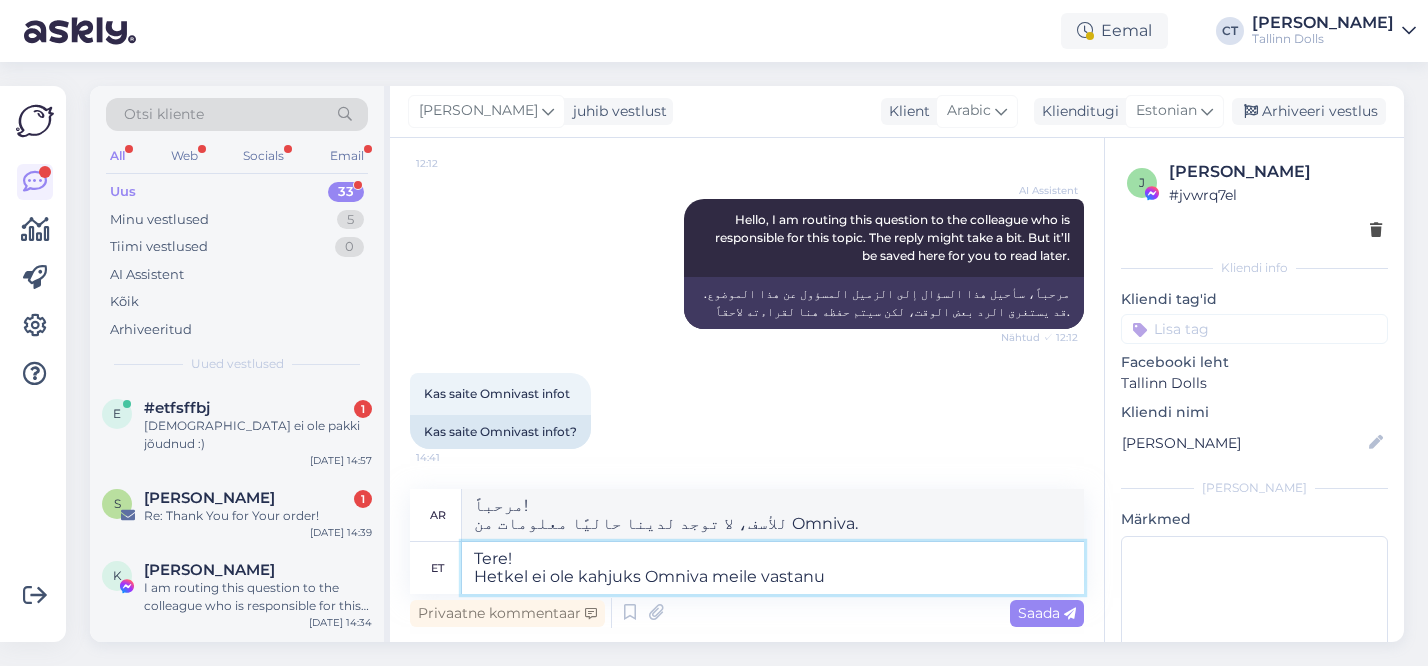 type on "Tere!
Hetkel ei ole kahjuks Omniva meile vastanud" 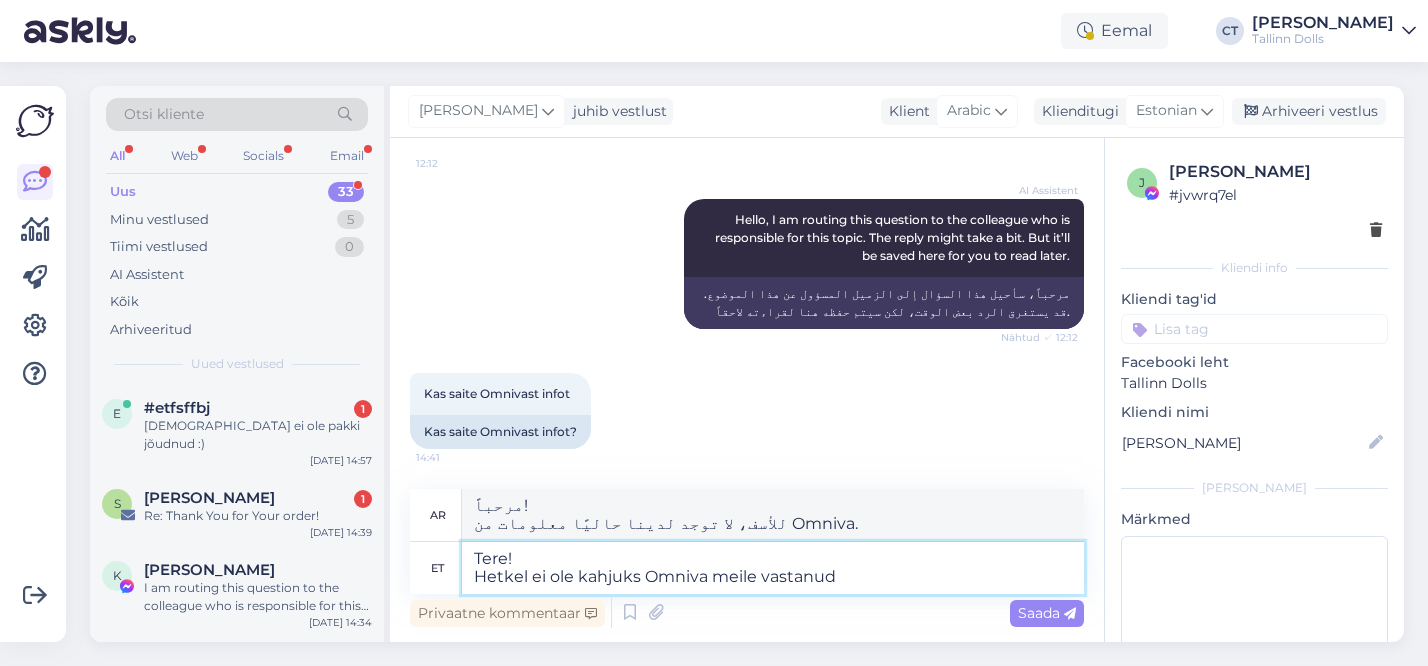 type on "مرحباً!
للأسف، لم ترد علينا شركة Omniva حتى الآن." 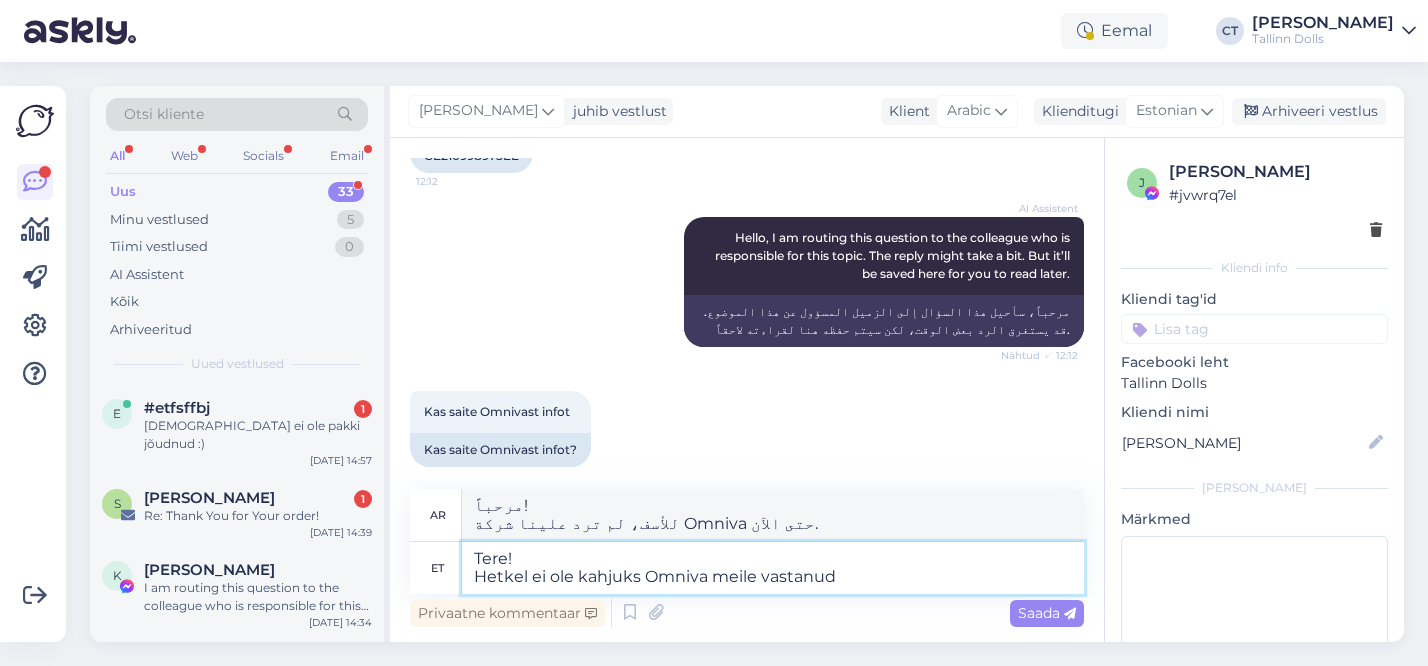 scroll, scrollTop: 185, scrollLeft: 0, axis: vertical 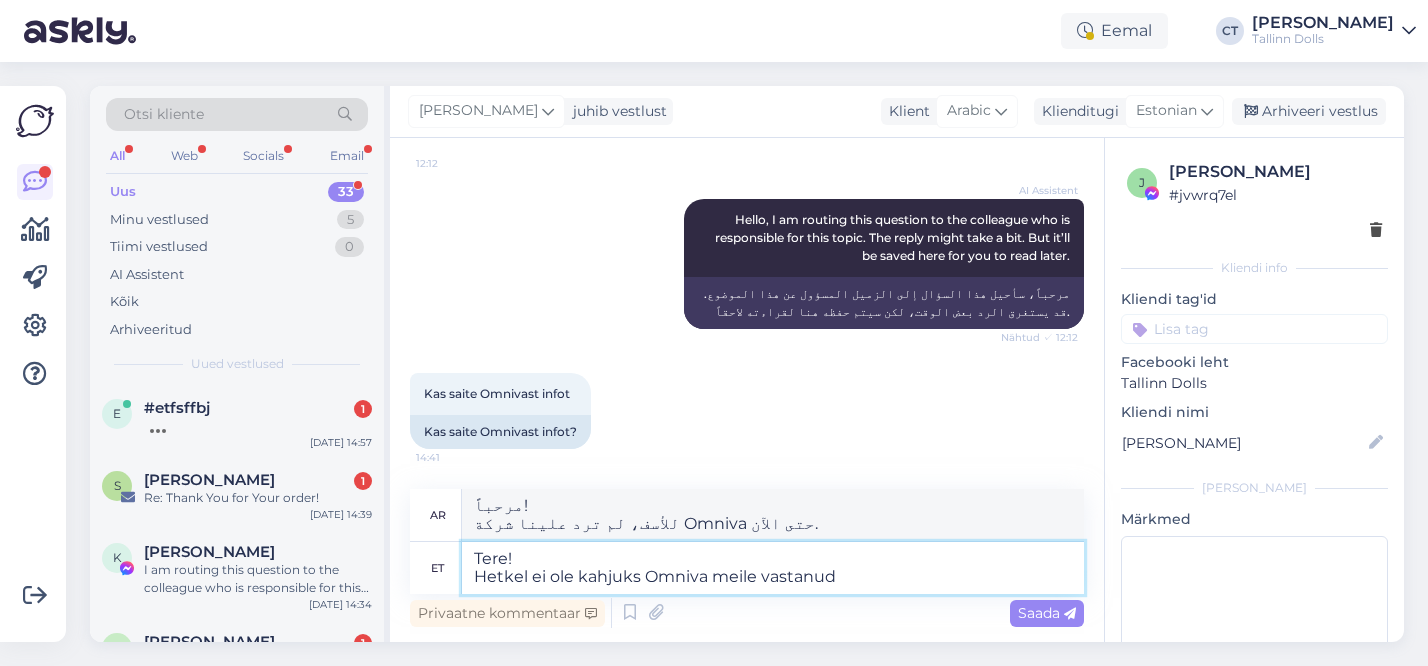 drag, startPoint x: 766, startPoint y: 576, endPoint x: 455, endPoint y: 542, distance: 312.853 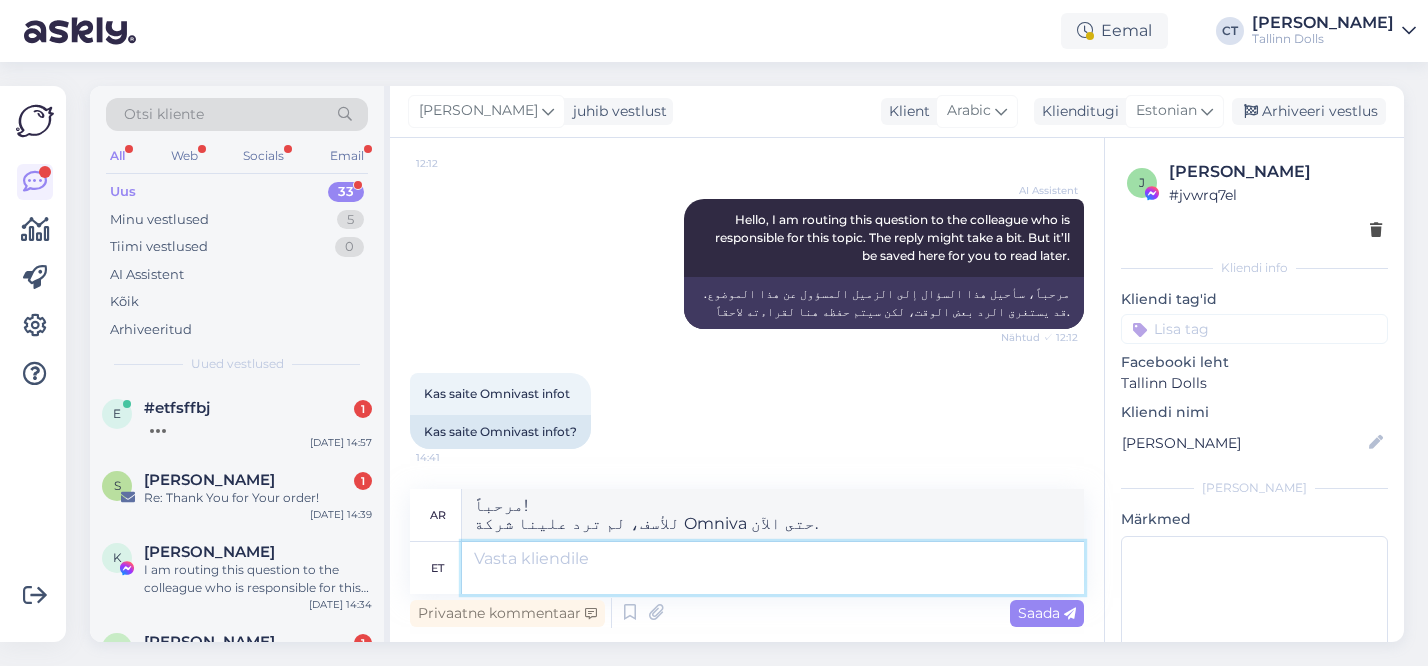 scroll, scrollTop: 167, scrollLeft: 0, axis: vertical 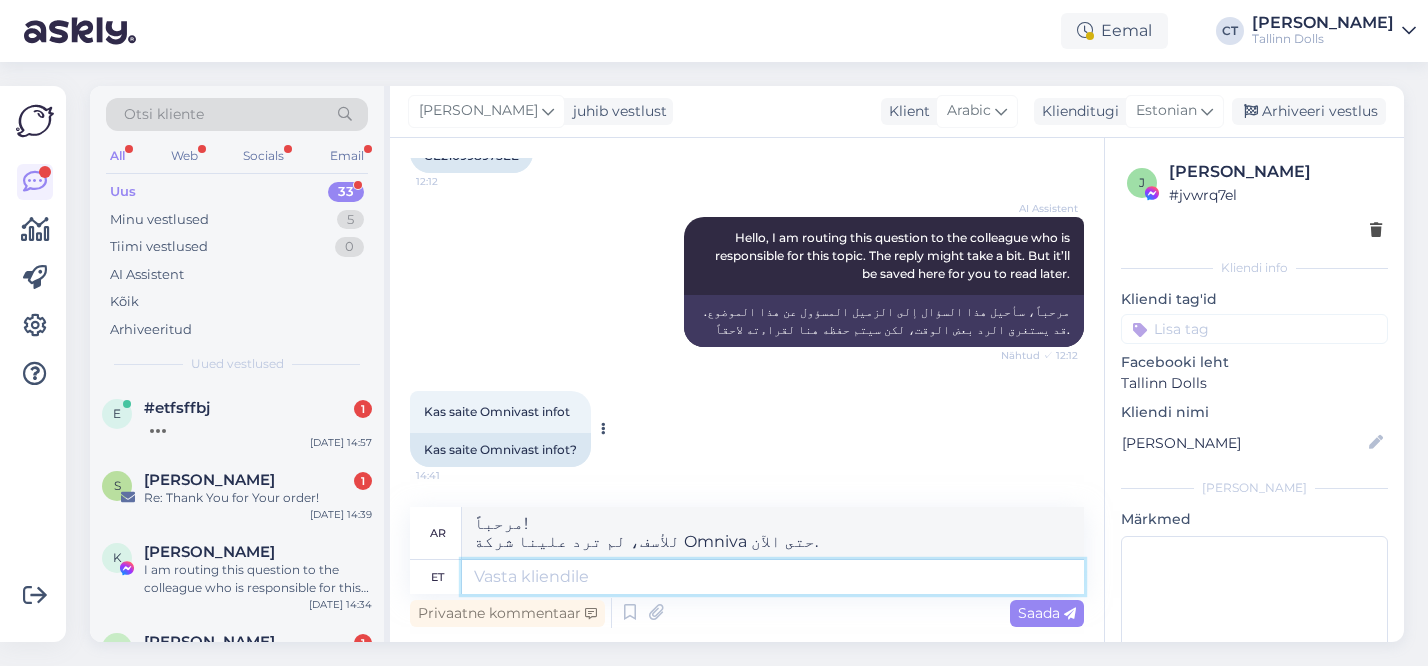 type 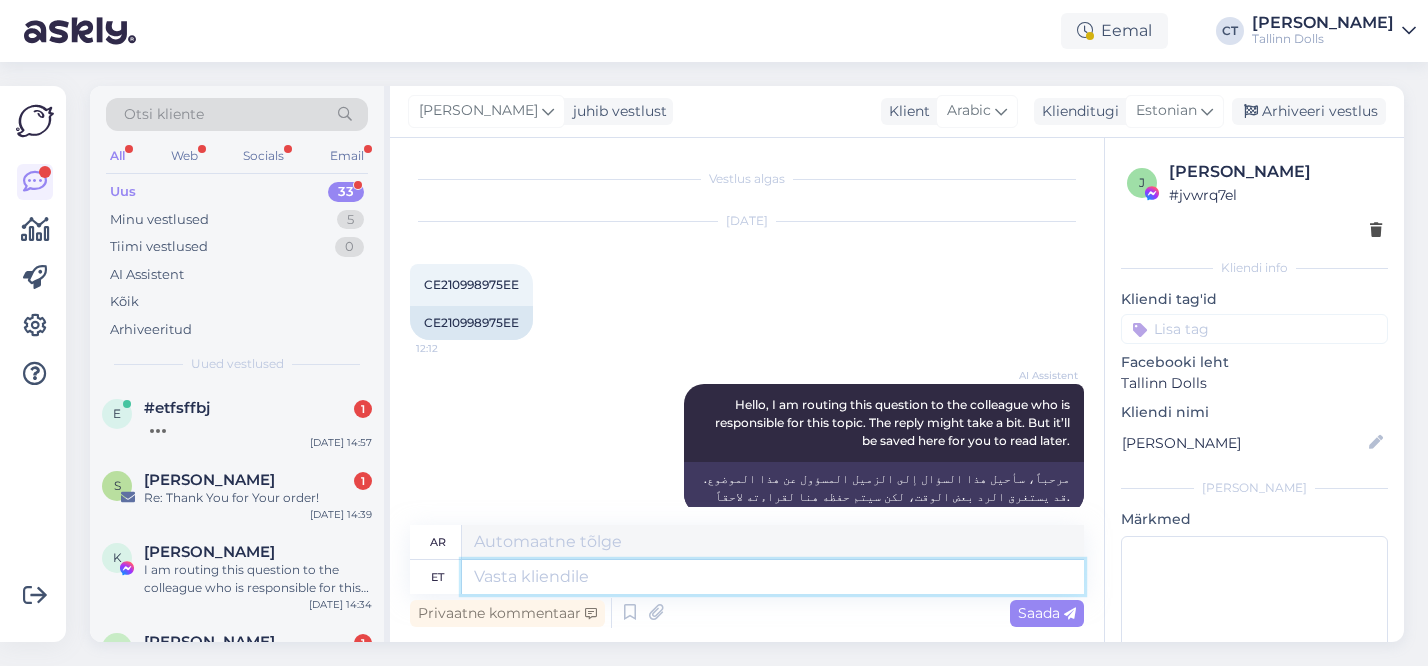 scroll, scrollTop: 149, scrollLeft: 0, axis: vertical 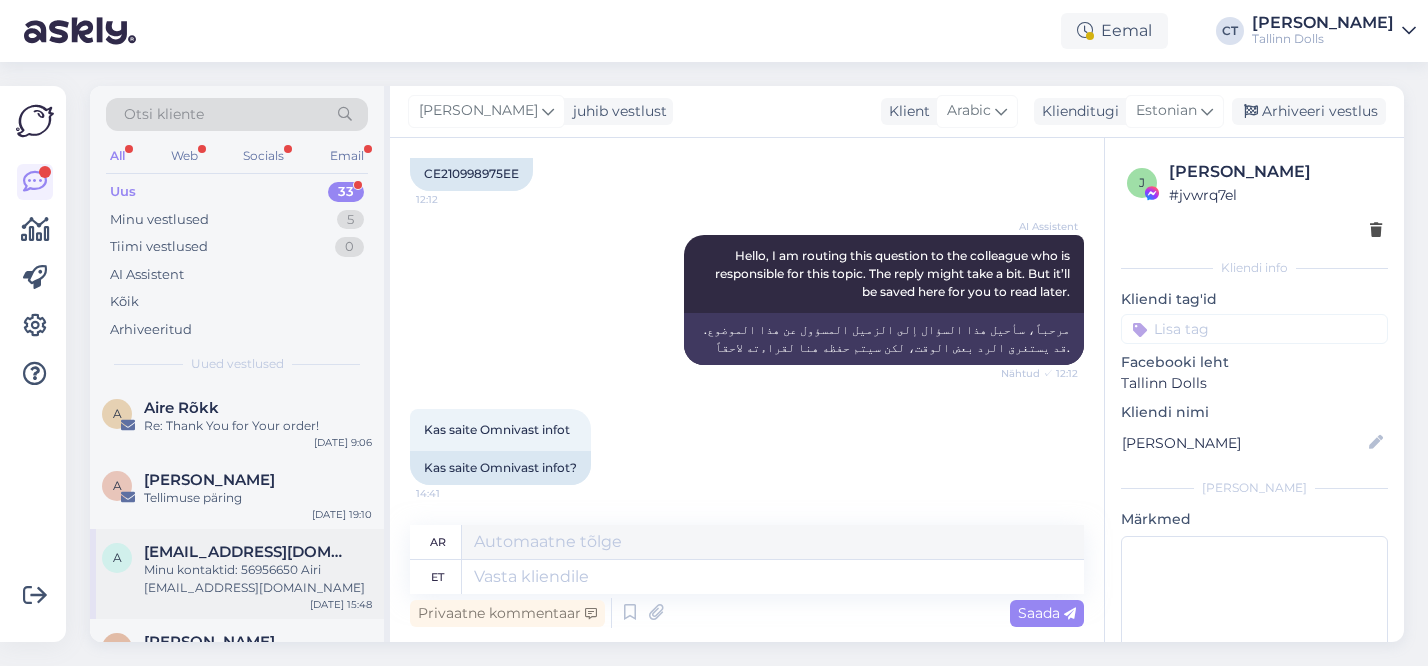 click on "[EMAIL_ADDRESS][DOMAIN_NAME]" at bounding box center (248, 552) 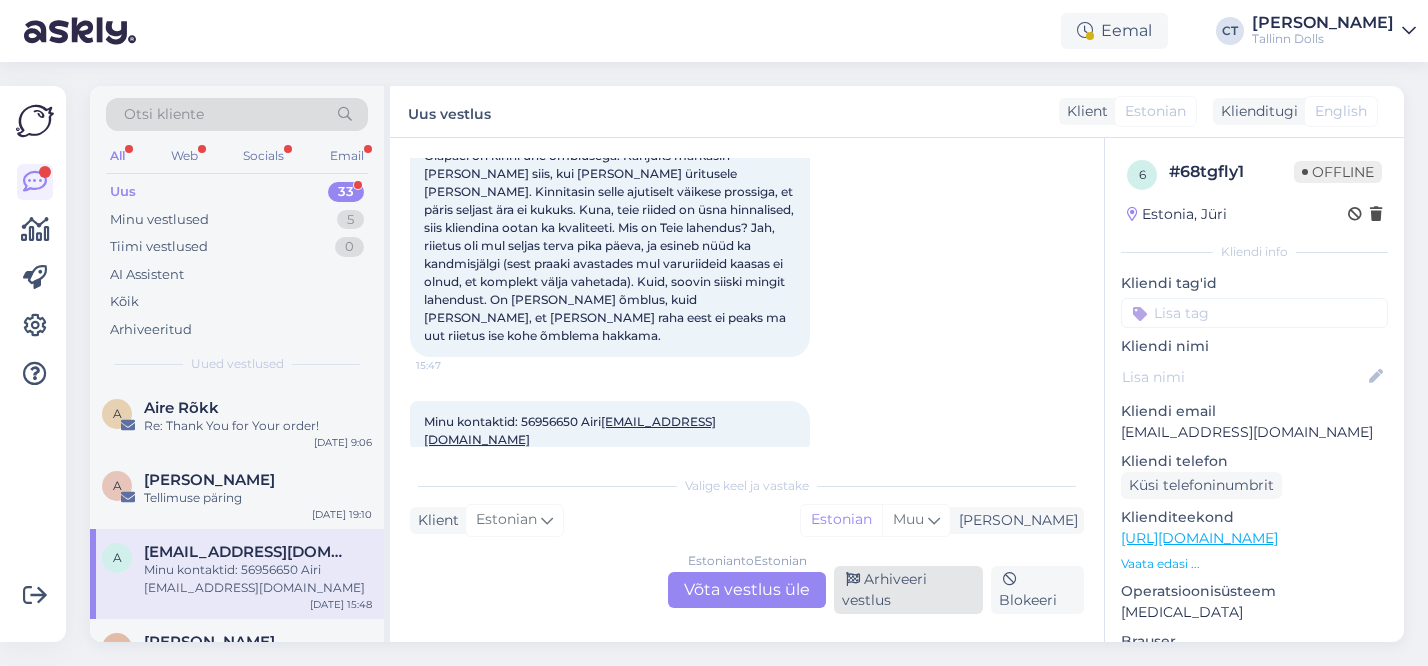 click on "Arhiveeri vestlus" at bounding box center [908, 590] 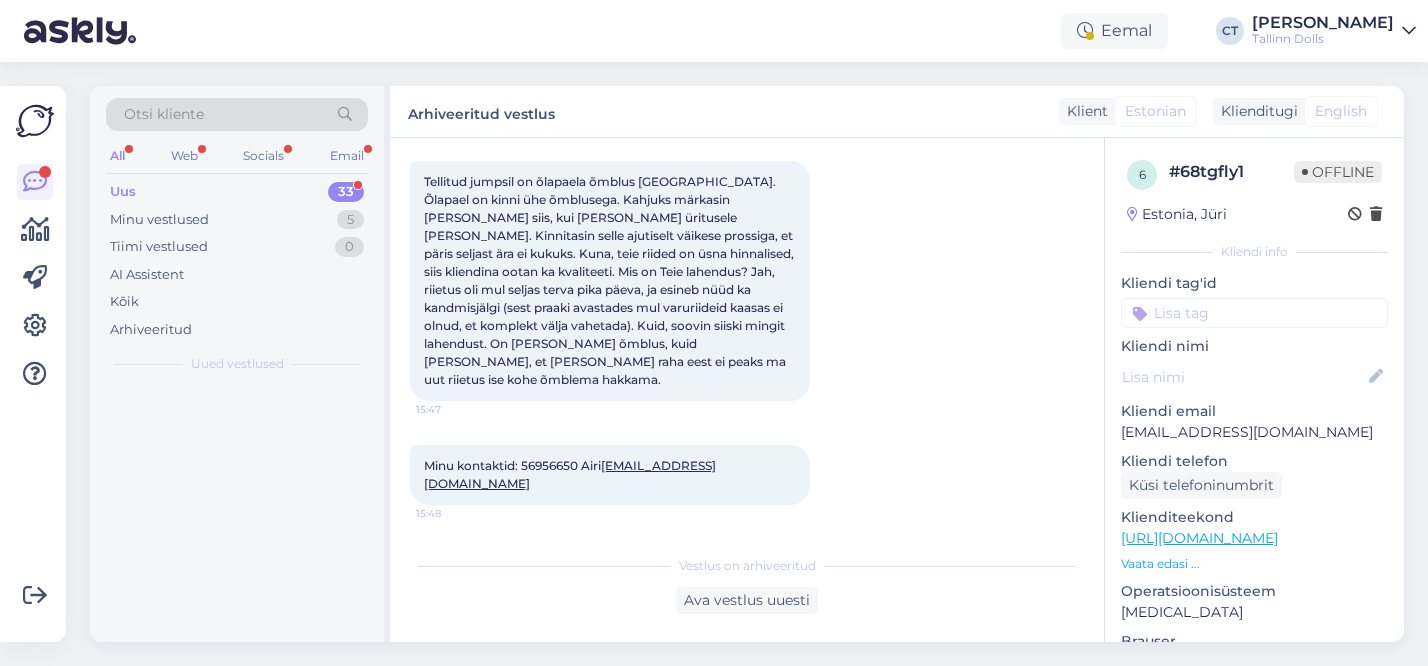 scroll, scrollTop: 0, scrollLeft: 0, axis: both 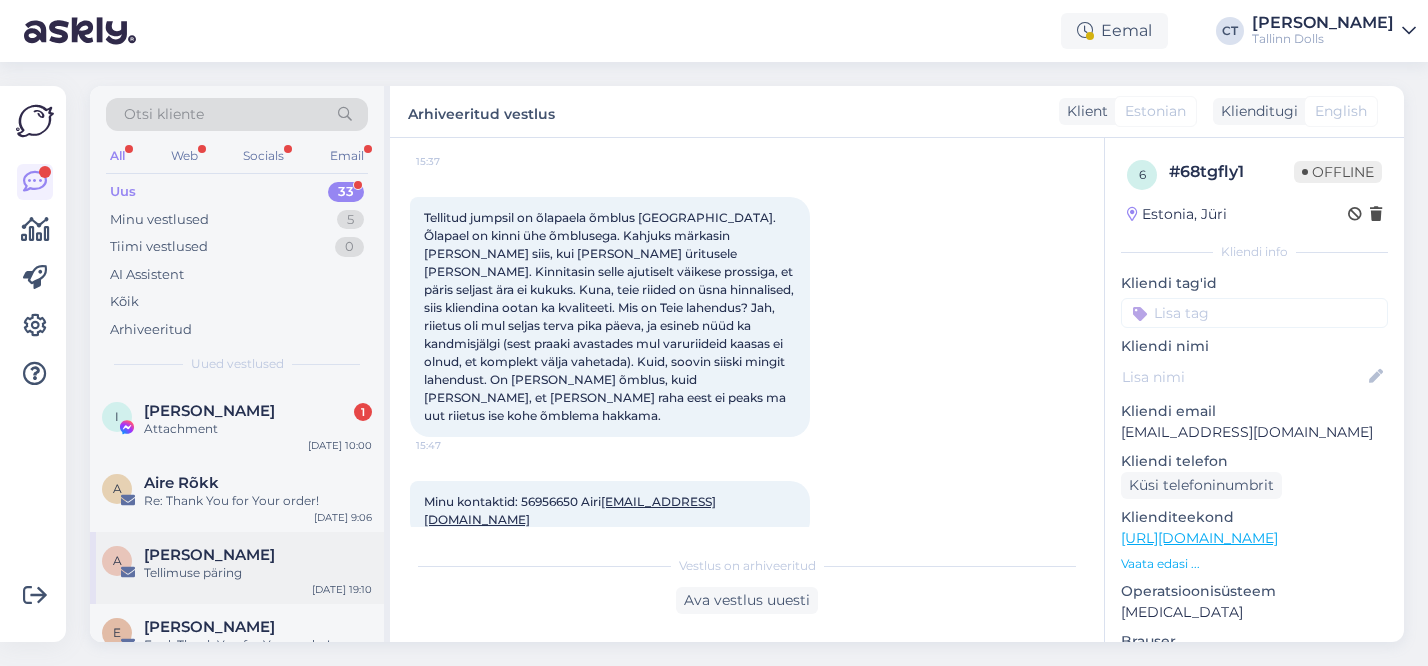click on "[PERSON_NAME]" at bounding box center (209, 555) 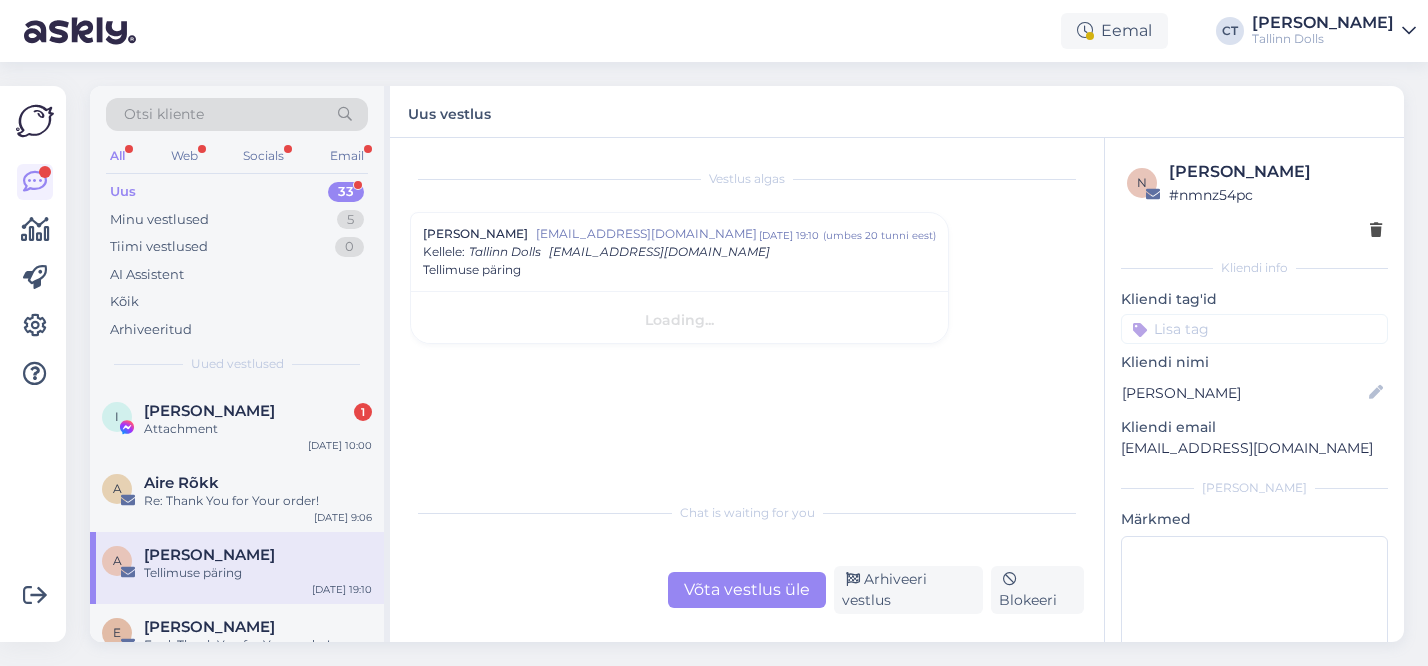 scroll, scrollTop: 0, scrollLeft: 0, axis: both 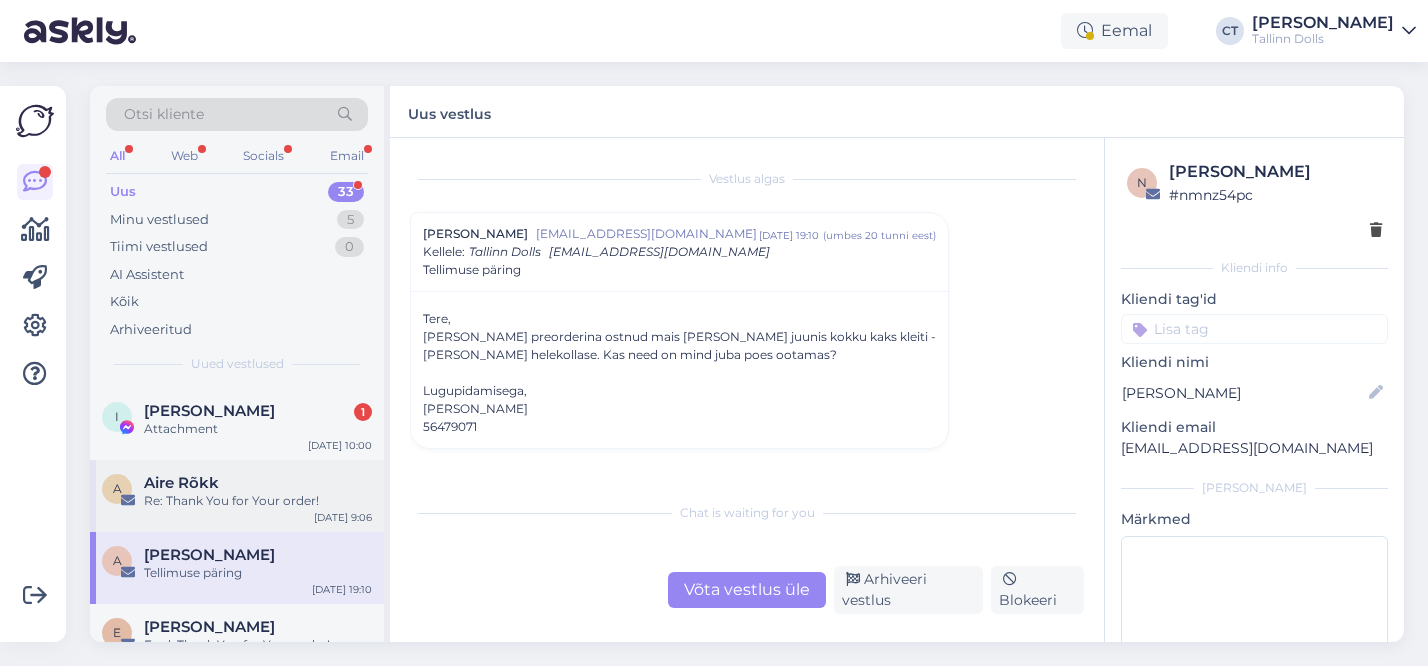 click on "Re: Thank You for Your order!" at bounding box center [258, 501] 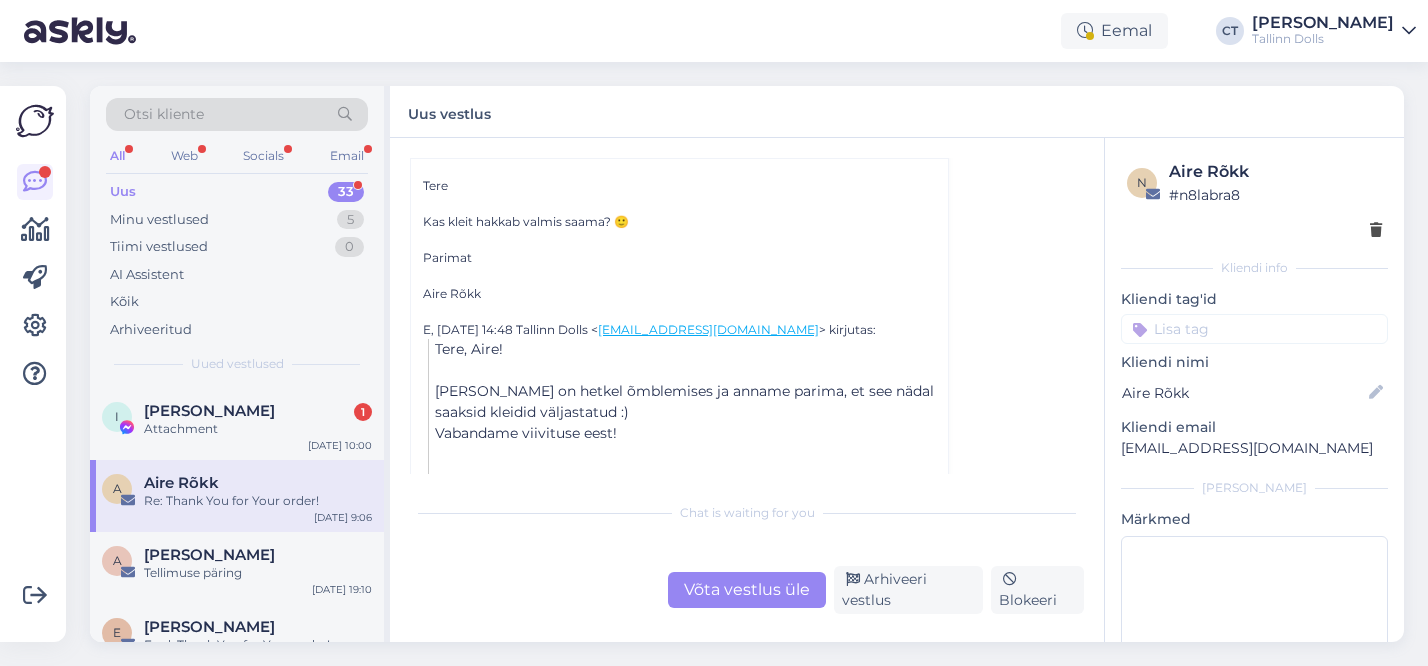 scroll, scrollTop: 312, scrollLeft: 0, axis: vertical 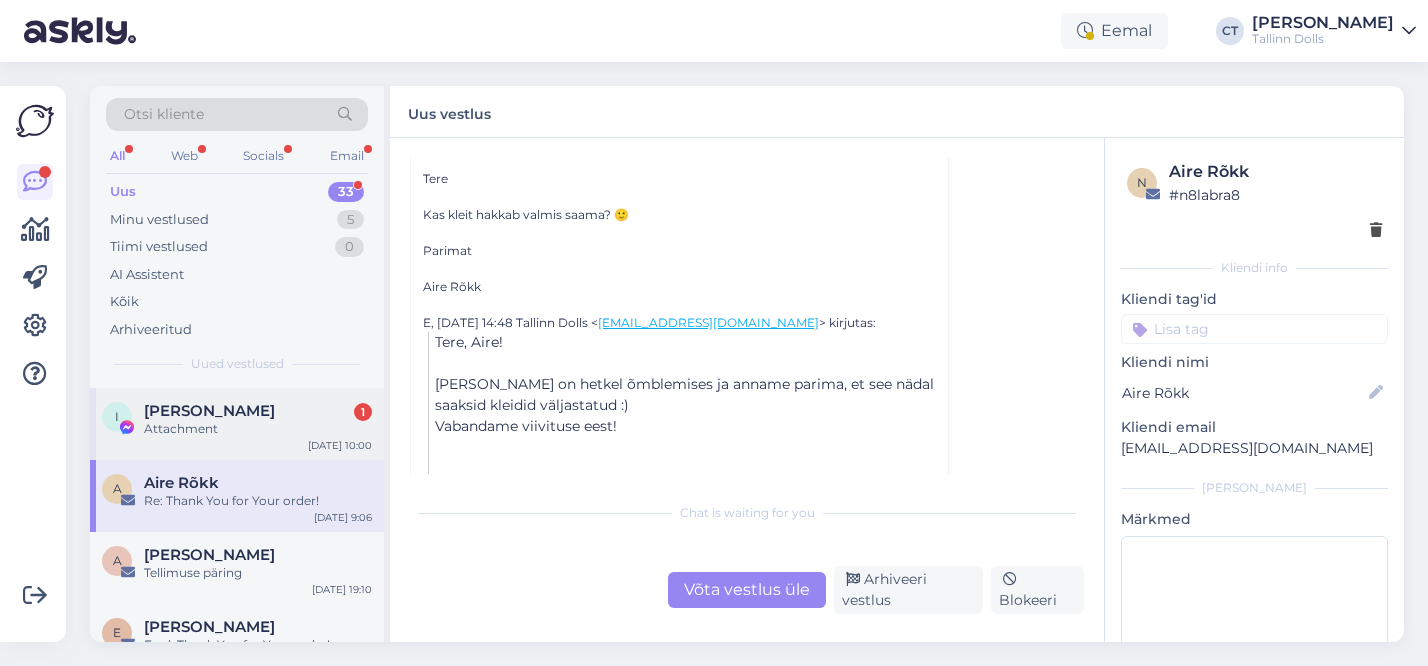click on "Attachment" at bounding box center (258, 429) 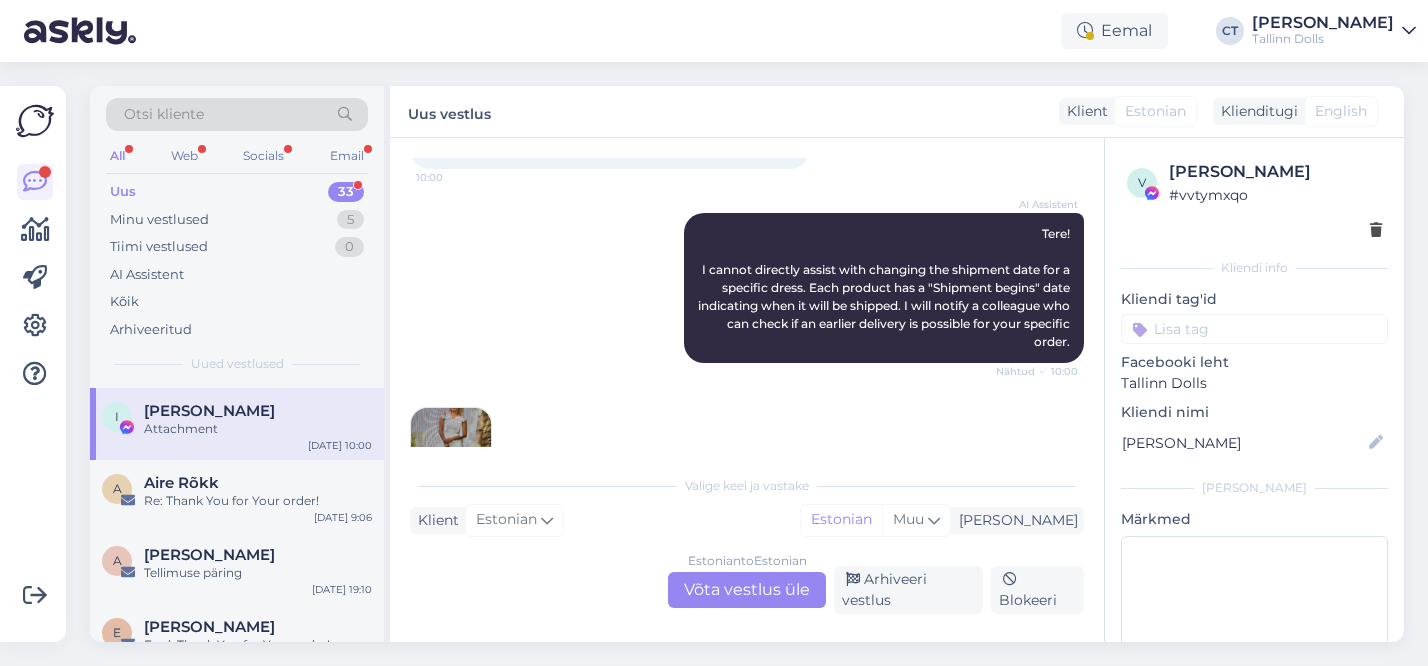 scroll, scrollTop: 174, scrollLeft: 0, axis: vertical 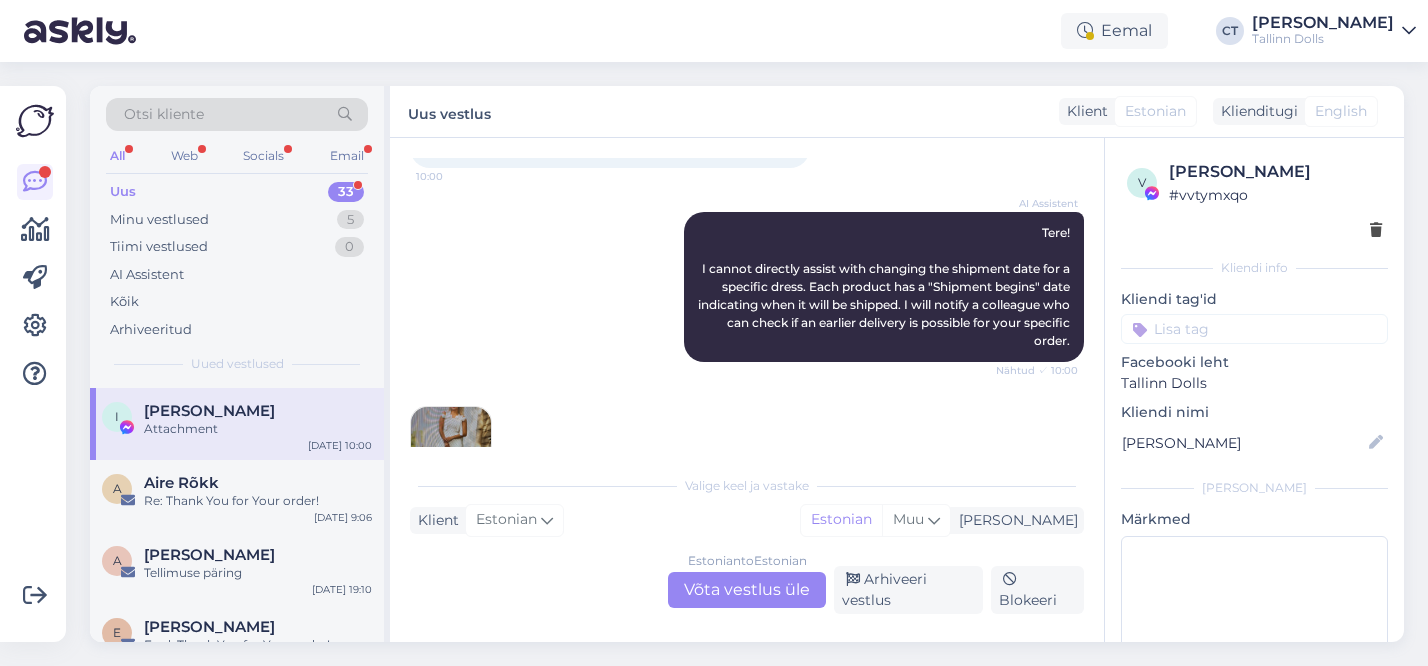 click at bounding box center (451, 447) 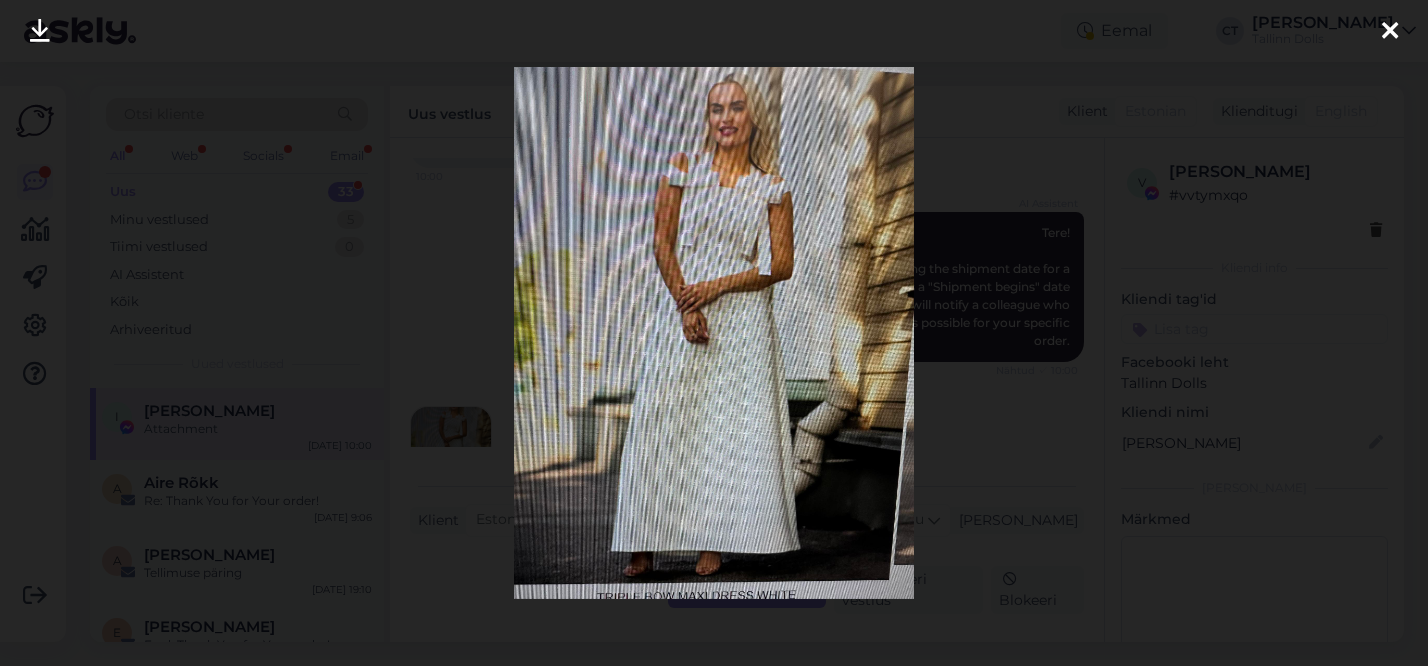 click at bounding box center [714, 333] 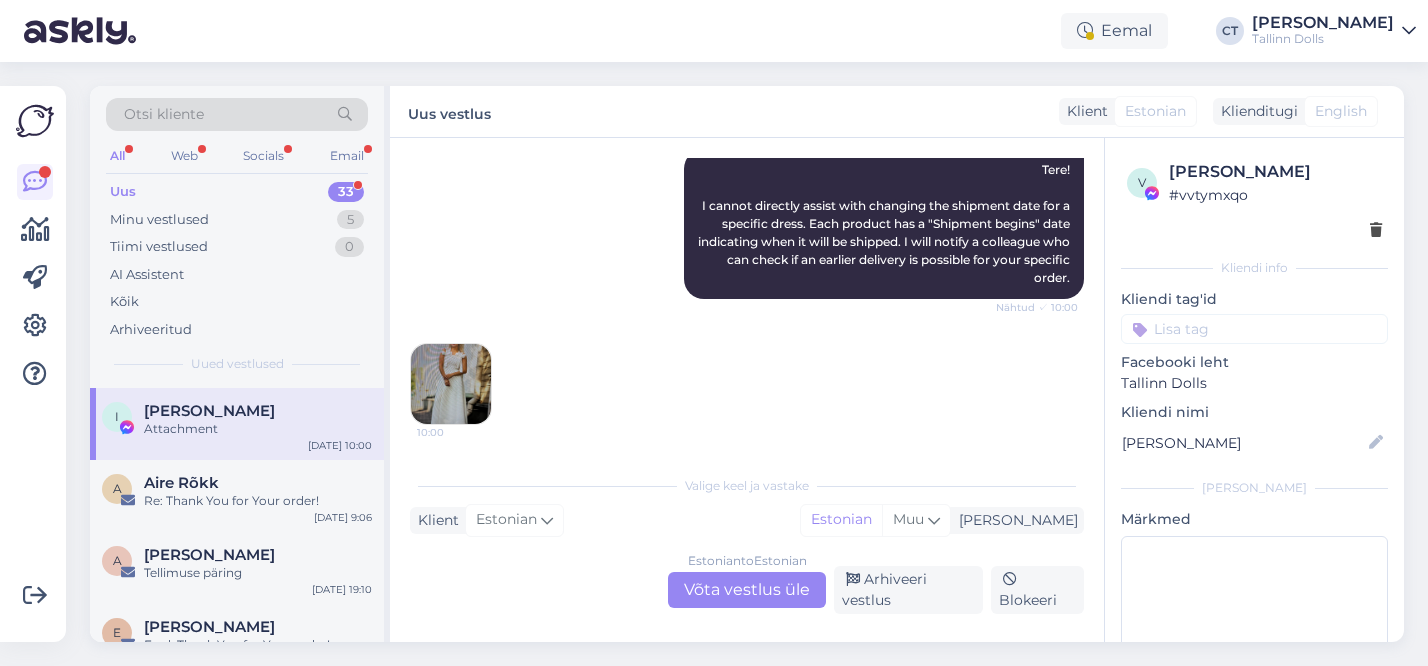 click on "Estonian  to  Estonian Võta vestlus üle" at bounding box center [747, 590] 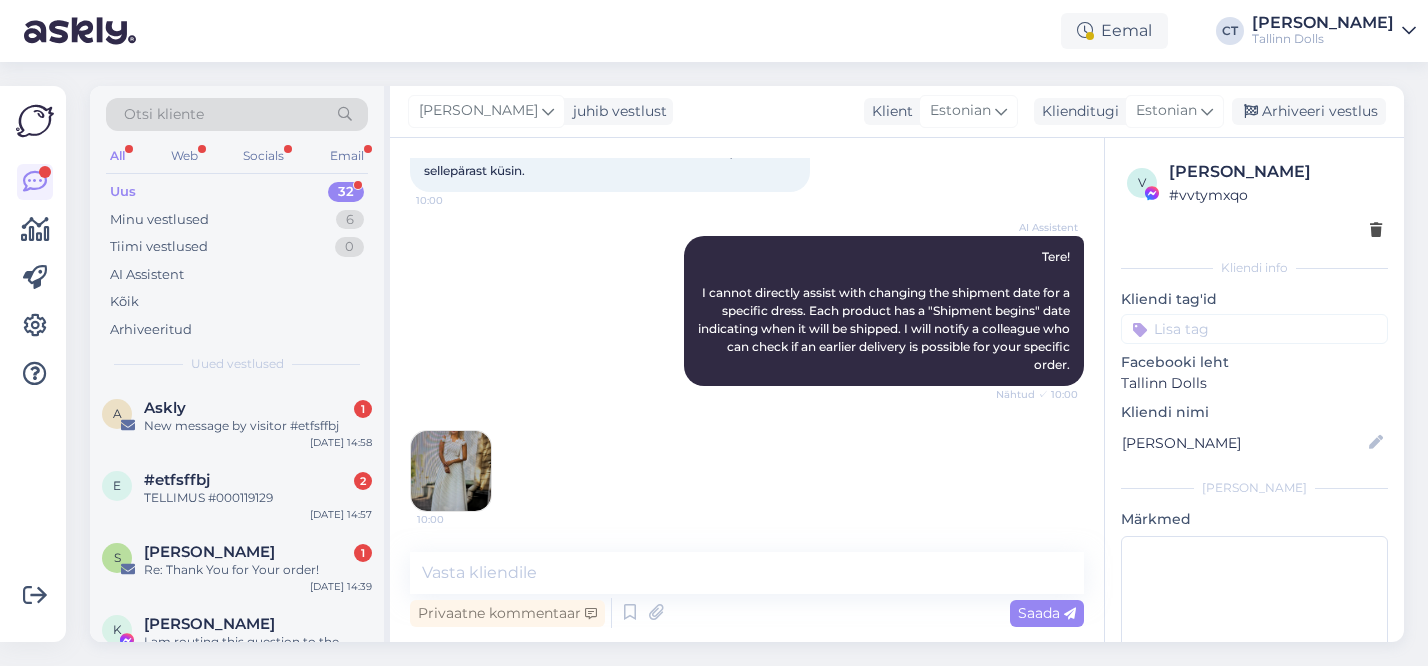 click on "Privaatne kommentaar Saada" at bounding box center (747, 613) 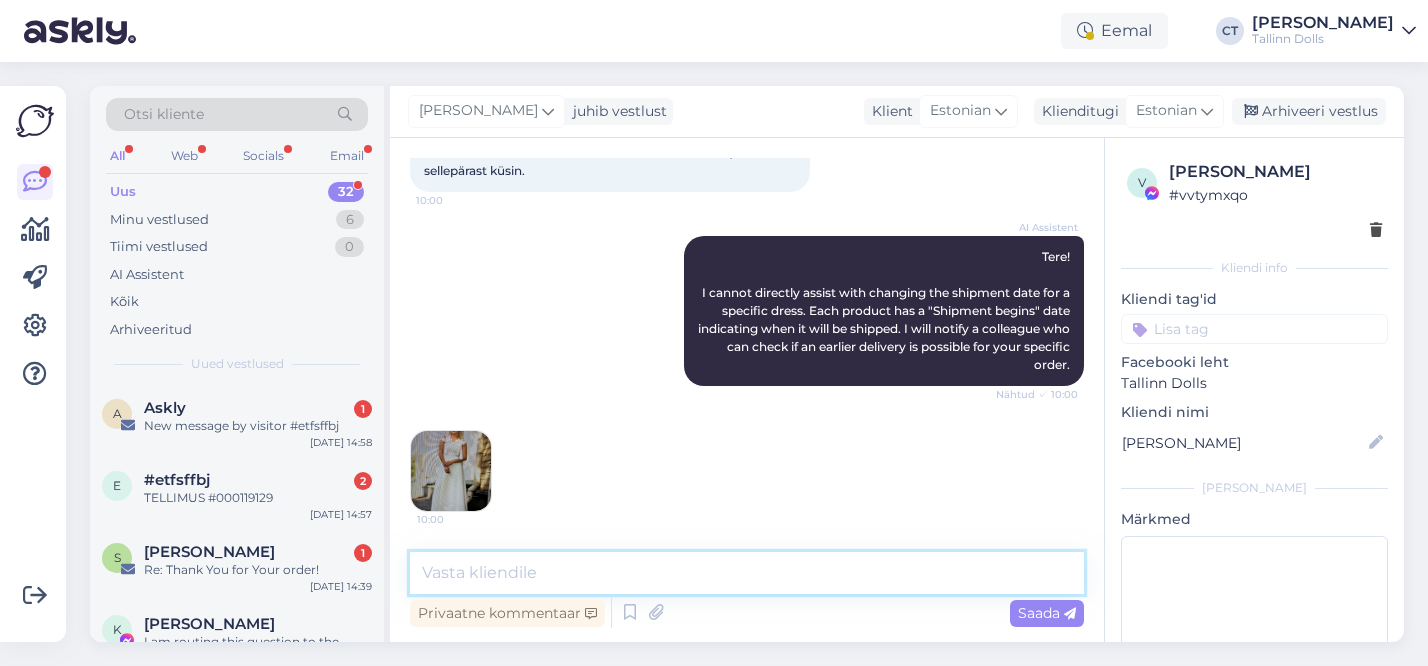 click at bounding box center (747, 573) 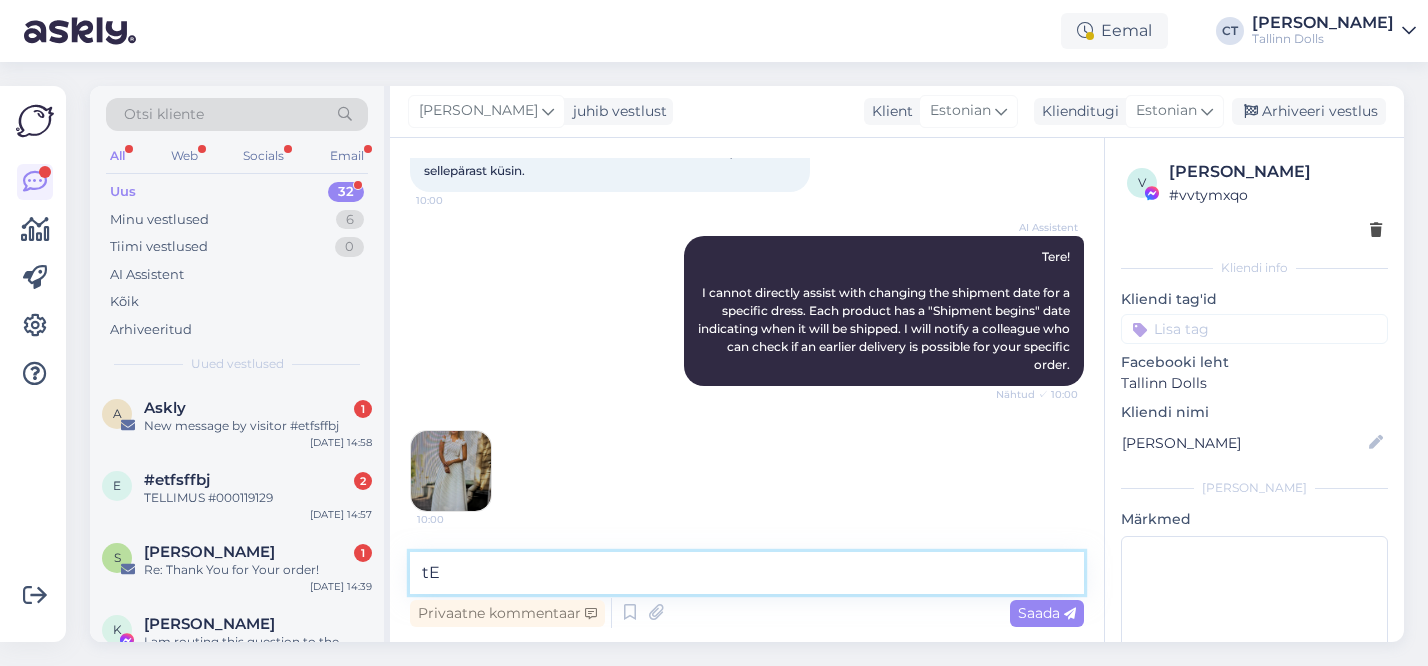 type on "t" 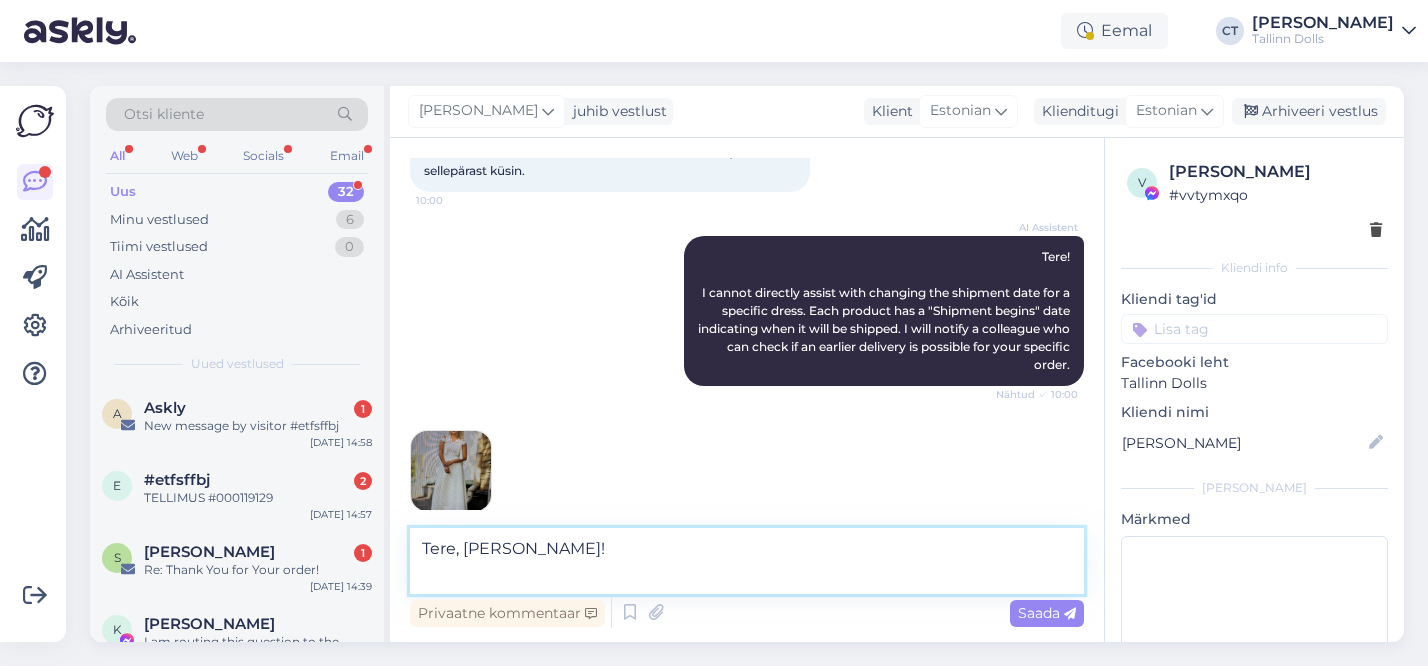 scroll, scrollTop: 174, scrollLeft: 0, axis: vertical 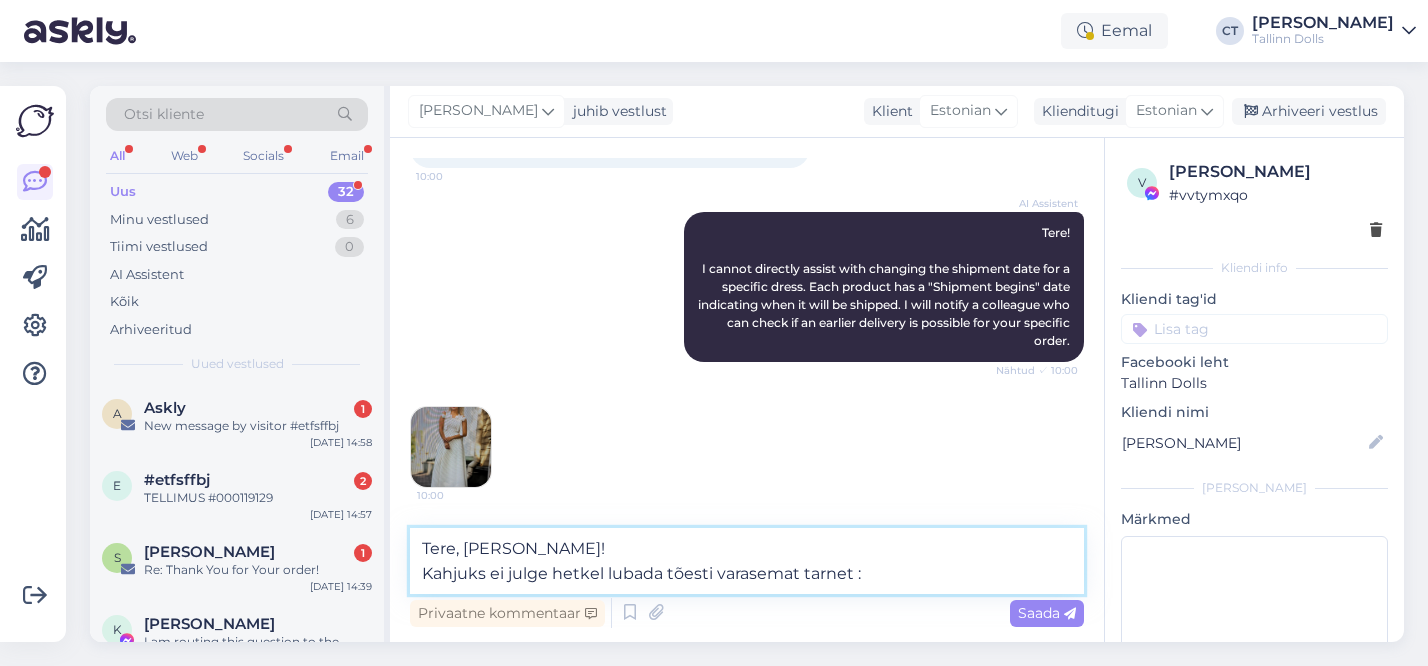type on "Tere, Inga!
Kahjuks ei julge hetkel lubada tõesti varasemat tarnet :(" 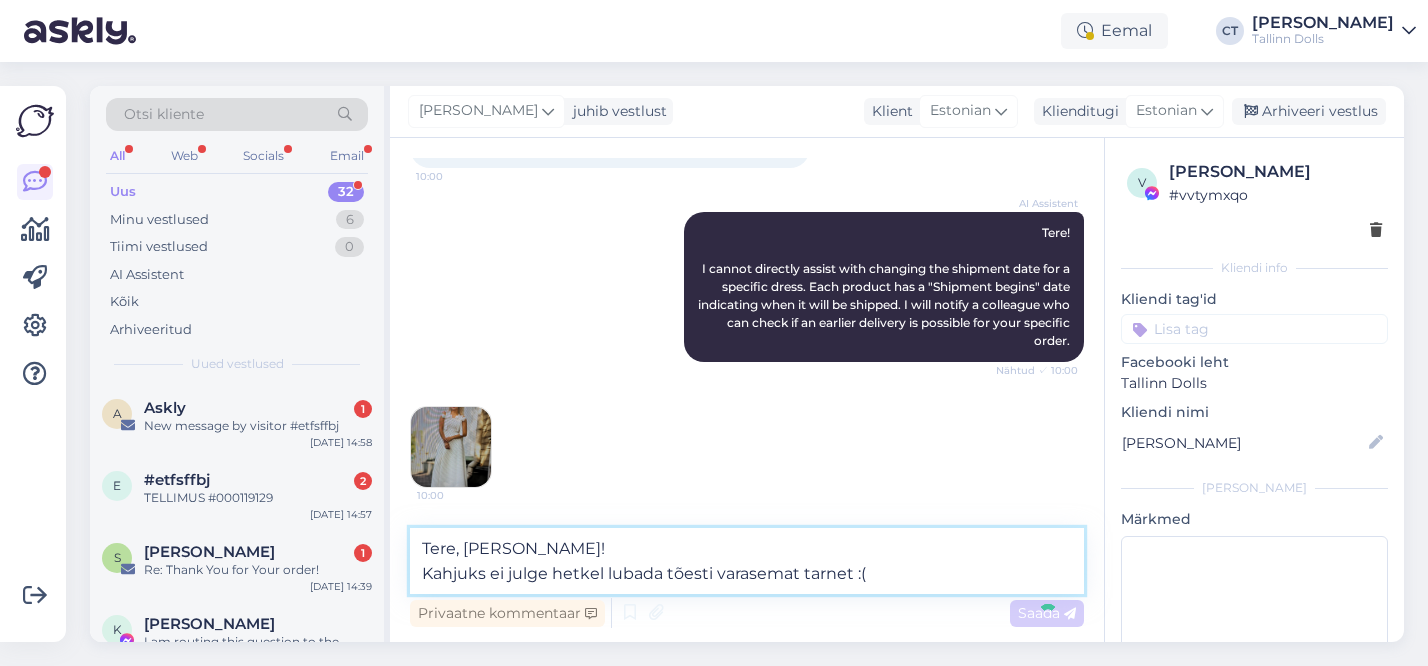 type 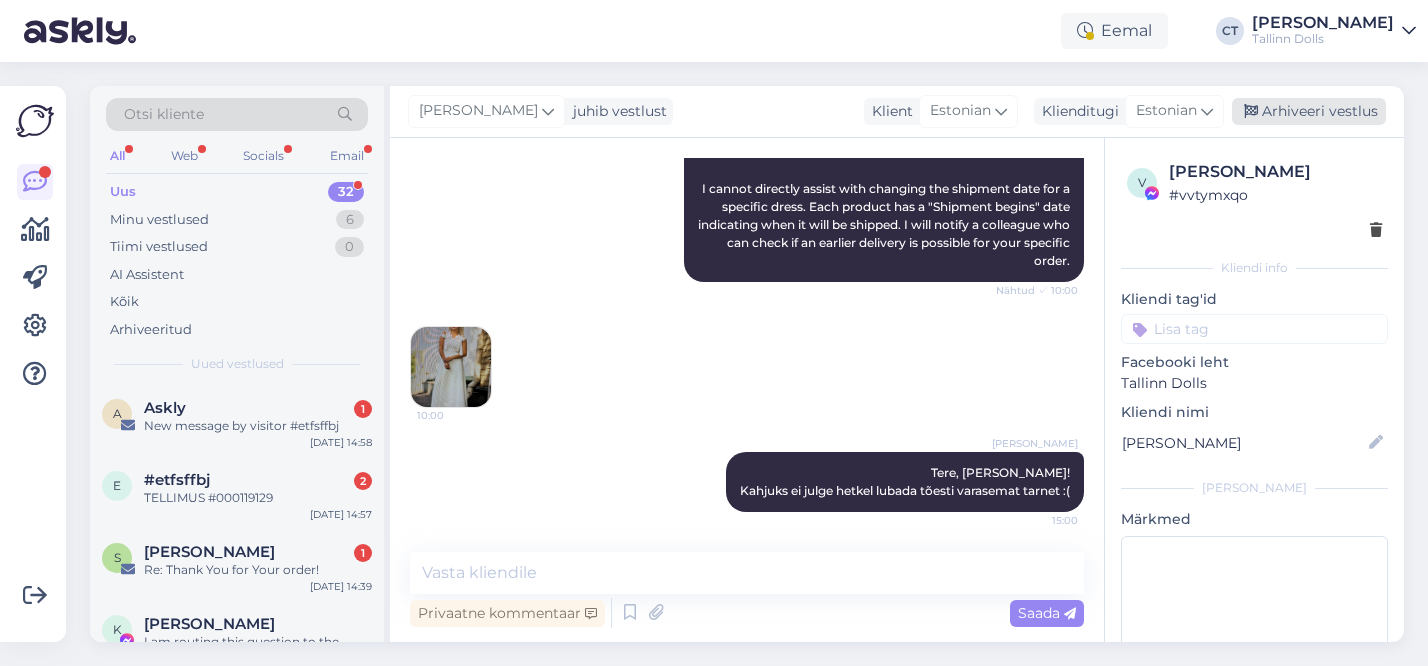 click on "Arhiveeri vestlus" at bounding box center (1309, 111) 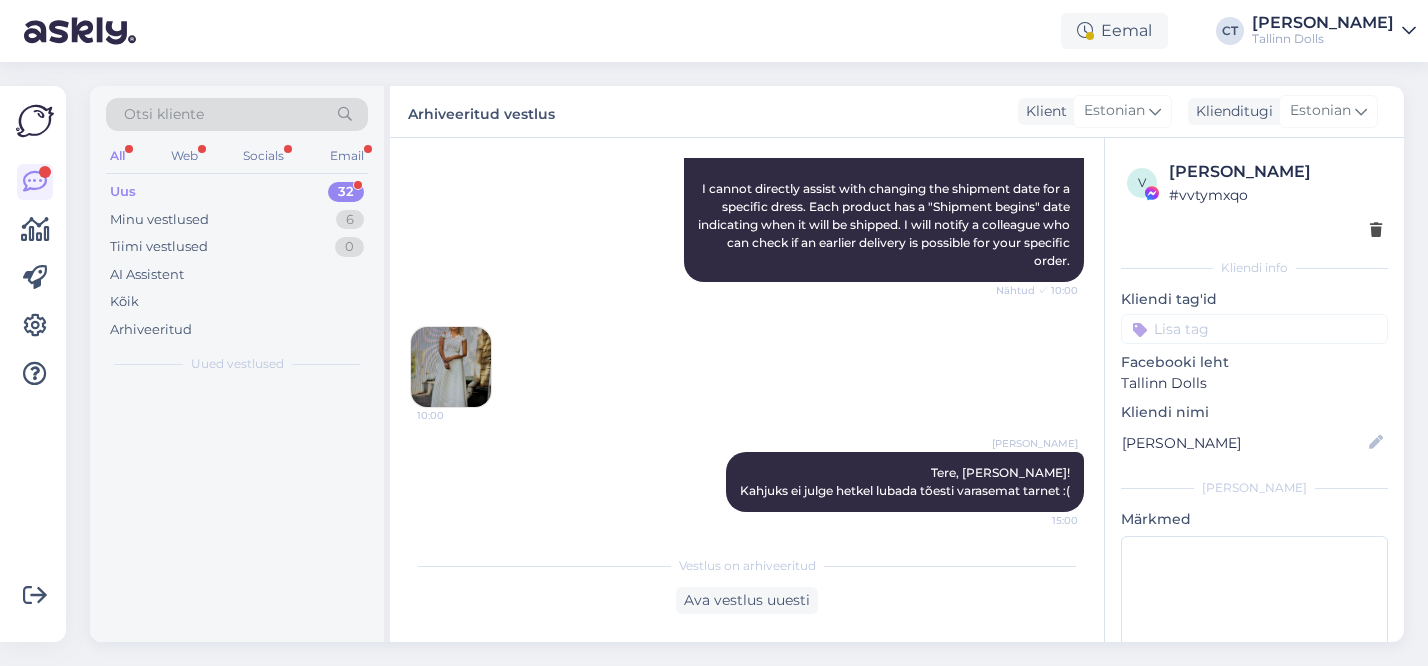 scroll, scrollTop: 261, scrollLeft: 0, axis: vertical 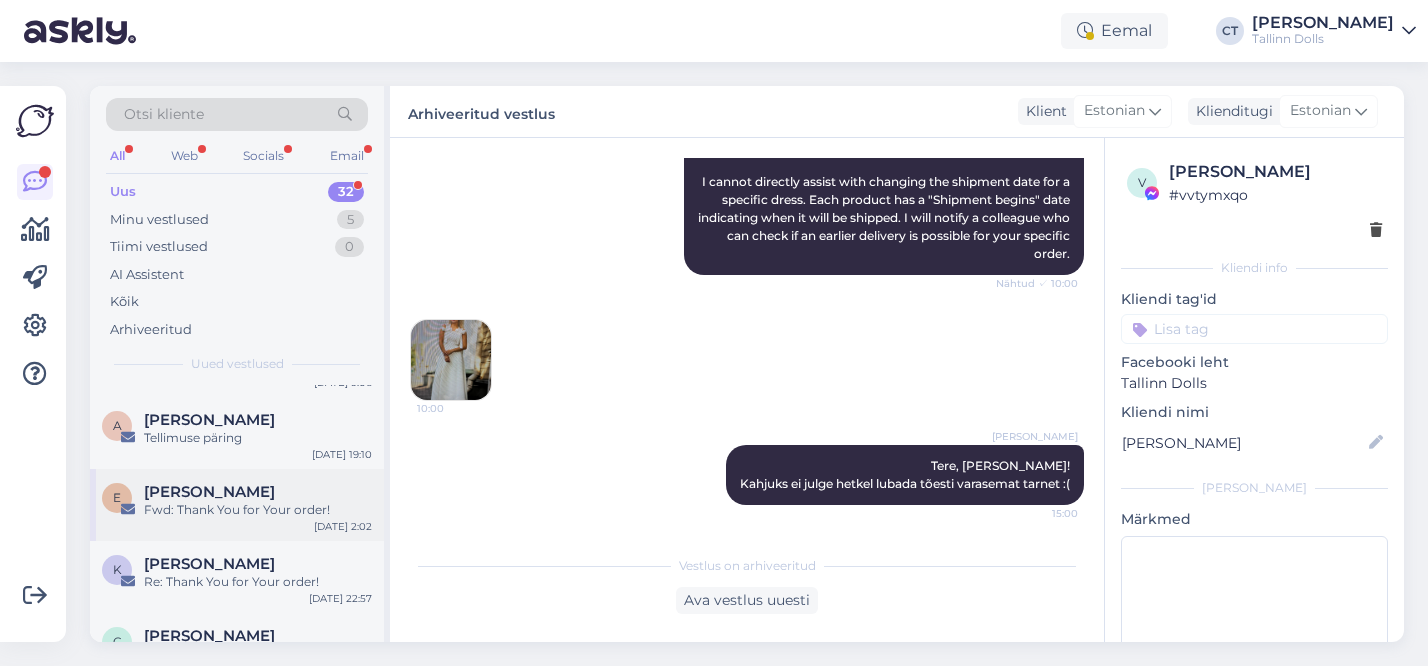 click on "E Evelina Roosipõld Fwd: Thank You for Your order! Jul 13 2:02" at bounding box center (237, 505) 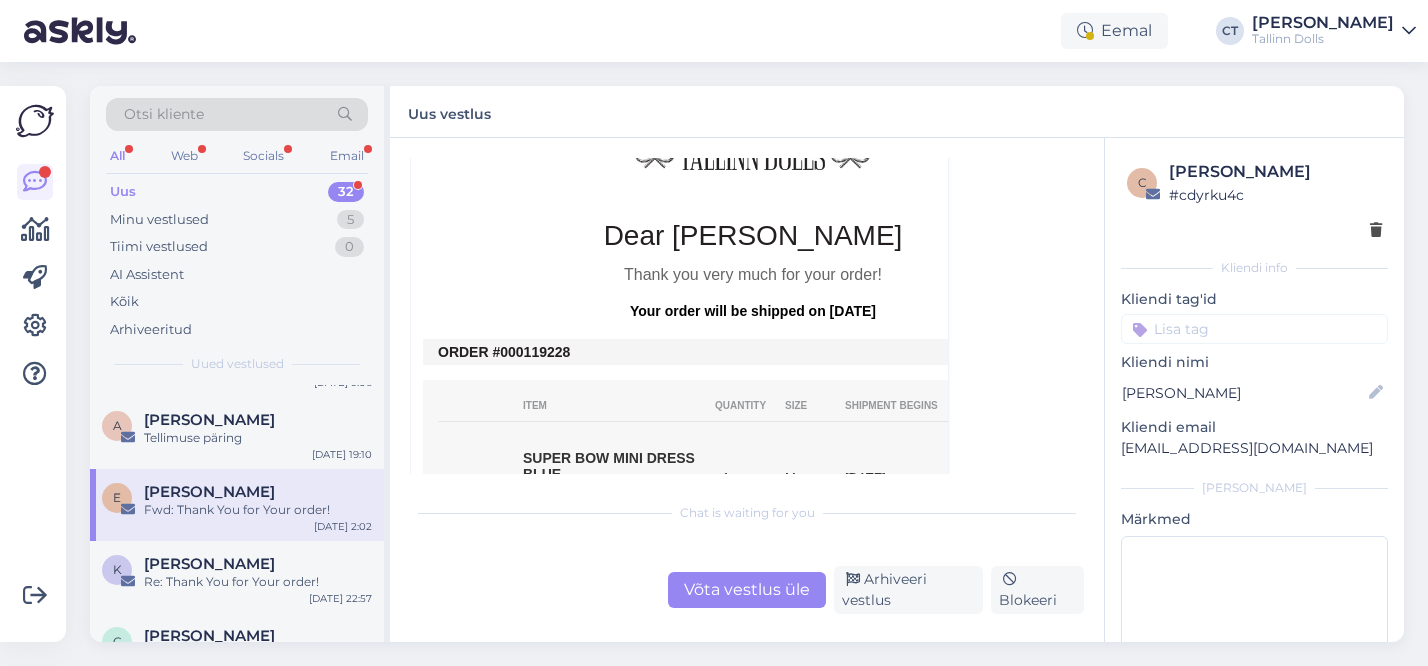 scroll, scrollTop: 853, scrollLeft: 0, axis: vertical 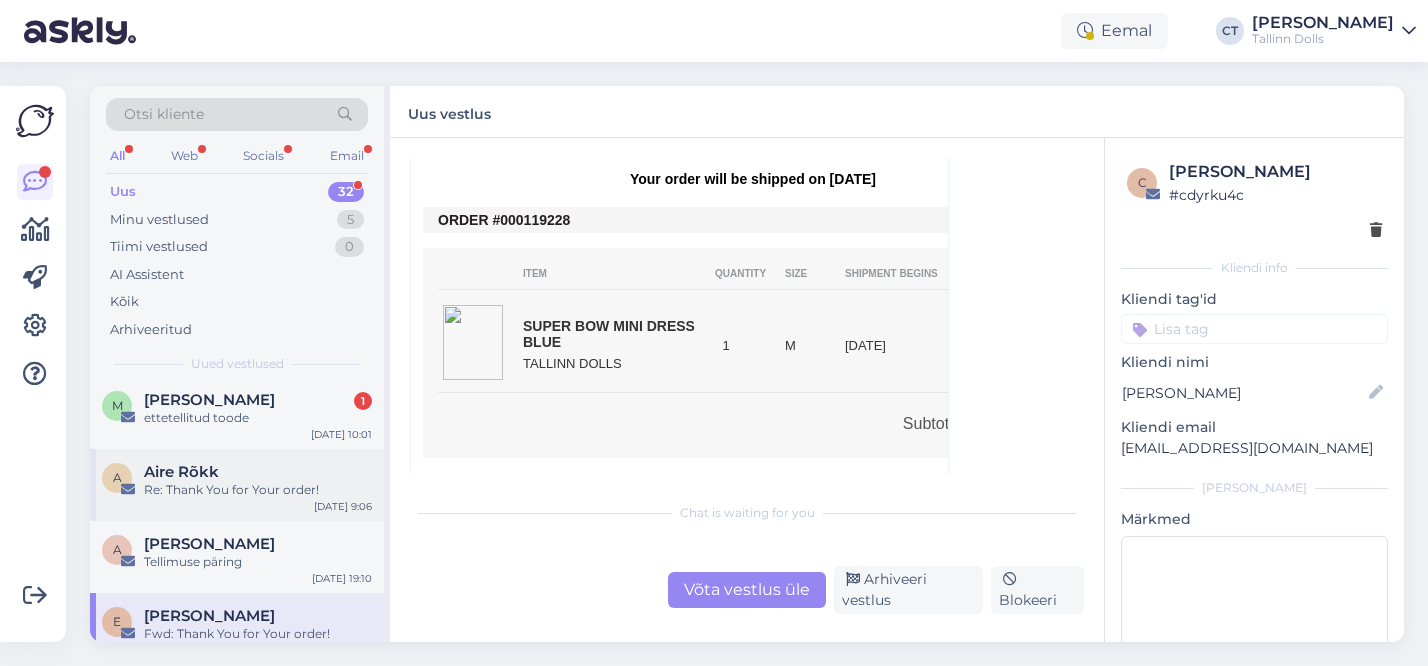 click on "Re: Thank You for Your order!" at bounding box center (258, 490) 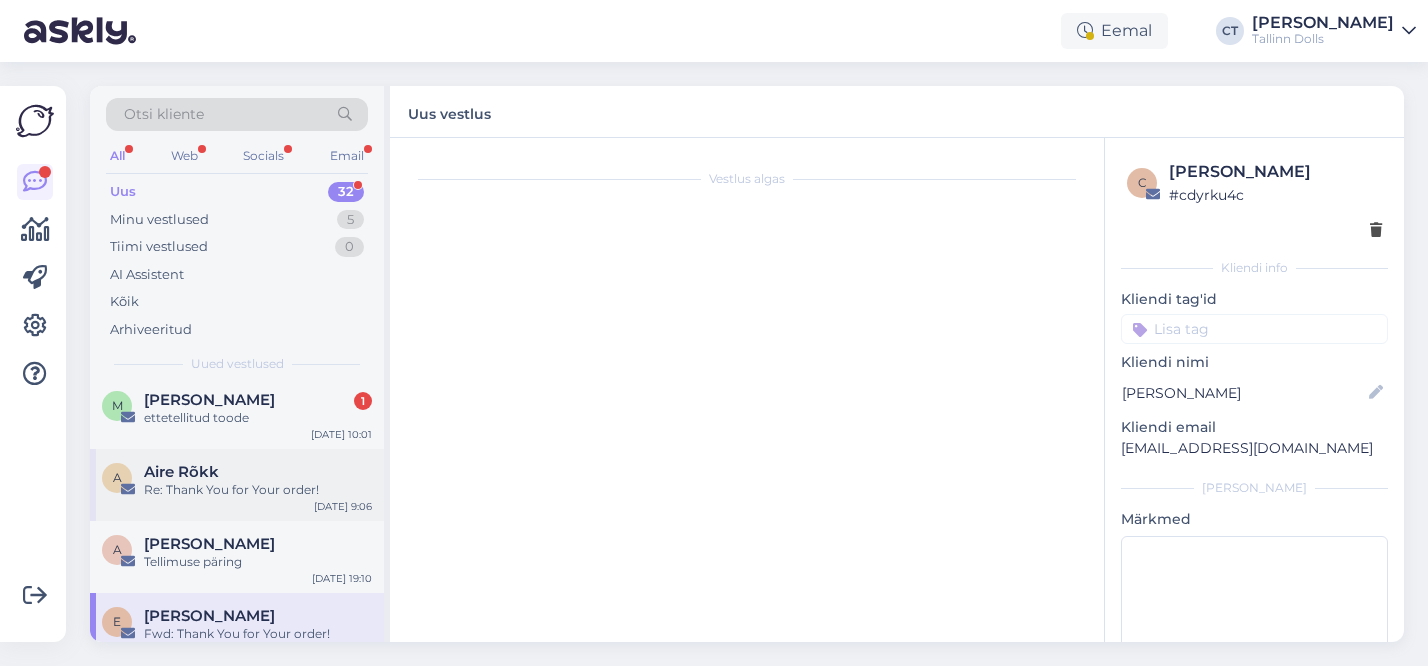 scroll, scrollTop: 226, scrollLeft: 0, axis: vertical 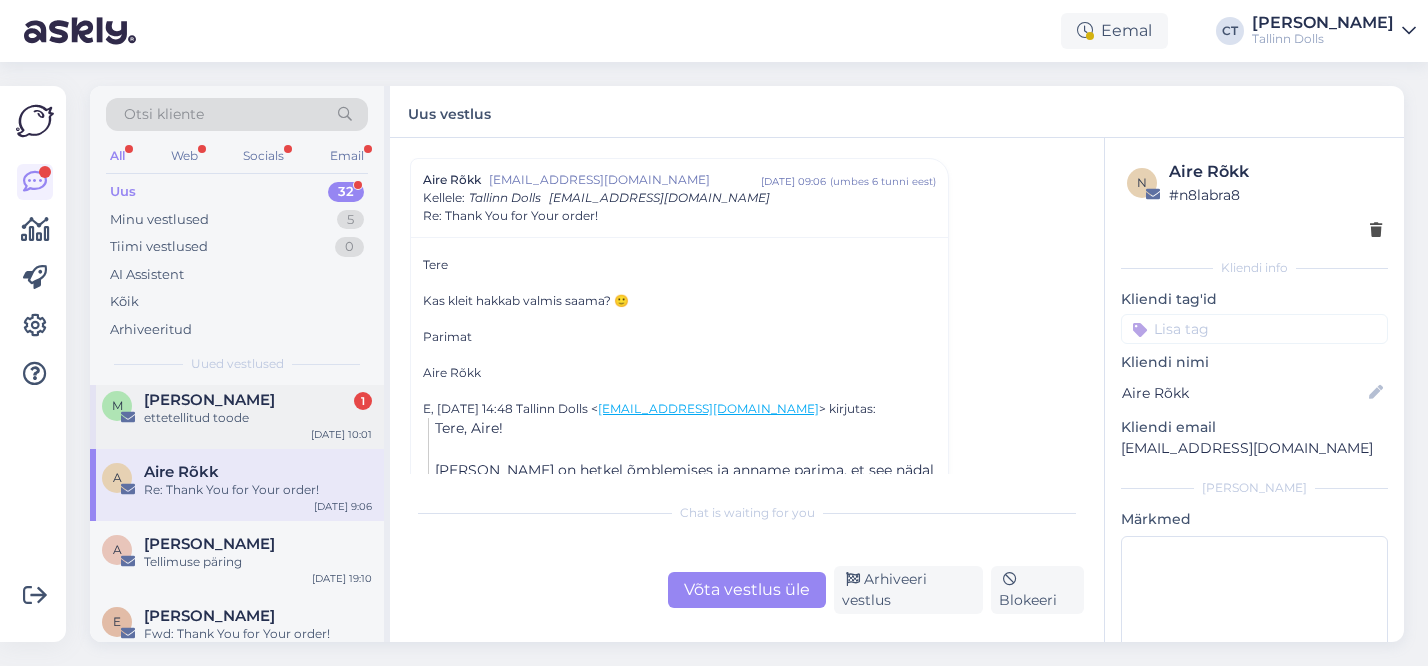 click on "ettetellitud toode" at bounding box center (258, 418) 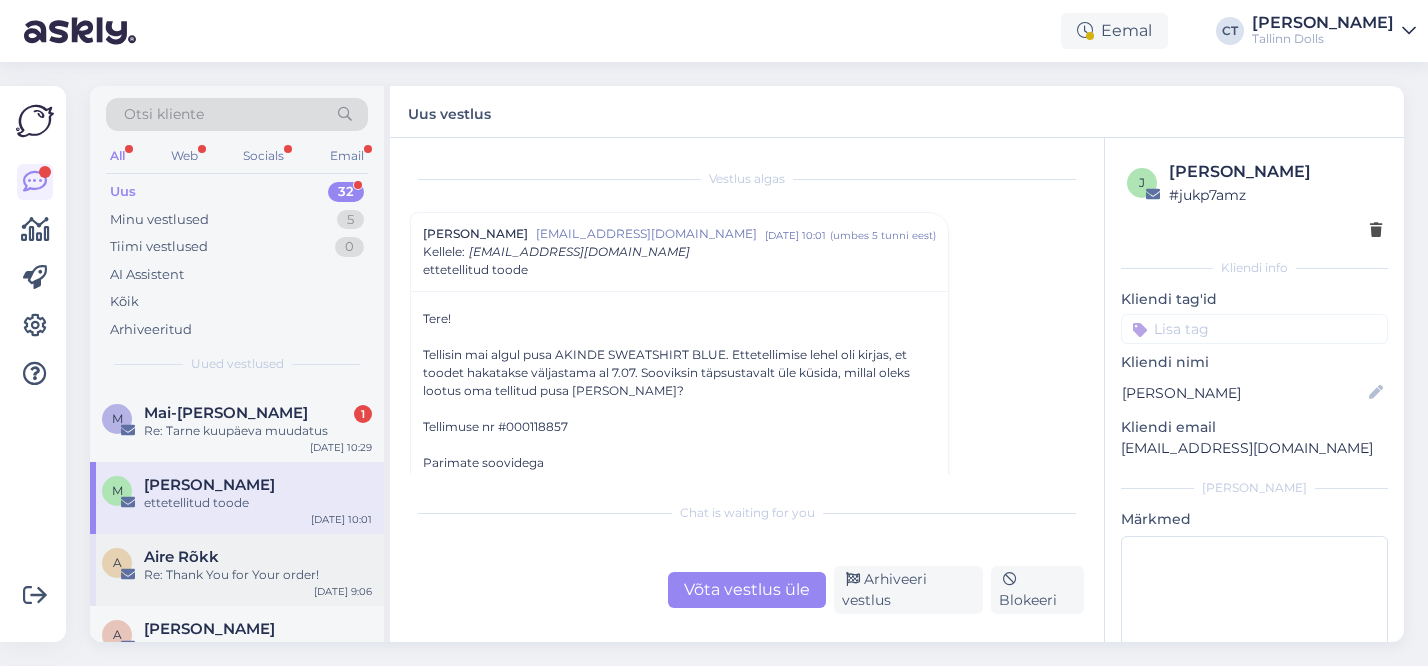 scroll, scrollTop: 1686, scrollLeft: 0, axis: vertical 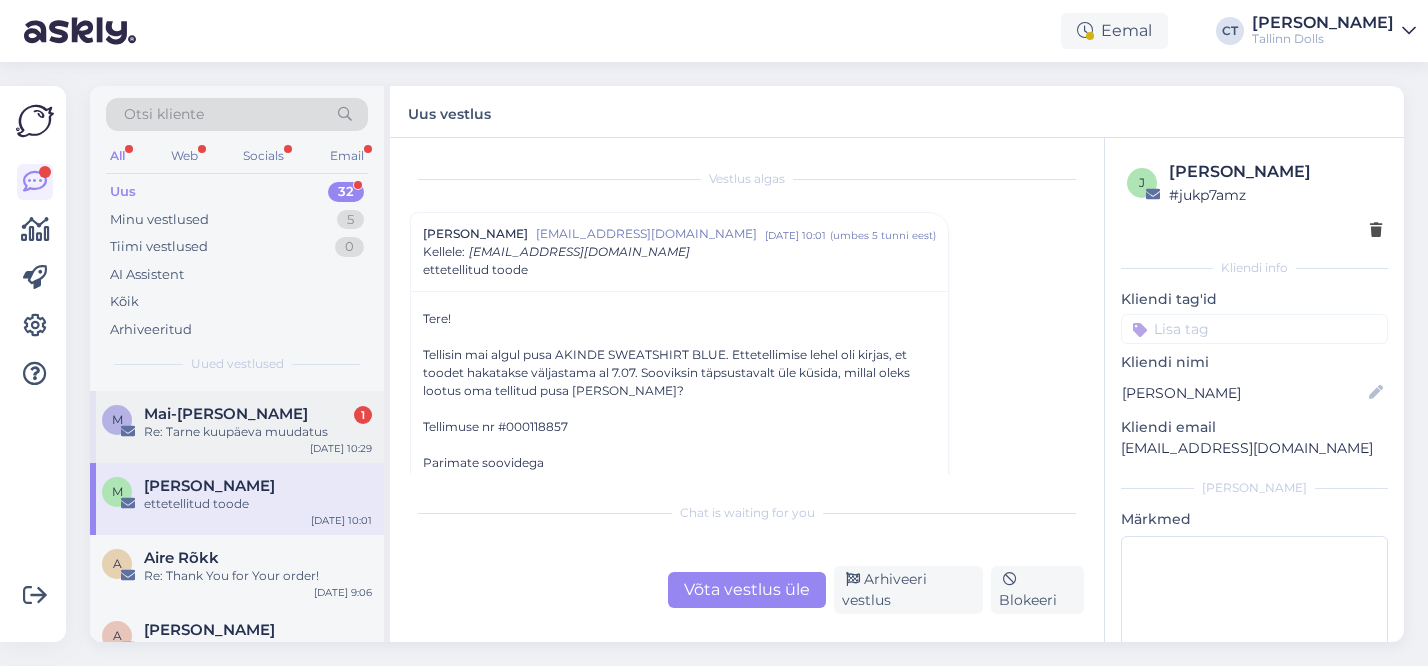 click on "M Mai-Liis Sildnik 1 Re: Tarne kuupäeva muudatus Jul 14 10:29" at bounding box center (237, 427) 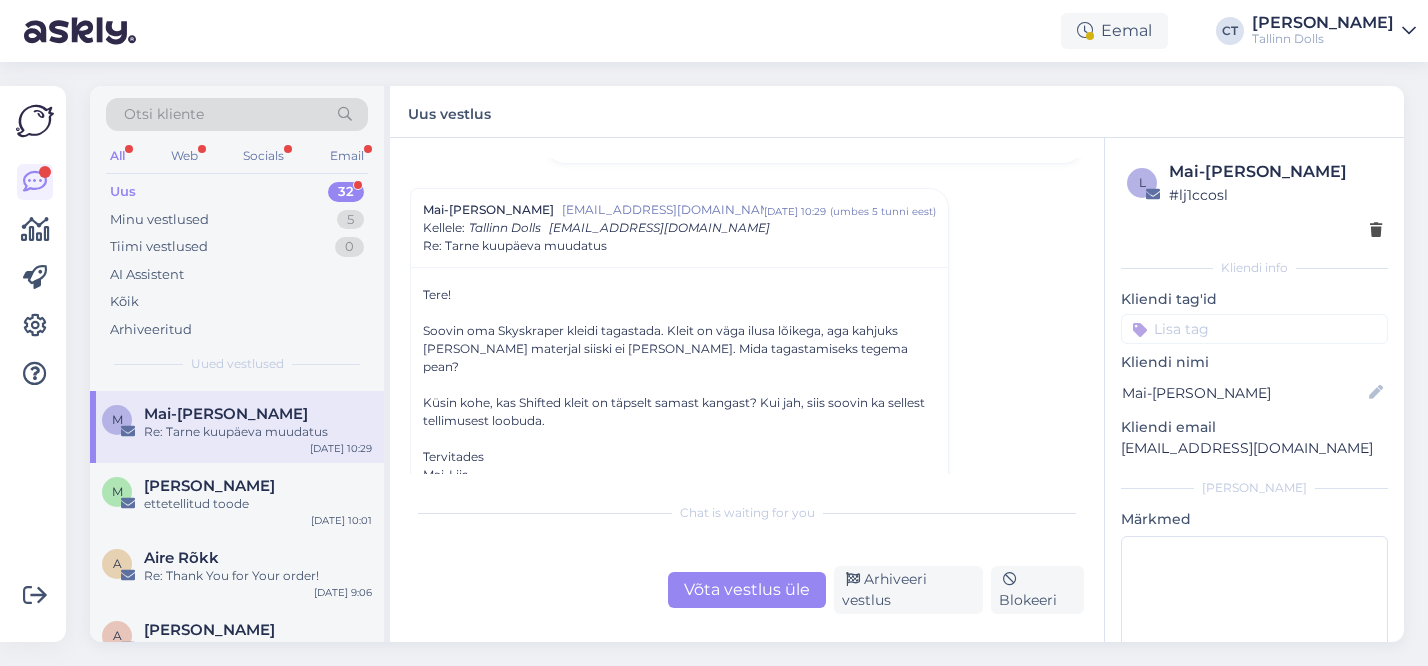 scroll, scrollTop: 593, scrollLeft: 0, axis: vertical 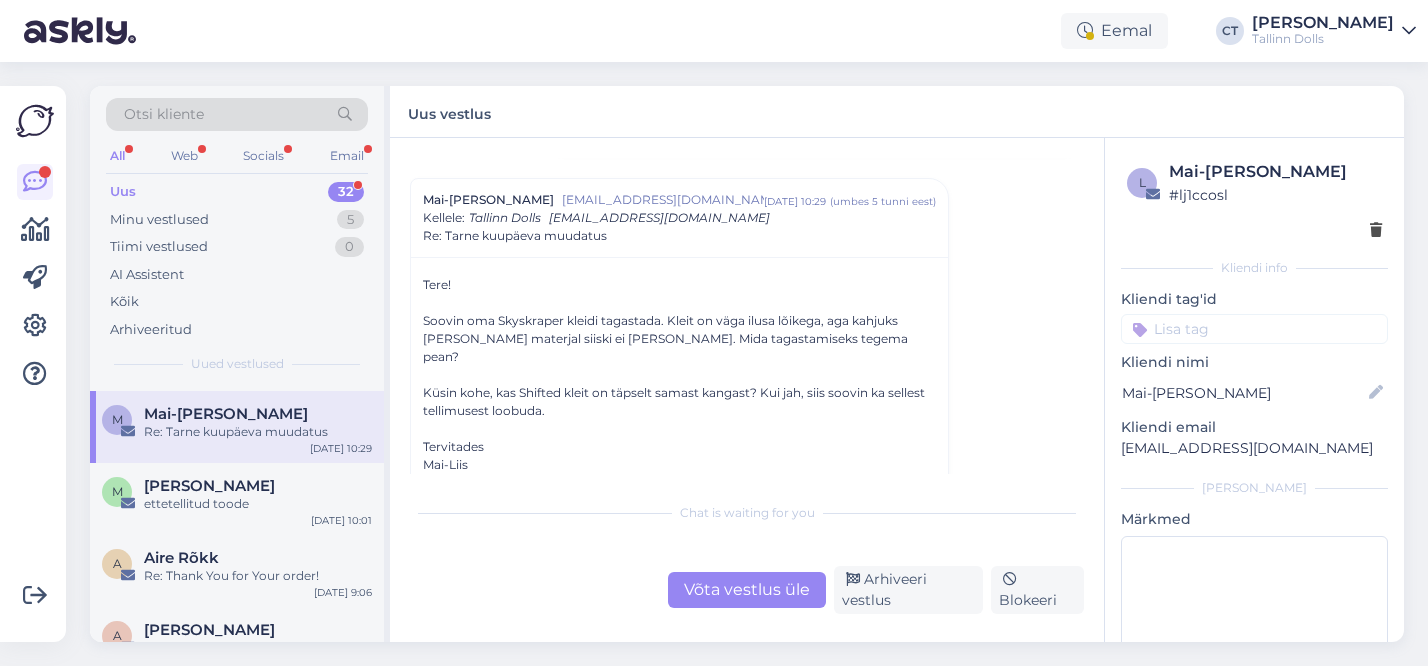 click on "Võta vestlus üle" at bounding box center [747, 590] 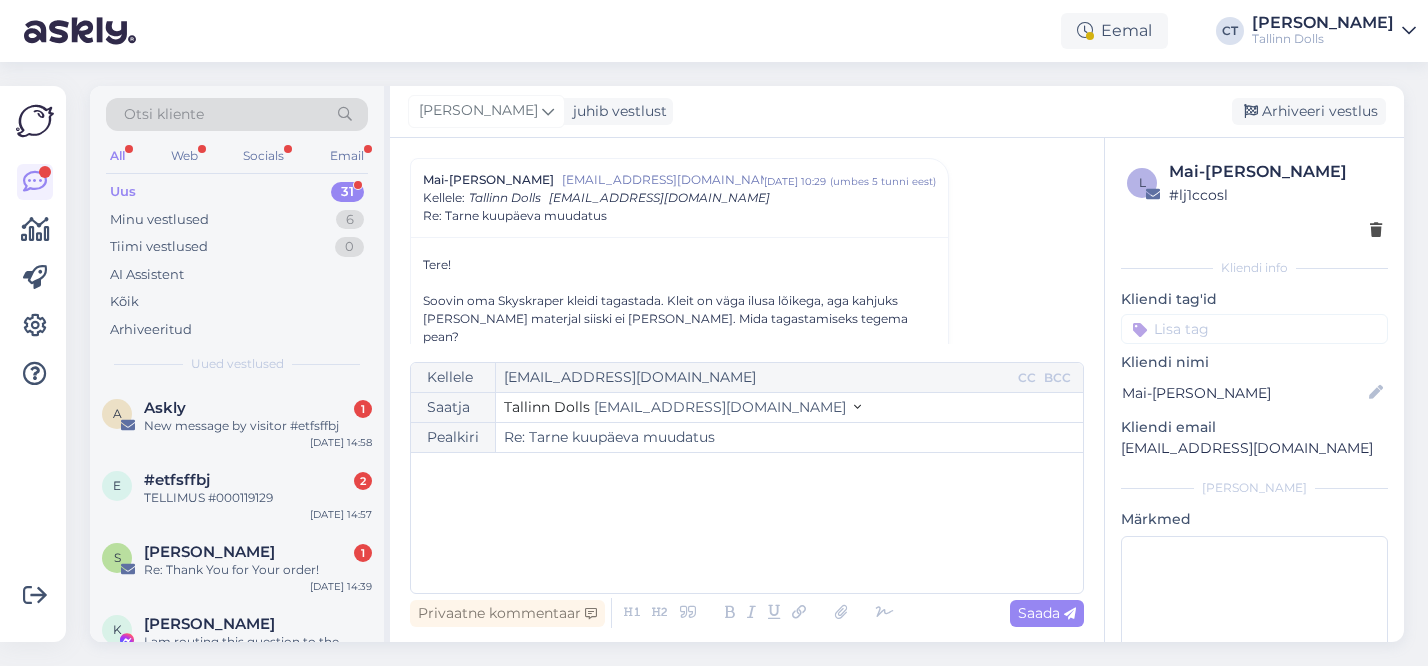 click on "﻿" at bounding box center (747, 523) 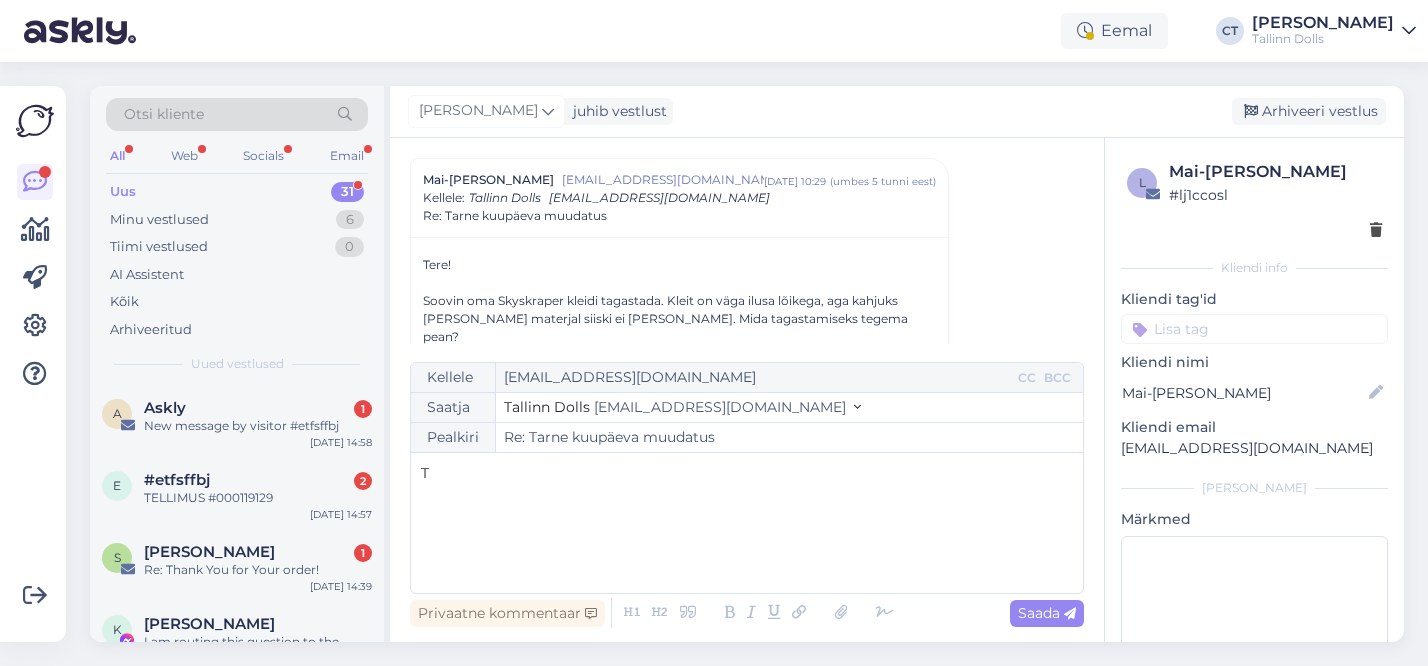type 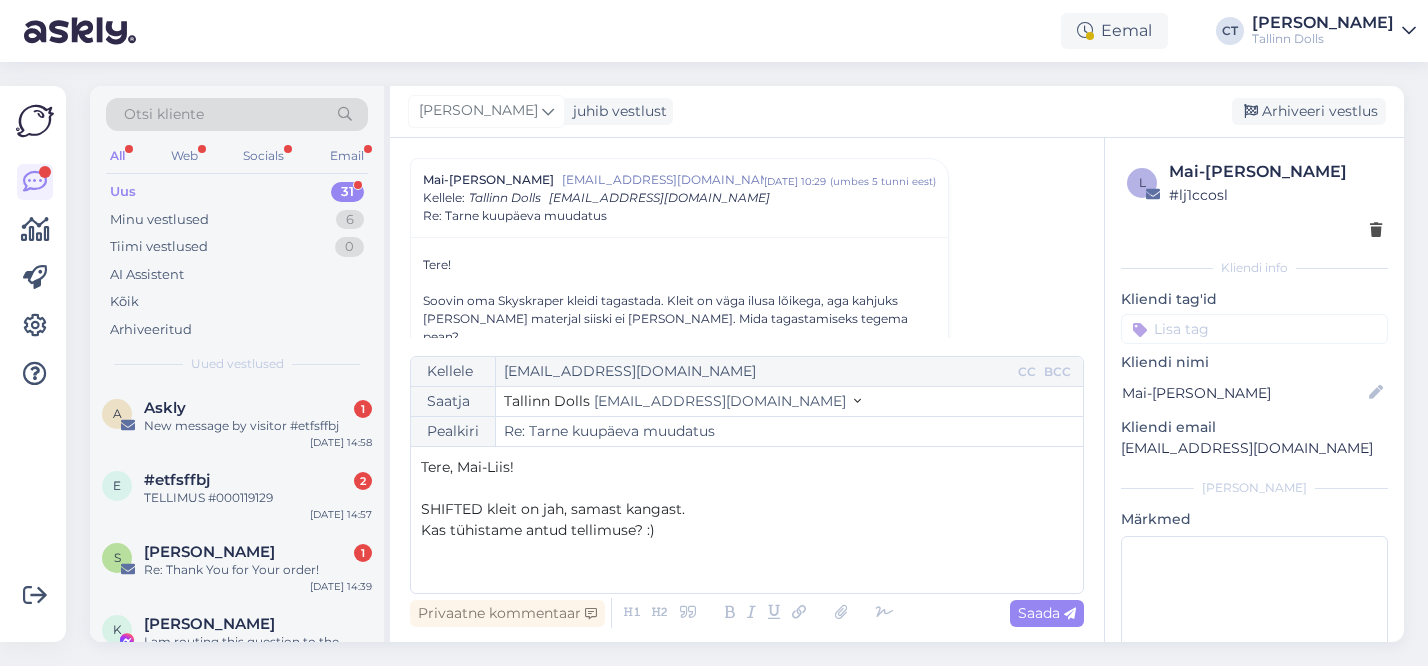 scroll, scrollTop: 137, scrollLeft: 0, axis: vertical 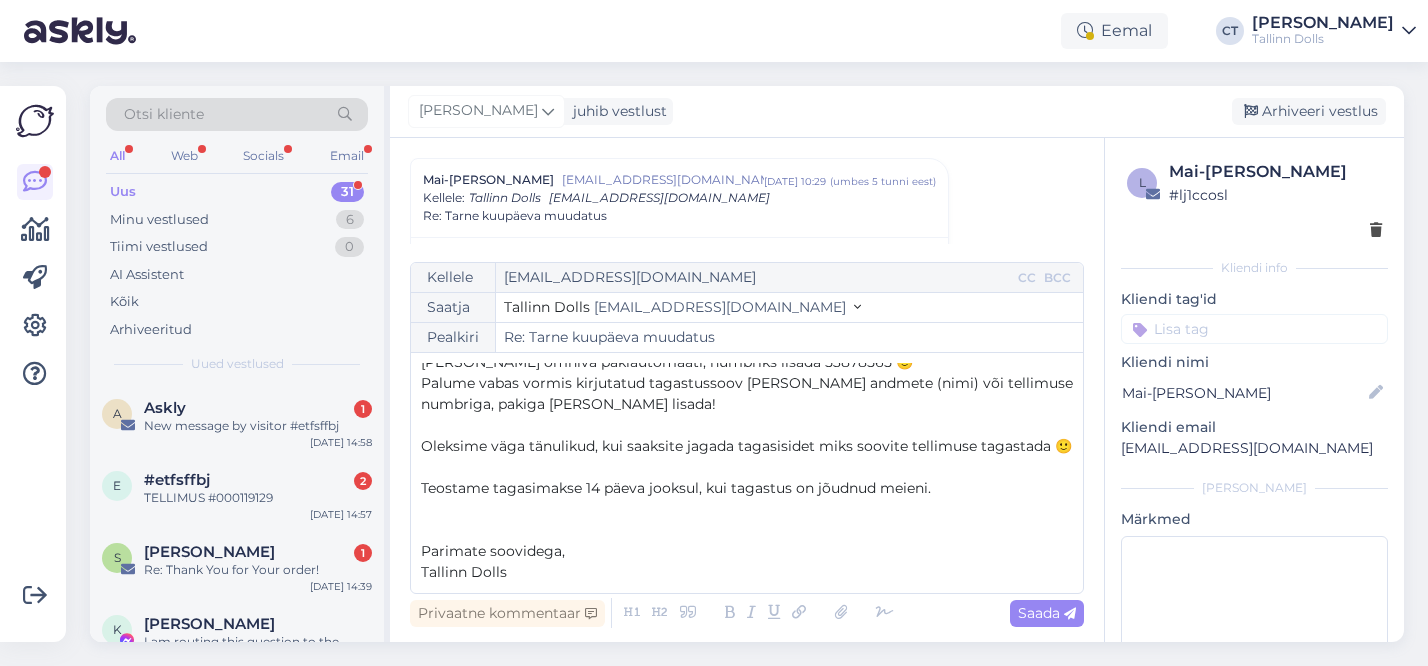 click on "Oleksime väga tänulikud, kui saaksite jagada tagasisidet miks soovite tellimuse tagastada 🙂" at bounding box center (746, 446) 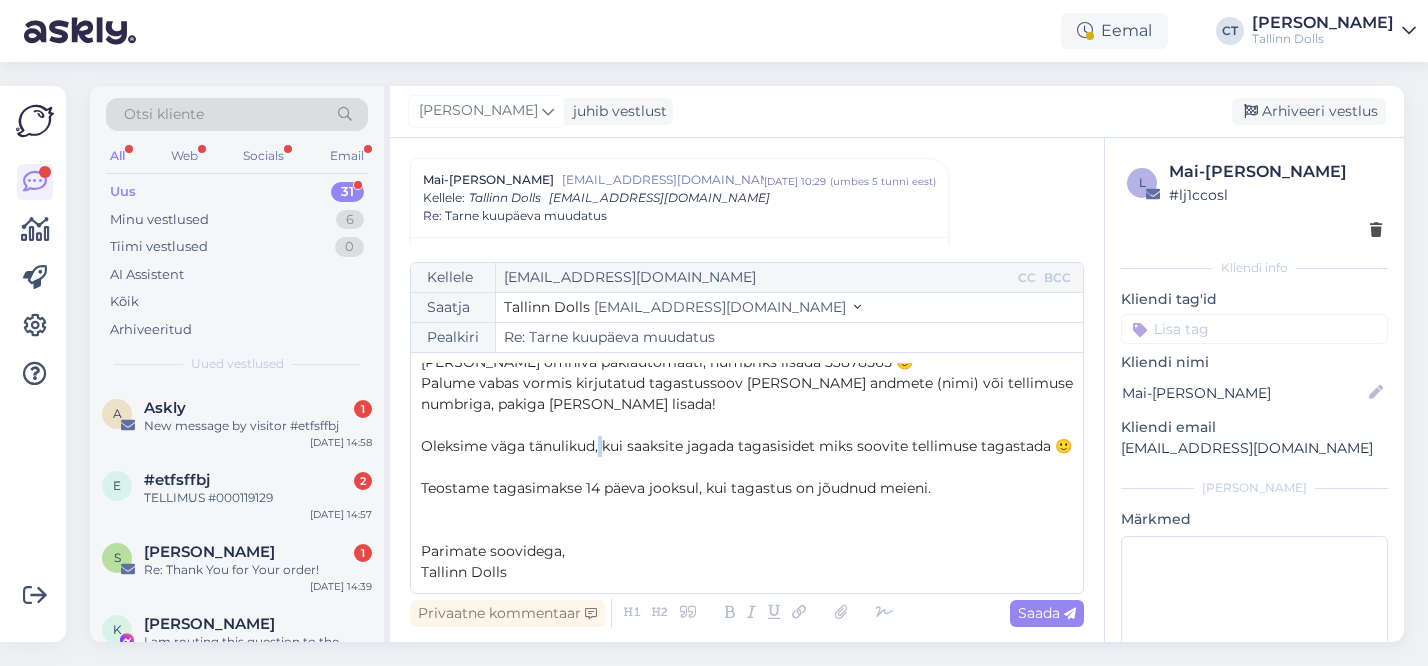 click on "Oleksime väga tänulikud, kui saaksite jagada tagasisidet miks soovite tellimuse tagastada 🙂" at bounding box center (746, 446) 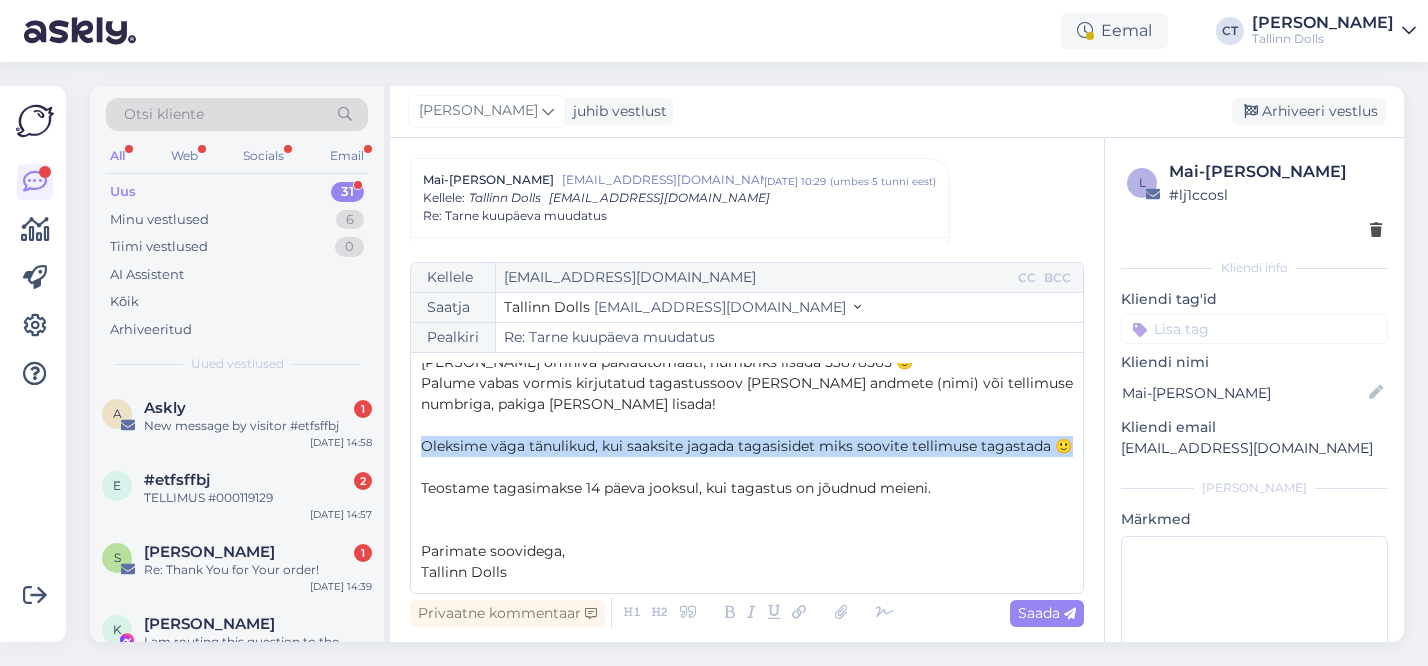 click on "Oleksime väga tänulikud, kui saaksite jagada tagasisidet miks soovite tellimuse tagastada 🙂" at bounding box center (746, 446) 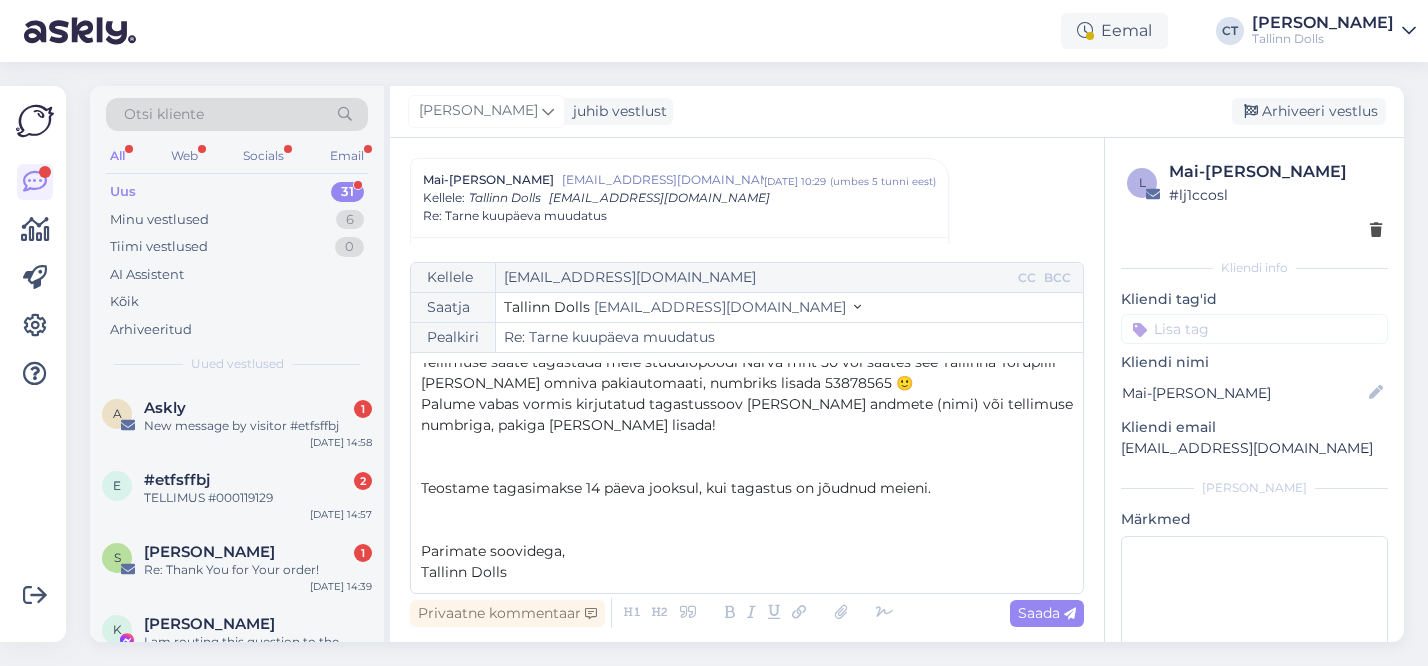 scroll, scrollTop: 95, scrollLeft: 0, axis: vertical 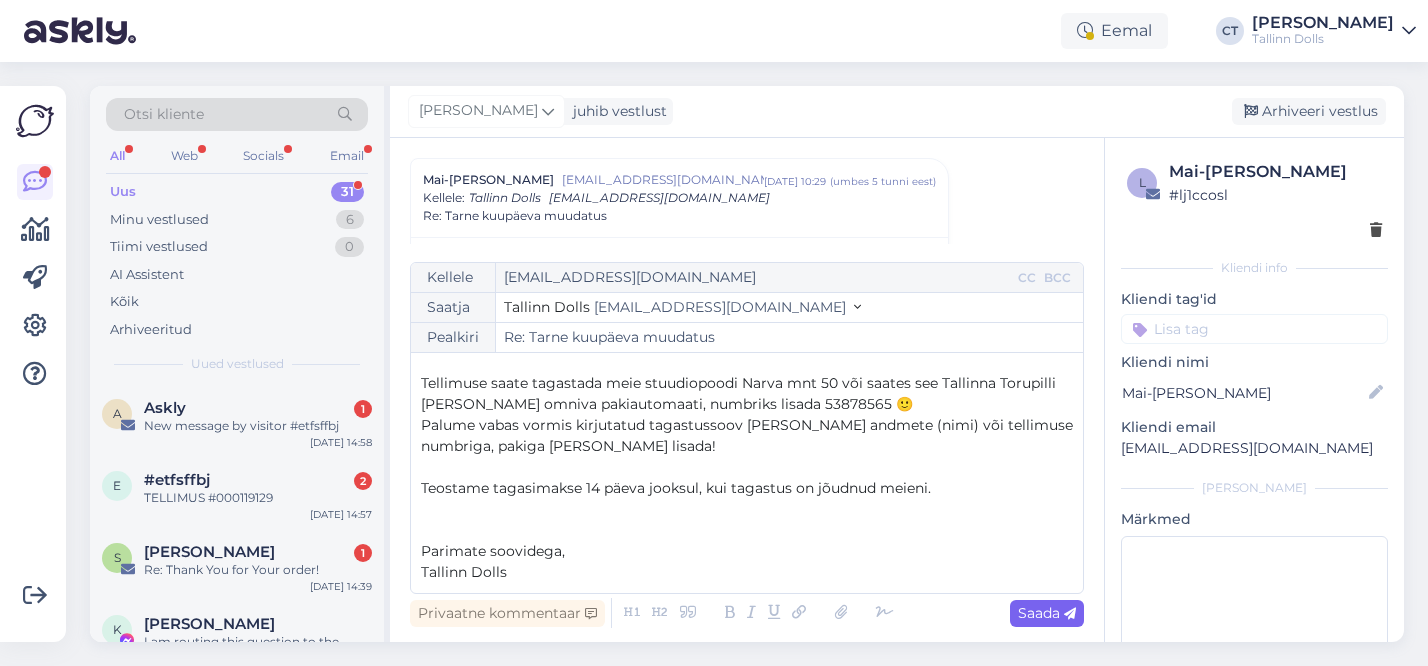 click on "Saada" at bounding box center [1047, 613] 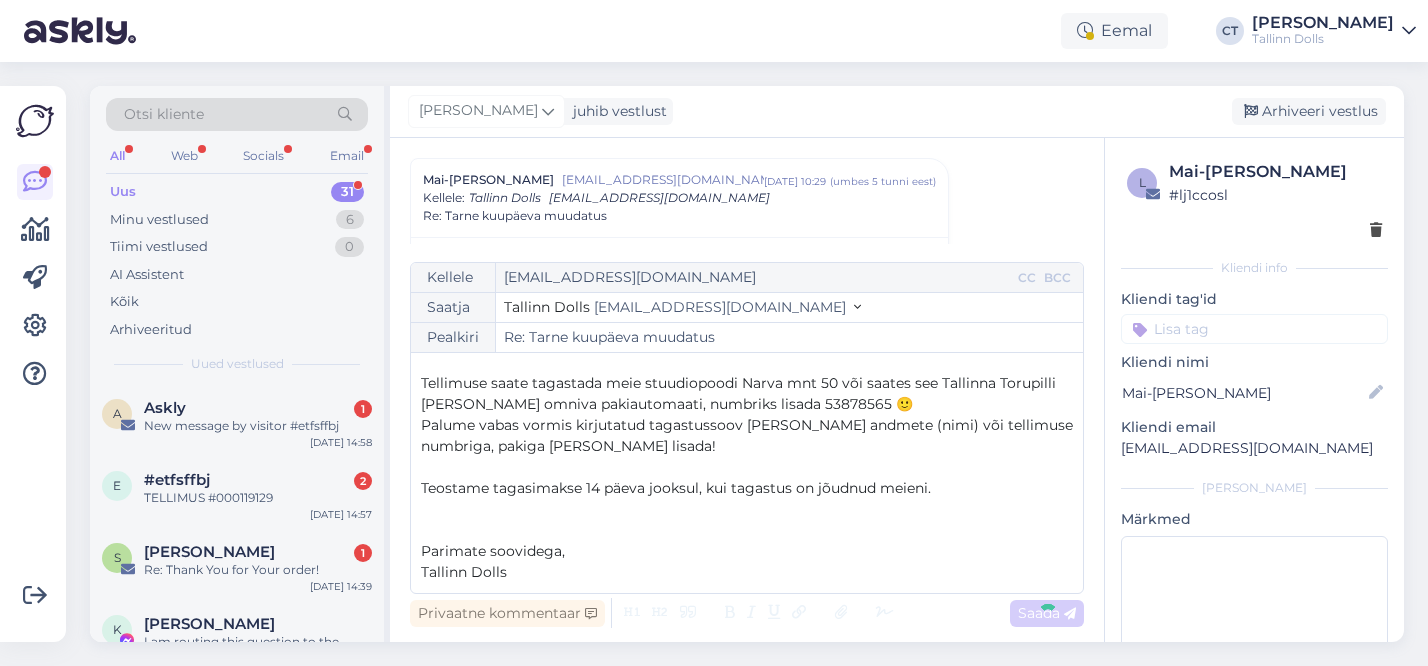 type on "Re: Re: Tarne kuupäeva muudatus" 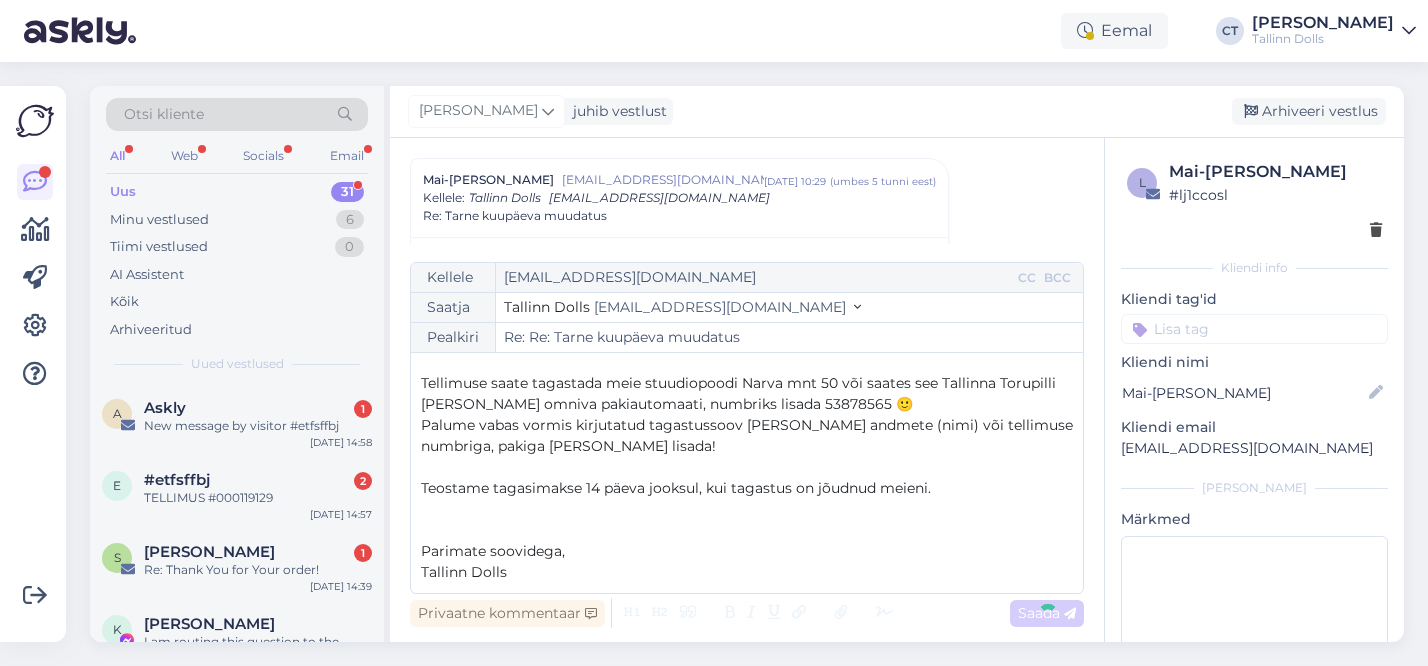 scroll, scrollTop: 1129, scrollLeft: 0, axis: vertical 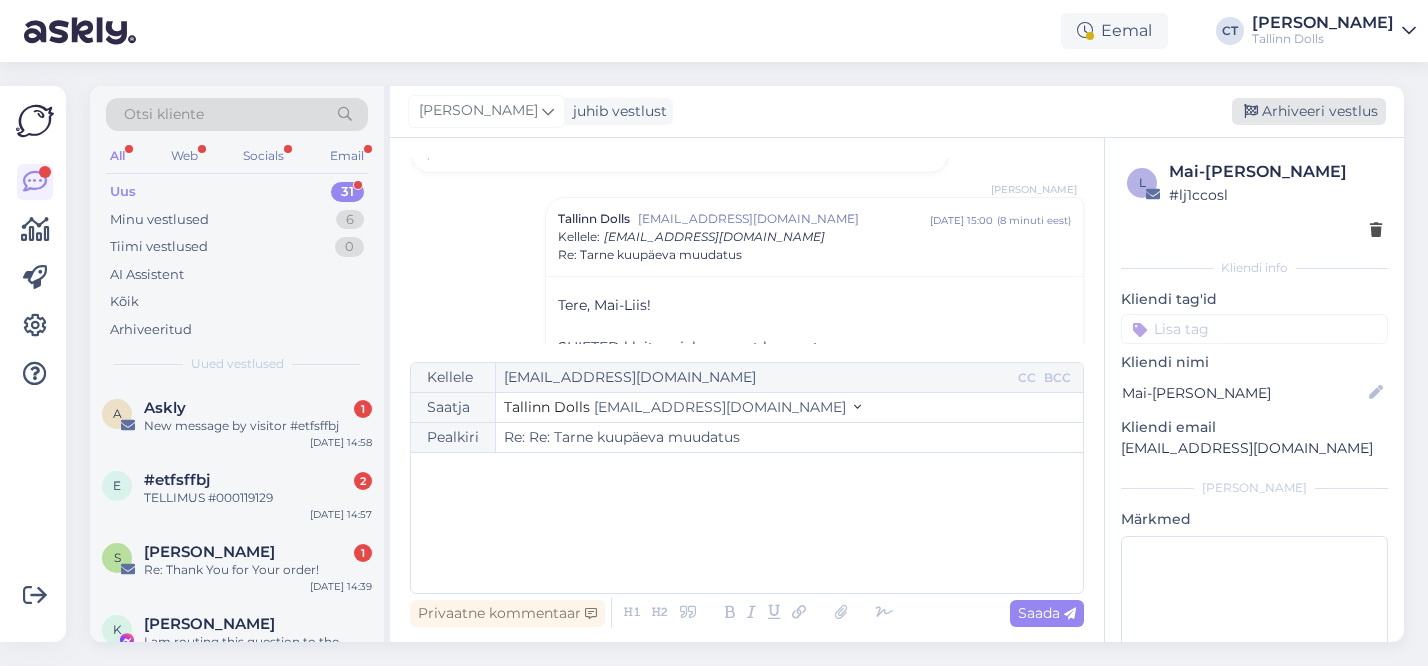 click on "Arhiveeri vestlus" at bounding box center [1309, 111] 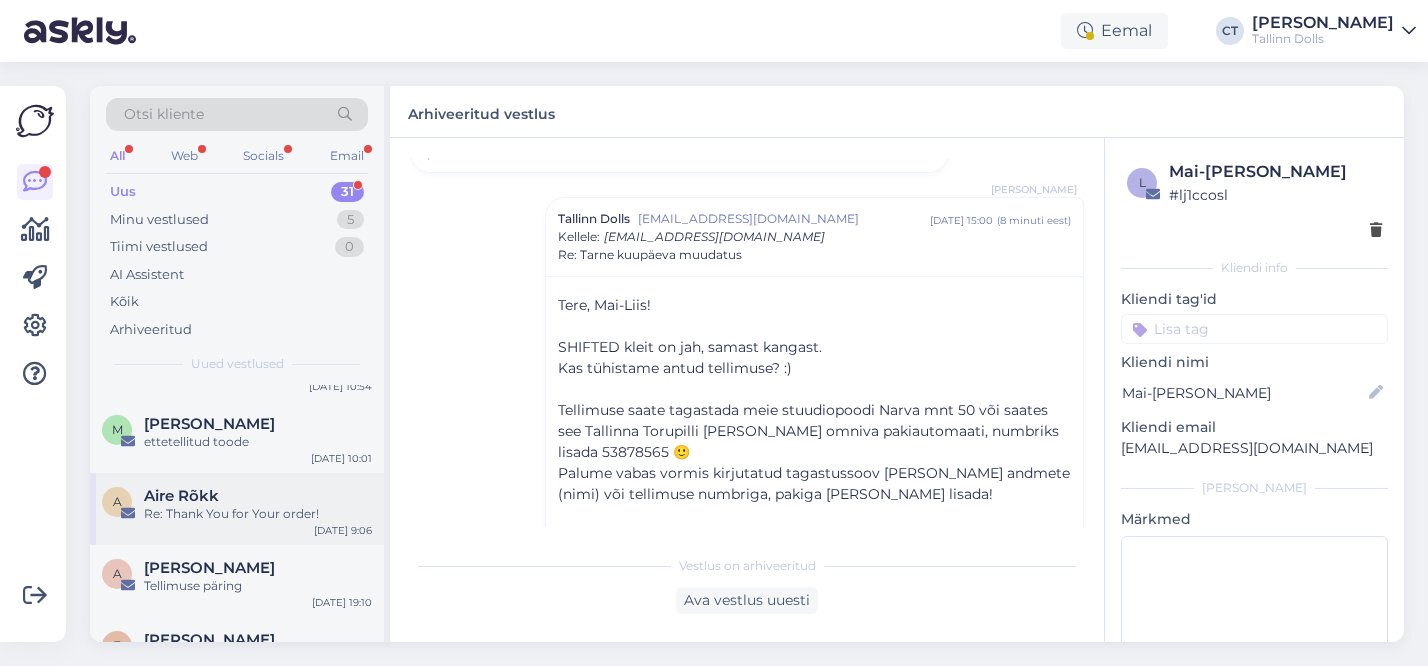 scroll, scrollTop: 1630, scrollLeft: 0, axis: vertical 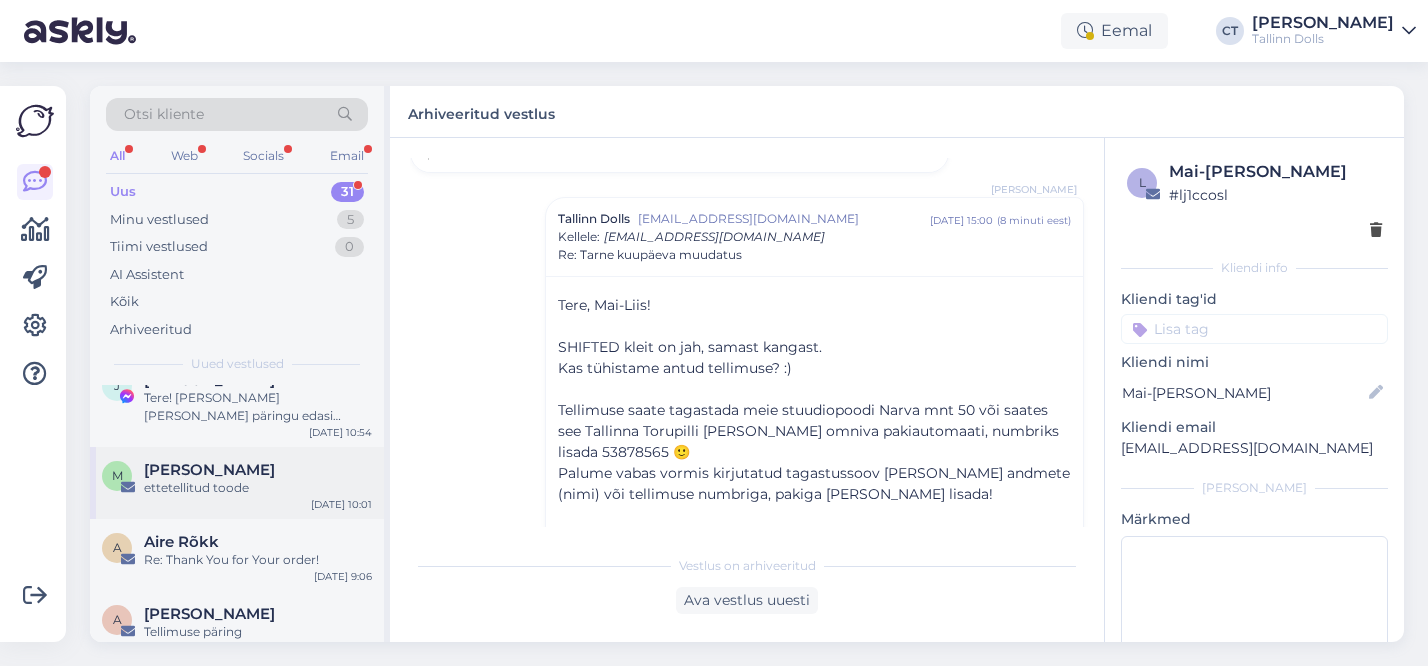 click on "M Maarja Hermann ettetellitud toode Jul 14 10:01" at bounding box center (237, 483) 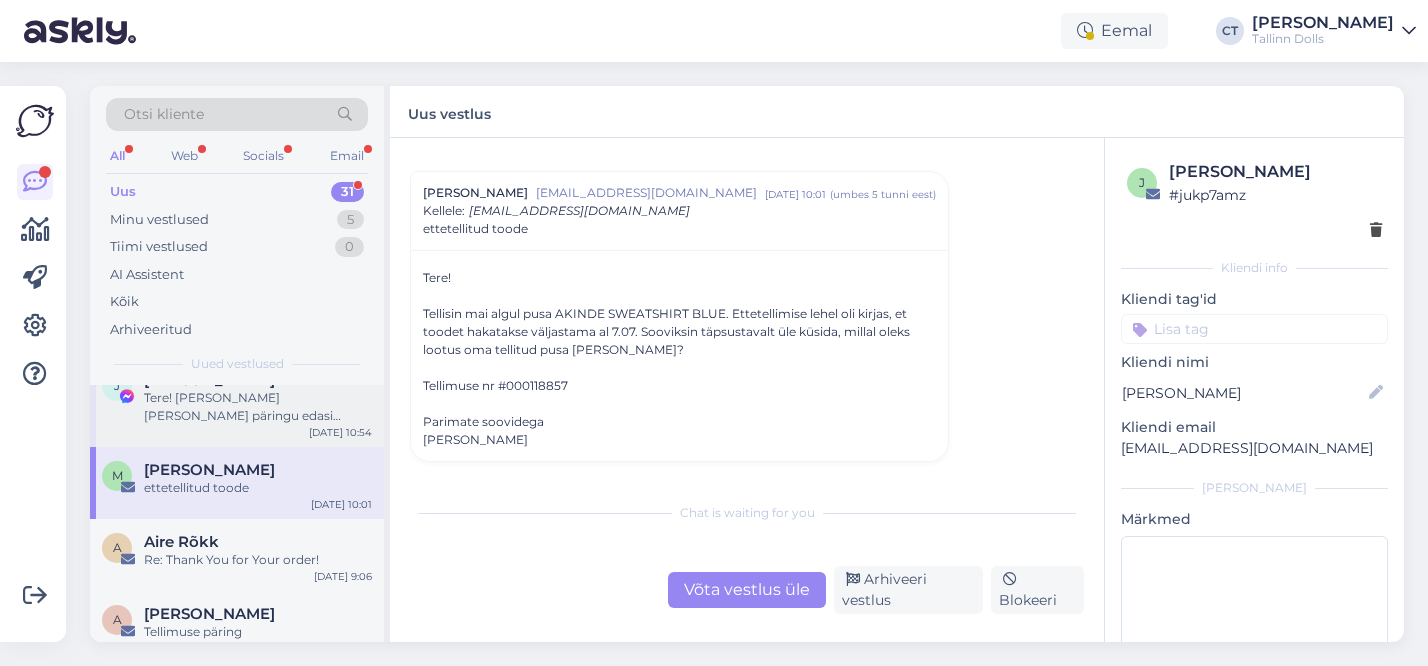 click on "Tere!
[PERSON_NAME] [PERSON_NAME] päringu edasi kolleegile, kes saab teid arve osas aidata." at bounding box center (258, 407) 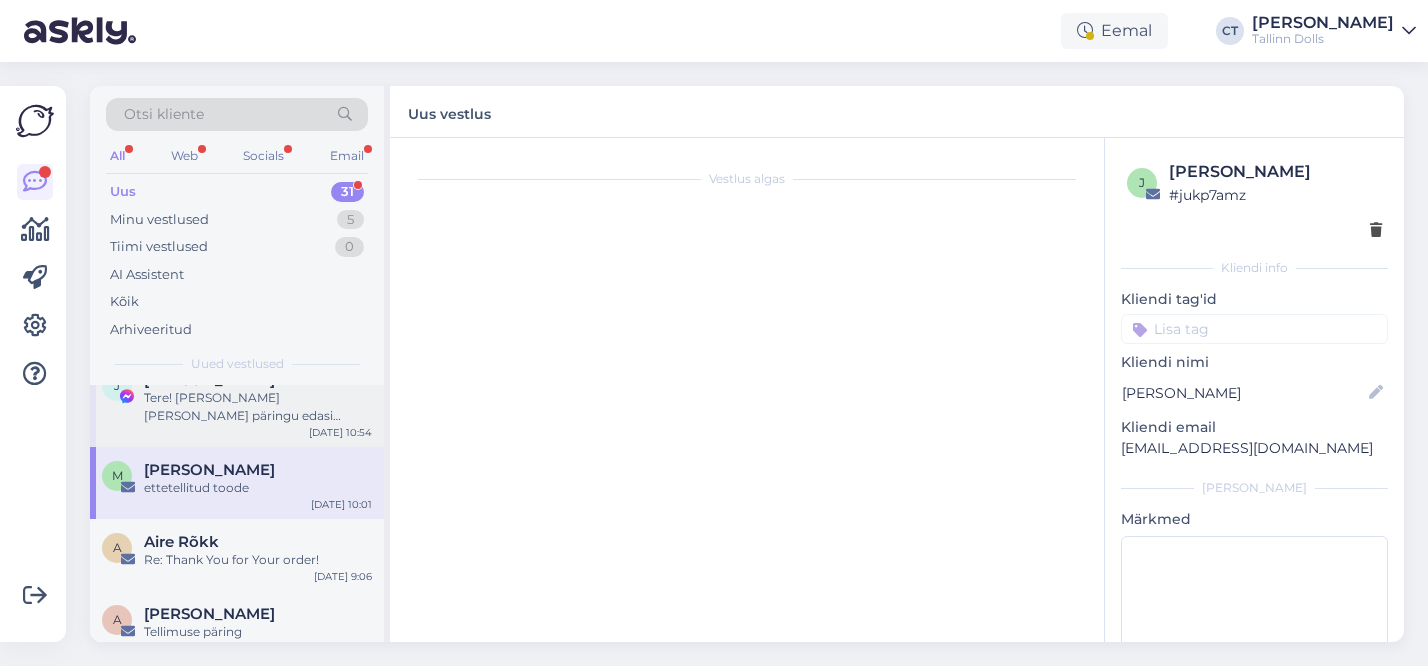 scroll, scrollTop: 93, scrollLeft: 0, axis: vertical 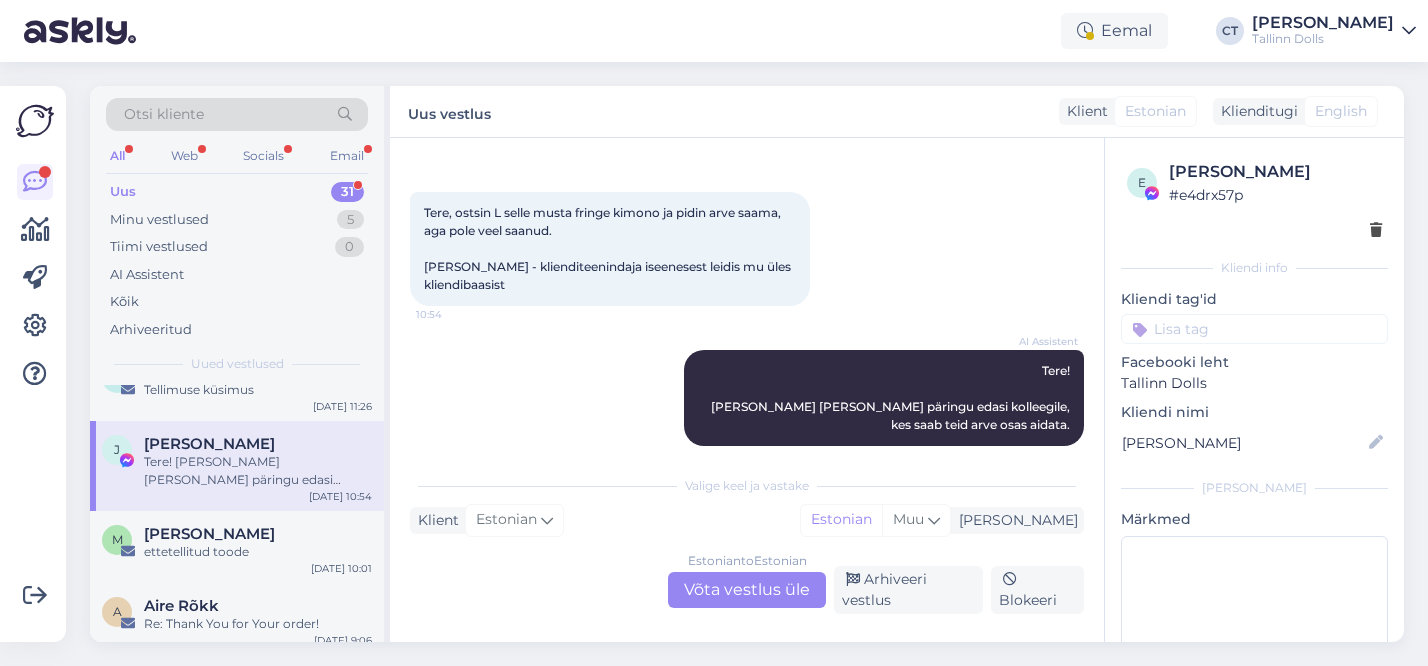click on "Estonian  to  Estonian Võta vestlus üle" at bounding box center (747, 590) 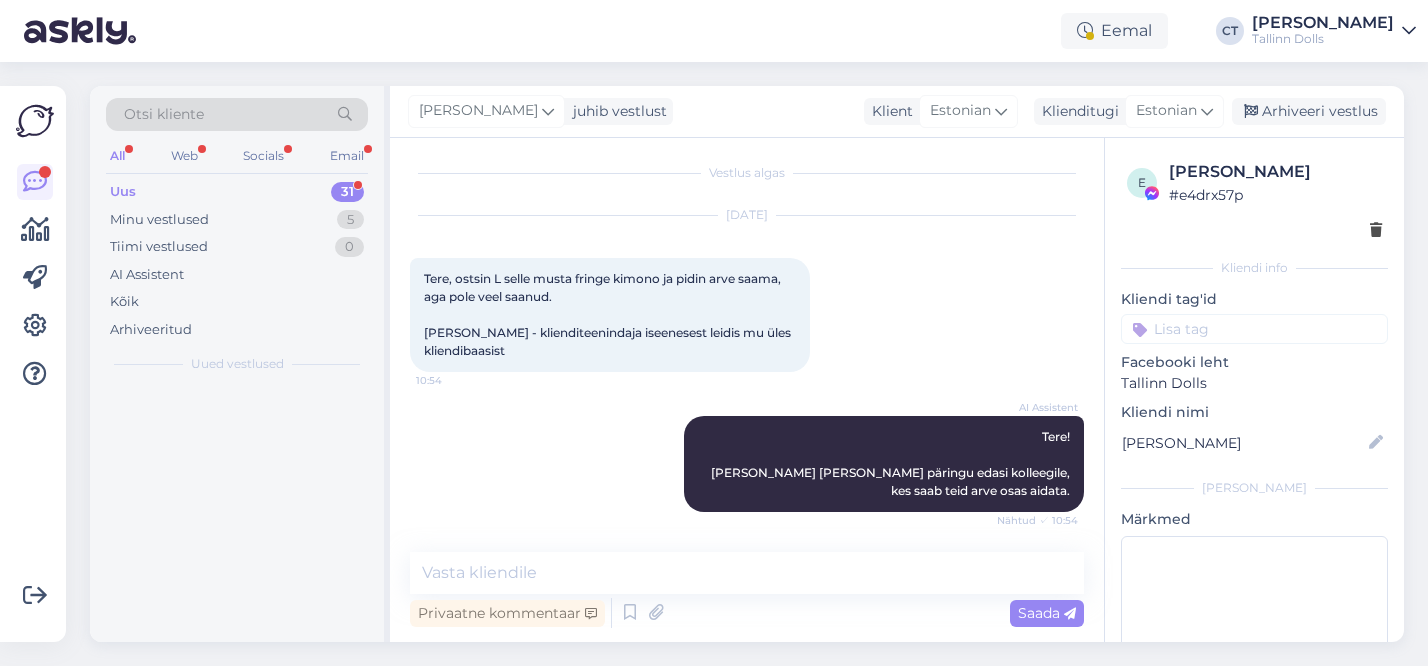 scroll, scrollTop: 6, scrollLeft: 0, axis: vertical 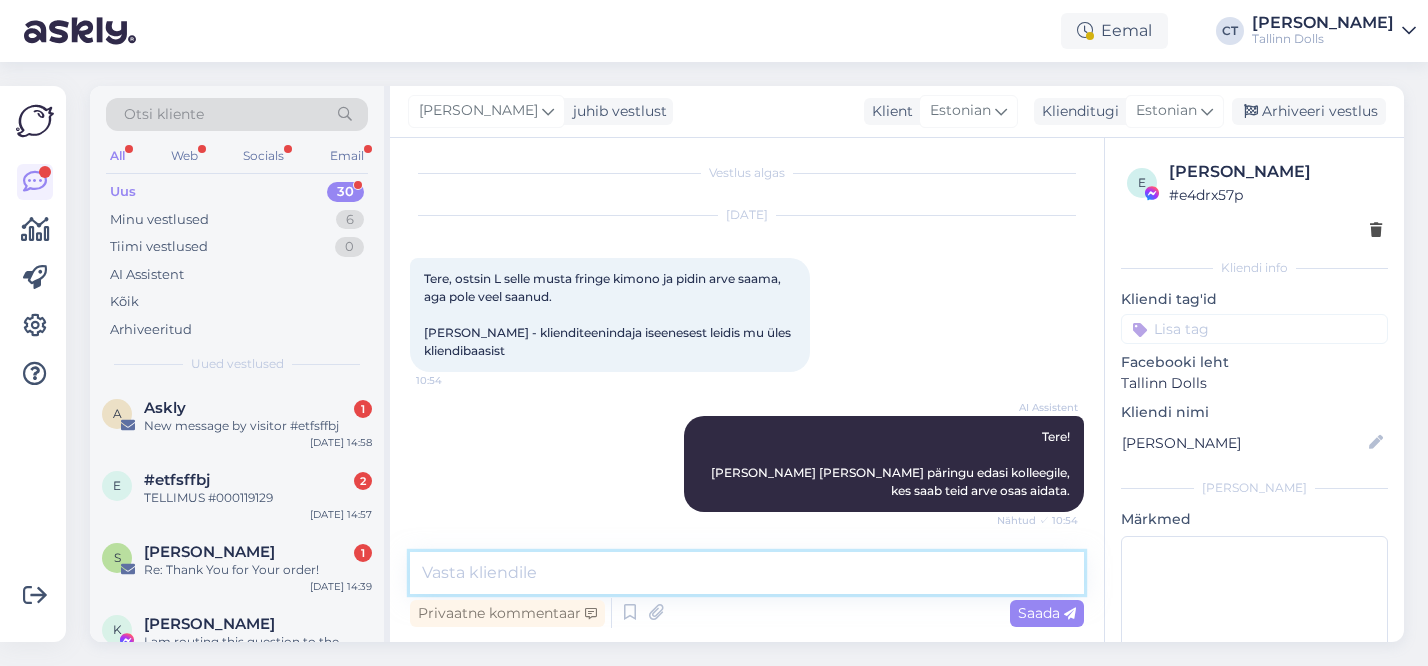 click at bounding box center [747, 573] 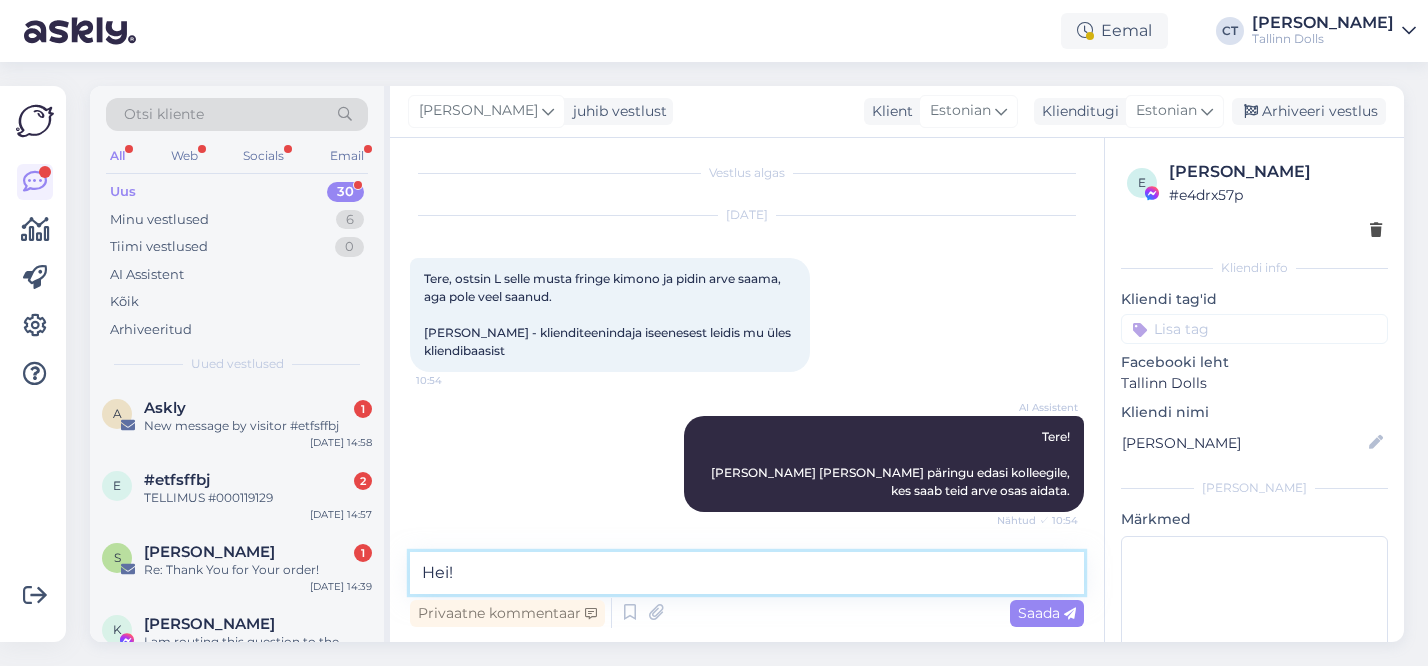 scroll, scrollTop: 30, scrollLeft: 0, axis: vertical 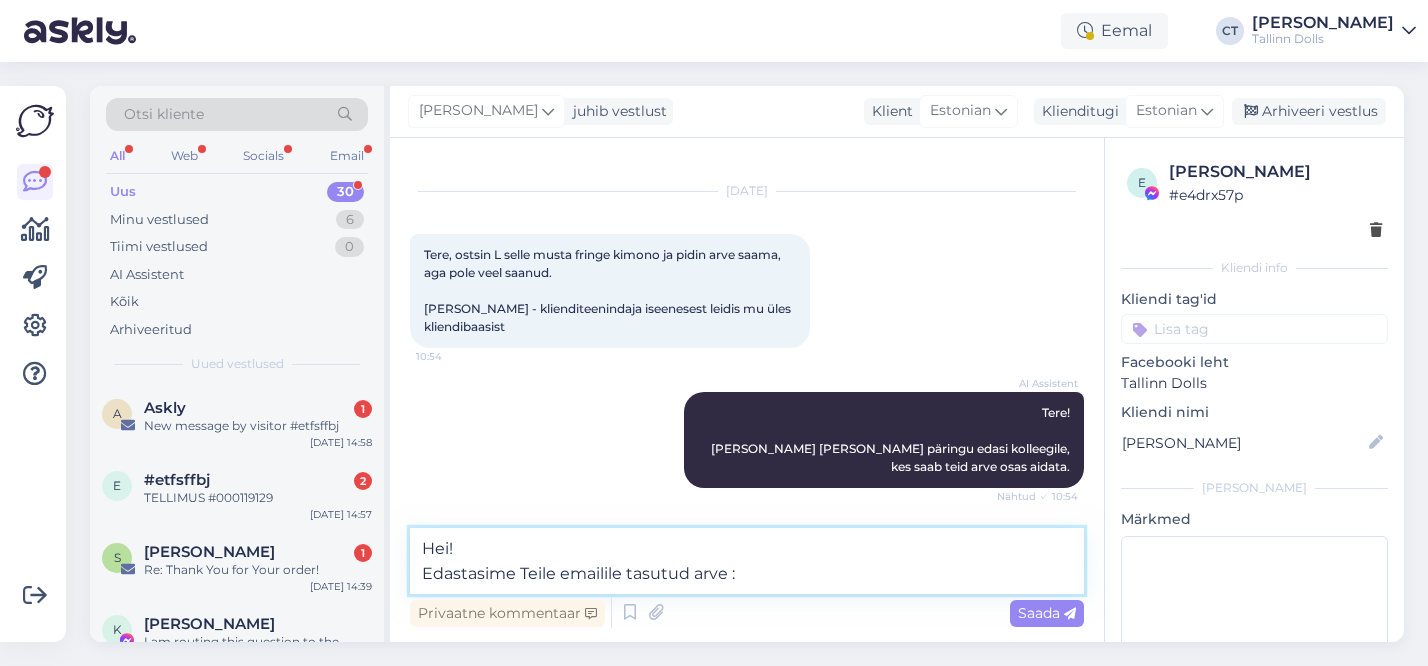 type on "Hei!
Edastasime Teile emailile tasutud arve :)" 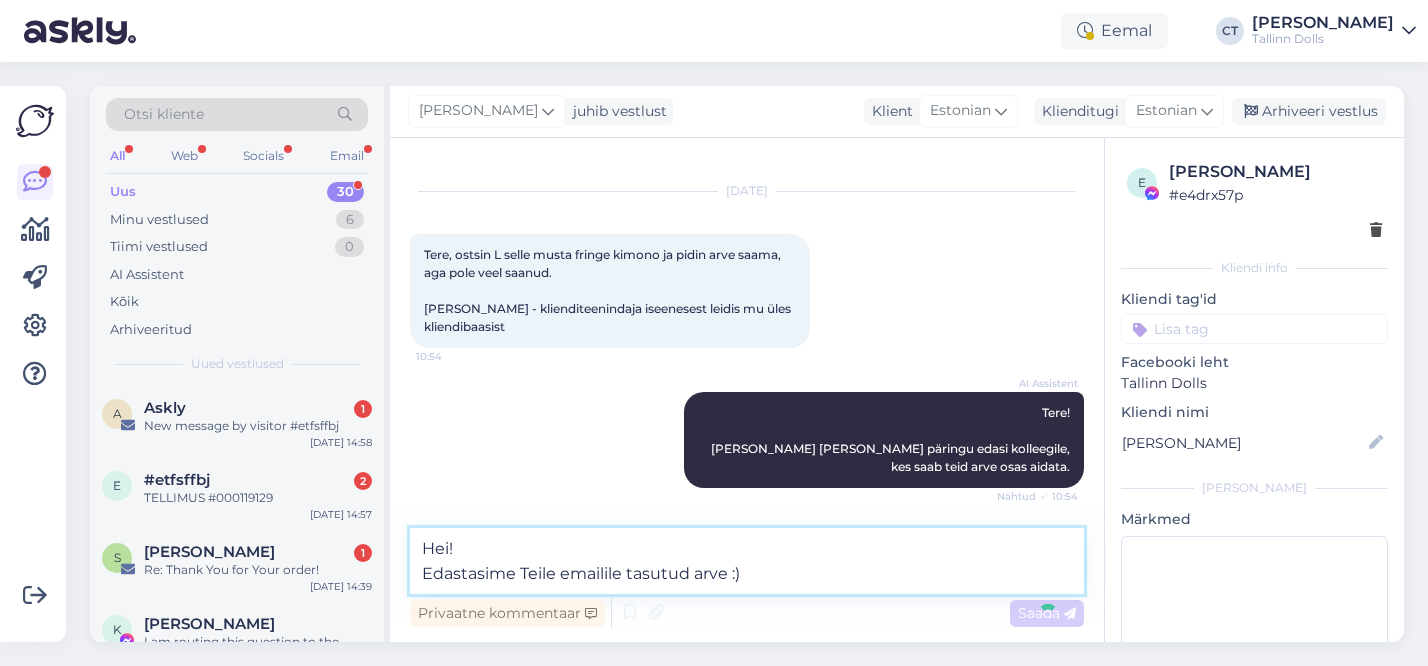type 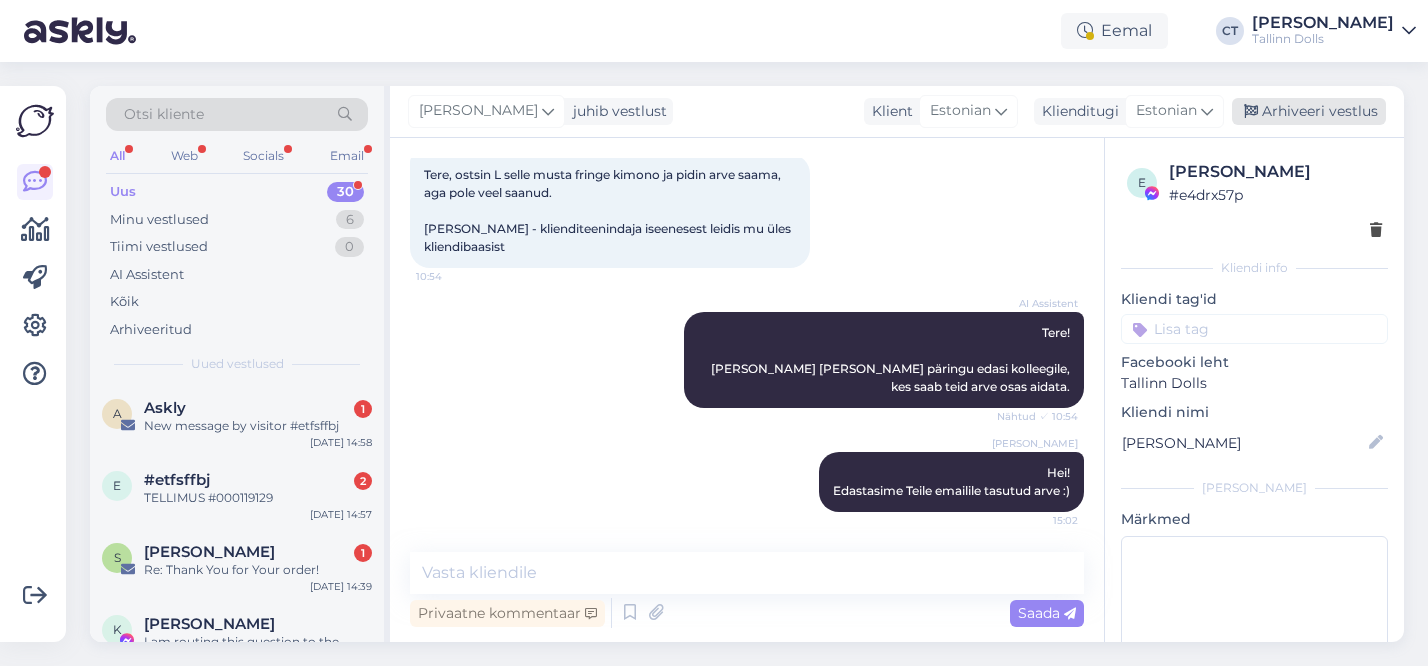 click on "Arhiveeri vestlus" at bounding box center [1309, 111] 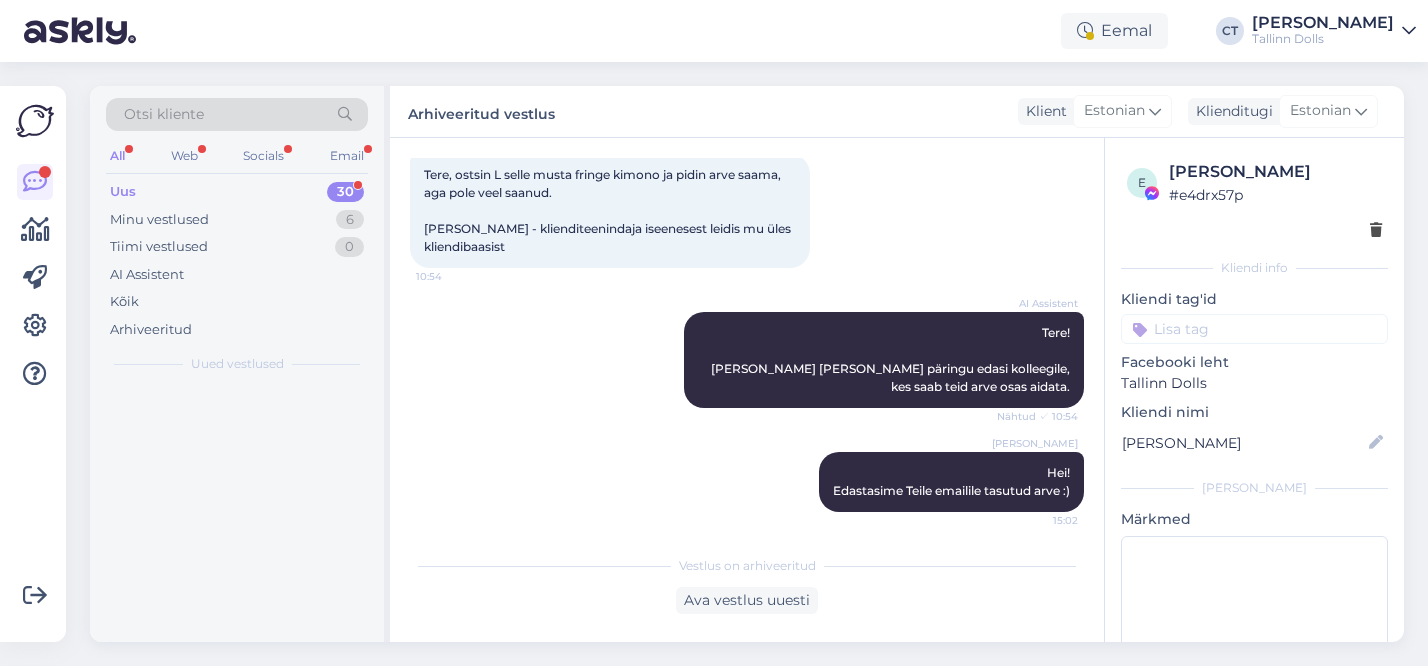 scroll, scrollTop: 117, scrollLeft: 0, axis: vertical 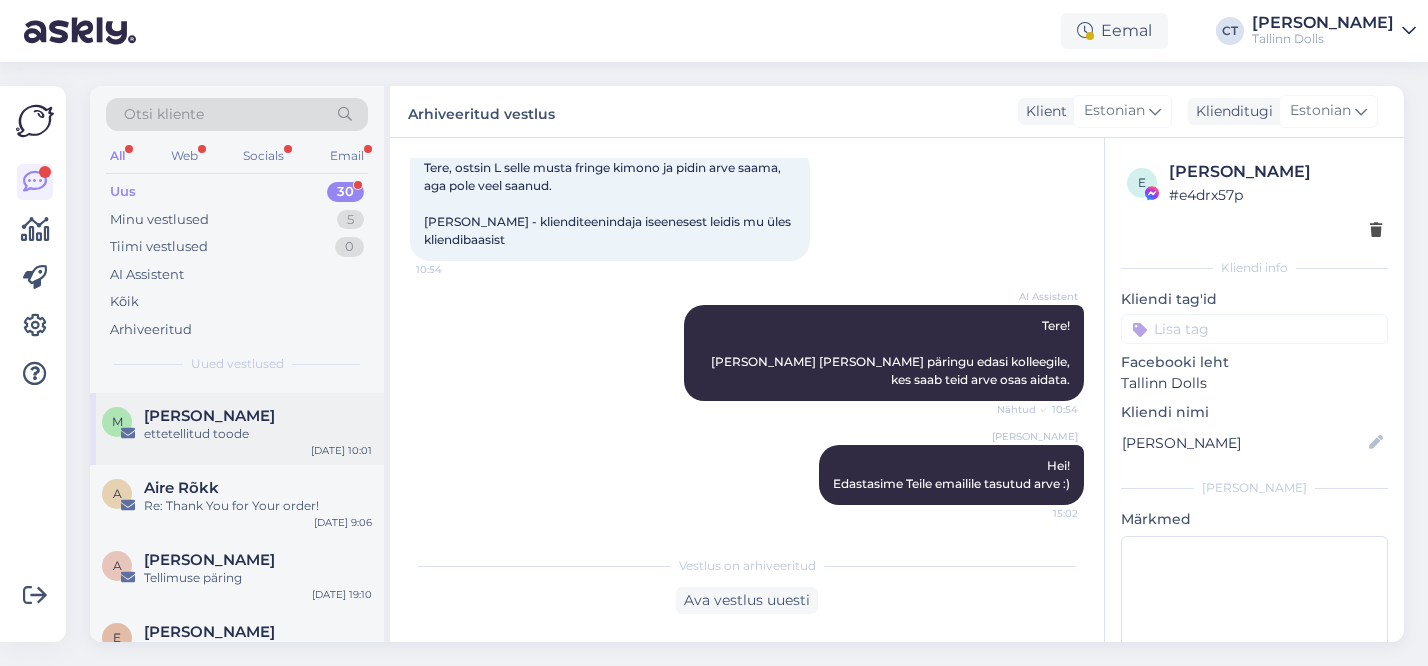 click on "ettetellitud toode" at bounding box center [258, 434] 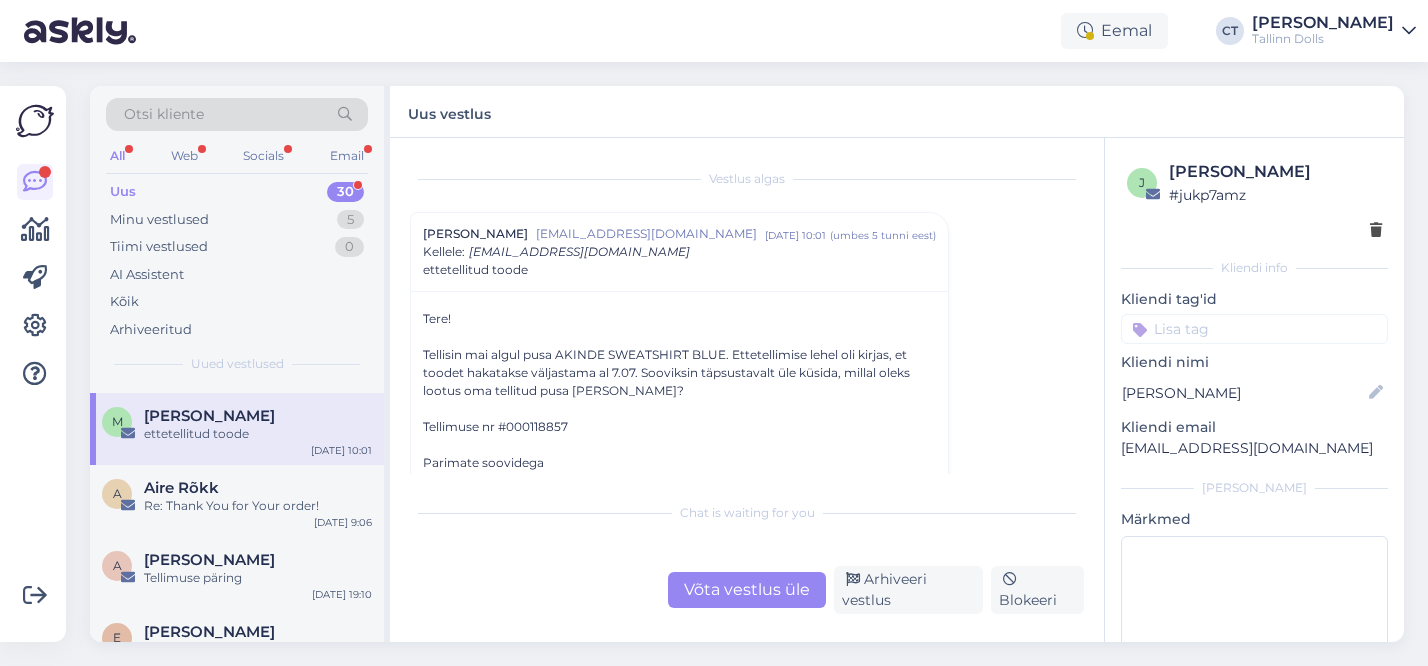 scroll, scrollTop: 1516, scrollLeft: 0, axis: vertical 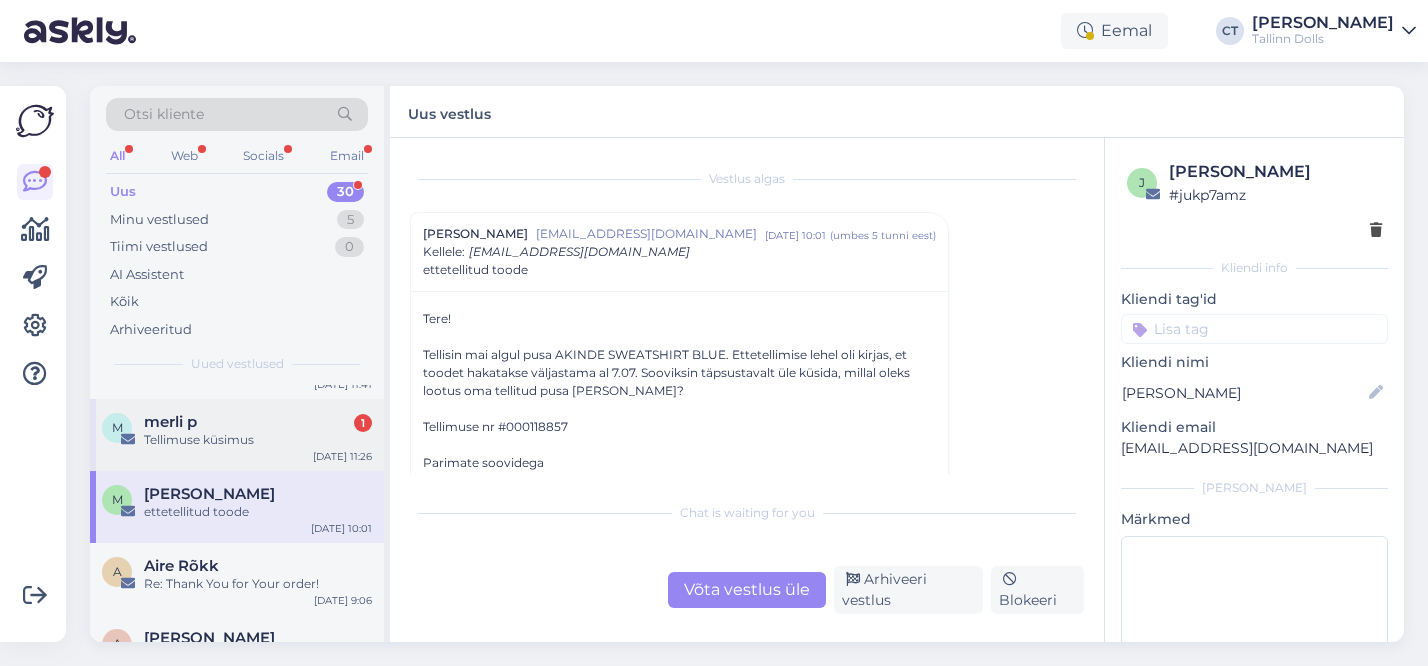 click on "Tellimuse küsimus" at bounding box center (258, 440) 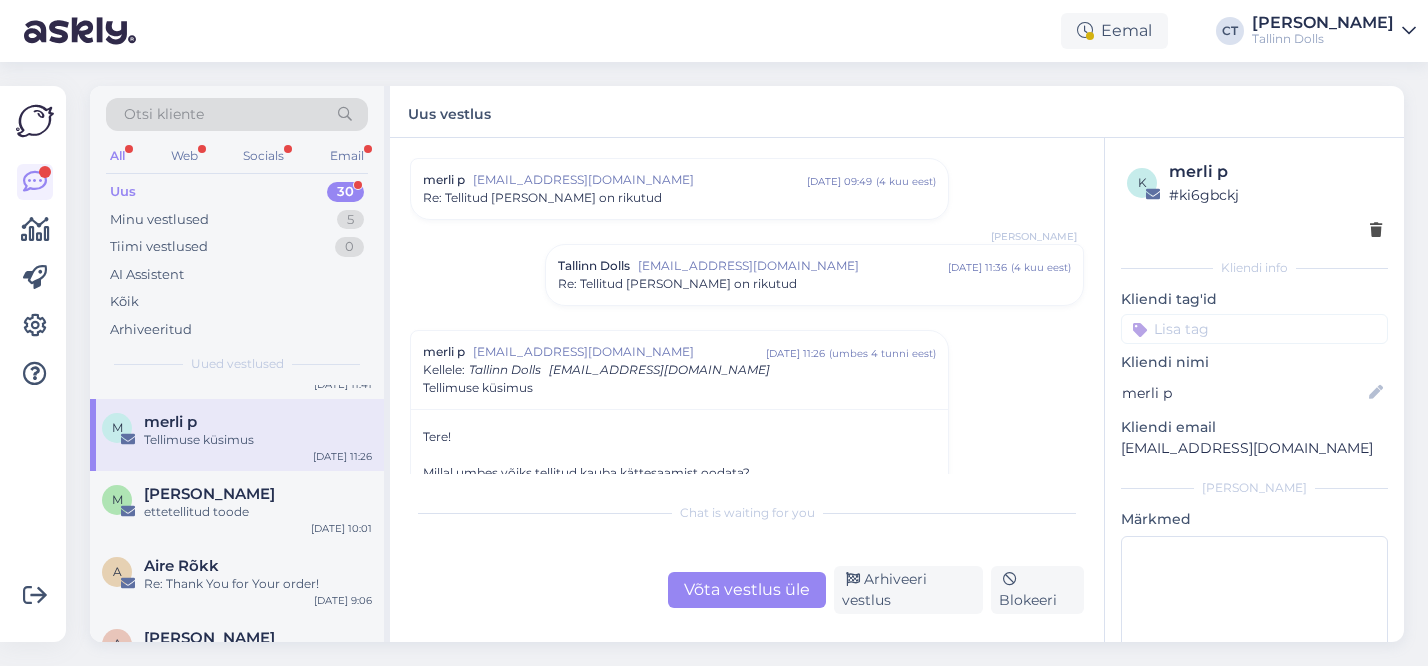 scroll, scrollTop: 506, scrollLeft: 0, axis: vertical 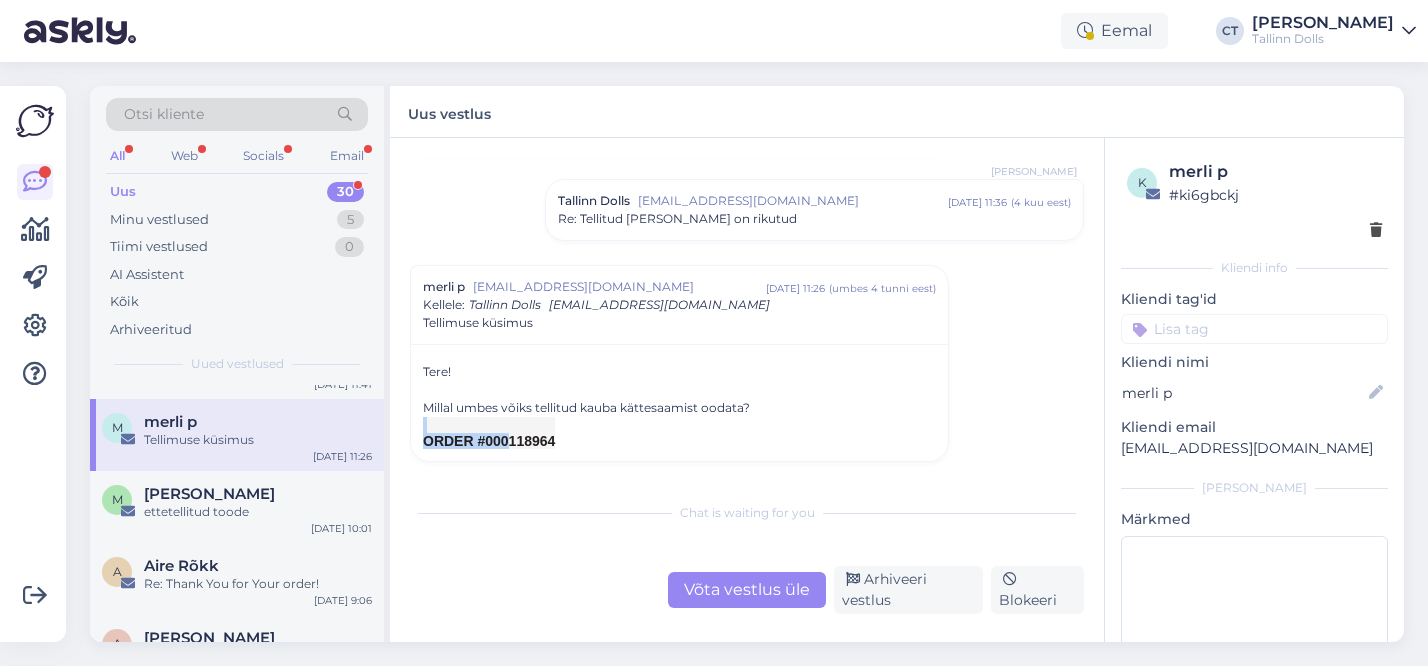 copy on "ORDER #000" 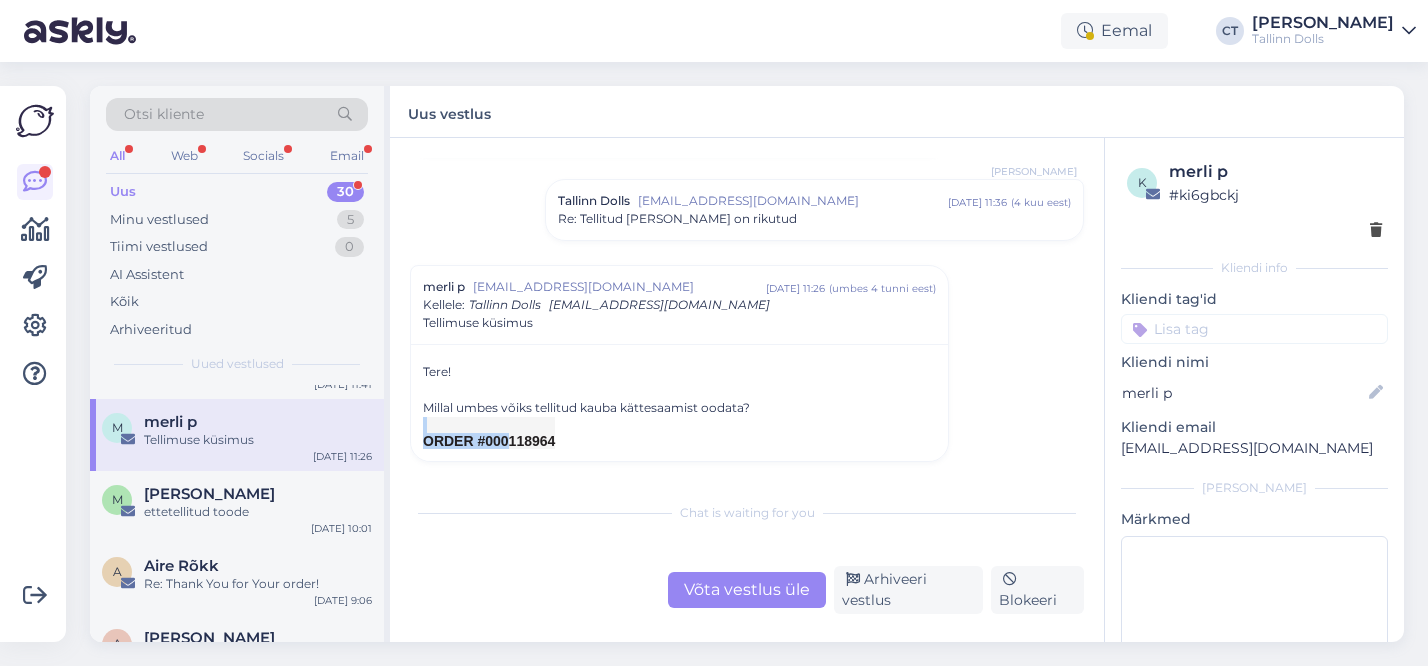 drag, startPoint x: 546, startPoint y: 440, endPoint x: 509, endPoint y: 437, distance: 37.12142 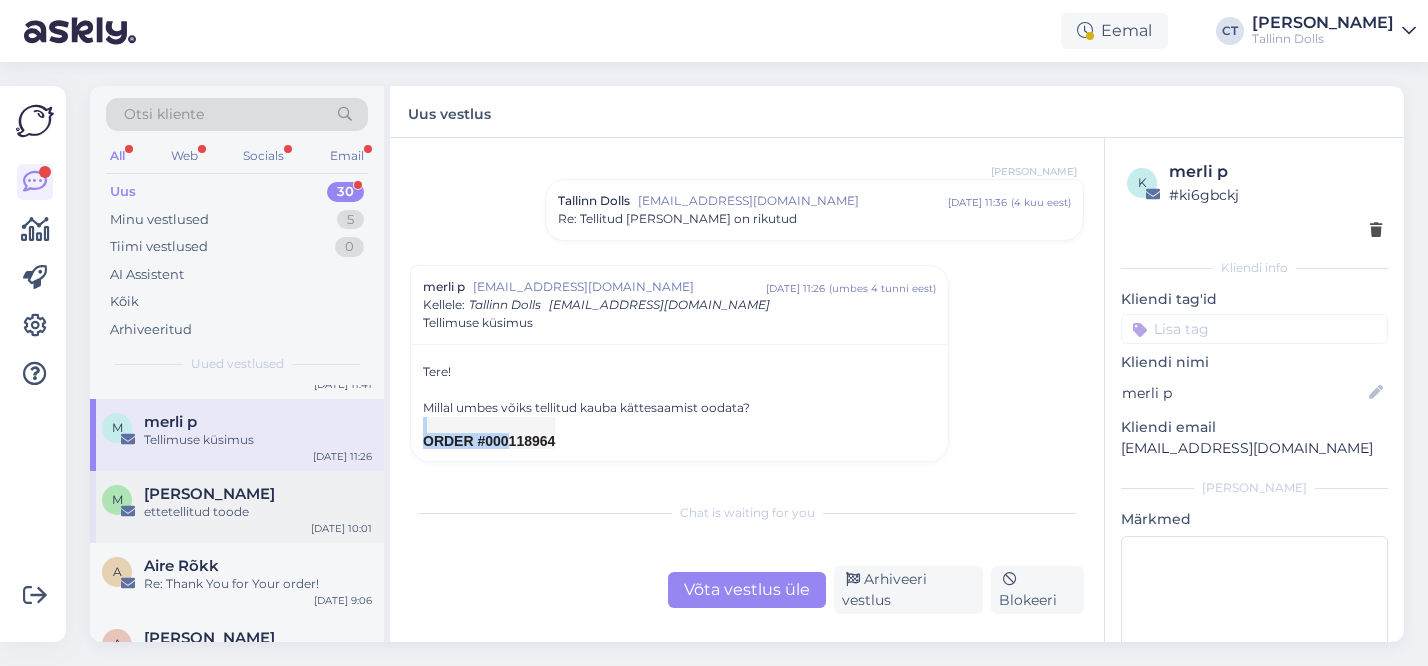 scroll, scrollTop: 1423, scrollLeft: 0, axis: vertical 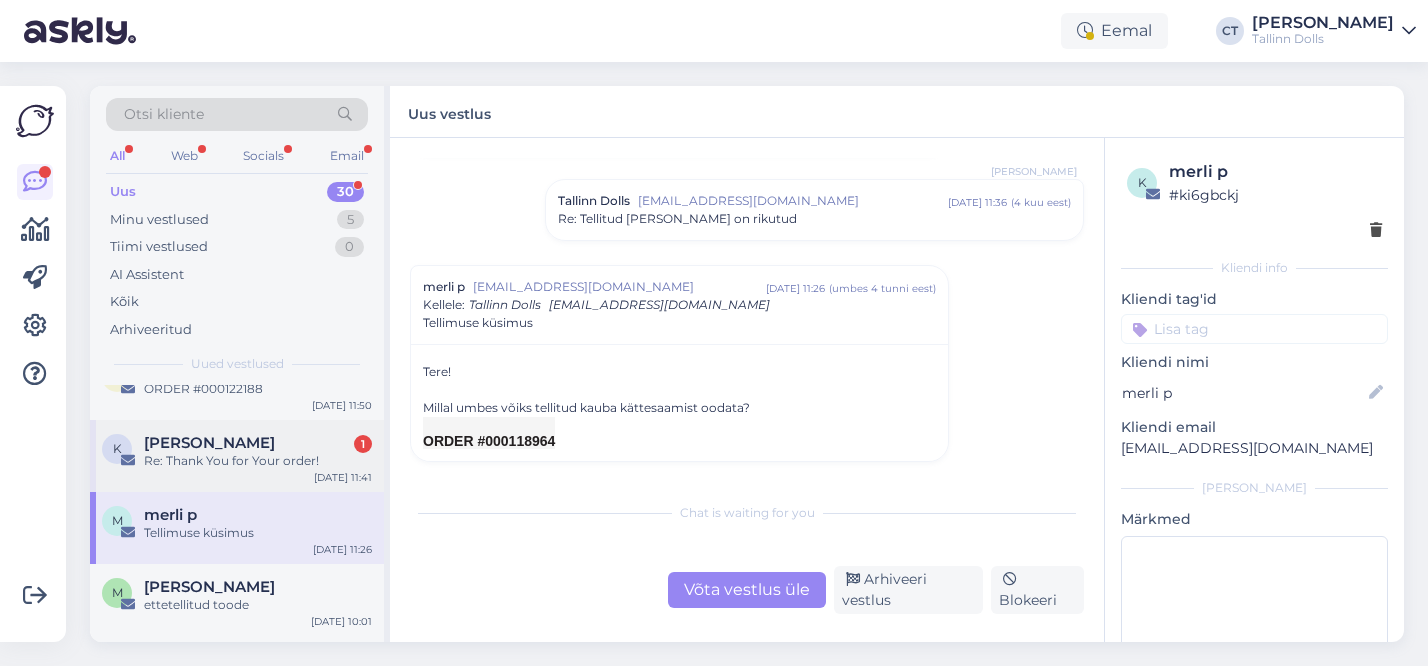 click on "Re: Thank You for Your order!" at bounding box center (258, 461) 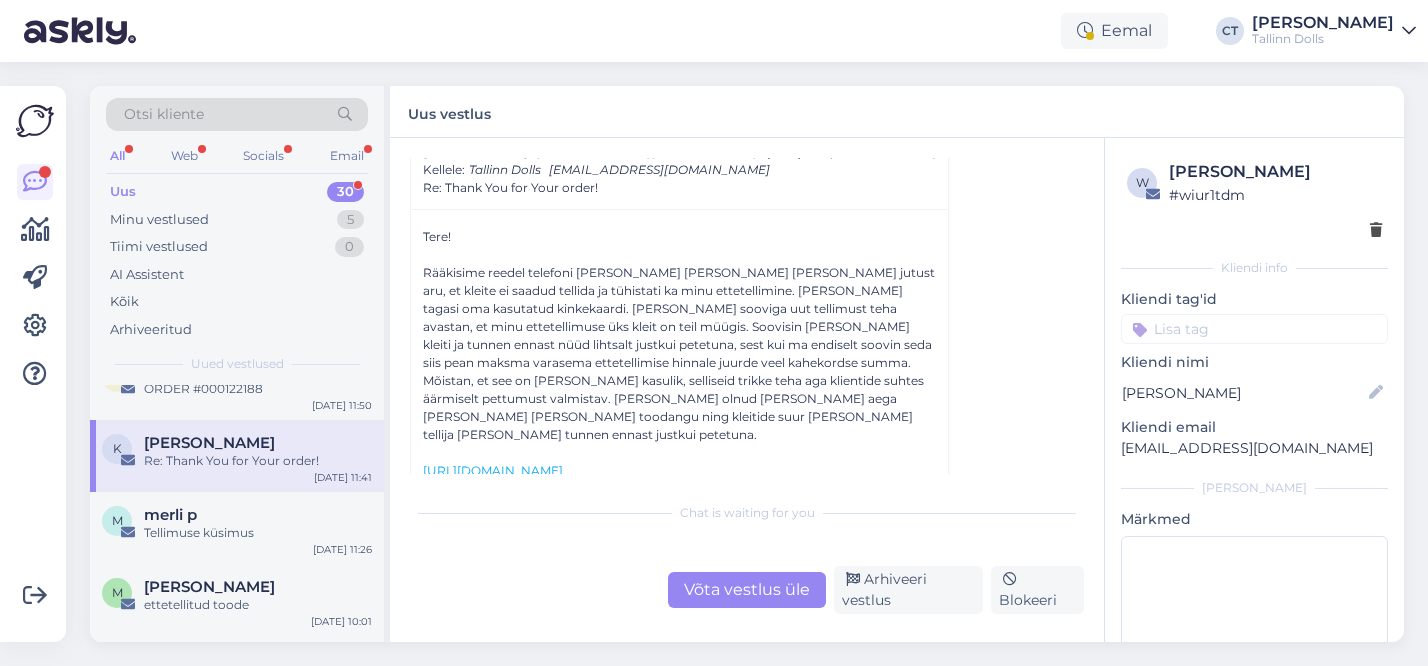 scroll, scrollTop: 173, scrollLeft: 0, axis: vertical 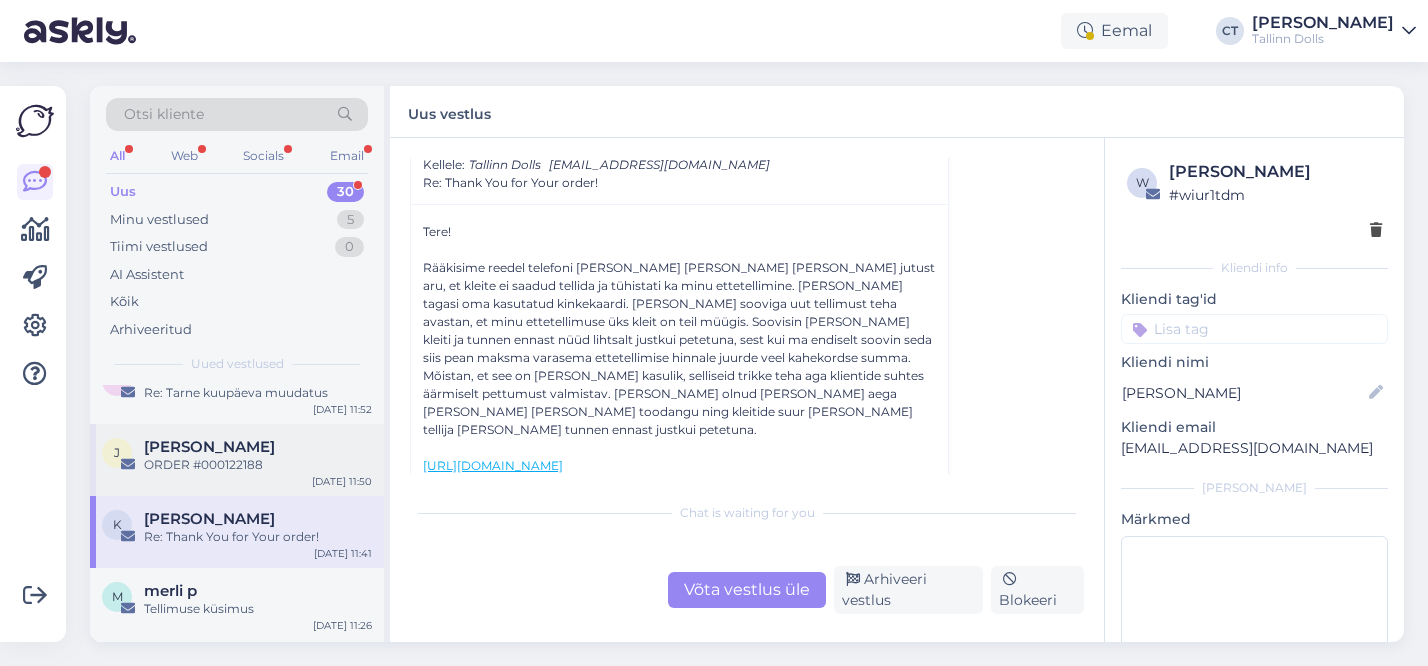 click on "J Jana Talvik ORDER #000122188 Jul 14 11:50" at bounding box center (237, 460) 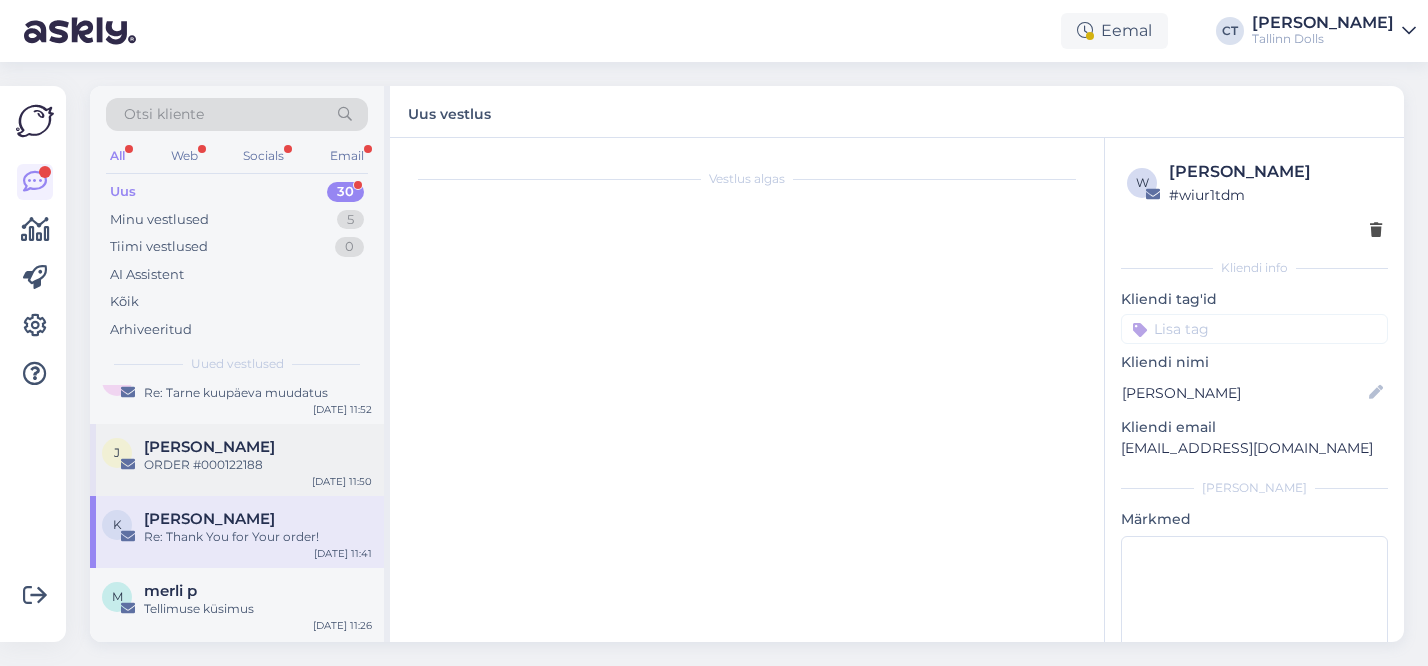 scroll, scrollTop: 0, scrollLeft: 0, axis: both 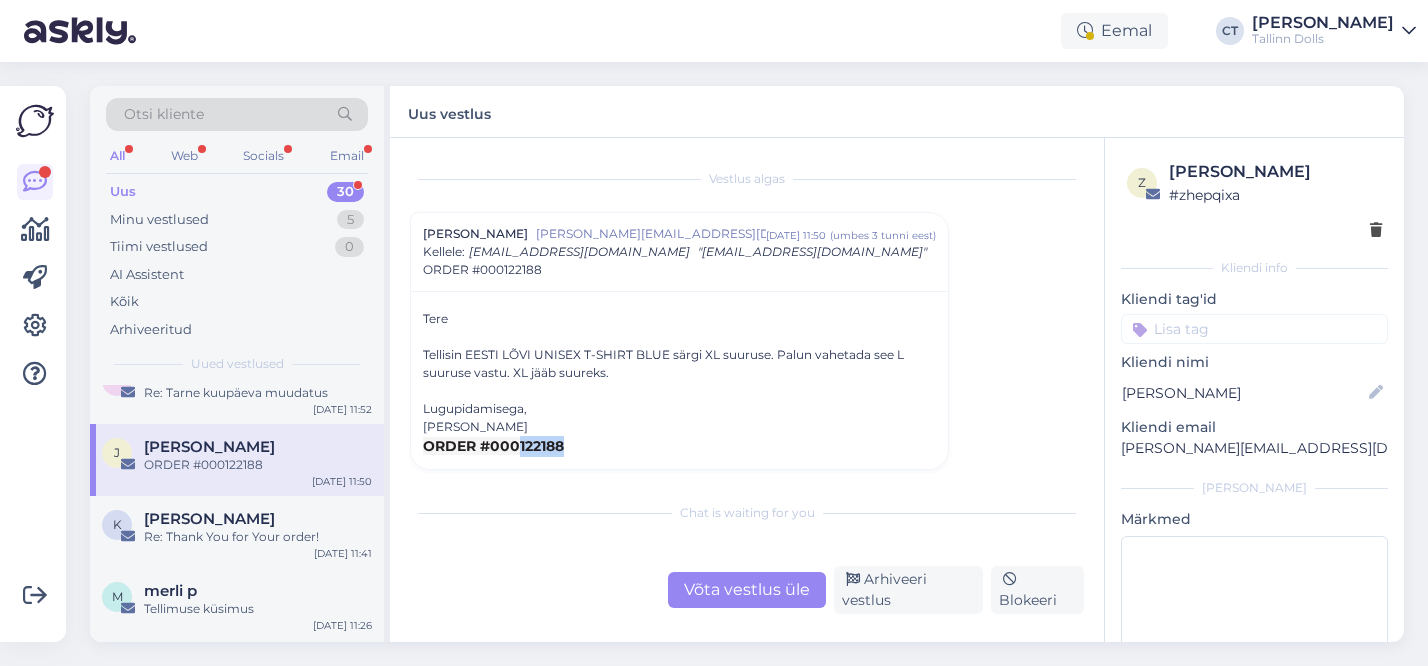 copy on "122188" 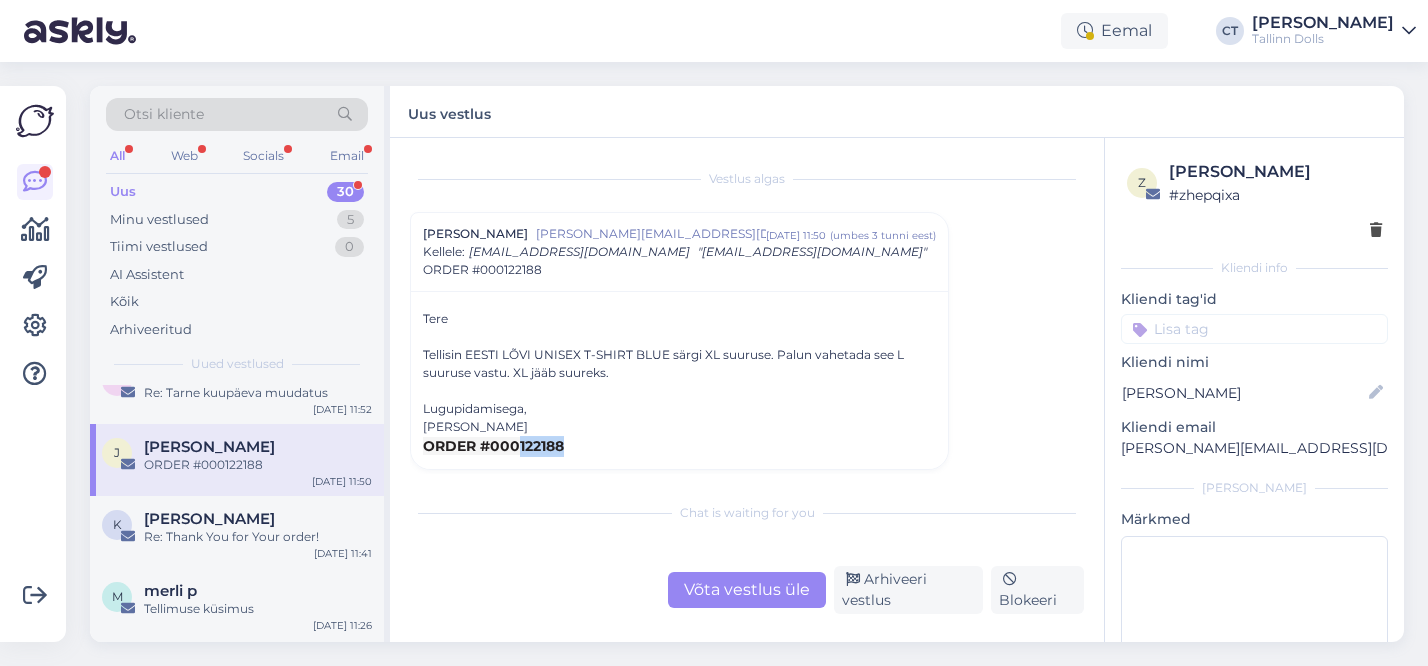 drag, startPoint x: 565, startPoint y: 447, endPoint x: 518, endPoint y: 444, distance: 47.095646 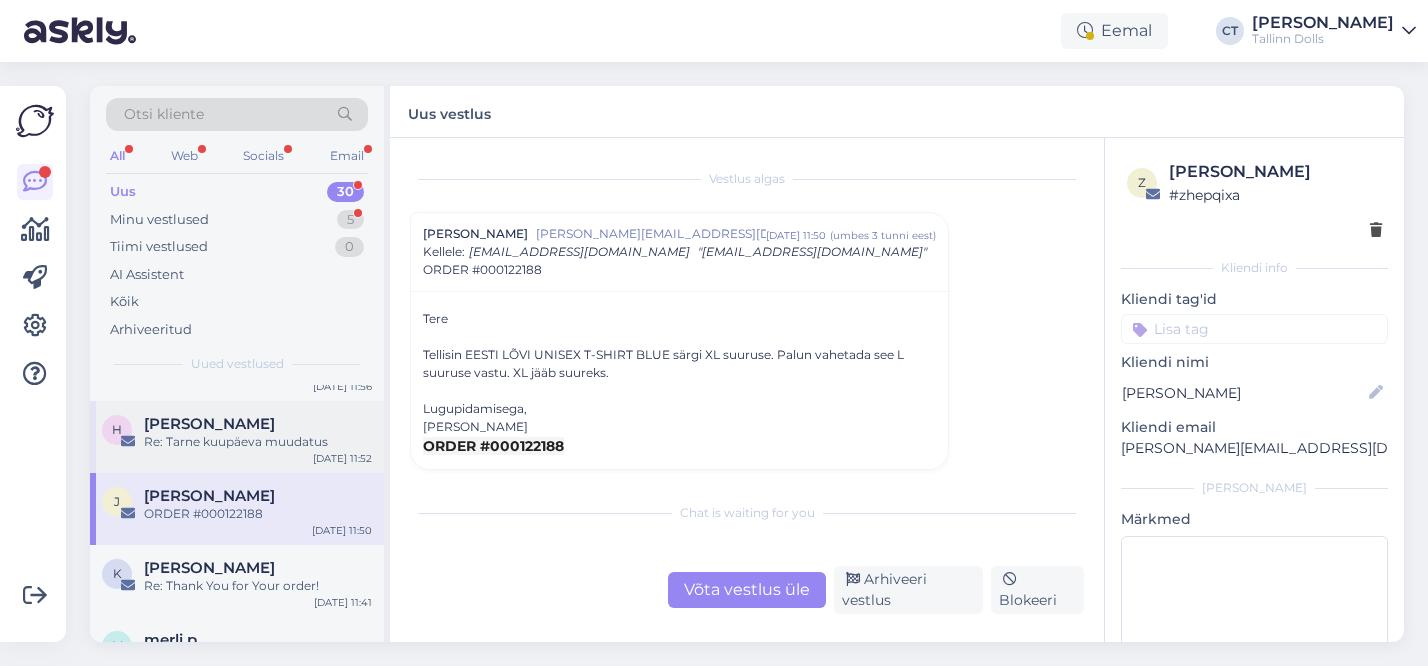 scroll, scrollTop: 1292, scrollLeft: 0, axis: vertical 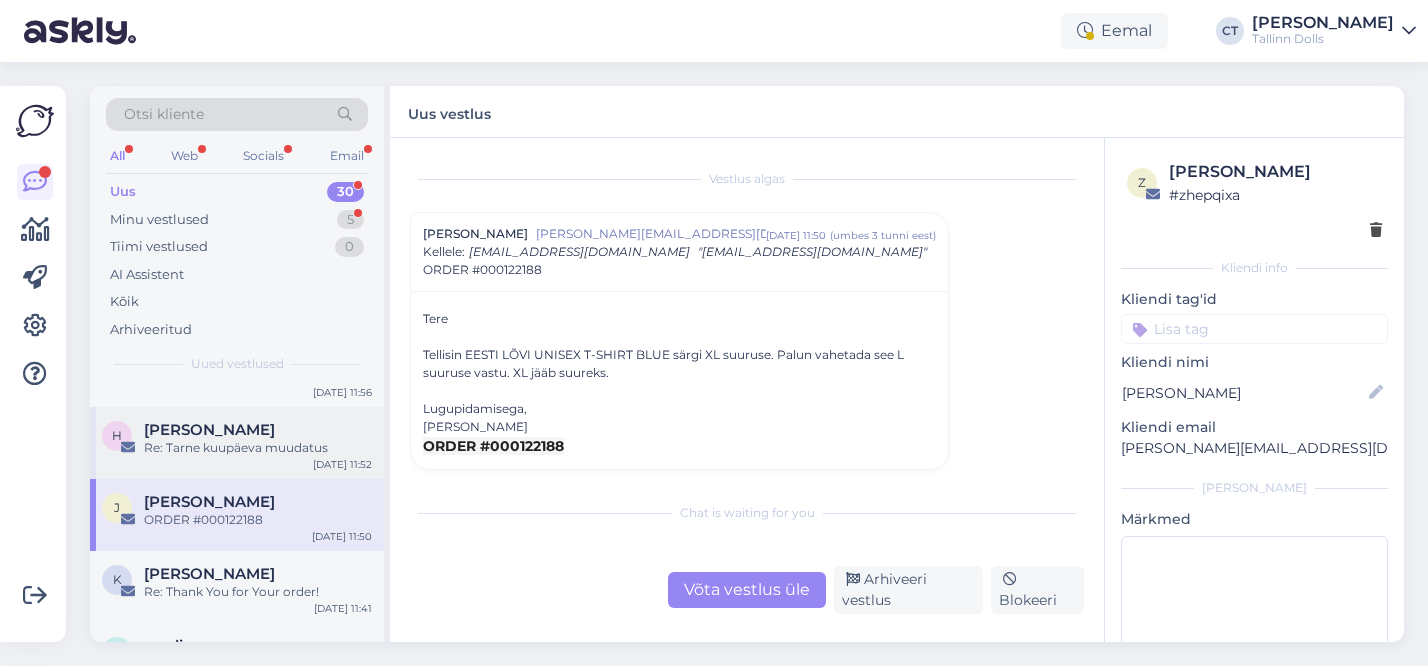 click on "h heli ojalaid Re: Tarne kuupäeva muudatus Jul 14 11:52" at bounding box center [237, 443] 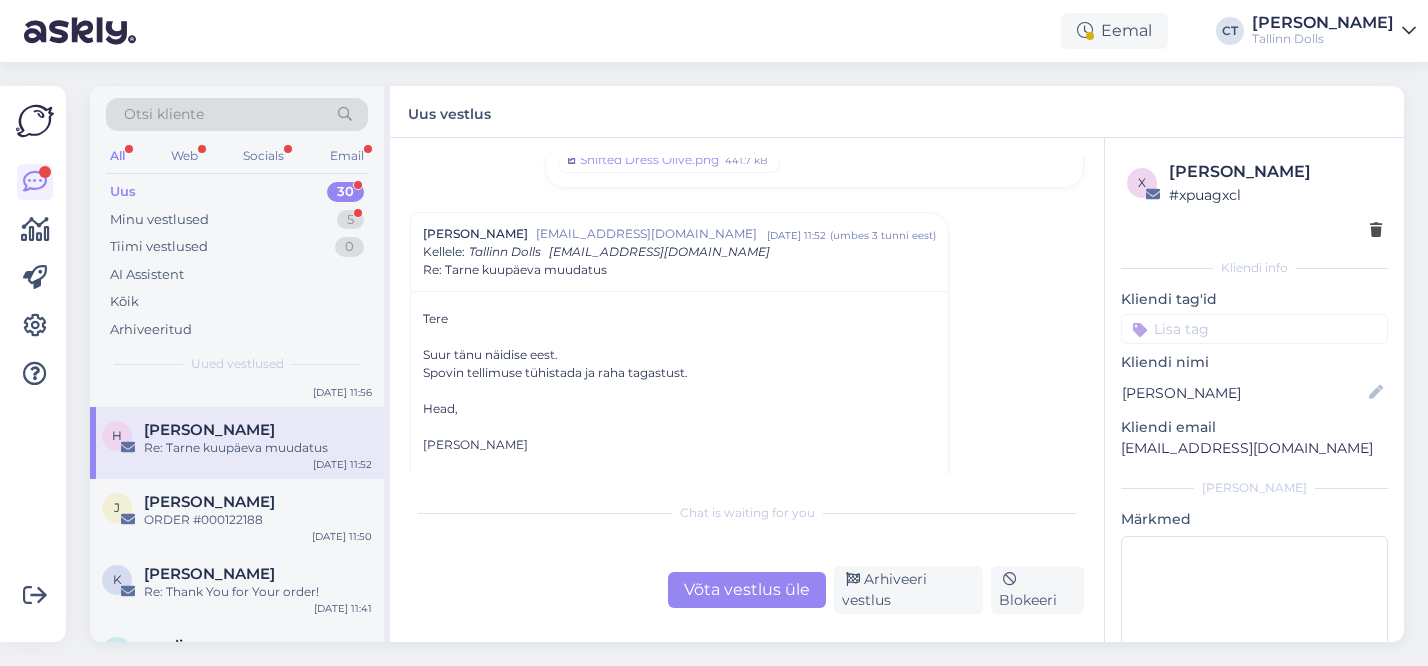 scroll, scrollTop: 388, scrollLeft: 0, axis: vertical 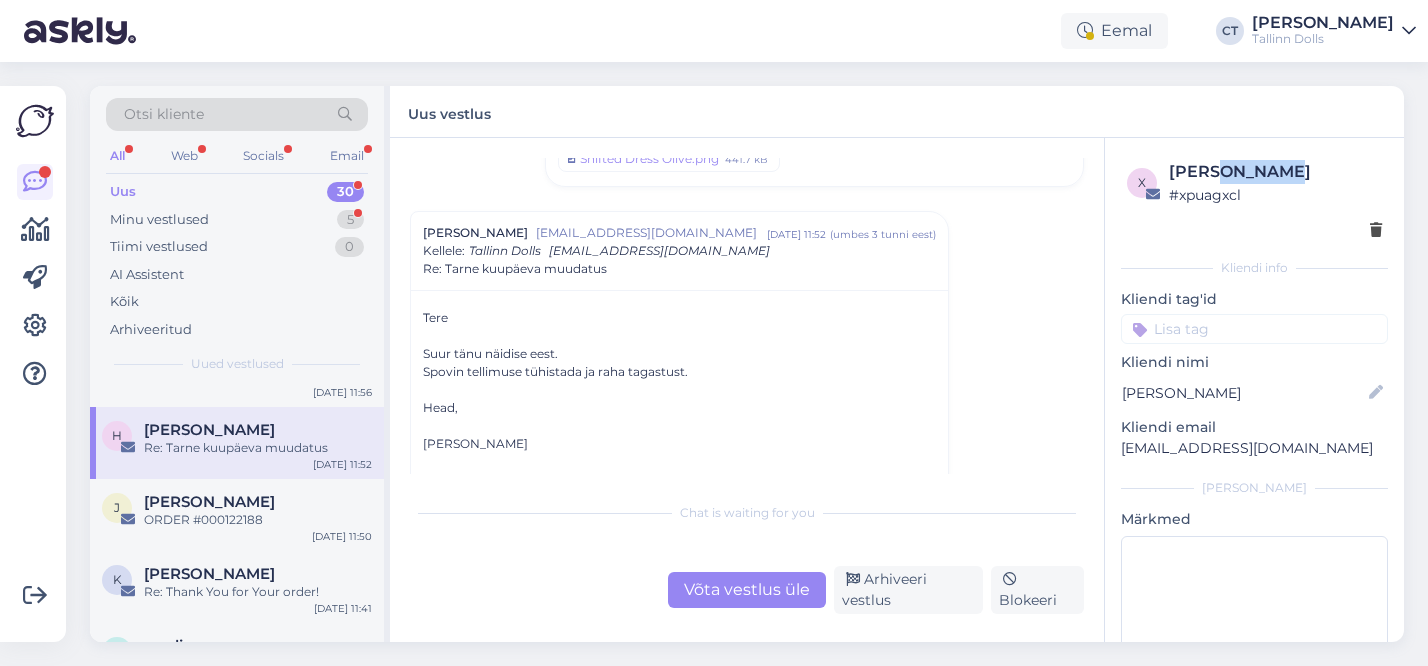 copy on "ojalaid" 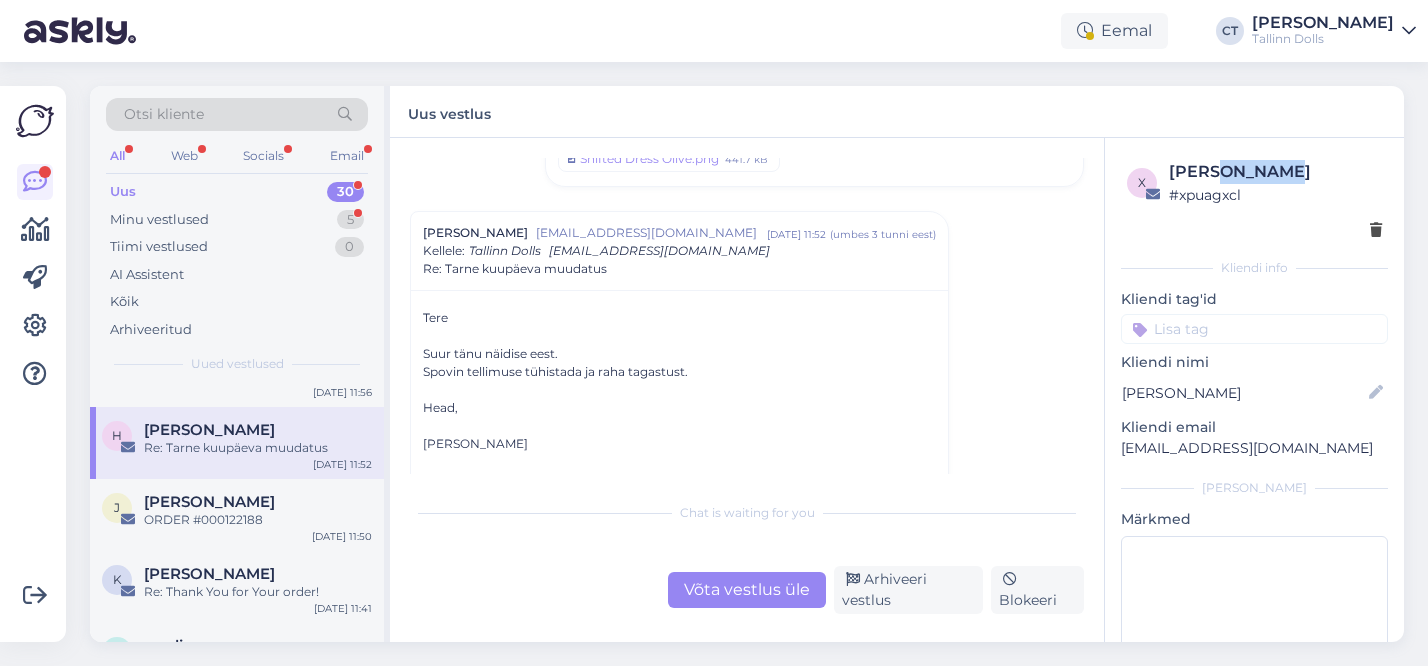 drag, startPoint x: 1259, startPoint y: 174, endPoint x: 1205, endPoint y: 172, distance: 54.037025 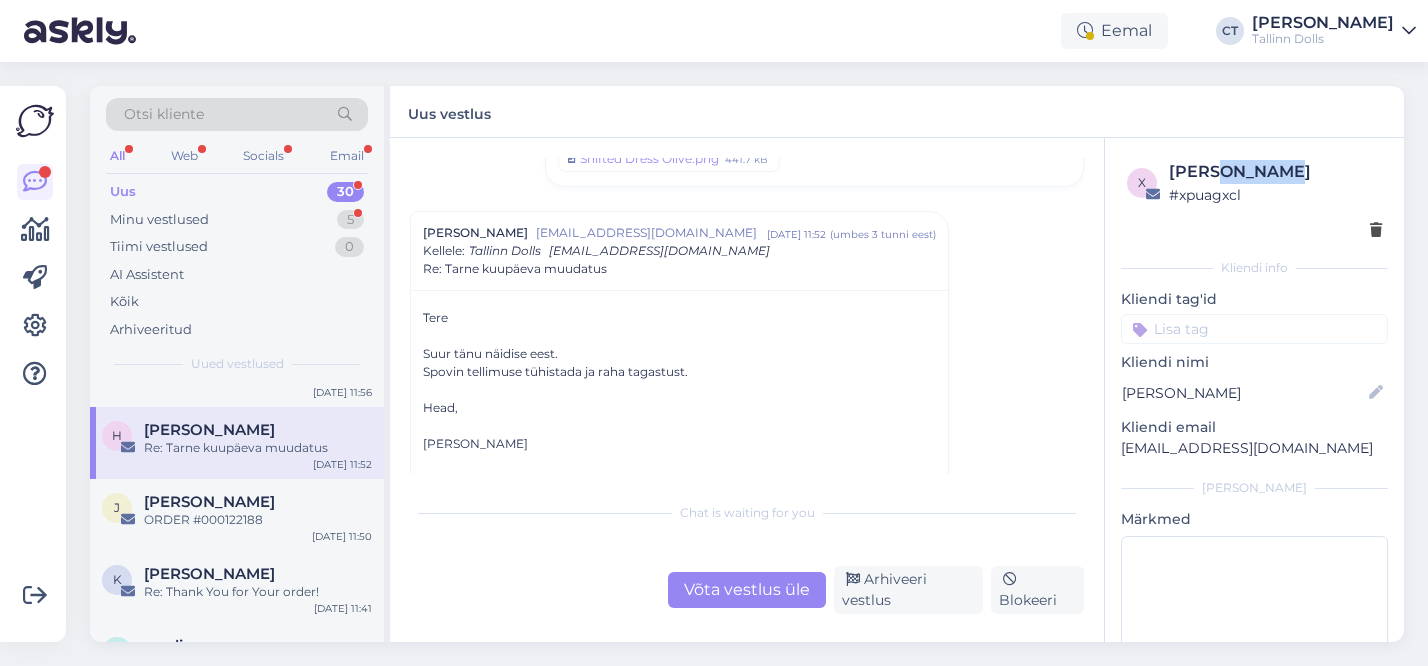copy on "ojalaid" 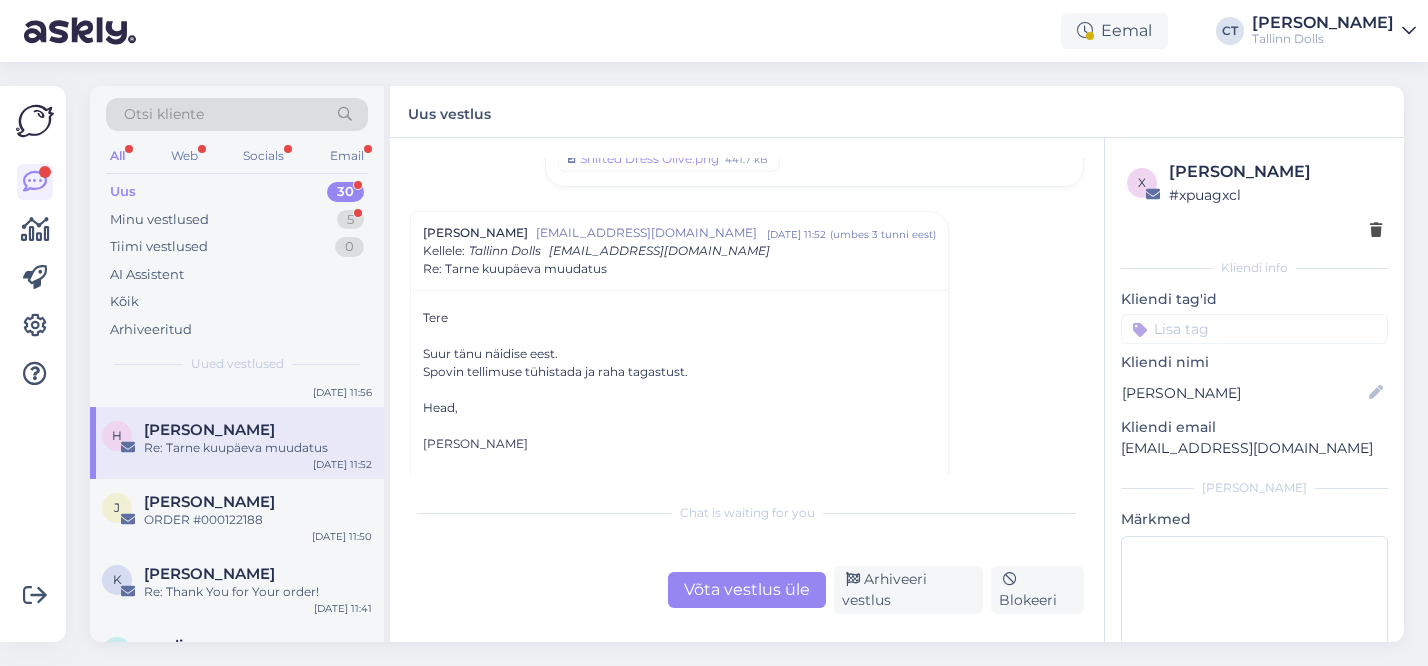 click on "Võta vestlus üle" at bounding box center [747, 590] 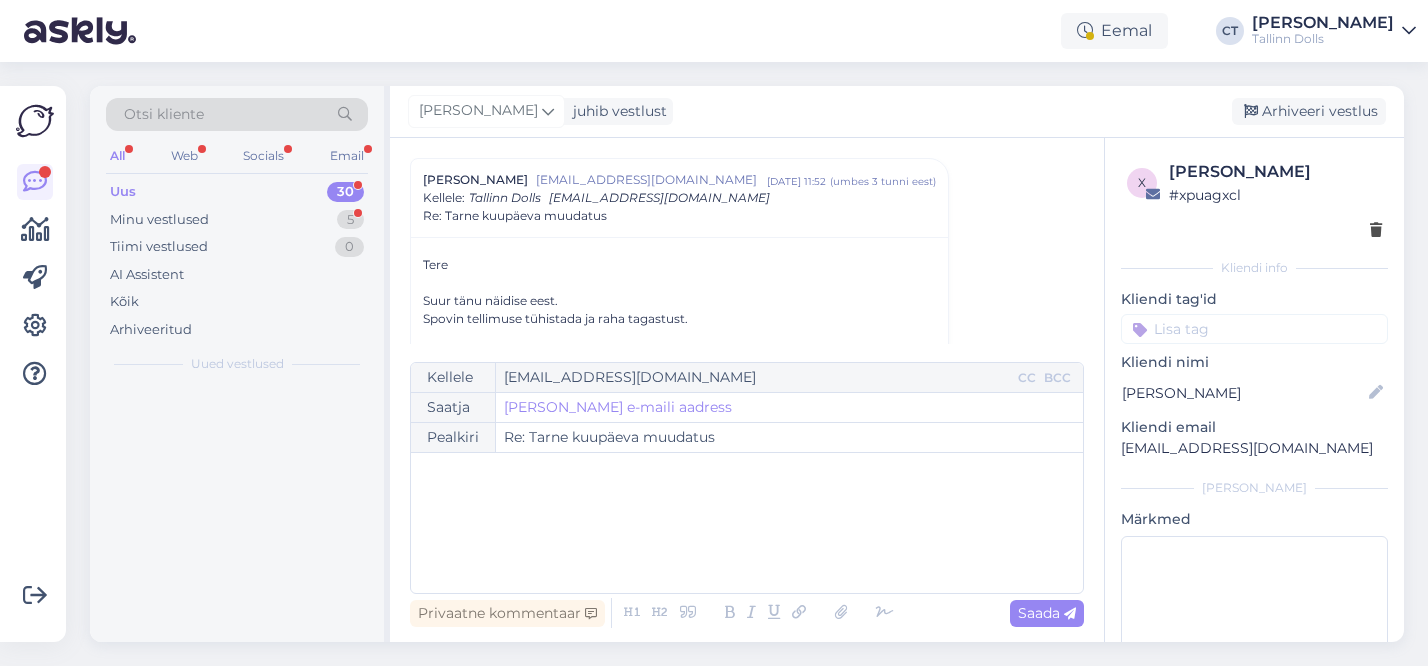 click on "﻿" at bounding box center (747, 523) 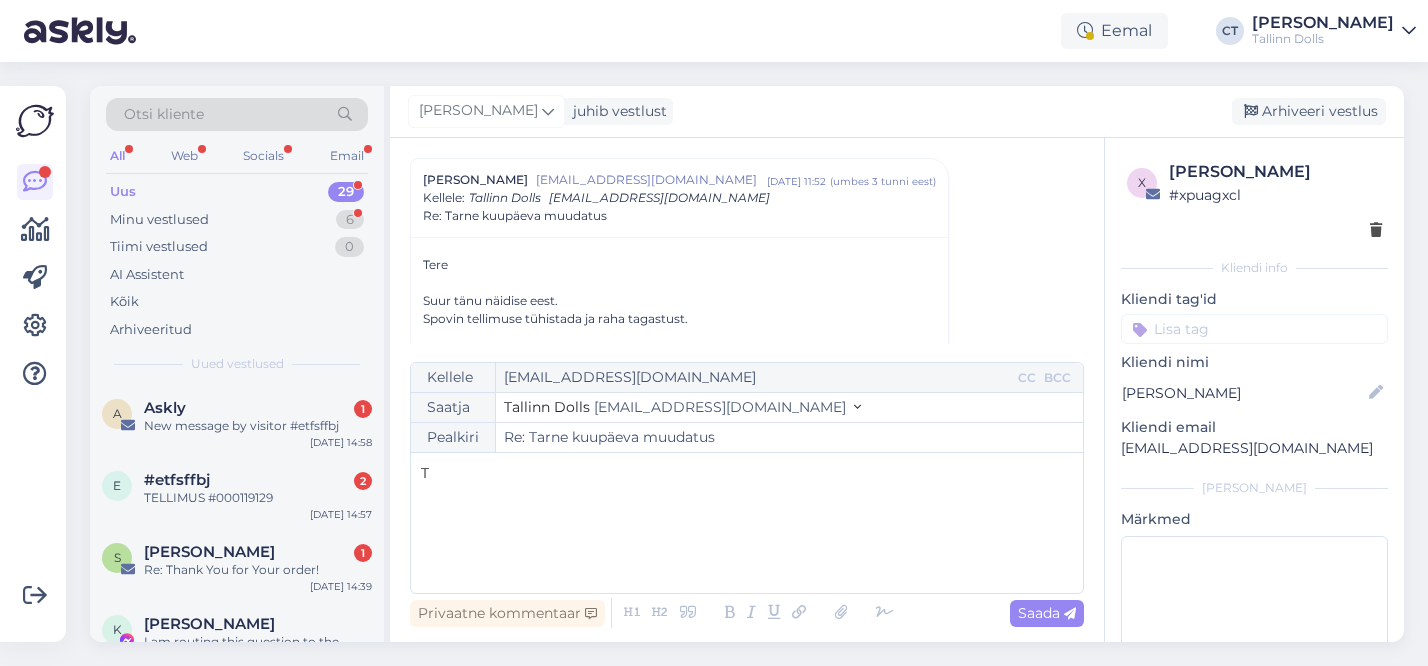 type 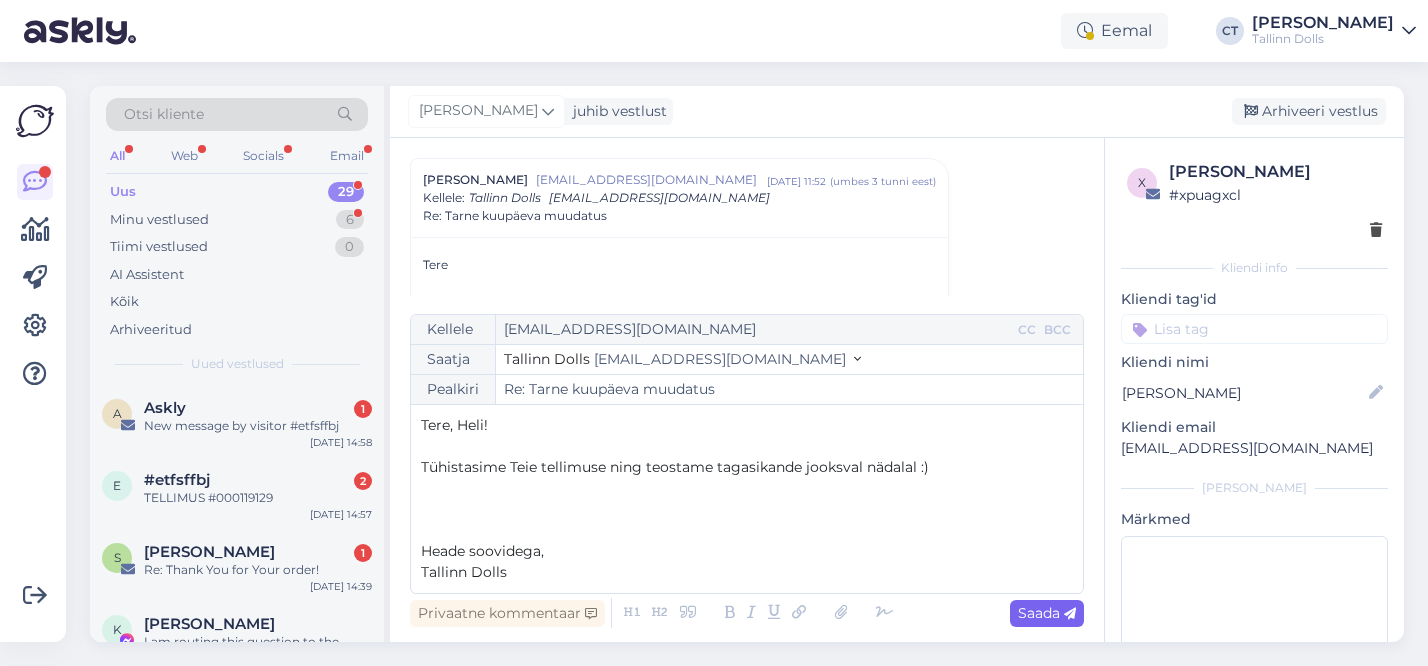 click on "Saada" at bounding box center [1047, 613] 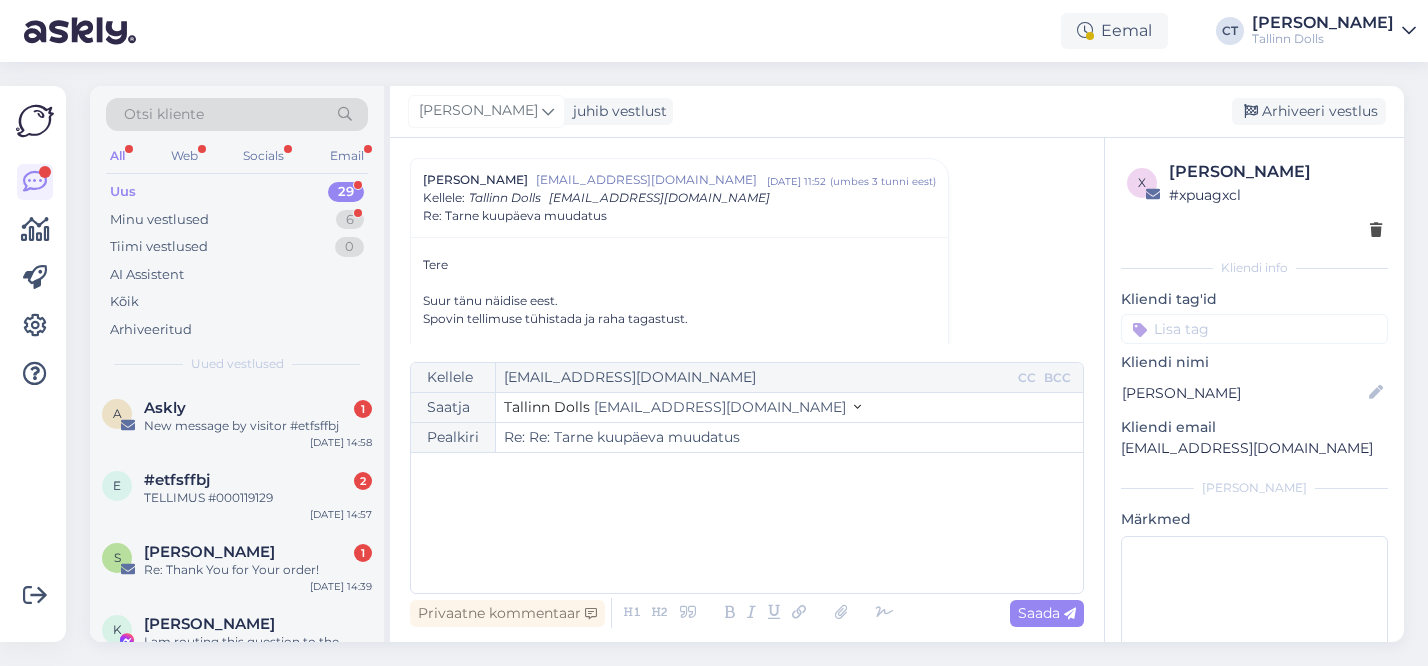 type on "Re: Re: Tarne kuupäeva muudatus" 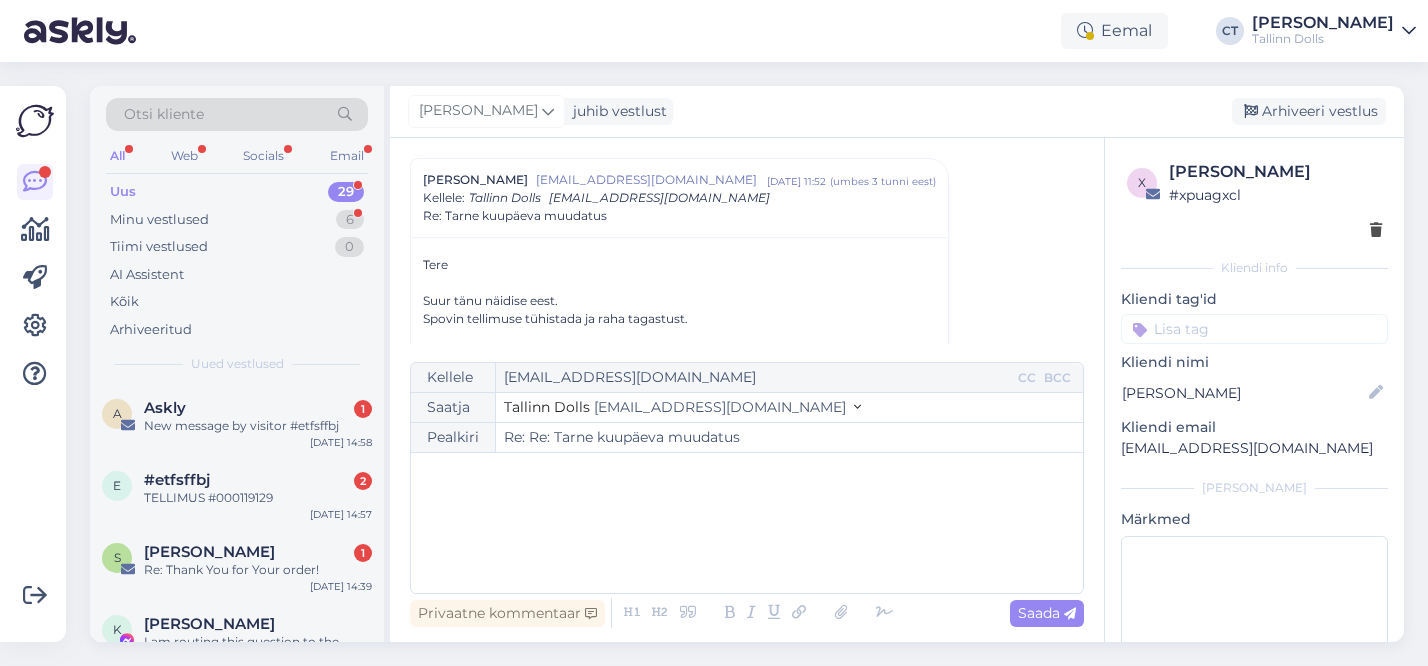 scroll, scrollTop: 903, scrollLeft: 0, axis: vertical 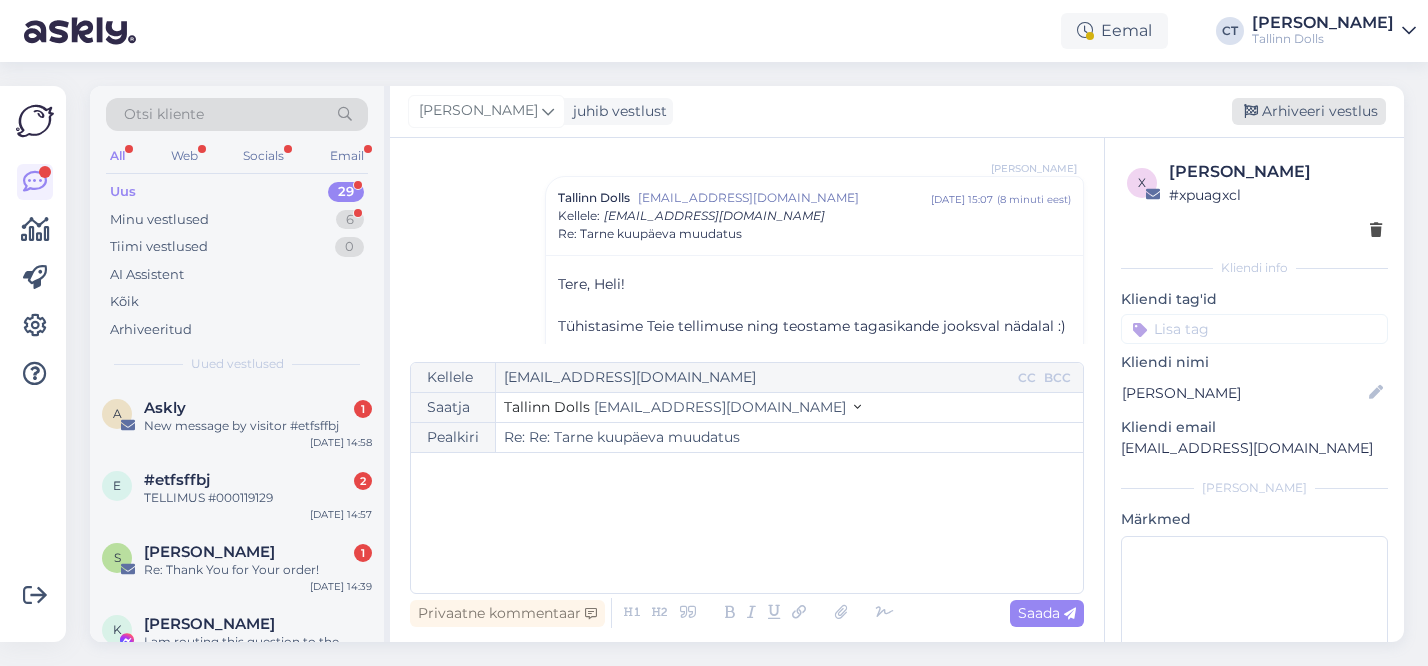 click on "Arhiveeri vestlus" at bounding box center [1309, 111] 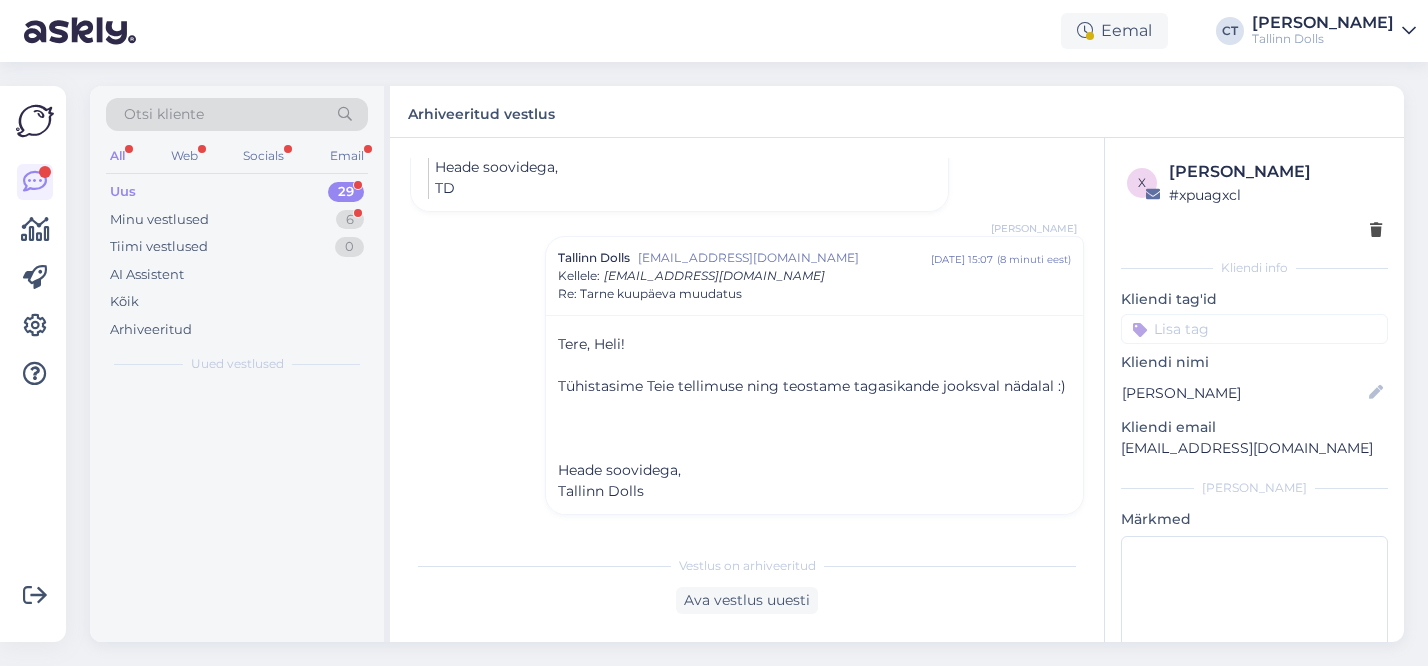 scroll, scrollTop: 825, scrollLeft: 0, axis: vertical 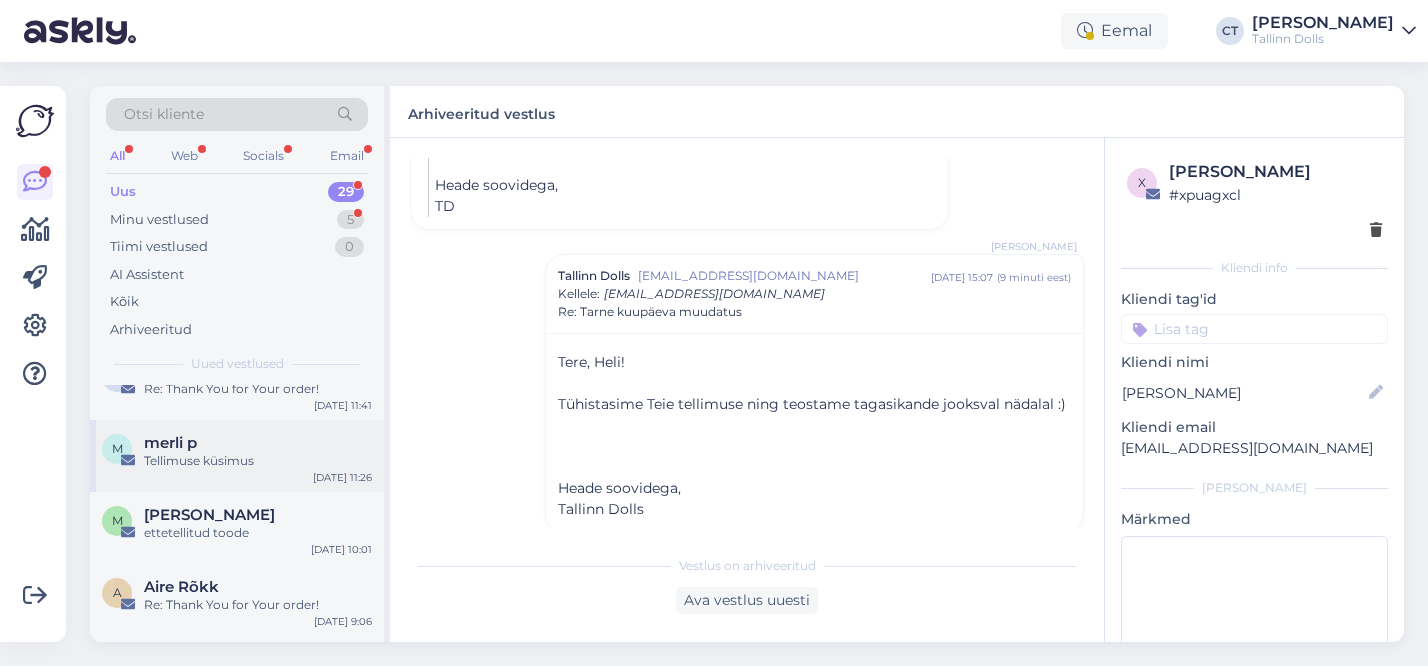 click on "Tellimuse küsimus" at bounding box center (258, 461) 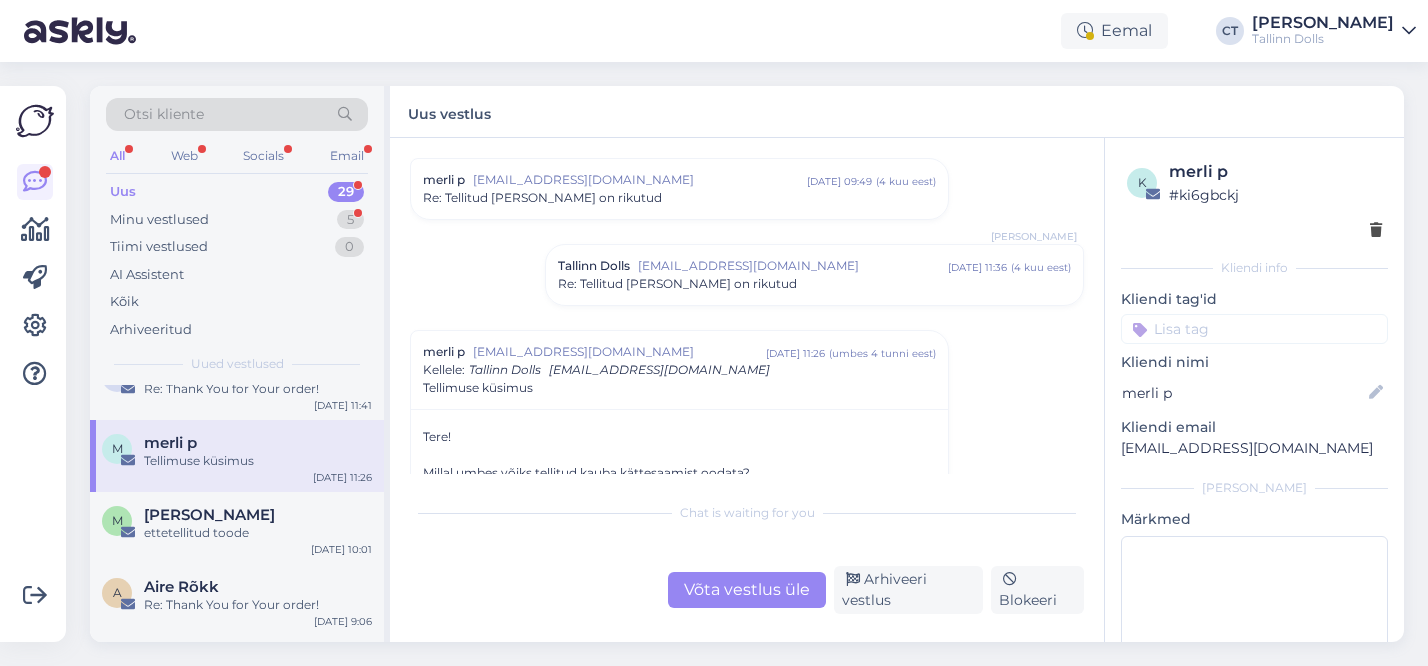 scroll, scrollTop: 506, scrollLeft: 0, axis: vertical 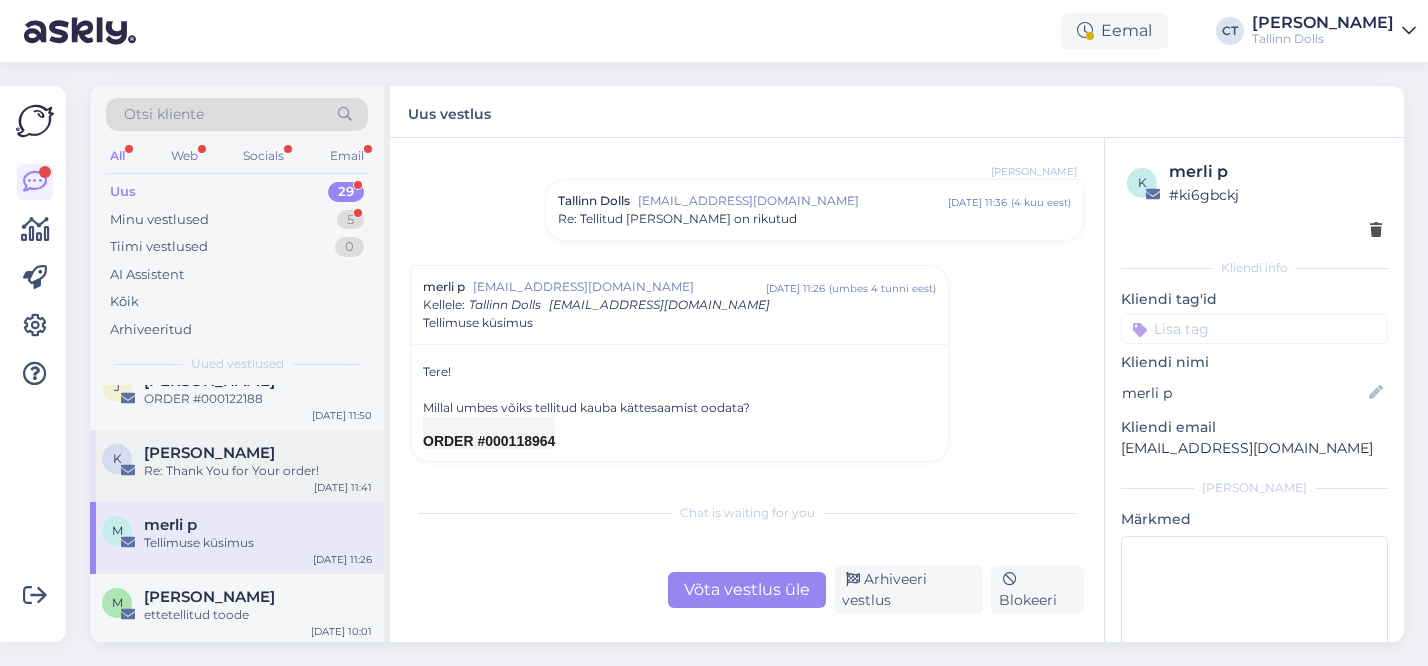click on "Re: Thank You for Your order!" at bounding box center [258, 471] 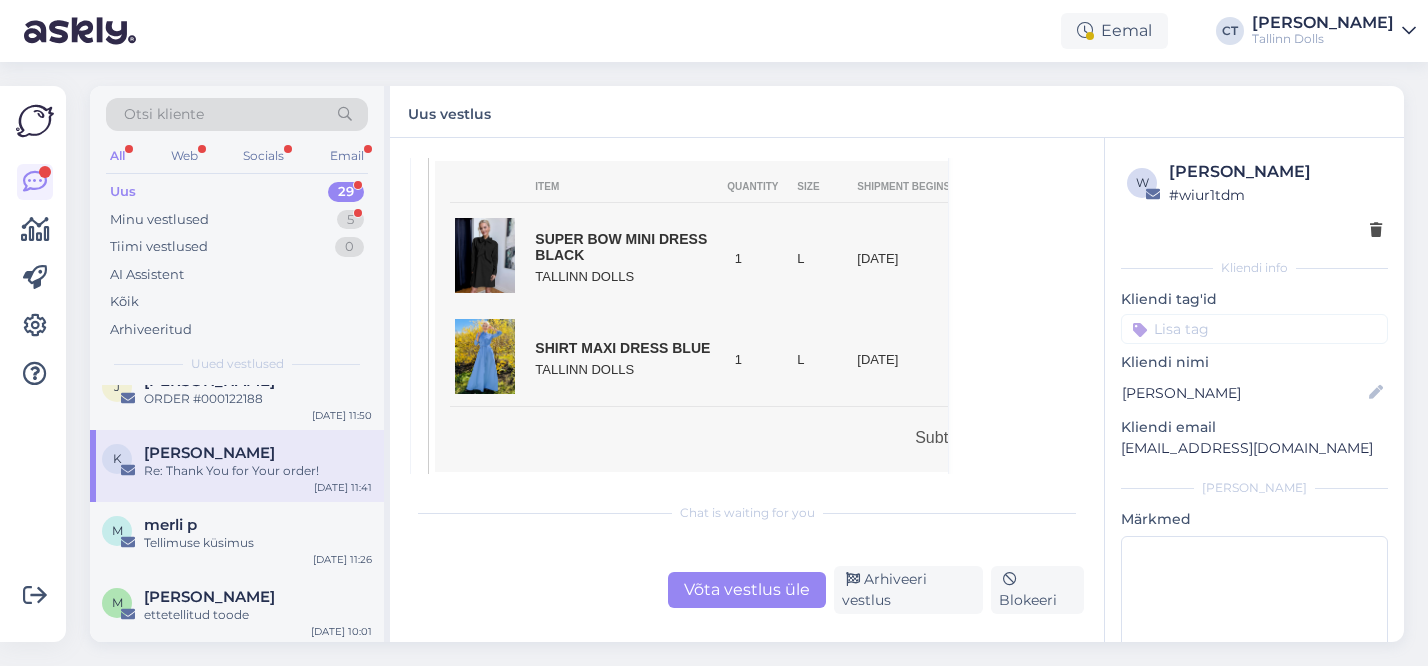 scroll, scrollTop: 869, scrollLeft: 0, axis: vertical 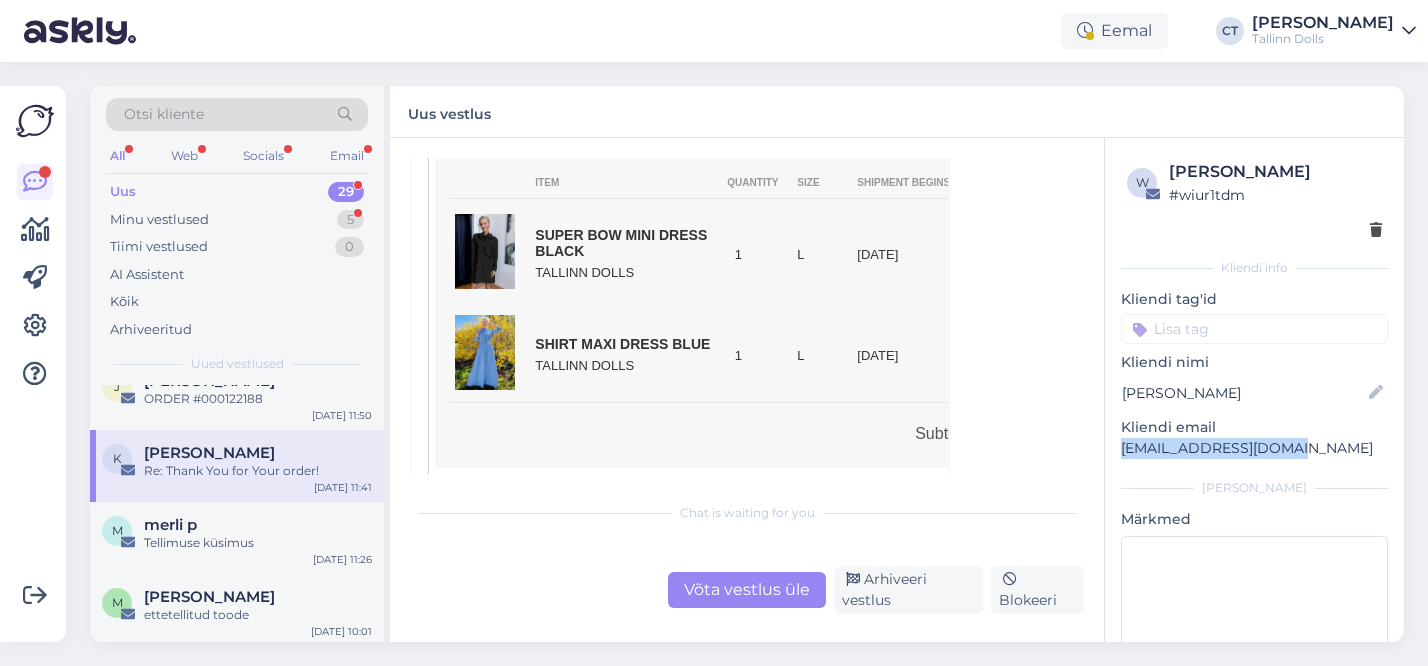 copy on "saarkoppelk@gmail.com" 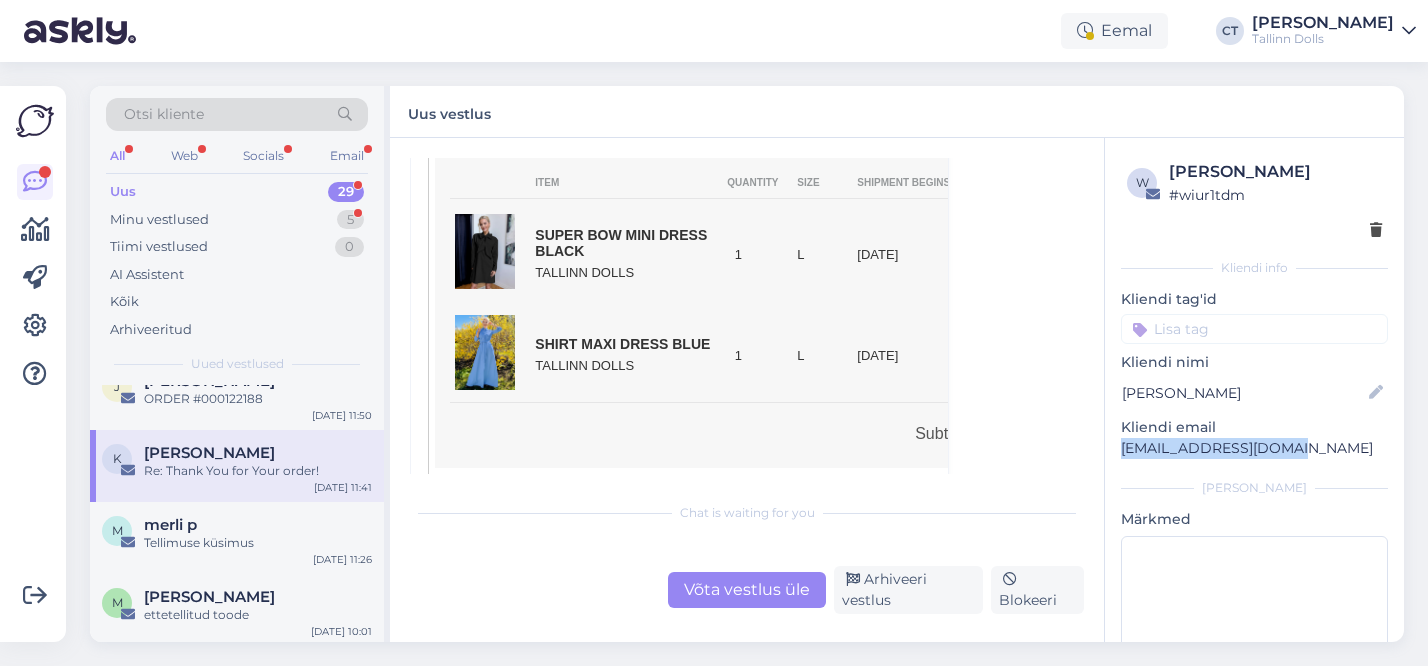 drag, startPoint x: 1291, startPoint y: 450, endPoint x: 1120, endPoint y: 448, distance: 171.01169 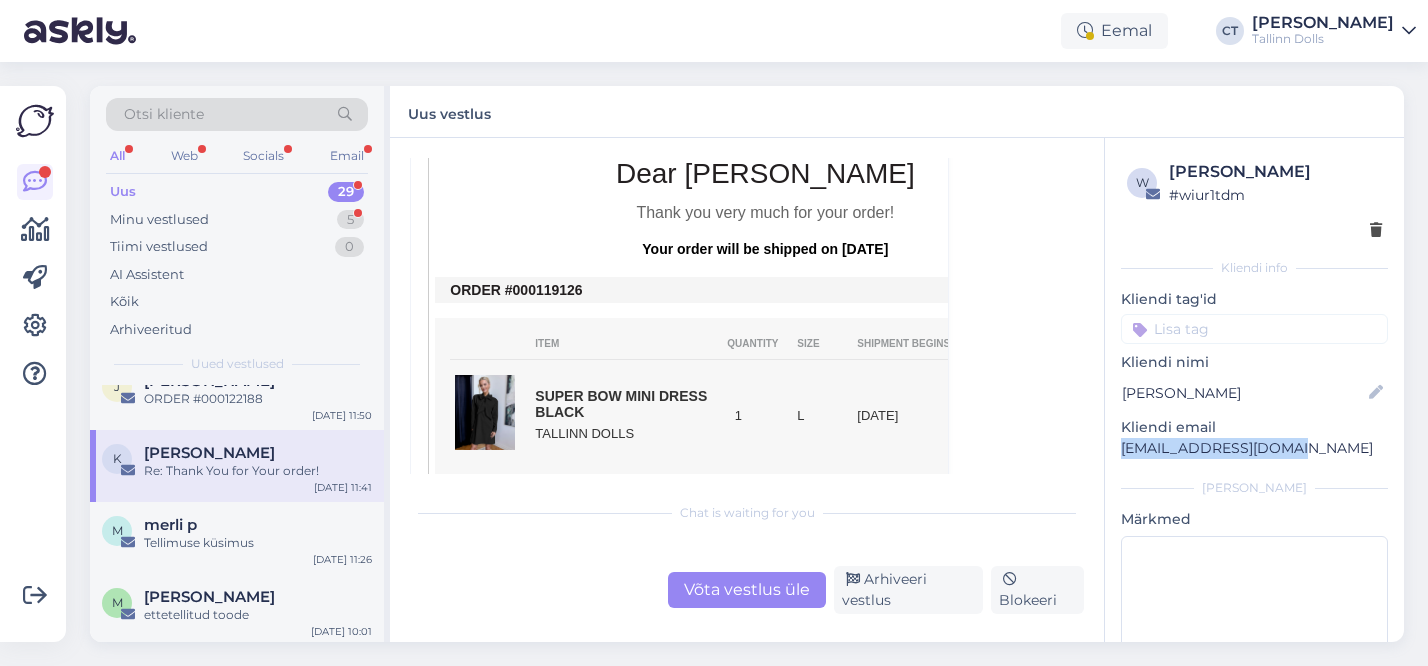 scroll, scrollTop: 682, scrollLeft: 0, axis: vertical 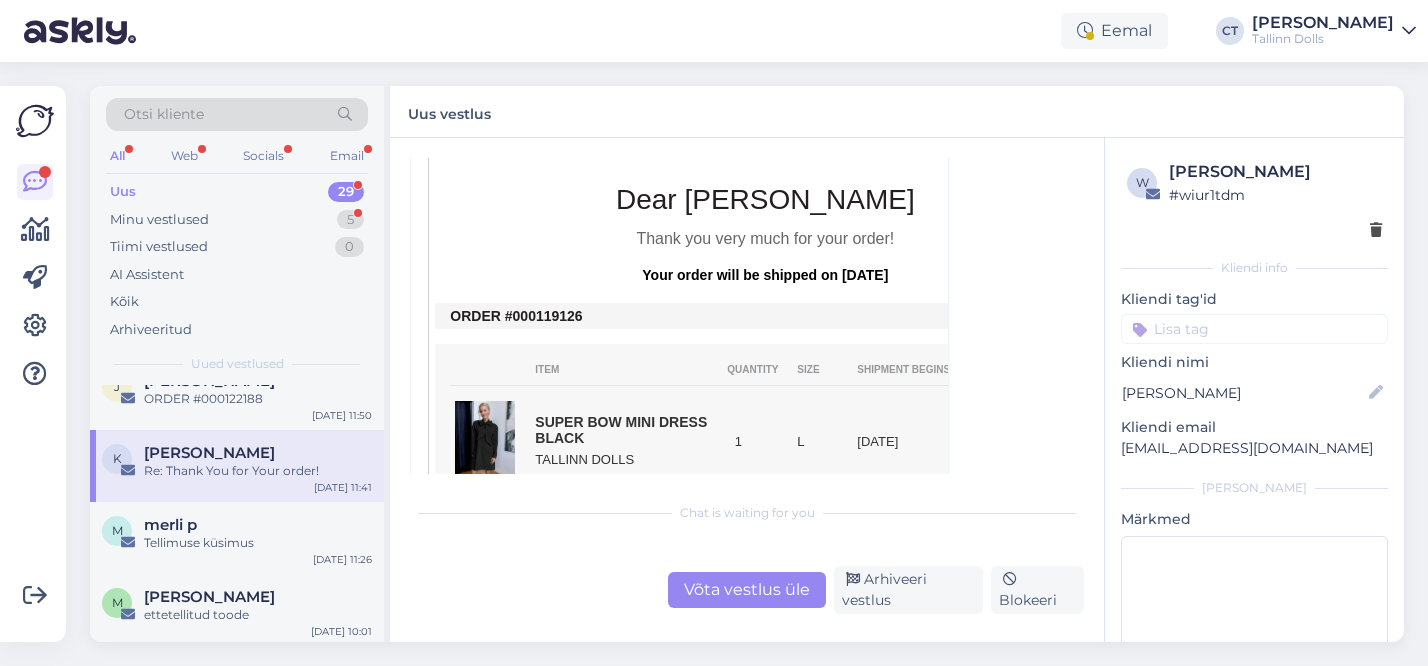 click on "ORDER #000119126" at bounding box center [765, 316] 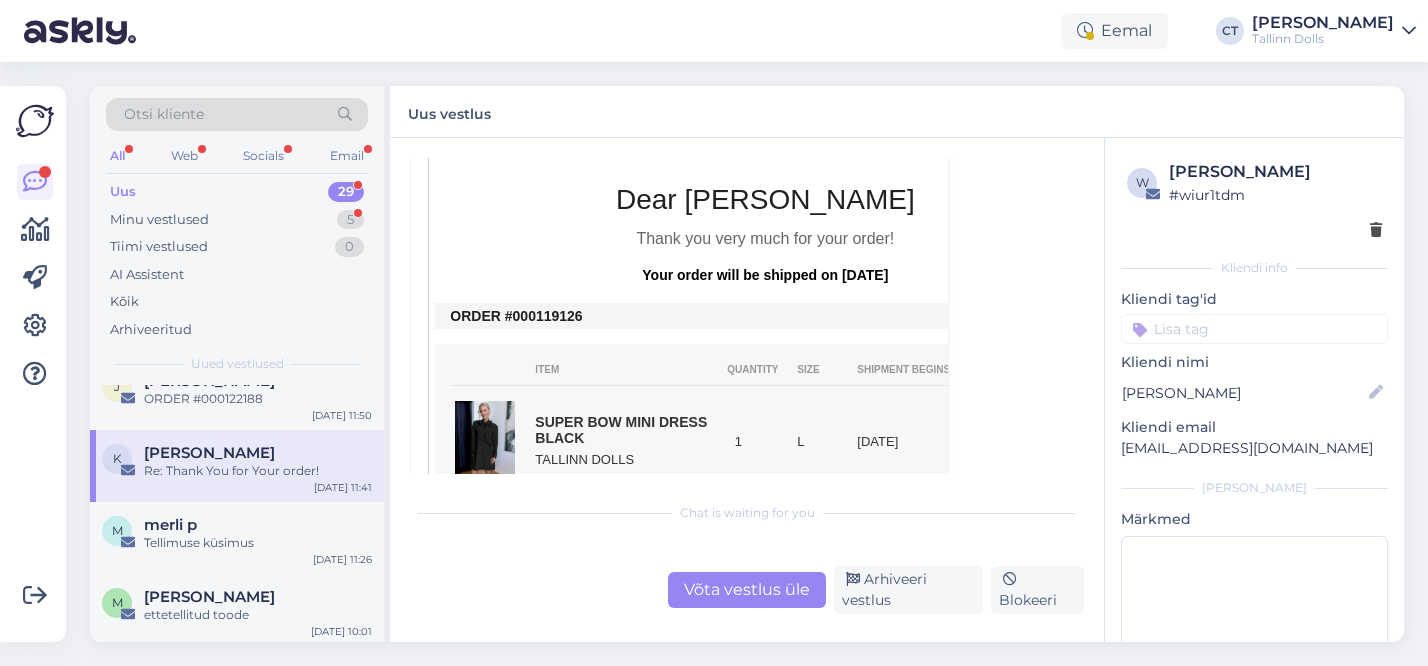 copy on "119126" 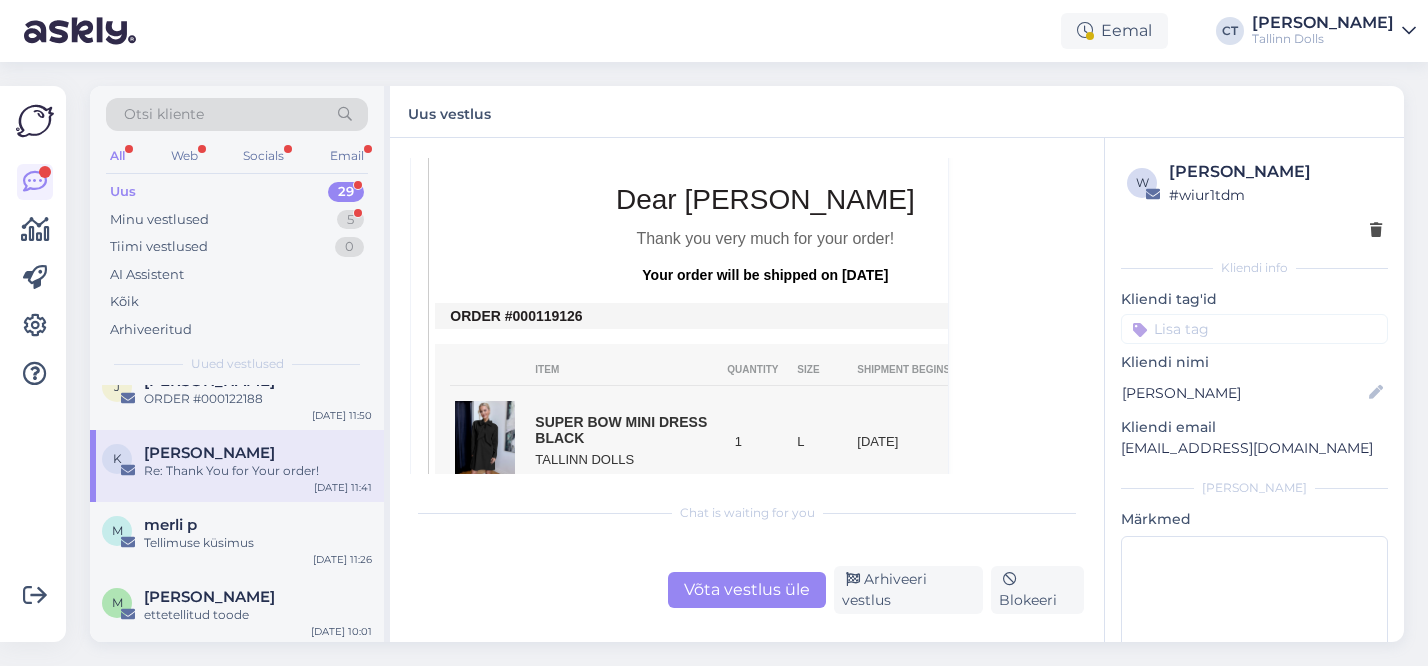 drag, startPoint x: 591, startPoint y: 296, endPoint x: 539, endPoint y: 297, distance: 52.009613 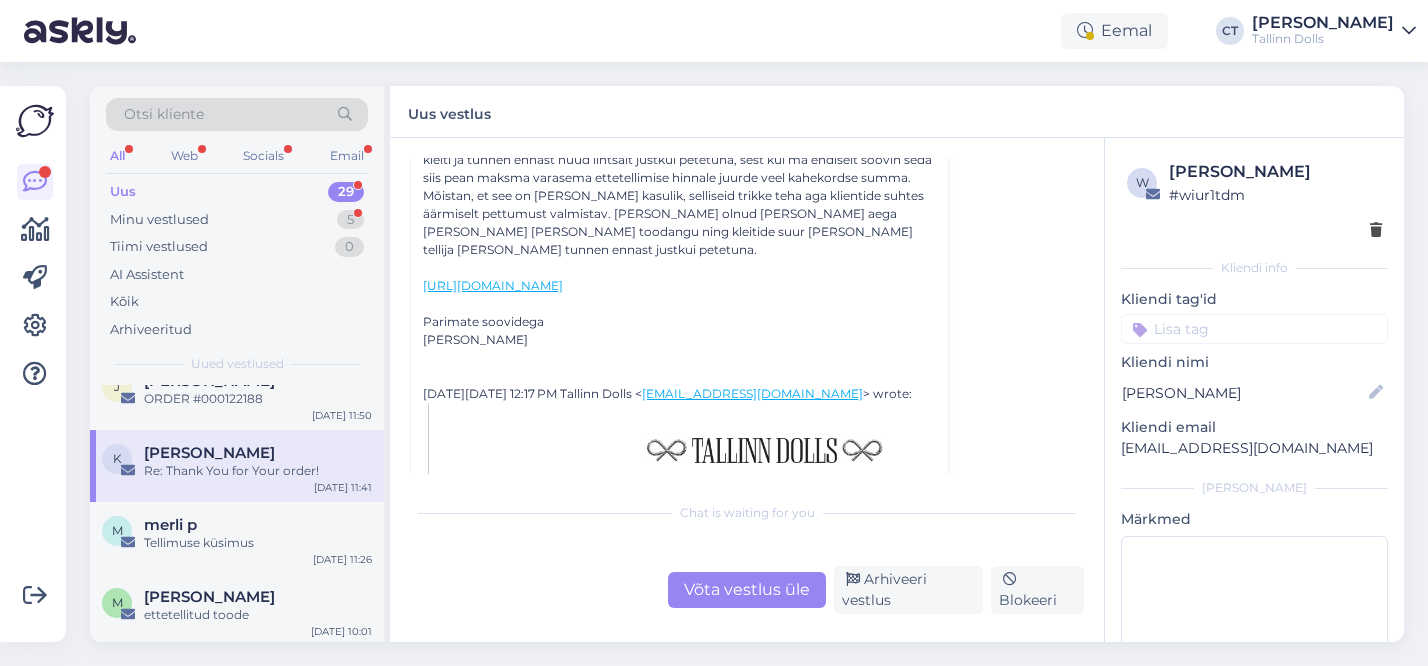 scroll, scrollTop: 339, scrollLeft: 0, axis: vertical 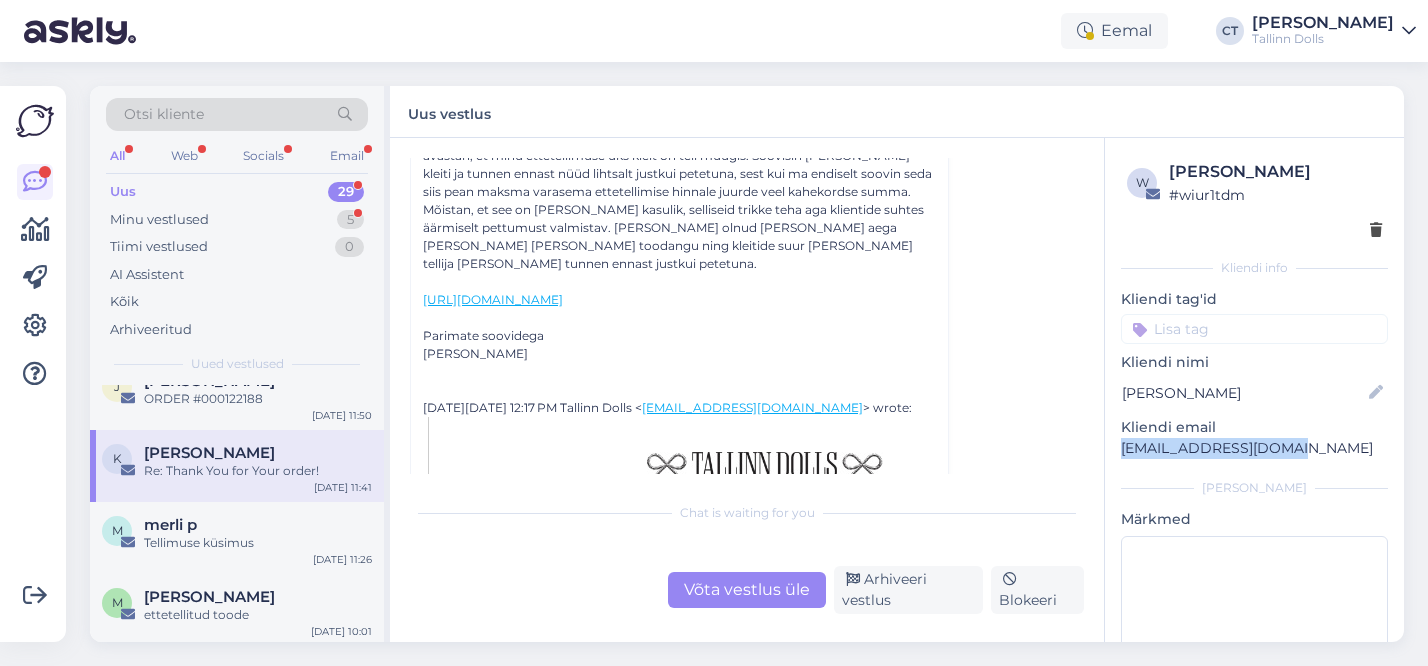copy on "saarkoppelk@gmail.com" 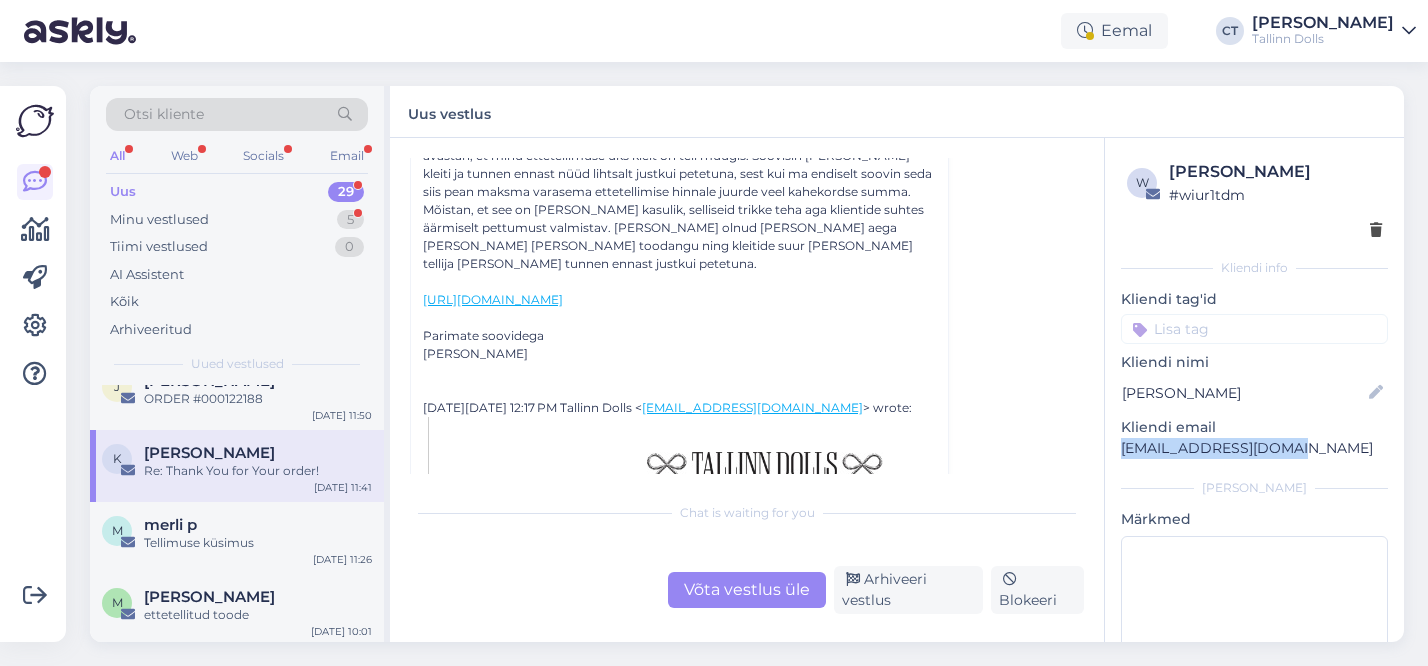 drag, startPoint x: 1304, startPoint y: 450, endPoint x: 1124, endPoint y: 448, distance: 180.01111 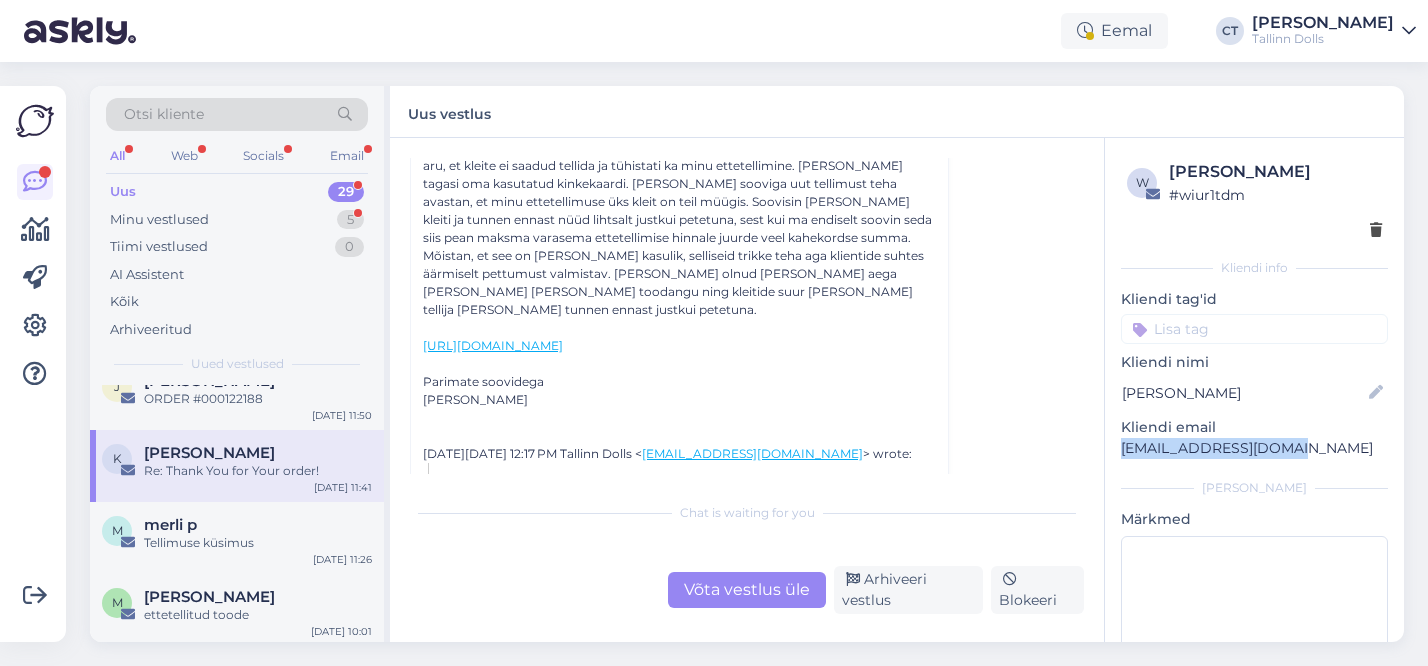 scroll, scrollTop: 282, scrollLeft: 0, axis: vertical 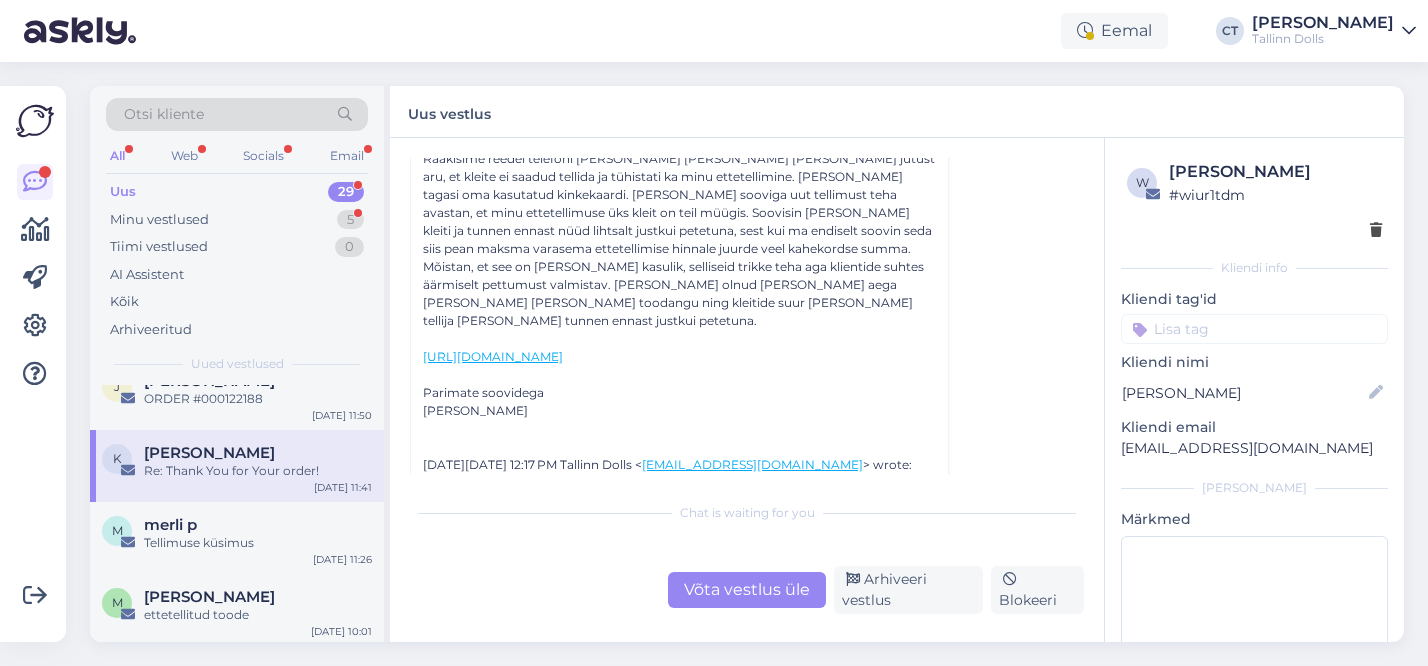 click on "Võta vestlus üle" at bounding box center [747, 590] 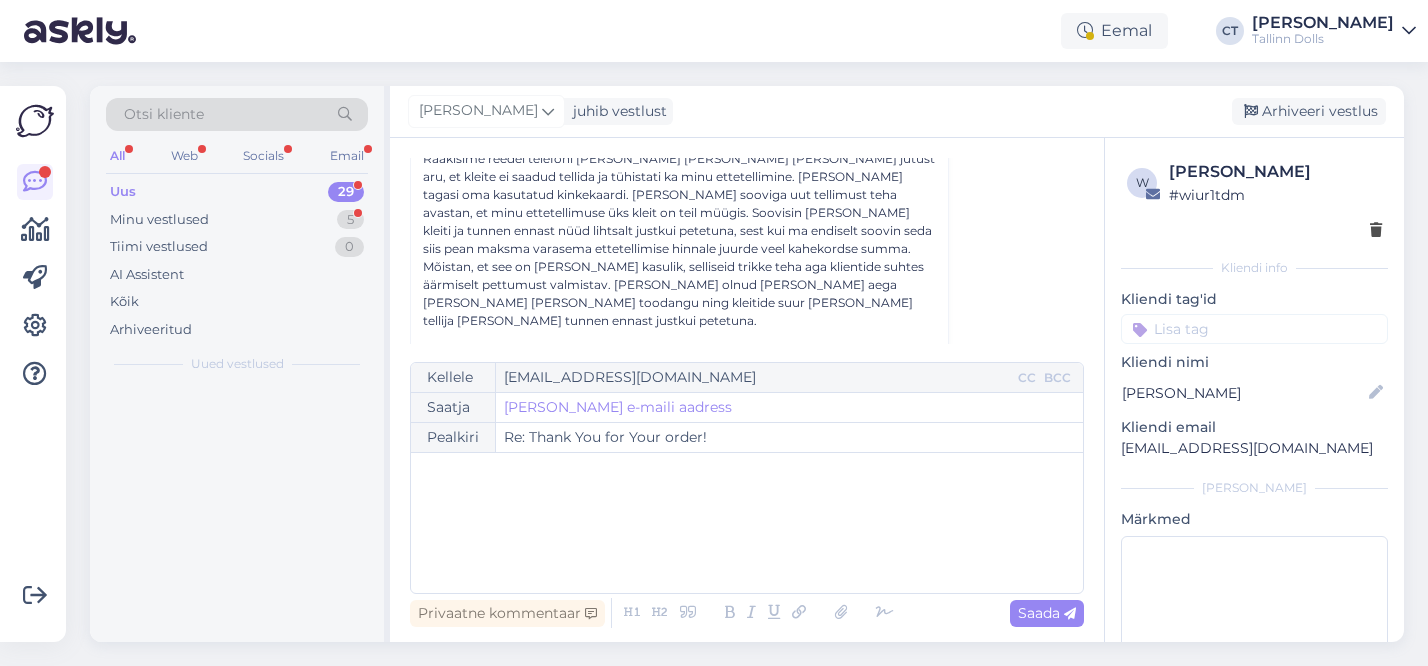 scroll, scrollTop: 140, scrollLeft: 0, axis: vertical 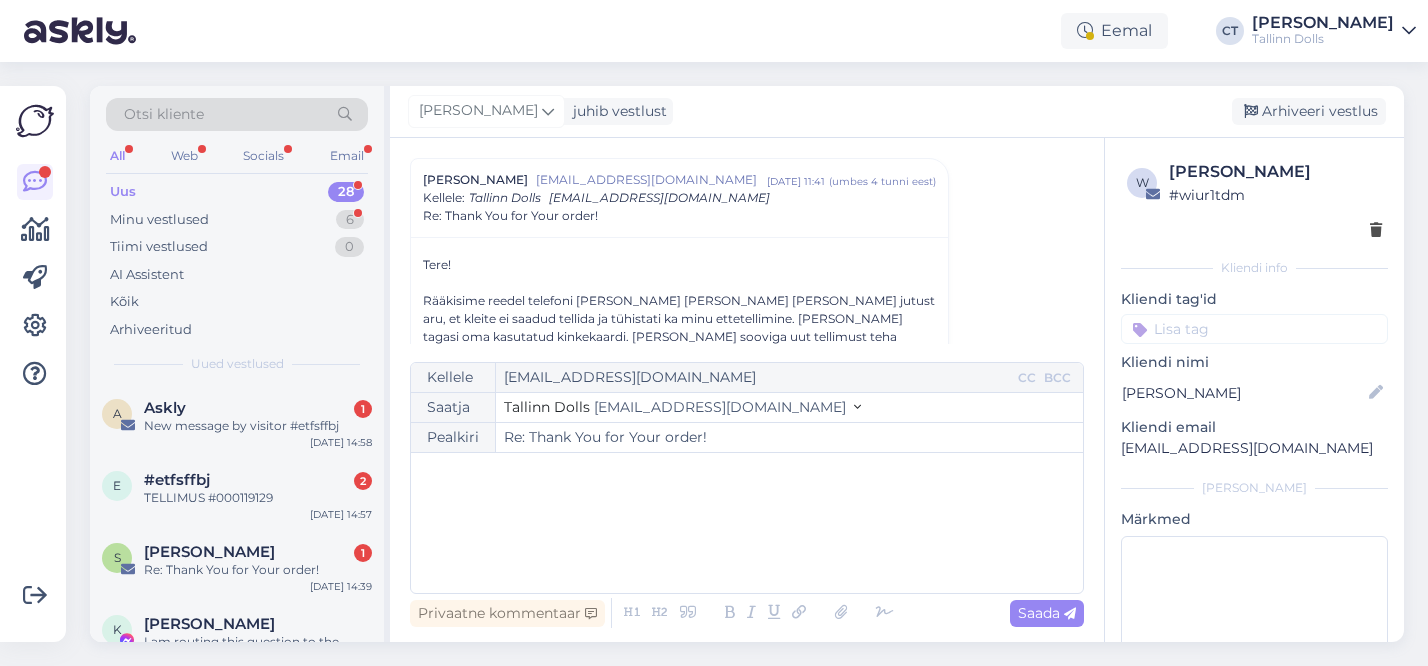 click on "﻿" at bounding box center [747, 523] 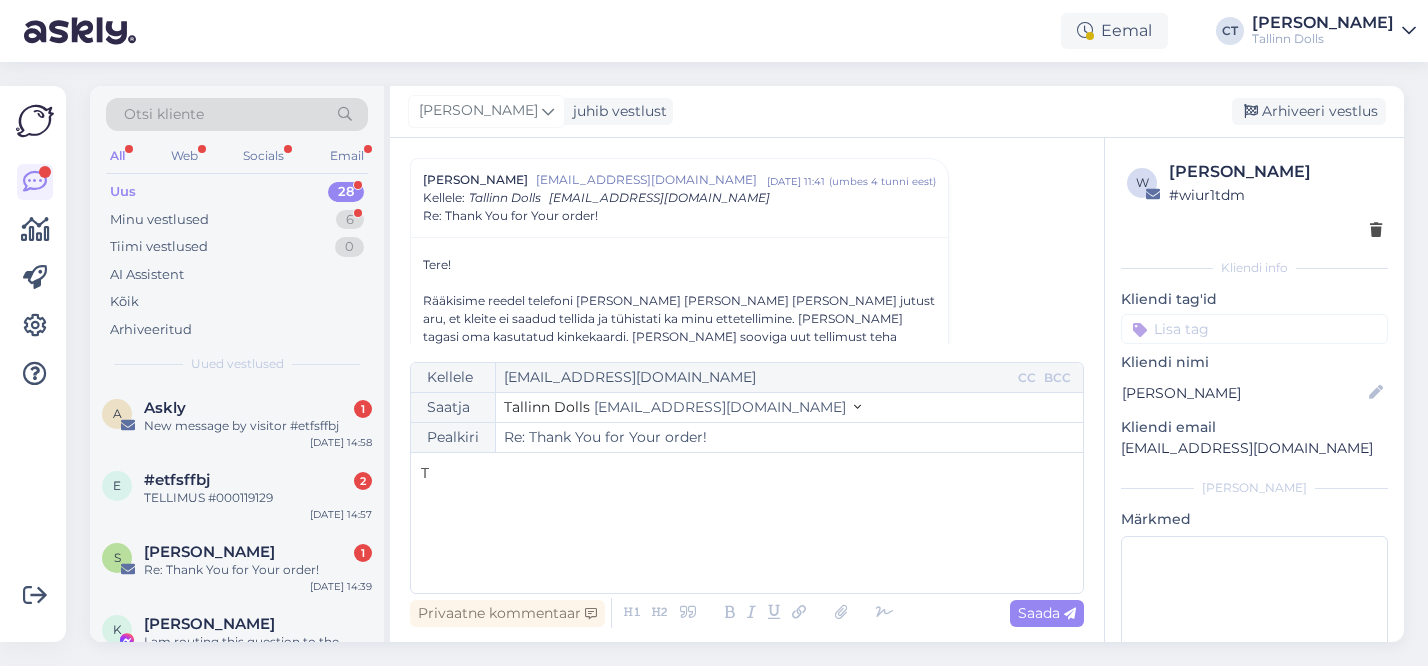 type 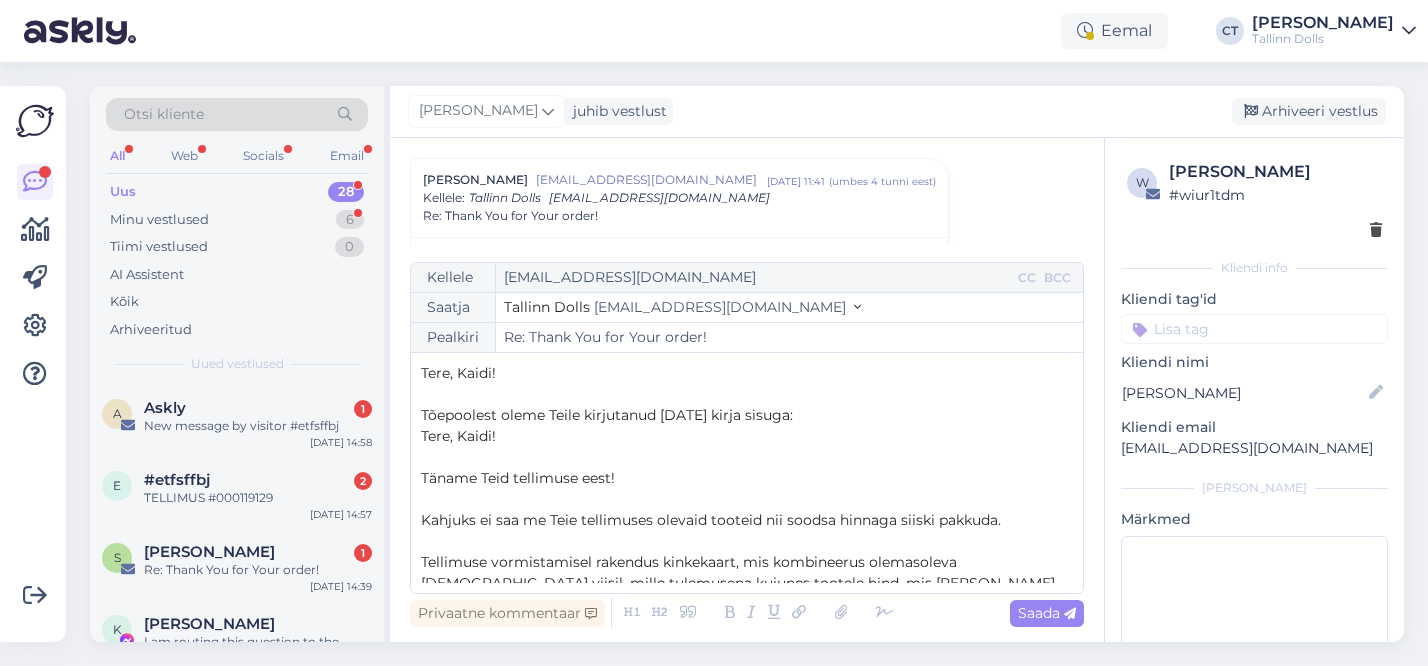 scroll, scrollTop: 95, scrollLeft: 0, axis: vertical 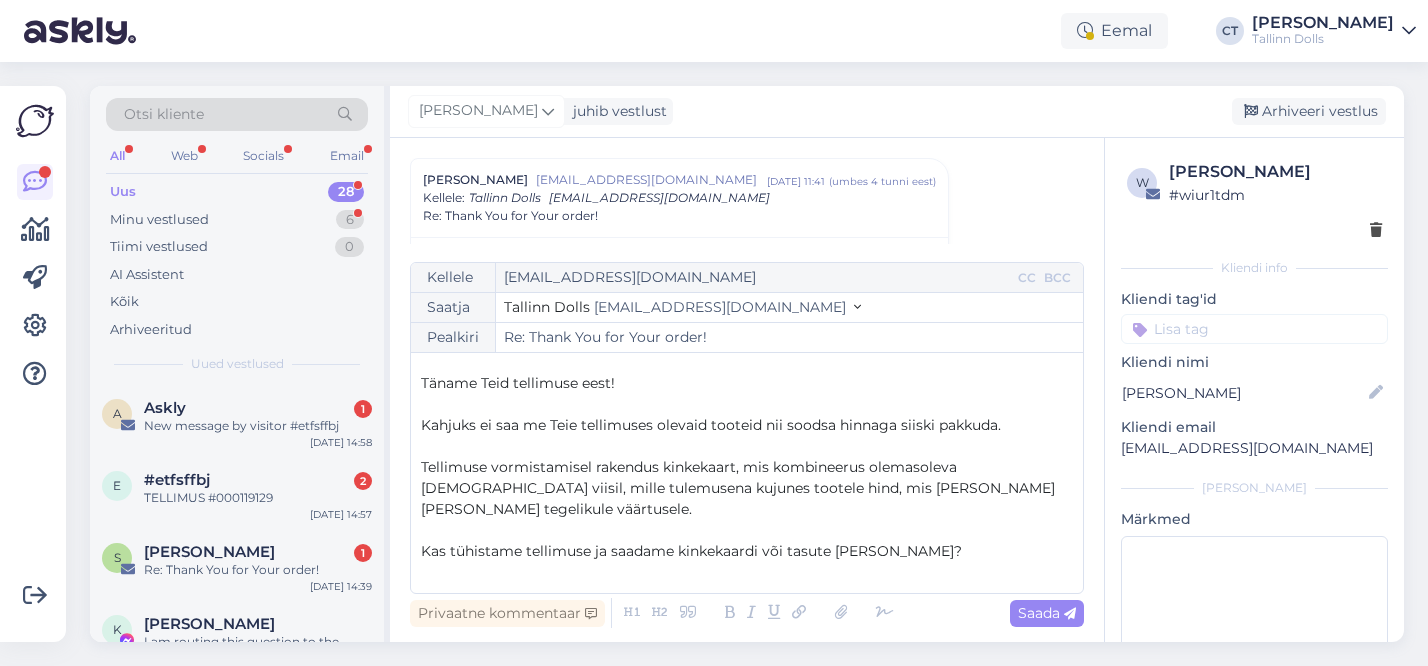 click on "﻿" at bounding box center (747, 404) 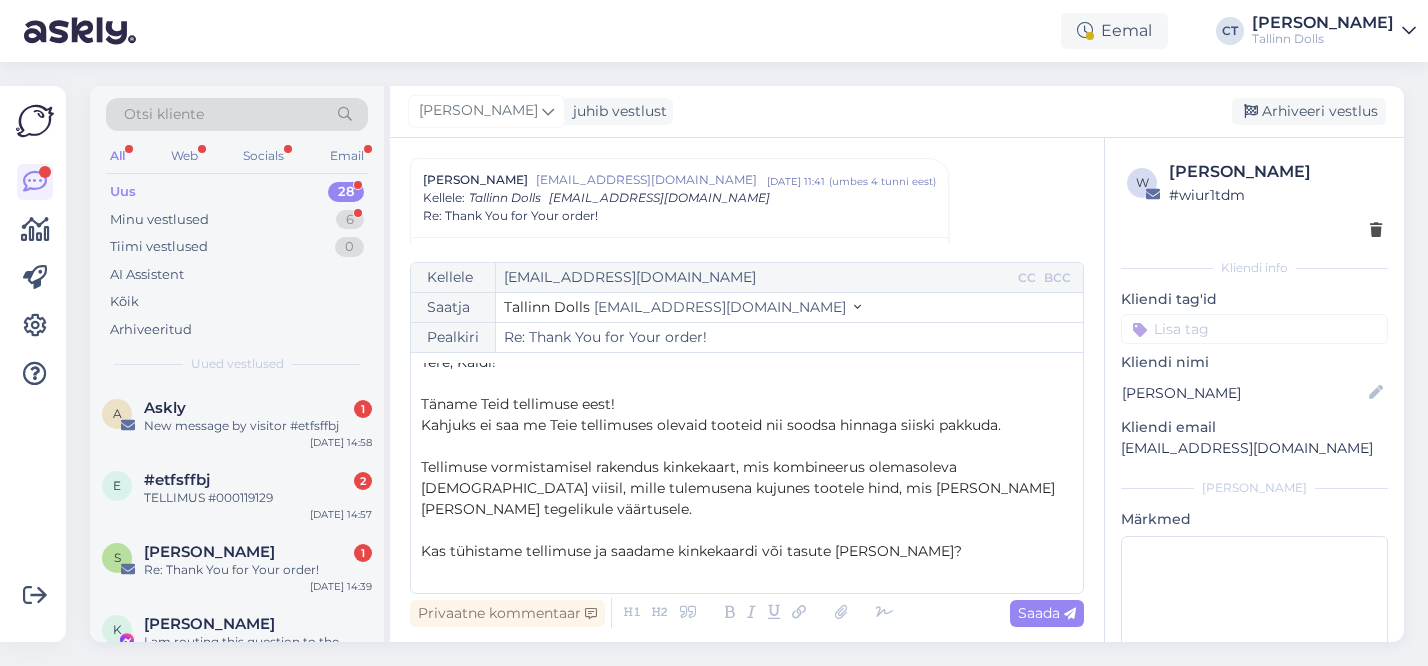 click on "﻿" at bounding box center [747, 383] 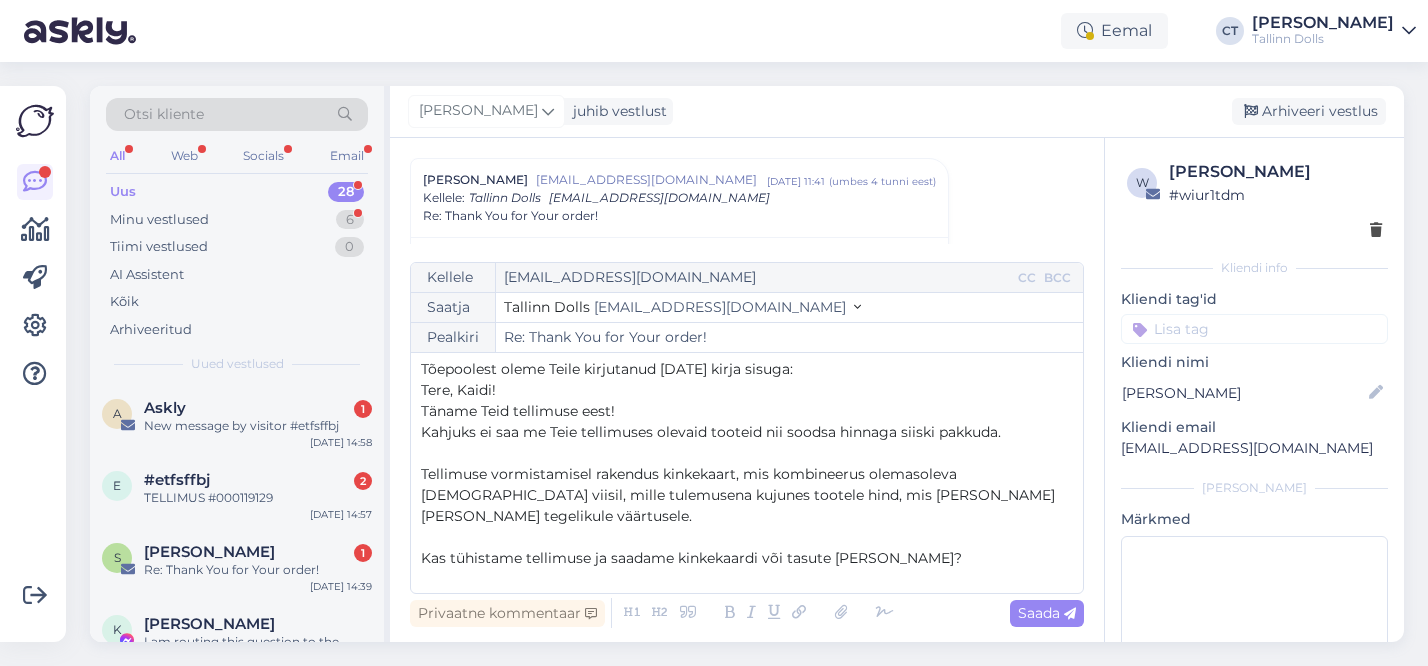 click on "﻿" at bounding box center (747, 453) 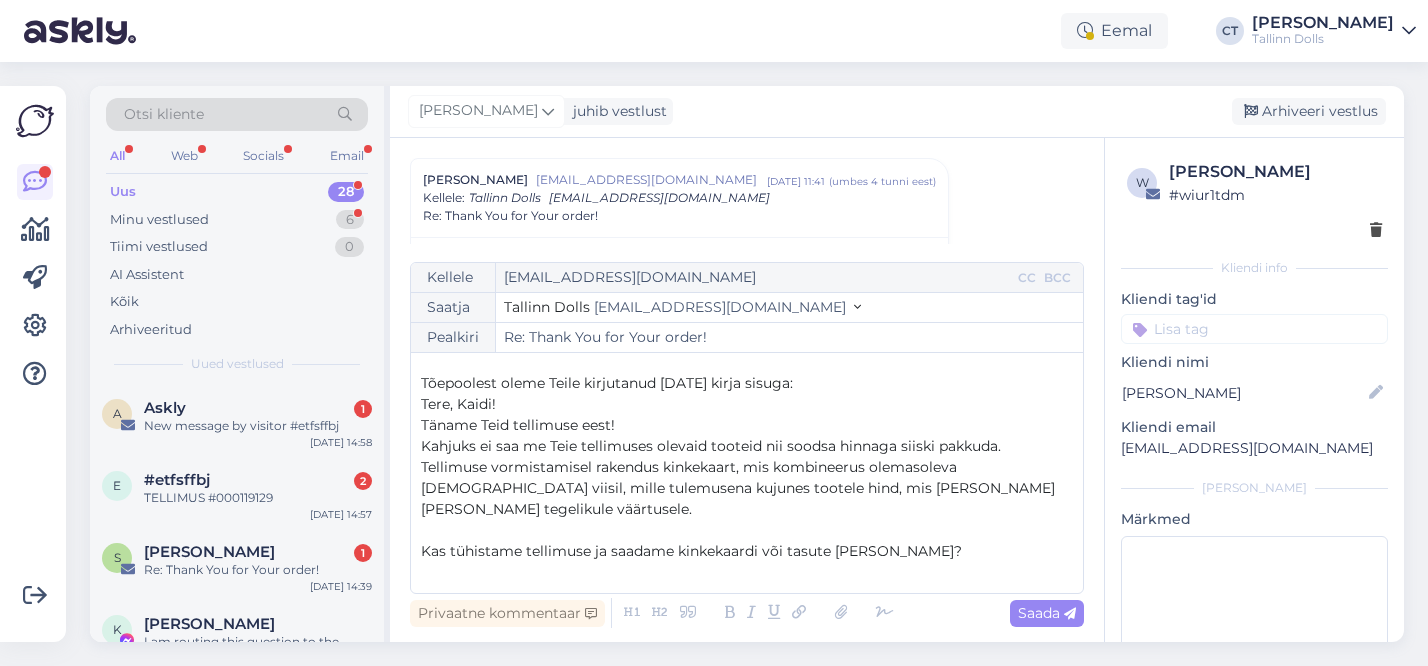 click on "﻿" at bounding box center (747, 530) 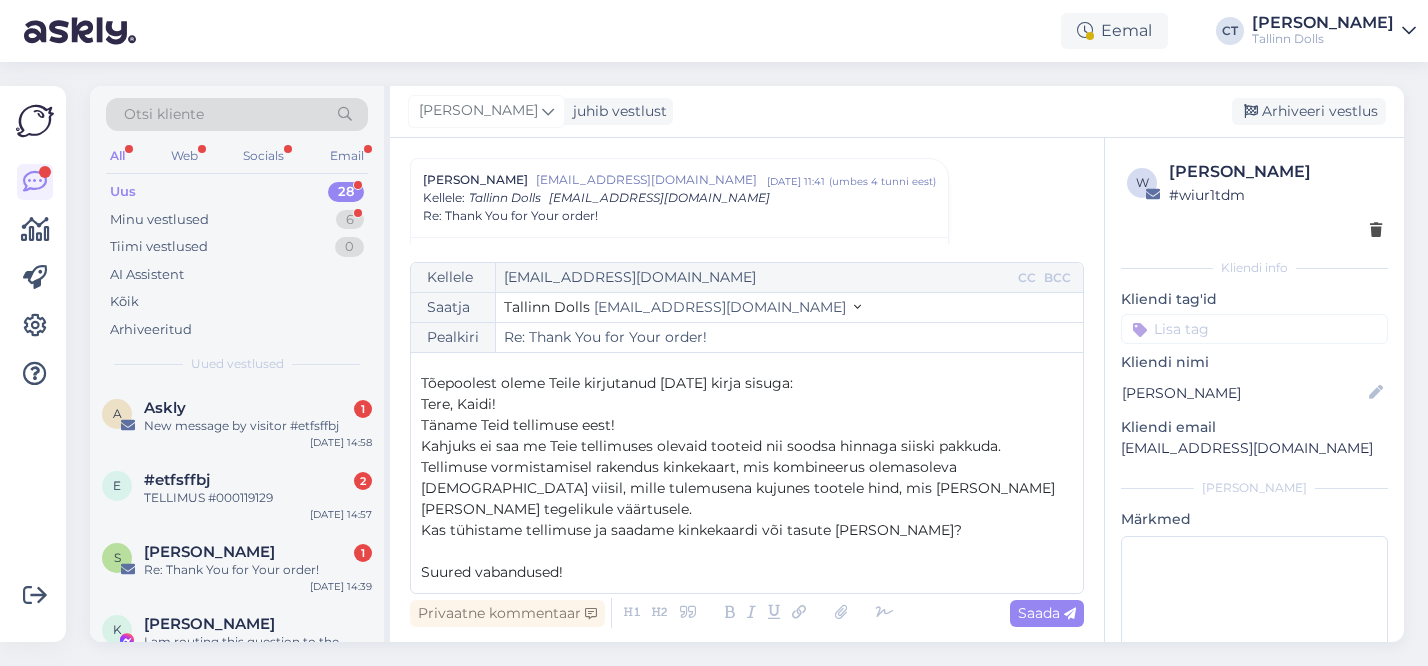 scroll, scrollTop: 11, scrollLeft: 0, axis: vertical 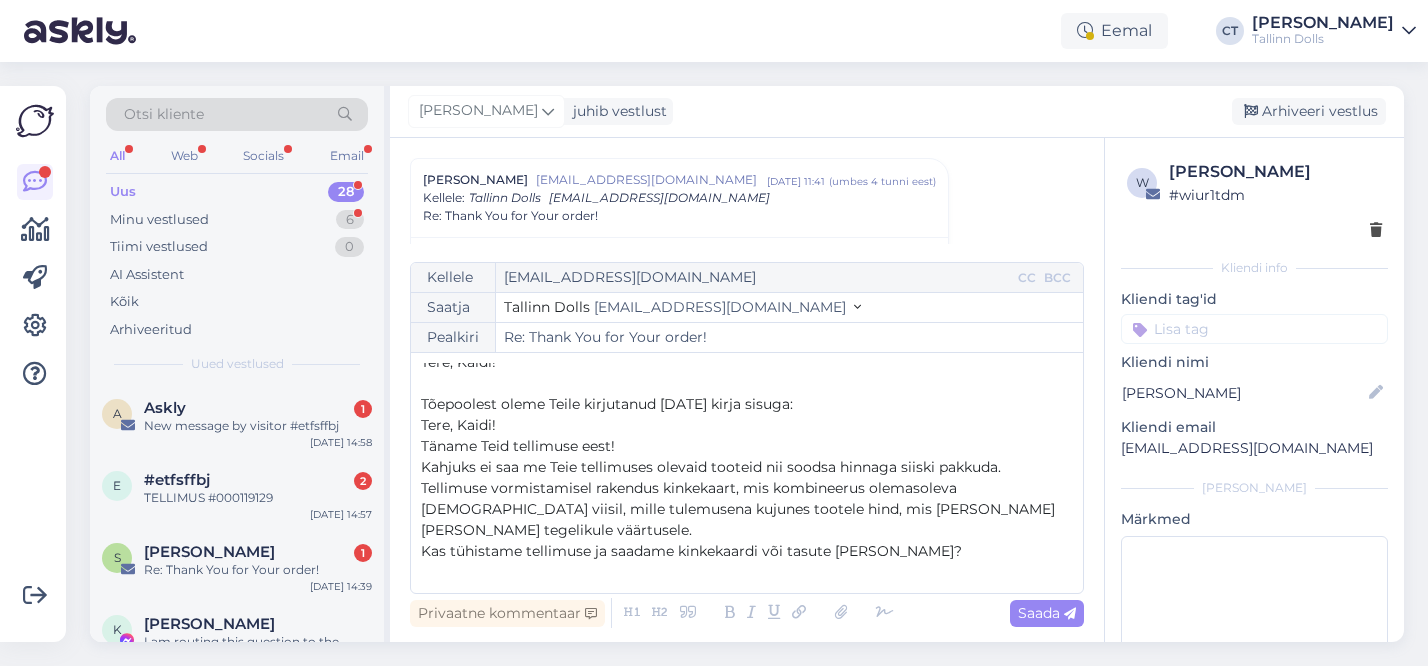 click on "﻿" at bounding box center [747, 572] 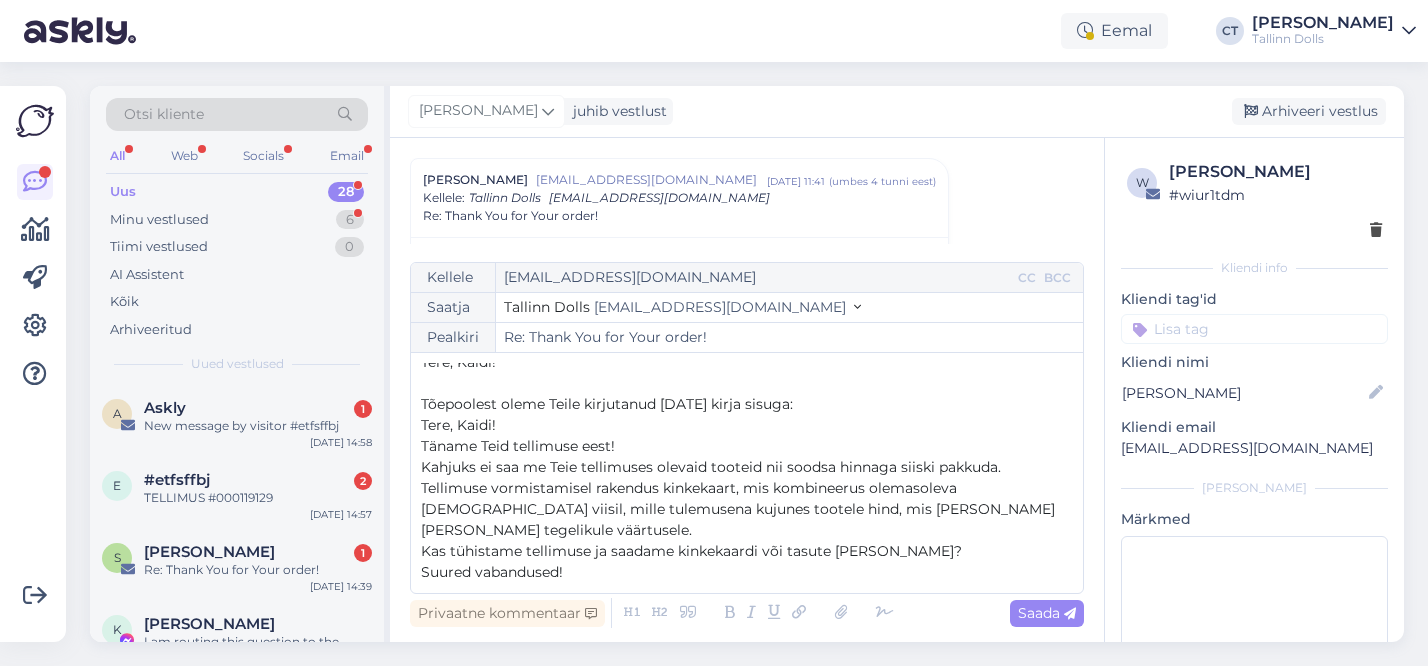 scroll, scrollTop: 0, scrollLeft: 0, axis: both 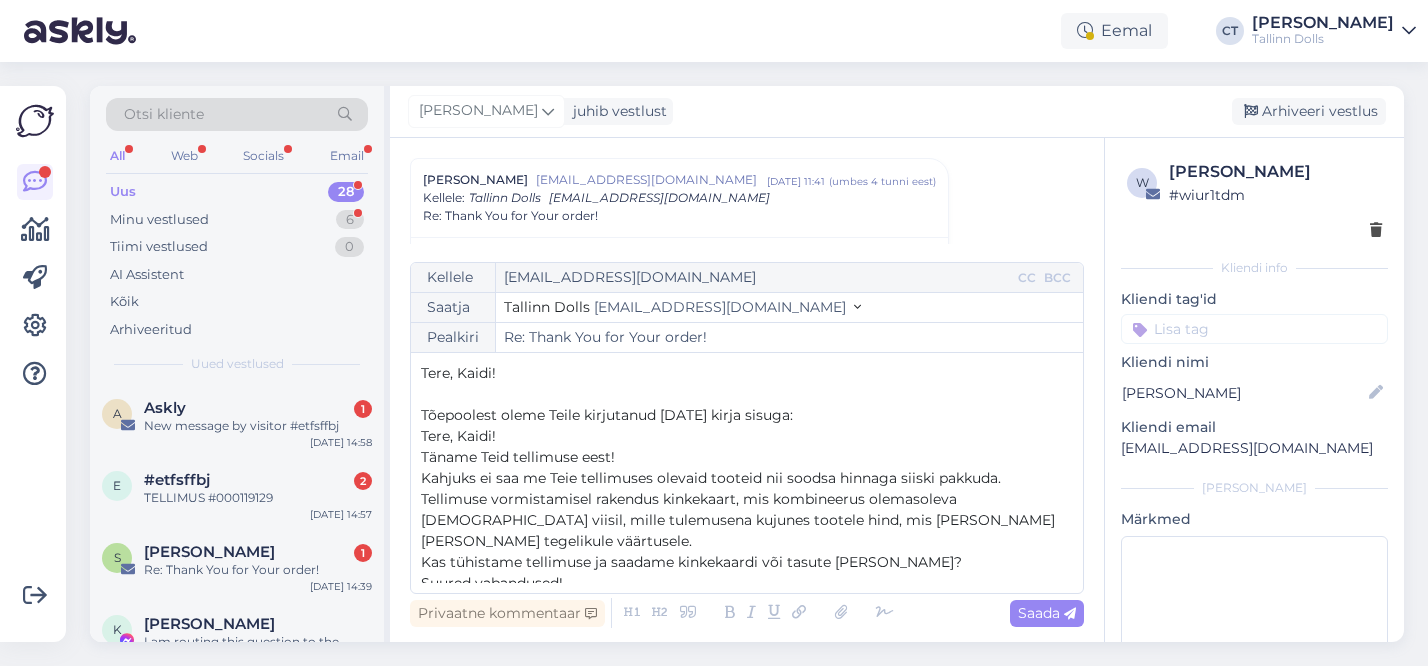 click on "Suured vabandused!" at bounding box center [747, 583] 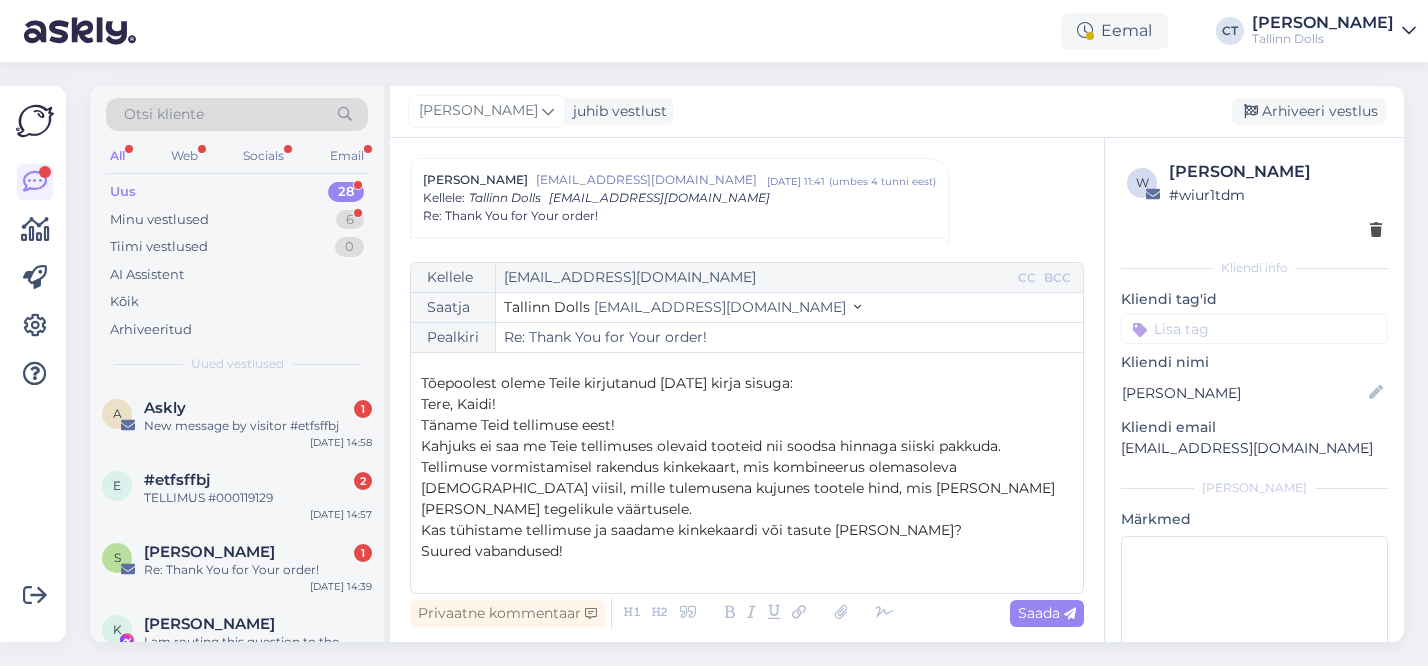 scroll, scrollTop: 51, scrollLeft: 0, axis: vertical 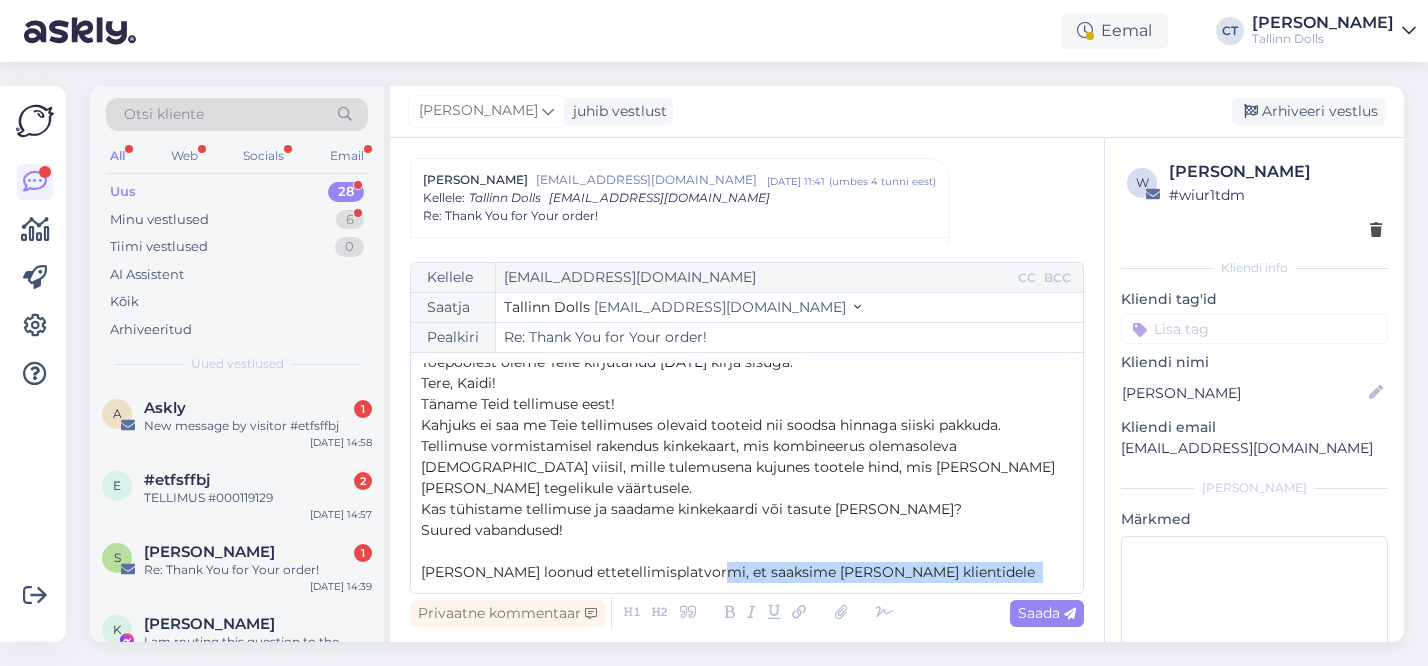 drag, startPoint x: 483, startPoint y: 572, endPoint x: 700, endPoint y: 555, distance: 217.66489 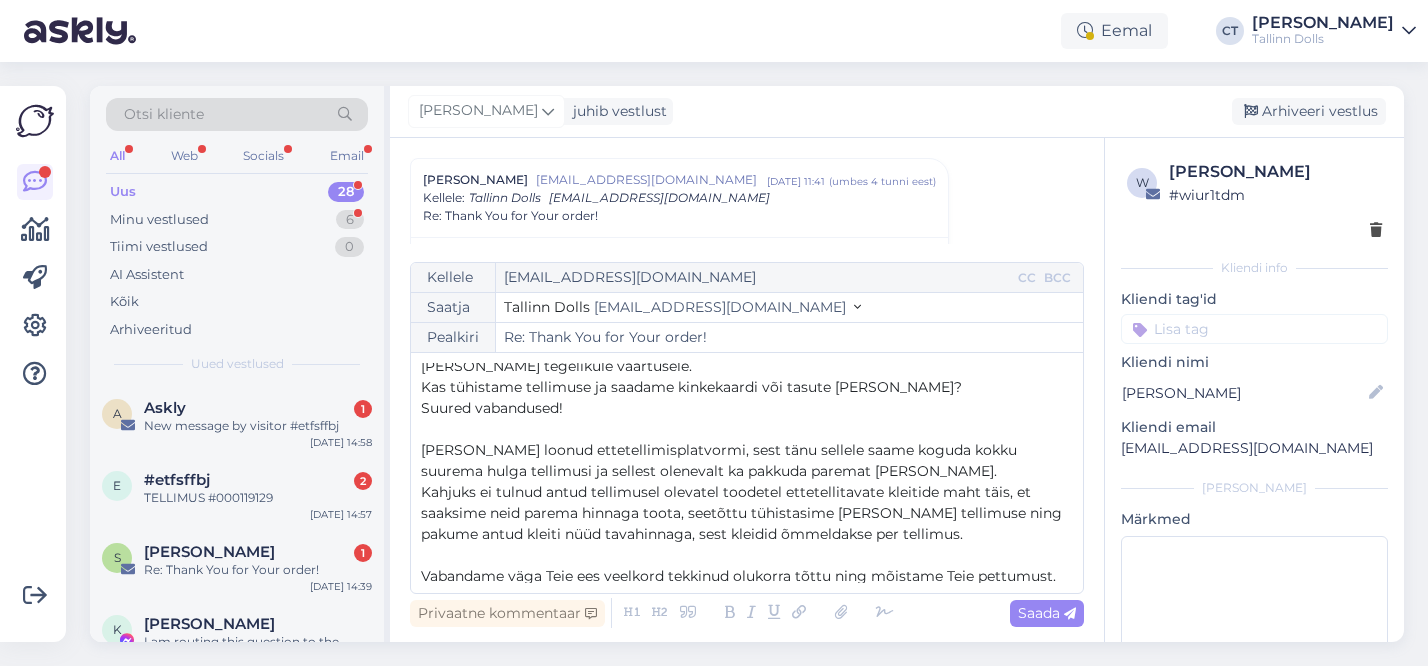 scroll, scrollTop: 179, scrollLeft: 0, axis: vertical 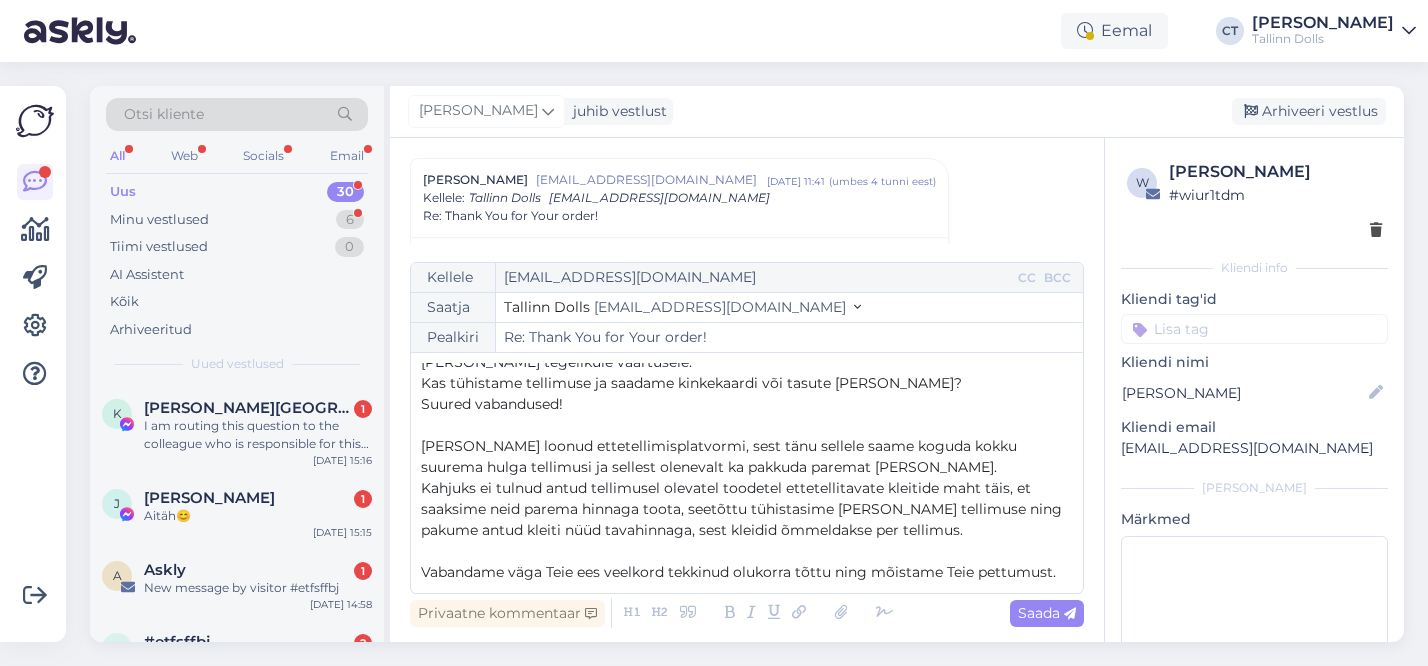 click on "Kahjuks ei tulnud antud tellimusel olevatel toodetel ettetellitavate kleitide maht täis, et saaksime neid parema hinnaga toota, seetõttu tühistasime ka Teie tellimuse ning pakume antud kleiti nüüd tavahinnaga, sest kleidid õmmeldakse per tellimus." at bounding box center [747, 509] 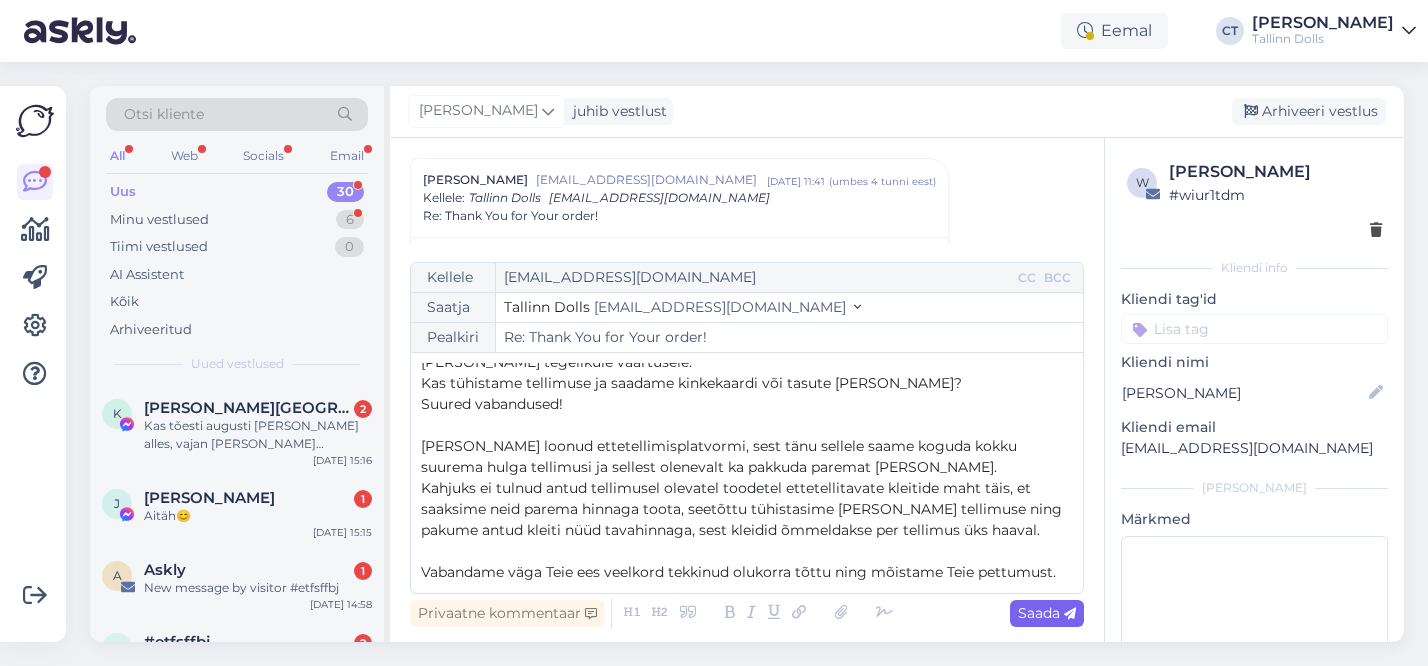 click on "Saada" at bounding box center [1047, 613] 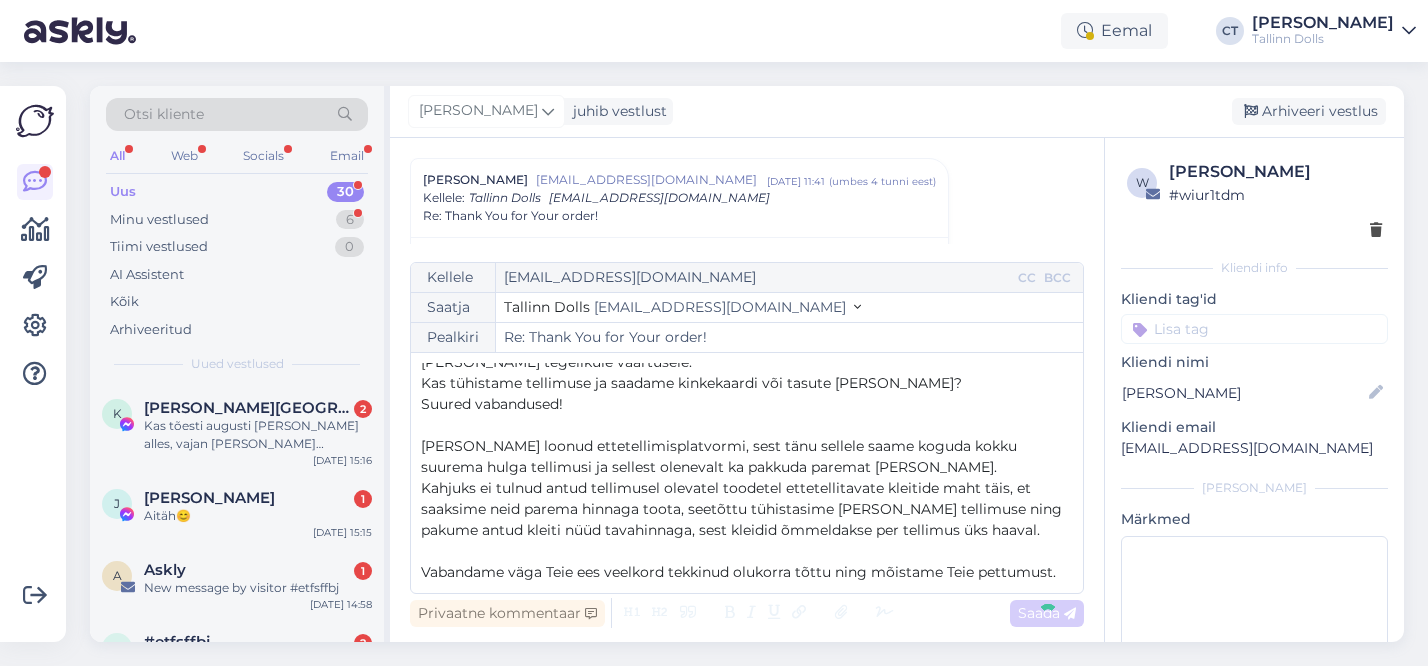 type on "Re: Re: Thank You for Your order!" 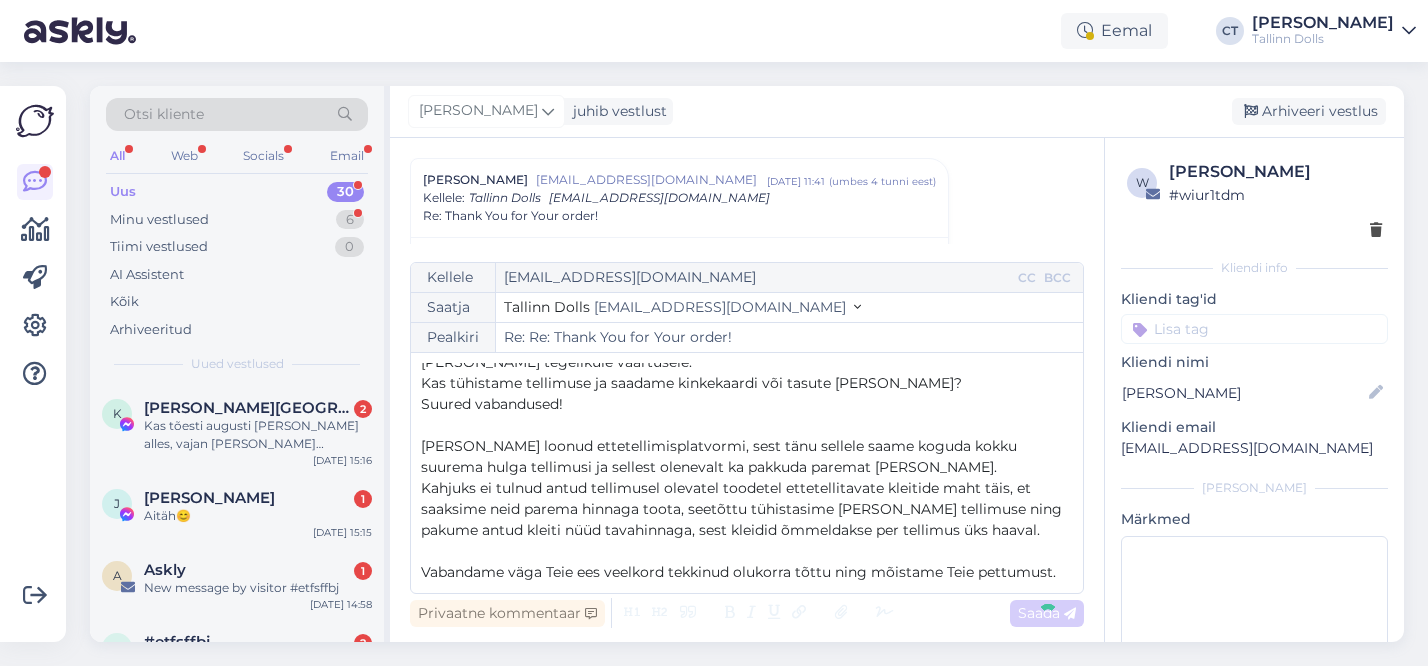 scroll, scrollTop: 1668, scrollLeft: 0, axis: vertical 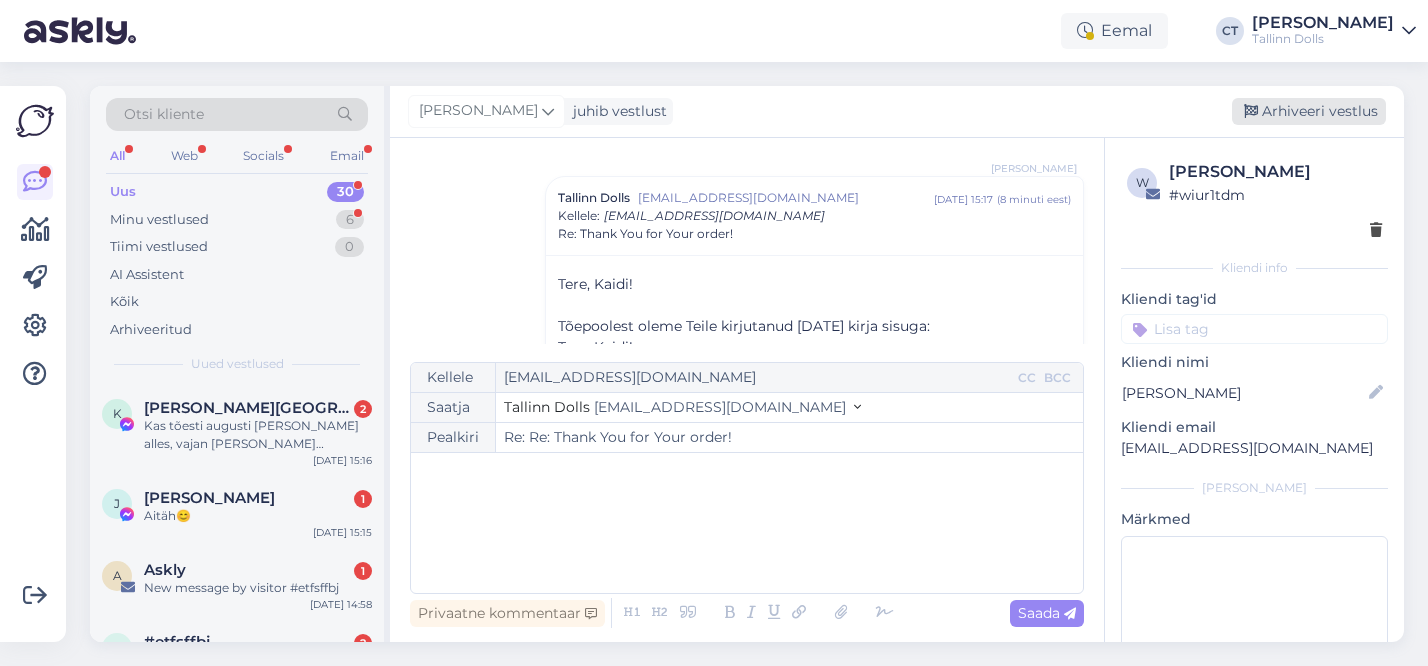 click on "Arhiveeri vestlus" at bounding box center [1309, 111] 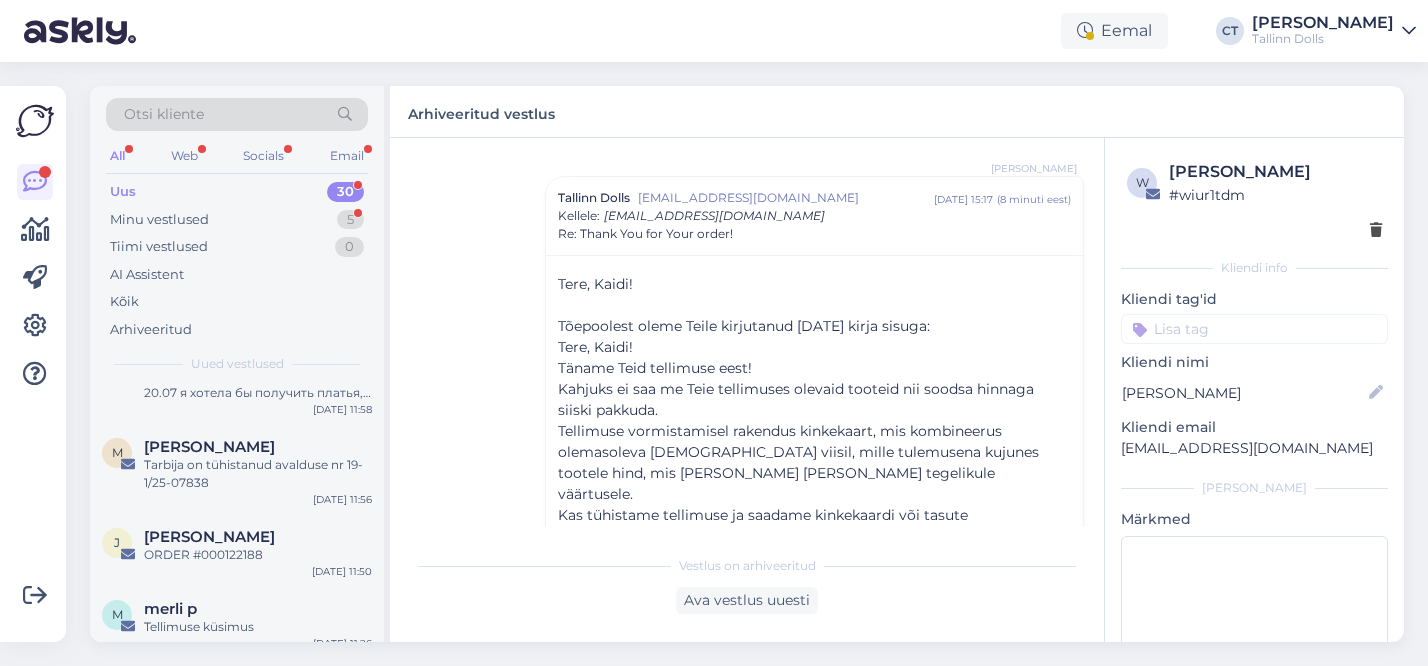 scroll, scrollTop: 1366, scrollLeft: 0, axis: vertical 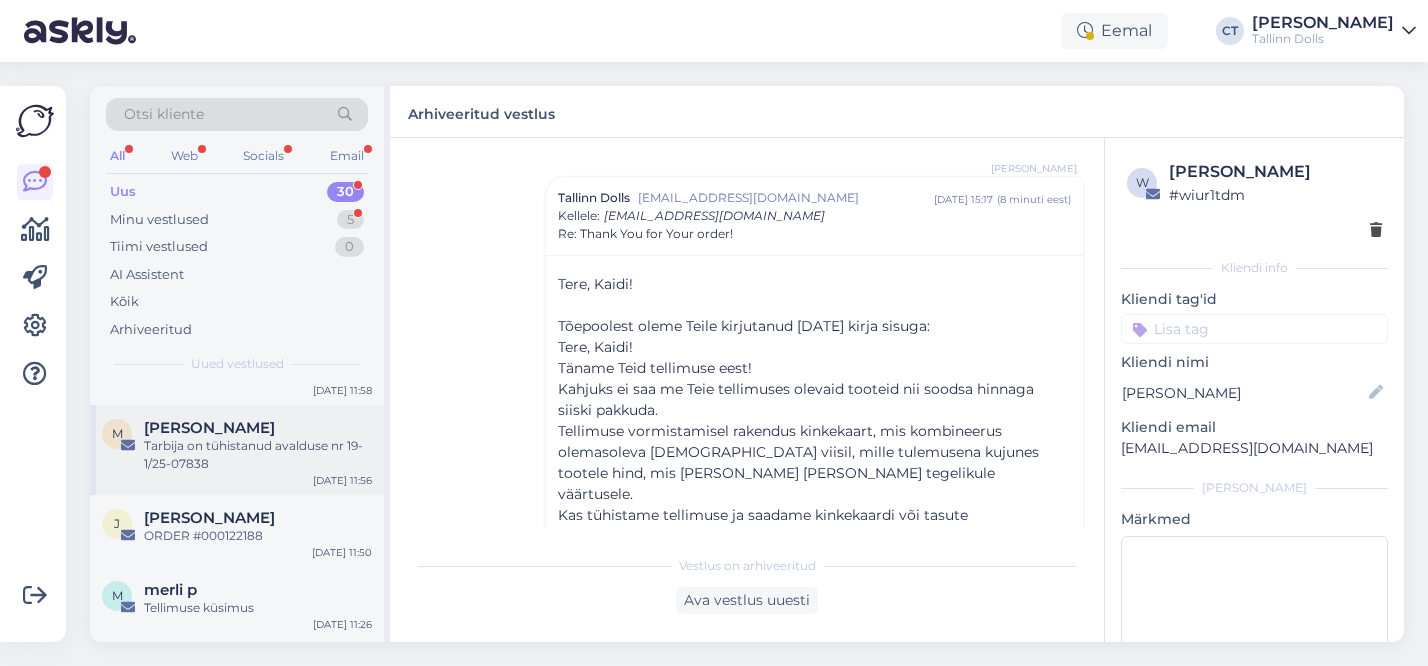 click on "M [PERSON_NAME] Tarbija on tühistanud avalduse nr 19-1/25-07838 [DATE] 11:56" at bounding box center (237, 450) 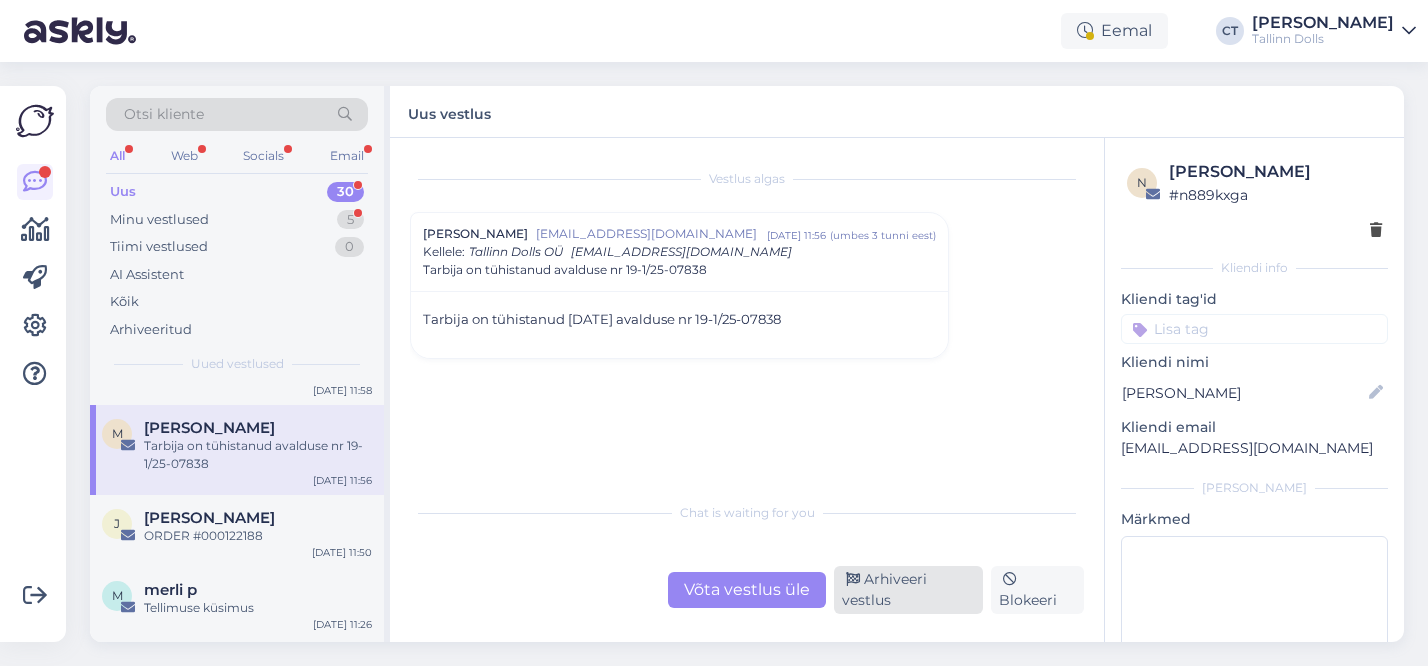 click on "Arhiveeri vestlus" at bounding box center [908, 590] 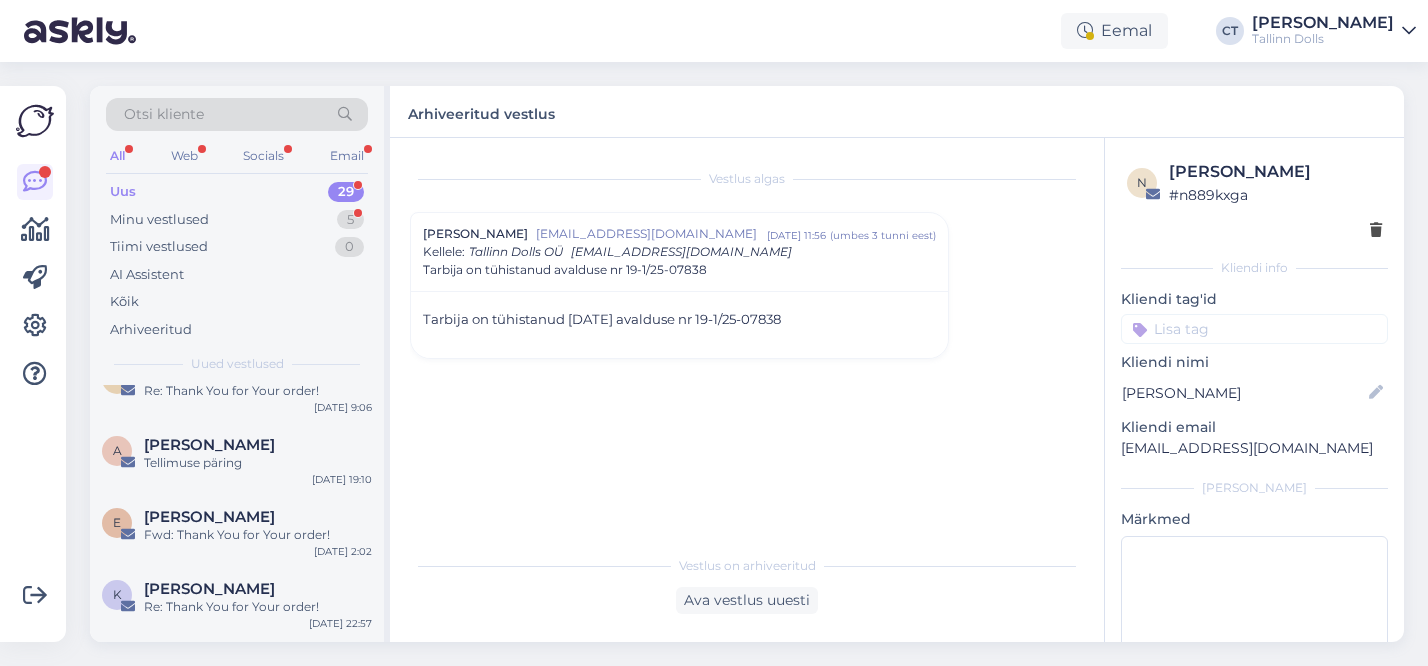 scroll, scrollTop: 1590, scrollLeft: 0, axis: vertical 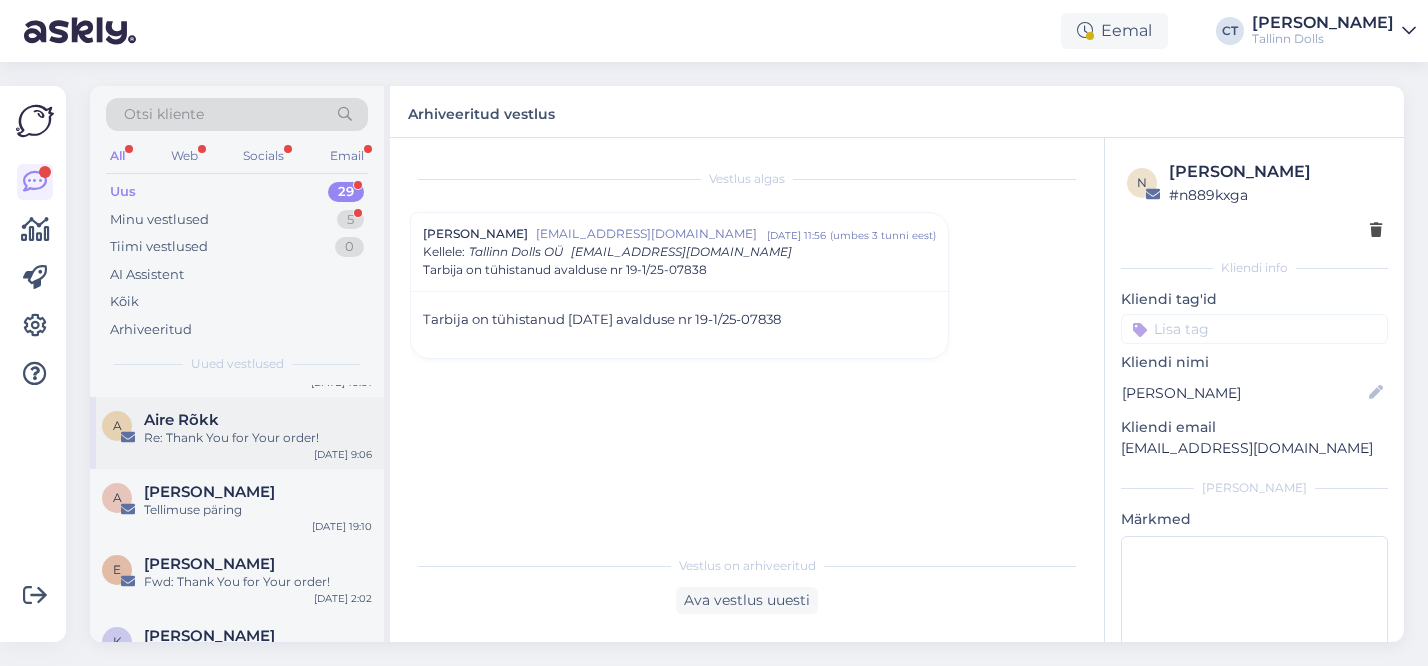 click on "Aire Rõkk" at bounding box center [258, 420] 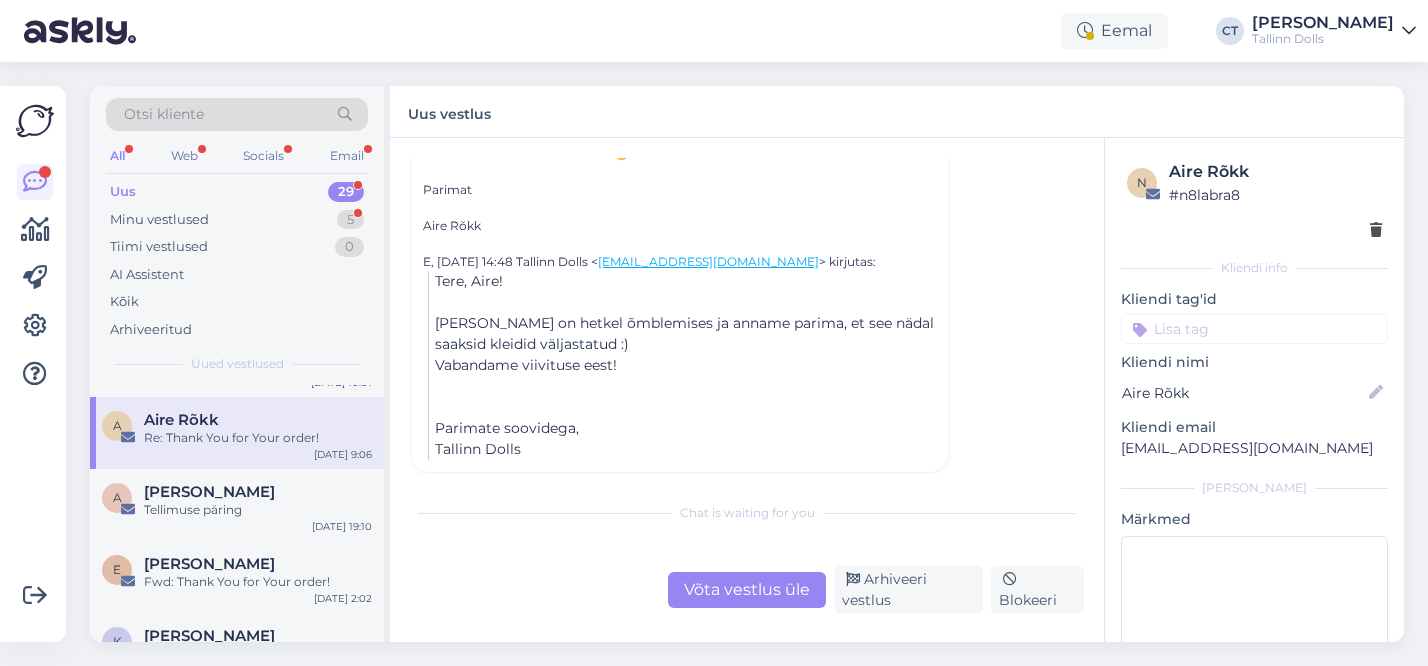 scroll, scrollTop: 384, scrollLeft: 0, axis: vertical 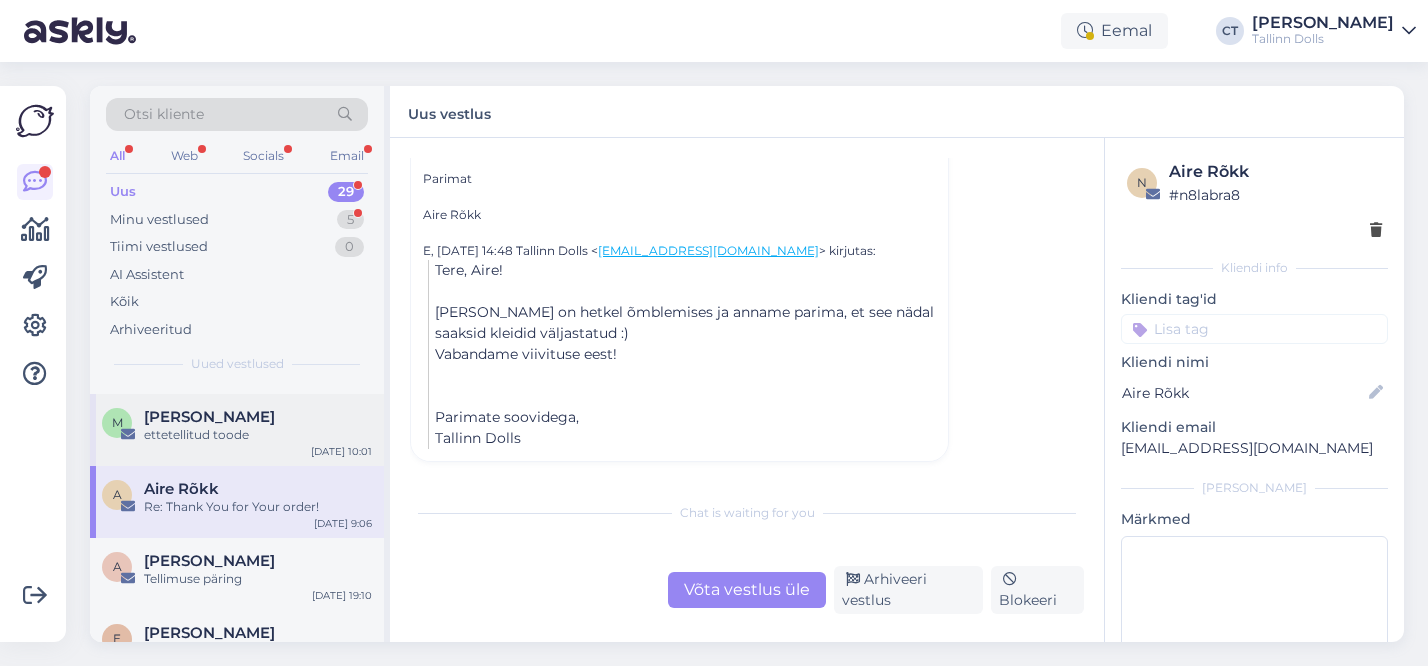click on "ettetellitud toode" at bounding box center [258, 435] 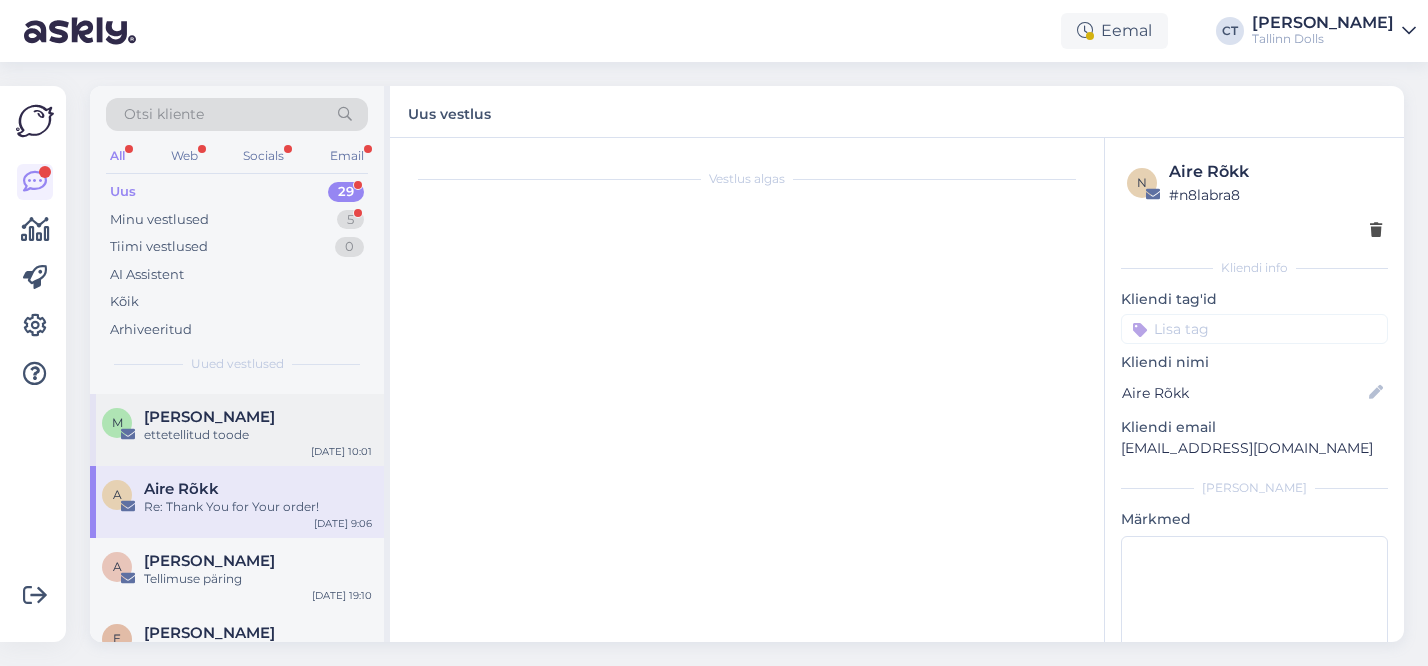 scroll, scrollTop: 0, scrollLeft: 0, axis: both 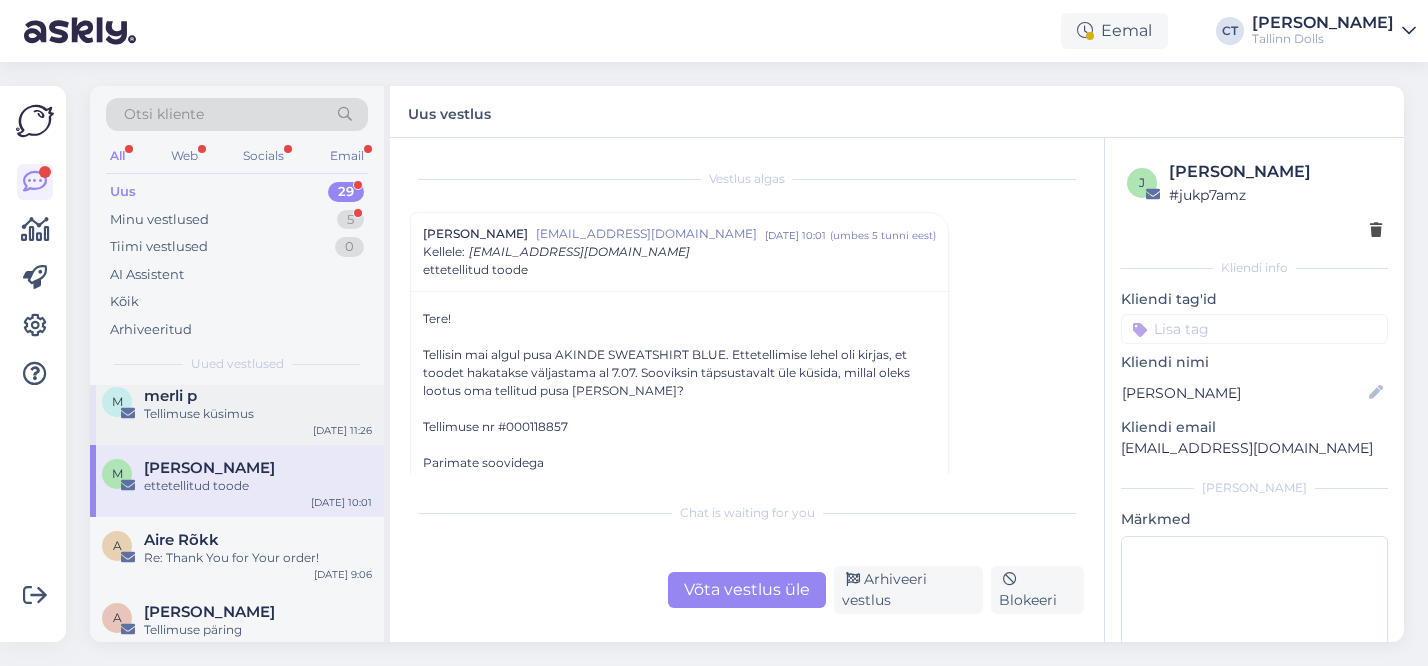 click on "Tellimuse küsimus" at bounding box center (258, 414) 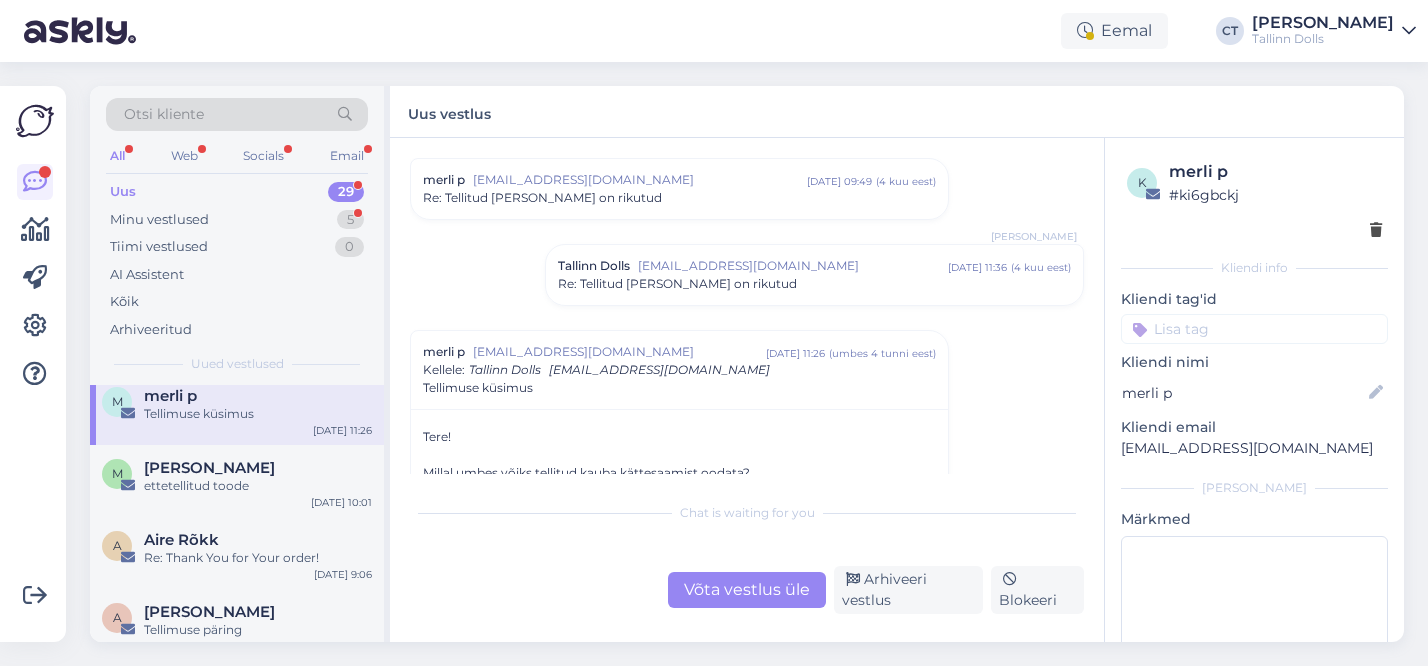scroll, scrollTop: 506, scrollLeft: 0, axis: vertical 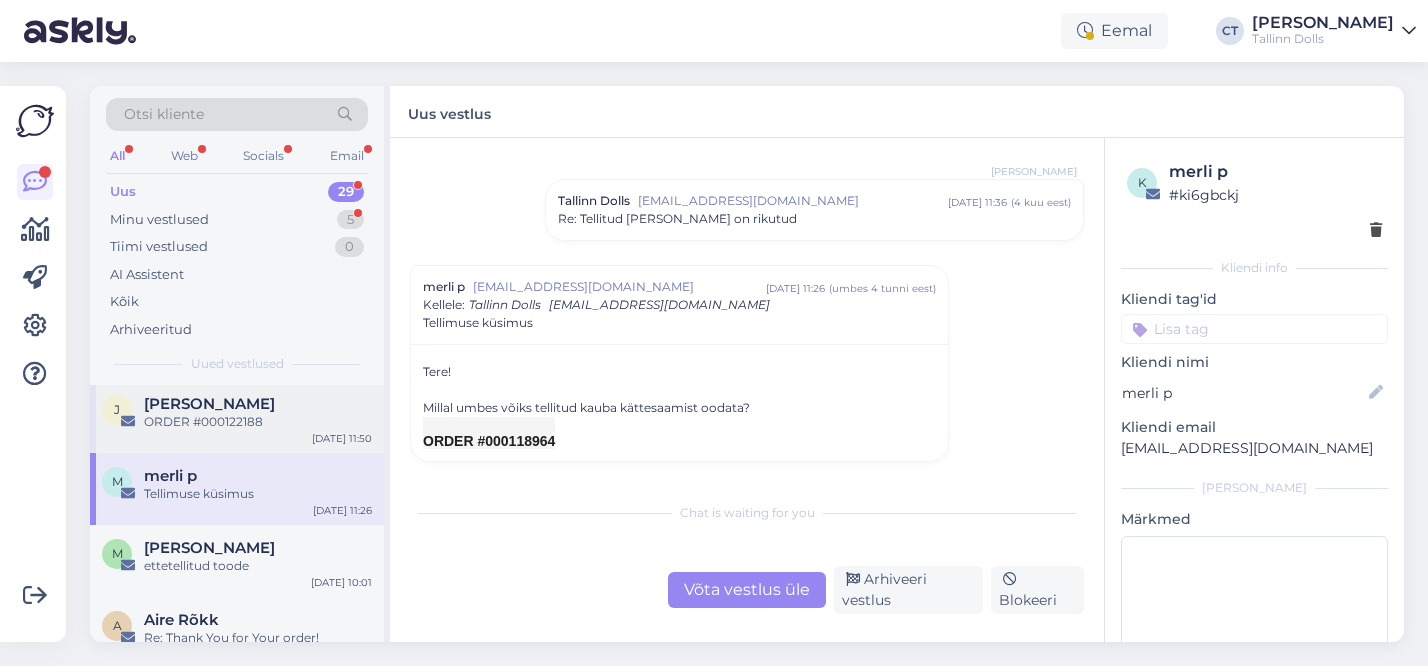 click on "J Jana Talvik ORDER #000122188 Jul 14 11:50" at bounding box center [237, 417] 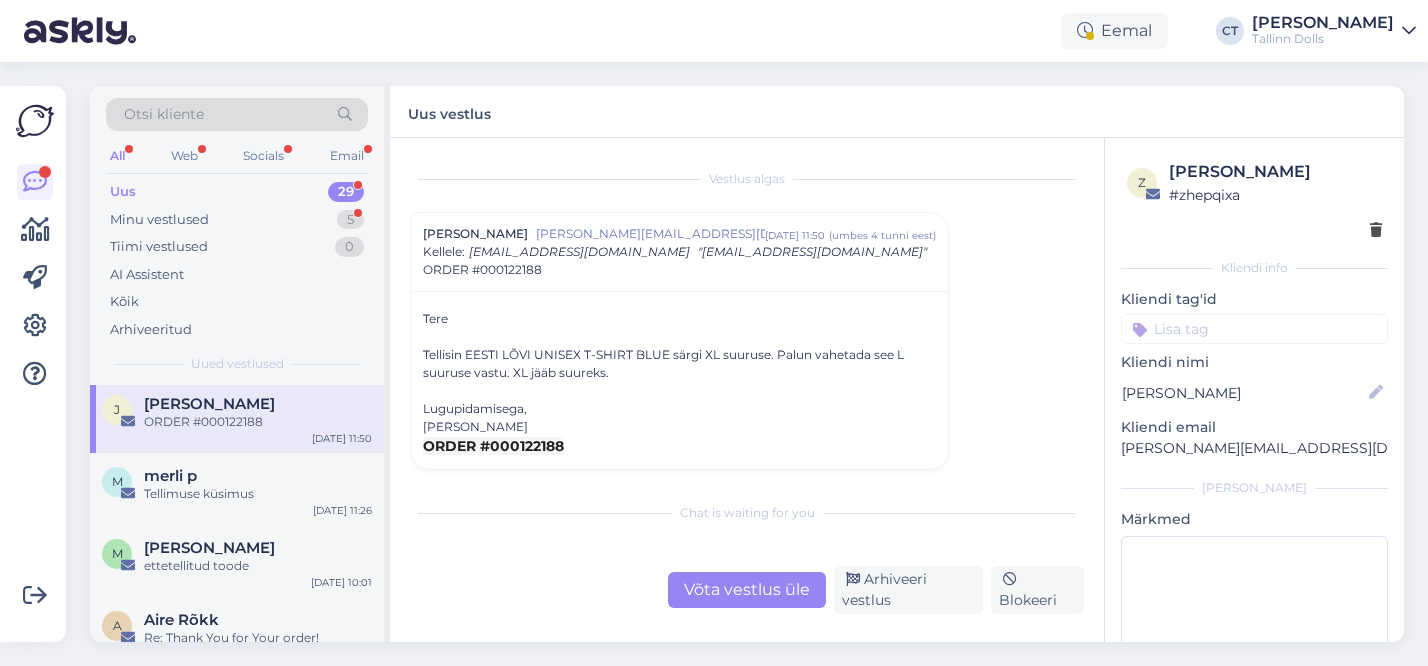 scroll, scrollTop: 8, scrollLeft: 0, axis: vertical 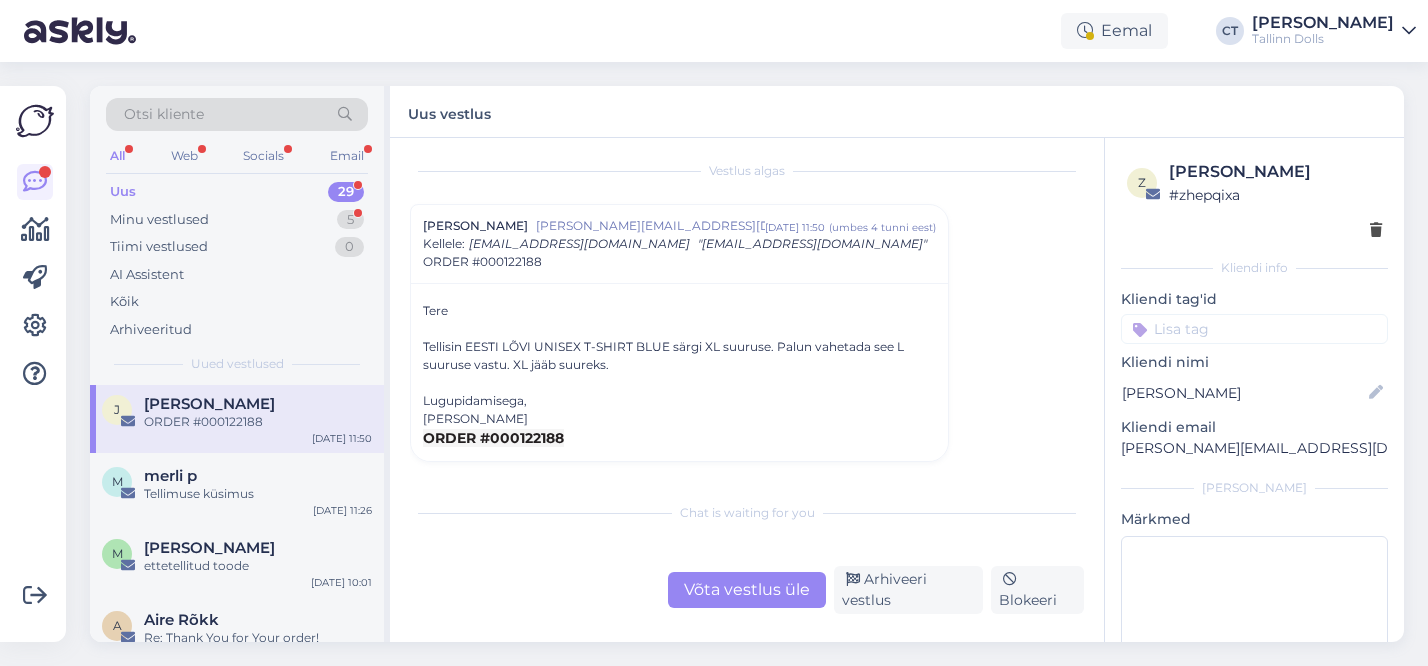 click on "Võta vestlus üle" at bounding box center [747, 590] 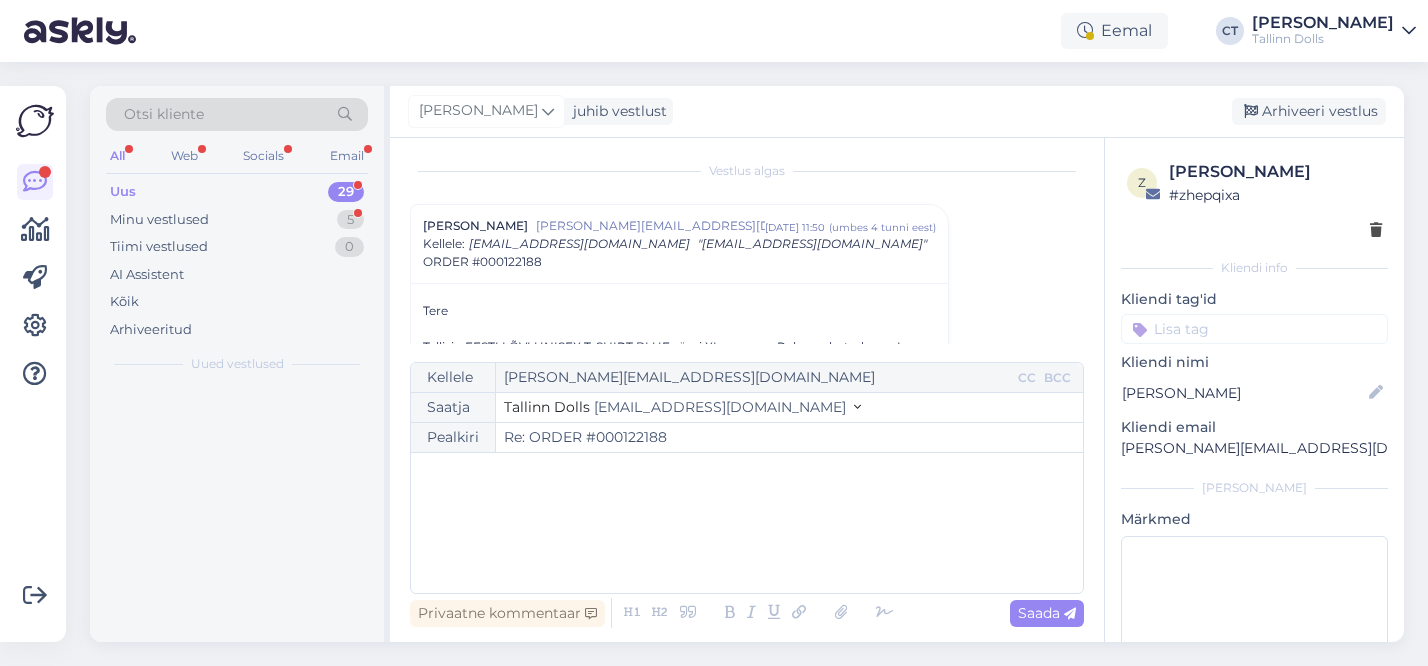 scroll, scrollTop: 54, scrollLeft: 0, axis: vertical 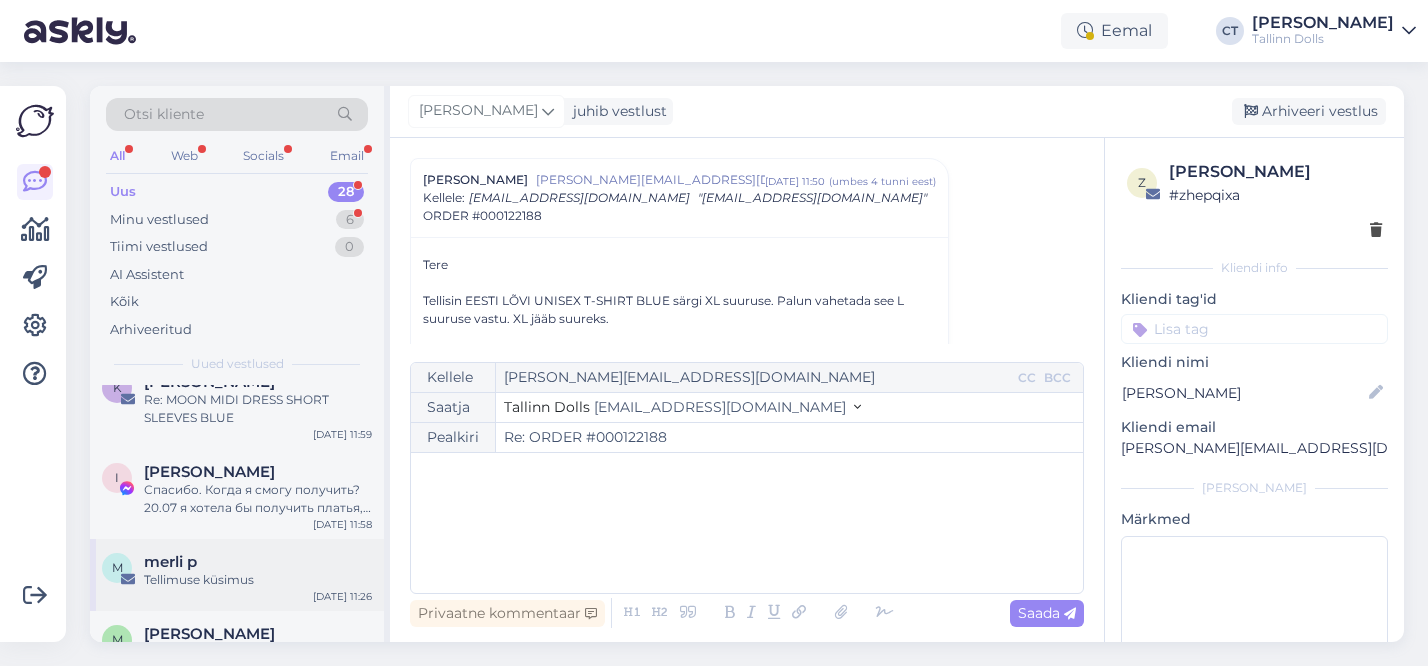 click on "merli p" at bounding box center (258, 562) 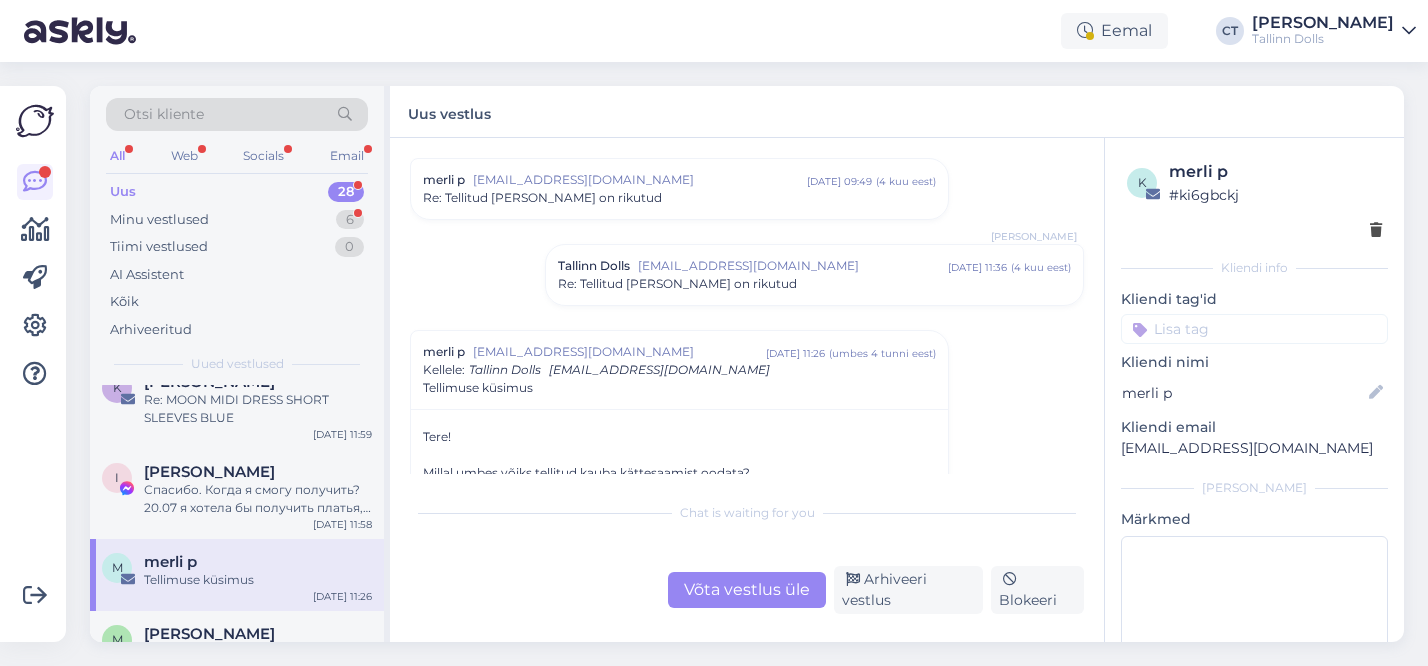 scroll, scrollTop: 506, scrollLeft: 0, axis: vertical 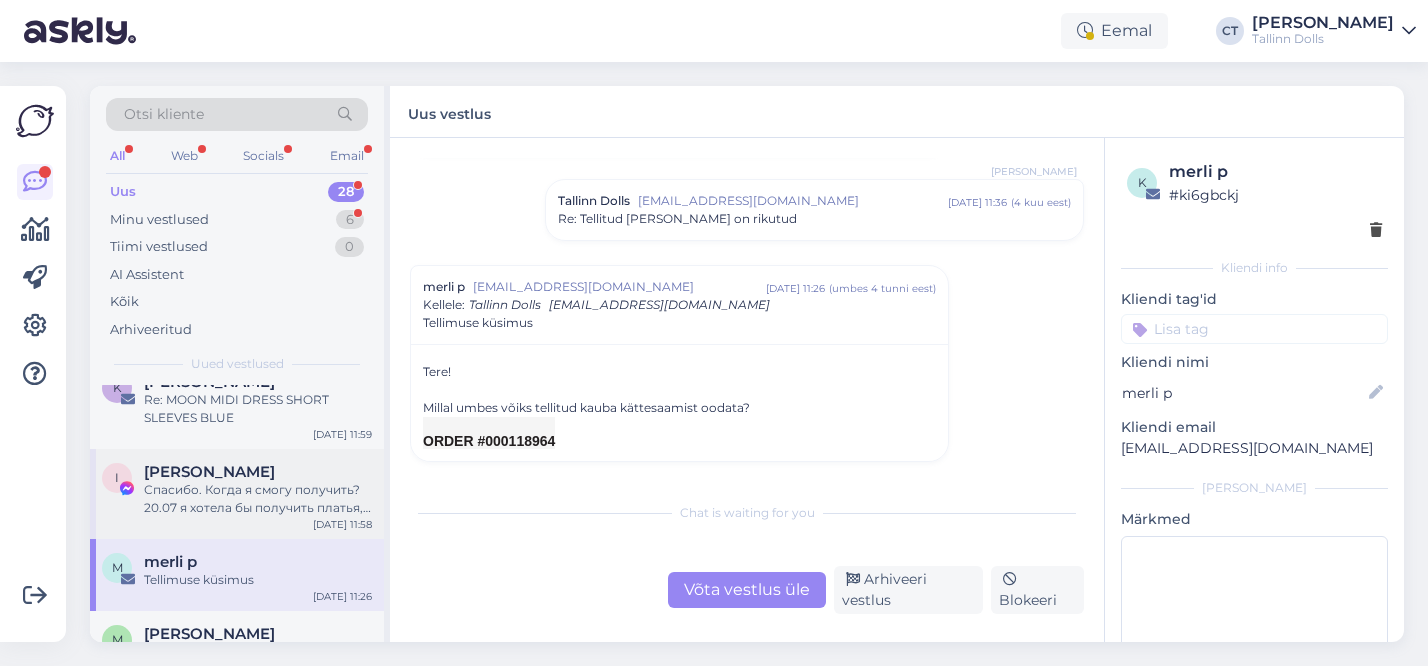 click on "Спасибо.  Когда я смогу получить? 20.07 я хотела бы получить  платья, улетаю в отпуск) заранее благодарна)" at bounding box center [258, 499] 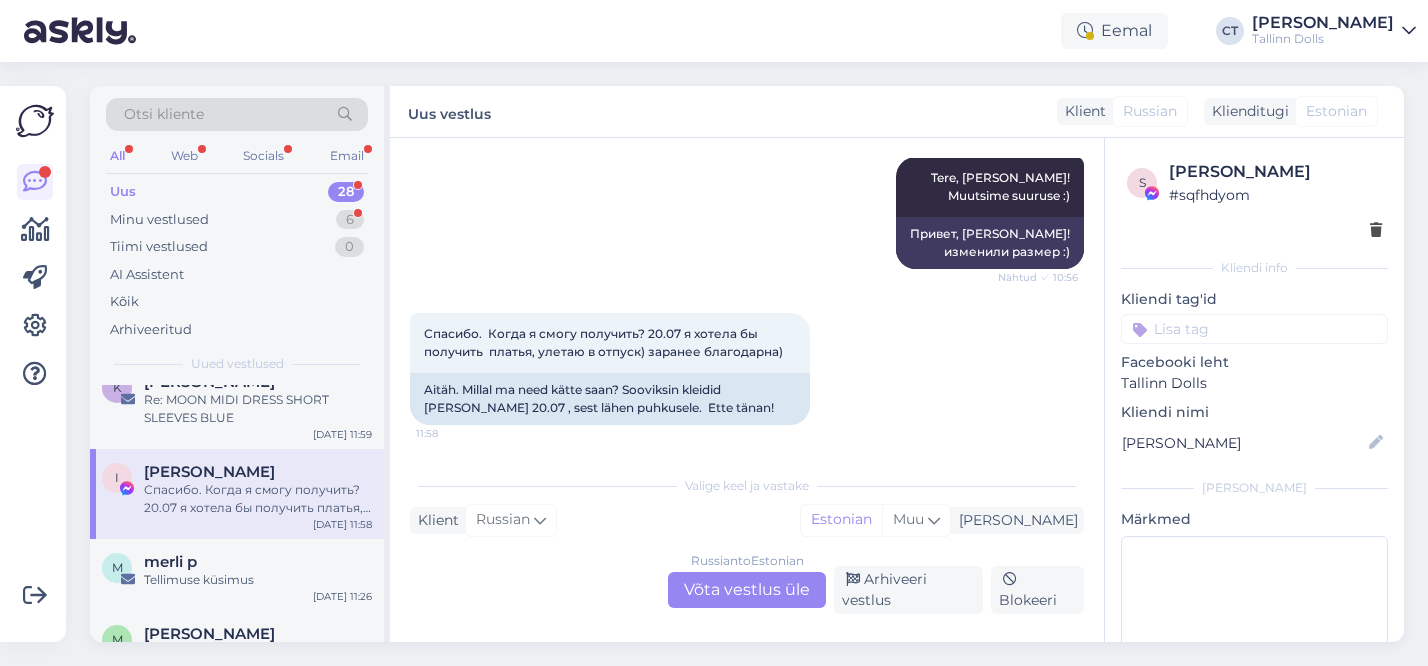 copy on "Karanitseva" 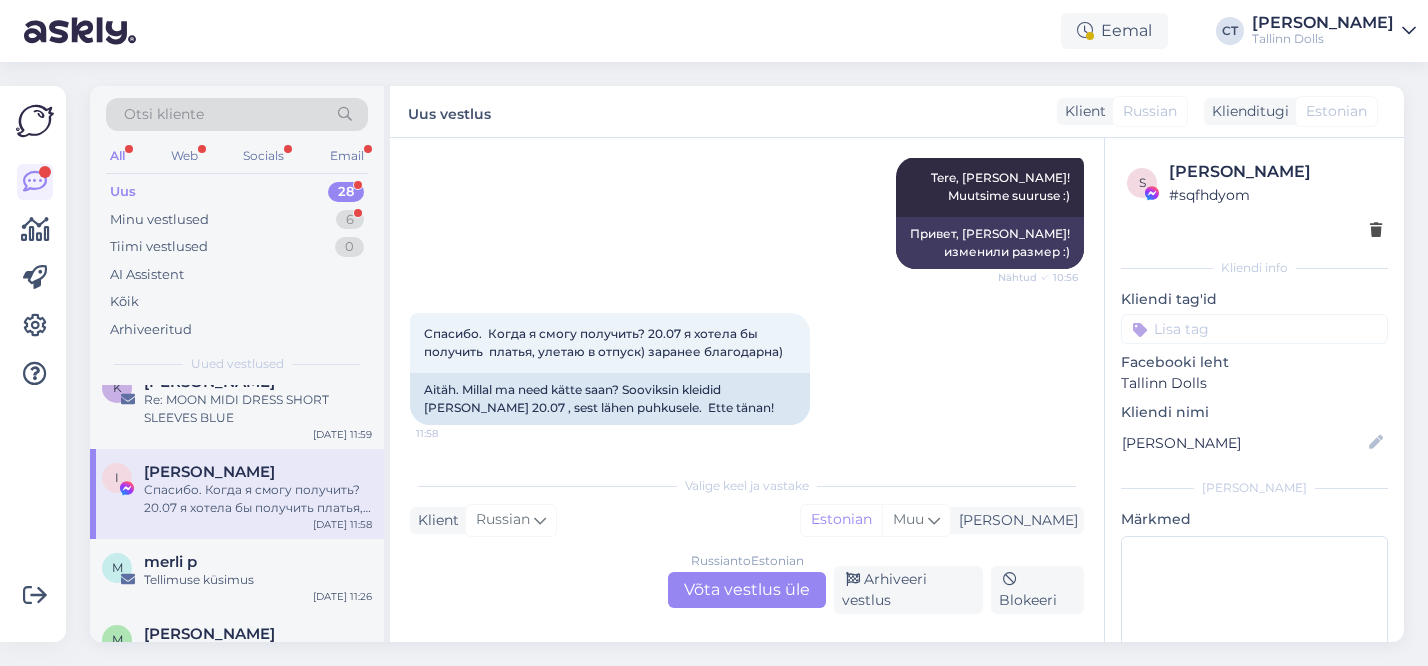drag, startPoint x: 1308, startPoint y: 171, endPoint x: 1215, endPoint y: 169, distance: 93.0215 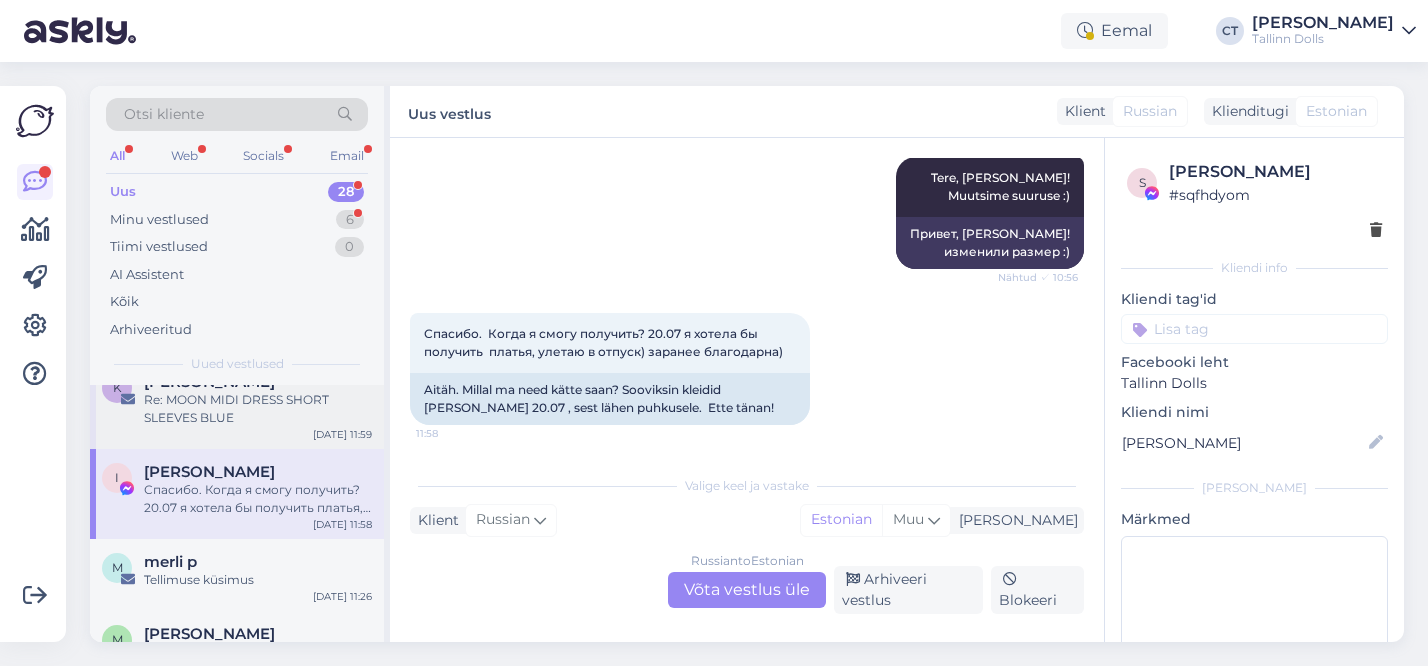 click on "Re: MOON MIDI DRESS SHORT SLEEVES BLUE" at bounding box center [258, 409] 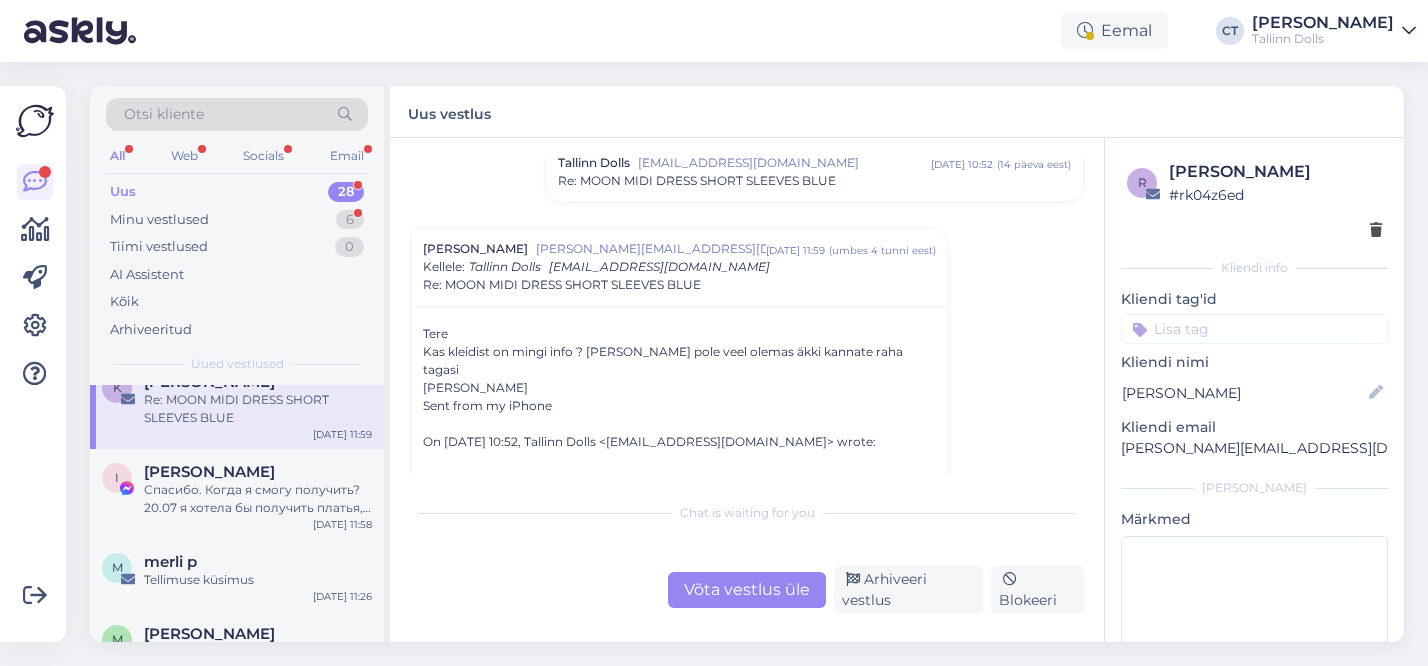 scroll, scrollTop: 504, scrollLeft: 0, axis: vertical 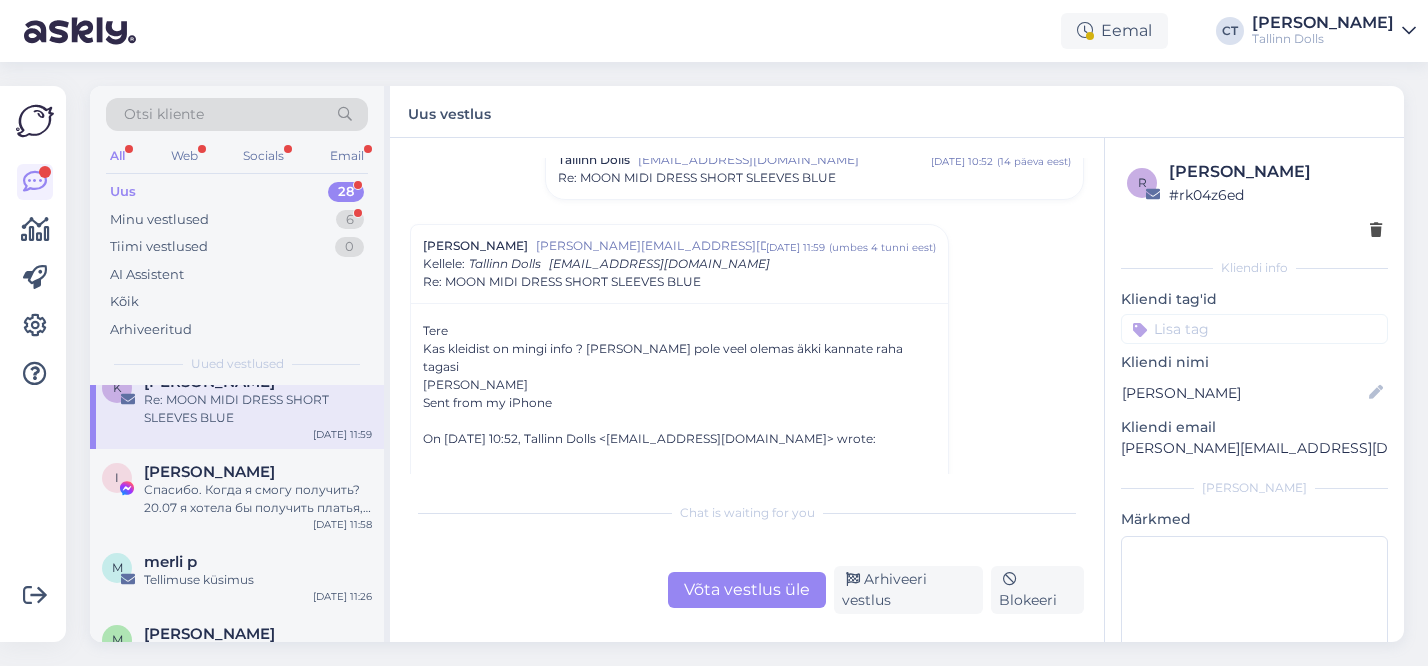 copy on "Kiir-Nirgi" 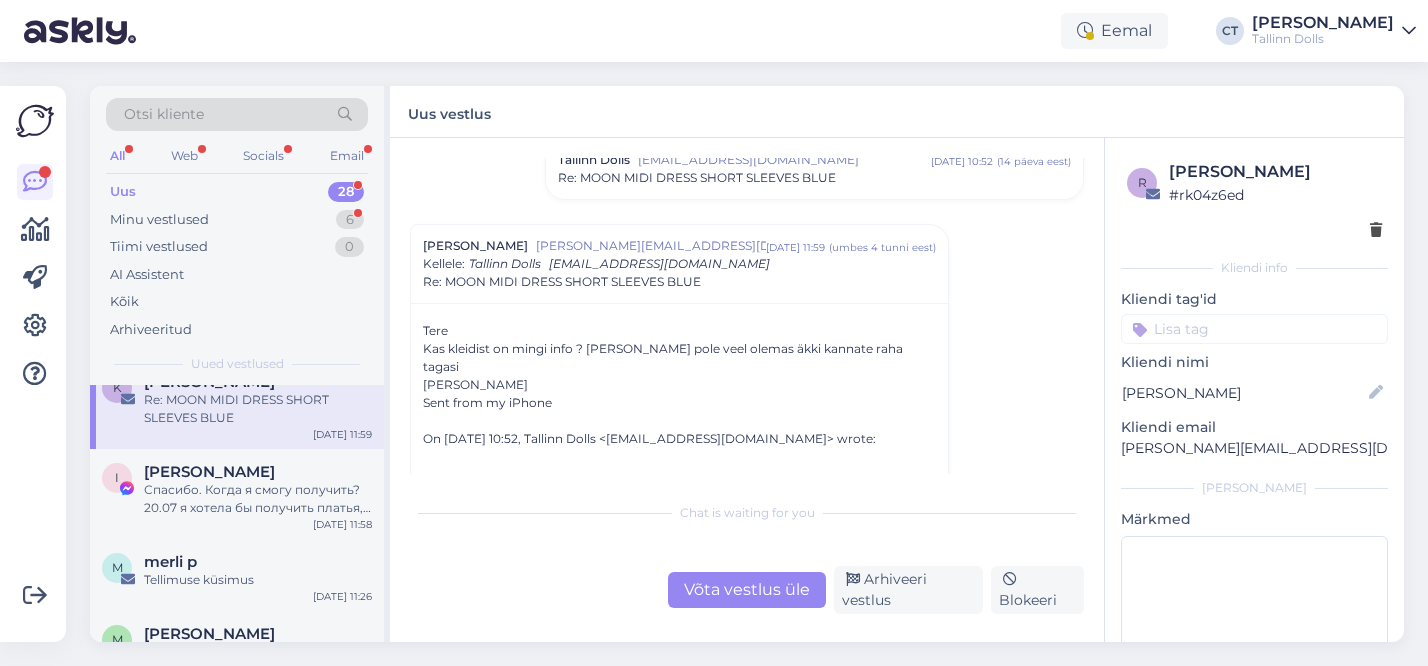 drag, startPoint x: 1304, startPoint y: 173, endPoint x: 1230, endPoint y: 173, distance: 74 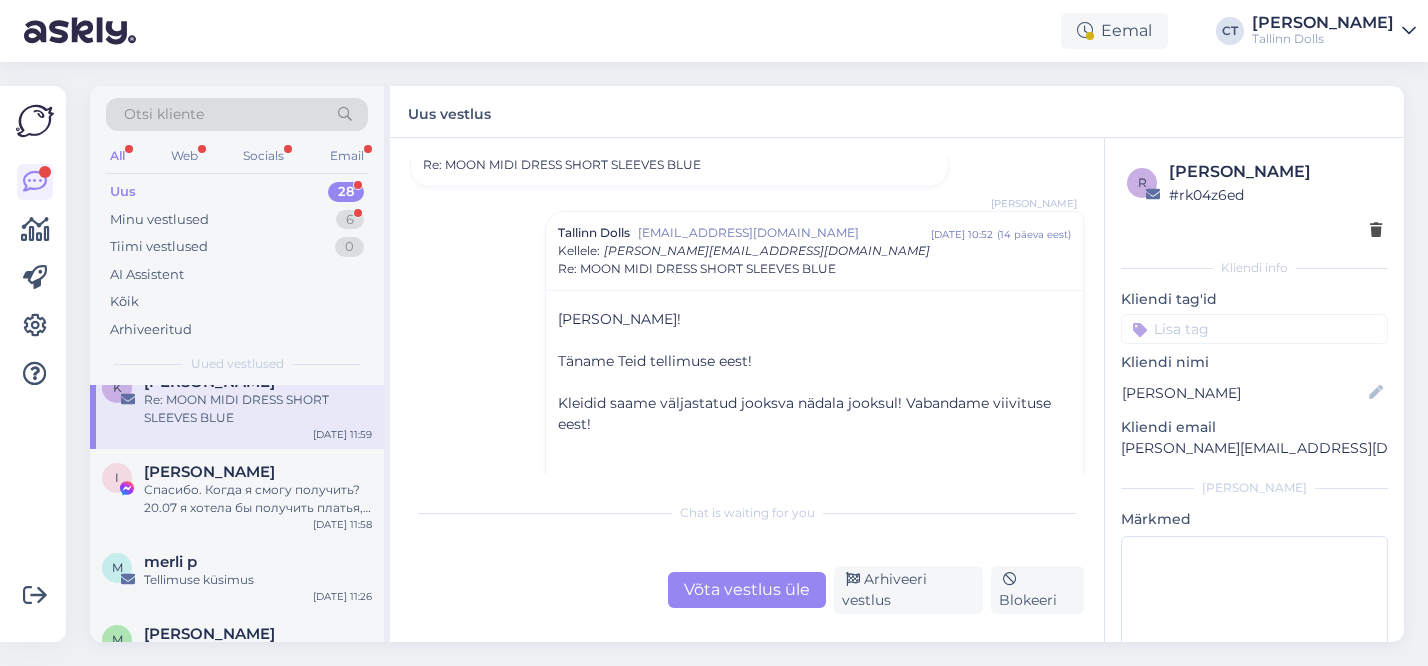 scroll, scrollTop: 372, scrollLeft: 0, axis: vertical 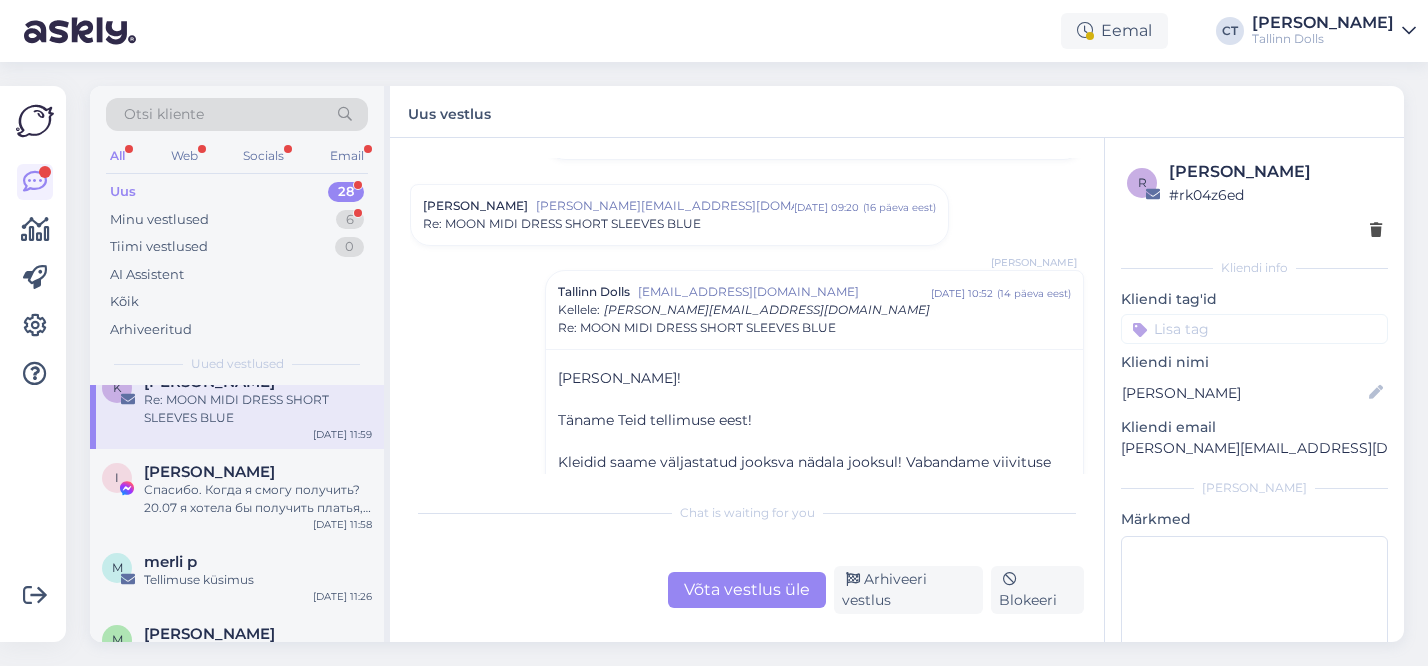 click on "Kristin Kiir-Nirgi kristin@tarvas.ee juuni 28 09:20 ( 16 päeva eest ) Re: MOON MIDI DRESS SHORT SLEEVES BLUE" at bounding box center [679, 215] 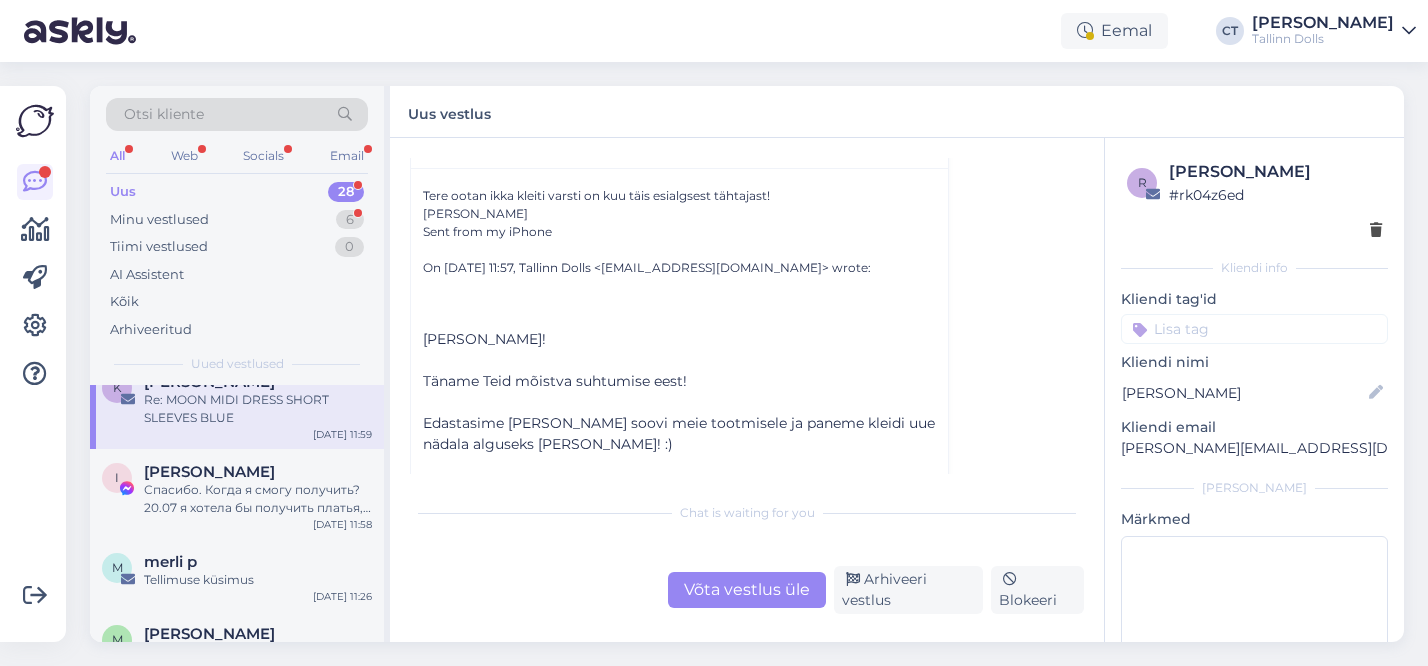 scroll, scrollTop: 469, scrollLeft: 0, axis: vertical 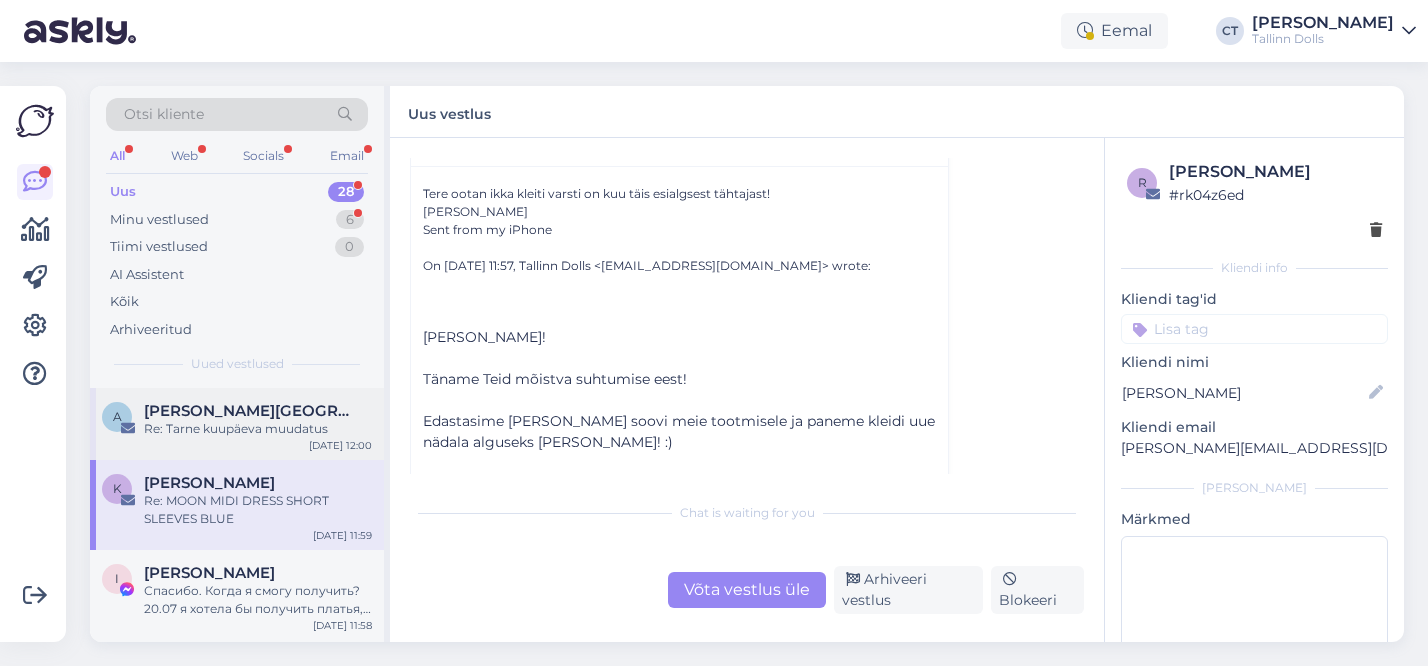 click on "A Alissa Vassilkova-Rajatalu Re: Tarne kuupäeva muudatus Jul 14 12:00" at bounding box center (237, 424) 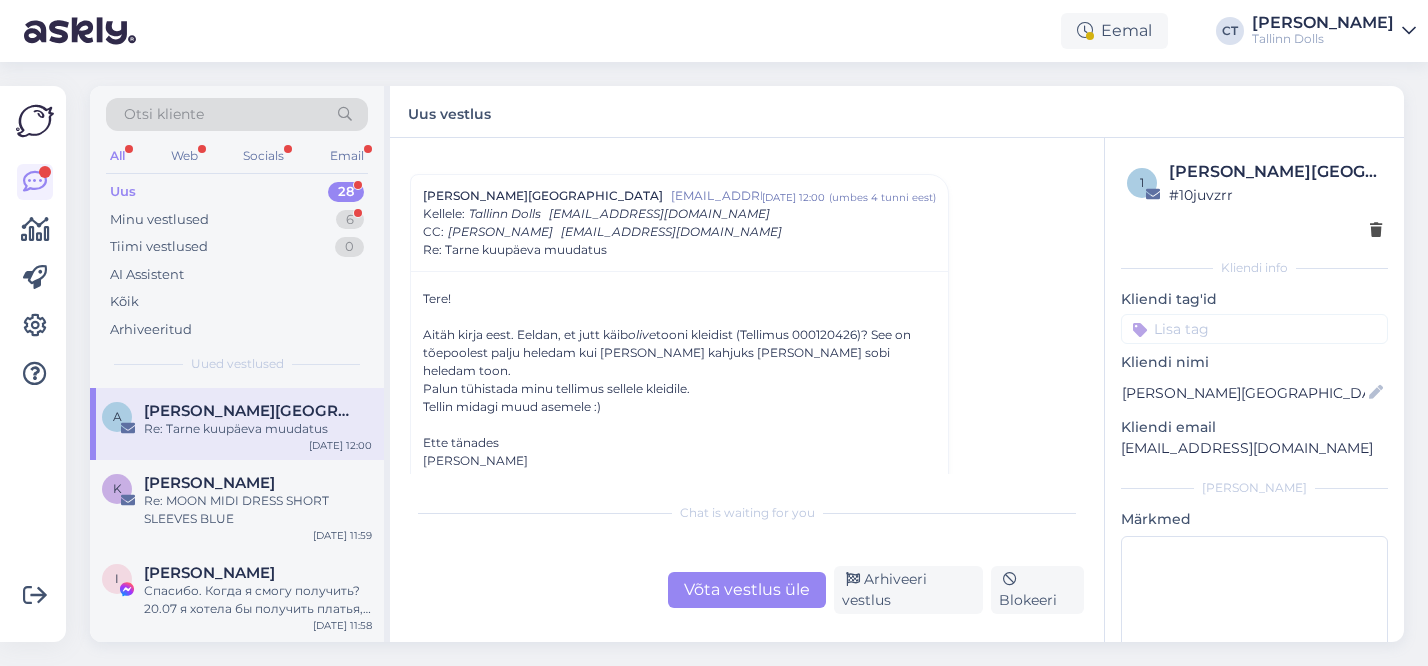 scroll, scrollTop: 296, scrollLeft: 0, axis: vertical 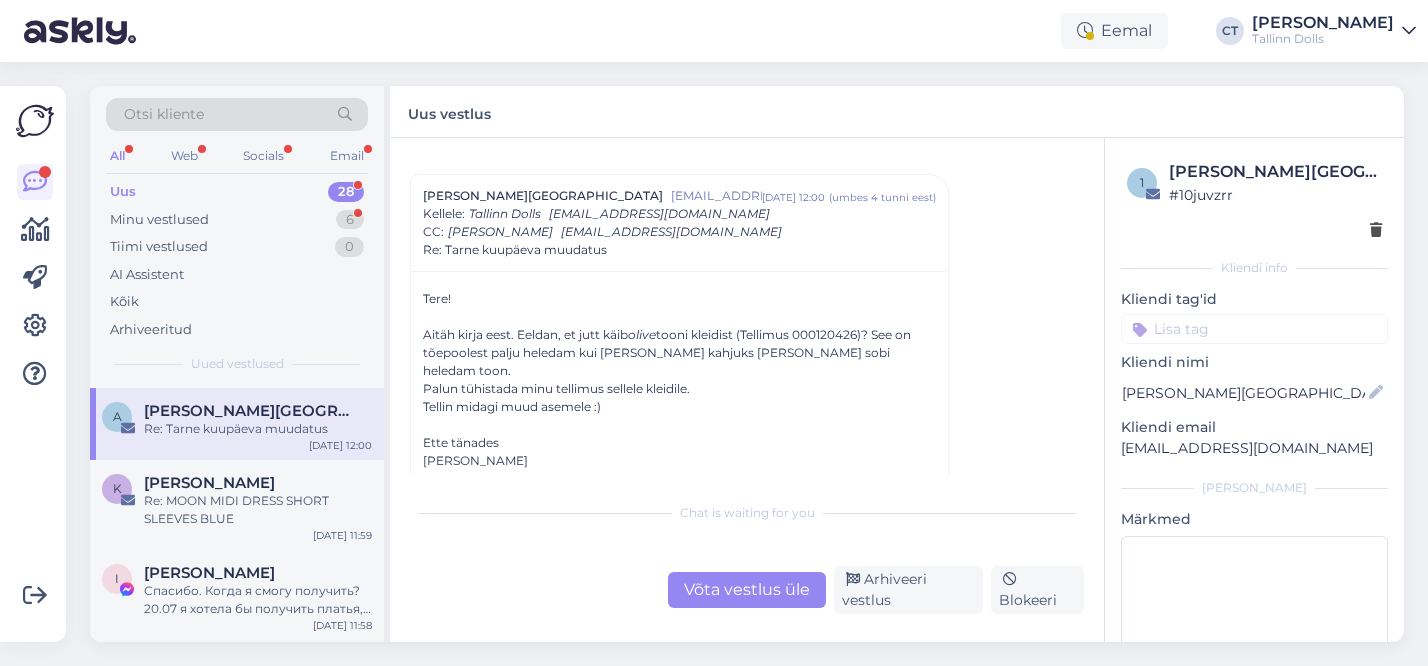 click on "Aitäh kirja eest. Eeldan, et jutt käib  olive  tooni kleidist (Tellimus 000120426)? See on tõepoolest palju heledam kui tellides ja kahjuks mulle ei sobi heledam toon." at bounding box center [679, 353] 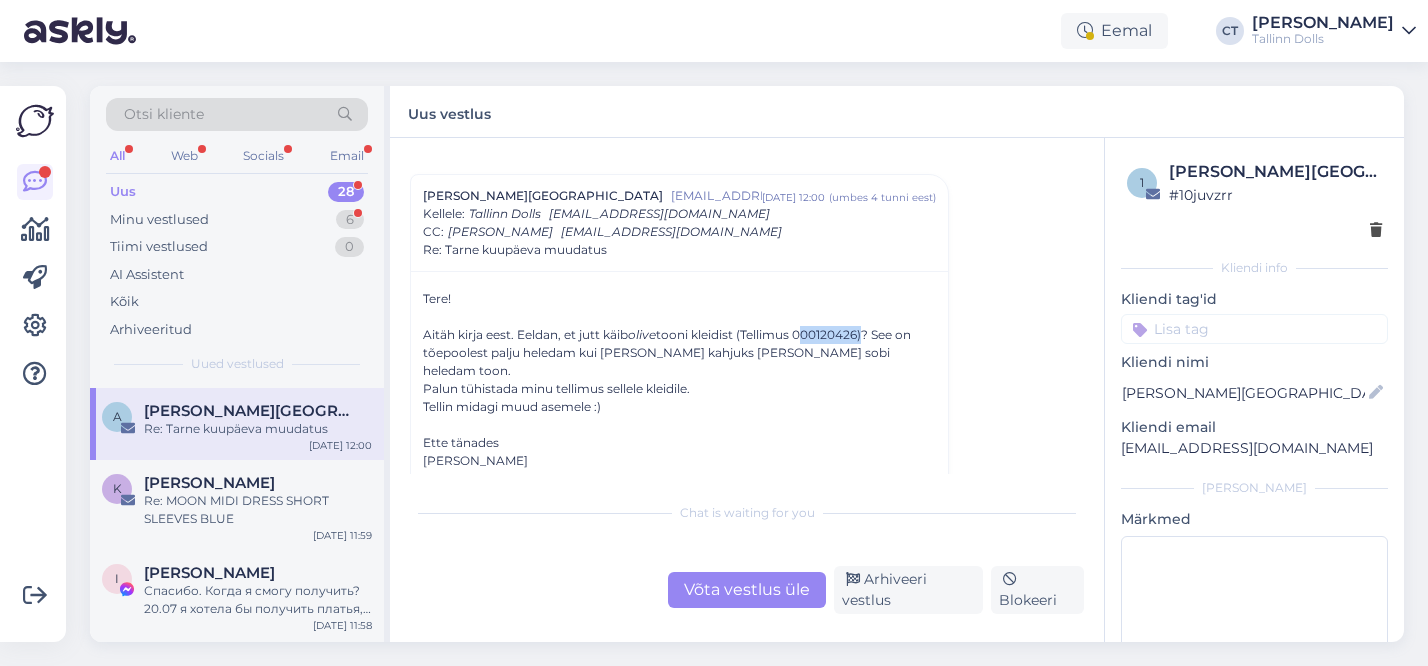 click on "Aitäh kirja eest. Eeldan, et jutt käib  olive  tooni kleidist (Tellimus 000120426)? See on tõepoolest palju heledam kui tellides ja kahjuks mulle ei sobi heledam toon." at bounding box center [679, 353] 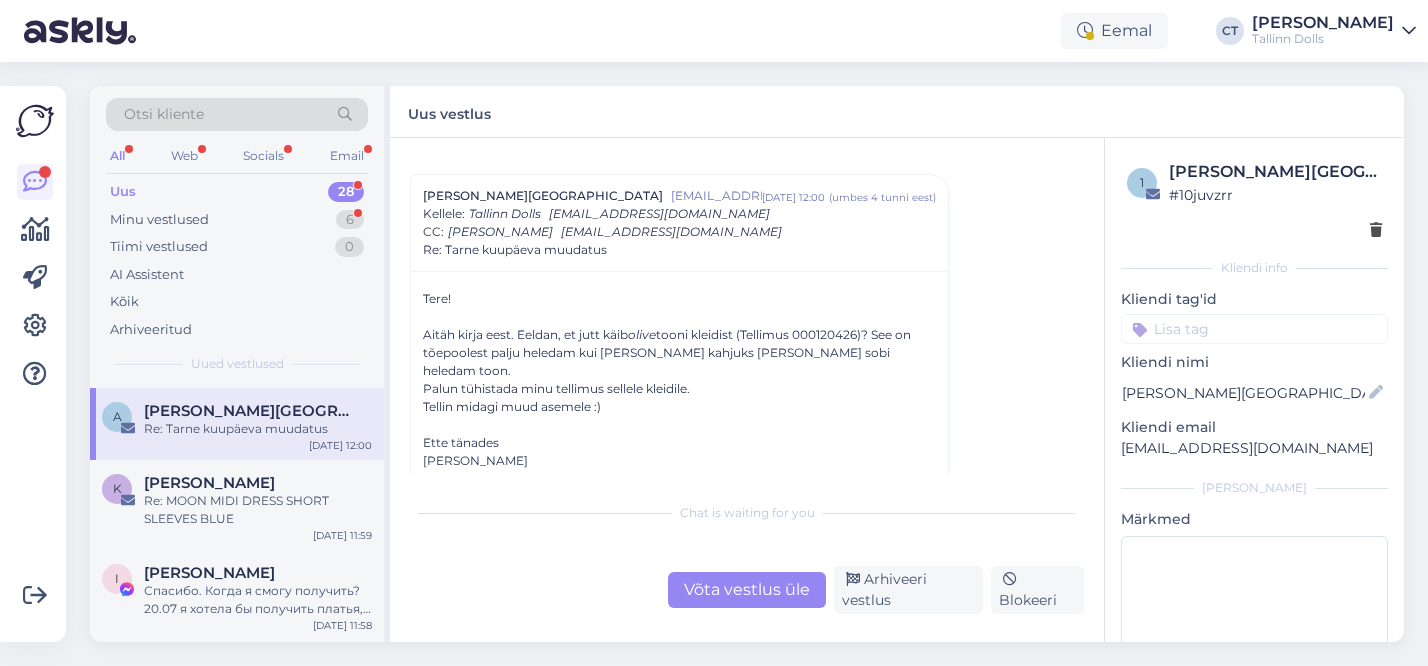 click on "Võta vestlus üle" at bounding box center (747, 590) 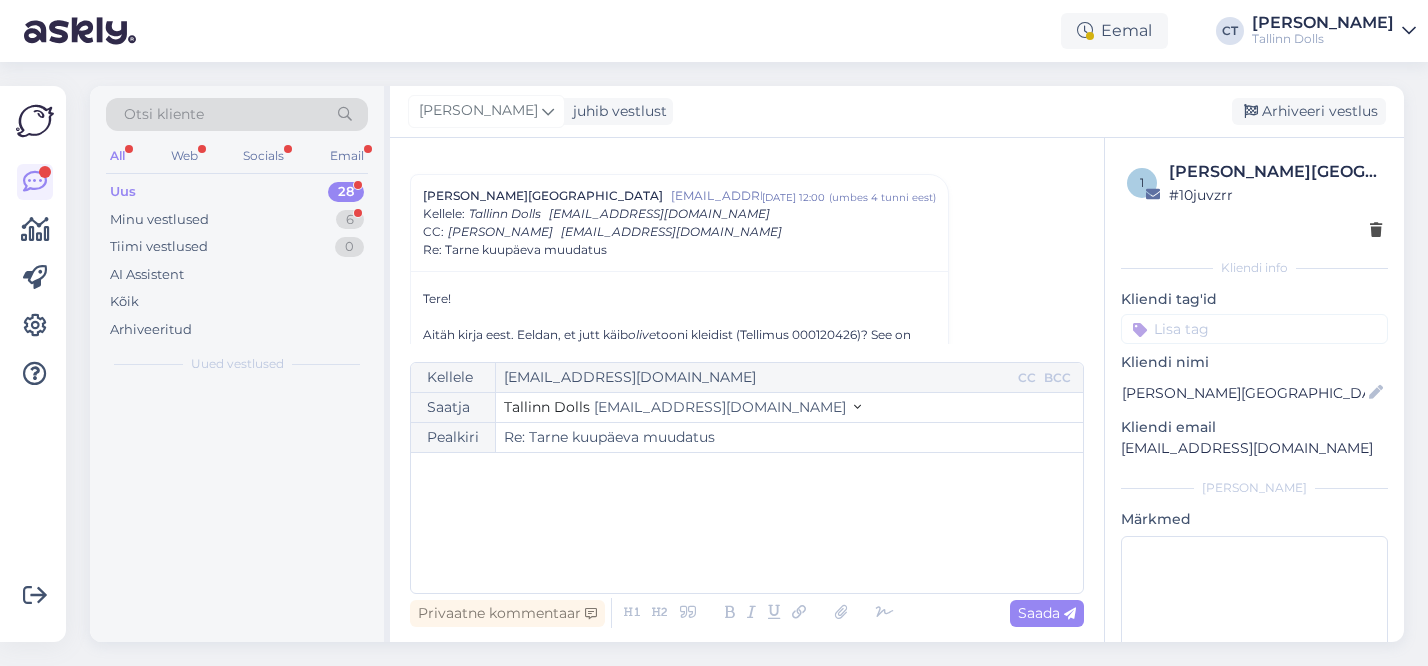 scroll, scrollTop: 312, scrollLeft: 0, axis: vertical 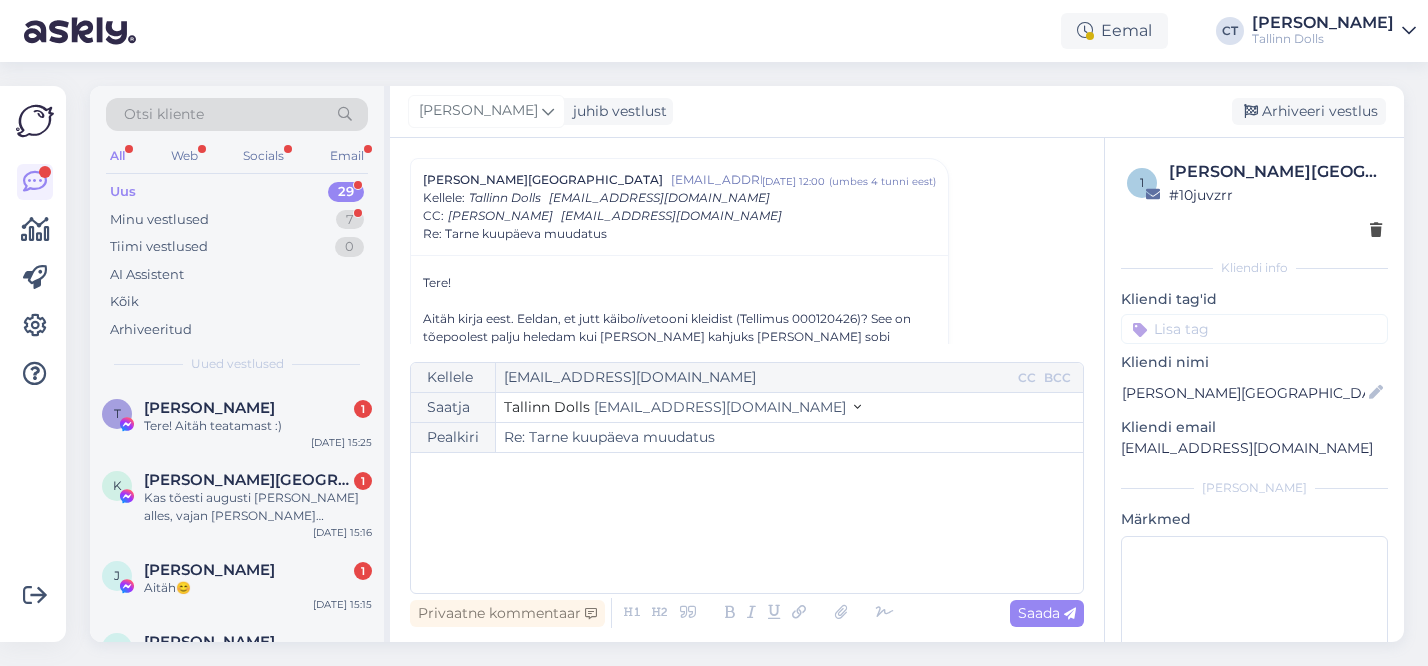 click on "﻿" at bounding box center [747, 523] 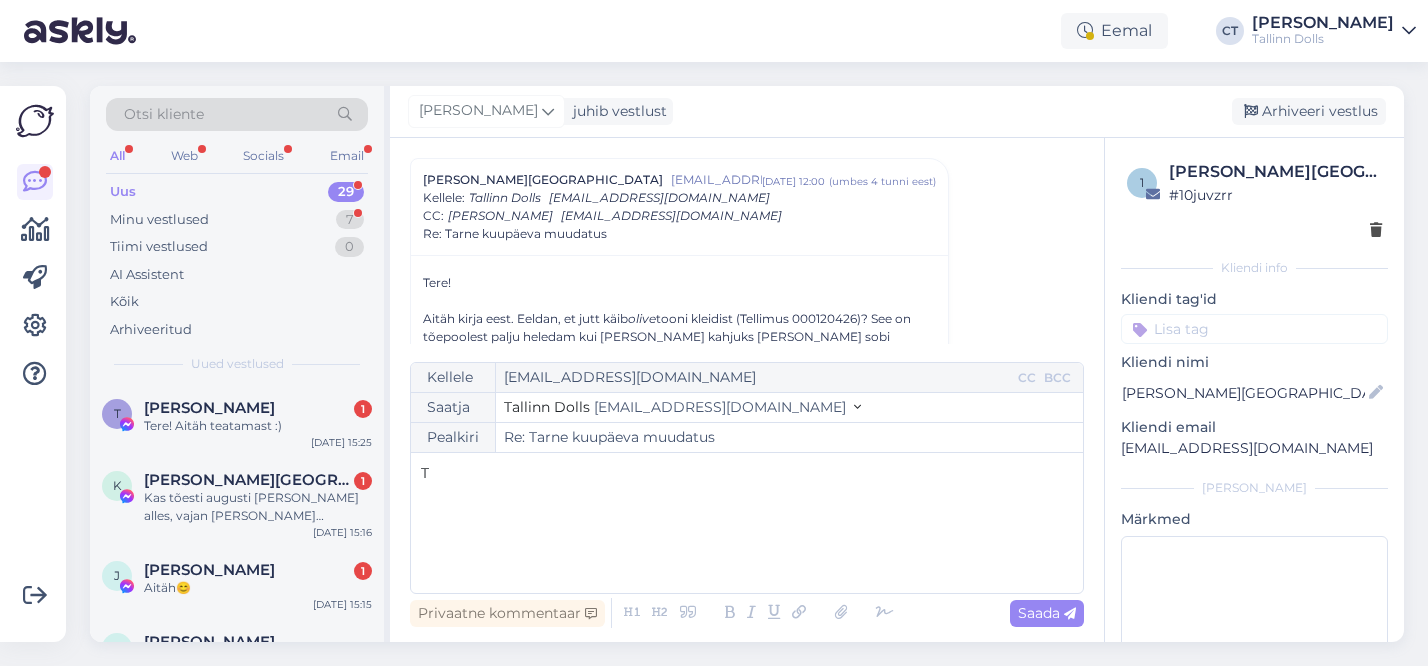 type 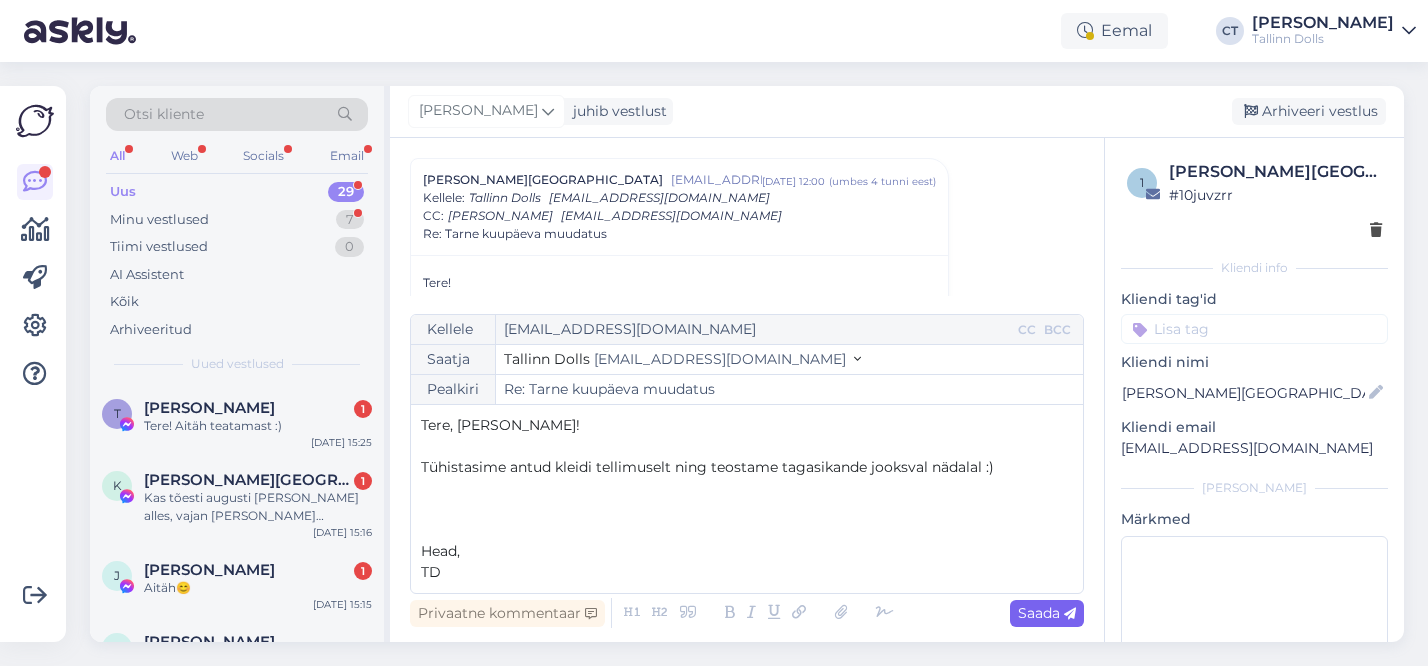 click on "Saada" at bounding box center [1047, 613] 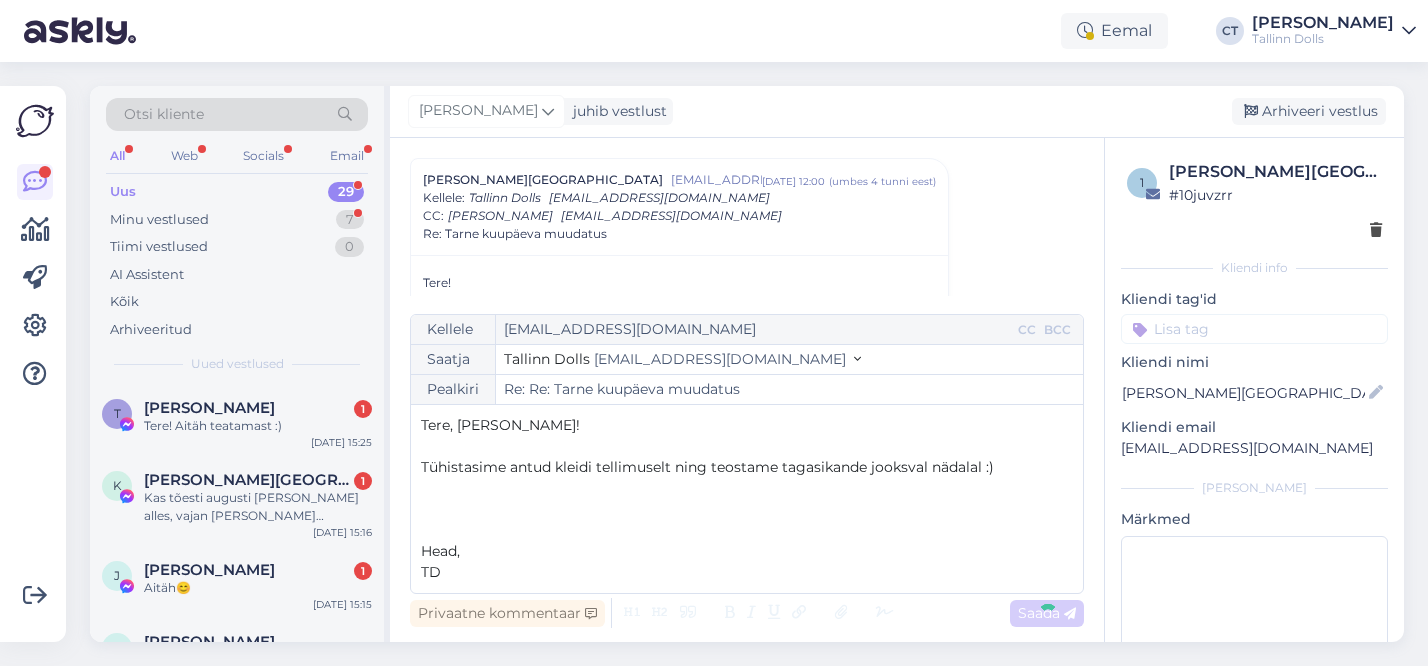 type on "Re: Tarne kuupäeva muudatus" 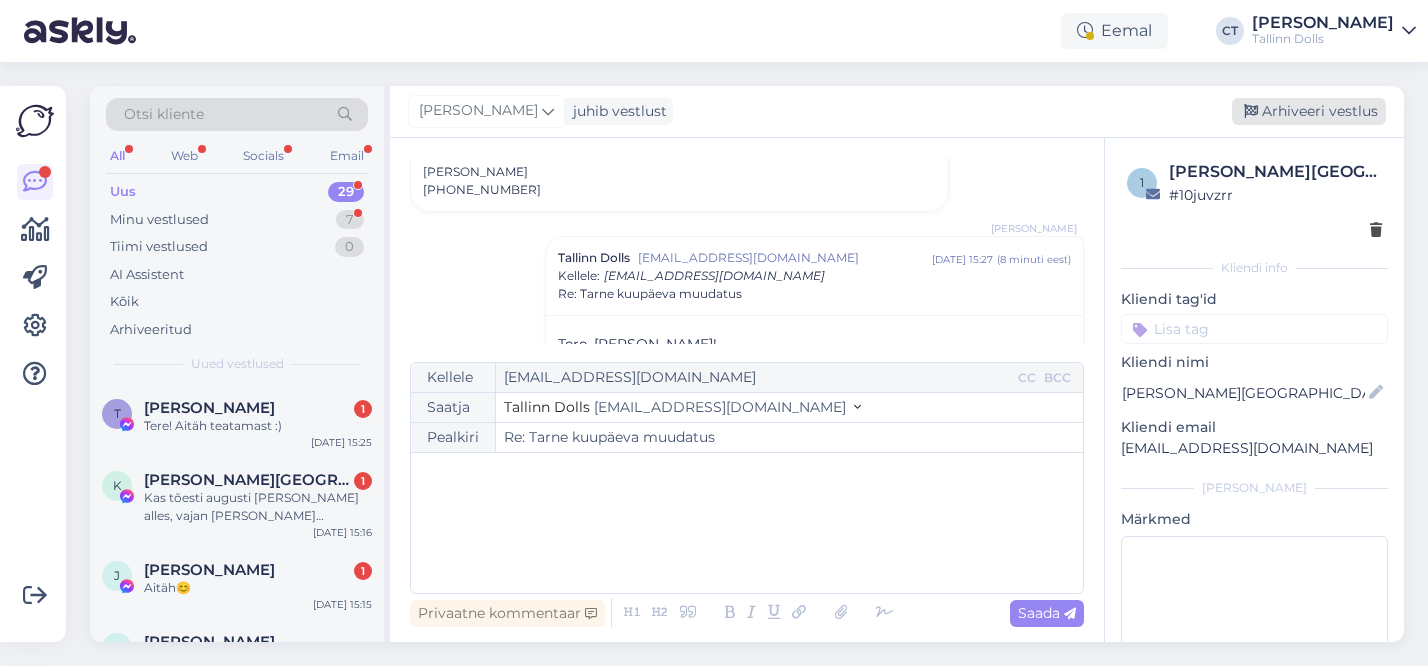 click on "Arhiveeri vestlus" at bounding box center [1309, 111] 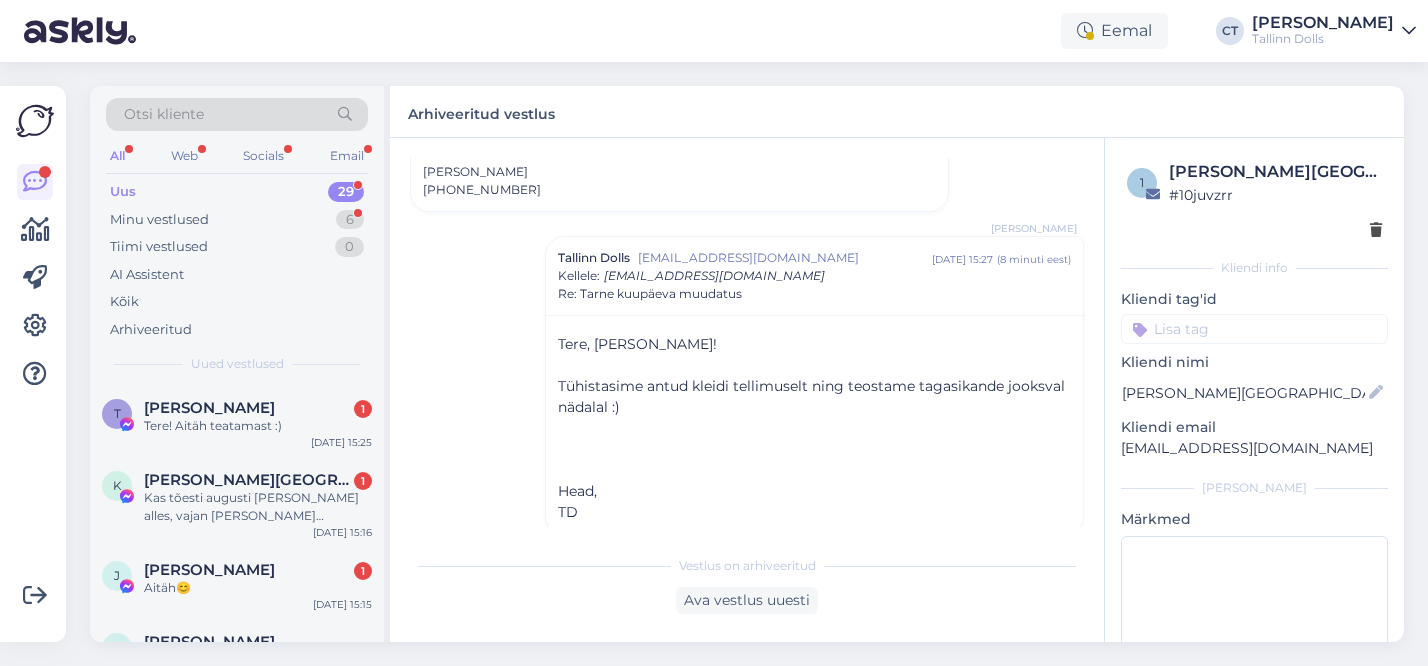 scroll, scrollTop: 1416, scrollLeft: 0, axis: vertical 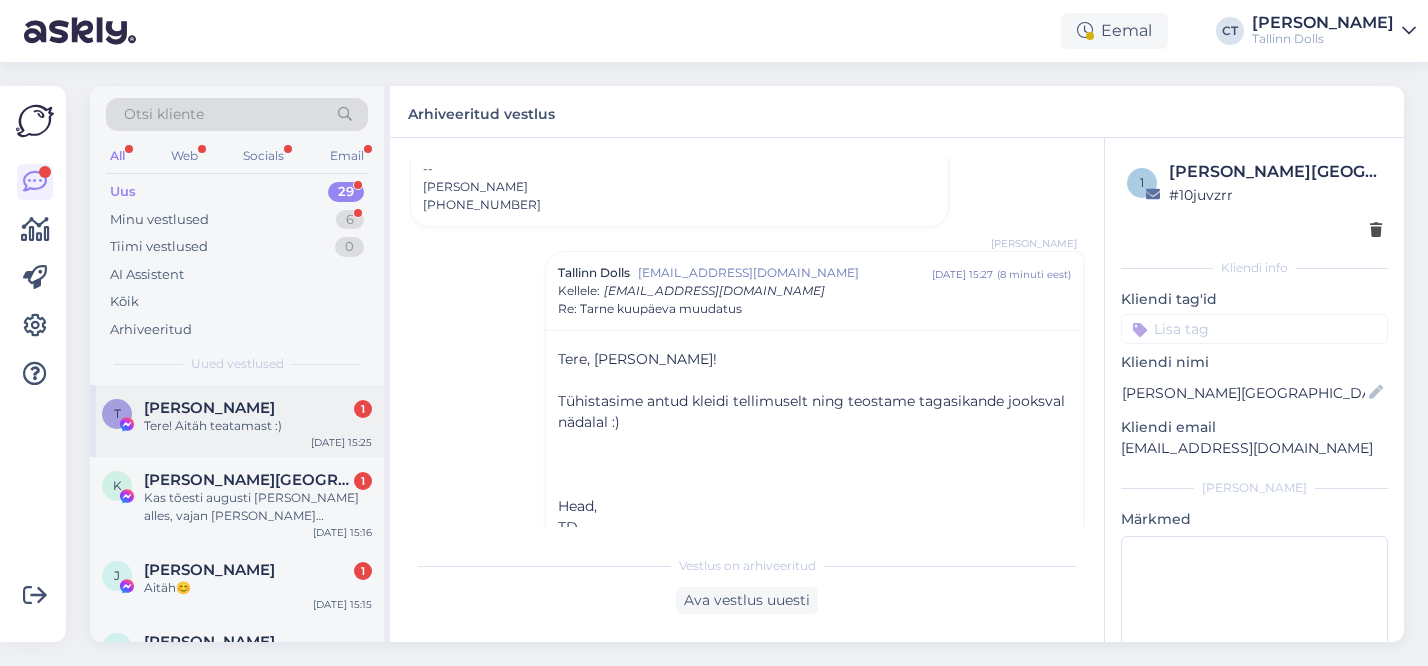 click on "T Triin Simso 1 Tere! Aitäh teatamast :) Jul 14 15:25" at bounding box center (237, 421) 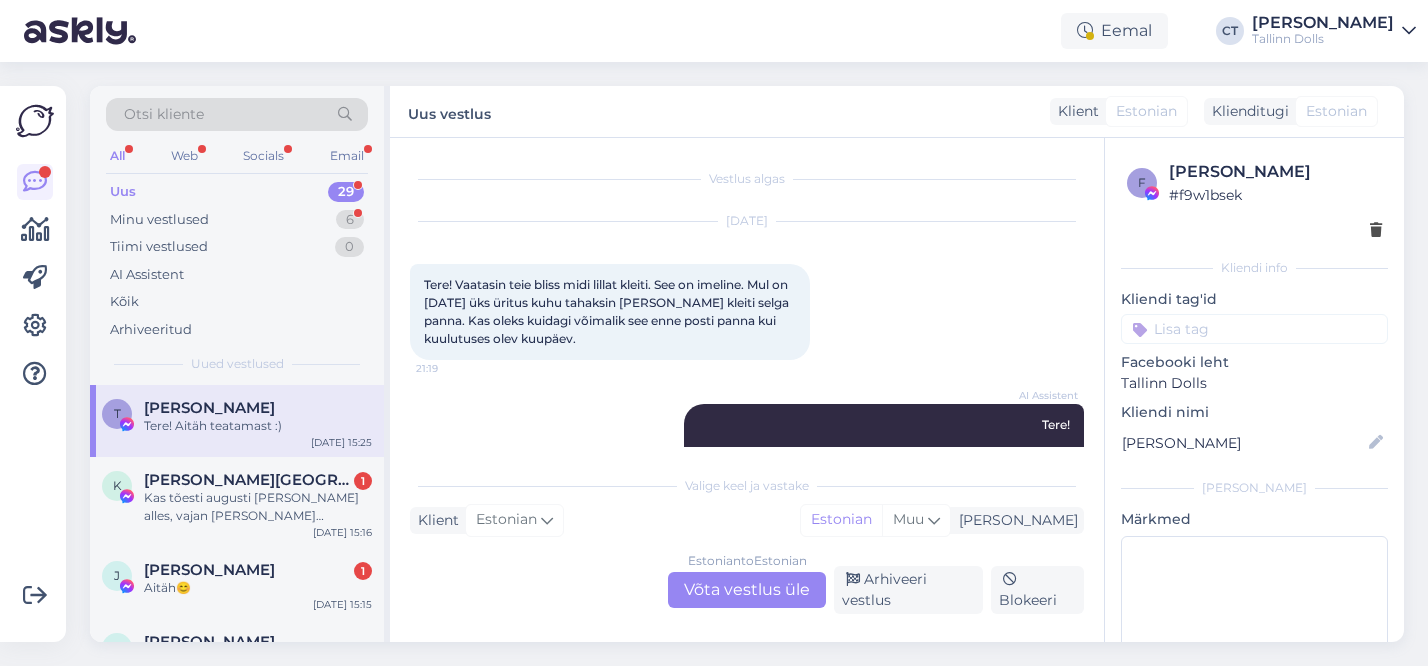 scroll, scrollTop: 769, scrollLeft: 0, axis: vertical 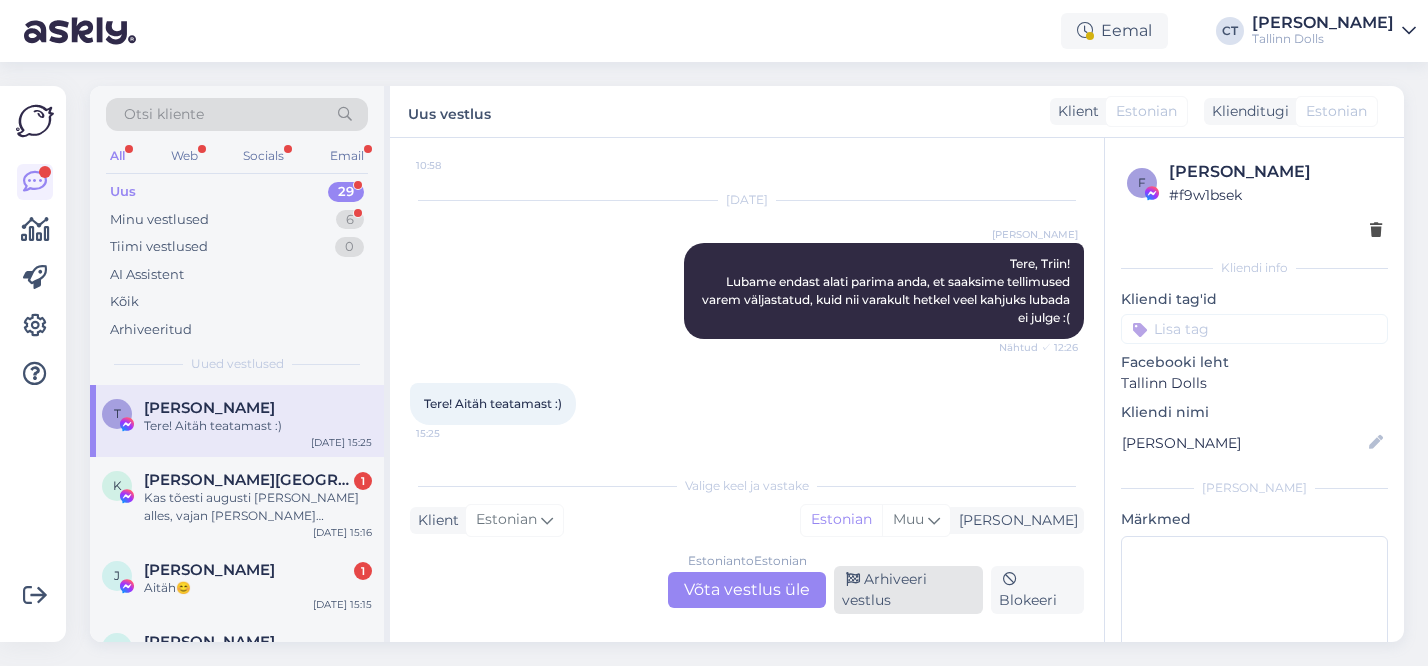 click on "Arhiveeri vestlus" at bounding box center [908, 590] 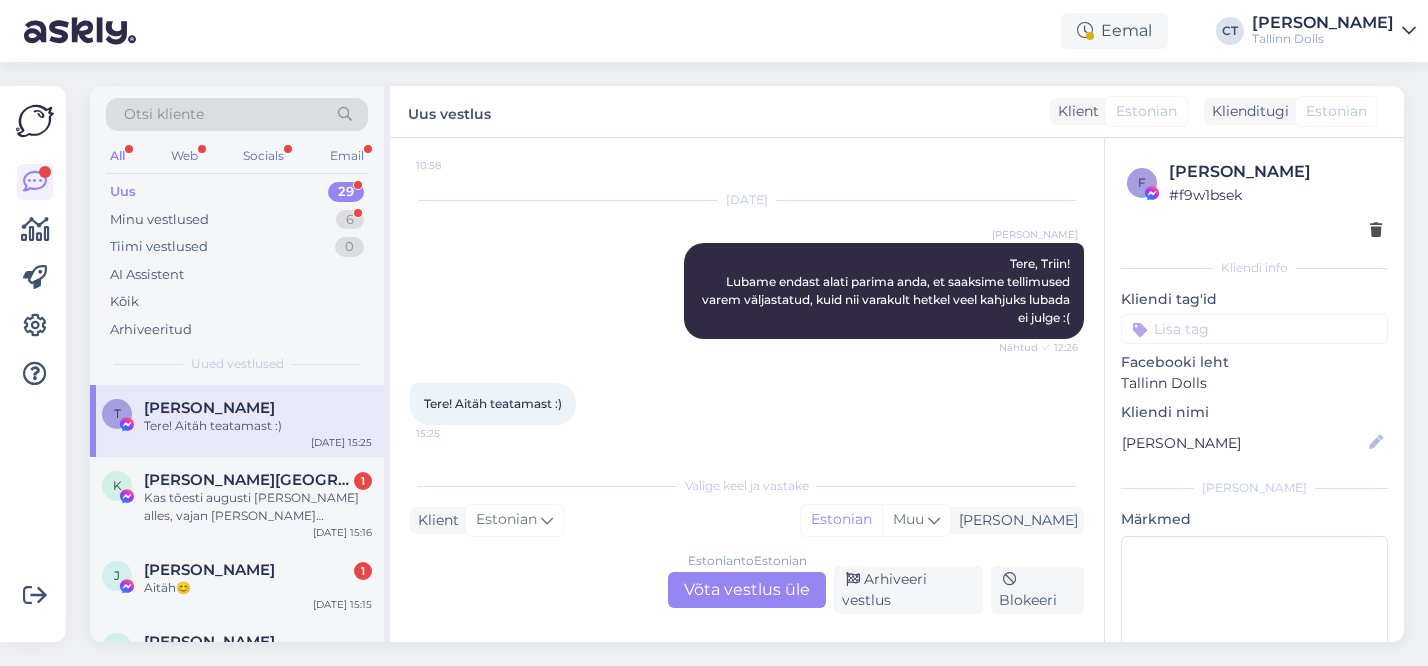 scroll, scrollTop: 689, scrollLeft: 0, axis: vertical 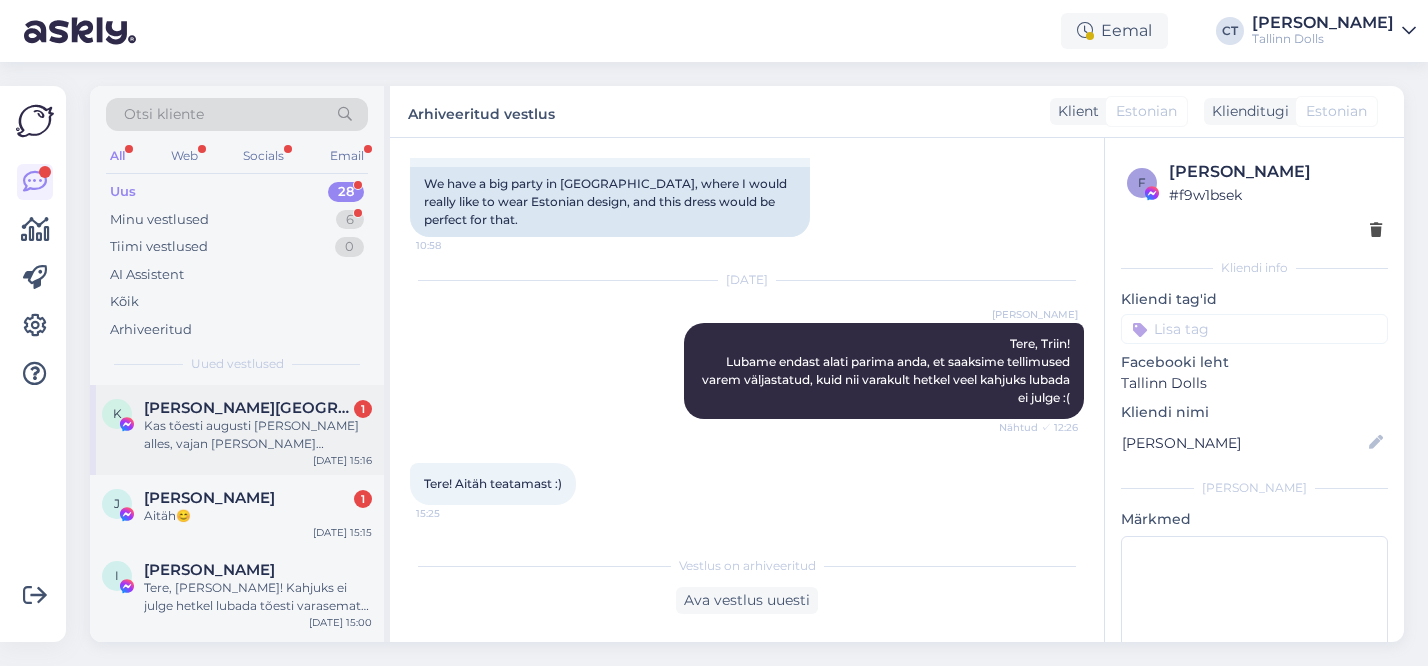 click on "Kas tõesti augusti lõpus alles, vajan seda nädala lõpus😪" at bounding box center (258, 435) 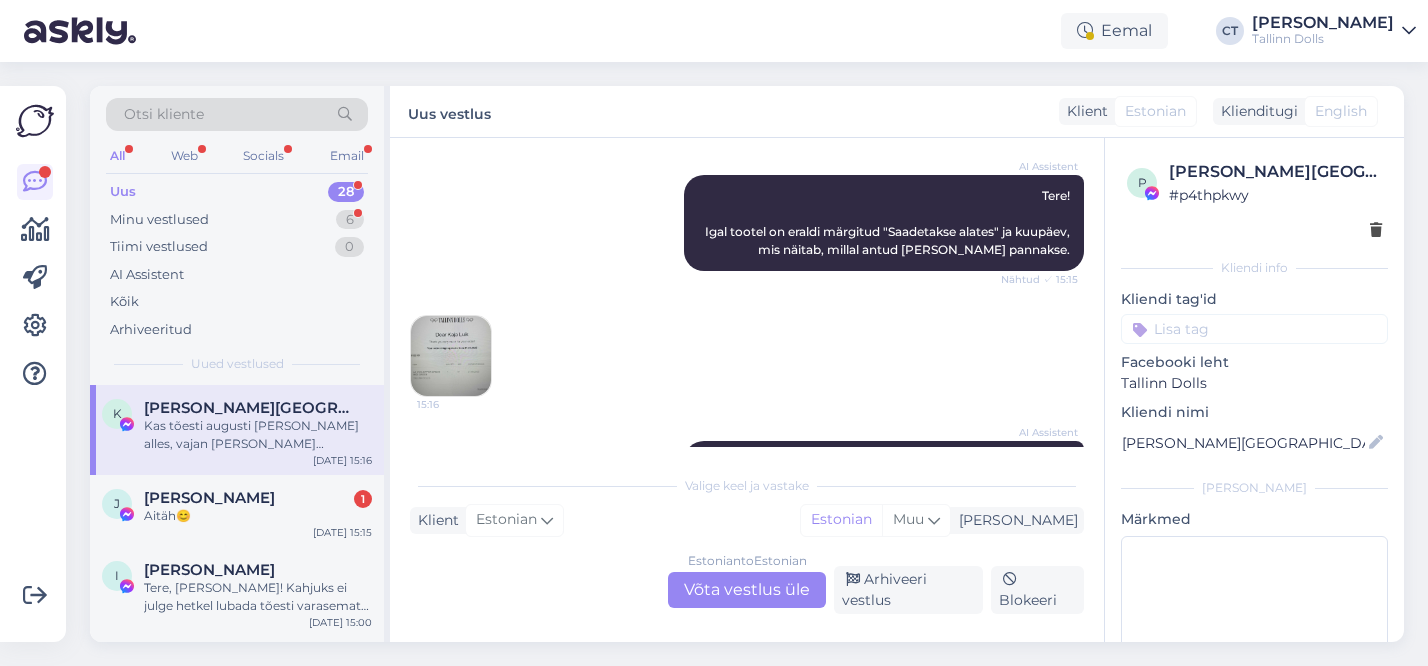 scroll, scrollTop: 218, scrollLeft: 0, axis: vertical 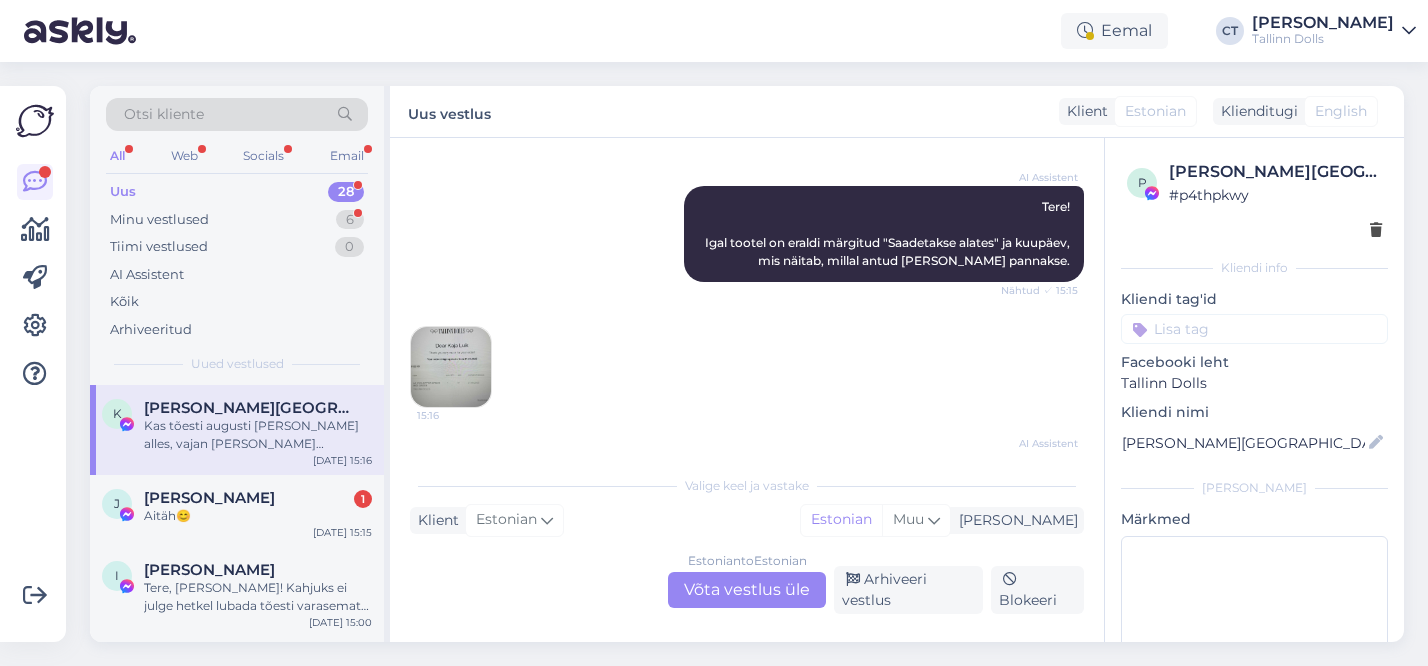 click at bounding box center (451, 367) 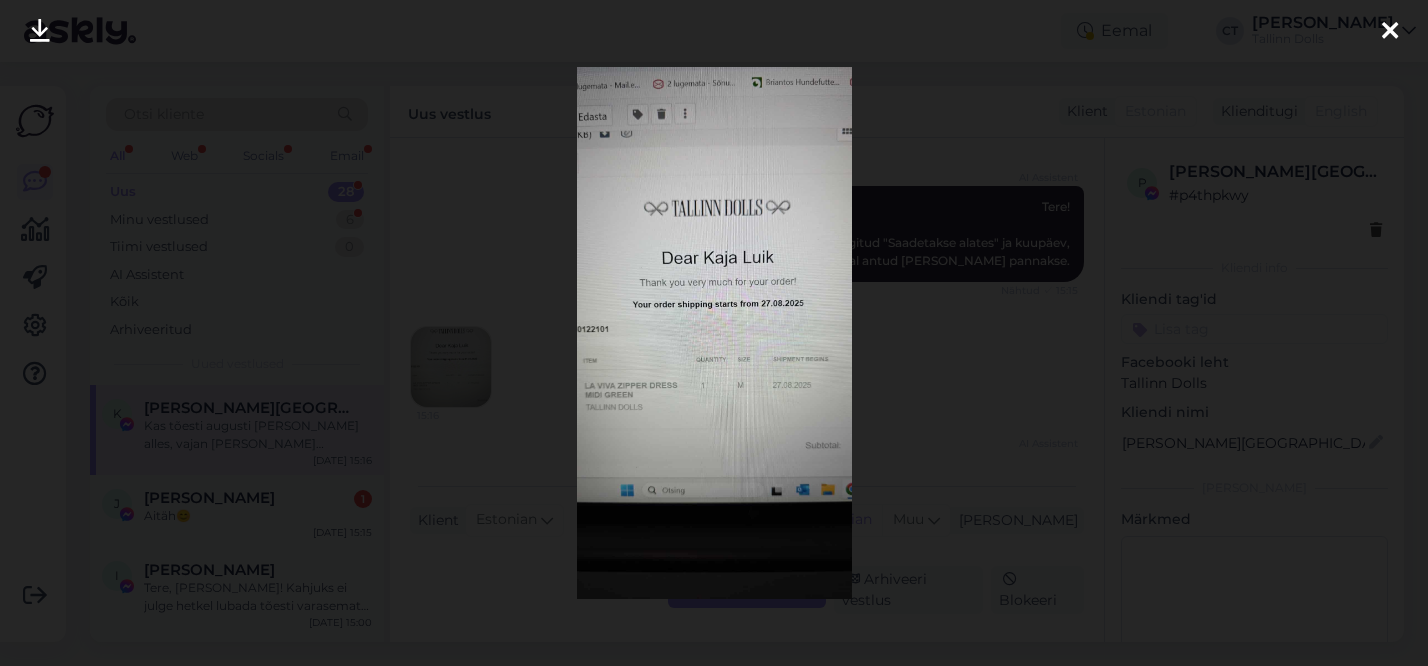 click at bounding box center [714, 333] 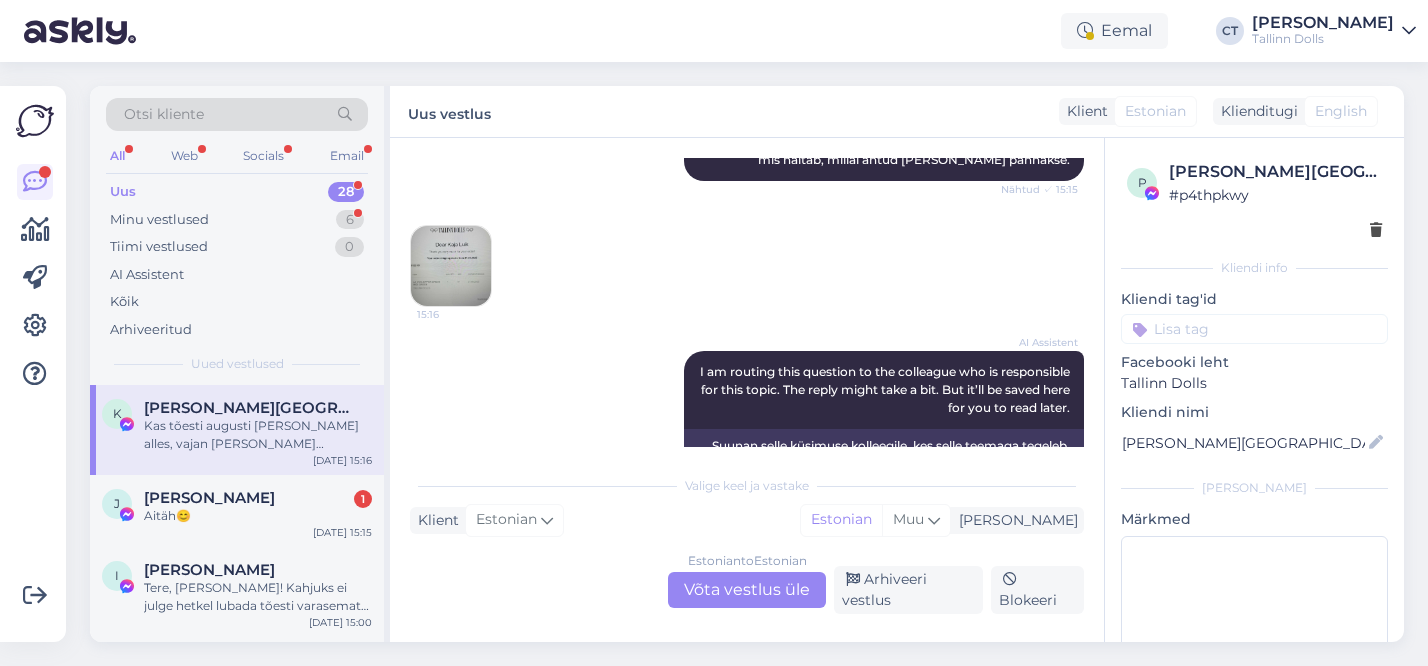 scroll, scrollTop: 531, scrollLeft: 0, axis: vertical 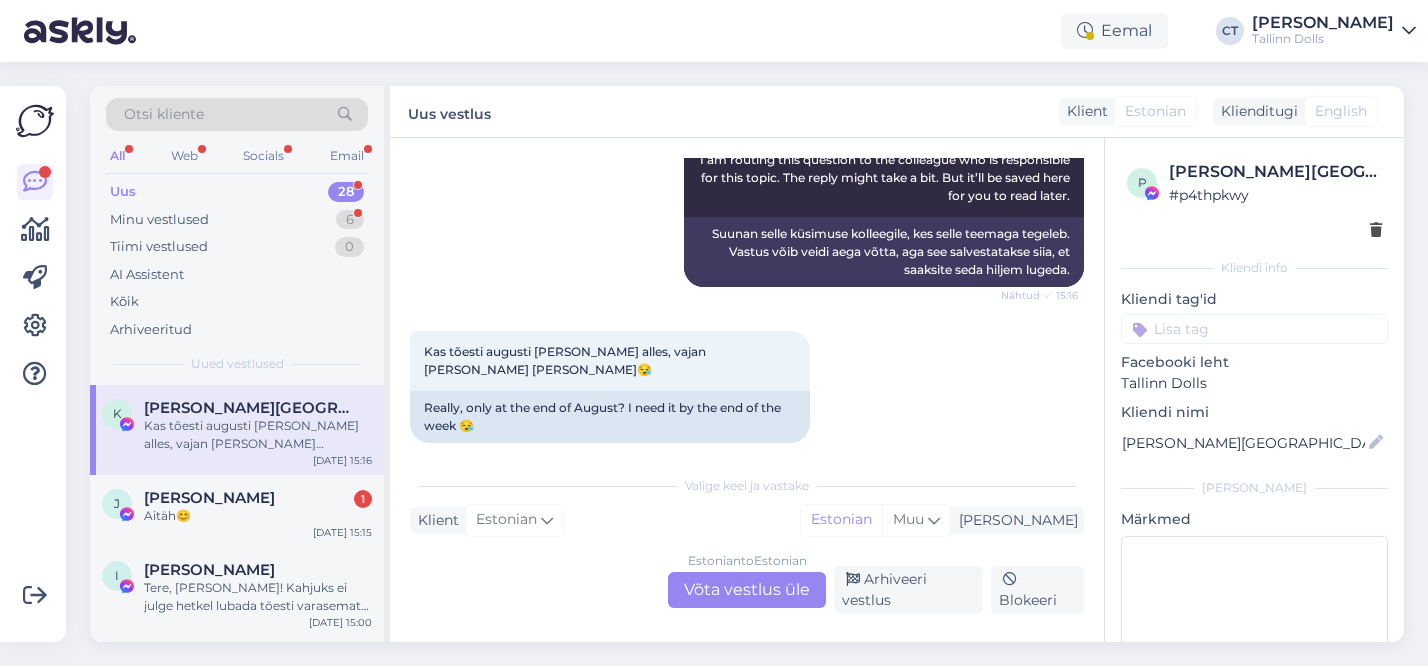 click on "Estonian  to  Estonian Võta vestlus üle" at bounding box center [747, 590] 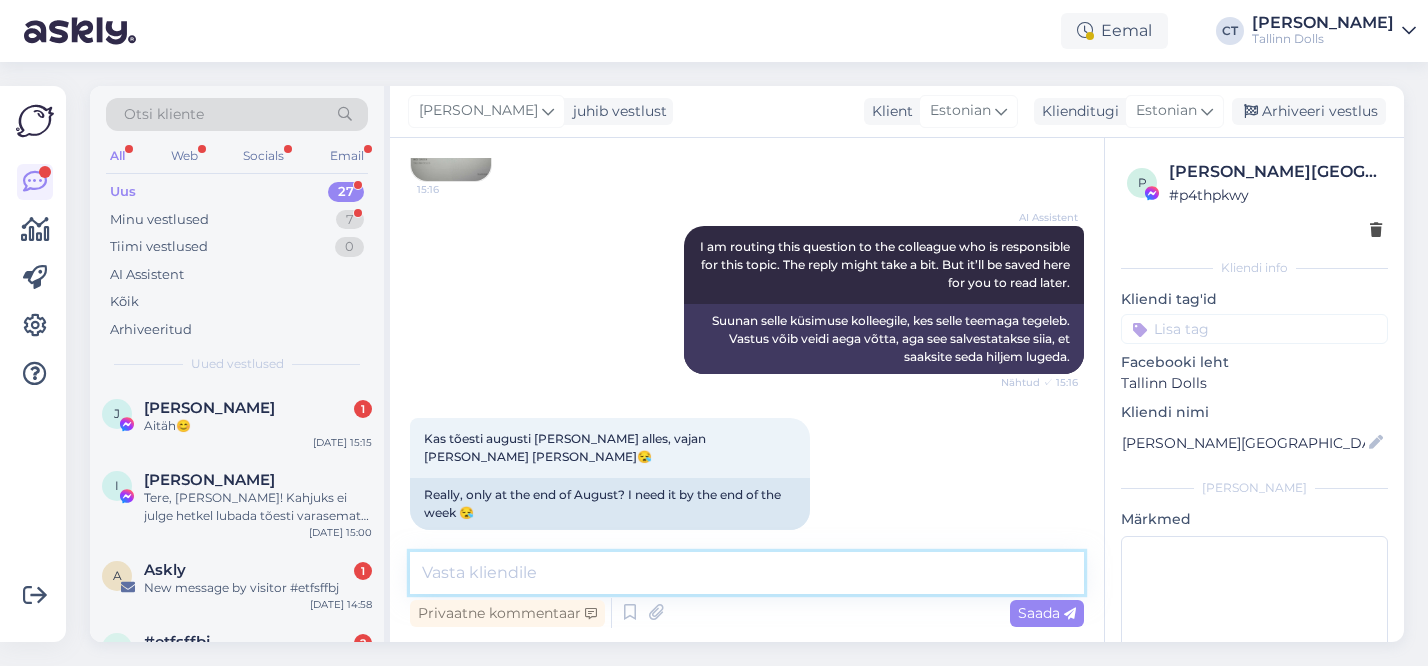 click at bounding box center [747, 573] 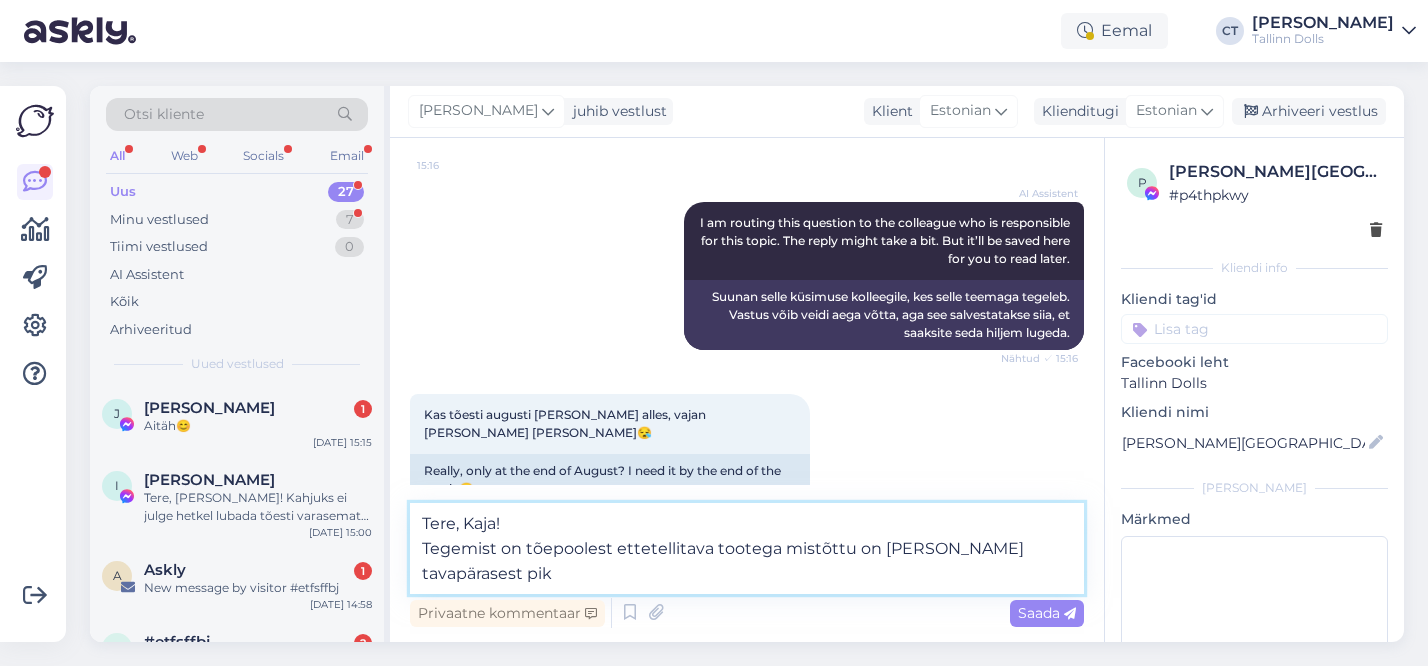 scroll, scrollTop: 493, scrollLeft: 0, axis: vertical 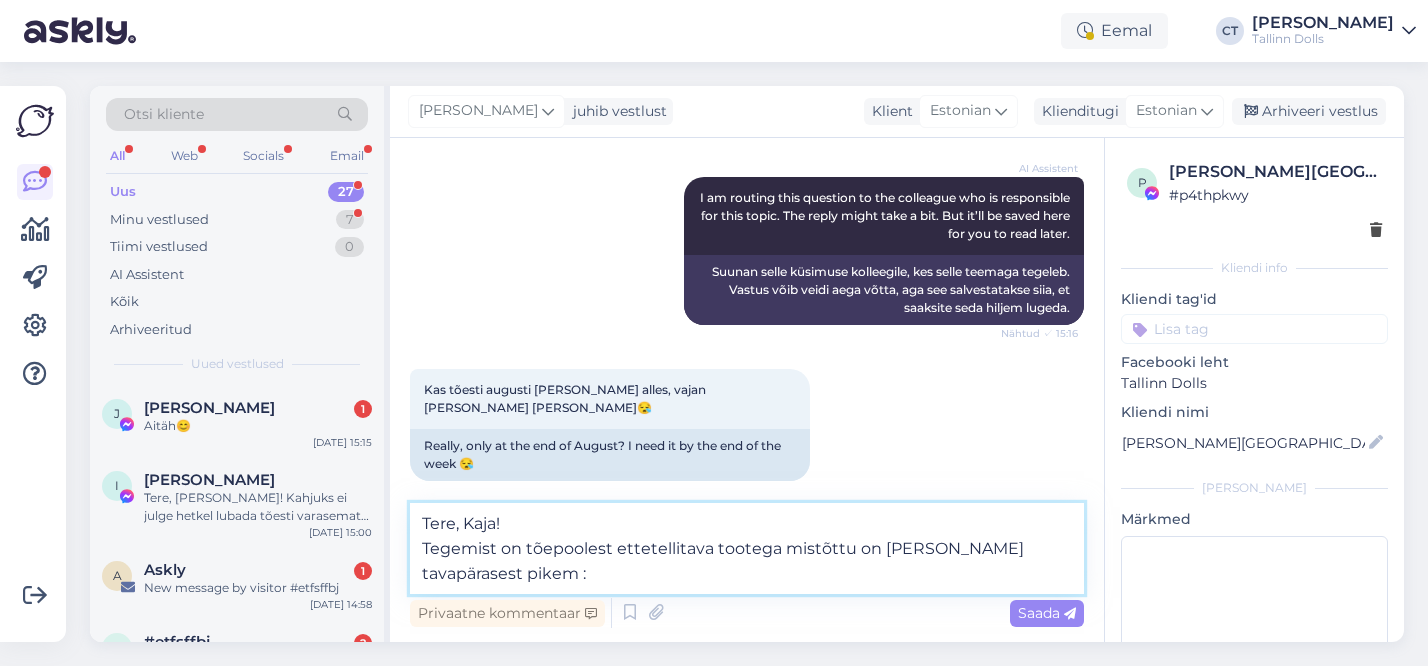 type on "Tere, Kaja!
Tegemist on tõepoolest ettetellitava tootega mistõttu on ka tarne tavapärasest pikem :)" 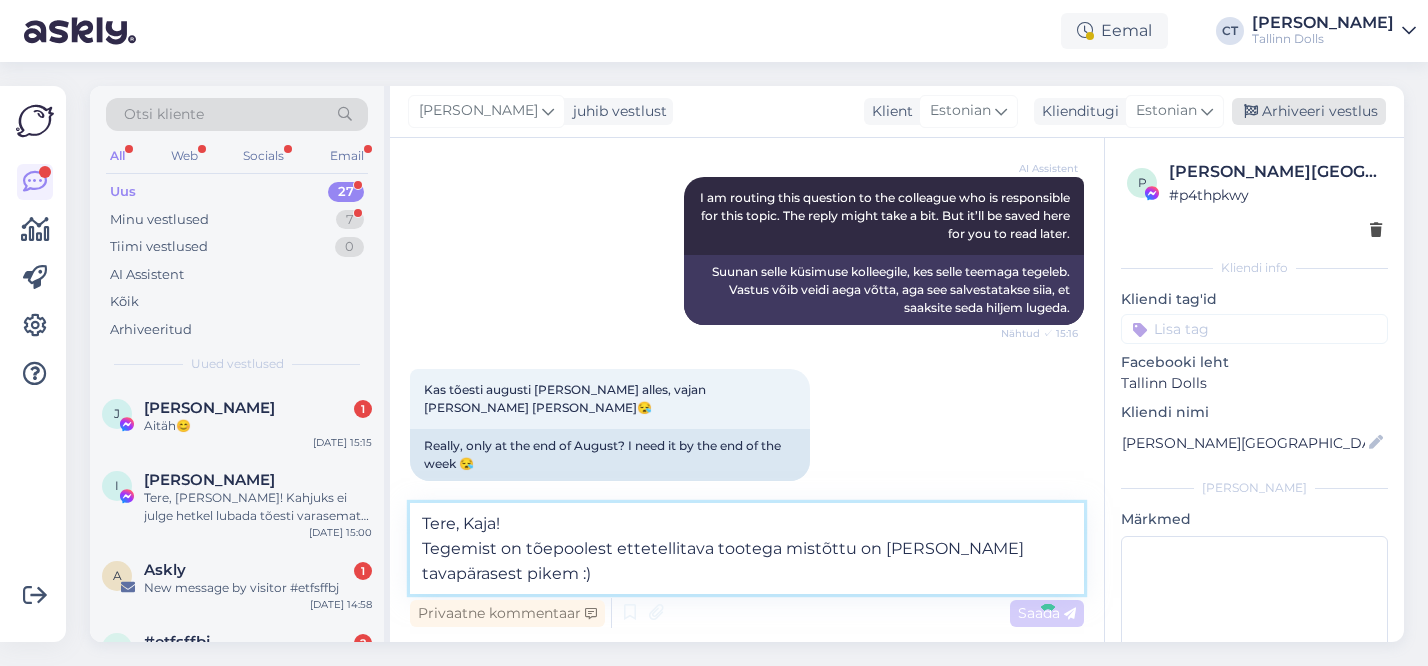 type 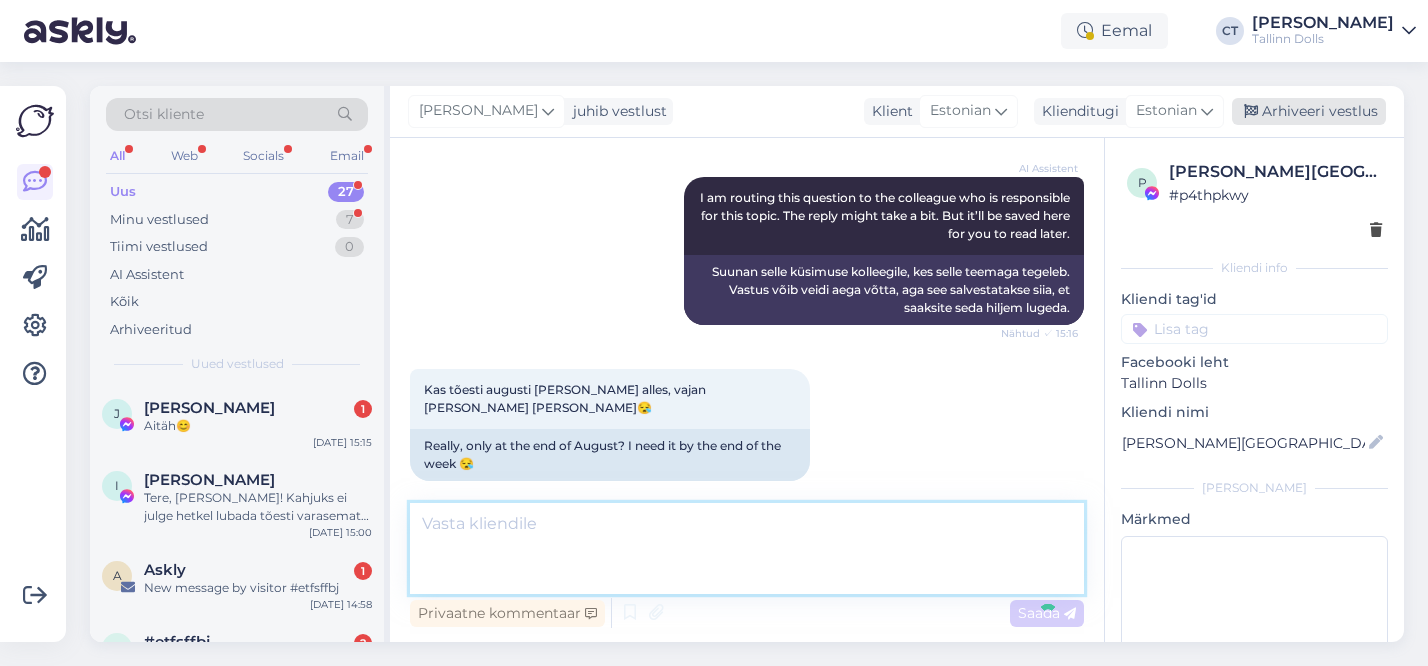 scroll, scrollTop: 566, scrollLeft: 0, axis: vertical 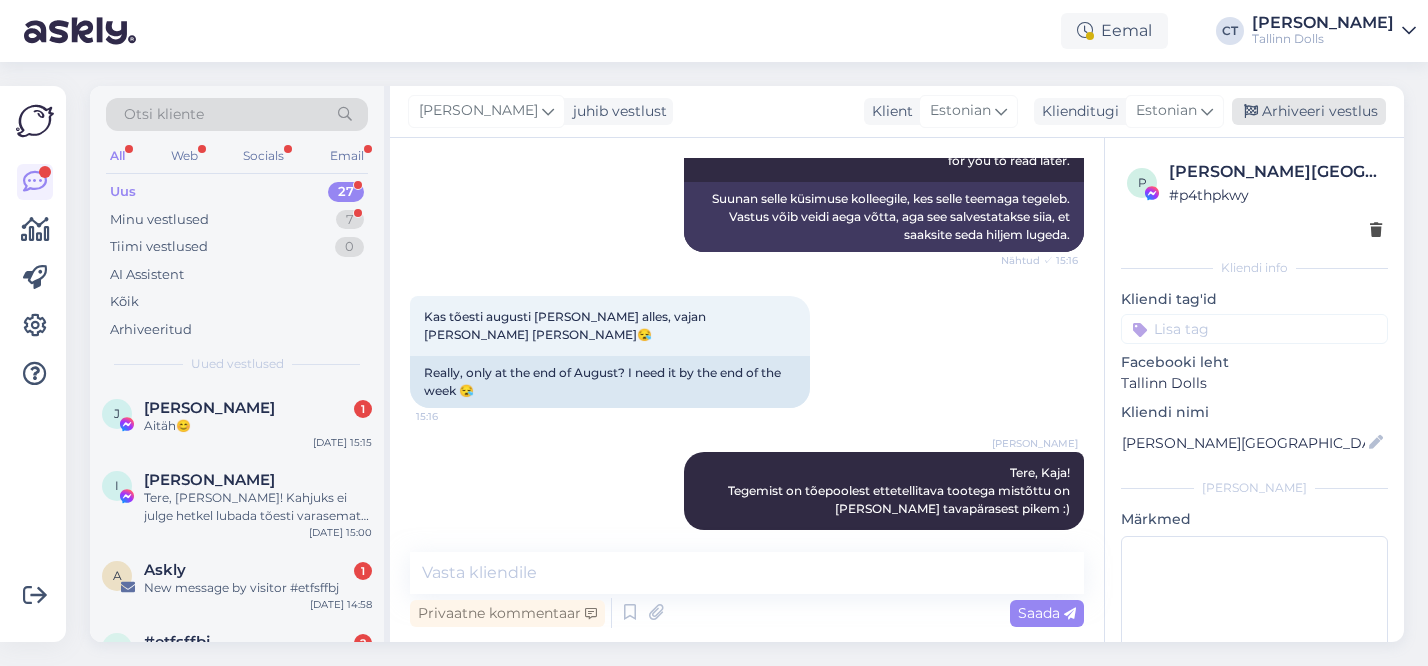 click on "Arhiveeri vestlus" at bounding box center [1309, 111] 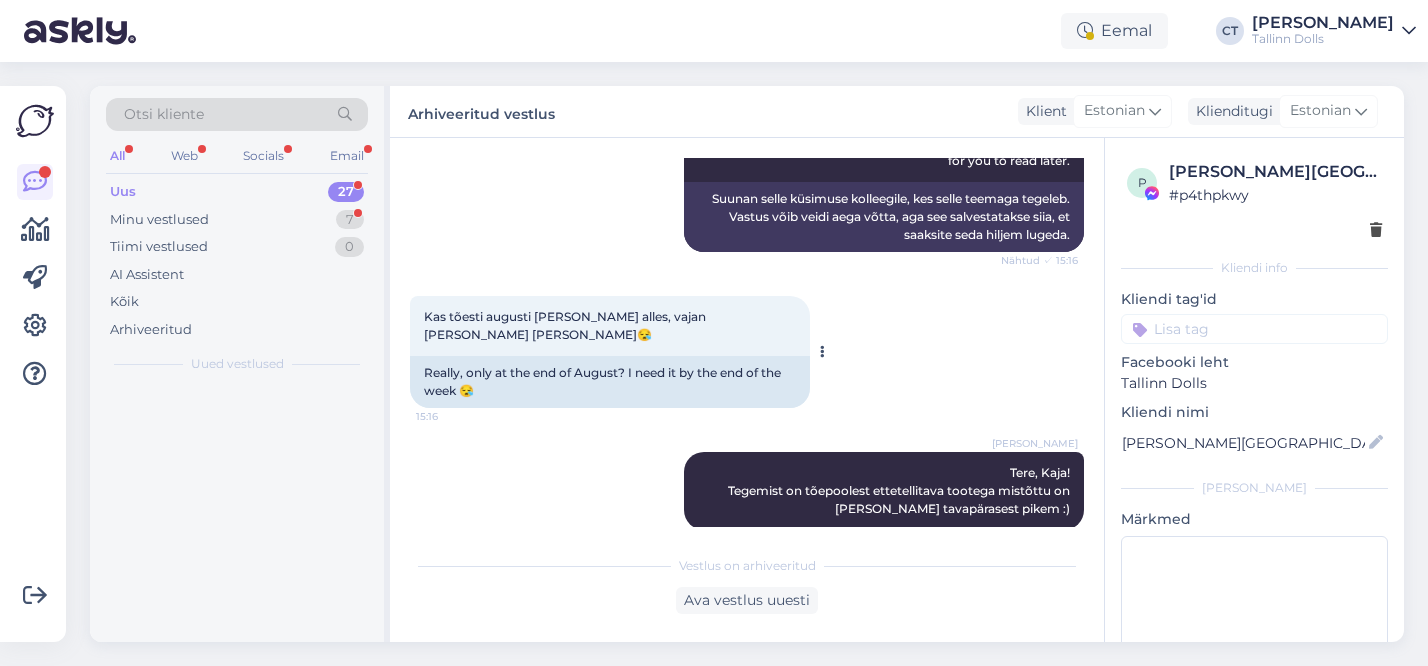 scroll, scrollTop: 573, scrollLeft: 0, axis: vertical 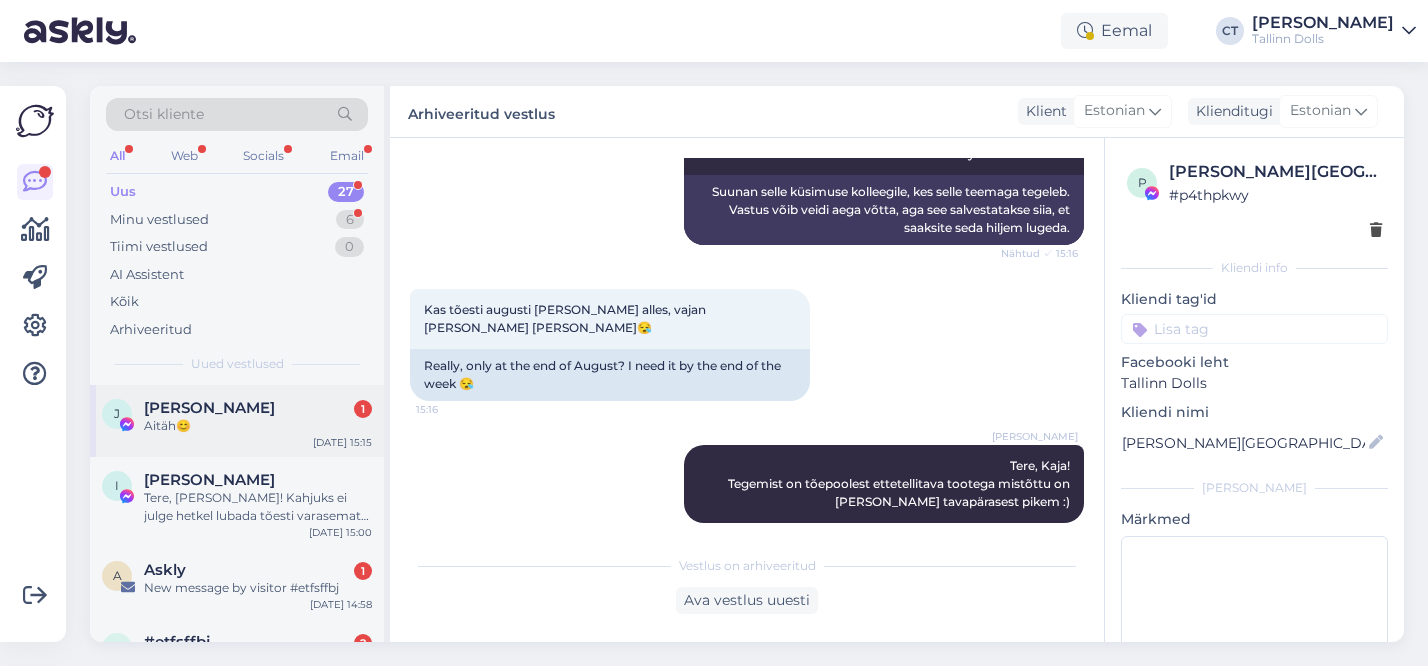 click on "J Janet Te 1 Aitäh😊 Jul 14 15:15" at bounding box center [237, 421] 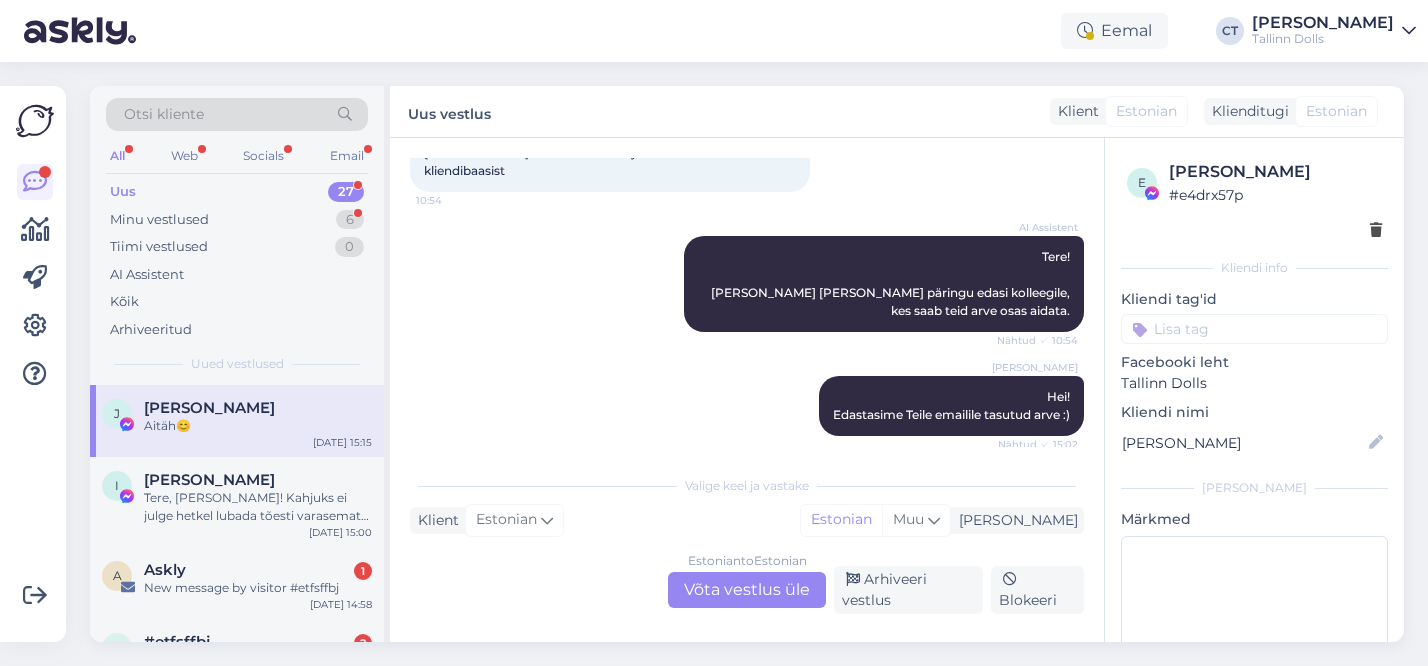 scroll, scrollTop: 177, scrollLeft: 0, axis: vertical 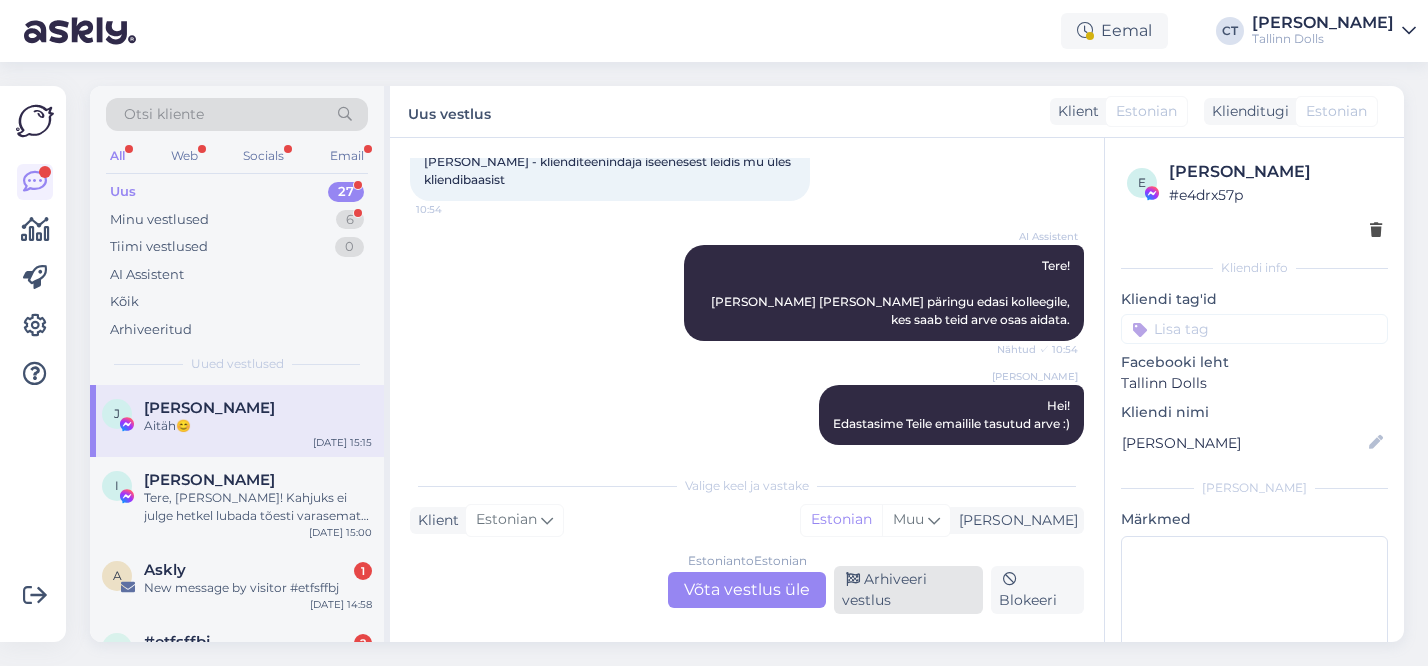 click on "Arhiveeri vestlus" at bounding box center (908, 590) 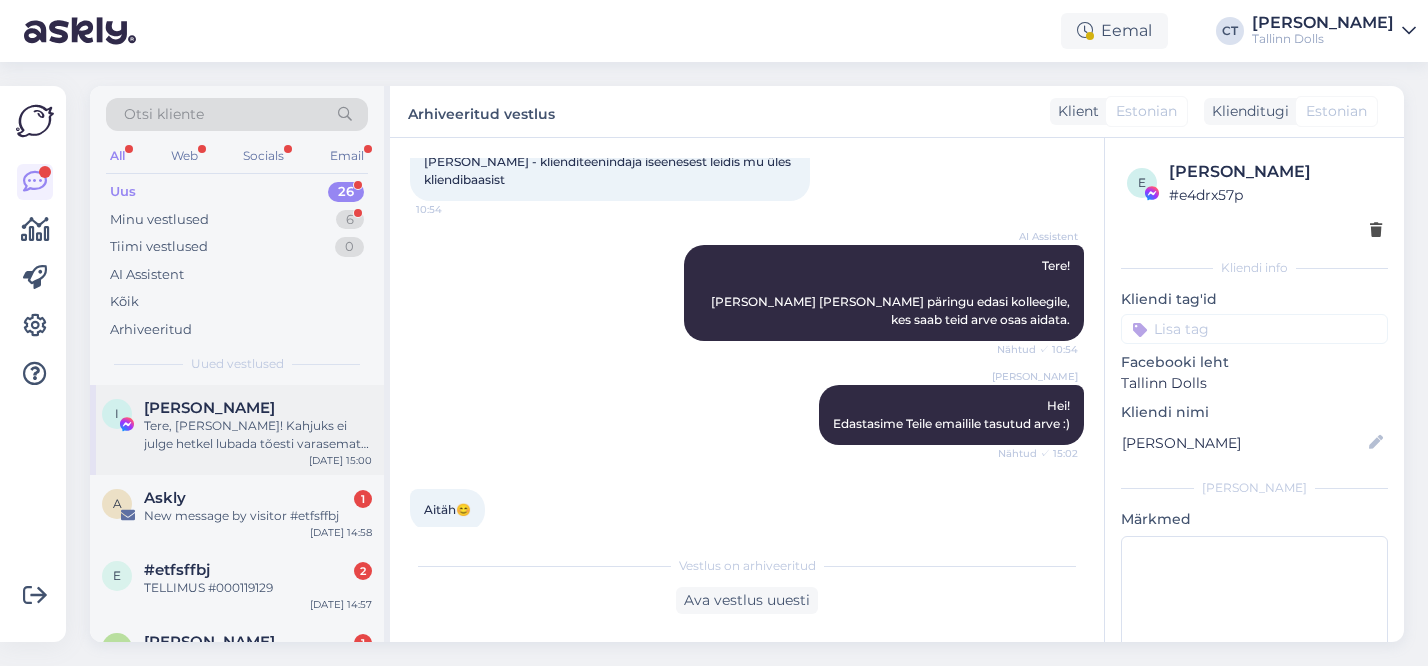click on "Tere, Inga!
Kahjuks ei julge hetkel lubada tõesti varasemat tarnet :(" at bounding box center (258, 435) 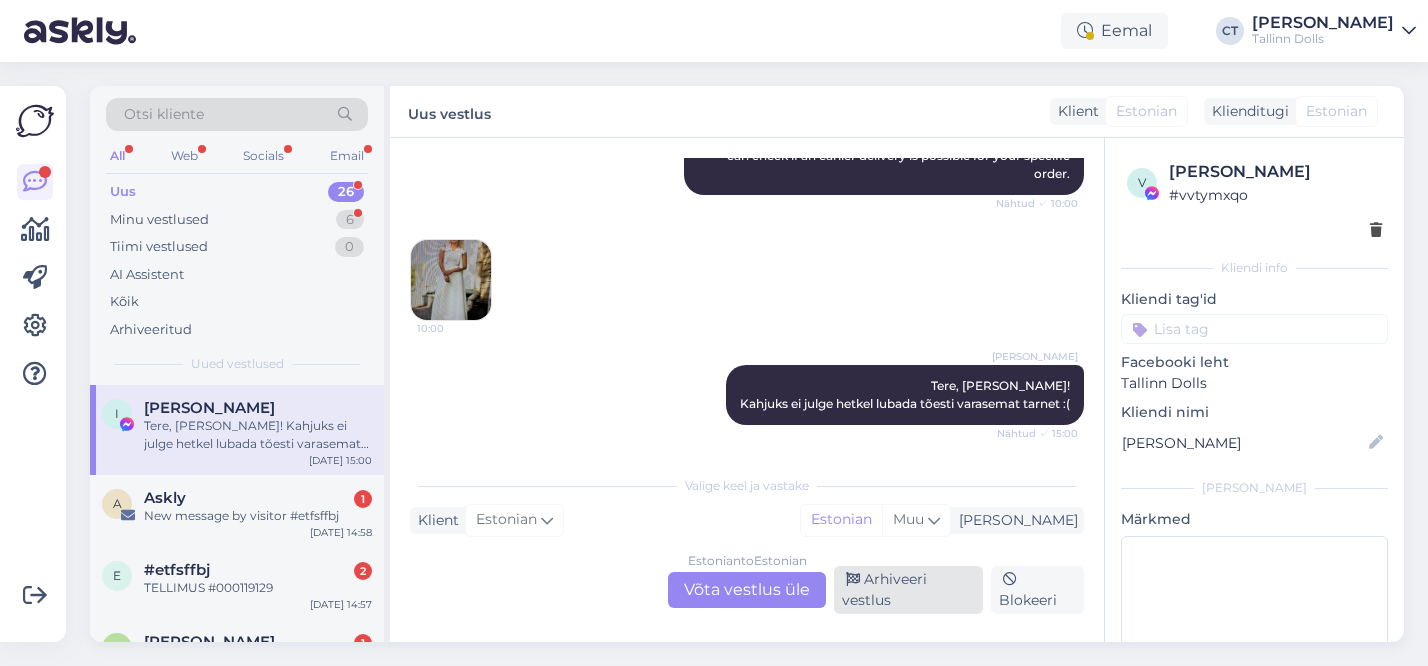 click on "Arhiveeri vestlus" at bounding box center [908, 590] 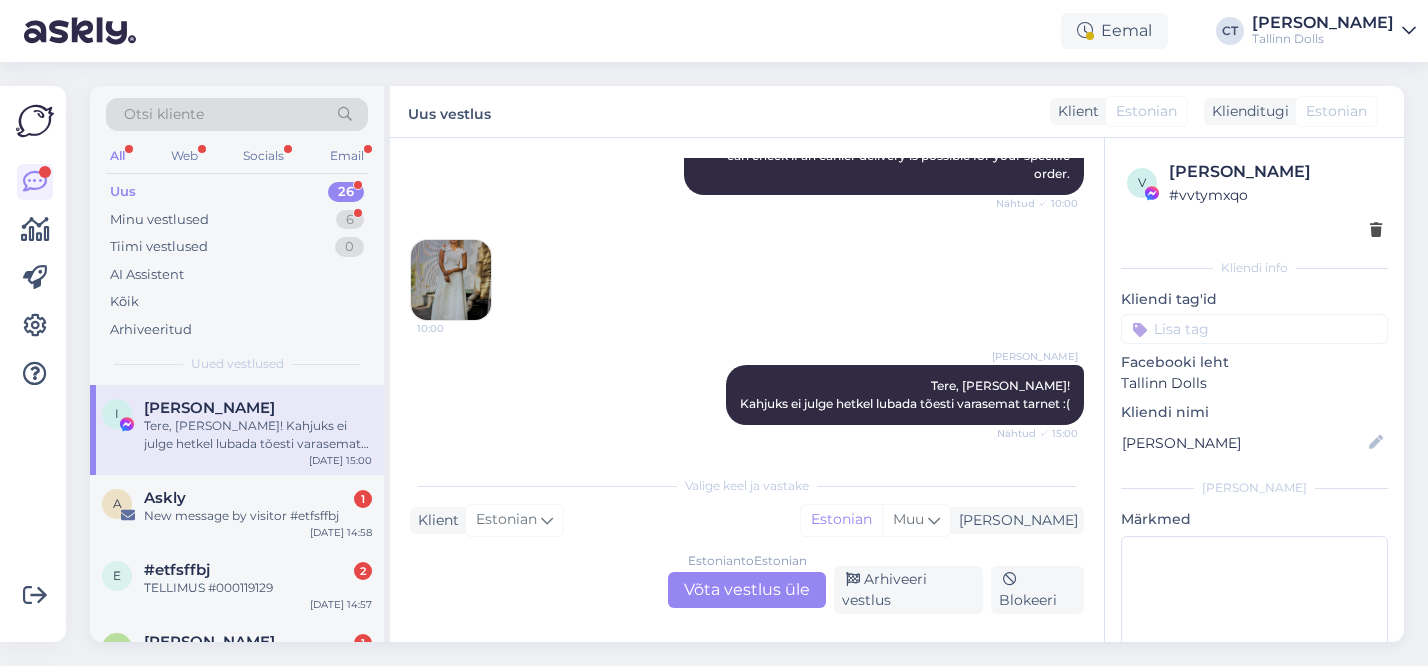 scroll, scrollTop: 261, scrollLeft: 0, axis: vertical 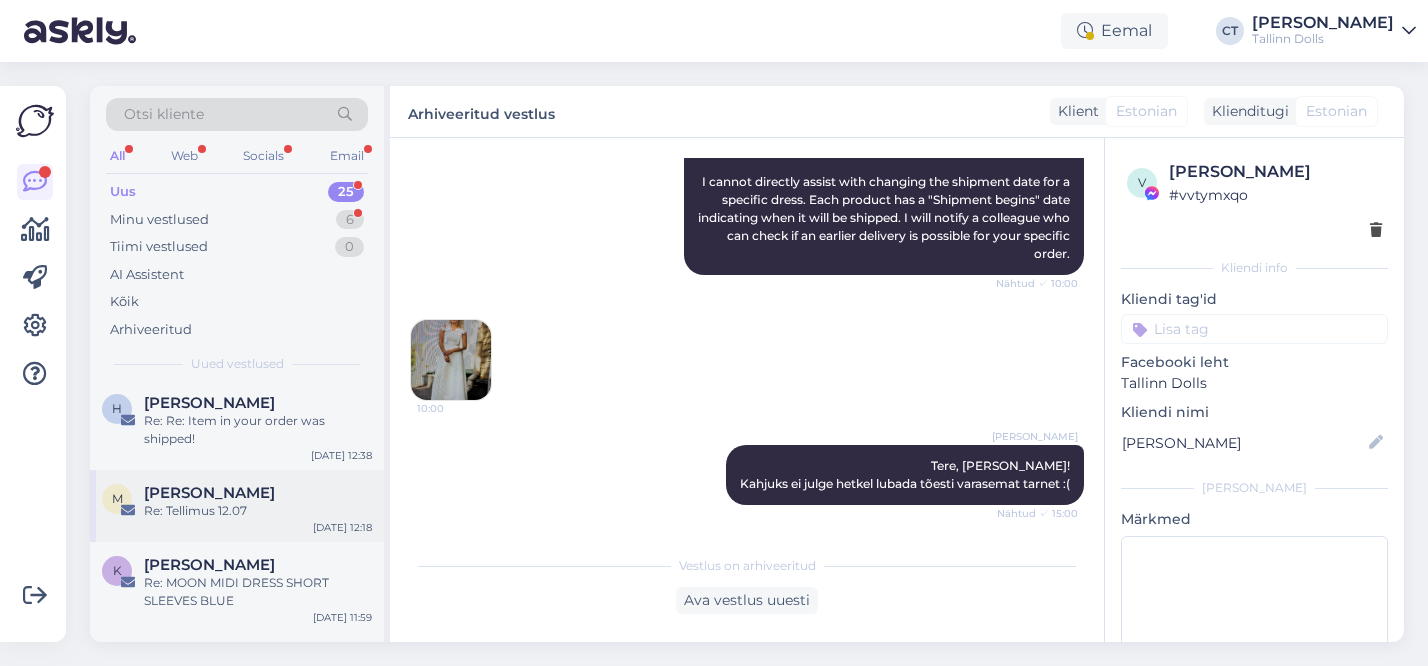 click on "Re: Tellimus 12.07" at bounding box center (258, 511) 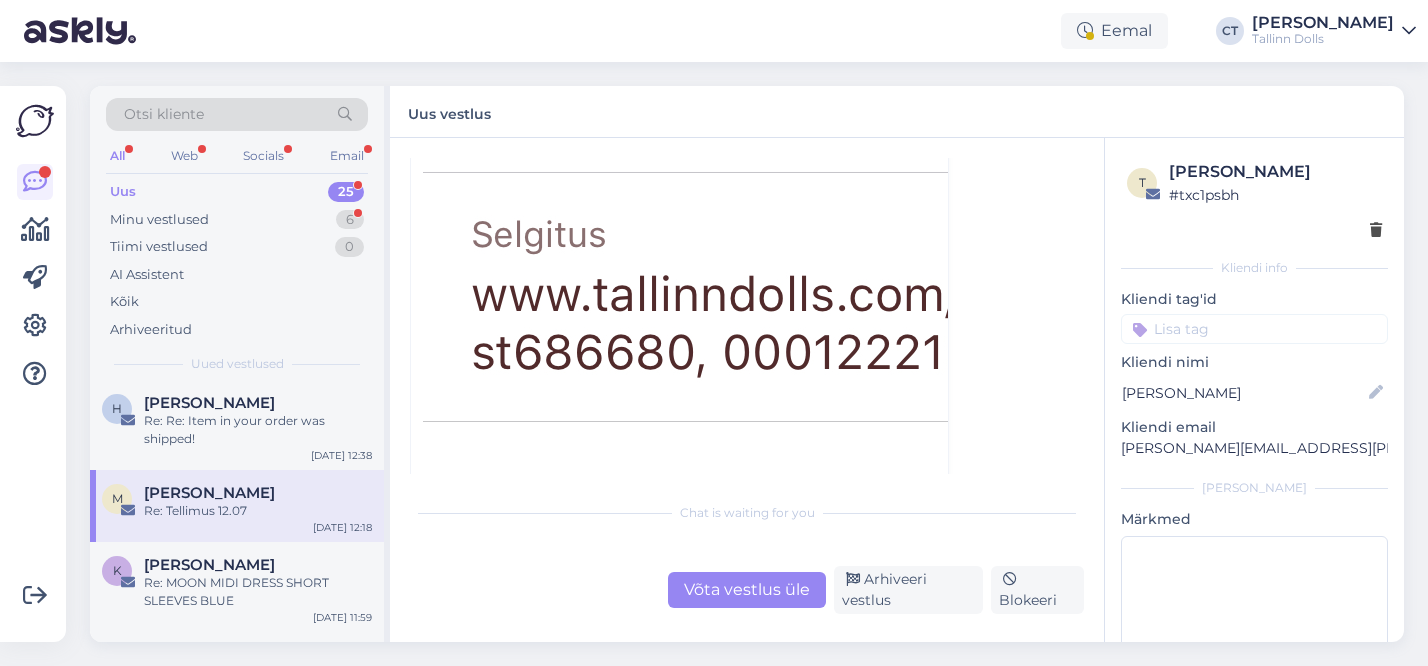scroll, scrollTop: 1492, scrollLeft: 0, axis: vertical 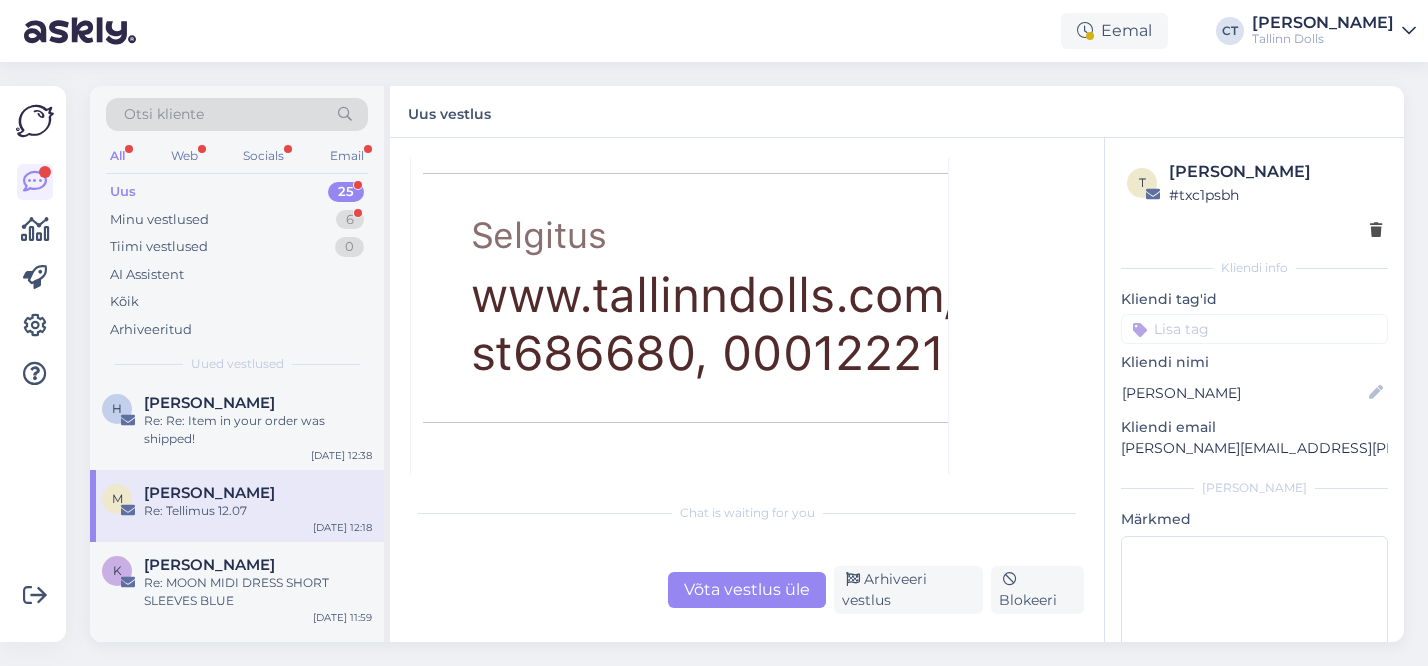 click at bounding box center (1008, -193) 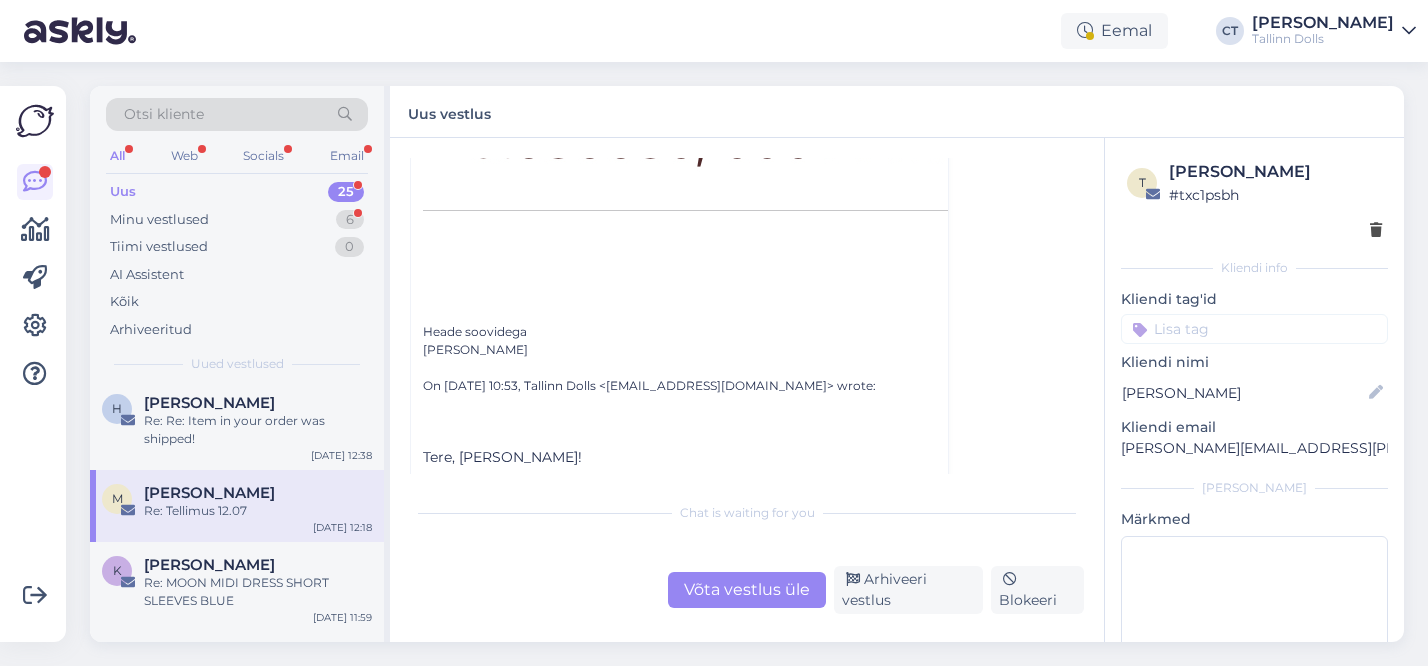 scroll, scrollTop: 1896, scrollLeft: 0, axis: vertical 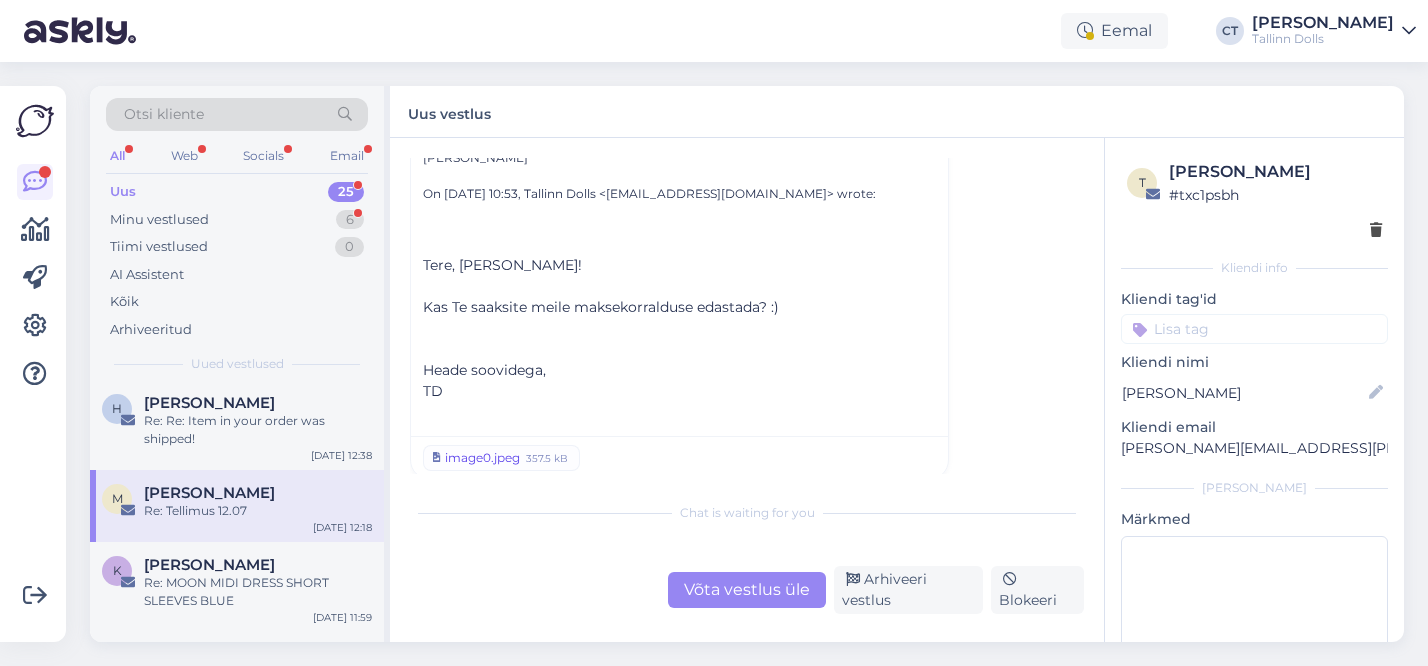 click on "image0.jpeg" at bounding box center (482, 458) 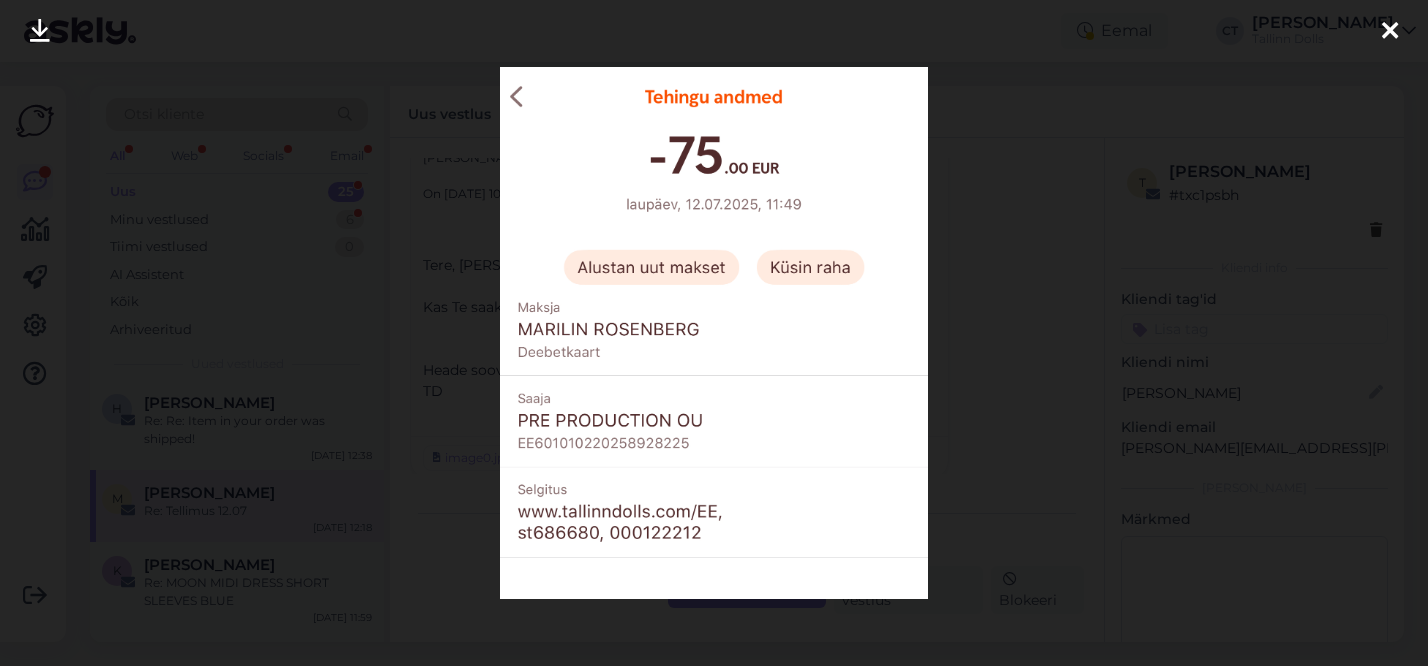 click at bounding box center (714, 333) 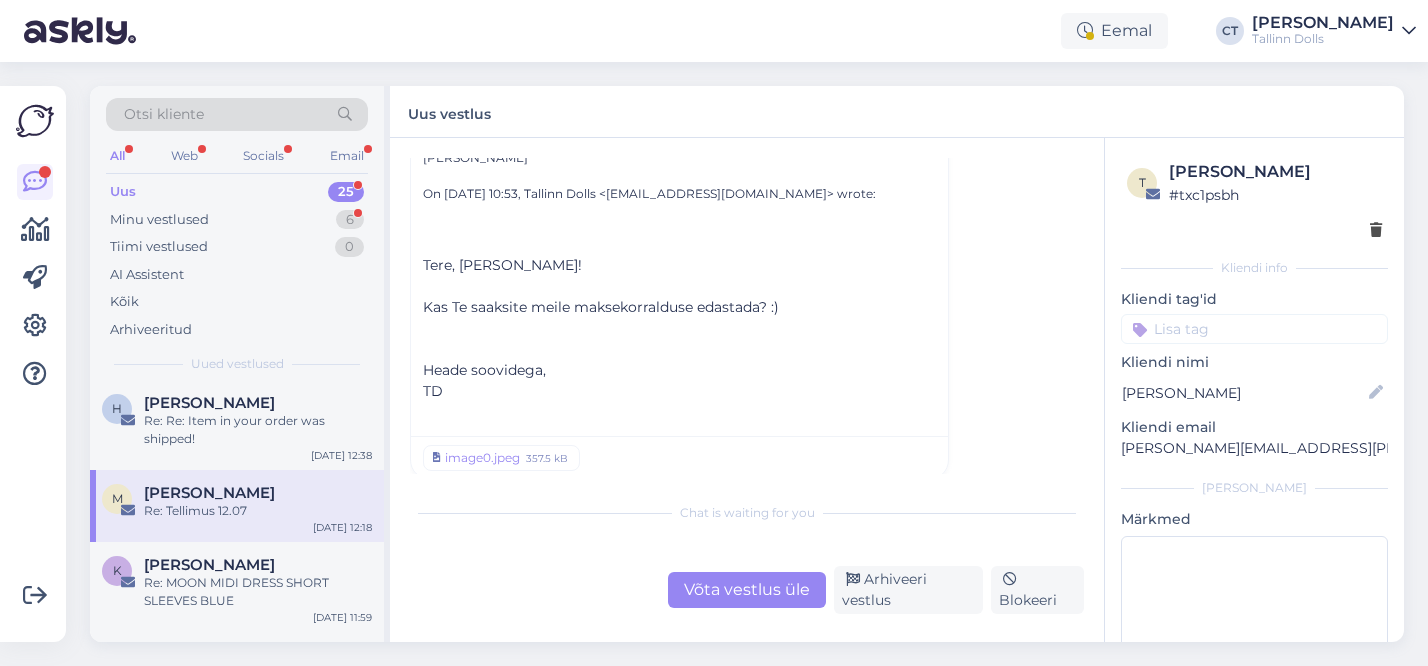 click on "Võta vestlus üle" at bounding box center (747, 590) 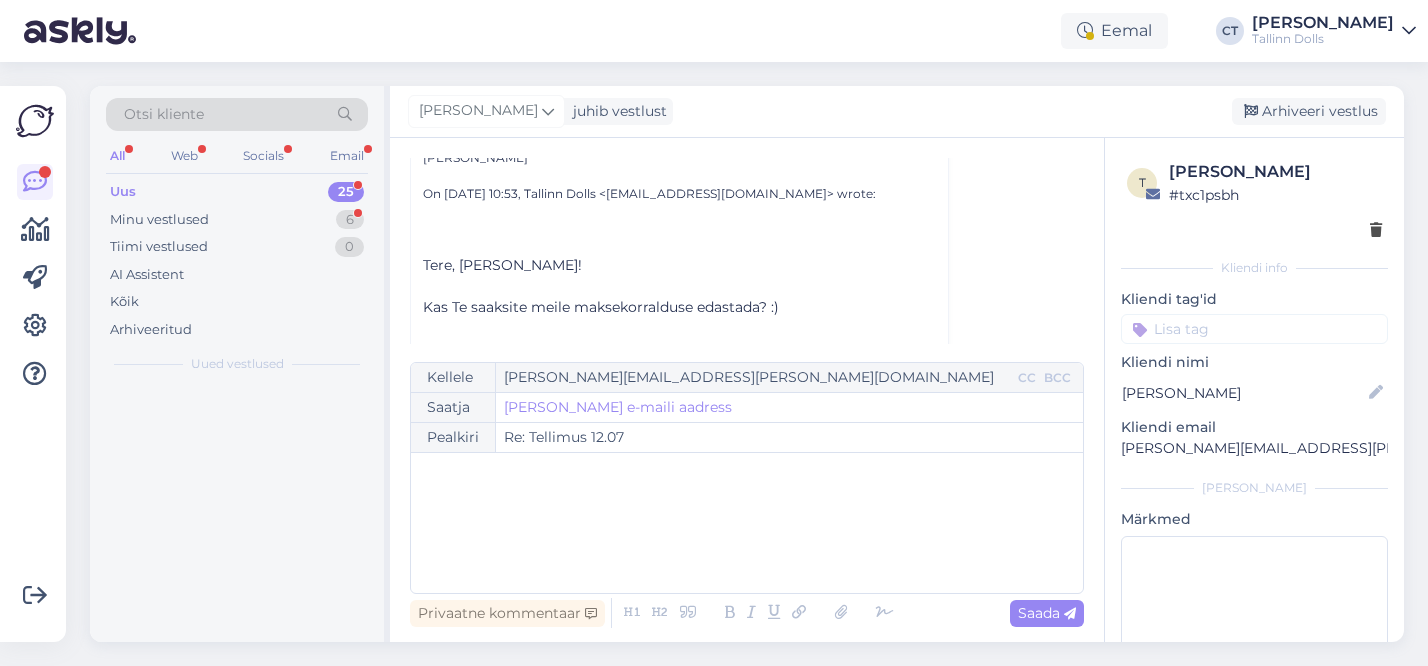 scroll, scrollTop: 226, scrollLeft: 0, axis: vertical 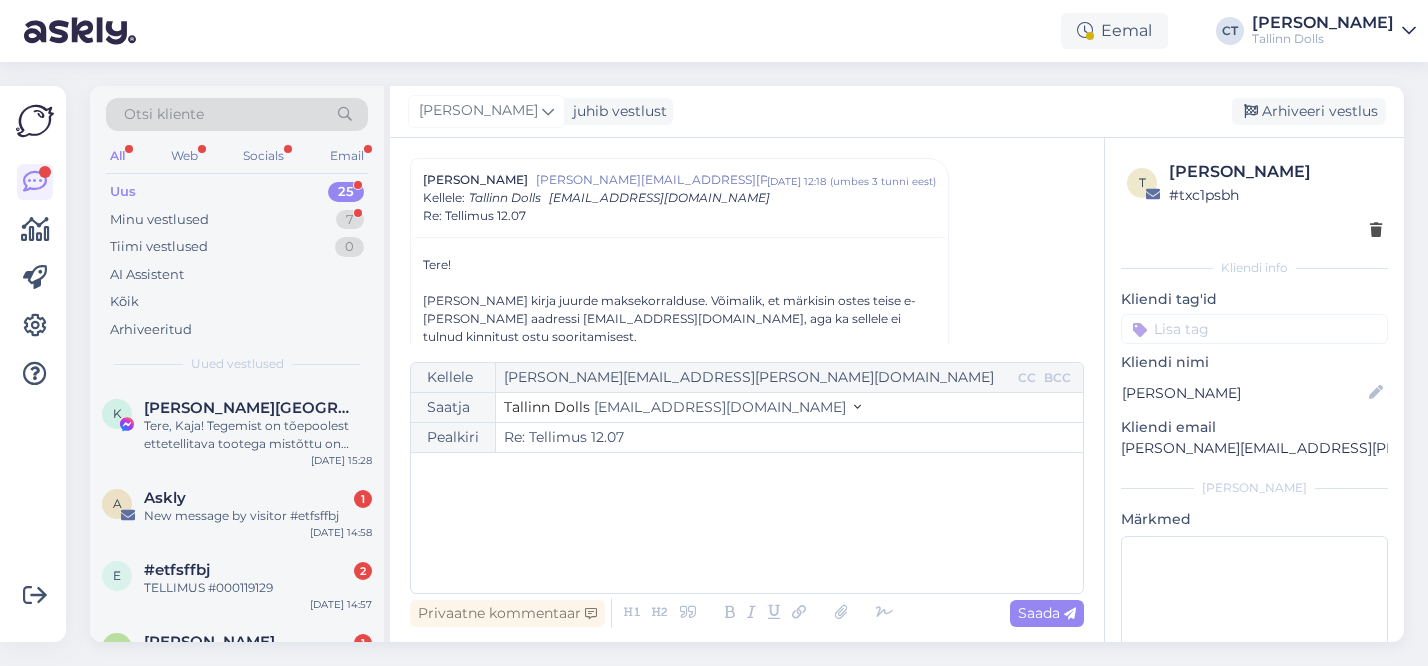click on "﻿" at bounding box center (747, 523) 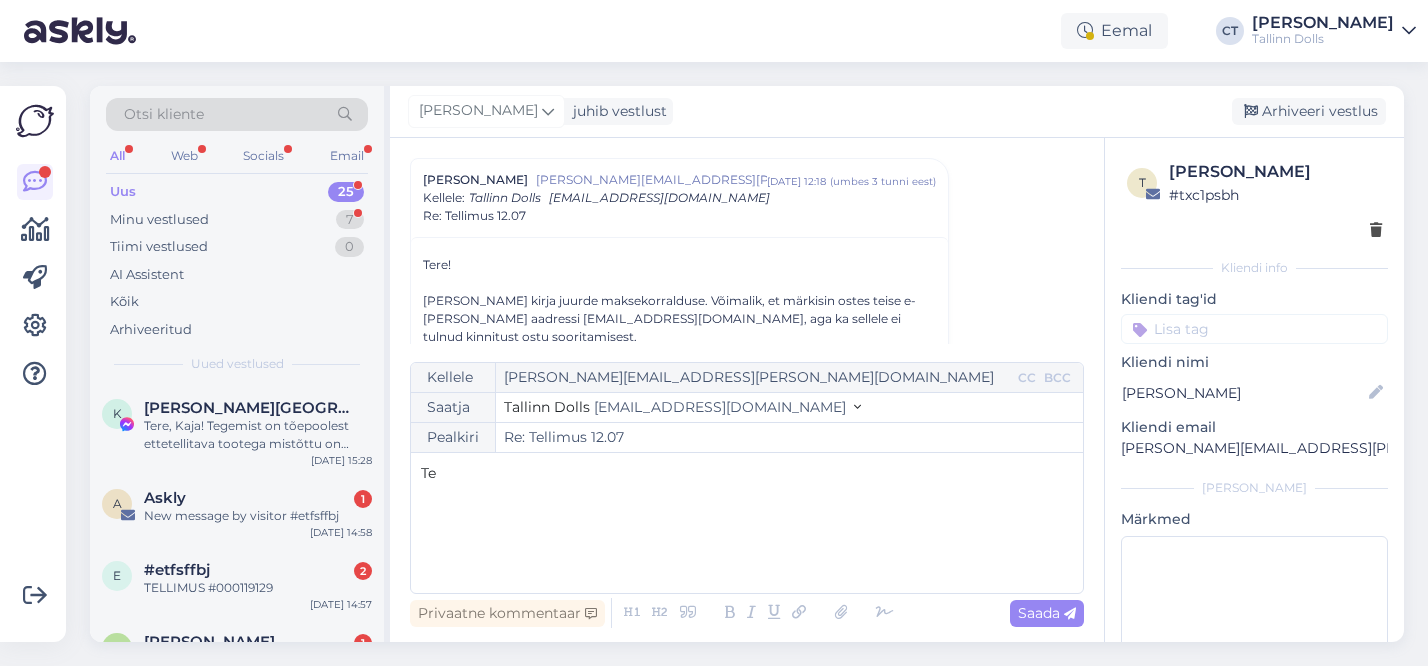 type 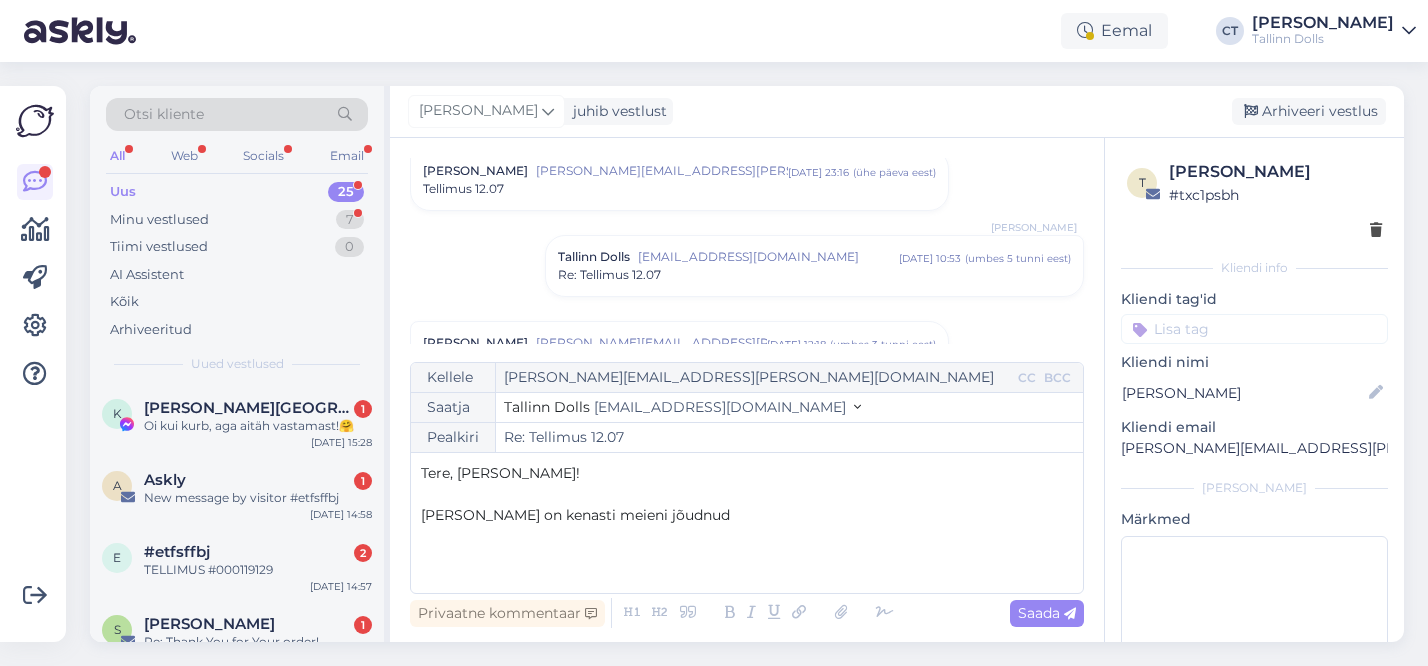 scroll, scrollTop: 0, scrollLeft: 0, axis: both 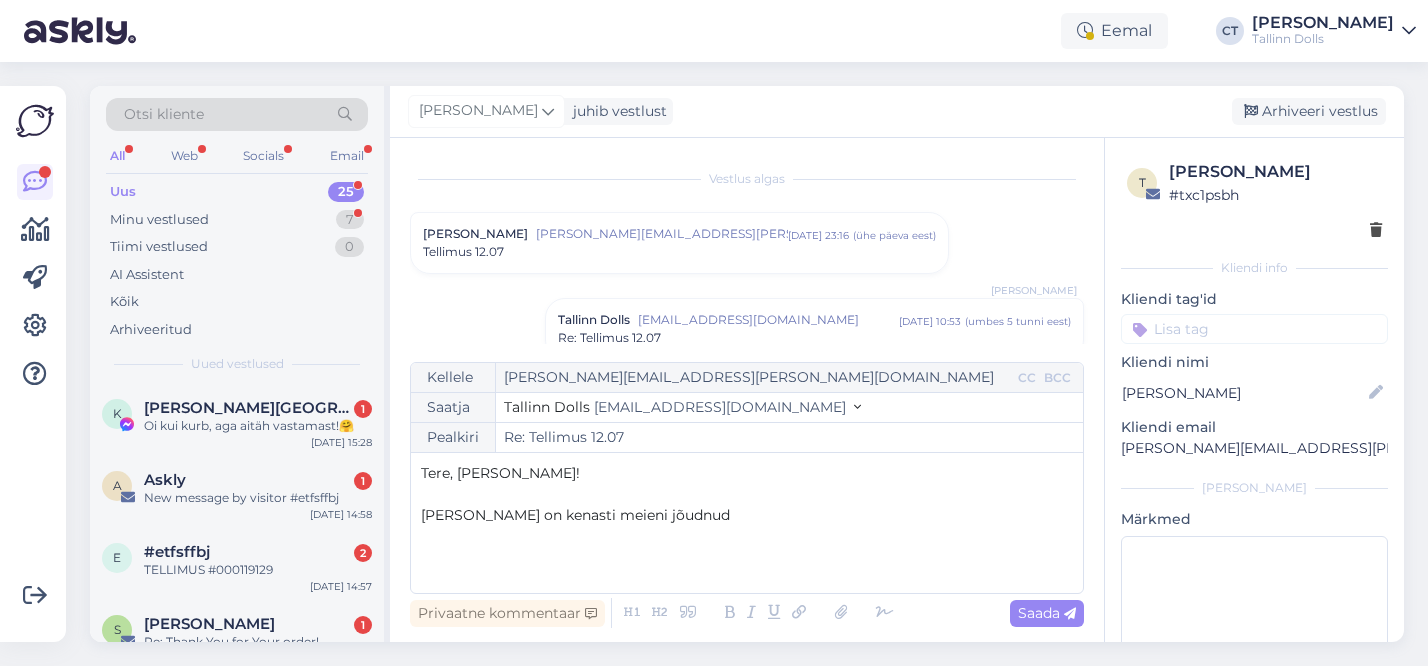 click on "Marilin Rosenberg marilin.rosenberg@gmail.com juuli 12 23:16 ( ühe päeva eest ) Tellimus 12.07" at bounding box center (679, 243) 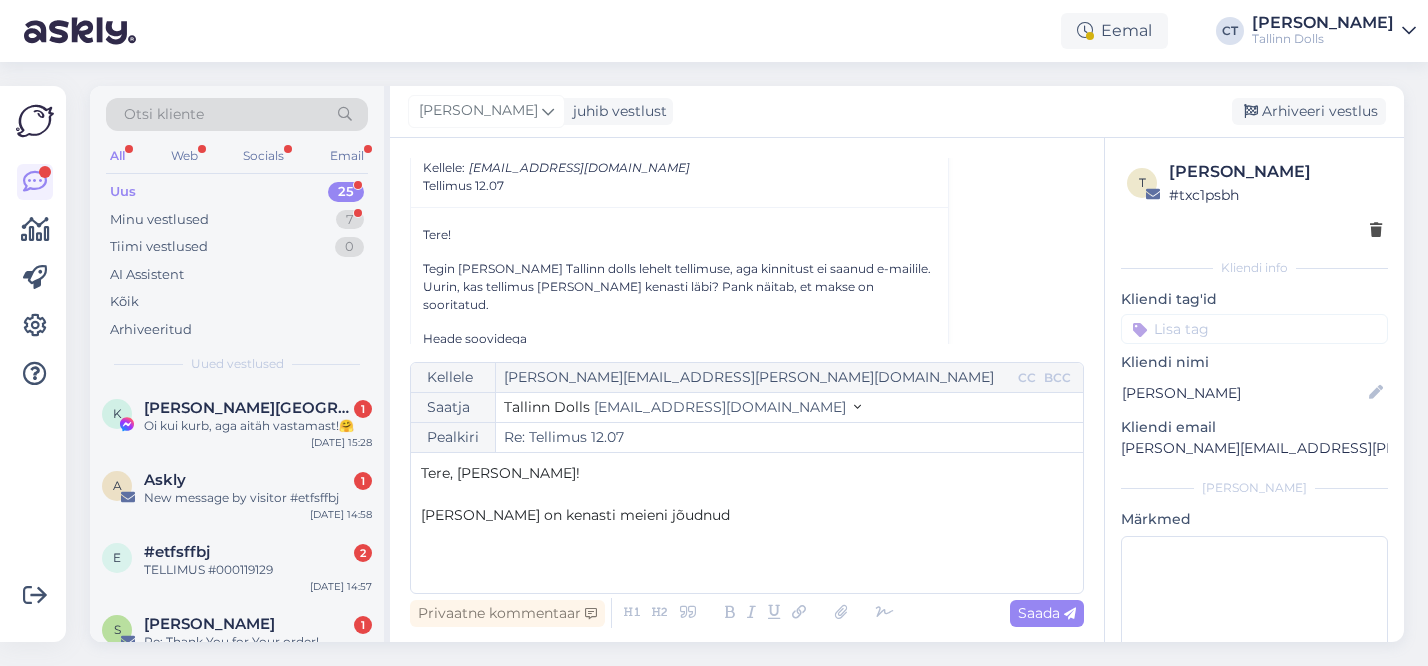 scroll, scrollTop: 102, scrollLeft: 0, axis: vertical 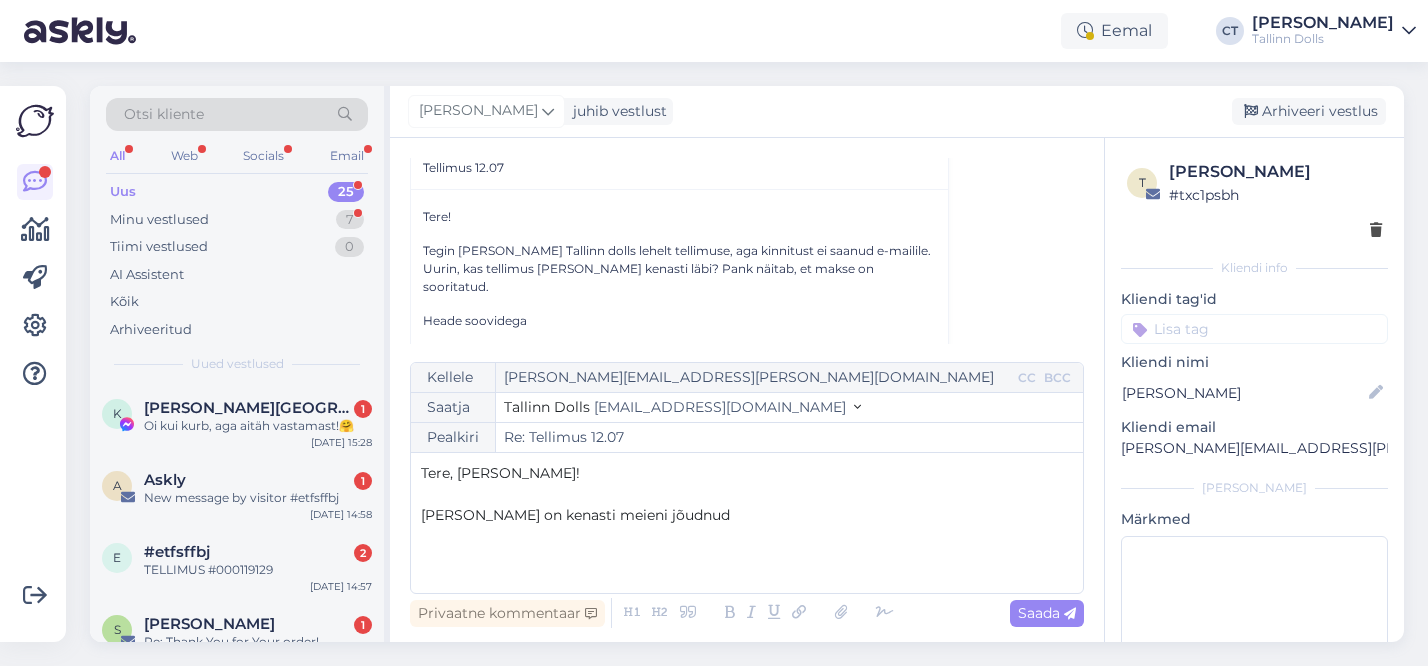 click on "Teie tellimus on kenasti meieni jõudnud" at bounding box center (747, 515) 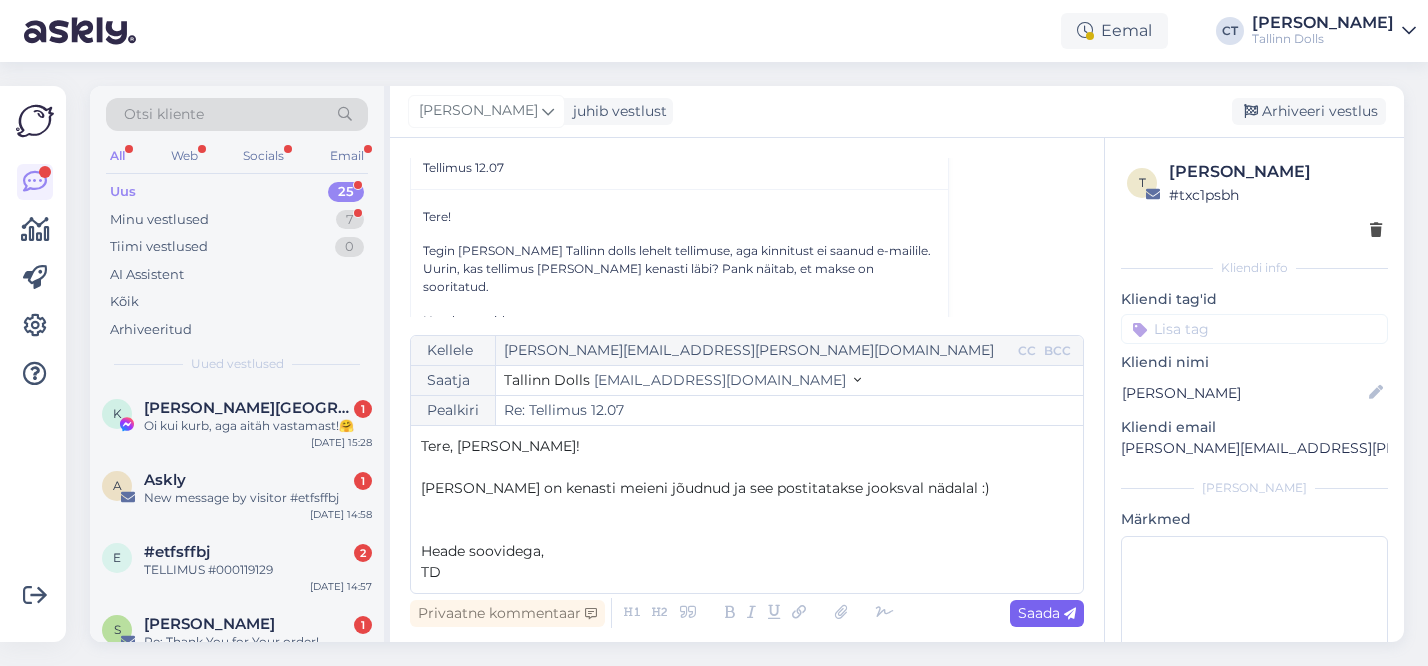 click at bounding box center [1070, 614] 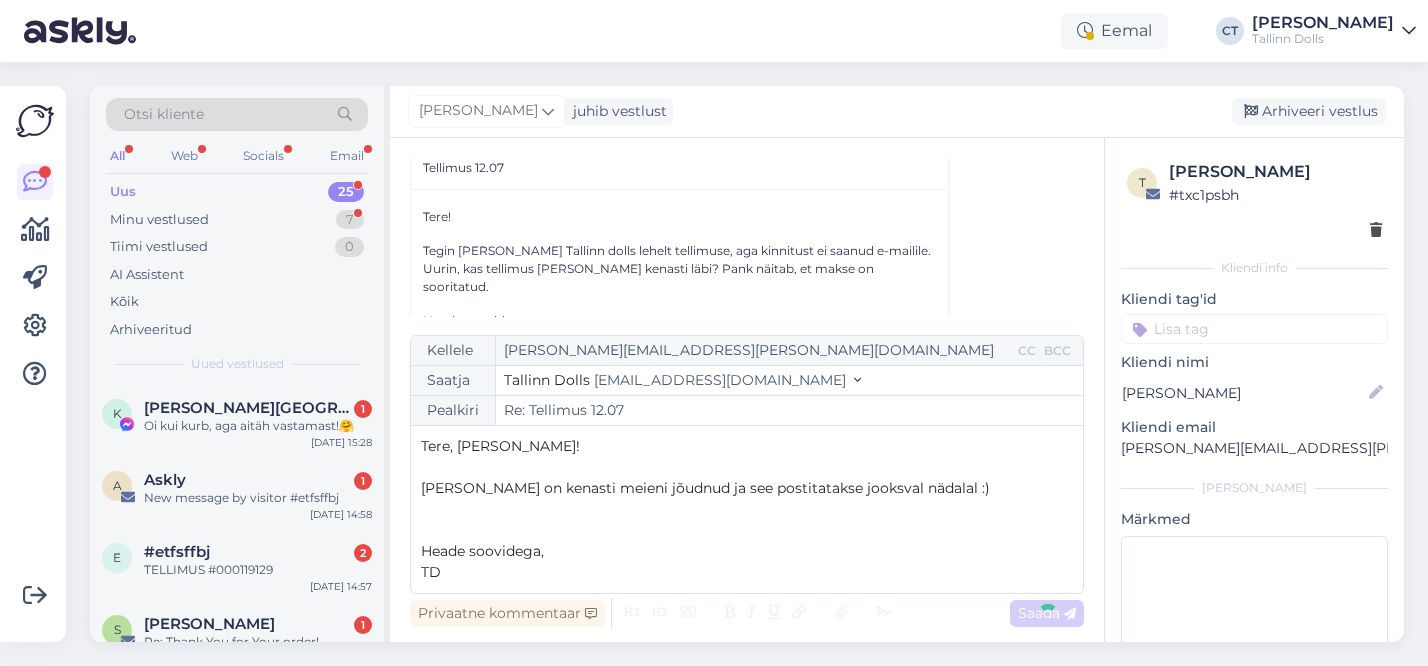 type on "Re: Re: Tellimus 12.07" 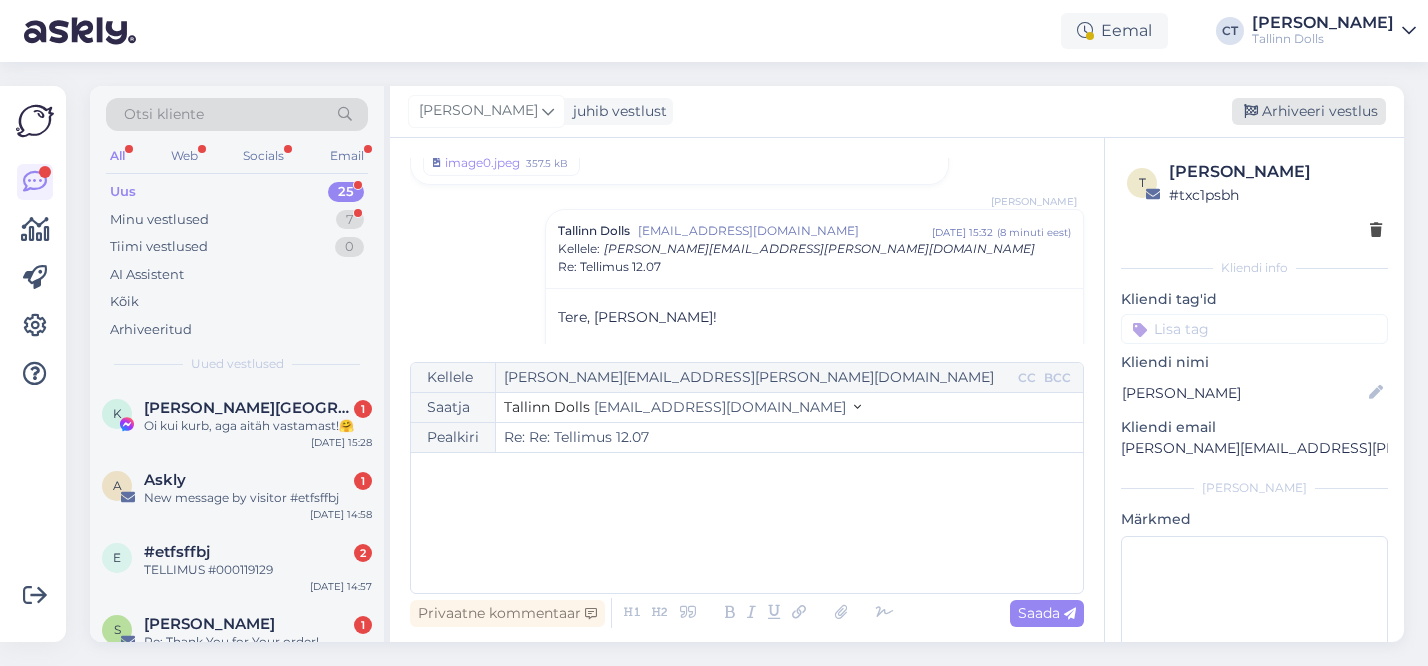 click on "Arhiveeri vestlus" at bounding box center [1309, 111] 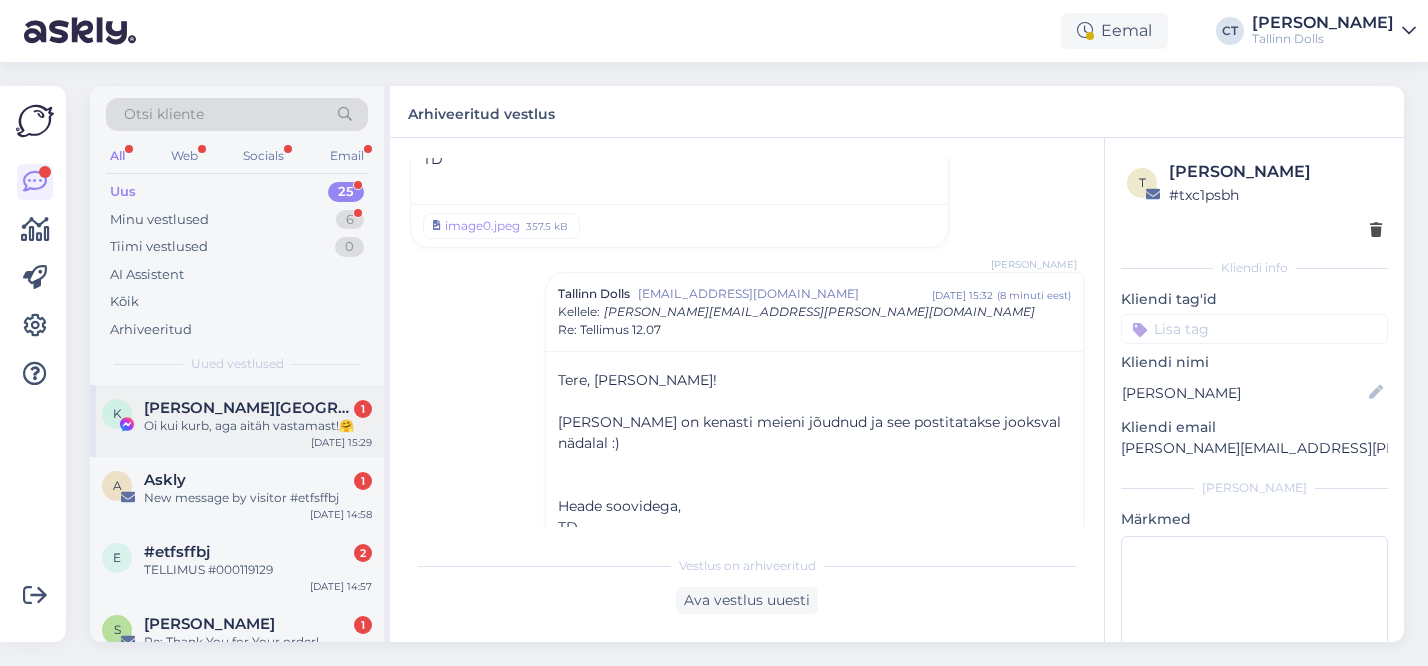 click on "Oi kui kurb, aga aitäh vastamast!🤗" at bounding box center [258, 426] 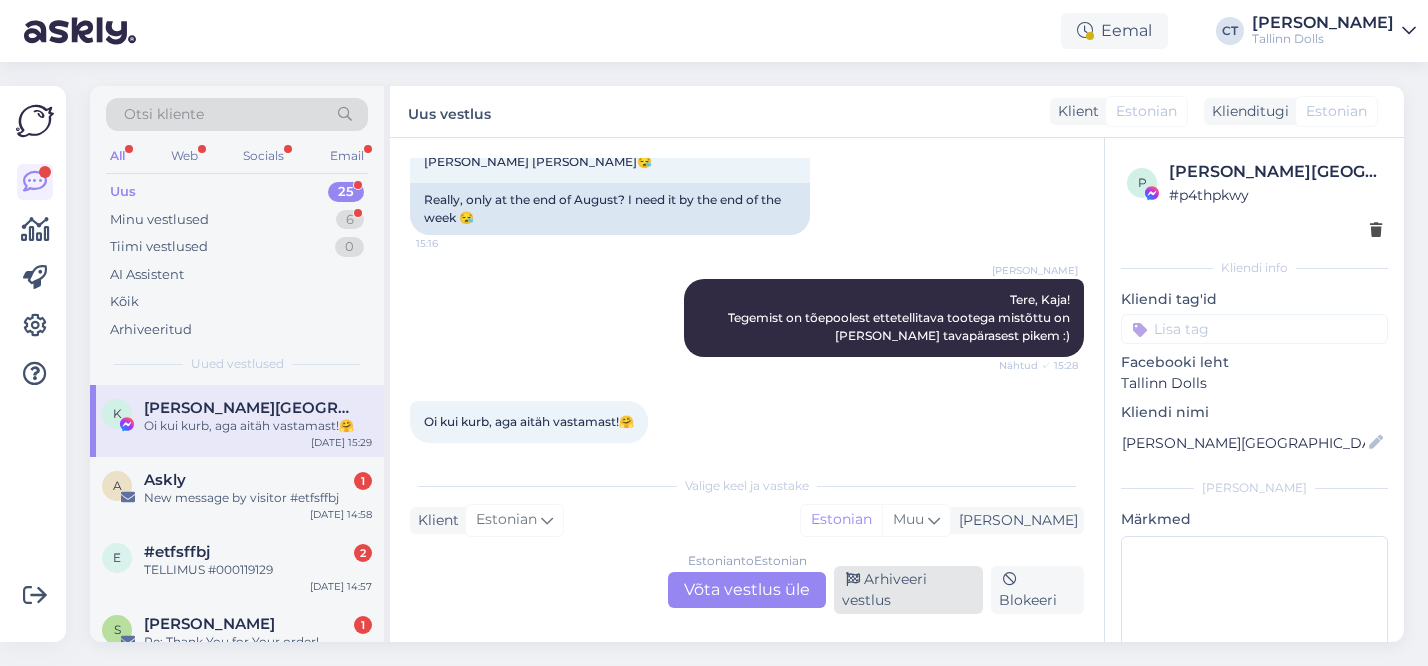 click on "Arhiveeri vestlus" at bounding box center (908, 590) 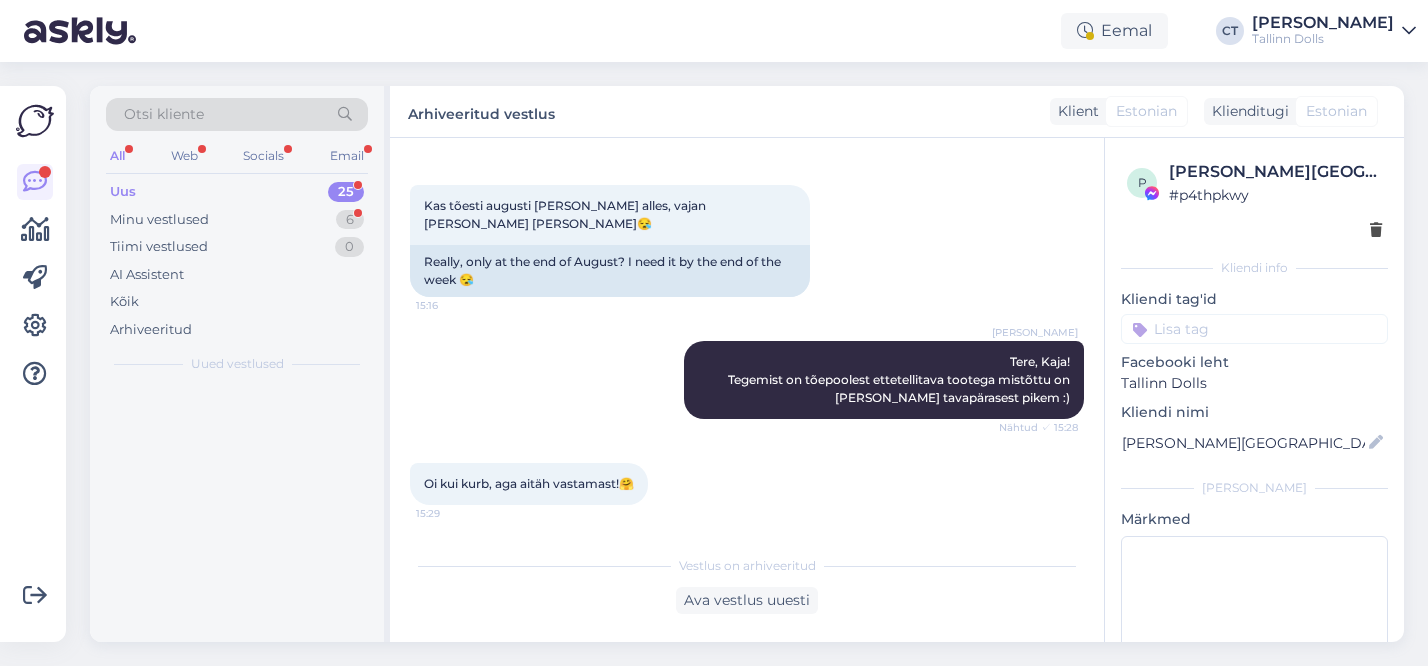 scroll, scrollTop: 659, scrollLeft: 0, axis: vertical 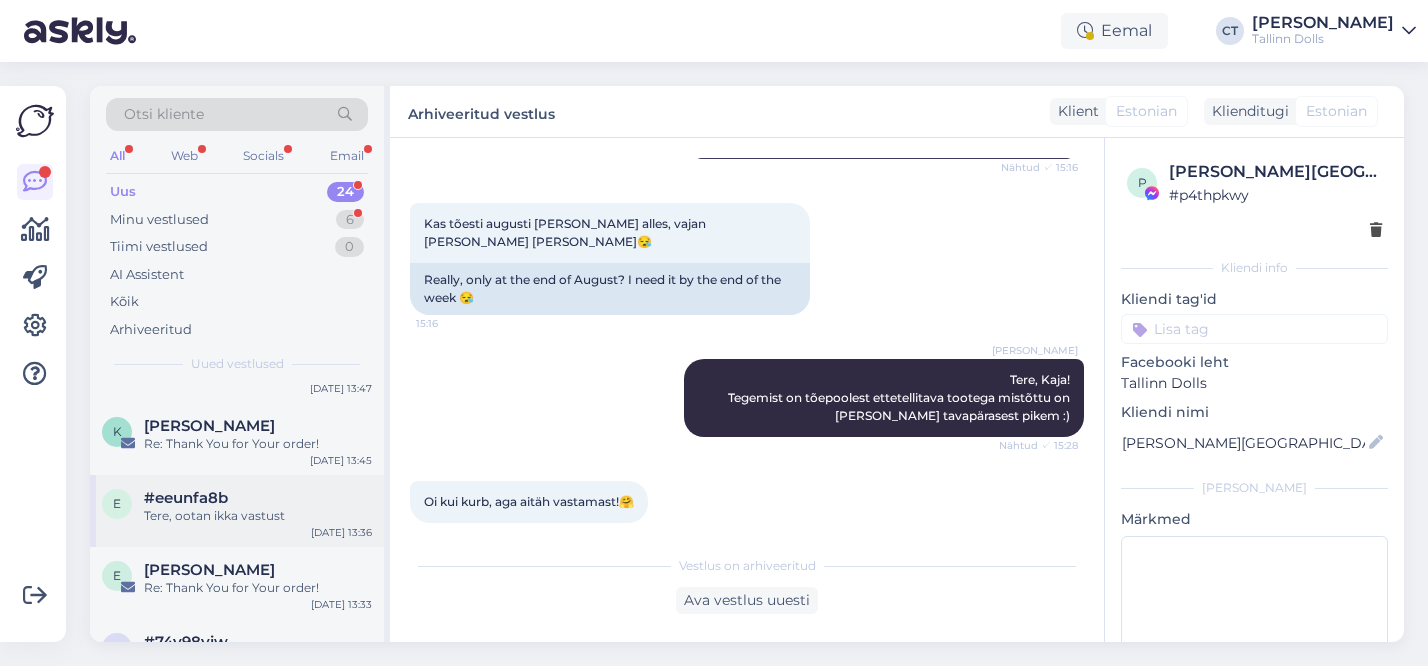 click on "#eeunfa8b" at bounding box center (186, 498) 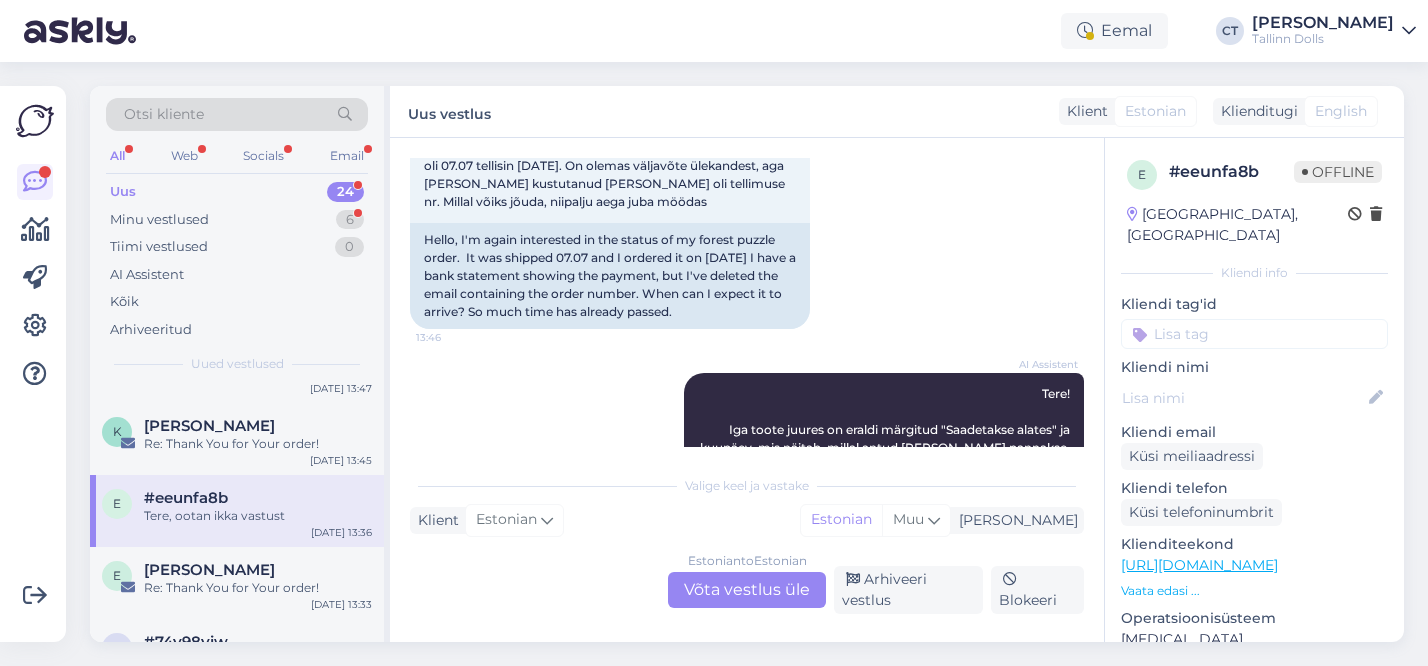 scroll, scrollTop: 55, scrollLeft: 0, axis: vertical 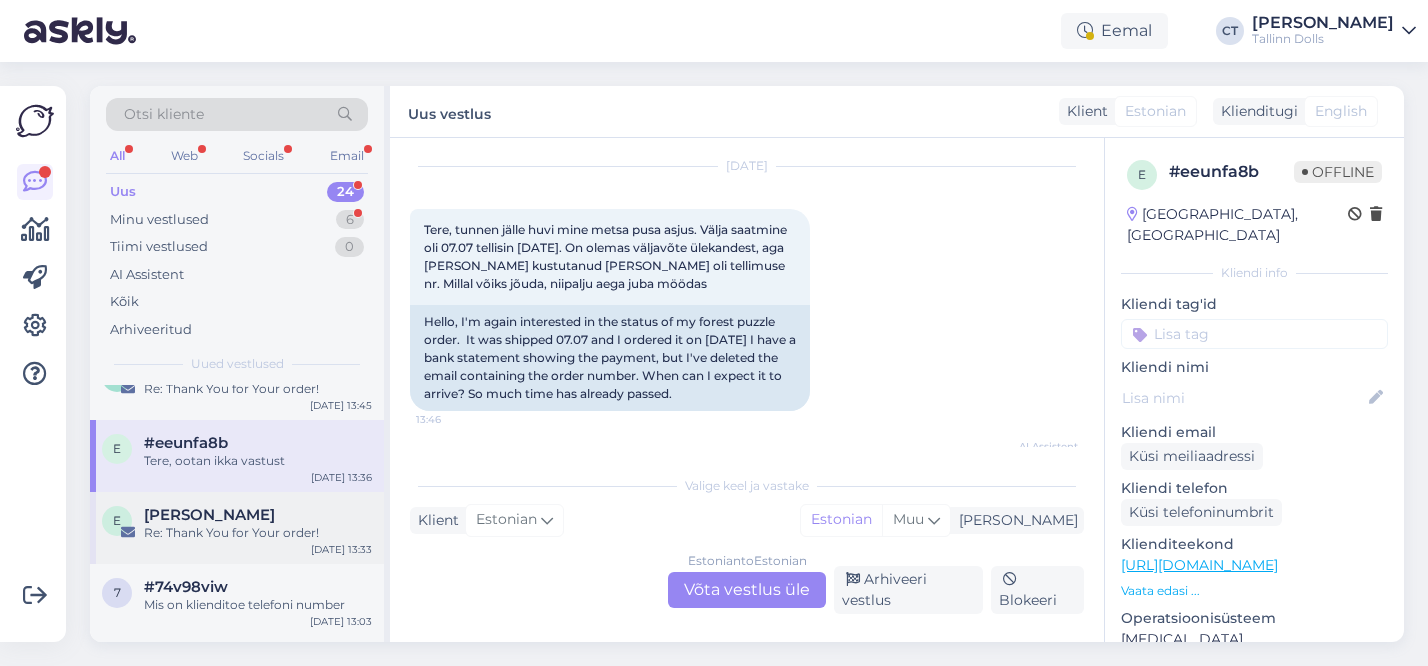 click on "Re: Thank You for Your order!" at bounding box center [258, 533] 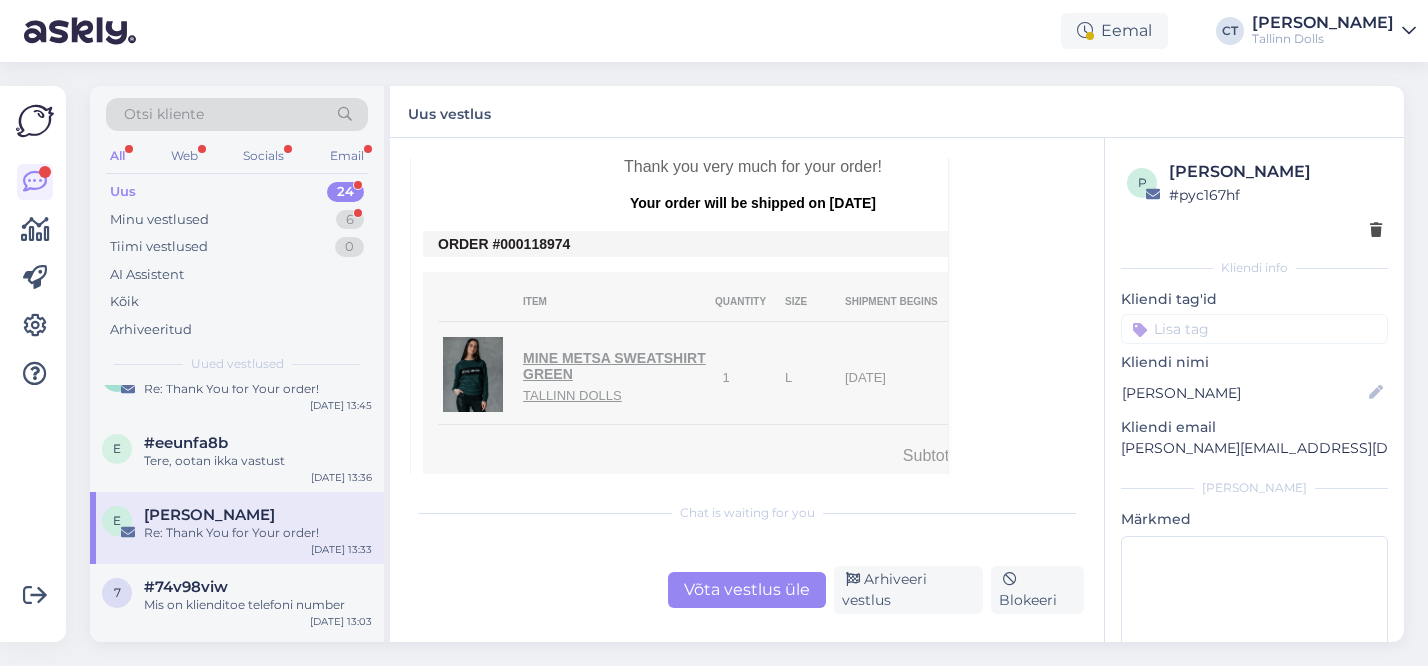 scroll, scrollTop: 768, scrollLeft: 0, axis: vertical 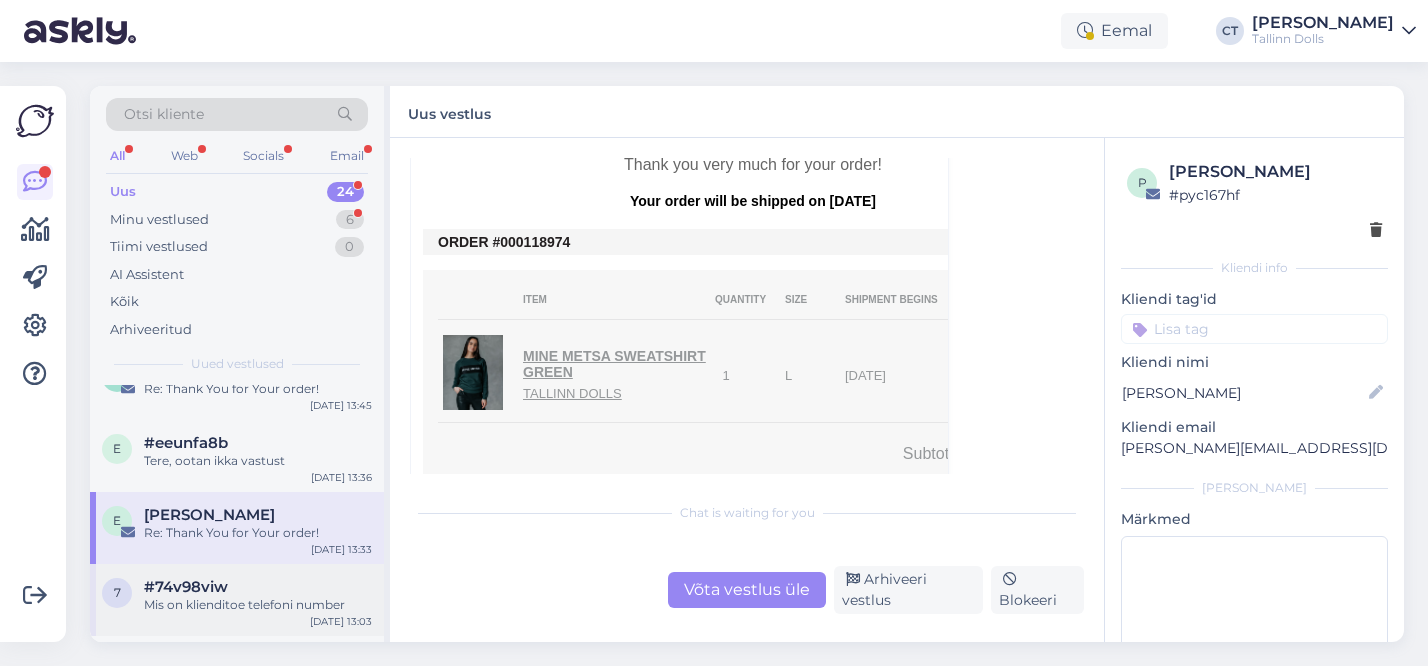 click on "Mis on klienditoe telefoni number" at bounding box center (258, 605) 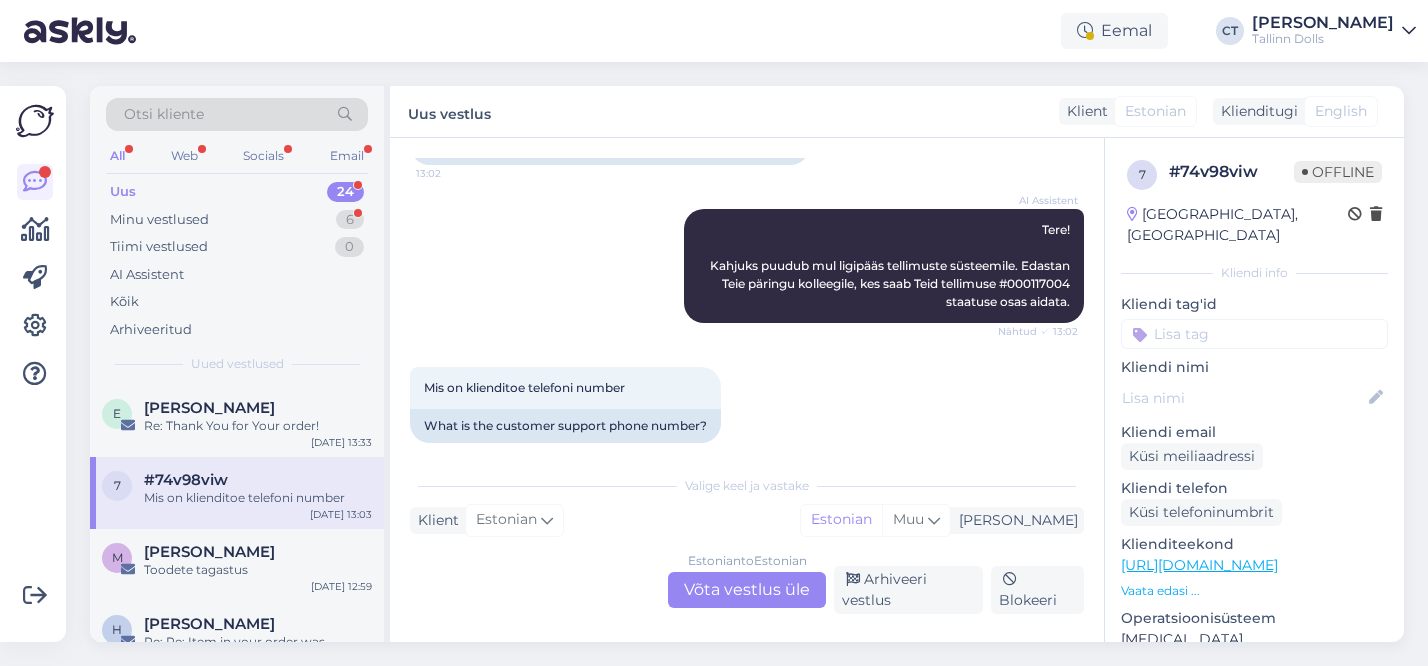 scroll, scrollTop: 609, scrollLeft: 0, axis: vertical 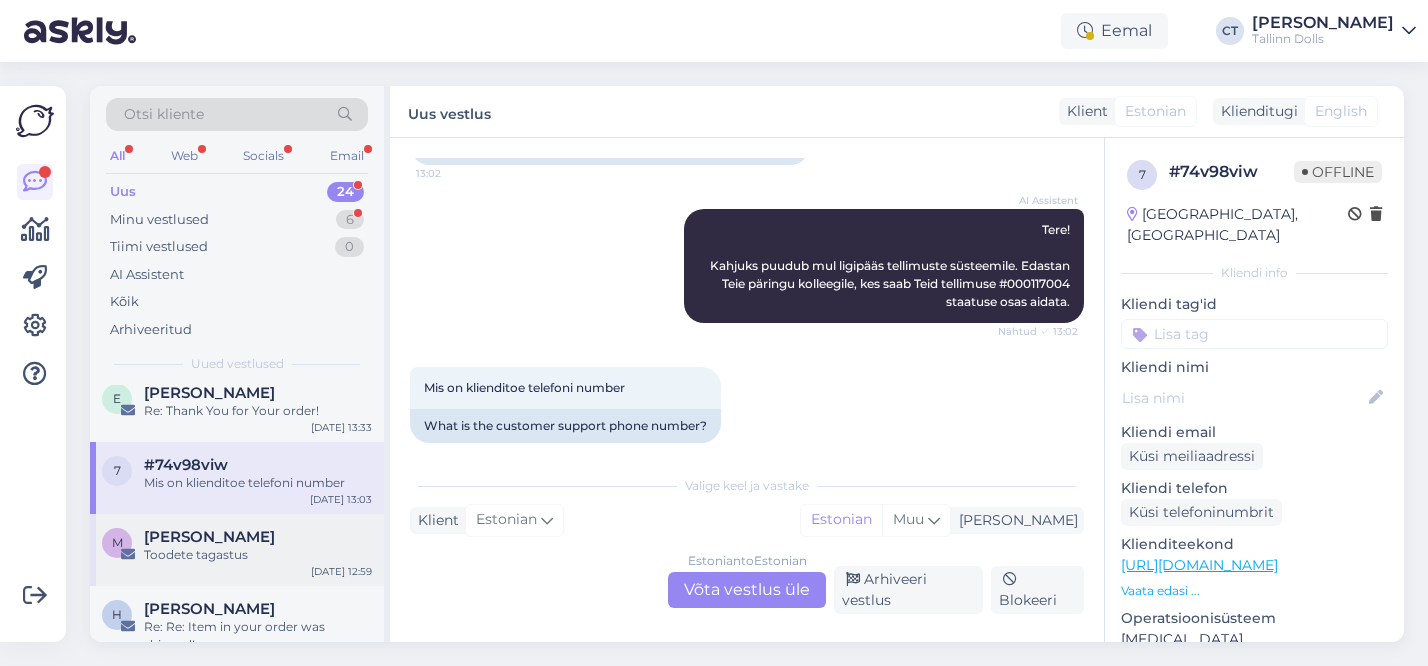 click on "m margret talimaa Toodete tagastus Jul 14 12:59" at bounding box center (237, 550) 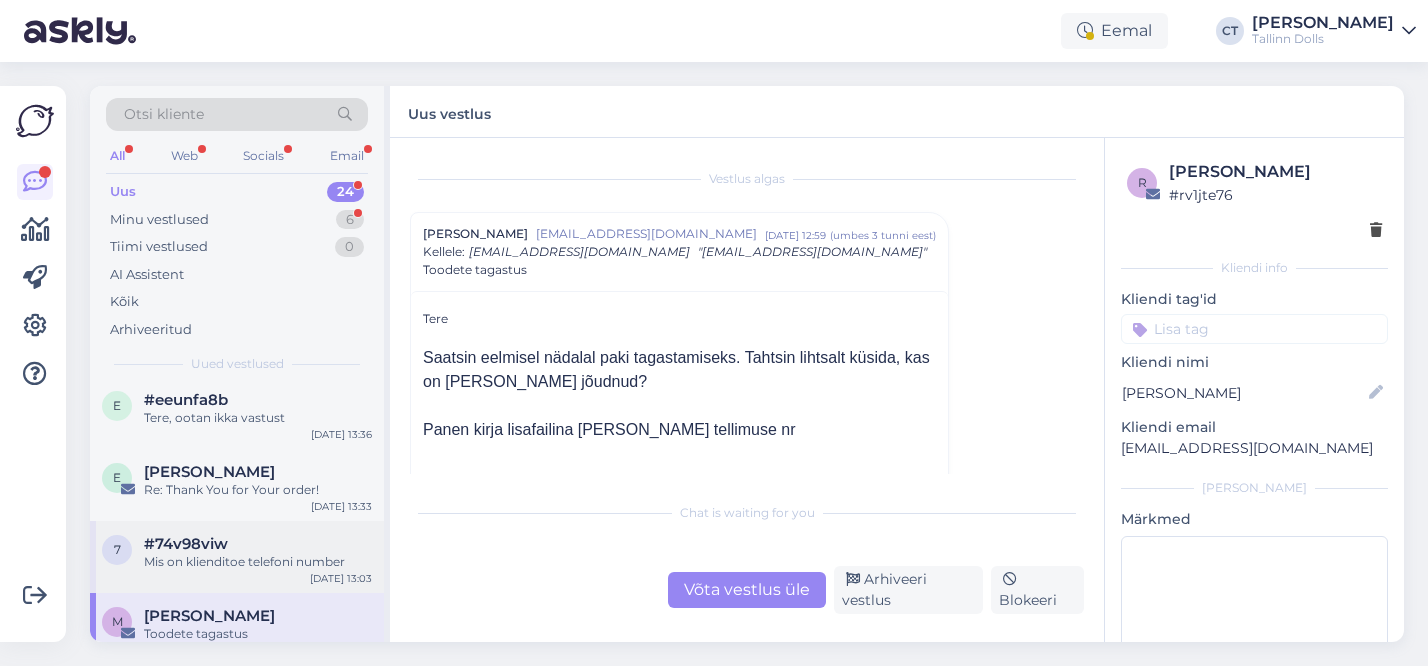 scroll, scrollTop: 495, scrollLeft: 0, axis: vertical 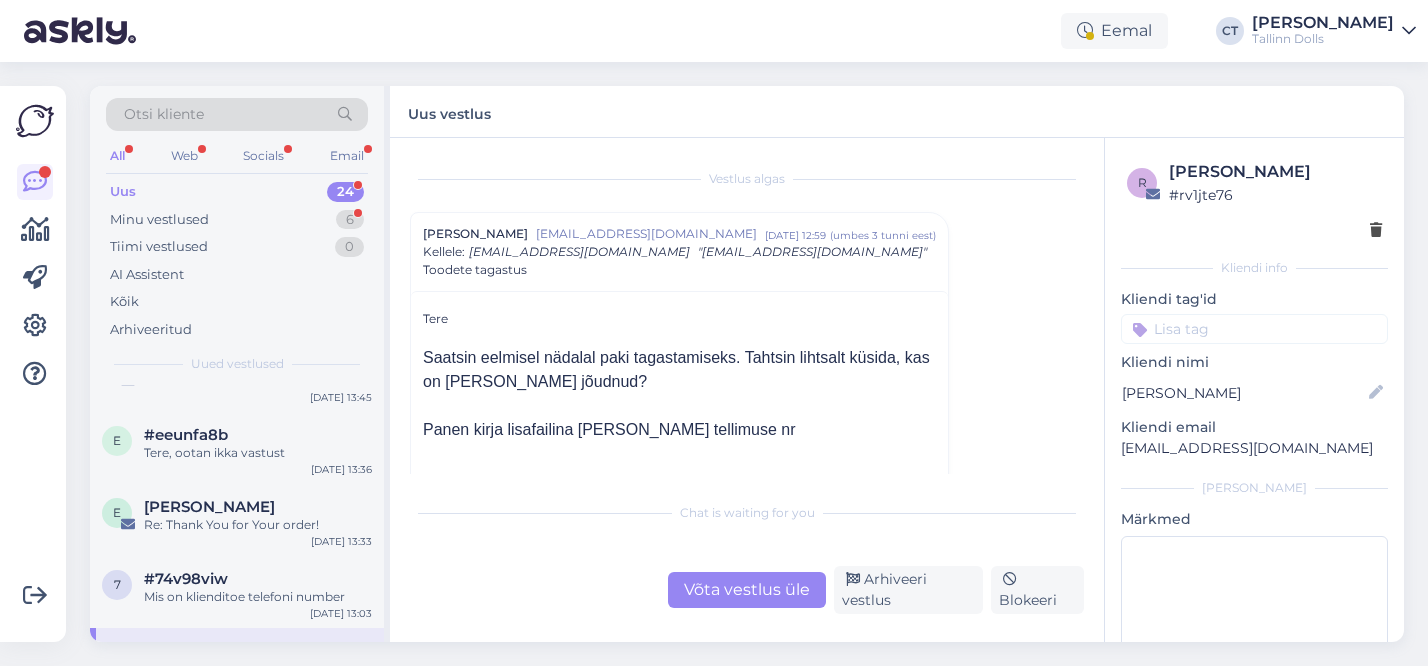 click on "Võta vestlus üle" at bounding box center [747, 590] 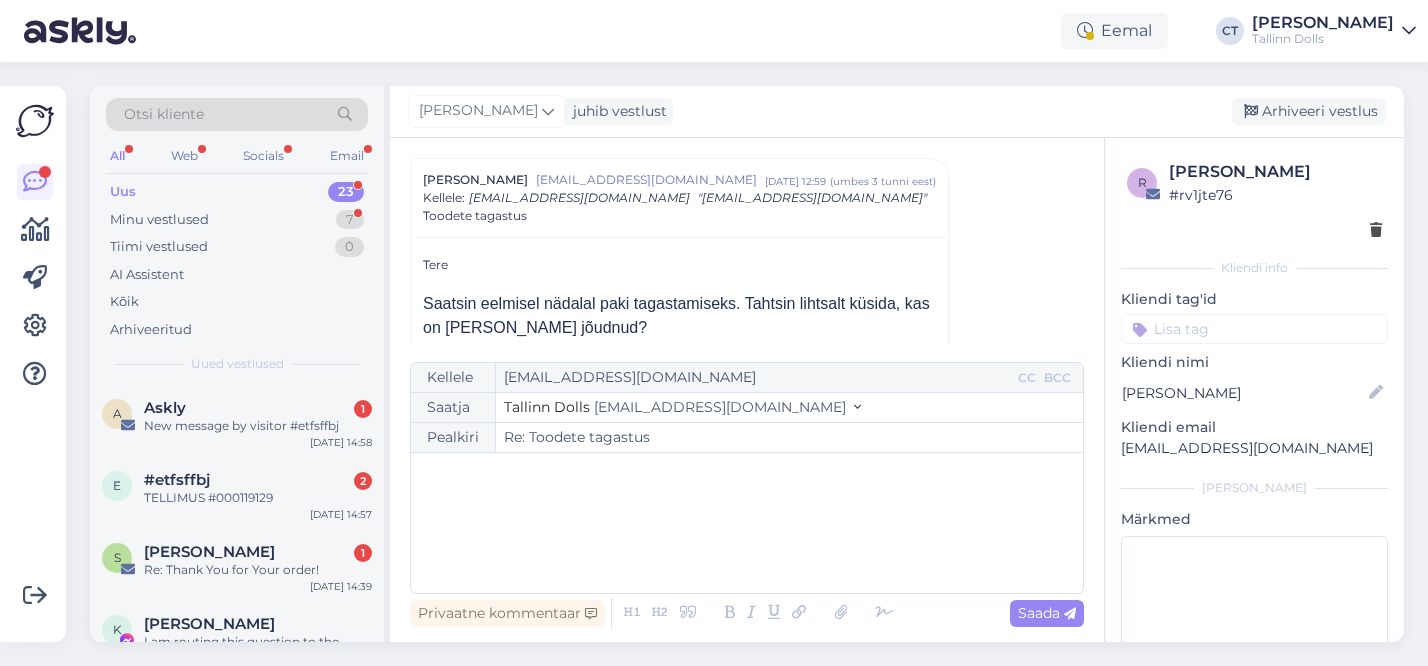 click on "﻿" at bounding box center [747, 523] 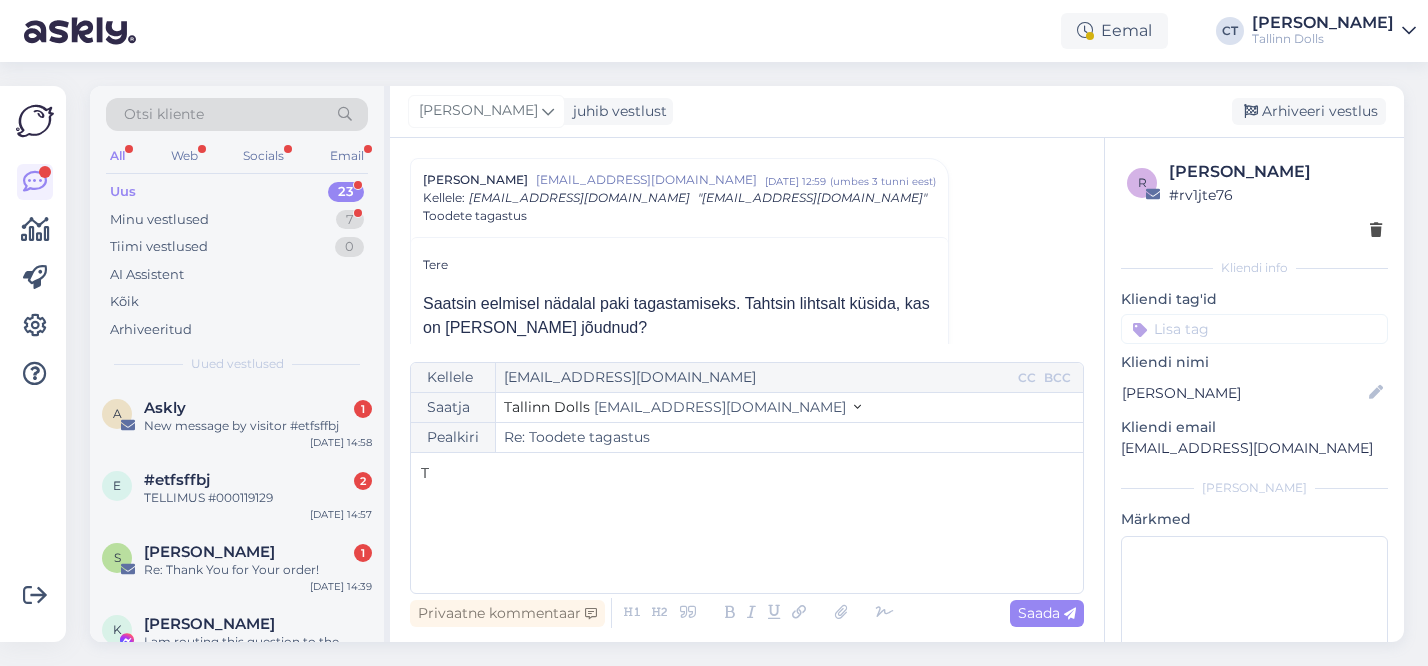 type 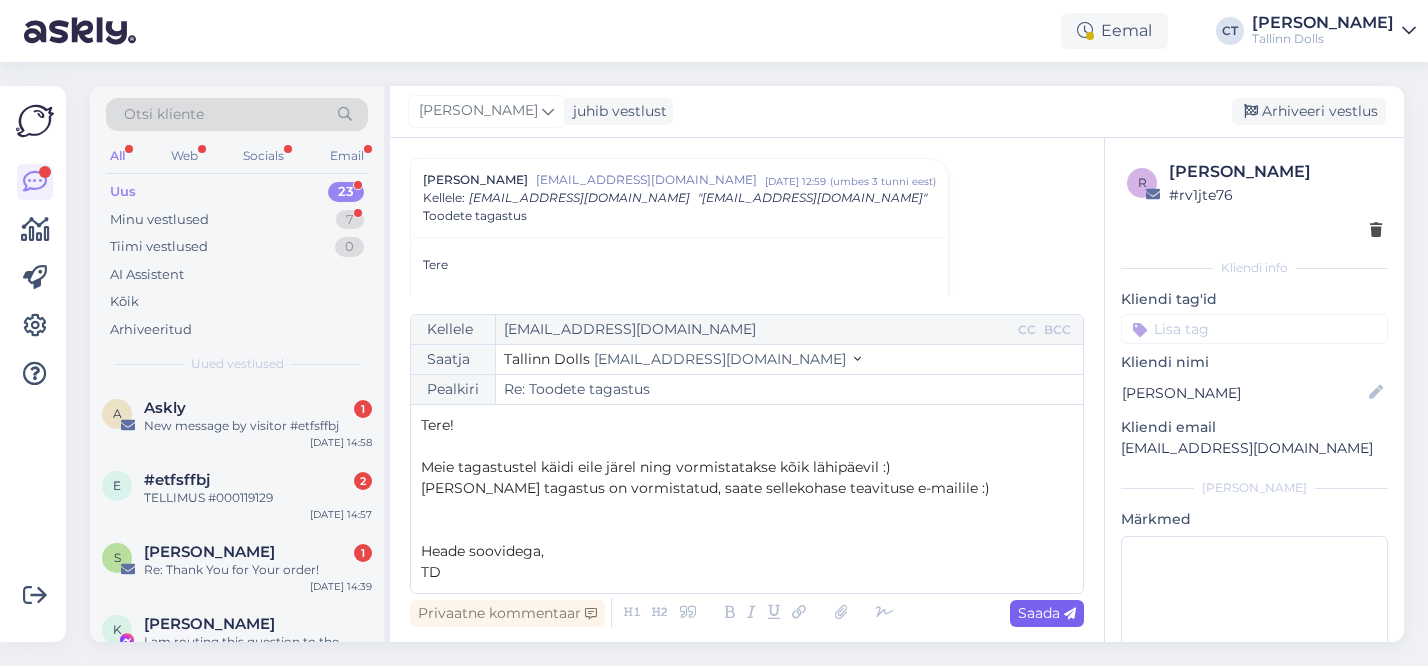 click on "Saada" at bounding box center [1047, 613] 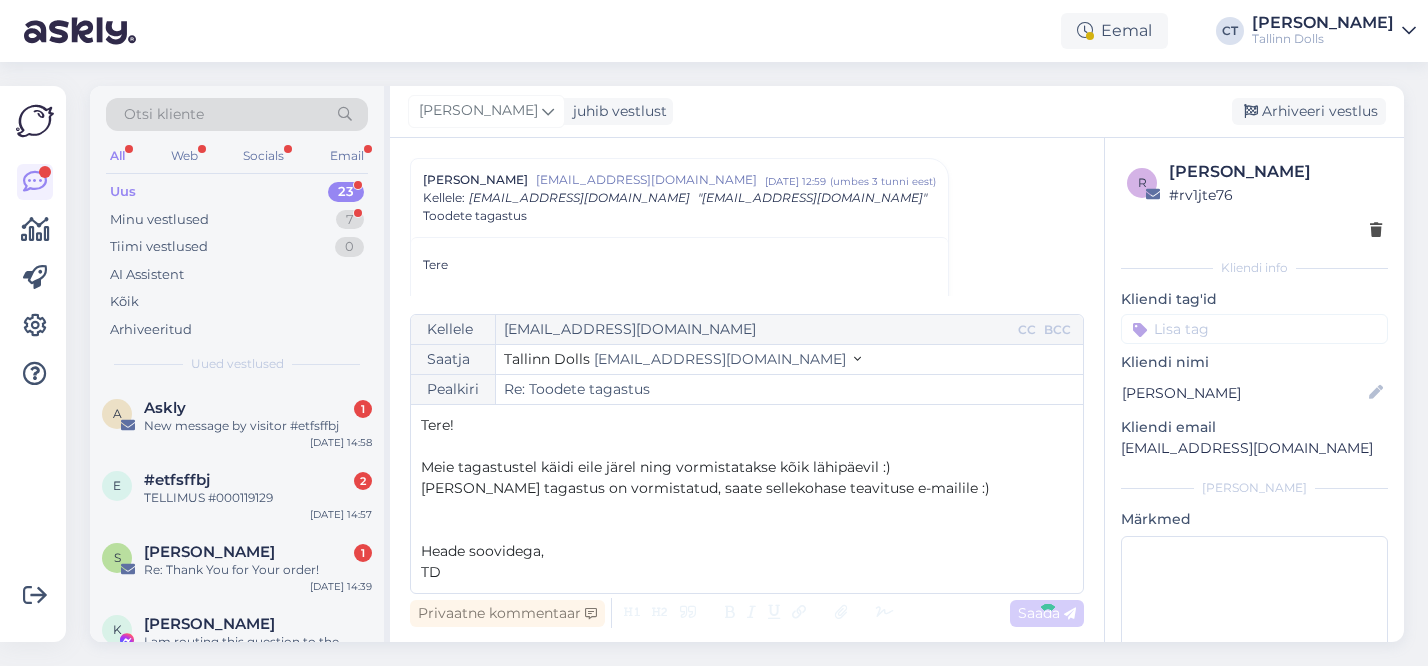 type on "Re: Re: Toodete tagastus" 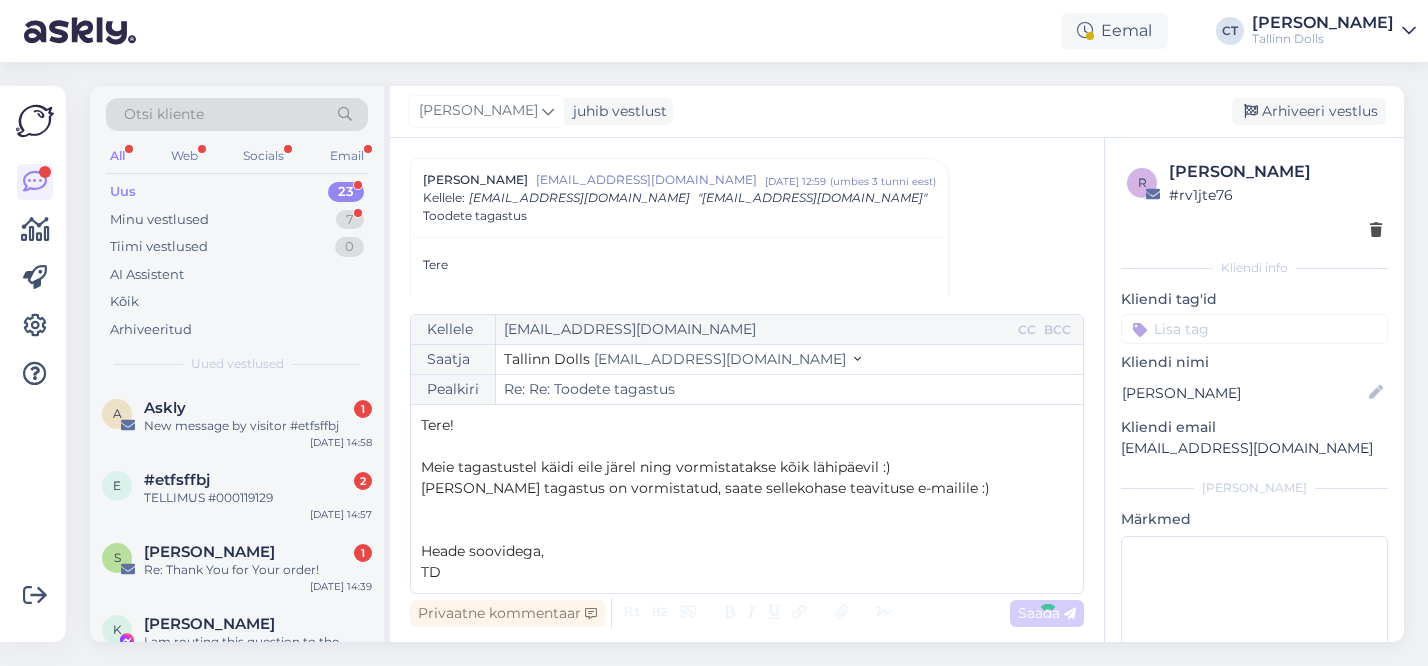 scroll, scrollTop: 502, scrollLeft: 0, axis: vertical 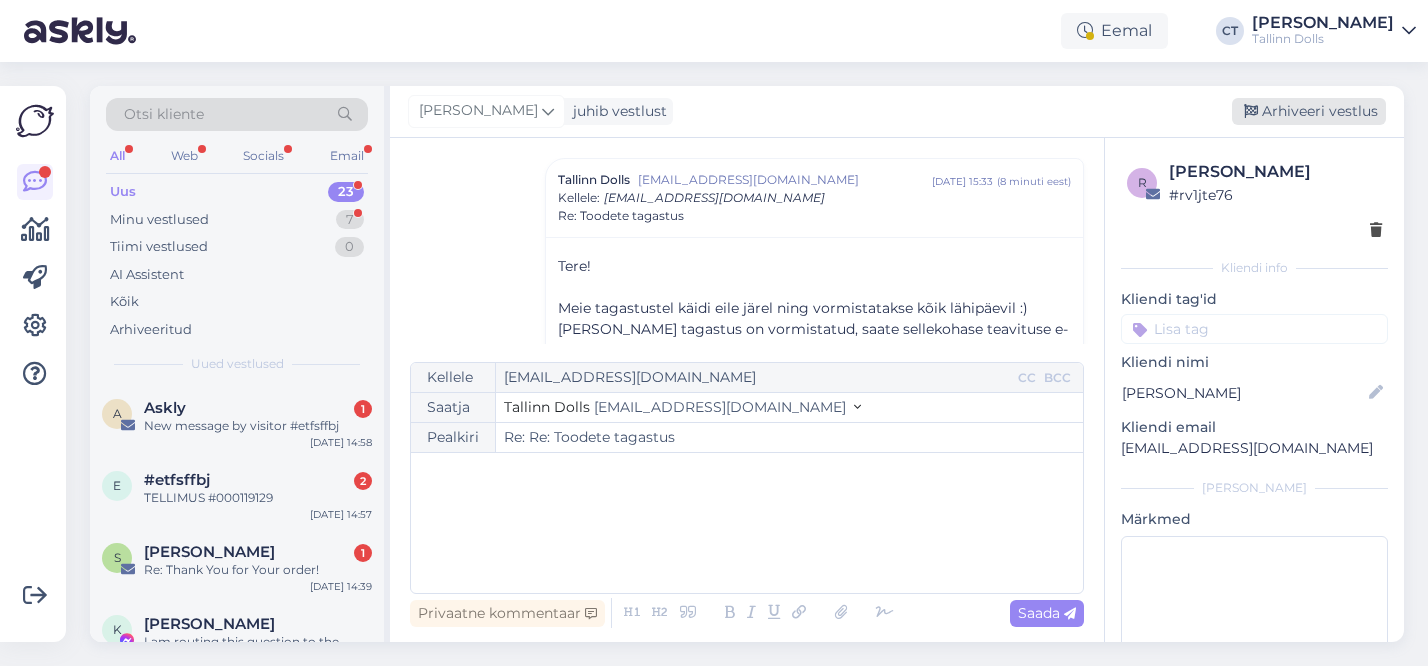 click on "Arhiveeri vestlus" at bounding box center [1309, 111] 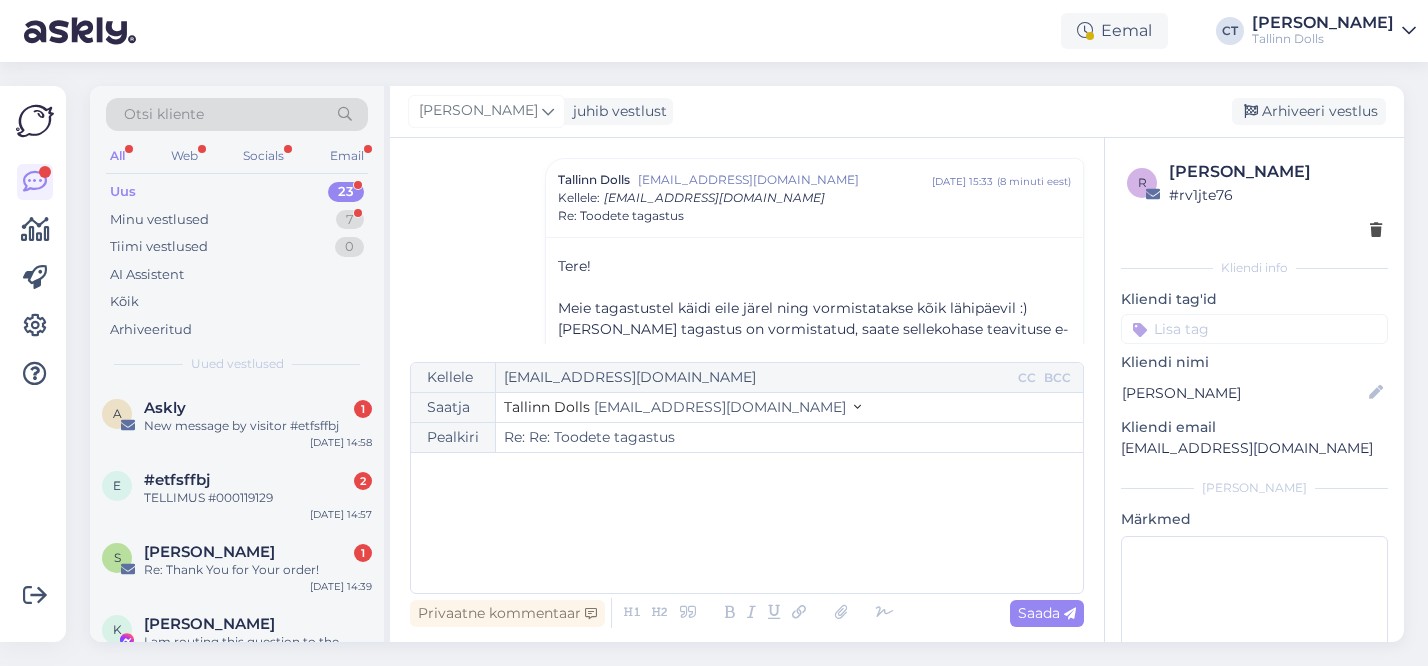 scroll, scrollTop: 424, scrollLeft: 0, axis: vertical 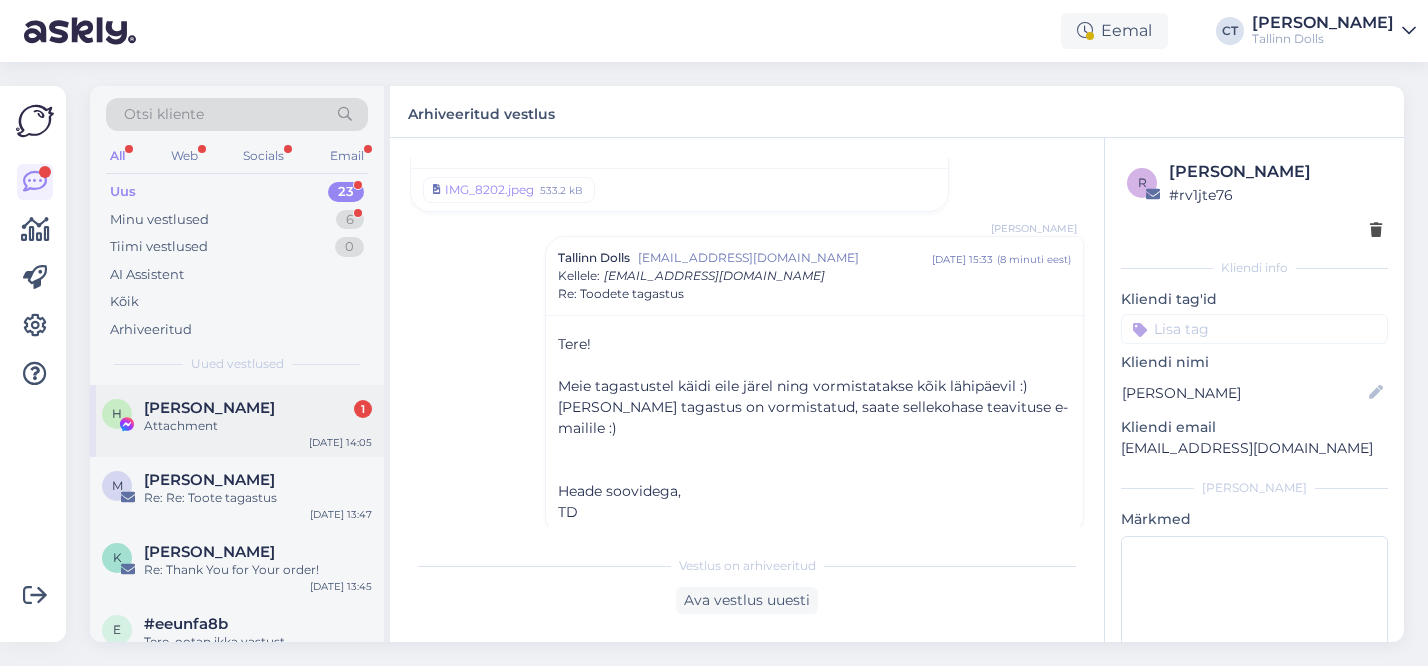 click on "H Haidy Rääk 1 Attachment Jul 14 14:05" at bounding box center (237, 421) 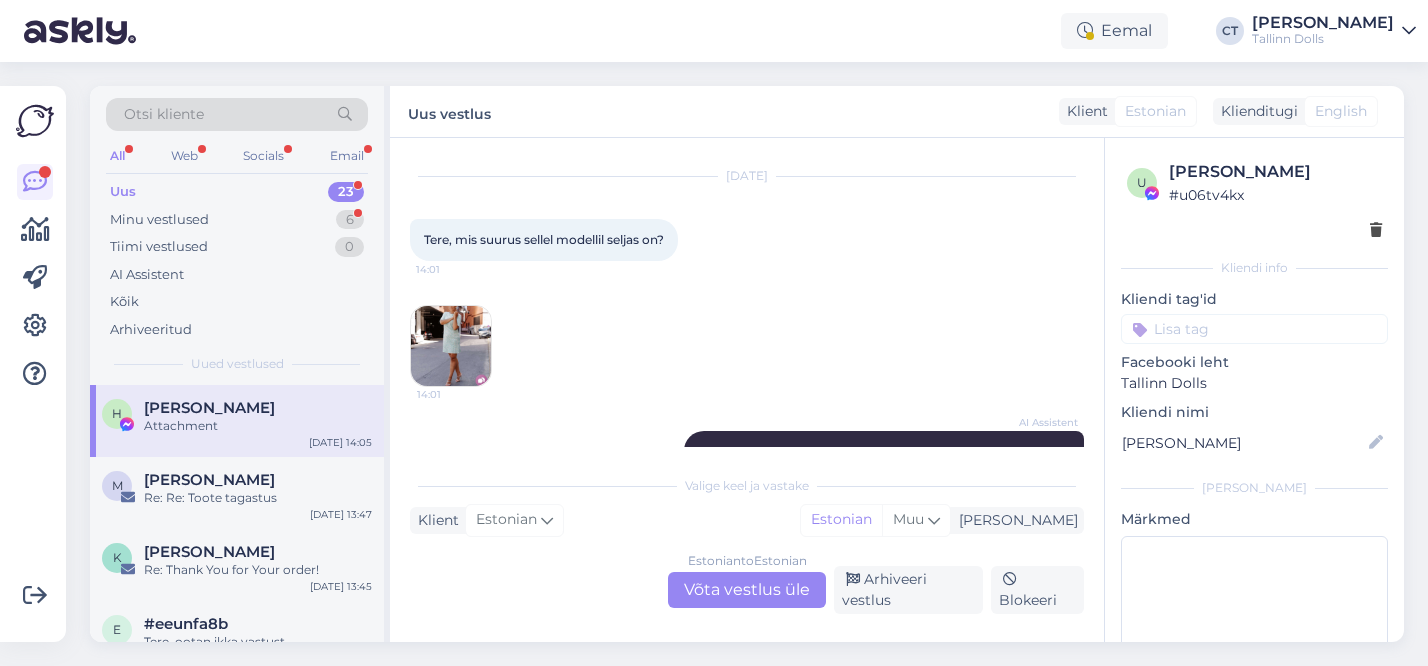 scroll, scrollTop: 31, scrollLeft: 0, axis: vertical 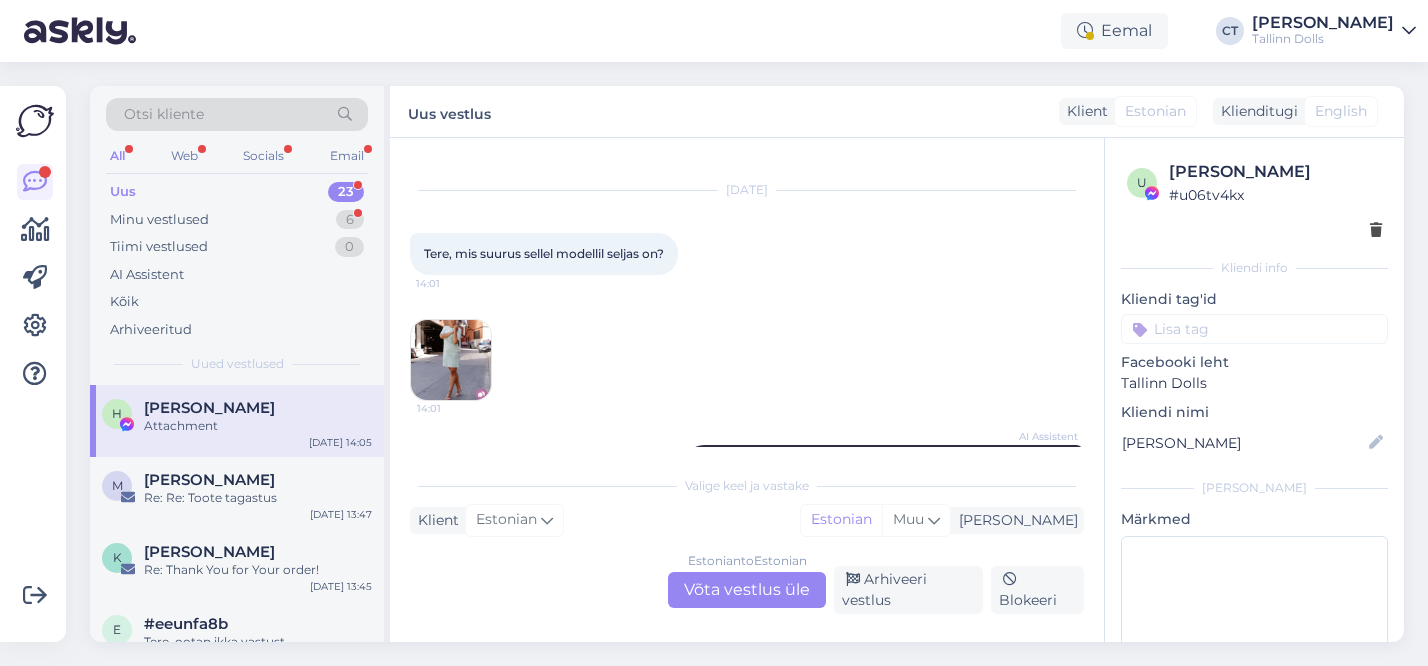 click at bounding box center (451, 360) 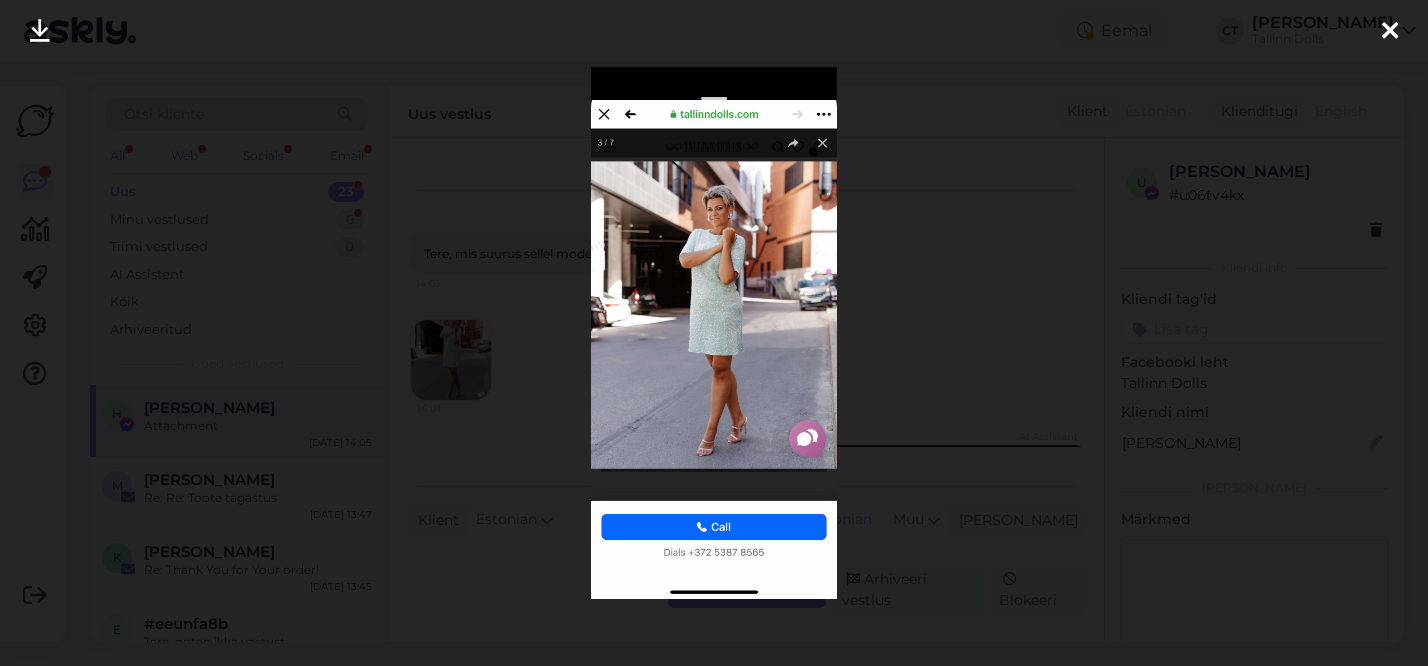 click at bounding box center [714, 333] 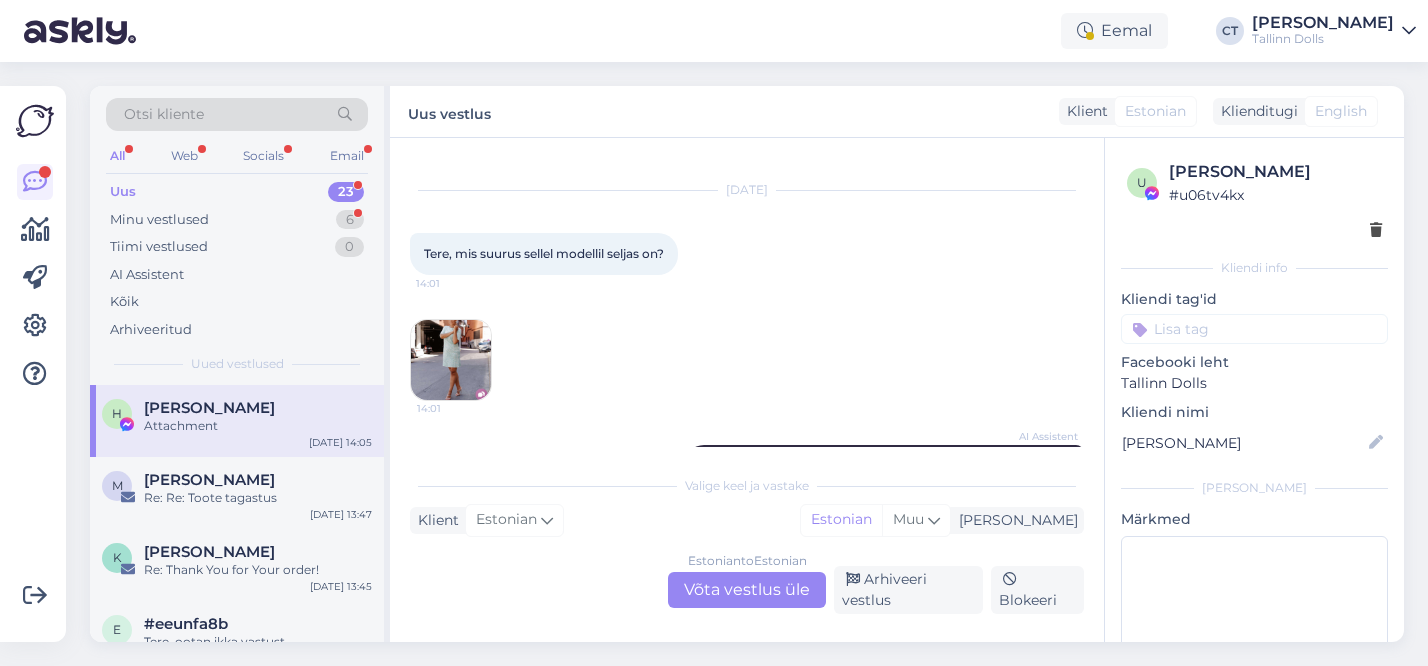 scroll, scrollTop: 325, scrollLeft: 0, axis: vertical 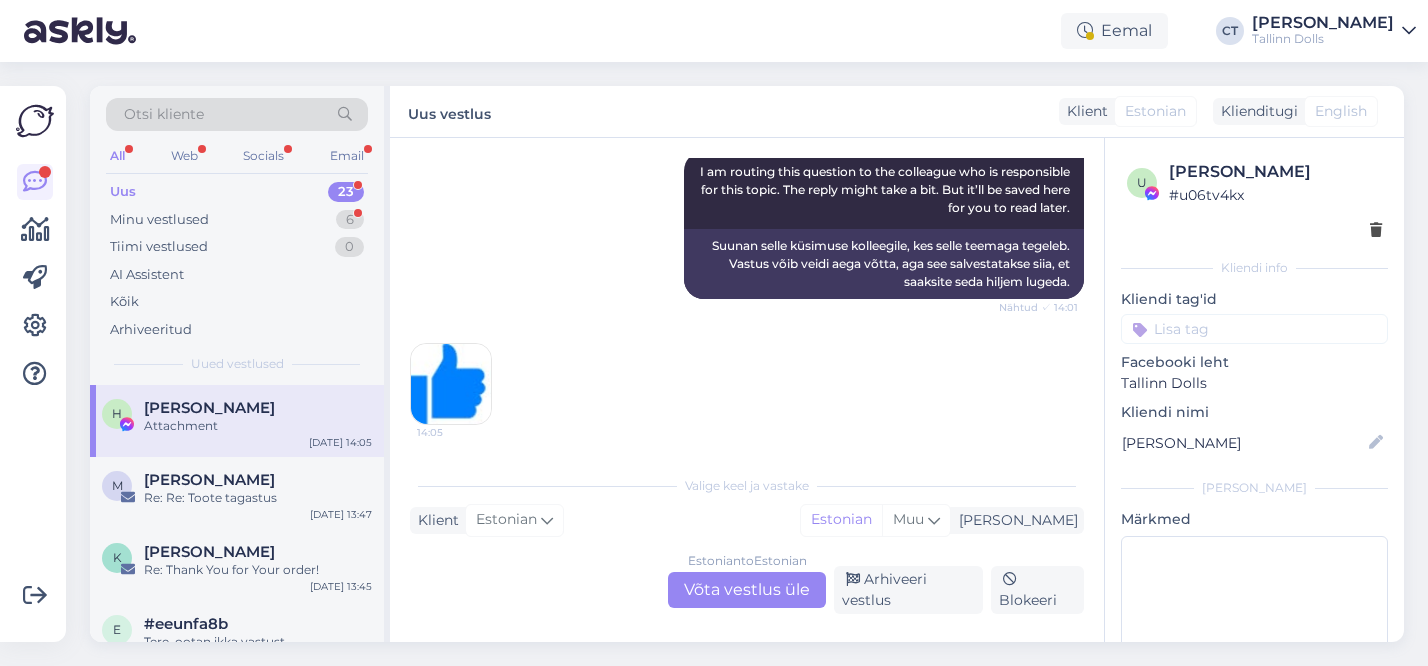 click on "Estonian  to  Estonian Võta vestlus üle" at bounding box center [747, 590] 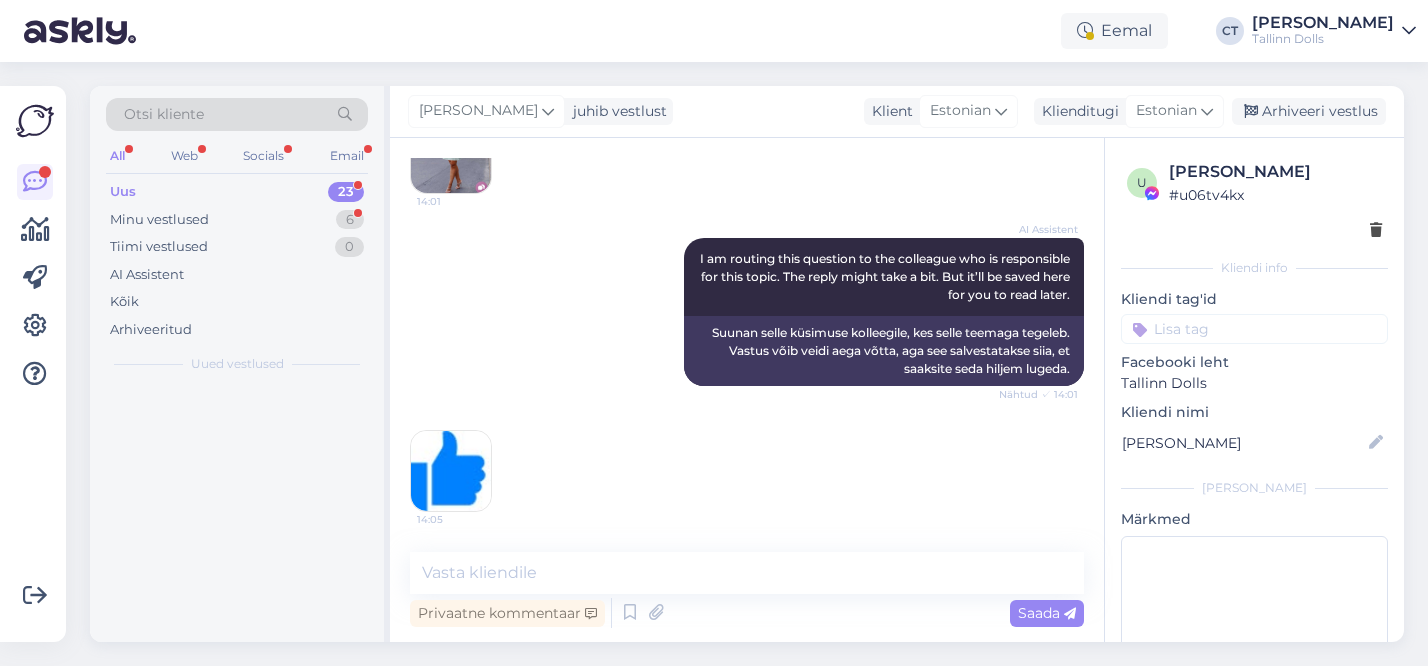 scroll, scrollTop: 238, scrollLeft: 0, axis: vertical 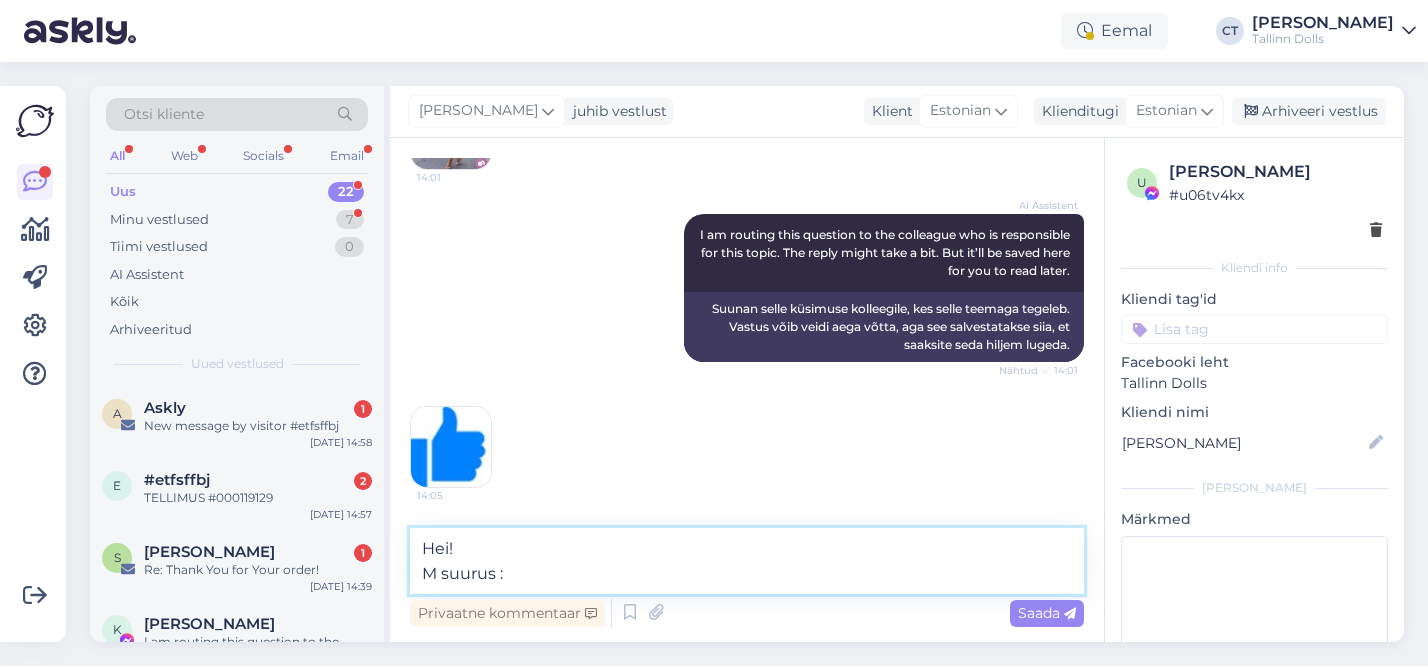 type on "Hei!
M suurus :)" 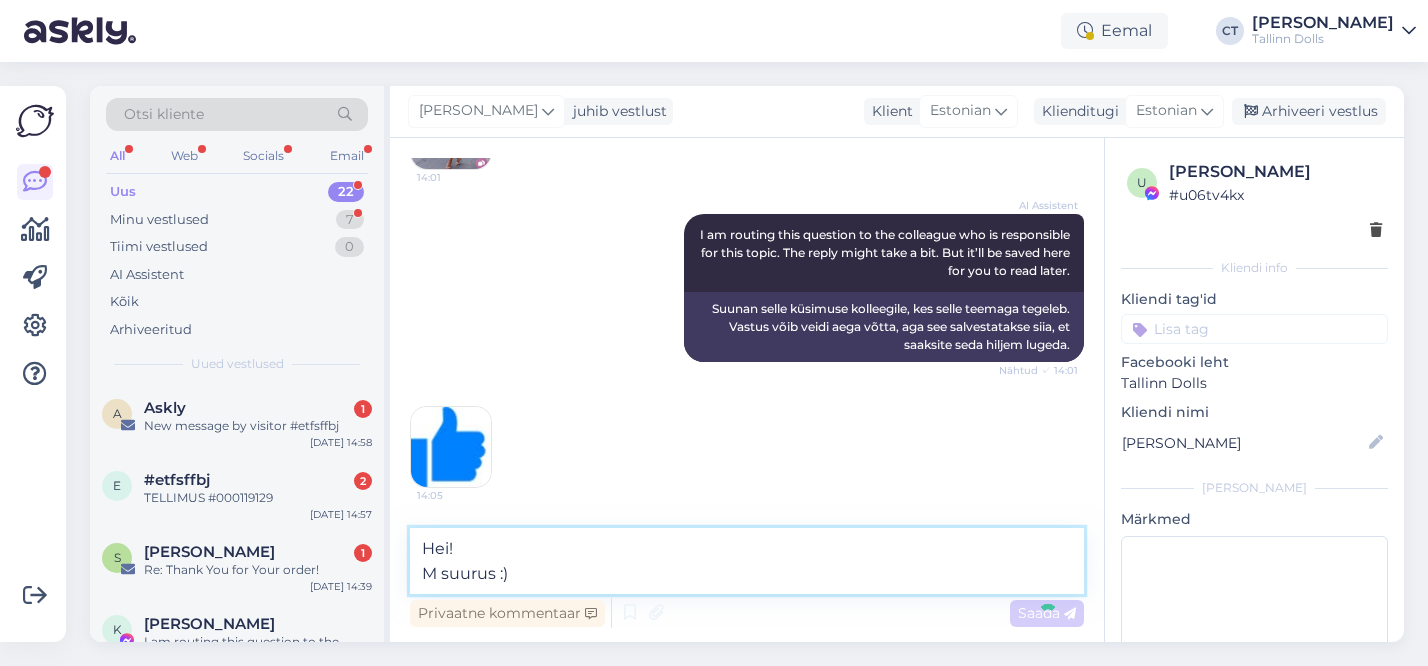 type 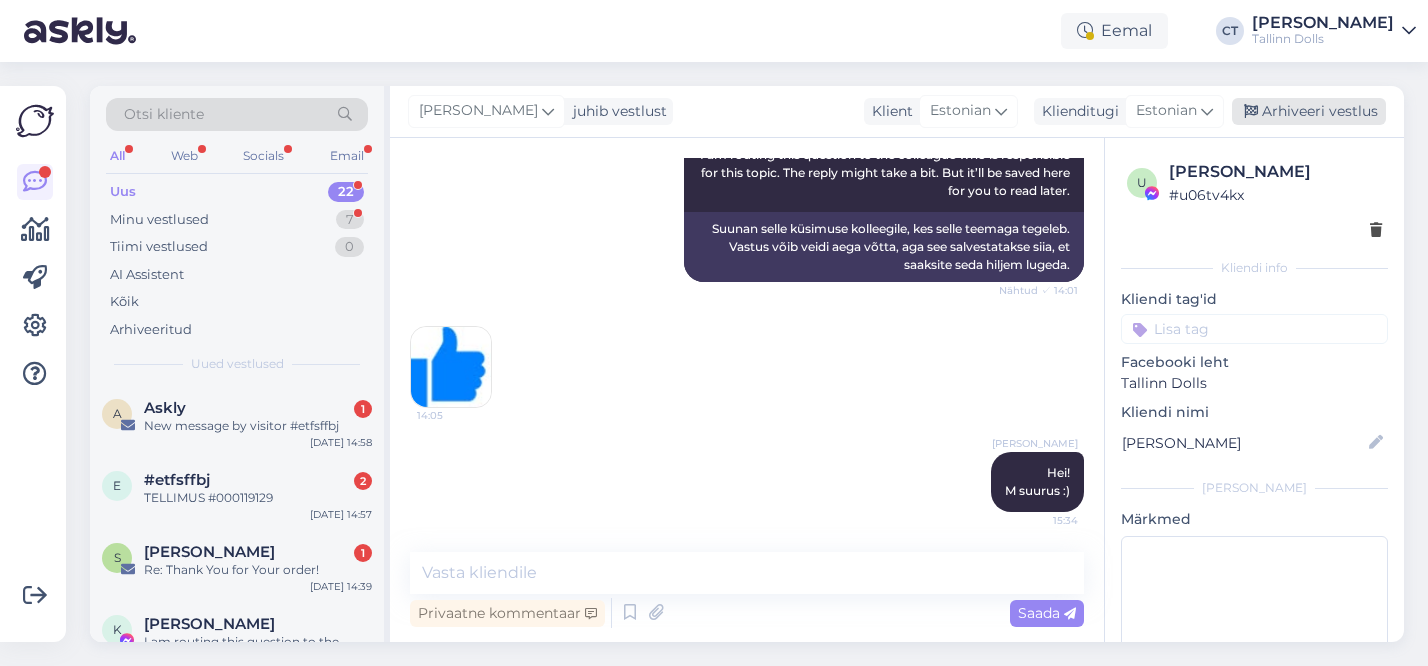 click on "Arhiveeri vestlus" at bounding box center [1309, 111] 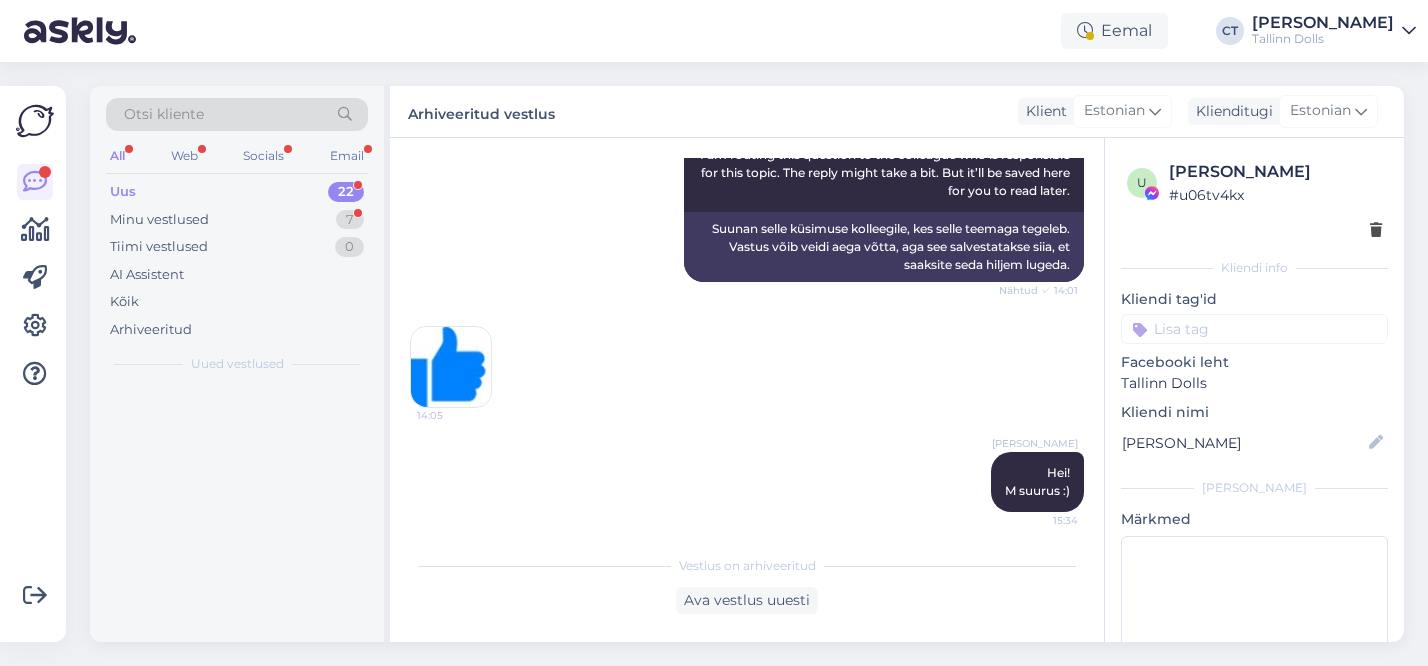scroll, scrollTop: 349, scrollLeft: 0, axis: vertical 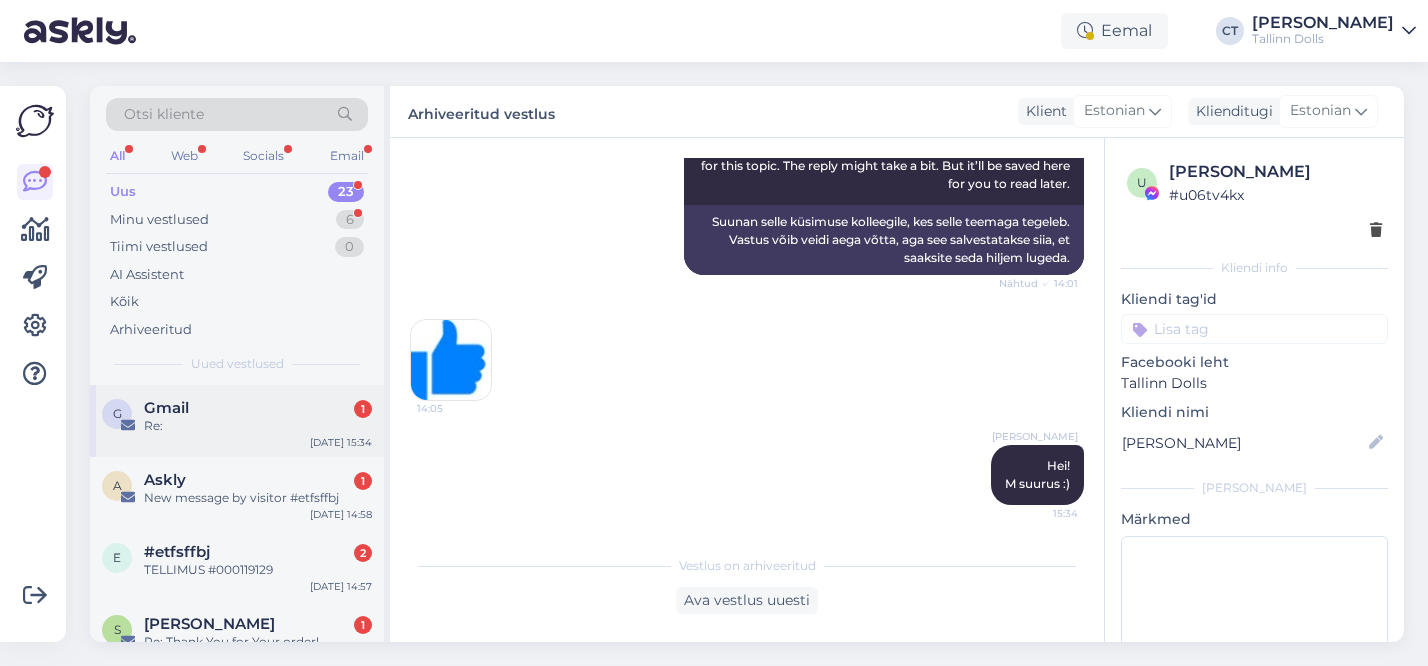 click on "Re:" at bounding box center (258, 426) 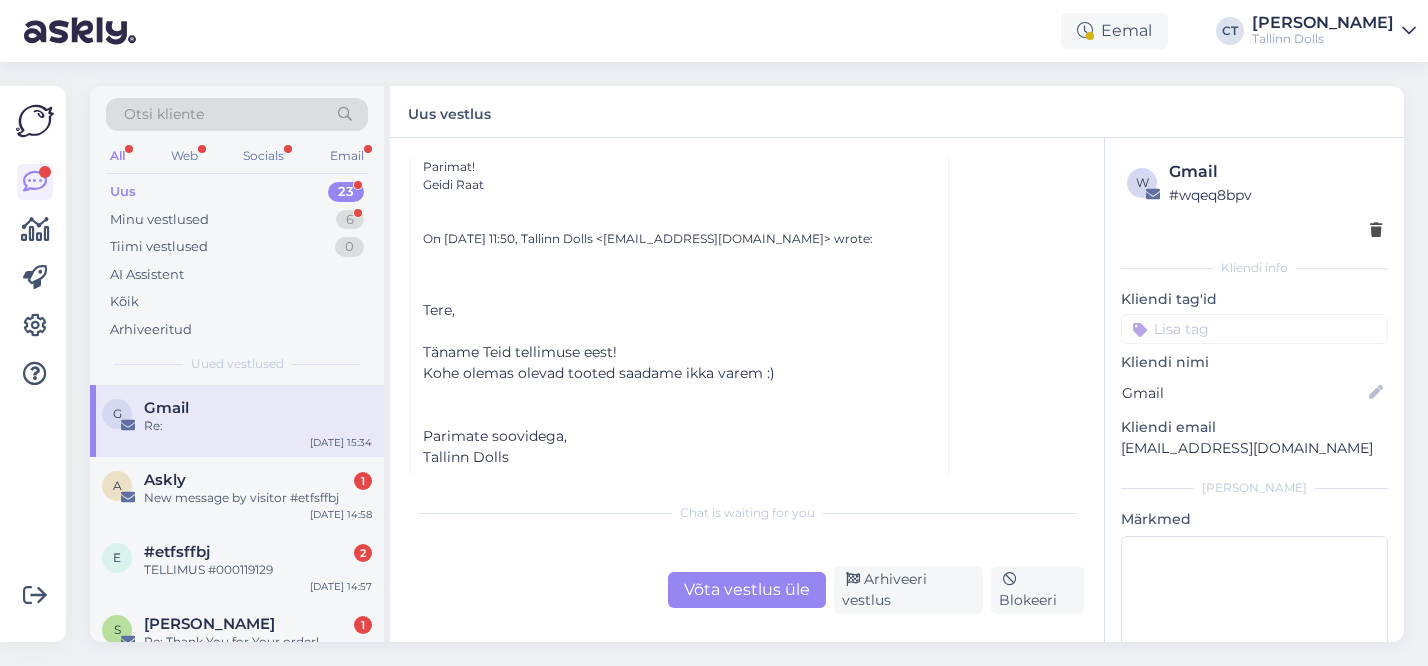 scroll, scrollTop: 431, scrollLeft: 0, axis: vertical 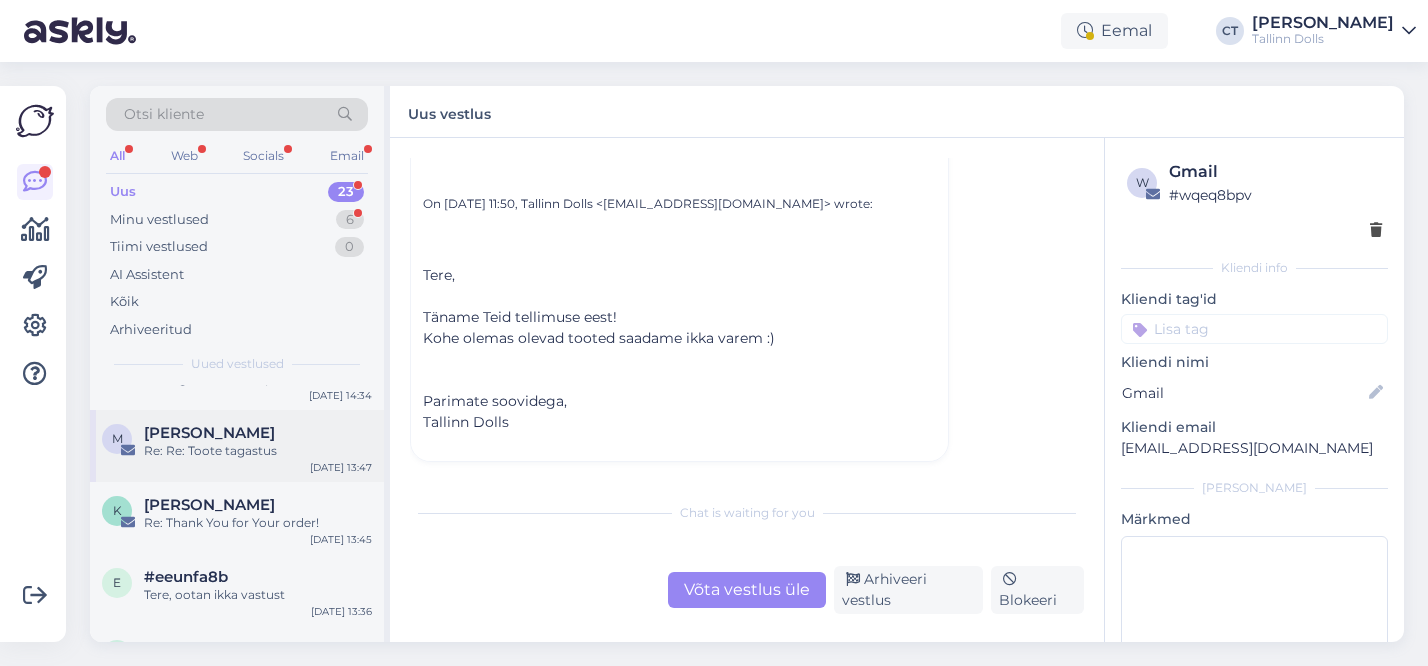click on "m maarika kaalep Re: Re: Toote tagastus Jul 14 13:47" at bounding box center (237, 446) 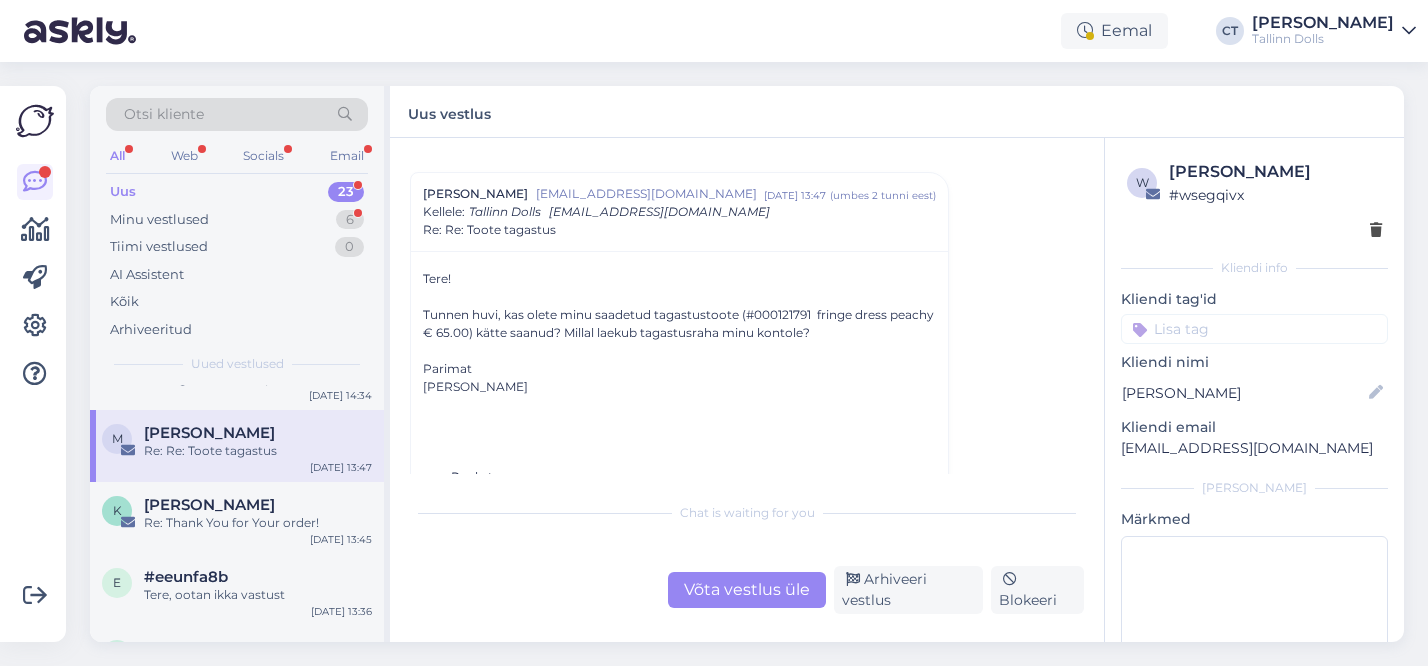 scroll, scrollTop: 214, scrollLeft: 0, axis: vertical 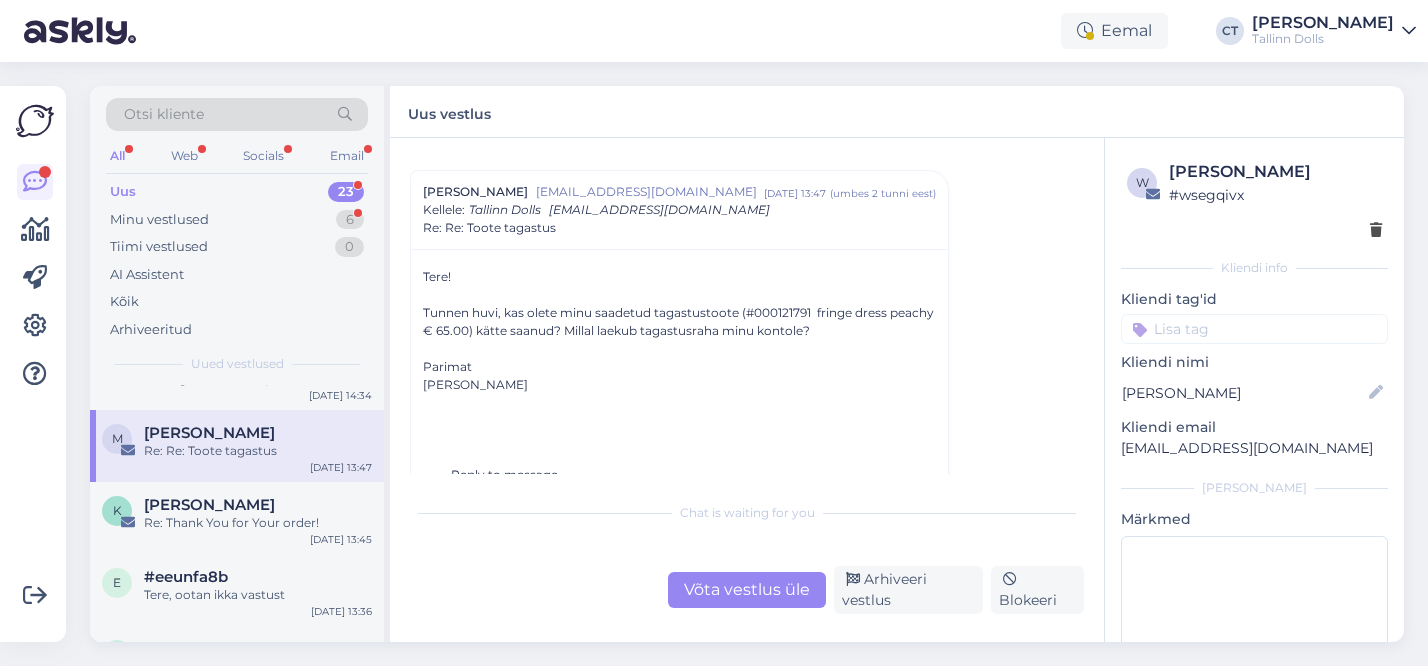 click on "Võta vestlus üle" at bounding box center (747, 590) 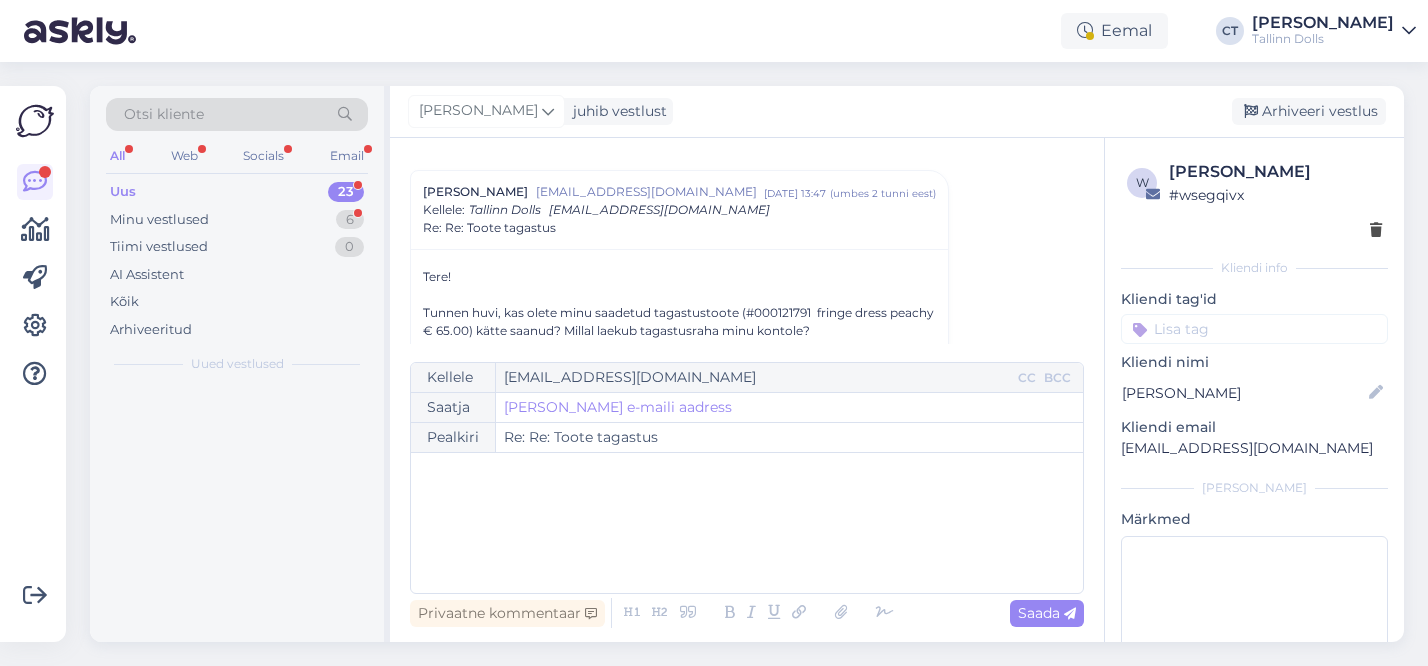 scroll, scrollTop: 226, scrollLeft: 0, axis: vertical 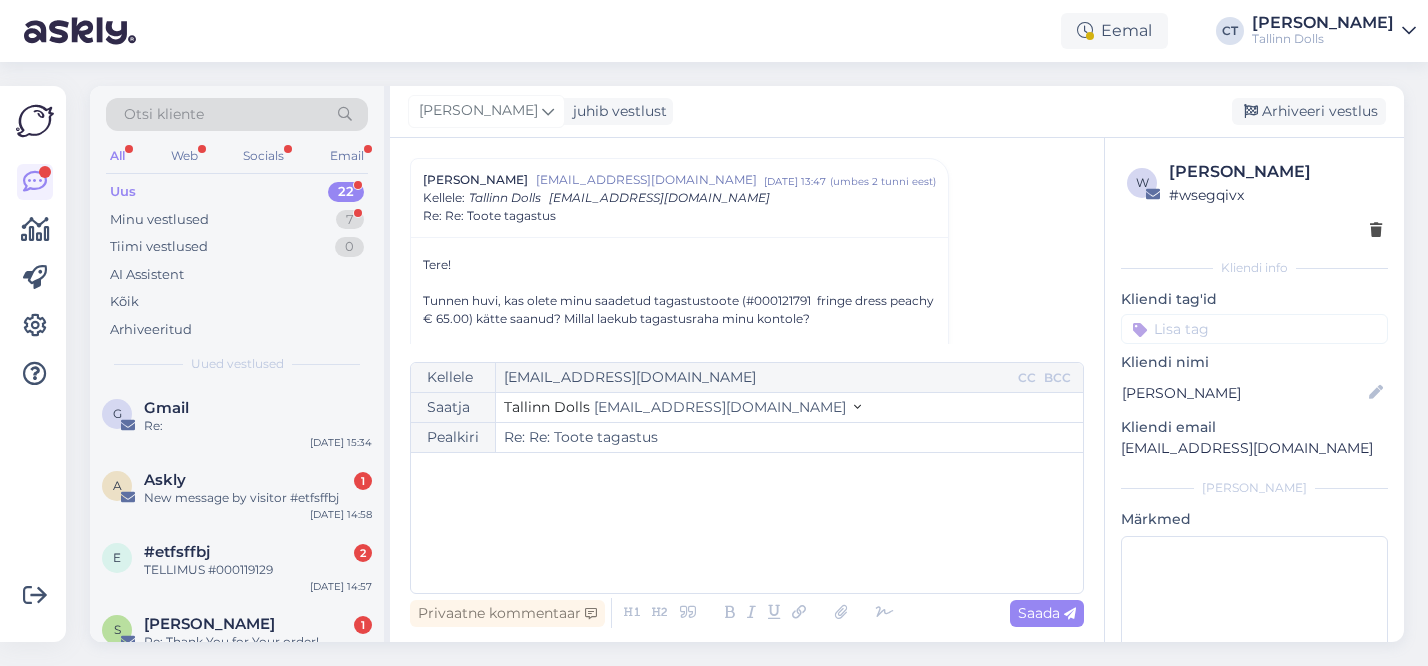 click on "﻿" at bounding box center (747, 523) 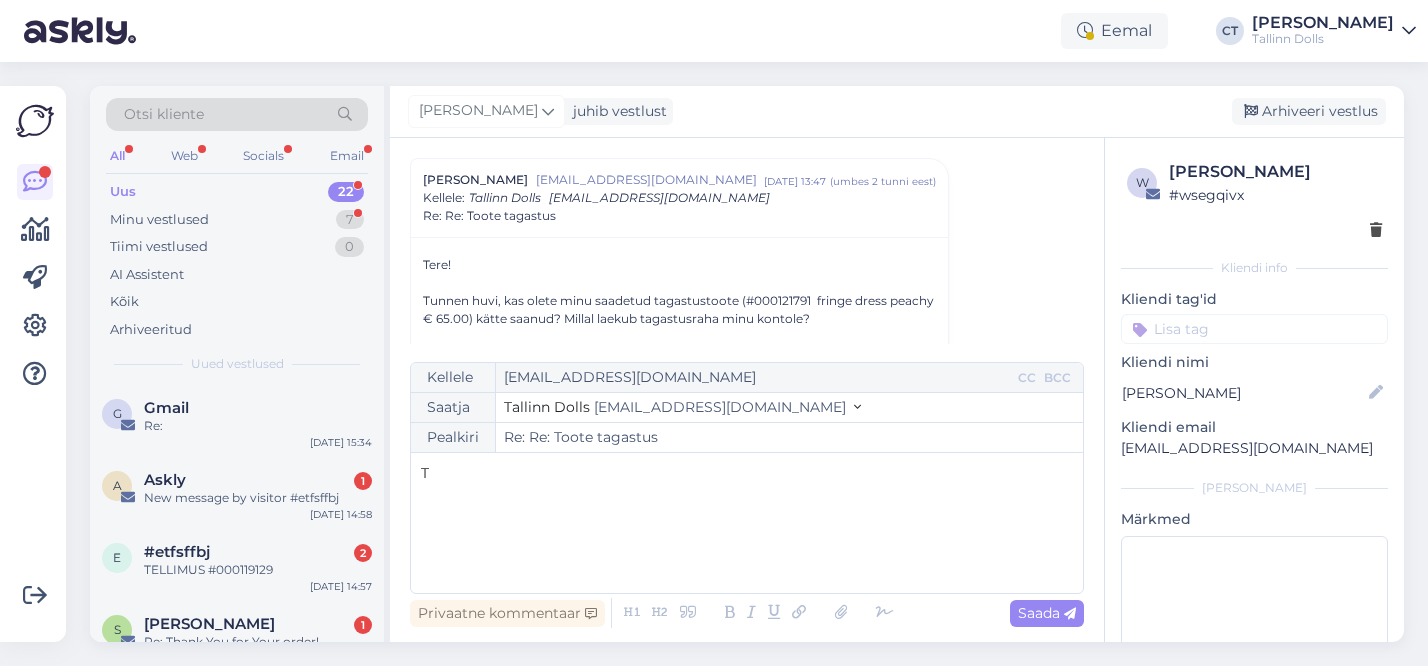 type 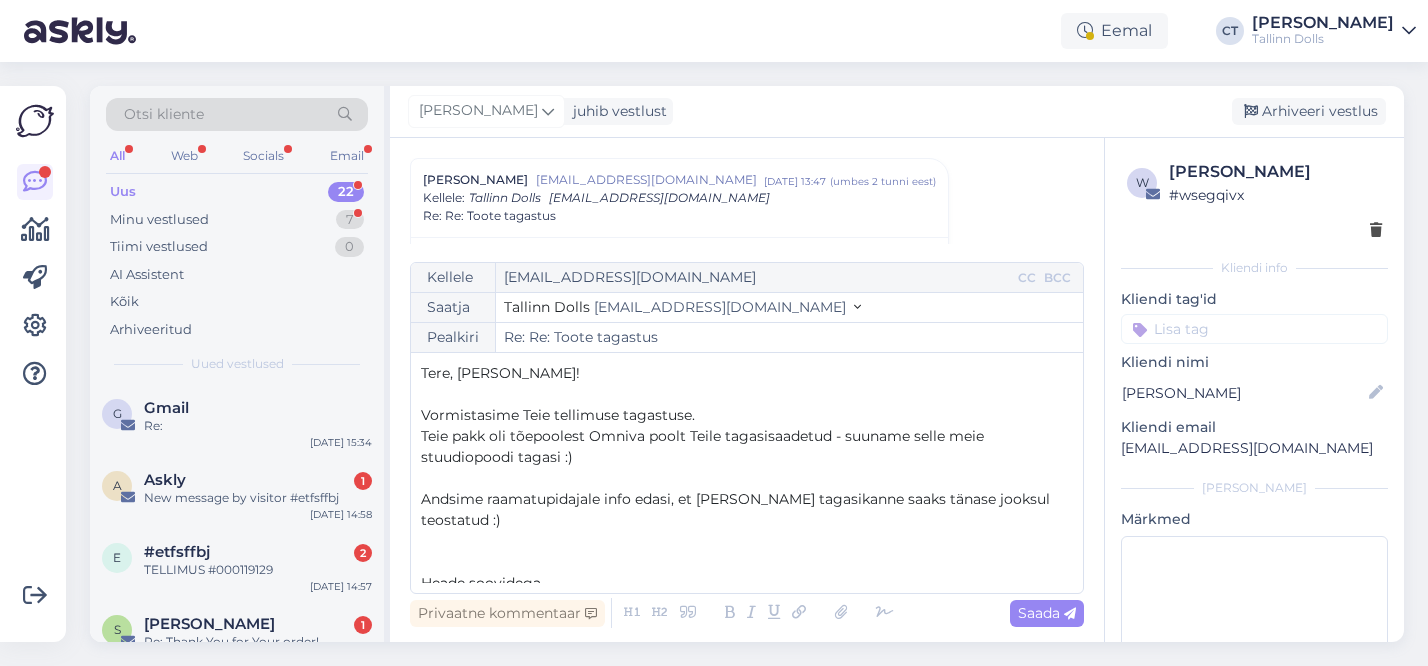 scroll, scrollTop: 11, scrollLeft: 0, axis: vertical 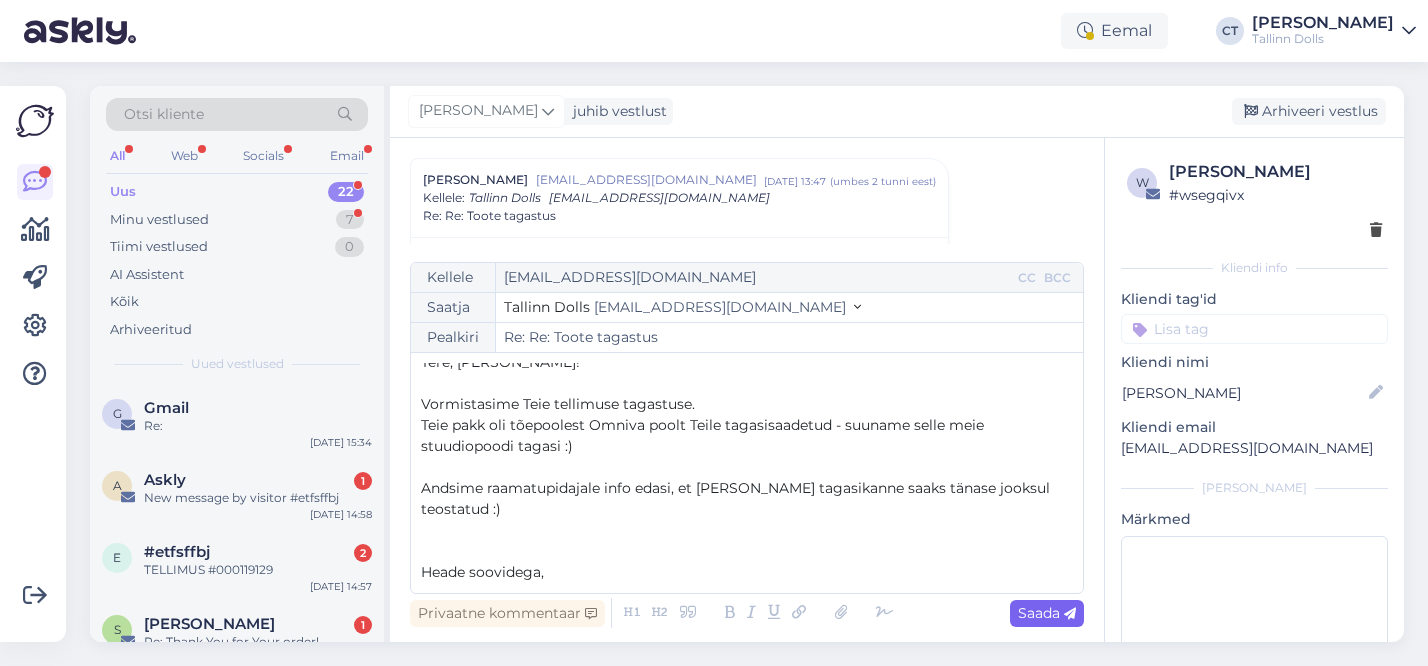 click on "Saada" at bounding box center [1047, 613] 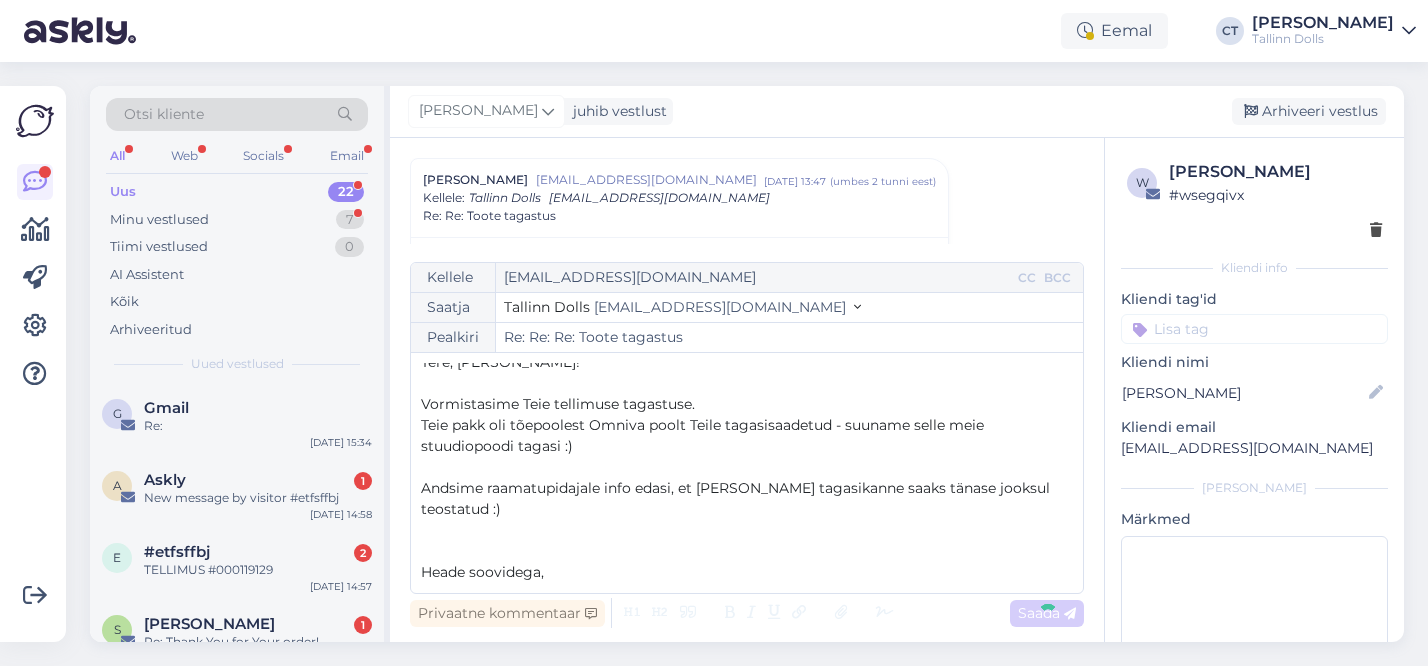 type on "Re: Re: Toote tagastus" 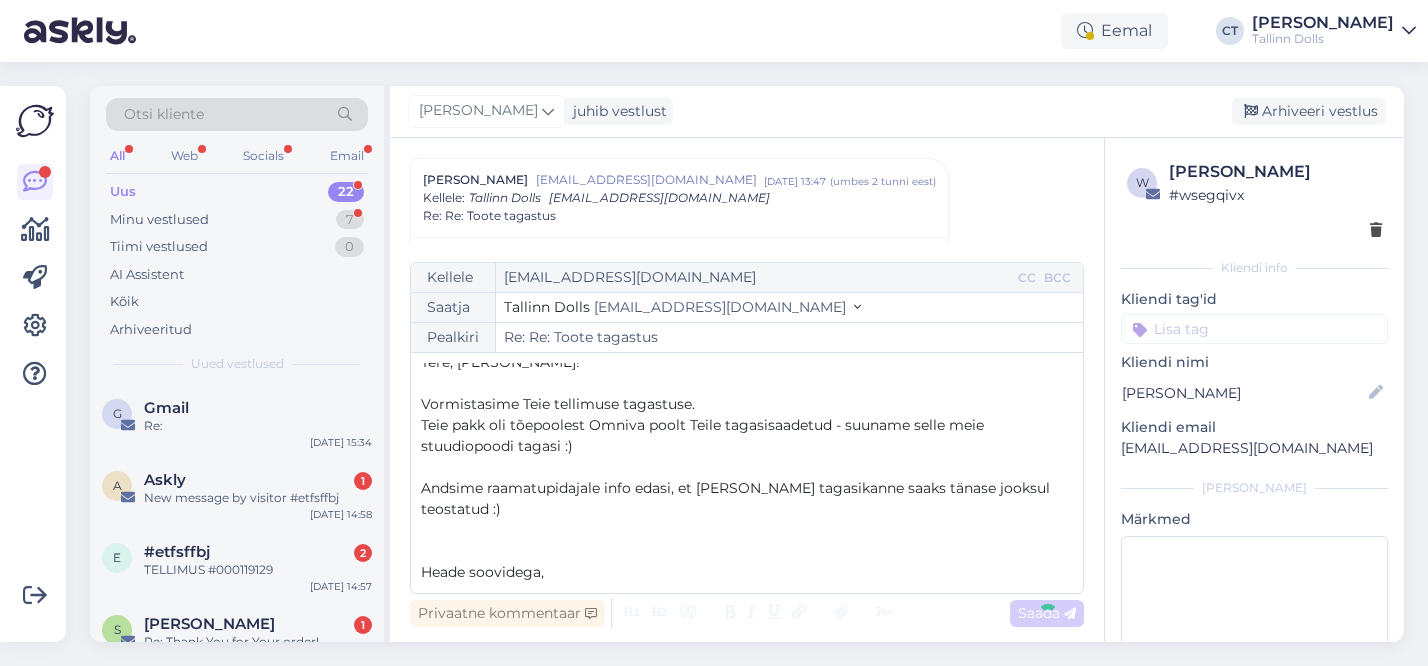 scroll, scrollTop: 0, scrollLeft: 0, axis: both 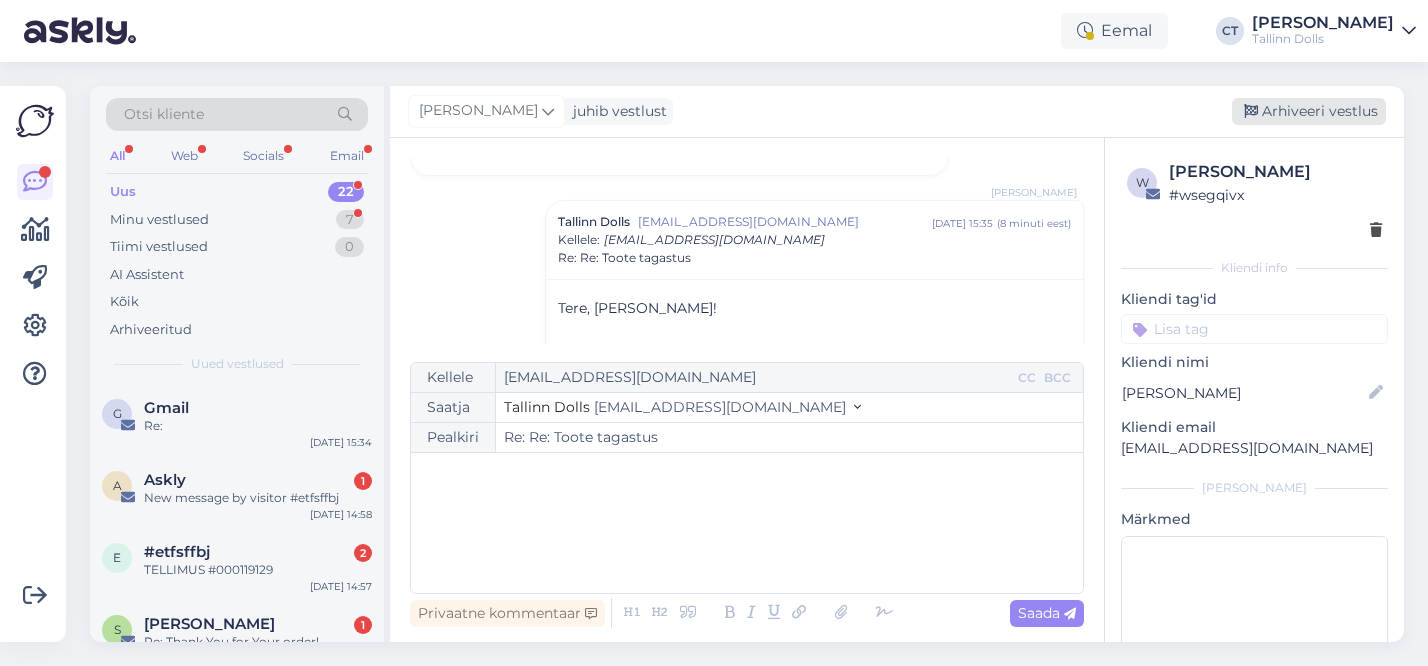 click on "Arhiveeri vestlus" at bounding box center (1309, 111) 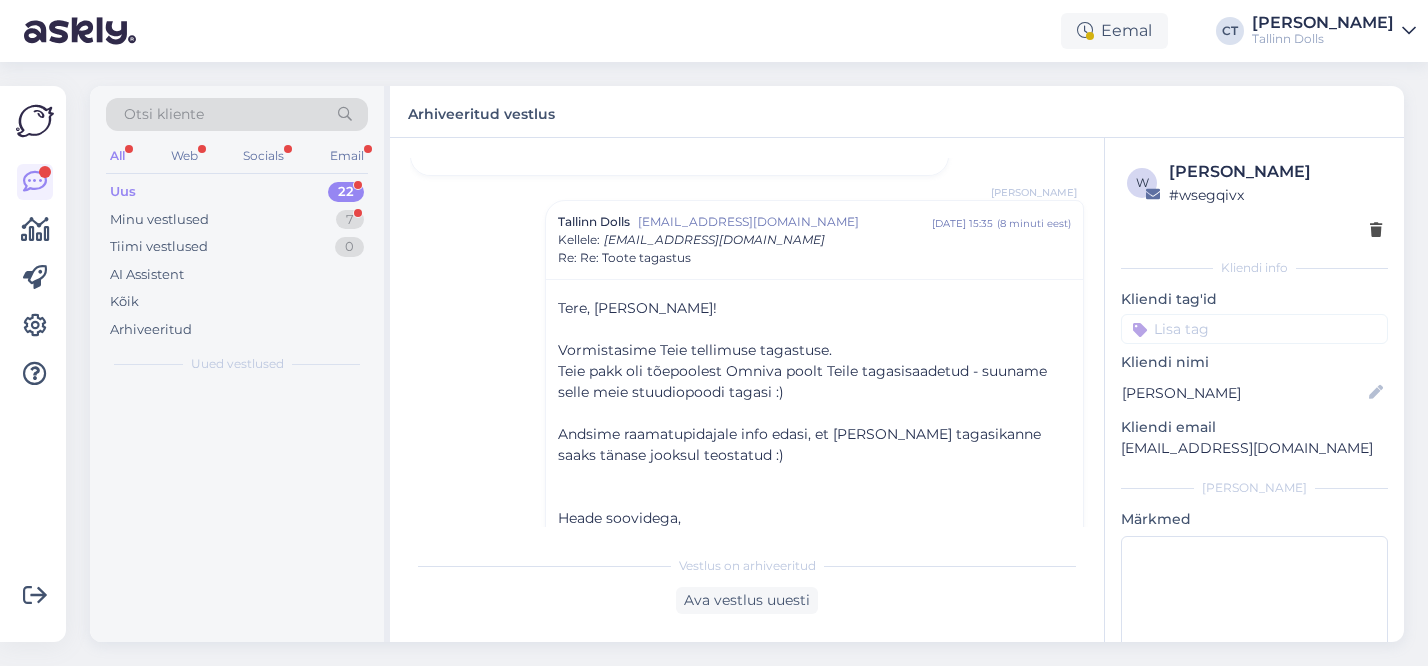 scroll, scrollTop: 1037, scrollLeft: 0, axis: vertical 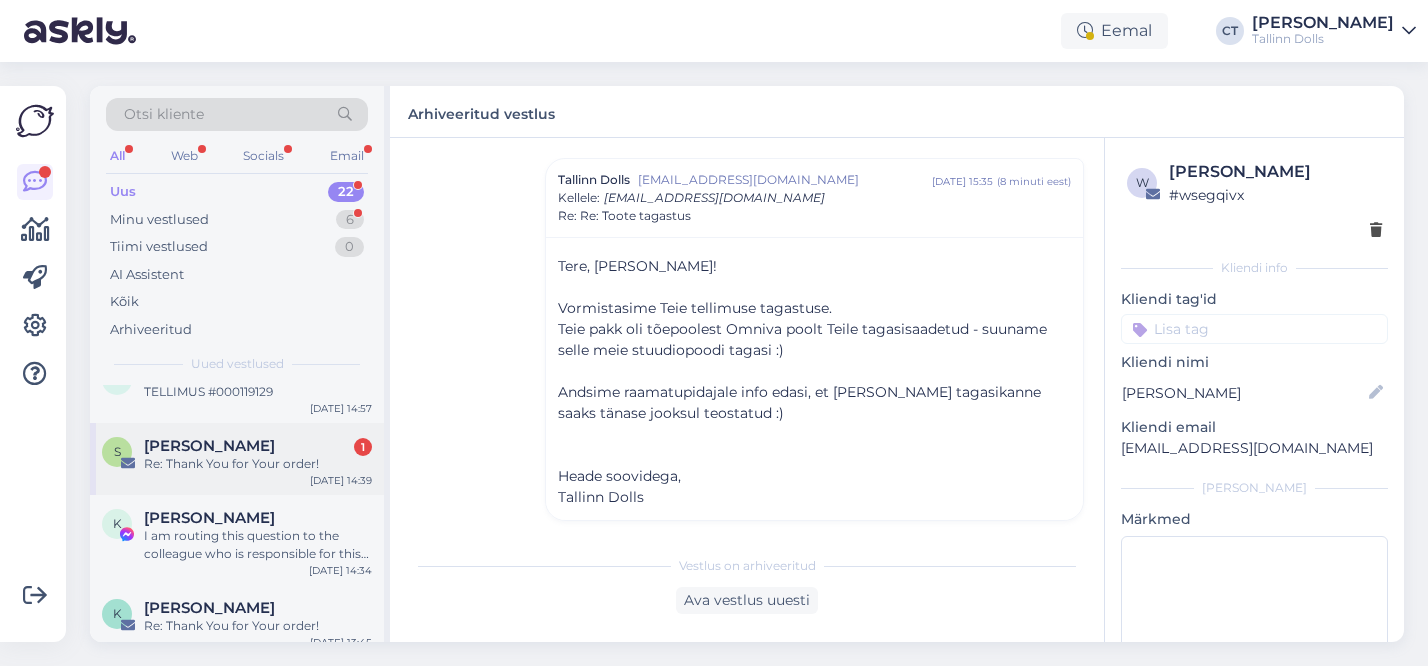 click on "S Siret Ojavee 1 Re: Thank You for Your order! Jul 14 14:39" at bounding box center [237, 459] 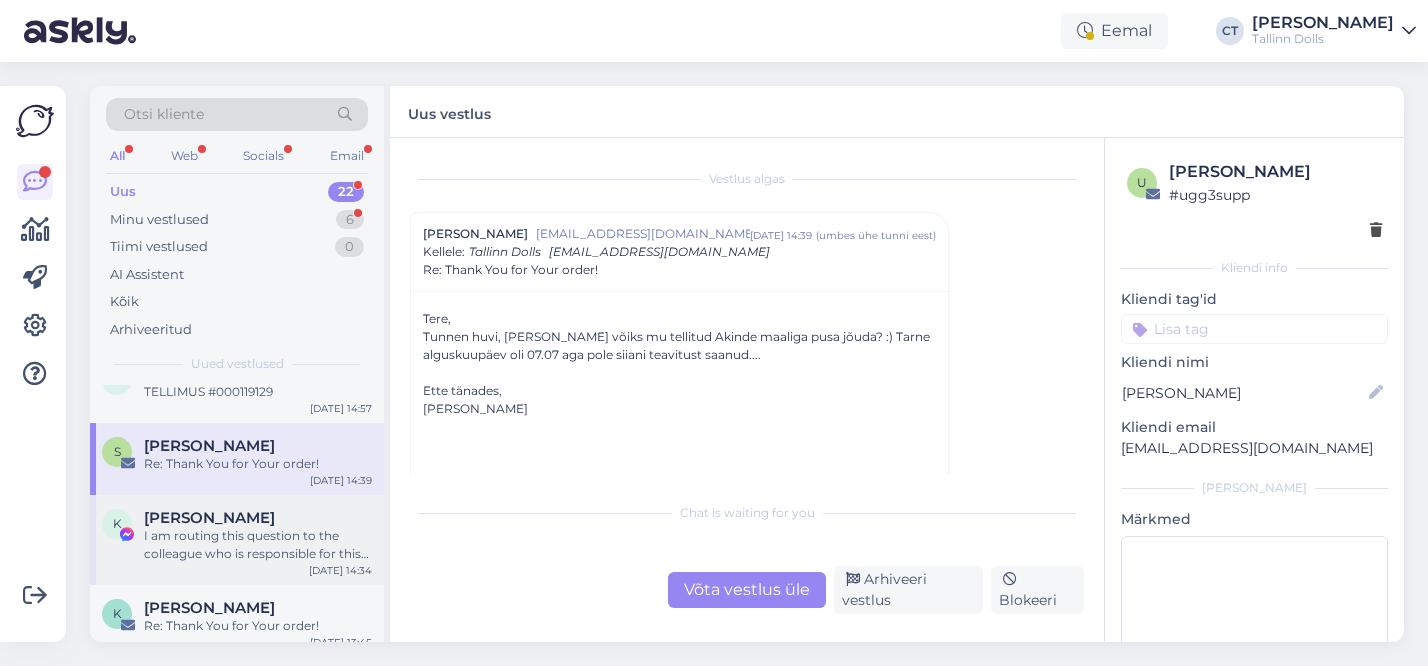 scroll, scrollTop: 126, scrollLeft: 0, axis: vertical 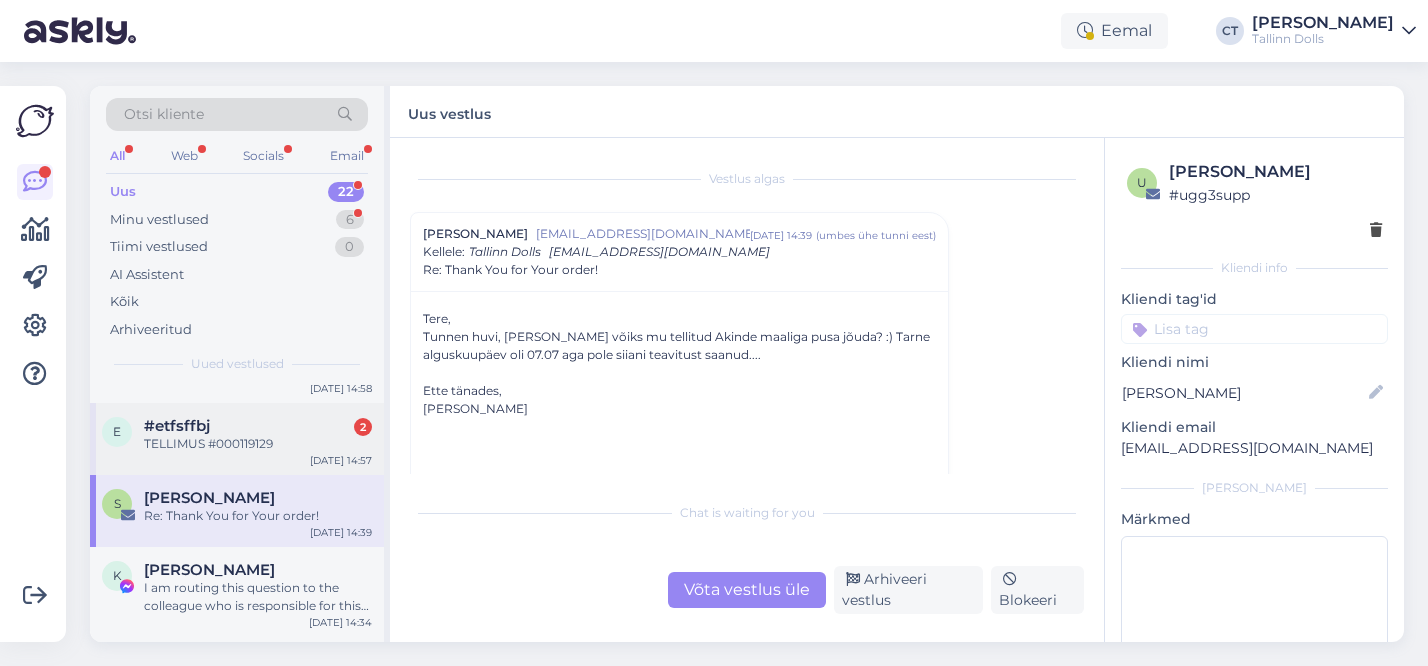 click on "e #etfsffbj 2 TELLIMUS #000119129 Jul 14 14:57" at bounding box center [237, 439] 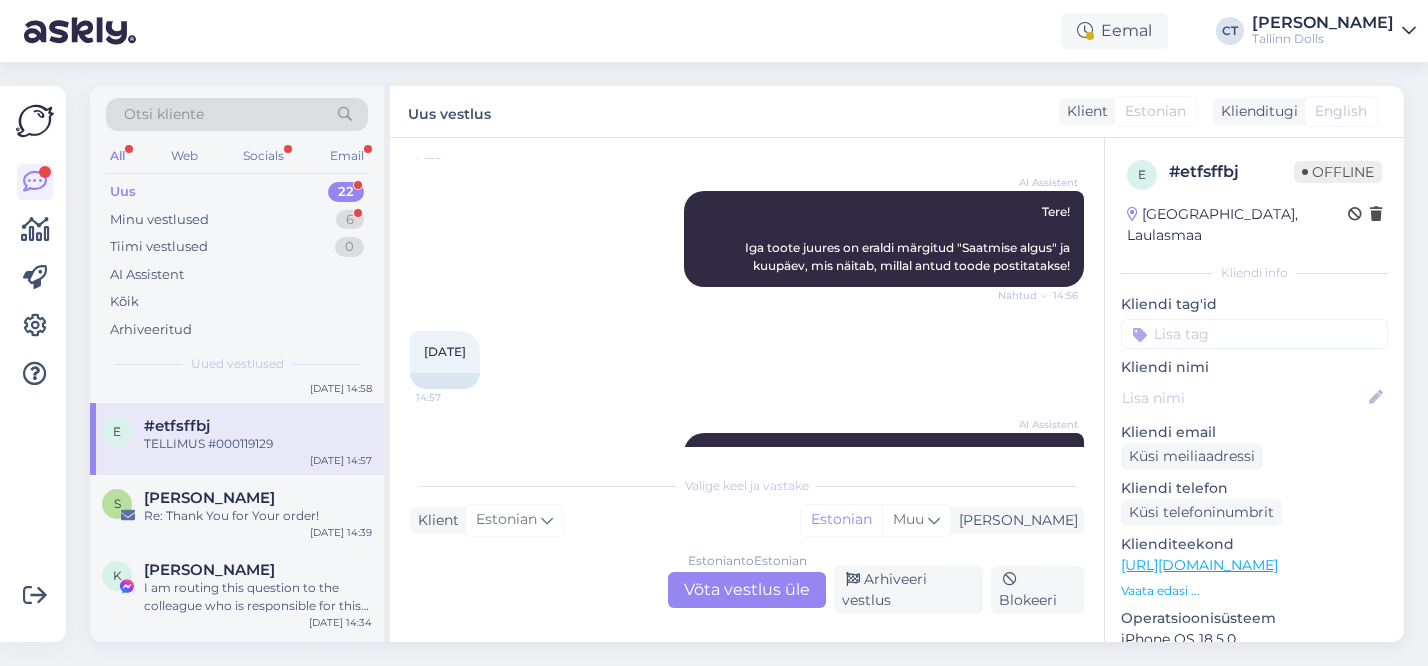 scroll, scrollTop: 378, scrollLeft: 0, axis: vertical 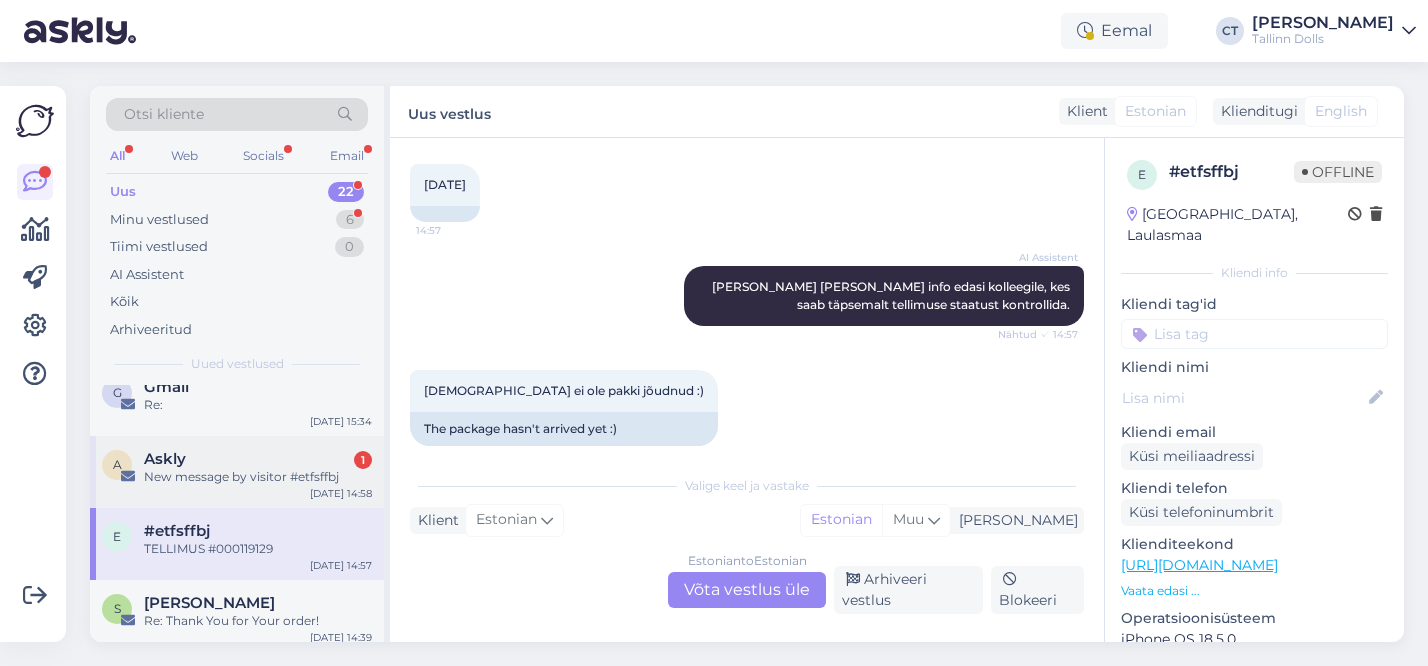 click on "A Askly 1 New message by visitor #etfsffbj Jul 14 14:58" at bounding box center (237, 472) 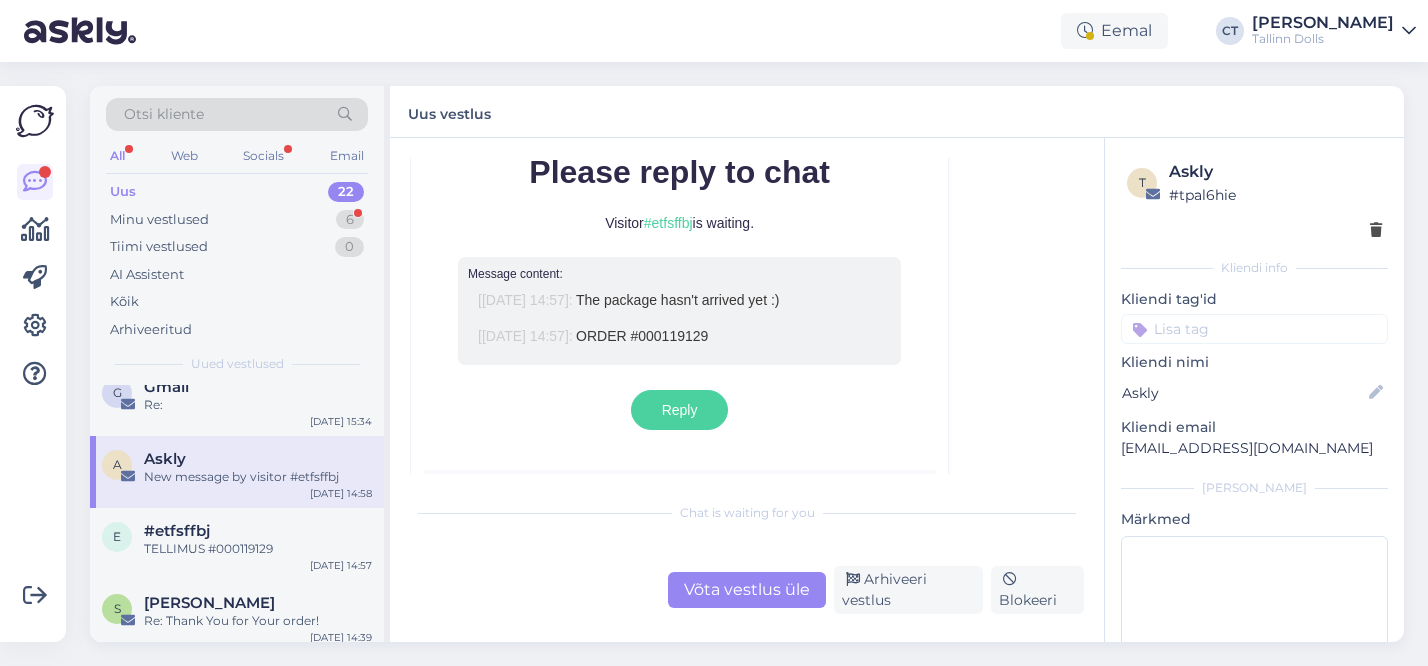 scroll, scrollTop: 8784, scrollLeft: 0, axis: vertical 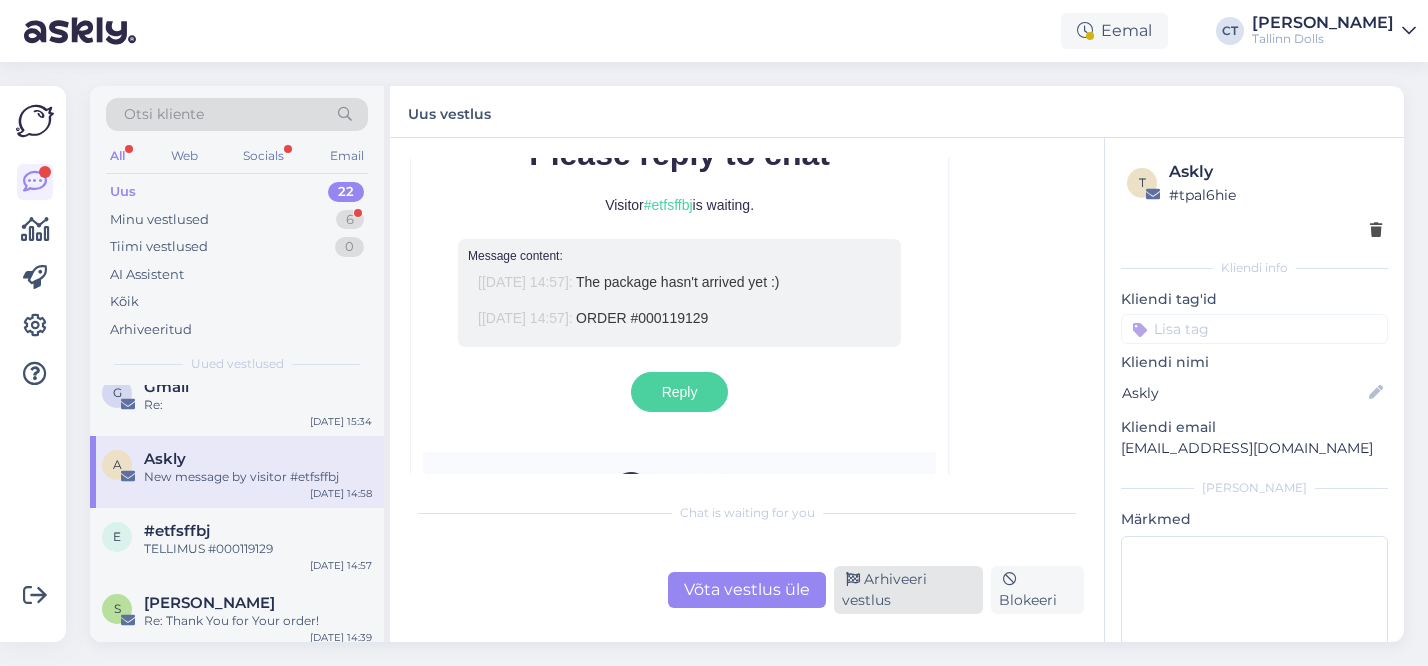 click on "Arhiveeri vestlus" at bounding box center (908, 590) 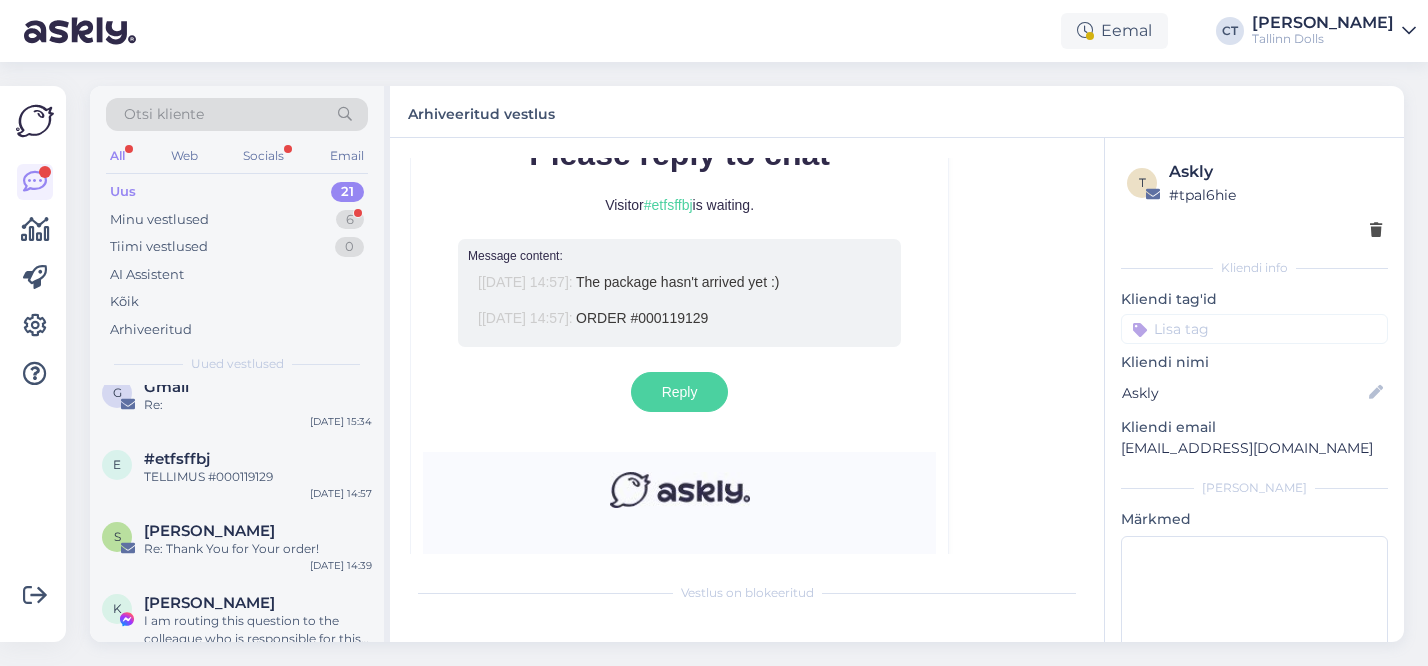 scroll, scrollTop: 8568, scrollLeft: 0, axis: vertical 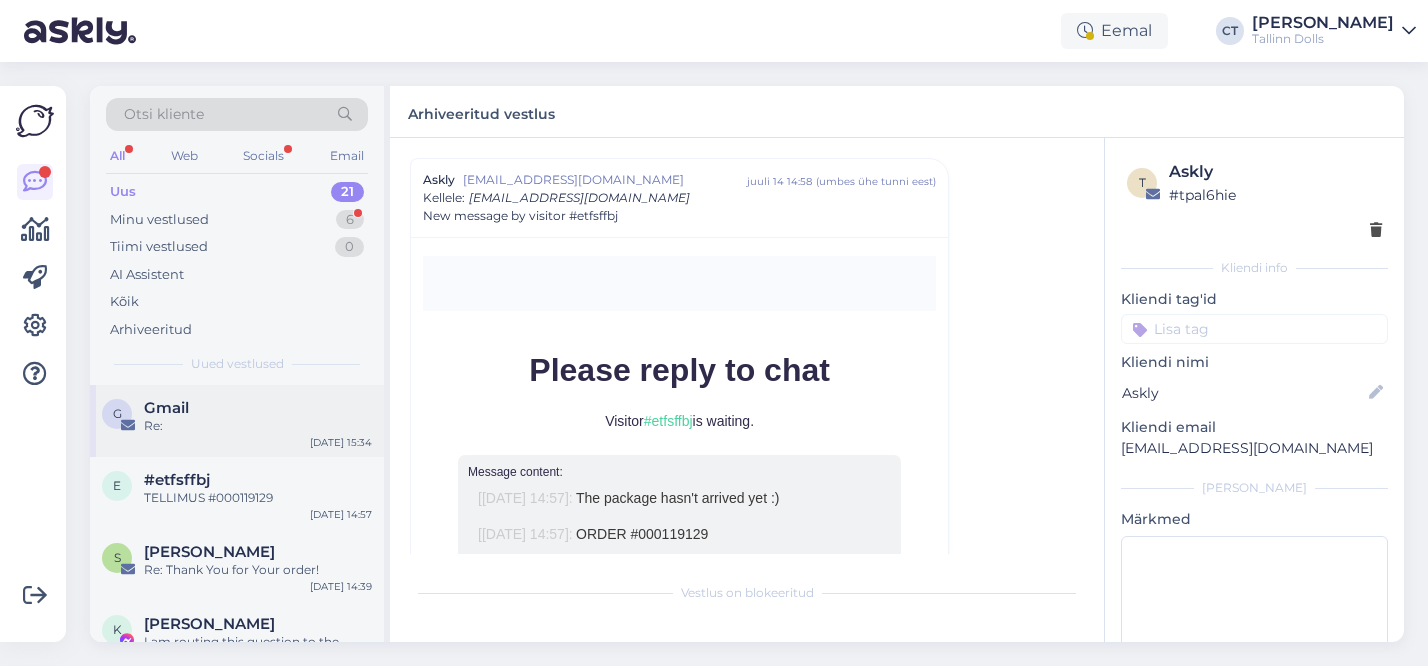 click on "Re:" at bounding box center (258, 426) 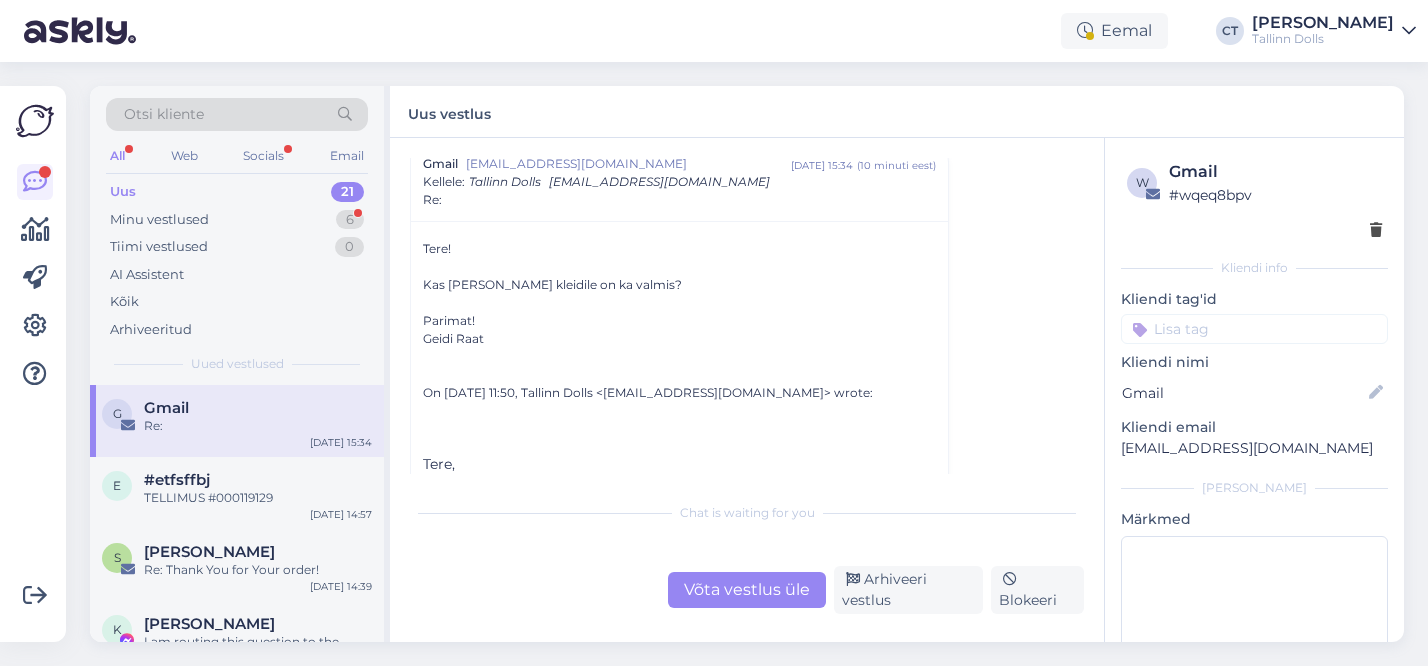 scroll, scrollTop: 243, scrollLeft: 0, axis: vertical 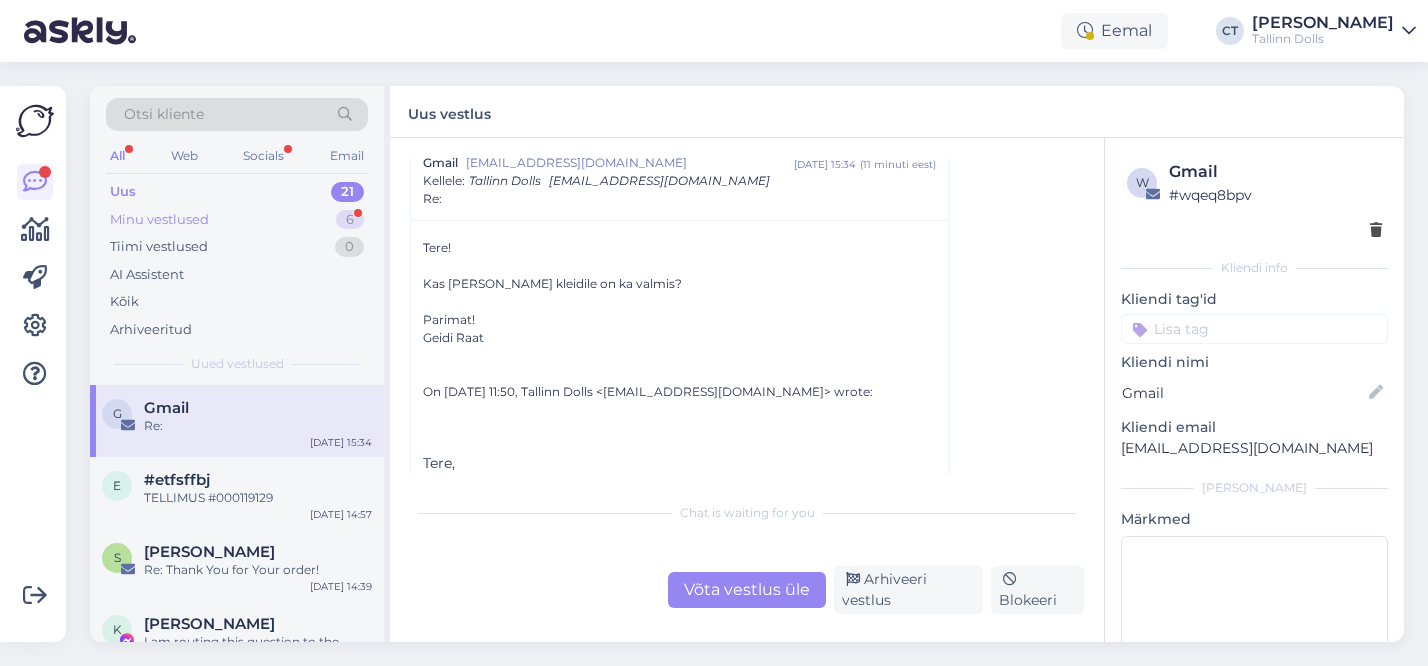 click on "Minu vestlused 6" at bounding box center (237, 220) 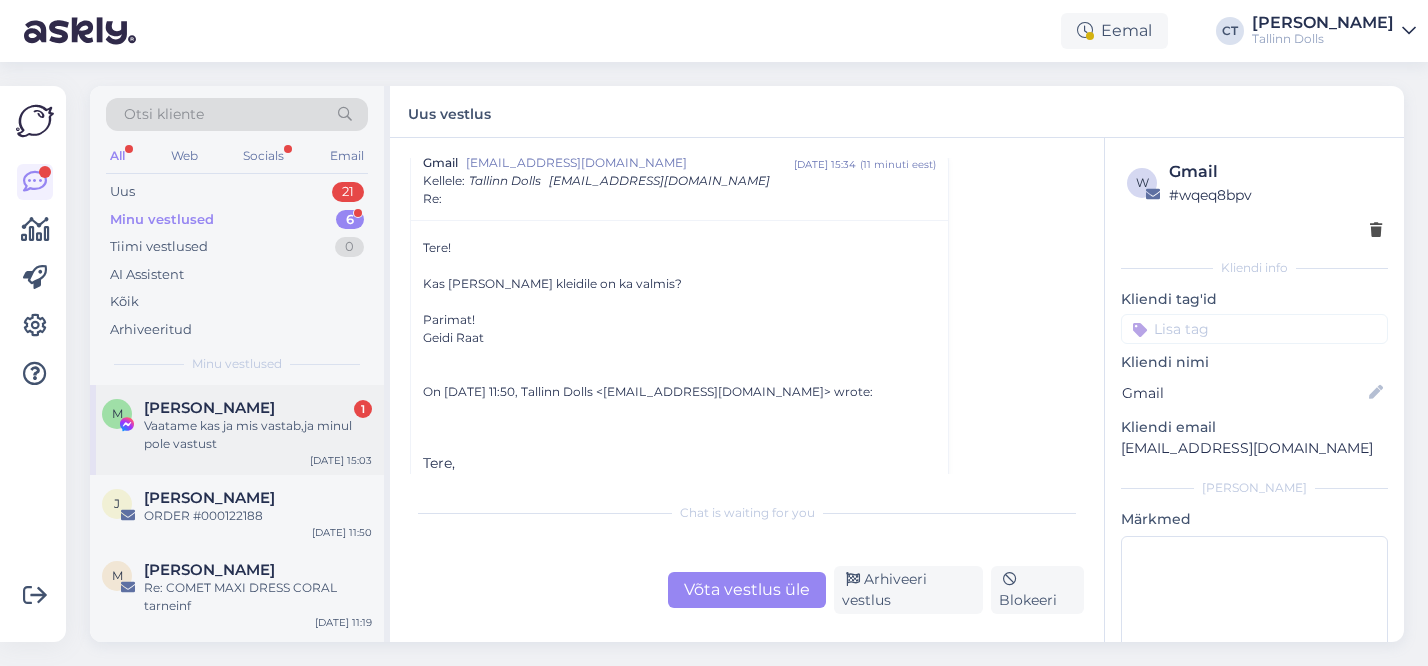 click on "Vaatame kas ja mis vastab,ja minul pole vastust" at bounding box center [258, 435] 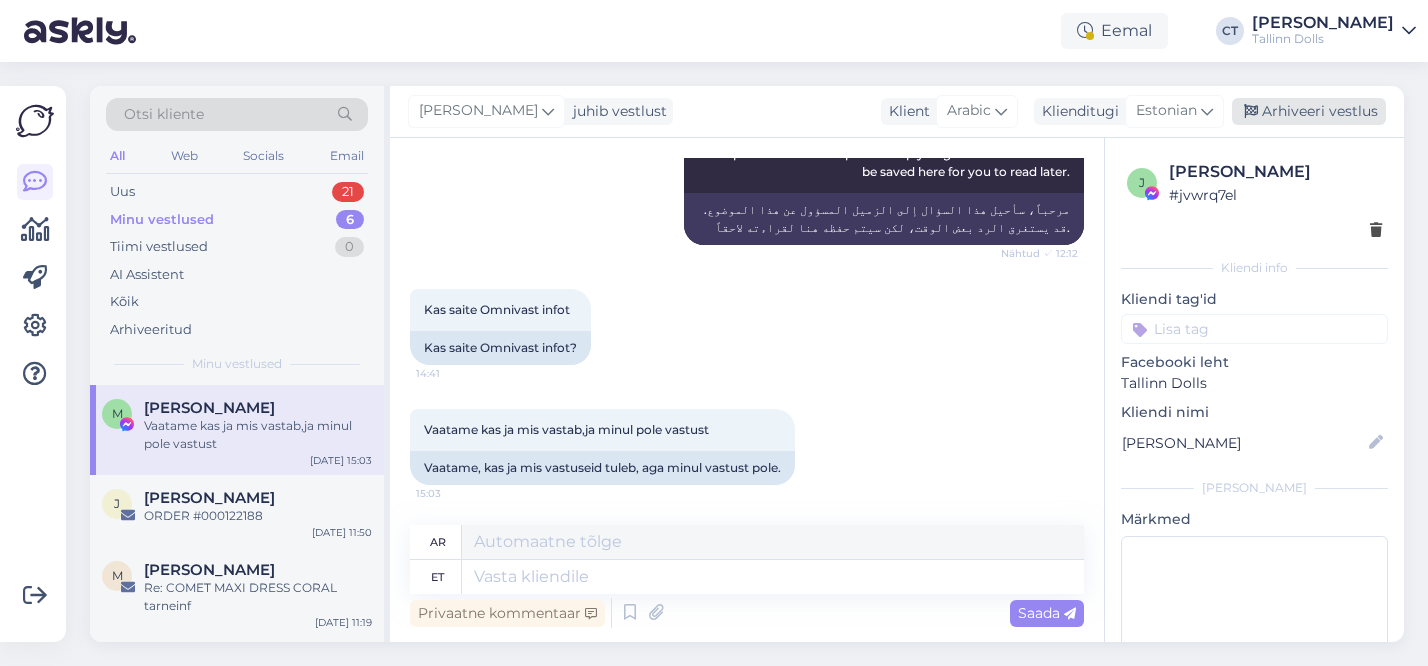 click on "Arhiveeri vestlus" at bounding box center (1309, 111) 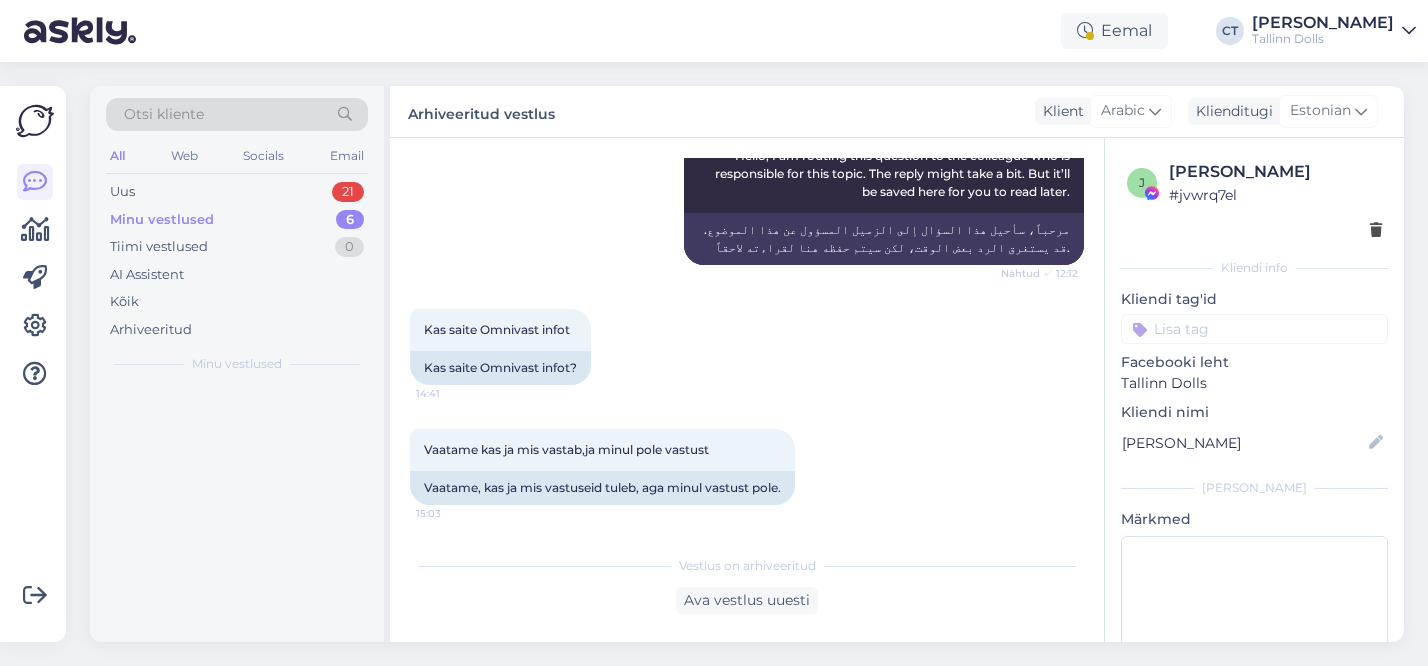 scroll, scrollTop: 249, scrollLeft: 0, axis: vertical 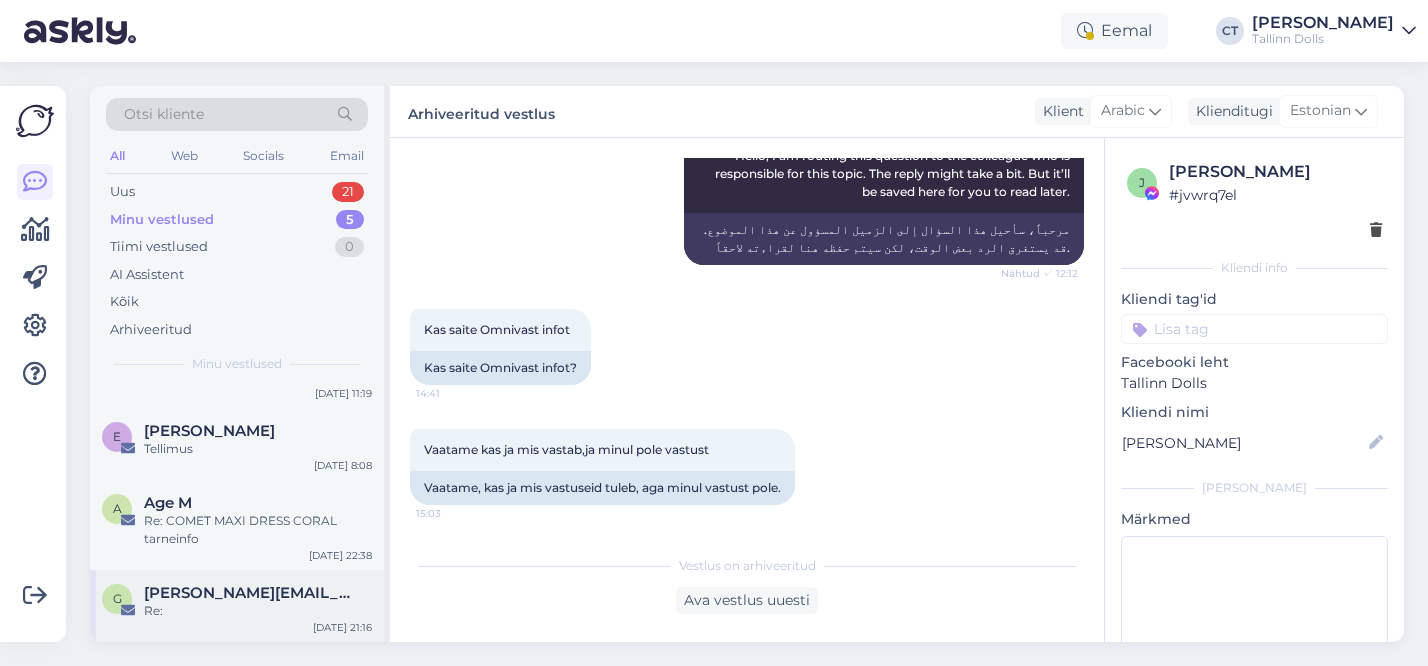 click on "g galina.parve@gmail.com Re: Jul 11 21:16" at bounding box center (237, 606) 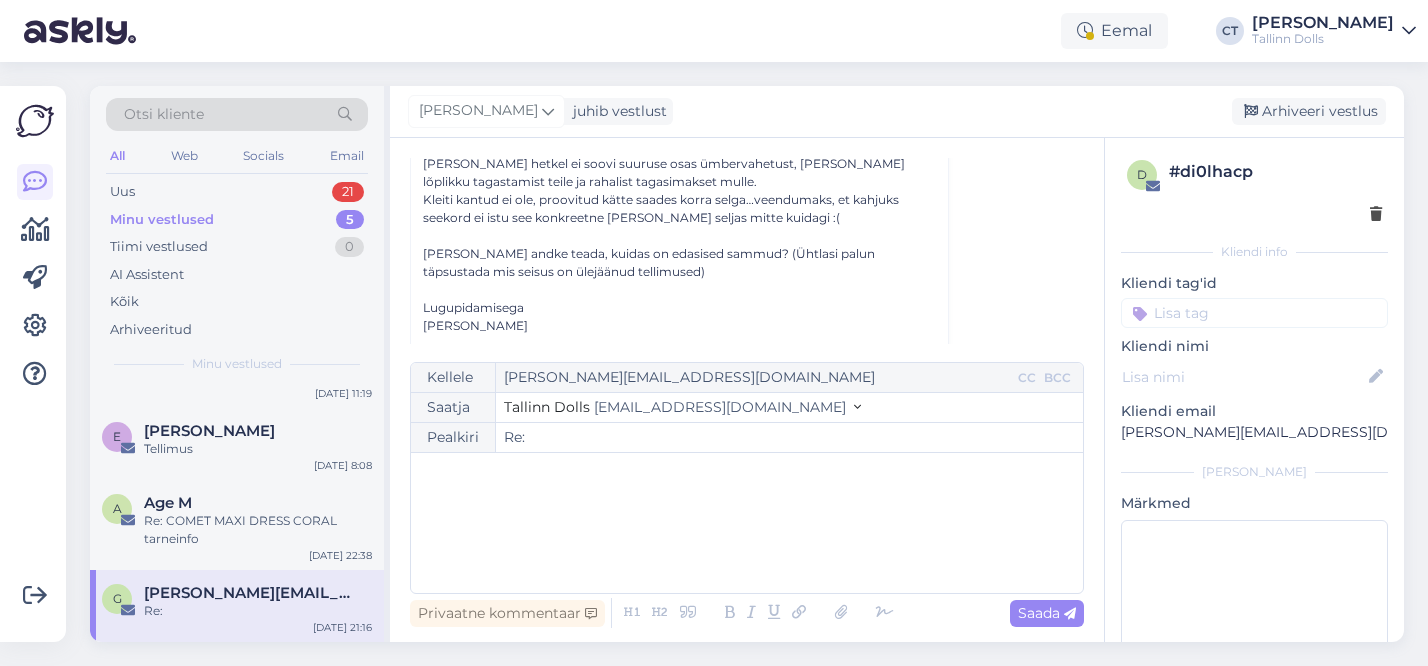 scroll, scrollTop: 226, scrollLeft: 0, axis: vertical 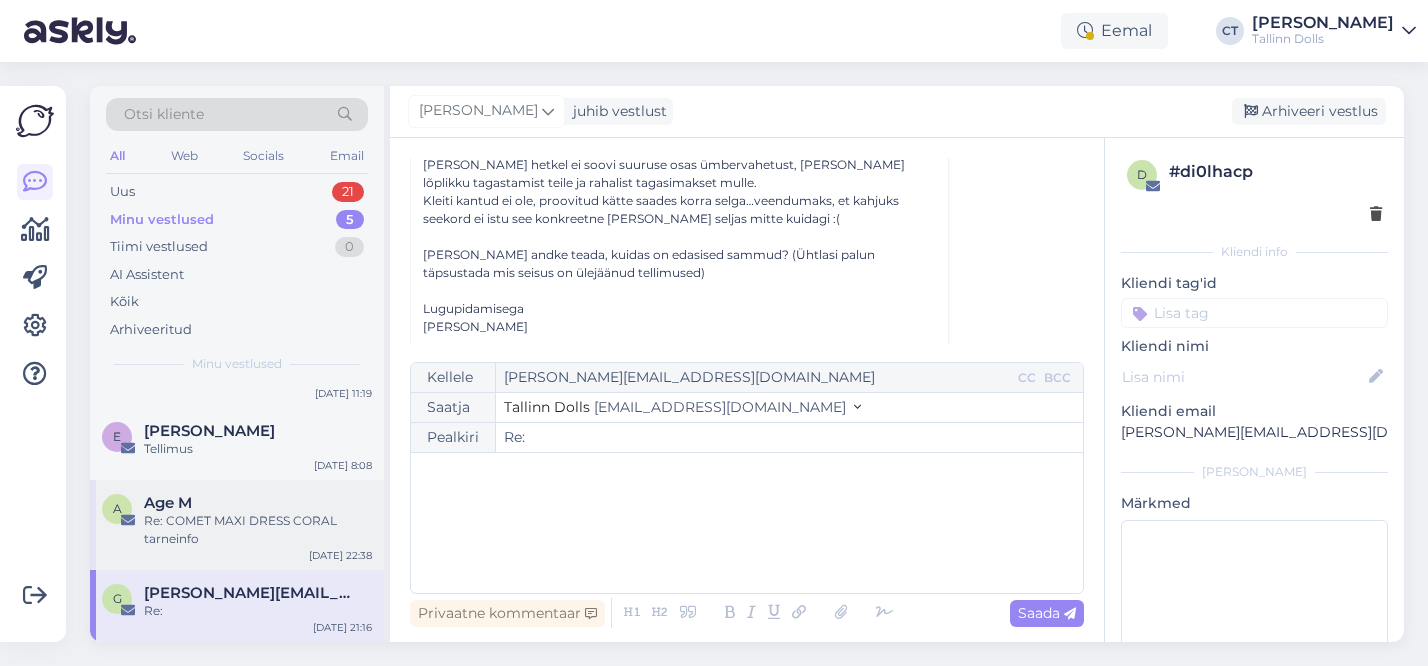 click on "Re: COMET MAXI DRESS CORAL tarneinfo" at bounding box center [258, 530] 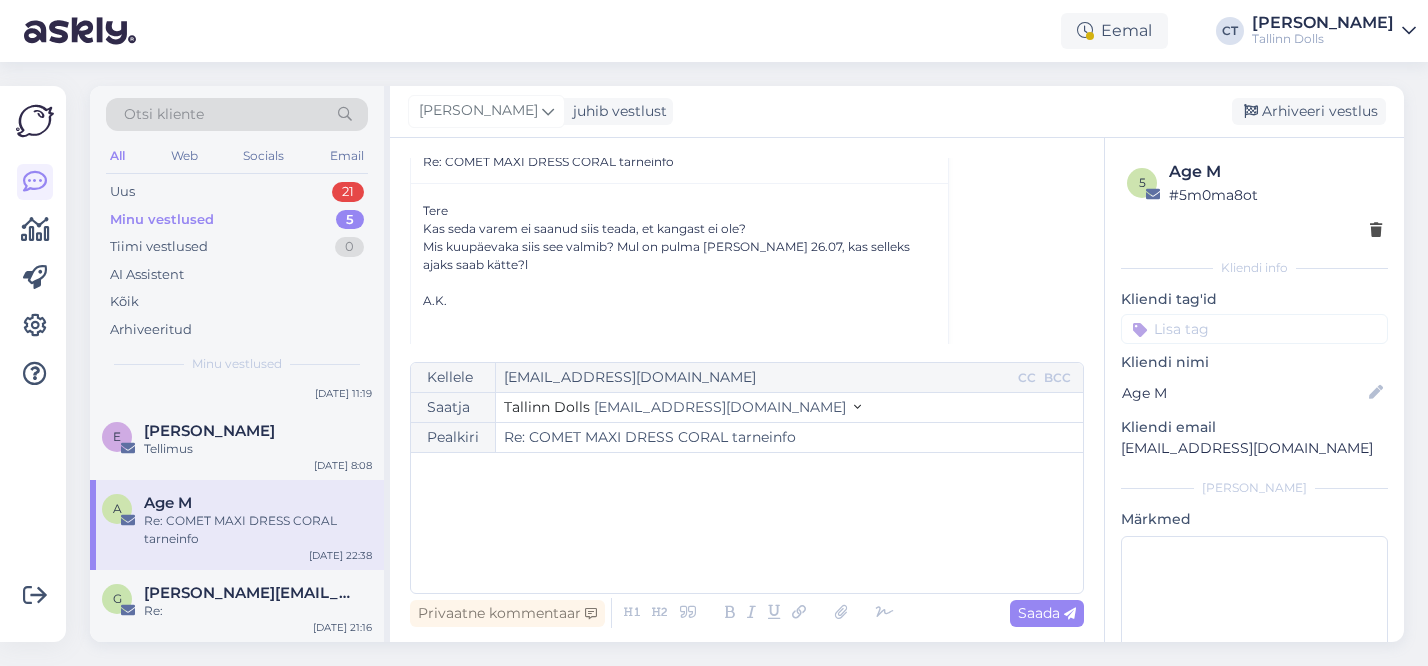 scroll, scrollTop: 109, scrollLeft: 0, axis: vertical 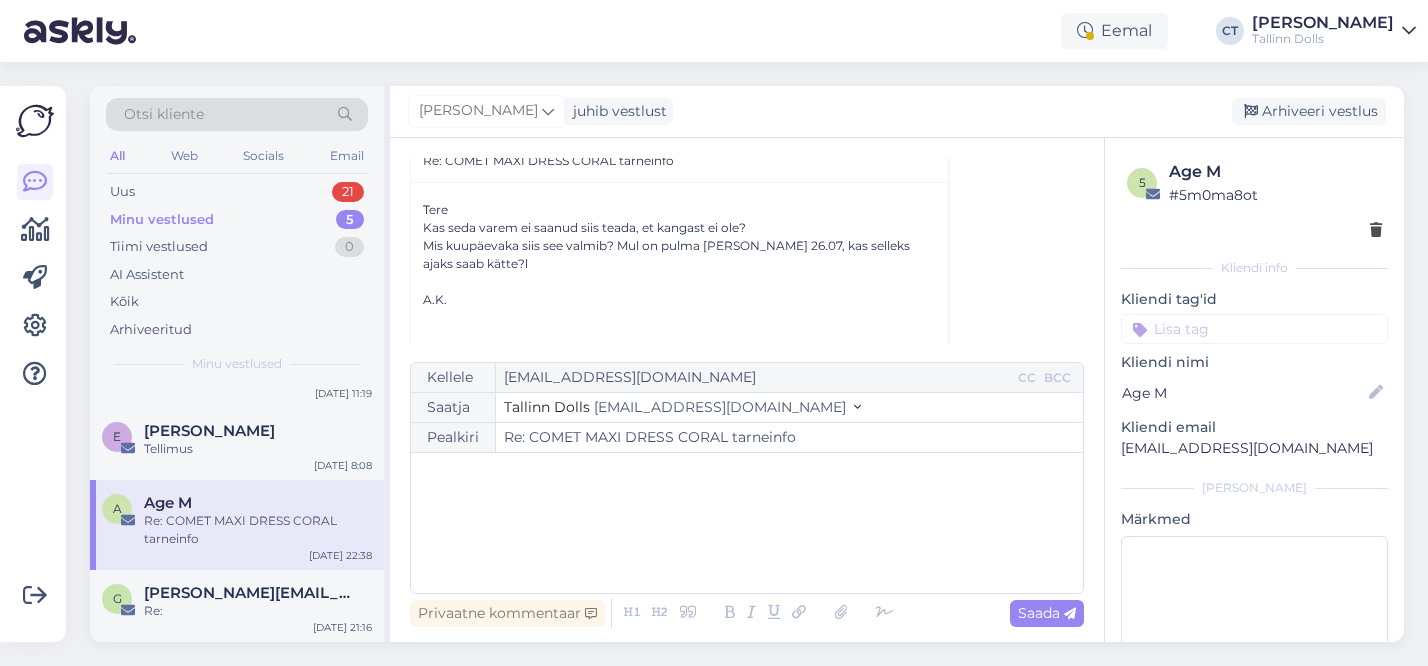 click on "﻿" at bounding box center (747, 523) 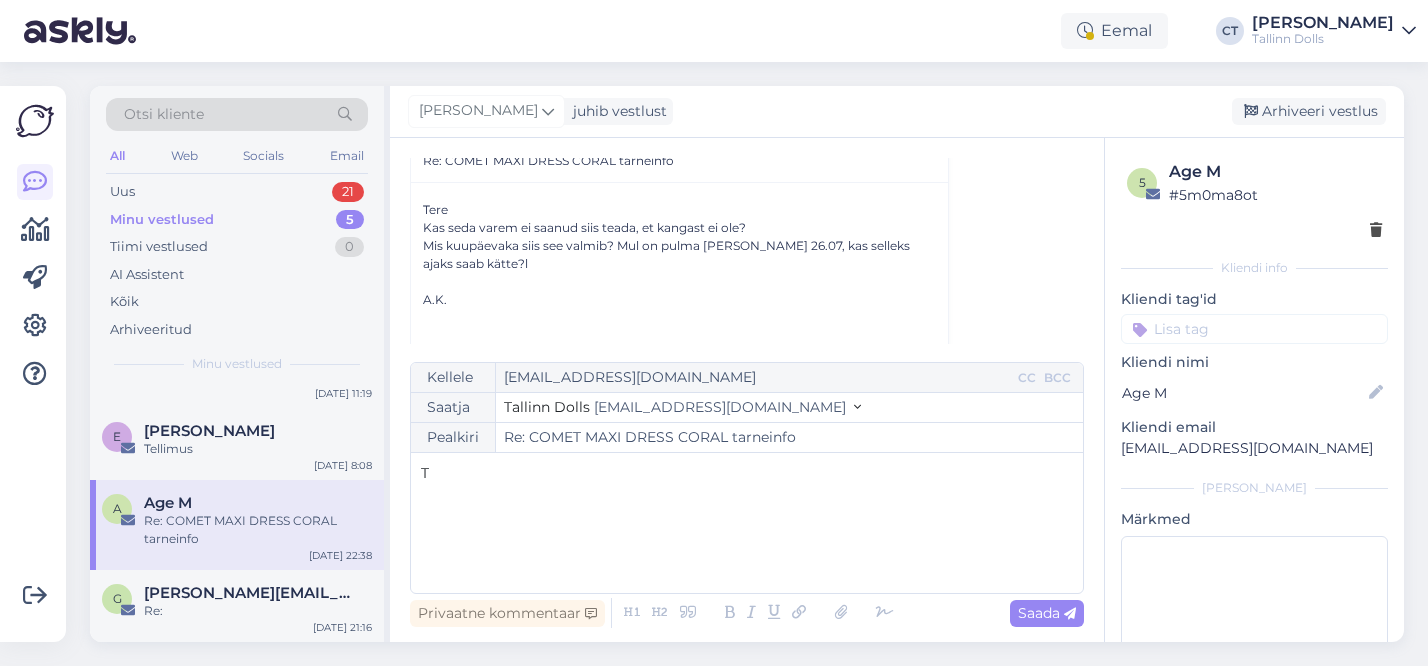 type 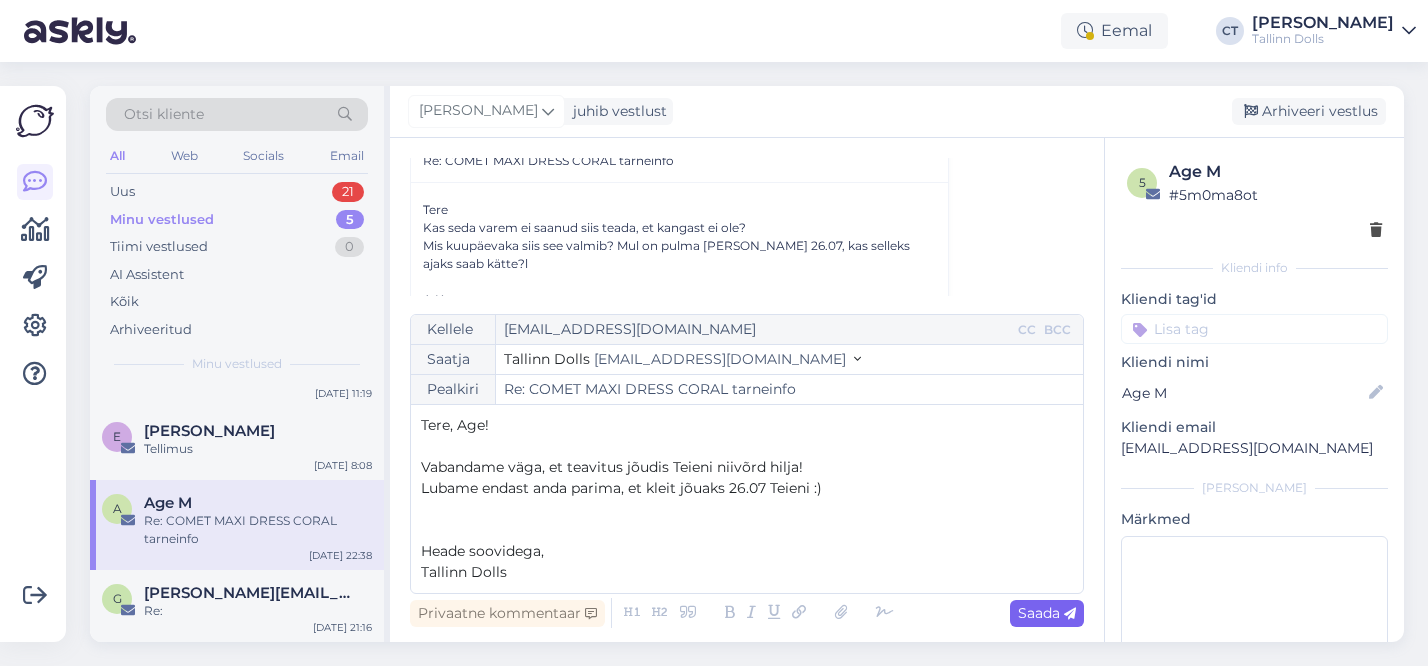 click on "Saada" at bounding box center (1047, 613) 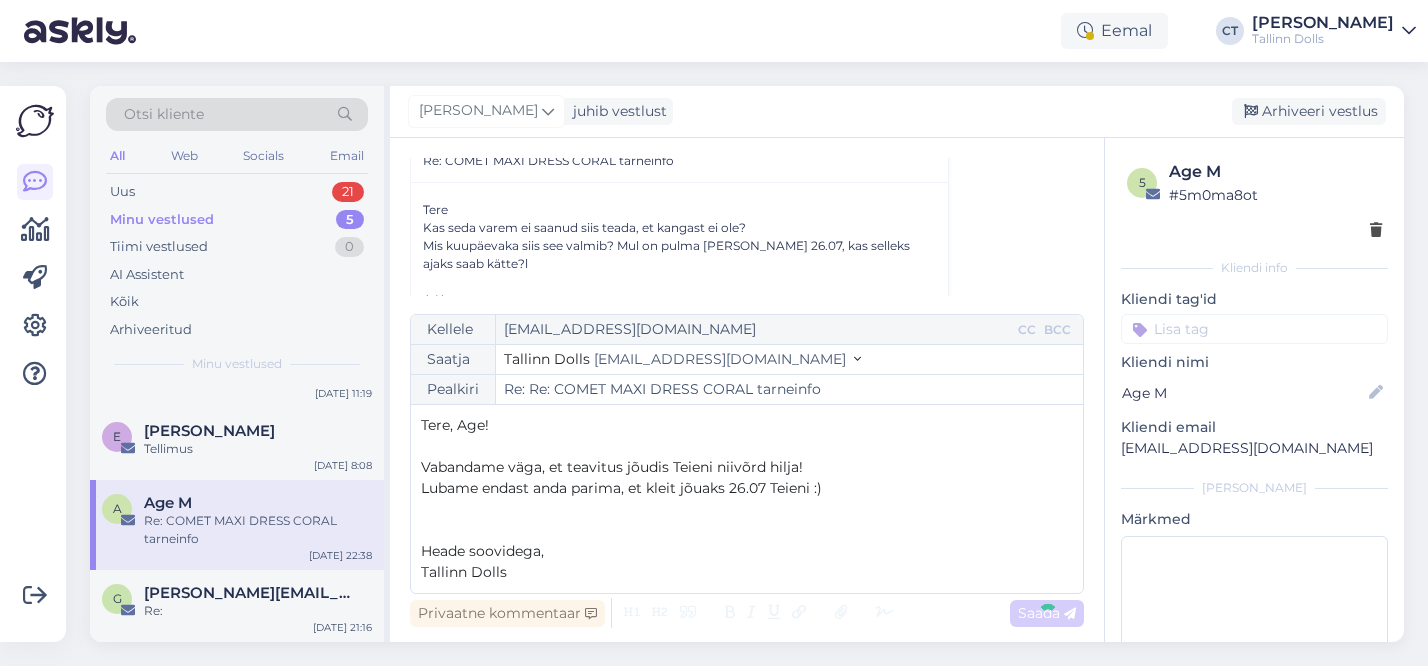 type on "Re: COMET MAXI DRESS CORAL tarneinfo" 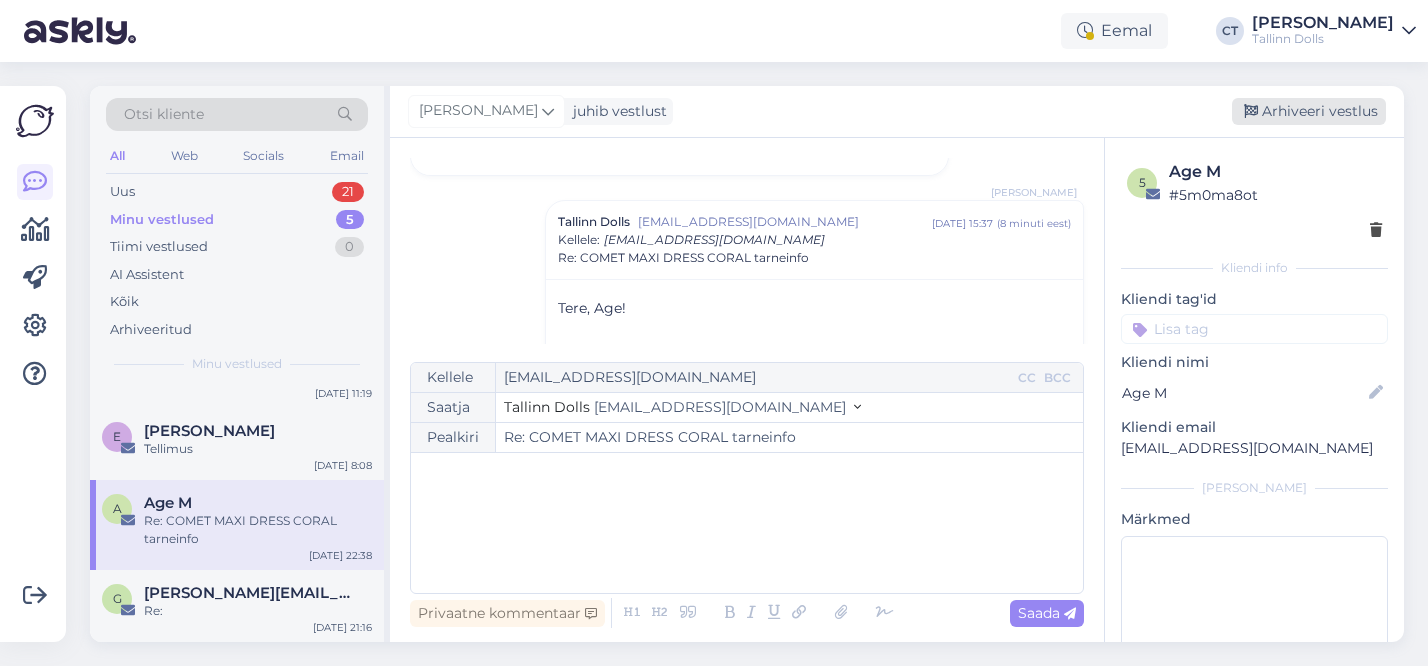 click on "Arhiveeri vestlus" at bounding box center (1309, 111) 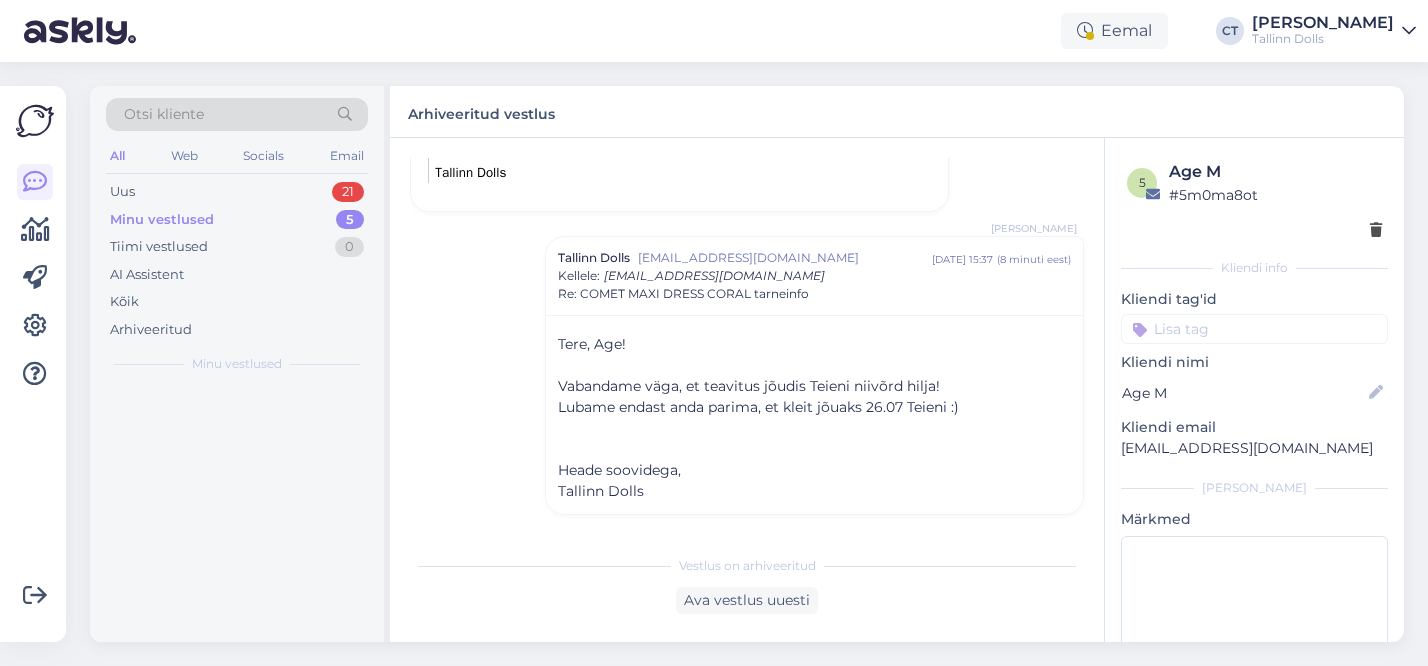 scroll, scrollTop: 969, scrollLeft: 0, axis: vertical 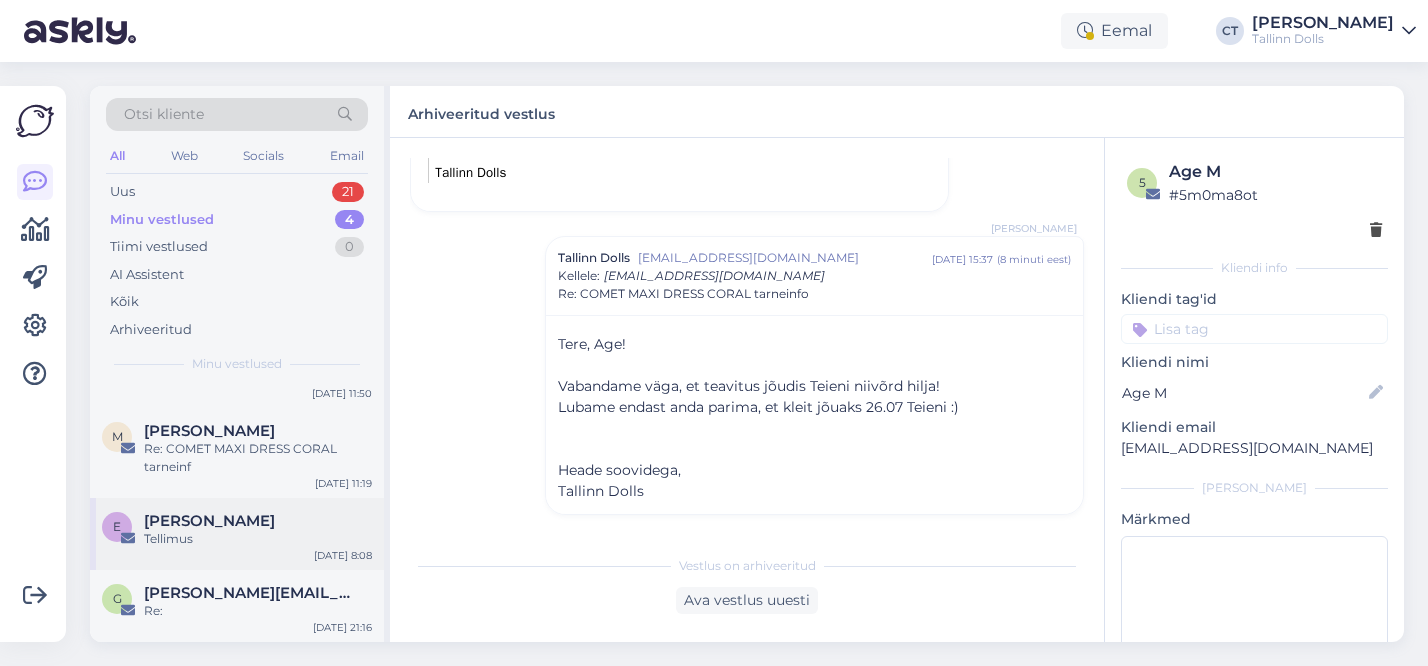 click on "Tellimus" at bounding box center (258, 539) 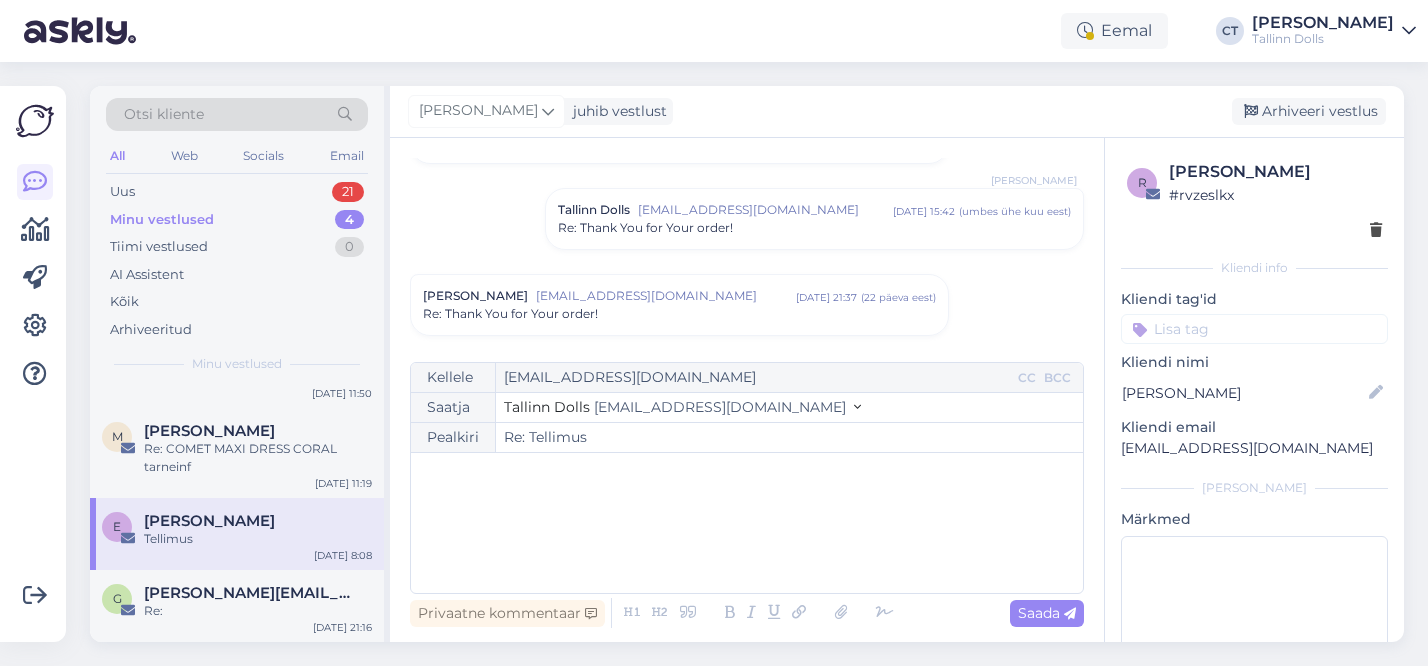 scroll, scrollTop: 0, scrollLeft: 0, axis: both 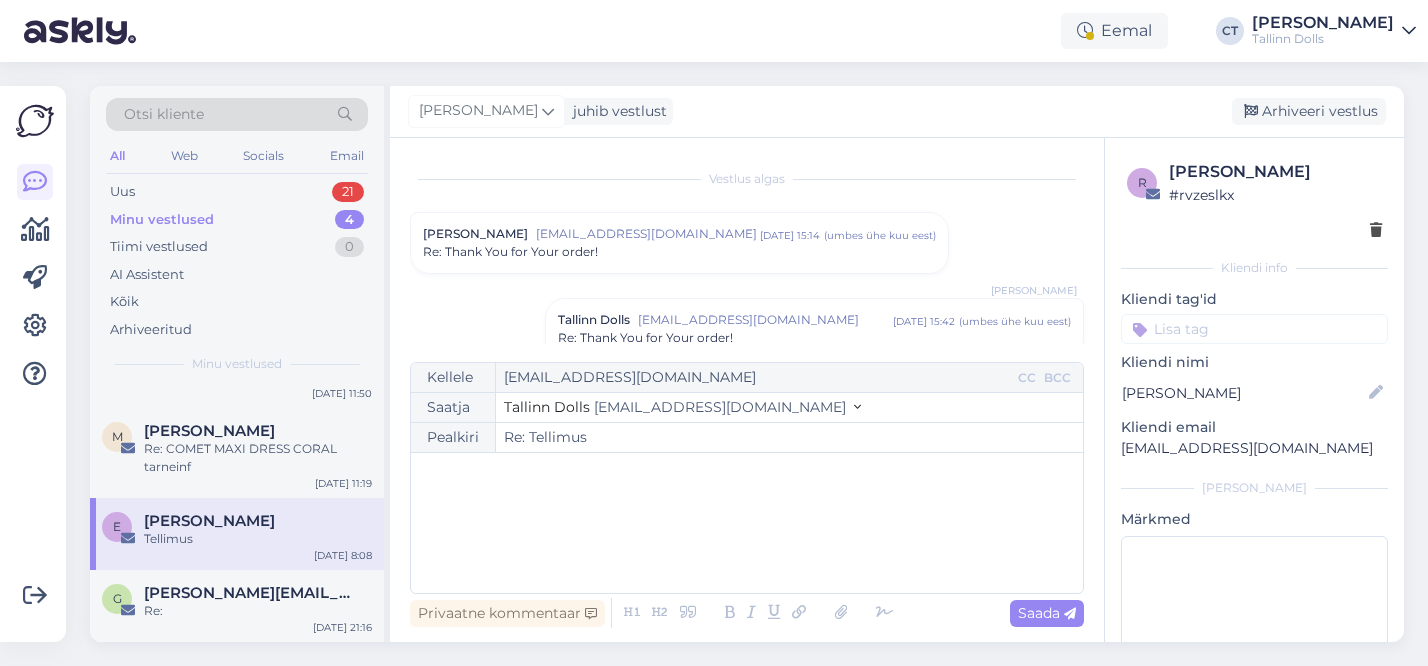click on "Re: Thank You for Your order!" at bounding box center [679, 252] 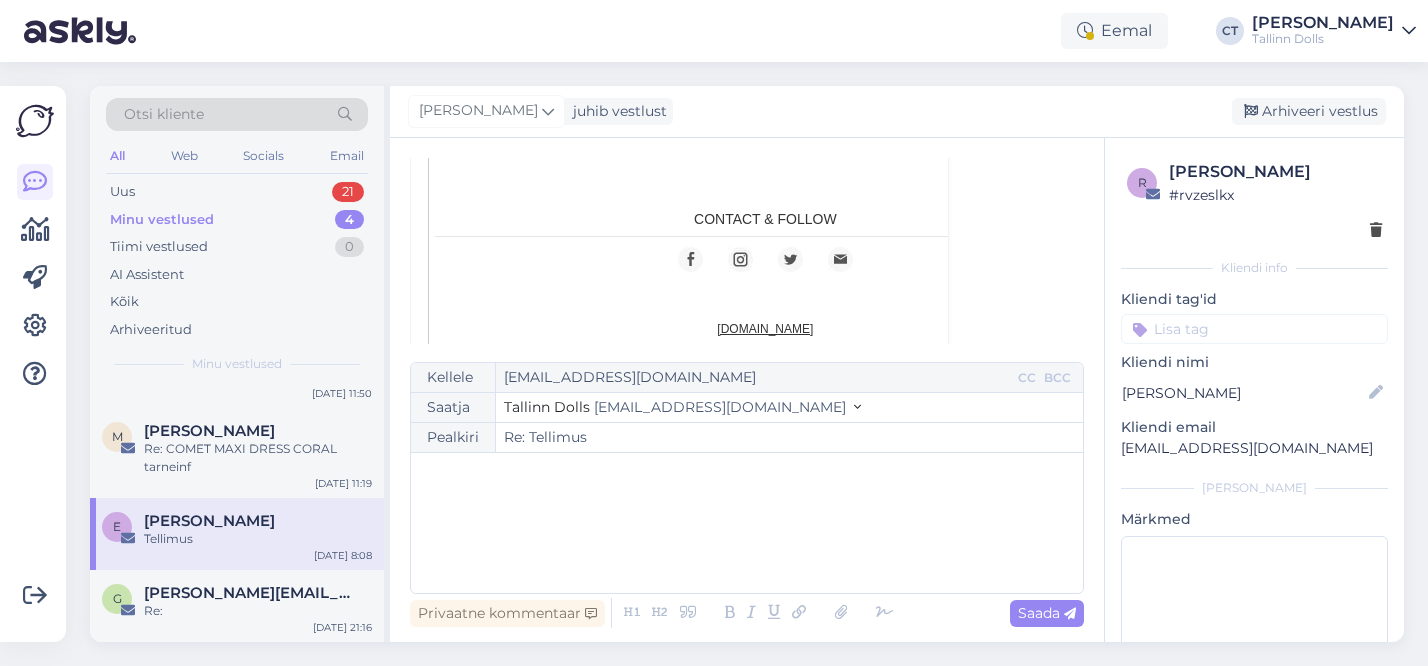 scroll, scrollTop: 1020, scrollLeft: 0, axis: vertical 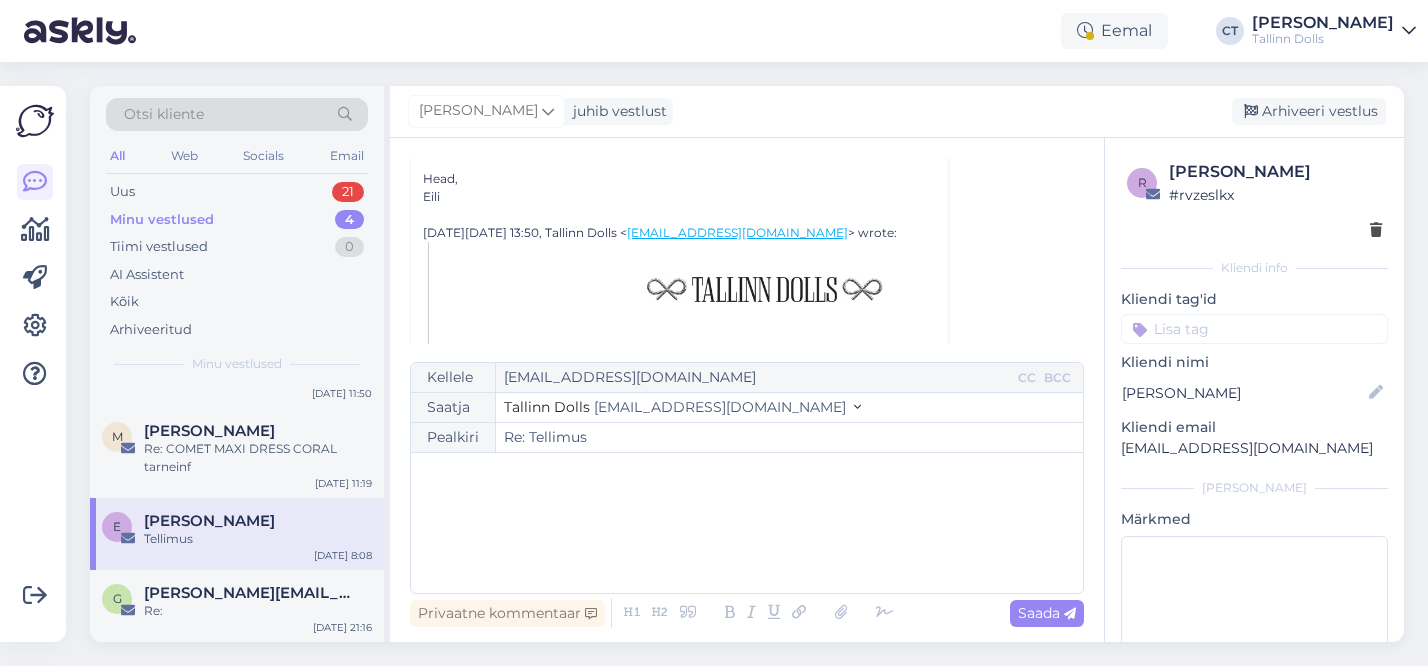 drag, startPoint x: 598, startPoint y: 167, endPoint x: 544, endPoint y: 168, distance: 54.00926 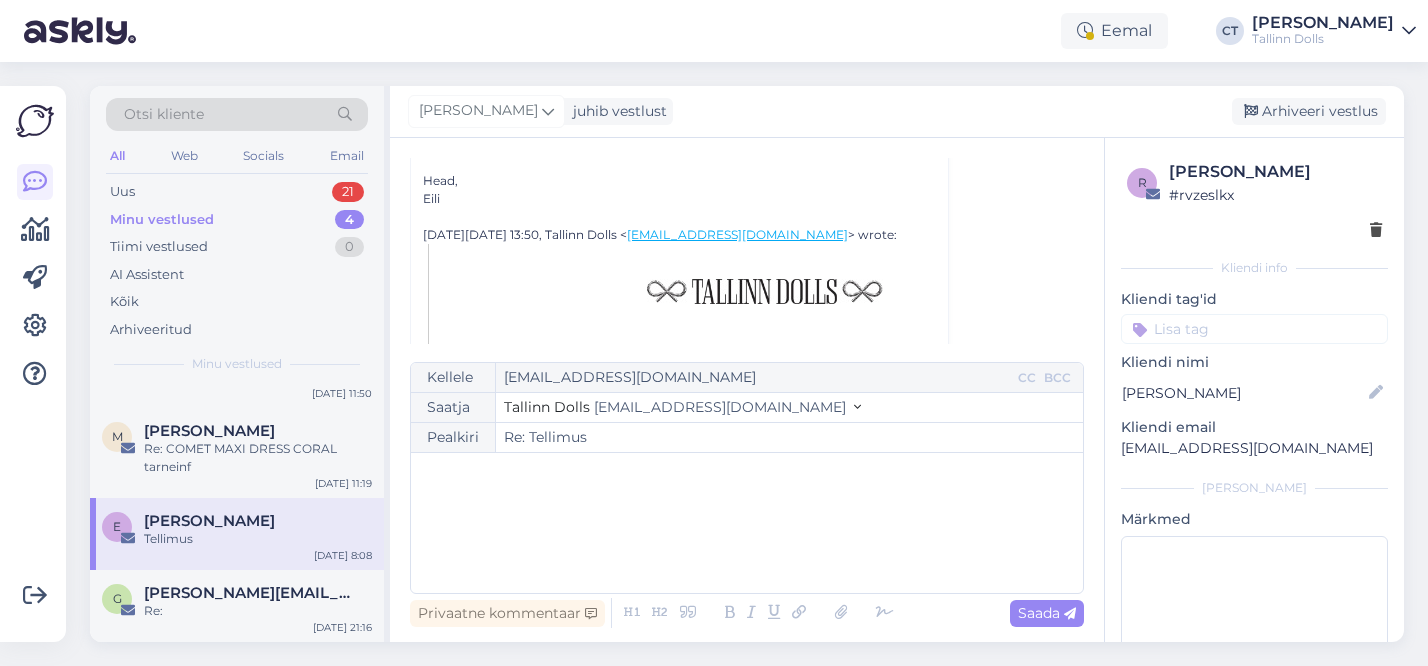 click at bounding box center [765, 291] 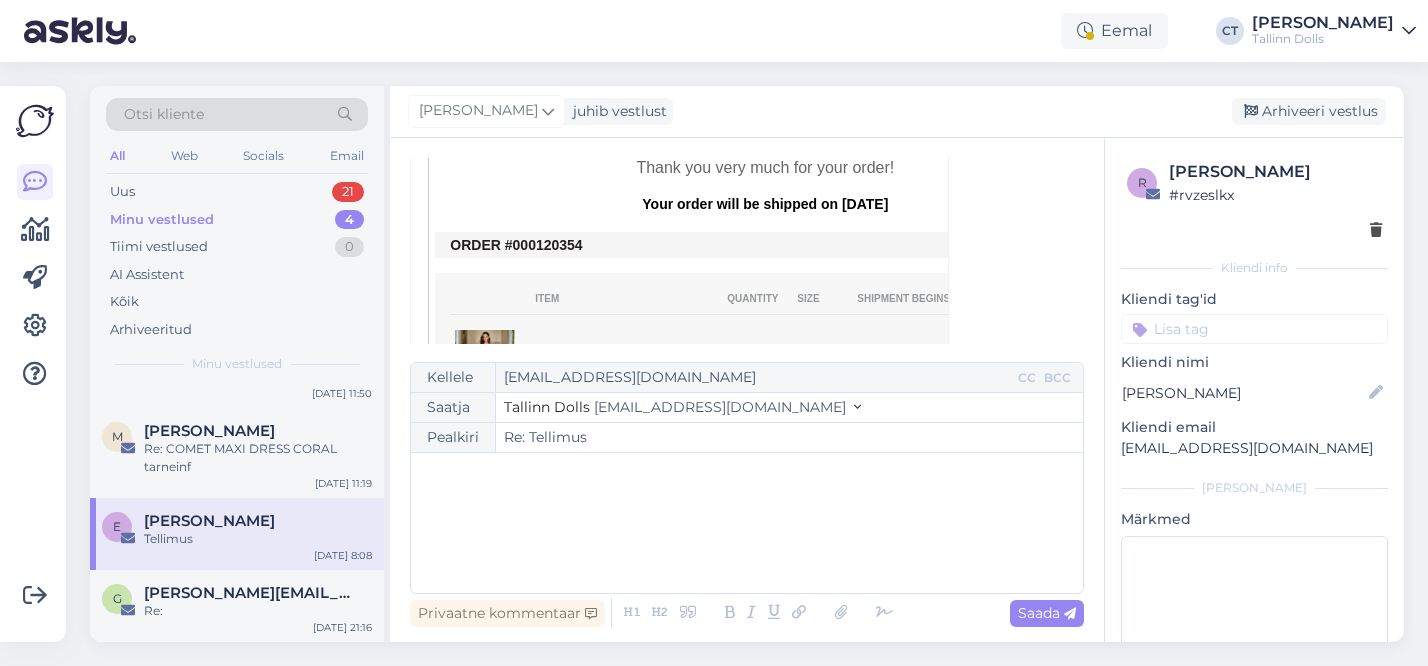 scroll, scrollTop: 452, scrollLeft: 0, axis: vertical 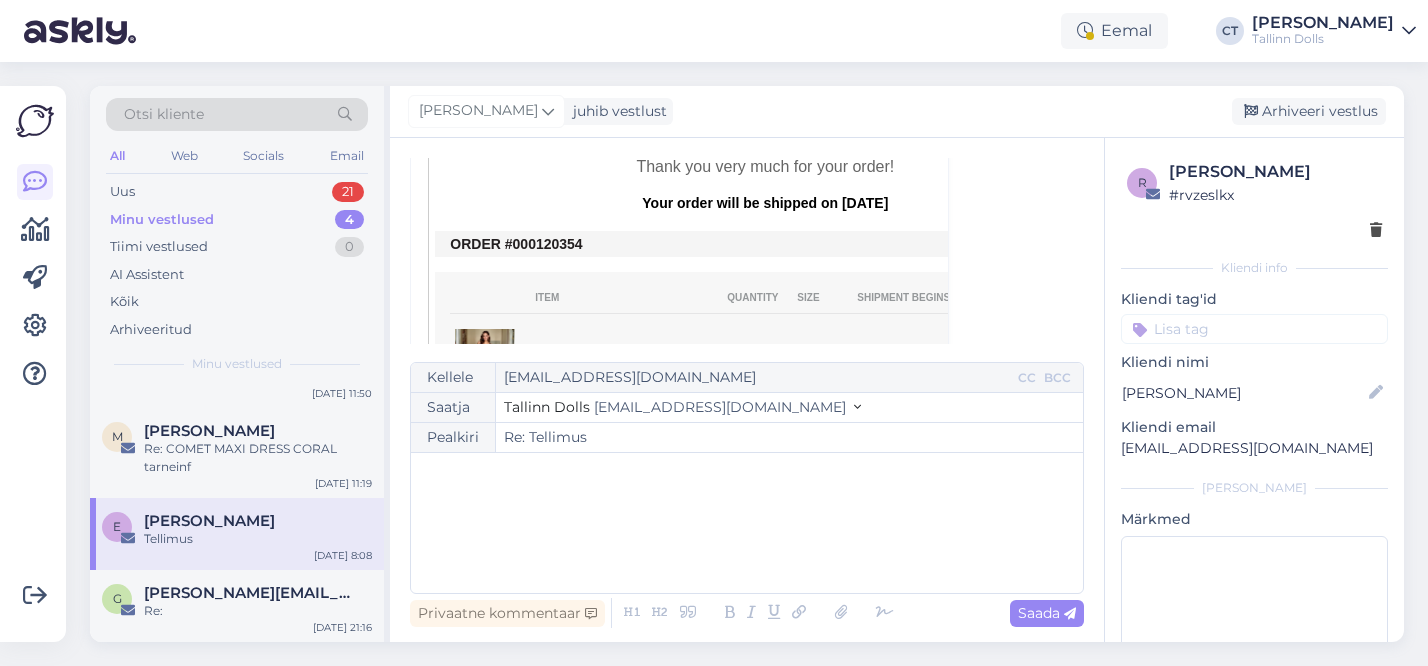 drag, startPoint x: 587, startPoint y: 247, endPoint x: 538, endPoint y: 247, distance: 49 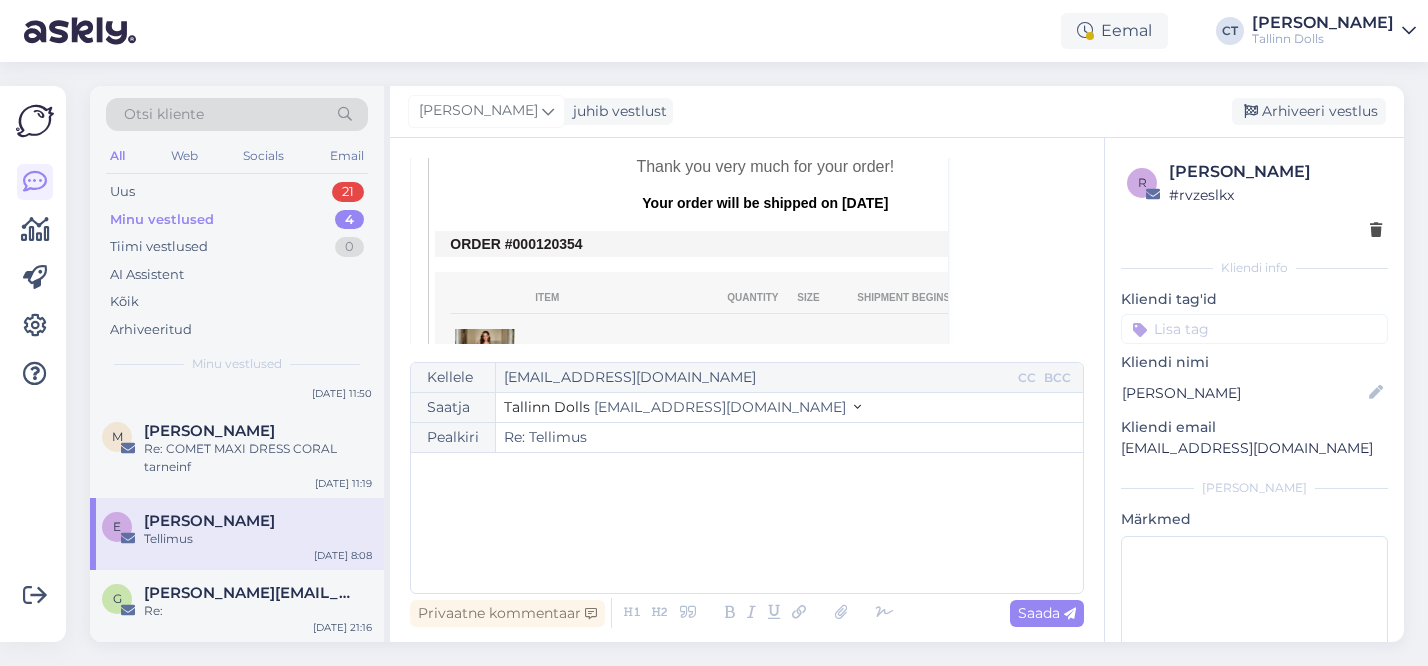 click on "ORDER #000120354" at bounding box center (765, 244) 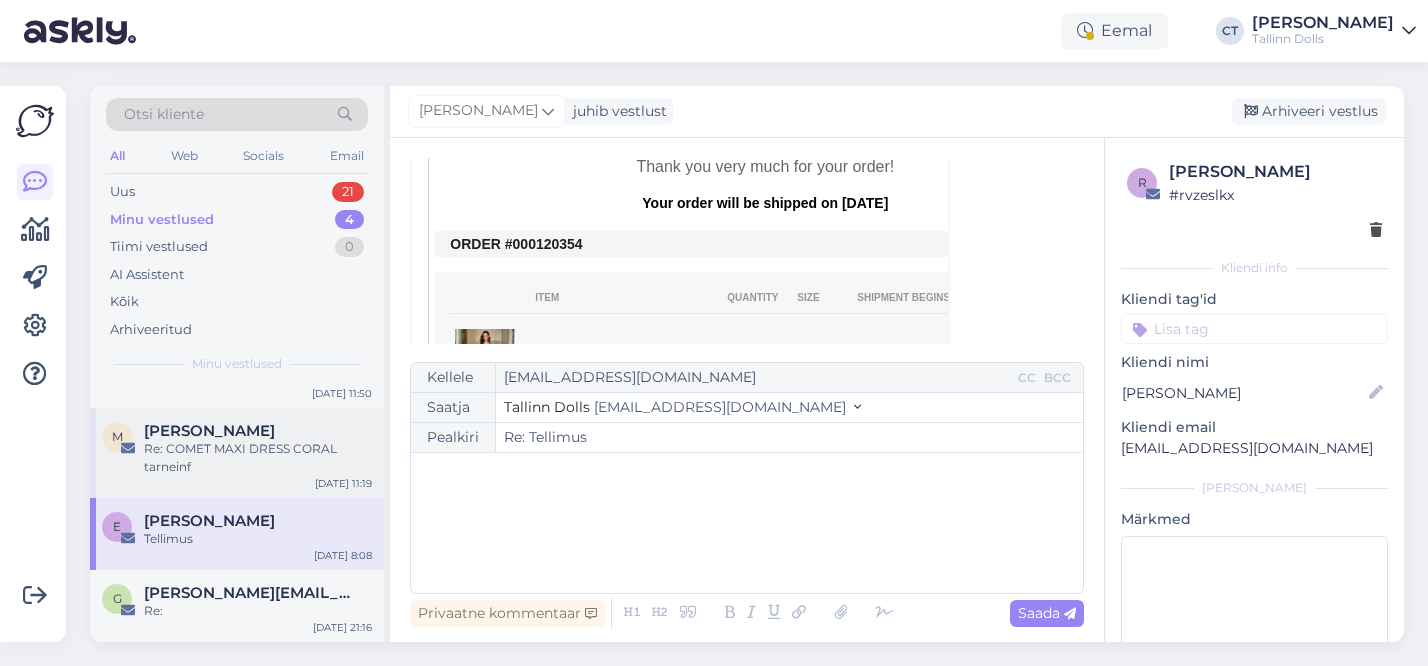 click on "Re: COMET MAXI DRESS CORAL tarneinf" at bounding box center (258, 458) 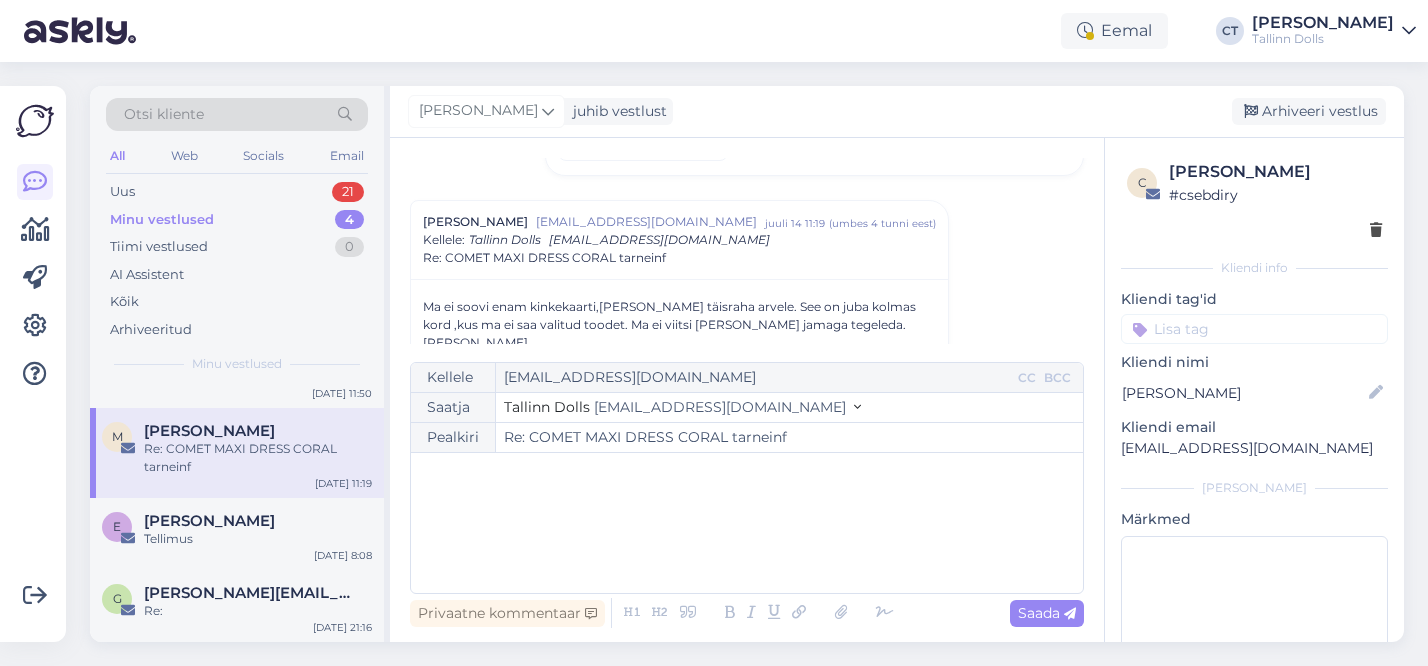 click on "﻿" at bounding box center (747, 523) 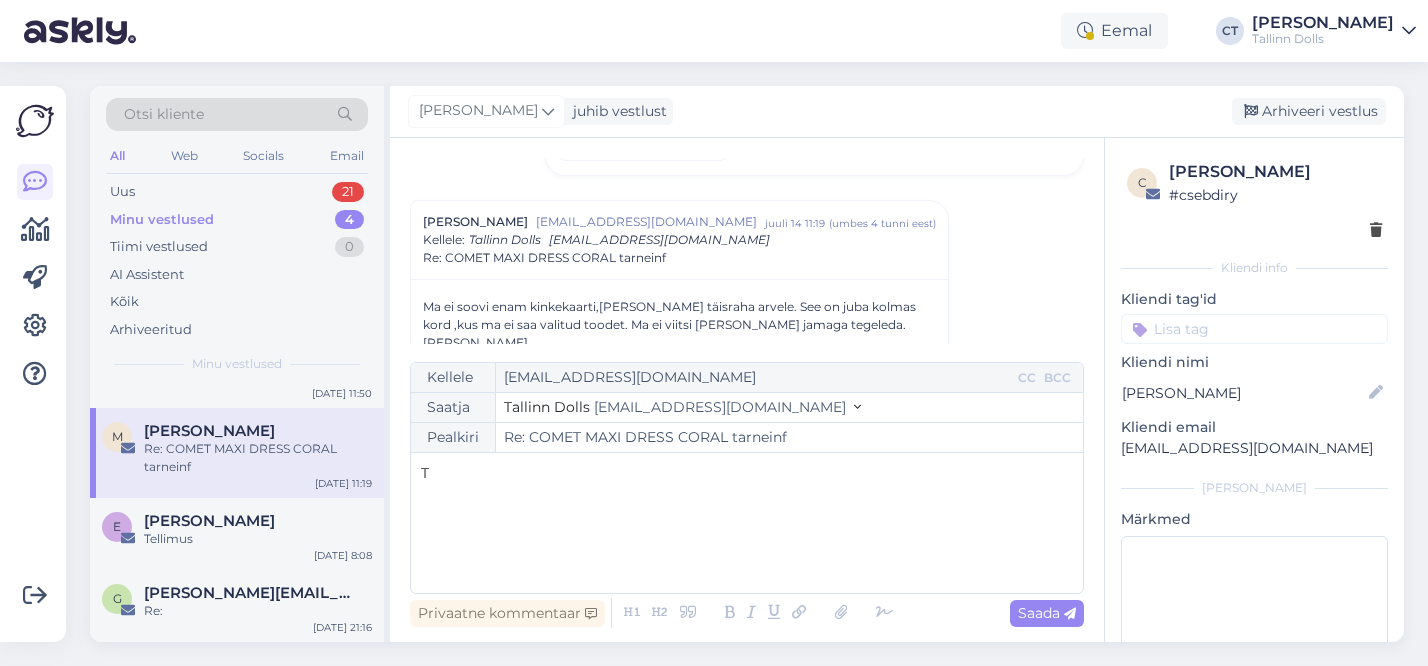 type 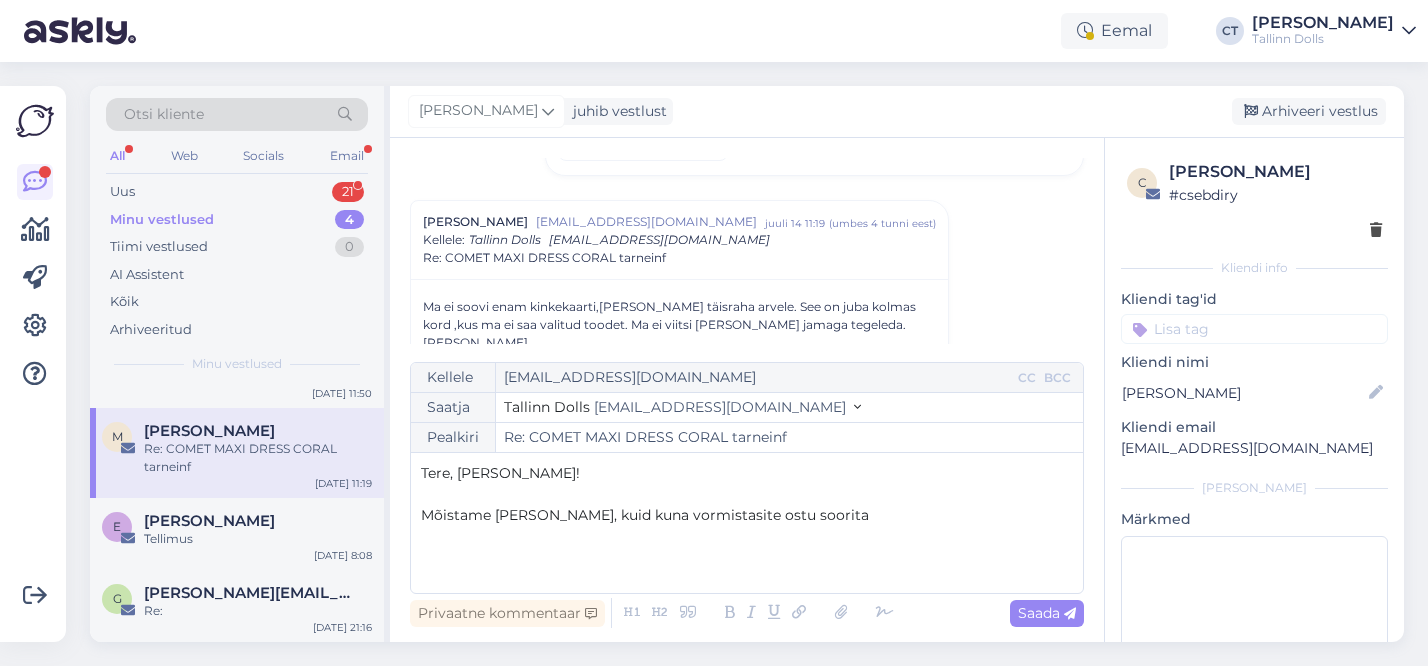 drag, startPoint x: 856, startPoint y: 515, endPoint x: 683, endPoint y: 513, distance: 173.01157 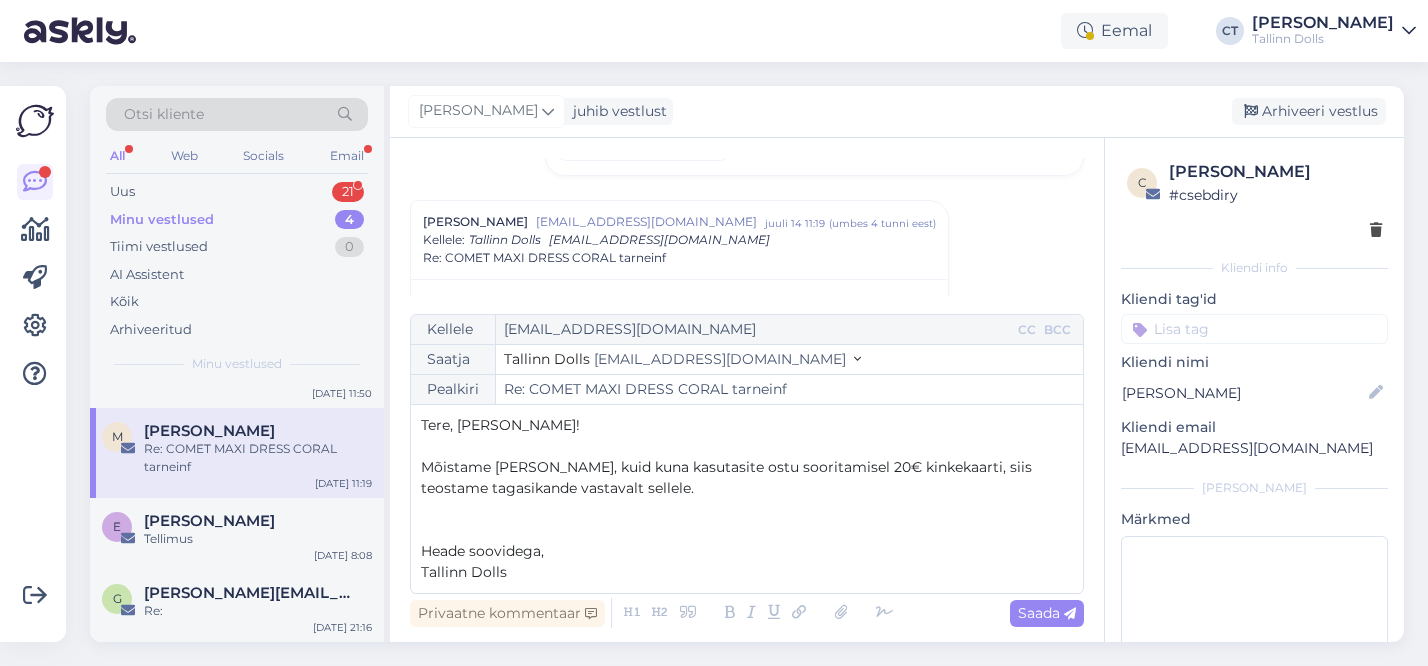 click on "Mõistame Teie pahameelt, kuid kuna kasutasite ostu sooritamisel 20€ kinkekaarti, siis teostame tagasikande vastavalt sellele." at bounding box center [747, 478] 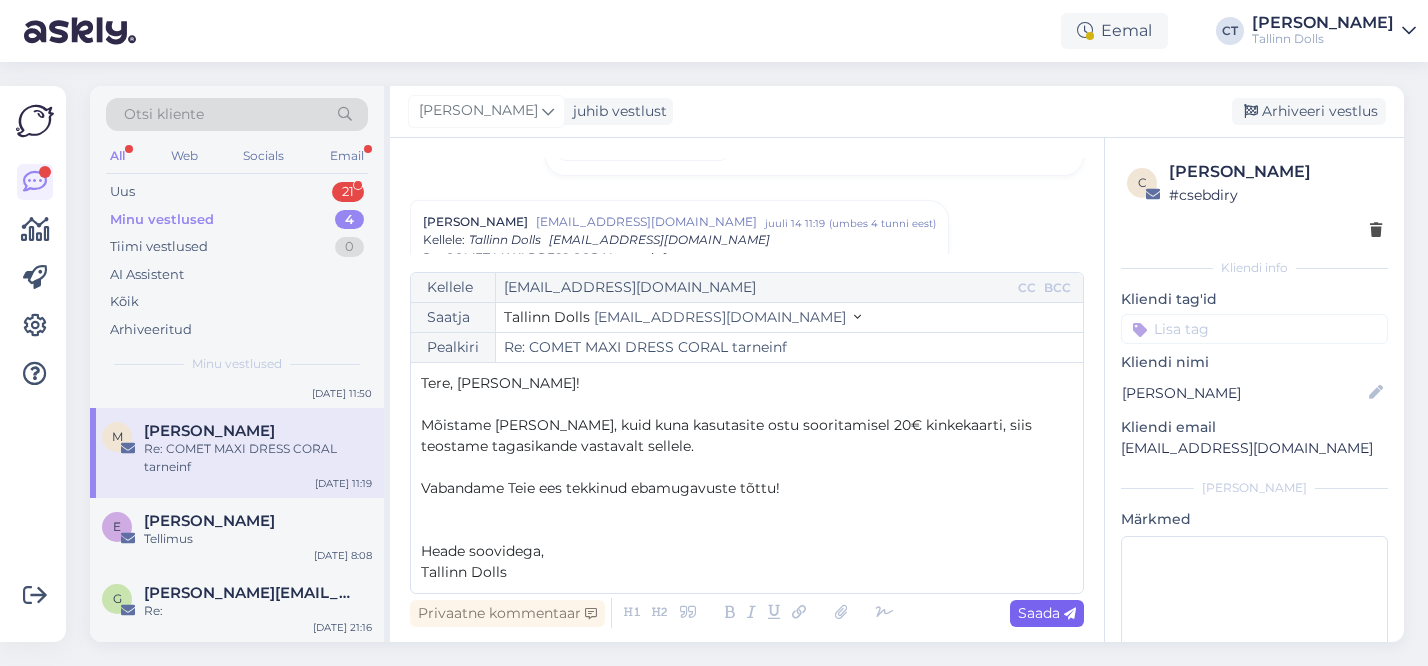 click on "Saada" at bounding box center (1047, 613) 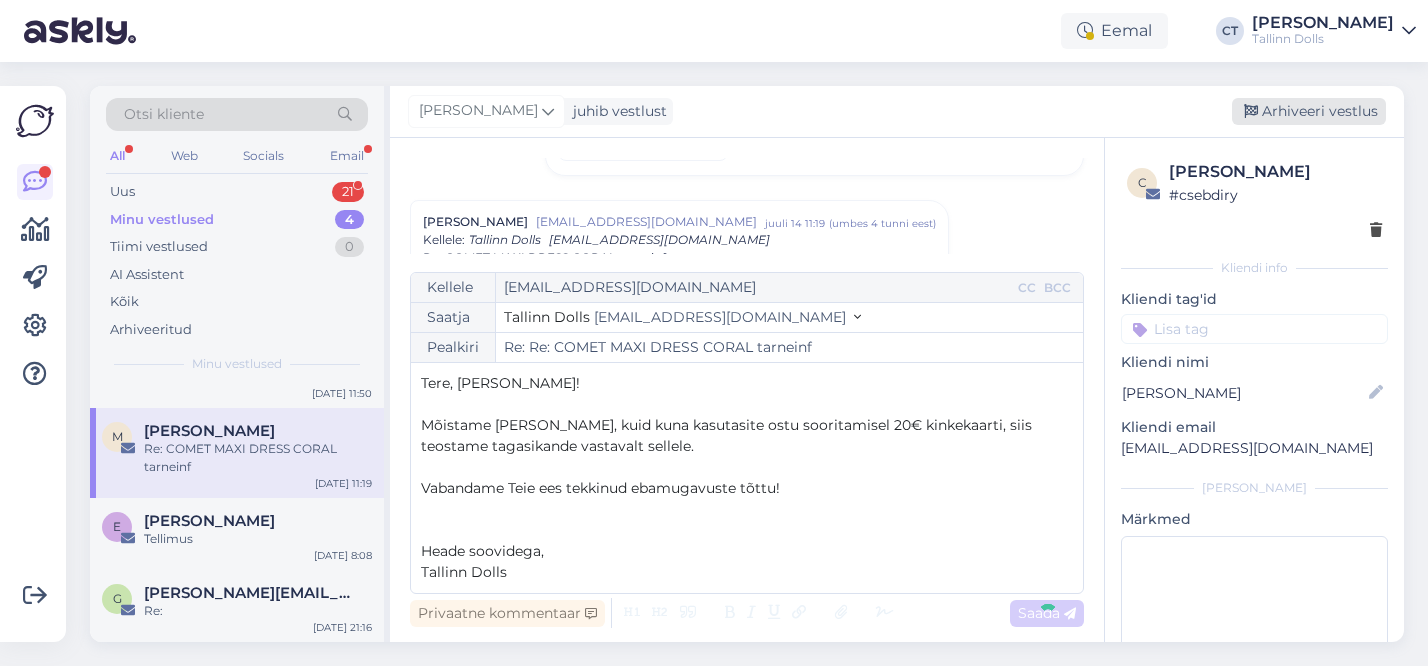 type on "Re: COMET MAXI DRESS CORAL tarneinf" 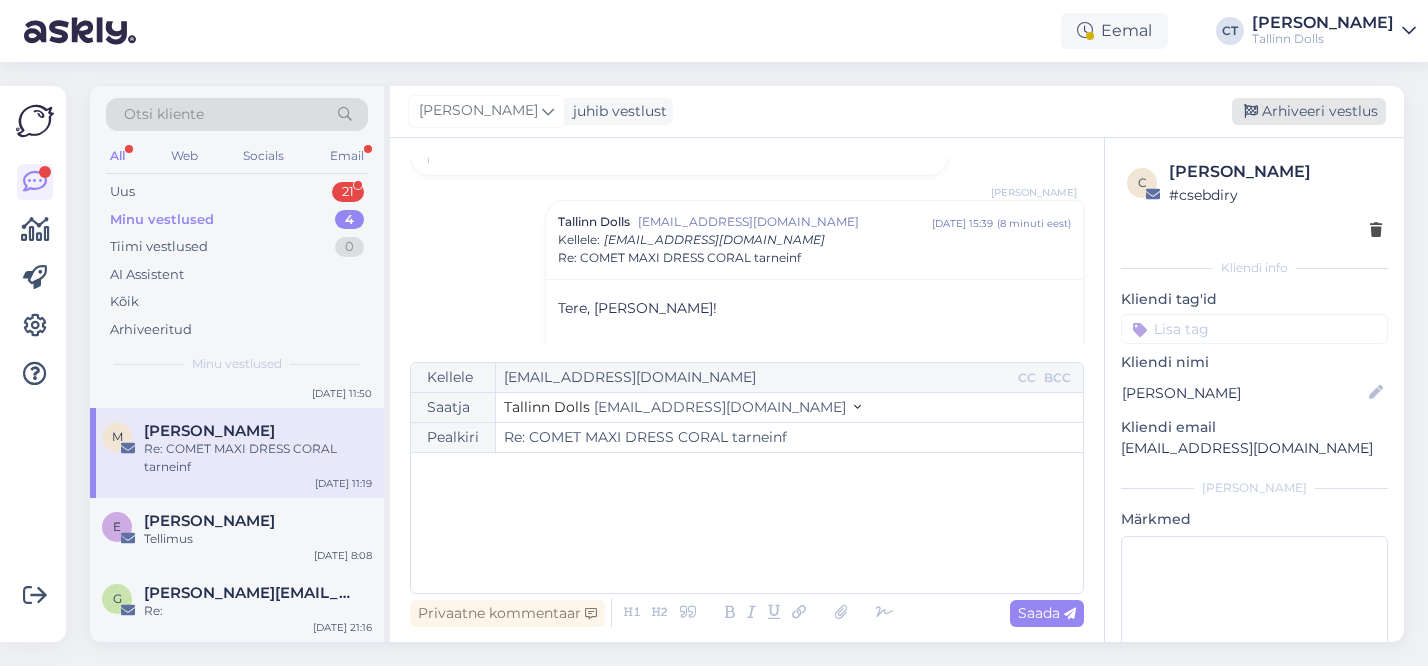 click on "Arhiveeri vestlus" at bounding box center [1309, 111] 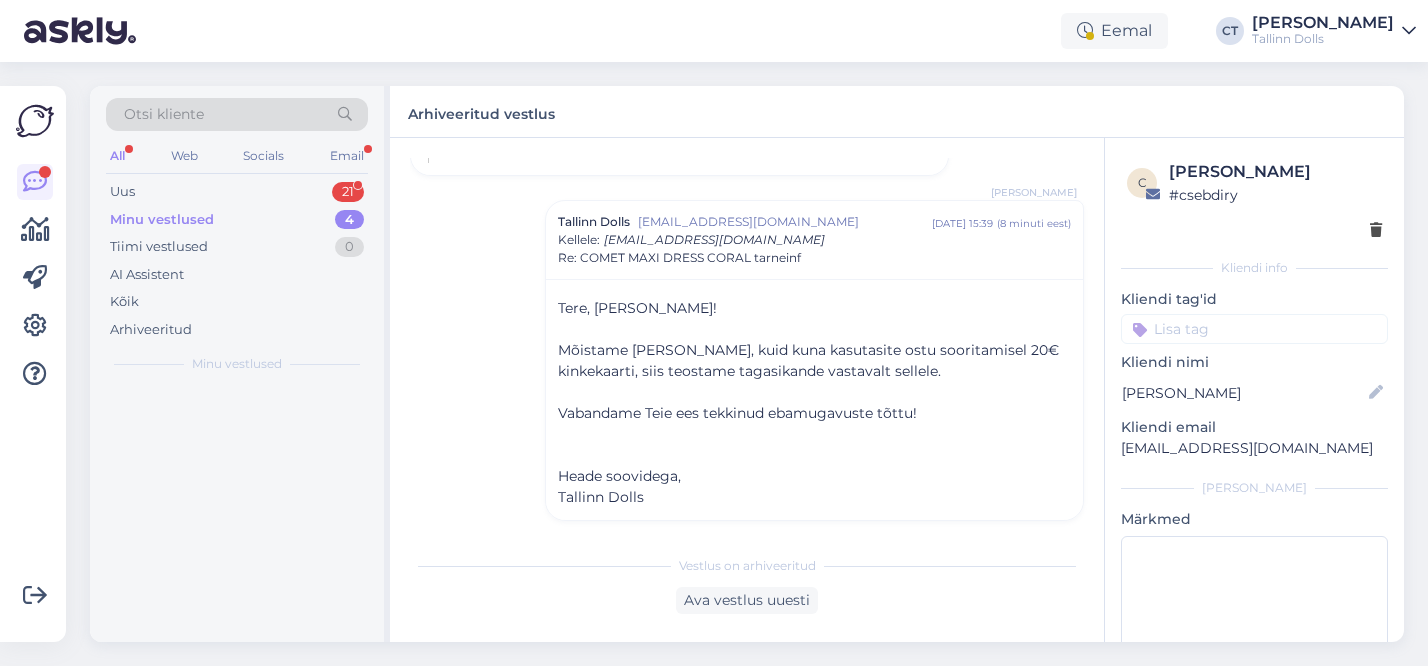 scroll, scrollTop: 1180, scrollLeft: 0, axis: vertical 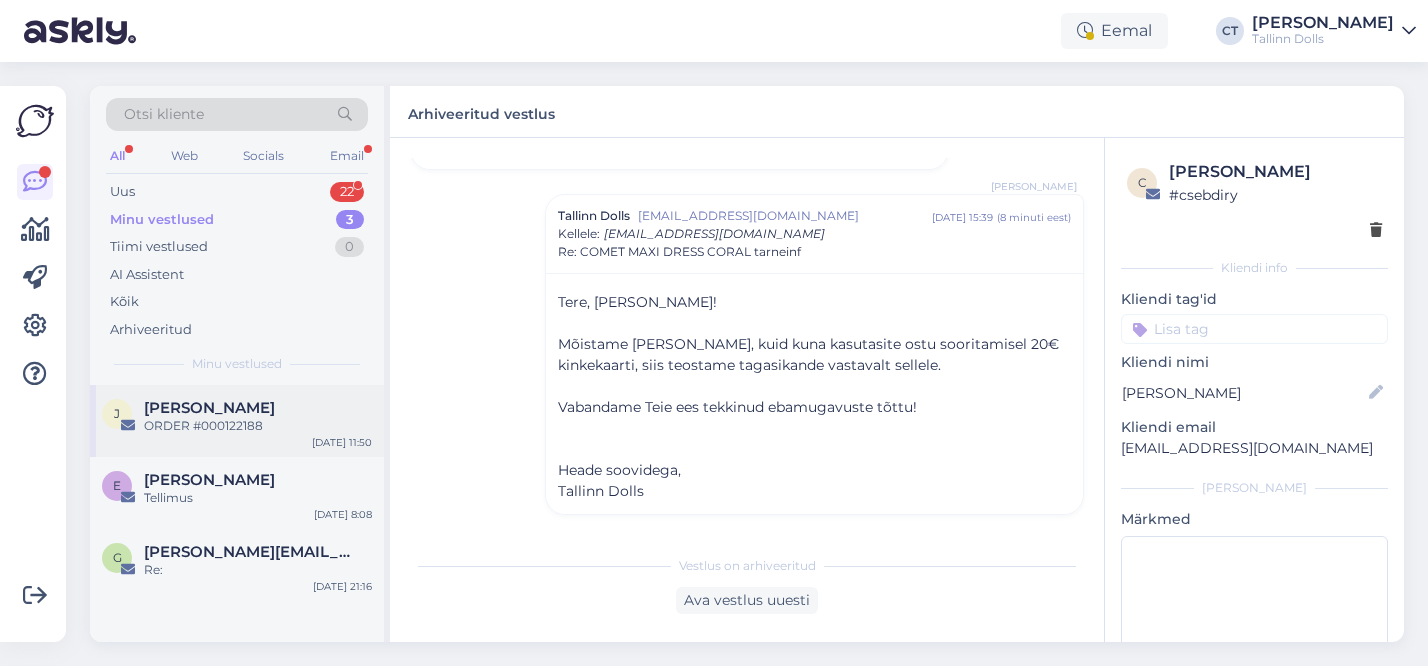 click on "ORDER #000122188" at bounding box center [258, 426] 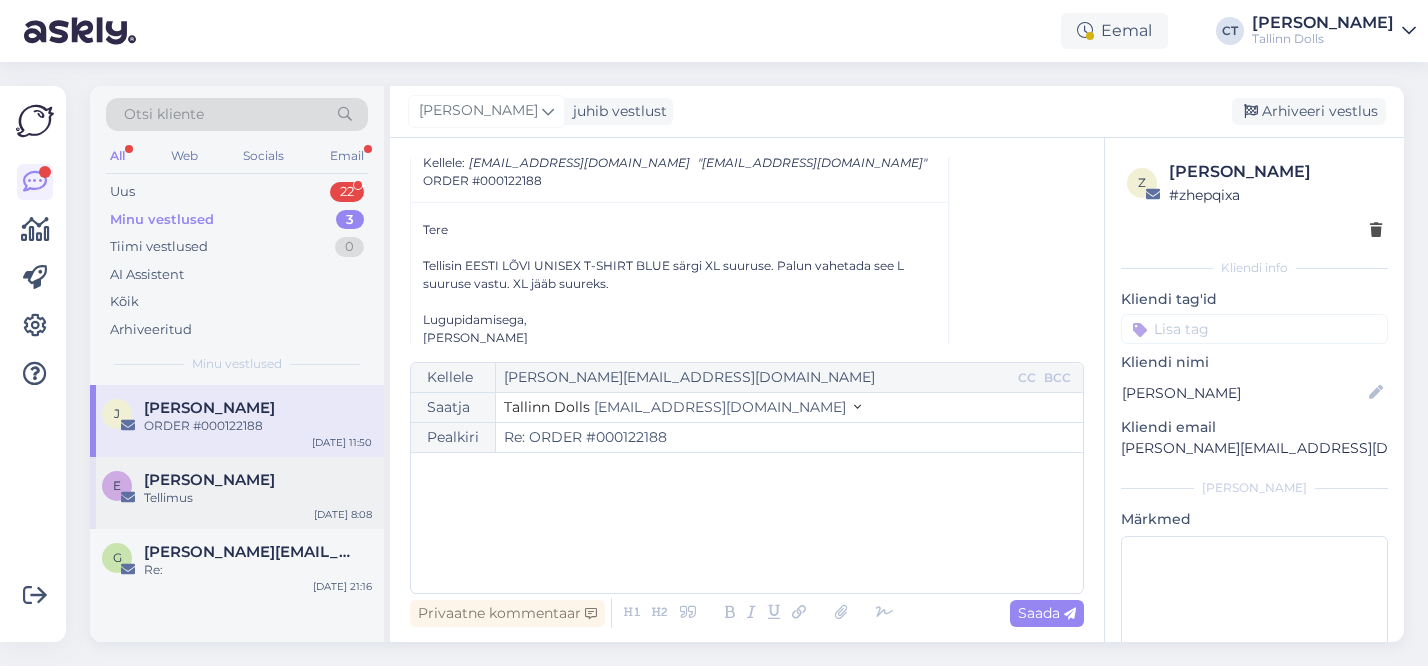 click on "Tellimus" at bounding box center (258, 498) 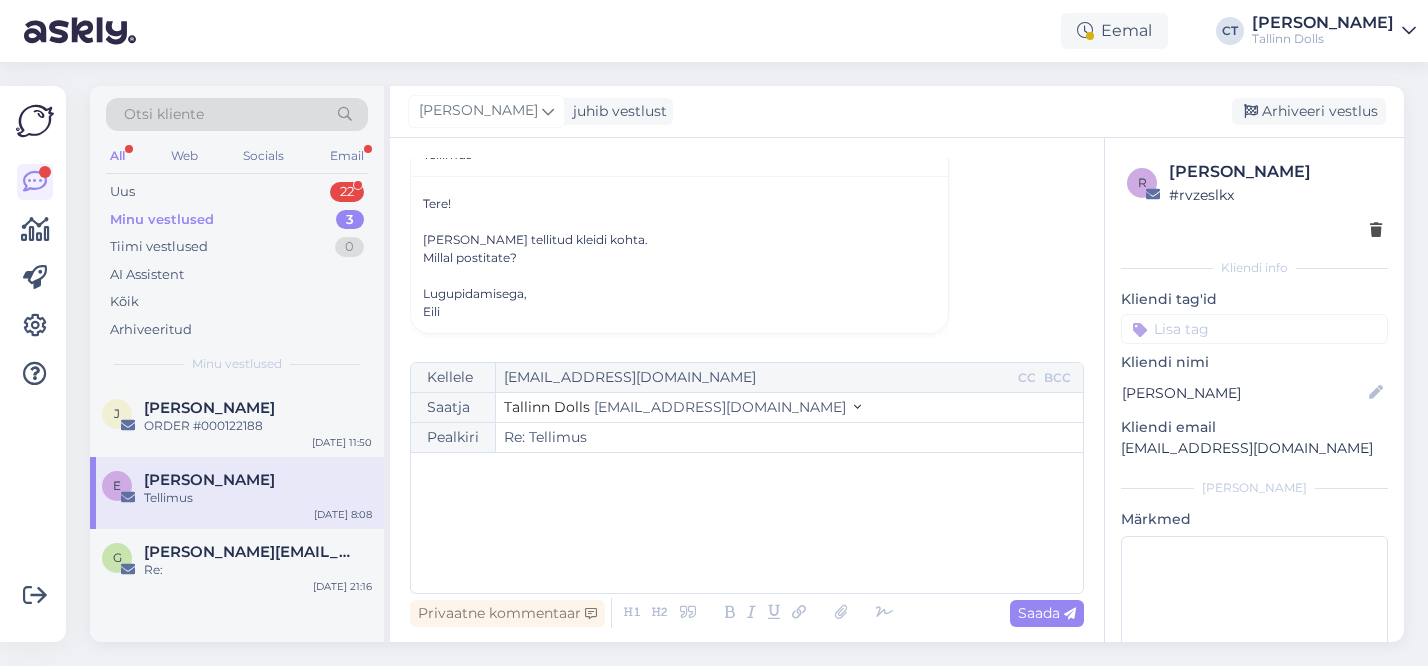 scroll, scrollTop: 461, scrollLeft: 0, axis: vertical 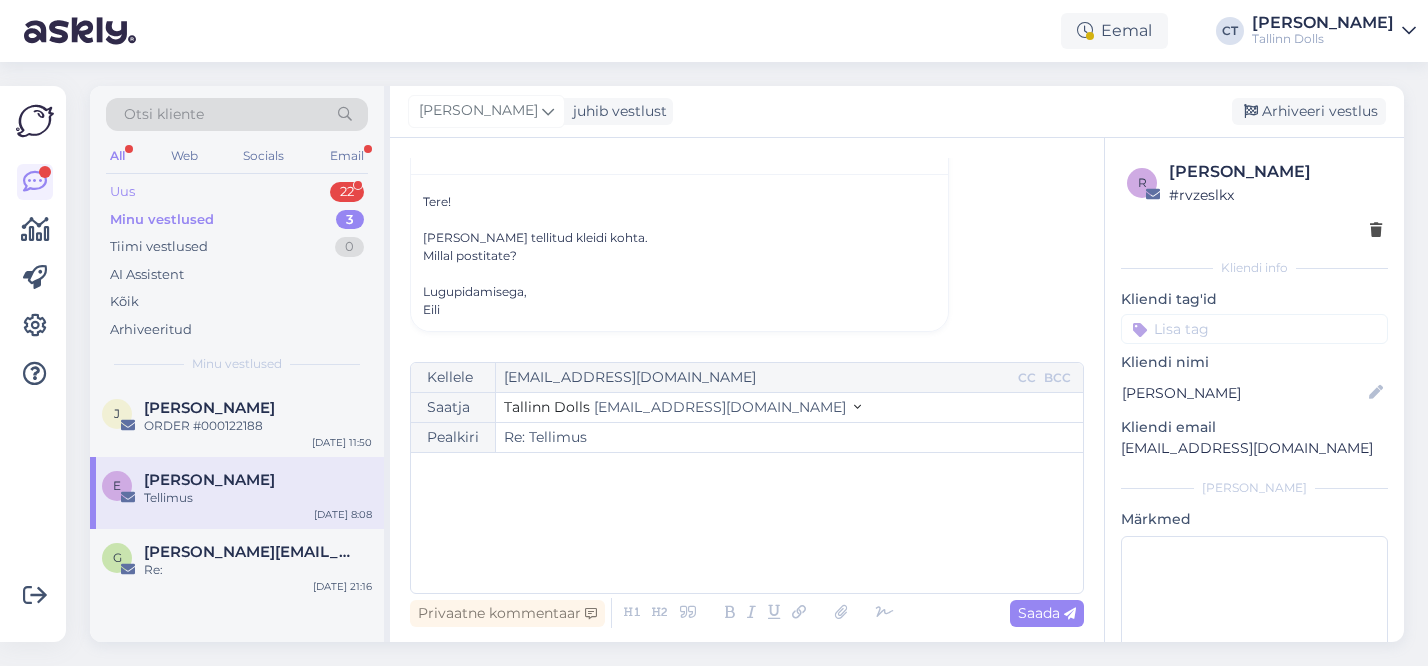 click on "Uus 22" at bounding box center (237, 192) 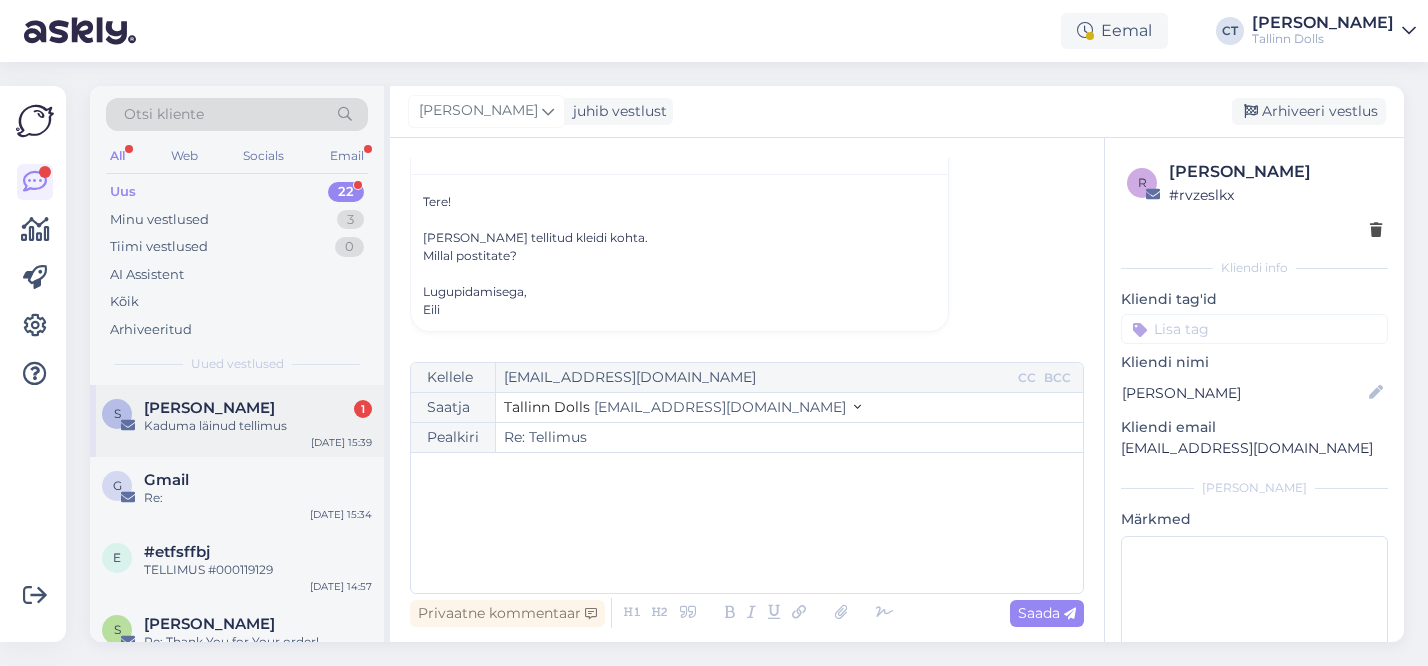 click on "Sille Freiman" at bounding box center [209, 408] 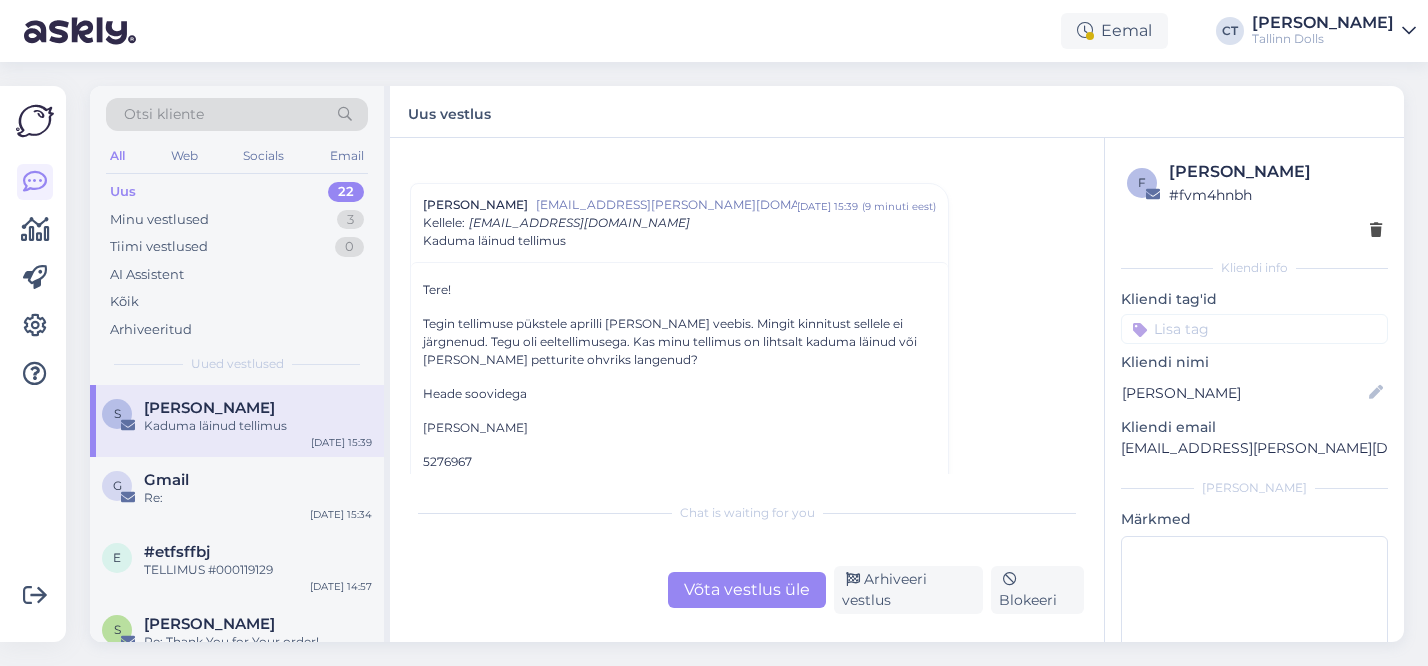 scroll, scrollTop: 28, scrollLeft: 0, axis: vertical 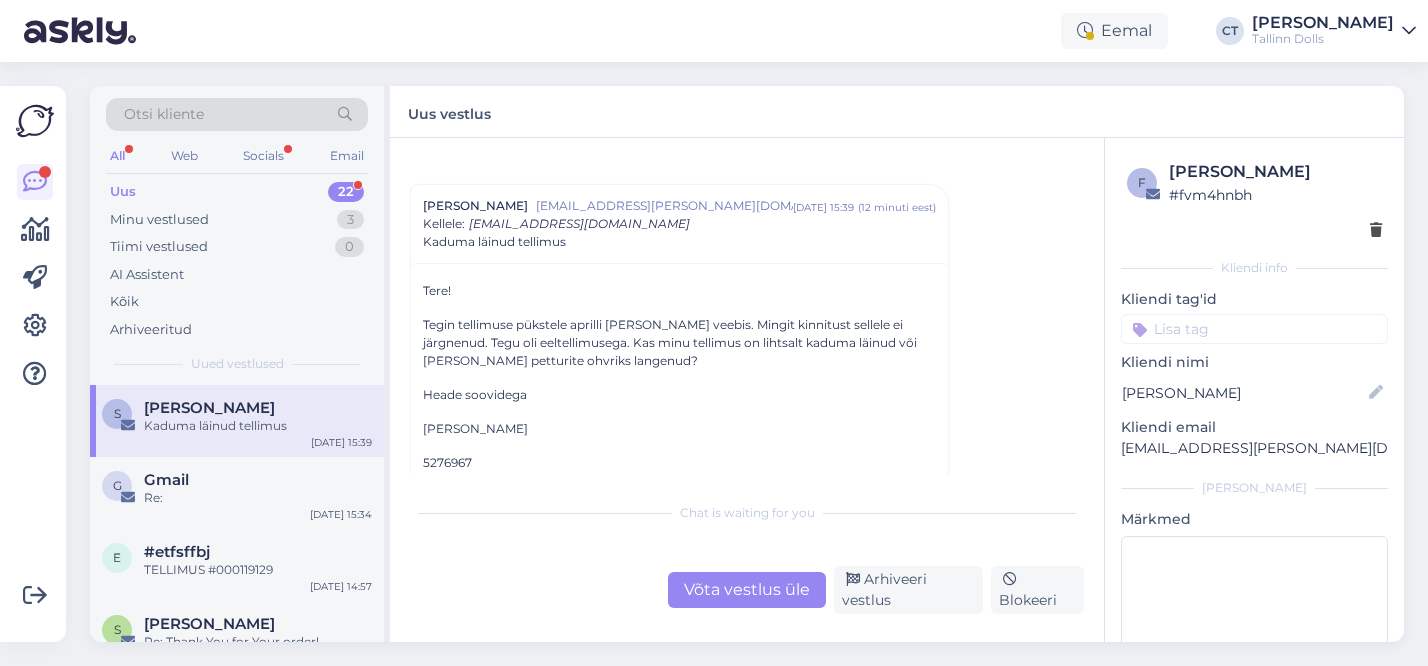 click on "Uus 22" at bounding box center (237, 192) 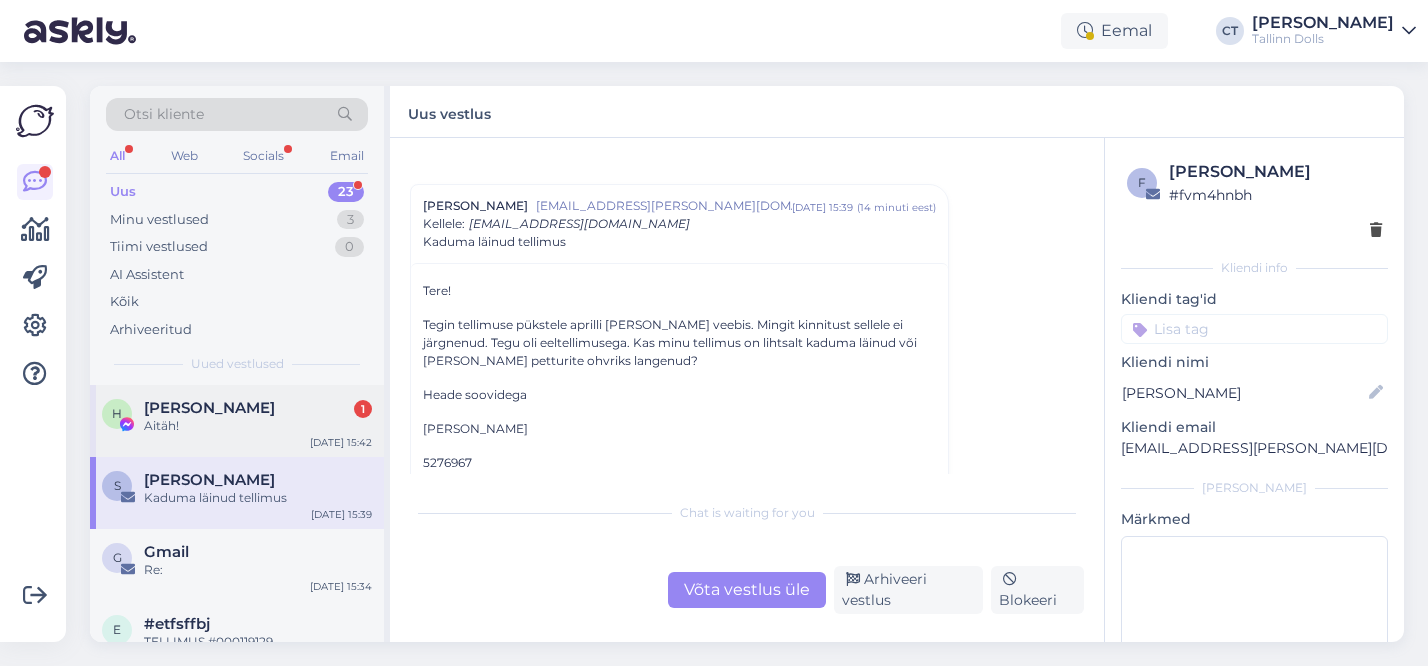 click on "[PERSON_NAME]" at bounding box center [209, 408] 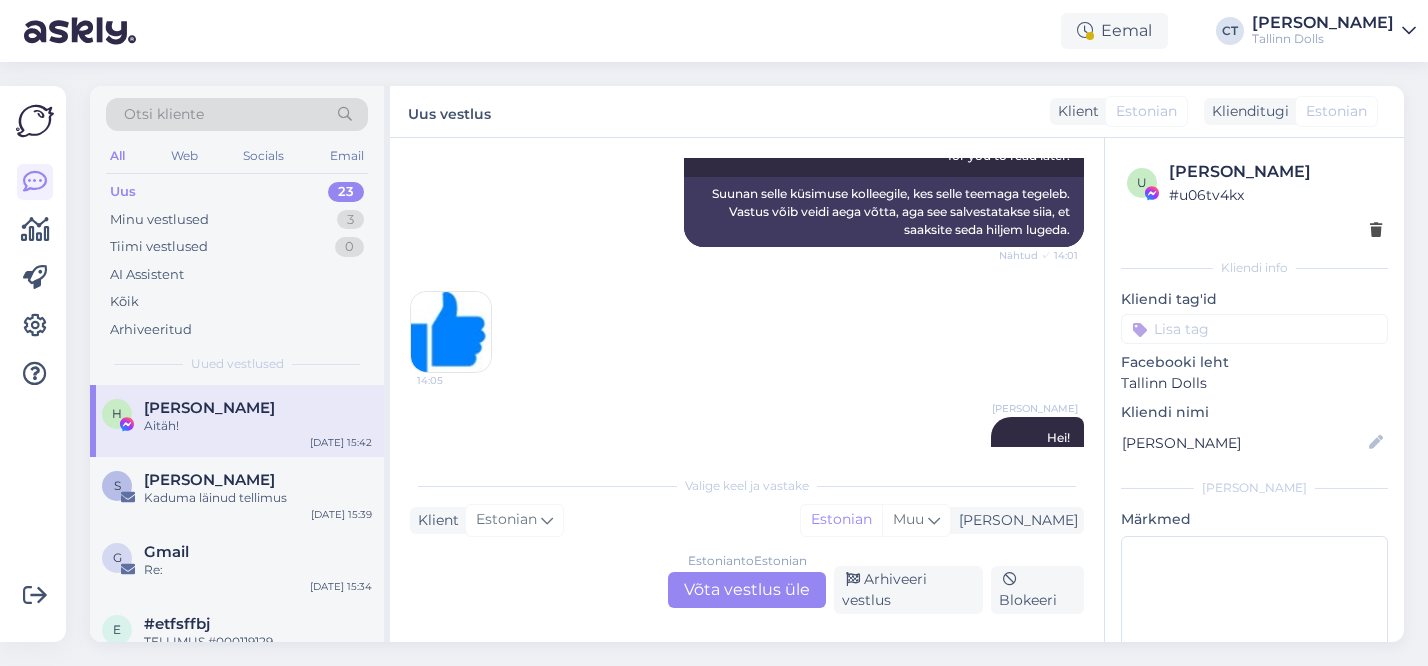 scroll, scrollTop: 515, scrollLeft: 0, axis: vertical 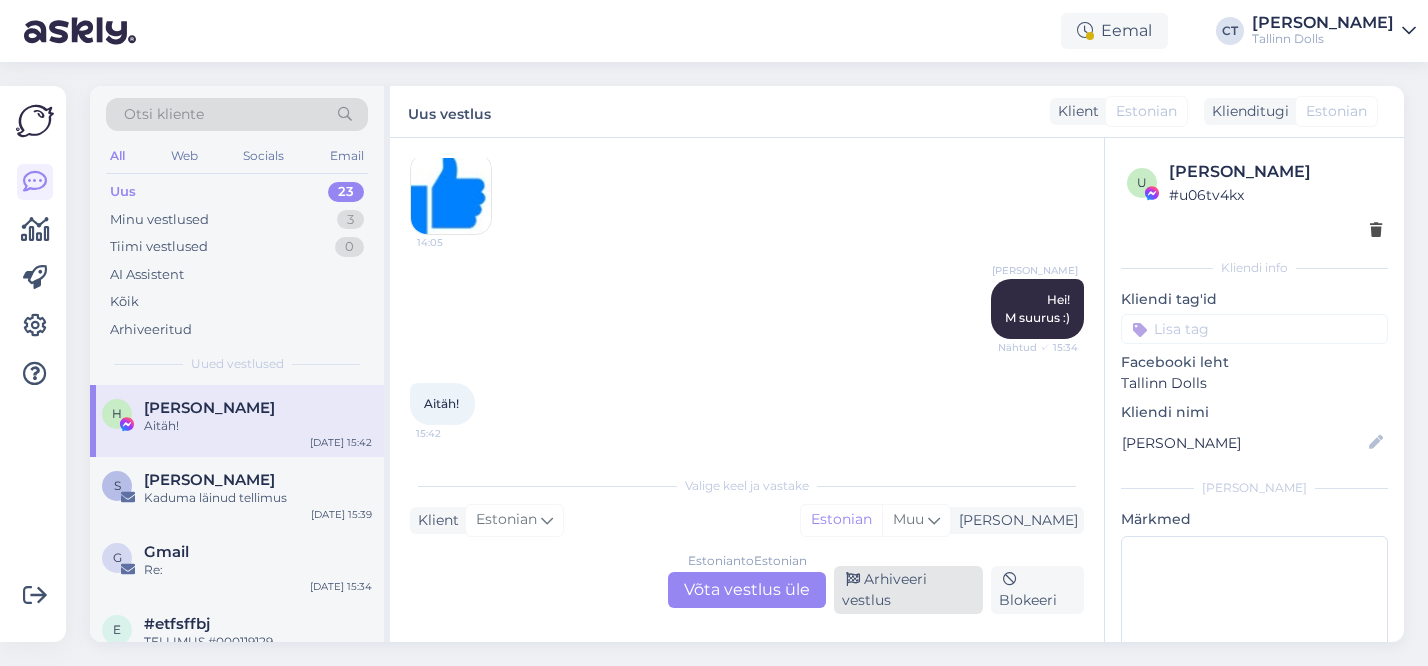 click on "Arhiveeri vestlus" at bounding box center [908, 590] 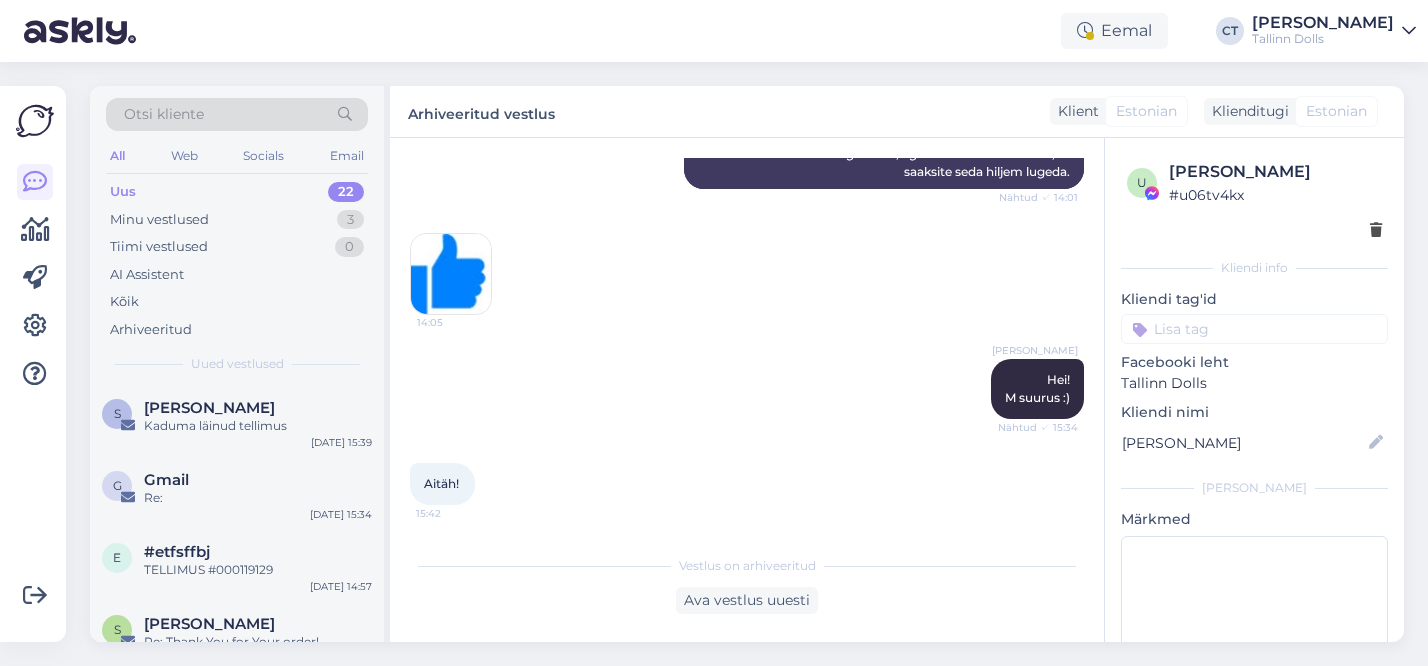 click on "Uus 22" at bounding box center [237, 192] 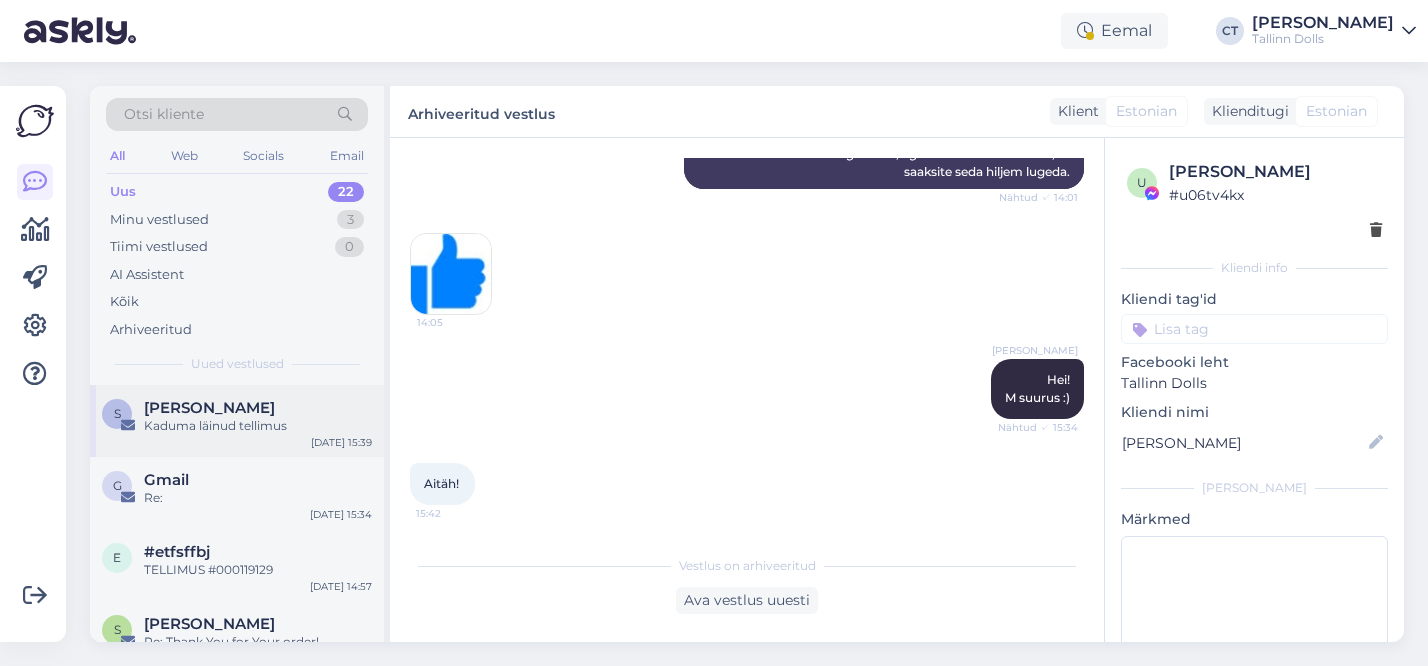 click on "Sille Freiman" at bounding box center (258, 408) 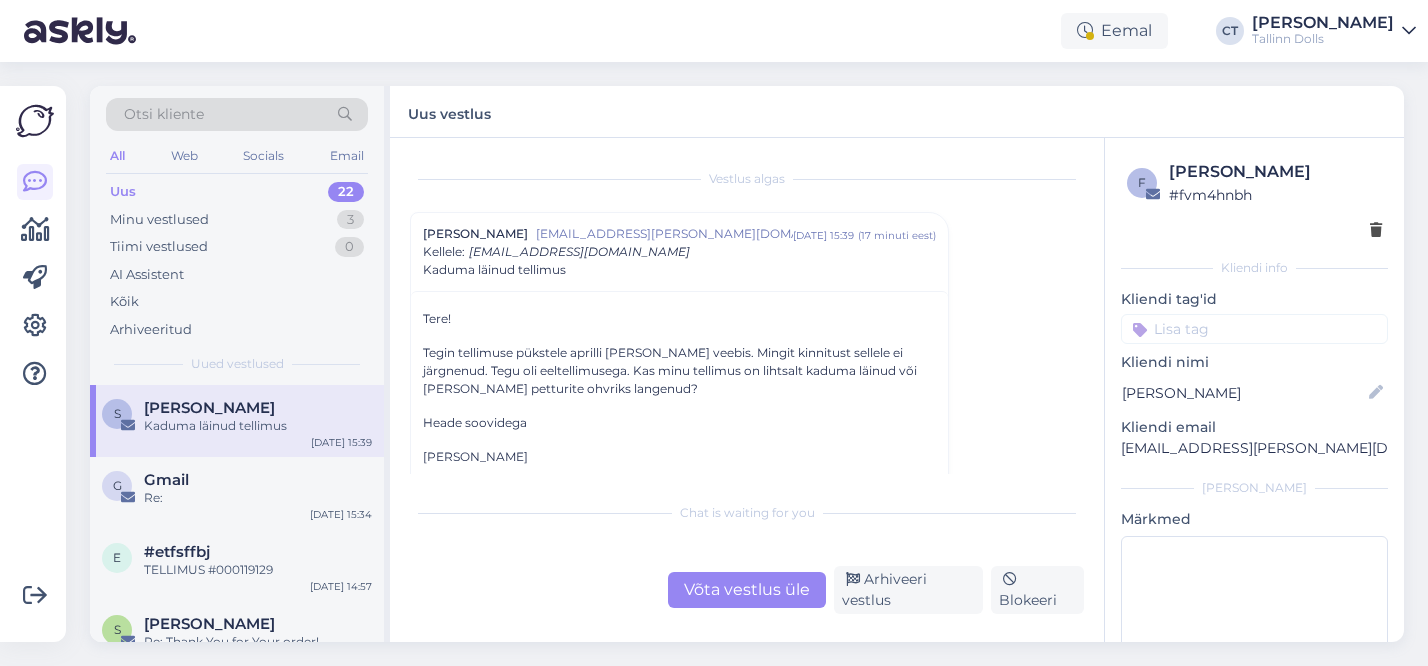 click on "Sille Freiman" at bounding box center (679, 457) 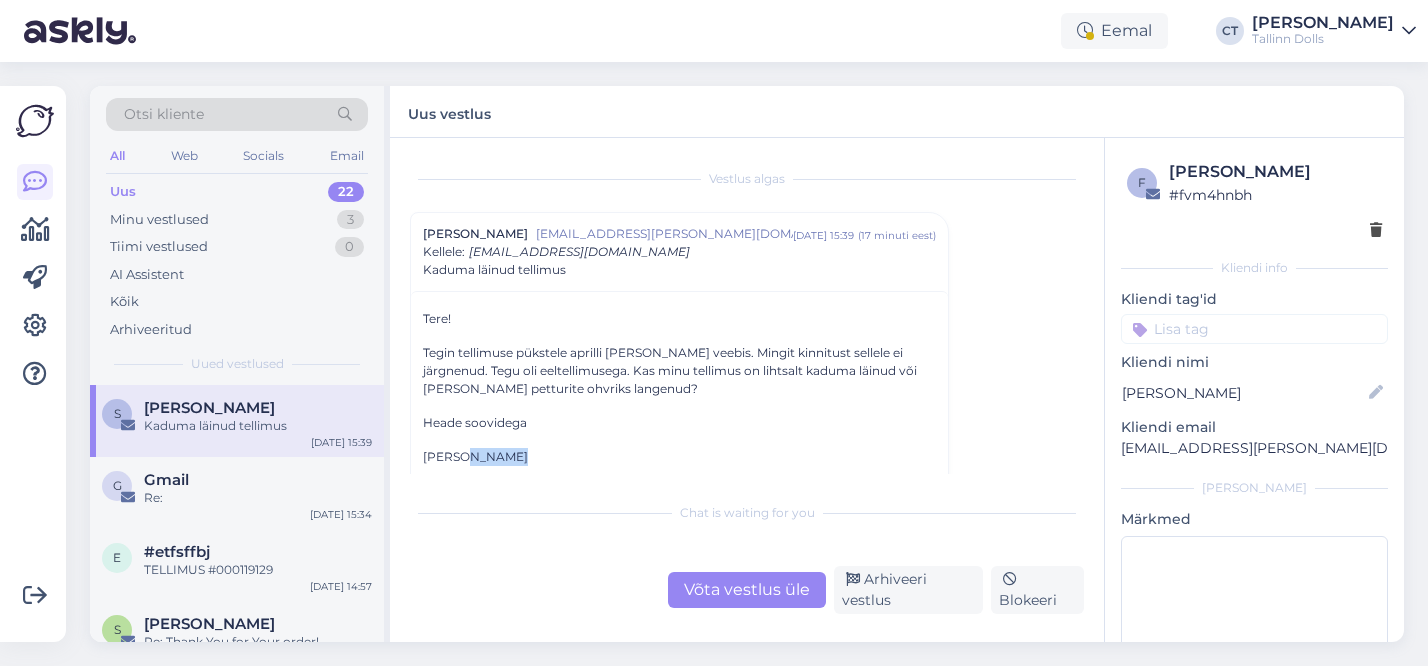 click on "Sille Freiman" at bounding box center (679, 457) 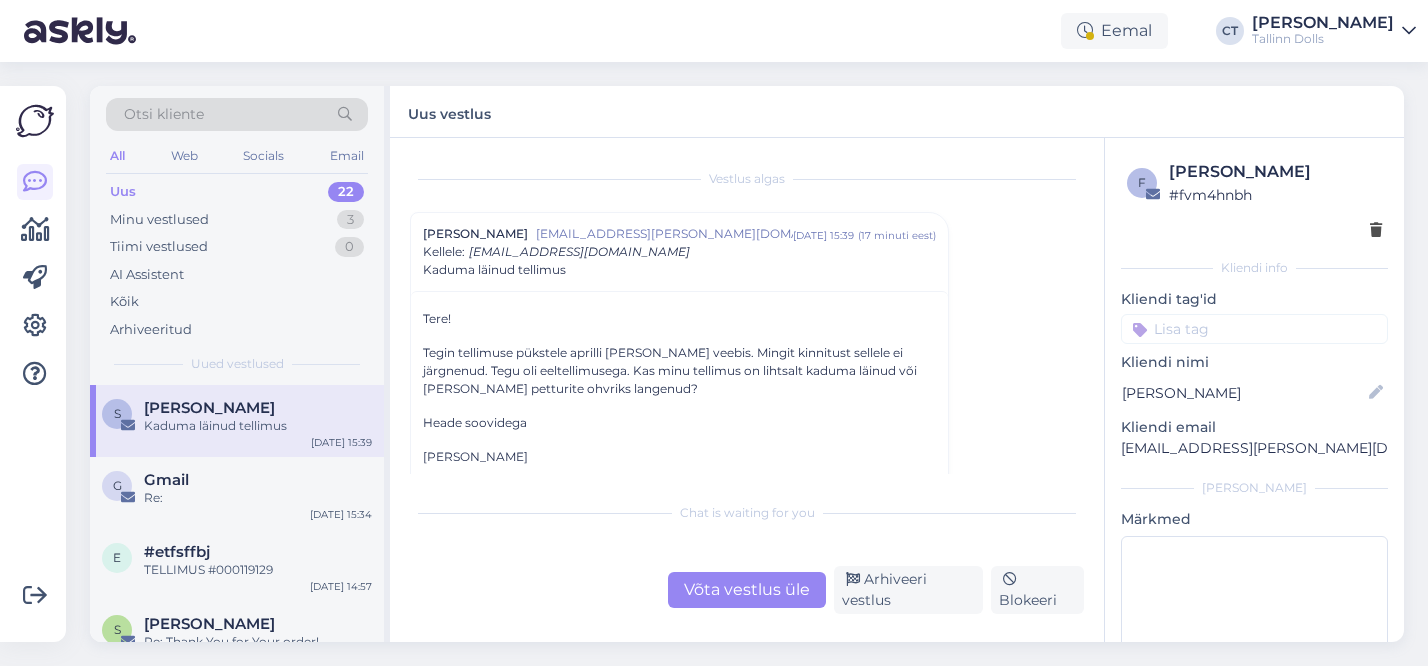 click on "Võta vestlus üle" at bounding box center (747, 590) 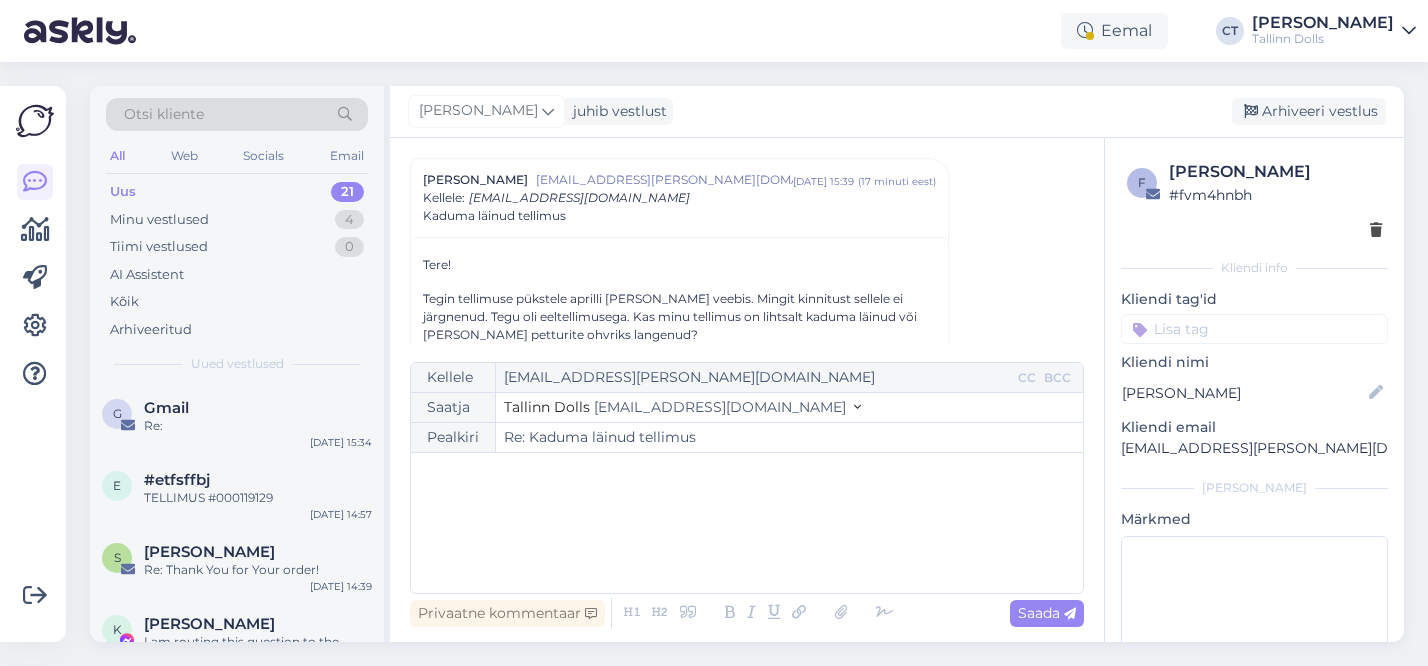 click on "﻿" at bounding box center [747, 523] 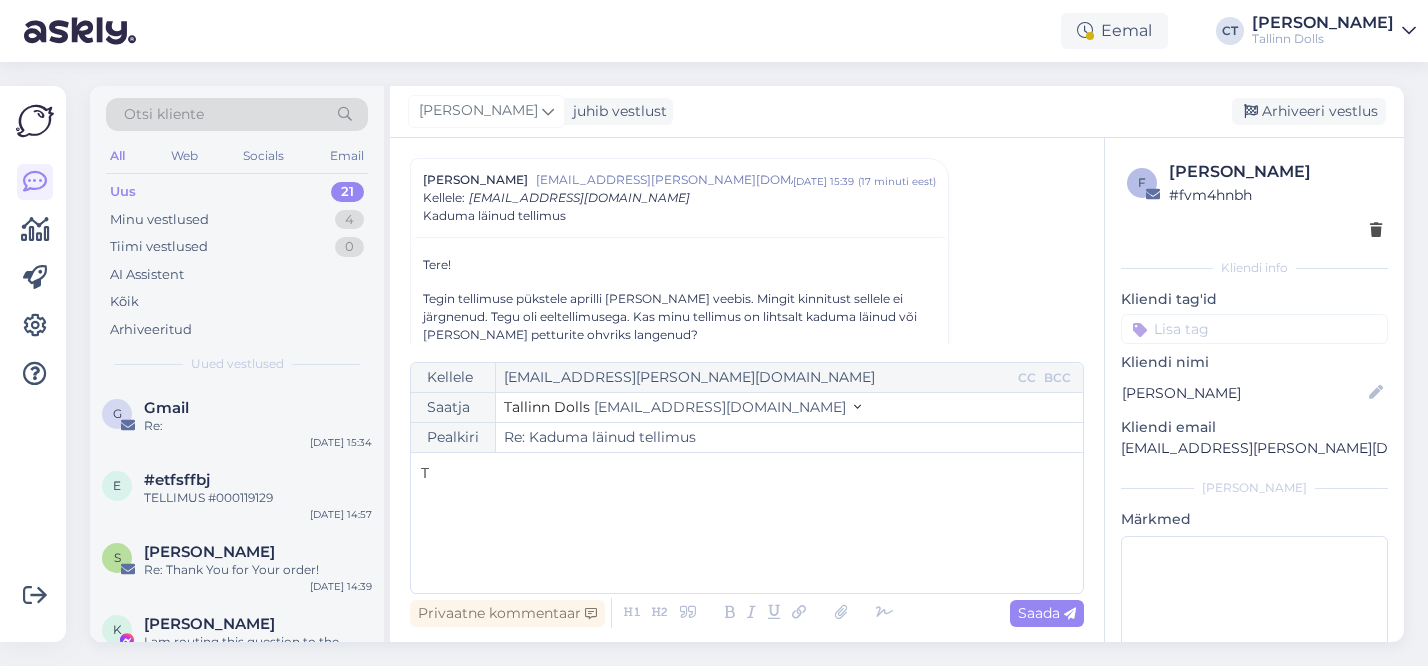 type 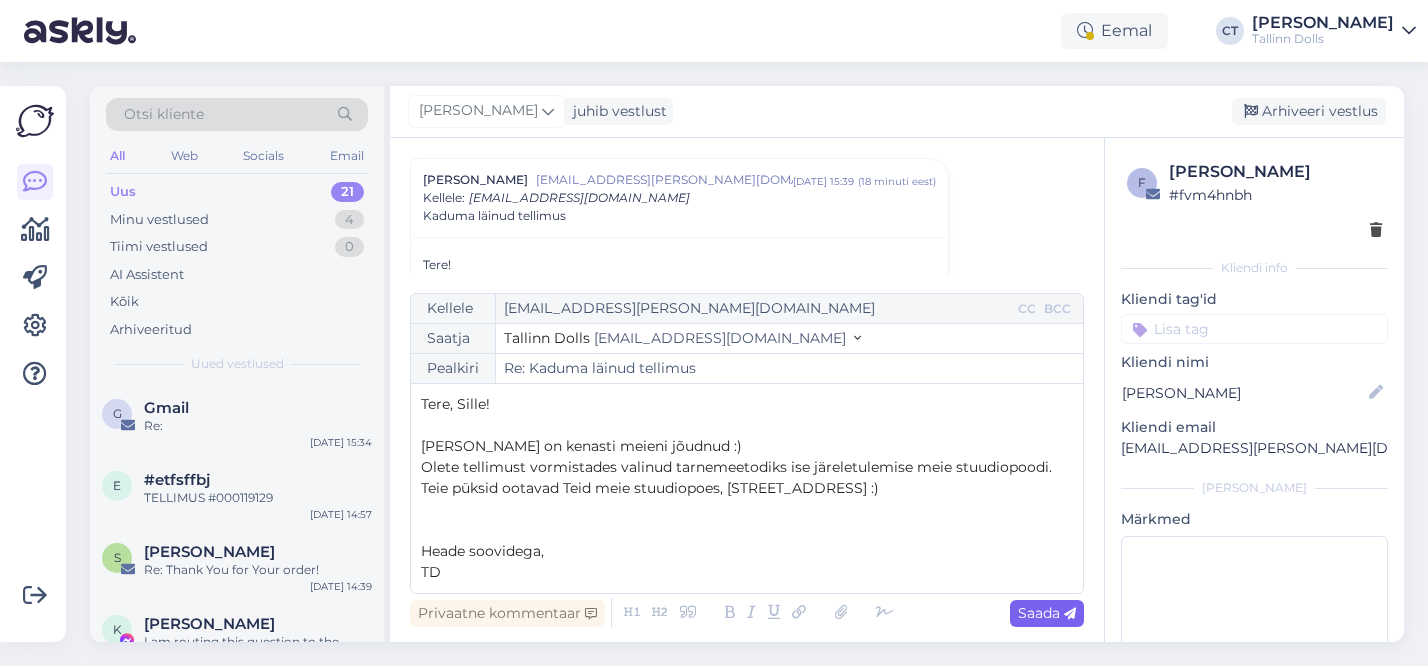 click on "Saada" at bounding box center [1047, 613] 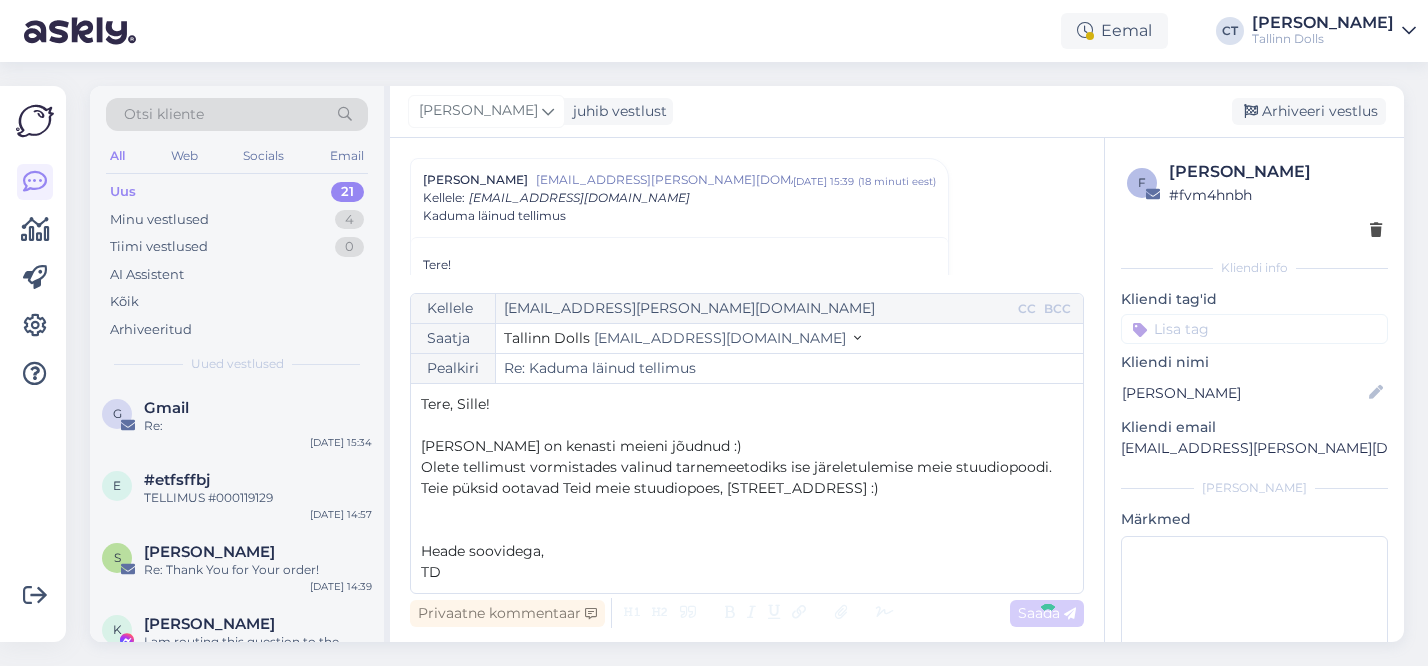 type on "Re: Re: Kaduma läinud tellimus" 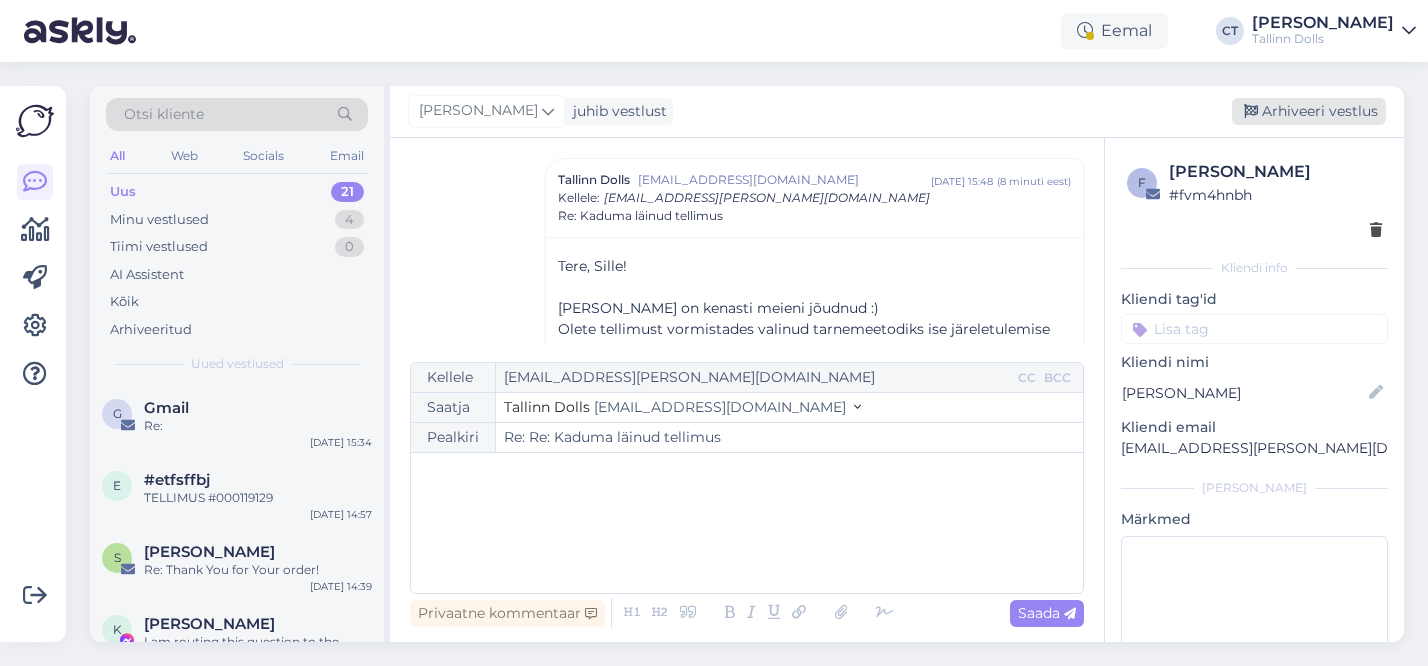 click on "Arhiveeri vestlus" at bounding box center [1309, 111] 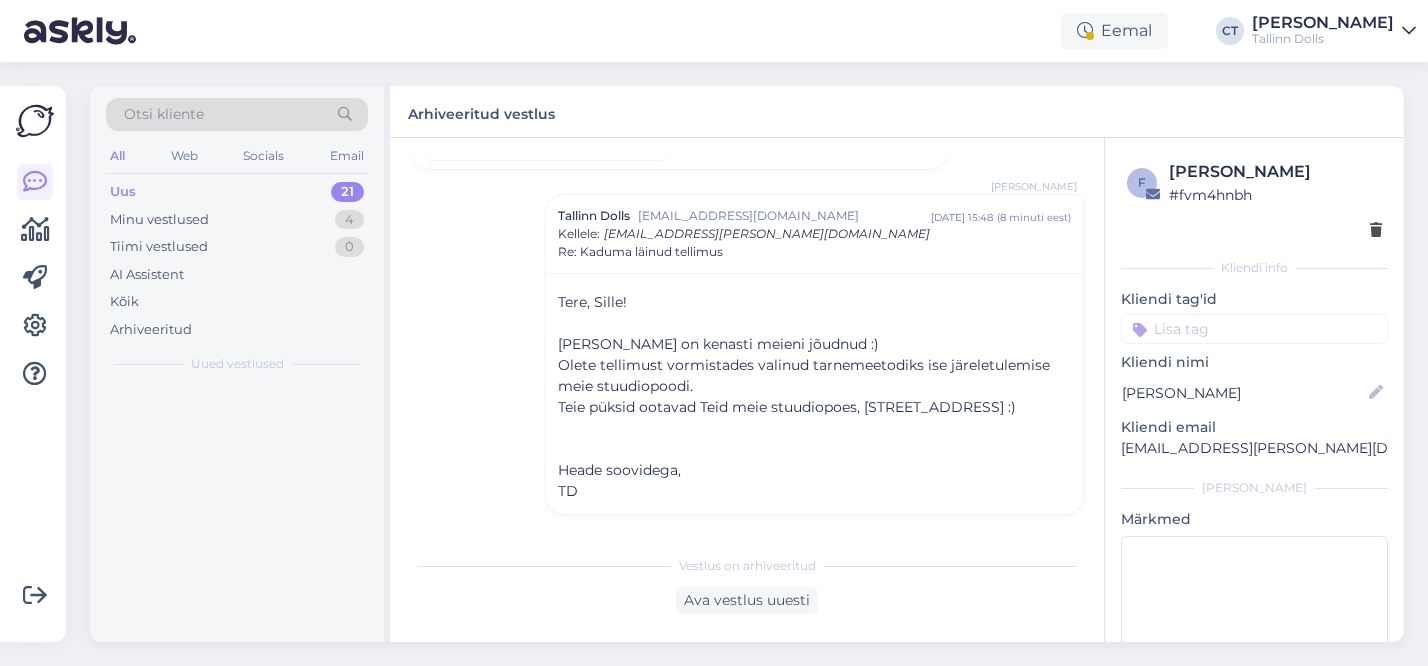 scroll, scrollTop: 510, scrollLeft: 0, axis: vertical 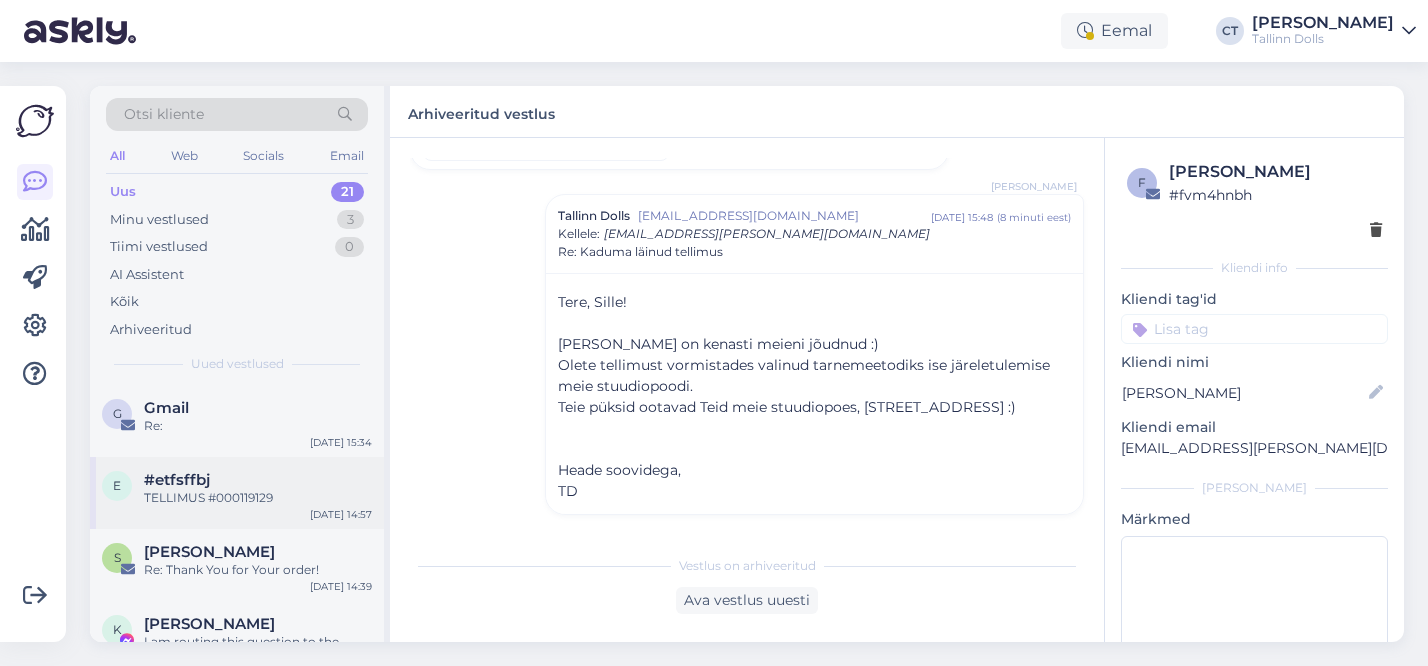 click on "TELLIMUS #000119129" at bounding box center [258, 498] 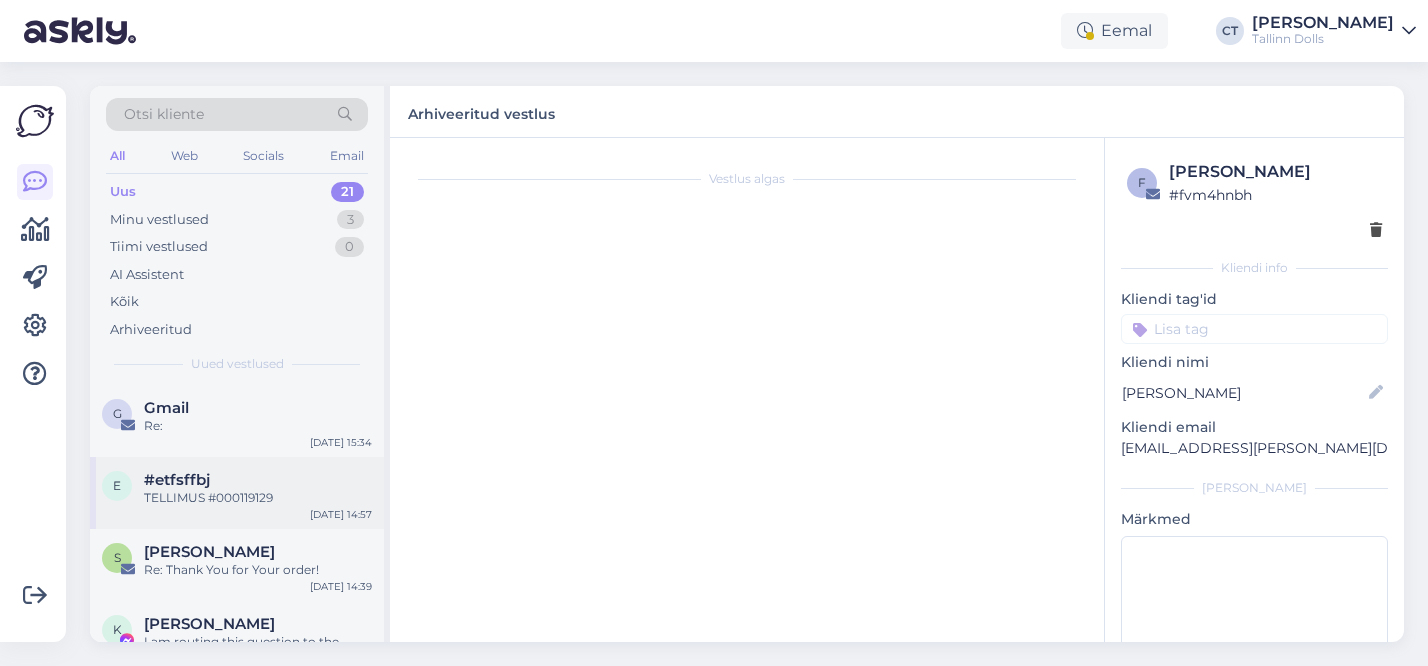 scroll, scrollTop: 501, scrollLeft: 0, axis: vertical 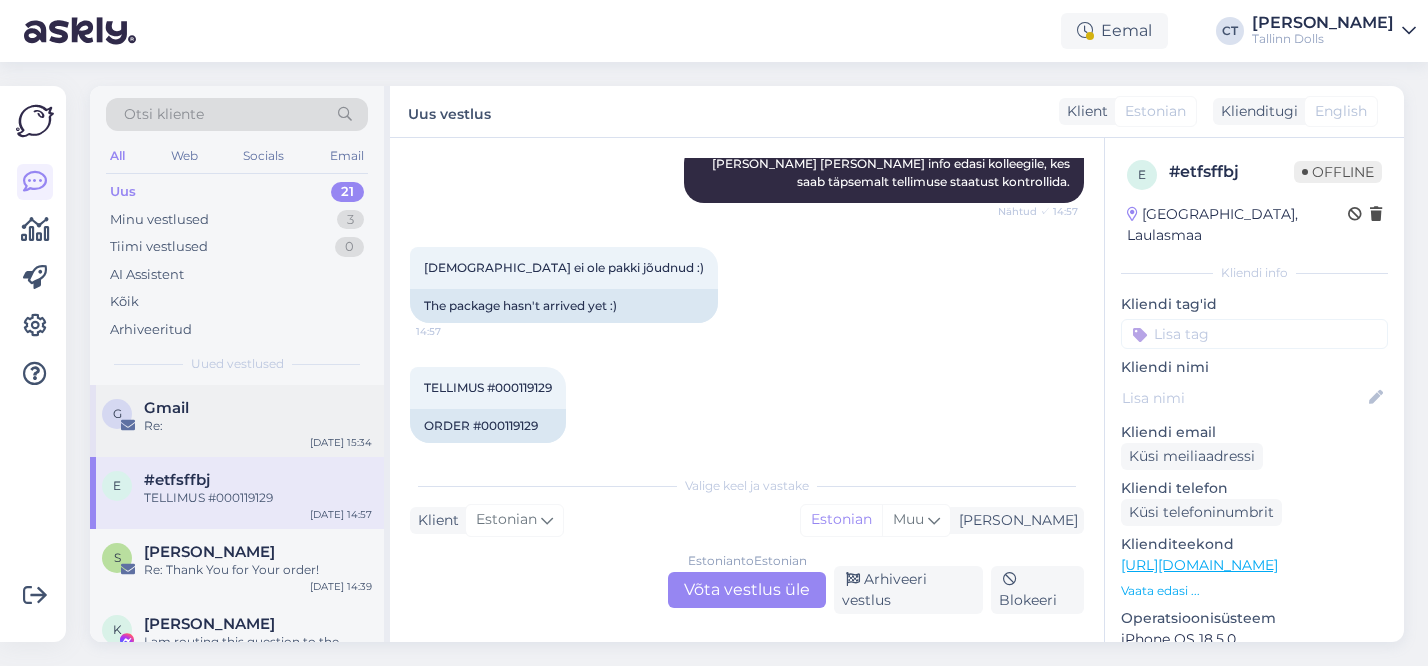 click on "Gmail" at bounding box center (258, 408) 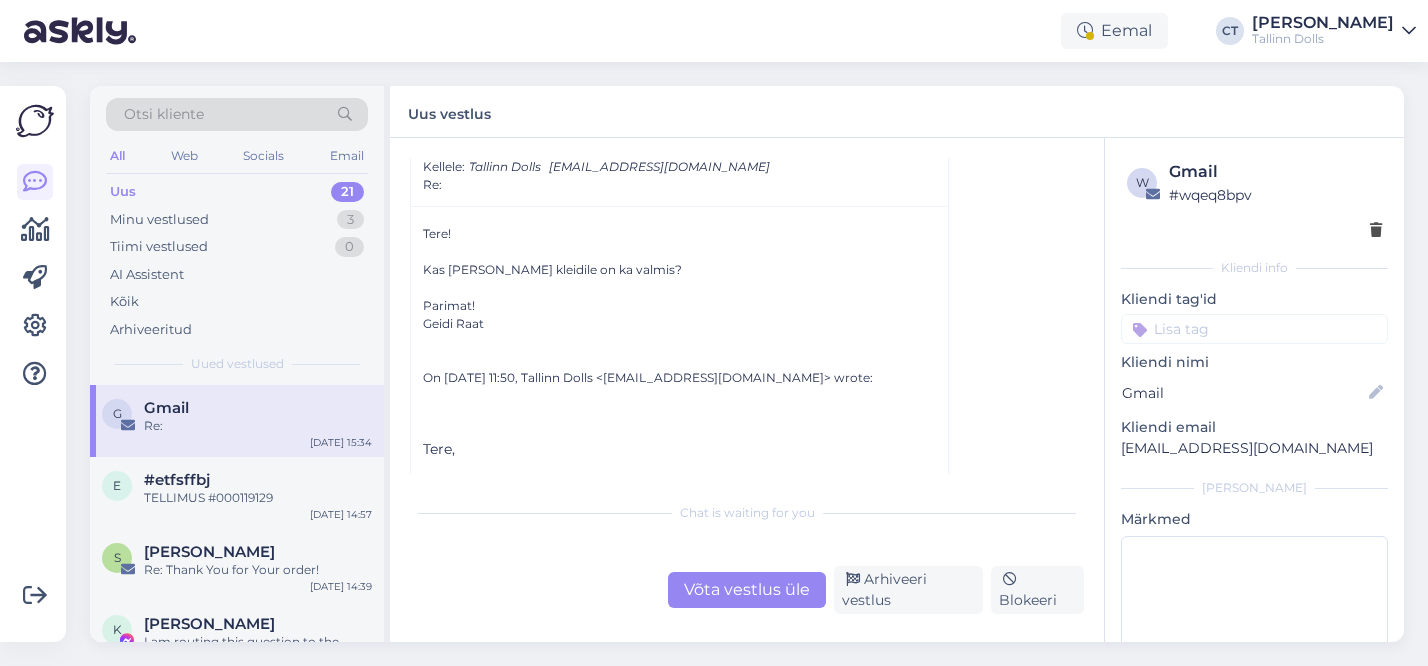 scroll, scrollTop: 258, scrollLeft: 0, axis: vertical 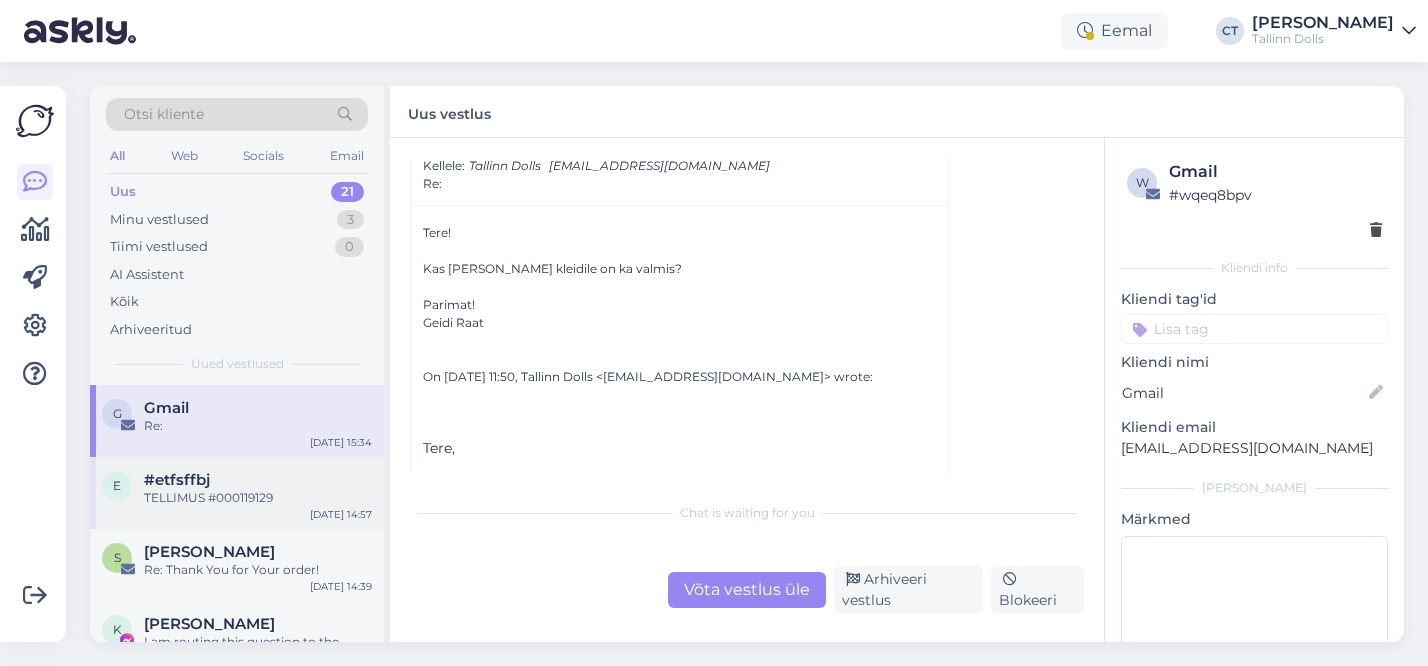 click on "TELLIMUS #000119129" at bounding box center [258, 498] 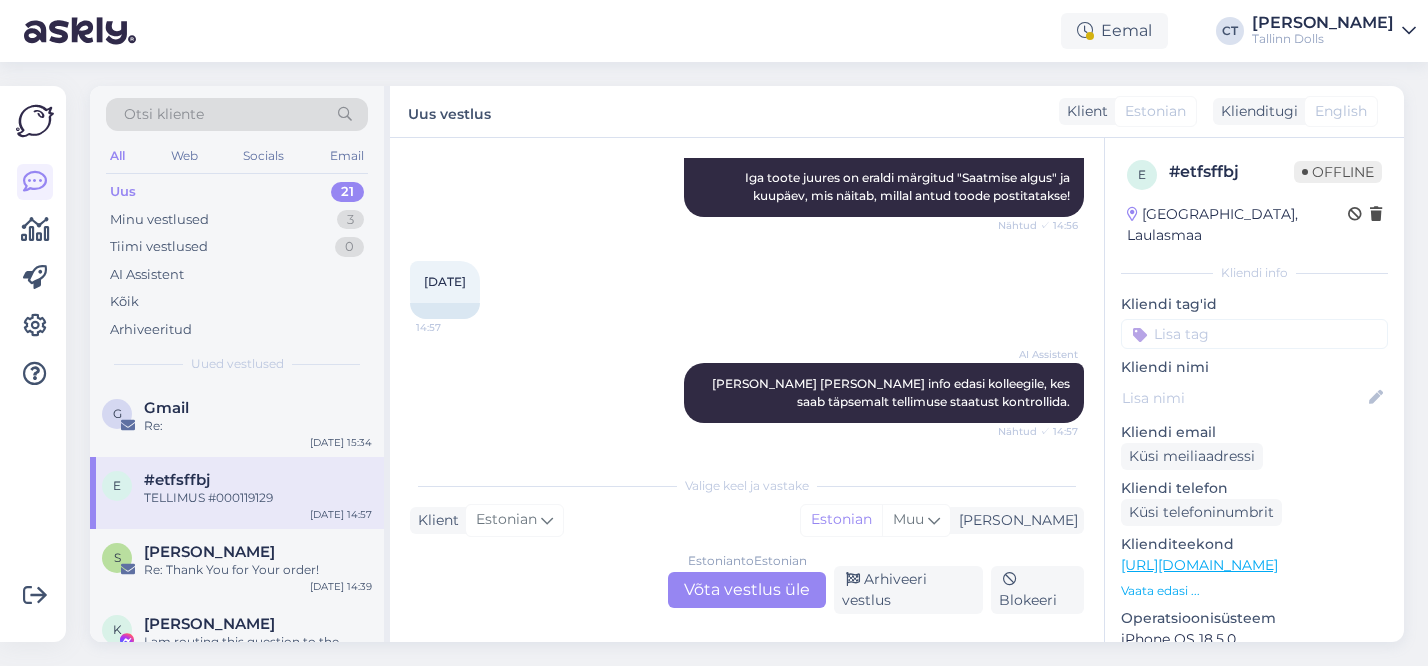 scroll, scrollTop: 501, scrollLeft: 0, axis: vertical 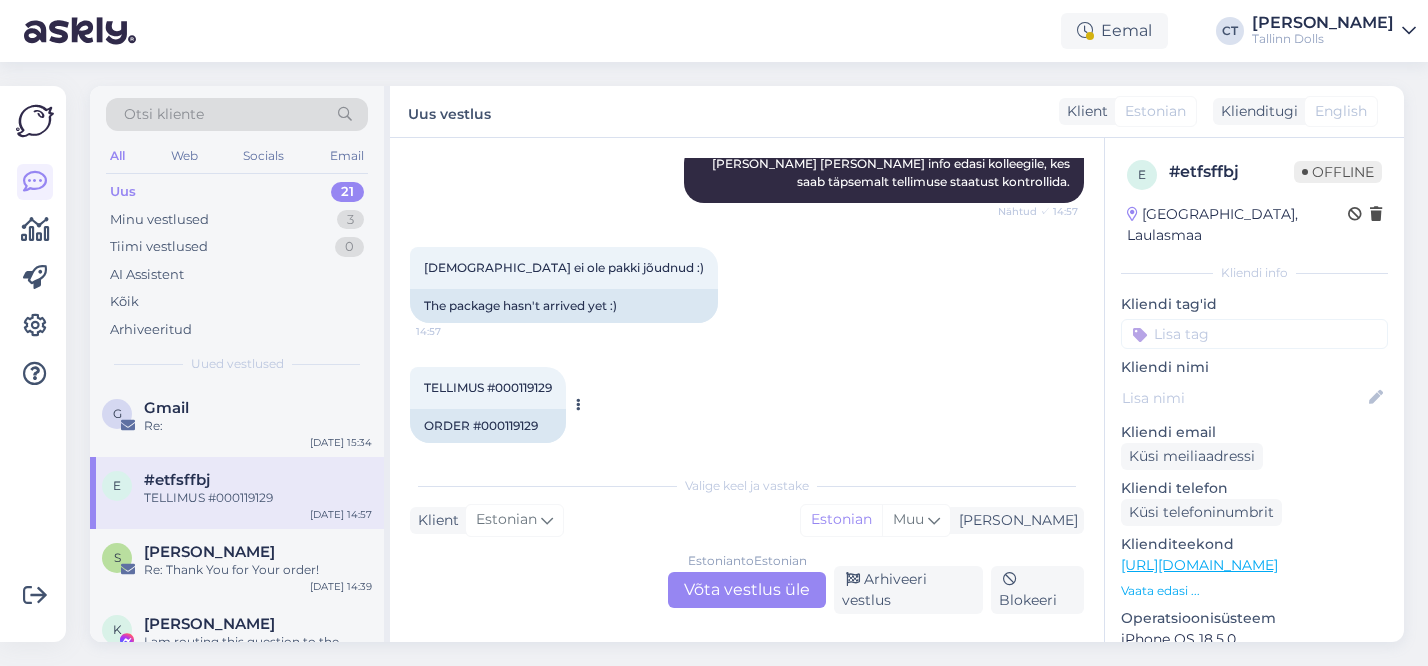 click on "TELLIMUS #000119129" at bounding box center [488, 387] 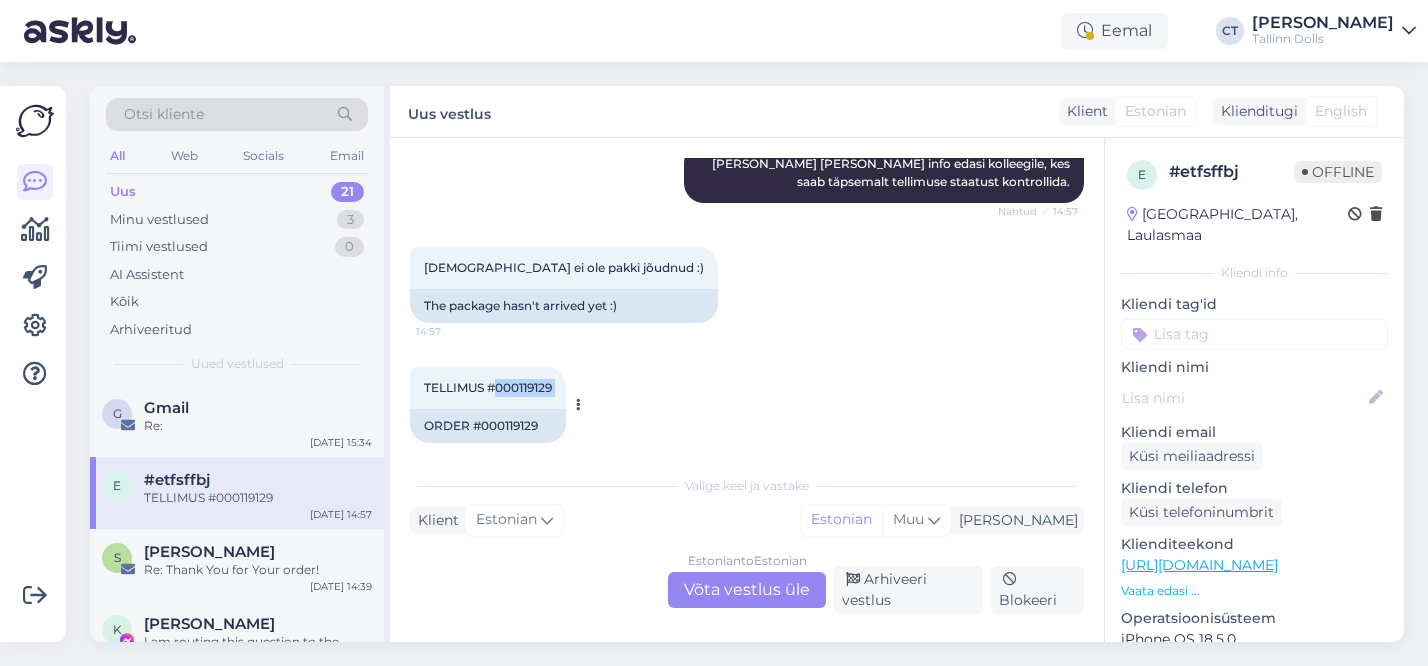 click on "TELLIMUS #000119129" at bounding box center [488, 387] 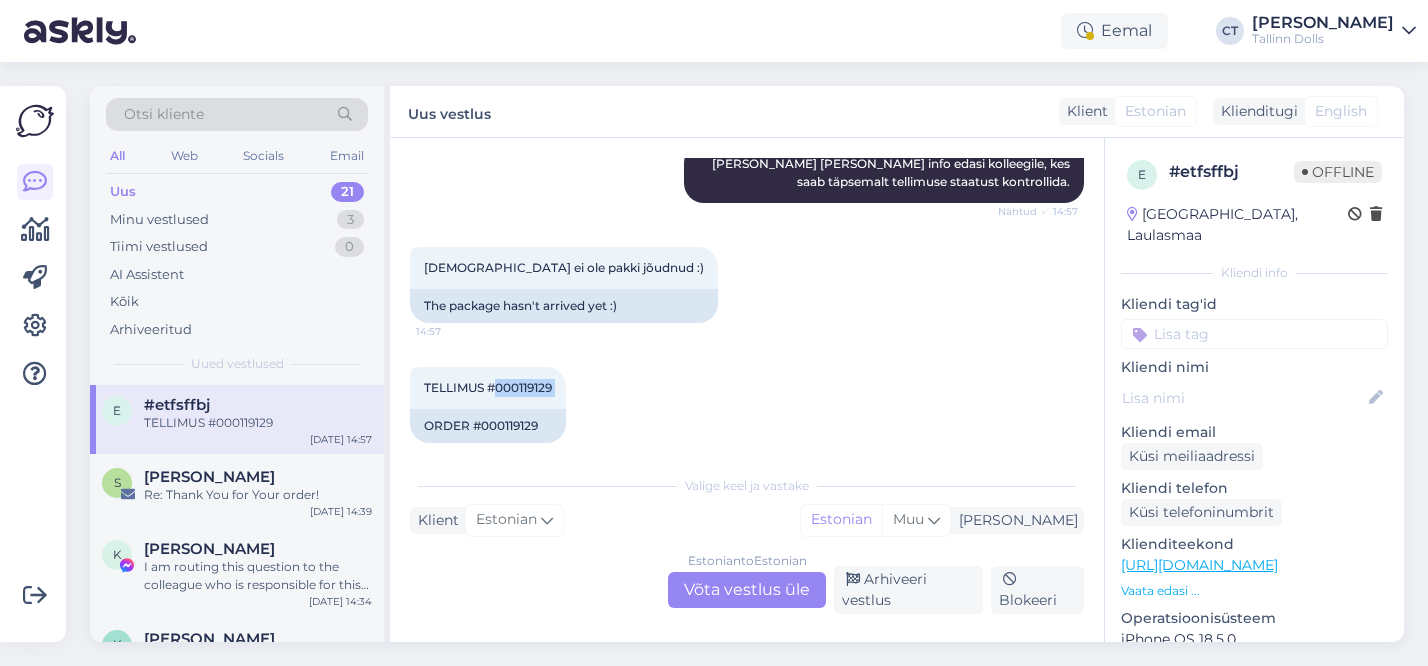 scroll, scrollTop: 85, scrollLeft: 0, axis: vertical 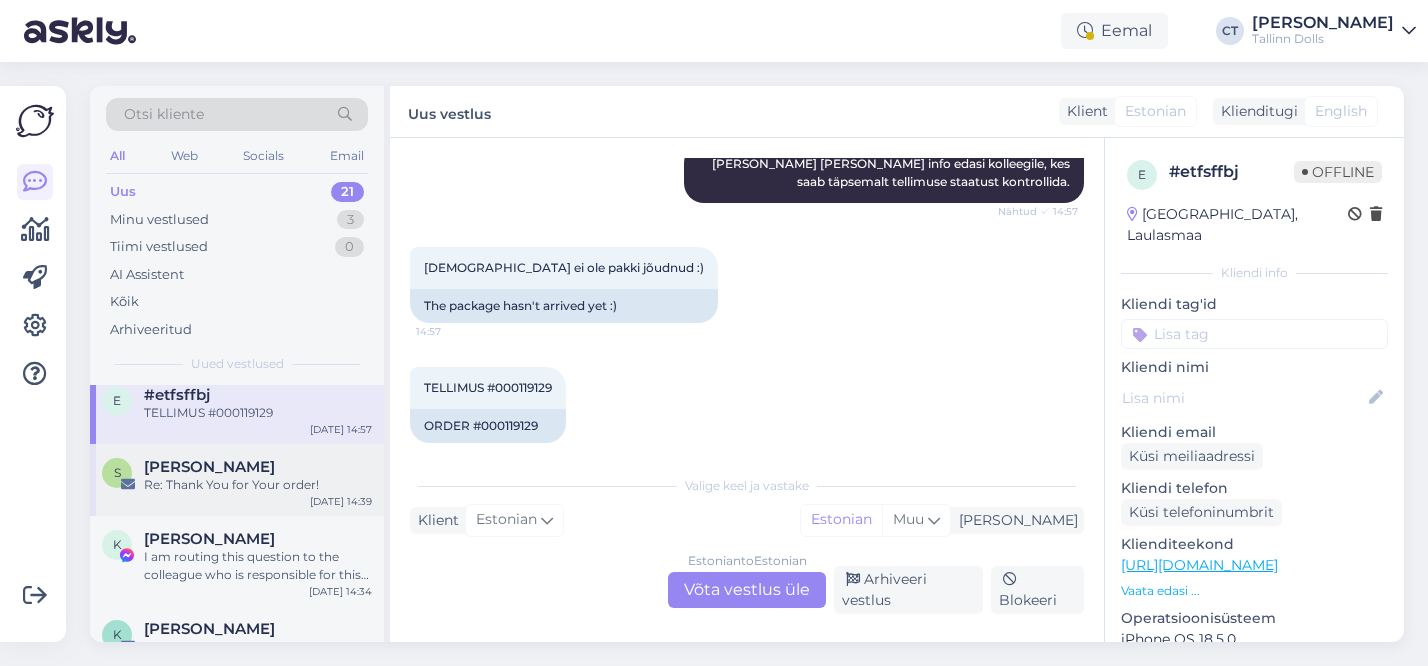 click on "S Siret Ojavee Re: Thank You for Your order! Jul 14 14:39" at bounding box center [237, 480] 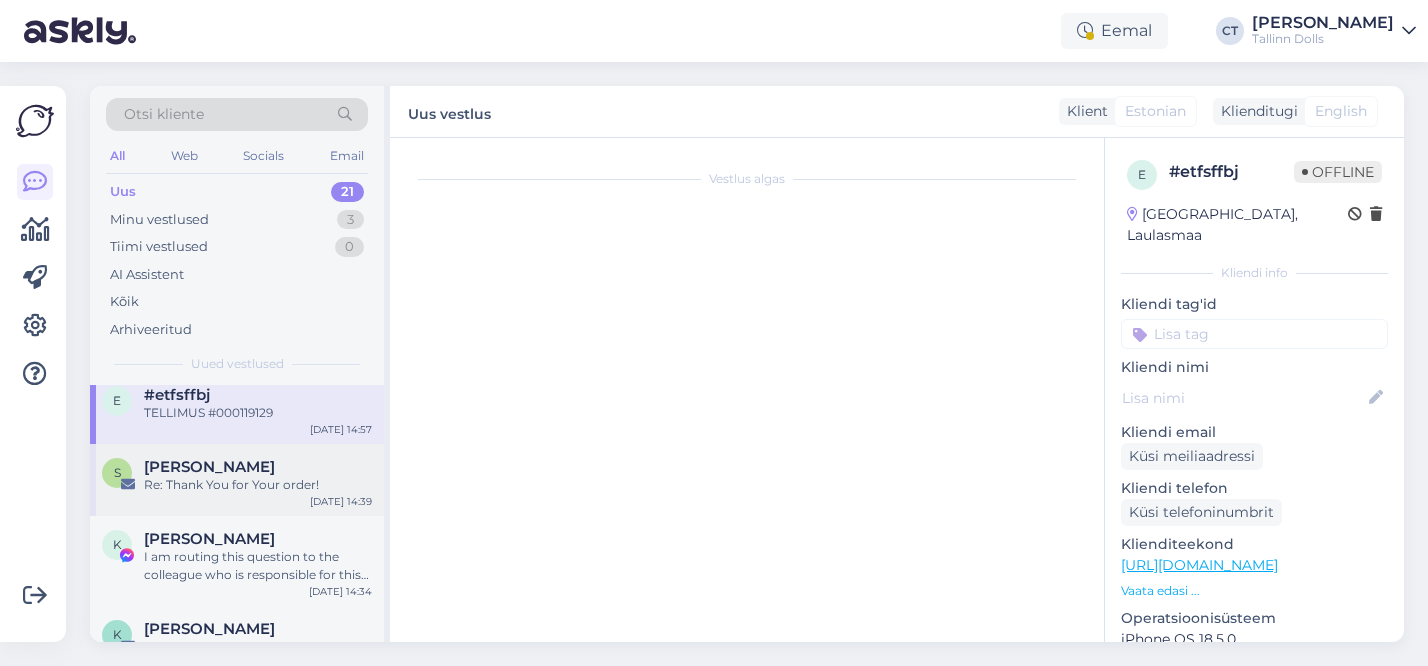 scroll, scrollTop: 0, scrollLeft: 0, axis: both 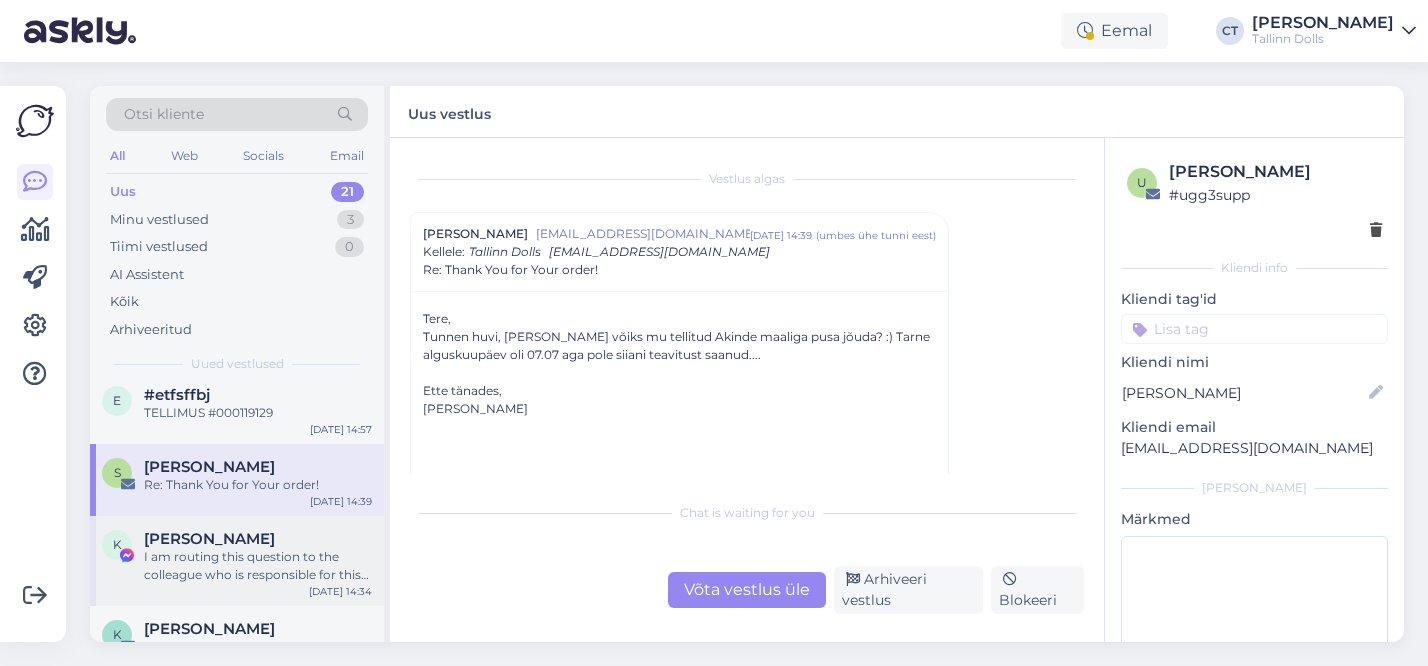click on "I am routing this question to the colleague who is responsible for this topic. The reply might take a bit. But it’ll be saved here for you to read later." at bounding box center (258, 566) 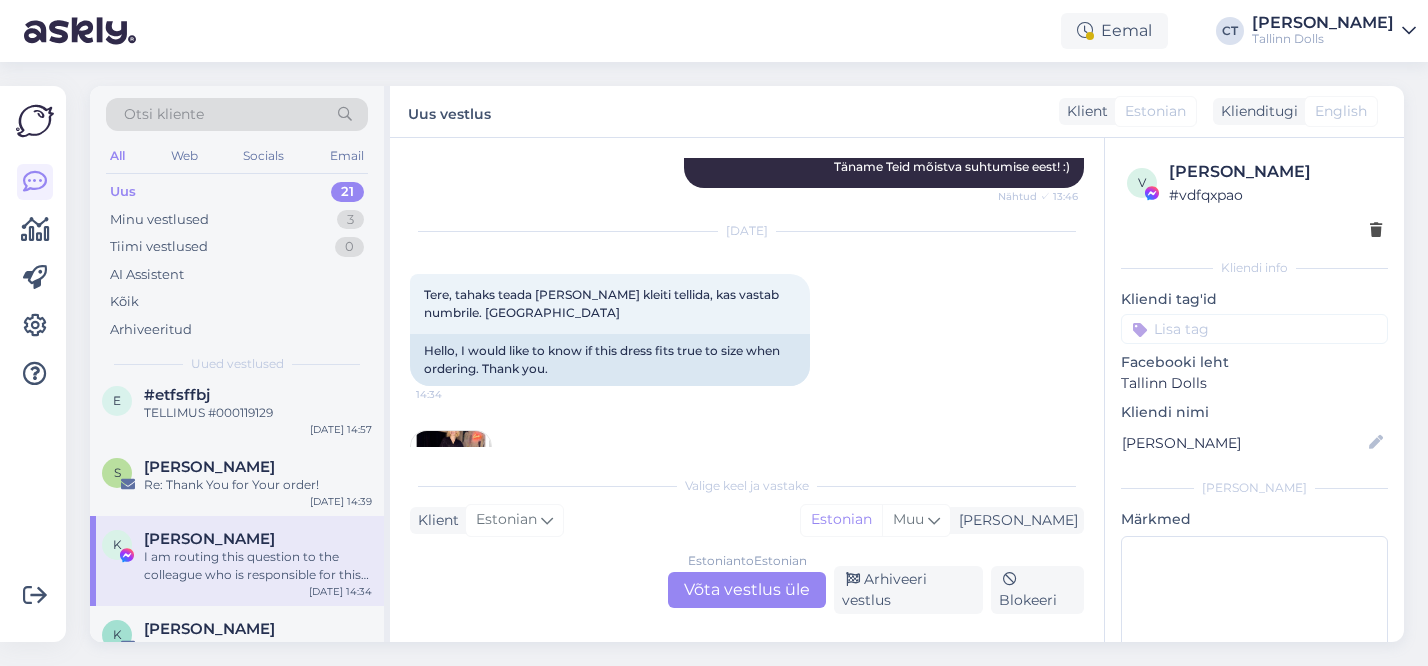 scroll, scrollTop: 1631, scrollLeft: 0, axis: vertical 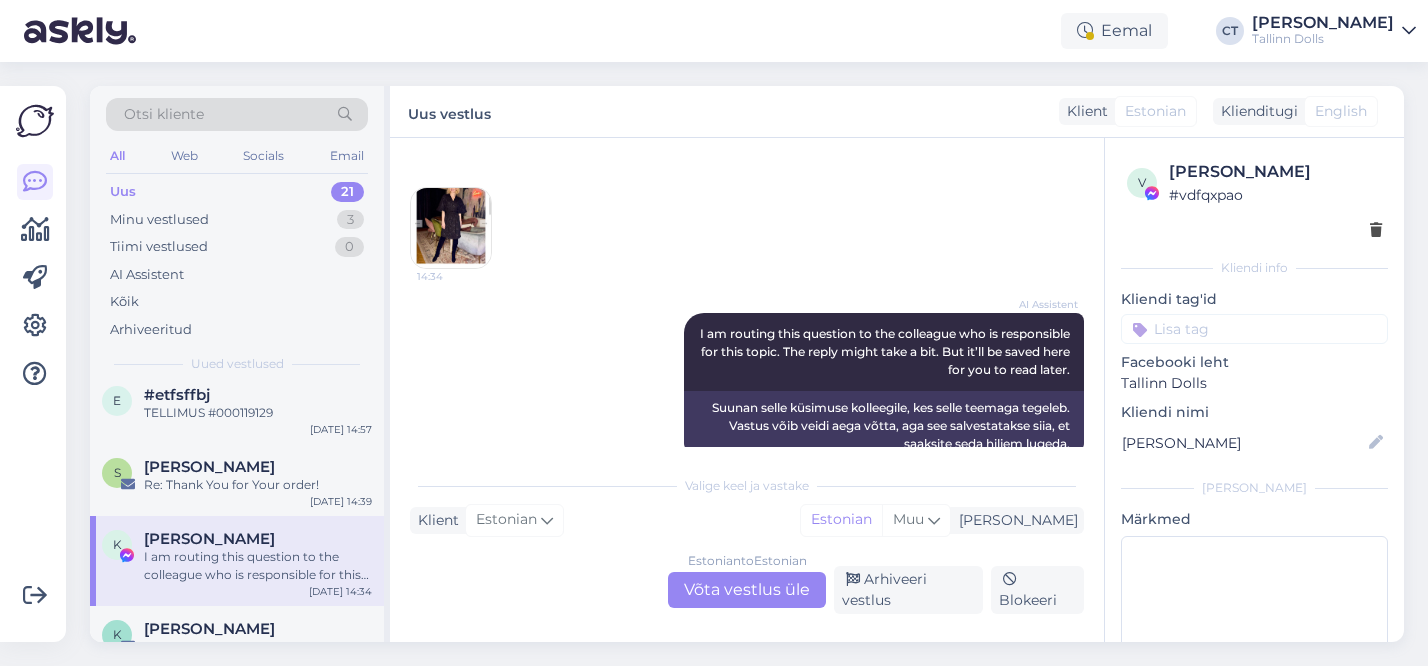 click on "Estonian  to  Estonian Võta vestlus üle" at bounding box center (747, 590) 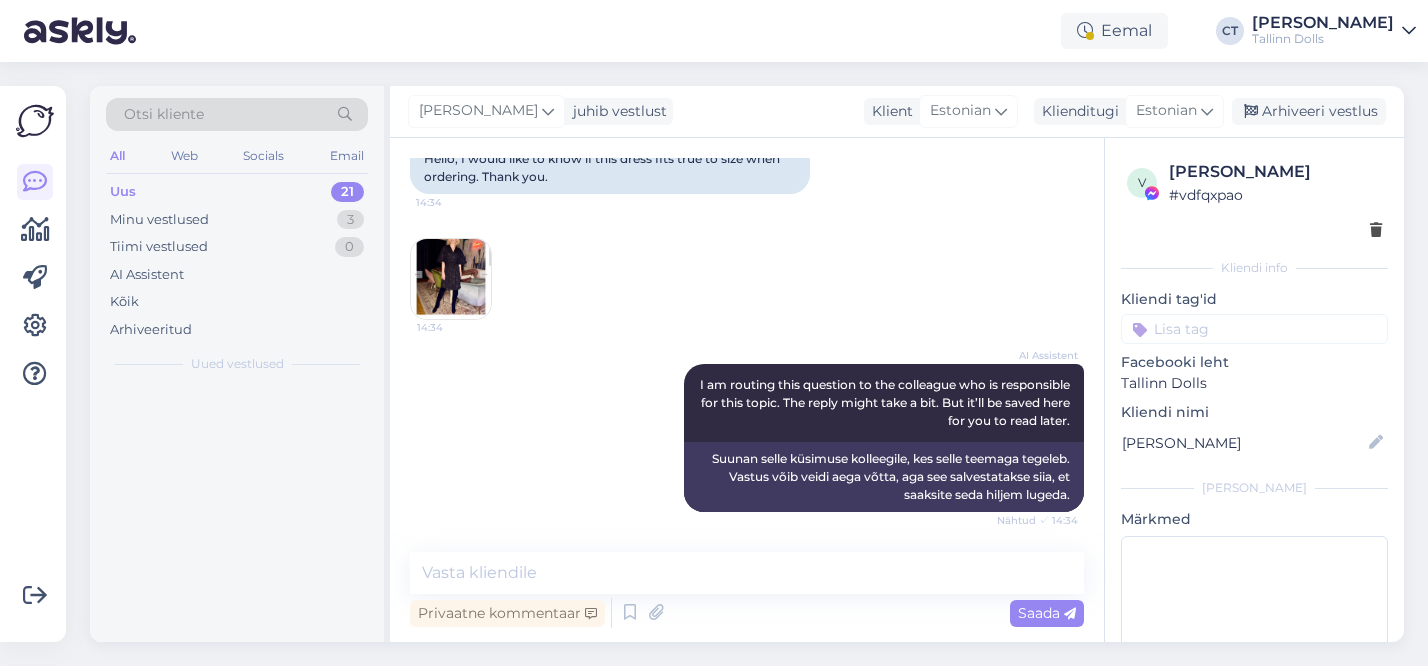 scroll, scrollTop: 1790, scrollLeft: 0, axis: vertical 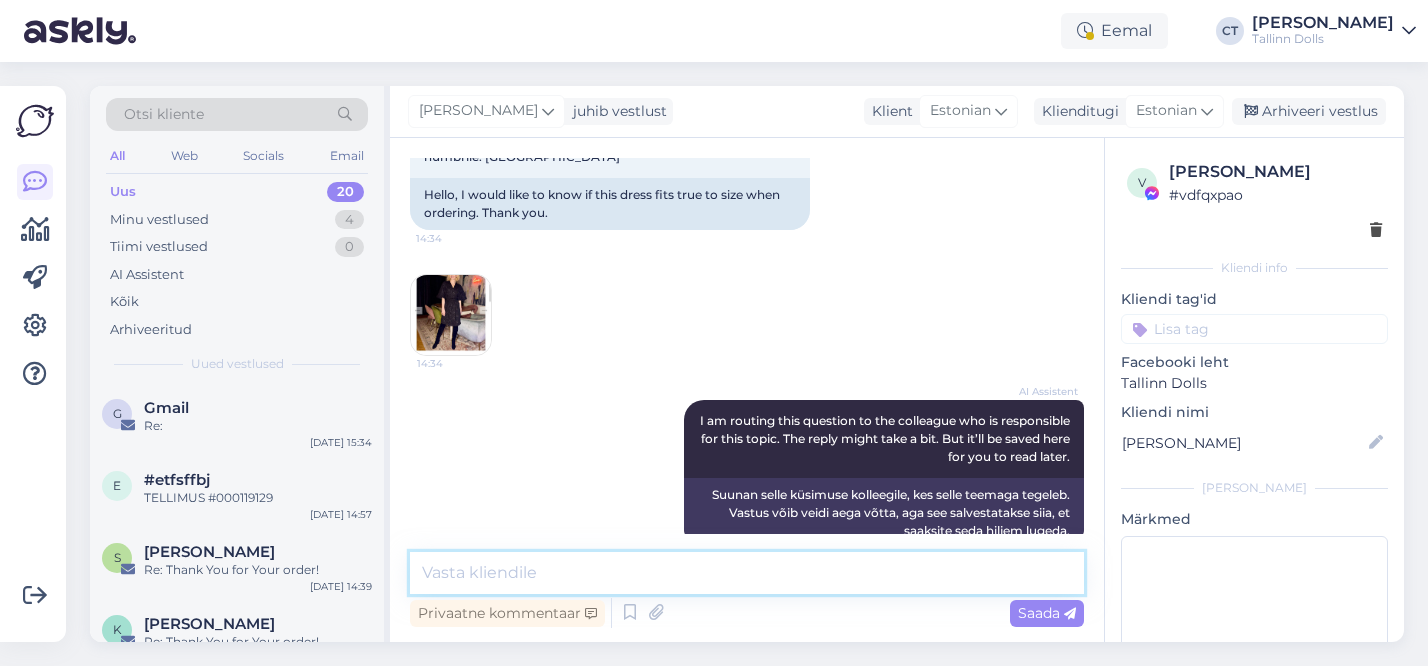 click at bounding box center (747, 573) 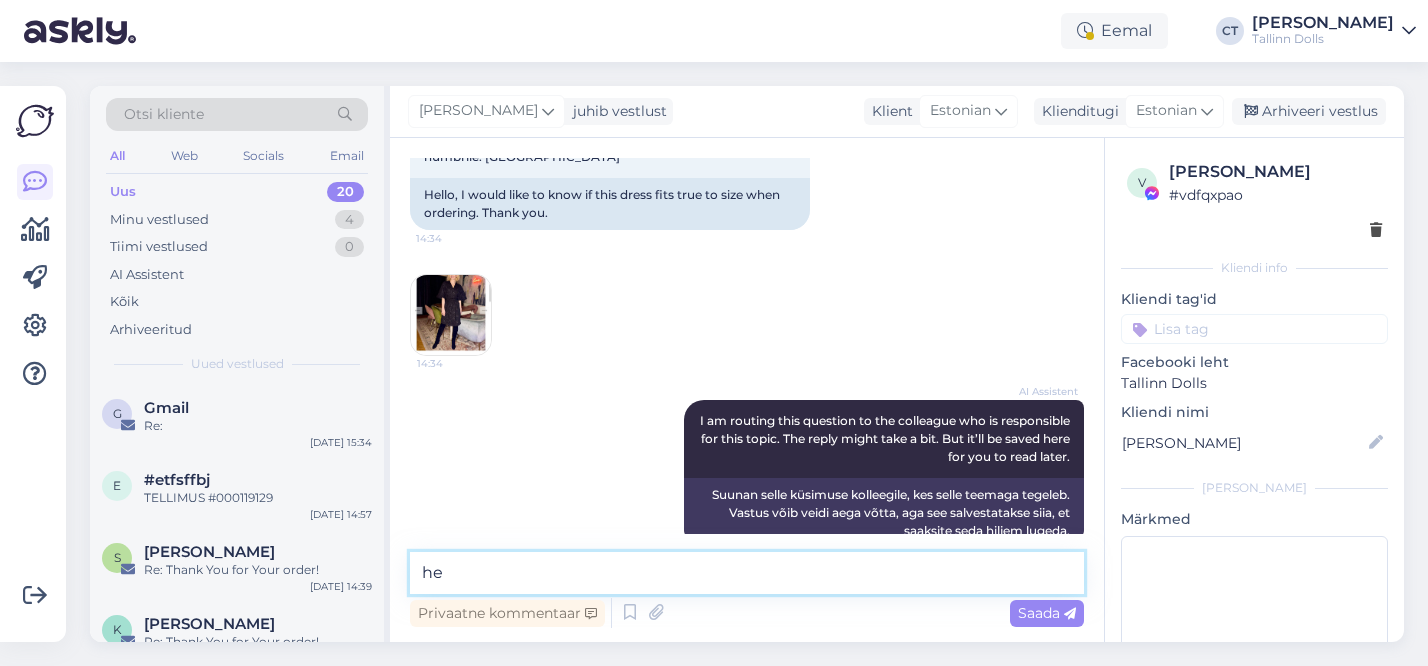type on "h" 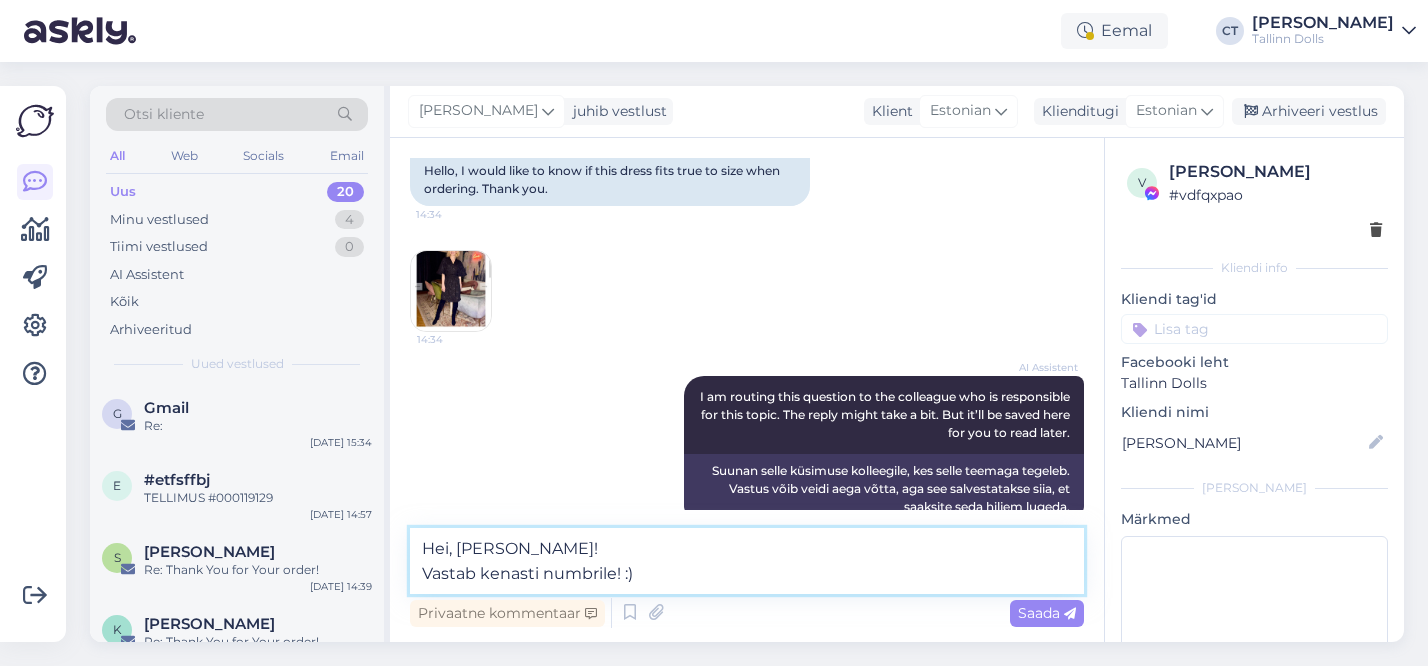scroll, scrollTop: 1839, scrollLeft: 0, axis: vertical 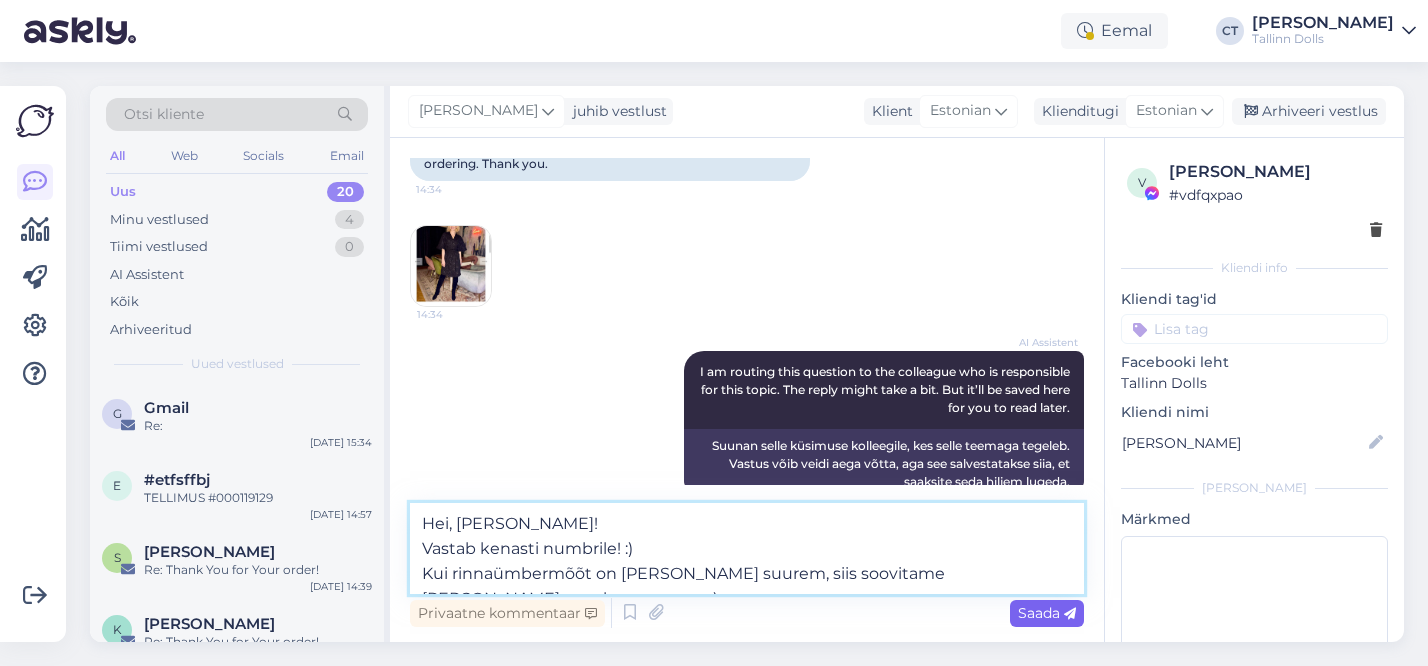 type on "Hei, Kadri!
Vastab kenasti numbrile! :)
Kui rinnaümbermõõt on pisut suurem, siis soovitame võtta number suurema :)" 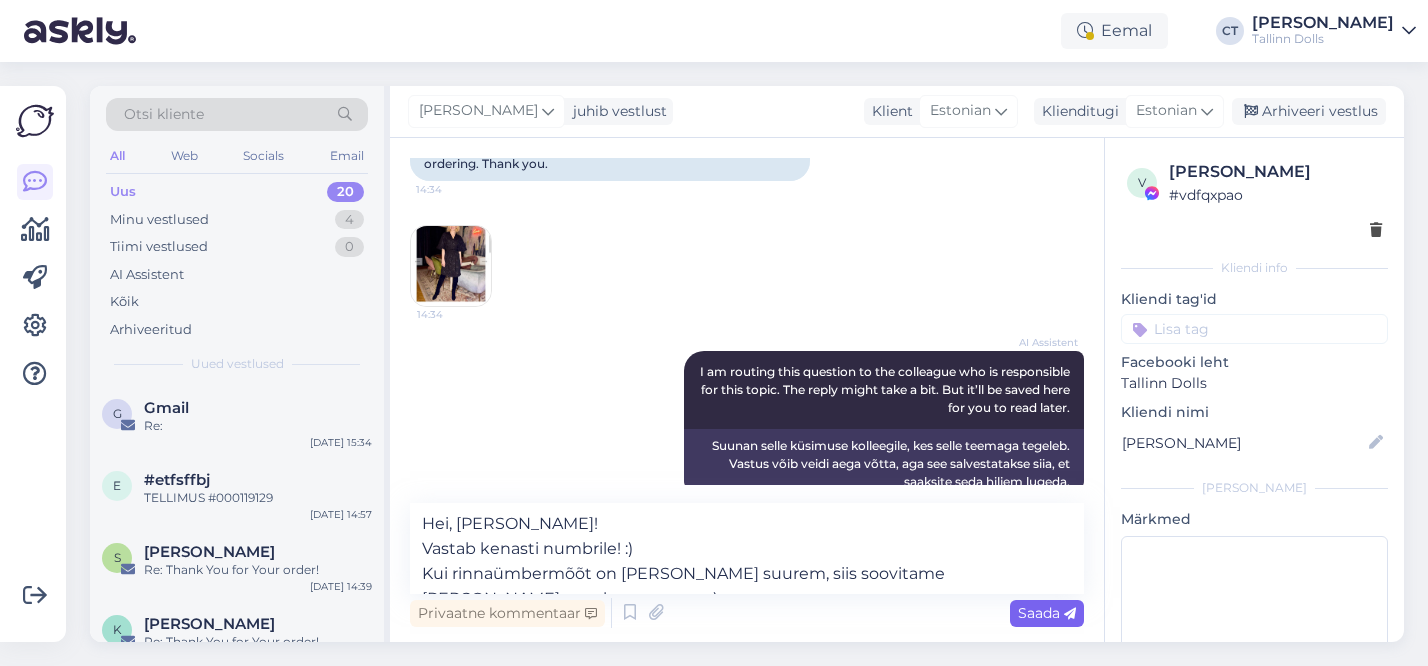 click on "Saada" at bounding box center [1047, 613] 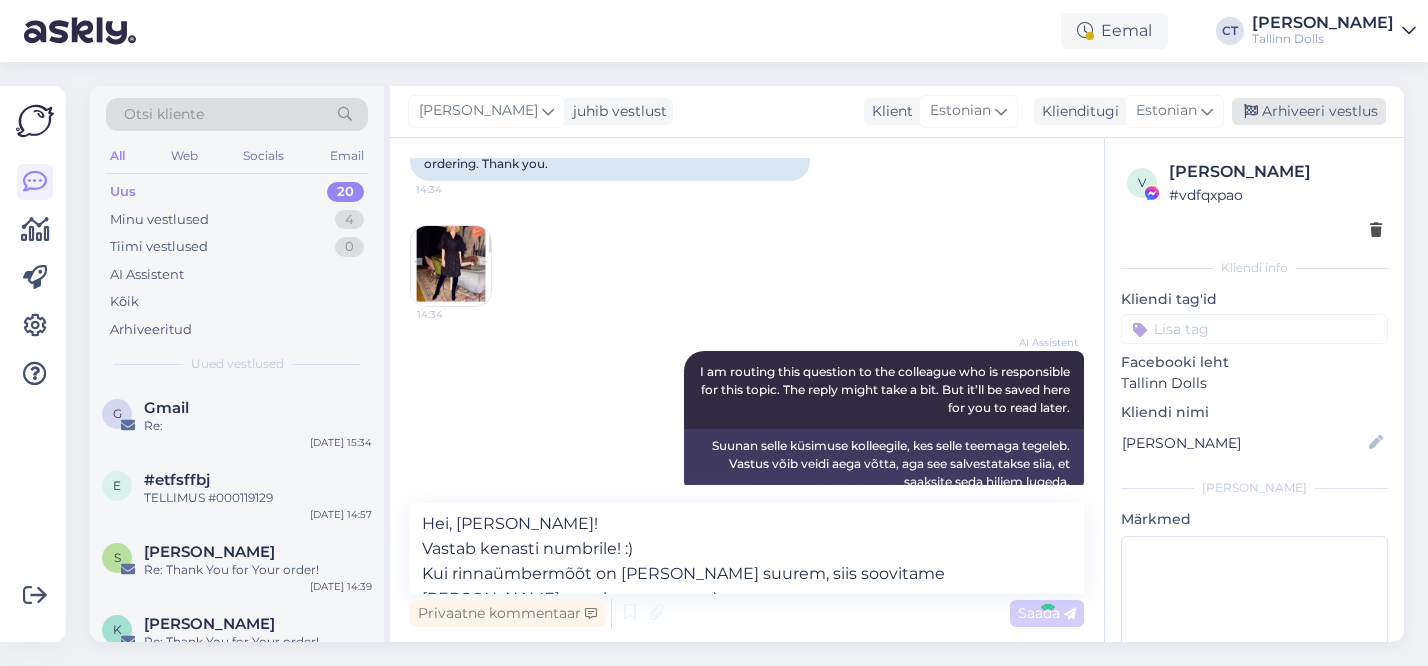 type 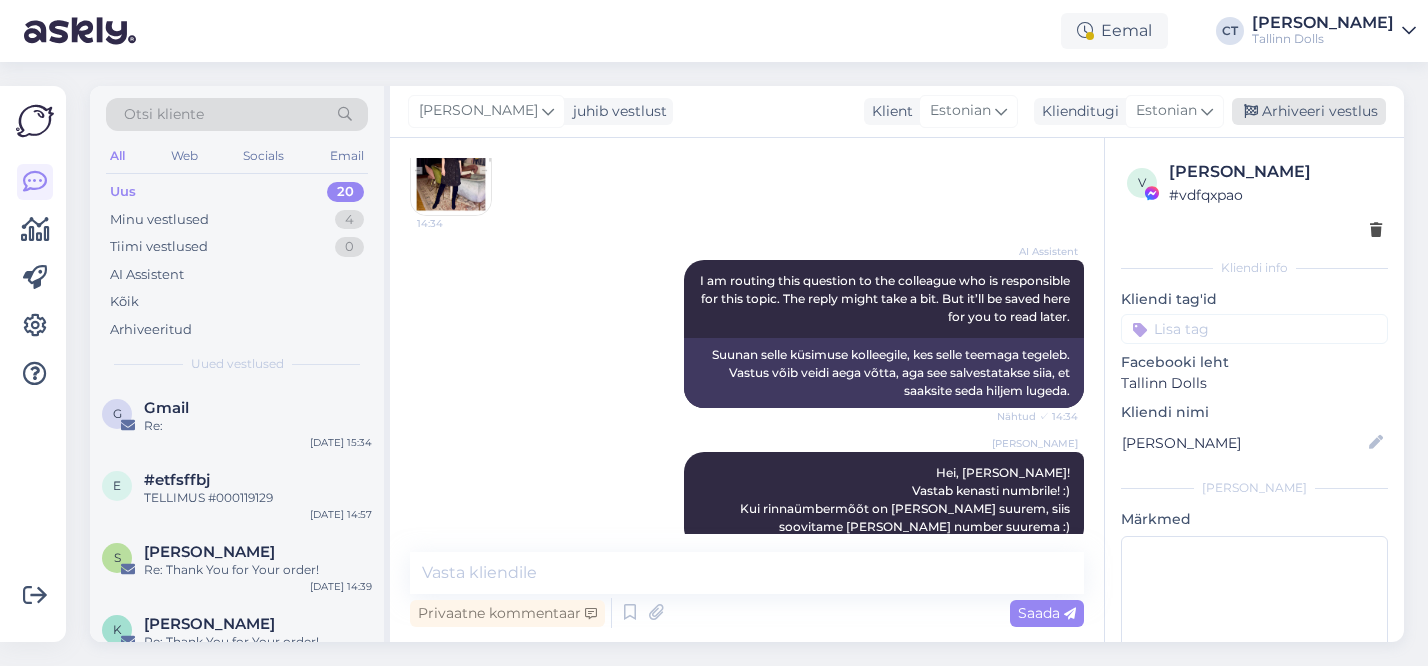 click on "Arhiveeri vestlus" at bounding box center (1309, 111) 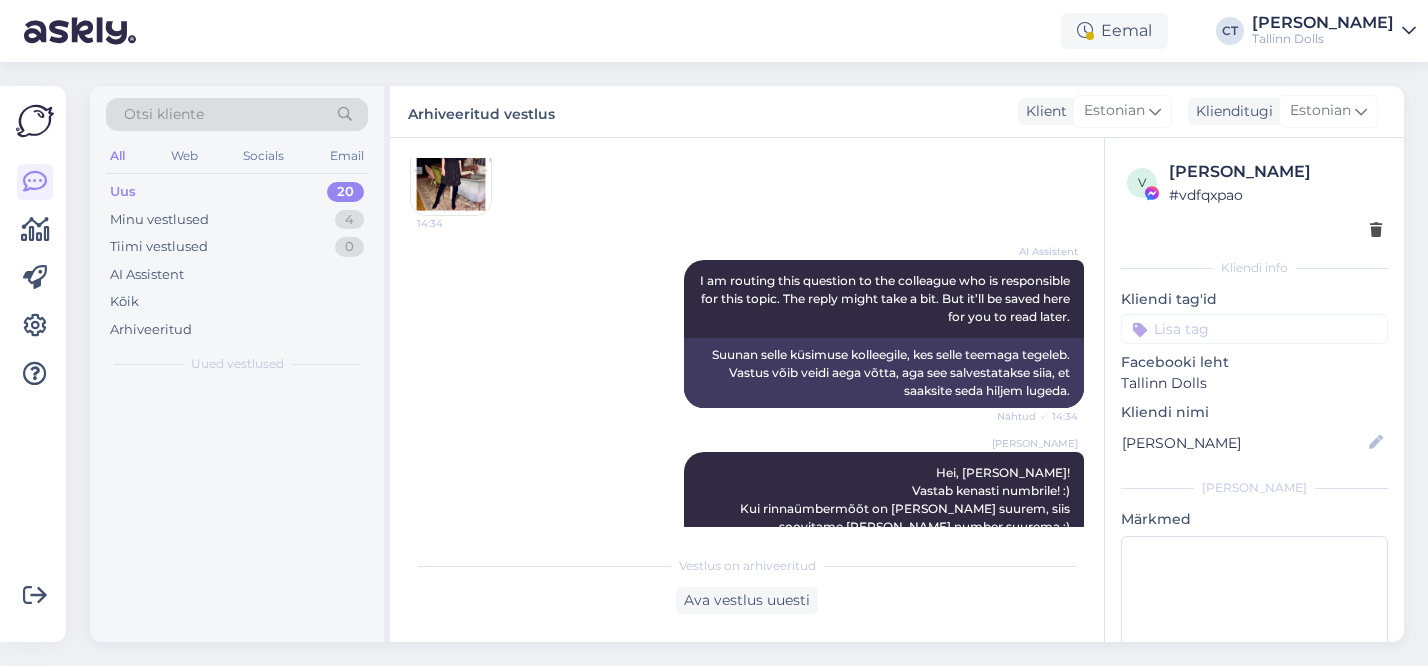 scroll, scrollTop: 1937, scrollLeft: 0, axis: vertical 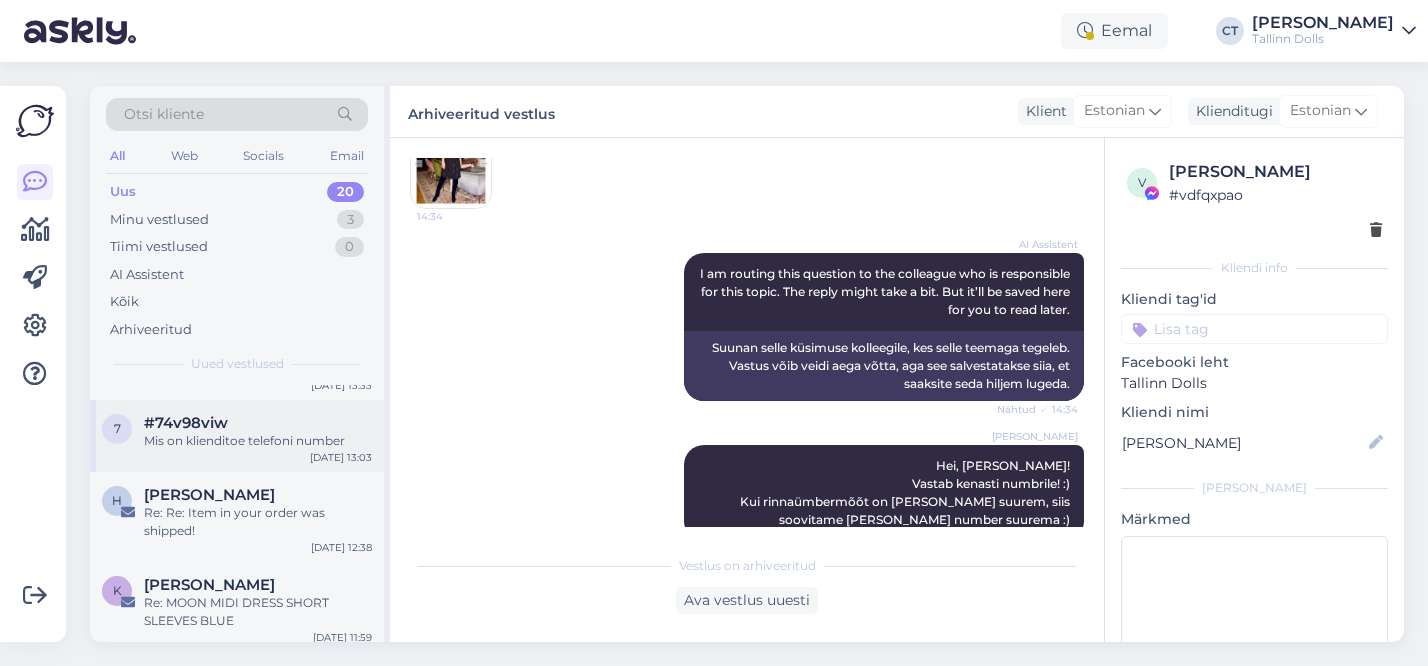click on "Mis on klienditoe telefoni number" at bounding box center [258, 441] 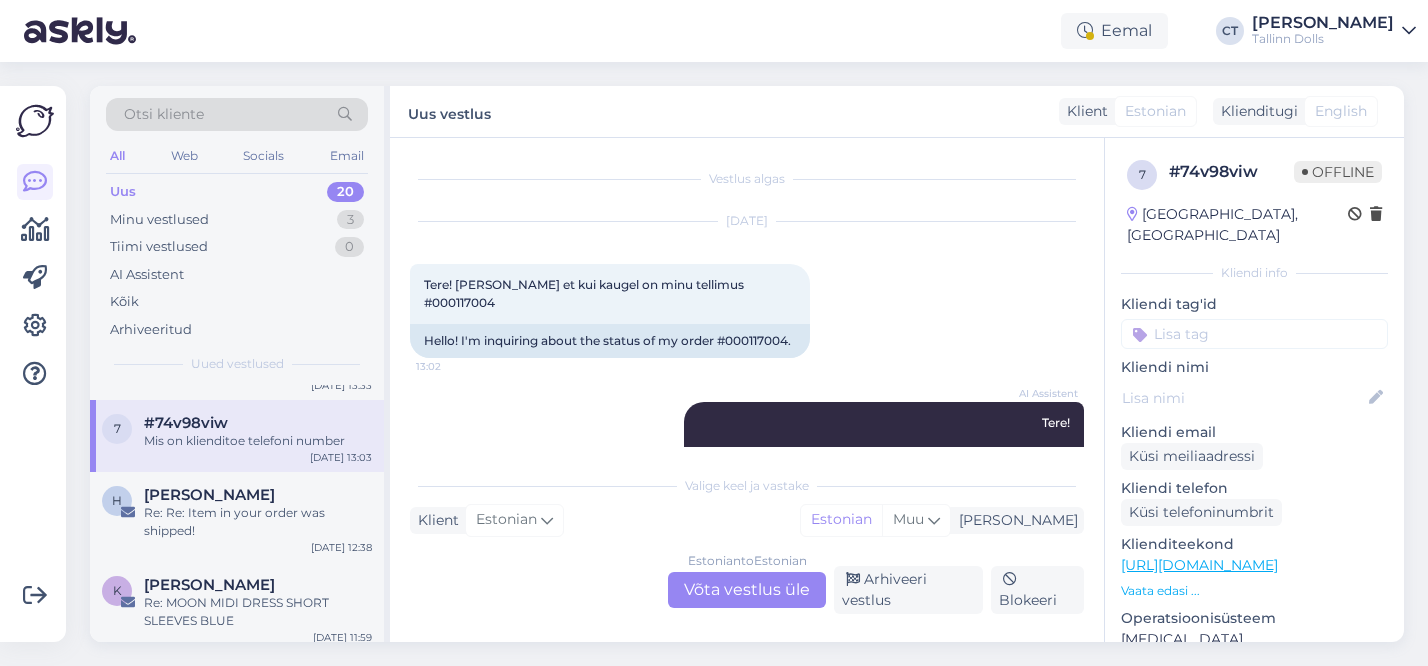 scroll, scrollTop: 1, scrollLeft: 0, axis: vertical 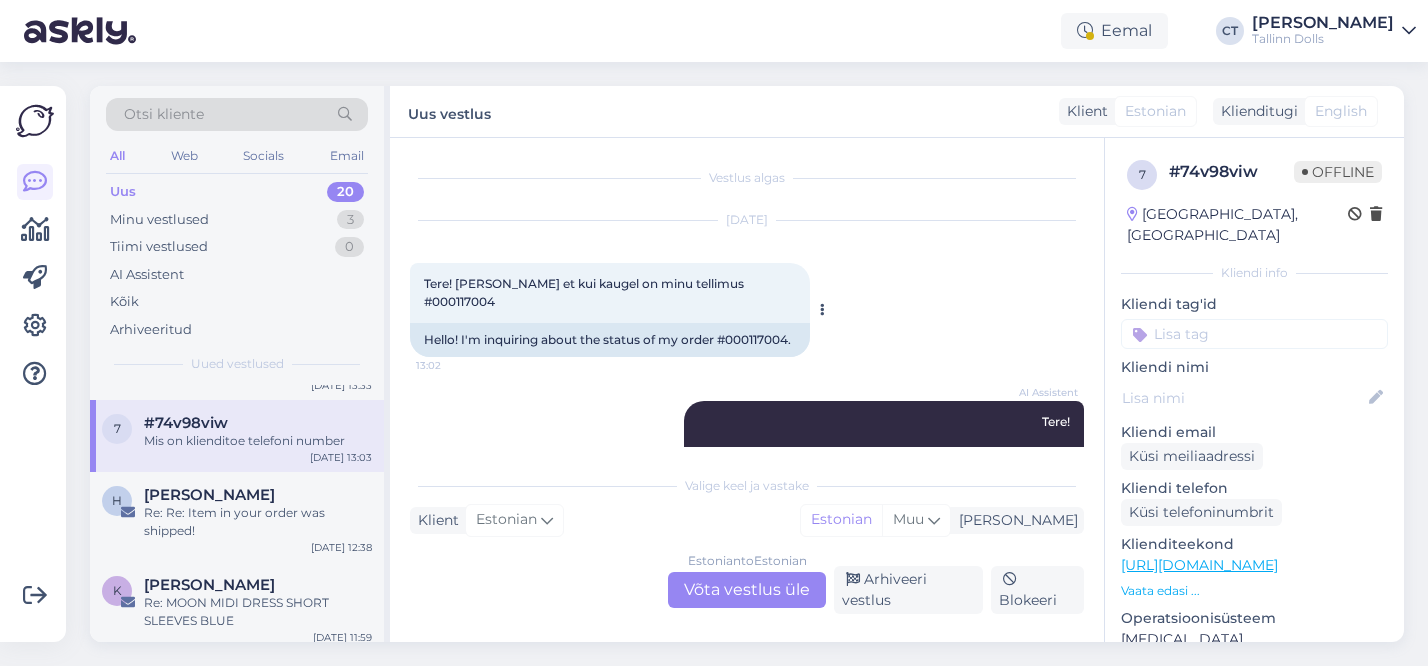 click on "Tere! [PERSON_NAME] et kui kaugel on minu tellimus #000117004" at bounding box center [585, 292] 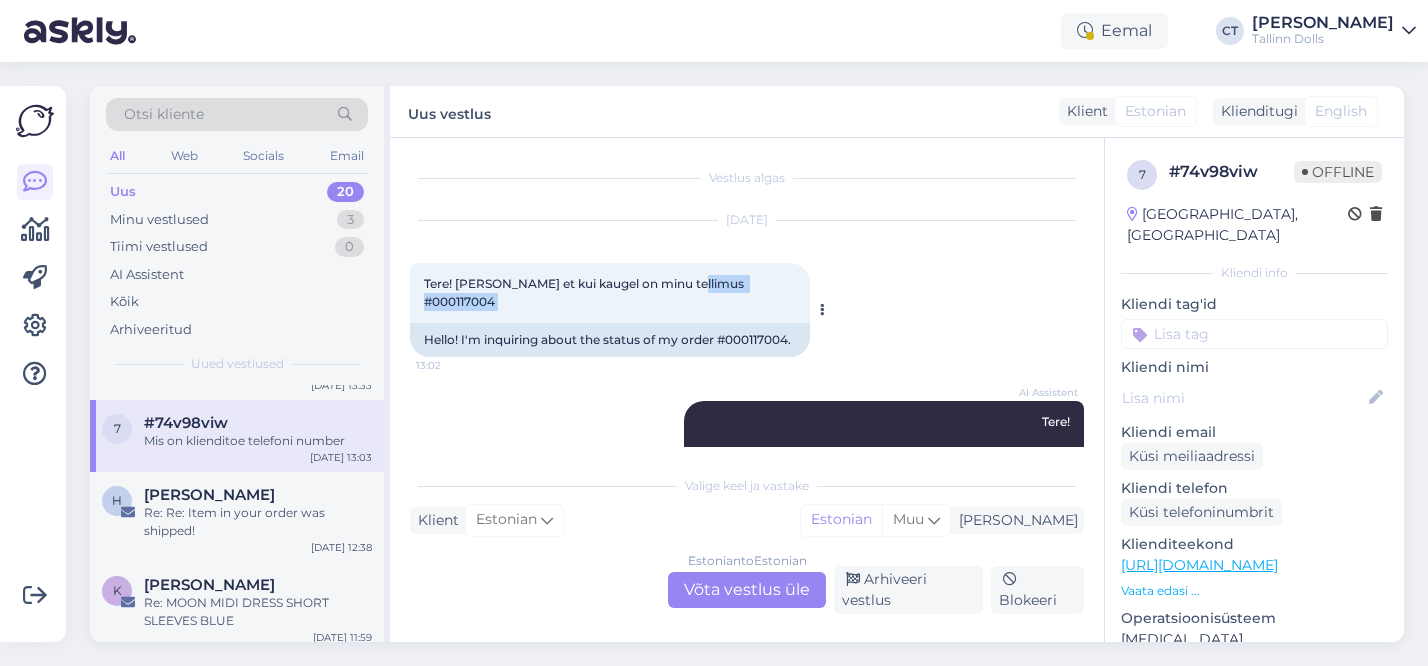 click on "Tere! [PERSON_NAME] et kui kaugel on minu tellimus #000117004" at bounding box center (585, 292) 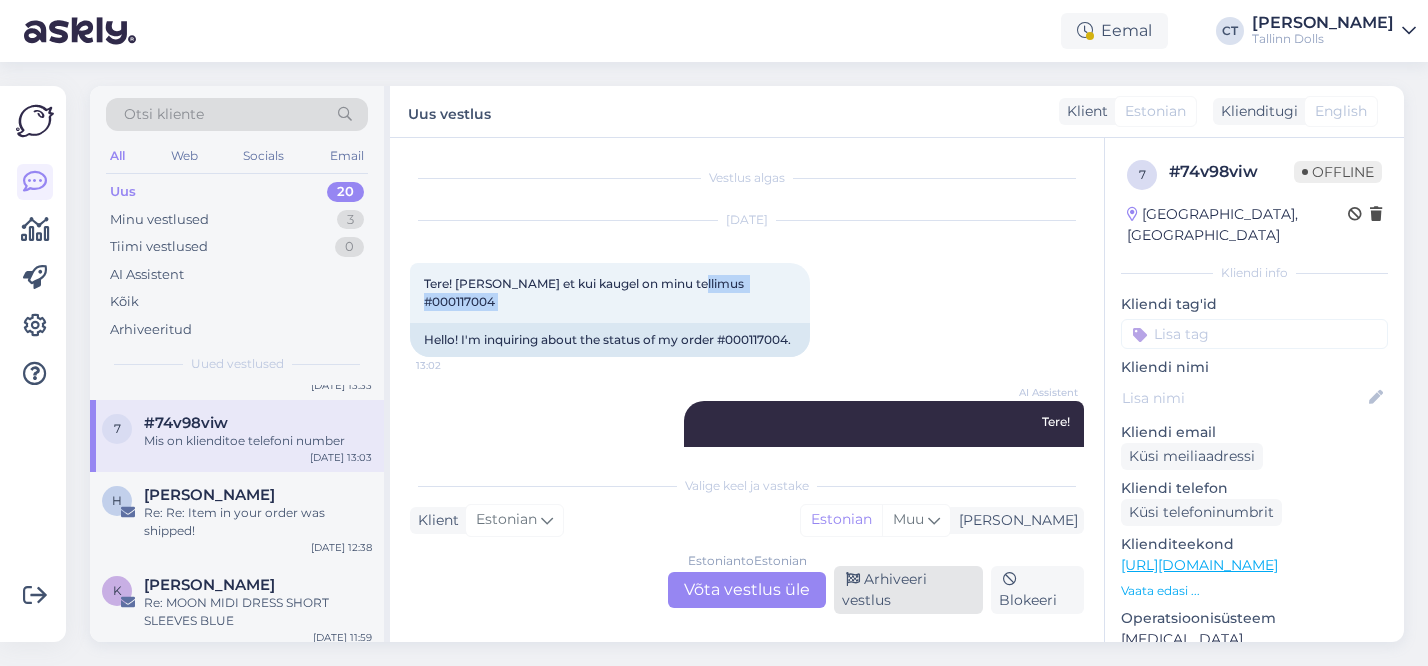 click on "Arhiveeri vestlus" at bounding box center [908, 590] 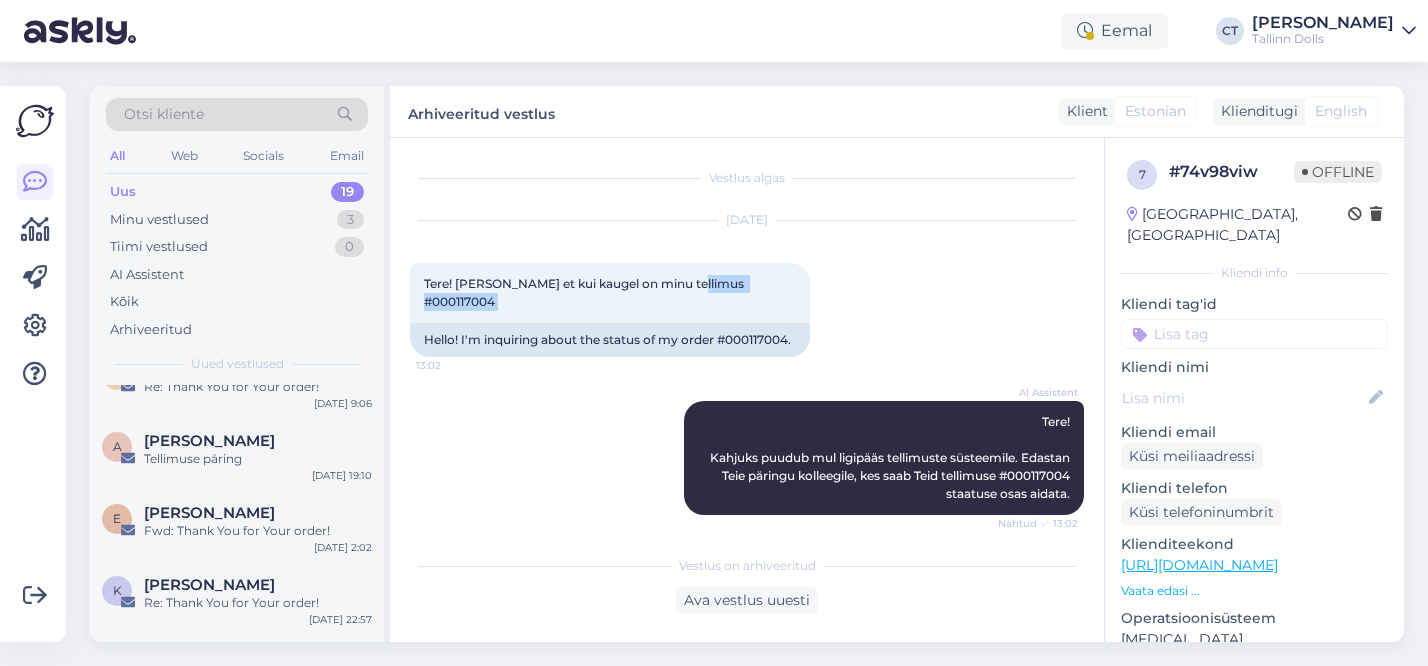 scroll, scrollTop: 1189, scrollLeft: 0, axis: vertical 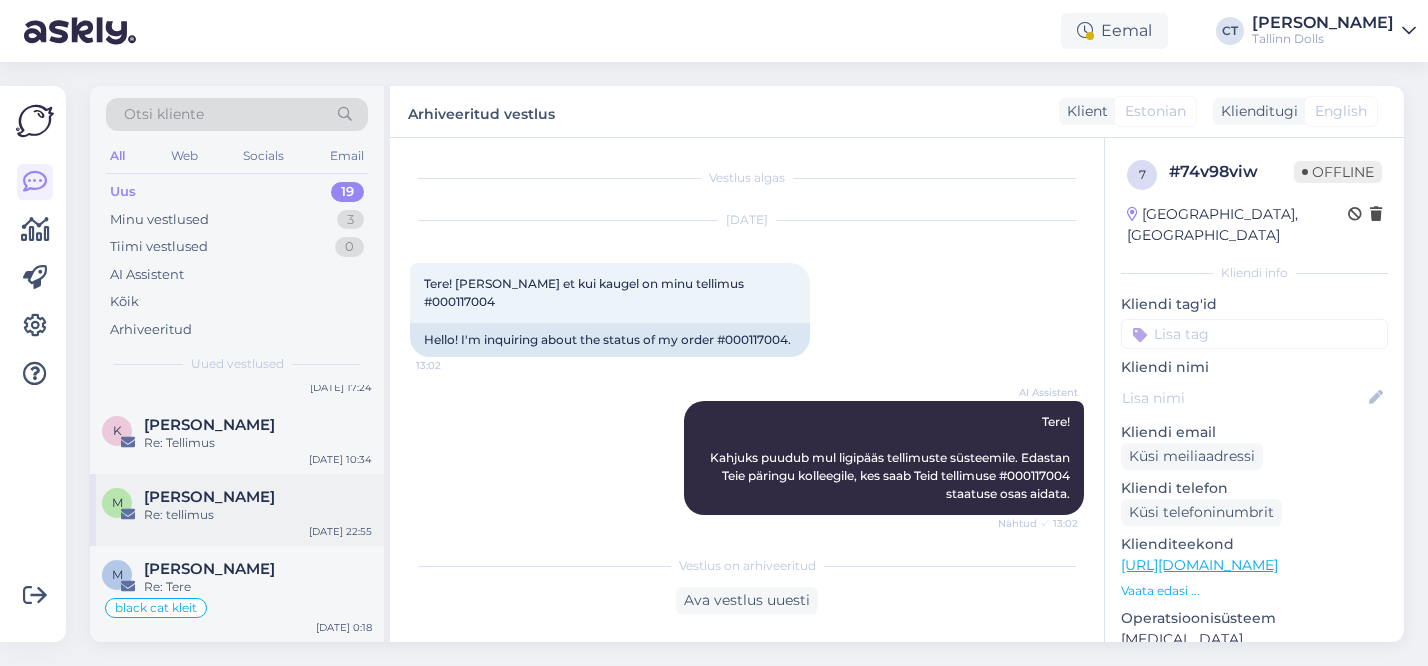 click on "Re: tellimus" at bounding box center (258, 515) 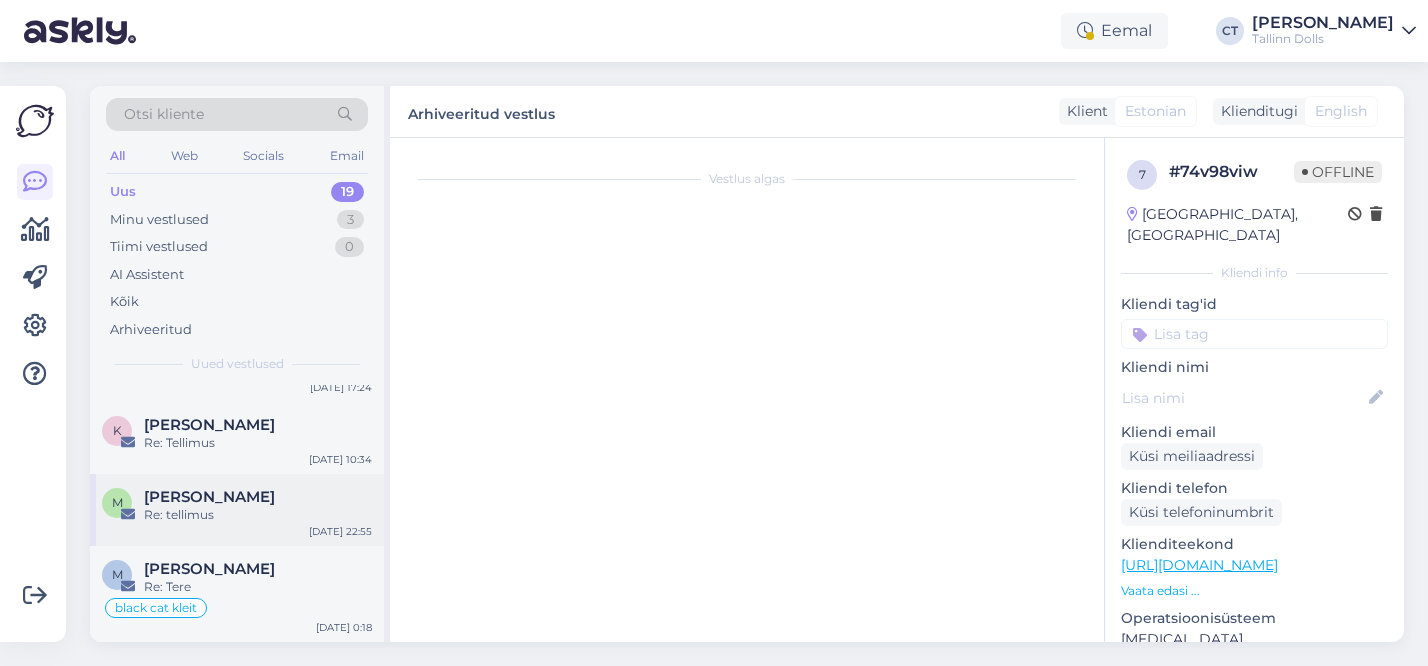 scroll, scrollTop: 0, scrollLeft: 0, axis: both 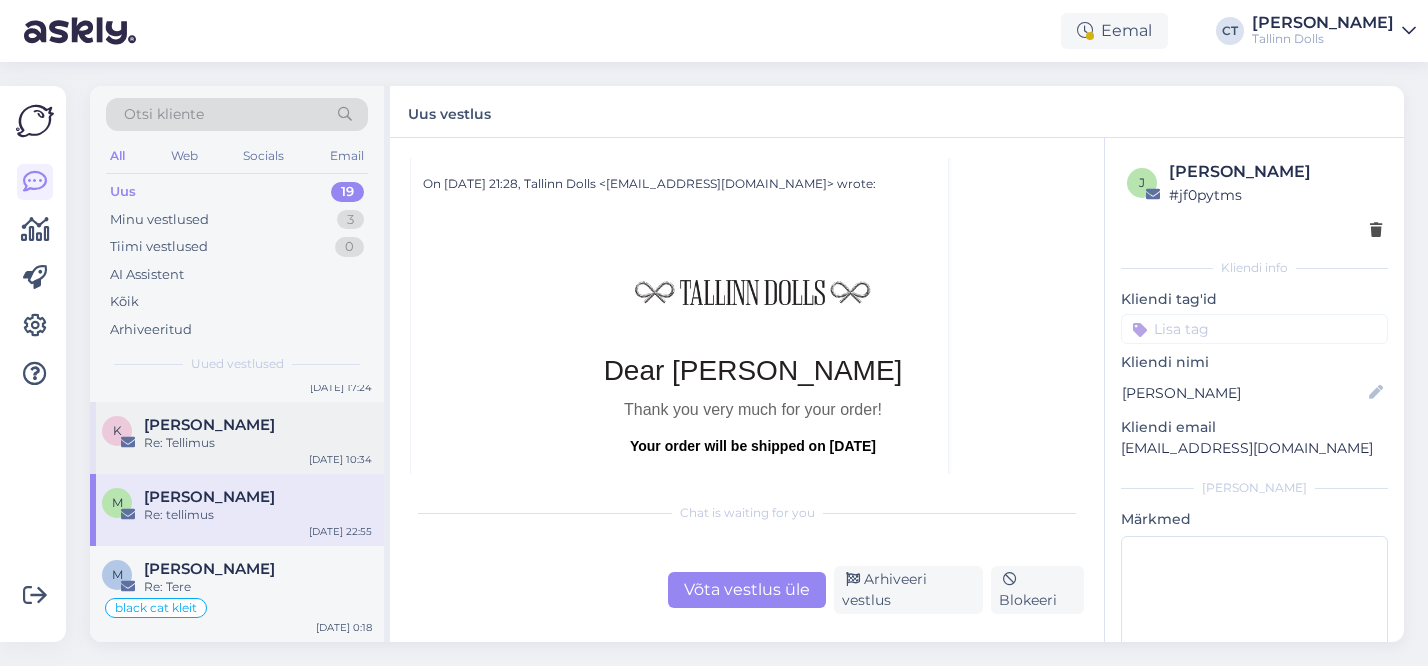 click on "K Kati Kala Re: Tellimus Jul 12 10:34" at bounding box center (237, 438) 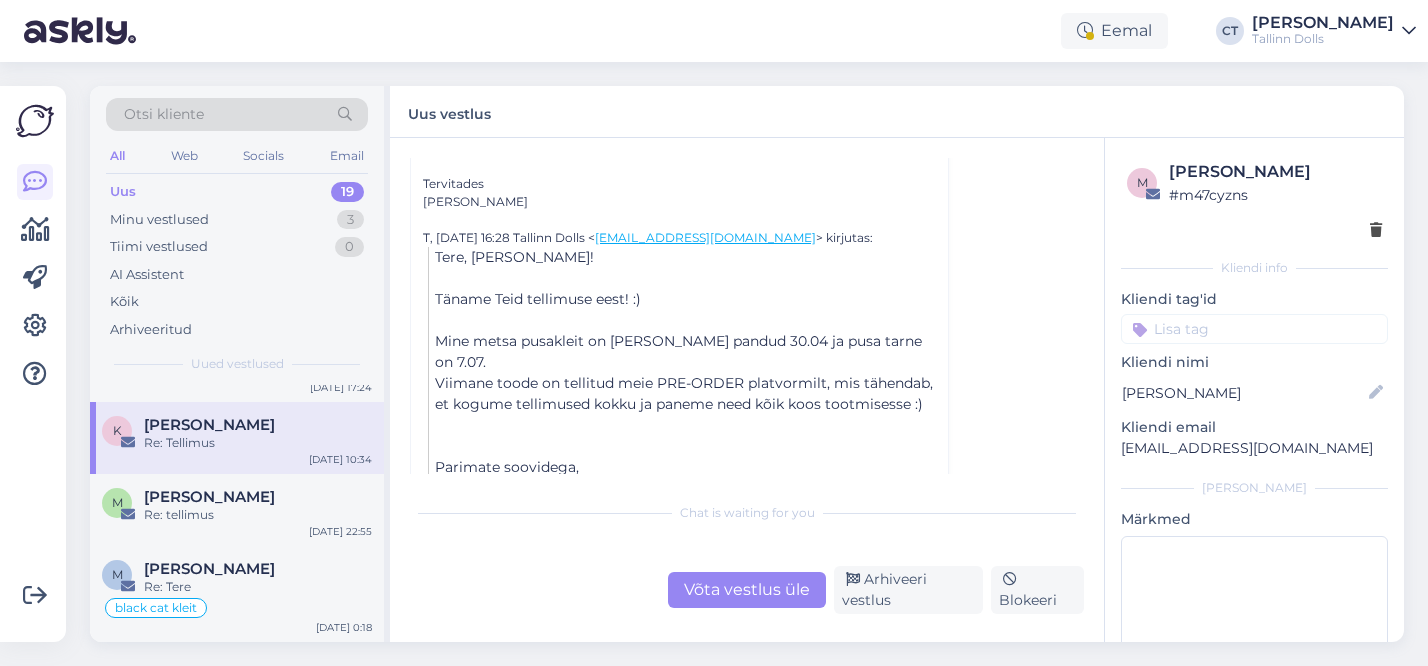 scroll, scrollTop: 433, scrollLeft: 0, axis: vertical 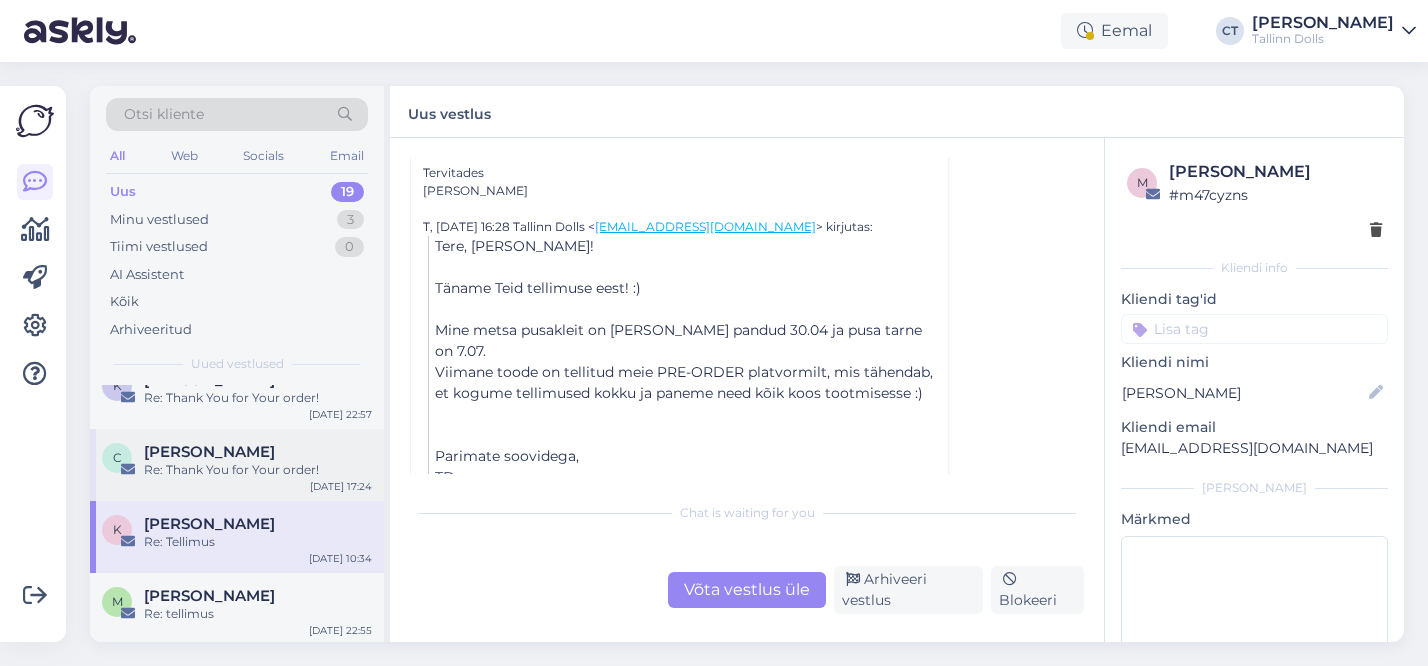 click on "Re: Thank You for Your order!" at bounding box center (258, 470) 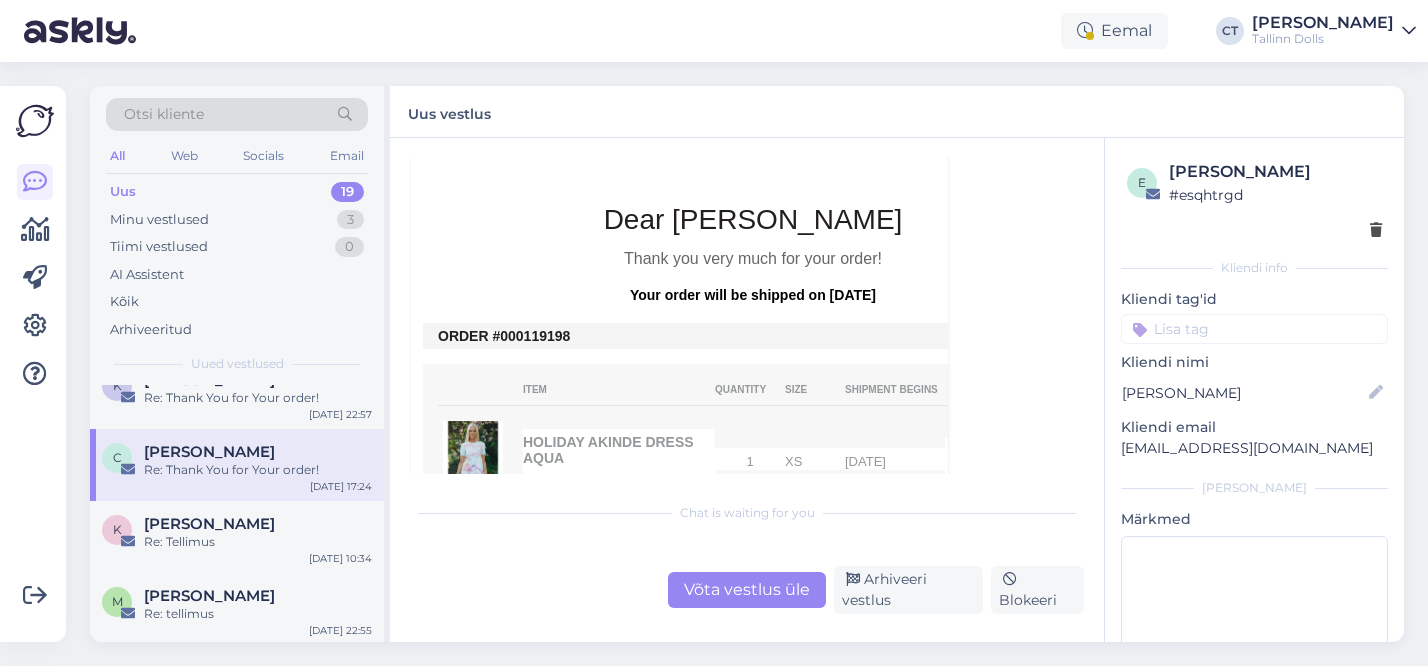 scroll, scrollTop: 633, scrollLeft: 0, axis: vertical 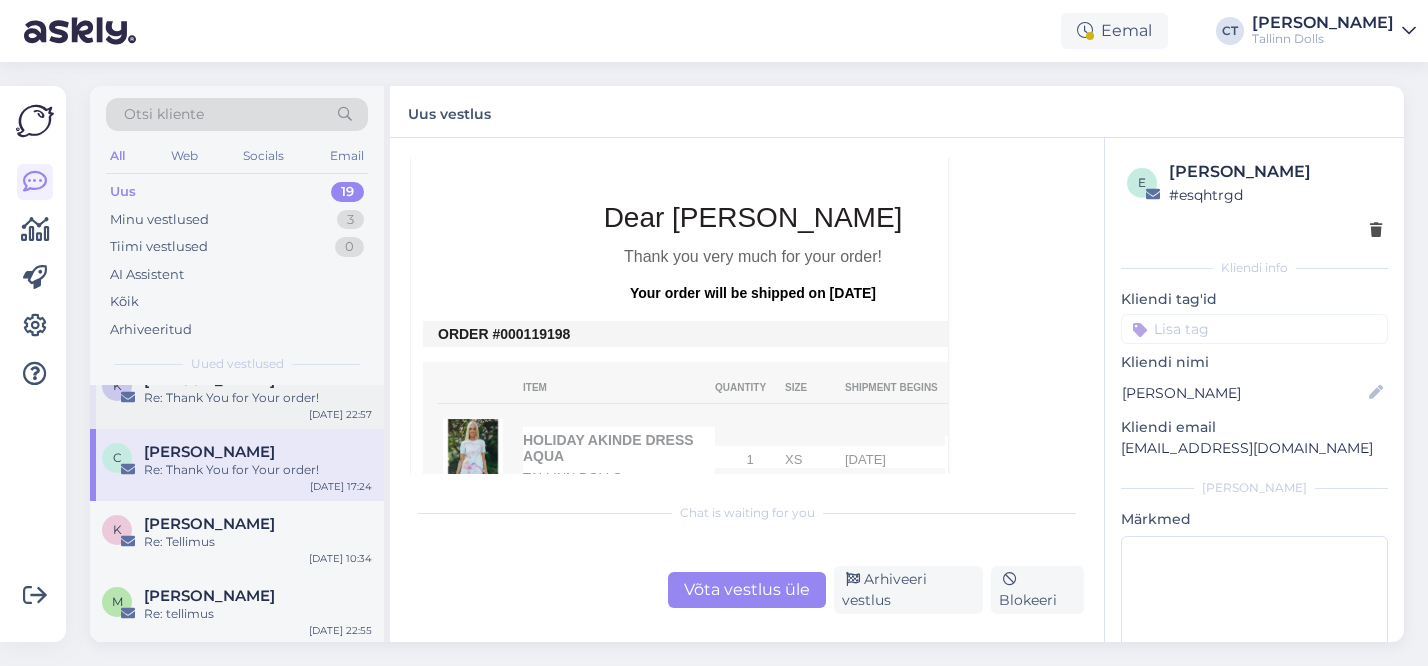 click on "[PERSON_NAME]" at bounding box center (258, 380) 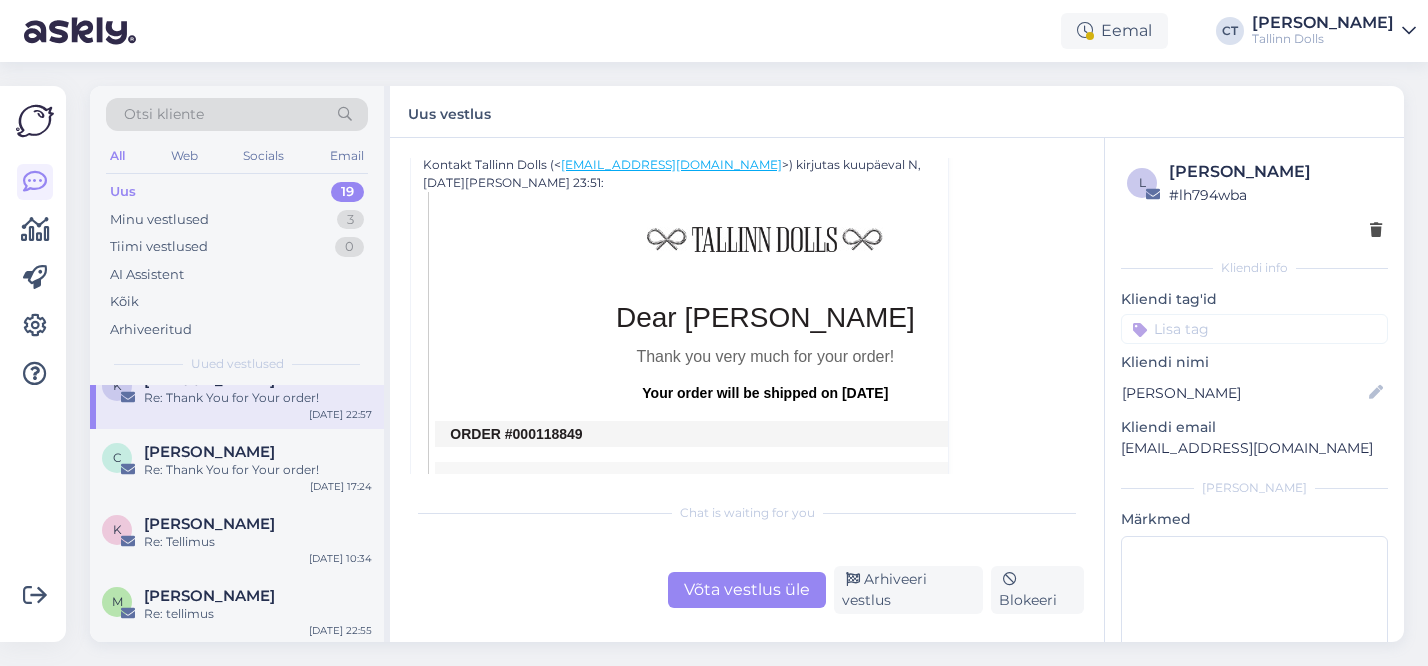 scroll, scrollTop: 445, scrollLeft: 0, axis: vertical 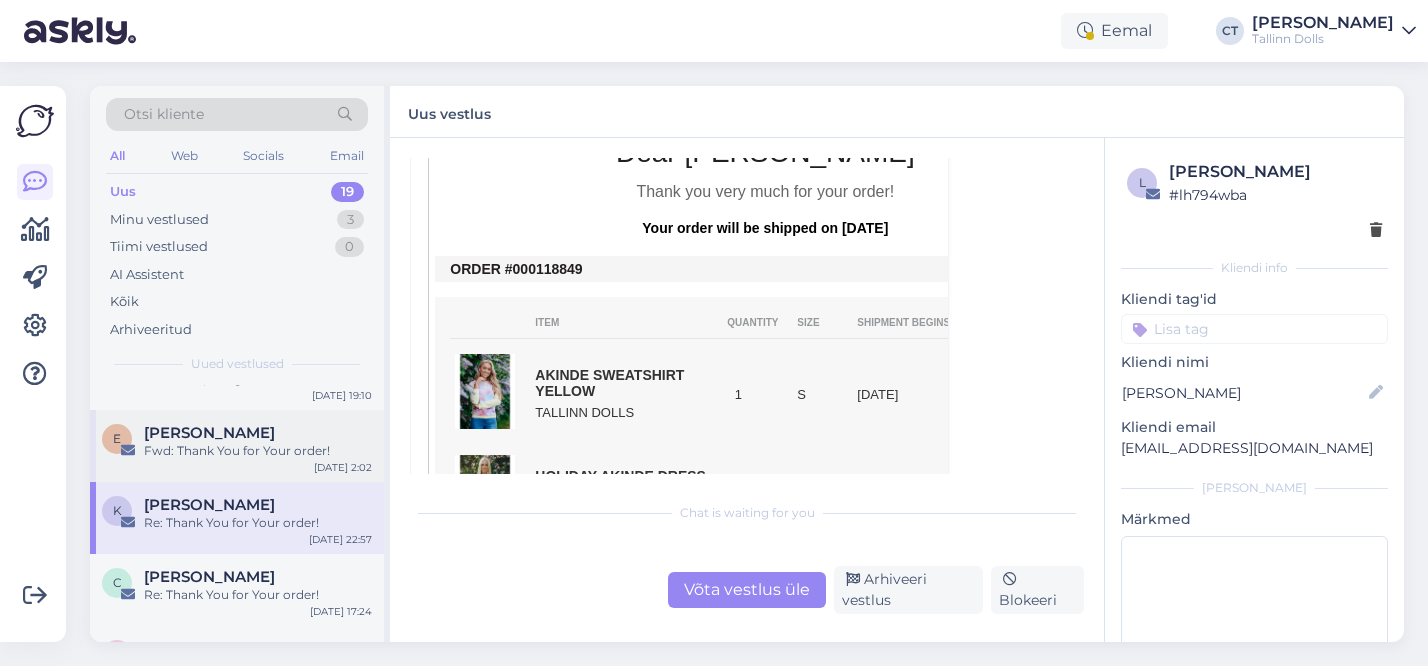 click on "Fwd: Thank You for Your order!" at bounding box center [258, 451] 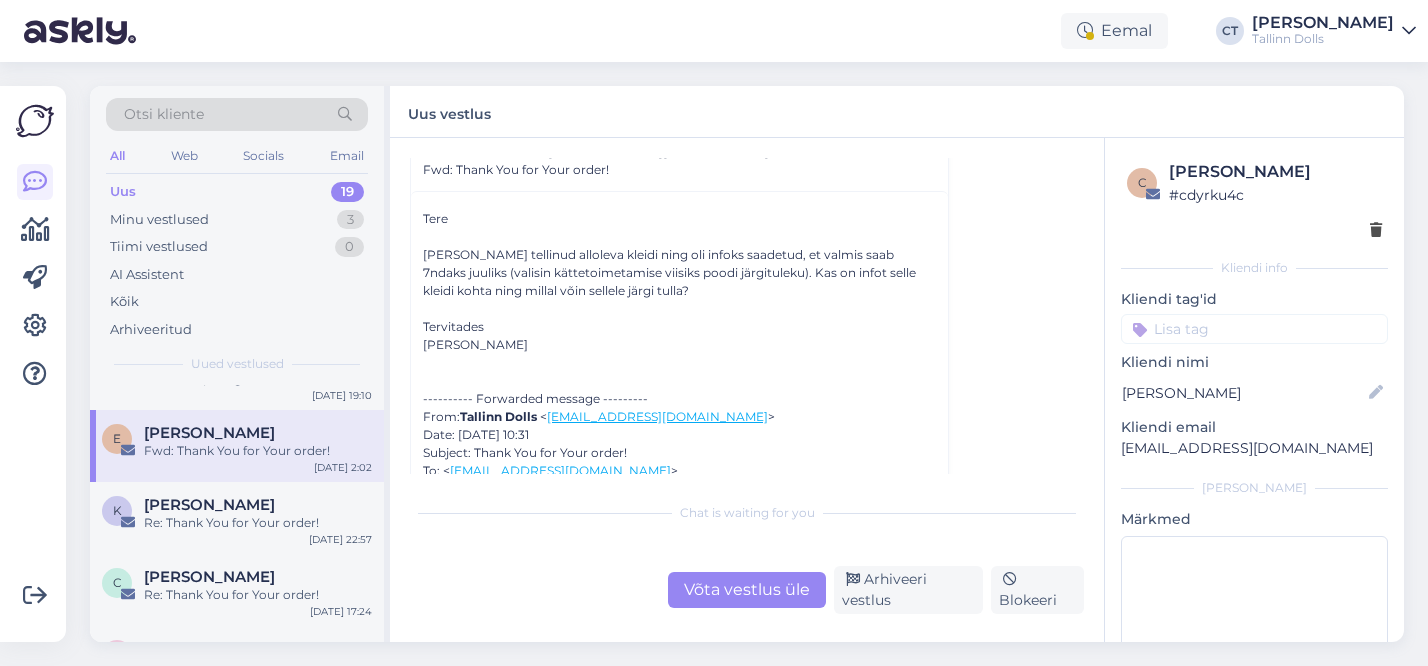 scroll, scrollTop: 315, scrollLeft: 0, axis: vertical 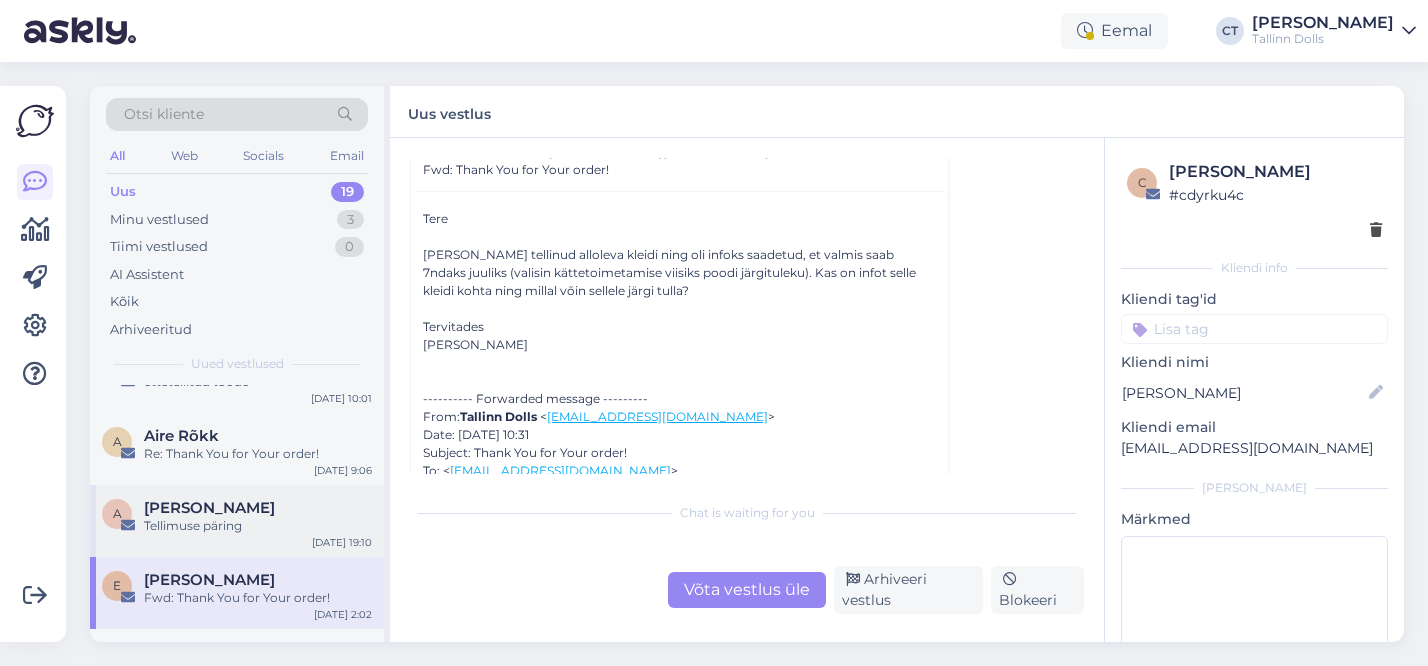 click on "Tellimuse päring" at bounding box center [258, 526] 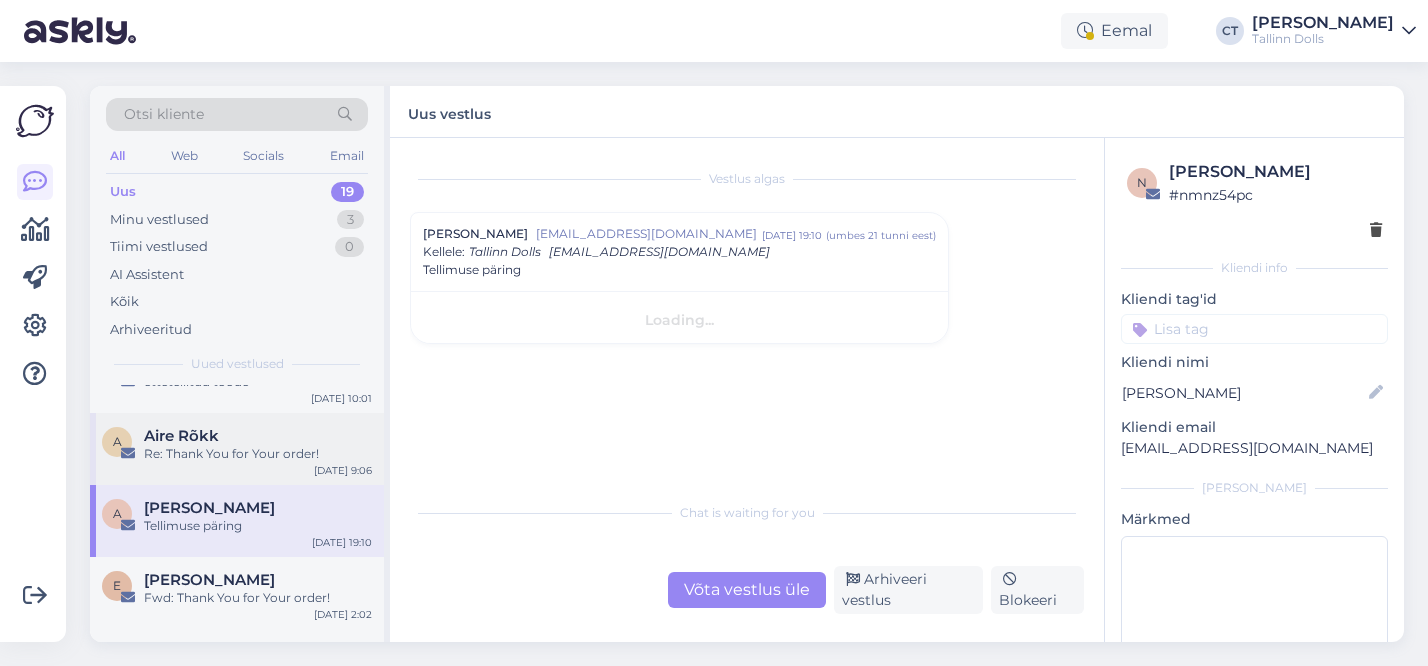 scroll, scrollTop: 0, scrollLeft: 0, axis: both 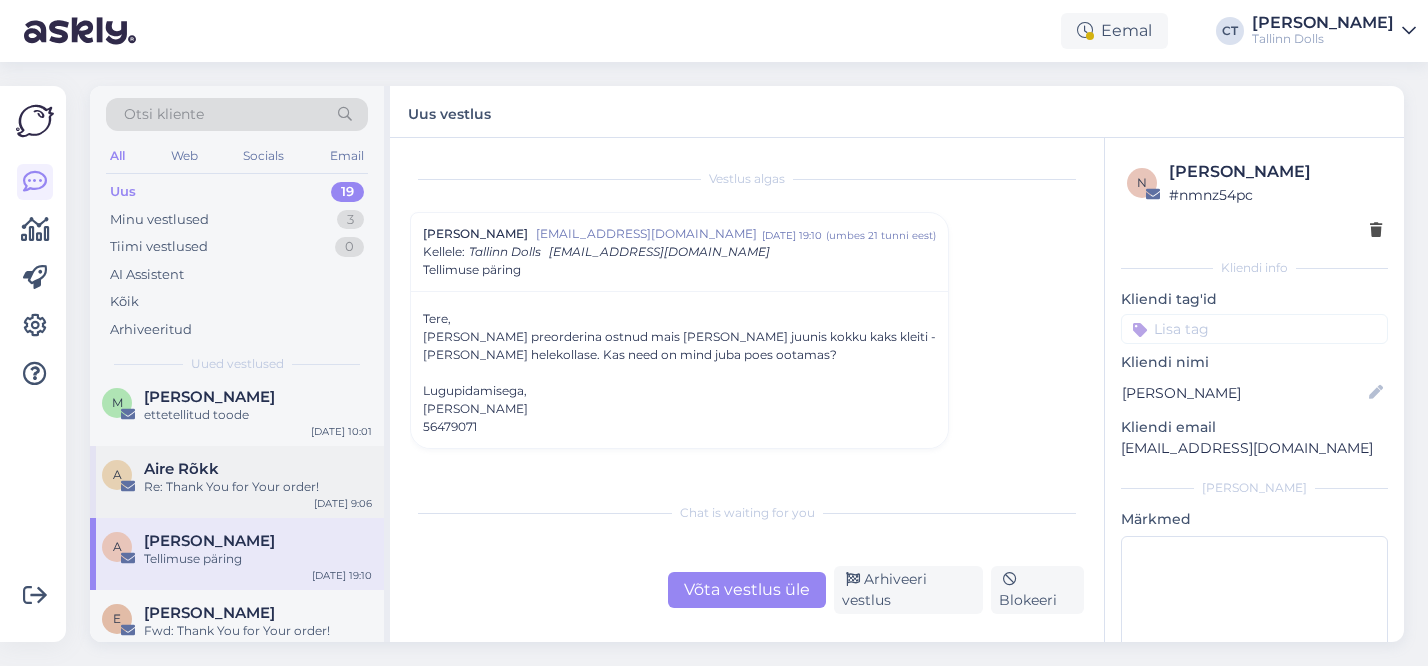 click on "Re: Thank You for Your order!" at bounding box center (258, 487) 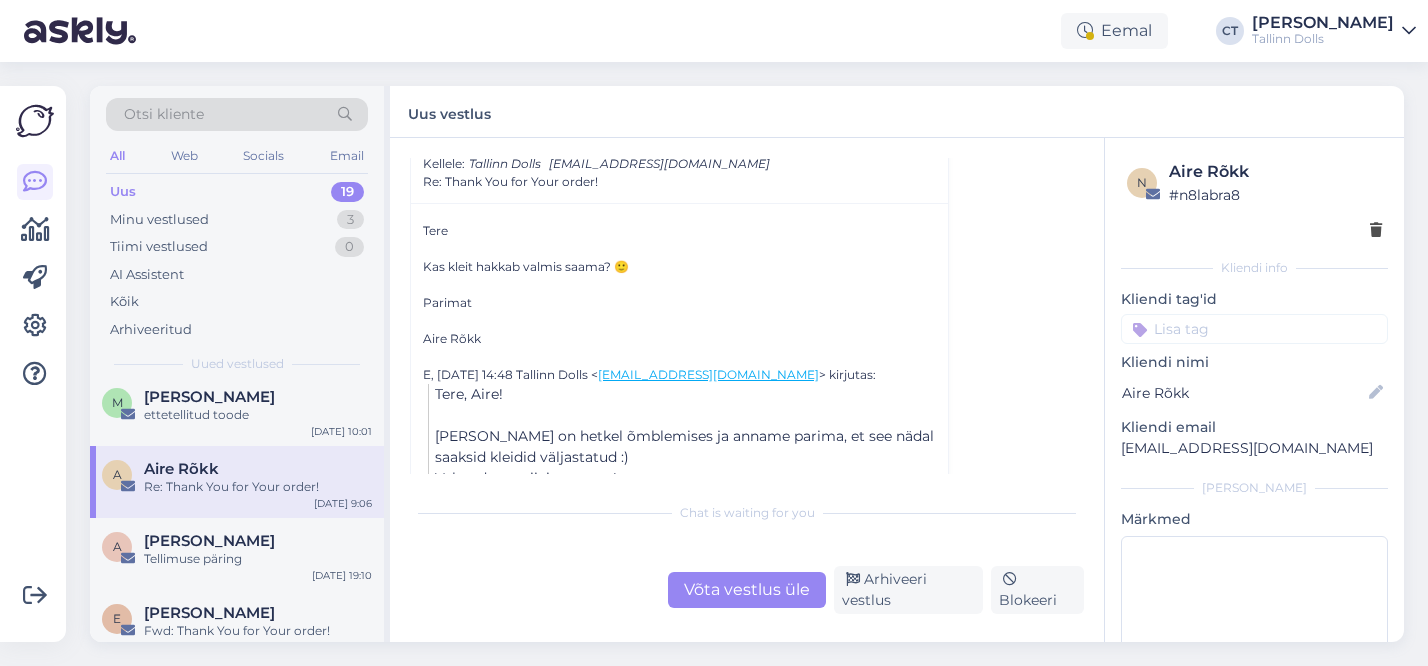 scroll, scrollTop: 384, scrollLeft: 0, axis: vertical 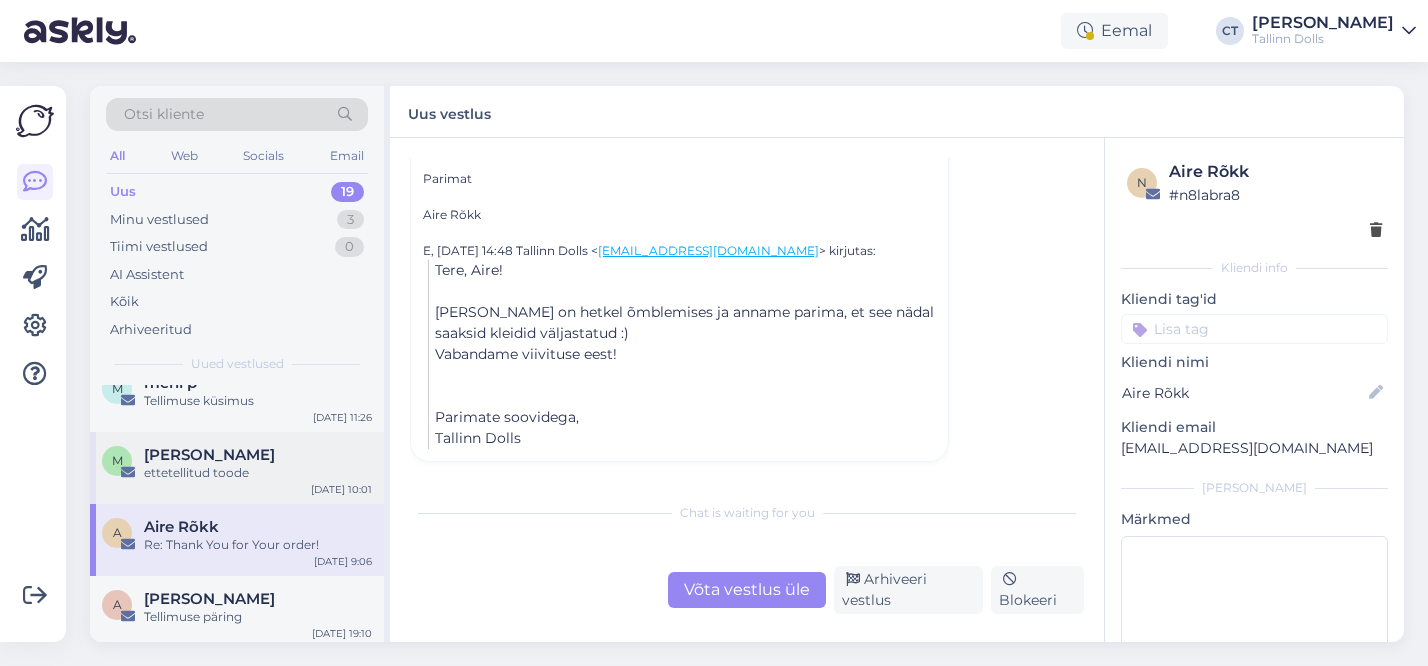 click on "ettetellitud toode" at bounding box center [258, 473] 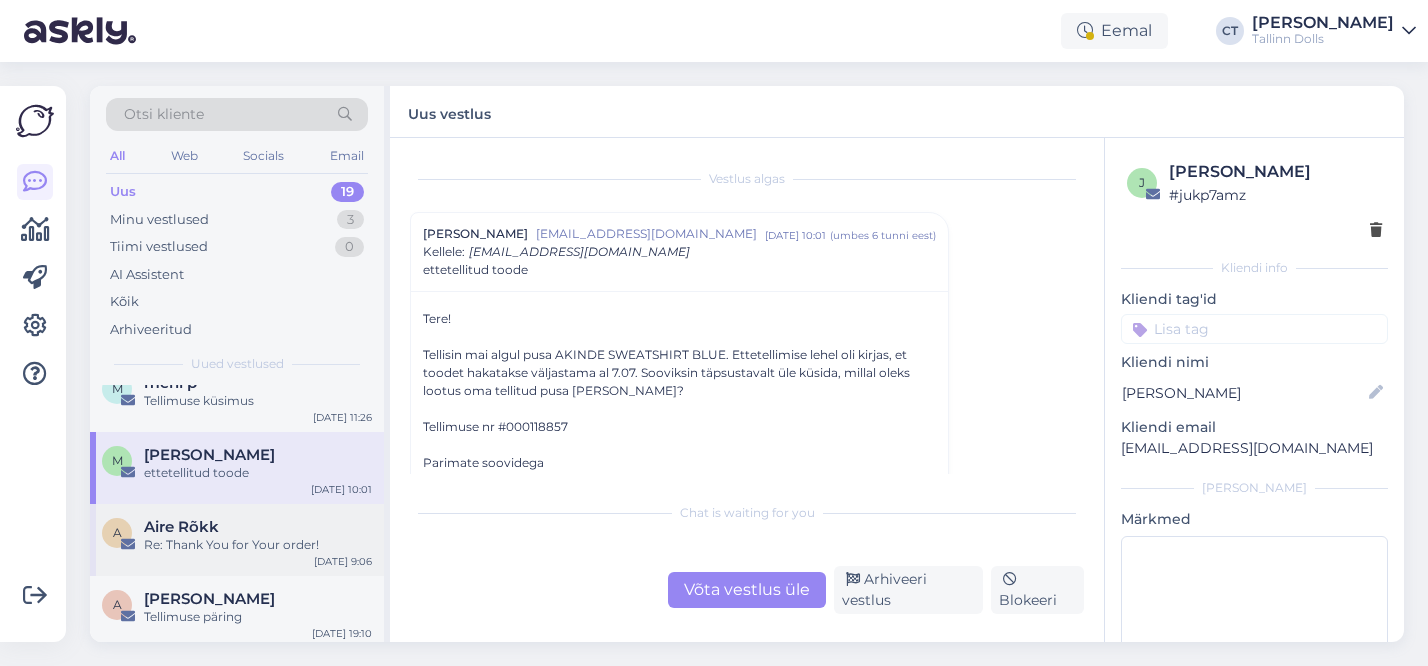 click on "Re: Thank You for Your order!" at bounding box center (258, 545) 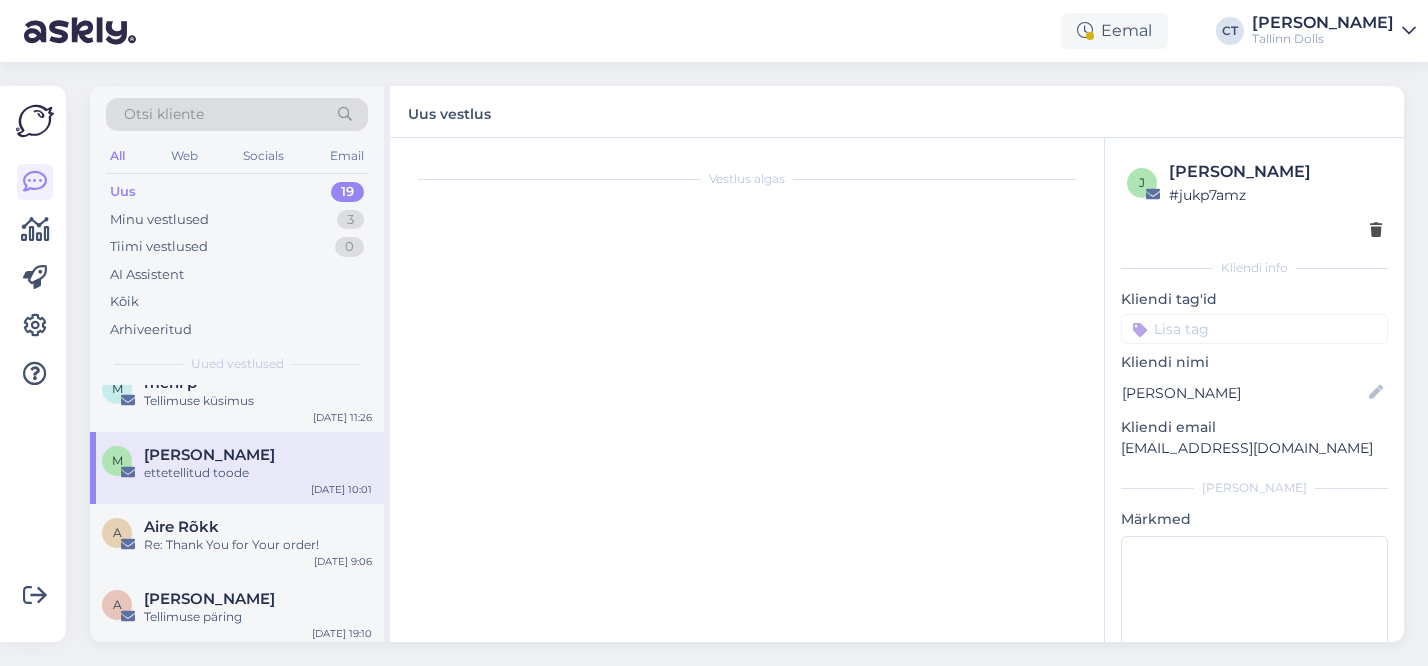 scroll, scrollTop: 226, scrollLeft: 0, axis: vertical 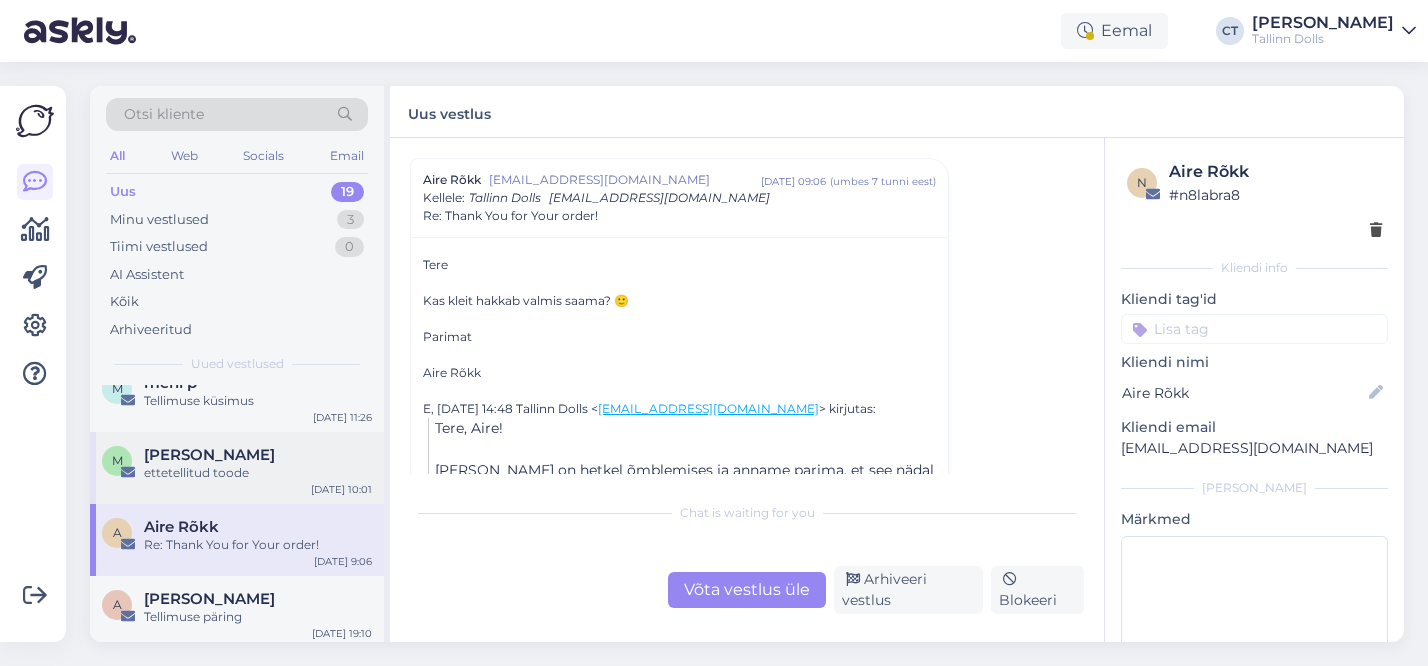 click on "[PERSON_NAME]" at bounding box center (209, 455) 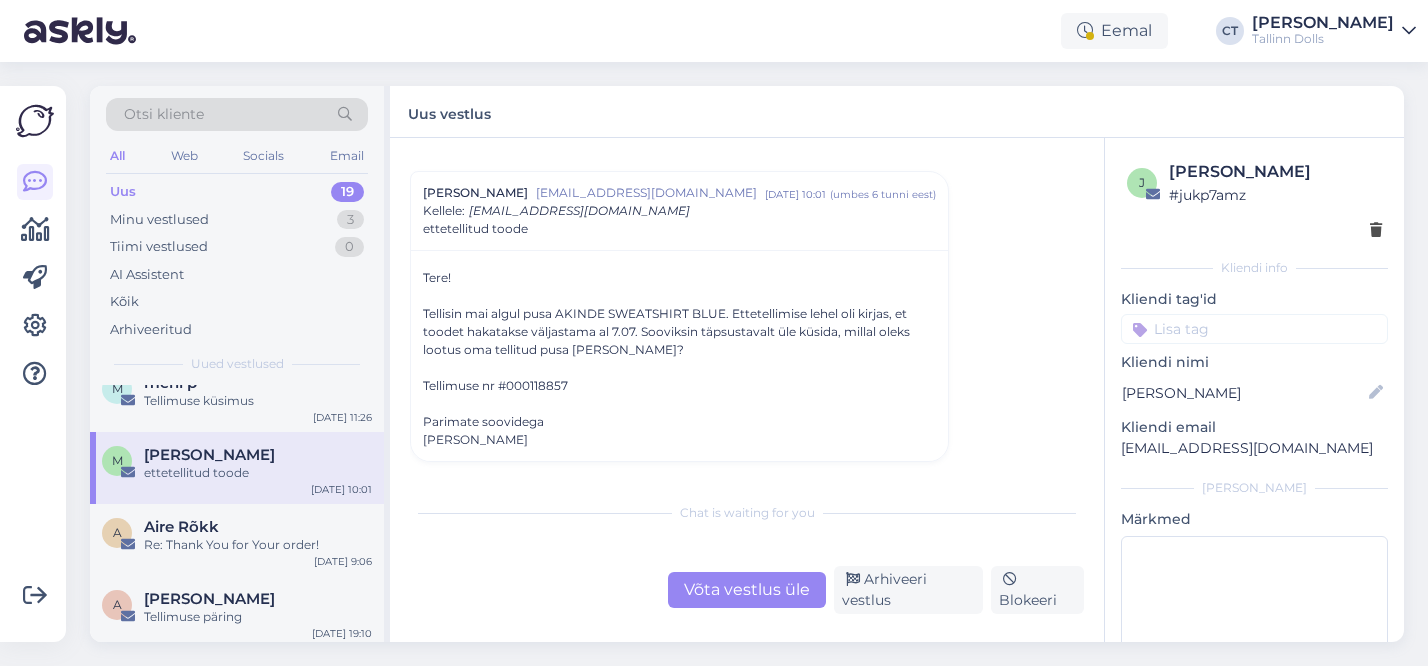 scroll, scrollTop: 672, scrollLeft: 0, axis: vertical 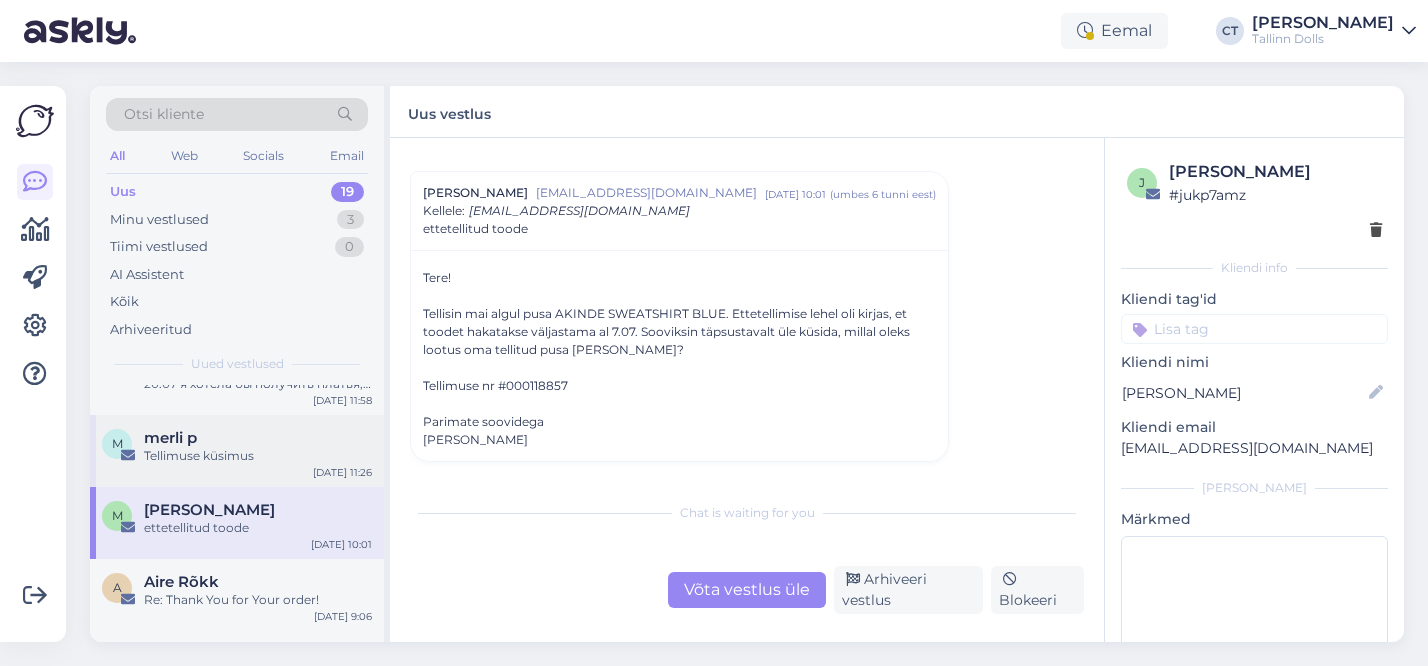 click on "Tellimuse küsimus" at bounding box center [258, 456] 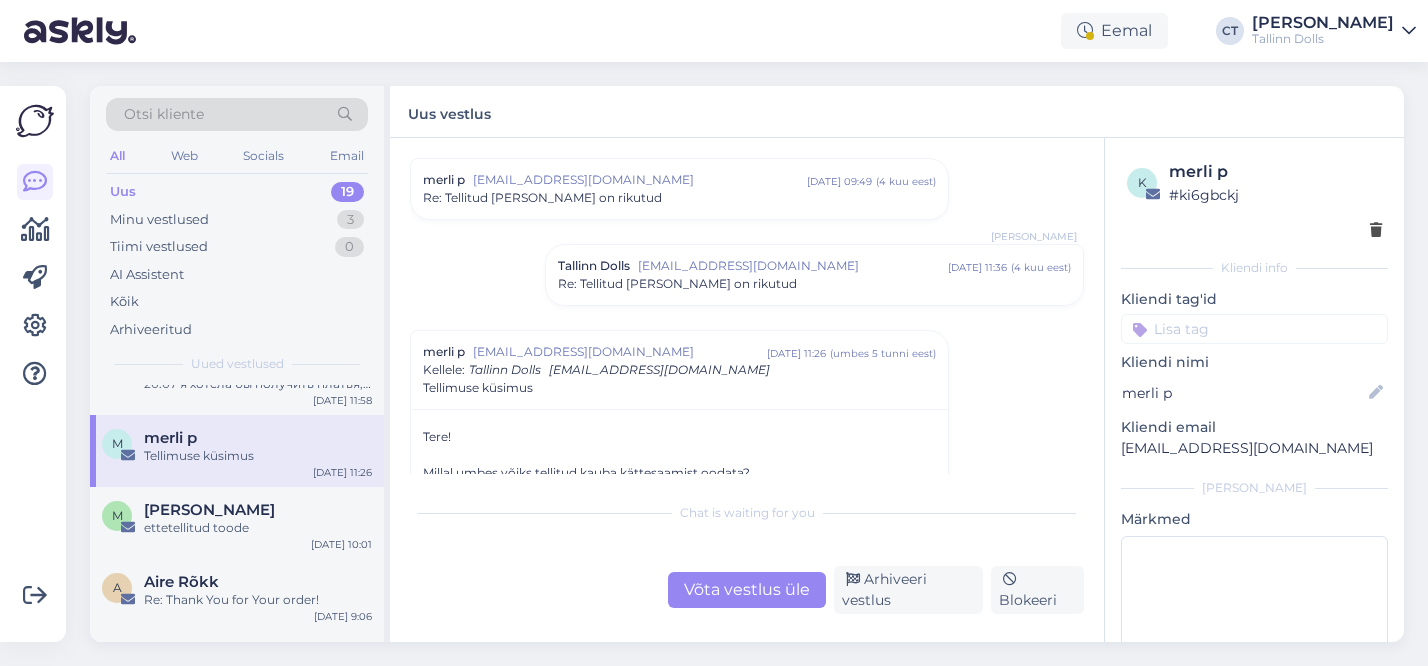 scroll, scrollTop: 506, scrollLeft: 0, axis: vertical 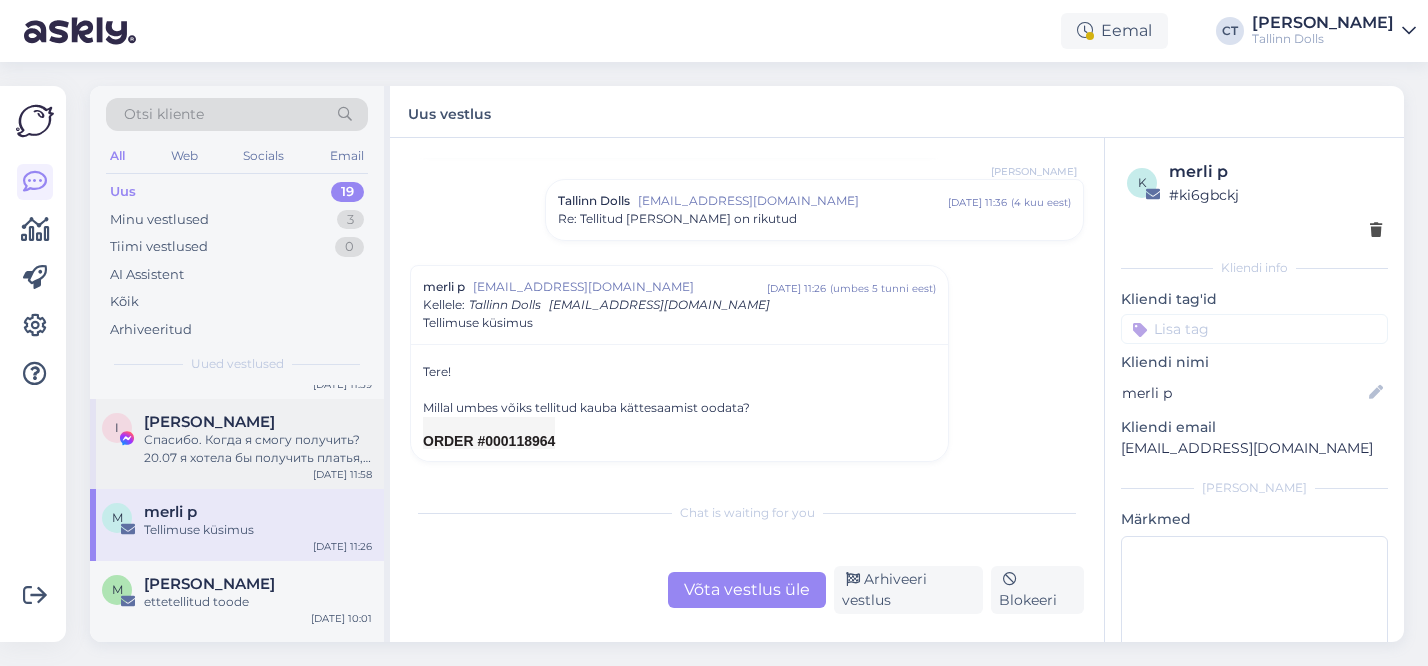 click on "Спасибо.  Когда я смогу получить? 20.07 я хотела бы получить  платья, улетаю в отпуск) заранее благодарна)" at bounding box center (258, 449) 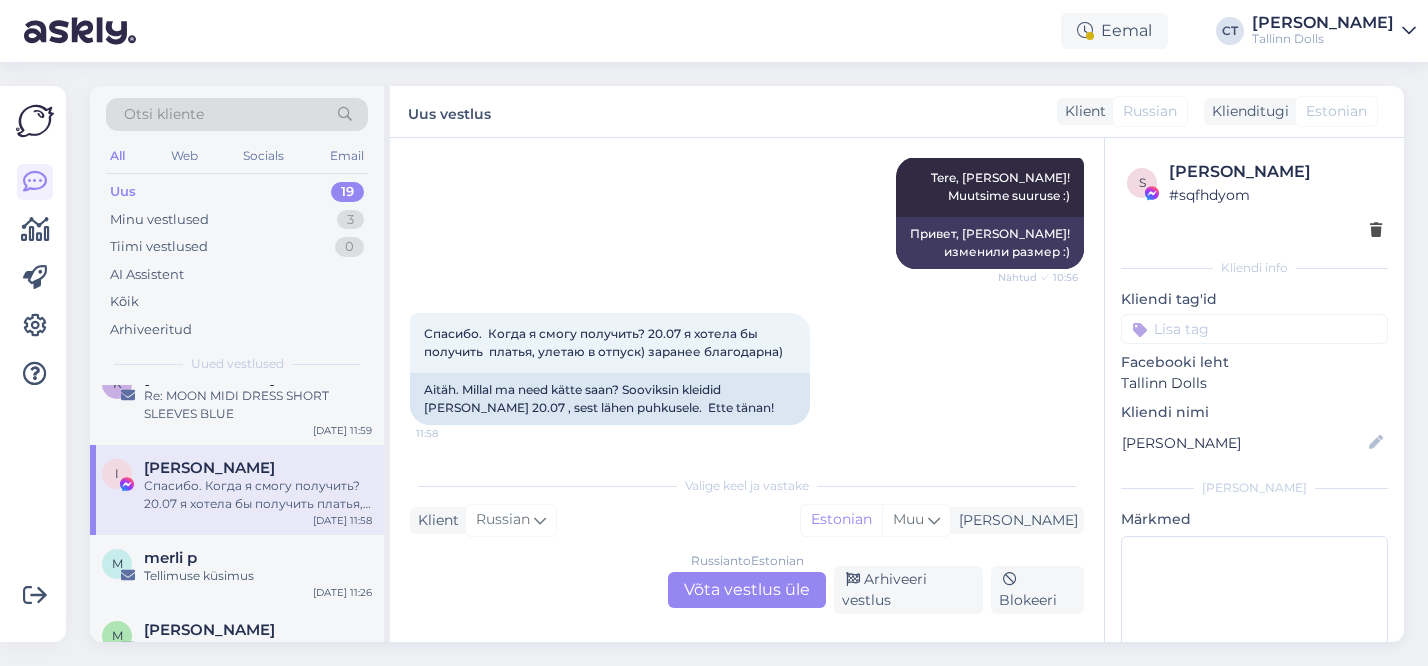 scroll, scrollTop: 538, scrollLeft: 0, axis: vertical 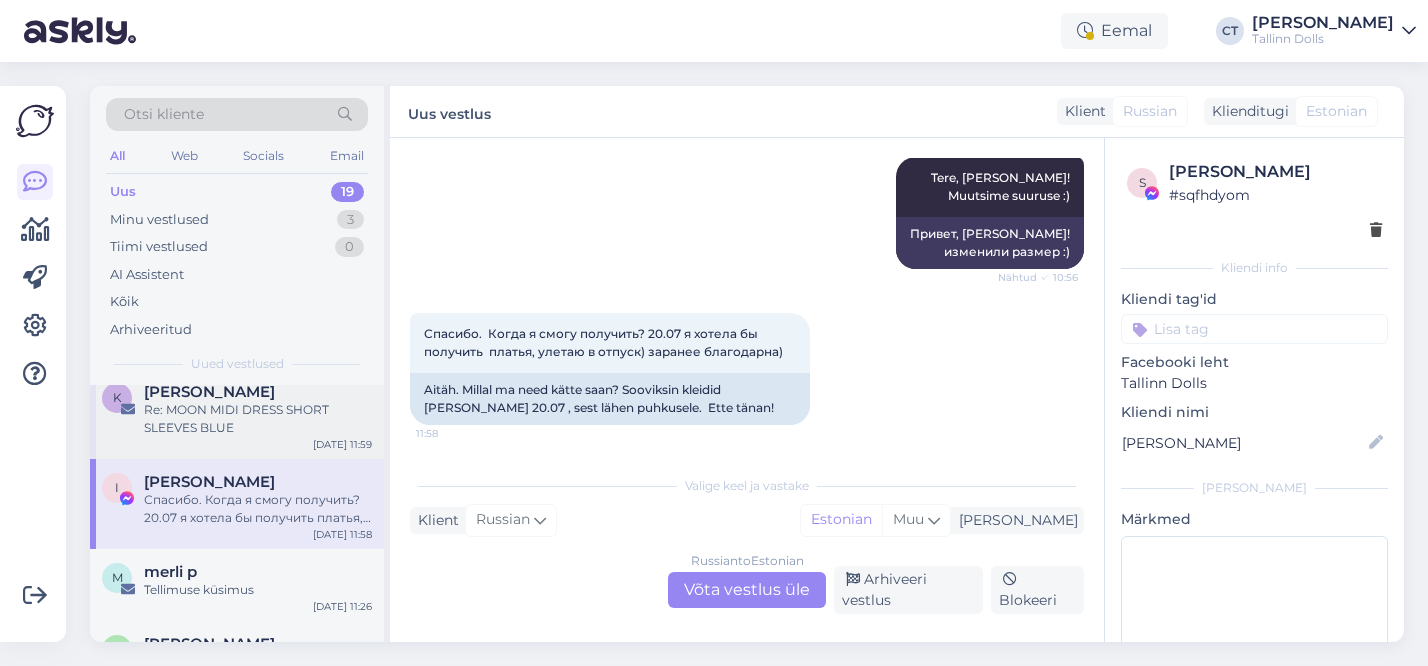 click on "K Kristin Kiir-Nirgi Re: MOON MIDI DRESS SHORT SLEEVES BLUE Jul 14 11:59" at bounding box center [237, 414] 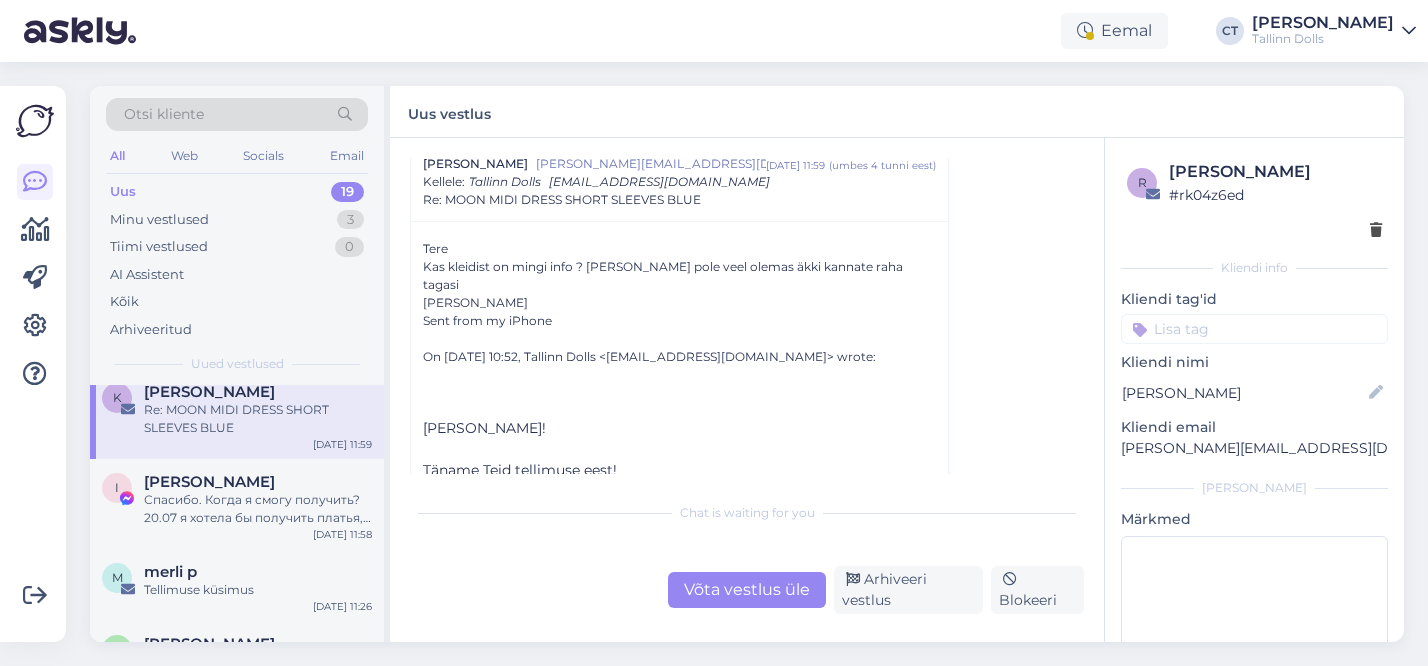 scroll, scrollTop: 583, scrollLeft: 0, axis: vertical 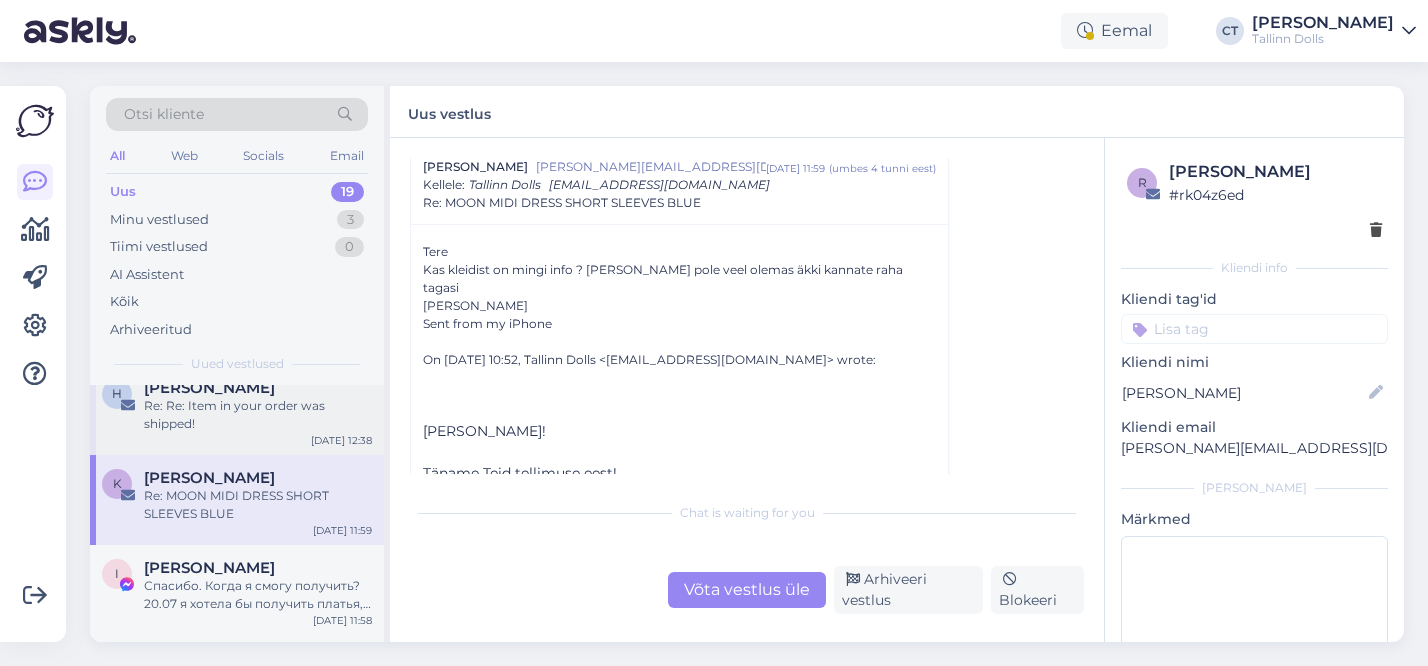 click on "H HelgI Pohlak Re: Re: Item in your order was shipped! Jul 14 12:38" at bounding box center (237, 410) 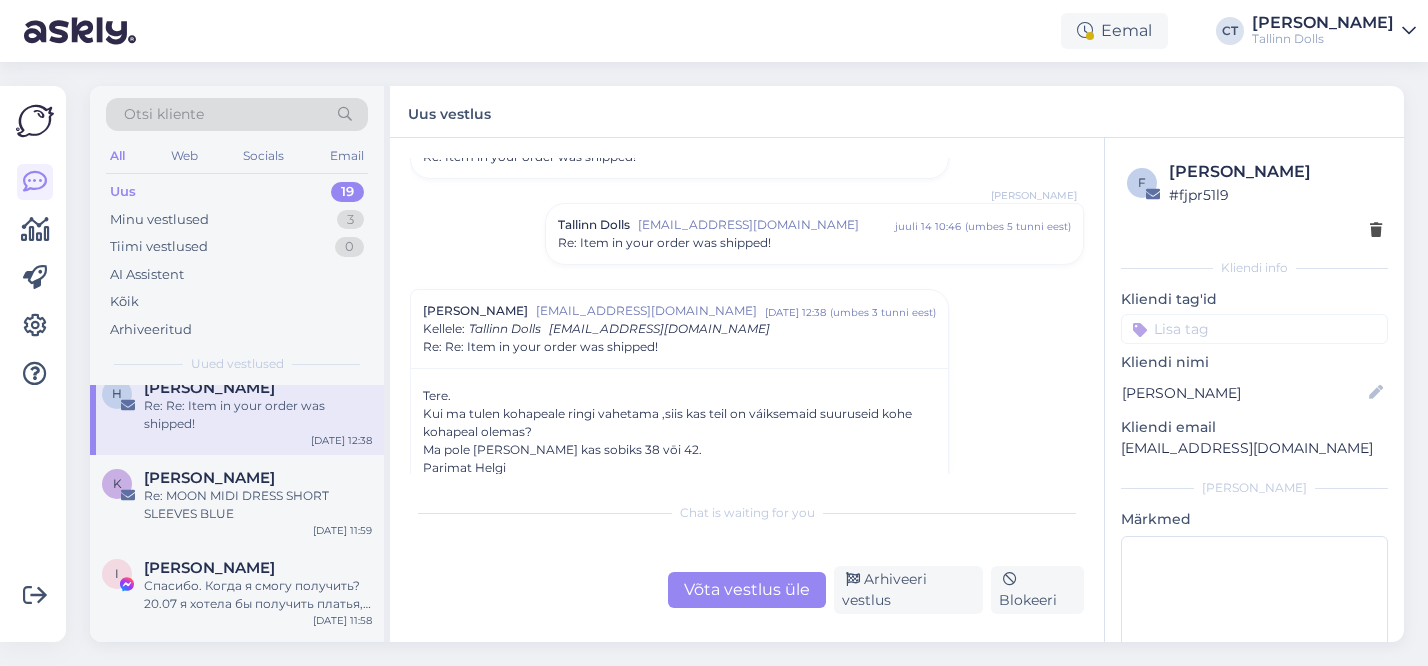 scroll, scrollTop: 93, scrollLeft: 0, axis: vertical 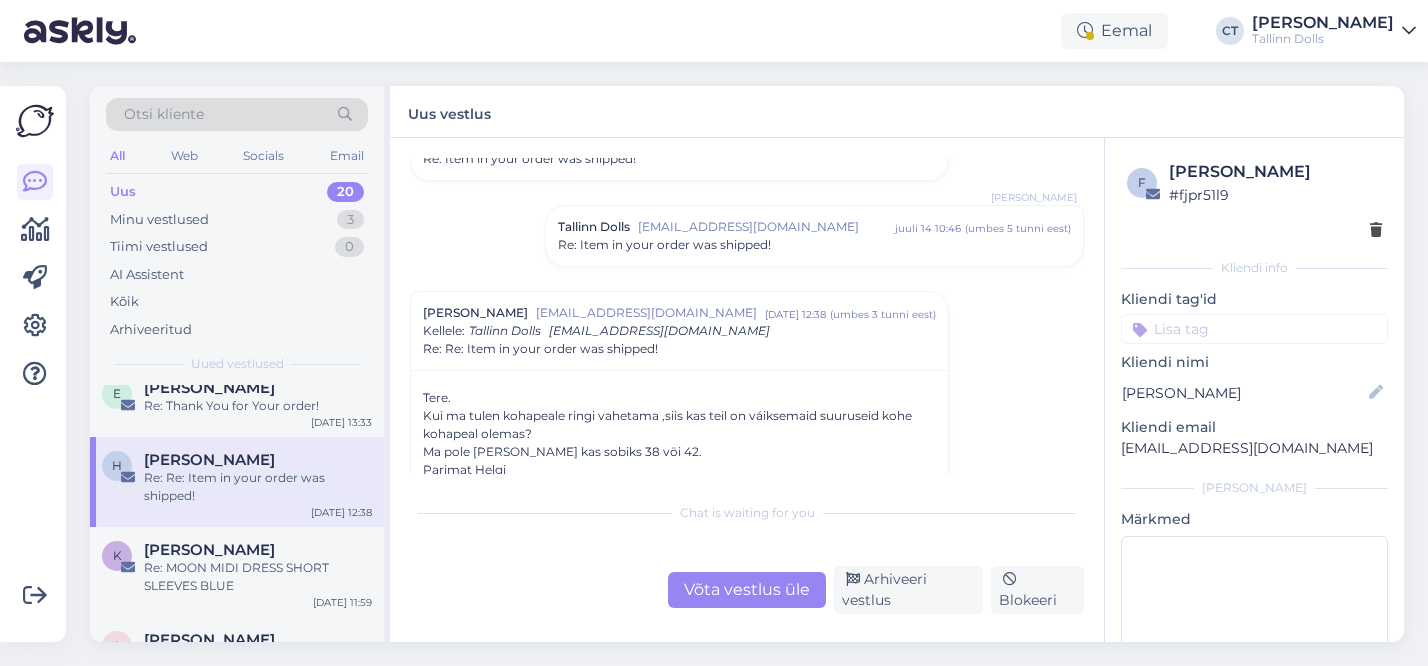 click on "Võta vestlus üle" at bounding box center [747, 590] 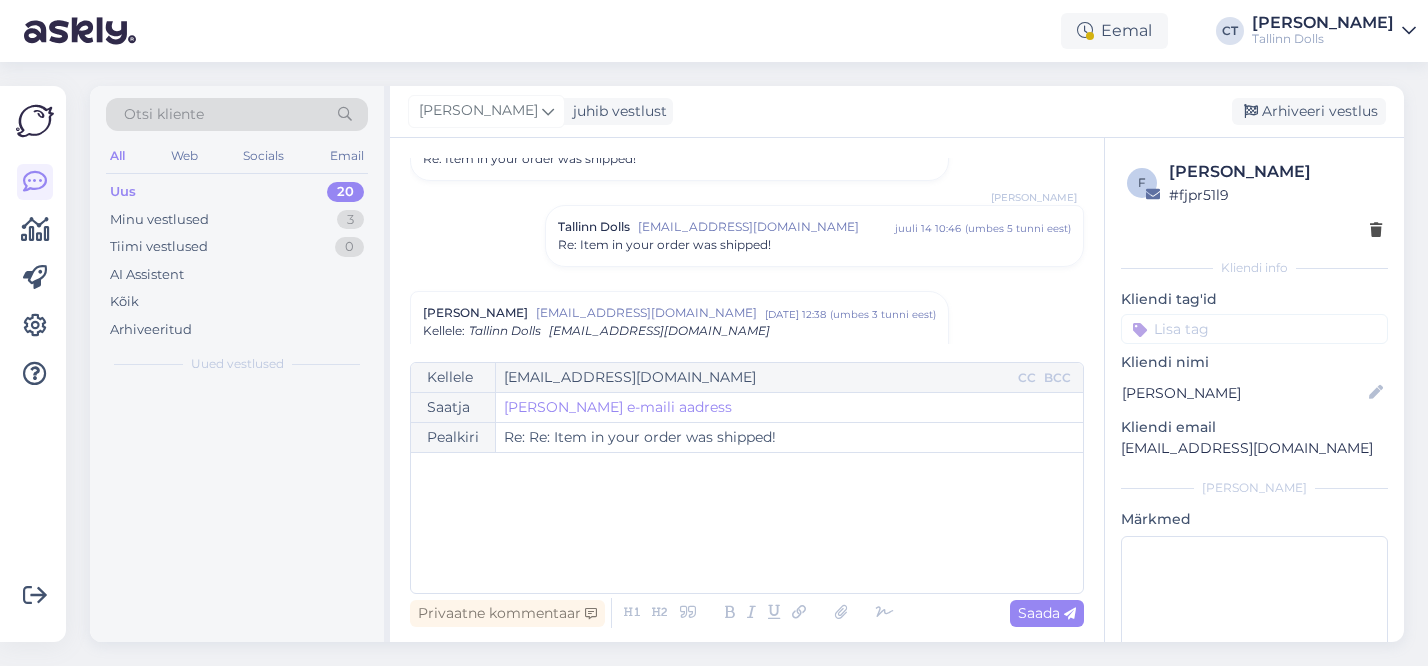 scroll, scrollTop: 226, scrollLeft: 0, axis: vertical 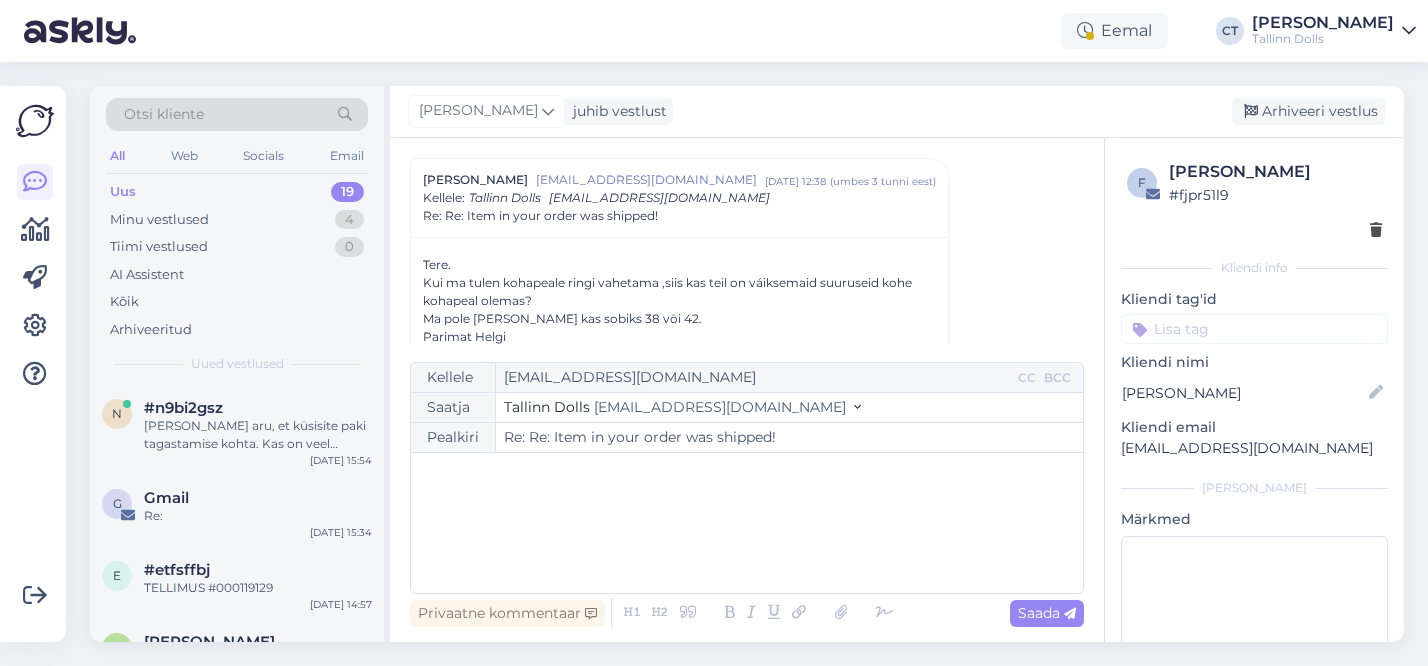 click on "﻿" at bounding box center [747, 523] 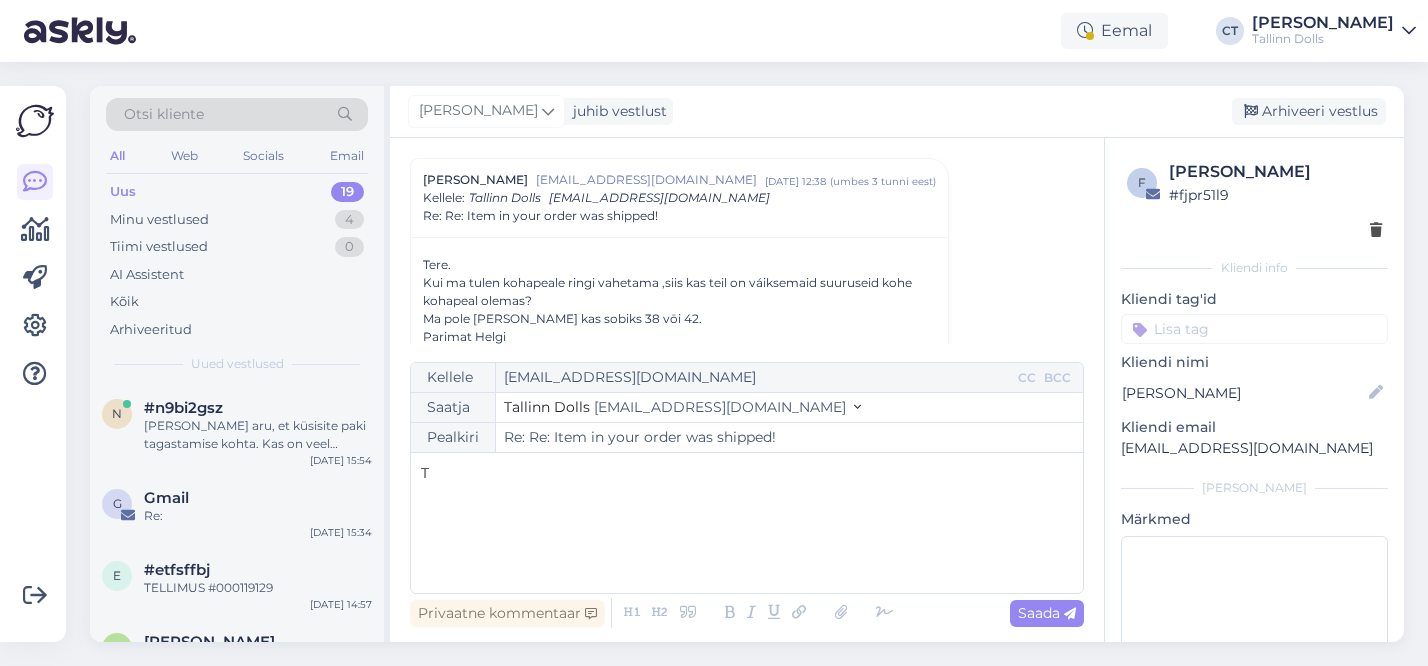 type 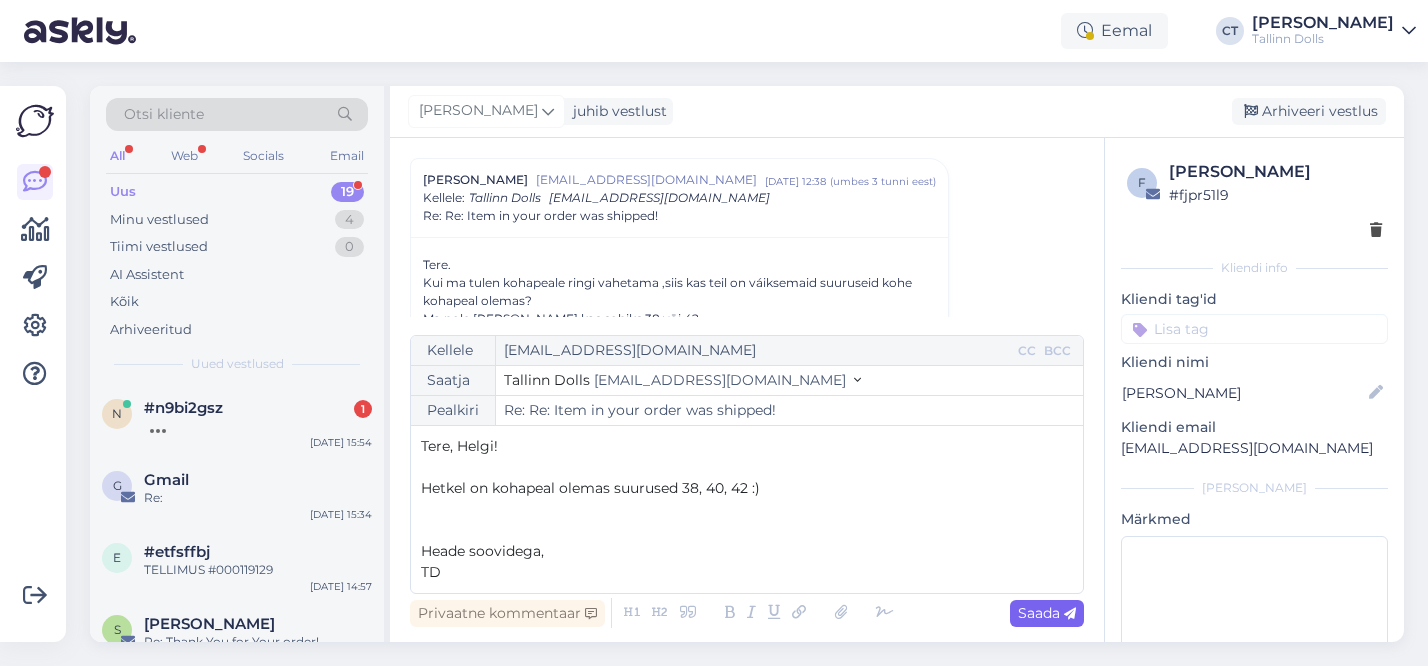 click on "Saada" at bounding box center [1047, 613] 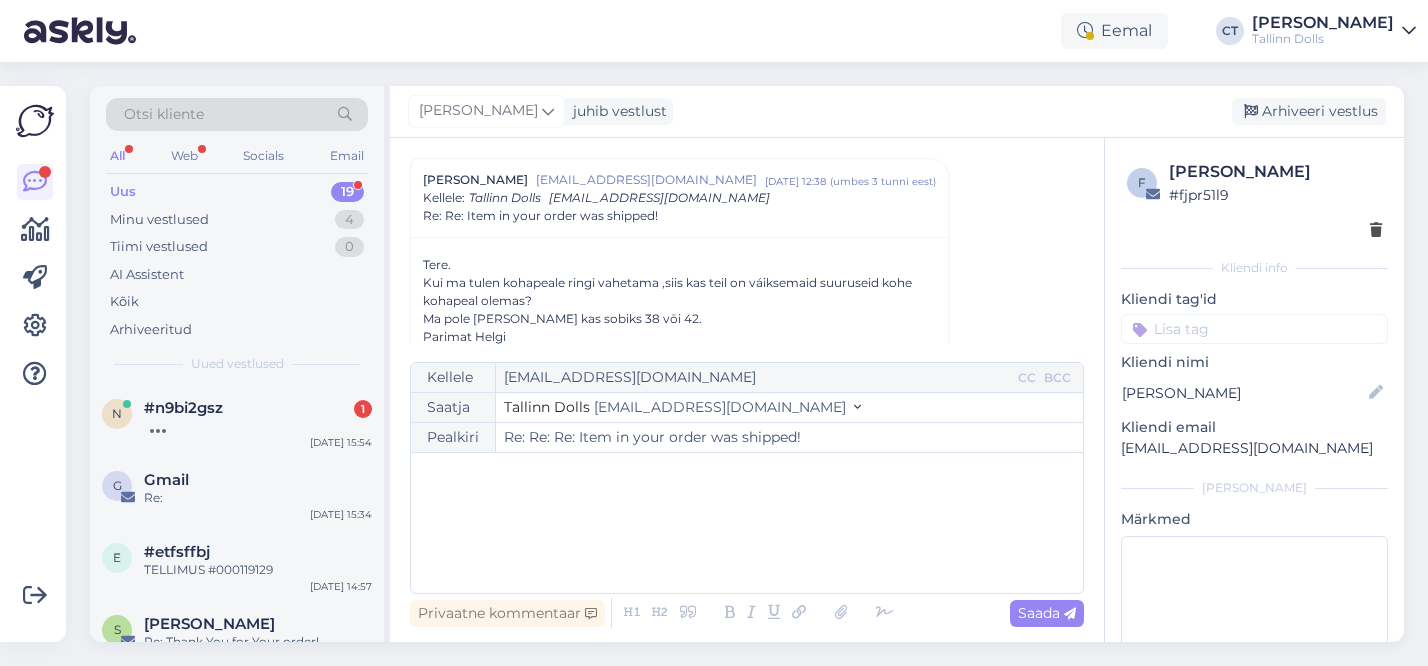 type on "Re: Re: Re: Item in your order was shipped!" 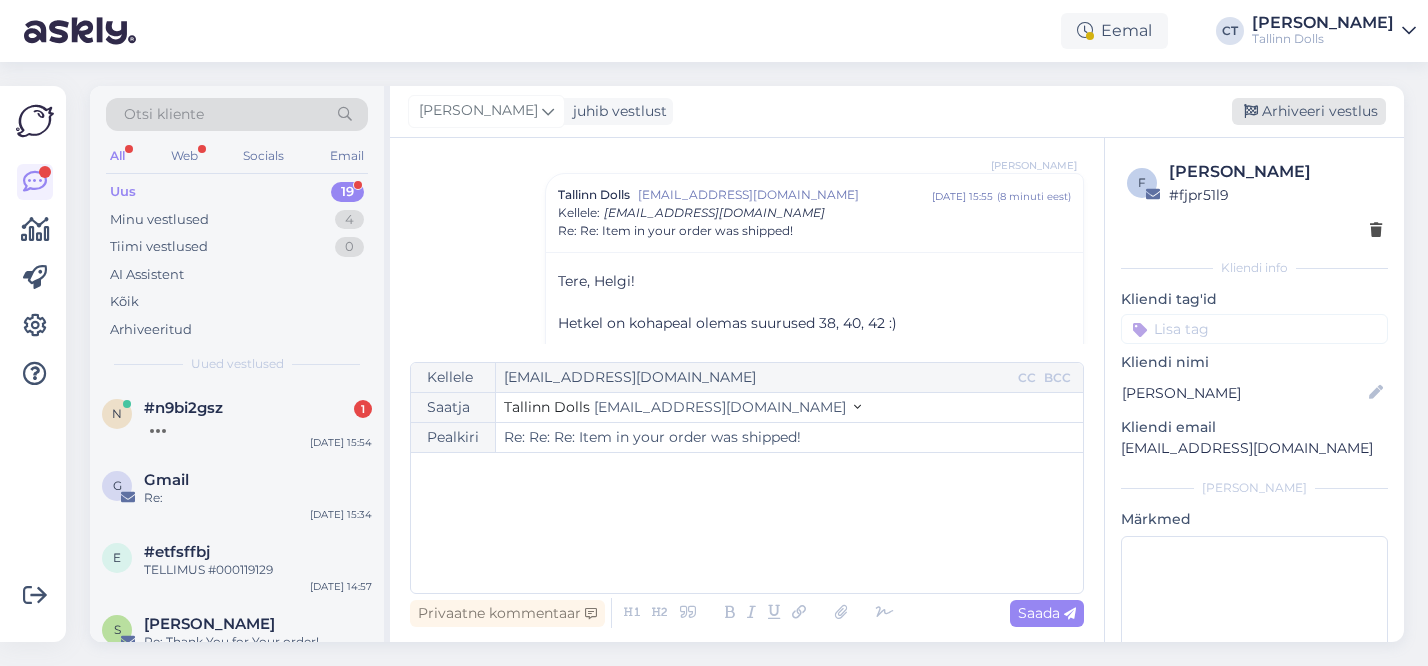 click on "Arhiveeri vestlus" at bounding box center (1309, 111) 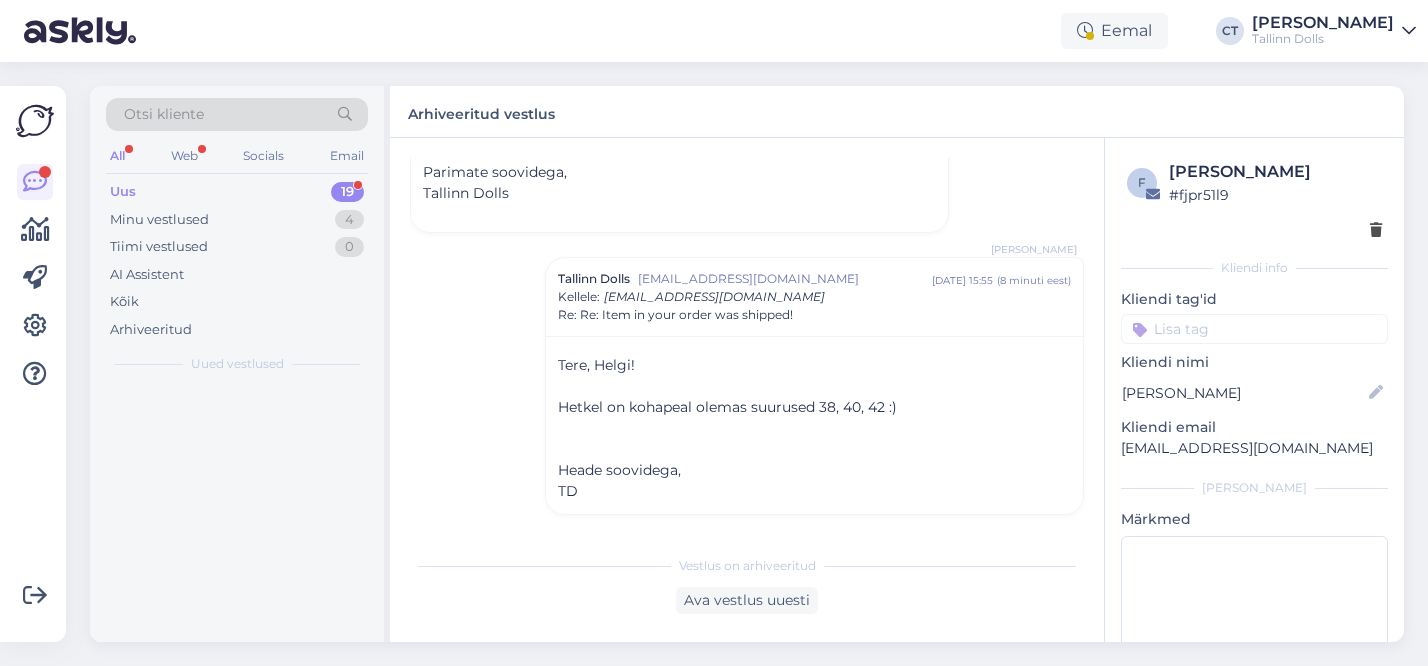 scroll, scrollTop: 734, scrollLeft: 0, axis: vertical 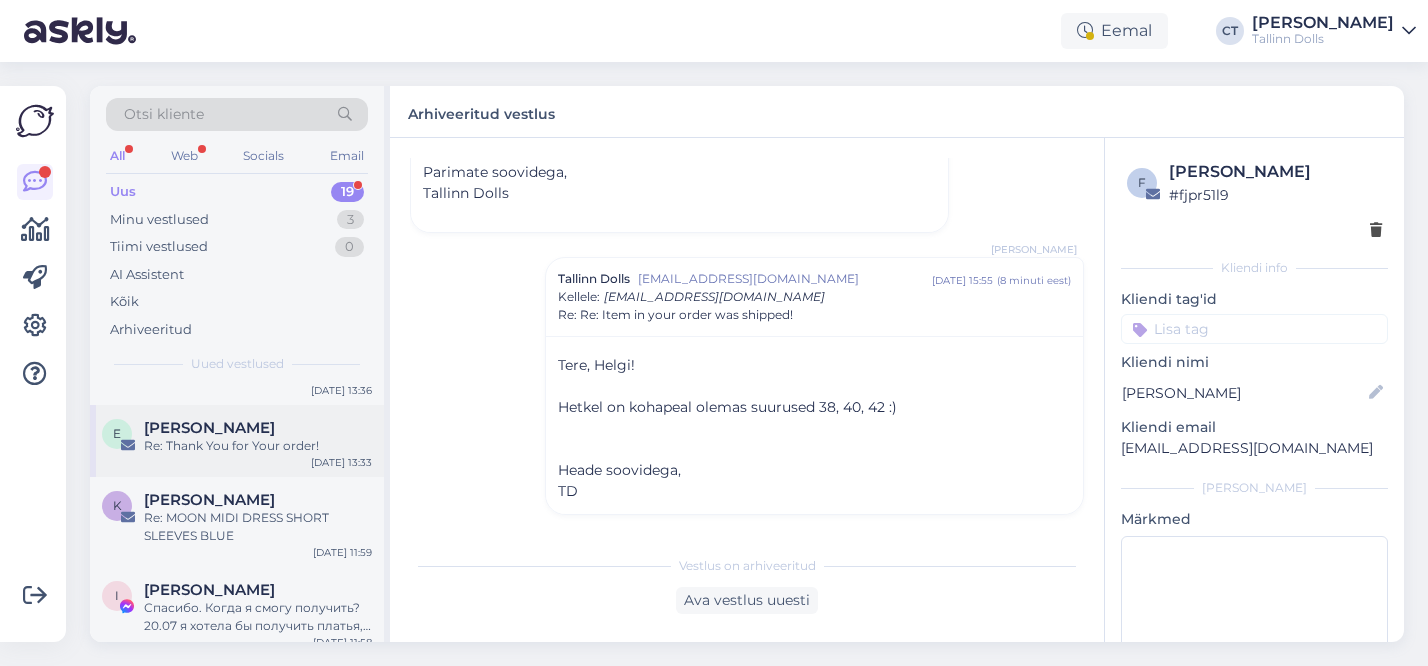 click on "Re: Thank You for Your order!" at bounding box center [258, 446] 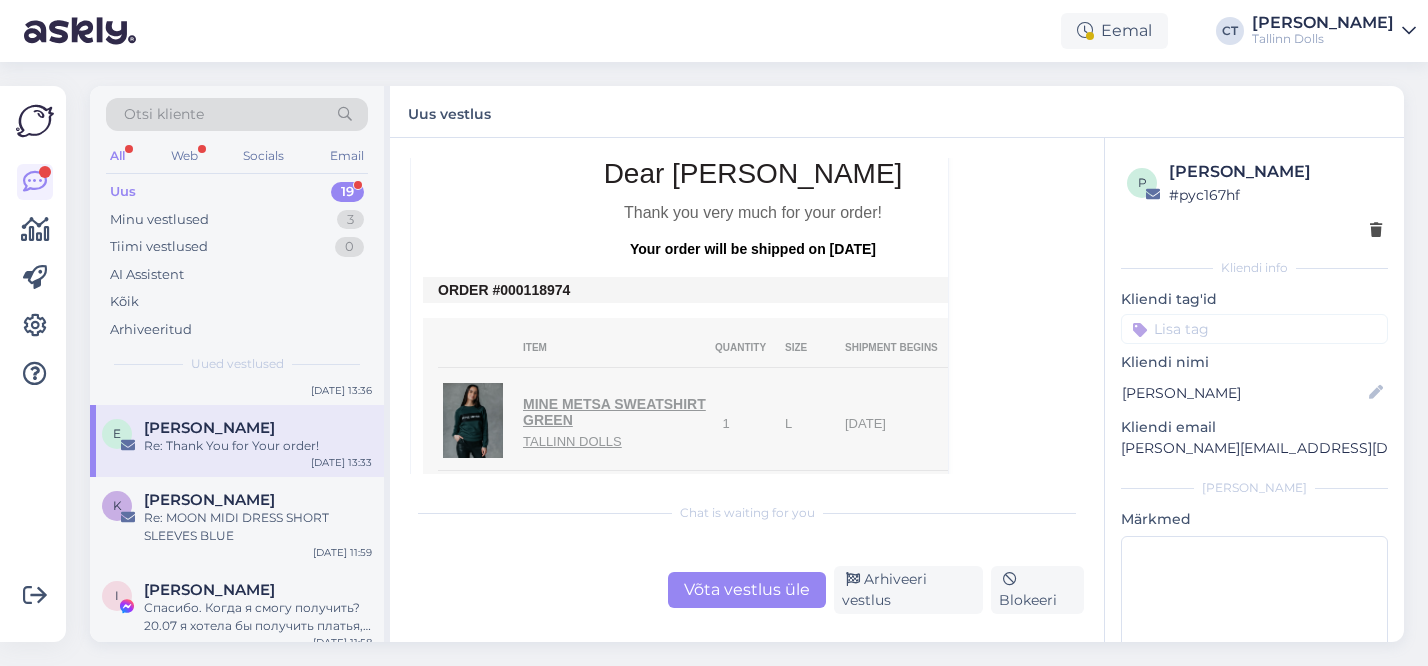 scroll, scrollTop: 724, scrollLeft: 0, axis: vertical 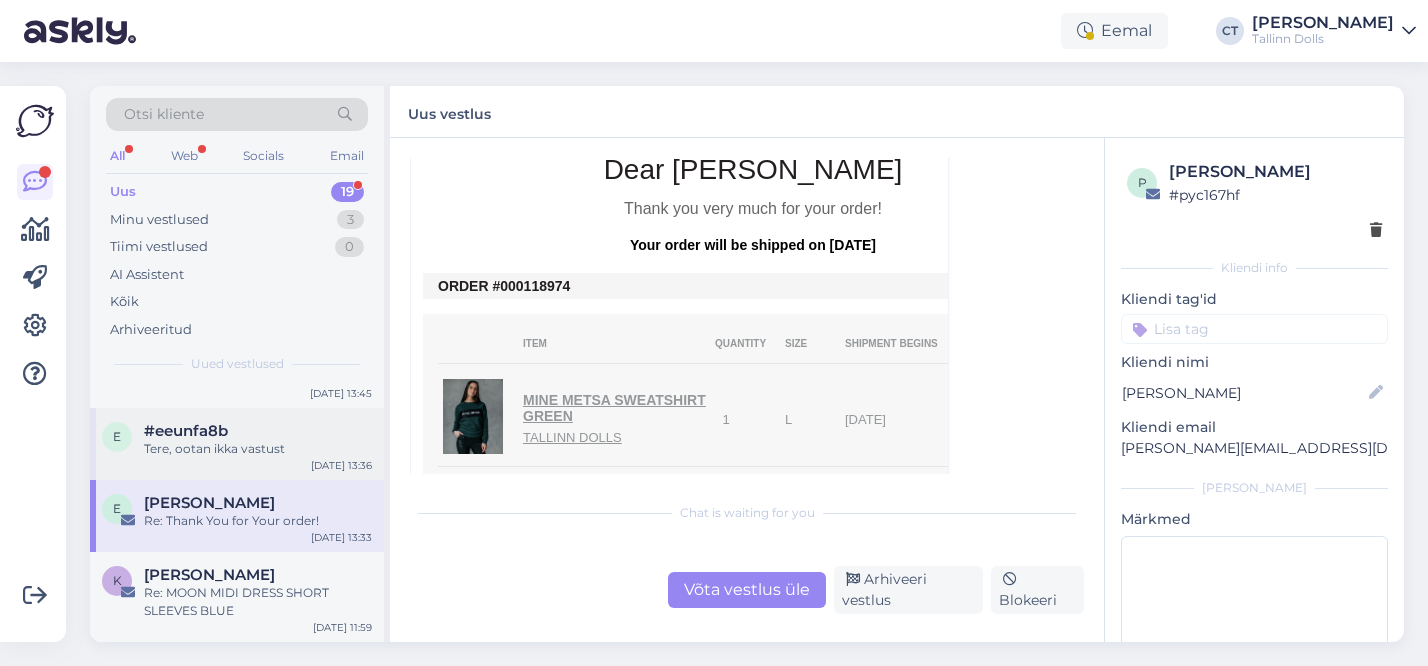 click on "Tere, ootan ikka vastust" at bounding box center (258, 449) 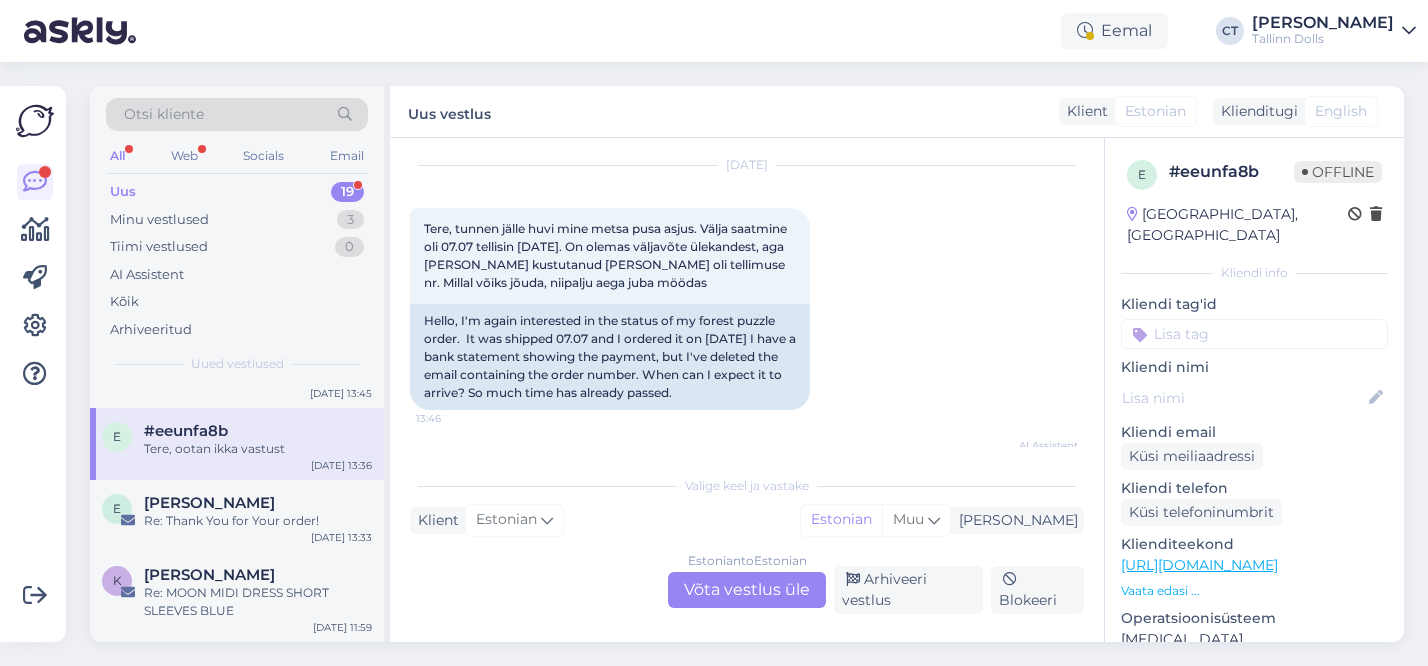 scroll, scrollTop: 57, scrollLeft: 0, axis: vertical 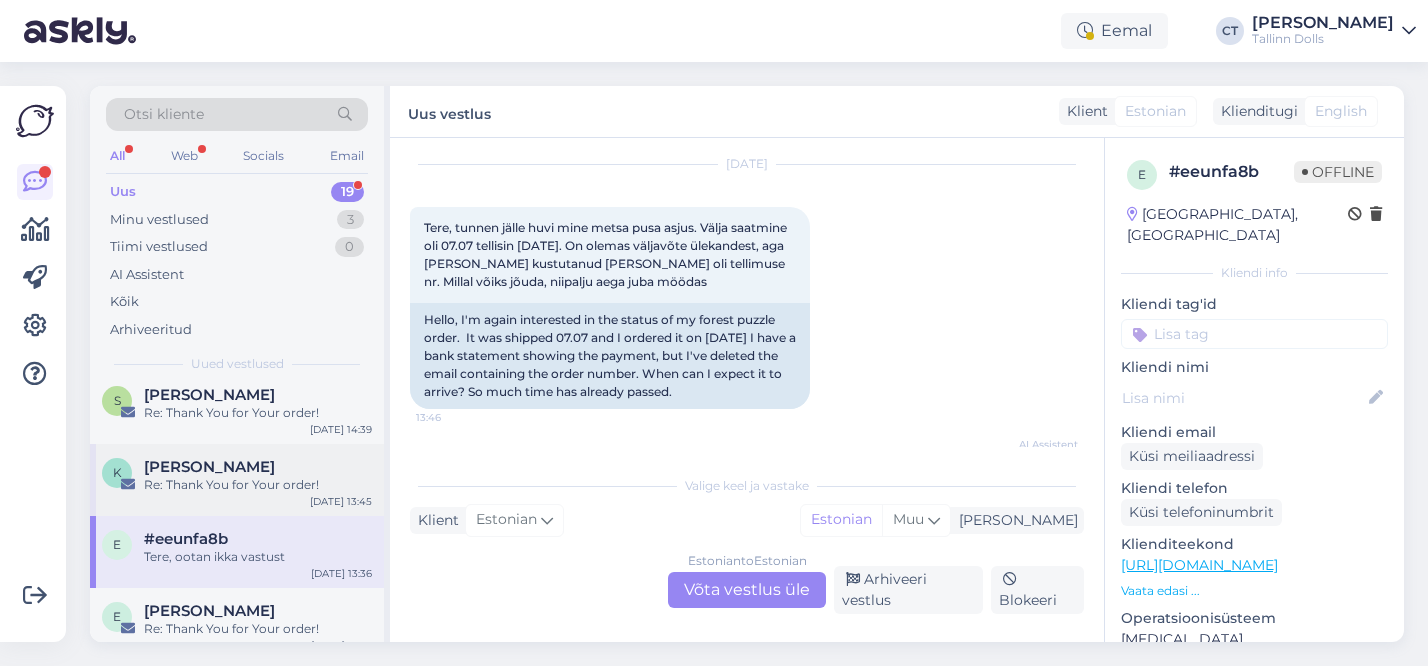click on "Re: Thank You for Your order!" at bounding box center (258, 485) 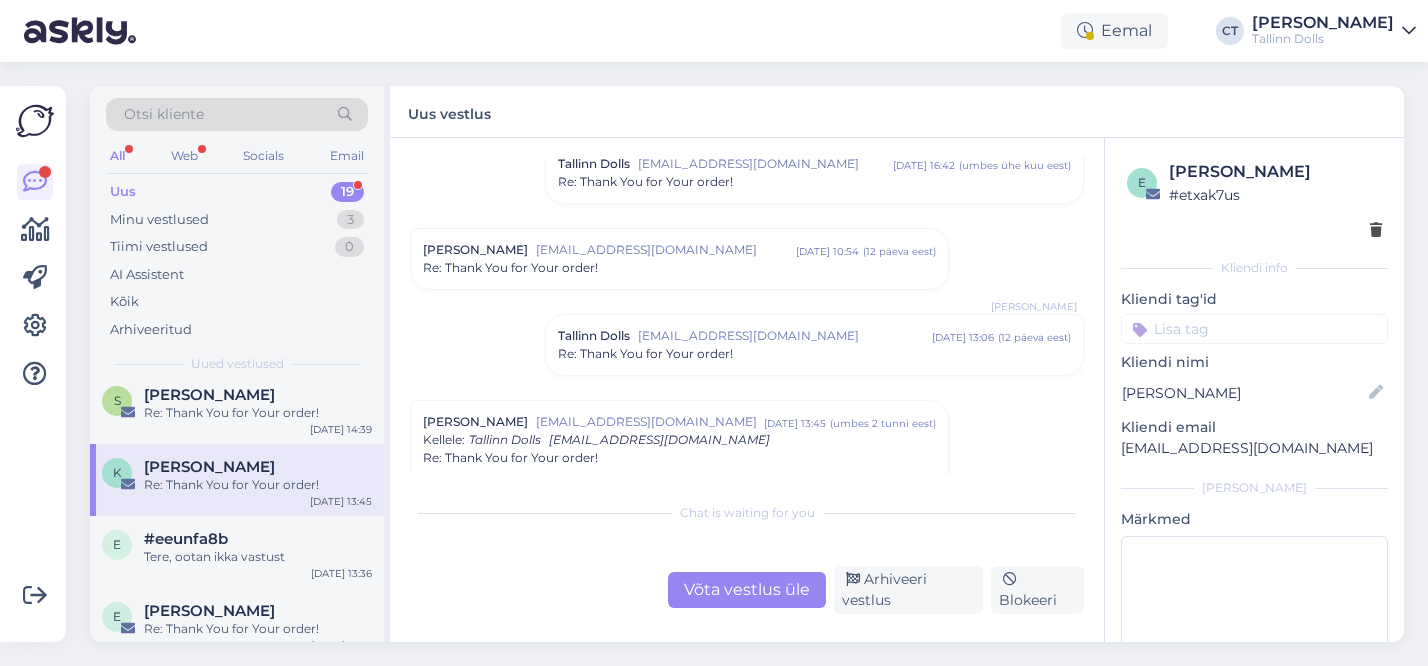 scroll, scrollTop: 759, scrollLeft: 0, axis: vertical 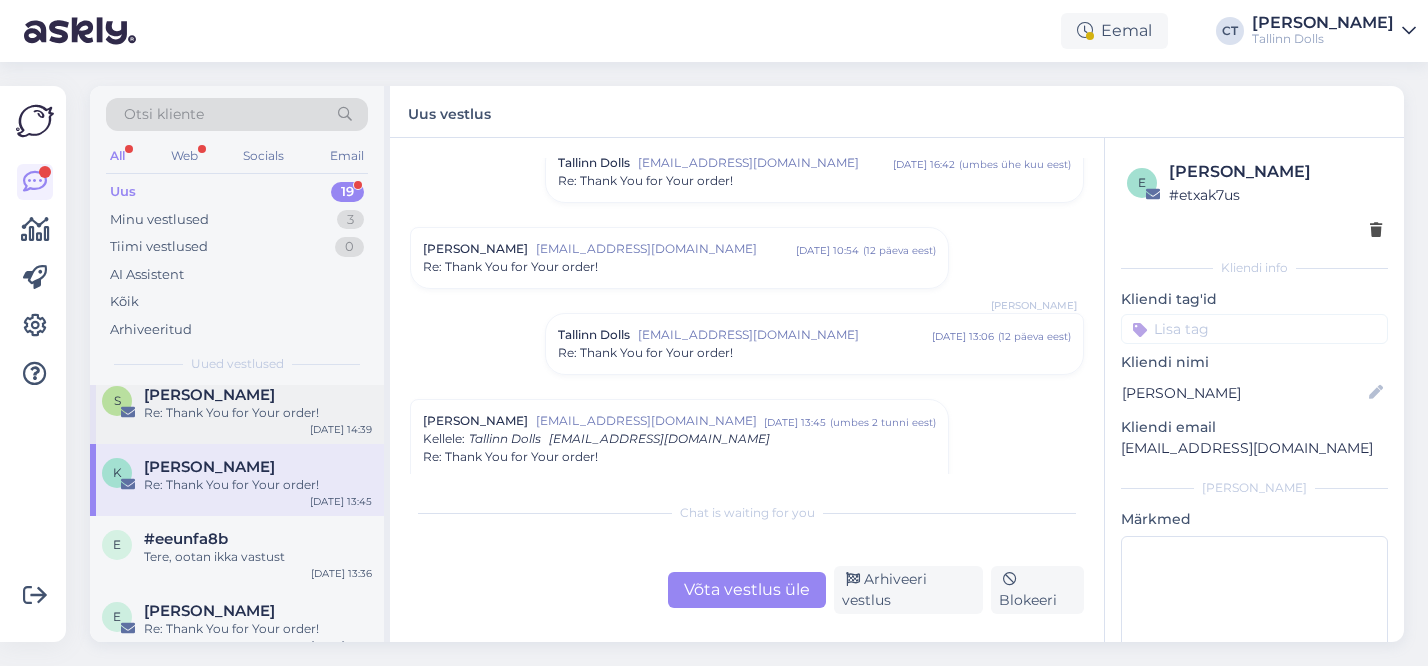 click on "S Siret Ojavee Re: Thank You for Your order! Jul 14 14:39" at bounding box center [237, 408] 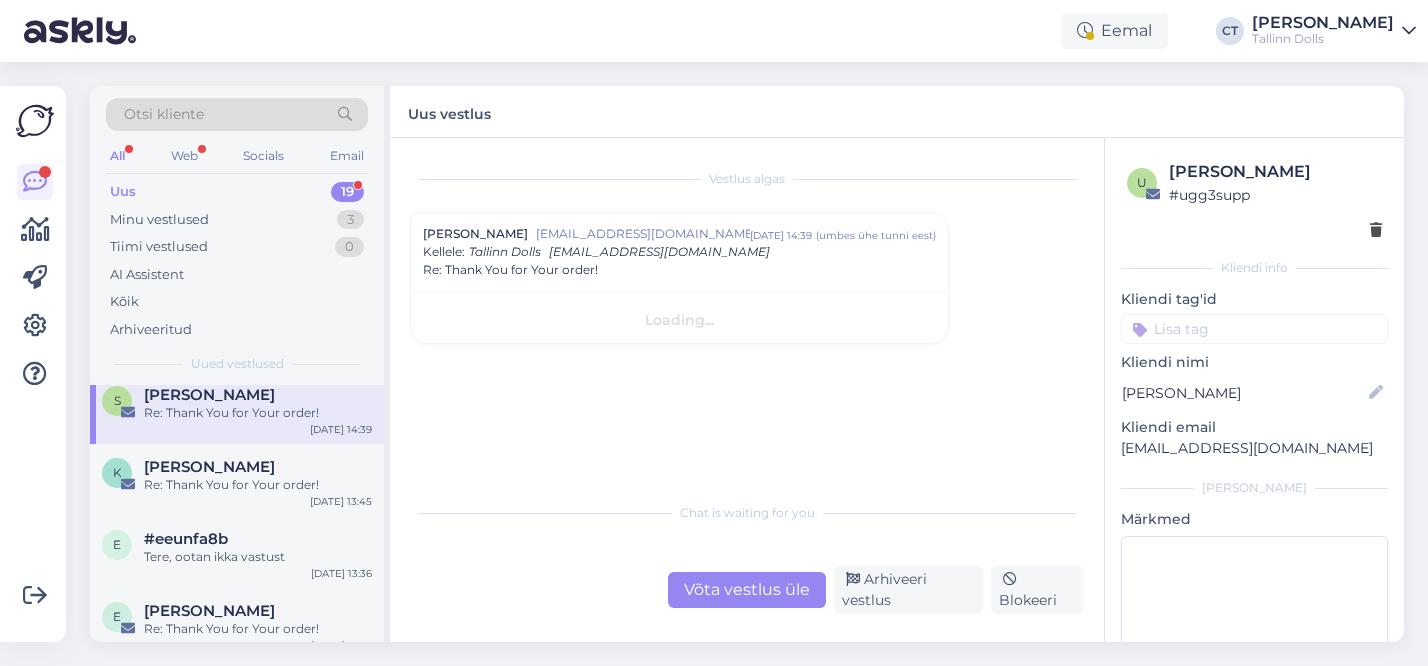 scroll, scrollTop: 0, scrollLeft: 0, axis: both 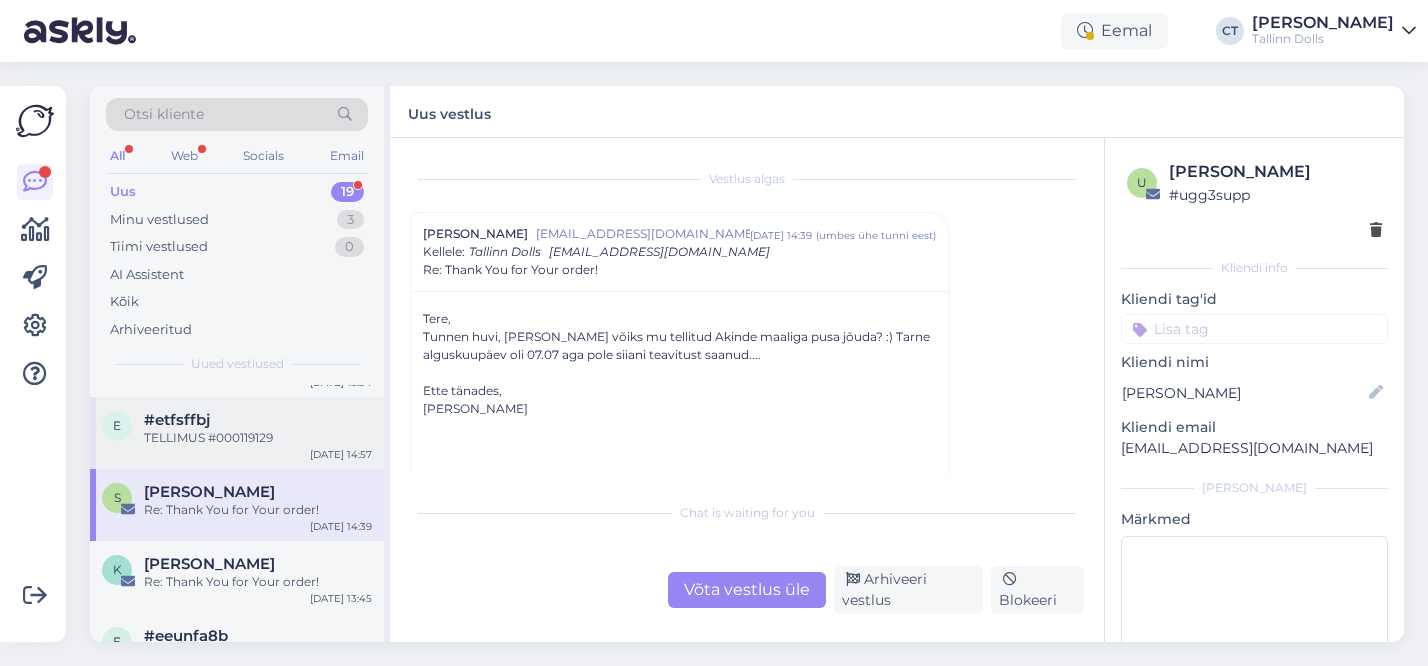 click on "TELLIMUS #000119129" at bounding box center (258, 438) 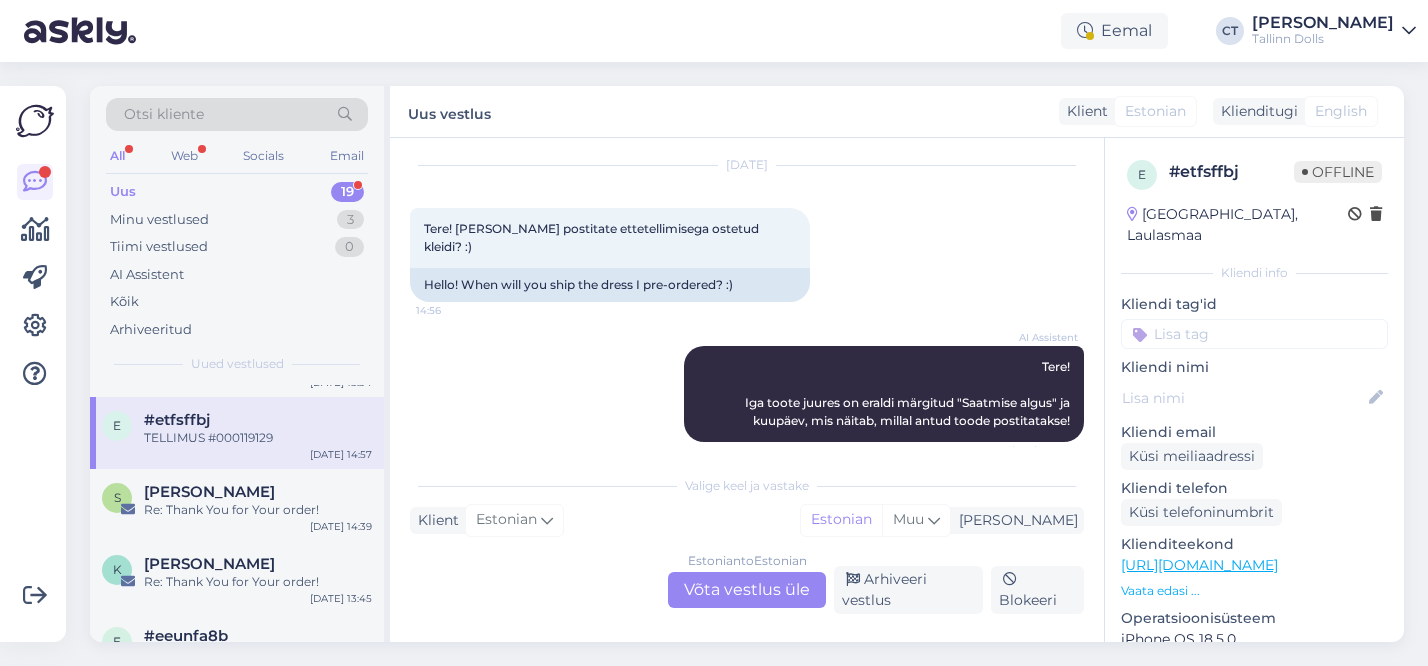 scroll, scrollTop: 0, scrollLeft: 0, axis: both 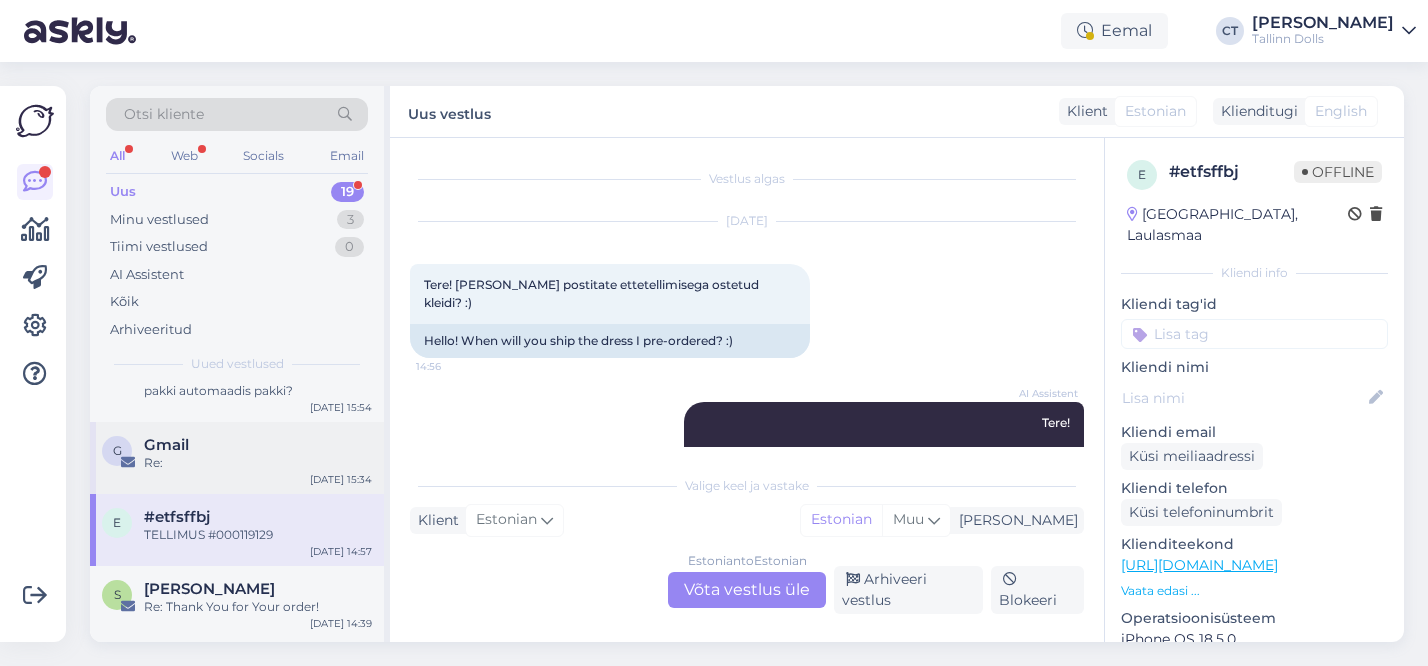 click on "Gmail" at bounding box center [258, 445] 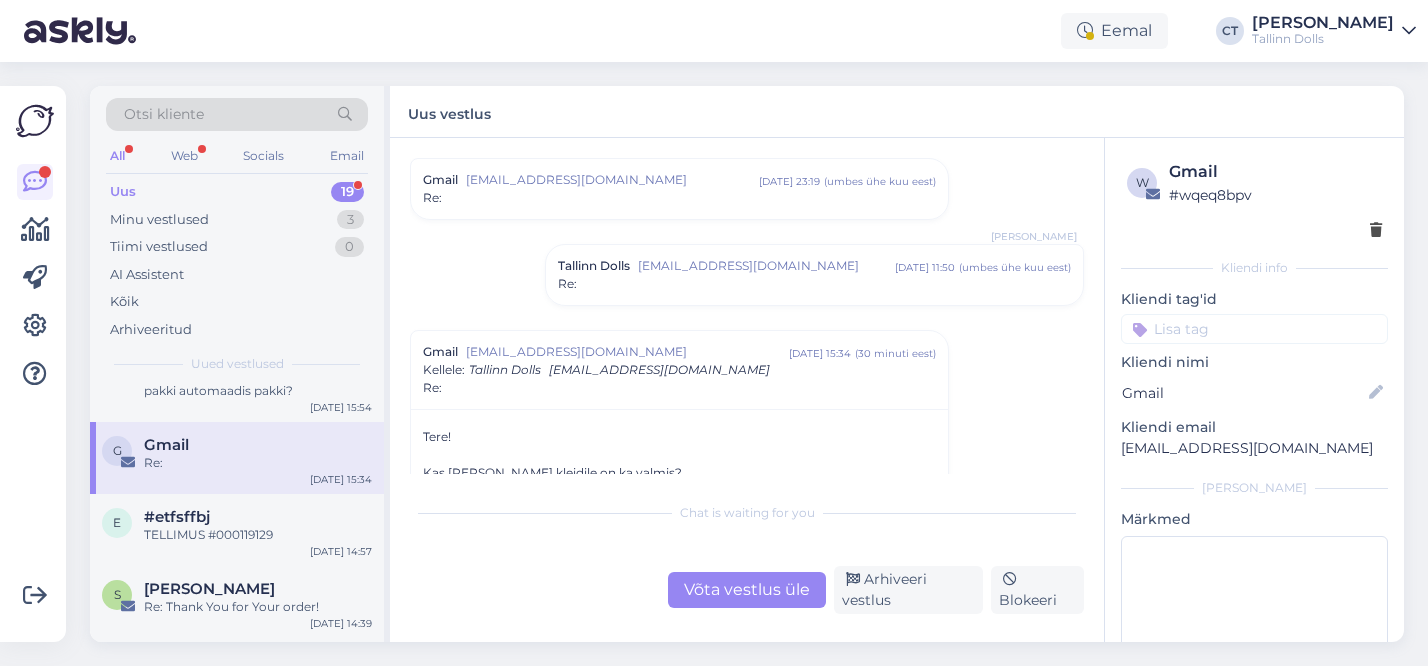 scroll, scrollTop: 198, scrollLeft: 0, axis: vertical 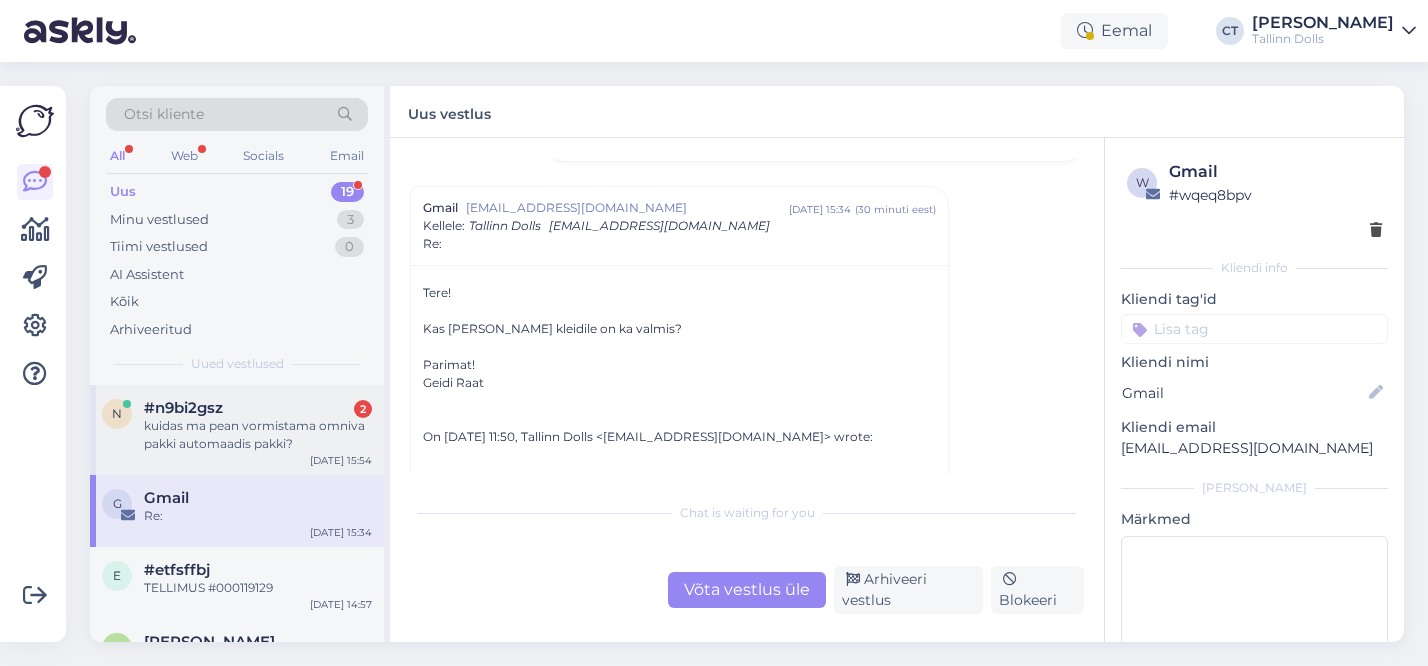 click on "n #n9bi2gsz 2 kuidas ma pean vormistama omniva pakki automaadis pakki? Jul 14 15:54" at bounding box center (237, 430) 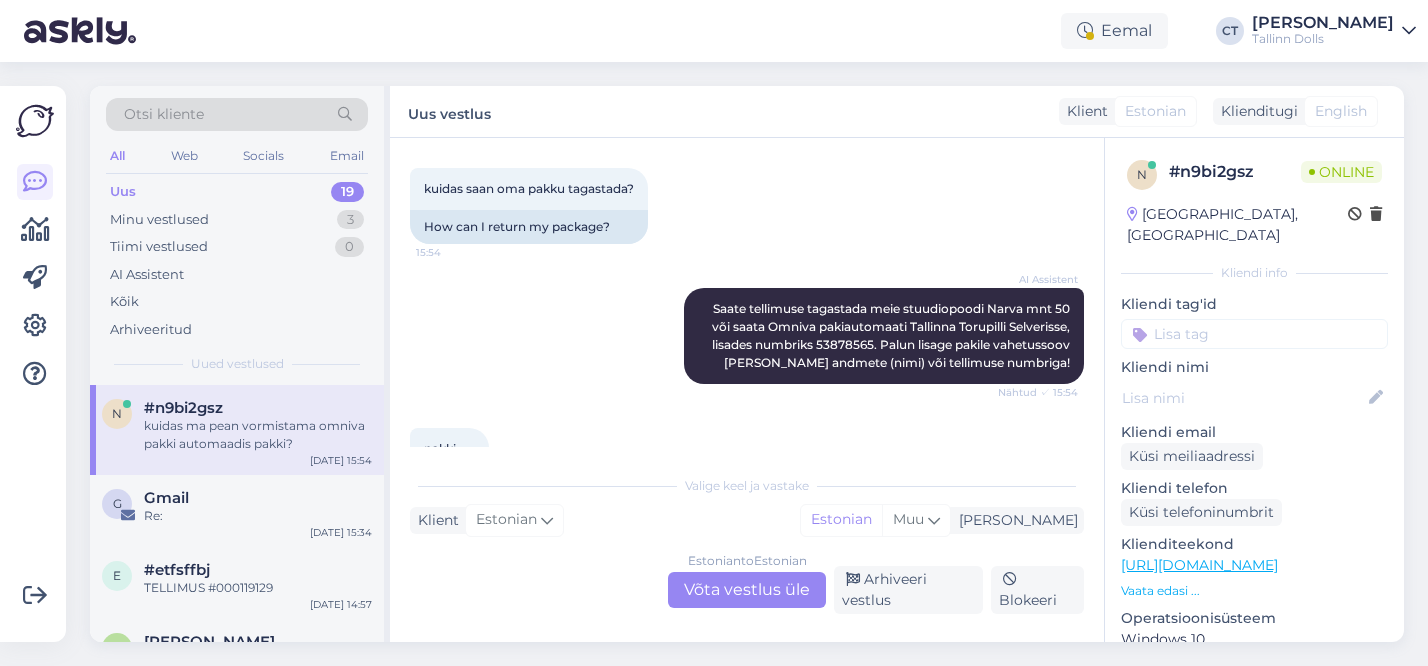 scroll, scrollTop: 761, scrollLeft: 0, axis: vertical 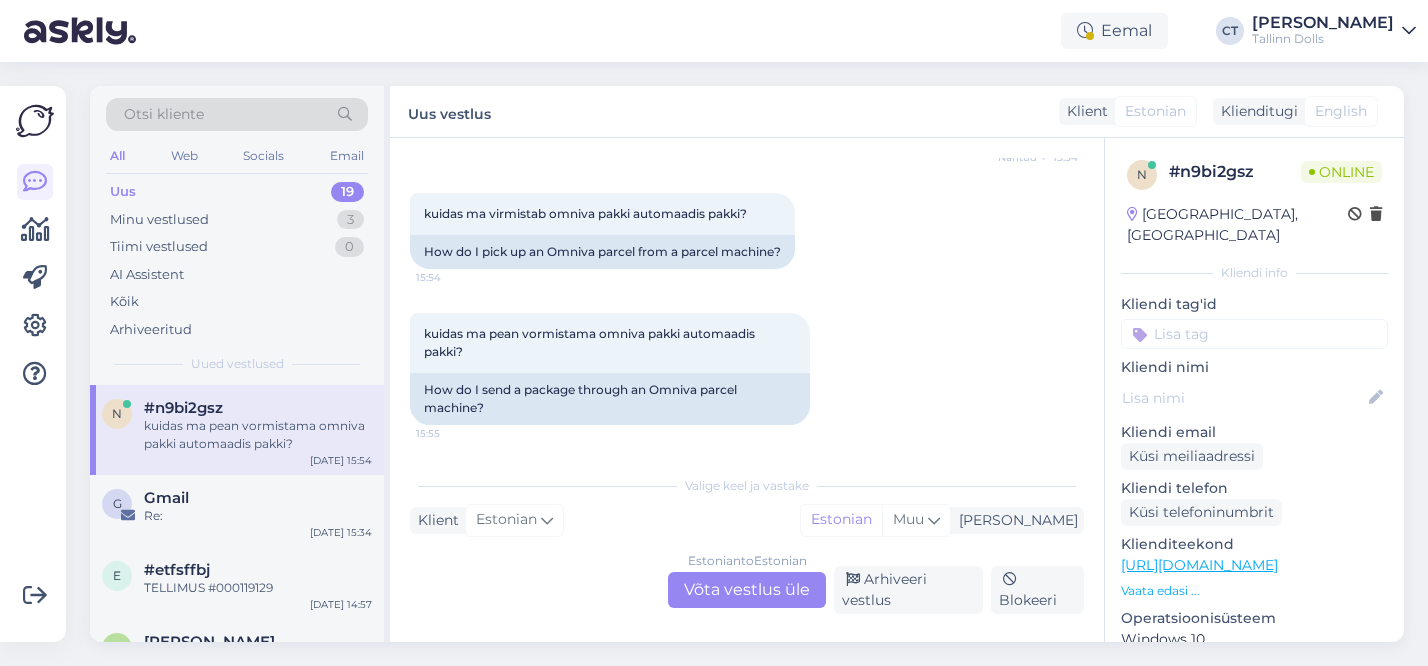 click on "Estonian  to  Estonian Võta vestlus üle" at bounding box center [747, 590] 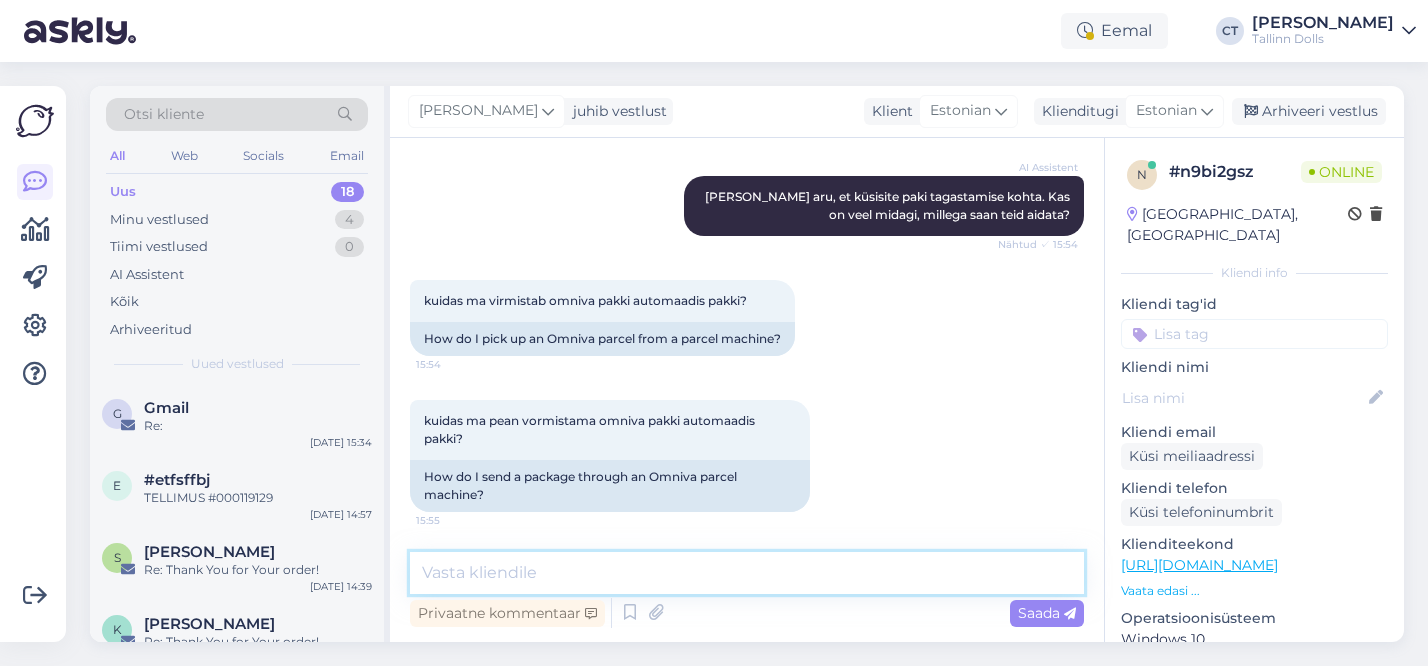 click at bounding box center (747, 573) 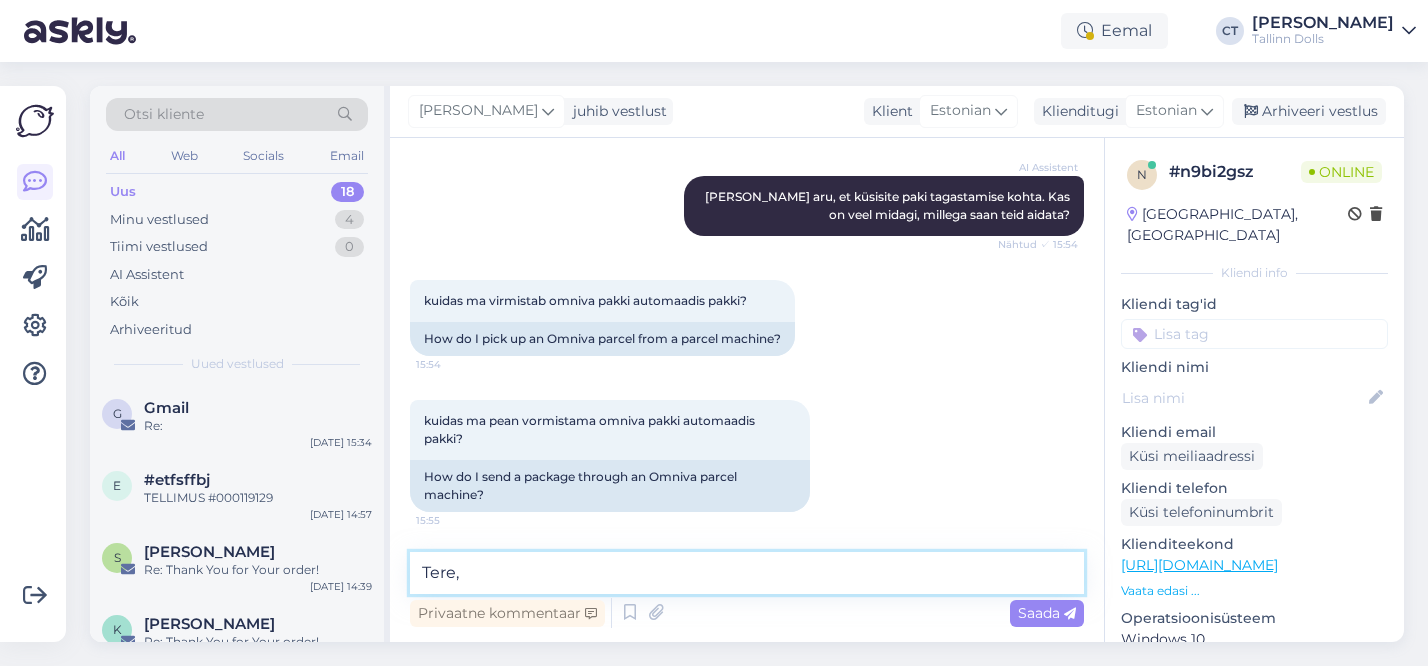 scroll, scrollTop: 225, scrollLeft: 0, axis: vertical 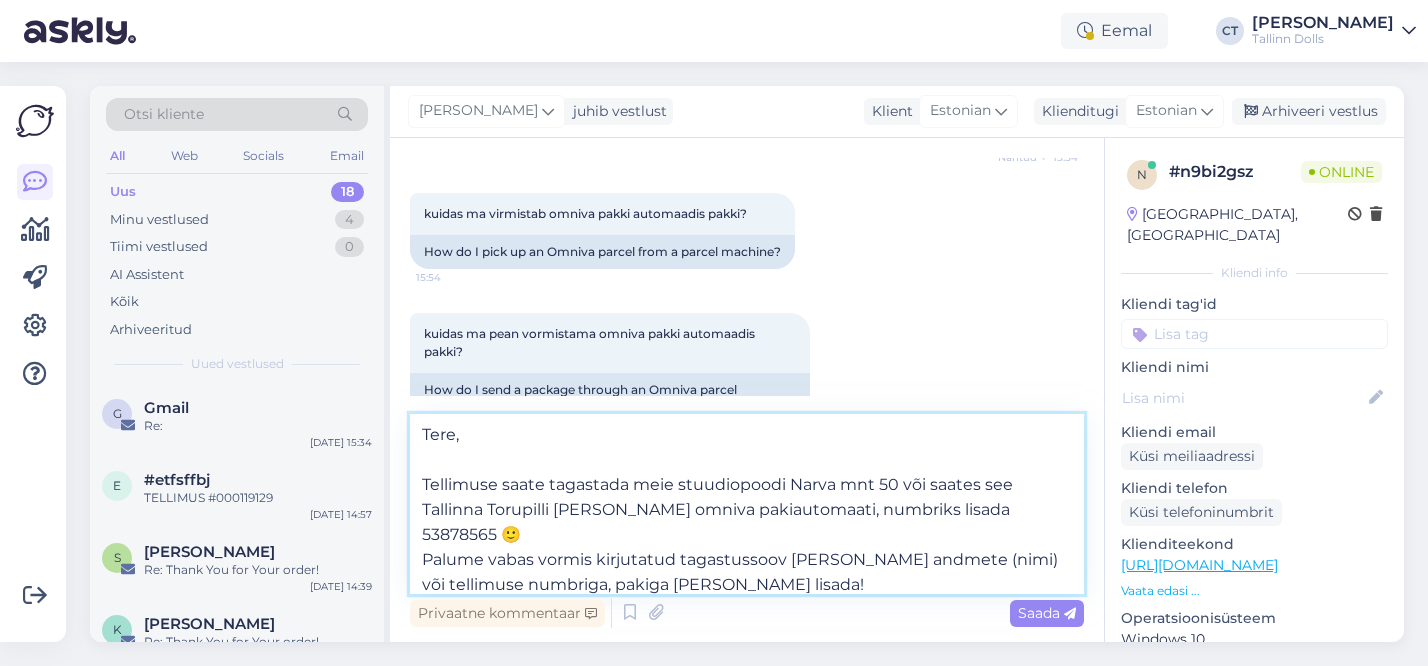 click on "Tere,
Tellimuse saate tagastada meie stuudiopoodi Narva mnt 50 või saates see Tallinna Torupilli Selveri omniva pakiautomaati, numbriks lisada 53878565 🙂
Palume vabas vormis kirjutatud tagastussoov koos oma andmete (nimi) või tellimuse numbriga, pakiga kaasa lisada!
Oleksime väga tänulikud, kui saaksite jagada tagasisidet miks soovite tellimuse tagastada 🙂
Teostame tagasimakse 14 päeva jooksul, kui tagastus on jõudnud meieni.
Parimate soovidega,
Tallinn Dolls" at bounding box center [747, 504] 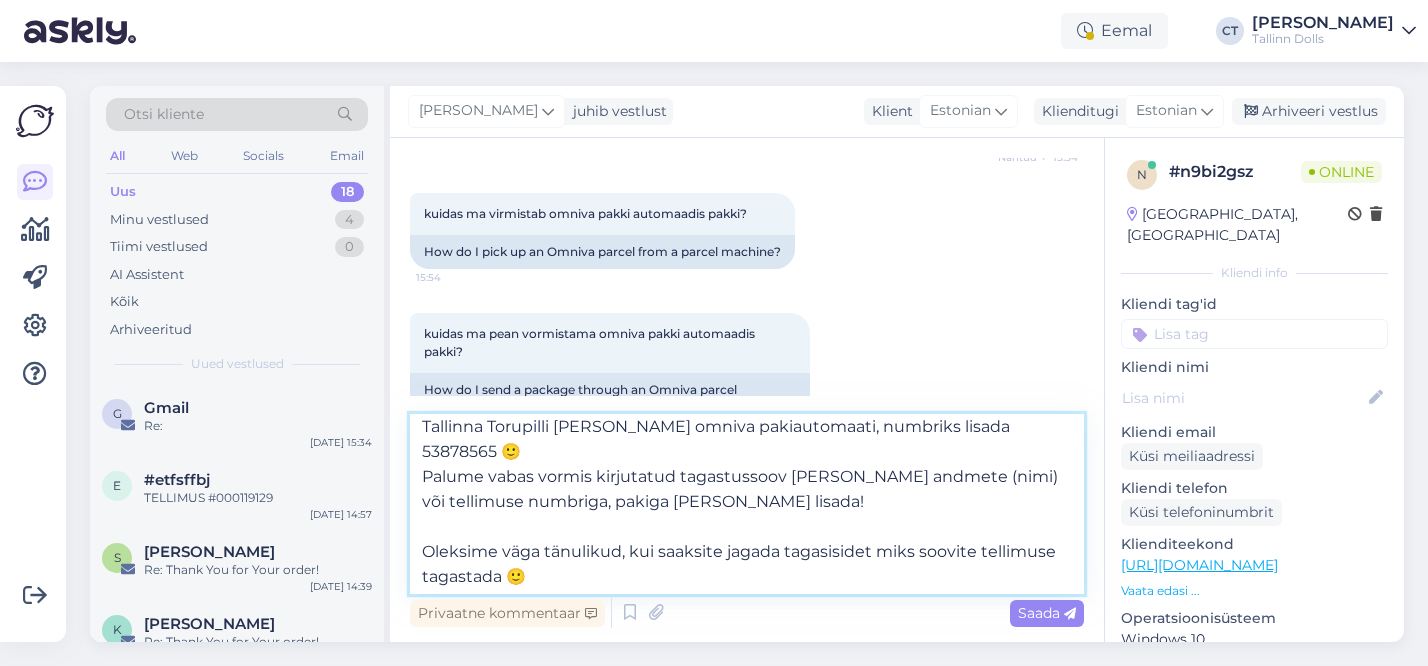 scroll, scrollTop: 100, scrollLeft: 0, axis: vertical 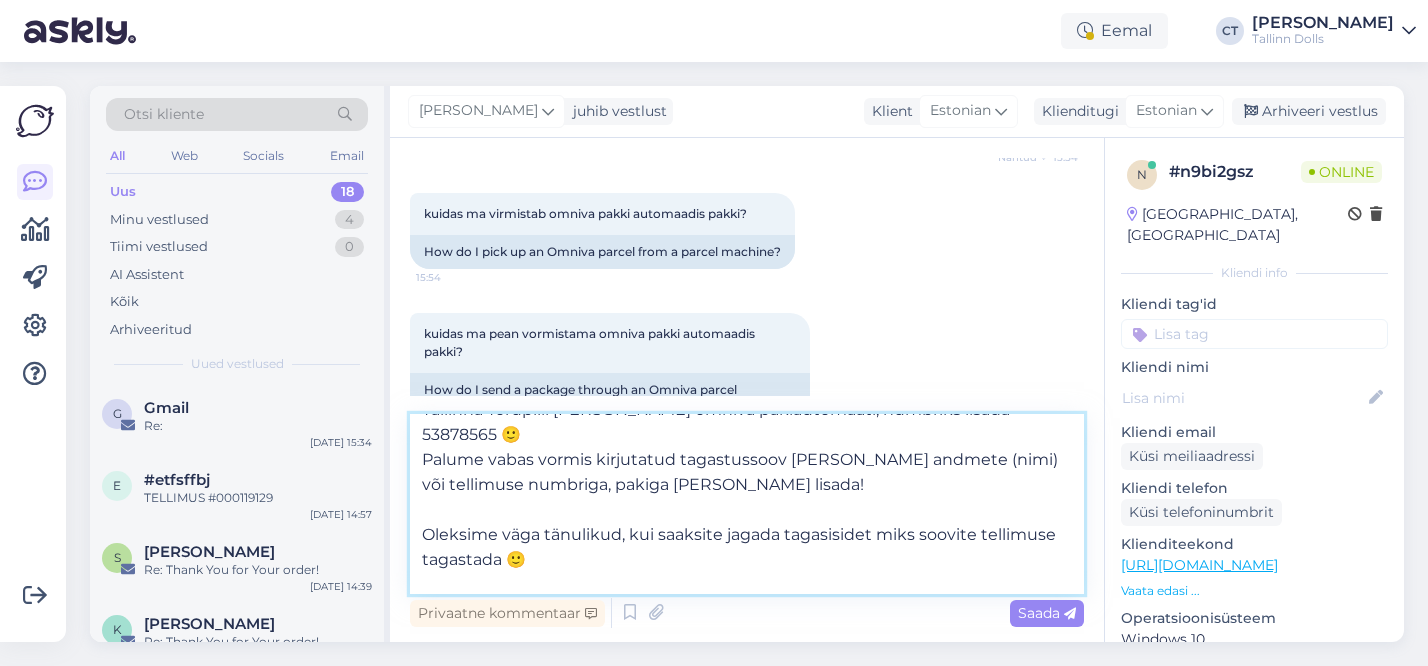 drag, startPoint x: 530, startPoint y: 538, endPoint x: 408, endPoint y: 488, distance: 131.8484 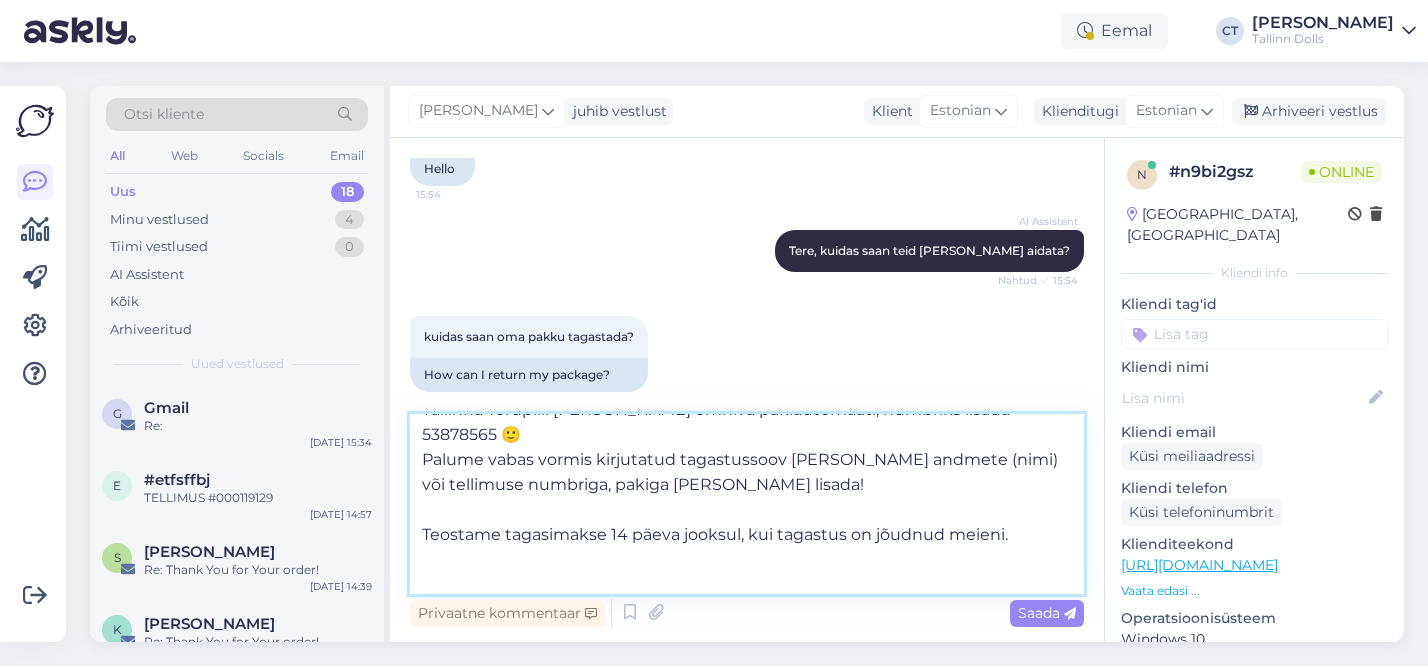 scroll, scrollTop: 812, scrollLeft: 0, axis: vertical 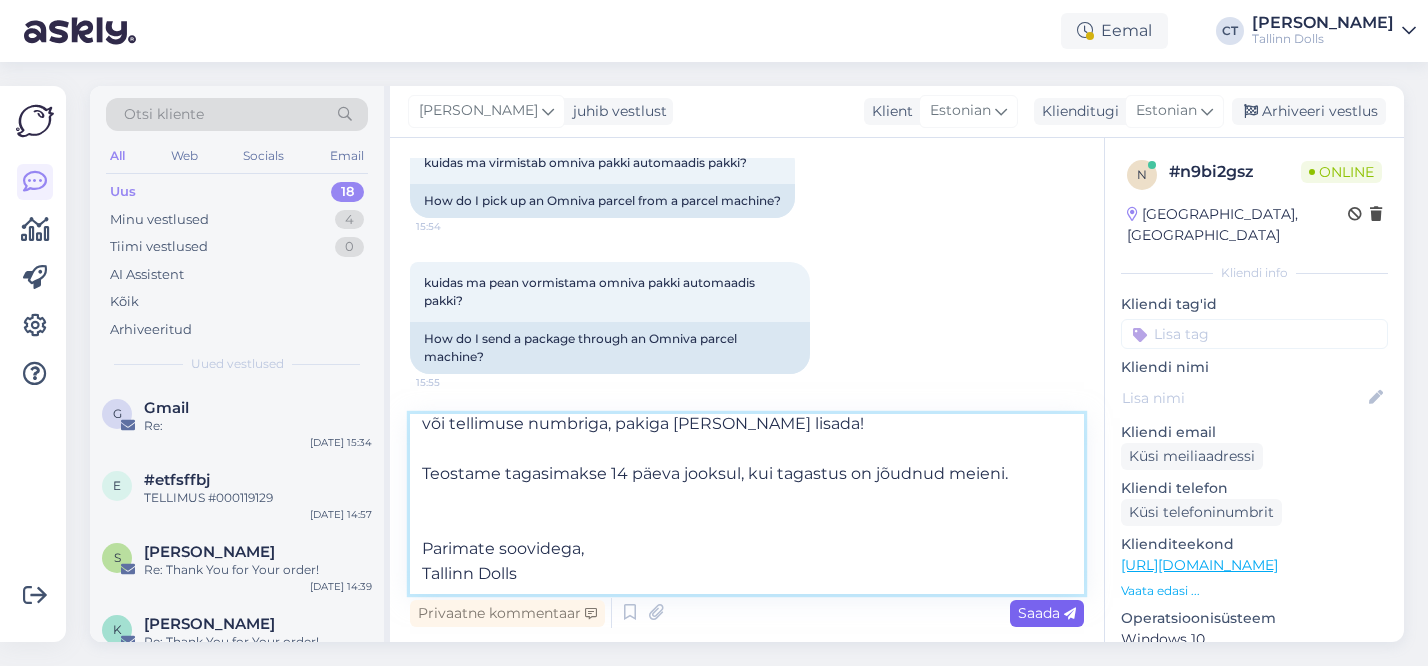 type on "Tere!
Tellimuse saate tagastada meie stuudiopoodi Narva mnt 50 või saates see Tallinna Torupilli Selveri omniva pakiautomaati, numbriks lisada 53878565 🙂
Palume vabas vormis kirjutatud tagastussoov koos oma andmete (nimi) või tellimuse numbriga, pakiga kaasa lisada!
Teostame tagasimakse 14 päeva jooksul, kui tagastus on jõudnud meieni.
Parimate soovidega,
Tallinn Dolls" 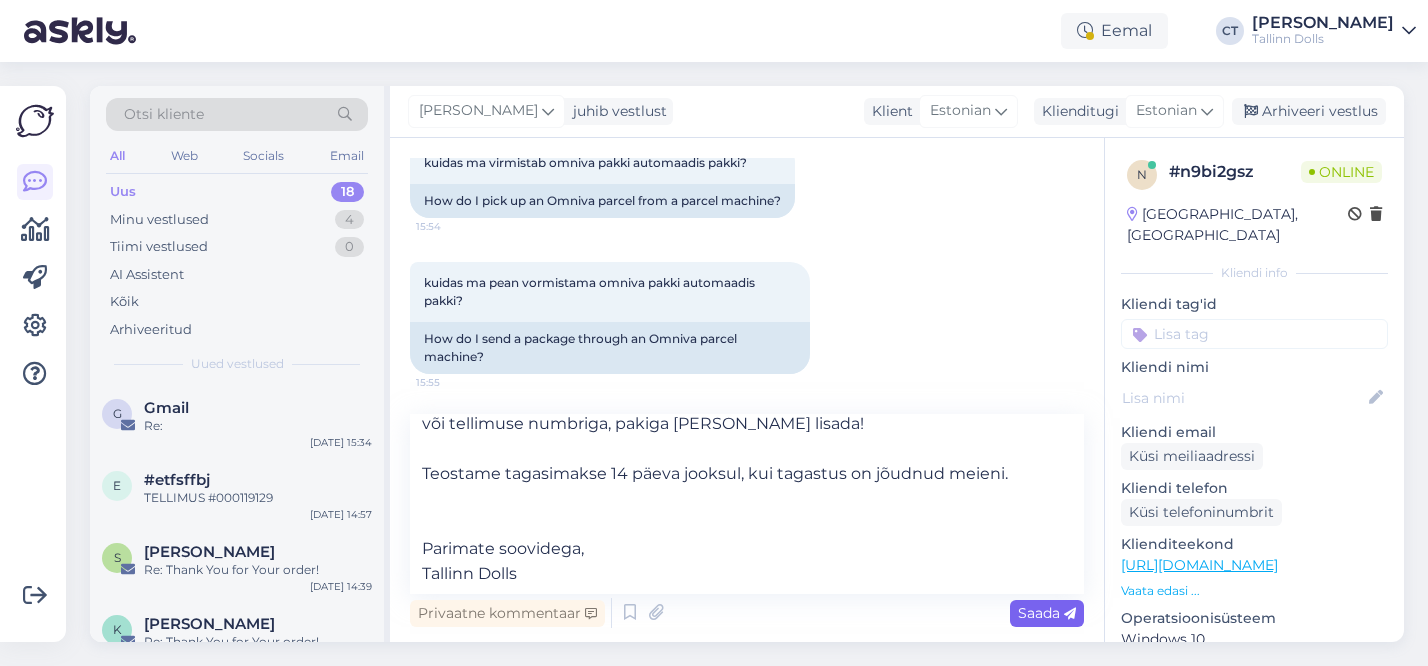 click on "Saada" at bounding box center (1047, 613) 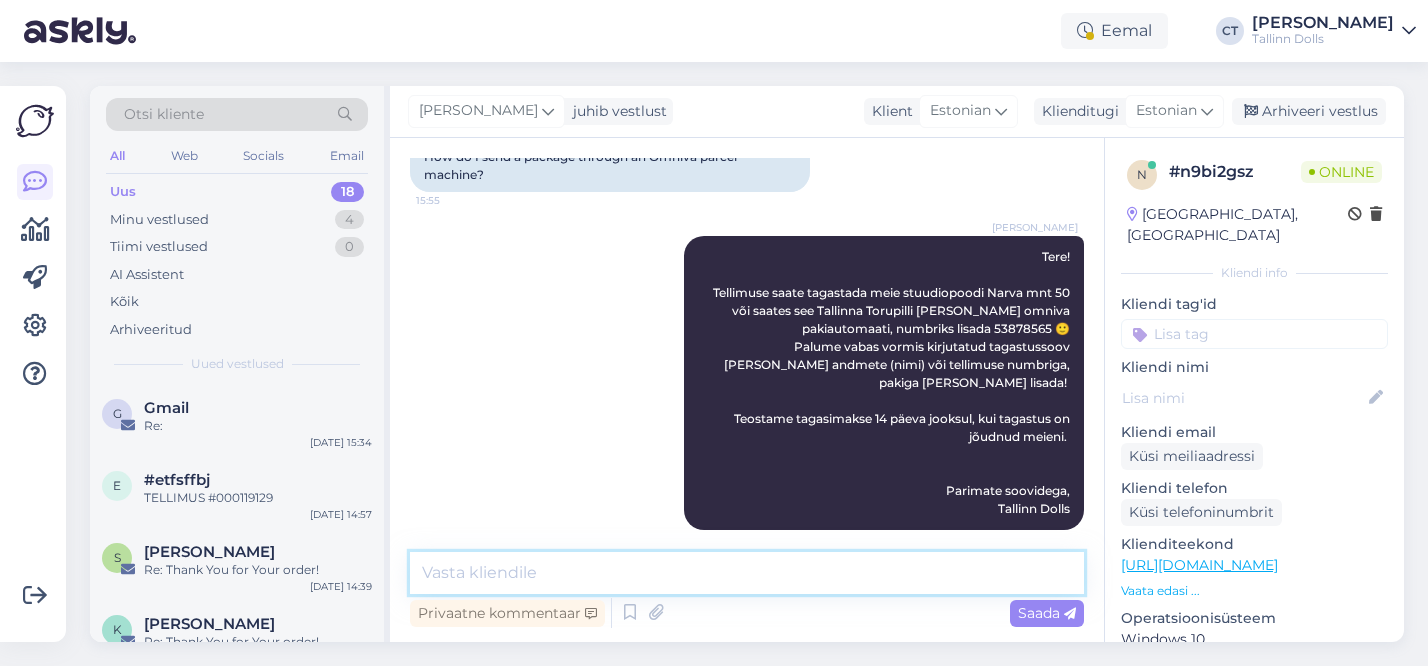 click at bounding box center (747, 573) 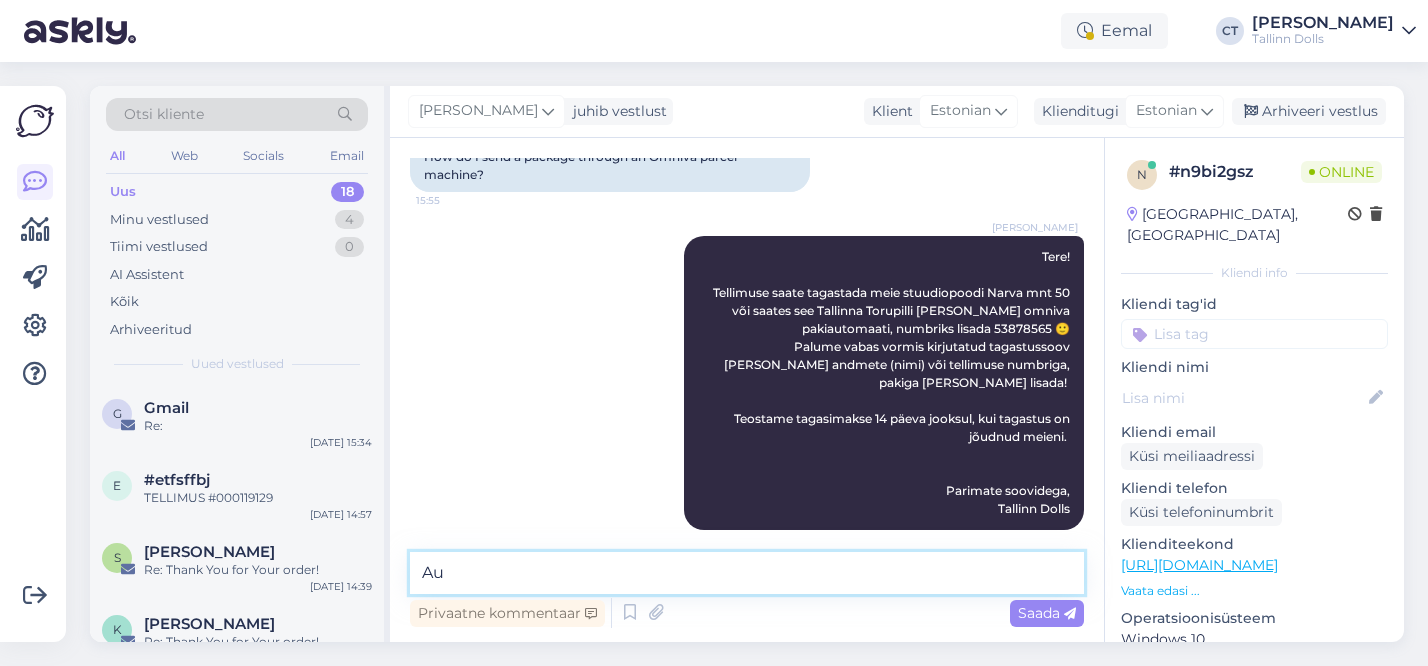 type on "A" 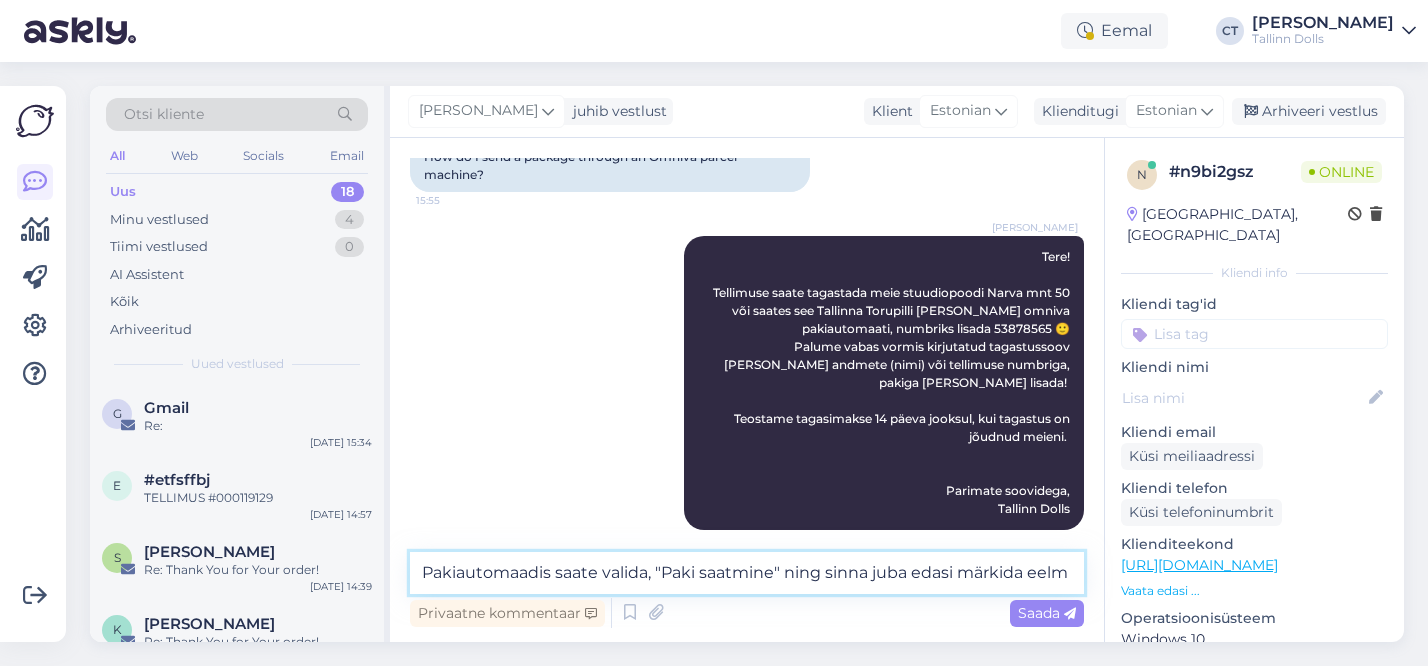 scroll, scrollTop: 1018, scrollLeft: 0, axis: vertical 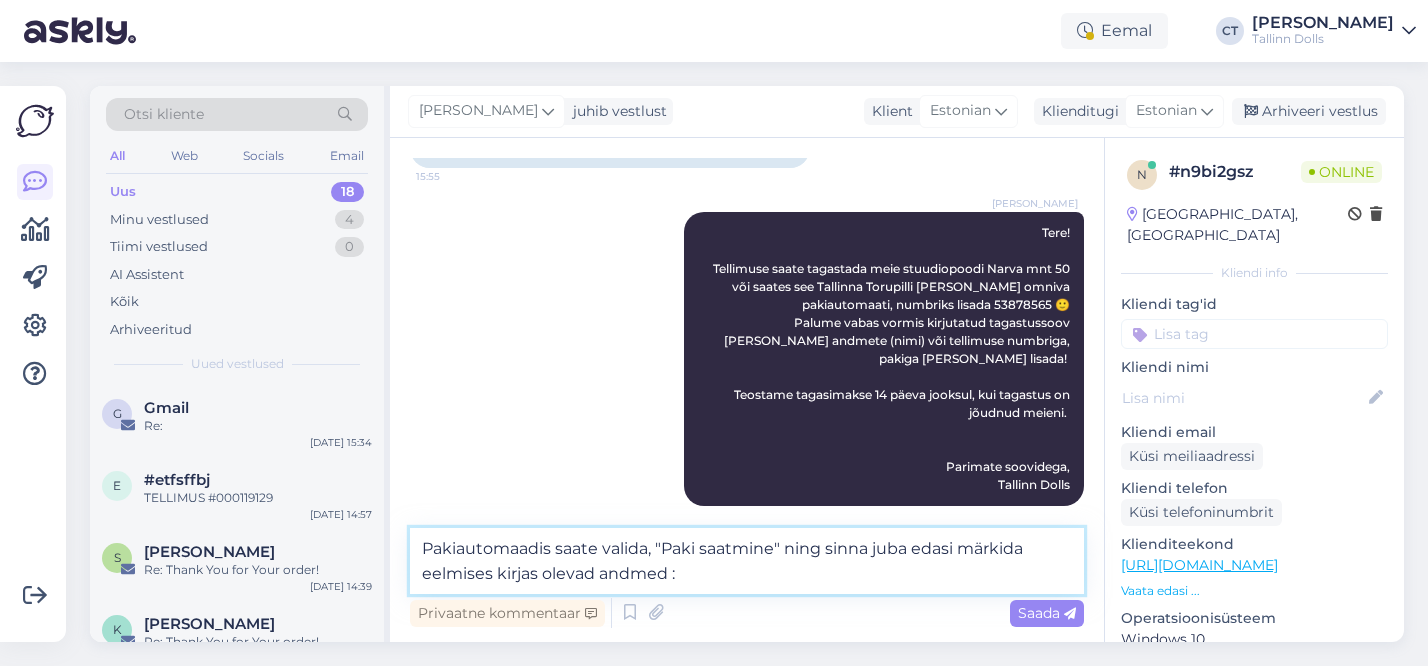 type on "Pakiautomaadis saate valida, "Paki saatmine" ning sinna juba edasi märkida eelmises kirjas olevad andmed :)" 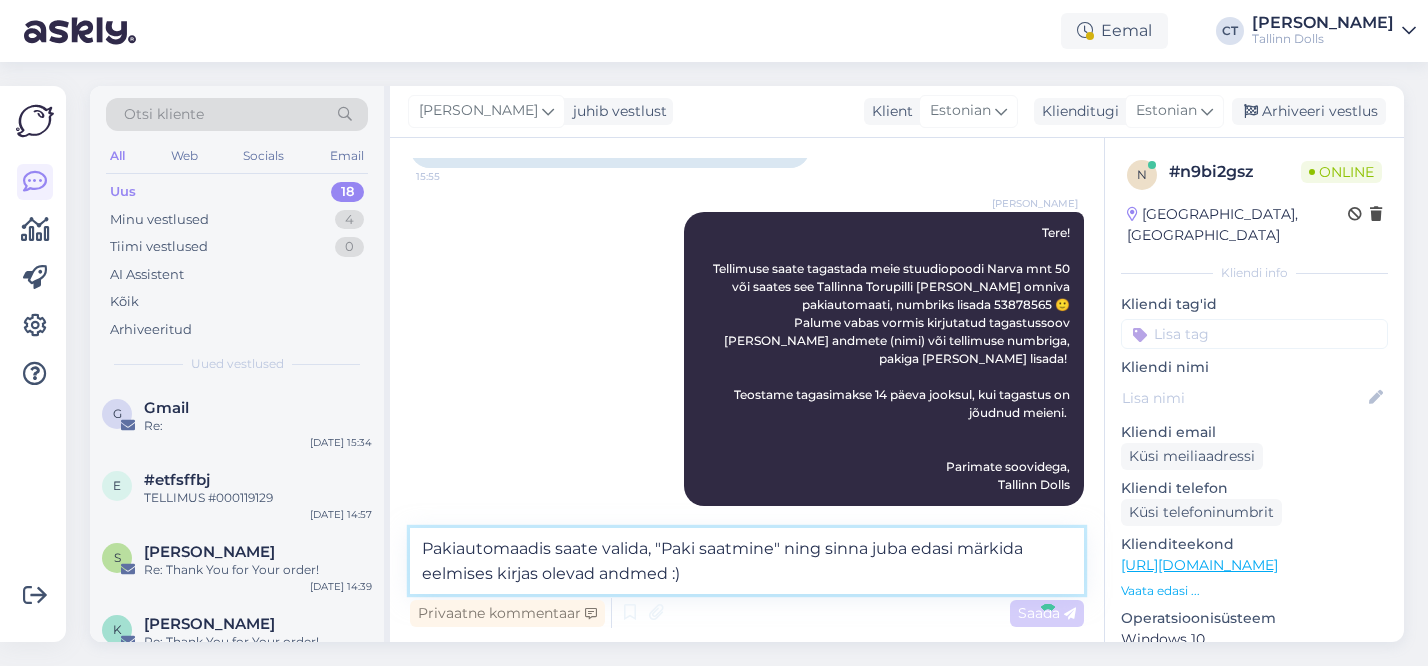type 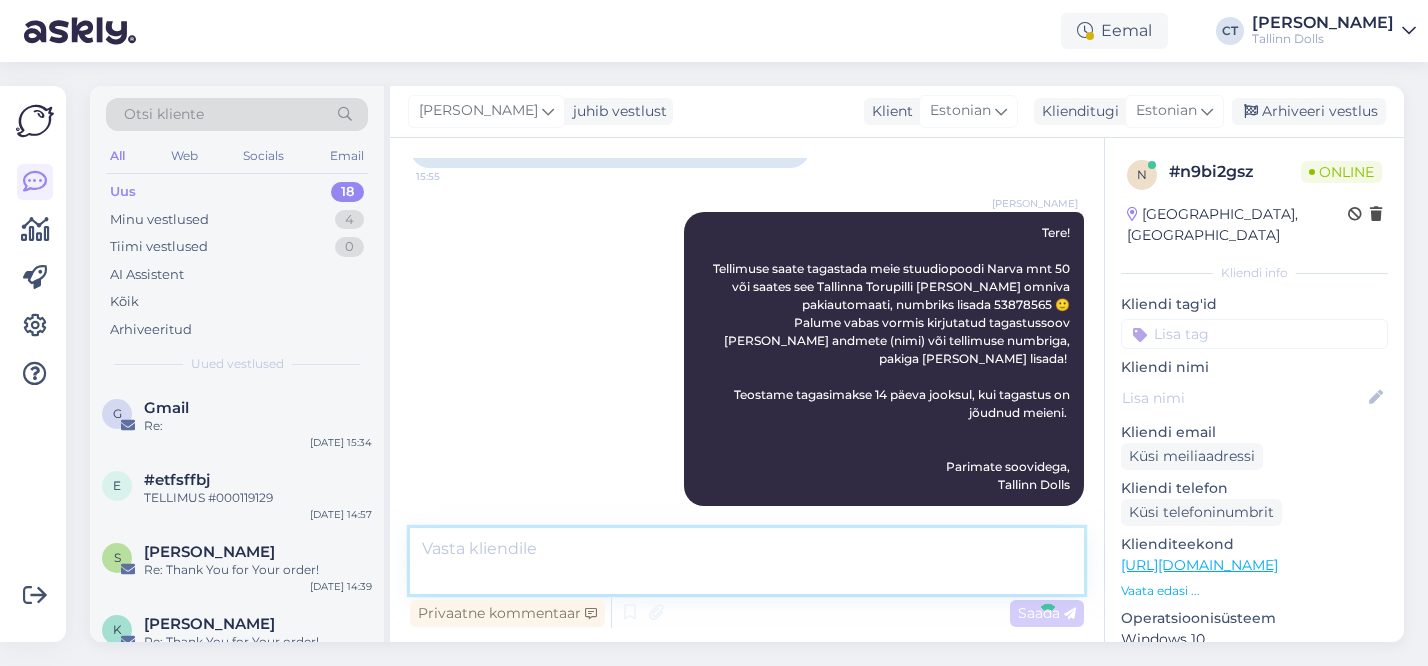 scroll, scrollTop: 1098, scrollLeft: 0, axis: vertical 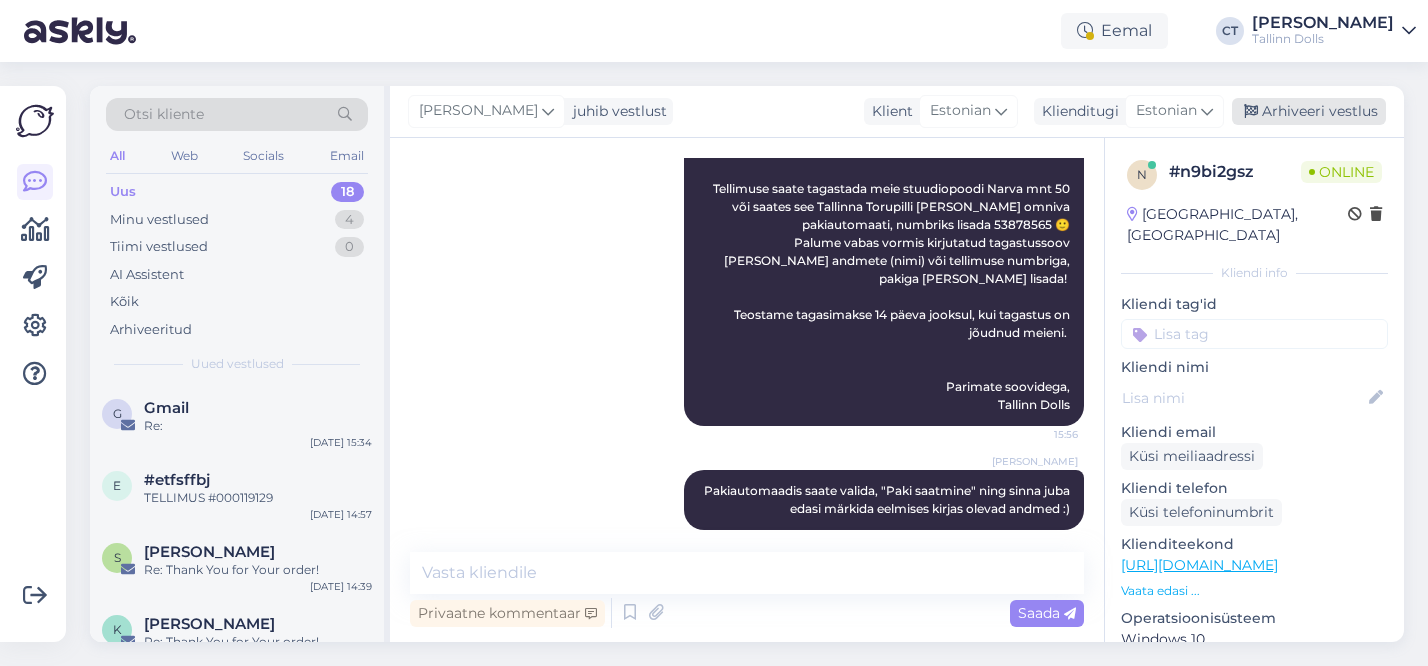 click on "Arhiveeri vestlus" at bounding box center [1309, 111] 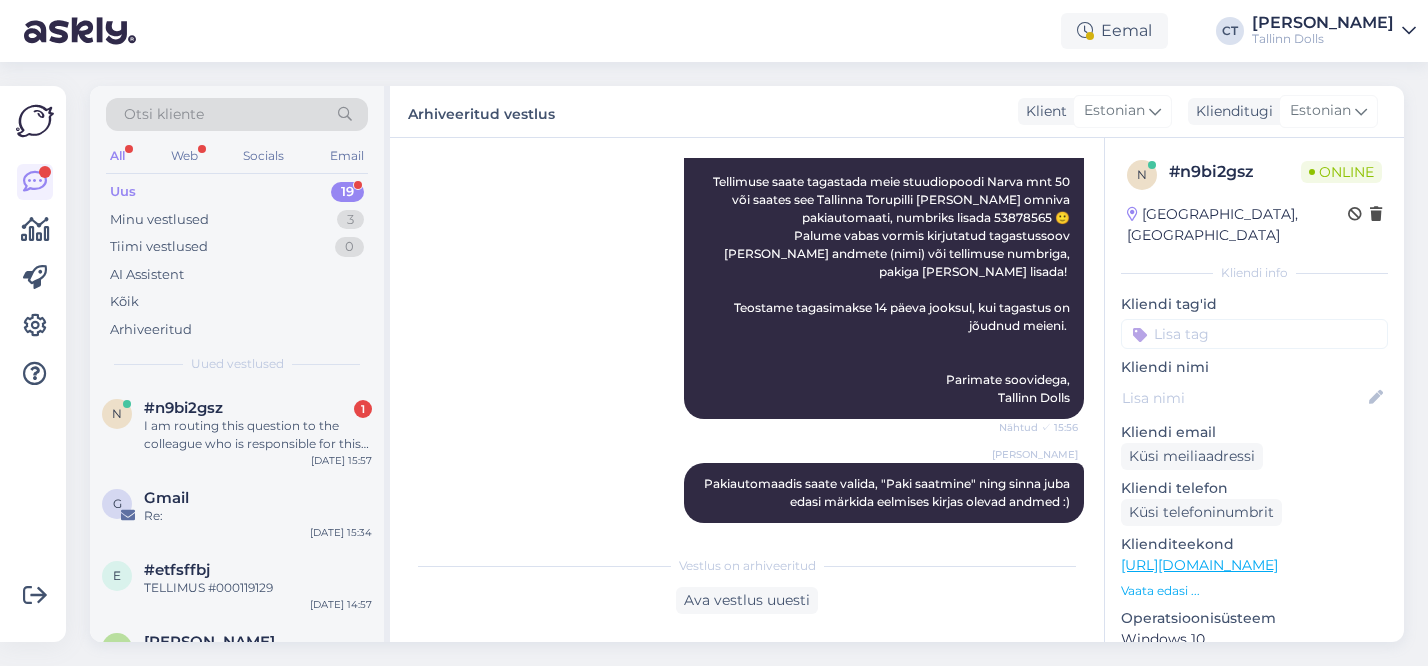 scroll, scrollTop: 1417, scrollLeft: 0, axis: vertical 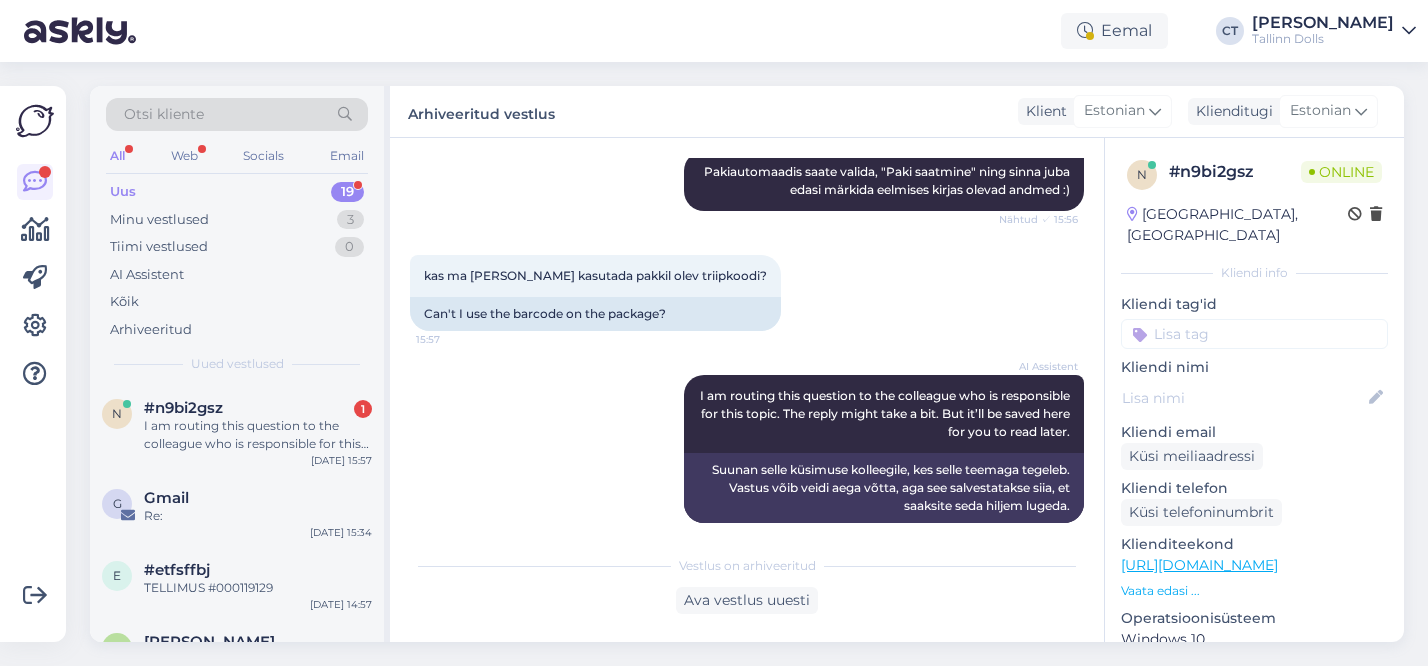 click on "Uus 19" at bounding box center (237, 192) 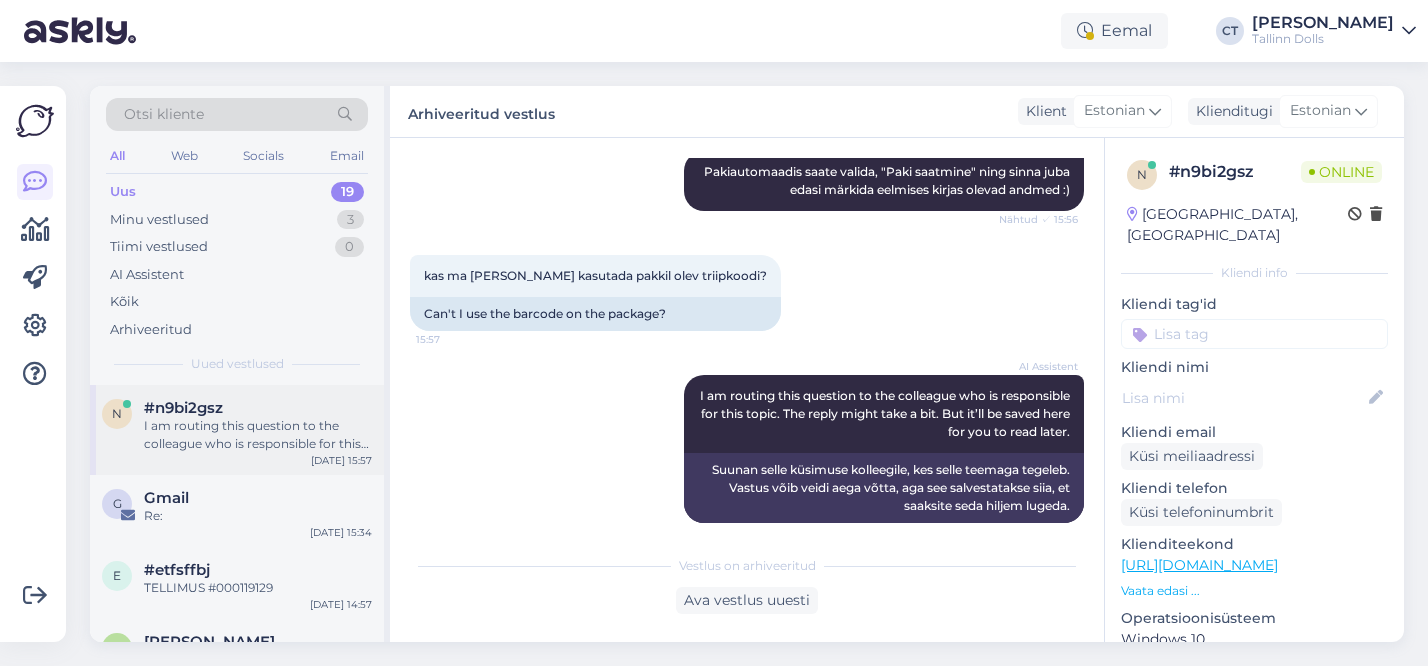 click on "I am routing this question to the colleague who is responsible for this topic. The reply might take a bit. But it’ll be saved here for you to read later." at bounding box center (258, 435) 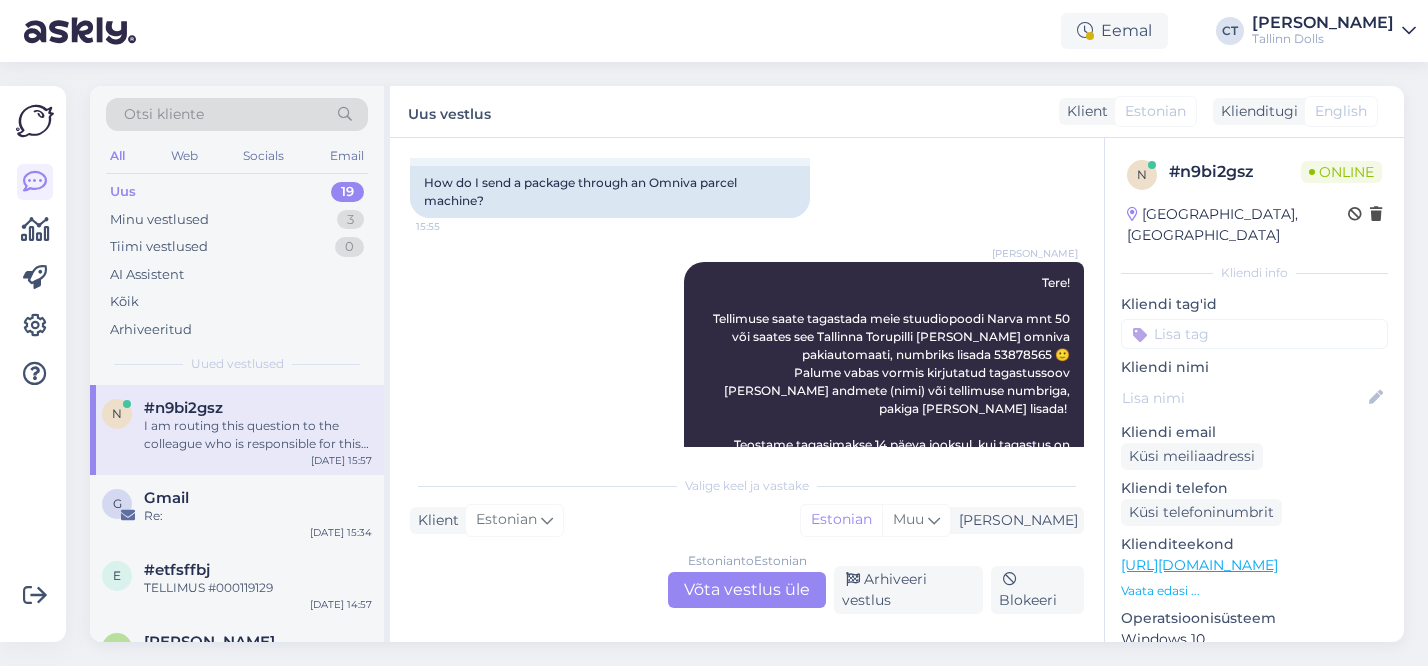 scroll, scrollTop: 1497, scrollLeft: 0, axis: vertical 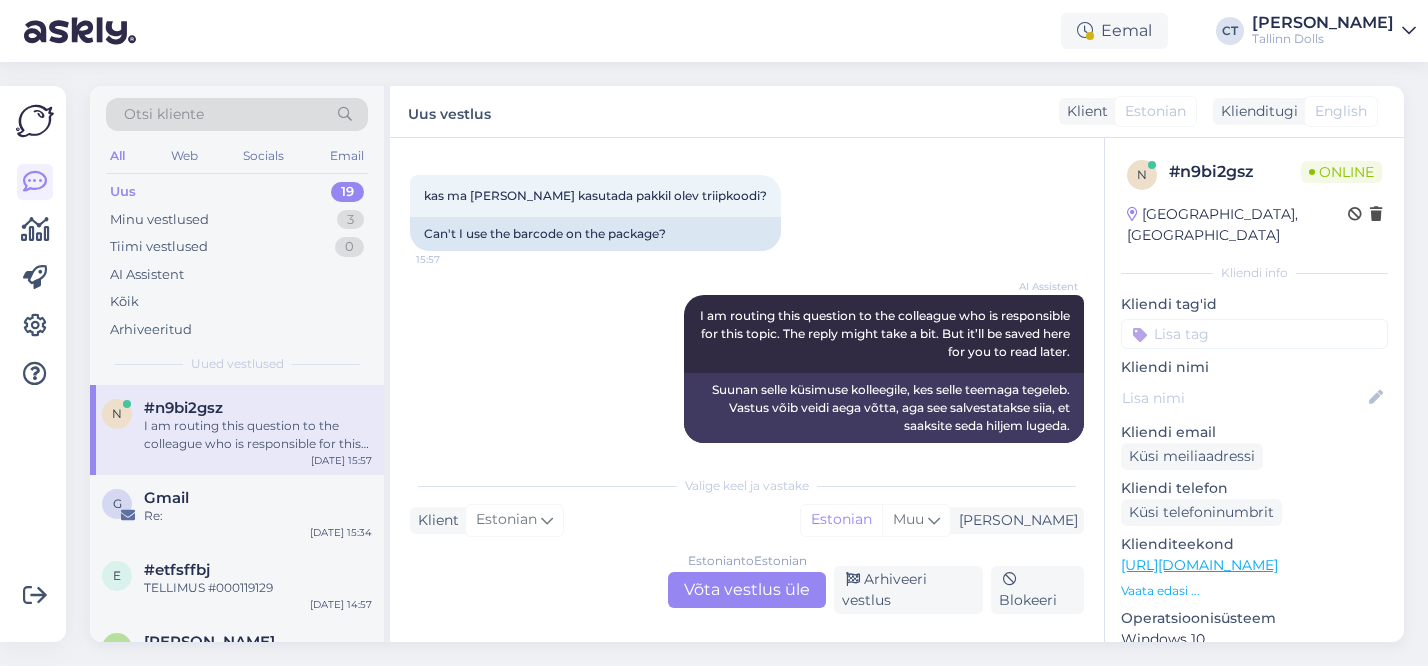 click on "Estonian  to  Estonian Võta vestlus üle" at bounding box center [747, 590] 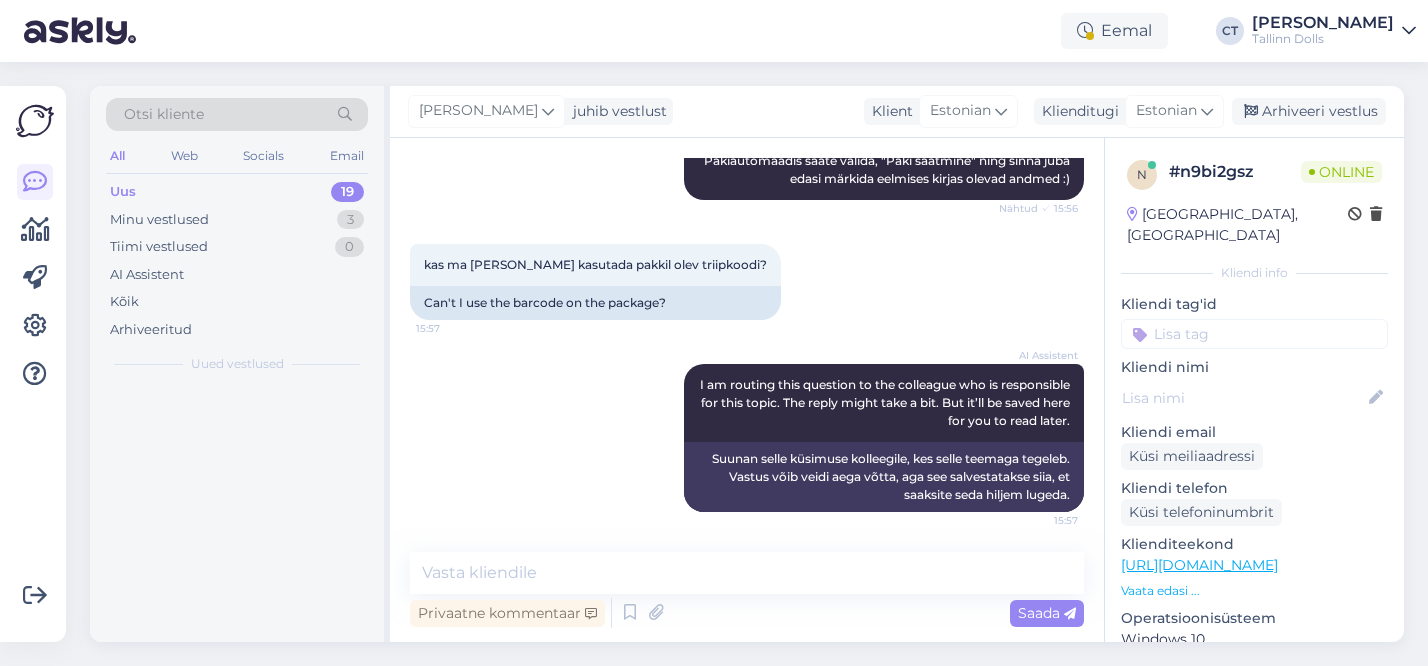 scroll, scrollTop: 1410, scrollLeft: 0, axis: vertical 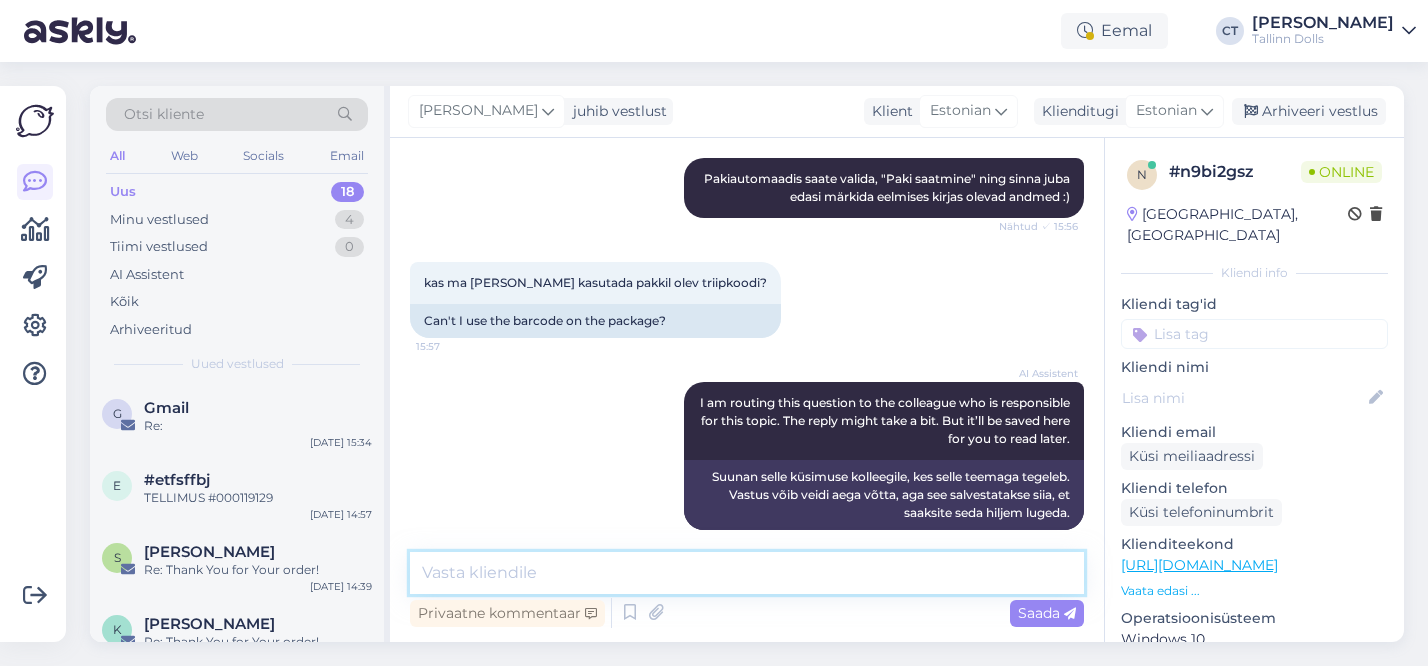 click at bounding box center [747, 573] 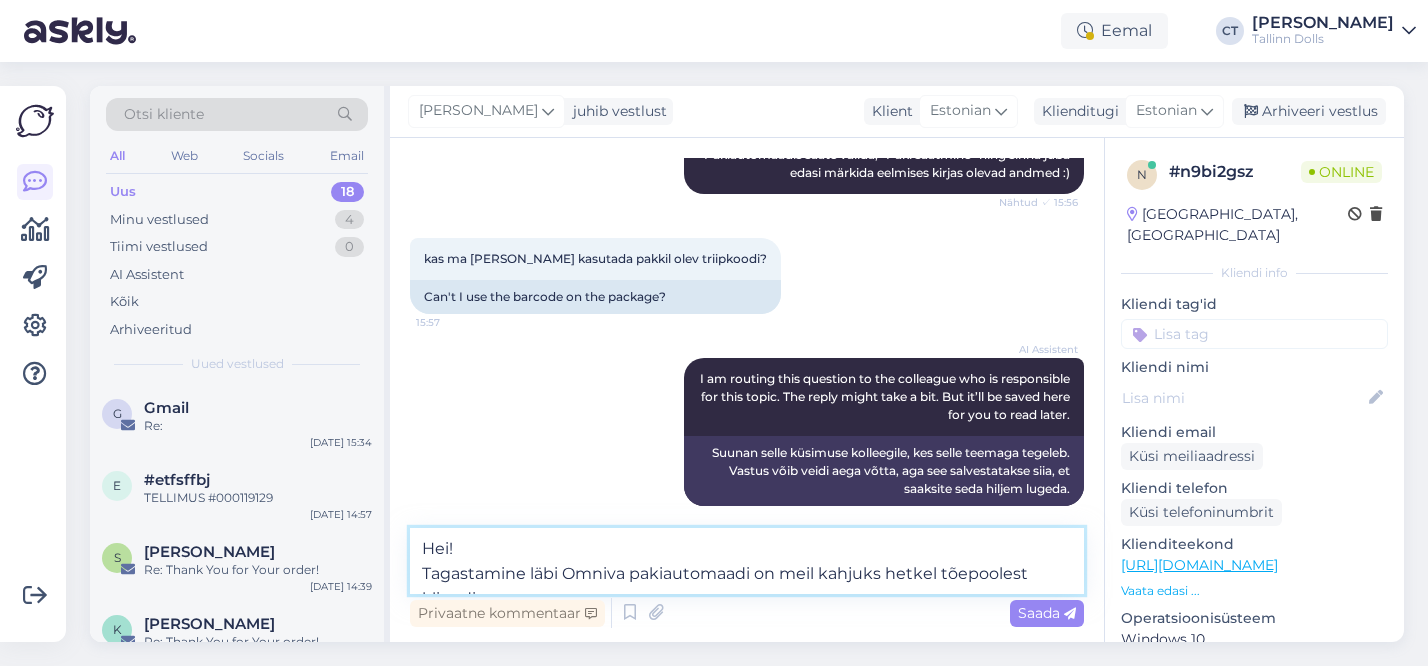 scroll, scrollTop: 1459, scrollLeft: 0, axis: vertical 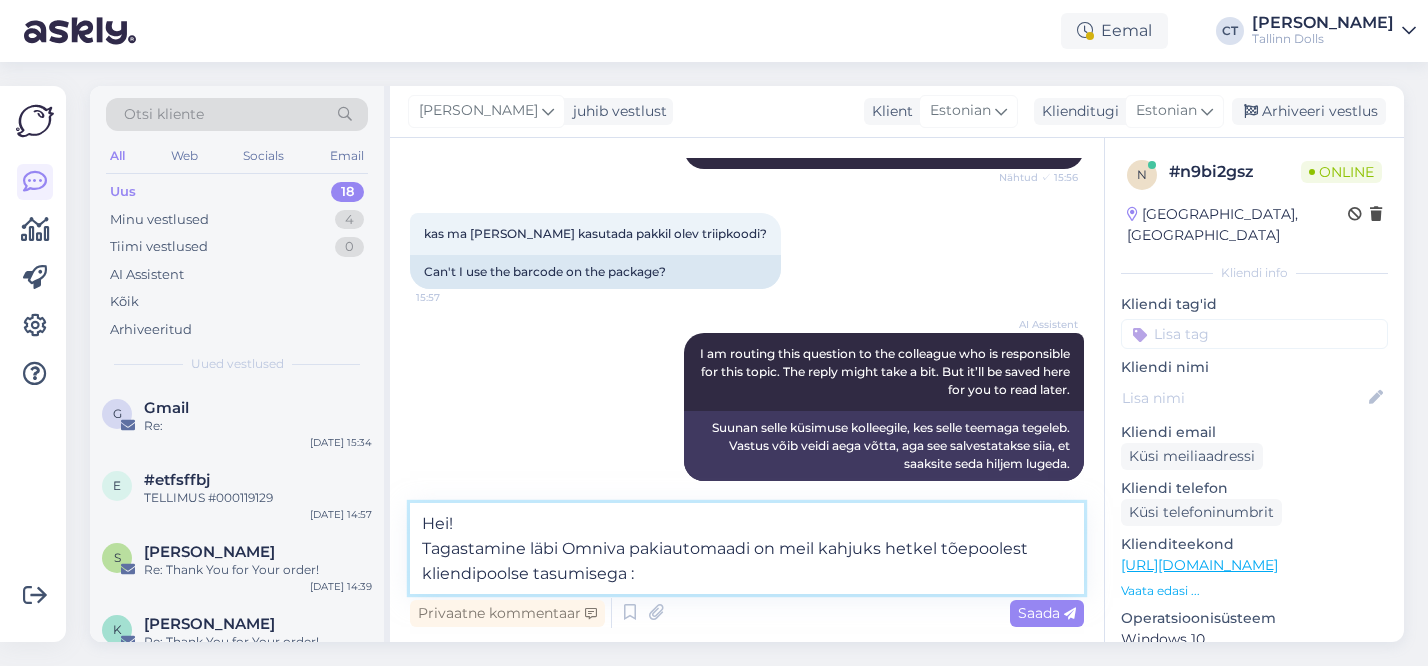 type on "Hei!
Tagastamine läbi Omniva pakiautomaadi on meil kahjuks hetkel tõepoolest kliendipoolse tasumisega :(" 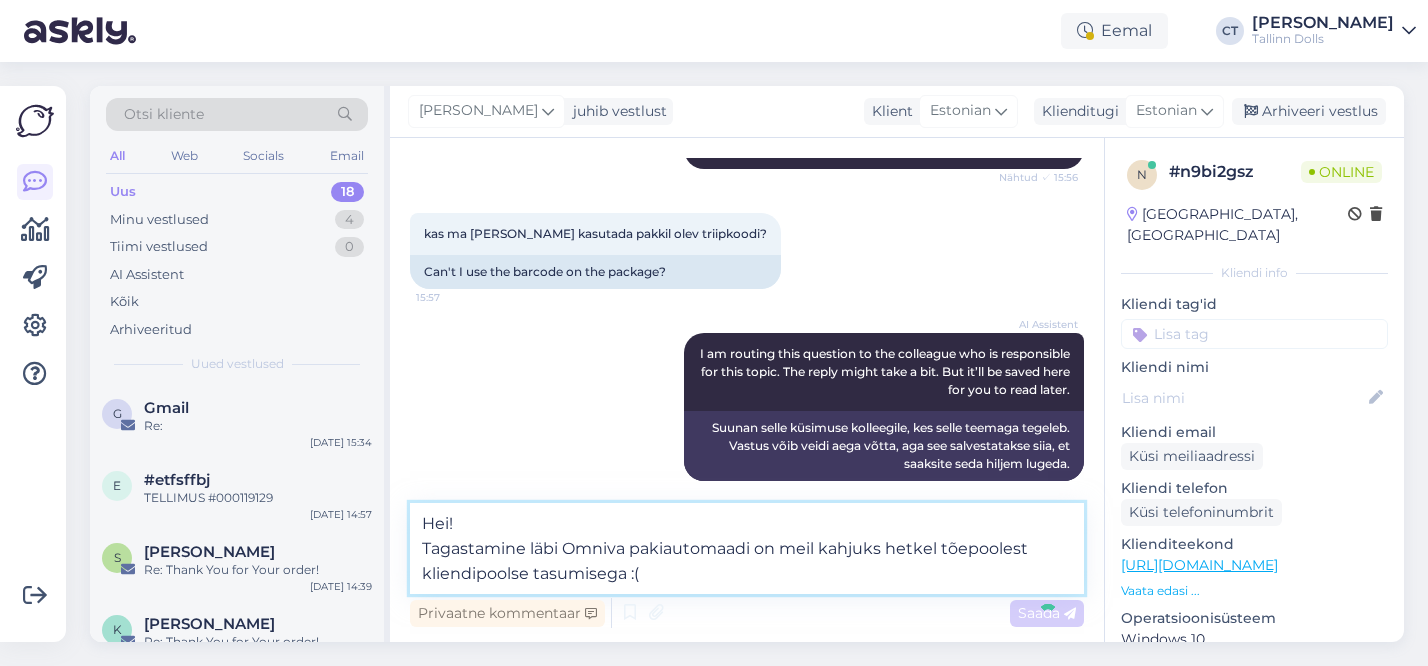 type 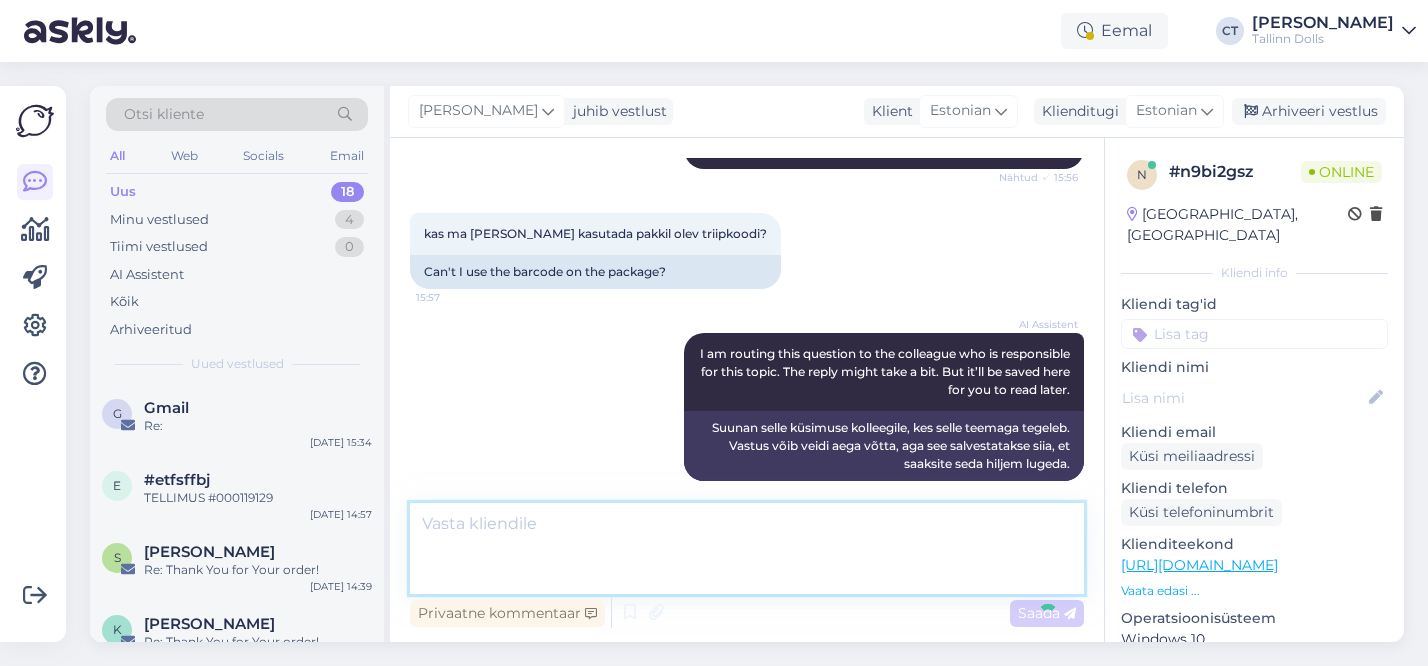scroll, scrollTop: 1532, scrollLeft: 0, axis: vertical 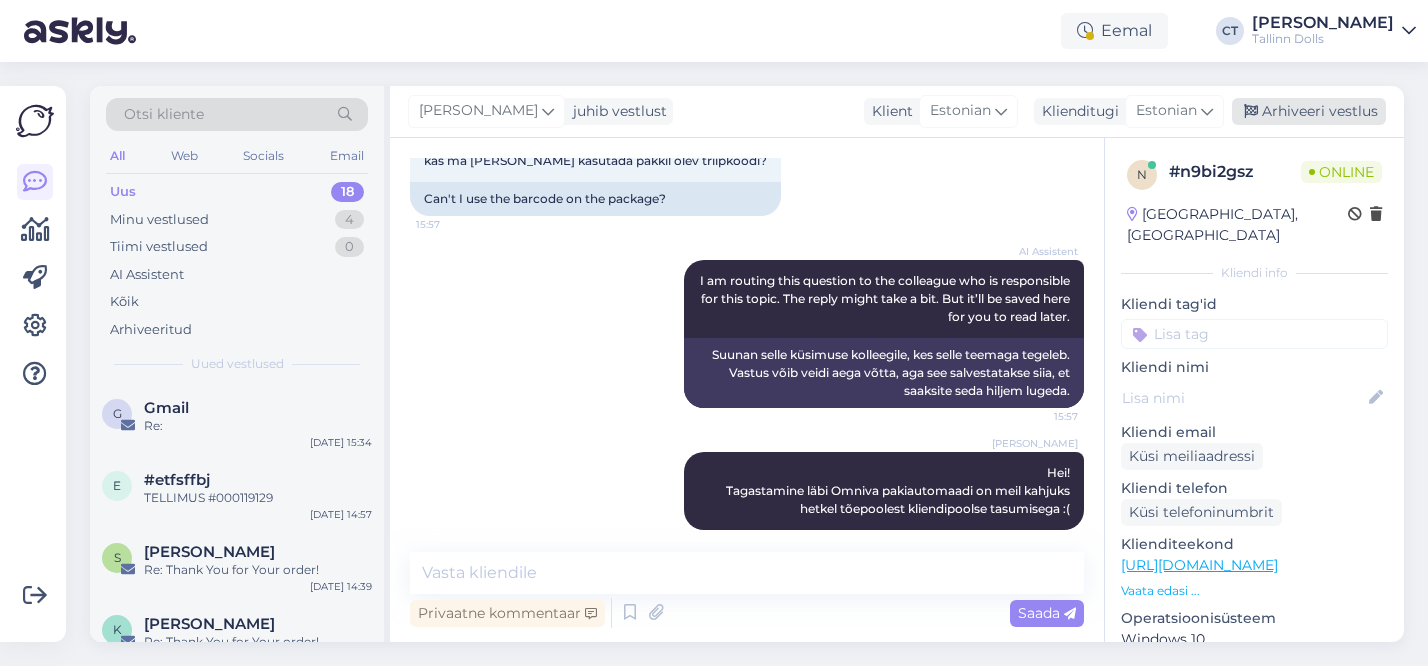 click on "Arhiveeri vestlus" at bounding box center (1309, 111) 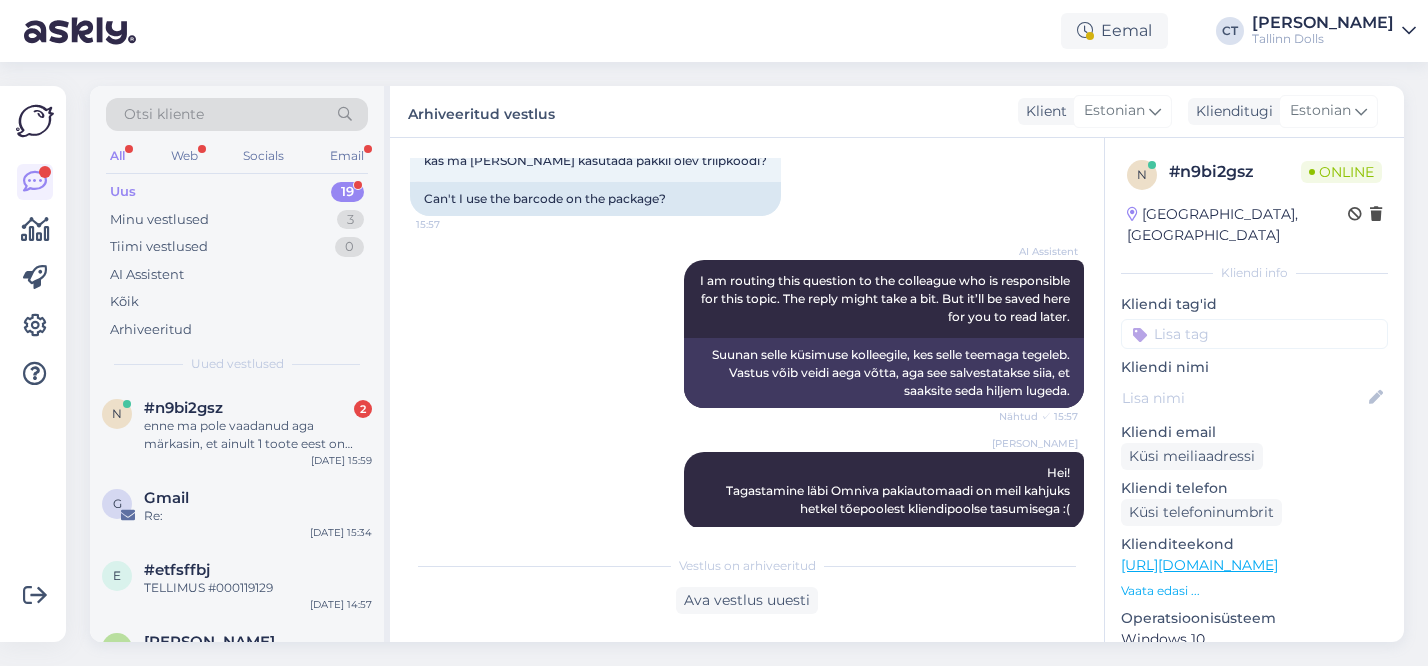 scroll, scrollTop: 2093, scrollLeft: 0, axis: vertical 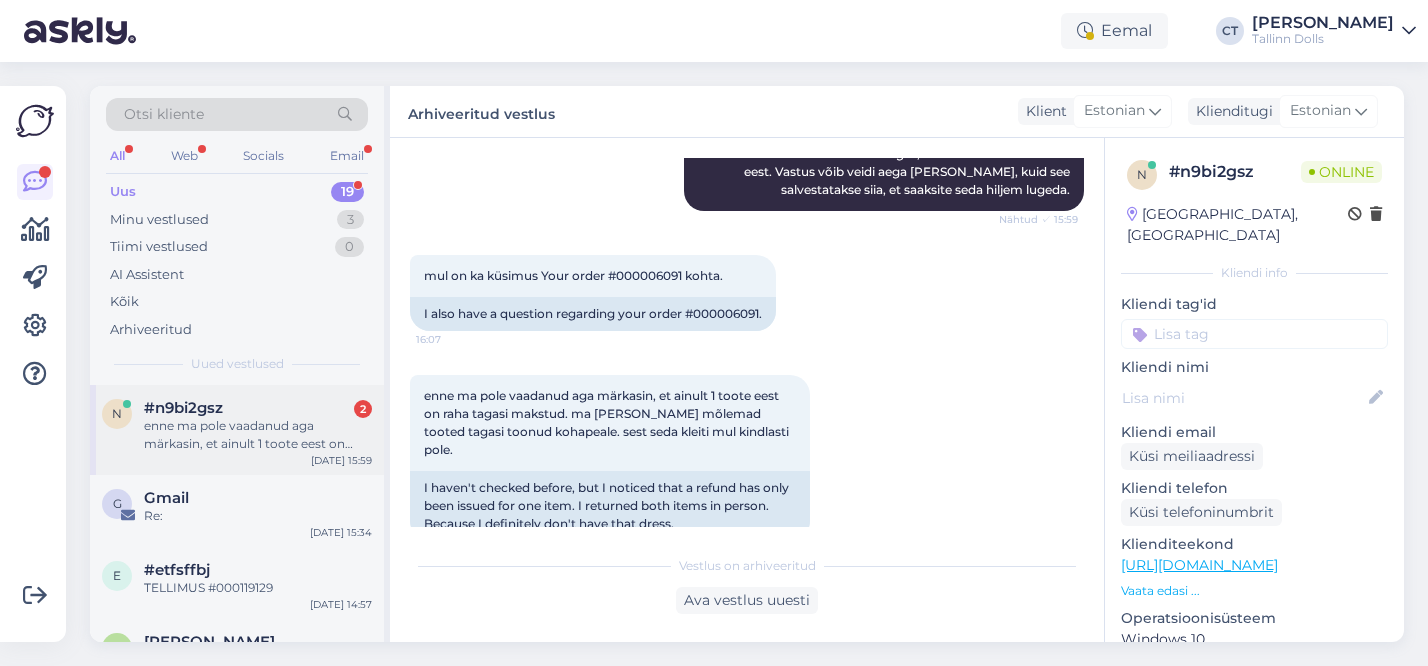 click on "#n9bi2gsz 2" at bounding box center (258, 408) 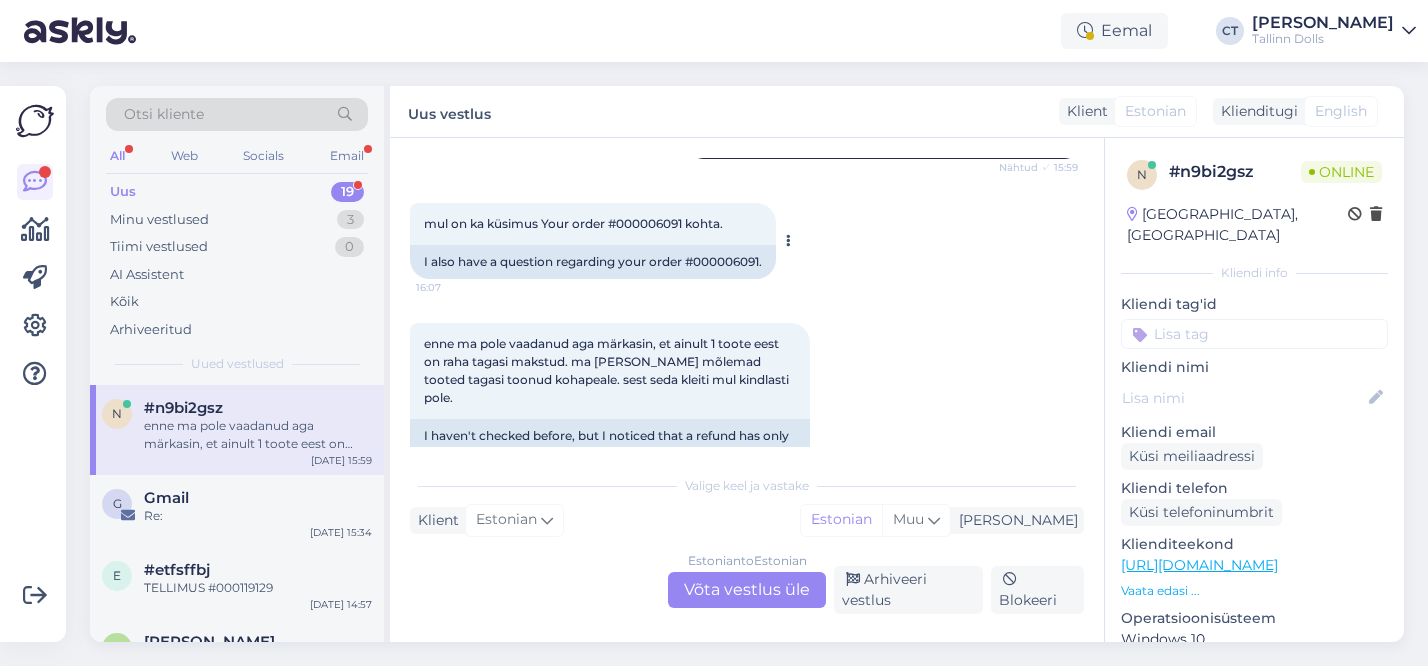 scroll, scrollTop: 2147, scrollLeft: 0, axis: vertical 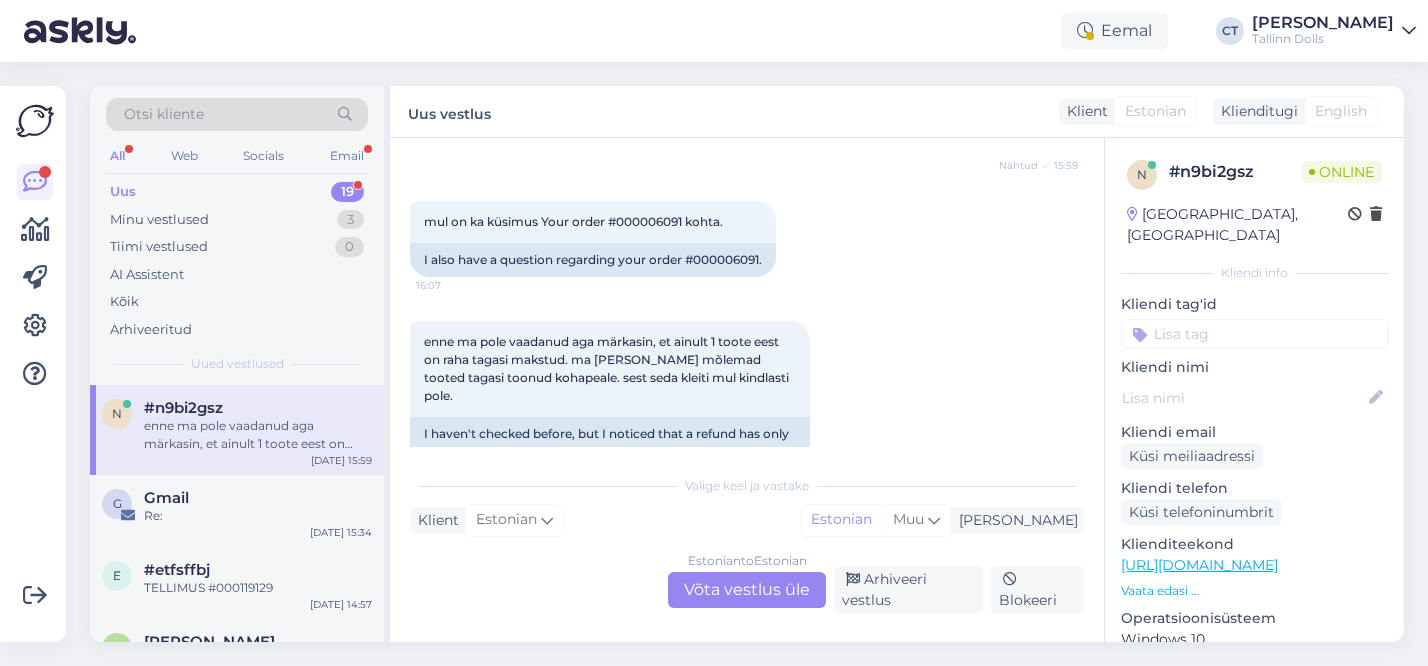 click on "Uus 19" at bounding box center (237, 192) 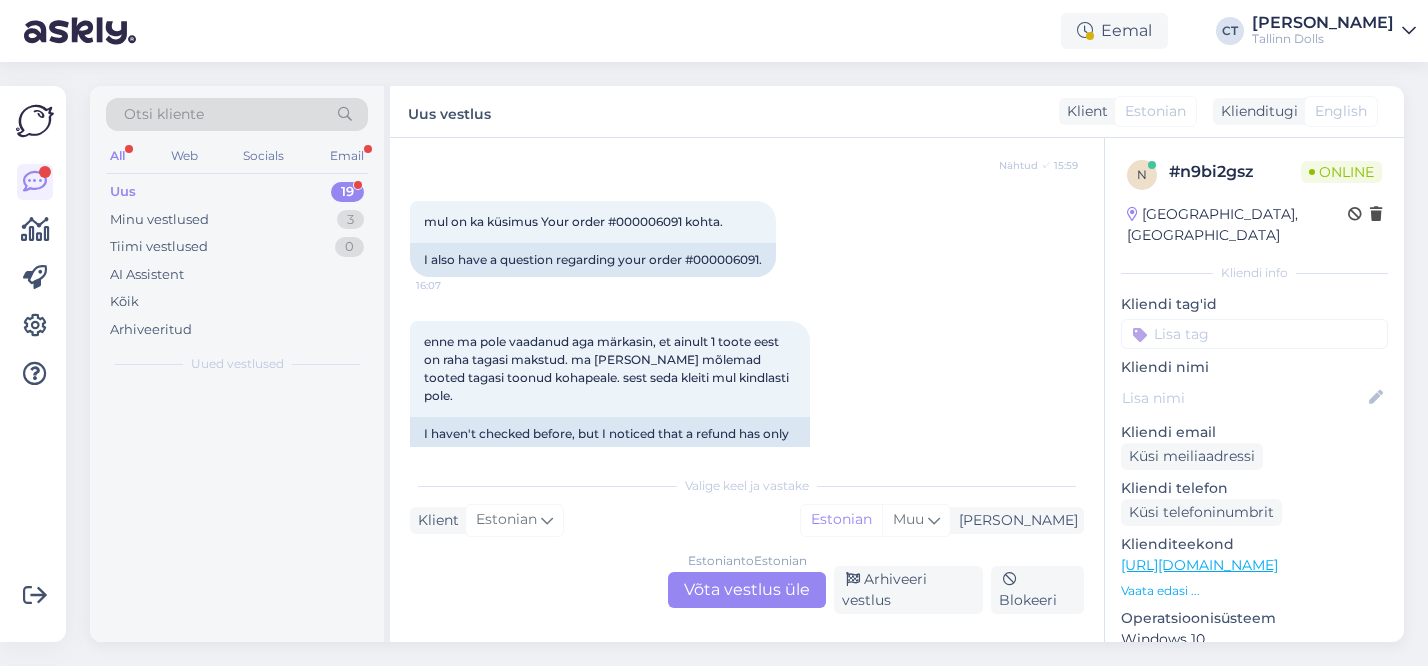 click on "Uus 19" at bounding box center (237, 192) 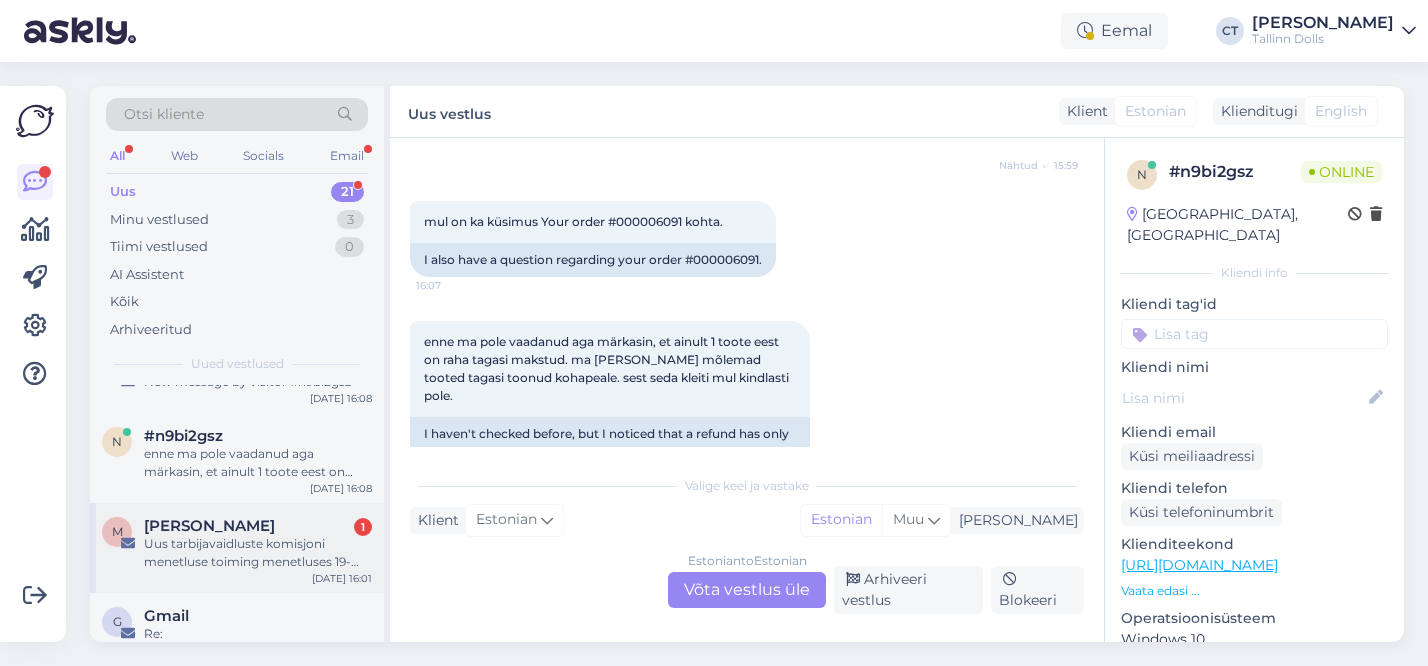 scroll, scrollTop: 46, scrollLeft: 0, axis: vertical 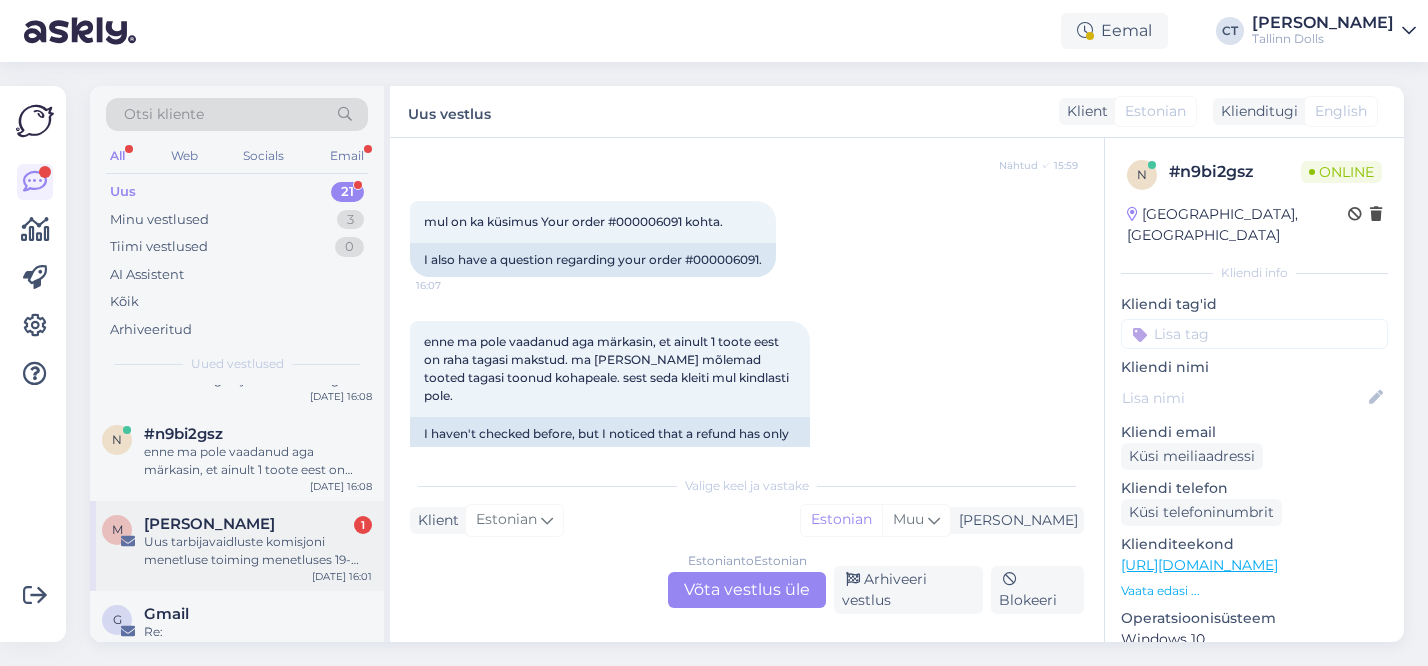 click on "Uus tarbijavaidluste komisjoni menetluse toiming menetluses 19-1/25-08571" at bounding box center [258, 551] 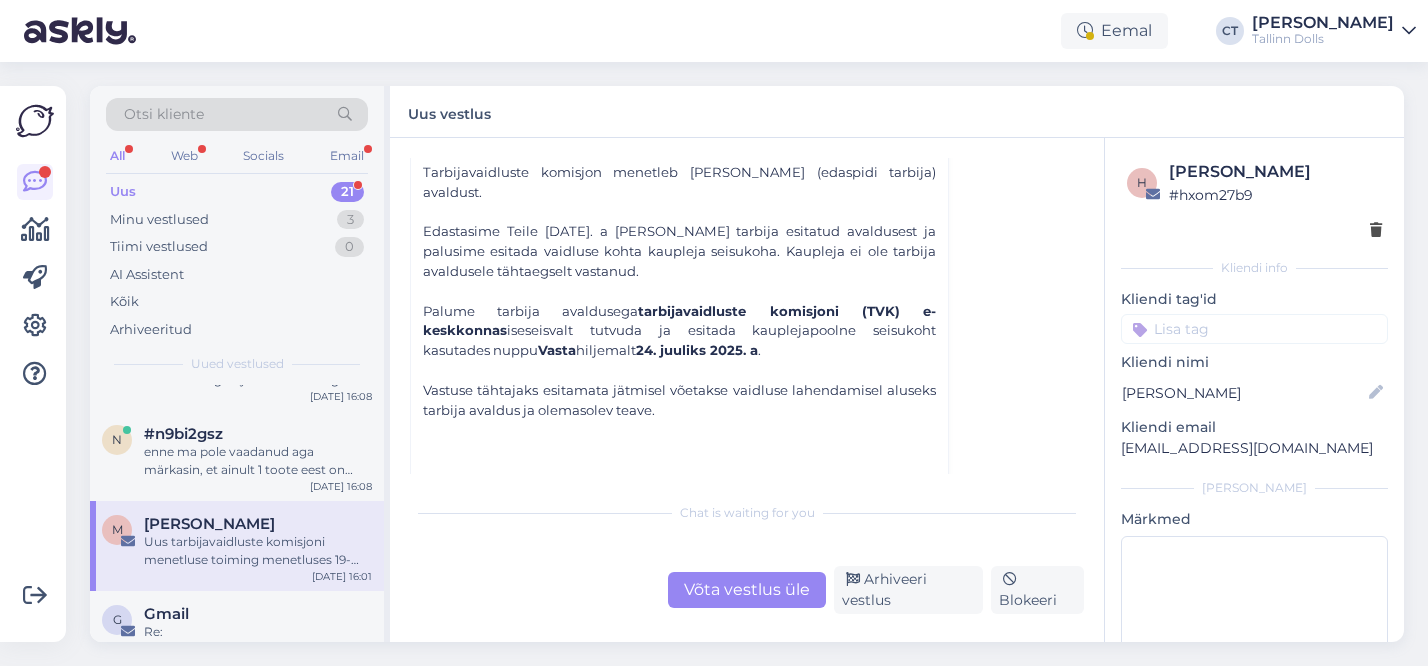 scroll, scrollTop: 394, scrollLeft: 0, axis: vertical 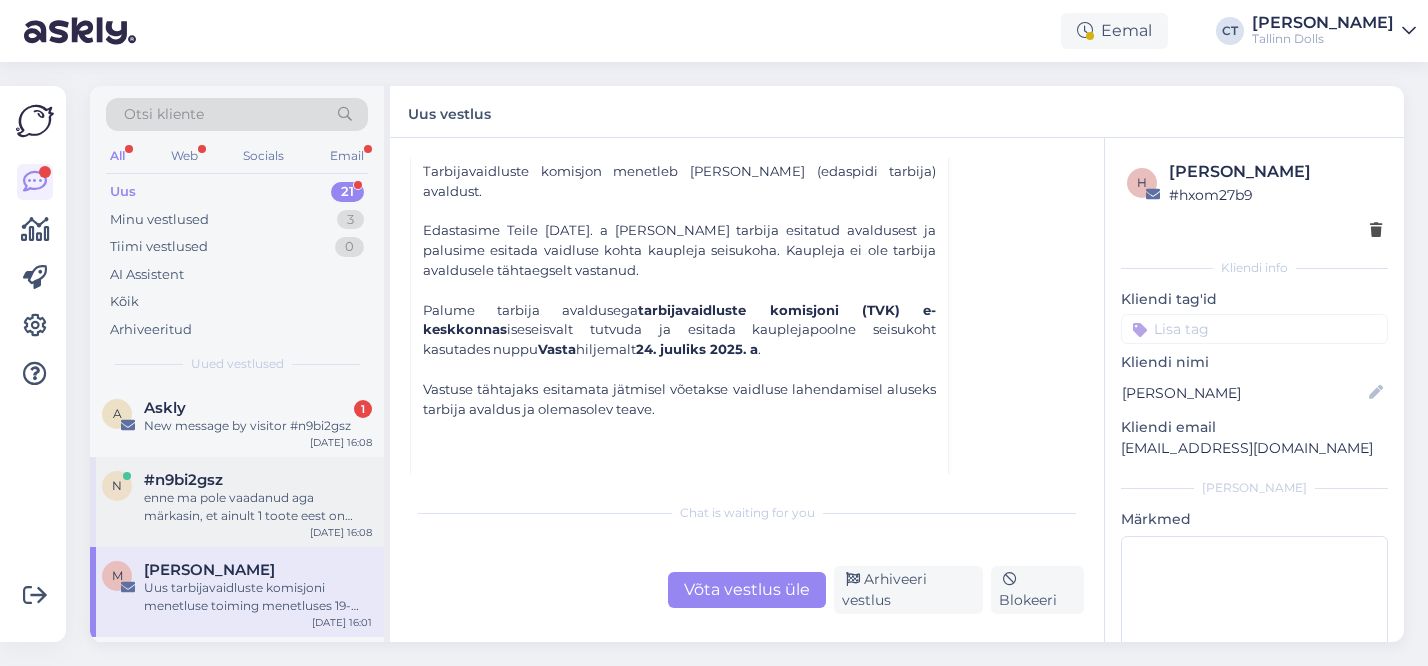 click on "enne ma pole vaadanud aga märkasin, et ainult 1 toote eest on raha tagasi makstud. ma olen mõlemad tooted tagasi toonud kohapeale. sest seda kleiti mul kindlasti pole." at bounding box center [258, 507] 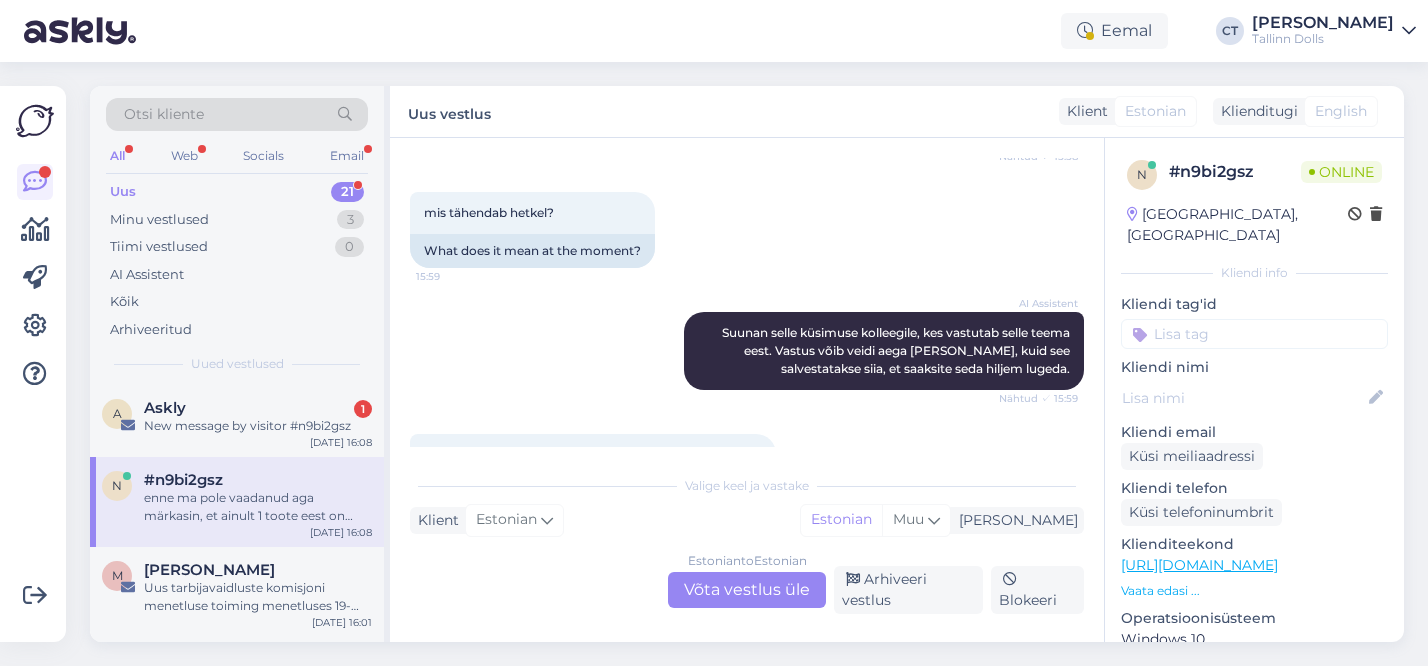 scroll, scrollTop: 2061, scrollLeft: 0, axis: vertical 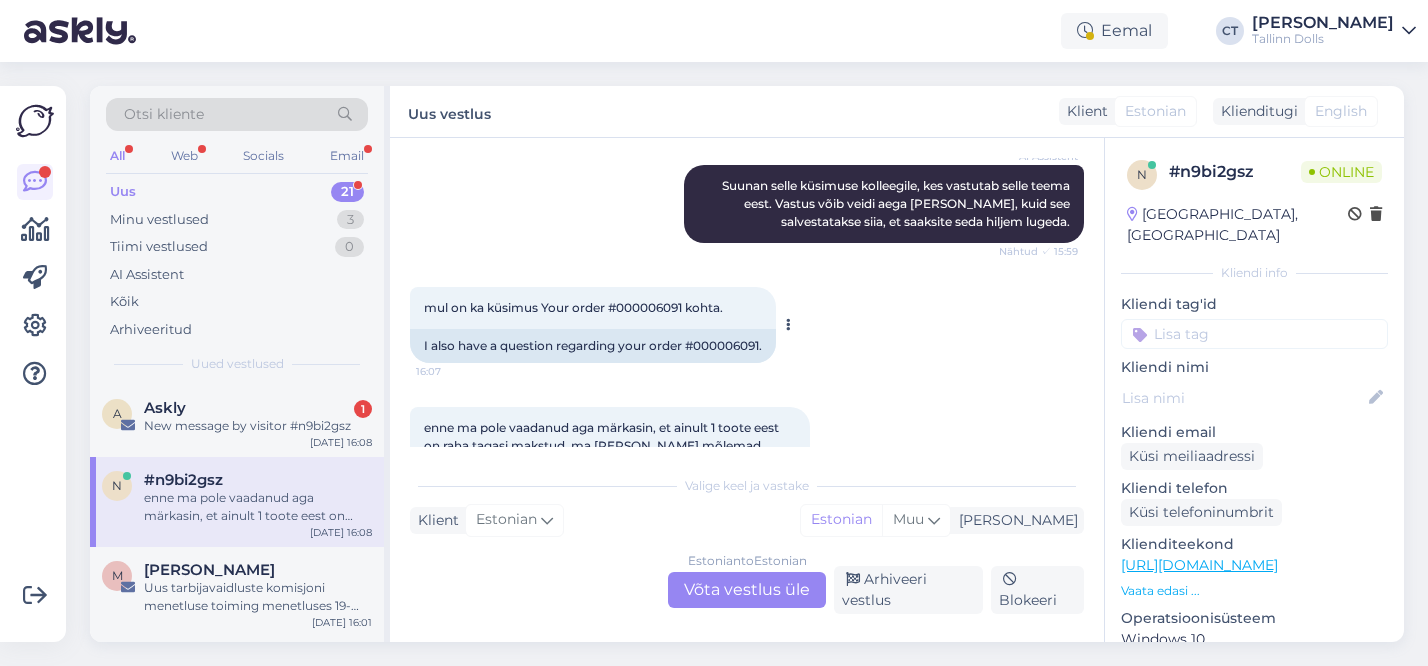 click on "mul on ka küsimus Your order #000006091 kohta." at bounding box center (573, 307) 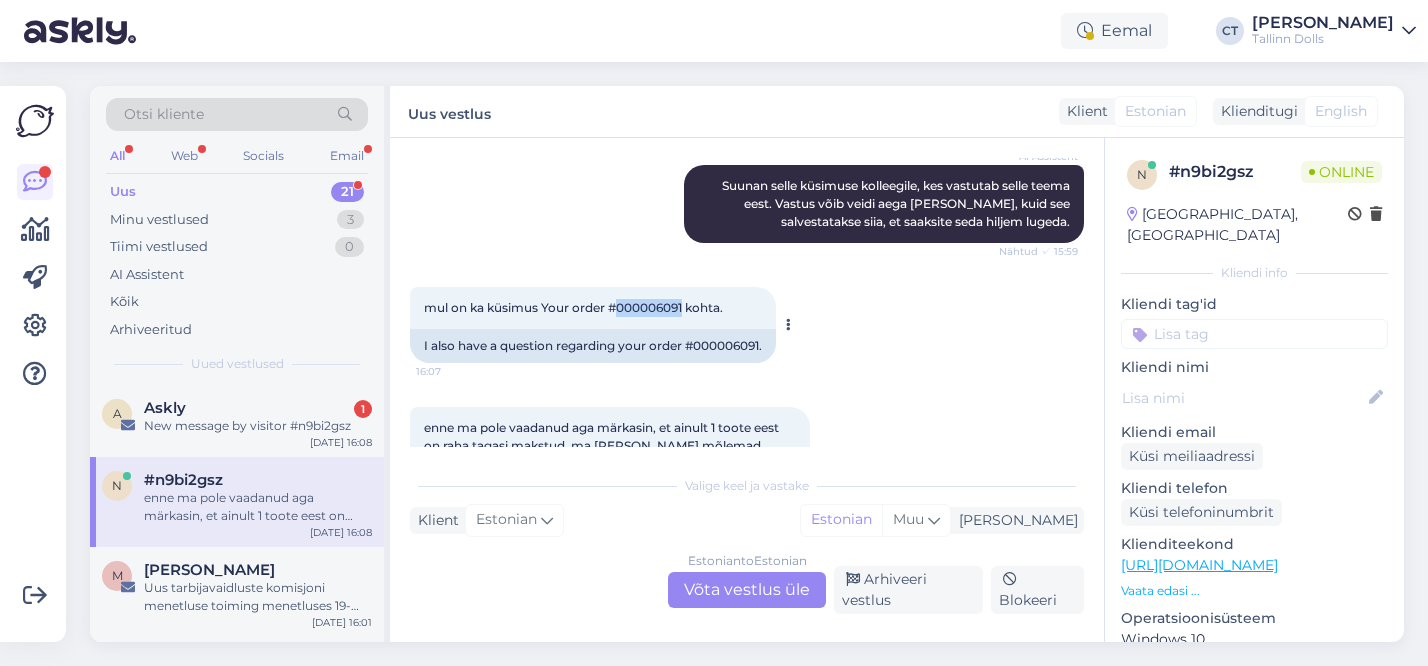 click on "mul on ka küsimus Your order #000006091 kohta." at bounding box center (573, 307) 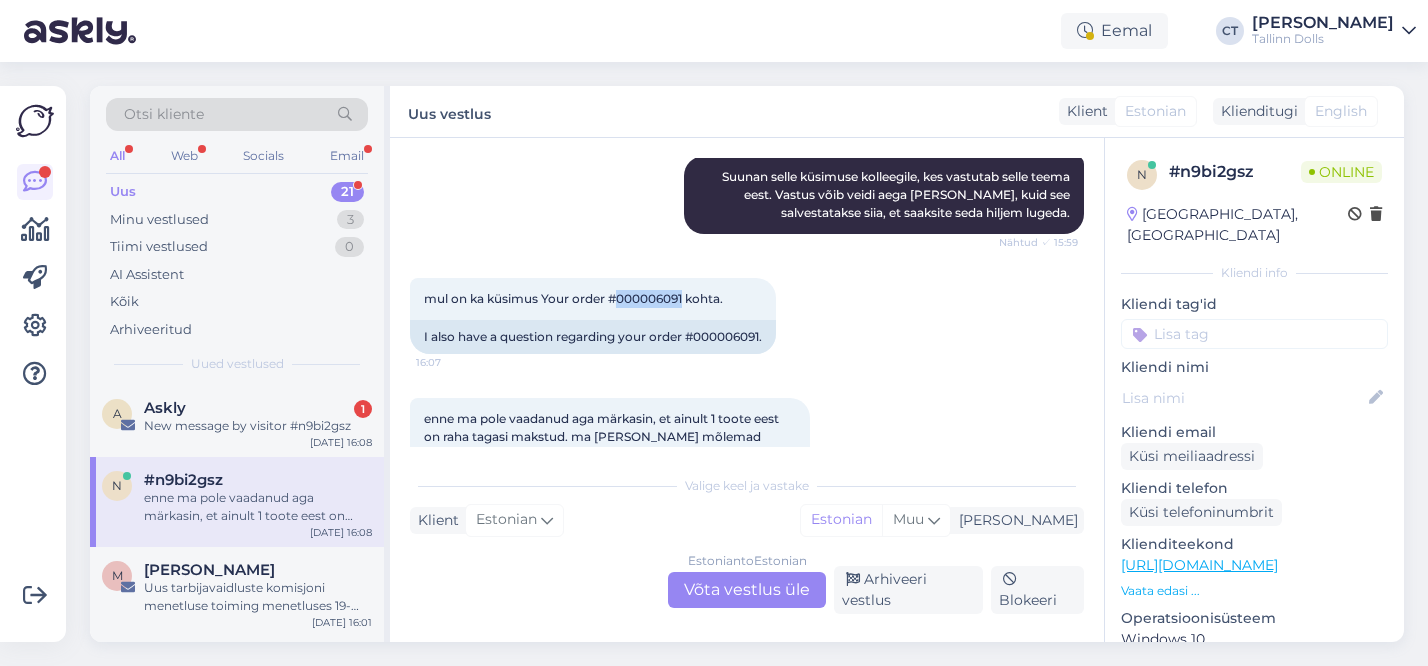 scroll, scrollTop: 2076, scrollLeft: 0, axis: vertical 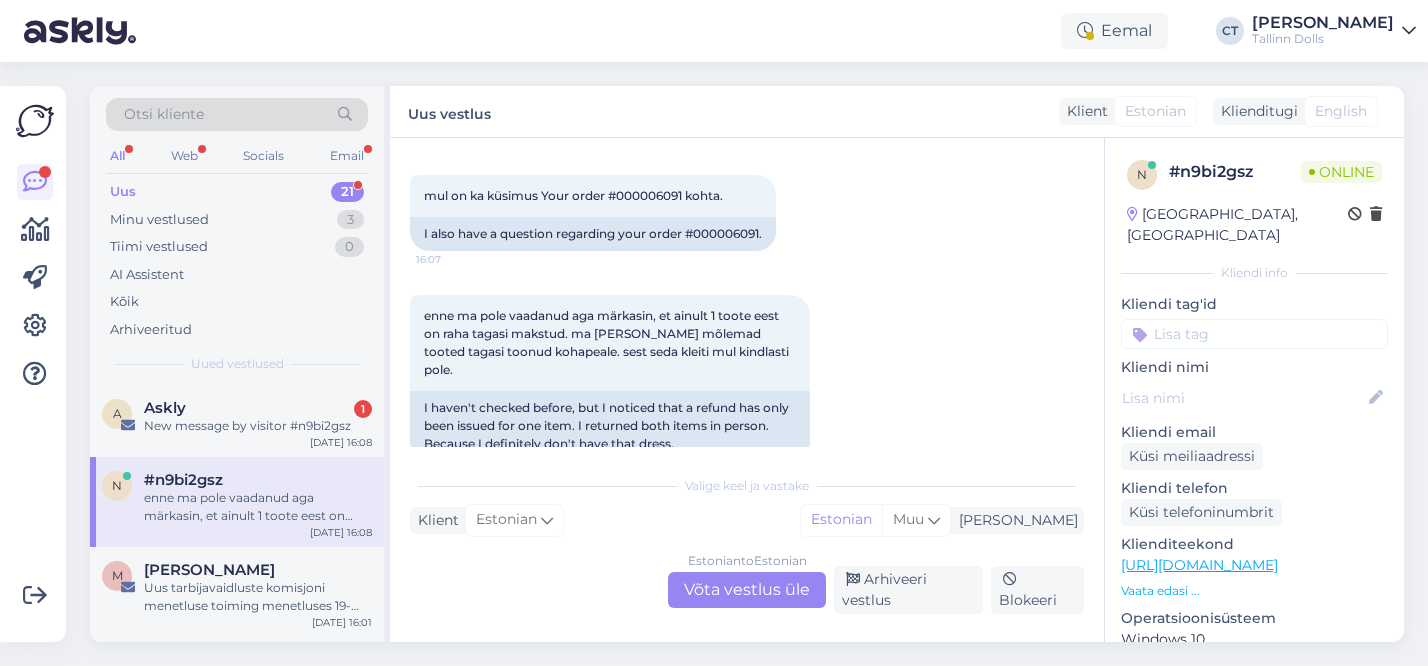click on "Estonian  to  Estonian Võta vestlus üle" at bounding box center (747, 590) 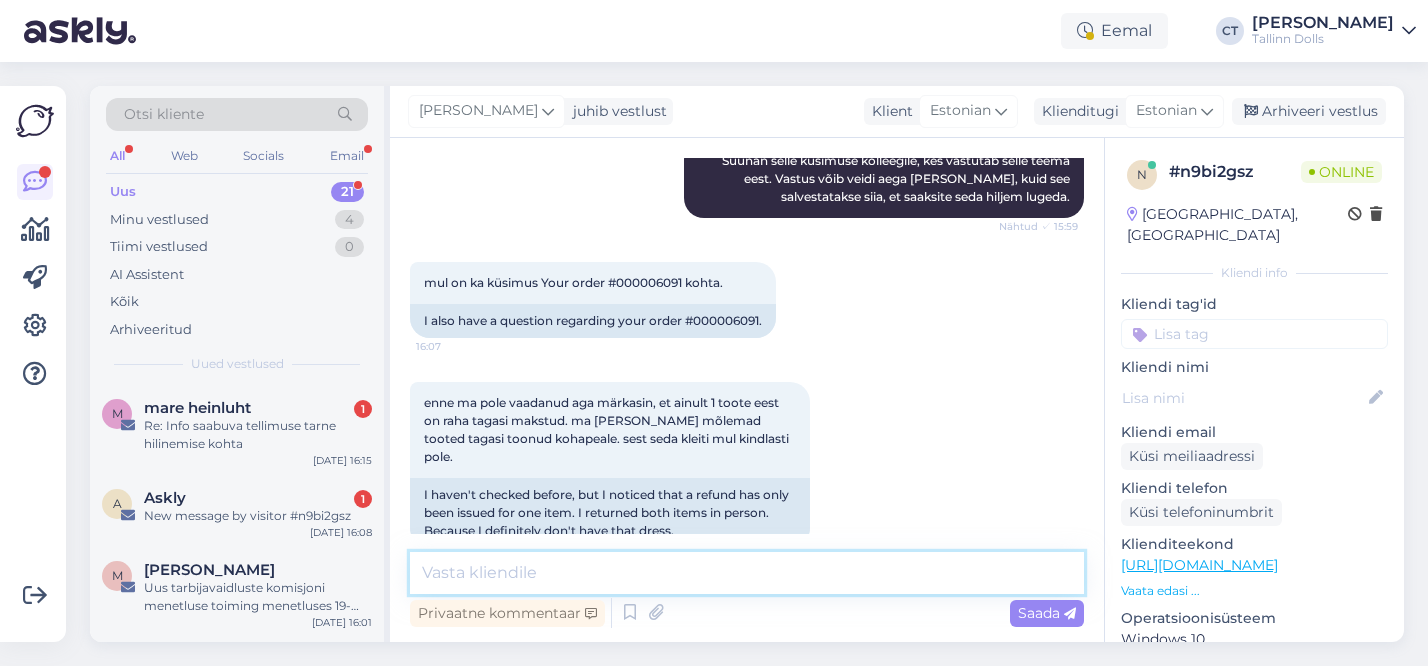 click at bounding box center (747, 573) 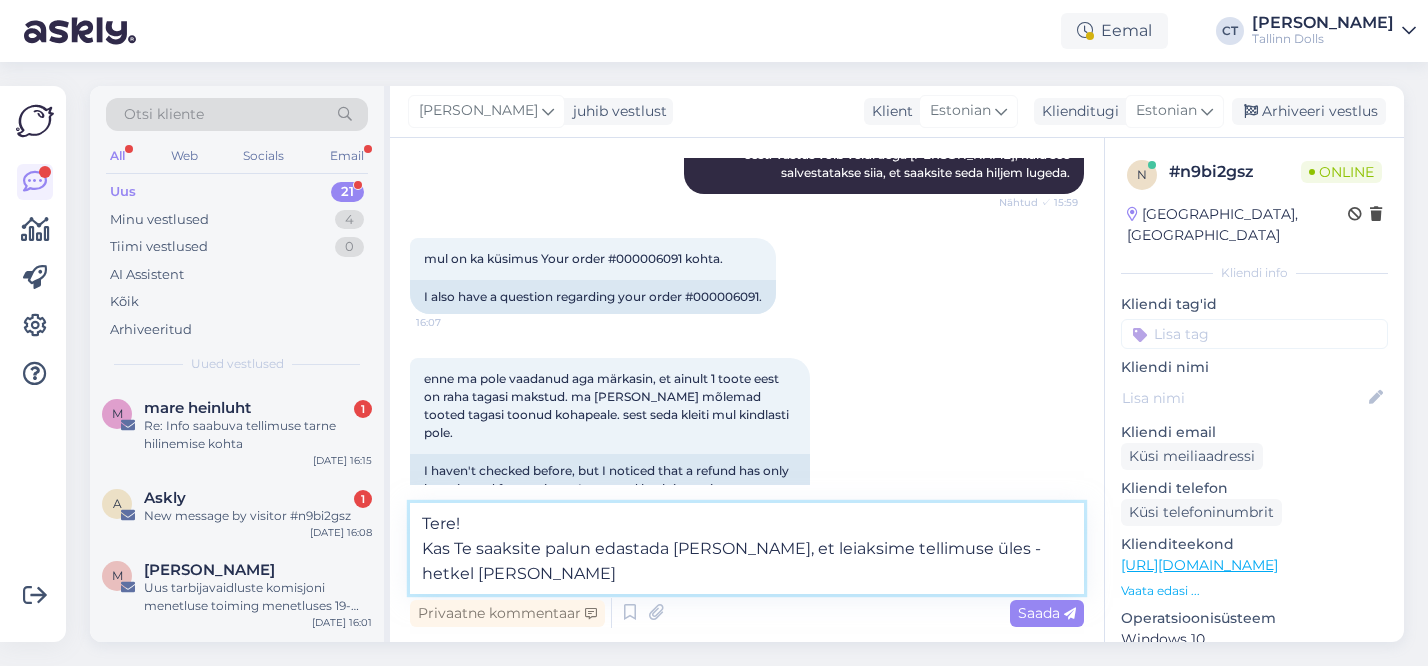 scroll, scrollTop: 2135, scrollLeft: 0, axis: vertical 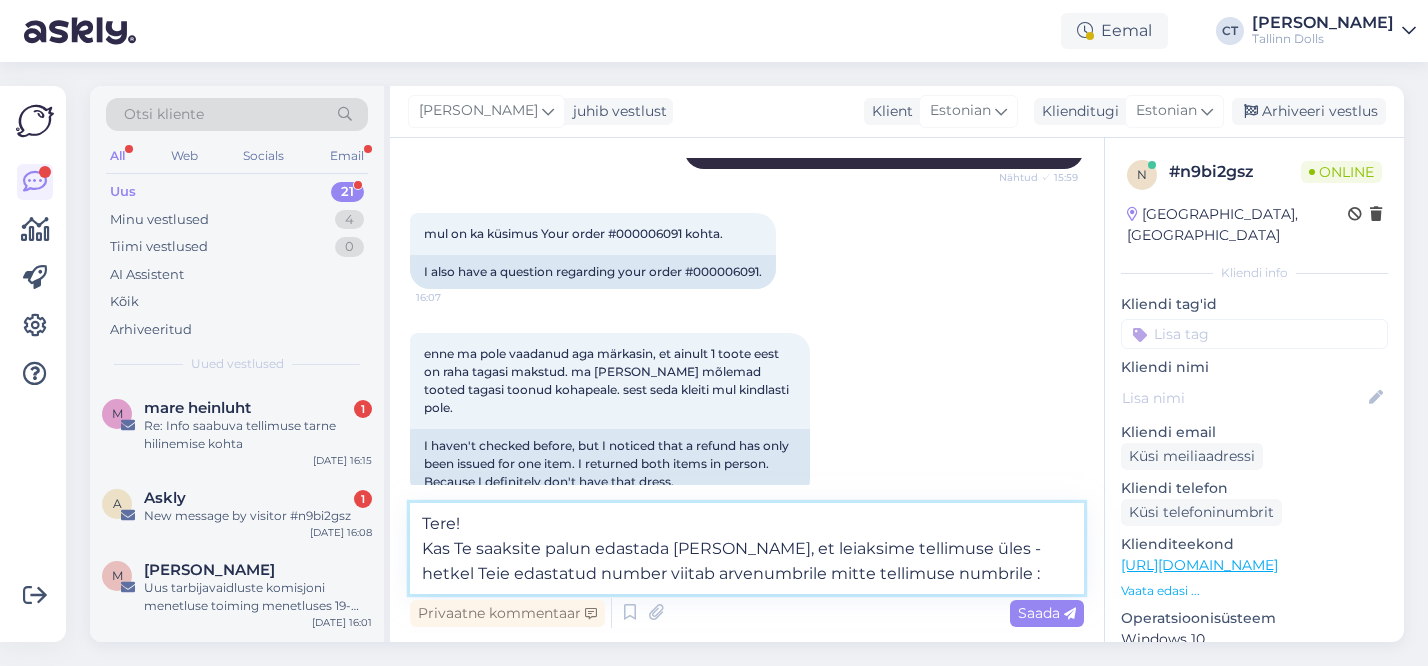 type on "Tere!
Kas Te saaksite palun edastada oma nime, et leiaksime tellimuse üles - hetkel Teie edastatud number viitab arvenumbrile mitte tellimuse numbrile :)" 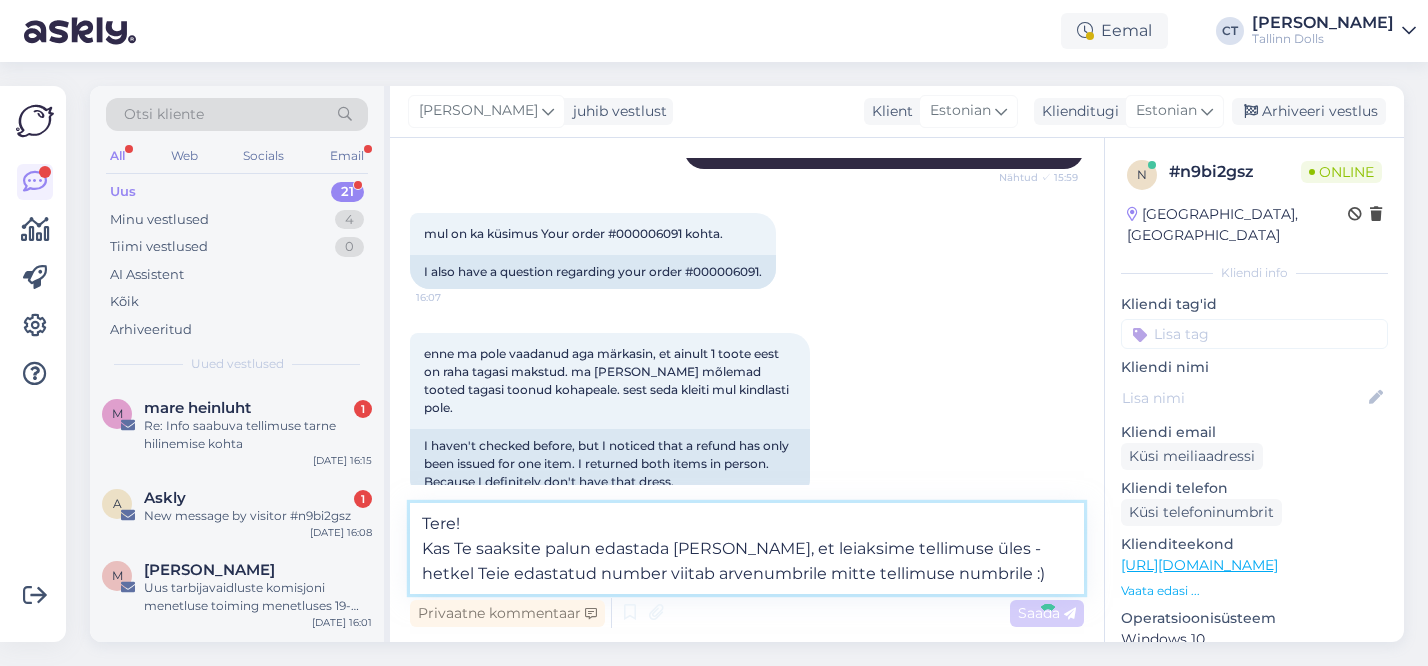 type 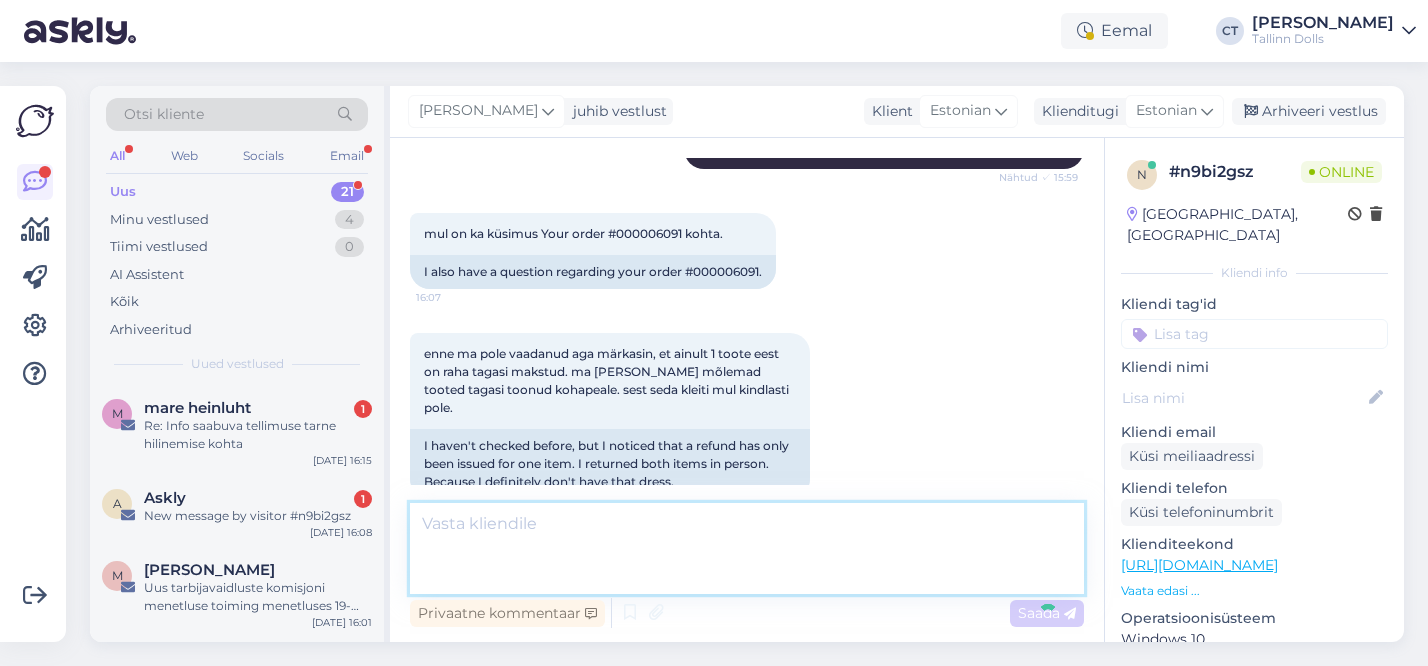 scroll, scrollTop: 2226, scrollLeft: 0, axis: vertical 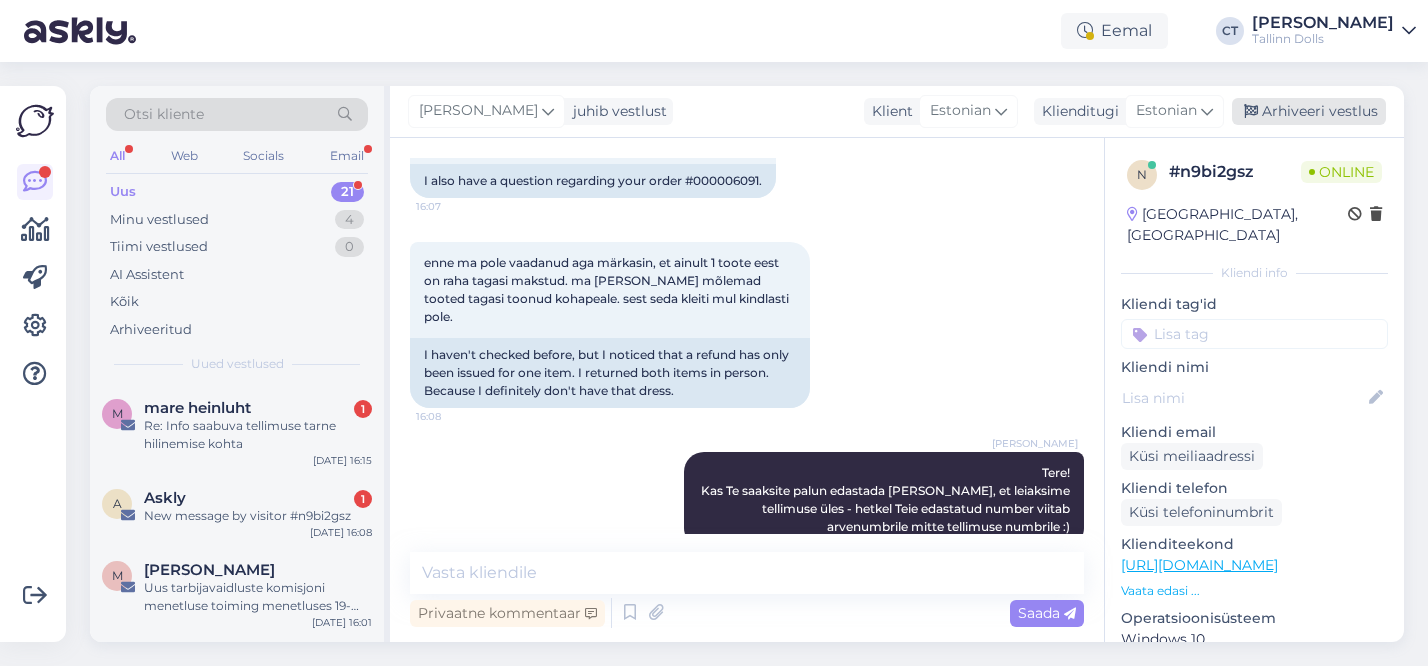click on "Arhiveeri vestlus" at bounding box center (1309, 111) 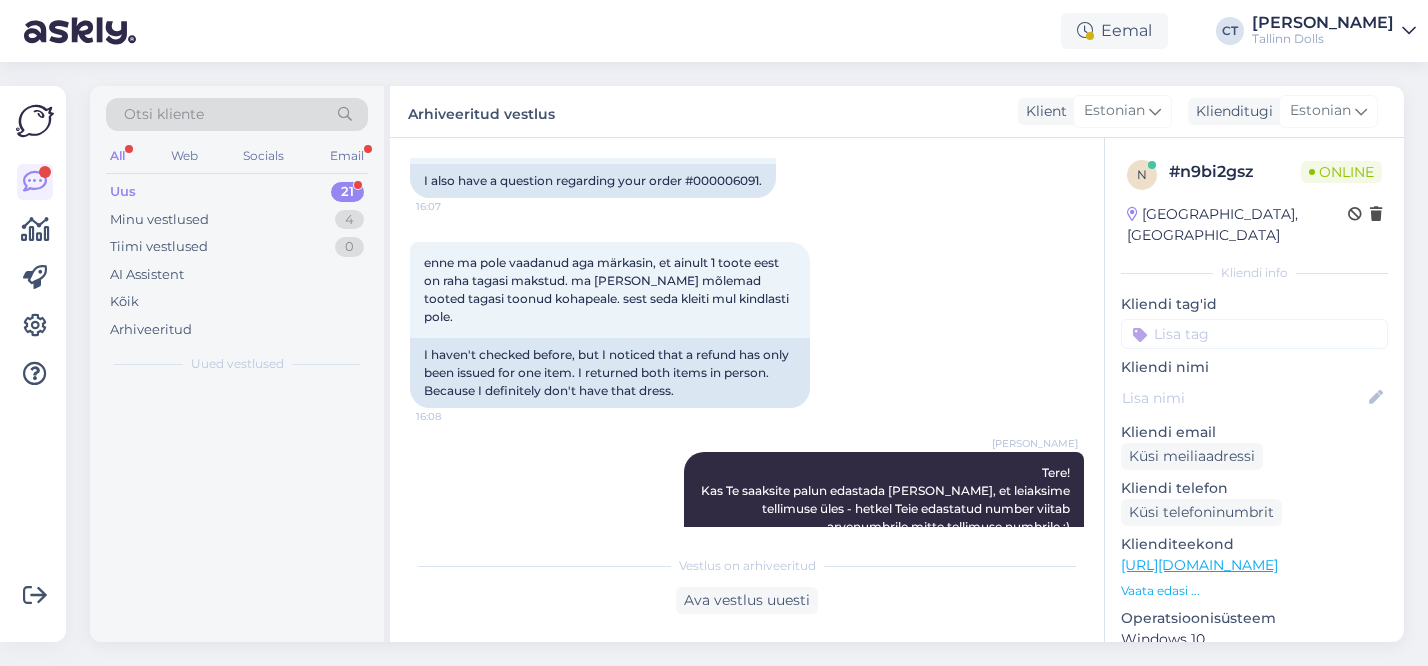scroll, scrollTop: 2233, scrollLeft: 0, axis: vertical 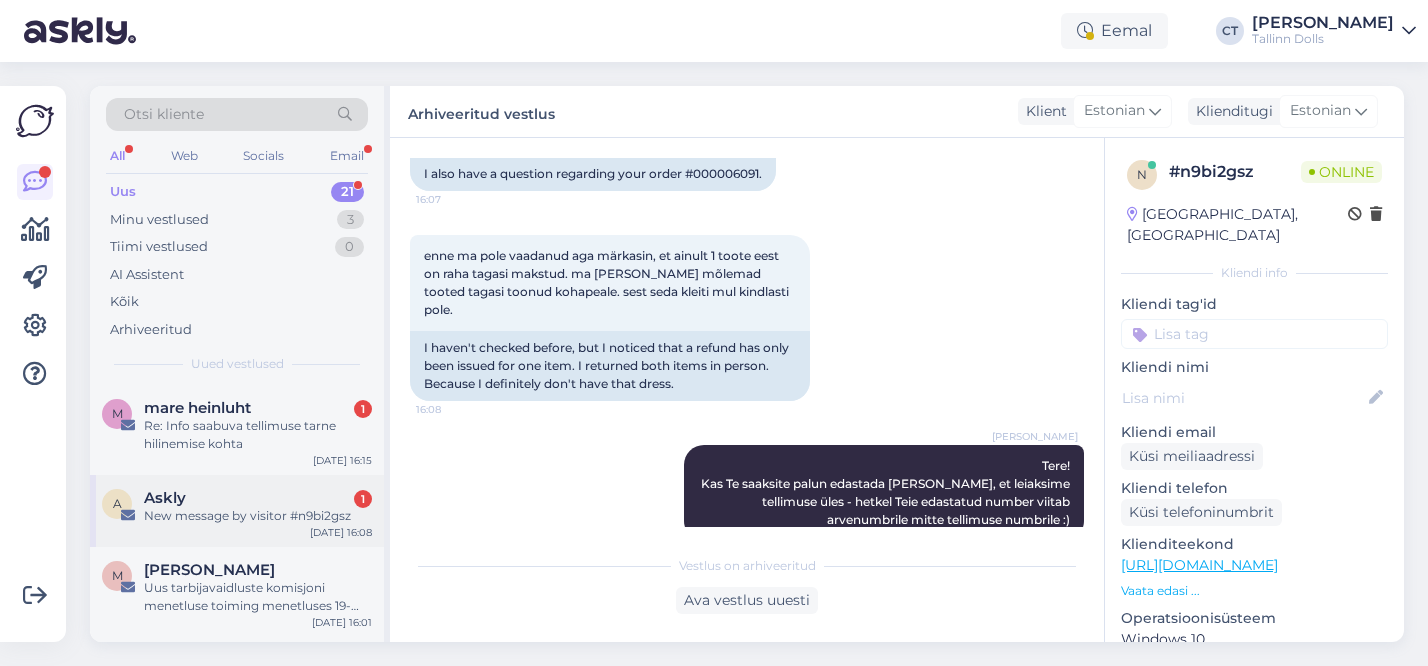 click on "New message by visitor #n9bi2gsz" at bounding box center (258, 516) 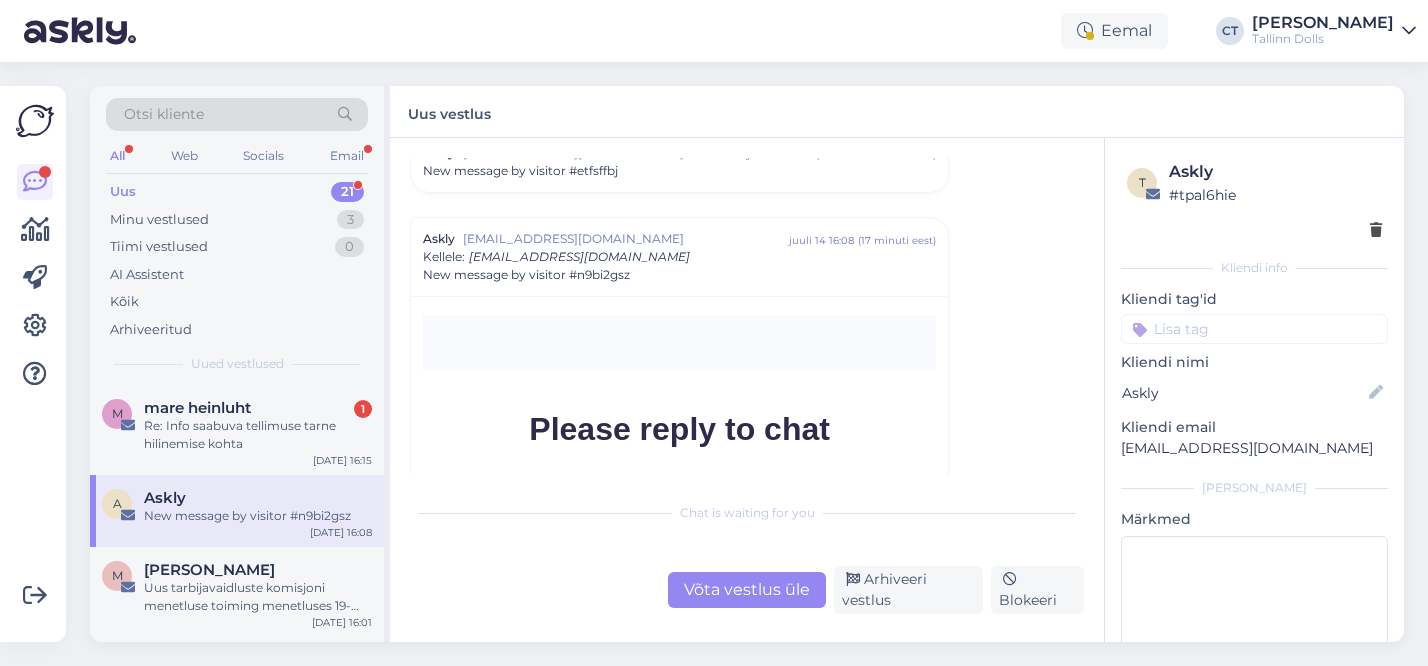 scroll, scrollTop: 8643, scrollLeft: 0, axis: vertical 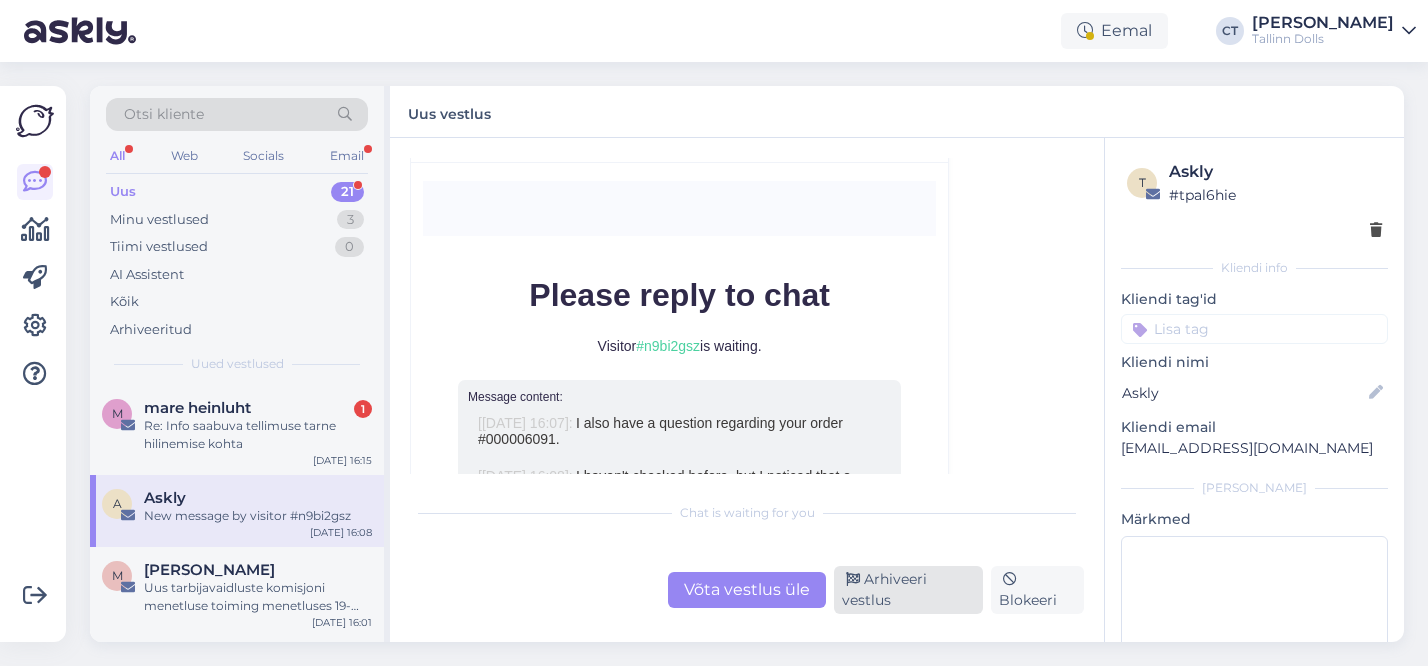 click on "Arhiveeri vestlus" at bounding box center [908, 590] 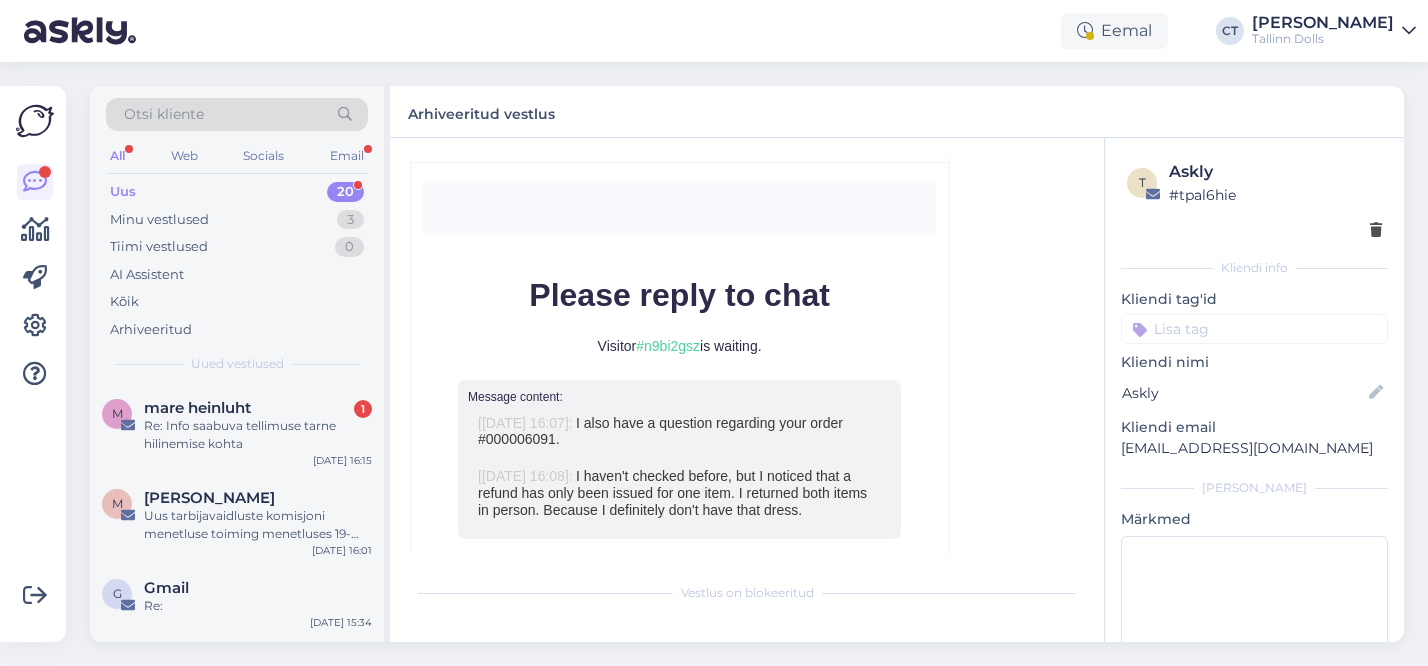scroll, scrollTop: 8568, scrollLeft: 0, axis: vertical 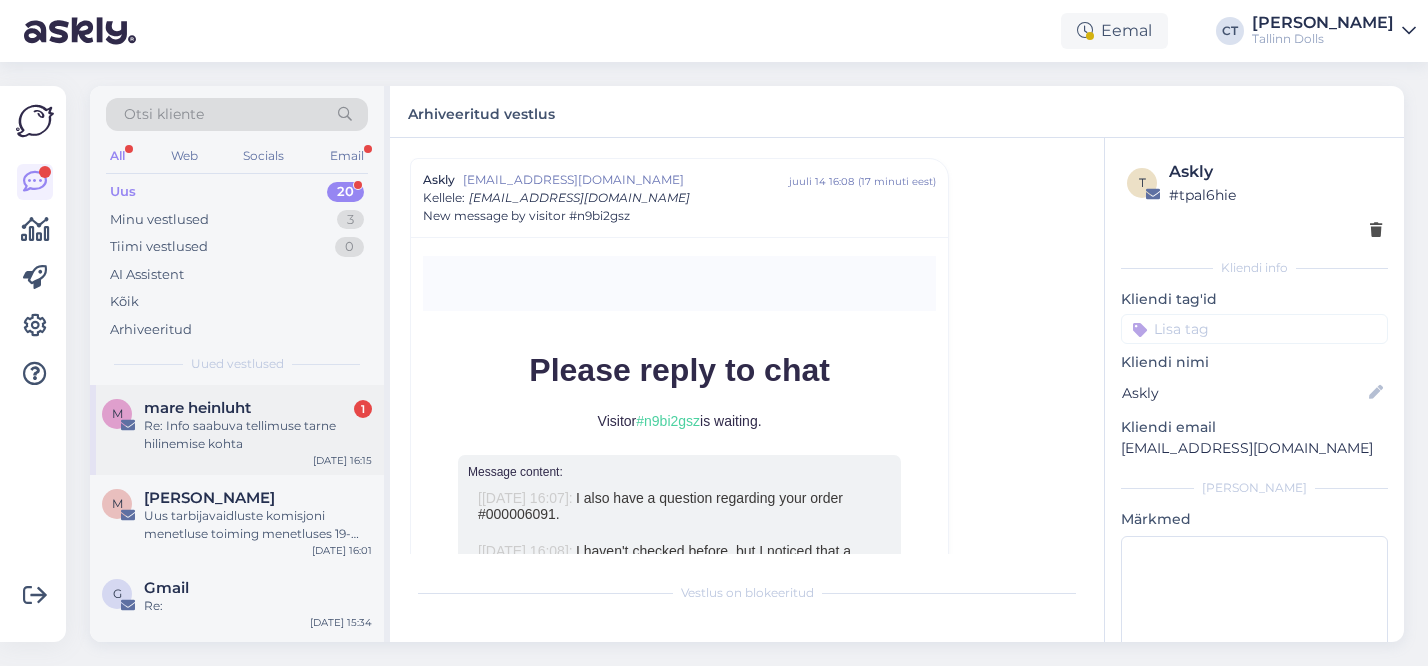 click on "Re: Info saabuva tellimuse tarne hilinemise kohta" at bounding box center (258, 435) 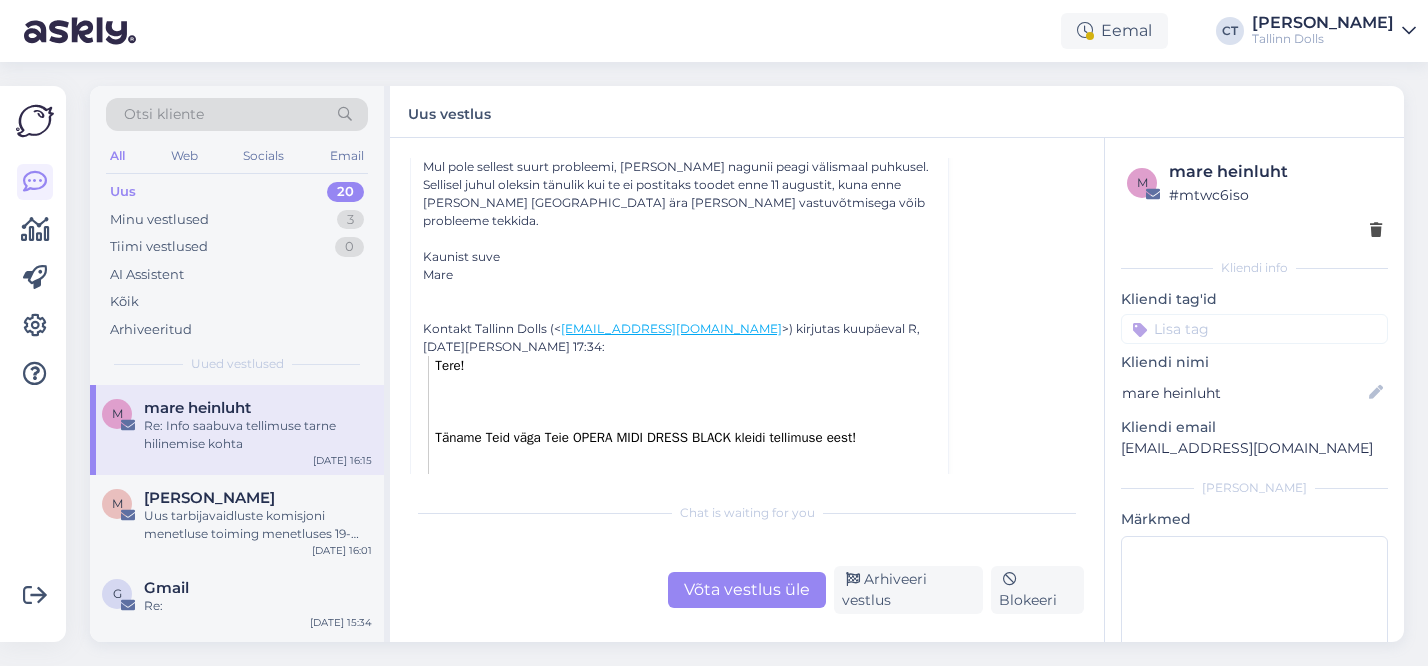 scroll, scrollTop: 126, scrollLeft: 0, axis: vertical 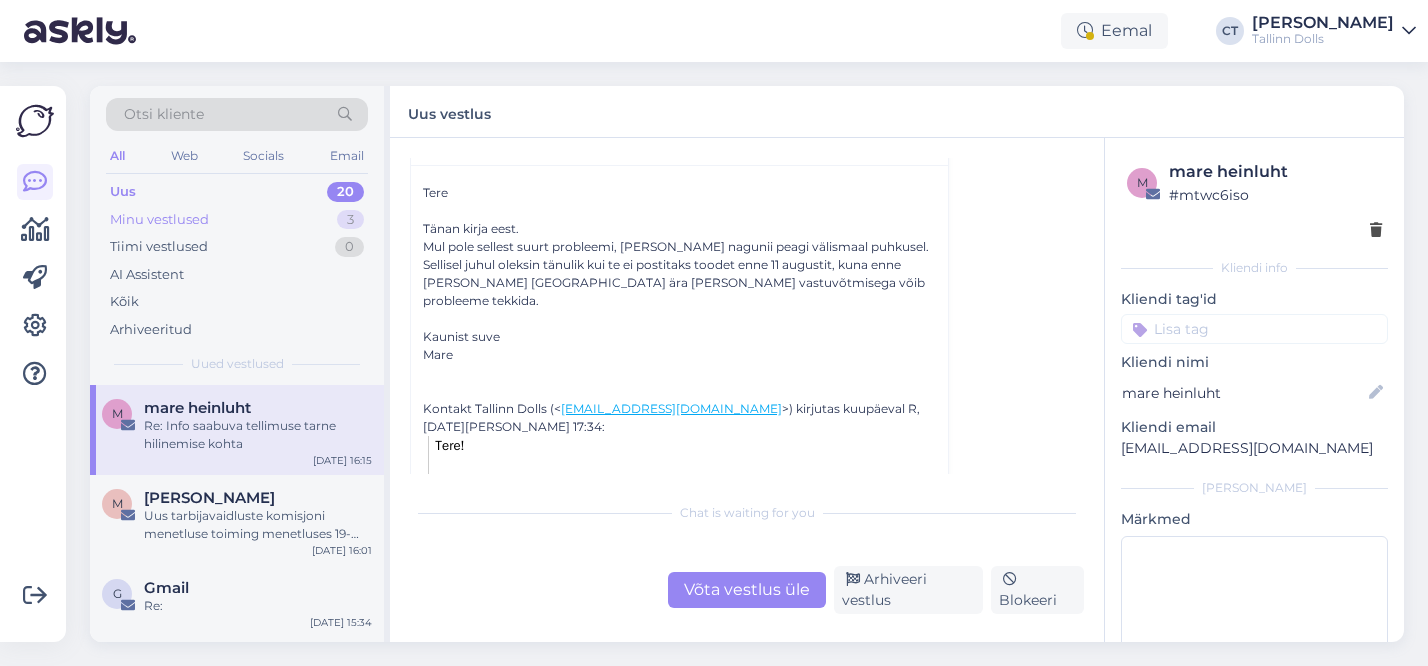 click on "Minu vestlused 3" at bounding box center [237, 220] 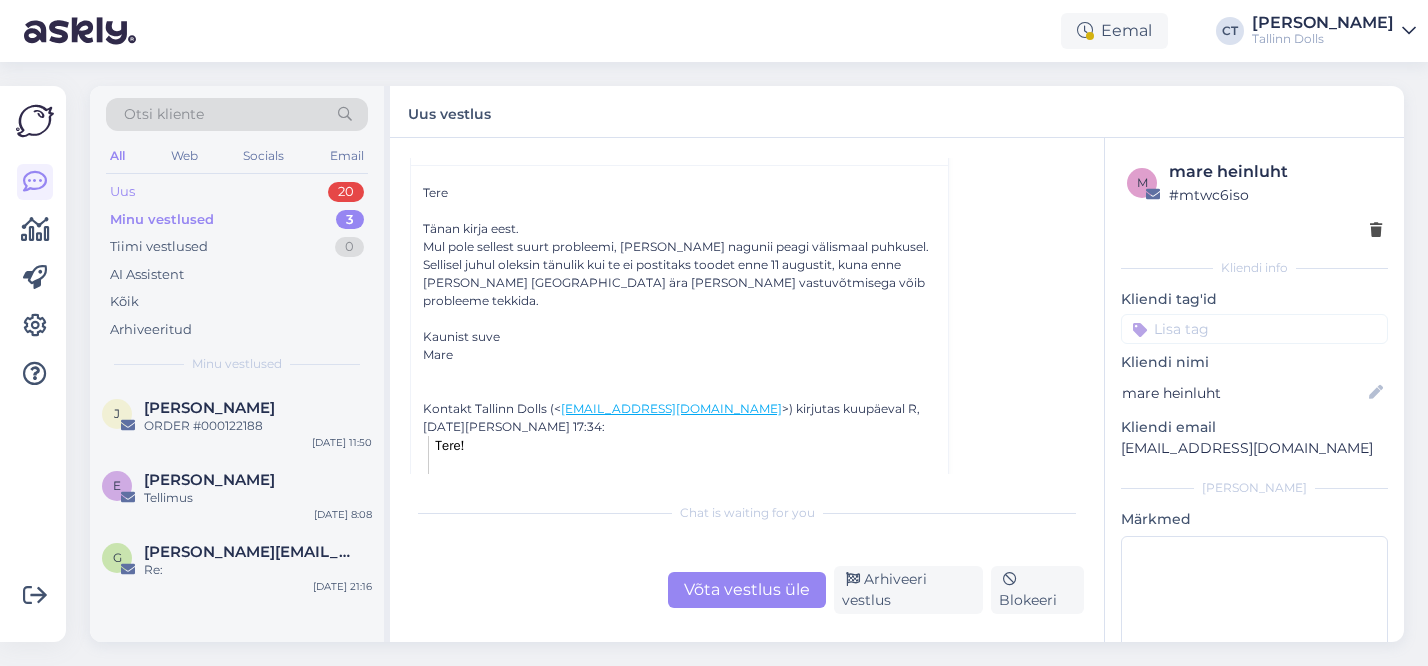 click on "Uus 20" at bounding box center [237, 192] 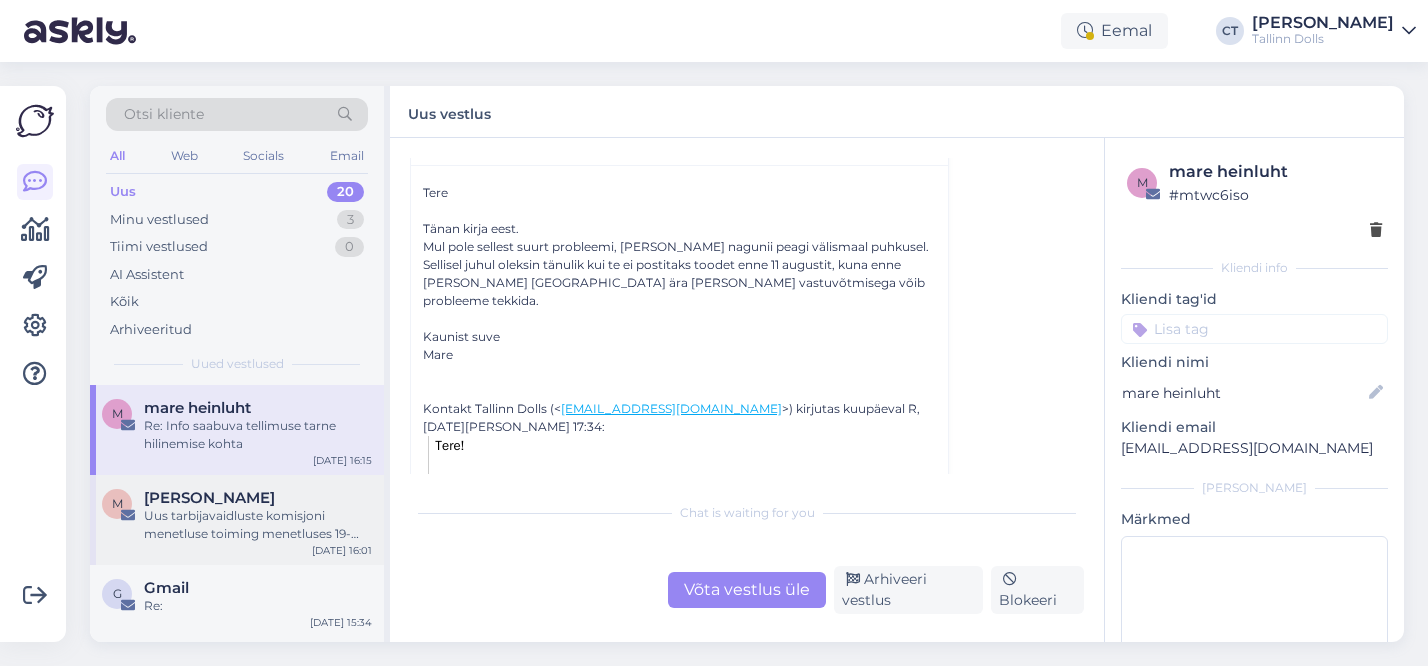 click on "Uus tarbijavaidluste komisjoni menetluse toiming menetluses 19-1/25-08571" at bounding box center [258, 525] 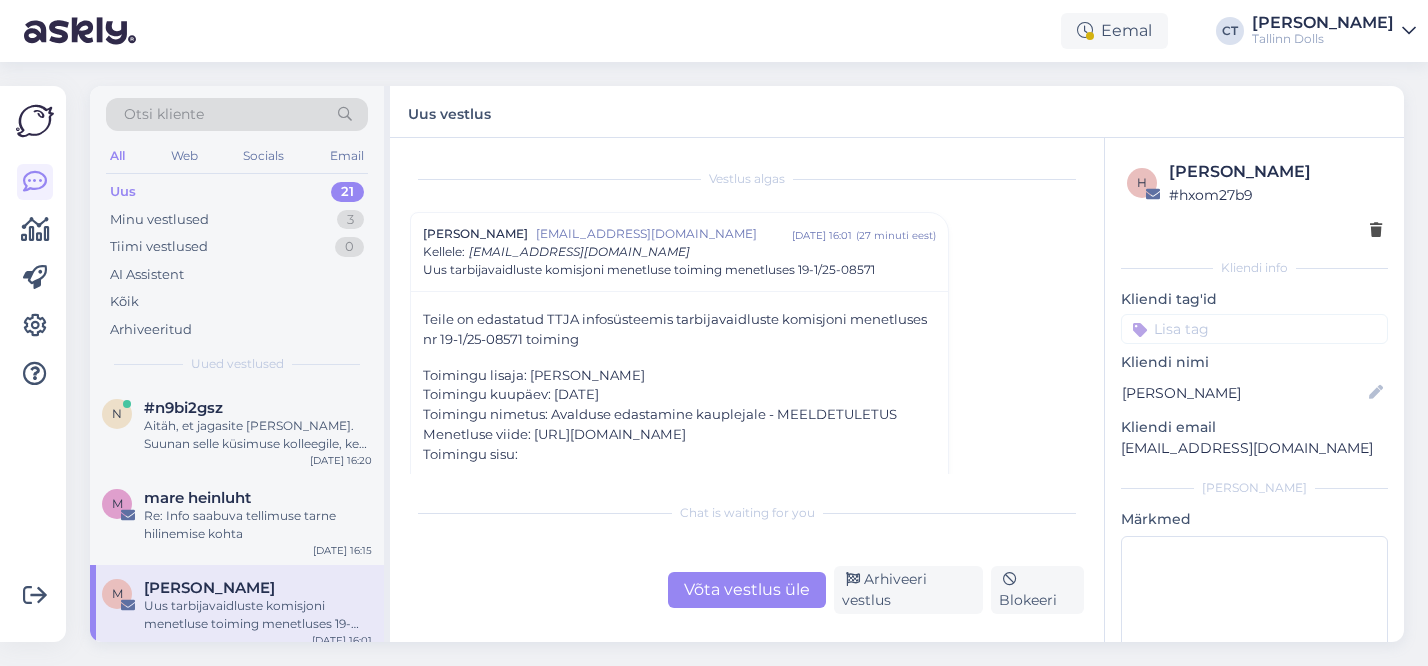 click on "Uus 21" at bounding box center (237, 192) 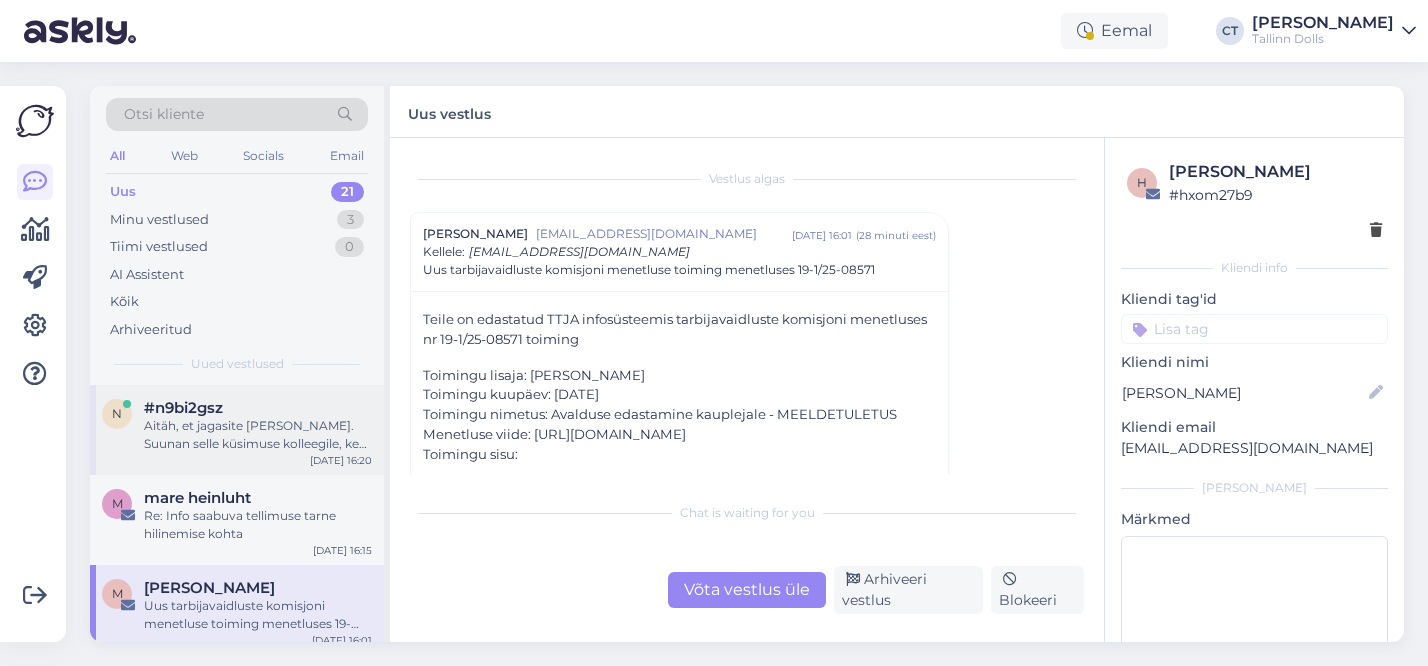 click on "Aitäh, et jagasite oma nime. Suunan selle küsimuse kolleegile, kes saab tellimuse andmed üle kontrollida ja teiega ühendust võtta." at bounding box center (258, 435) 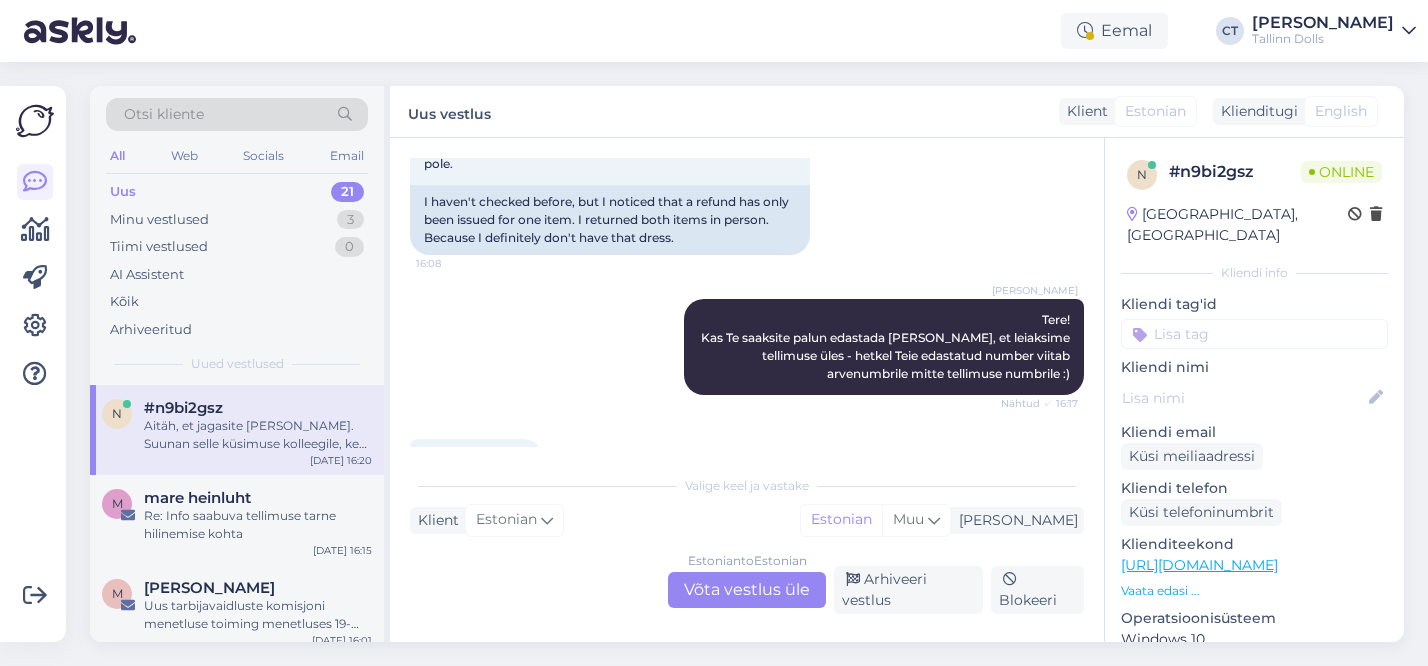 scroll, scrollTop: 2433, scrollLeft: 0, axis: vertical 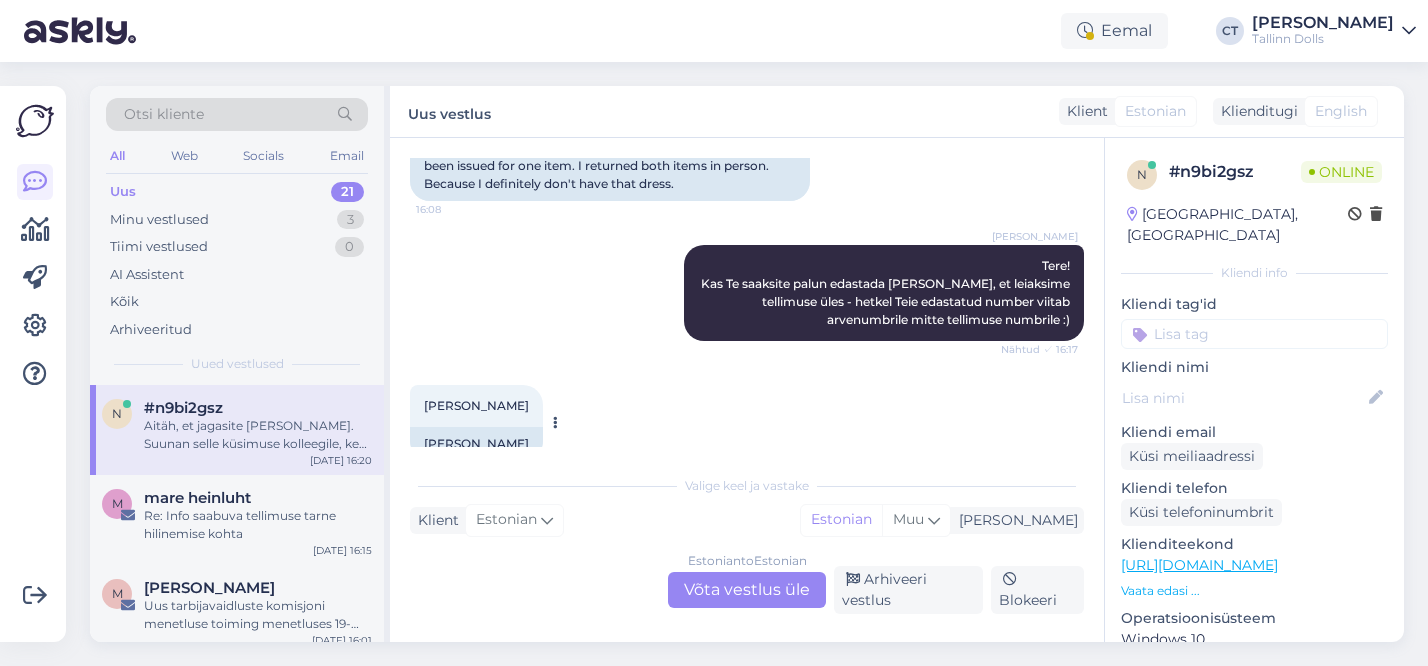 click on "Julia Gorbatovskaja" at bounding box center (476, 405) 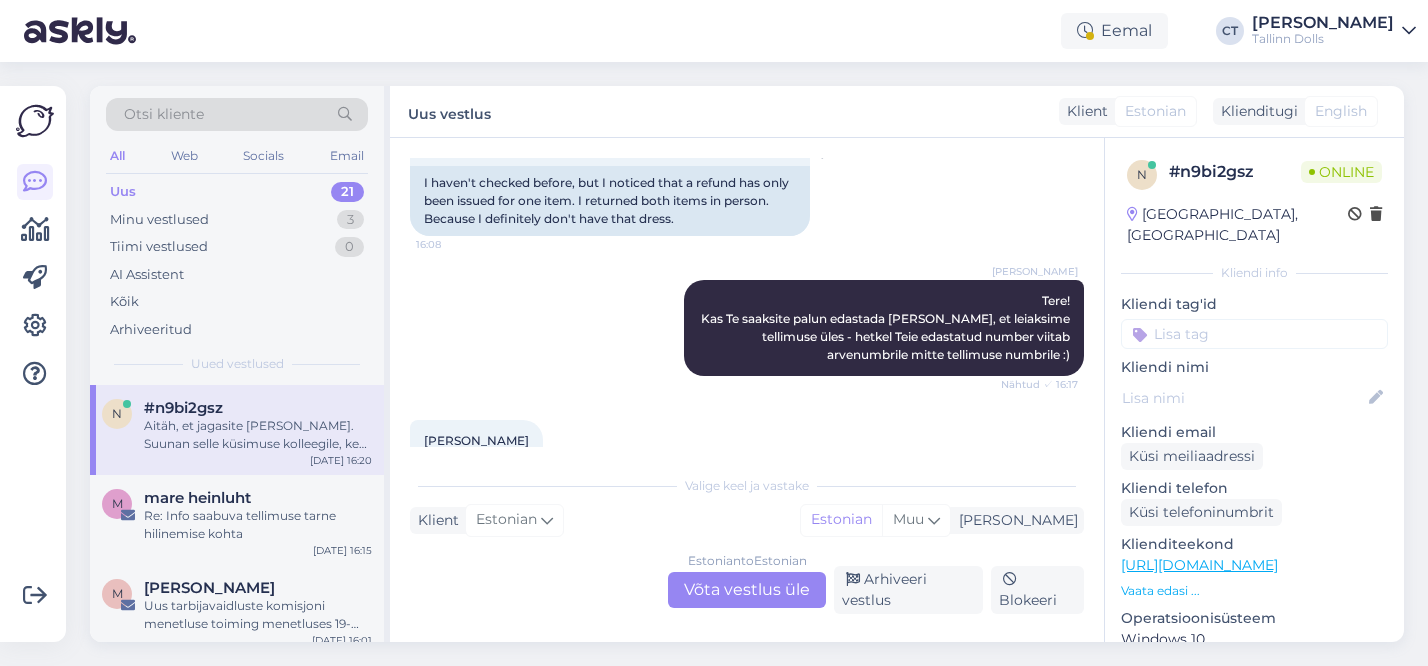 scroll, scrollTop: 2555, scrollLeft: 0, axis: vertical 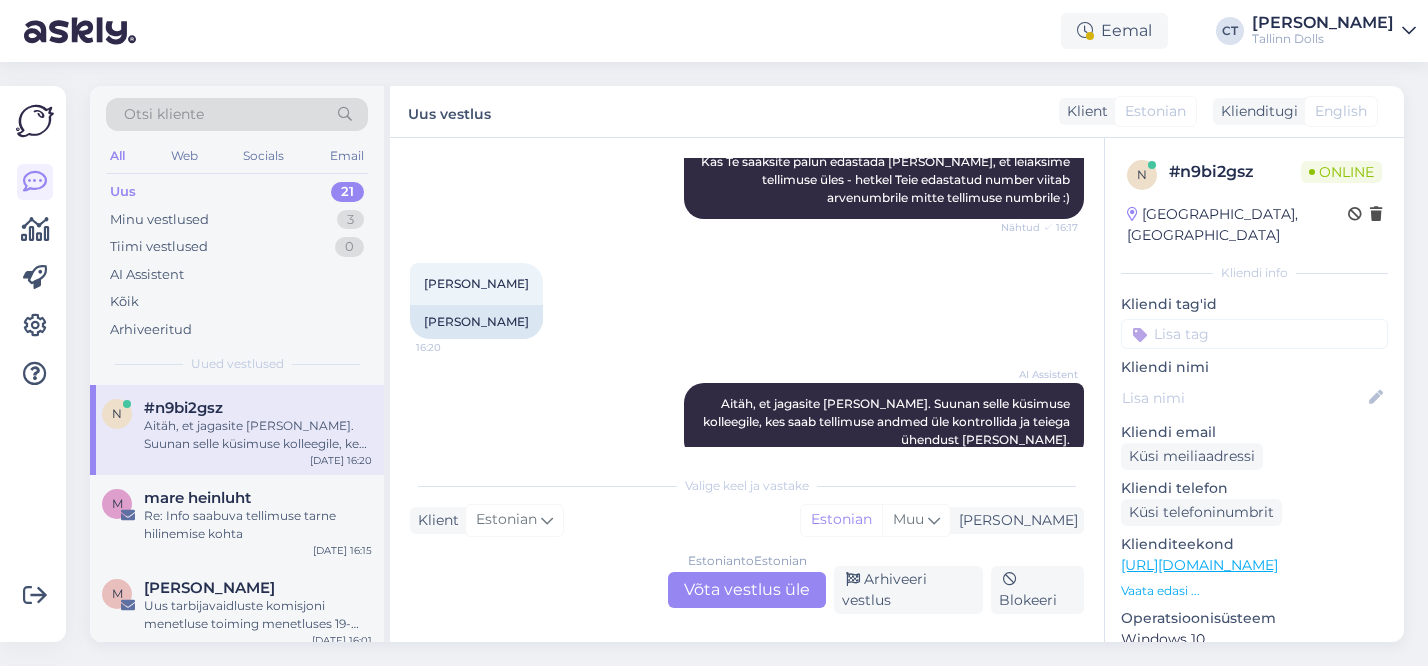click on "Estonian  to  Estonian Võta vestlus üle" at bounding box center [747, 590] 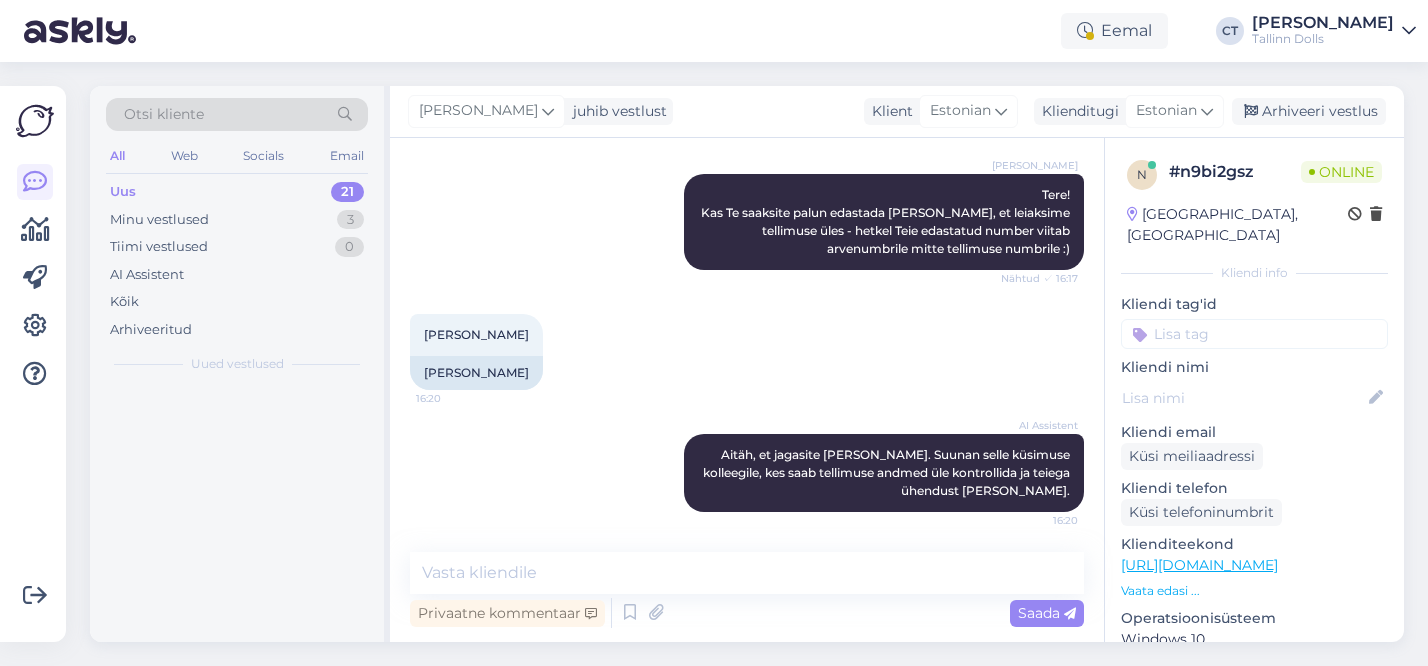 scroll, scrollTop: 2468, scrollLeft: 0, axis: vertical 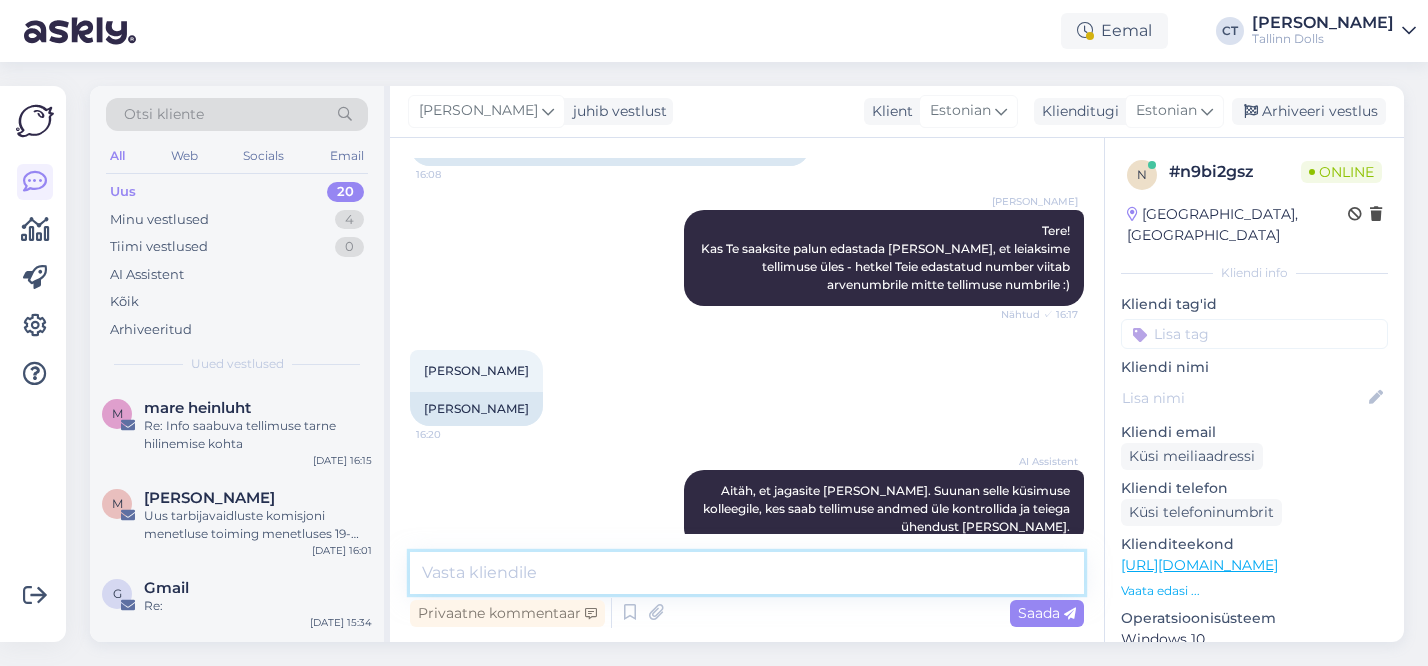 click at bounding box center (747, 573) 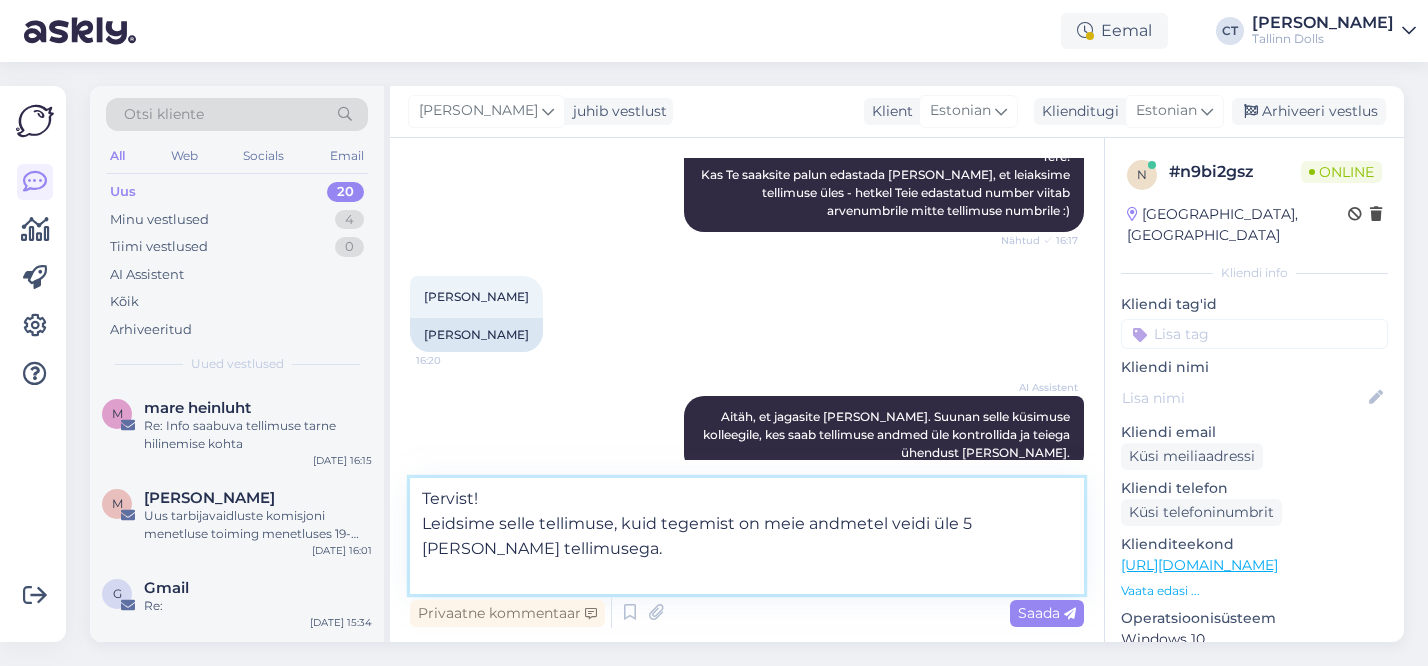 scroll, scrollTop: 2517, scrollLeft: 0, axis: vertical 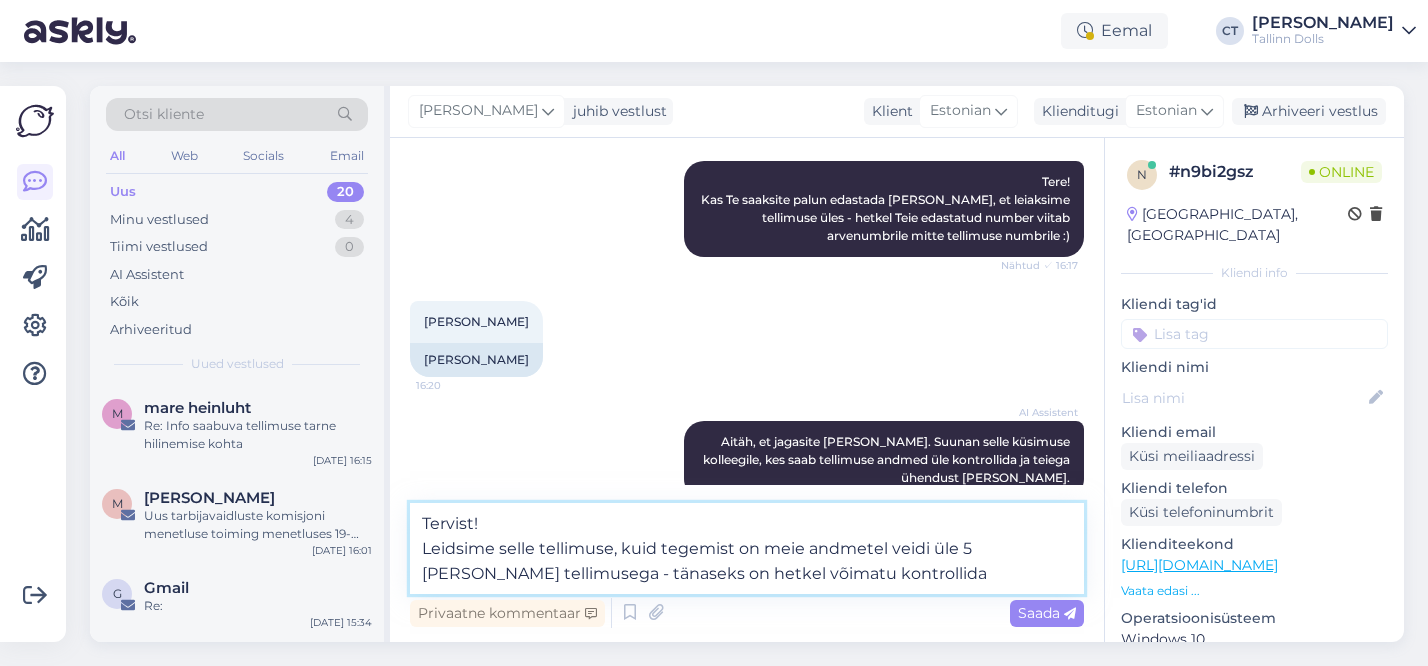 drag, startPoint x: 852, startPoint y: 574, endPoint x: 682, endPoint y: 568, distance: 170.10585 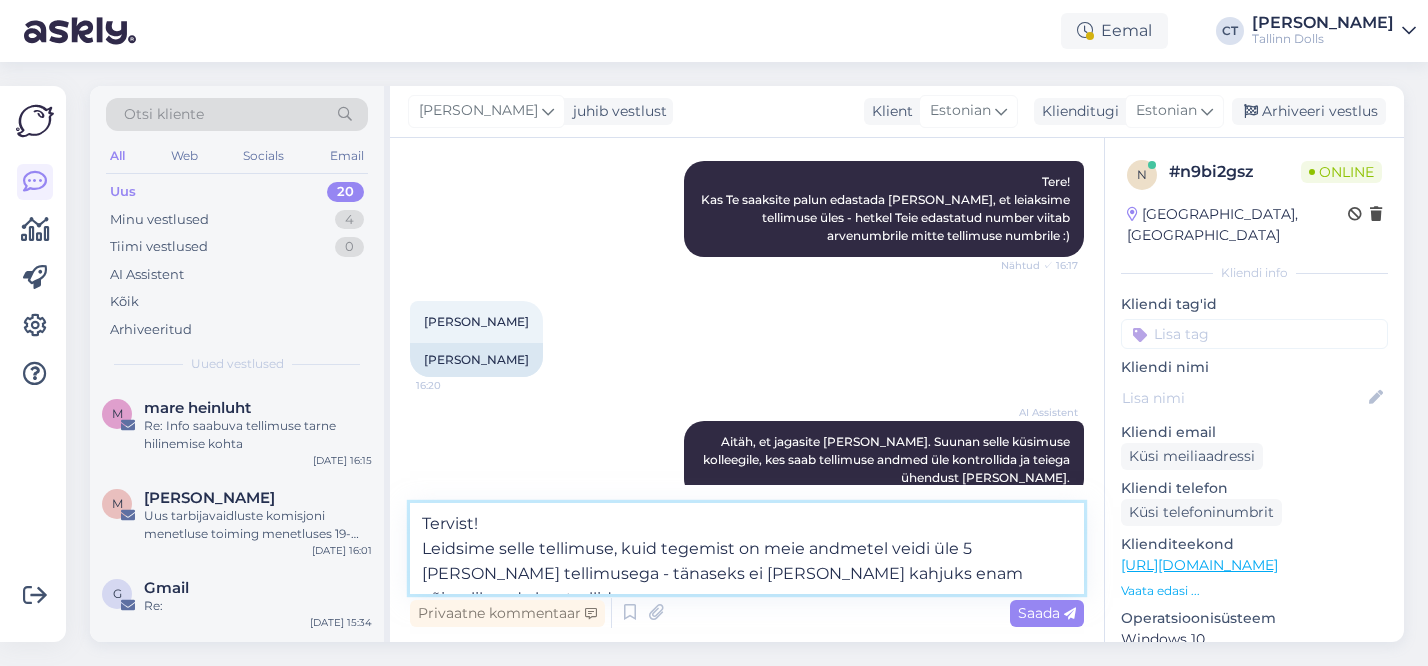 type on "Tervist!
Leidsime selle tellimuse, kuid tegemist on meie andmetel veidi üle 5 aasta vana tellimusega - tänaseks ei ole meil kahjuks enam võimalik seda kontrollida." 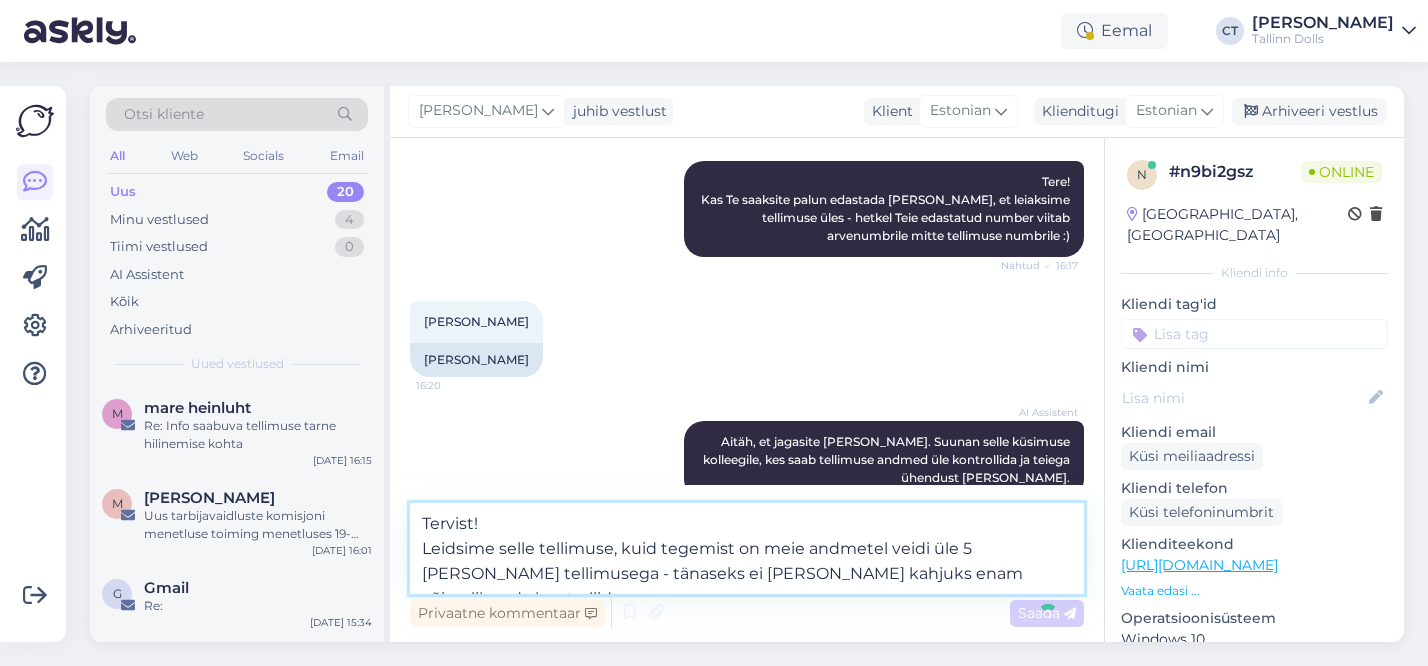 type 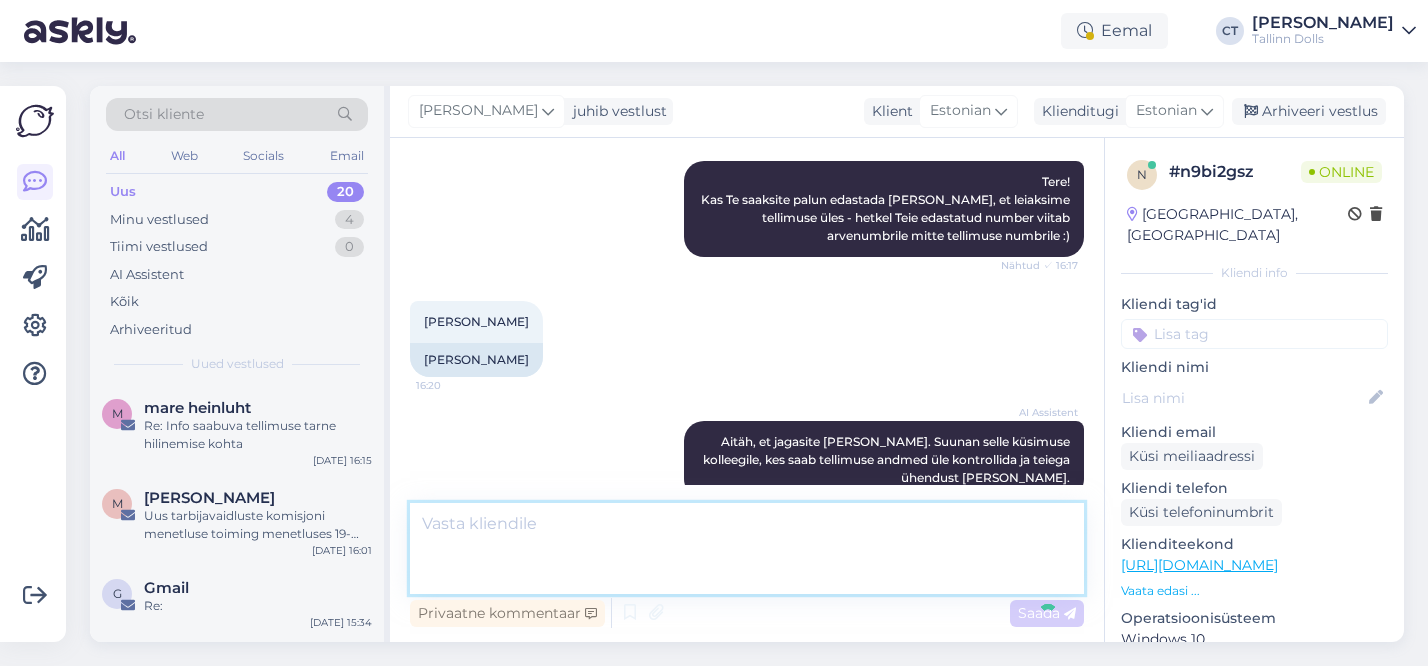 scroll, scrollTop: 2608, scrollLeft: 0, axis: vertical 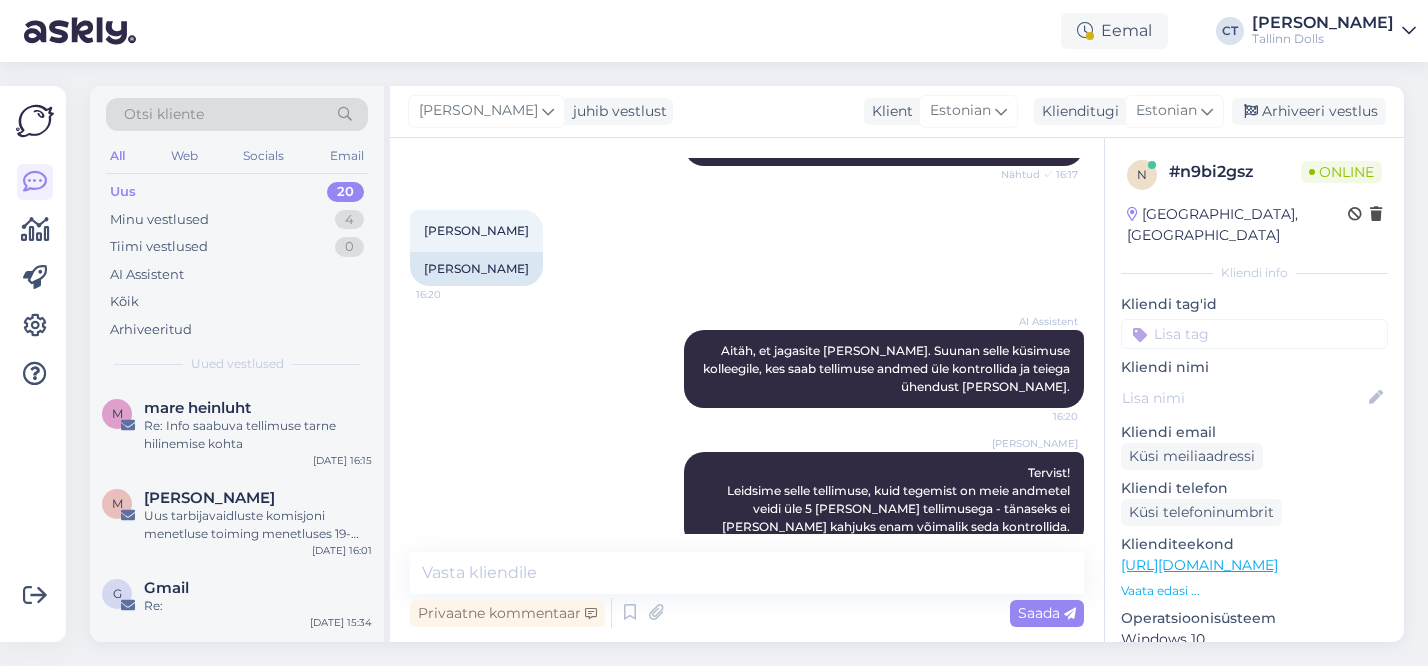 click on "Uus 20" at bounding box center [237, 192] 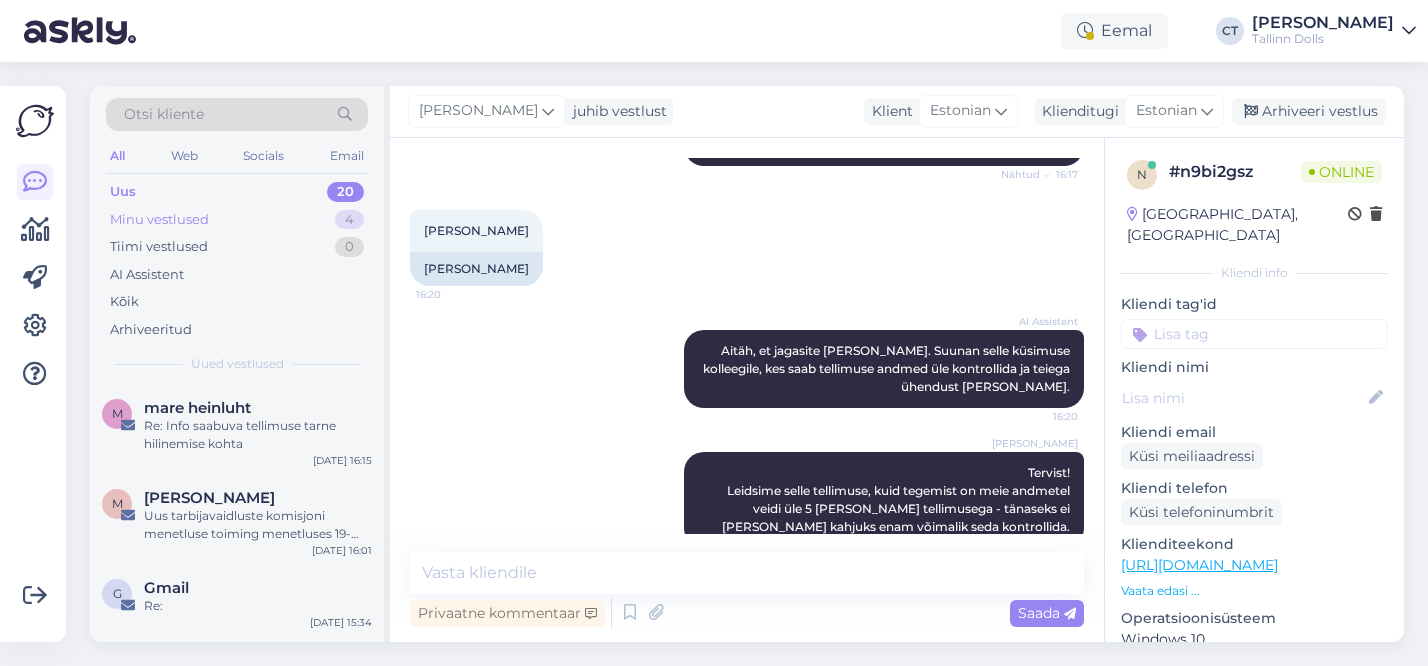 click on "Minu vestlused" at bounding box center (159, 220) 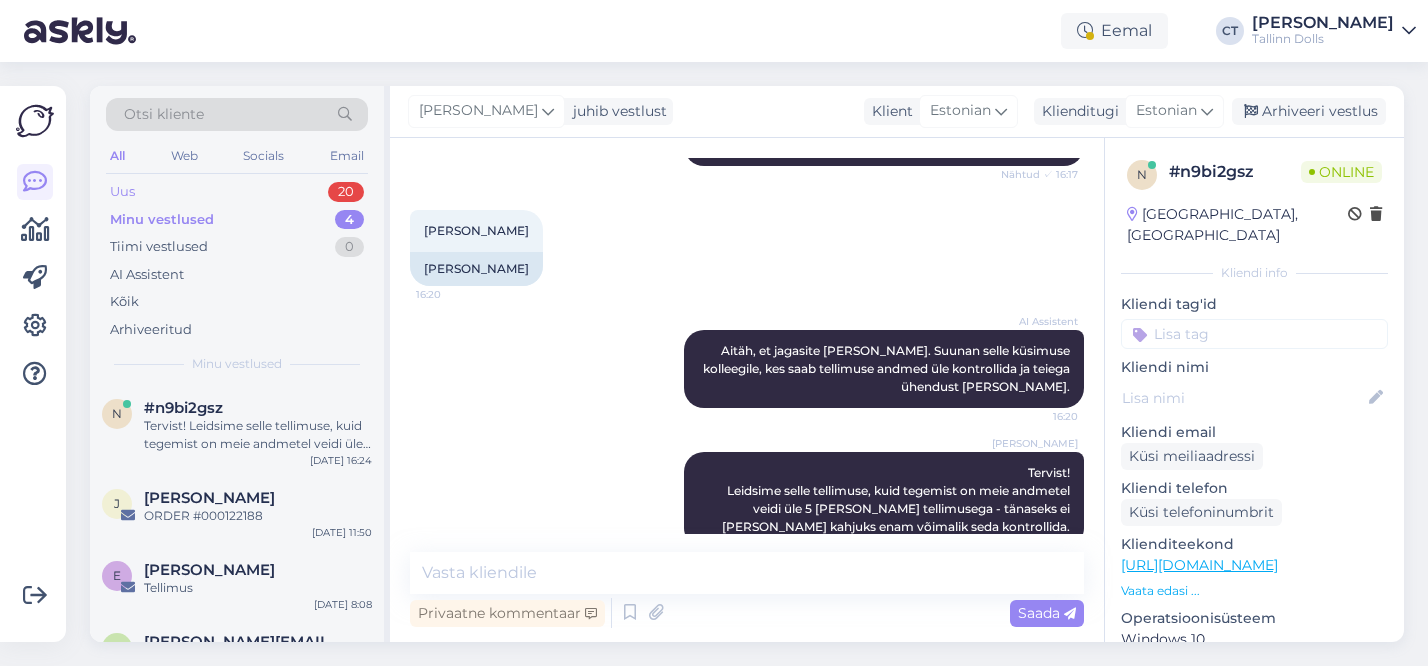 click on "Uus 20" at bounding box center (237, 192) 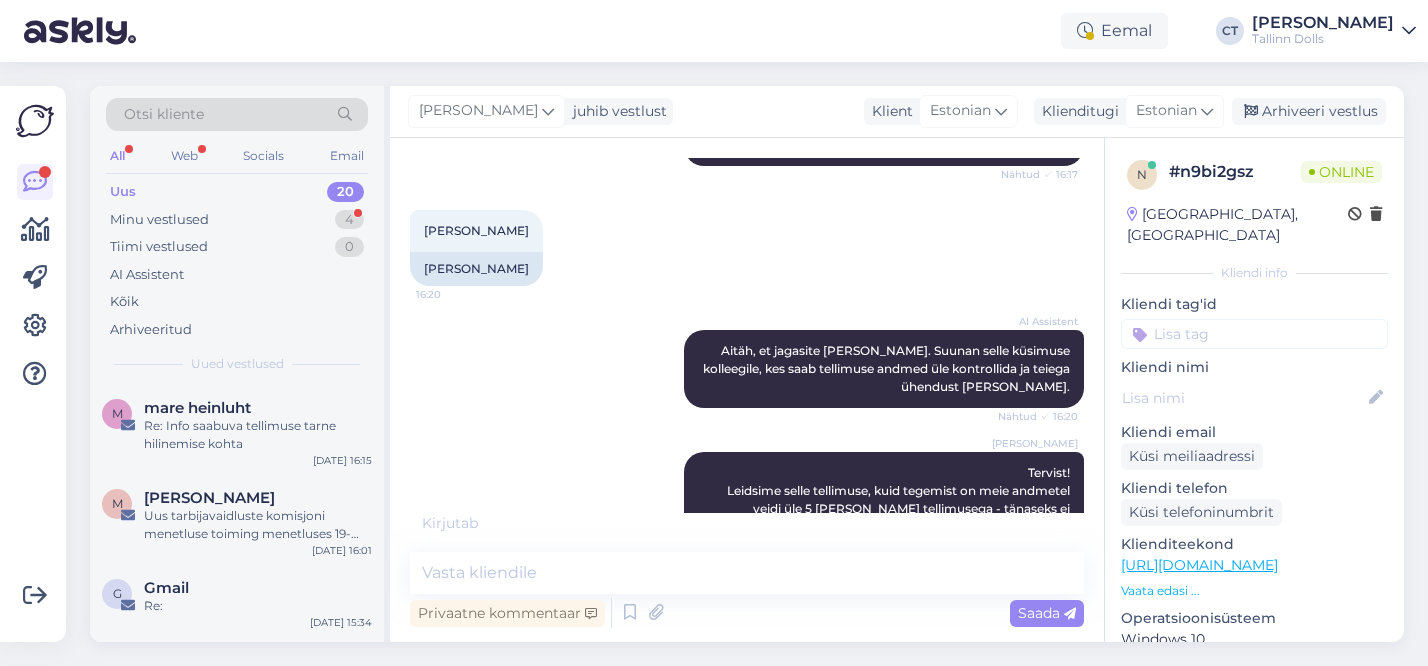 scroll, scrollTop: 2906, scrollLeft: 0, axis: vertical 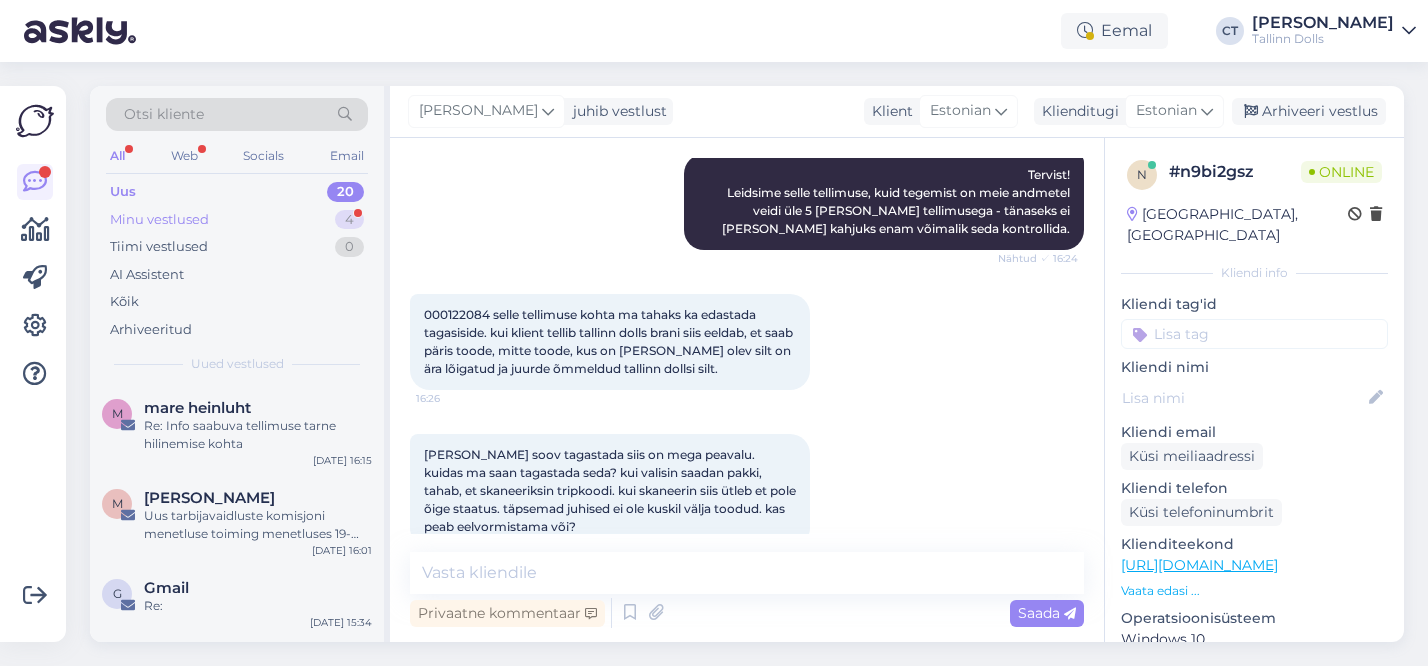 click on "Minu vestlused 4" at bounding box center [237, 220] 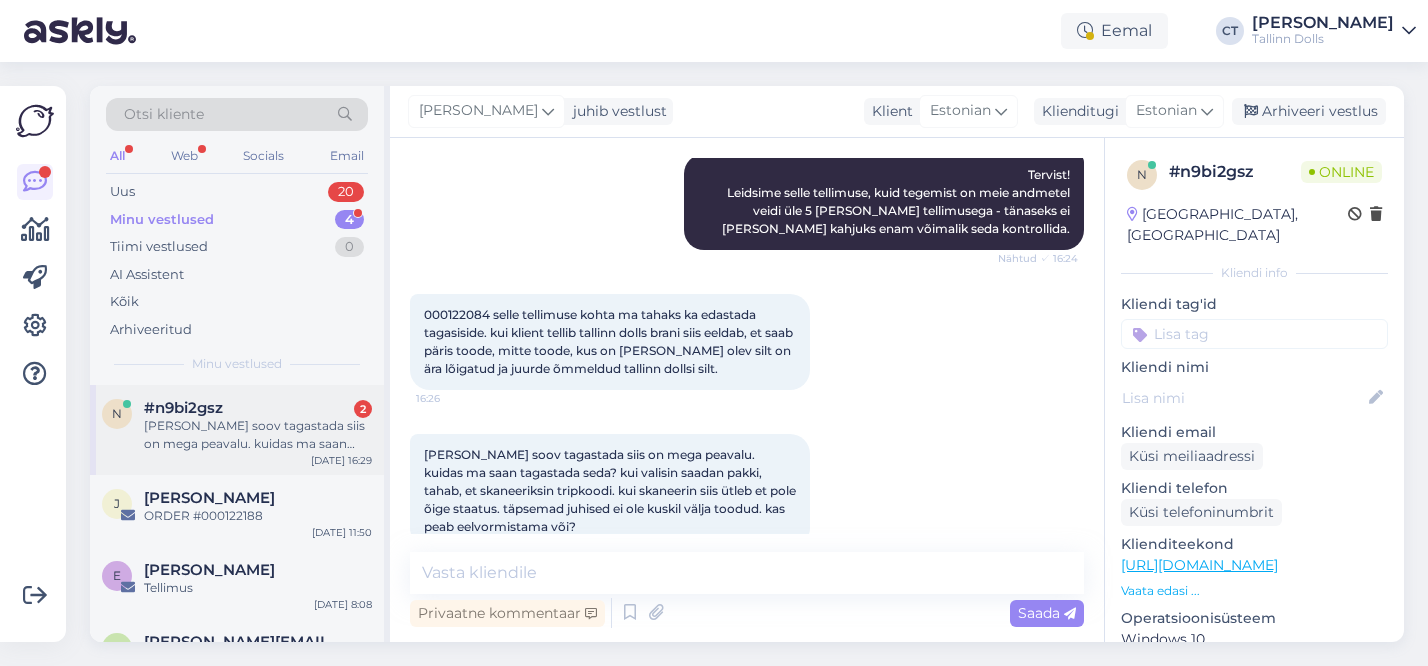 click on "ja kui soov tagastada siis on mega peavalu. kuidas ma saan tagastada seda? kui valisin saadan pakki, tahab, et skaneeriksin tripkoodi. kui skaneerin siis ütleb et pole õige staatus. täpsemad juhised ei ole kuskil välja toodud. kas peab eelvormistama või?" at bounding box center (258, 435) 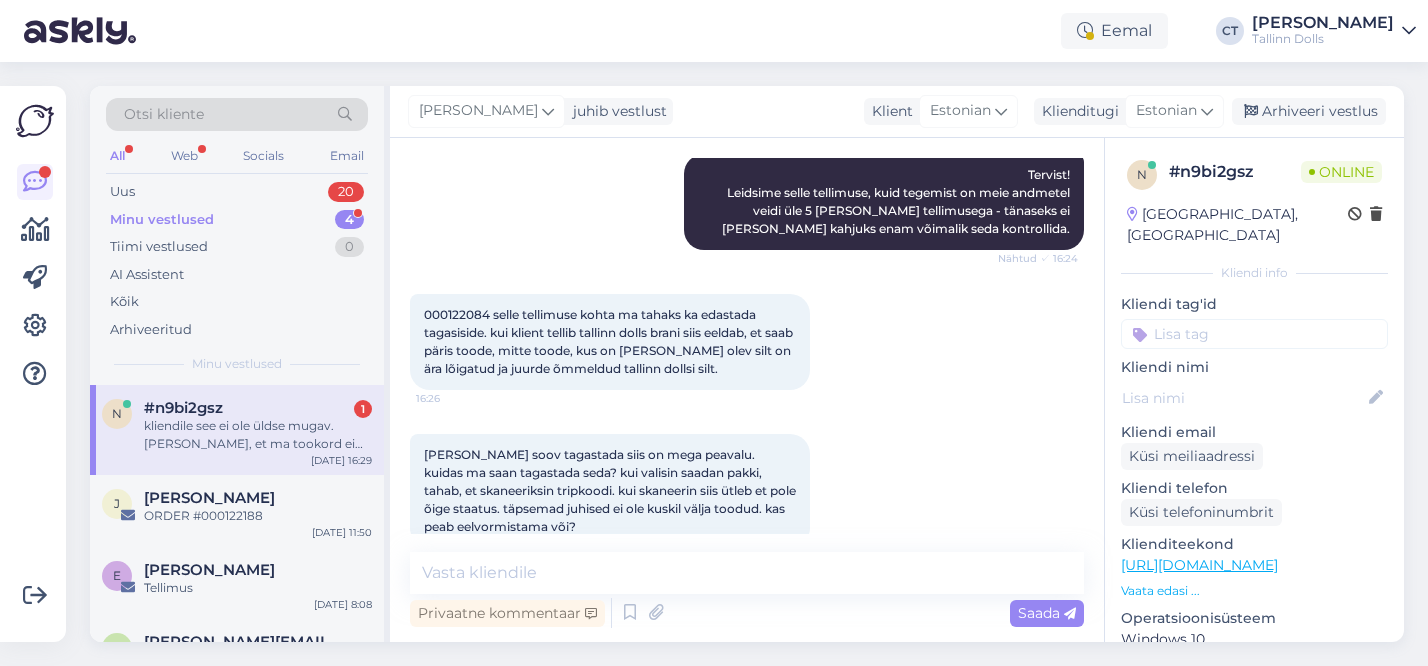 scroll, scrollTop: 3118, scrollLeft: 0, axis: vertical 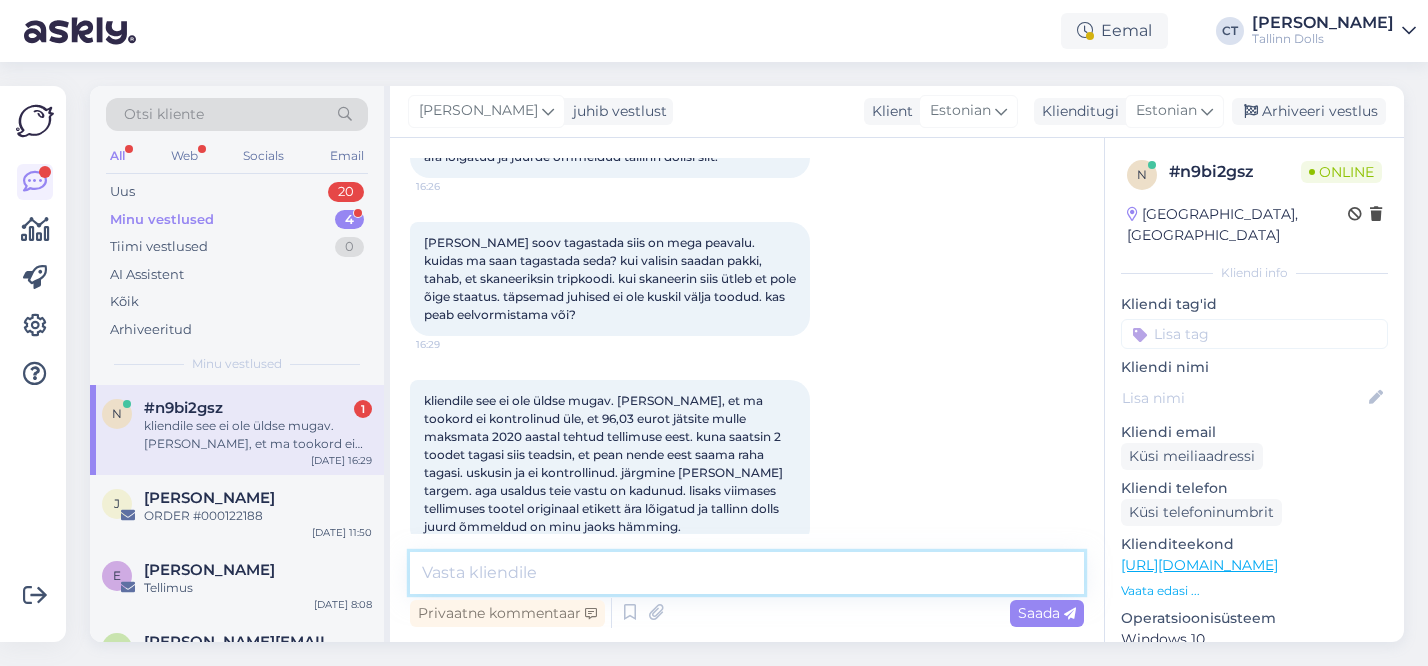 click at bounding box center [747, 573] 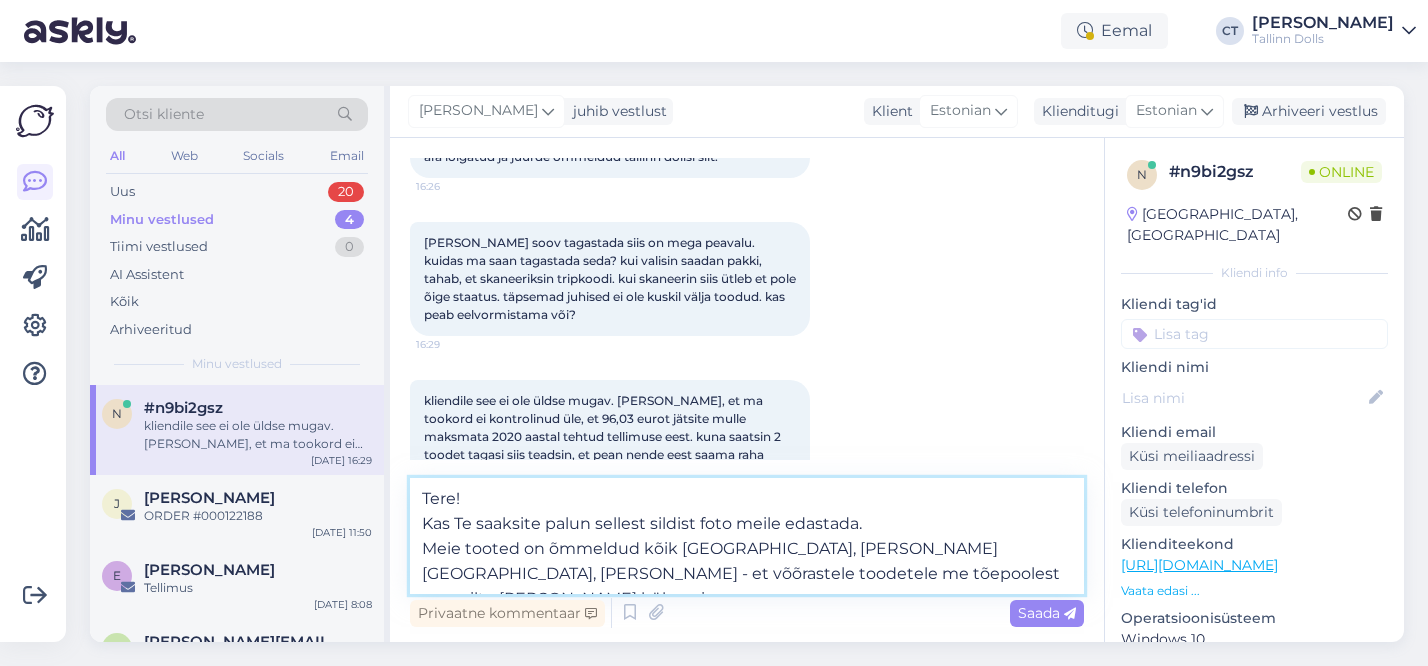 type on "Tere!
Kas Te saaksite palun sellest sildist foto meile edastada.
Meie tooted on õmmeldud kõik Eestis, Ida-Virumaal, Varja külas - et võõrastele toodetele me tõepoolest oma silte küll külge ei pane." 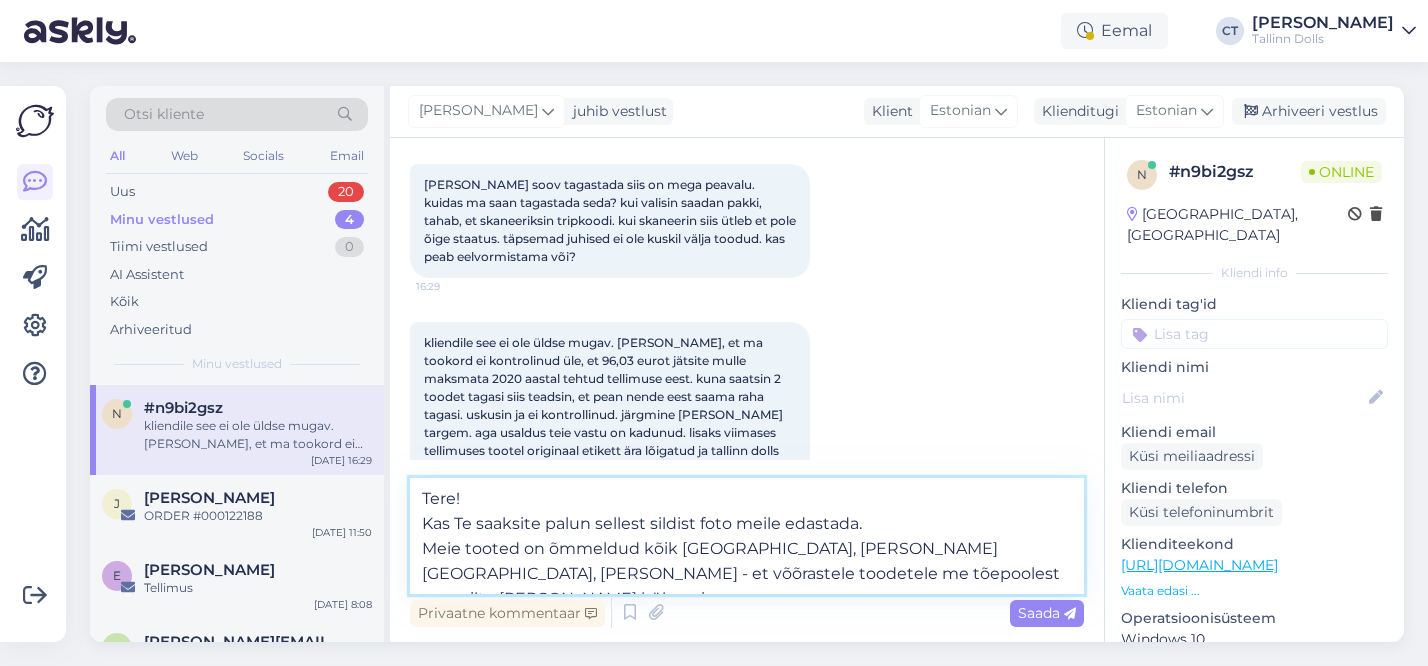 scroll, scrollTop: 3192, scrollLeft: 0, axis: vertical 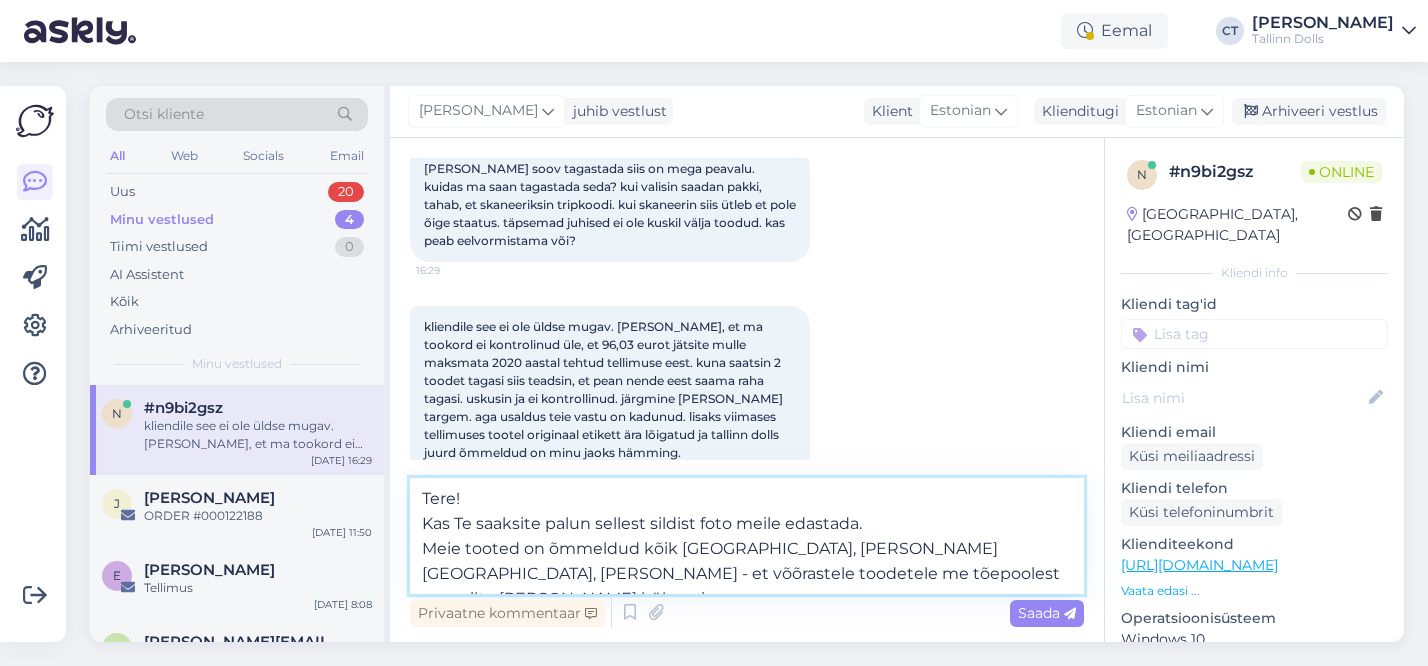 click on "Tere!
Kas Te saaksite palun sellest sildist foto meile edastada.
Meie tooted on õmmeldud kõik Eestis, Ida-Virumaal, Varja külas - et võõrastele toodetele me tõepoolest oma silte küll külge ei pane." at bounding box center [747, 536] 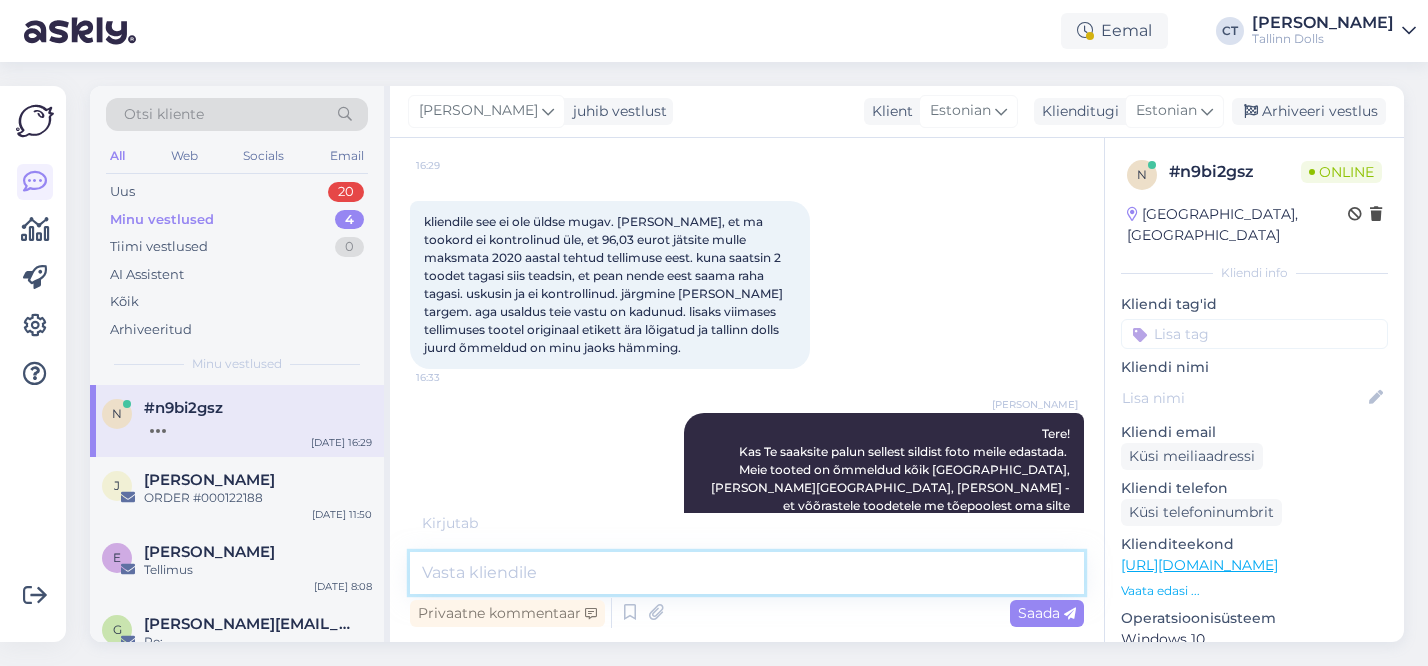 scroll, scrollTop: 3362, scrollLeft: 0, axis: vertical 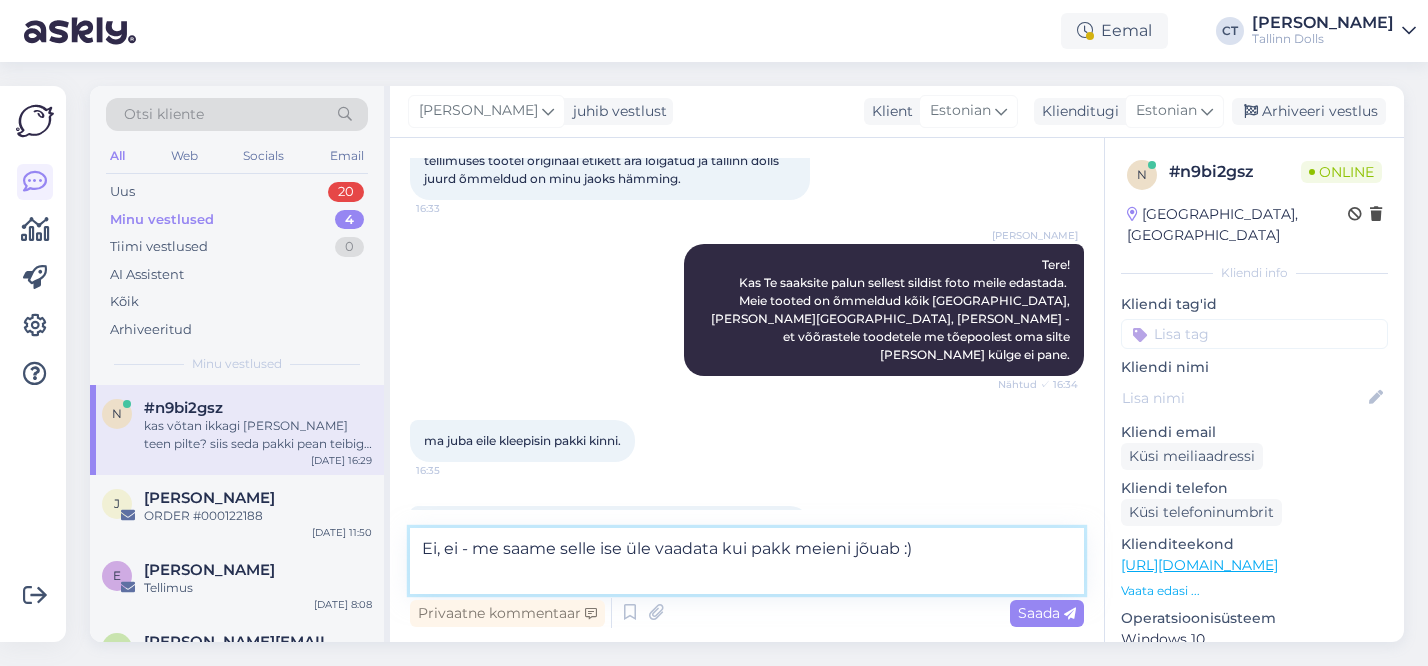 type on "Ei, ei - me saame selle ise üle vaadata kui pakk meieni jõuab :)" 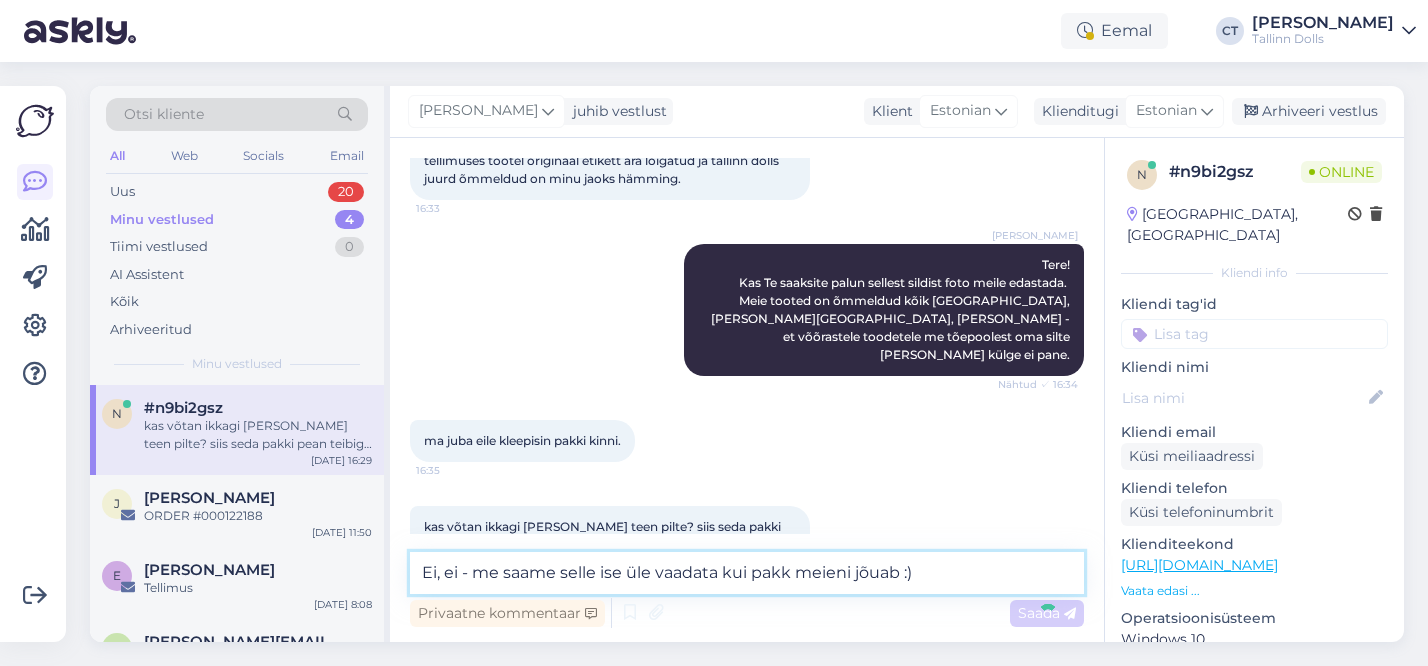 type 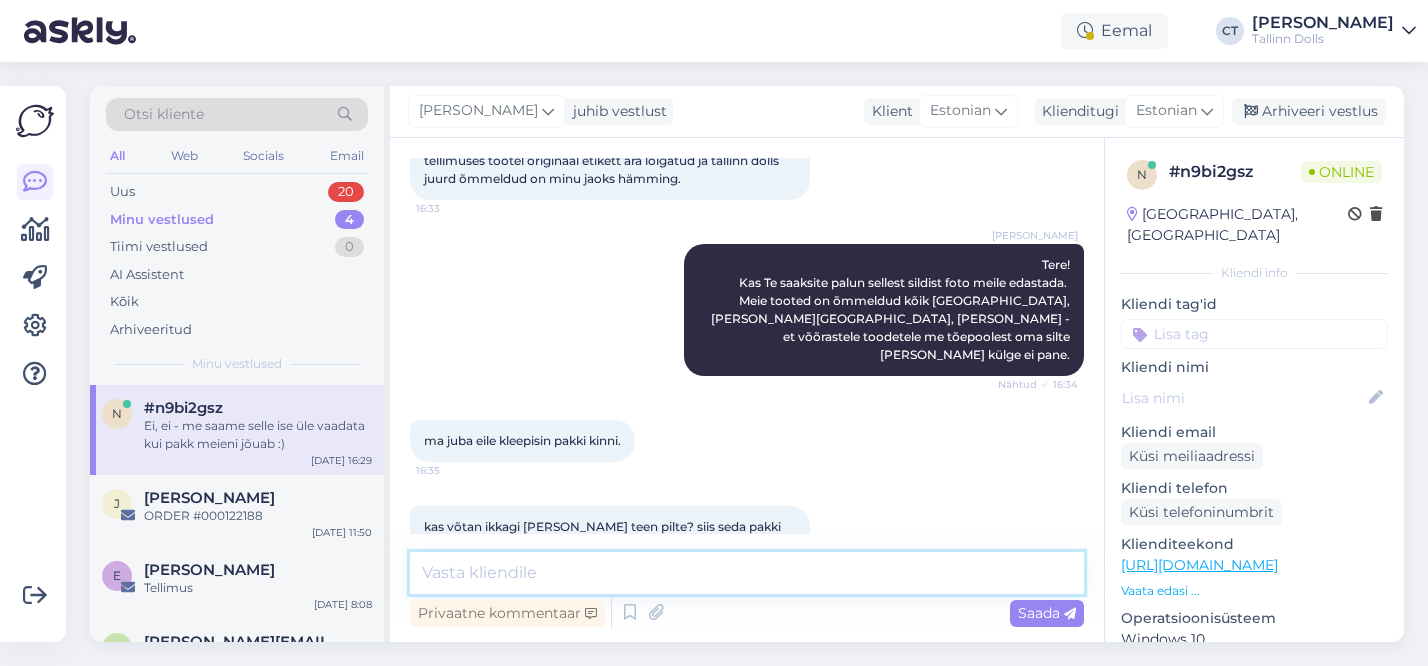 scroll, scrollTop: 3570, scrollLeft: 0, axis: vertical 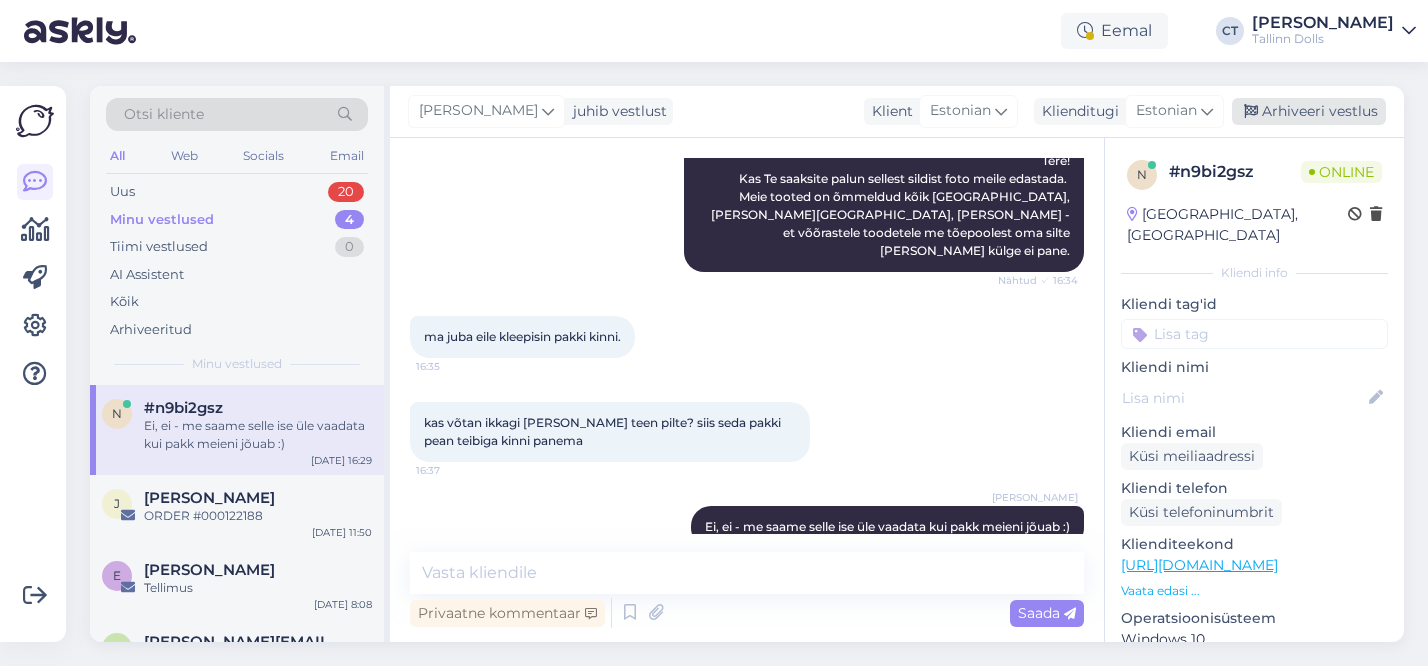 click on "Arhiveeri vestlus" at bounding box center (1309, 111) 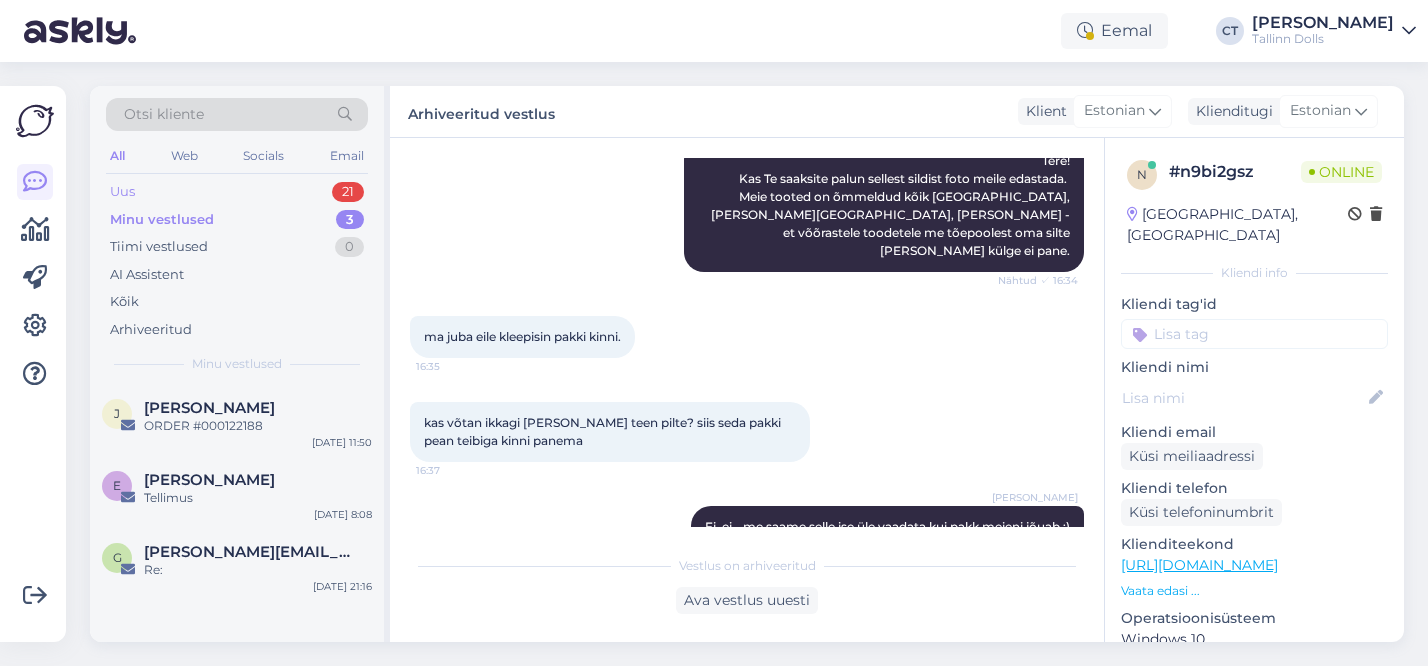 click on "Uus 21" at bounding box center (237, 192) 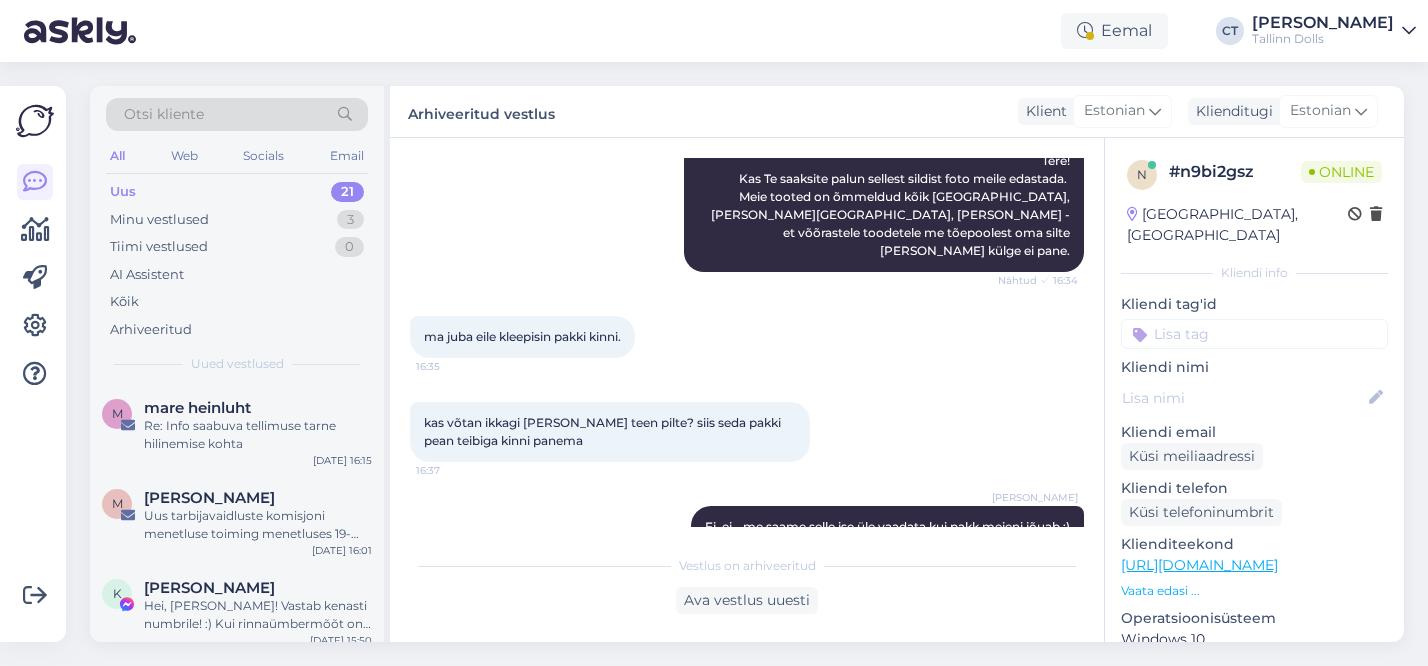 click on "Uus 21" at bounding box center [237, 192] 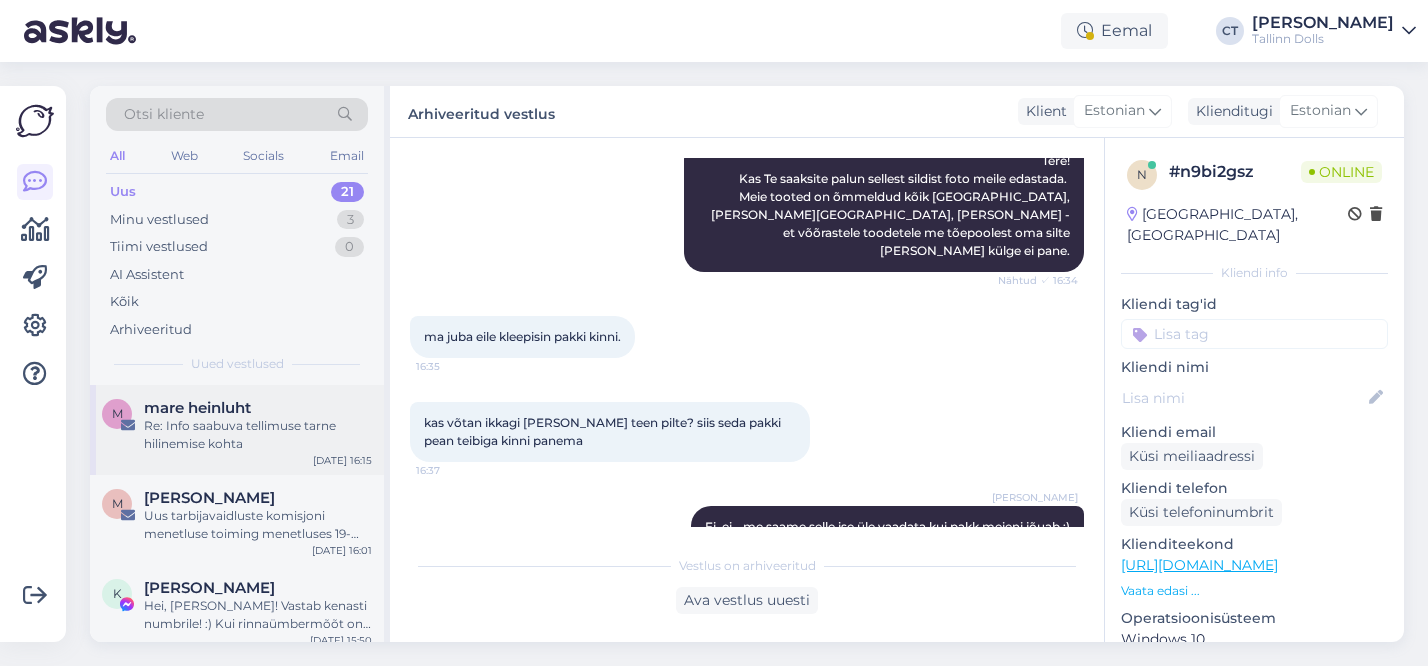 click on "Re: Info saabuva tellimuse tarne hilinemise kohta" at bounding box center [258, 435] 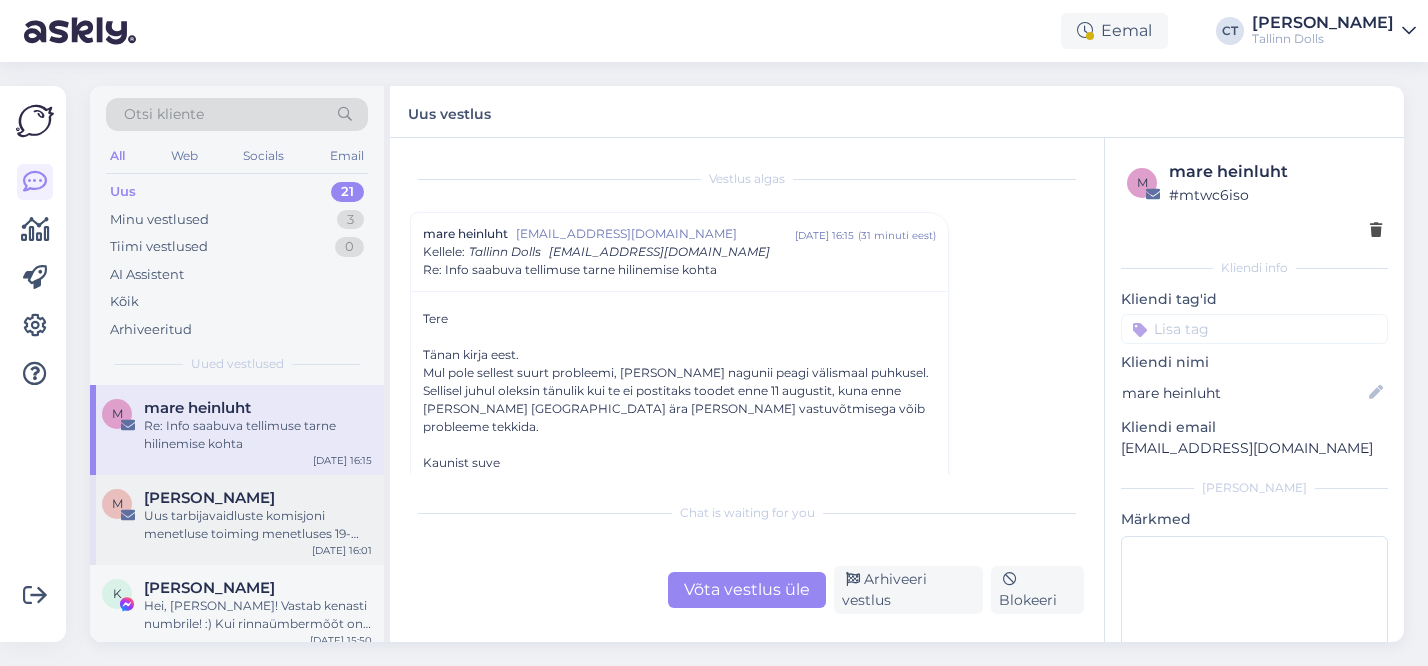 click on "Uus tarbijavaidluste komisjoni menetluse toiming menetluses 19-1/25-08571" at bounding box center [258, 525] 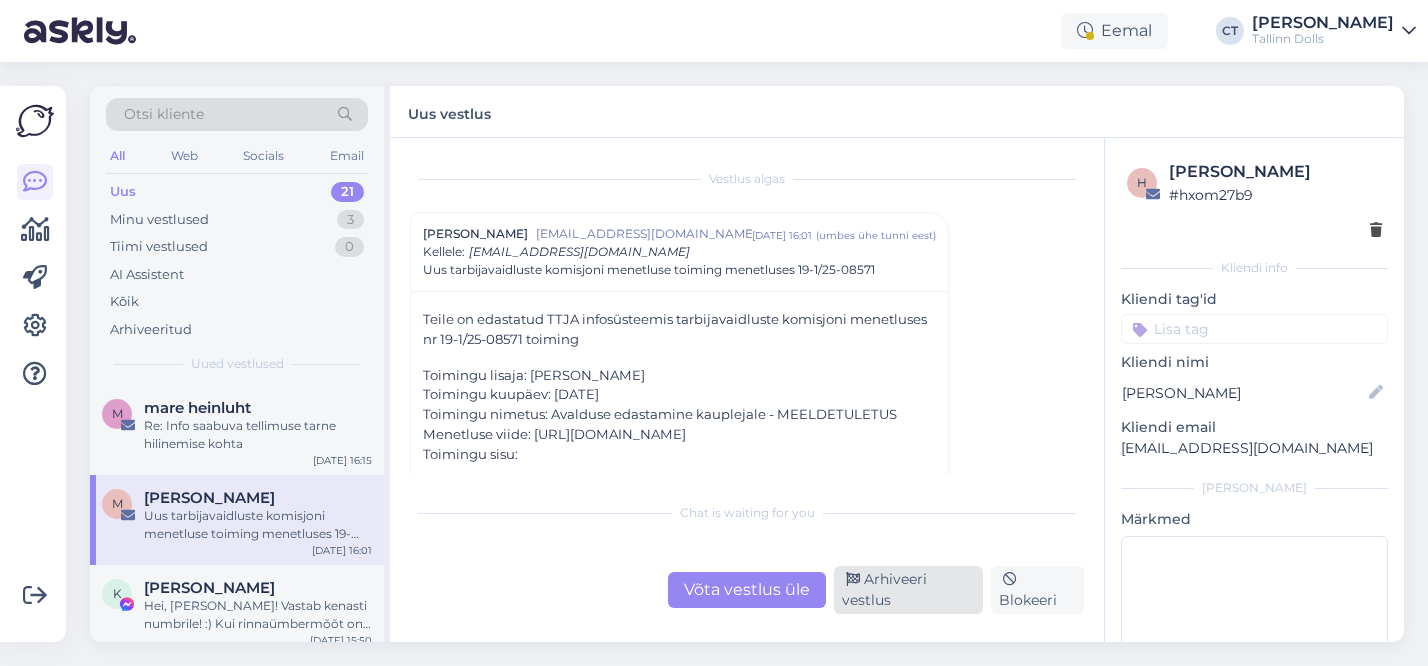 click on "Arhiveeri vestlus" at bounding box center (908, 590) 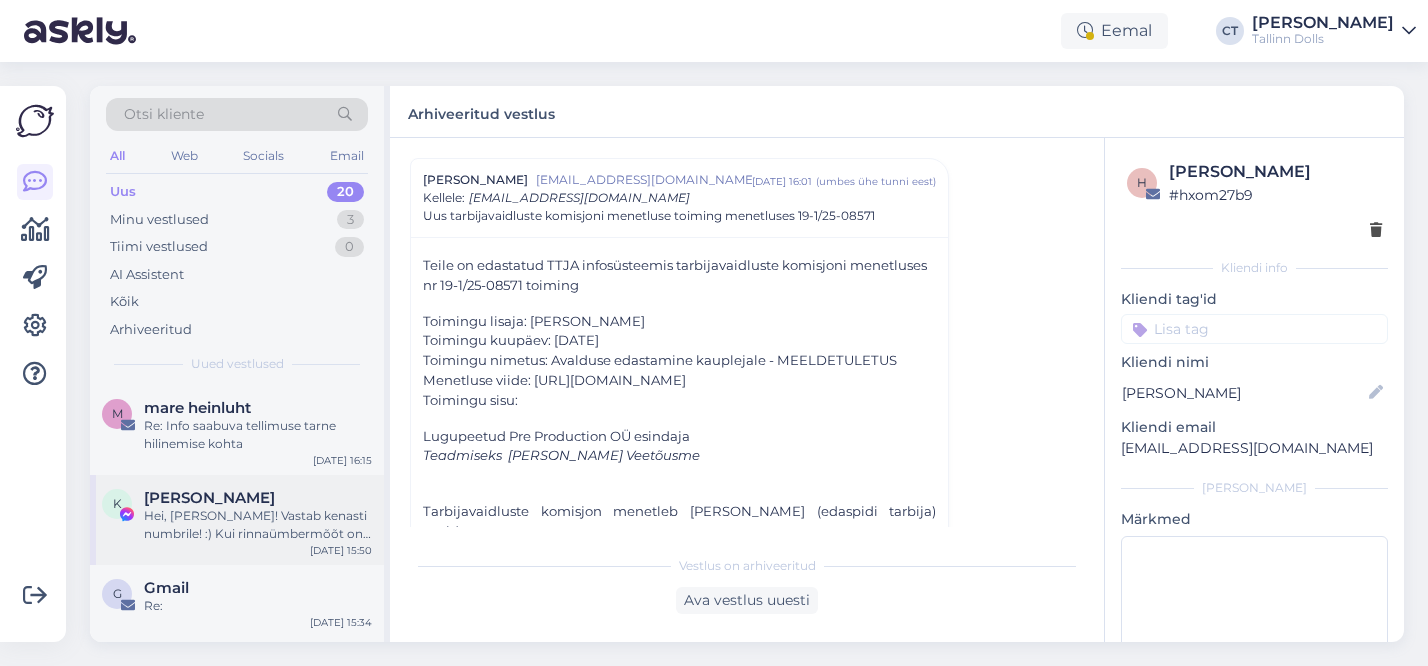 click on "Hei, Kadri!
Vastab kenasti numbrile! :)
Kui rinnaümbermõõt on pisut suurem, siis soovitame võtta number suurema :)" at bounding box center (258, 525) 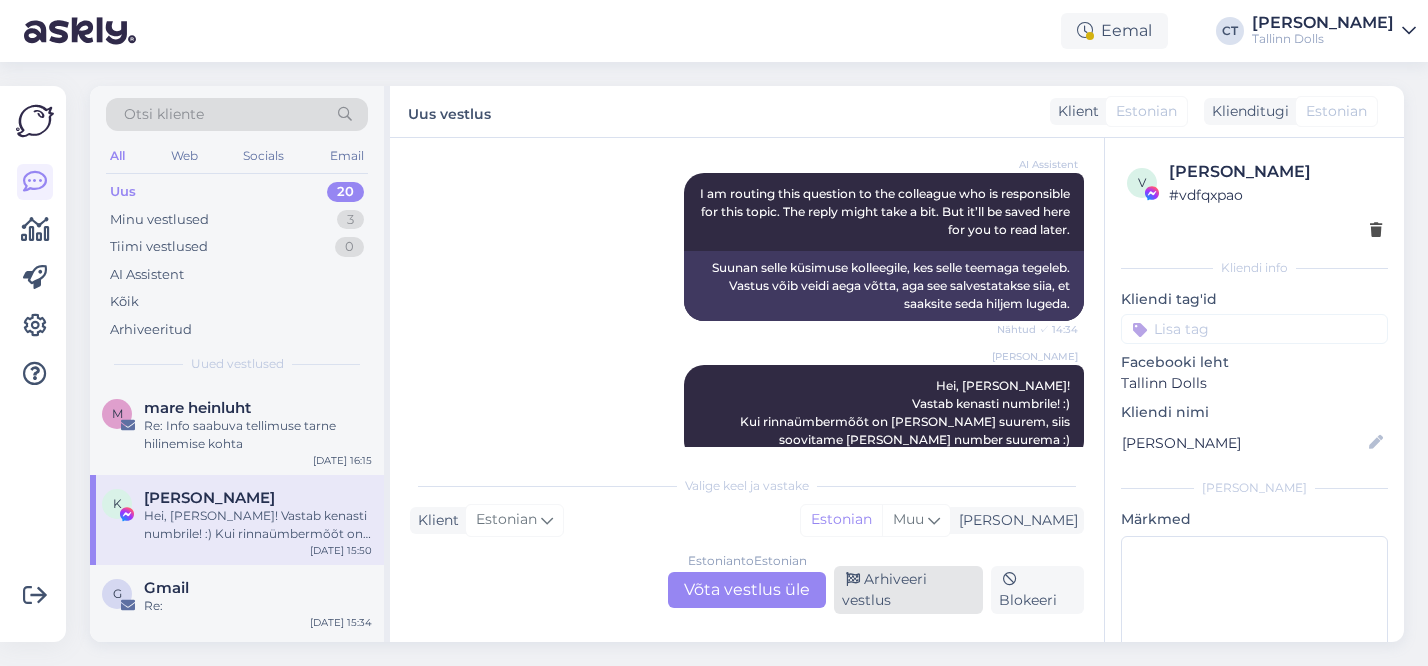 click on "Arhiveeri vestlus" at bounding box center (908, 590) 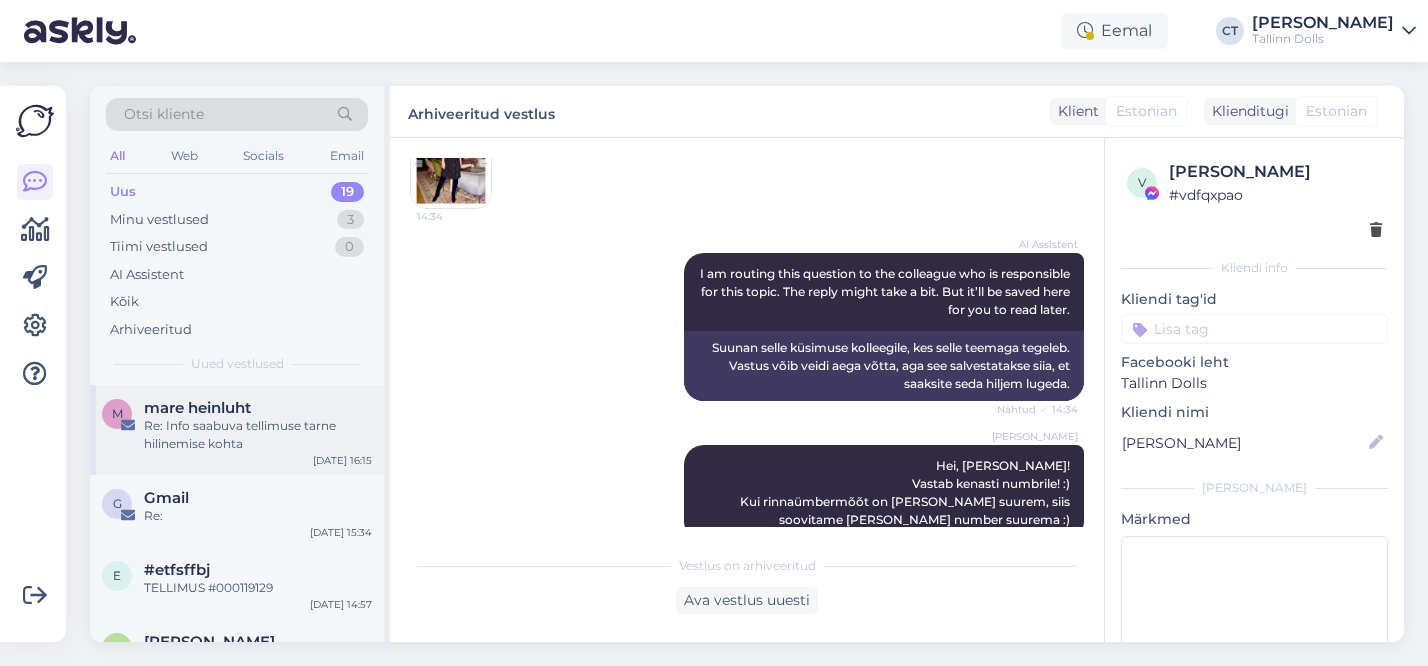 click on "Re: Info saabuva tellimuse tarne hilinemise kohta" at bounding box center [258, 435] 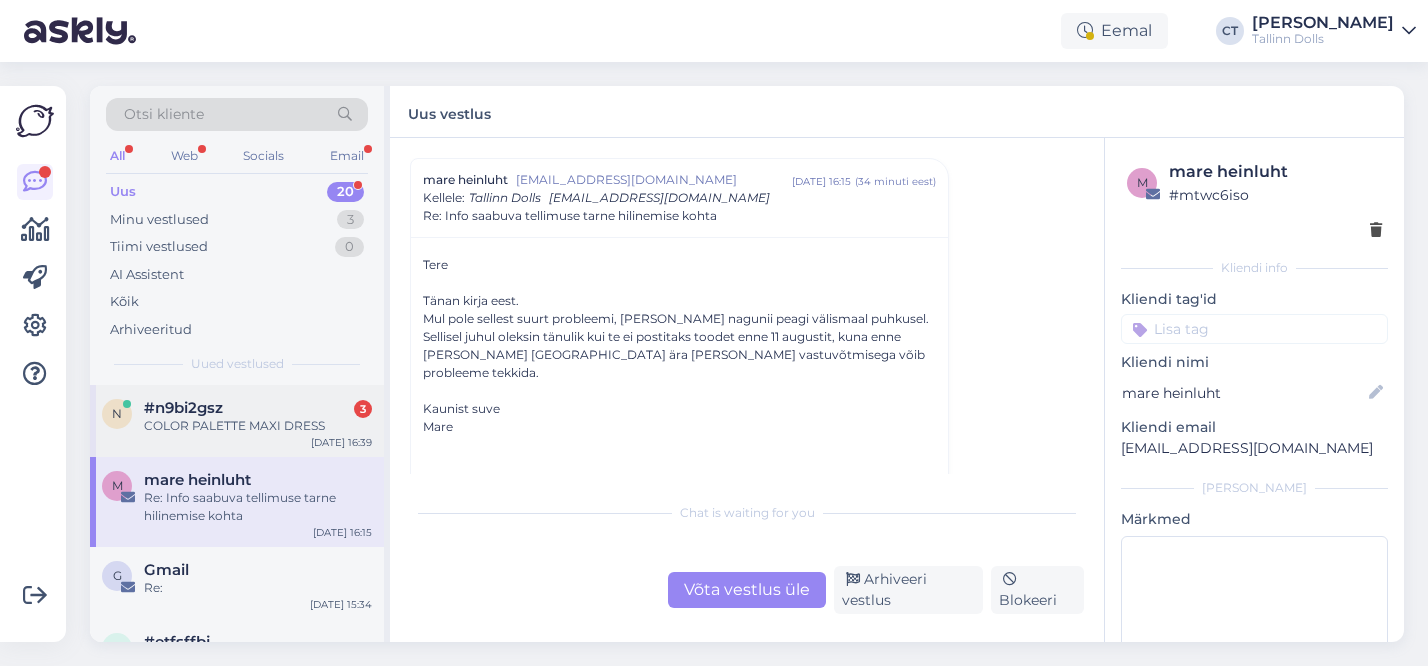 click on "#n9bi2gsz" at bounding box center (183, 408) 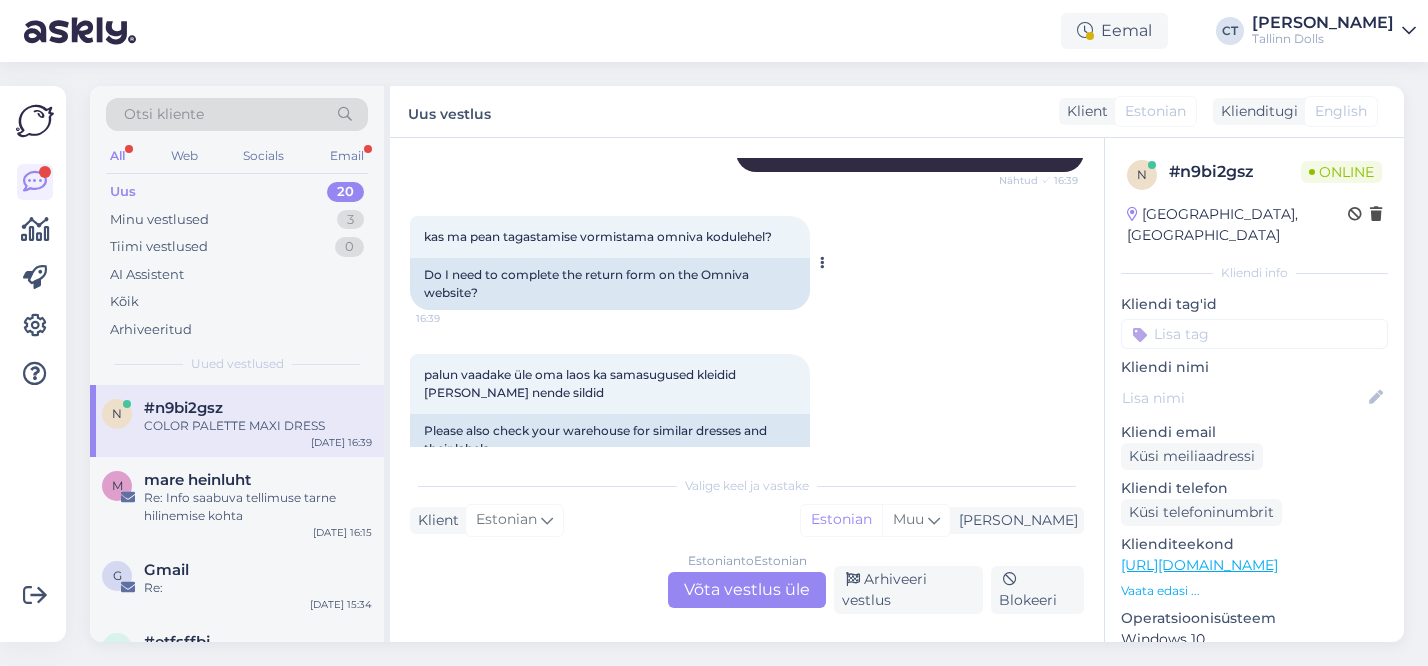 scroll, scrollTop: 4153, scrollLeft: 0, axis: vertical 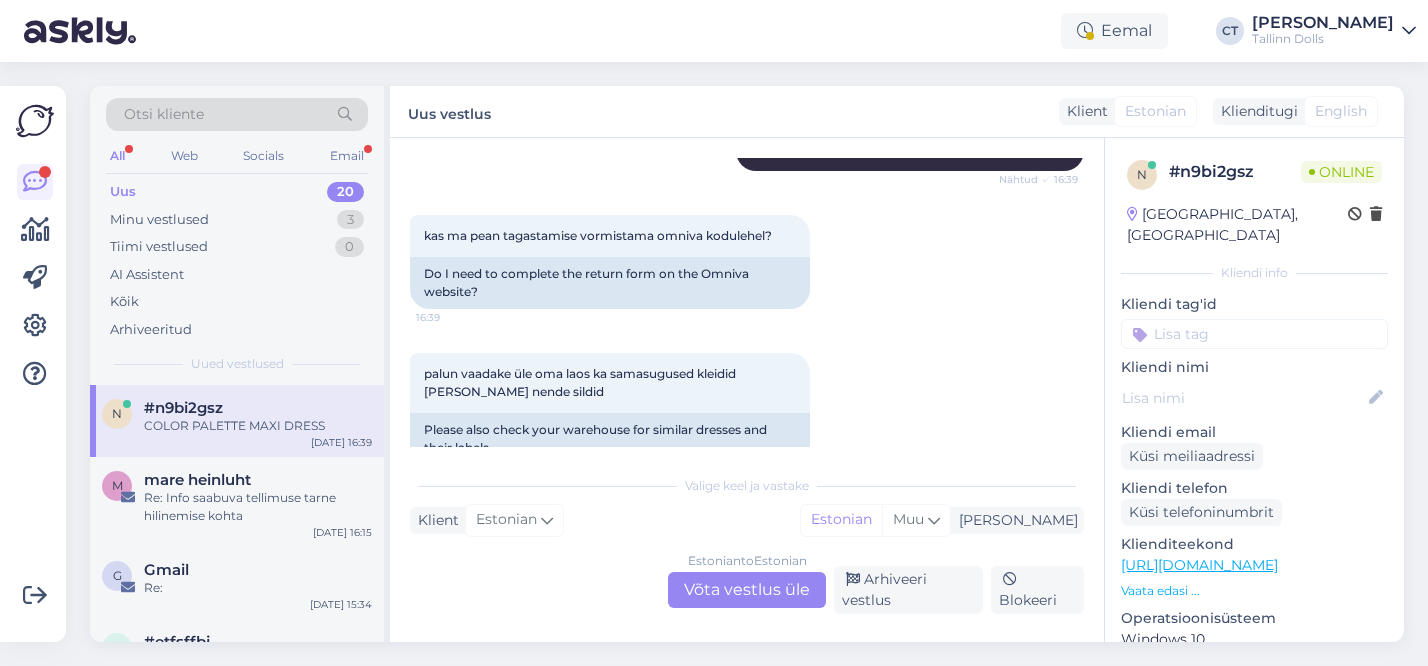 click on "Estonian  to  Estonian Võta vestlus üle" at bounding box center (747, 590) 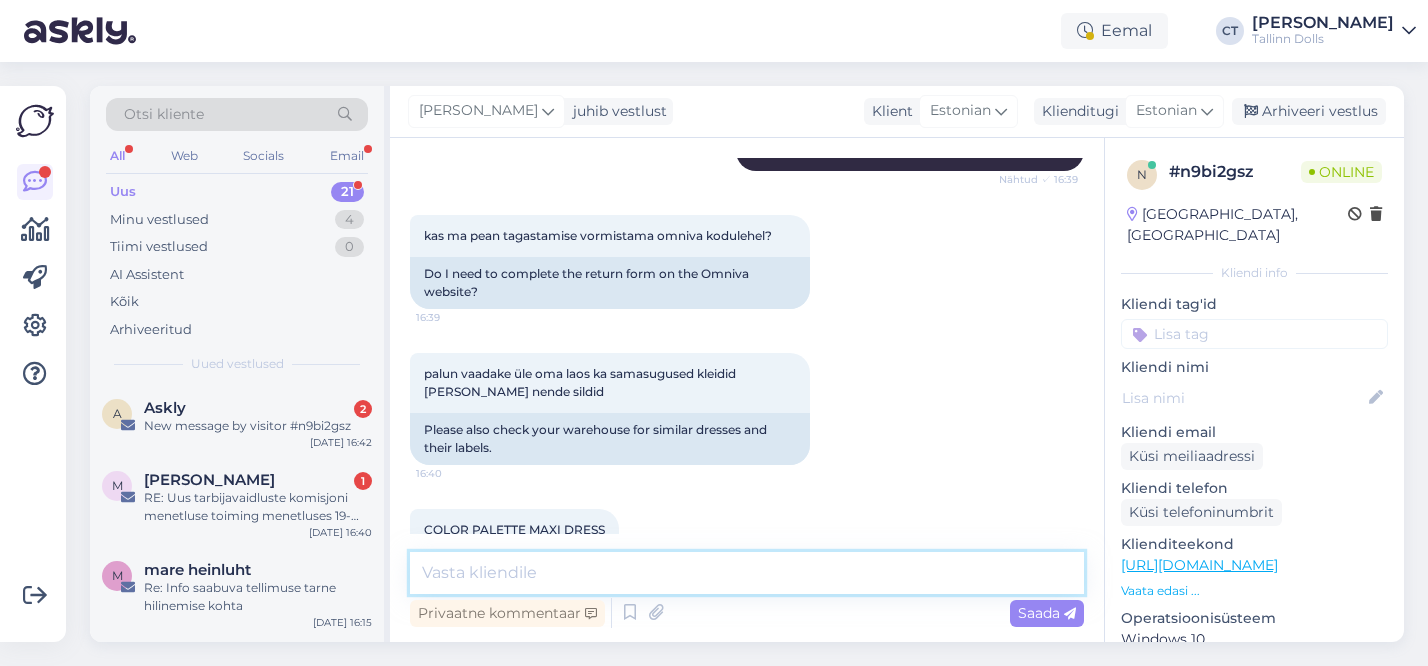 click at bounding box center [747, 573] 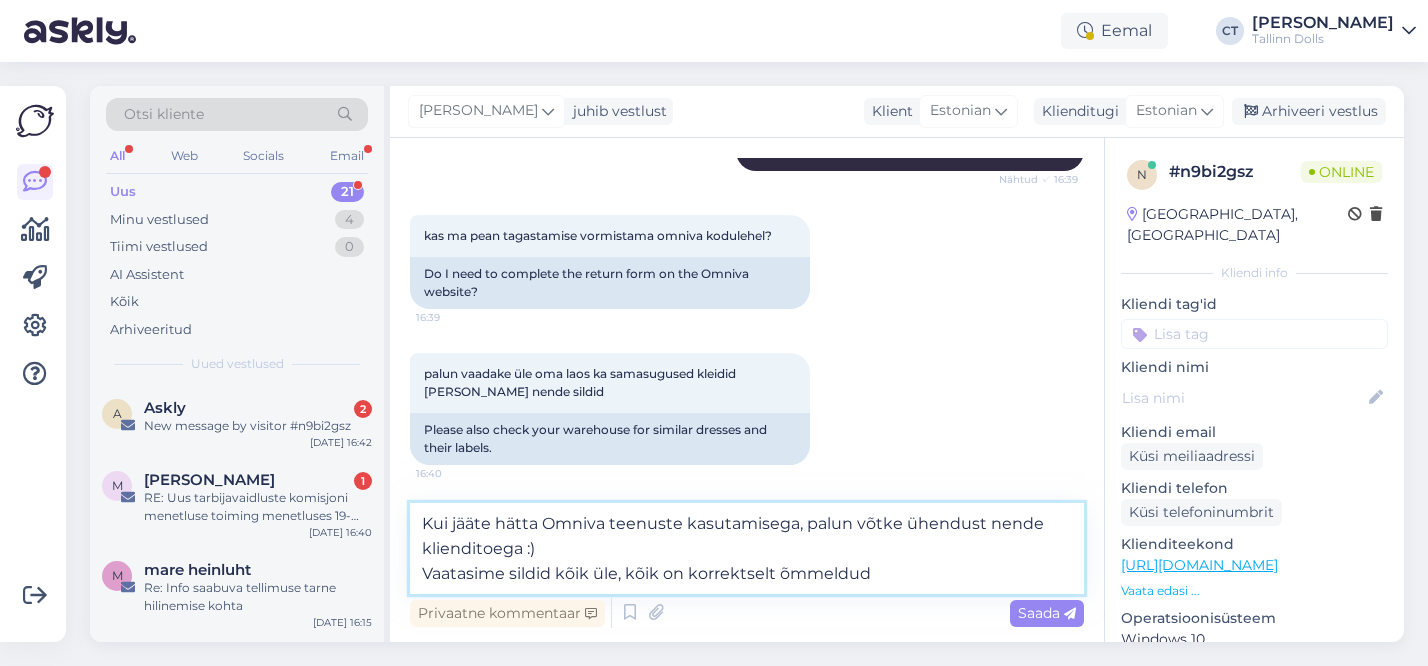 drag, startPoint x: 882, startPoint y: 575, endPoint x: 470, endPoint y: 576, distance: 412.00122 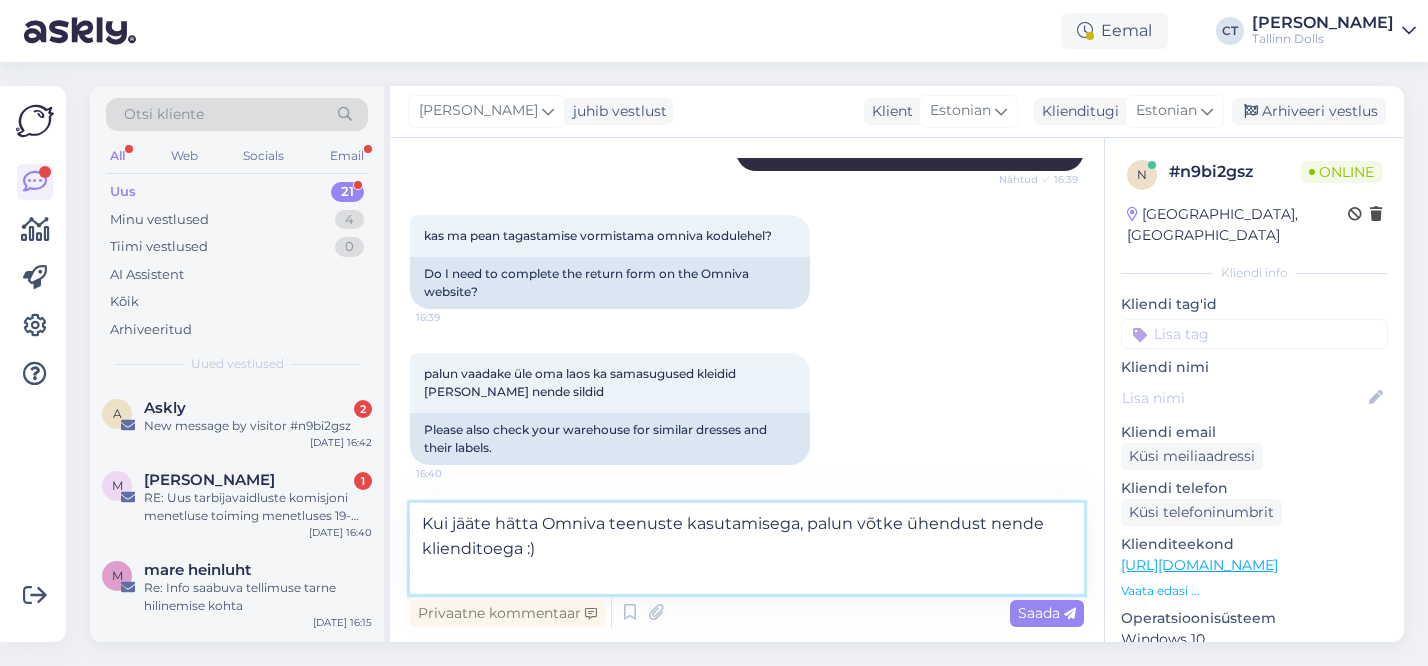 type on "Kui jääte hätta Omniva teenuste kasutamisega, palun võtke ühendust nende klienditoega :)" 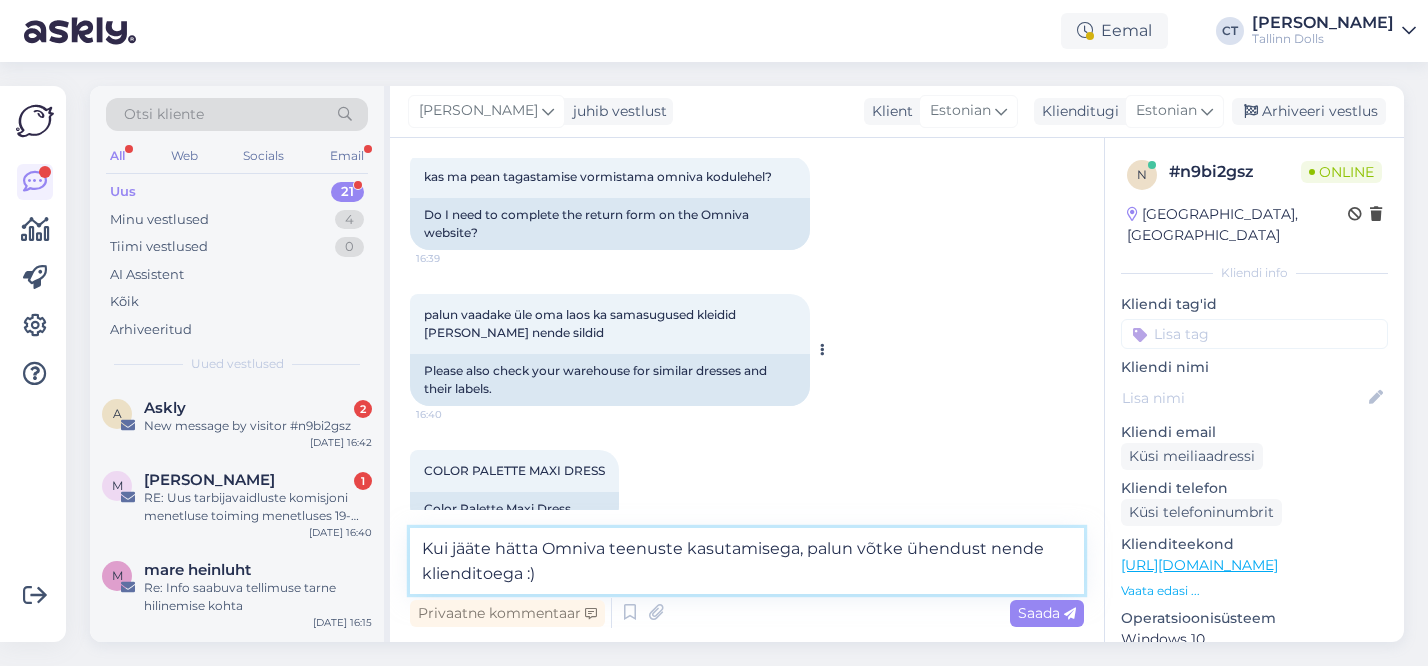 scroll, scrollTop: 4214, scrollLeft: 0, axis: vertical 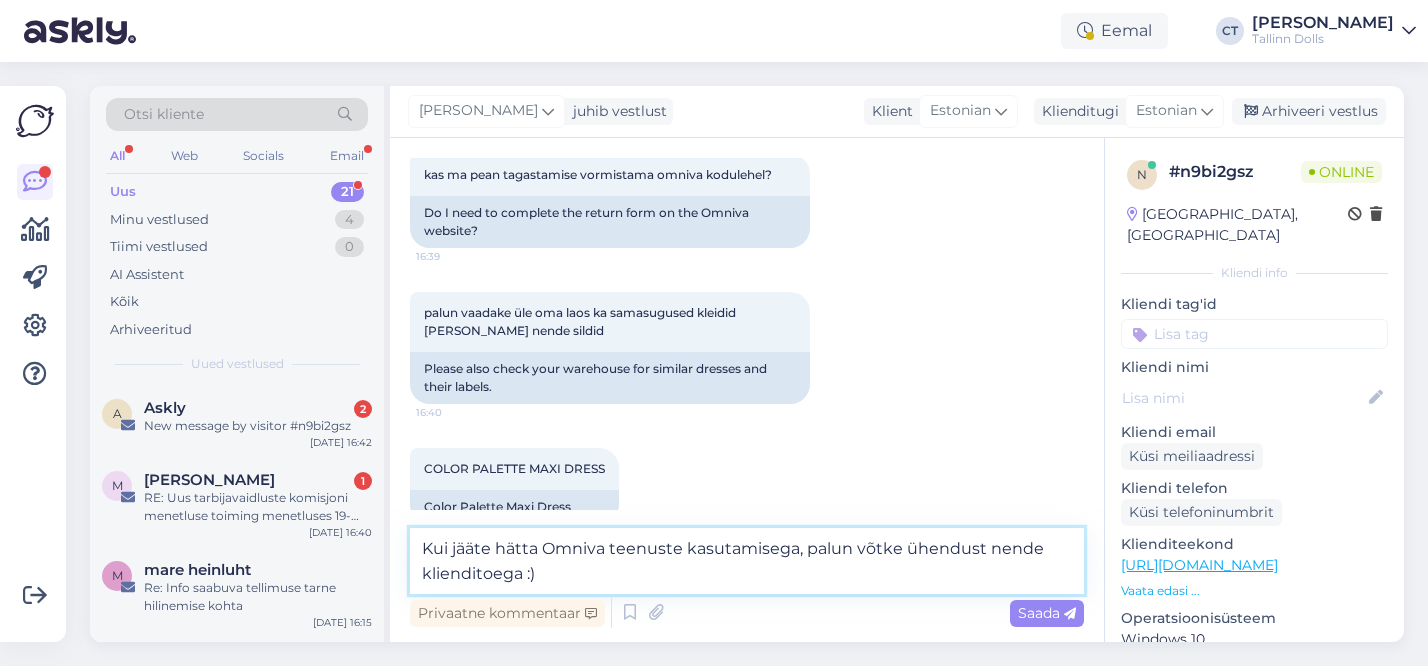 type 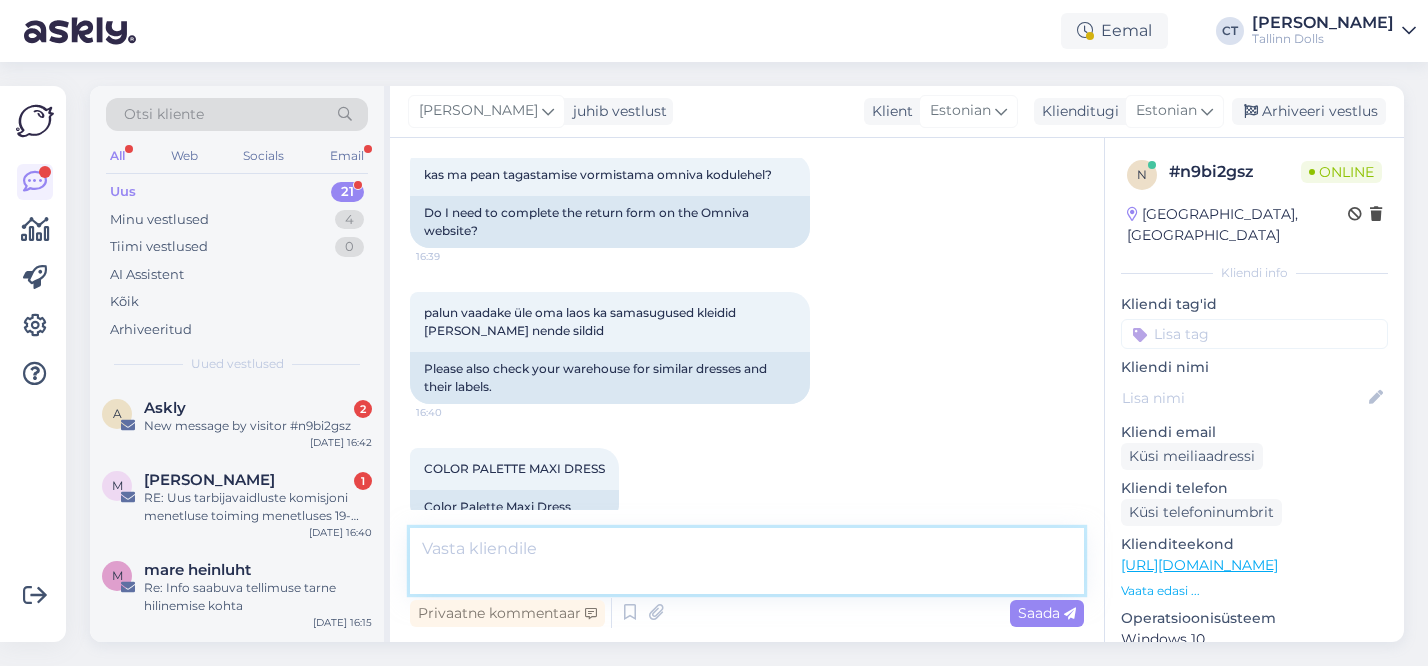 scroll, scrollTop: 4294, scrollLeft: 0, axis: vertical 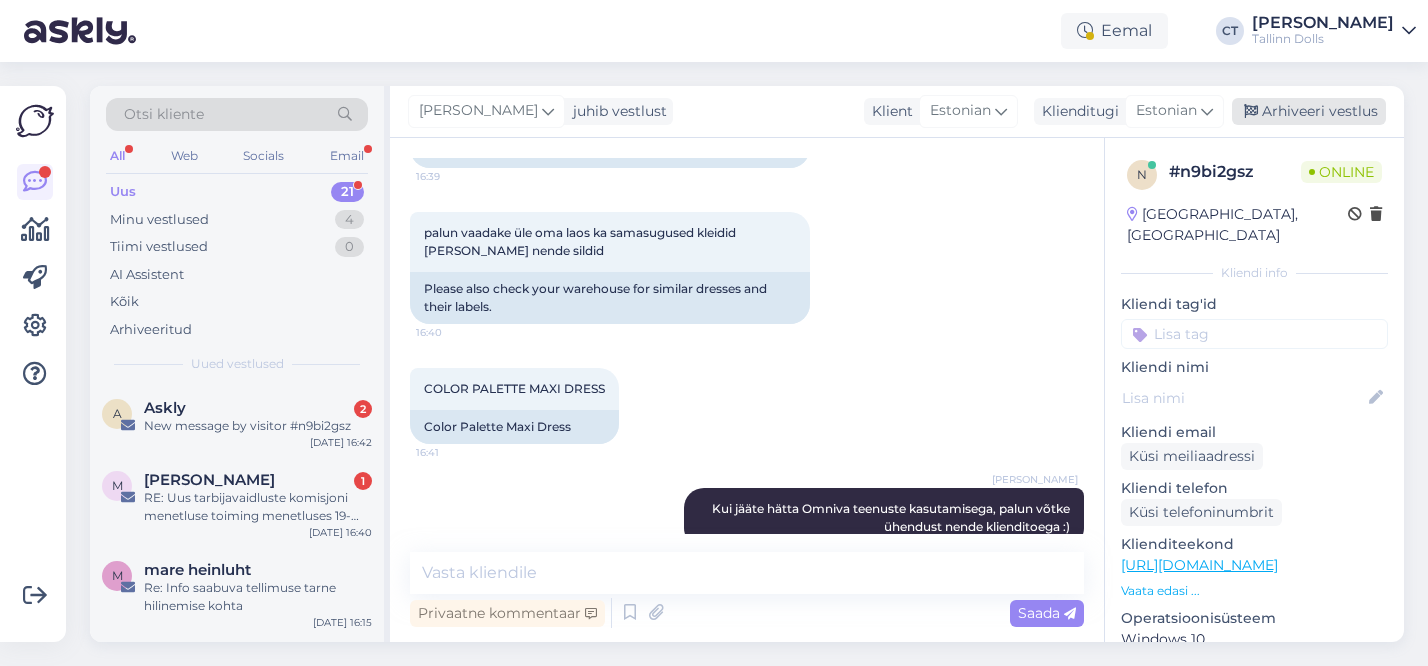 click on "Arhiveeri vestlus" at bounding box center (1309, 111) 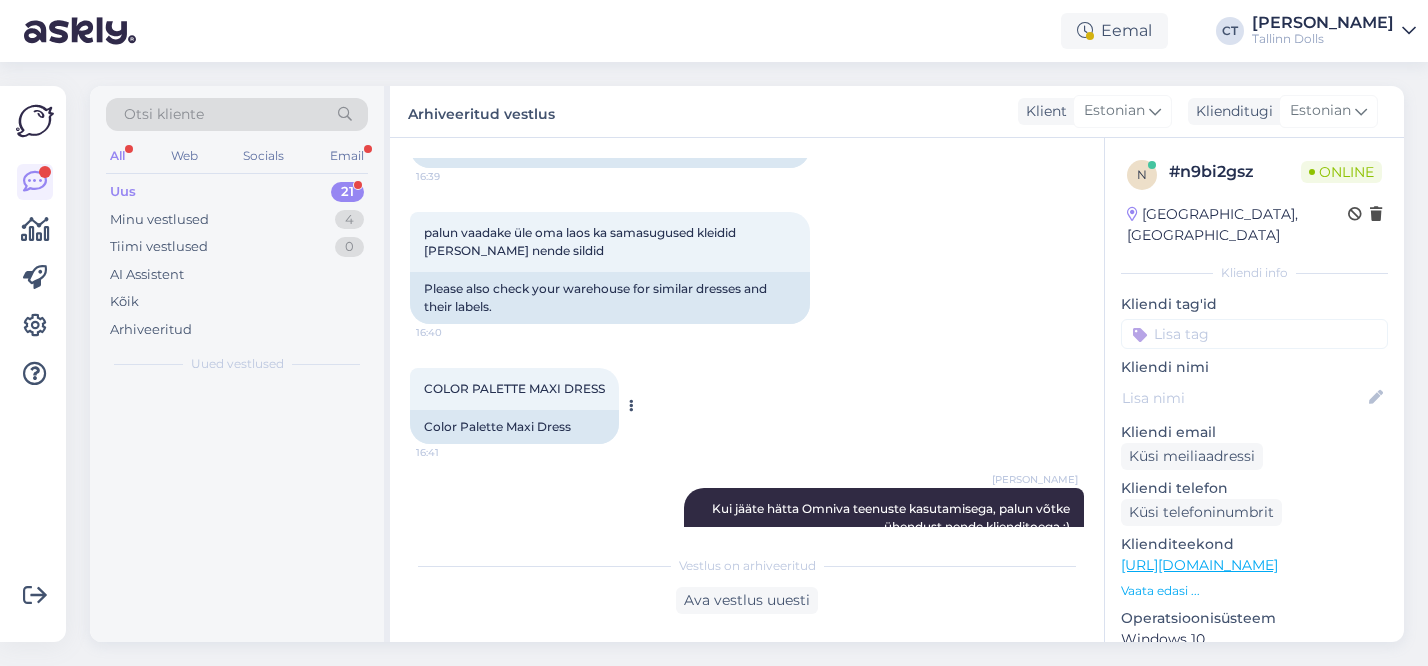 scroll, scrollTop: 4301, scrollLeft: 0, axis: vertical 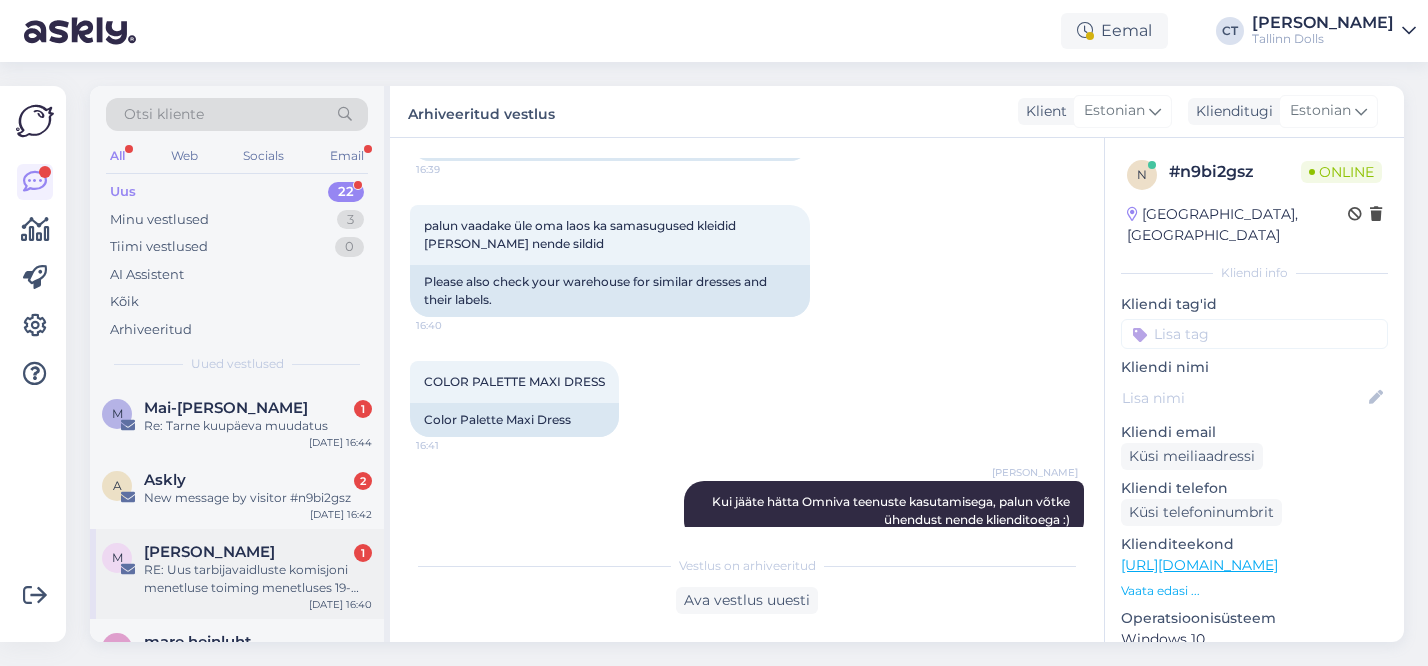 click on "RE: Uus tarbijavaidluste komisjoni menetluse toiming menetluses 19-1/25-08571" at bounding box center (258, 579) 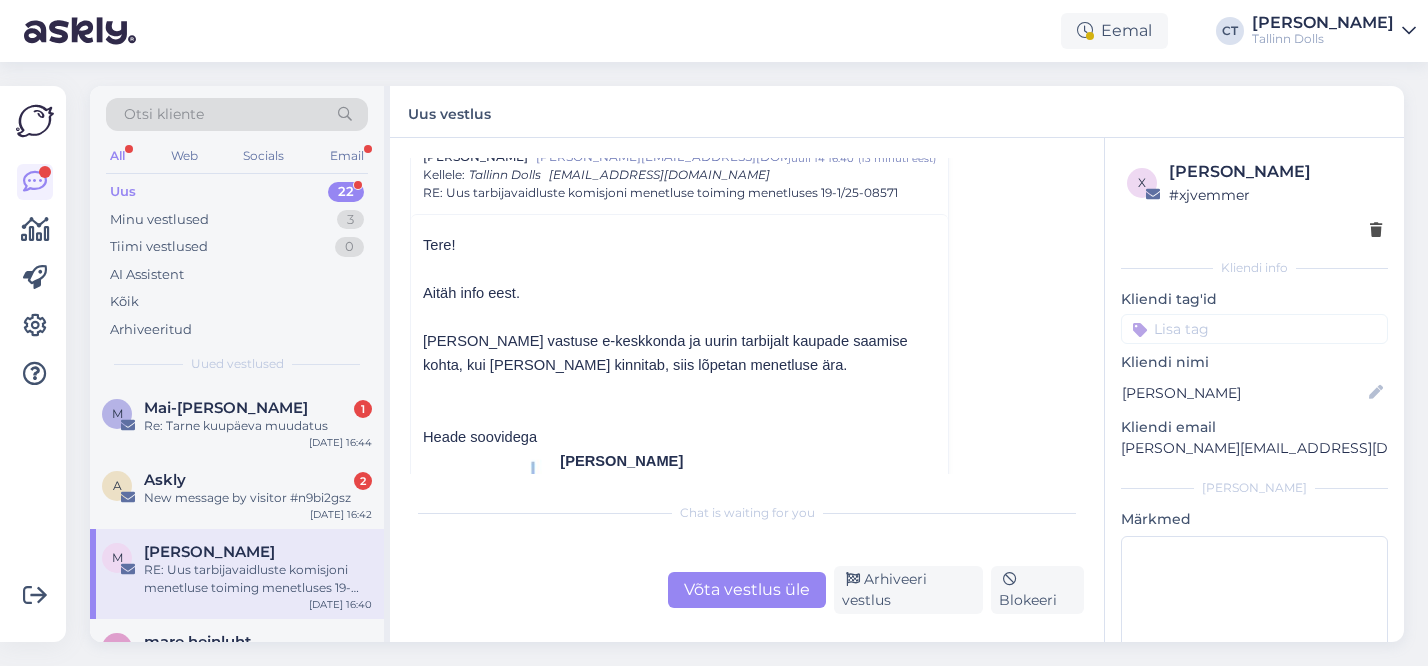scroll, scrollTop: 251, scrollLeft: 0, axis: vertical 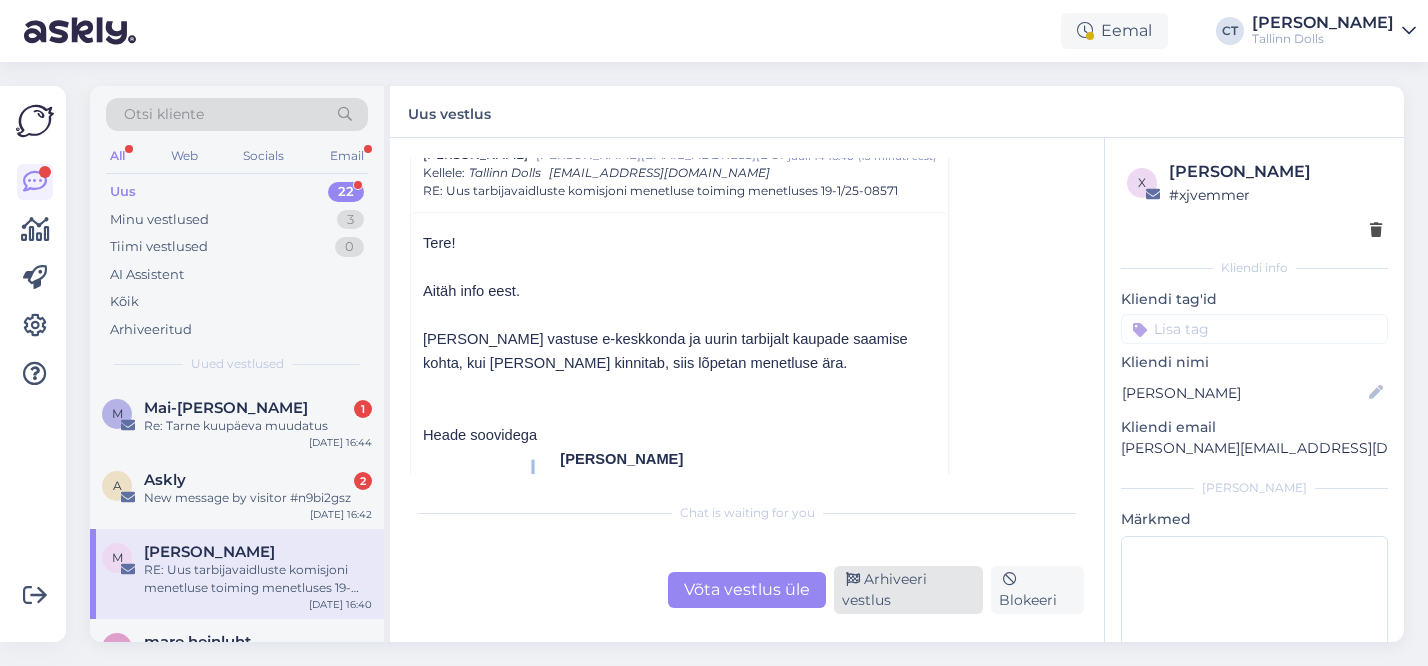 click on "Arhiveeri vestlus" at bounding box center [908, 590] 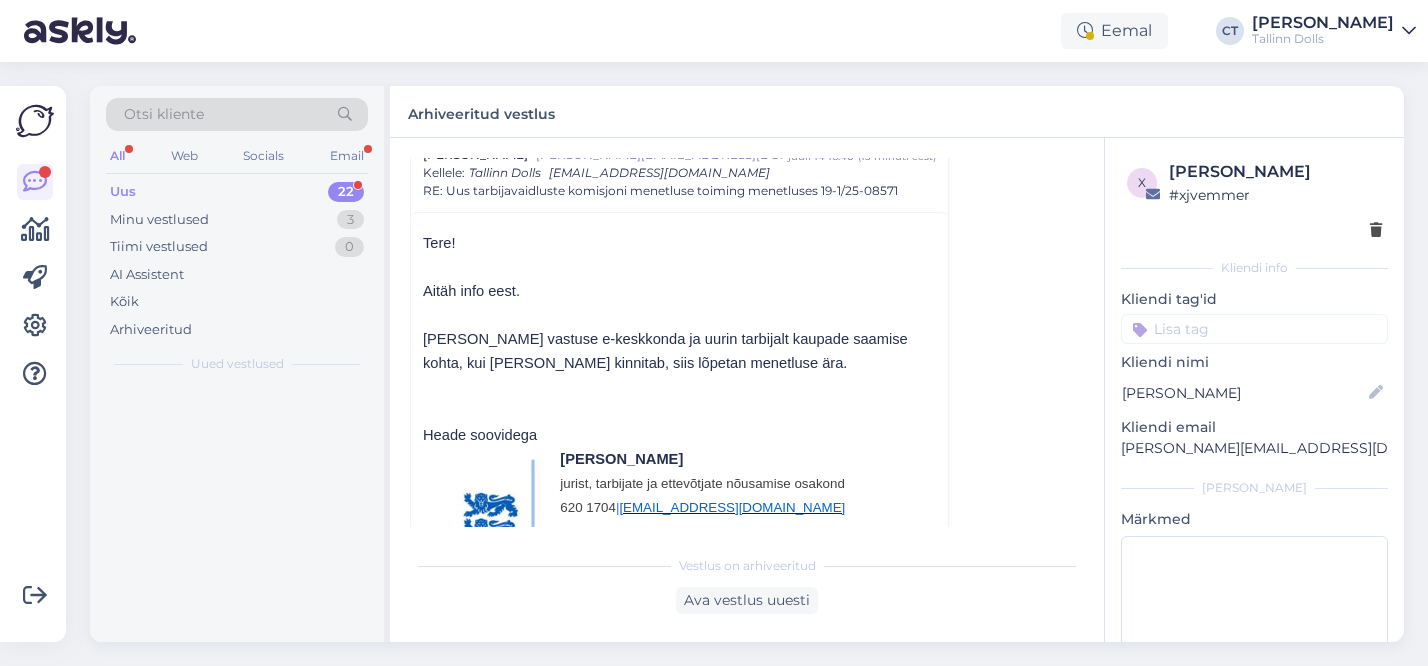 scroll, scrollTop: 226, scrollLeft: 0, axis: vertical 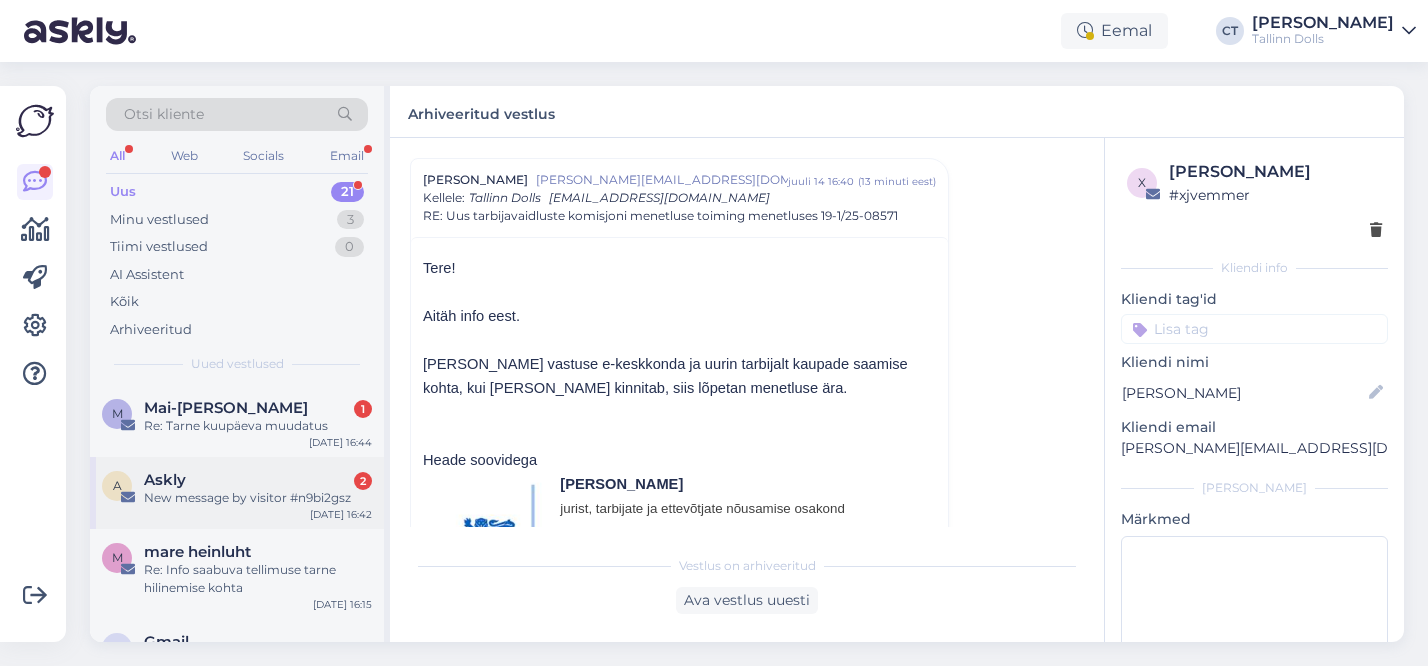click on "New message by visitor #n9bi2gsz" at bounding box center (258, 498) 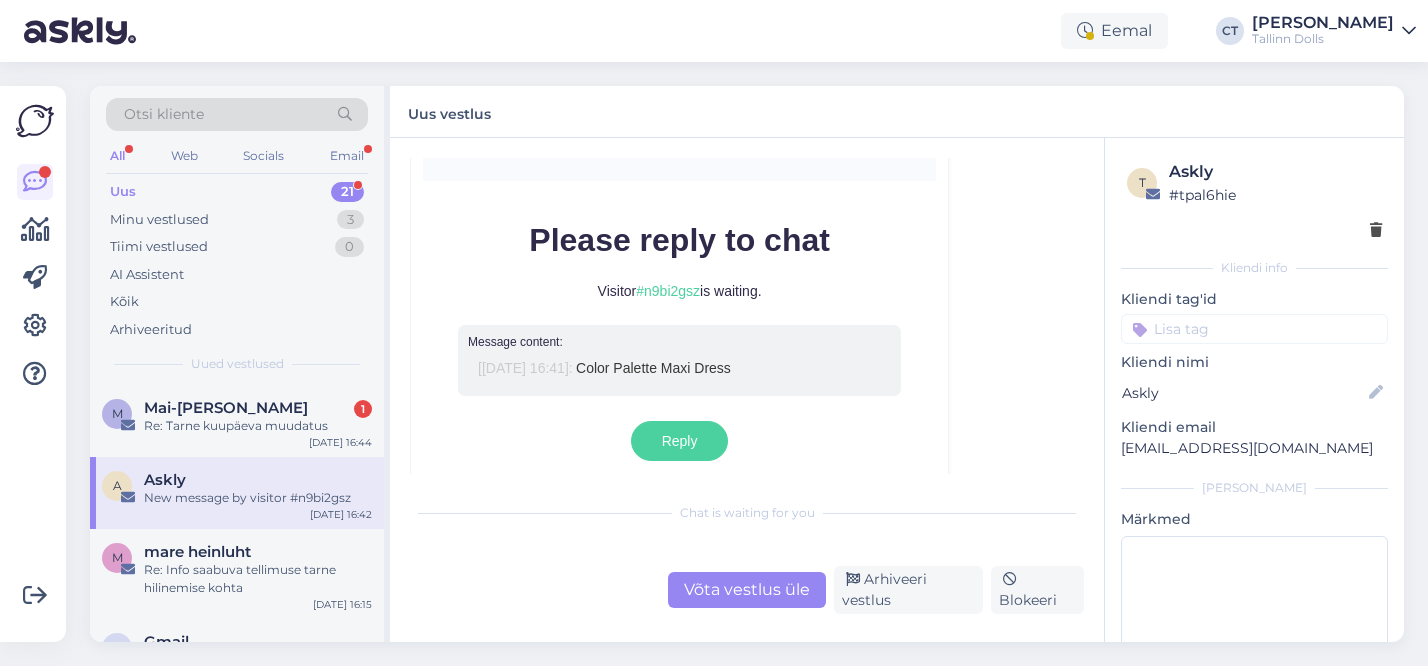 scroll, scrollTop: 8704, scrollLeft: 0, axis: vertical 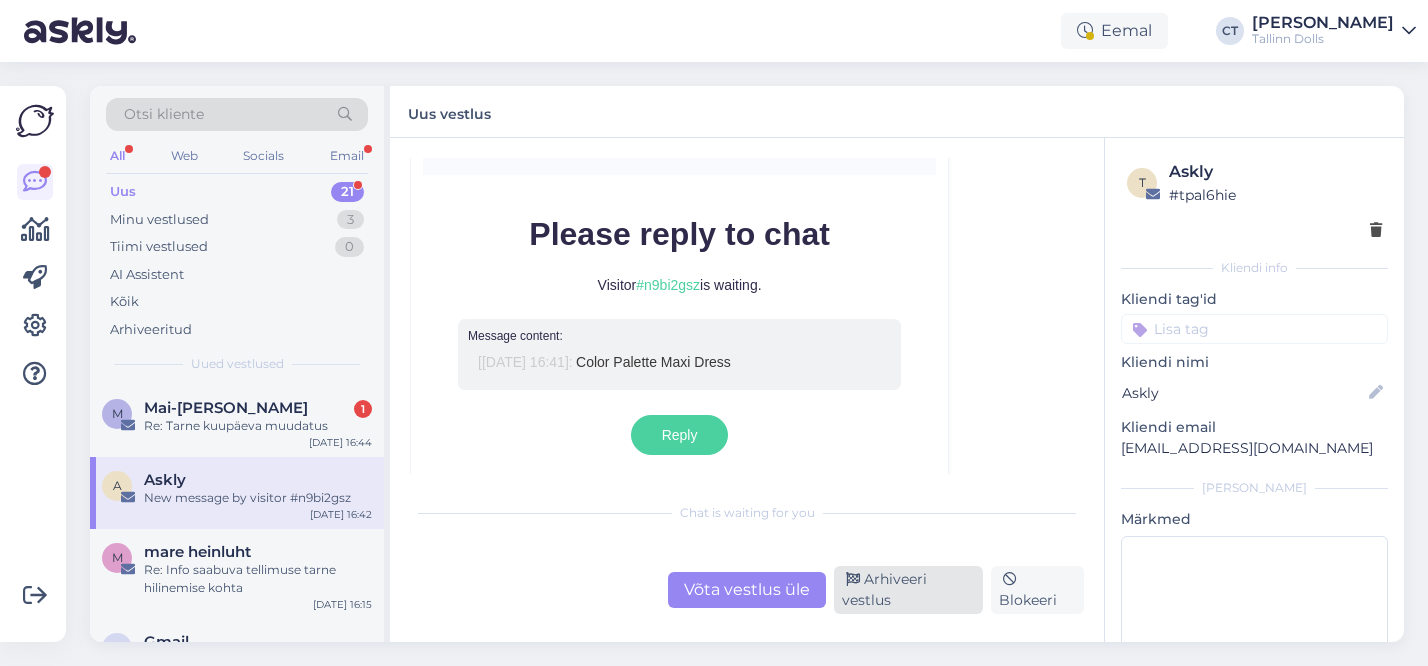 click on "Arhiveeri vestlus" at bounding box center (908, 590) 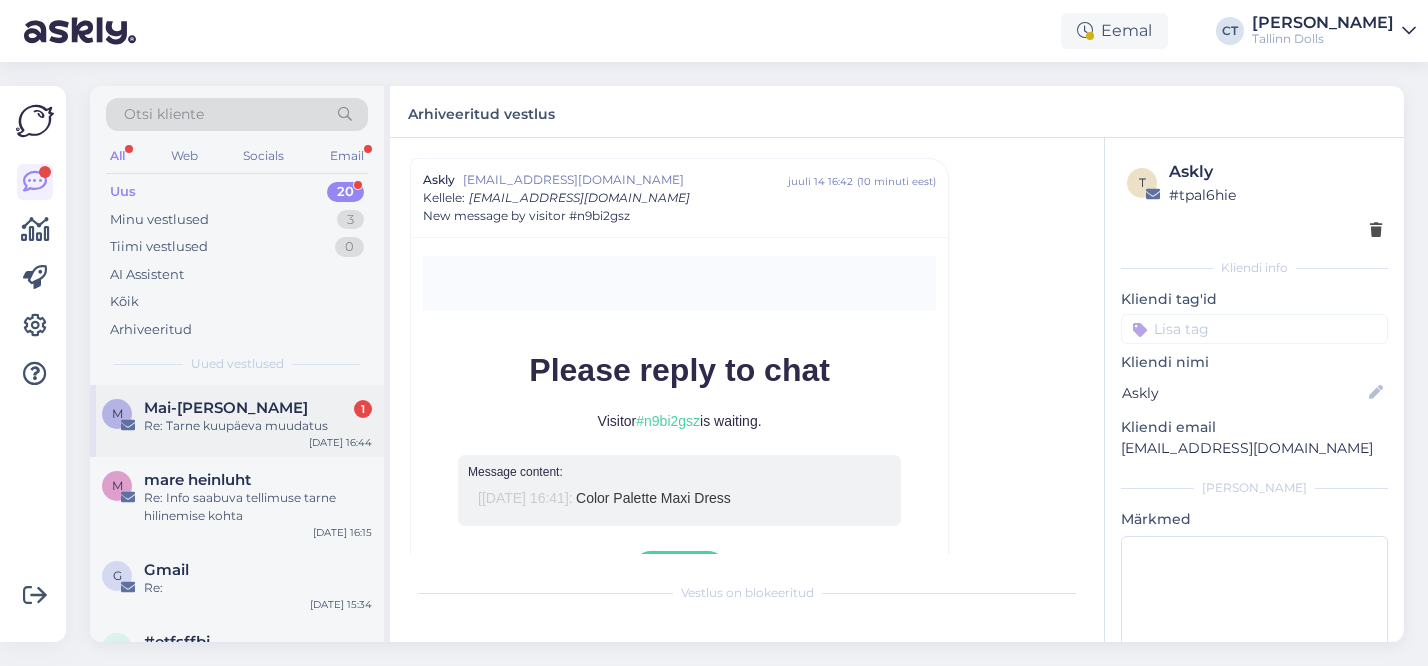 click on "Re: Tarne kuupäeva muudatus" at bounding box center (258, 426) 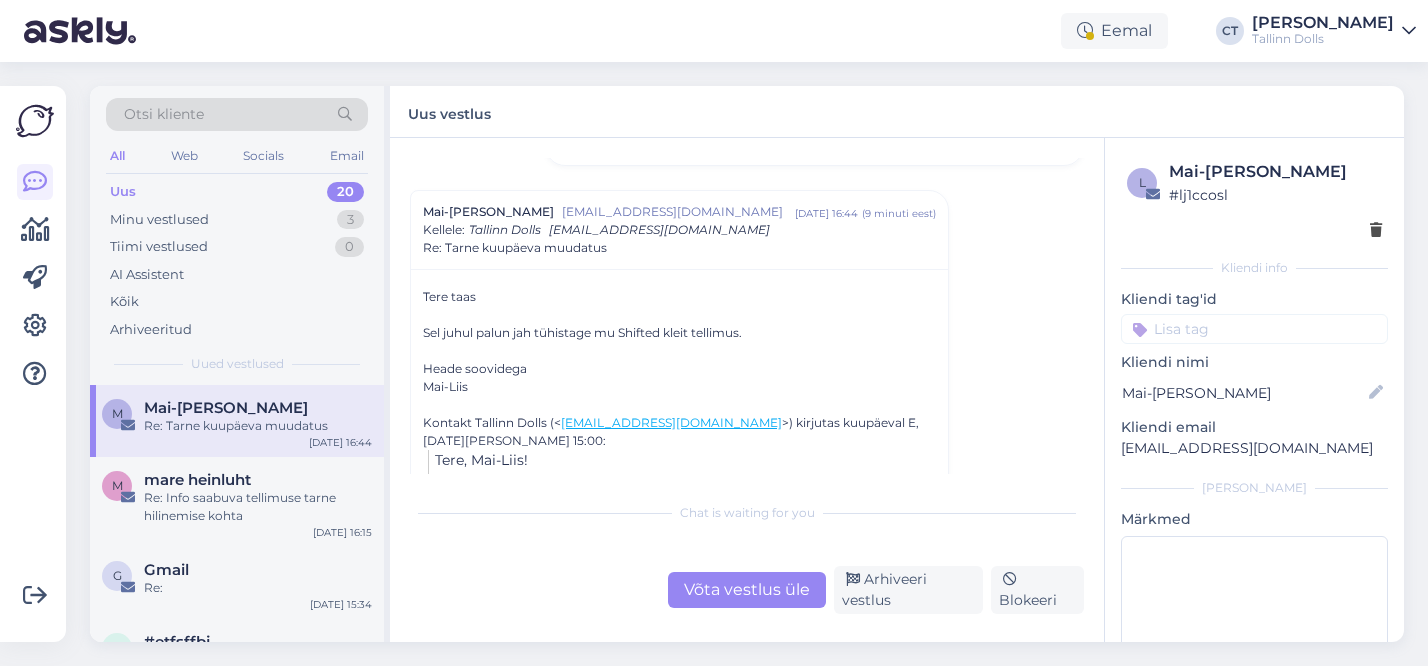 scroll, scrollTop: 683, scrollLeft: 0, axis: vertical 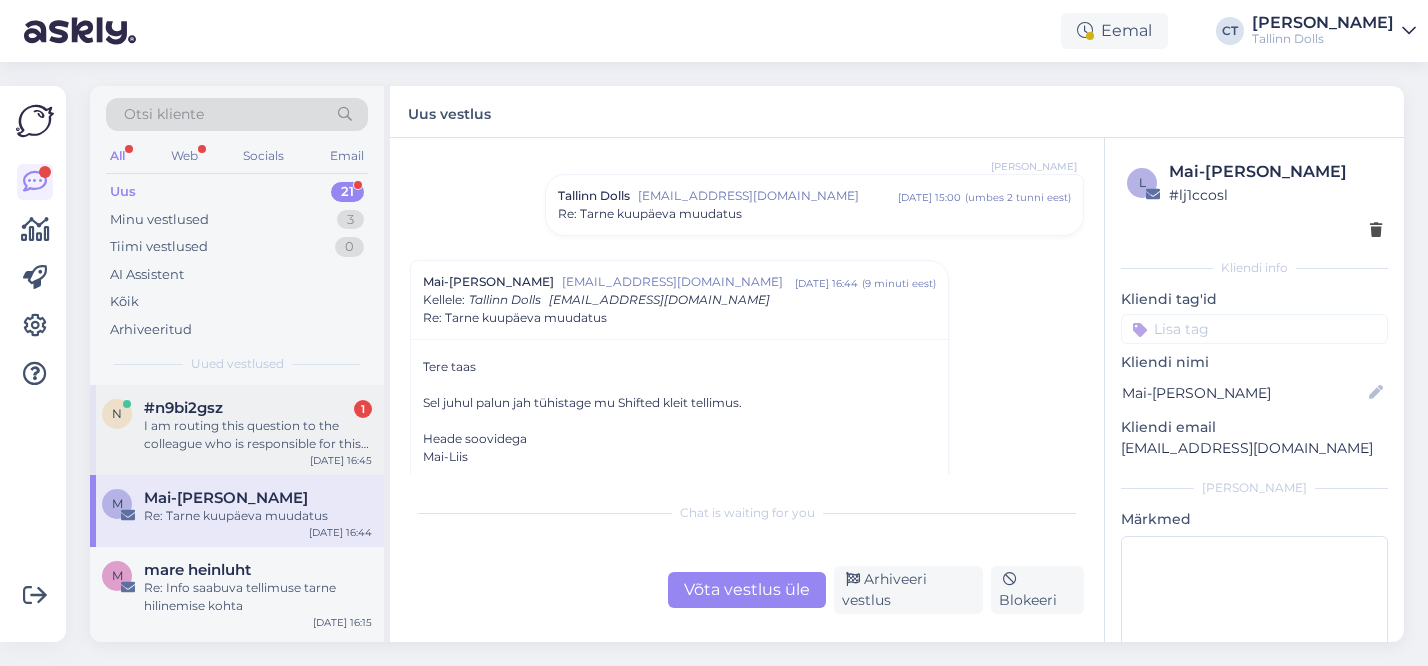 click on "#n9bi2gsz 1" at bounding box center (258, 408) 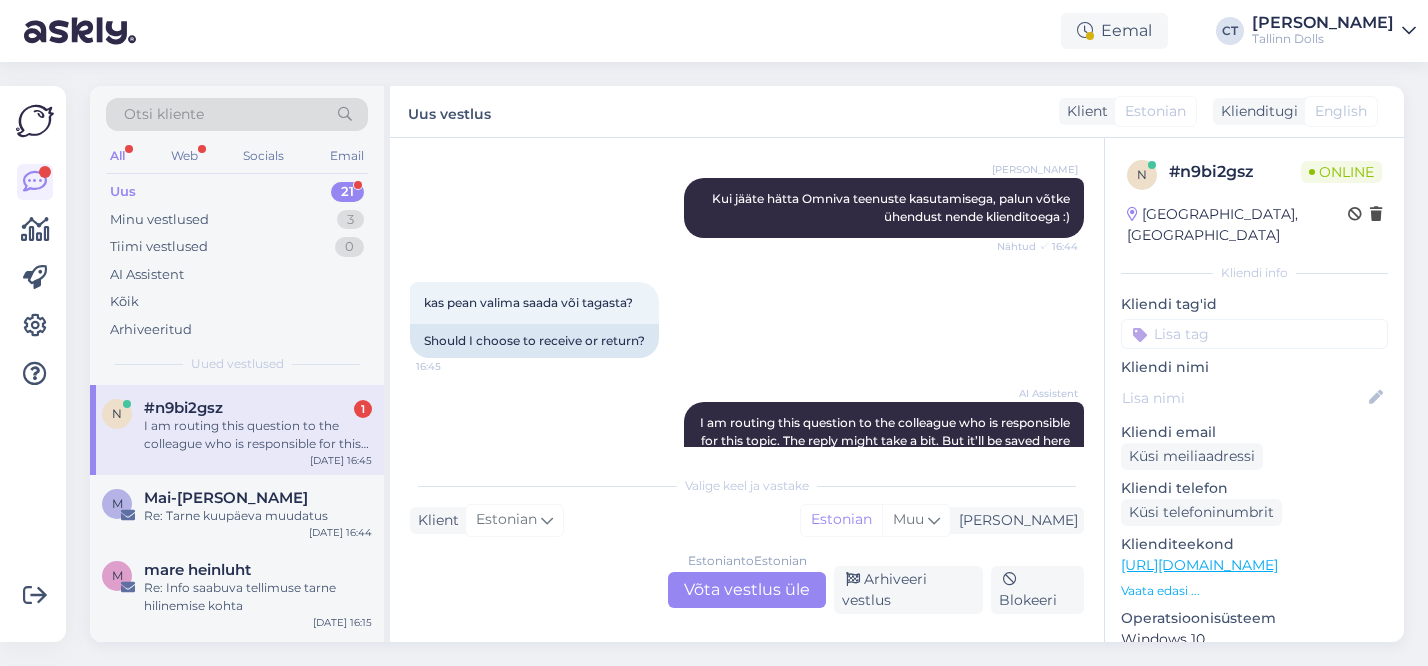 scroll, scrollTop: 4693, scrollLeft: 0, axis: vertical 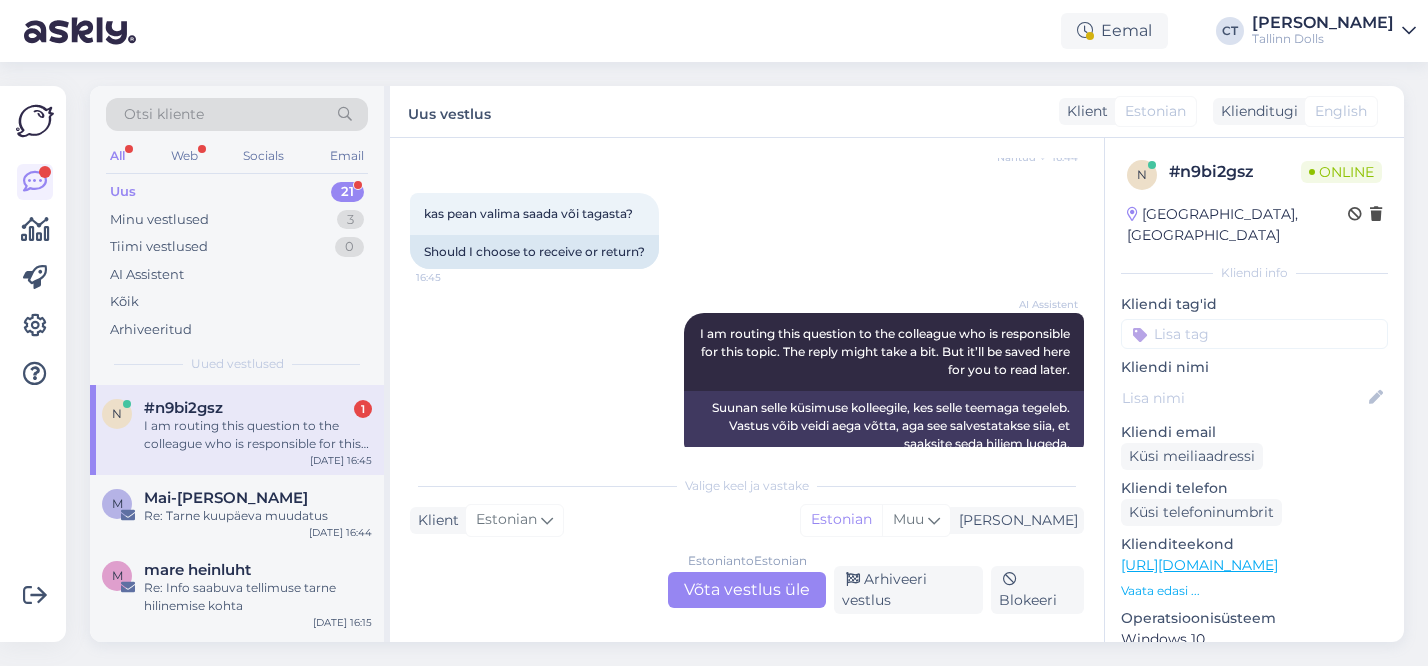 click on "Estonian  to  Estonian Võta vestlus üle" at bounding box center [747, 590] 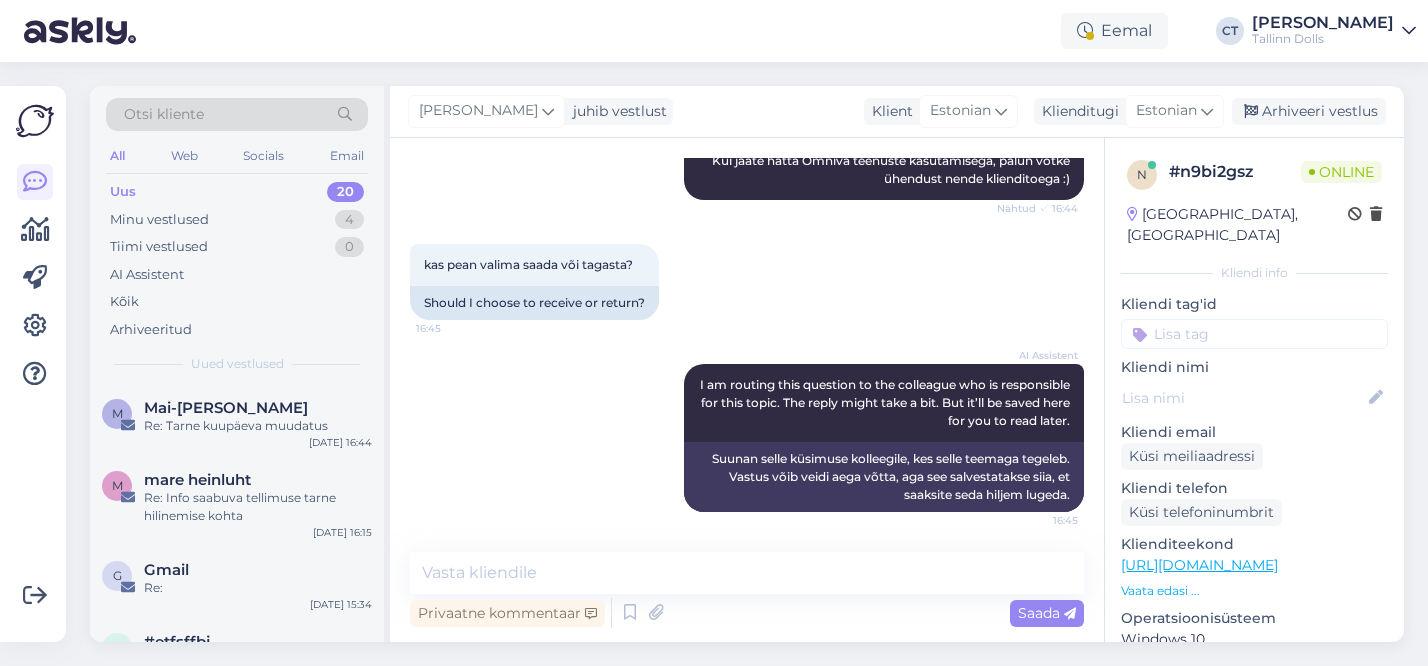 scroll, scrollTop: 4606, scrollLeft: 0, axis: vertical 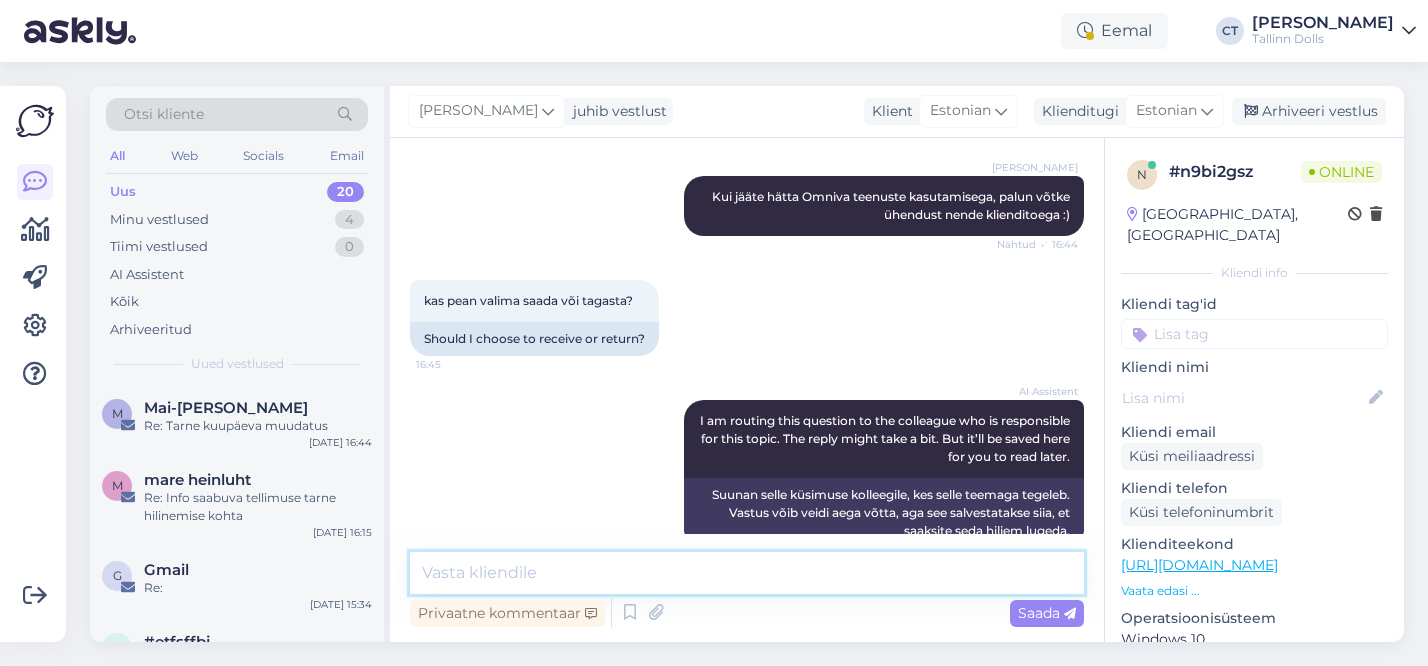 click at bounding box center [747, 573] 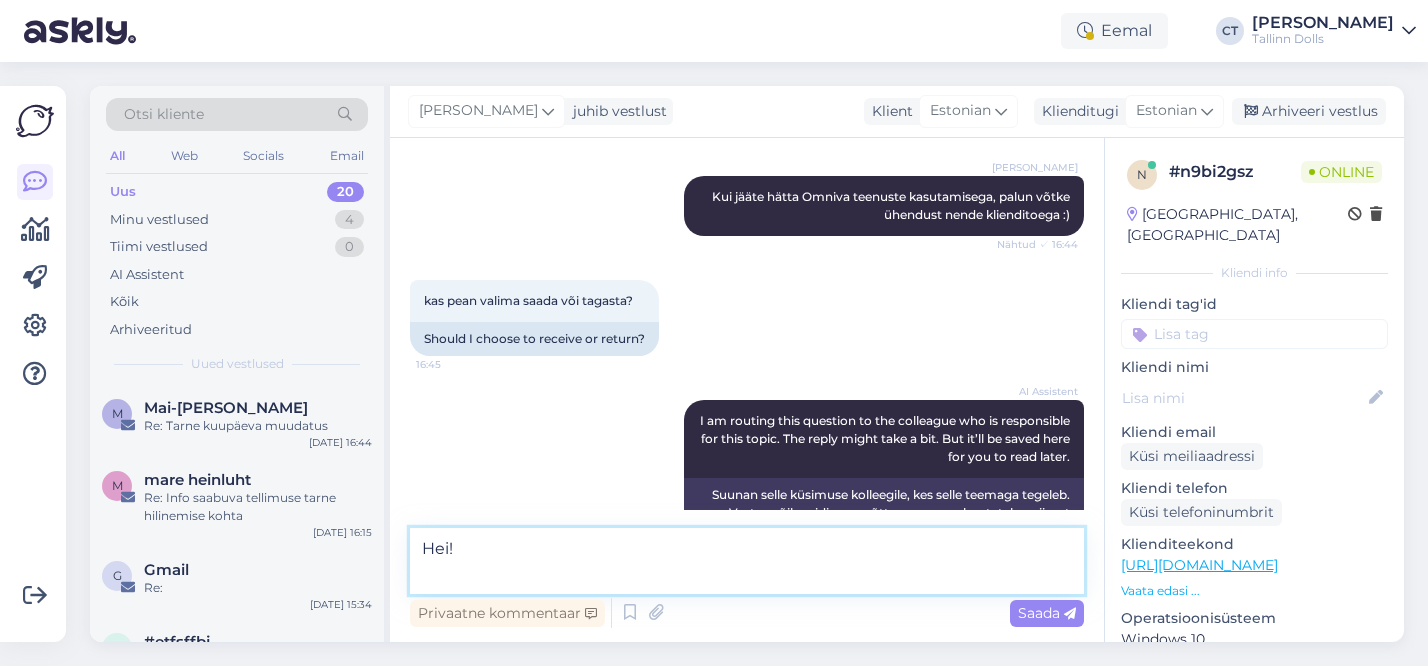 scroll, scrollTop: 4630, scrollLeft: 0, axis: vertical 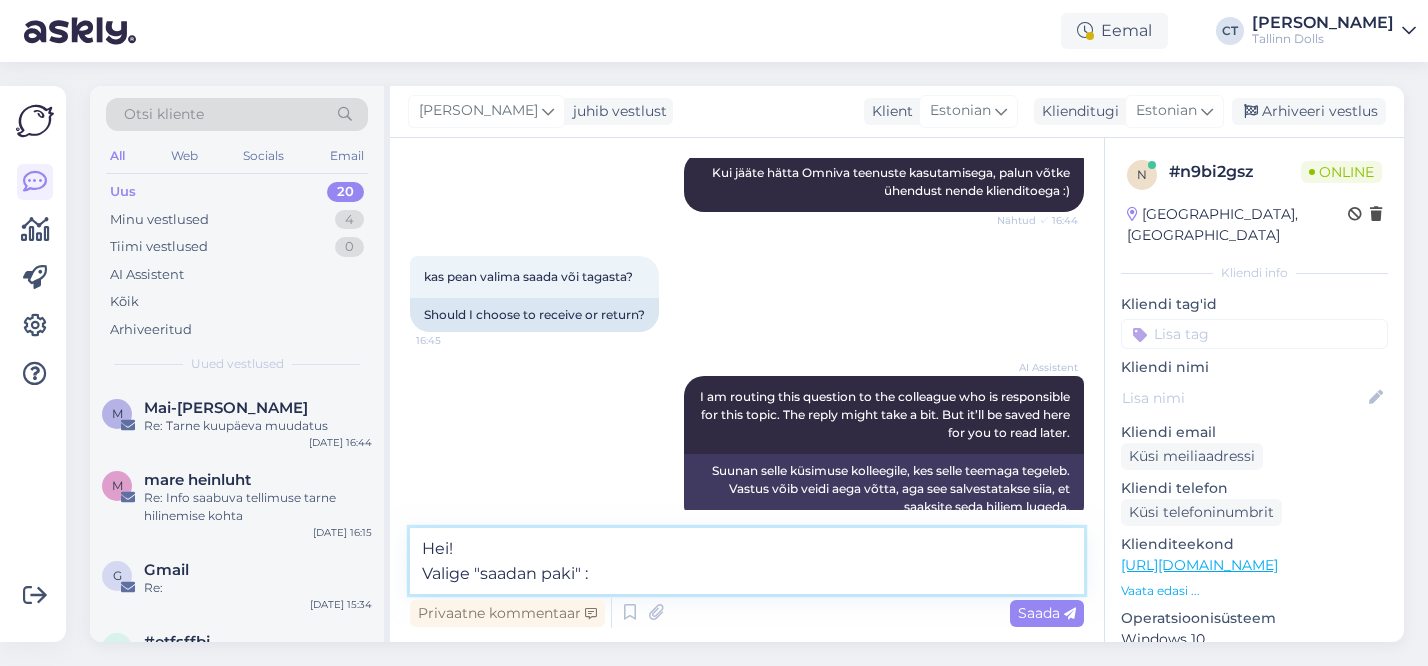 type on "Hei!
Valige "saadan paki" :)" 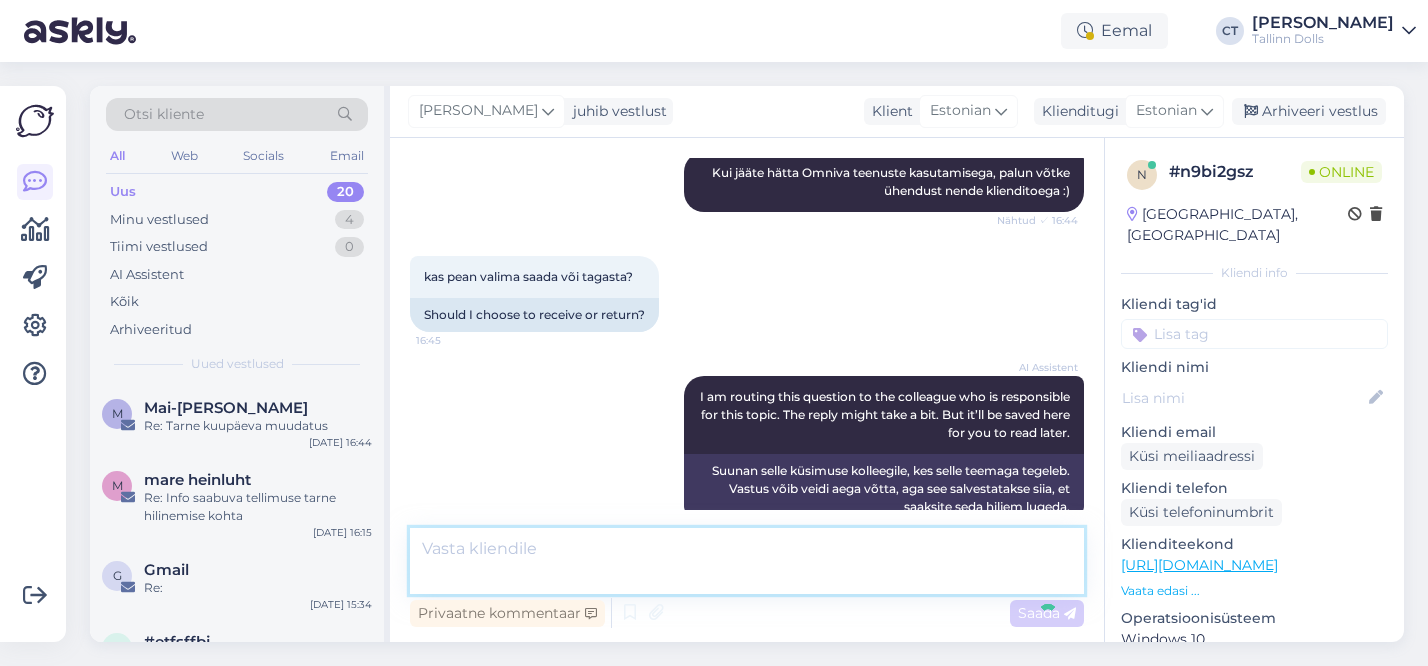 scroll, scrollTop: 4710, scrollLeft: 0, axis: vertical 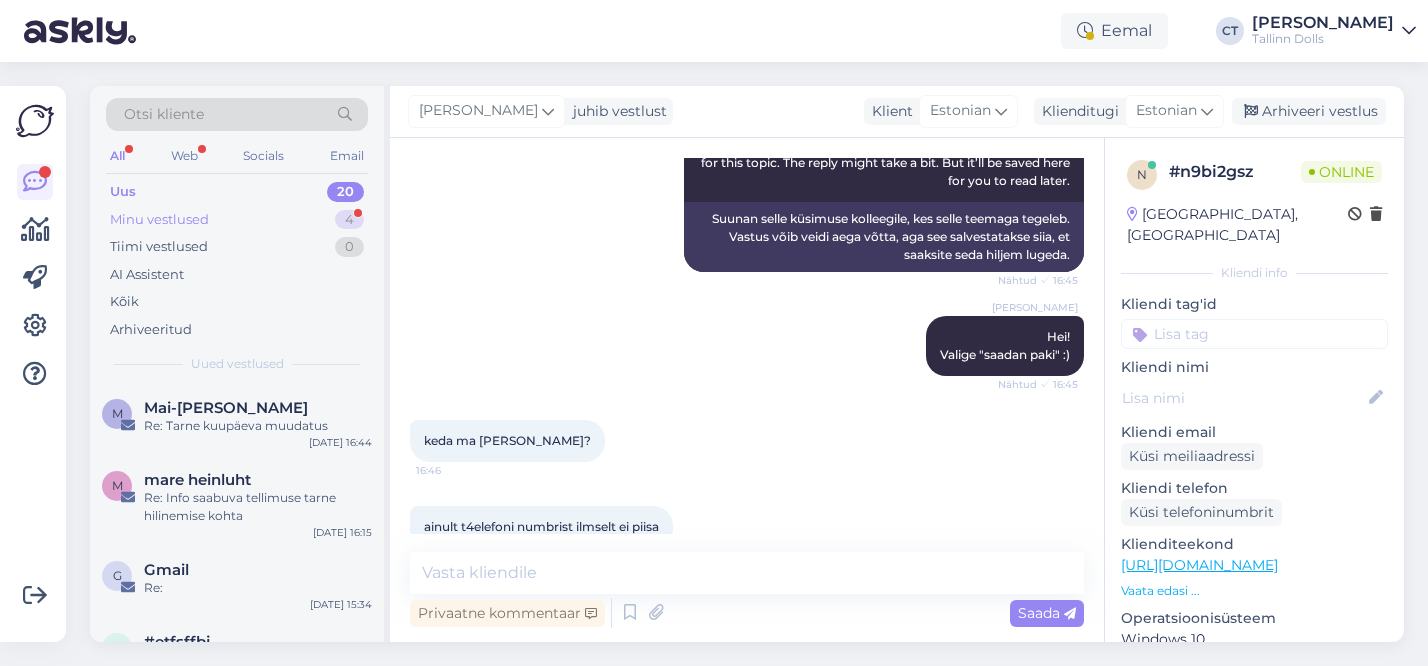 click on "Minu vestlused 4" at bounding box center [237, 220] 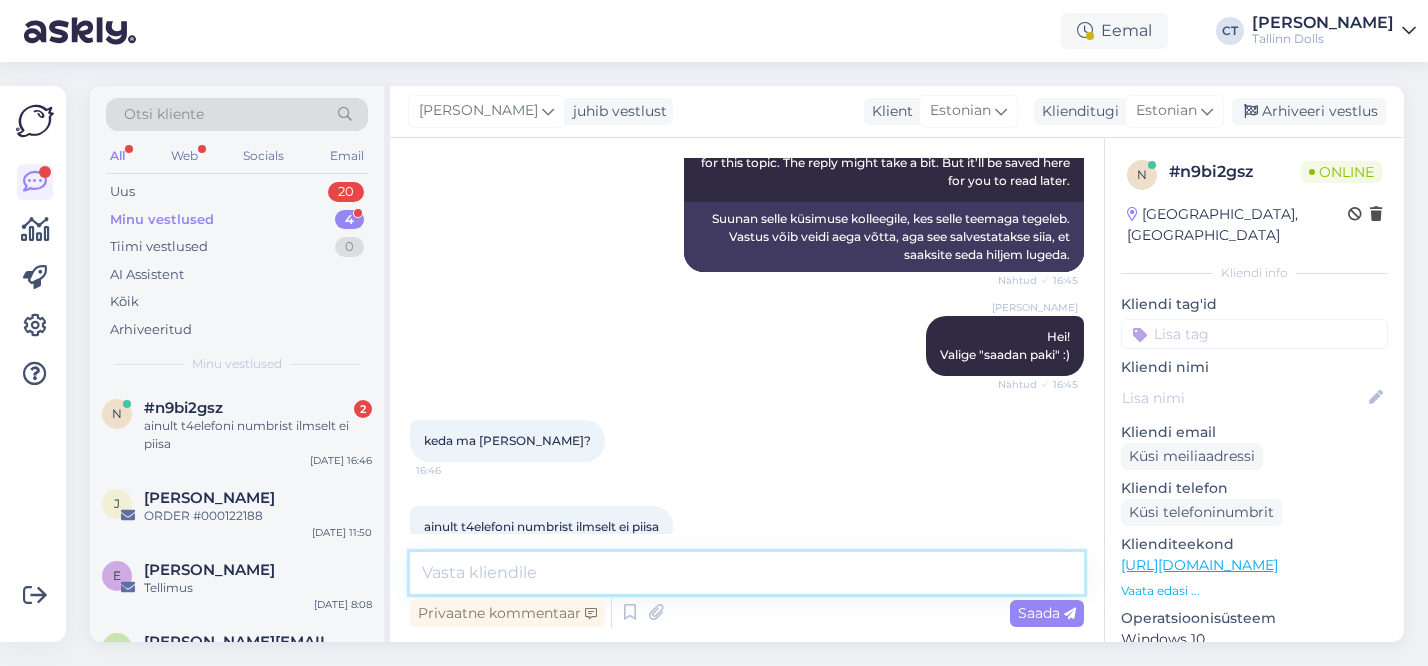 click at bounding box center [747, 573] 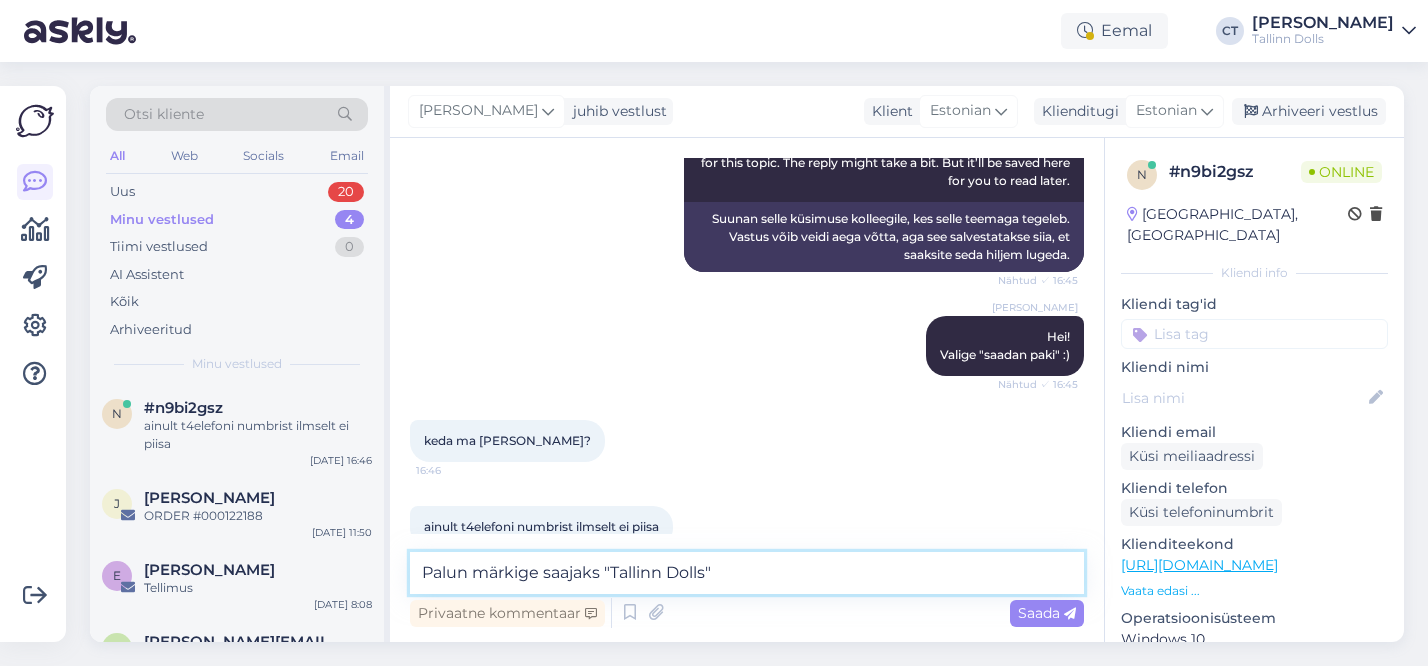 type on "Palun märkige saajaks "Tallinn Dolls"" 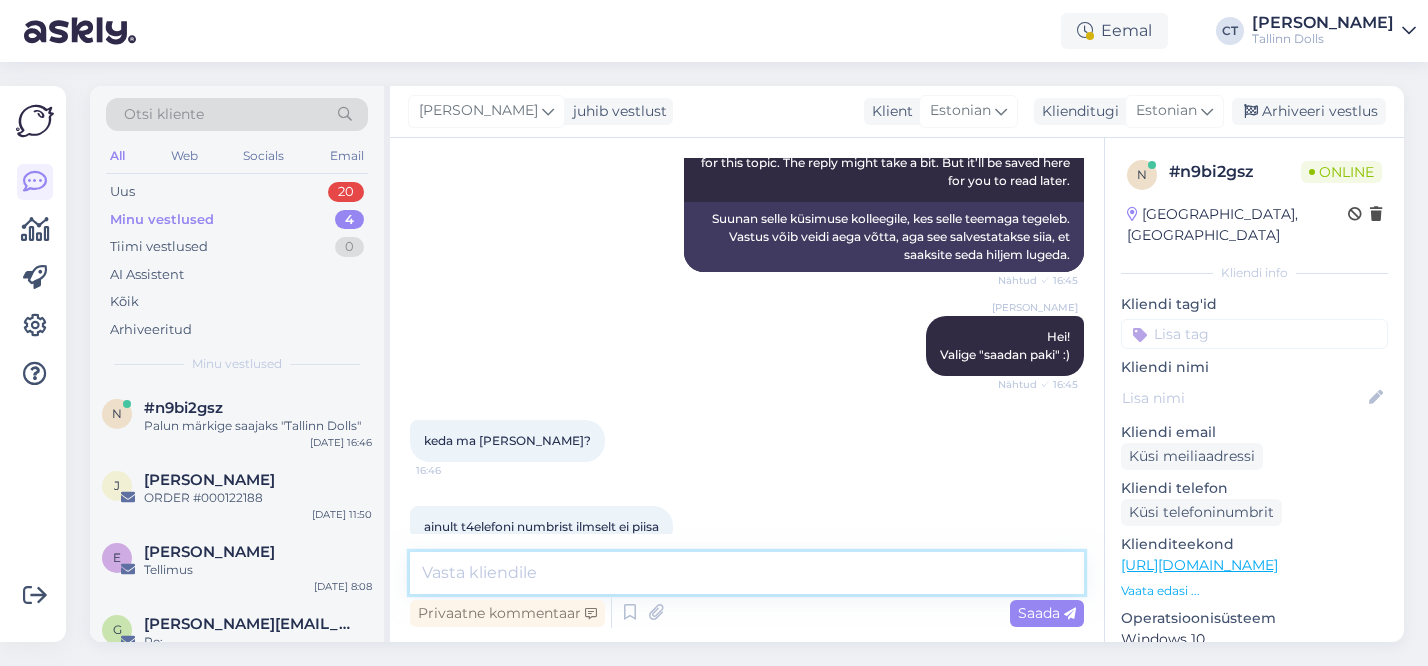 scroll, scrollTop: 4968, scrollLeft: 0, axis: vertical 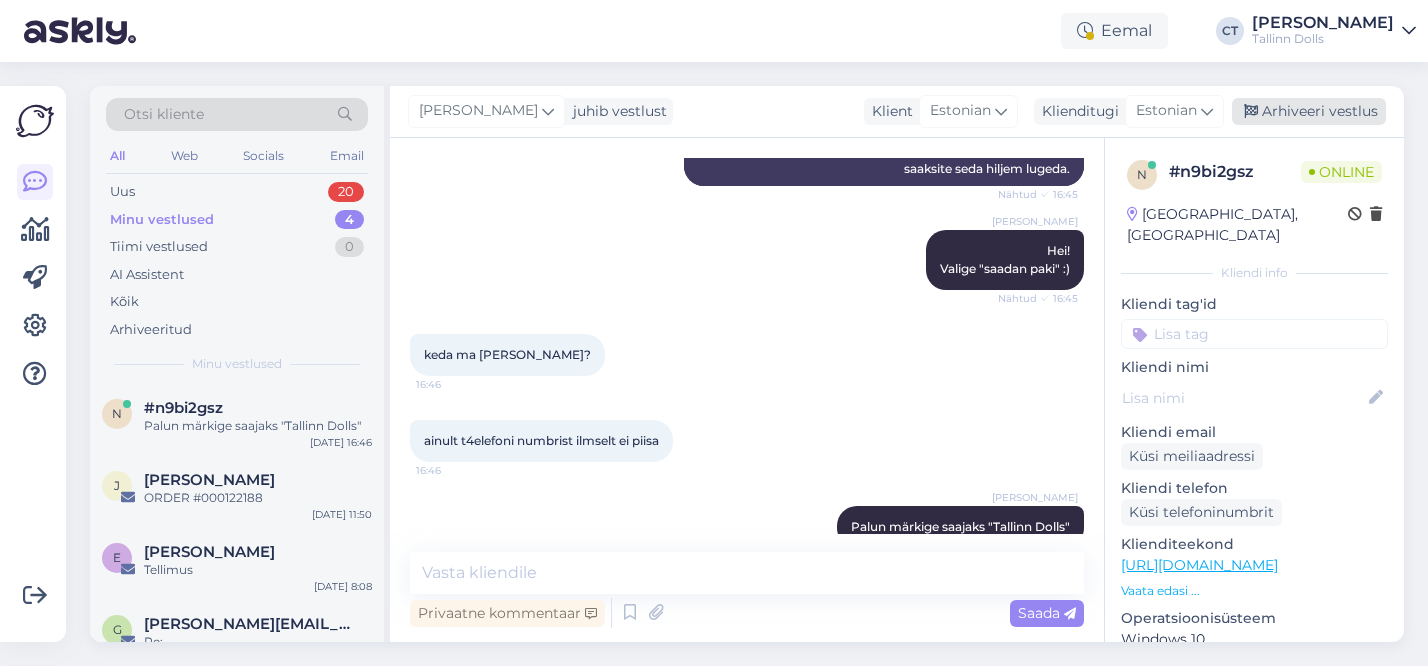click on "Arhiveeri vestlus" at bounding box center [1309, 111] 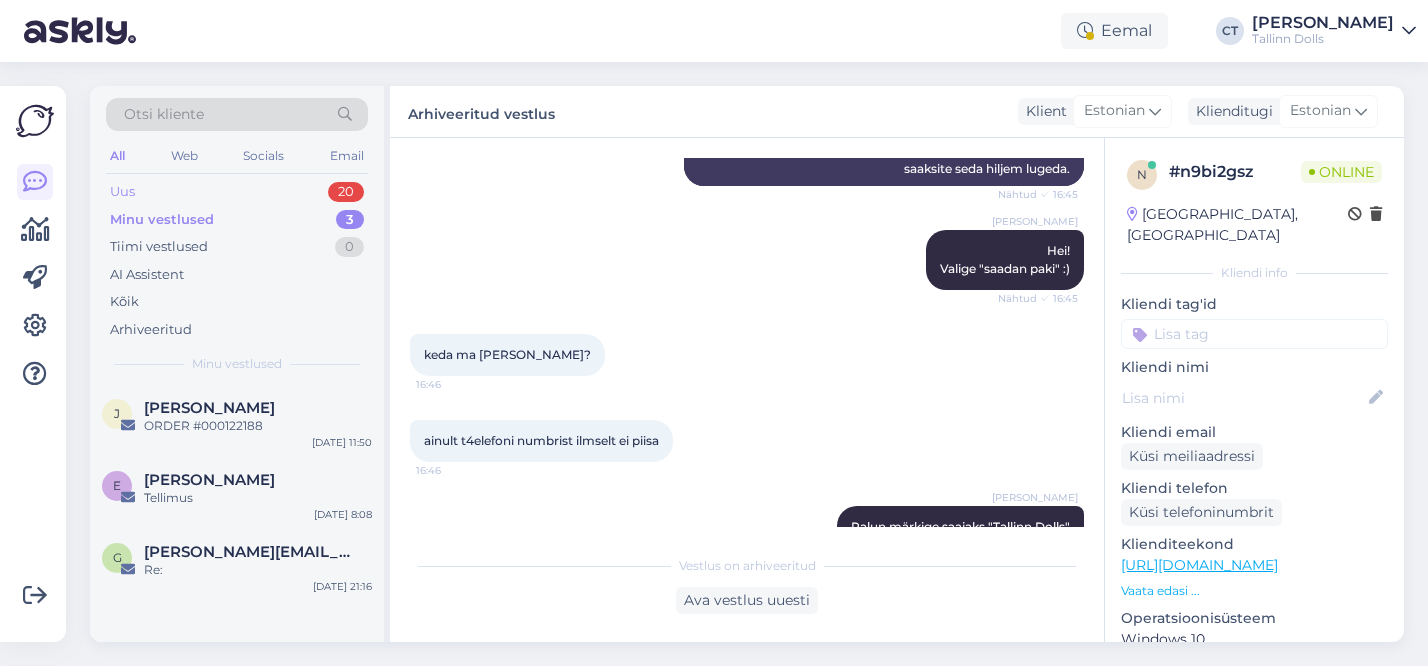 click on "Uus 20" at bounding box center [237, 192] 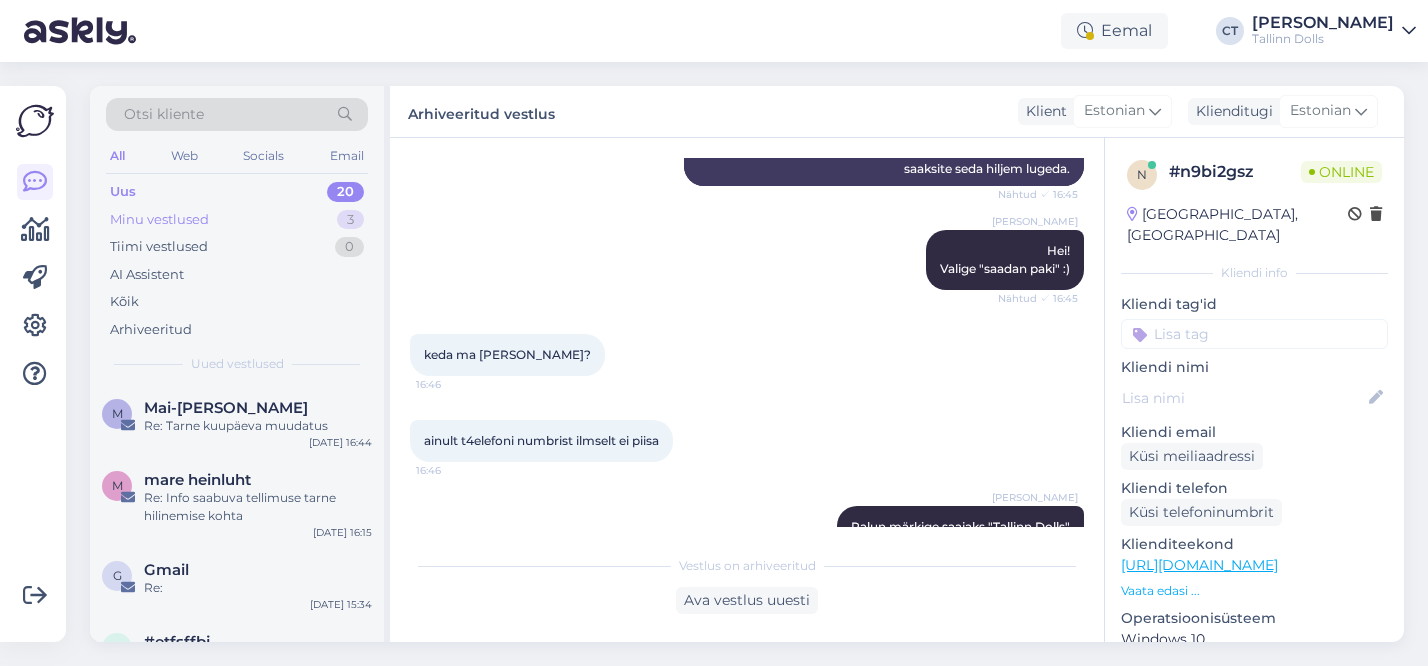 click on "Minu vestlused" at bounding box center (159, 220) 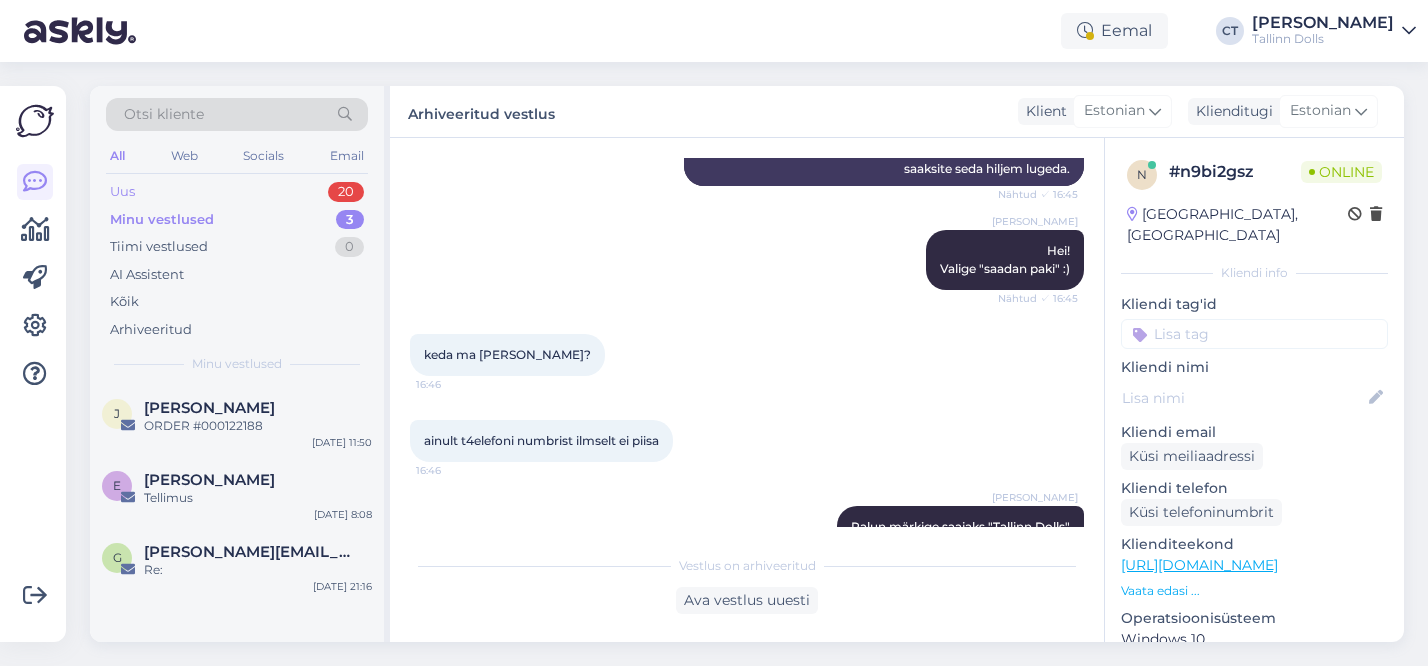 click on "Uus 20" at bounding box center [237, 192] 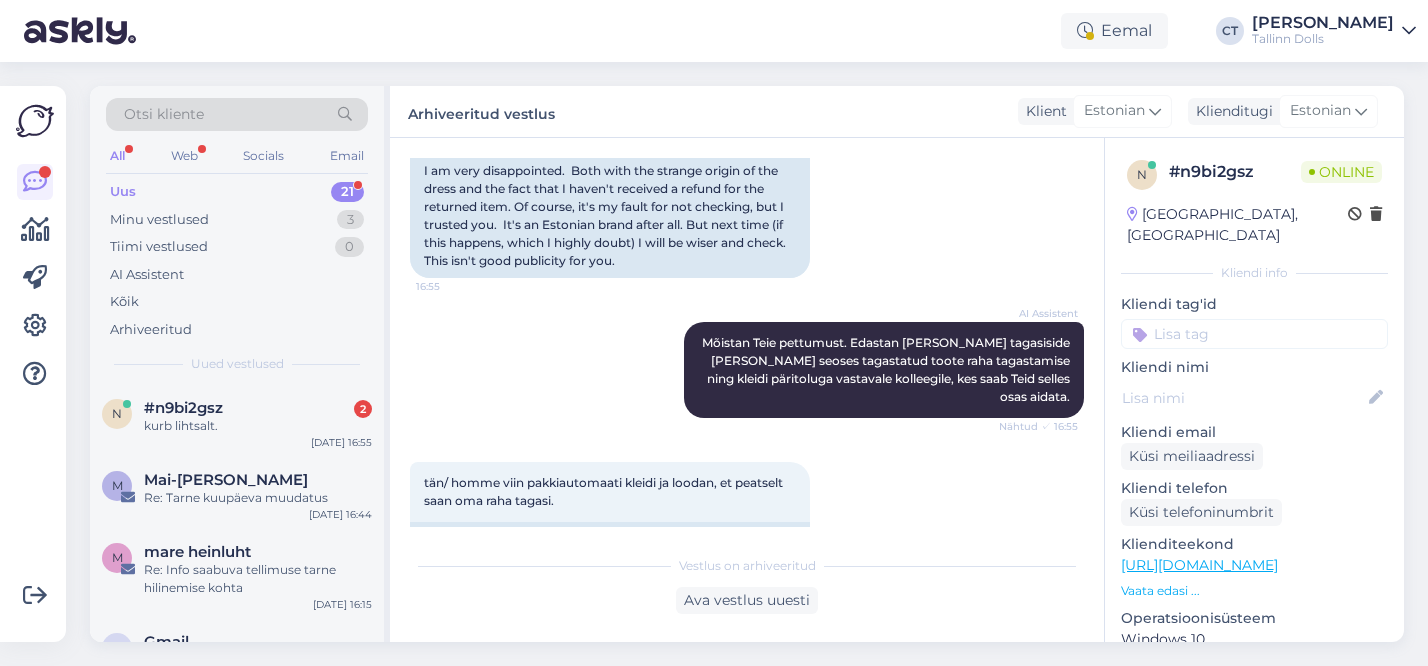 scroll, scrollTop: 5673, scrollLeft: 0, axis: vertical 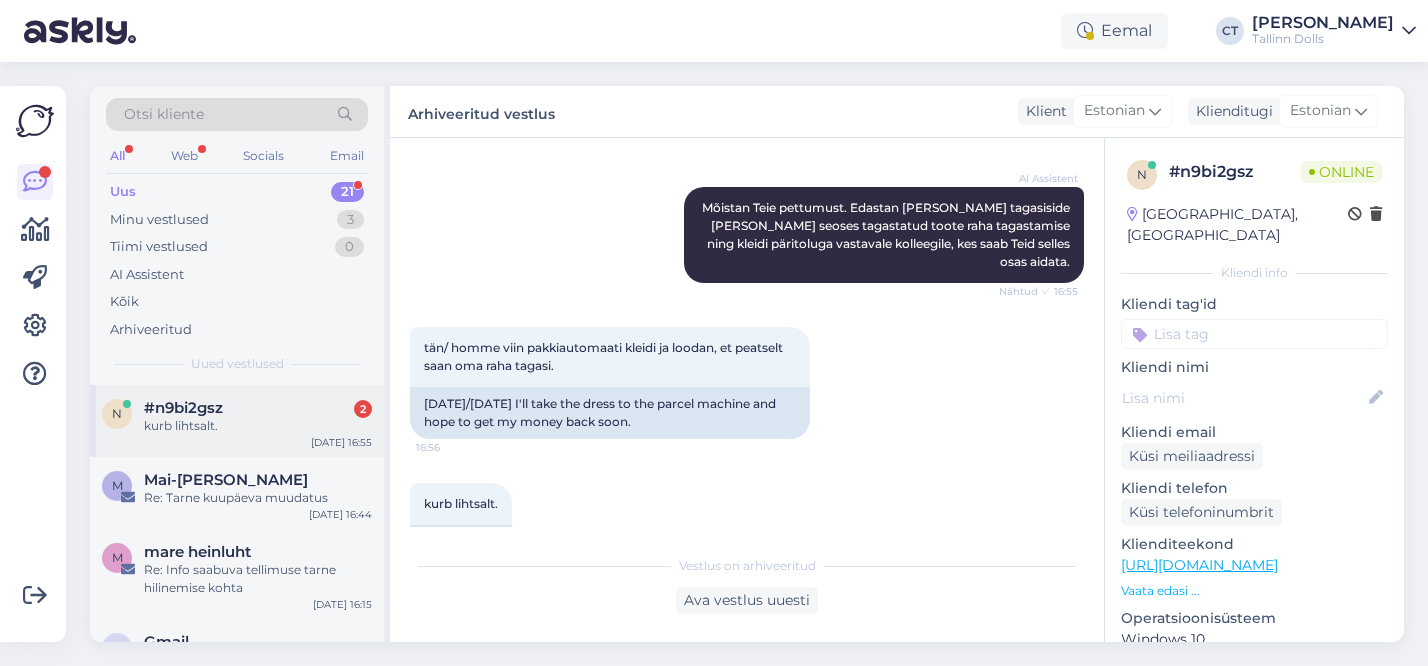 click on "kurb lihtsalt." at bounding box center [258, 426] 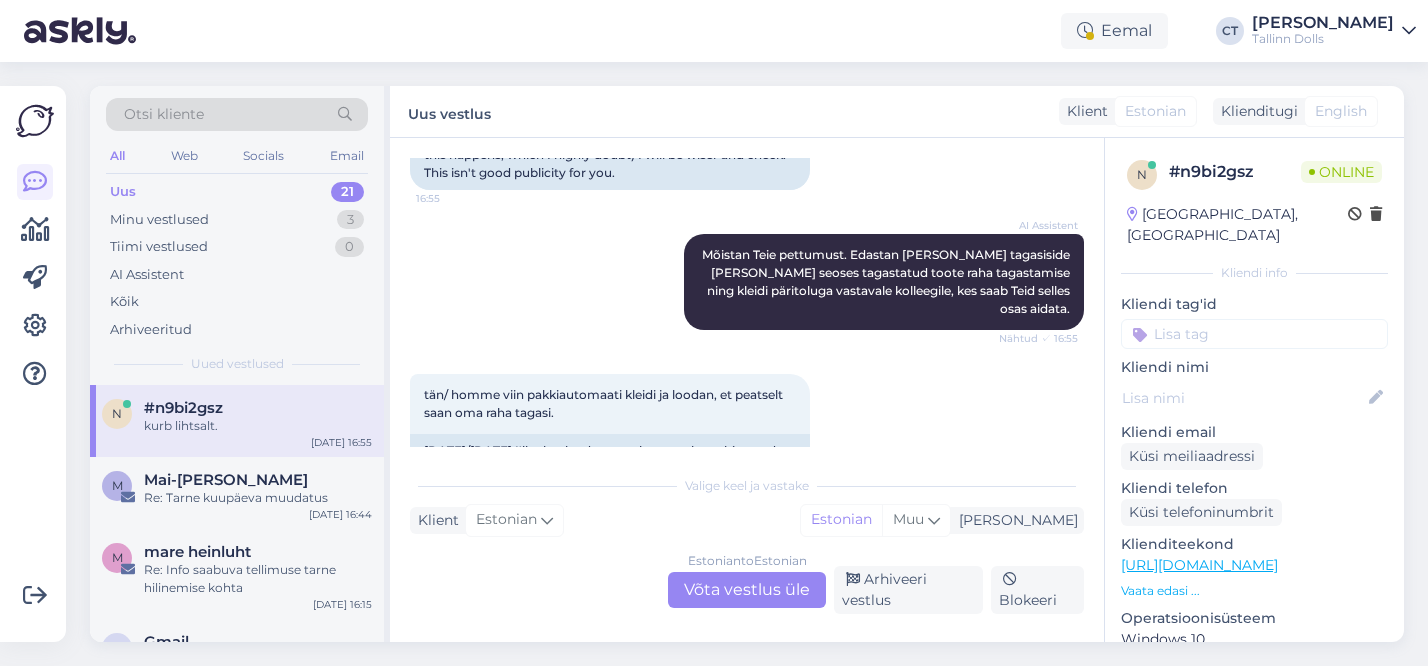 scroll, scrollTop: 5753, scrollLeft: 0, axis: vertical 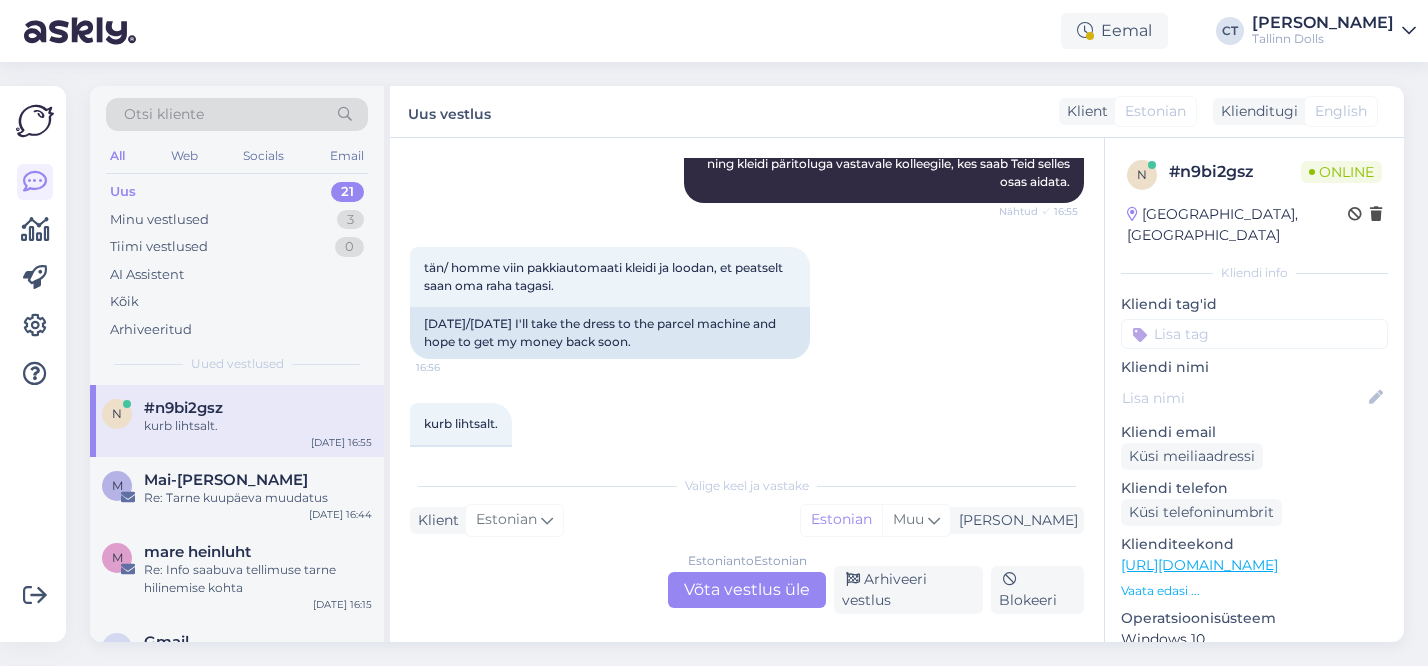 click on "Estonian  to  Estonian Võta vestlus üle" at bounding box center (747, 590) 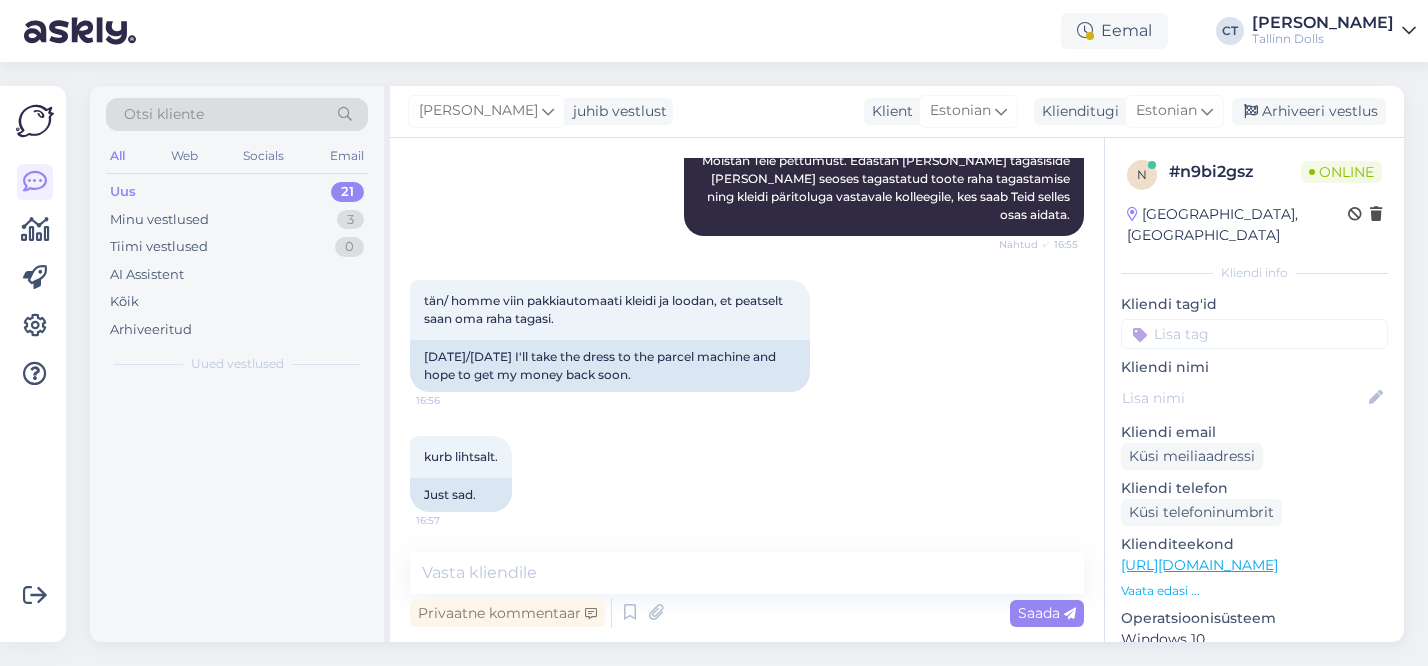 scroll, scrollTop: 5666, scrollLeft: 0, axis: vertical 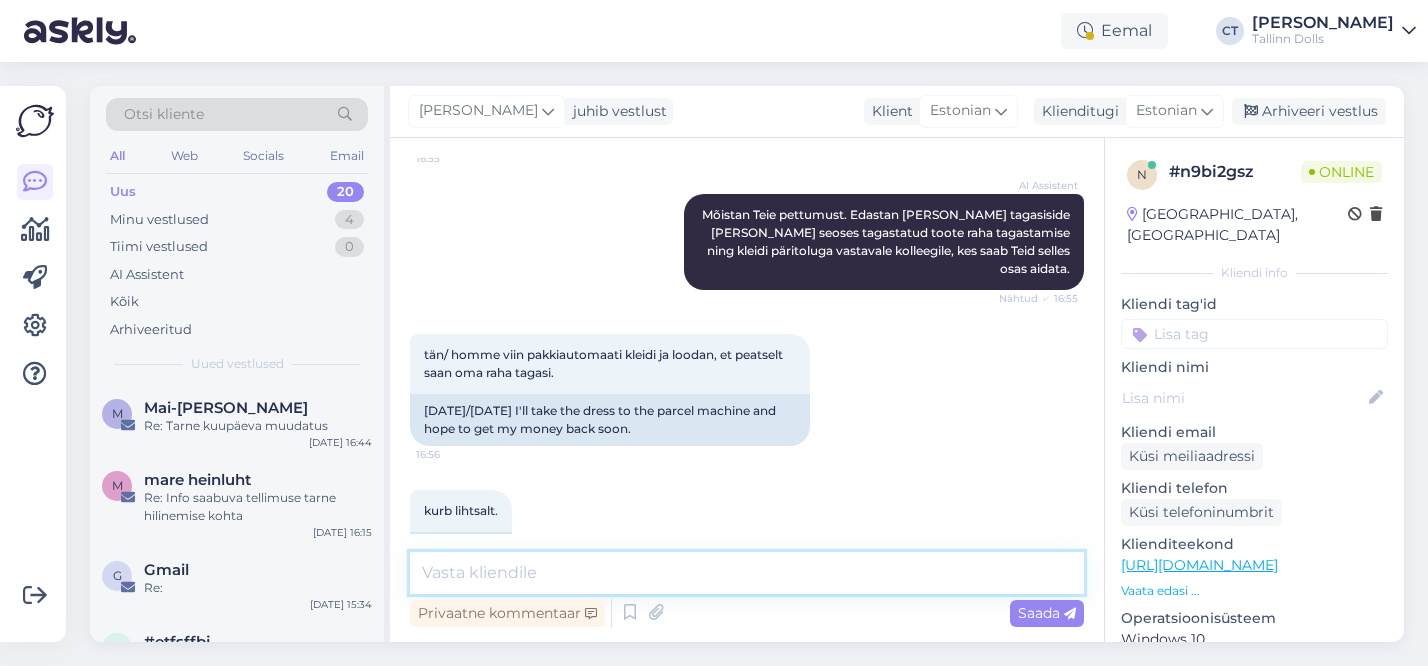 click at bounding box center [747, 573] 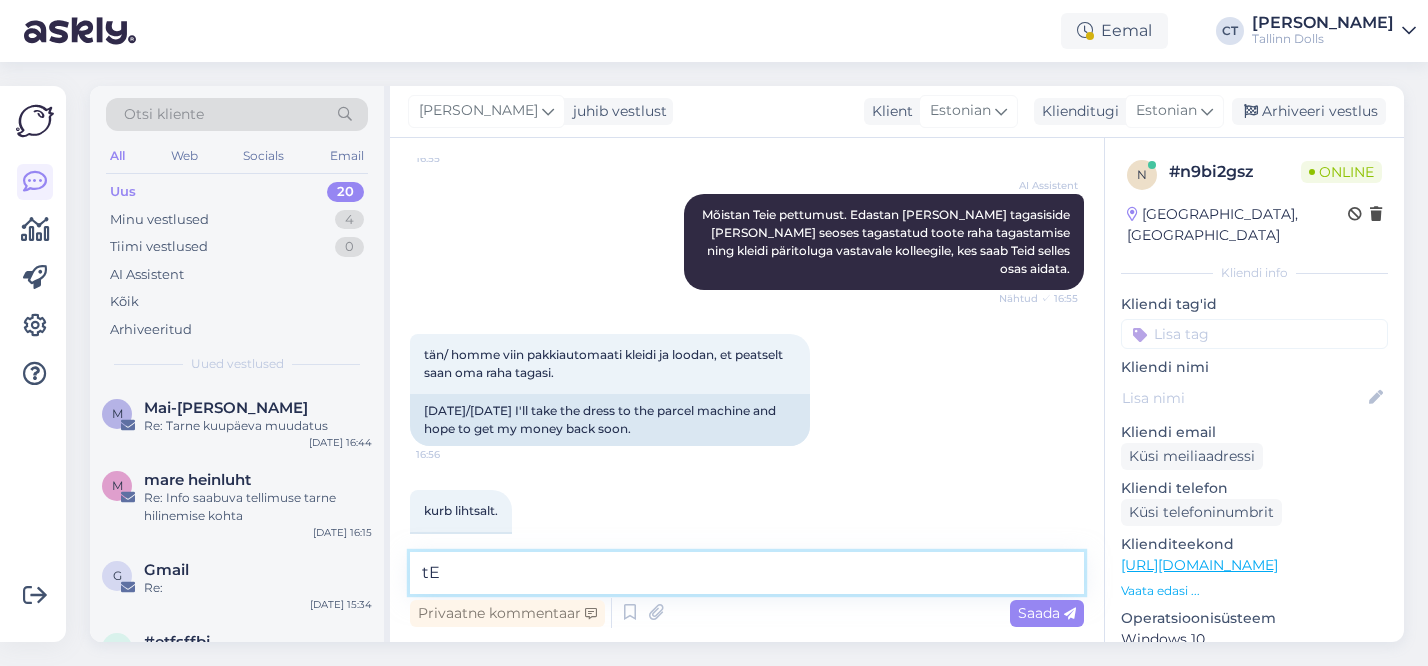 type on "t" 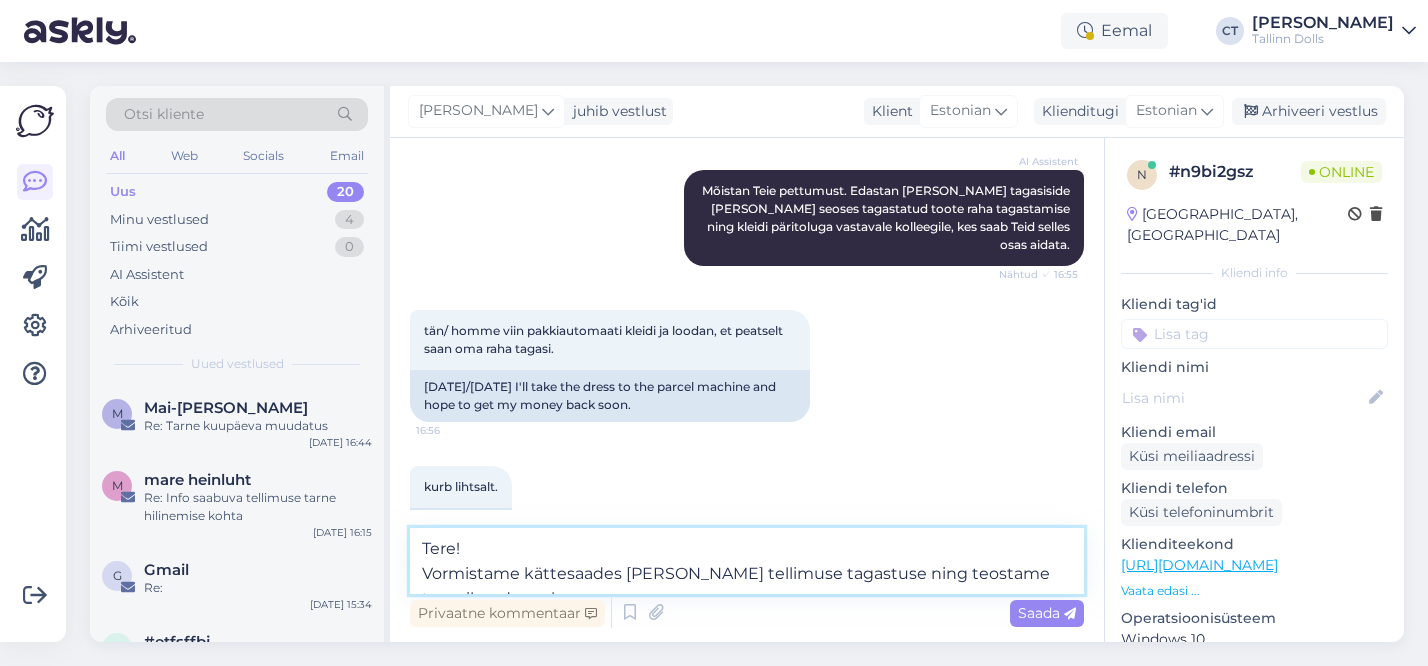 scroll, scrollTop: 5715, scrollLeft: 0, axis: vertical 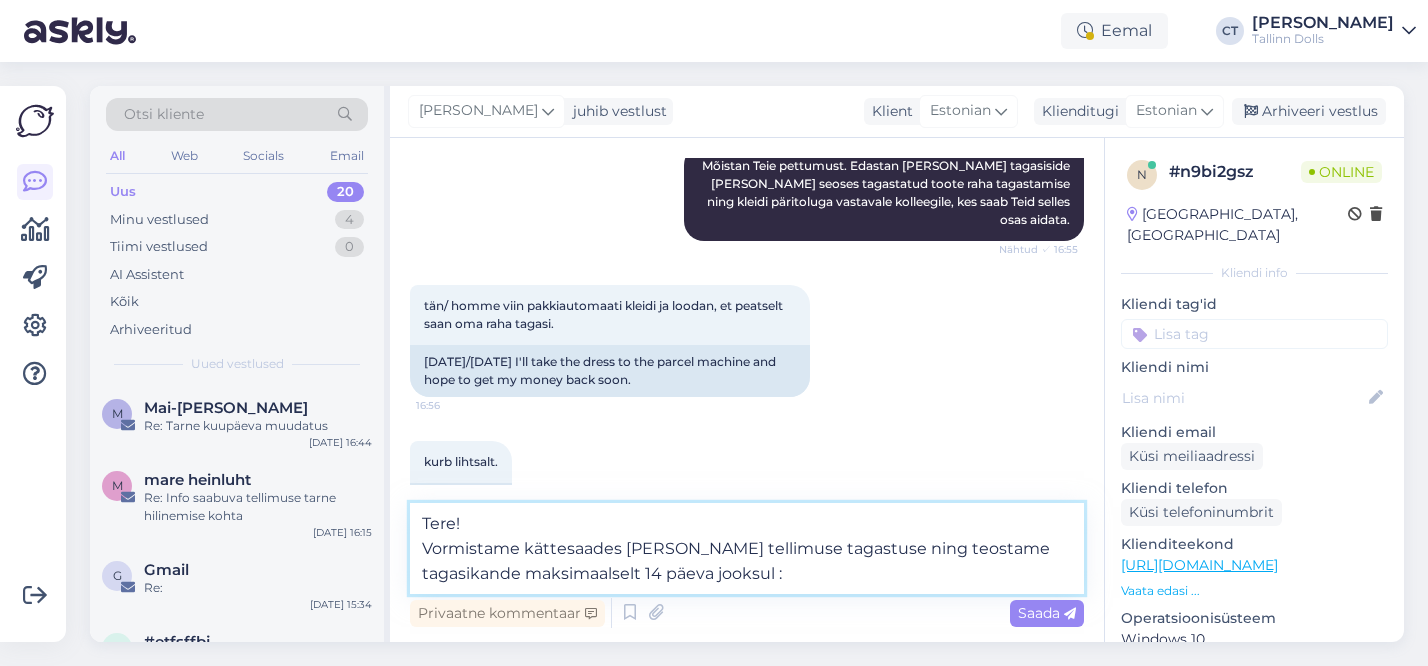 type on "Tere!
Vormistame kättesaades Teie tellimuse tagastuse ning teostame tagasikande maksimaalselt 14 päeva jooksul :)" 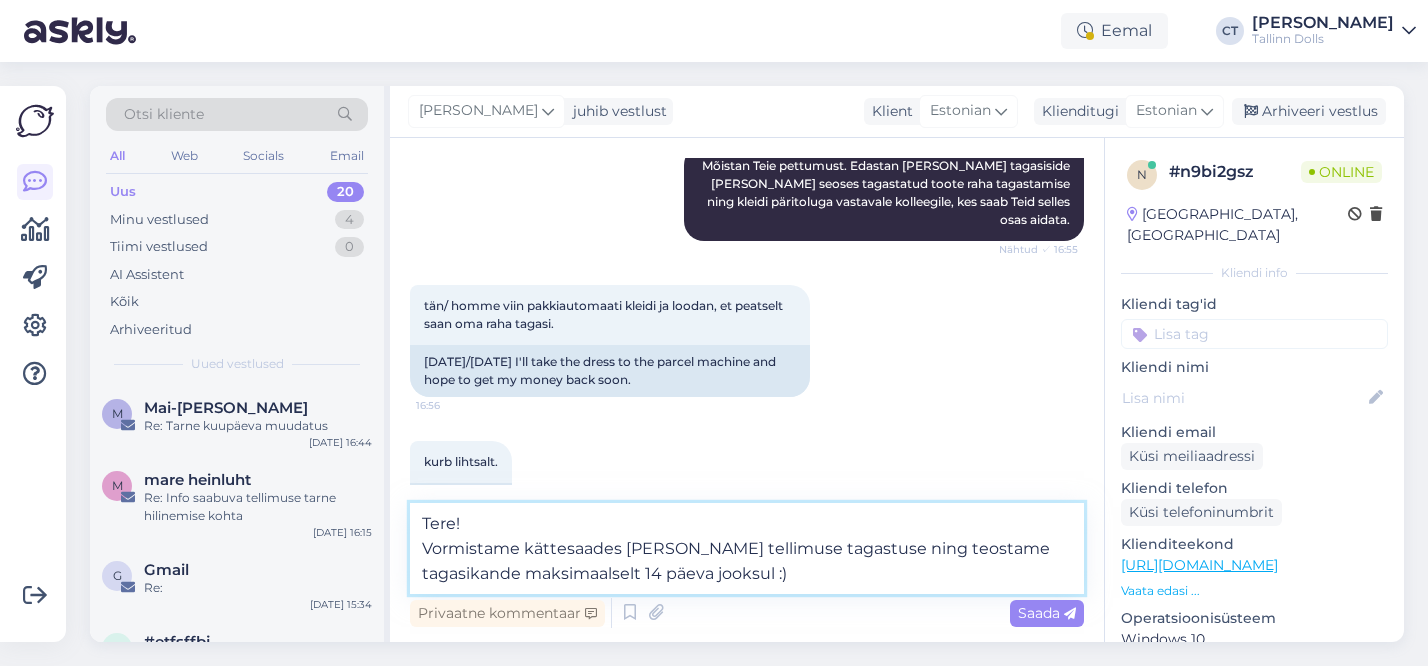 type 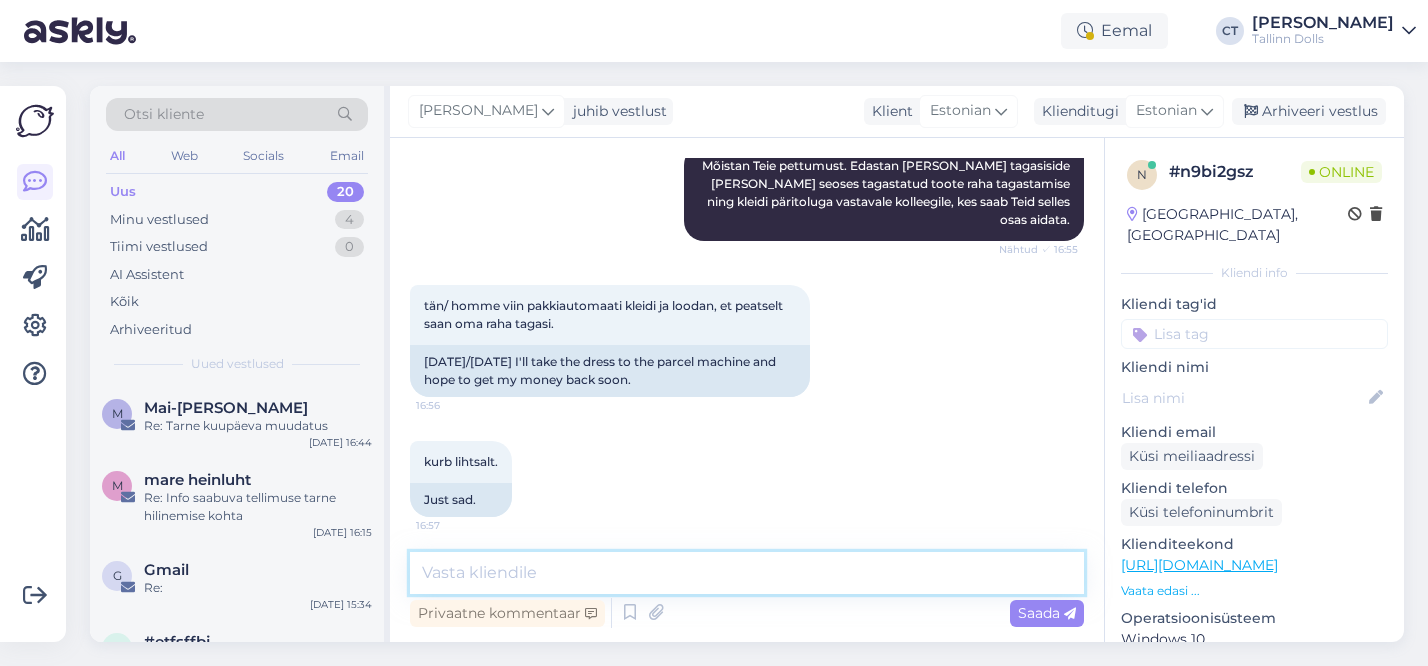 scroll, scrollTop: 5788, scrollLeft: 0, axis: vertical 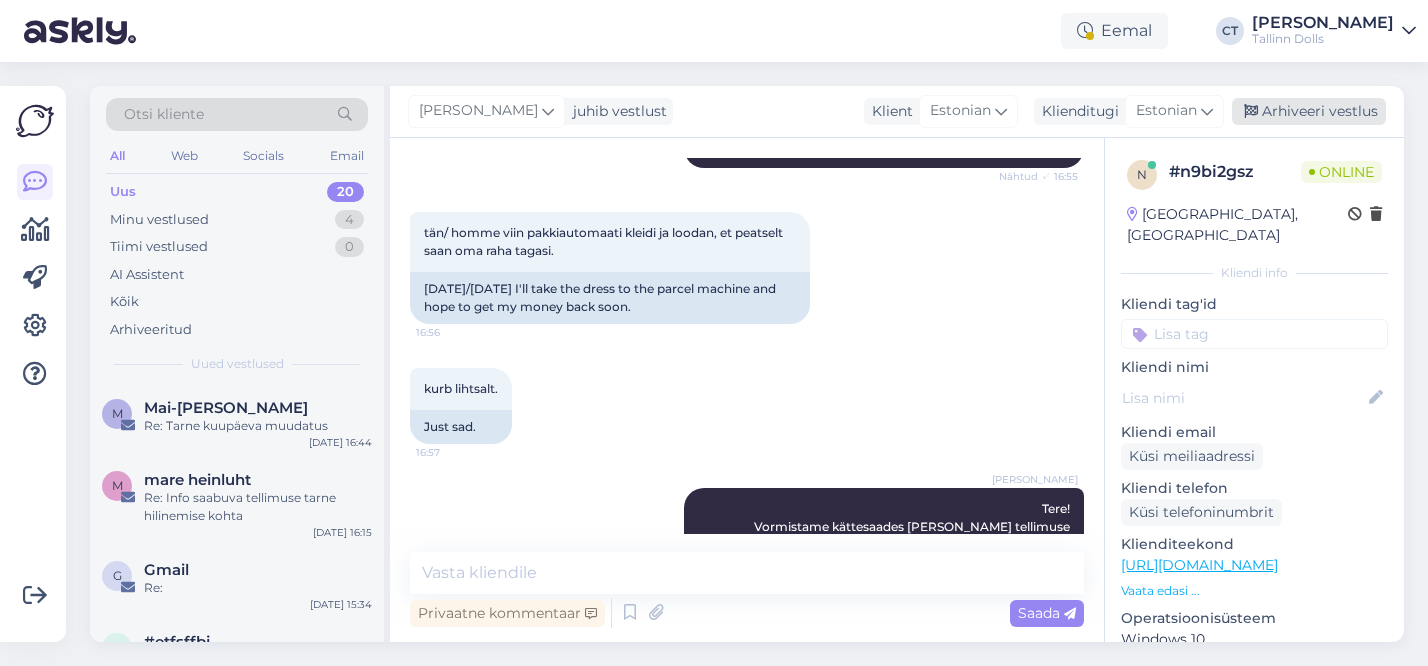 click on "Arhiveeri vestlus" at bounding box center (1309, 111) 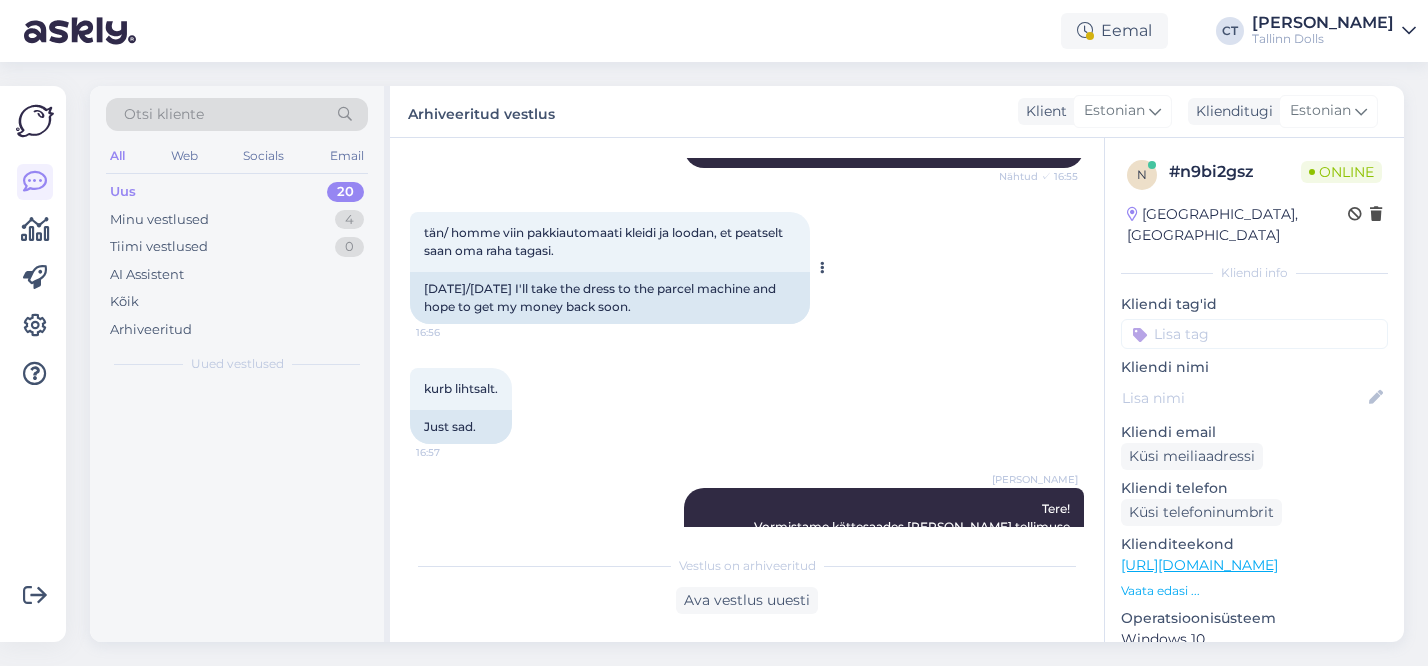 scroll, scrollTop: 5795, scrollLeft: 0, axis: vertical 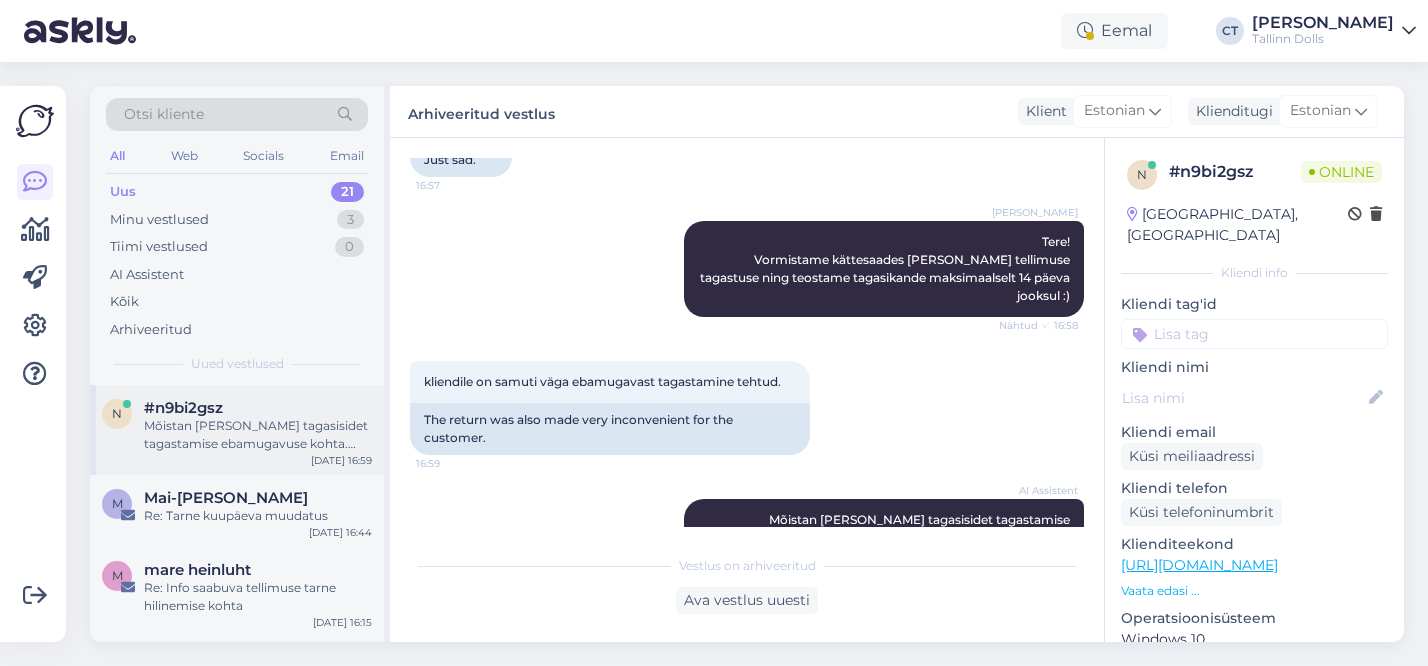 click on "#n9bi2gsz" at bounding box center (258, 408) 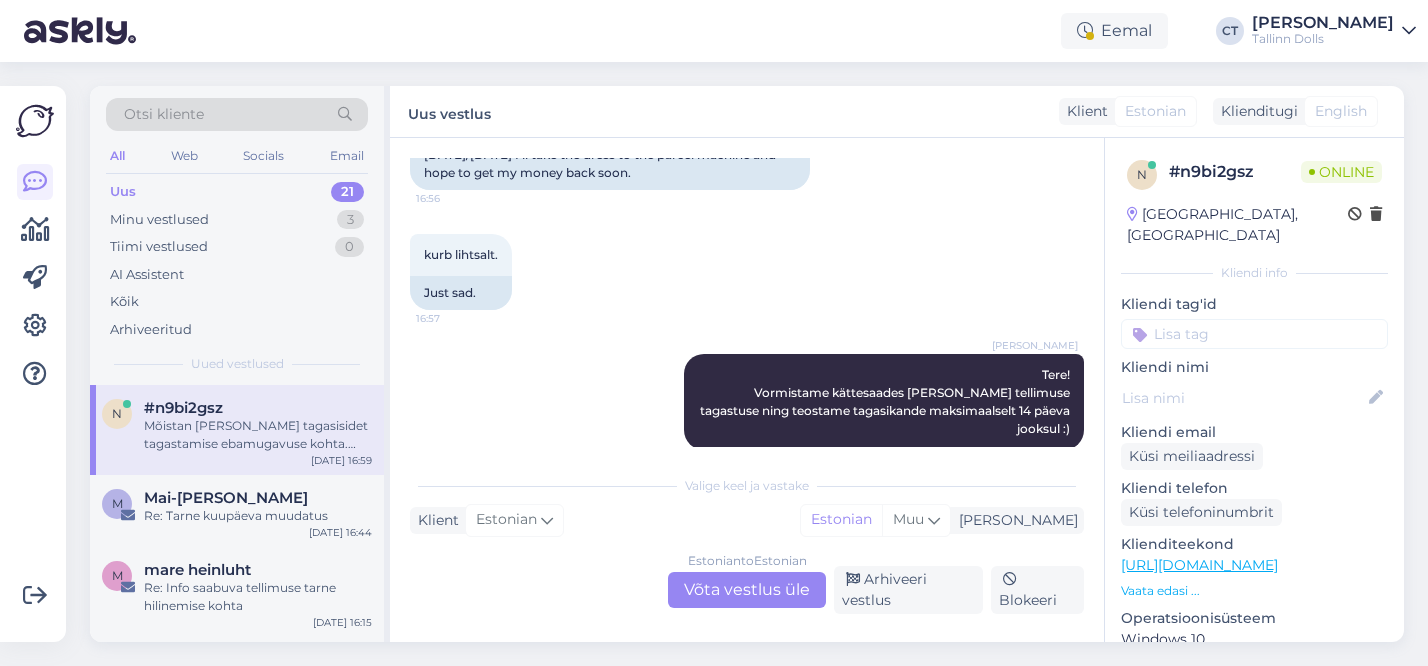 scroll, scrollTop: 6135, scrollLeft: 0, axis: vertical 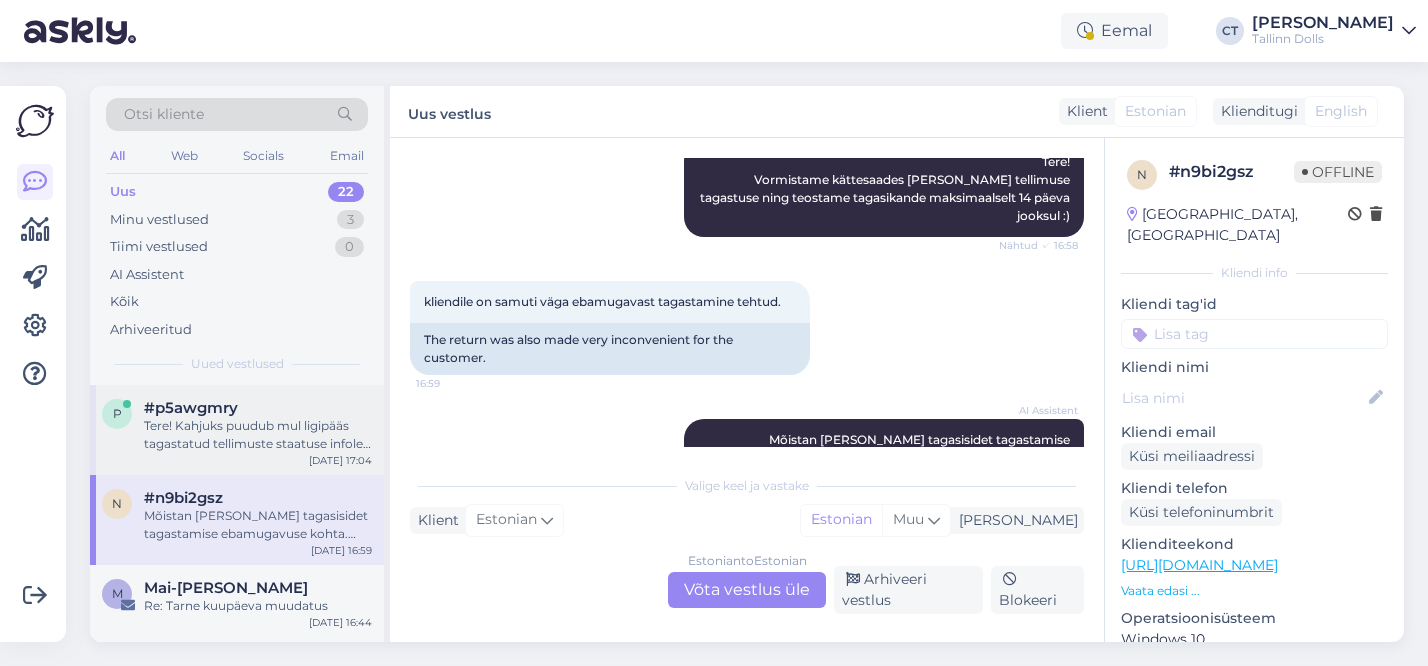 click on "#p5awgmry" at bounding box center [258, 408] 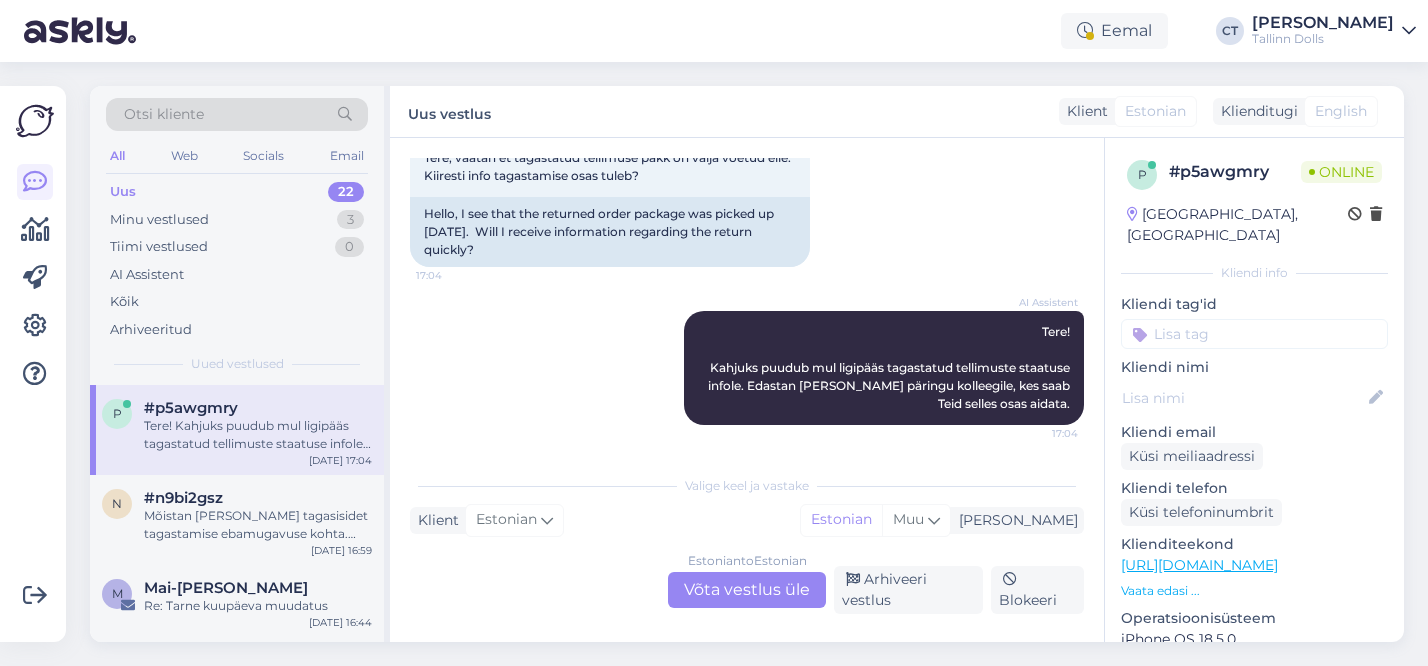 scroll, scrollTop: 0, scrollLeft: 0, axis: both 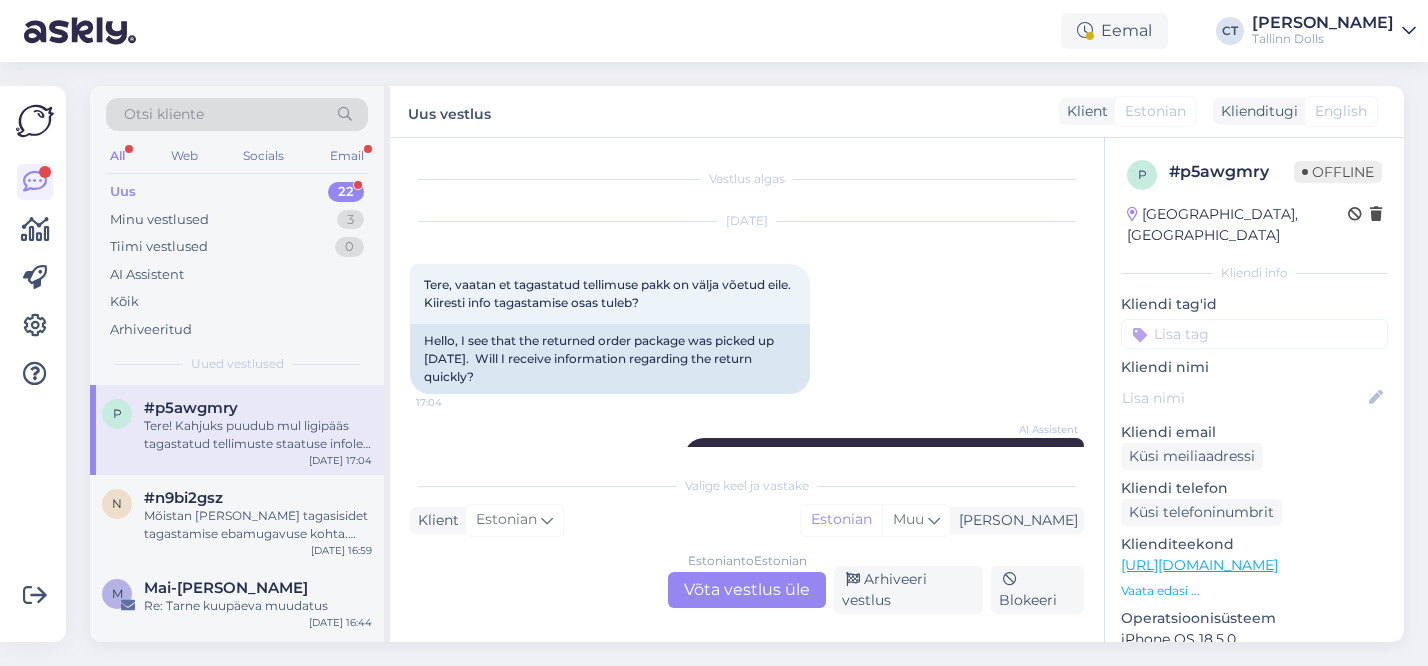 click on "Uus 22" at bounding box center [237, 192] 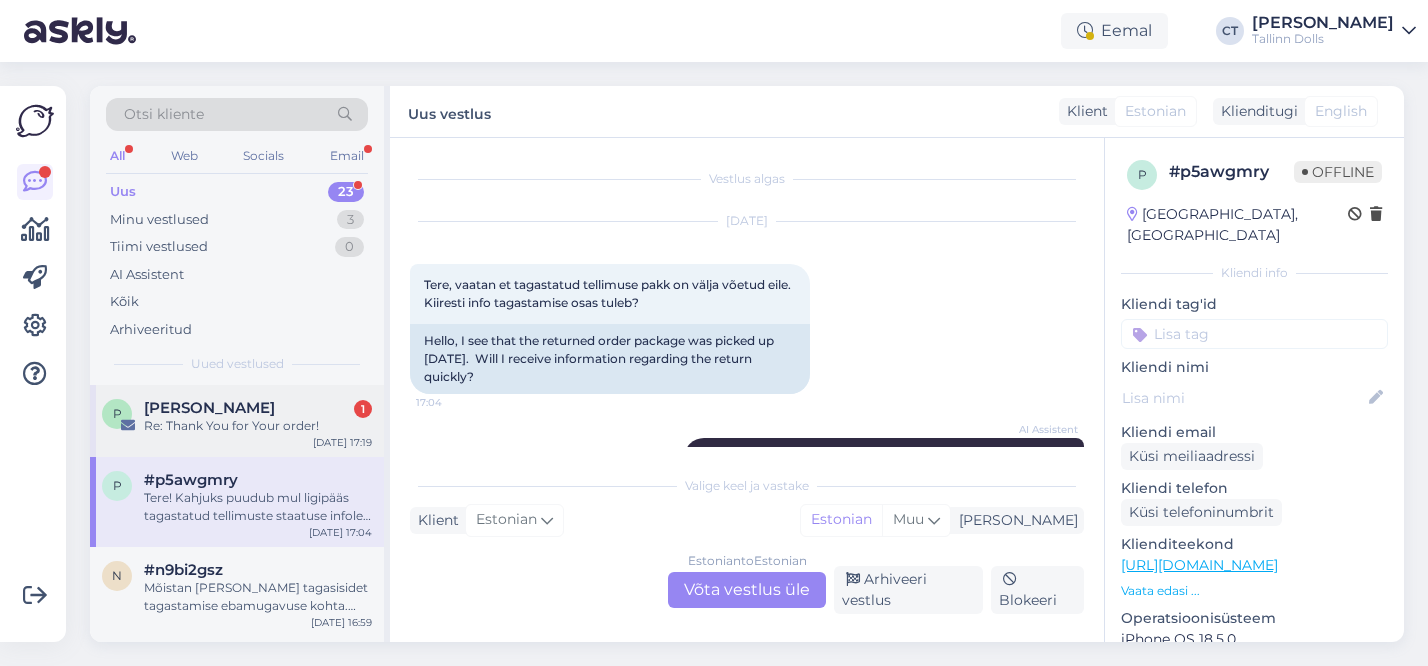 click on "P Pirja Sarap 1 Re: Thank You for Your order! Jul 14 17:19" at bounding box center (237, 421) 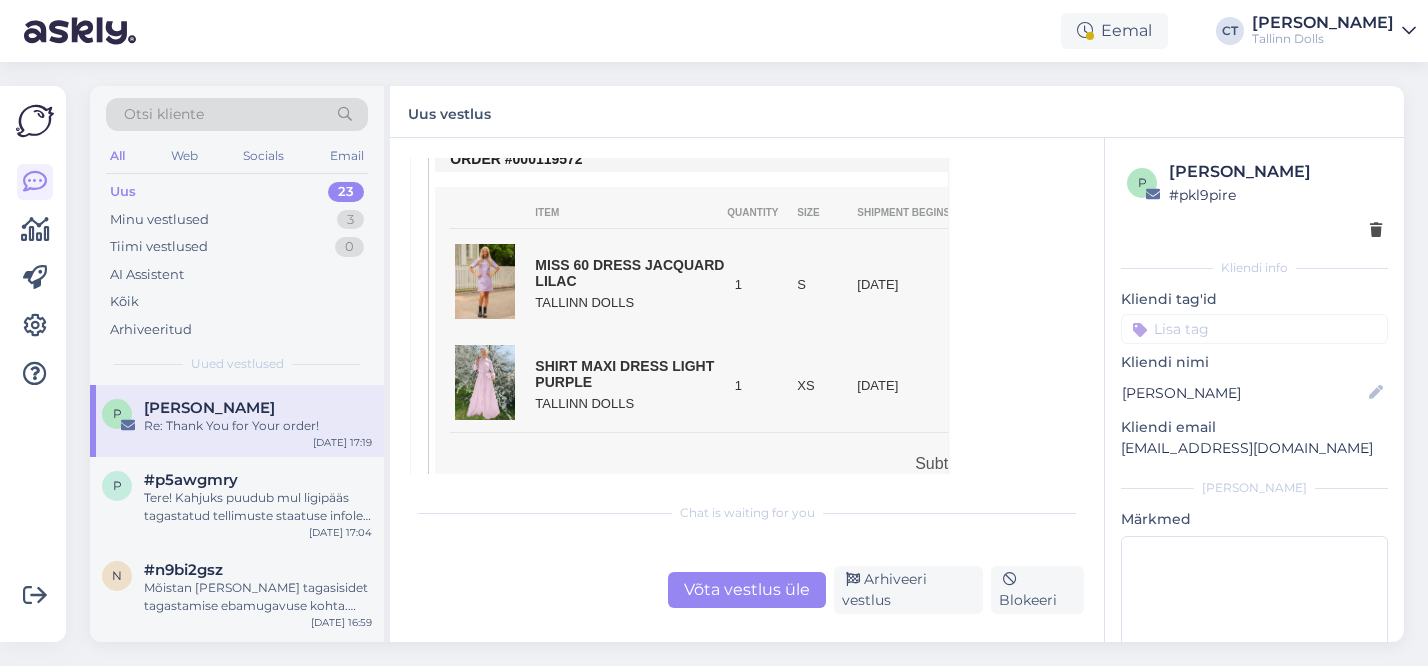 scroll, scrollTop: 538, scrollLeft: 0, axis: vertical 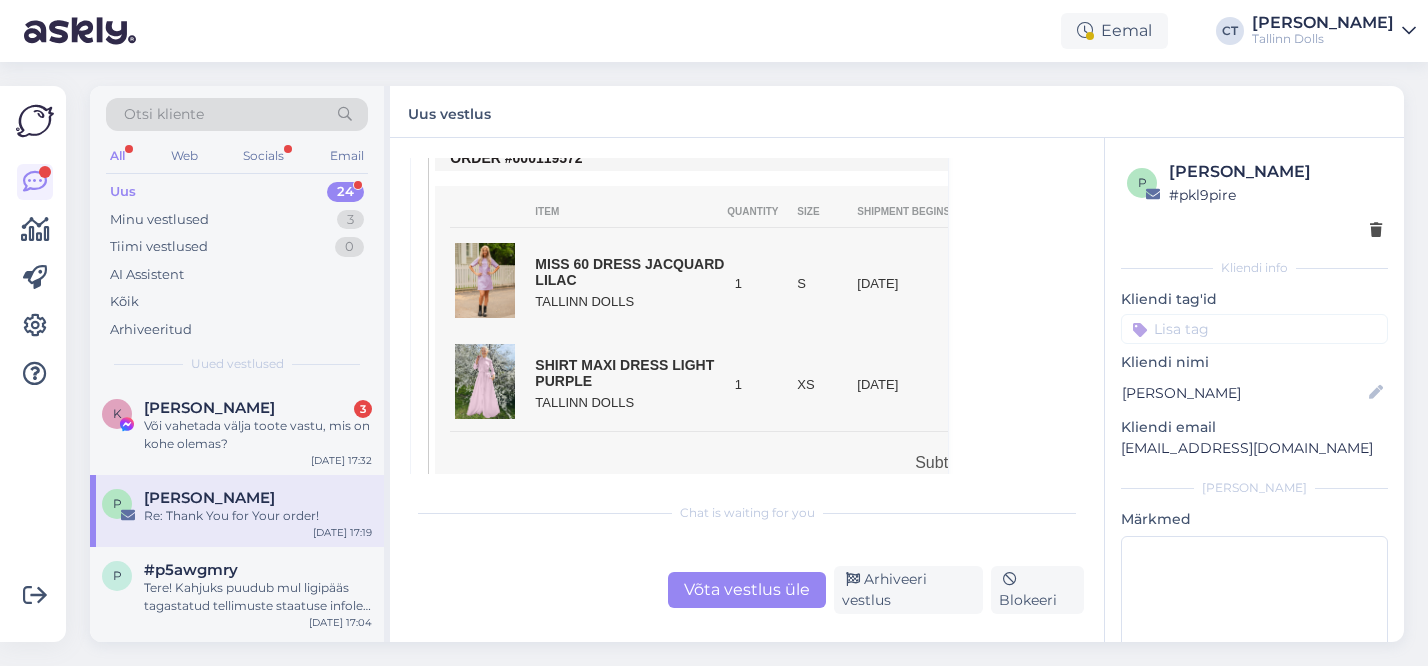 click on "Otsi kliente" at bounding box center [237, 114] 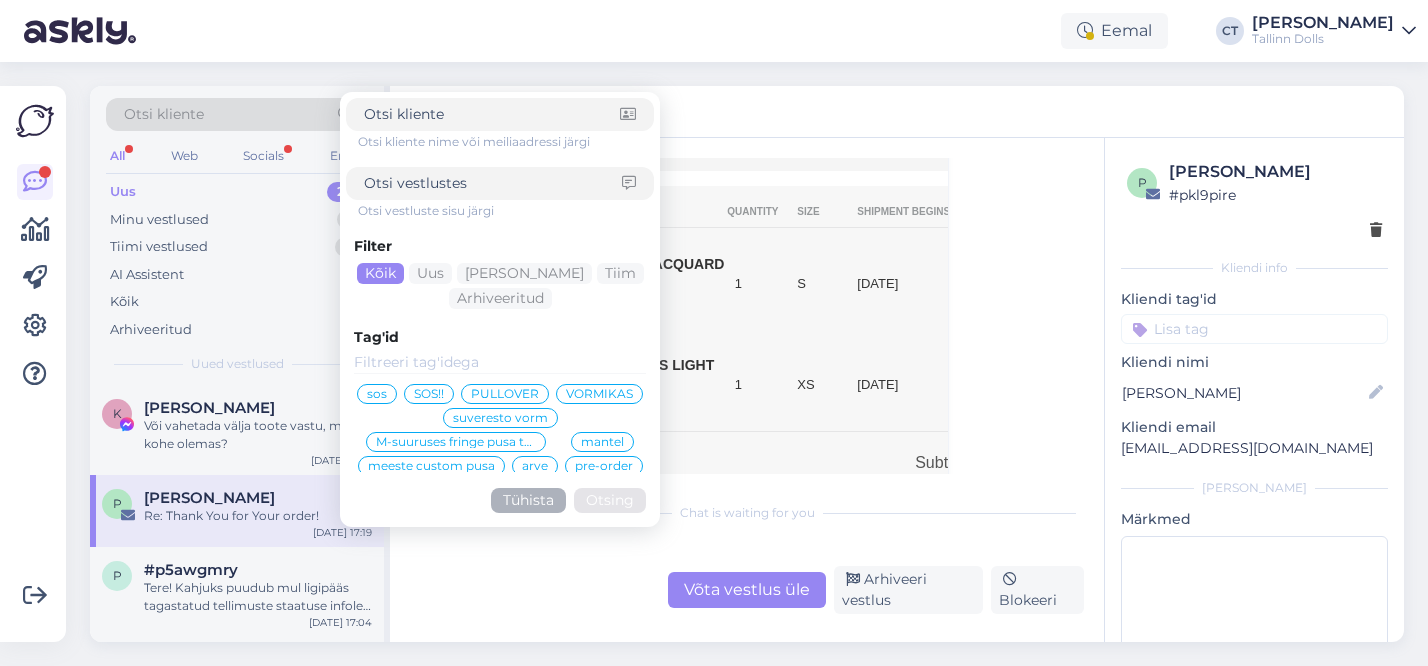 type on "katarina.kirt@gmail.com" 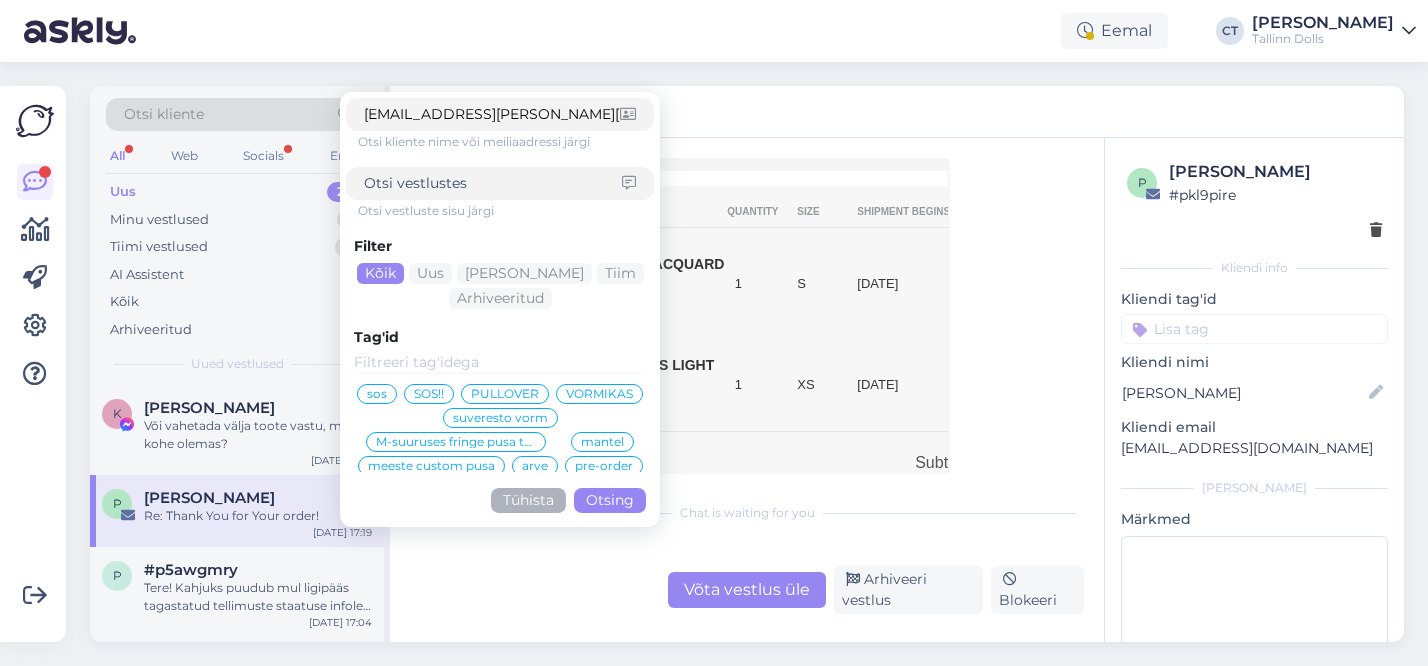 click on "Otsing" at bounding box center [610, 500] 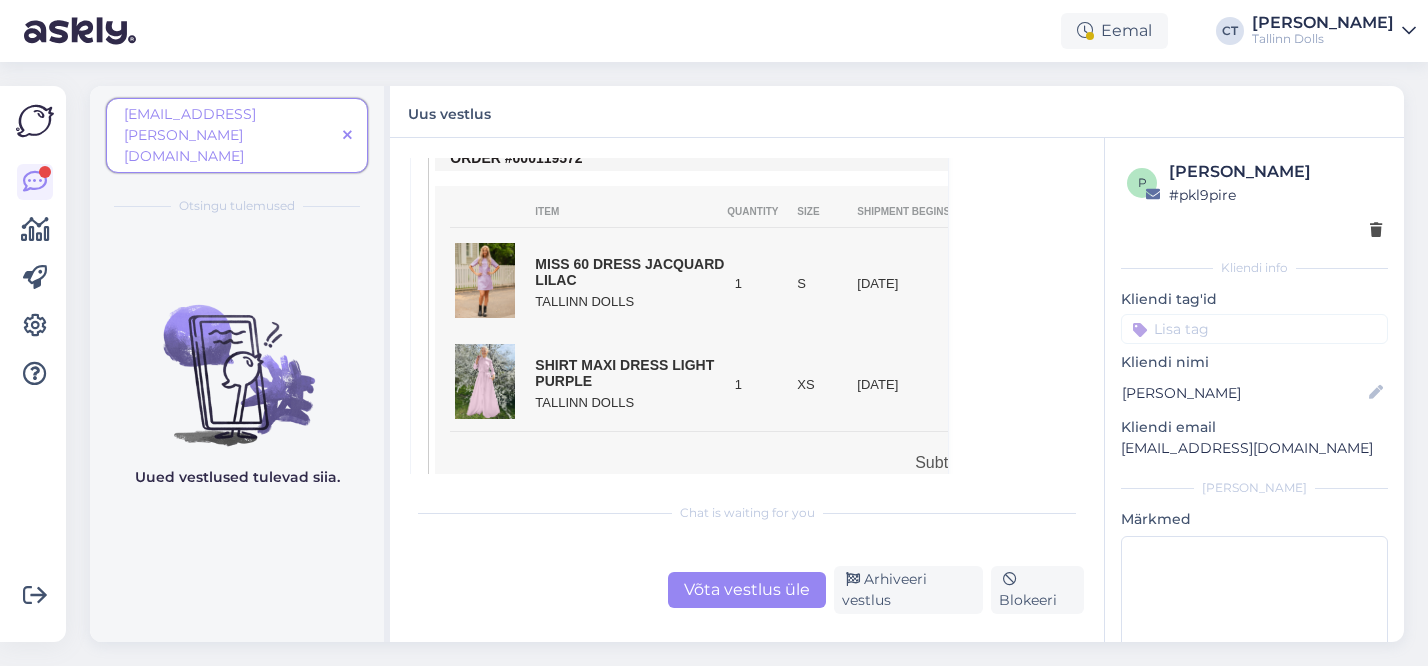 click on "katarina.kirt@gmail.com" at bounding box center (190, 135) 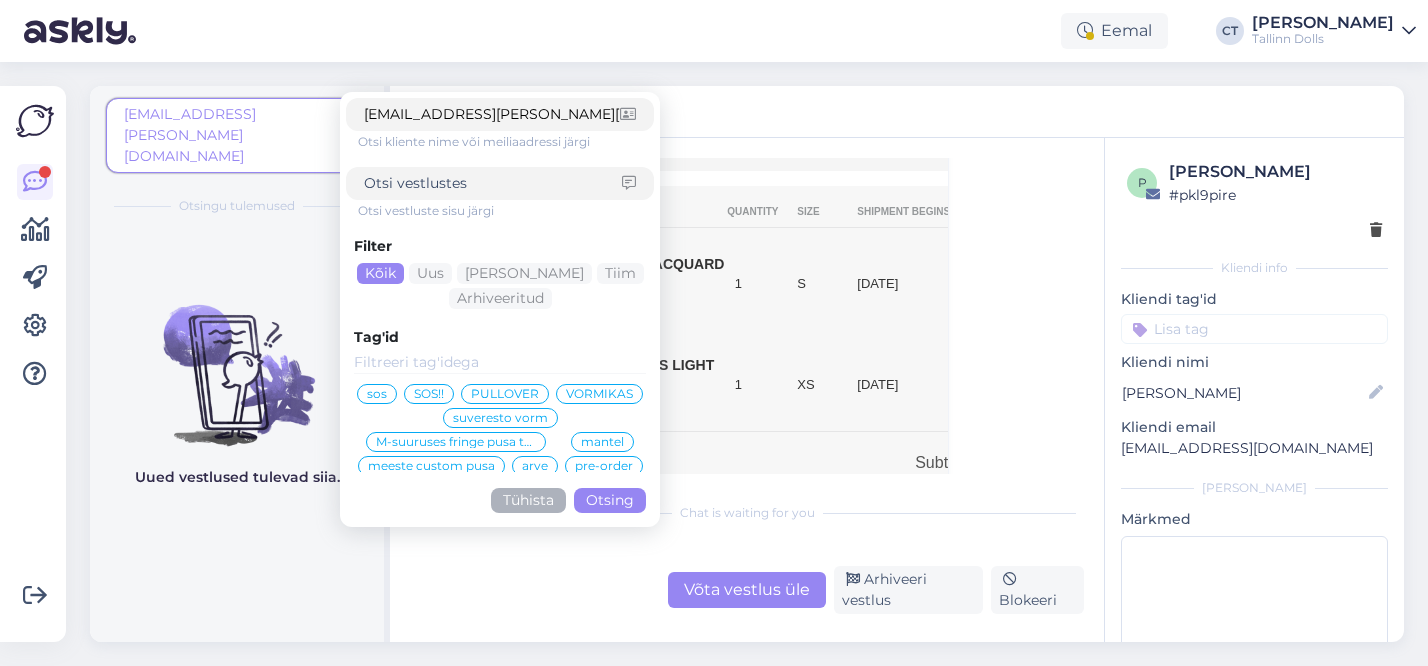 click on "katarina.kirt@gmail.com" at bounding box center [190, 135] 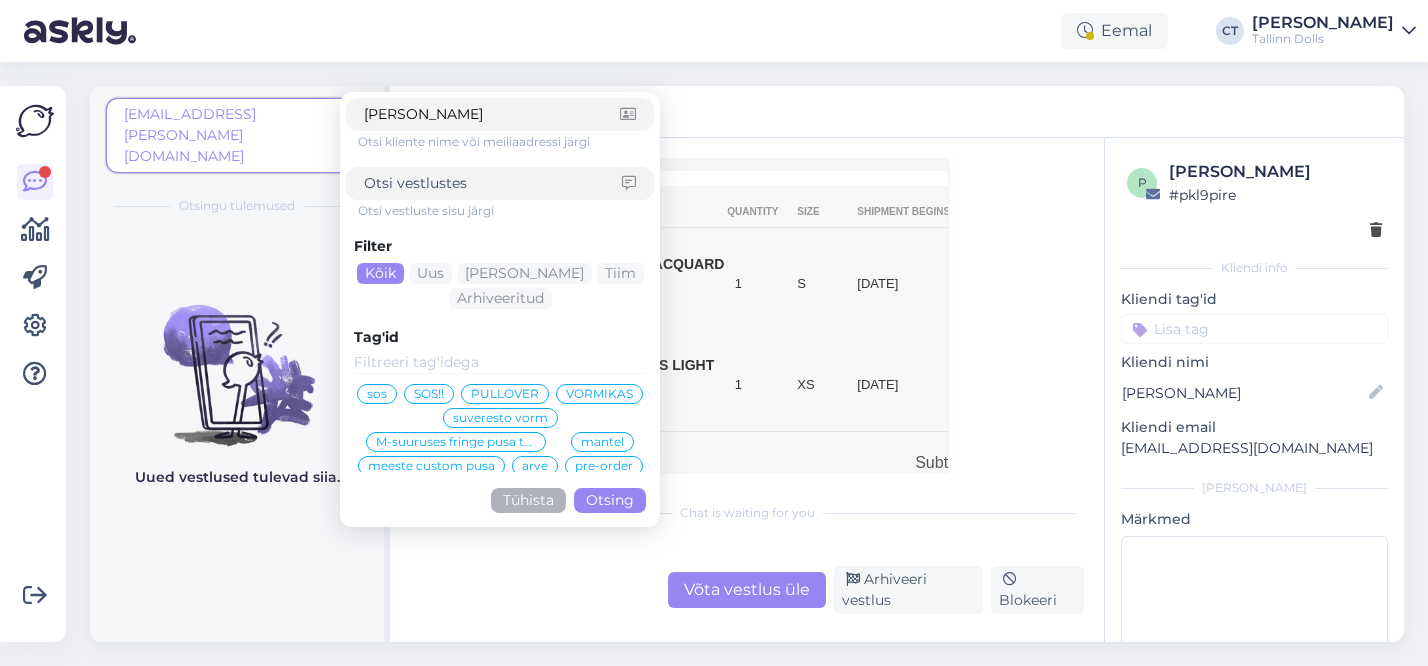 type on "katarina kirt" 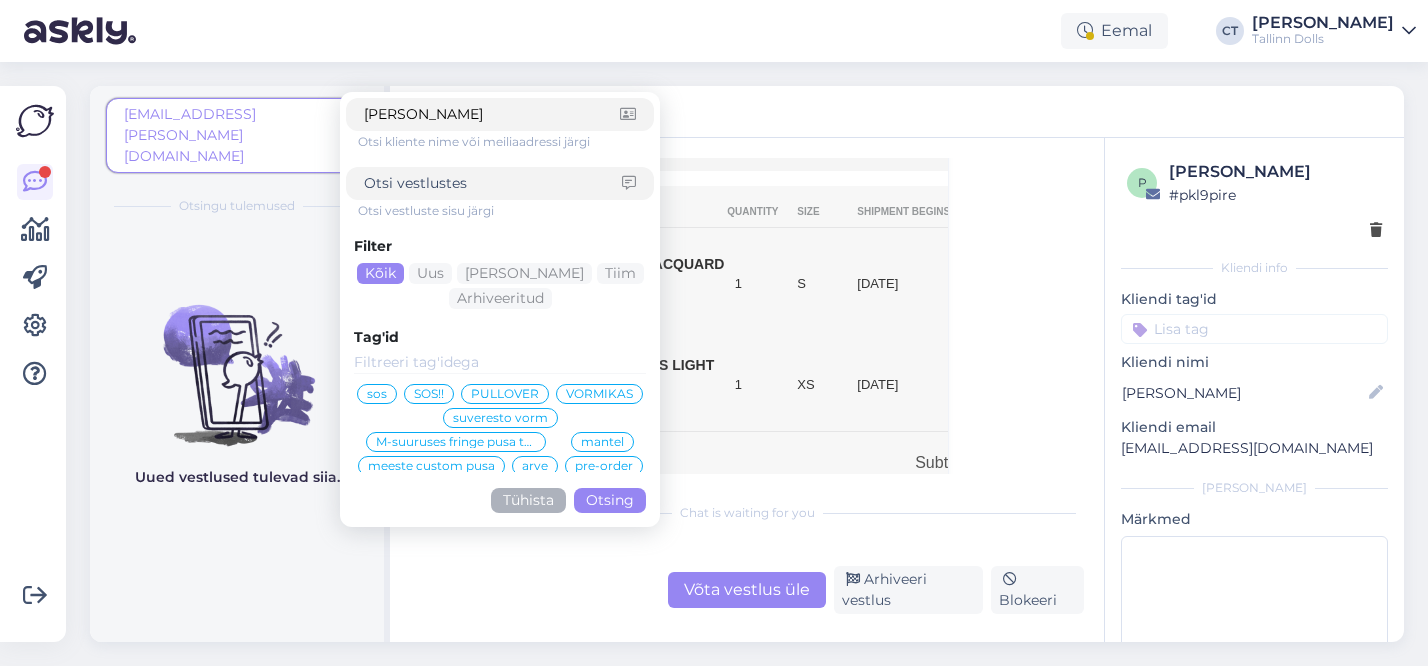 click on "Otsing" at bounding box center [610, 500] 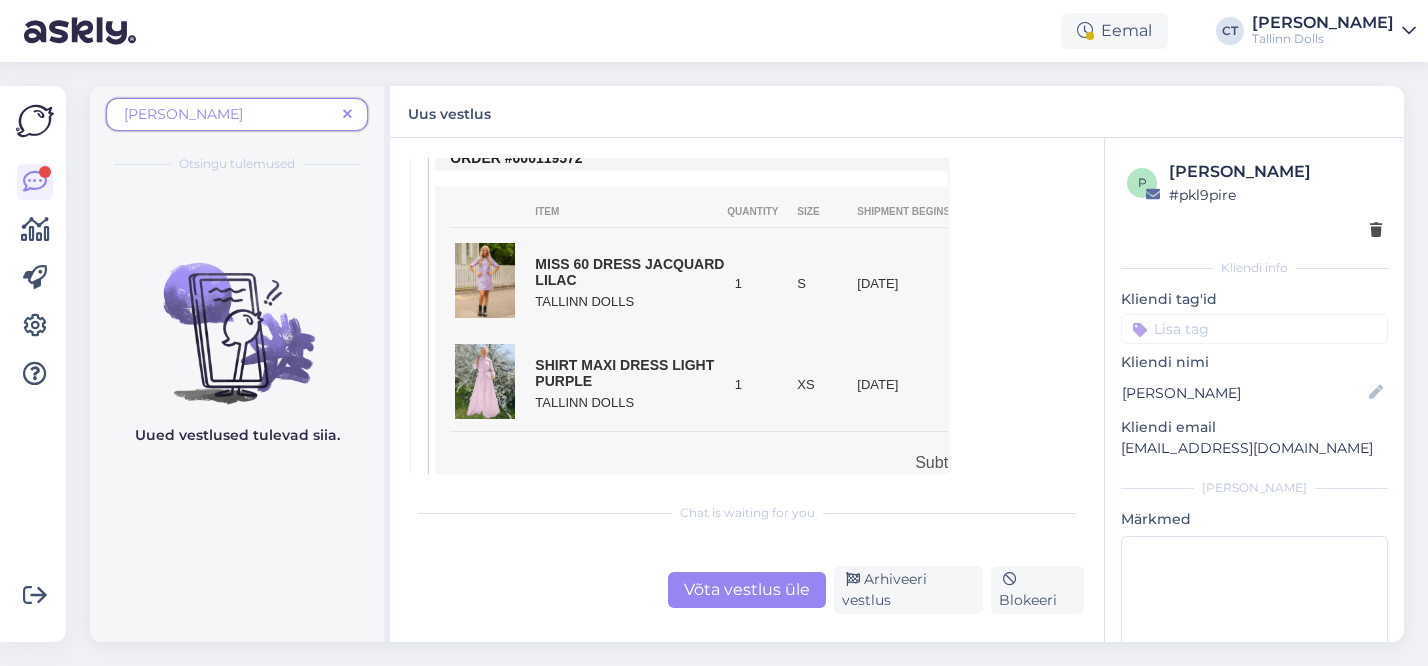 click at bounding box center (347, 115) 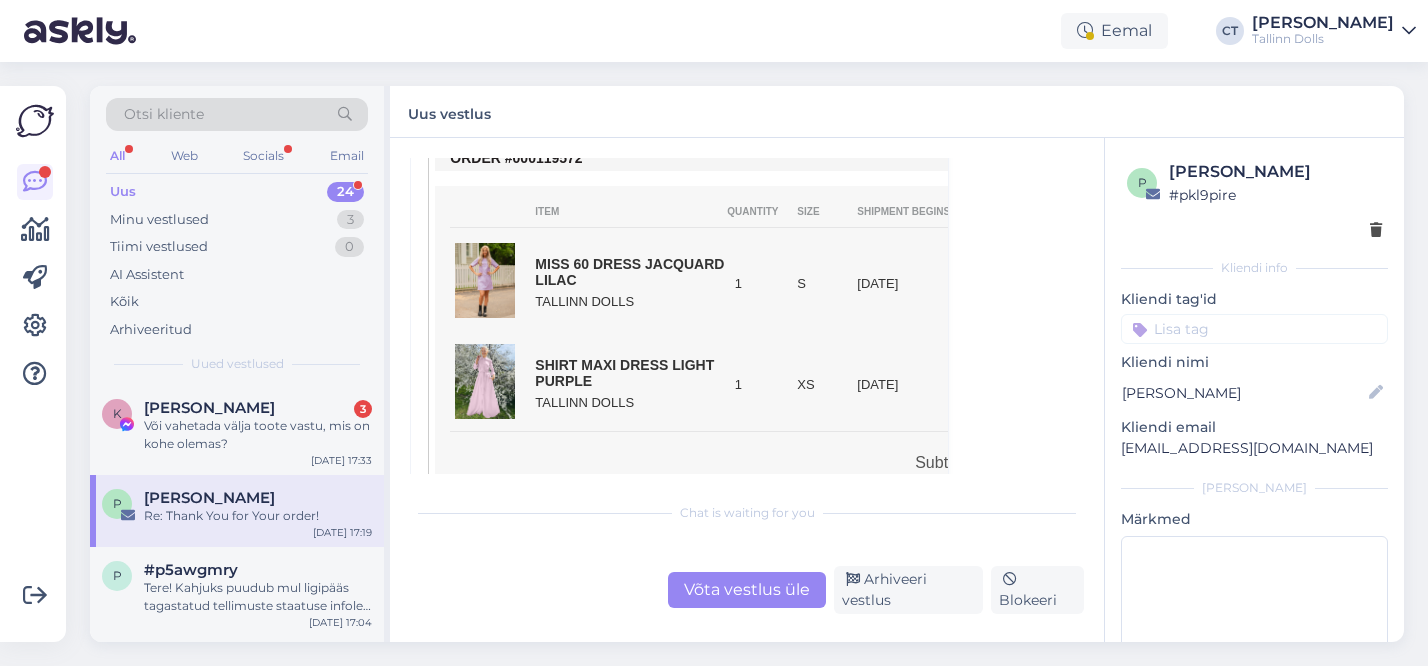 click on "Otsi kliente" at bounding box center [237, 114] 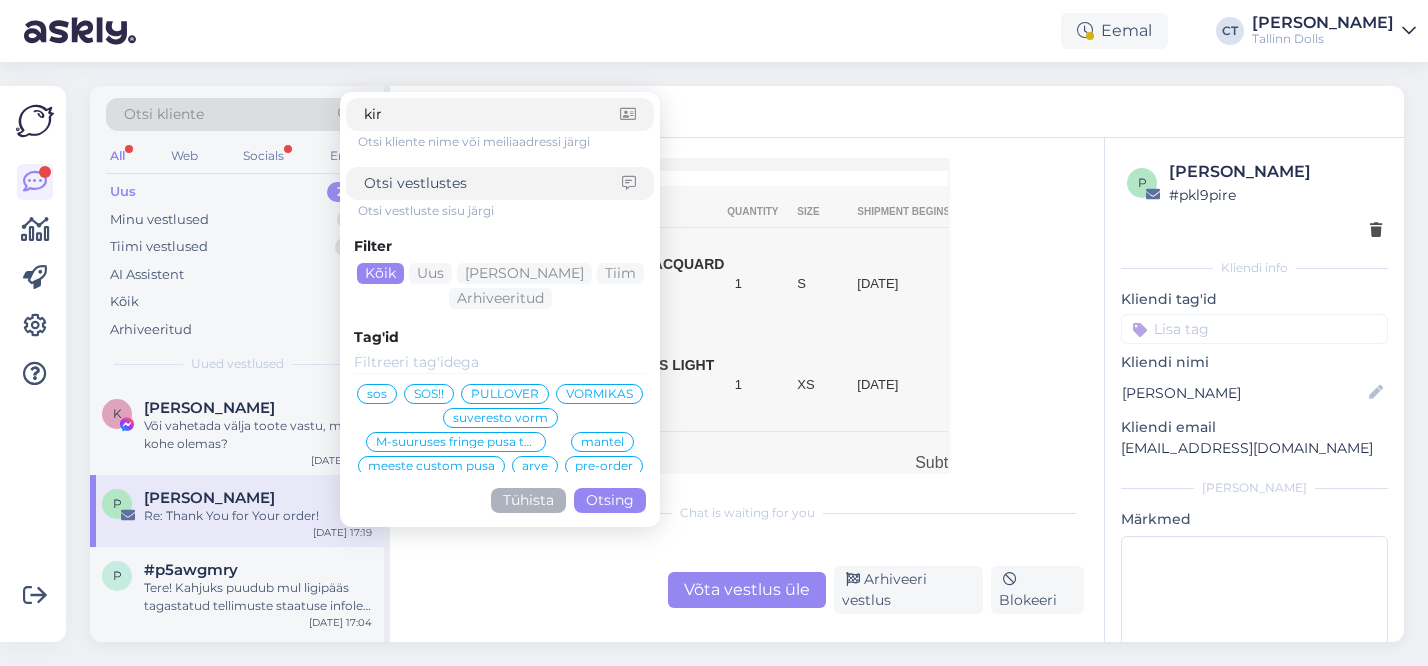 type on "kirt" 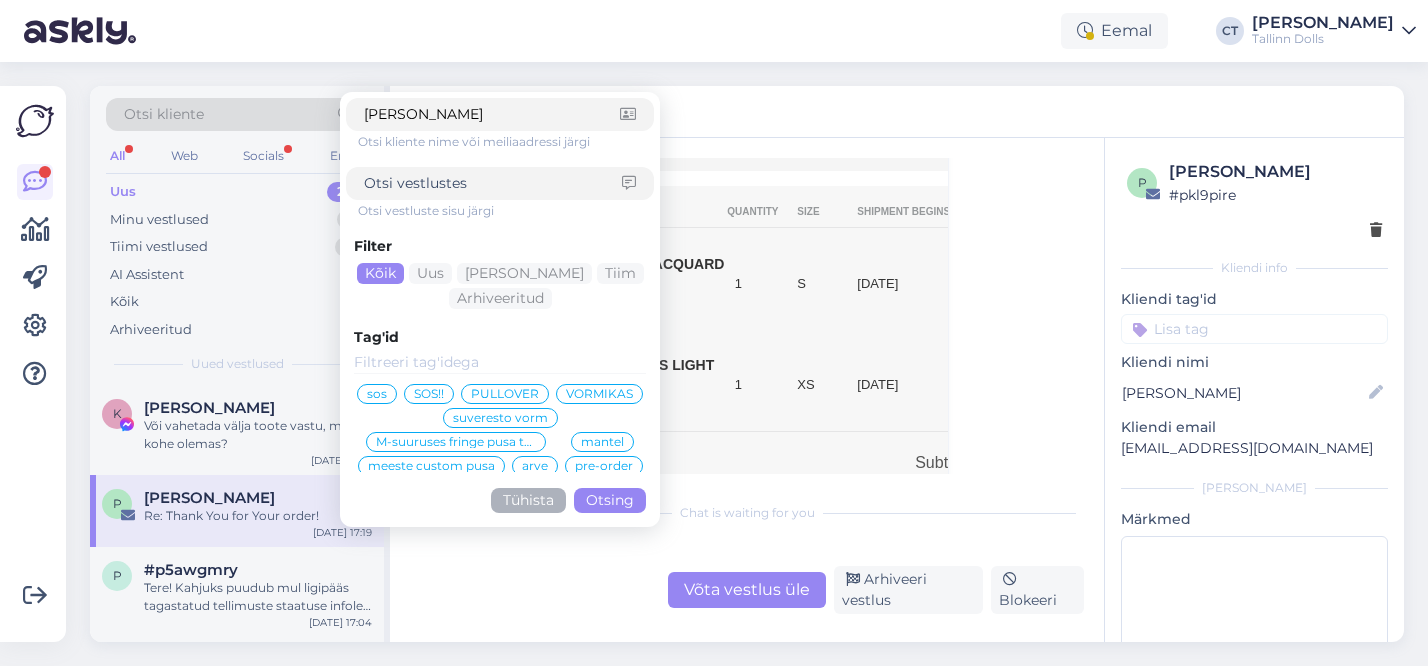 click on "Otsing" at bounding box center (610, 500) 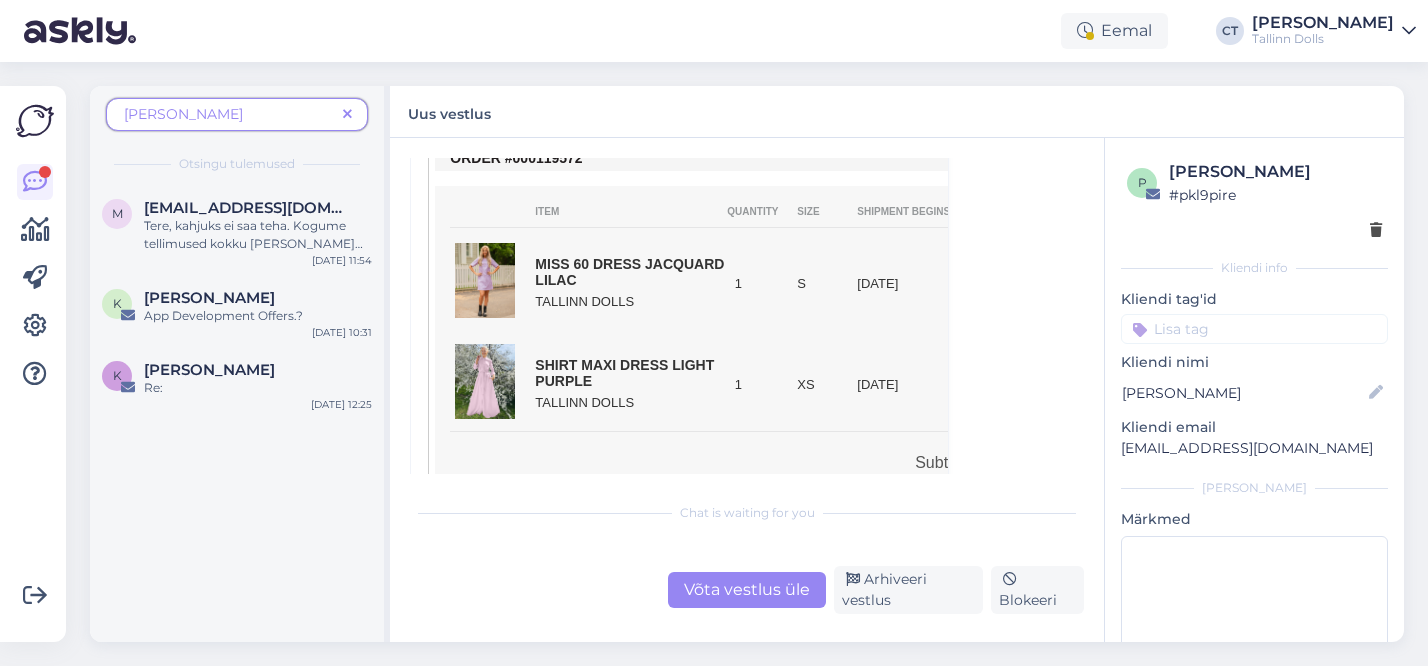 click on "kirt" at bounding box center (229, 114) 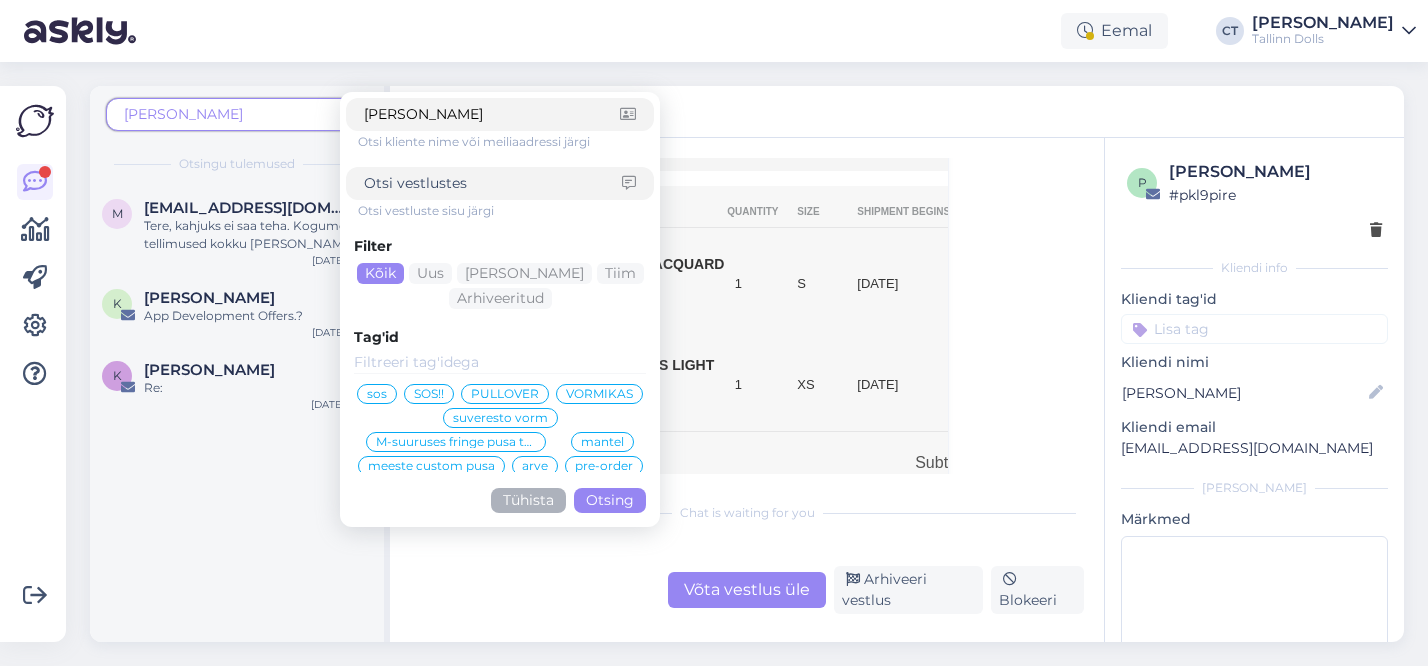 click at bounding box center [493, 183] 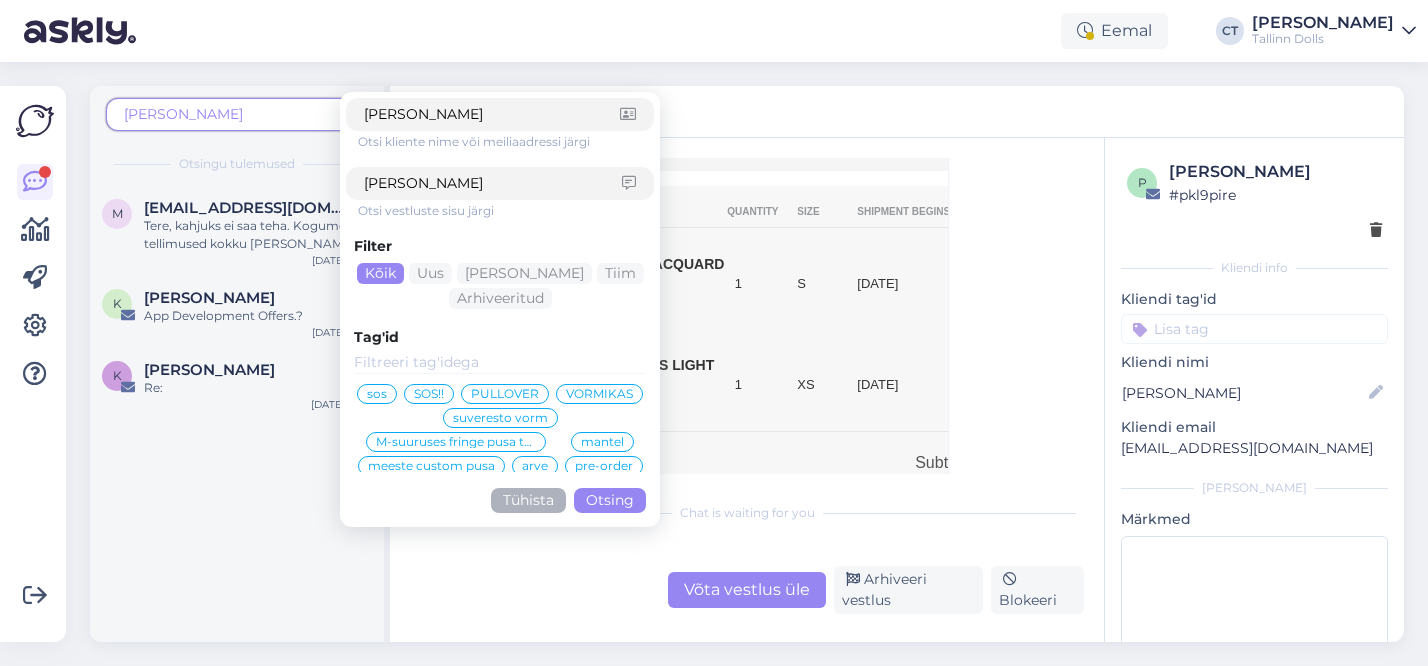 type on "katarina kirt" 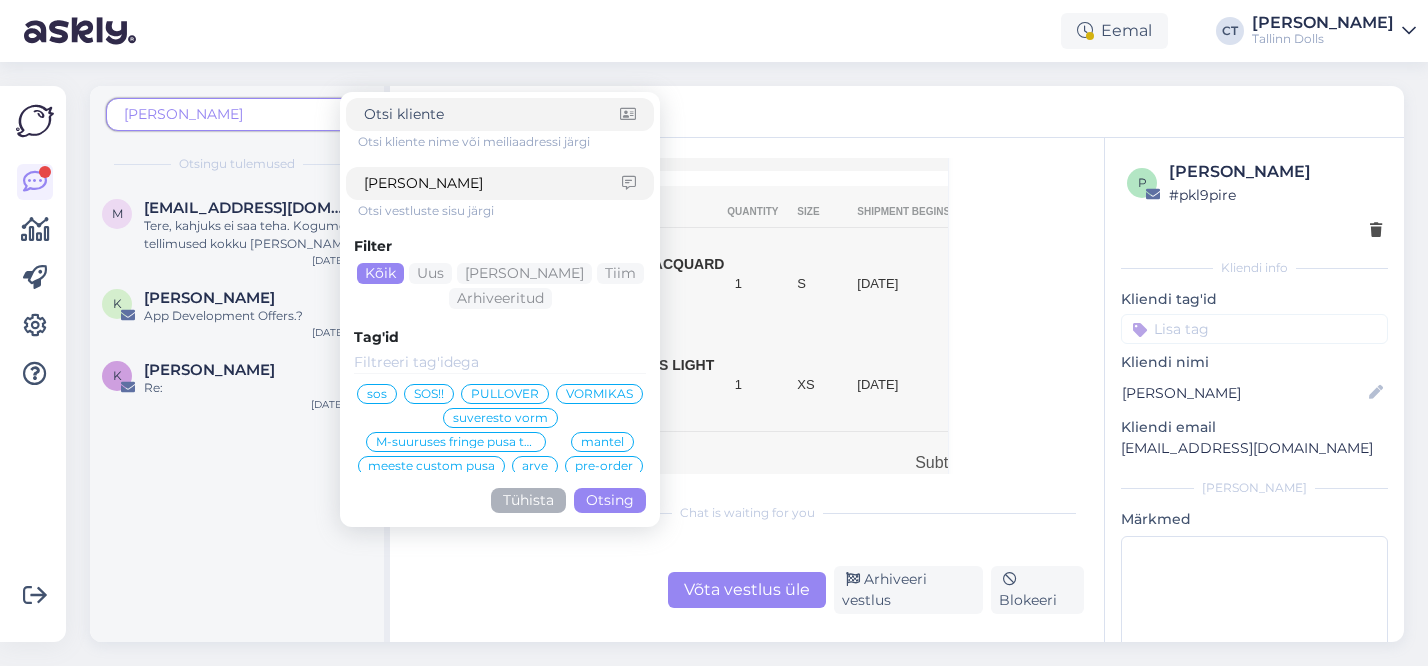 click on "Otsing" at bounding box center (610, 500) 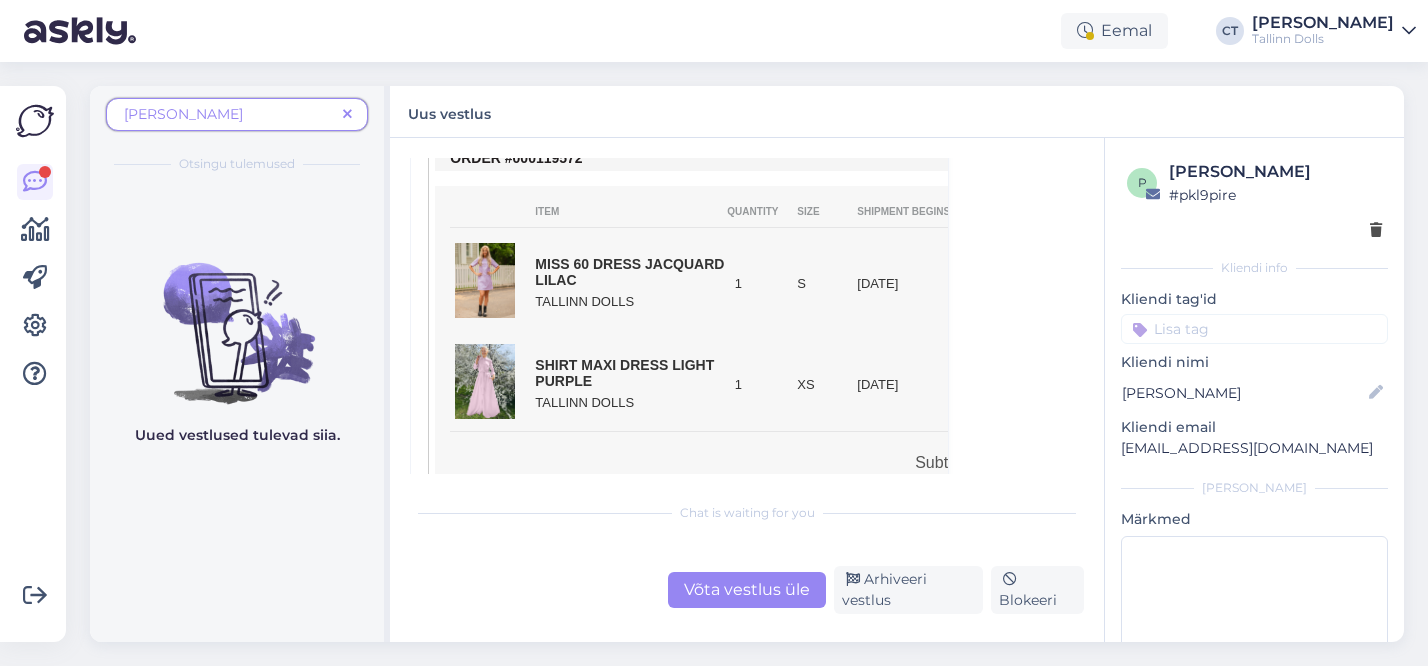 click at bounding box center (347, 114) 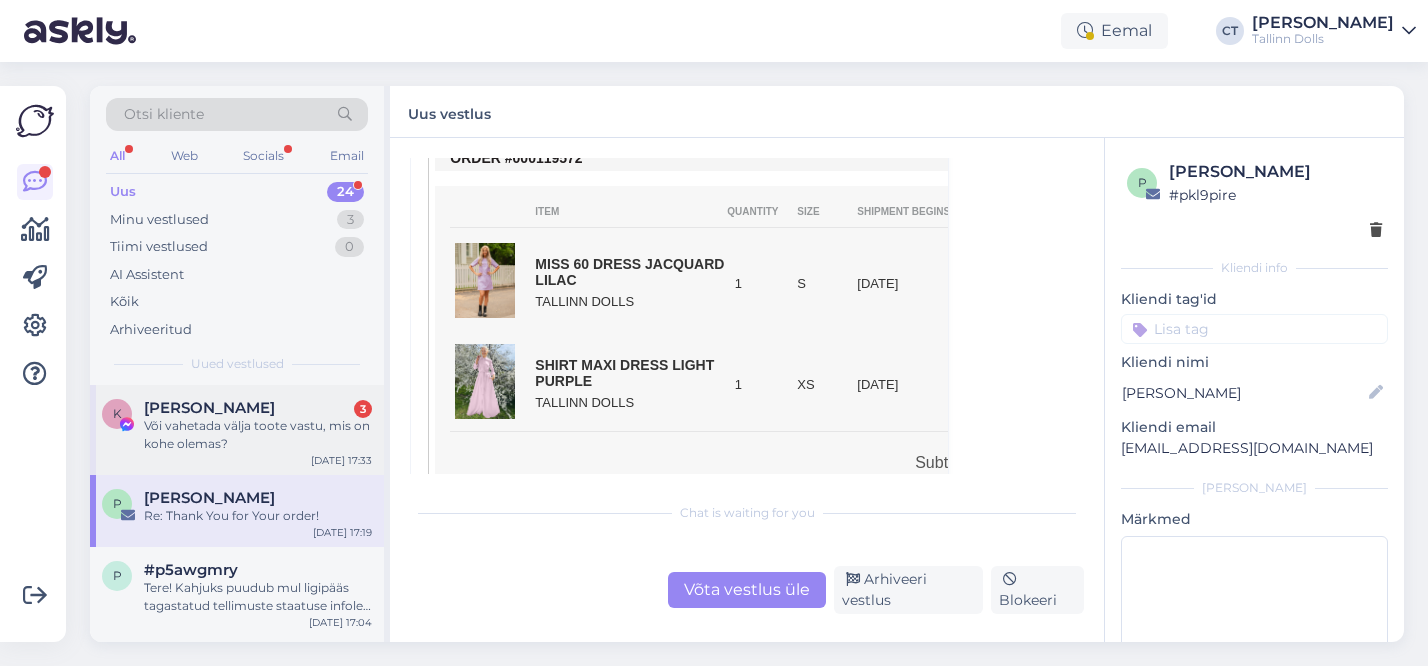 click on "Või vahetada välja toote vastu, mis on kohe olemas?" at bounding box center [258, 435] 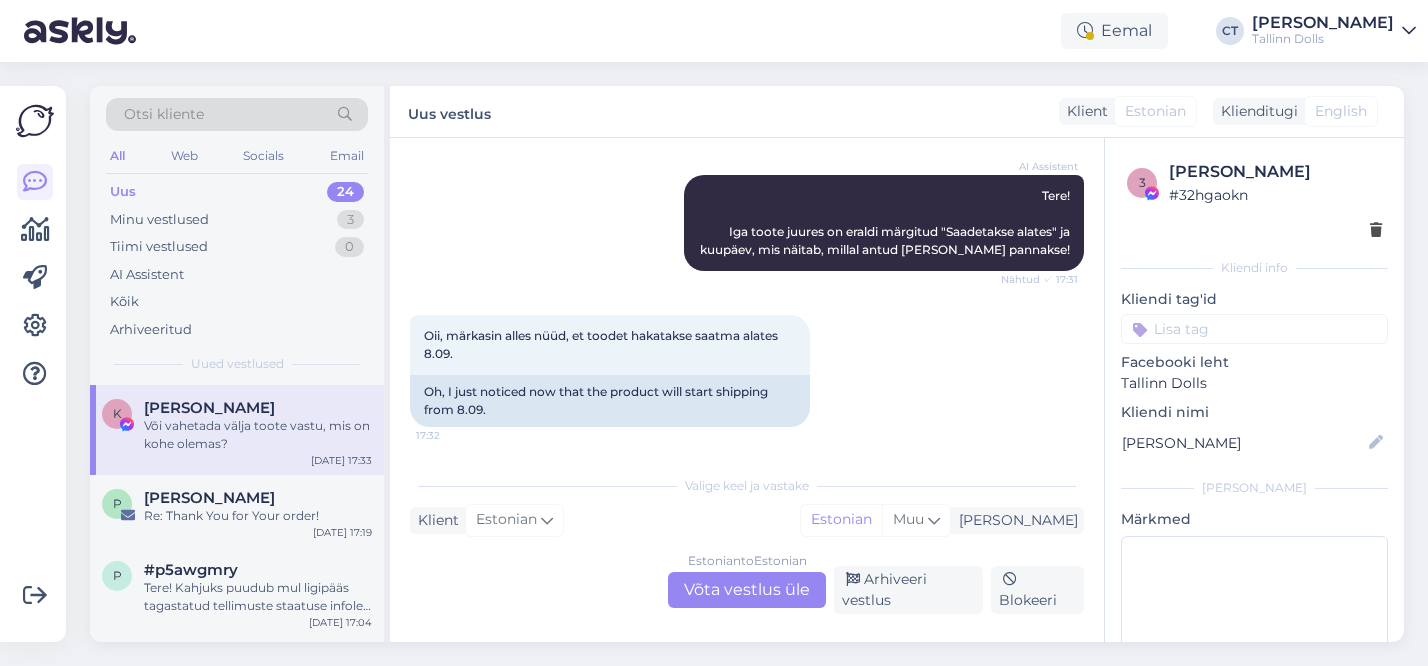 scroll, scrollTop: 187, scrollLeft: 0, axis: vertical 